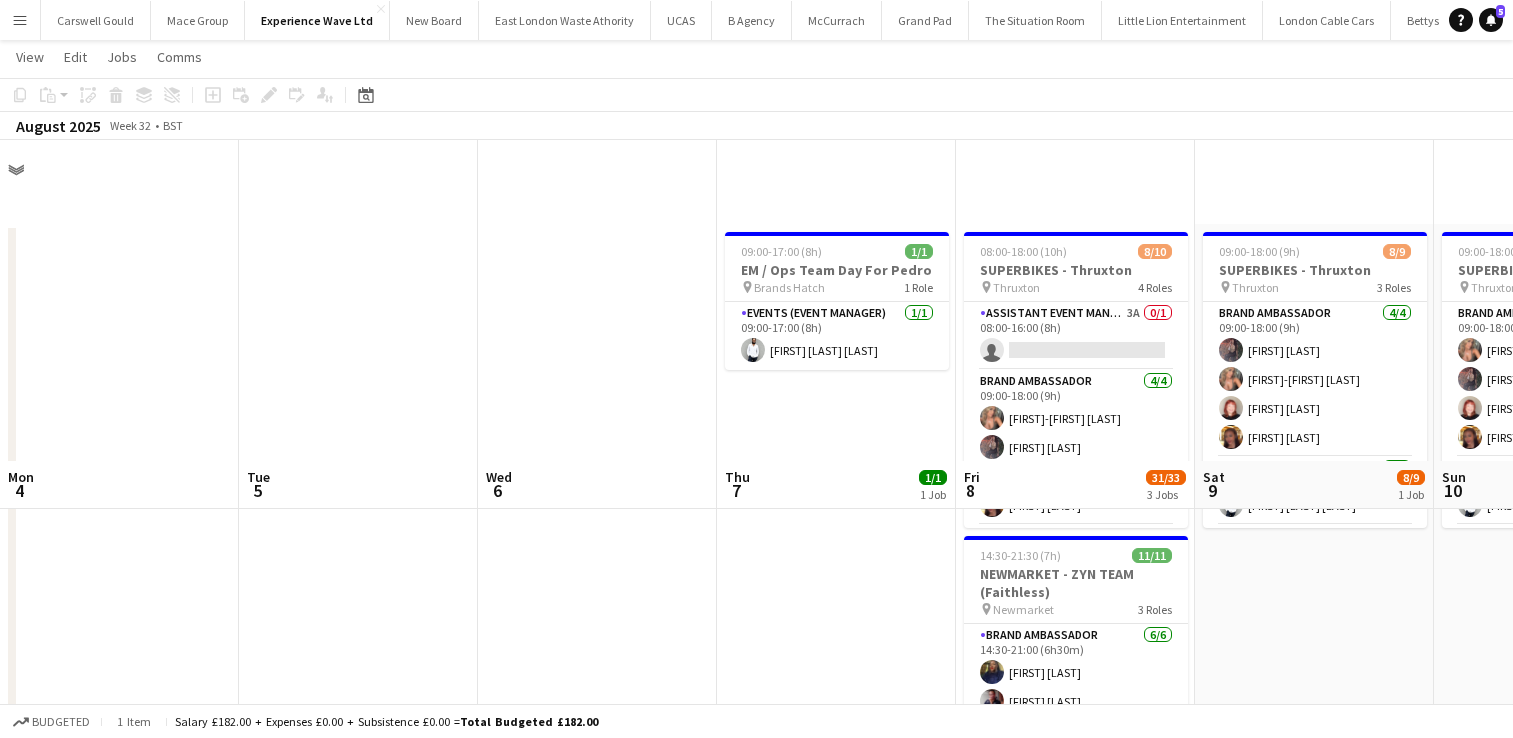 scroll, scrollTop: 320, scrollLeft: 0, axis: vertical 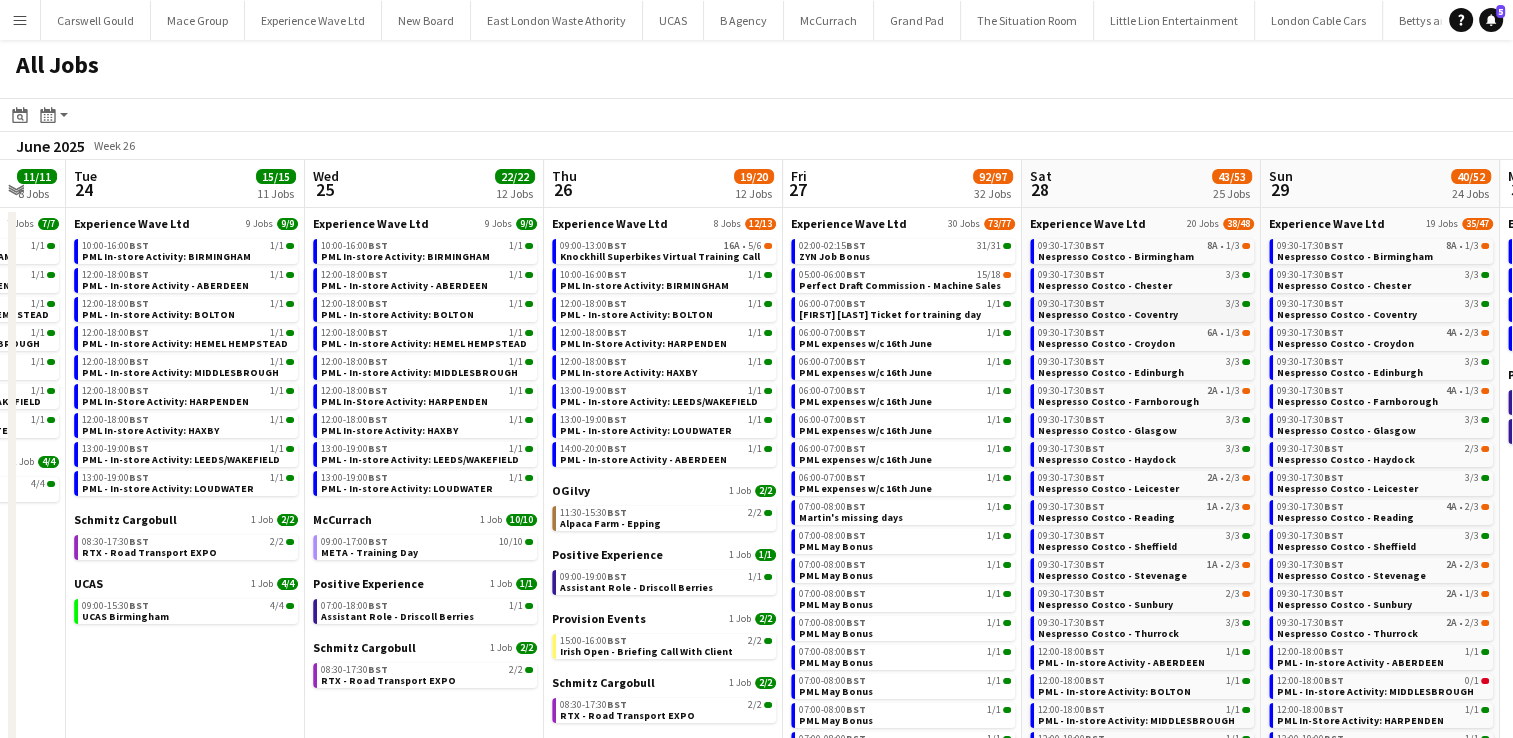 click on "Nespresso Costco - Coventry" at bounding box center [1108, 314] 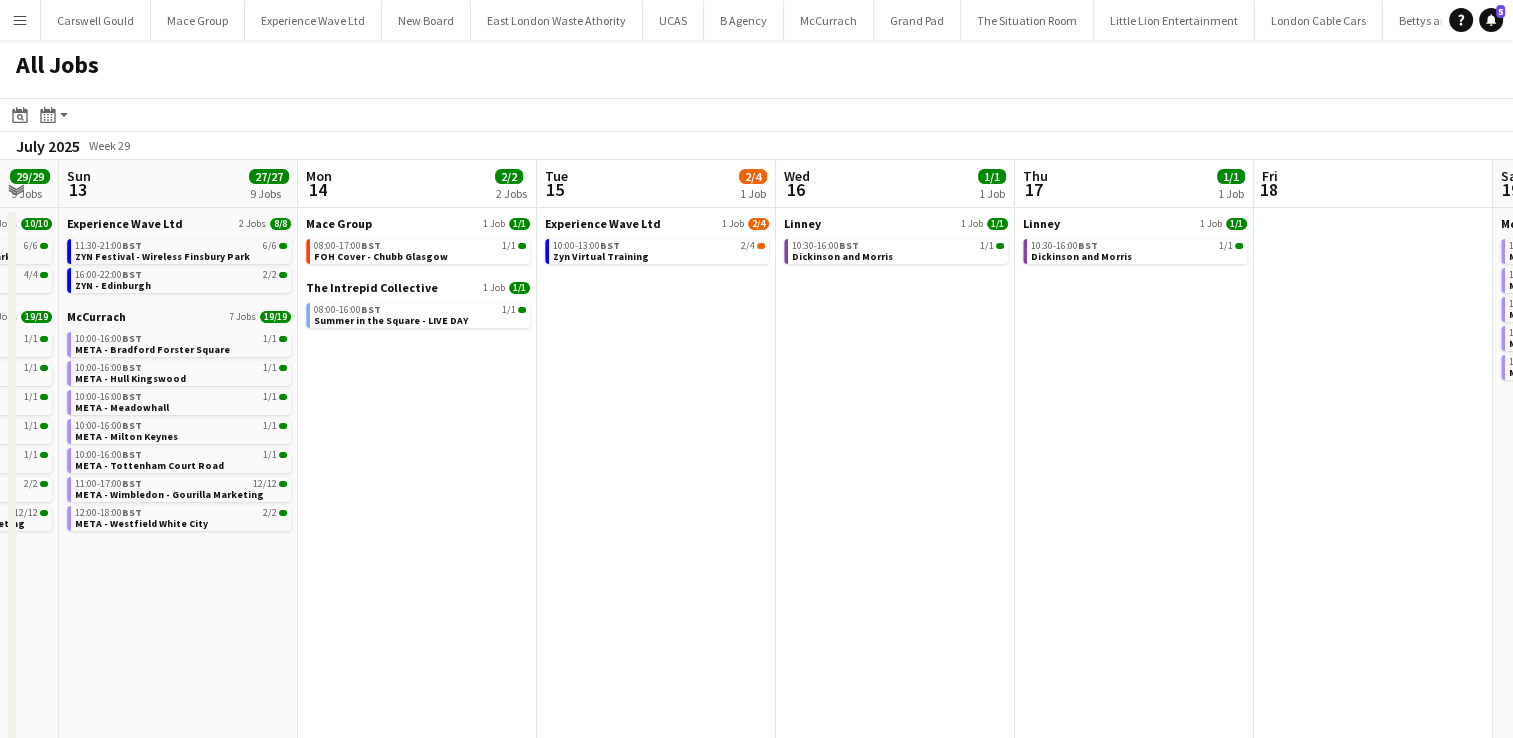 scroll, scrollTop: 0, scrollLeft: 407, axis: horizontal 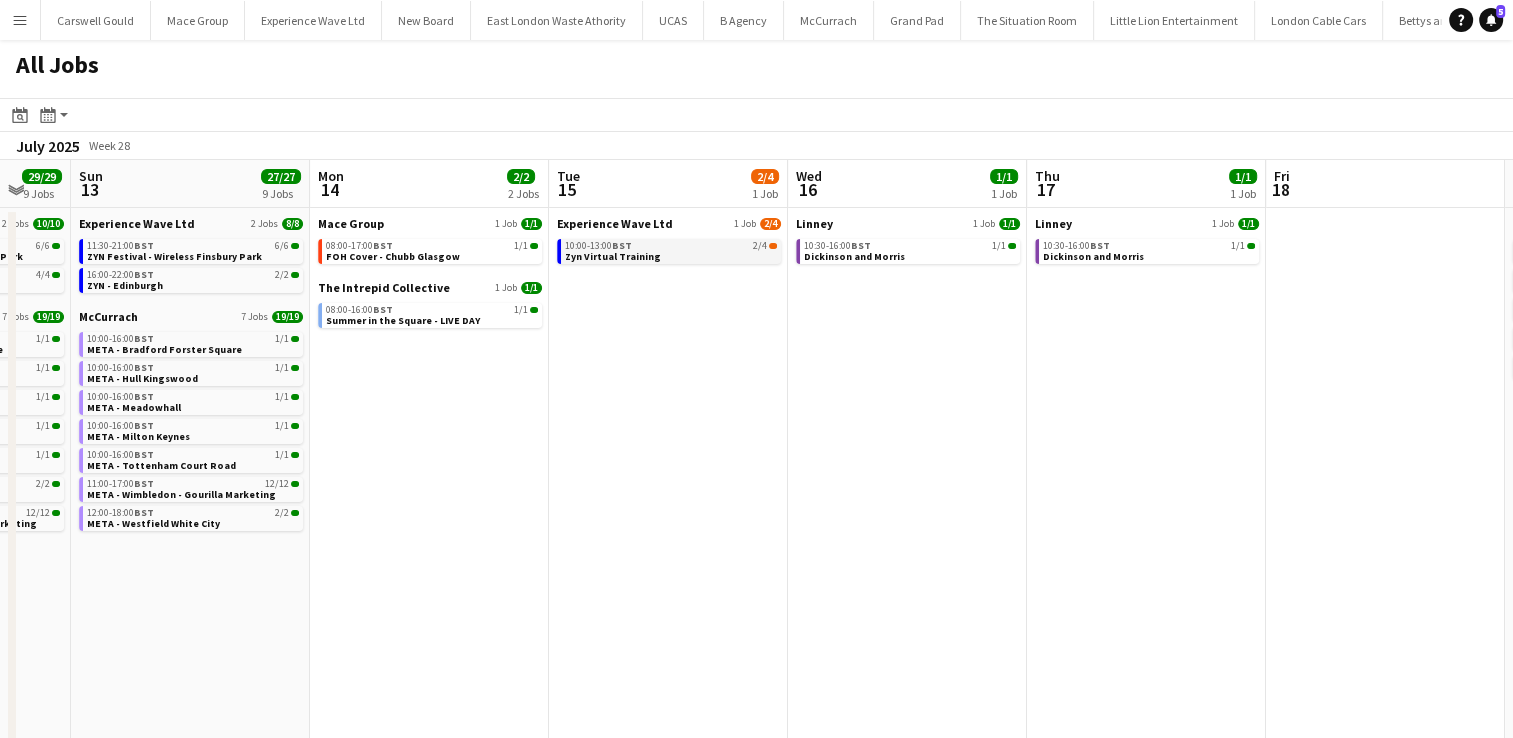 click on "10:00-13:00    BST   2/4" at bounding box center (671, 246) 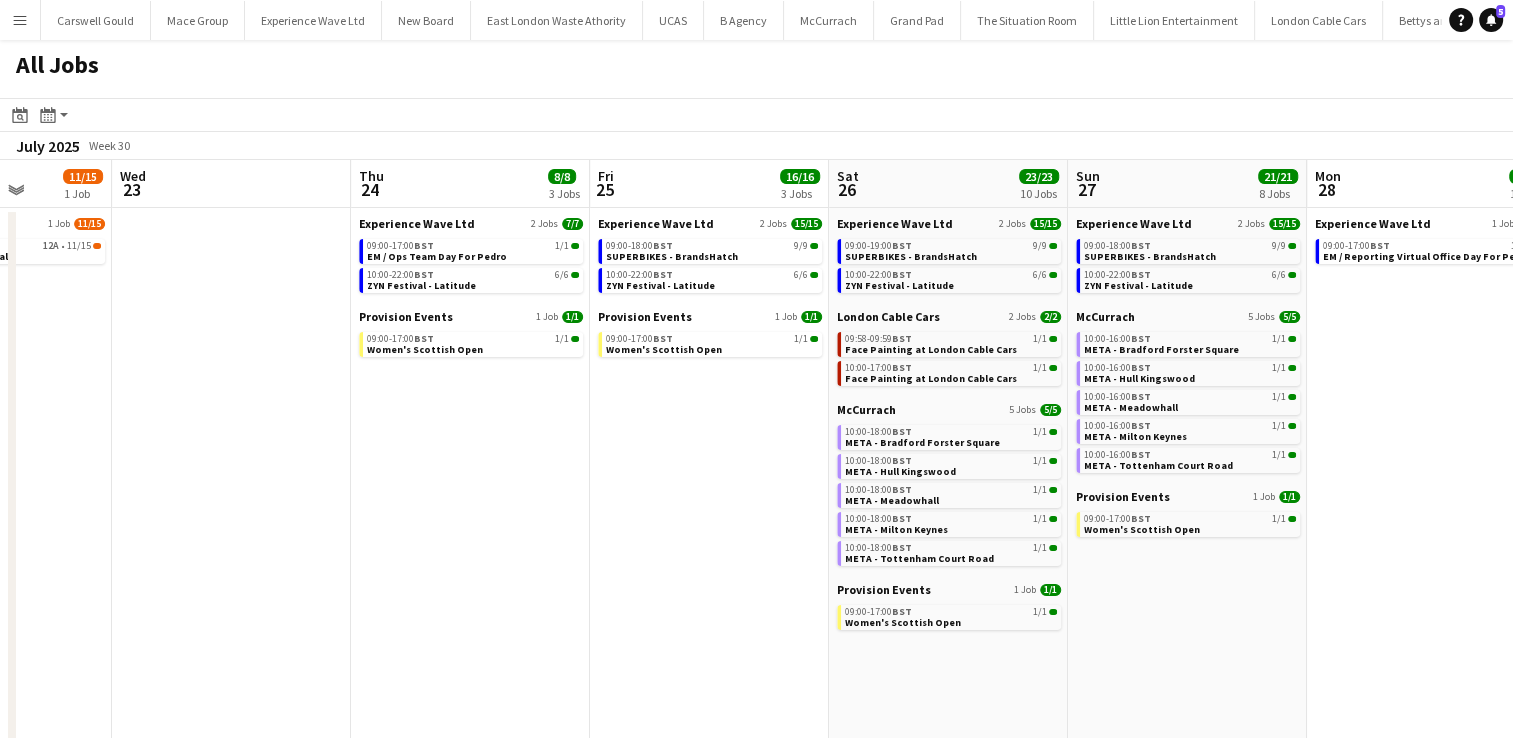 scroll, scrollTop: 0, scrollLeft: 844, axis: horizontal 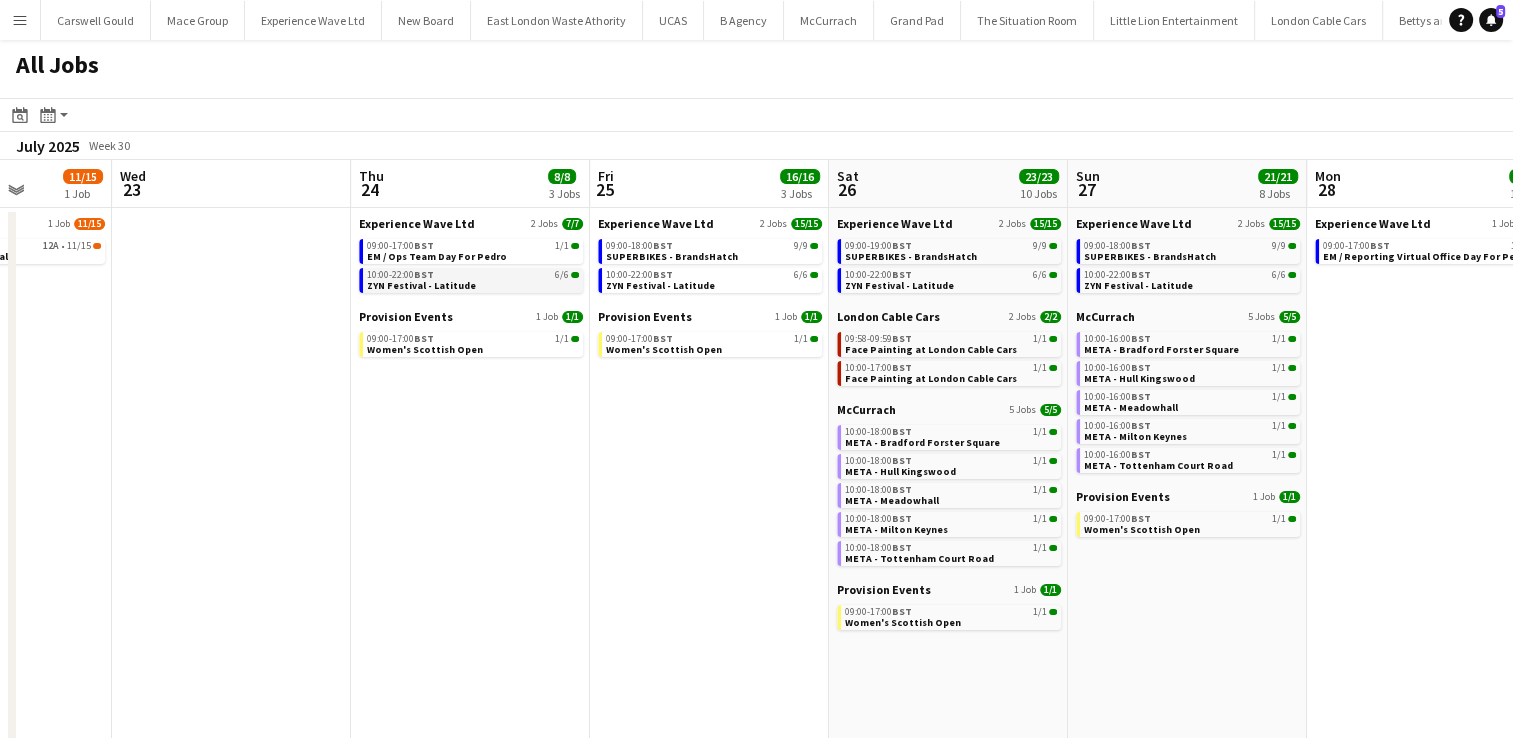 click on "ZYN Festival - Latitude" at bounding box center (421, 285) 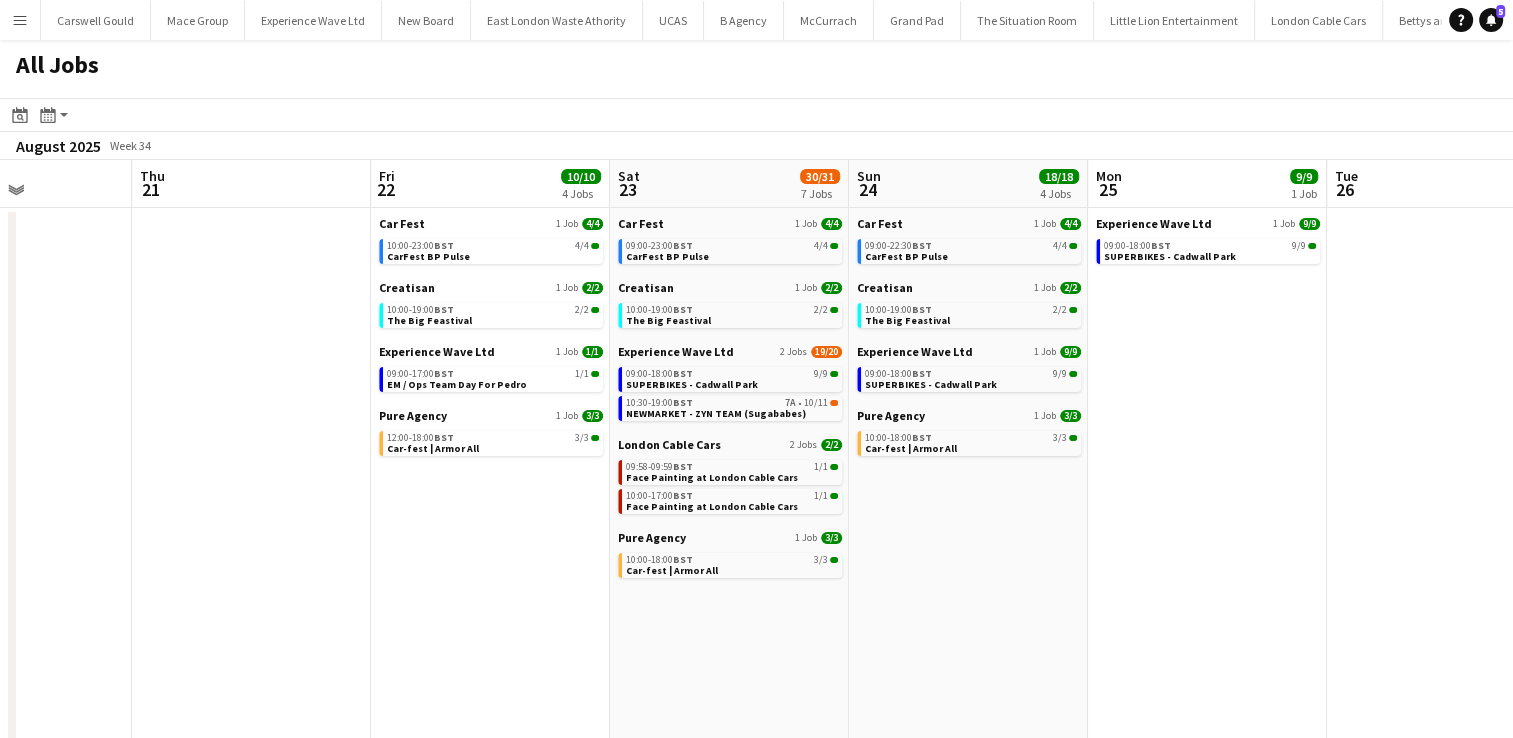 scroll, scrollTop: 0, scrollLeft: 875, axis: horizontal 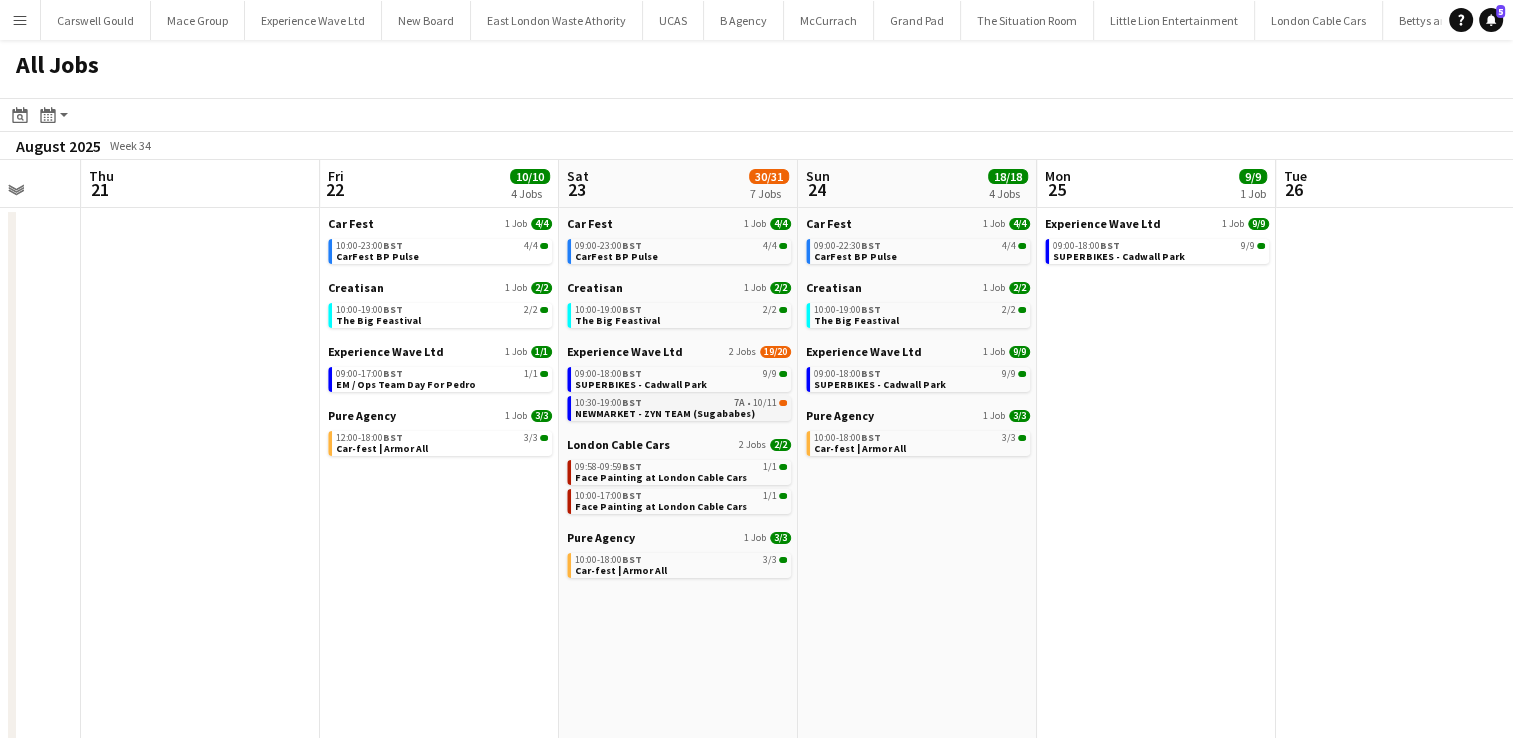 click on "NEWMARKET - ZYN TEAM (Sugababes)" at bounding box center [665, 413] 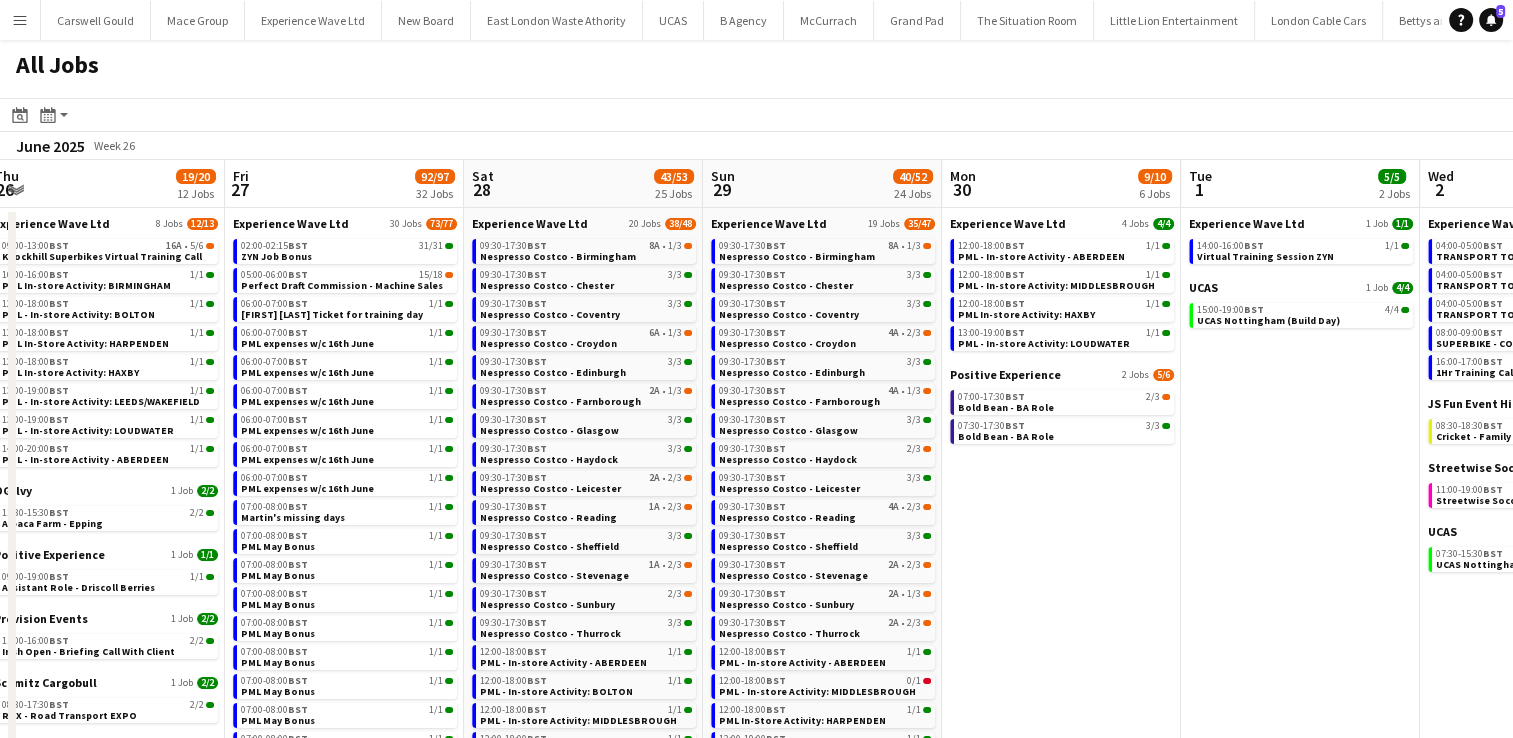 scroll, scrollTop: 0, scrollLeft: 426, axis: horizontal 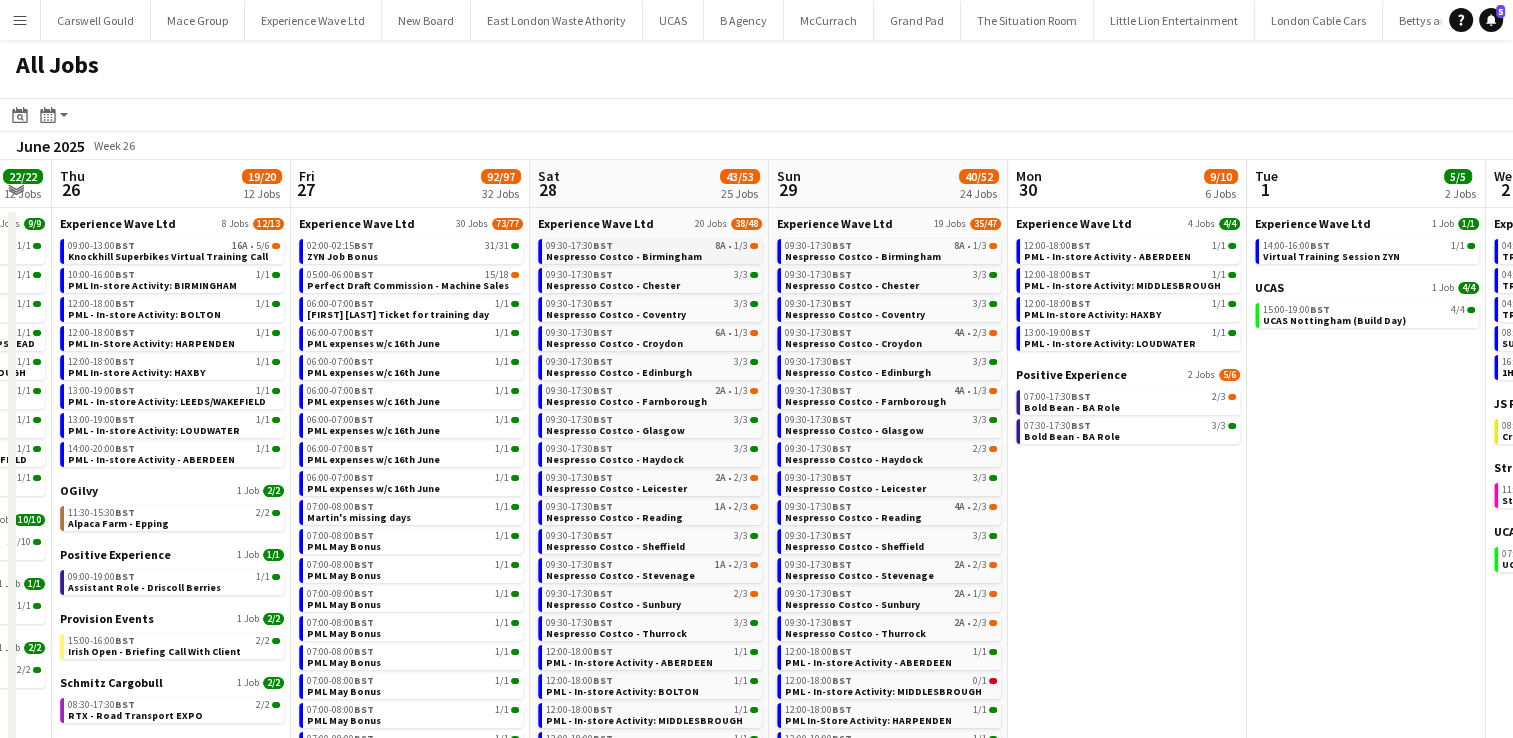 click on "09:30-17:30    BST   8A   •   1/3" at bounding box center (652, 246) 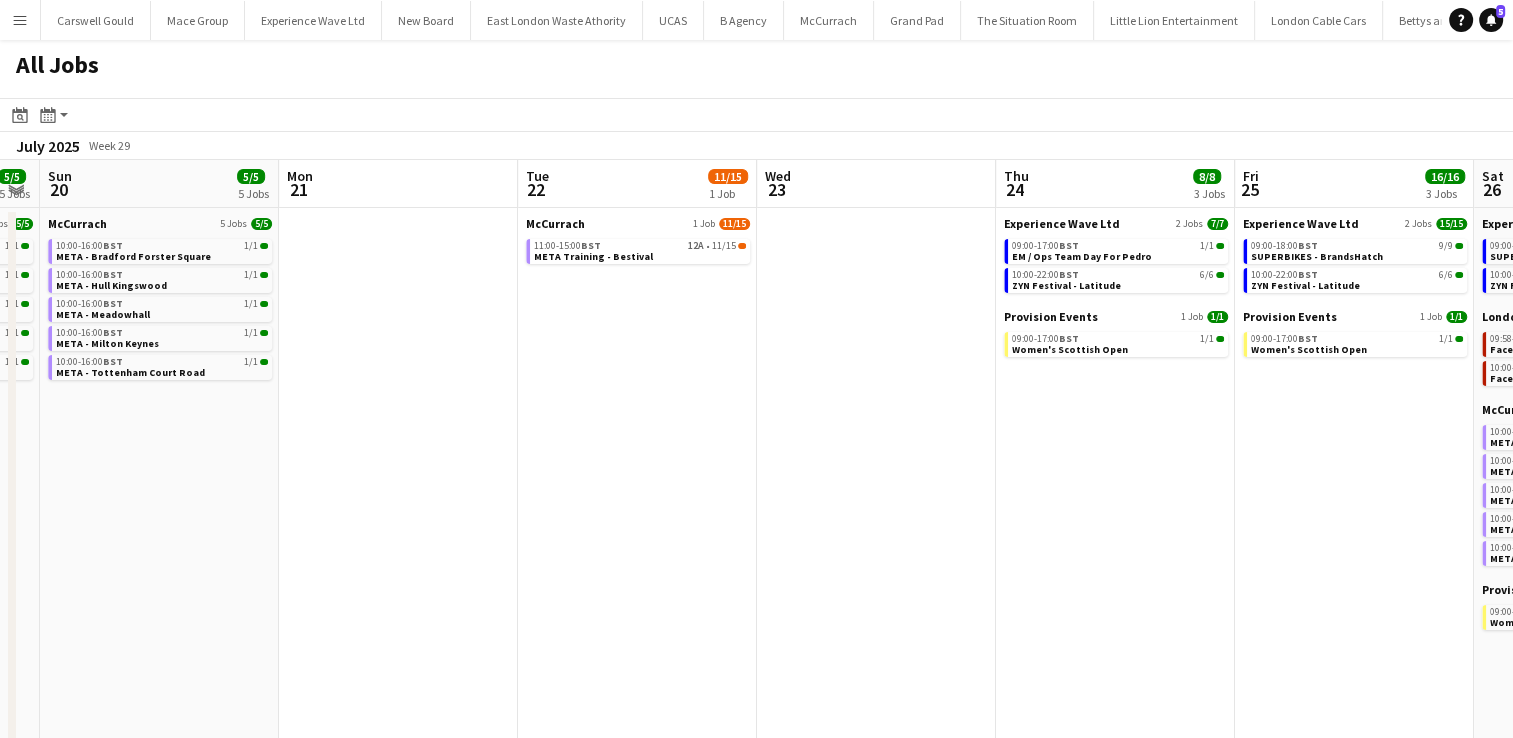 scroll, scrollTop: 0, scrollLeft: 919, axis: horizontal 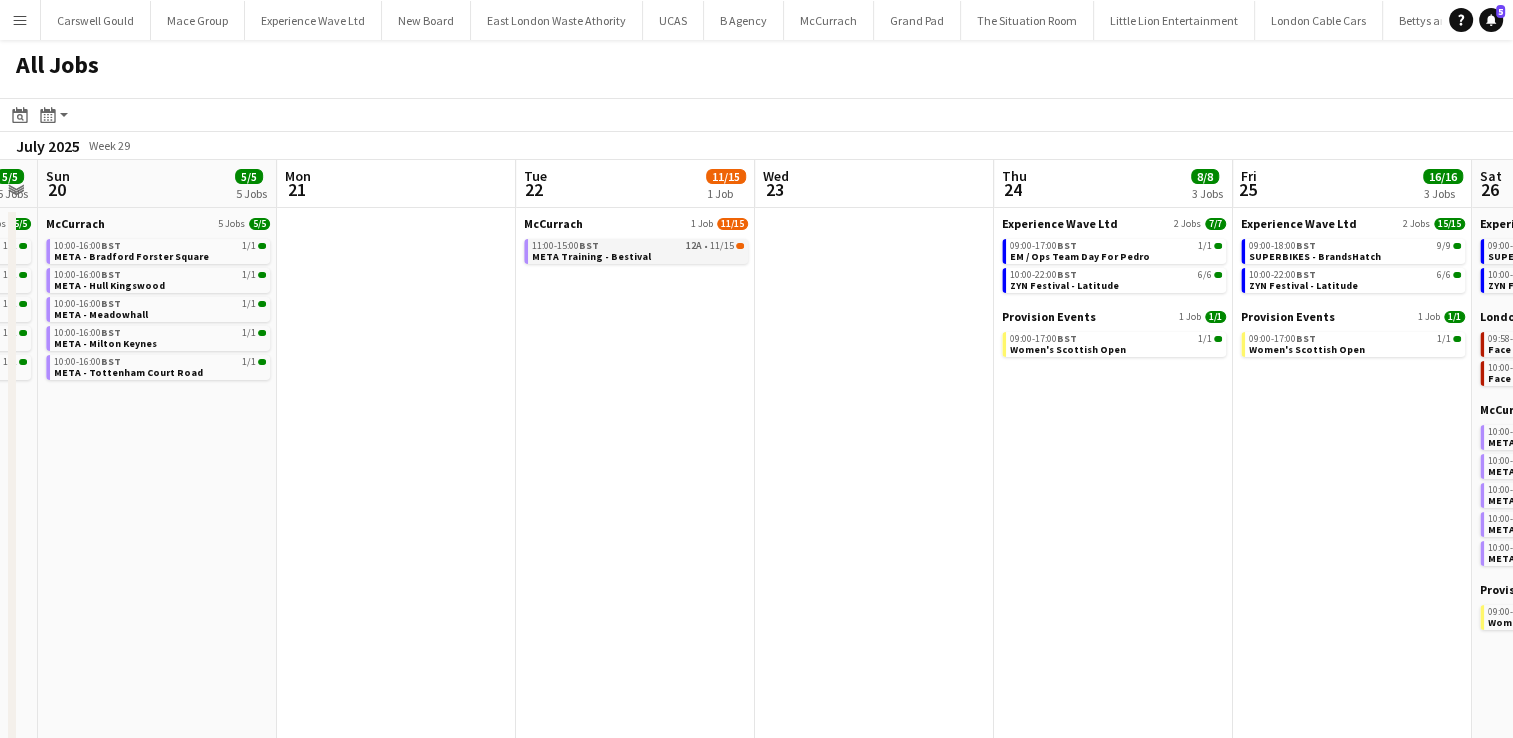drag, startPoint x: 596, startPoint y: 258, endPoint x: 555, endPoint y: 253, distance: 41.303753 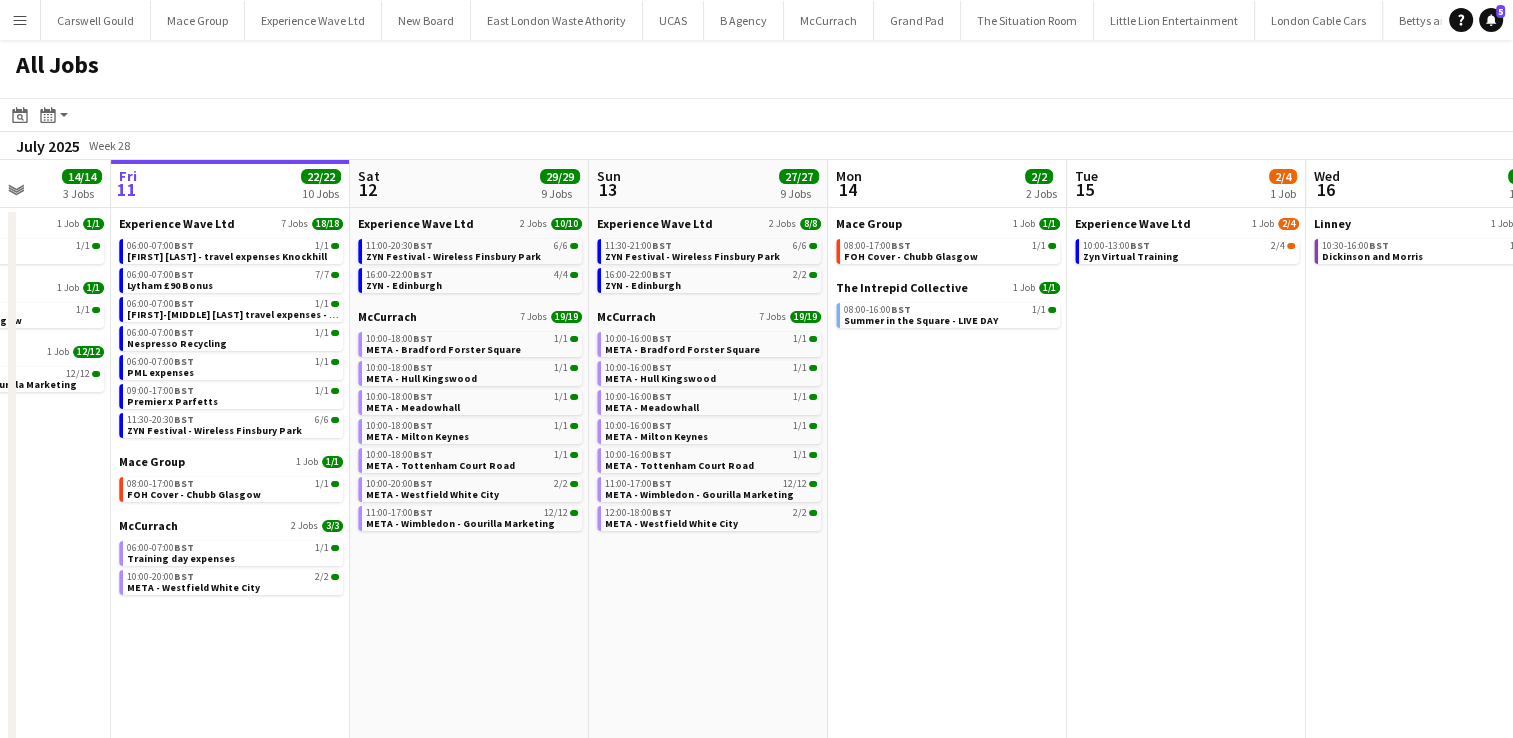 scroll, scrollTop: 0, scrollLeft: 439, axis: horizontal 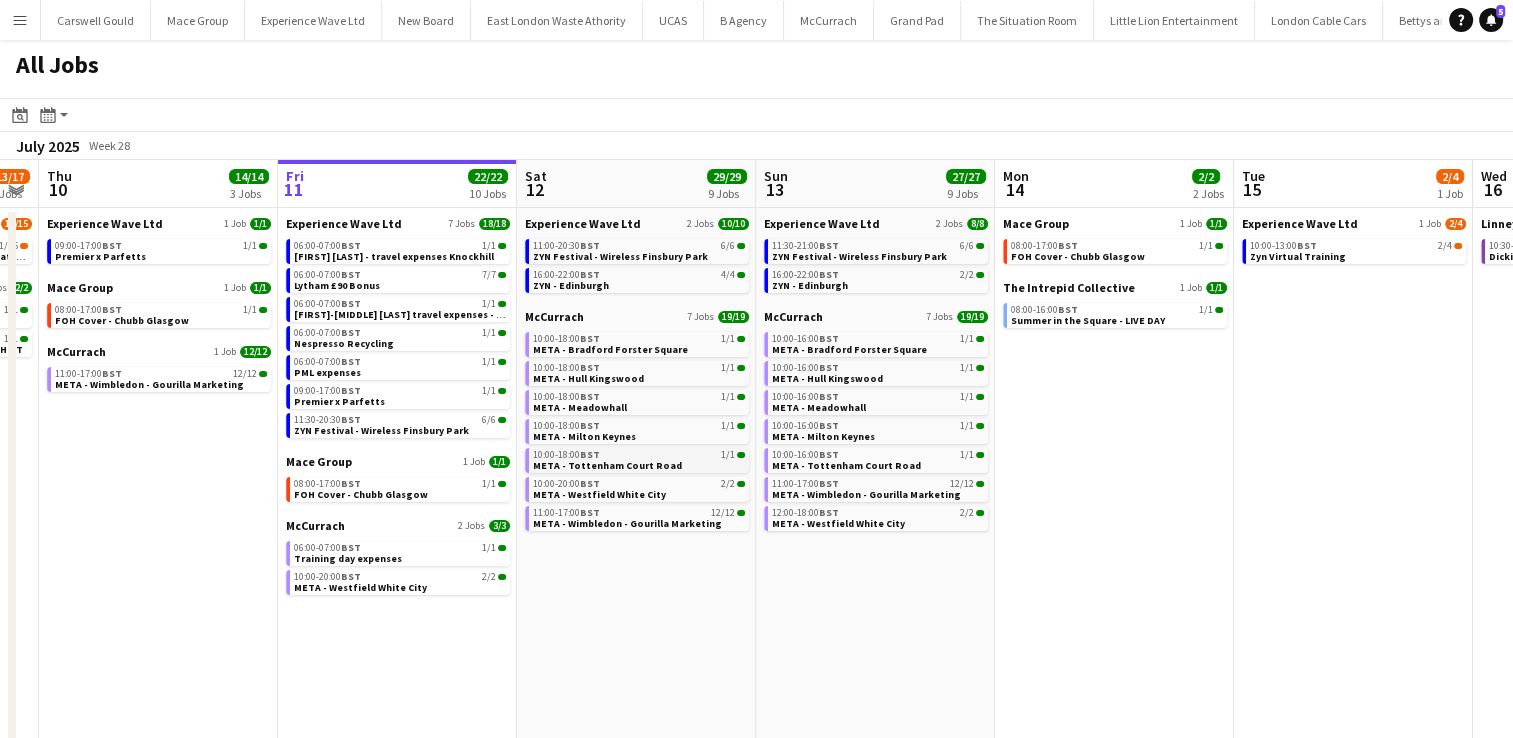 click on "META - Tottenham Court Road" at bounding box center (607, 465) 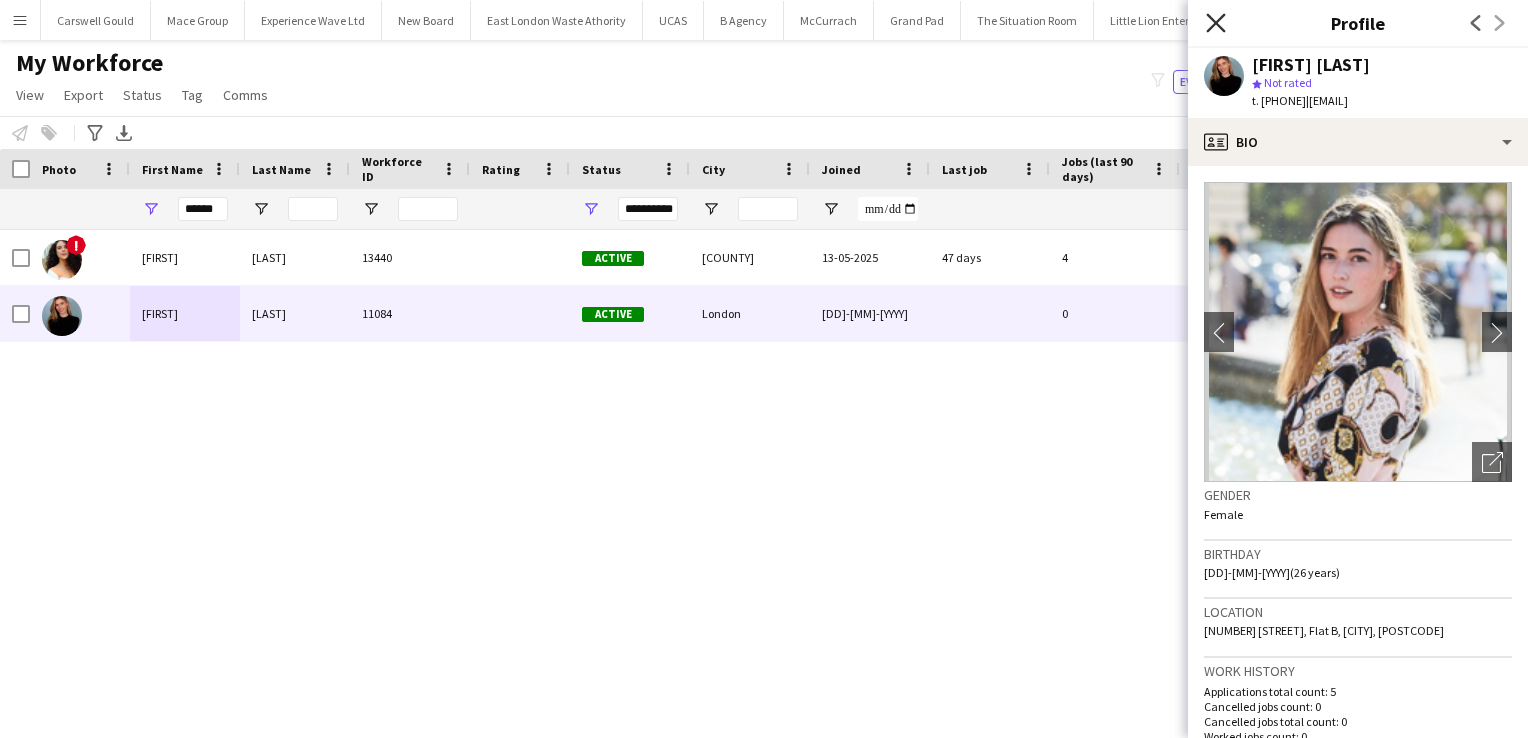 scroll, scrollTop: 0, scrollLeft: 0, axis: both 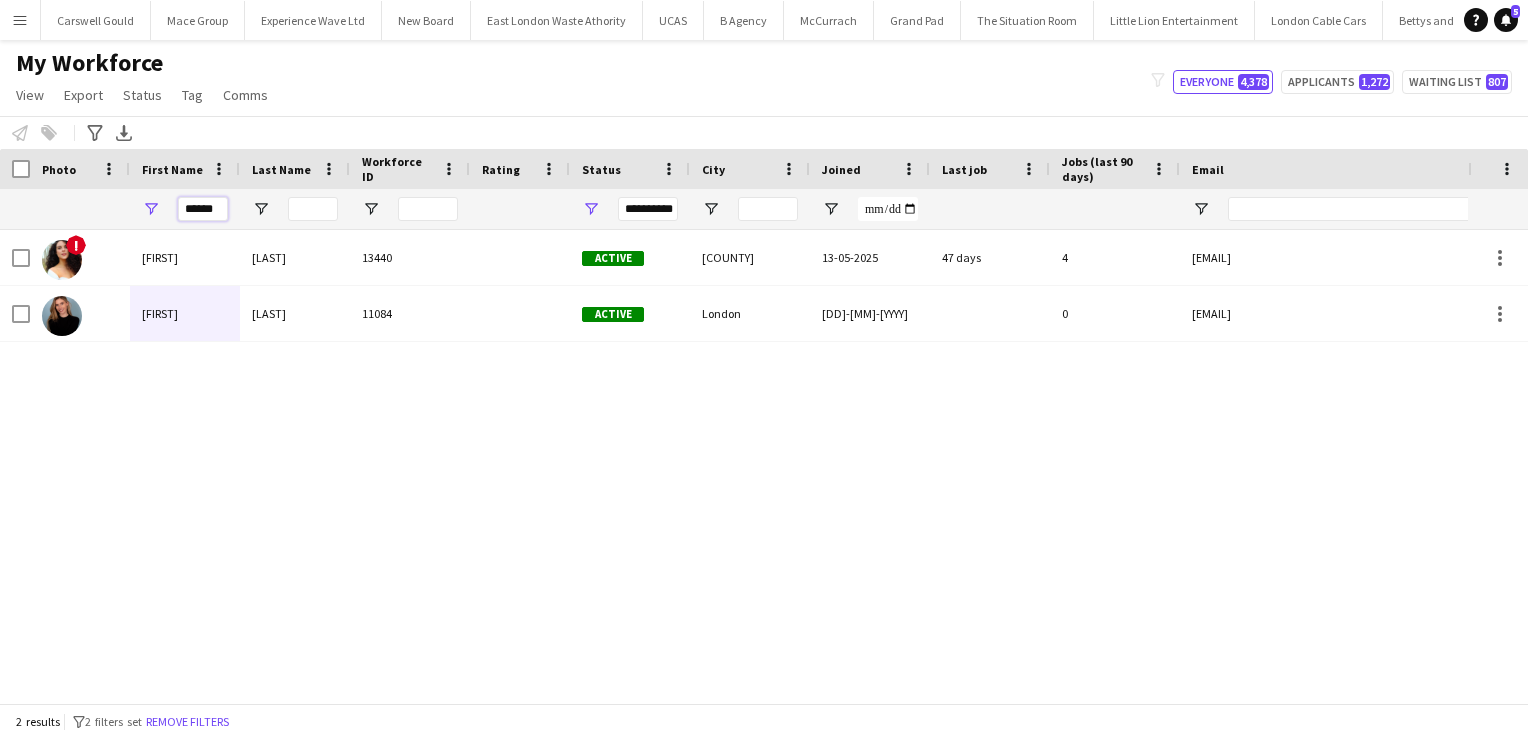 click on "******" at bounding box center (203, 209) 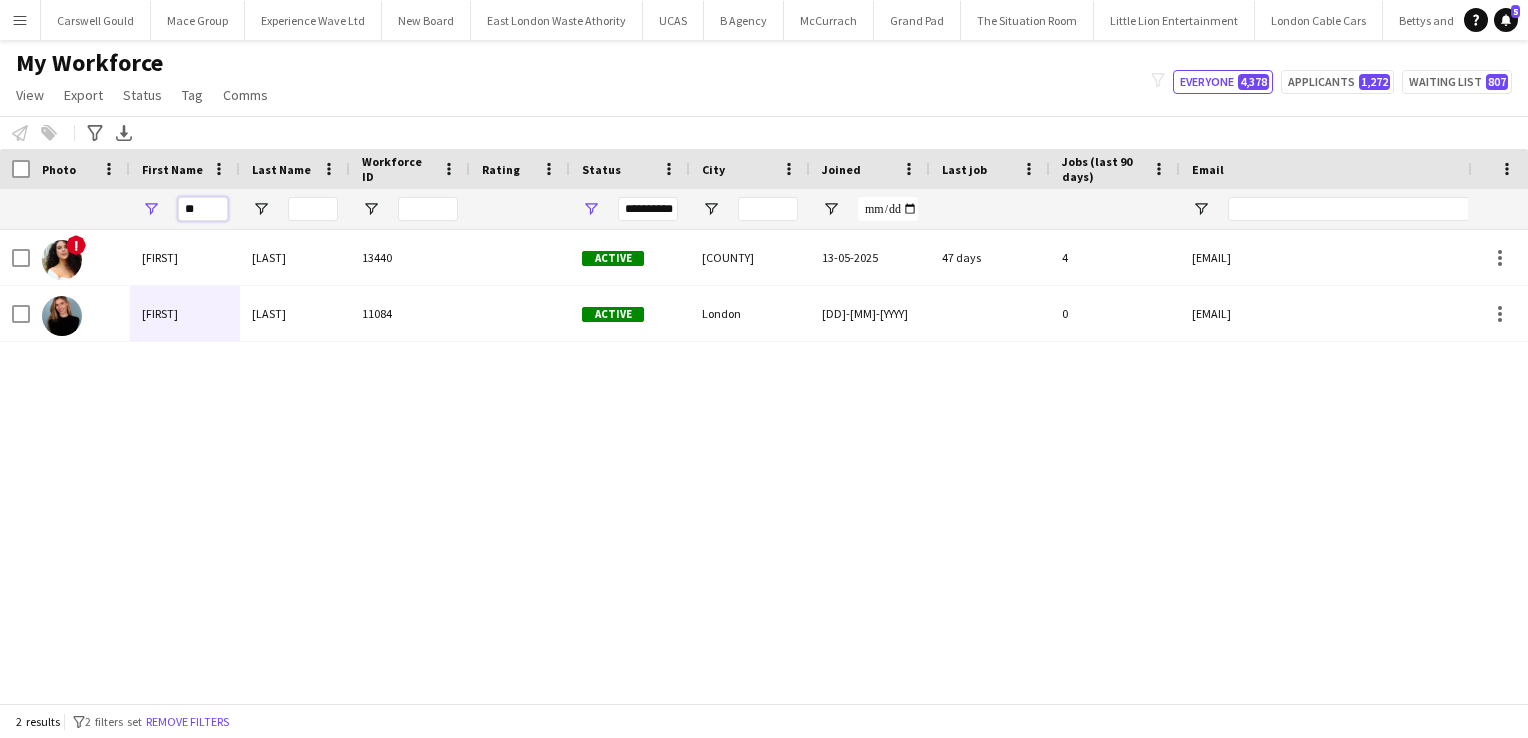 type on "*" 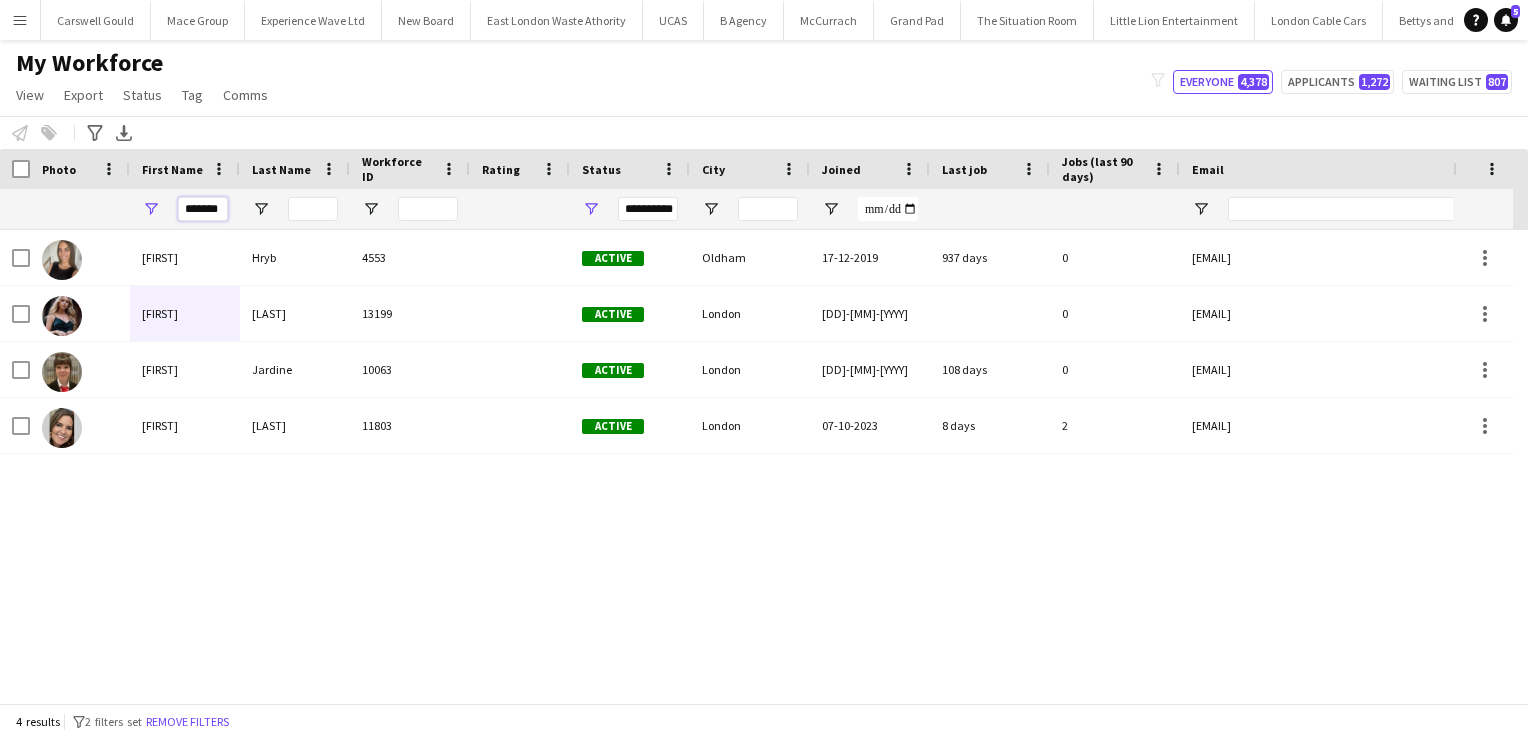 type on "*******" 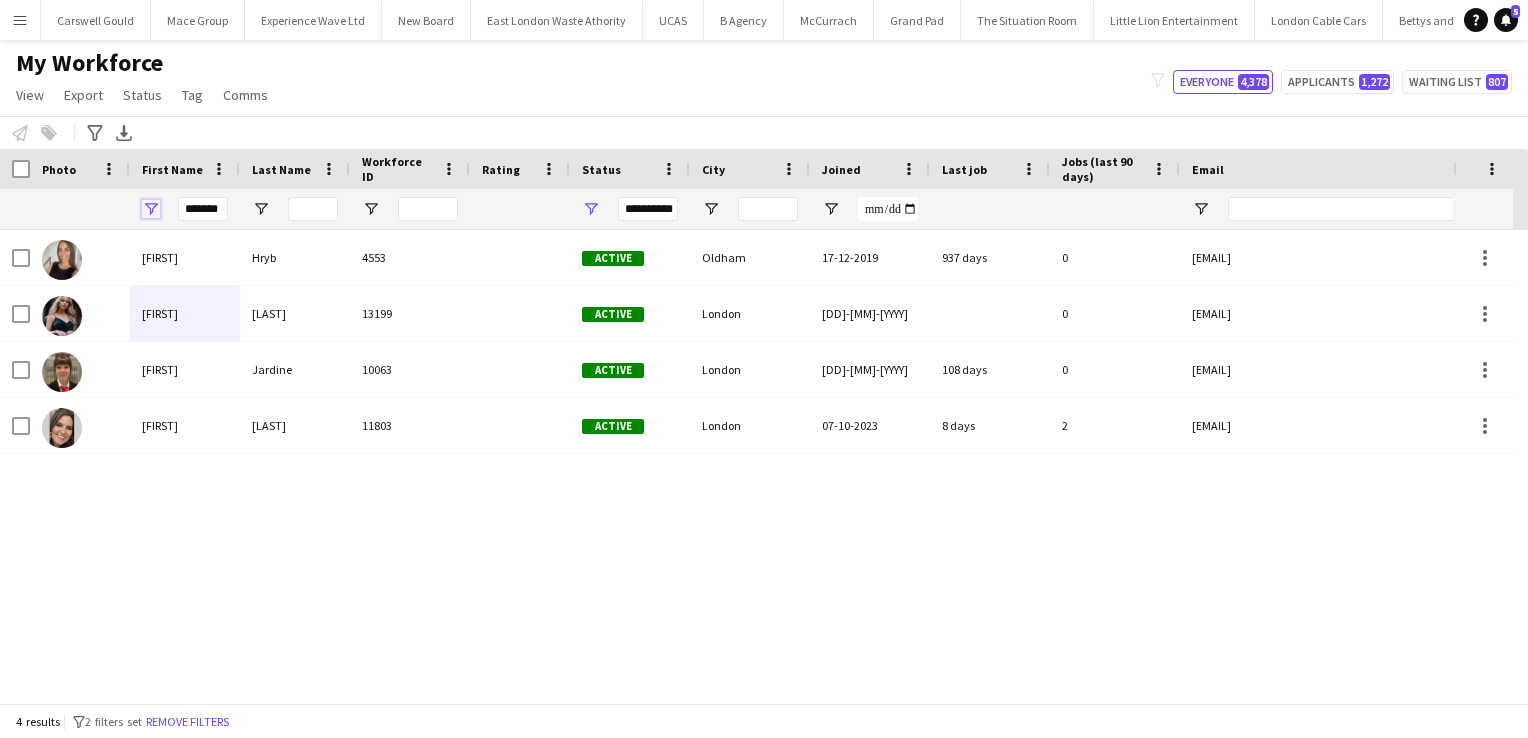 type 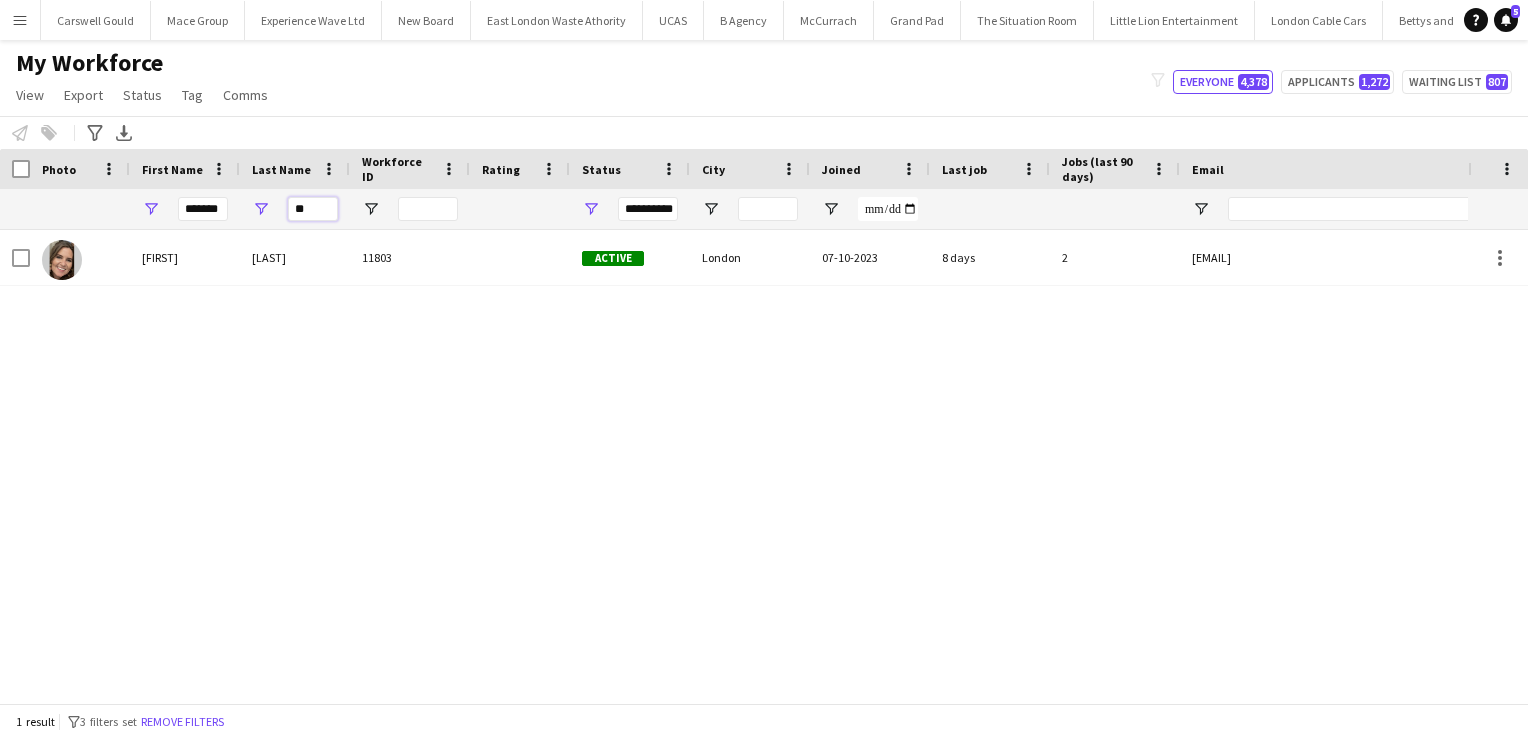 type on "*" 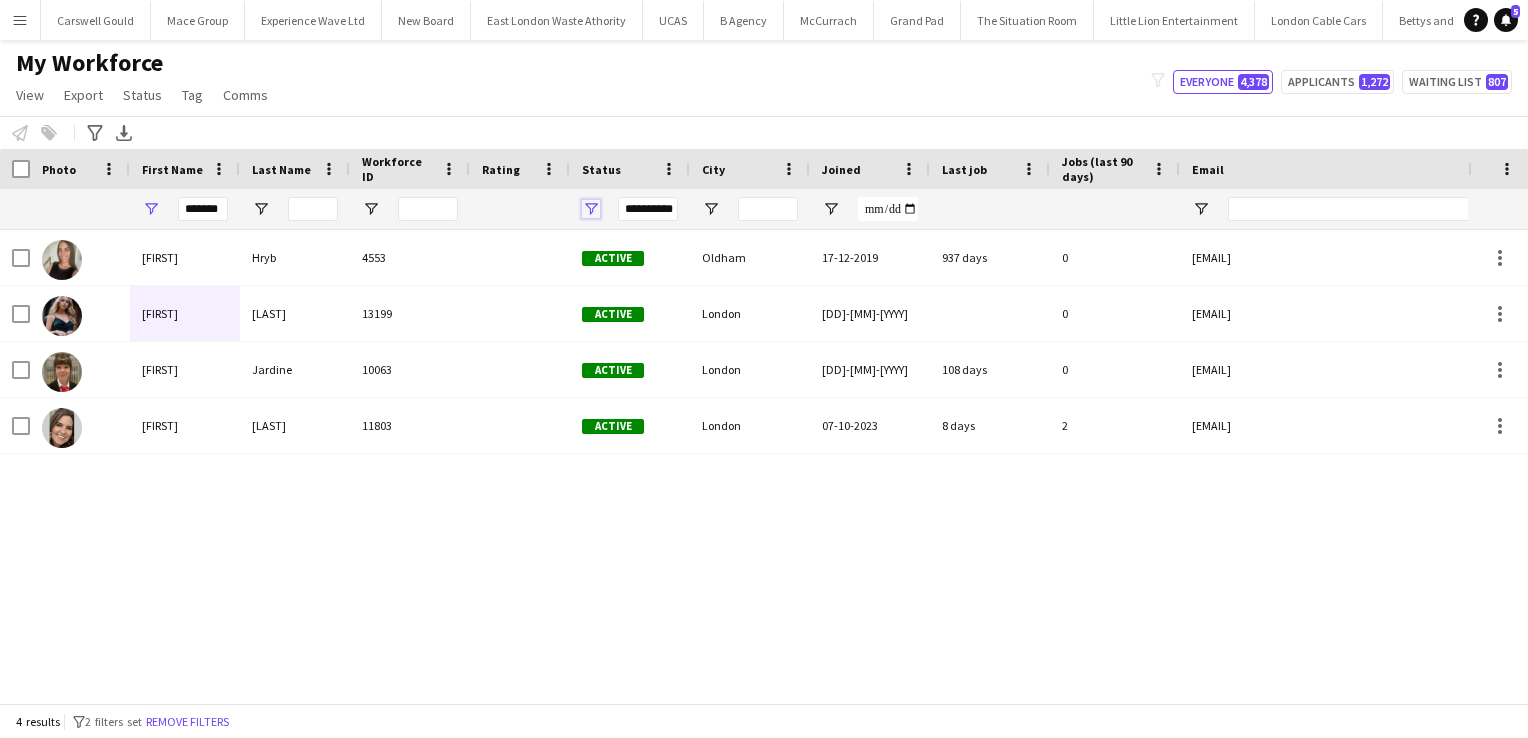 click at bounding box center [591, 209] 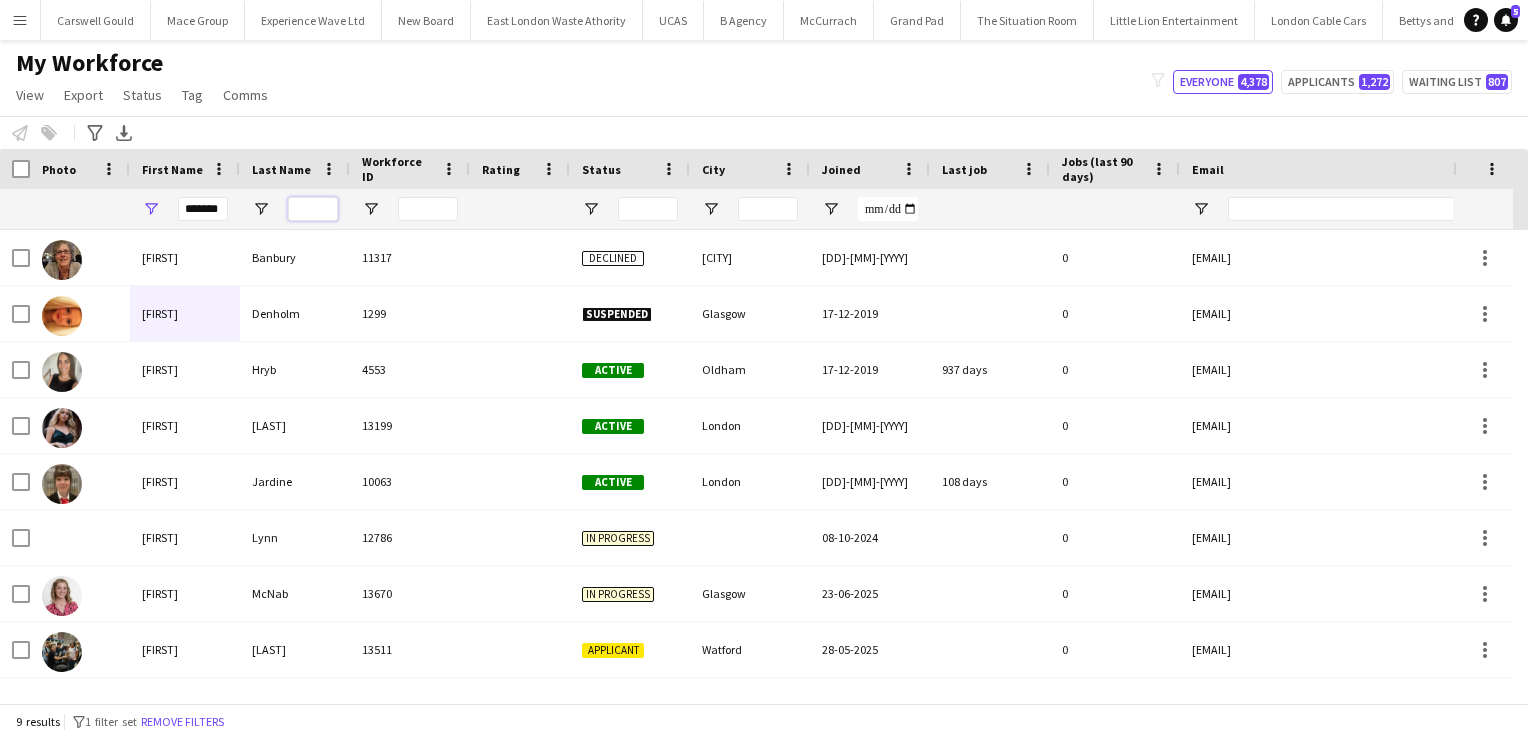 click at bounding box center (313, 209) 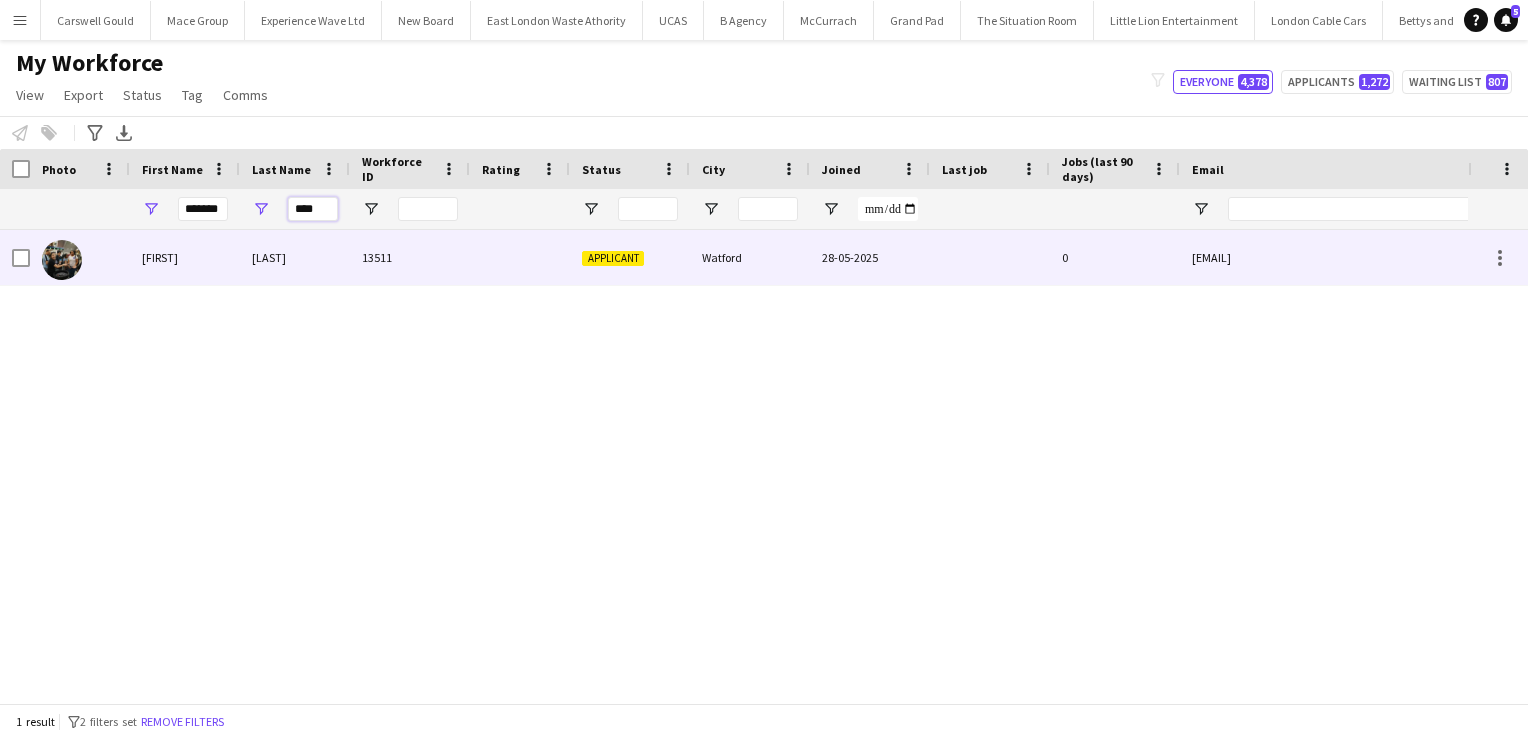 type on "****" 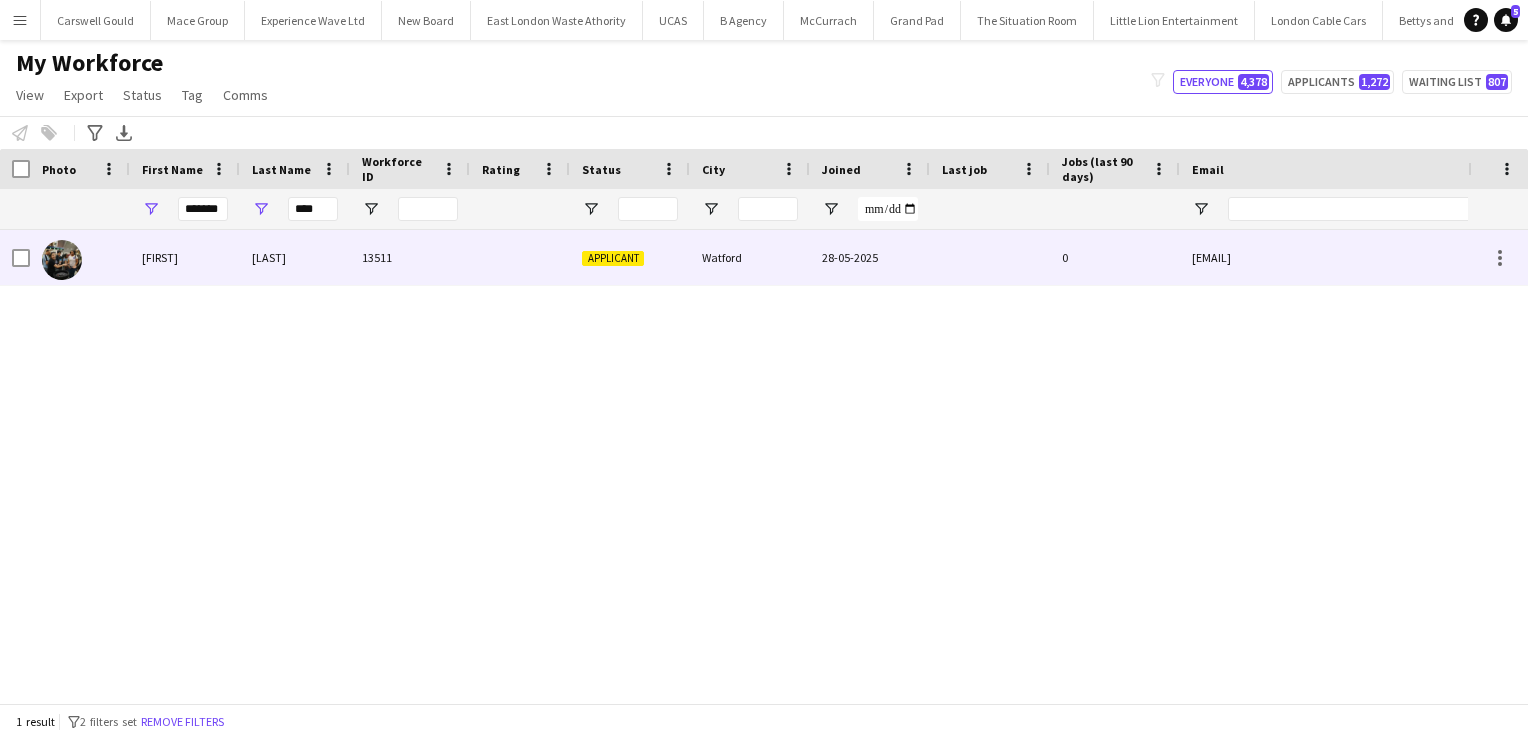 click on "Wildman" at bounding box center (295, 257) 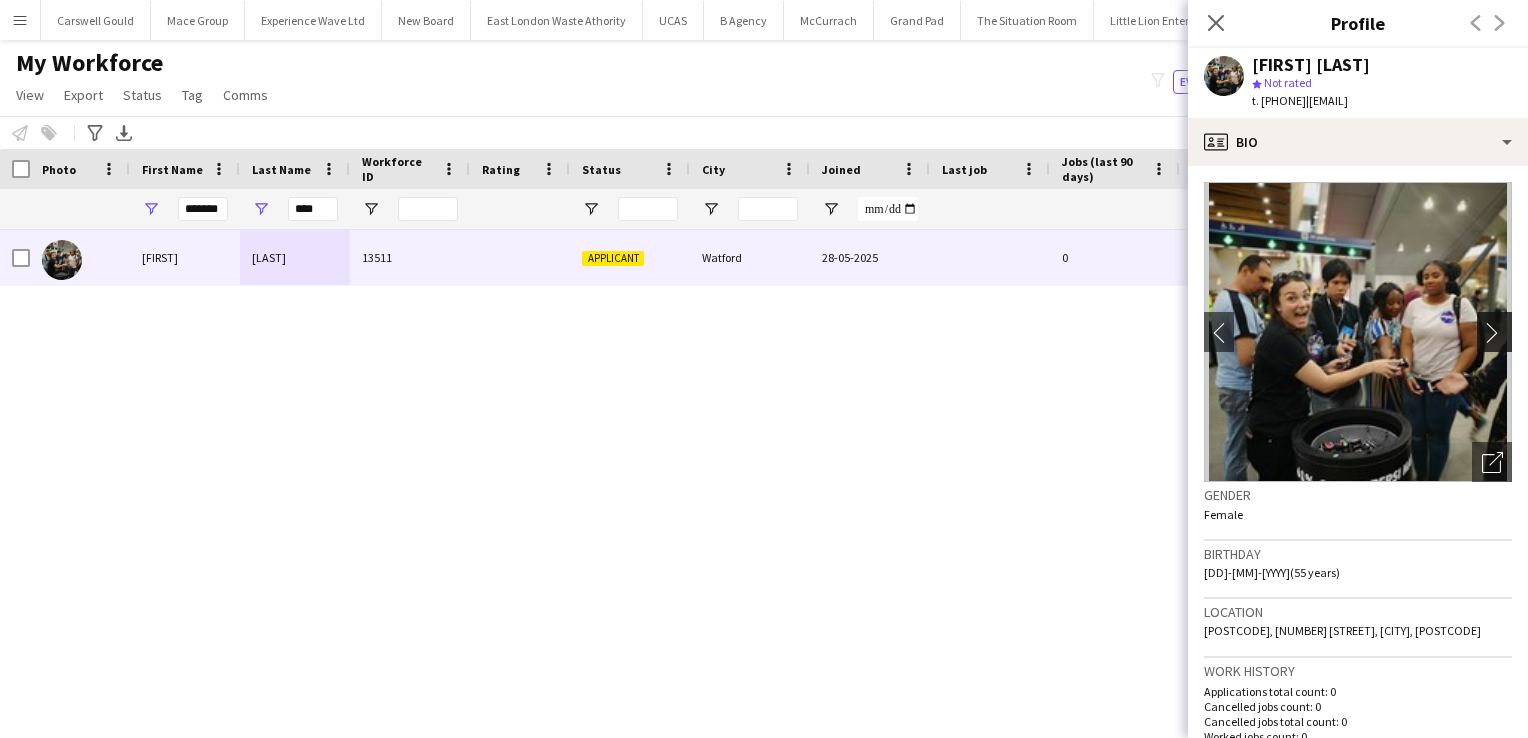 click on "chevron-right" 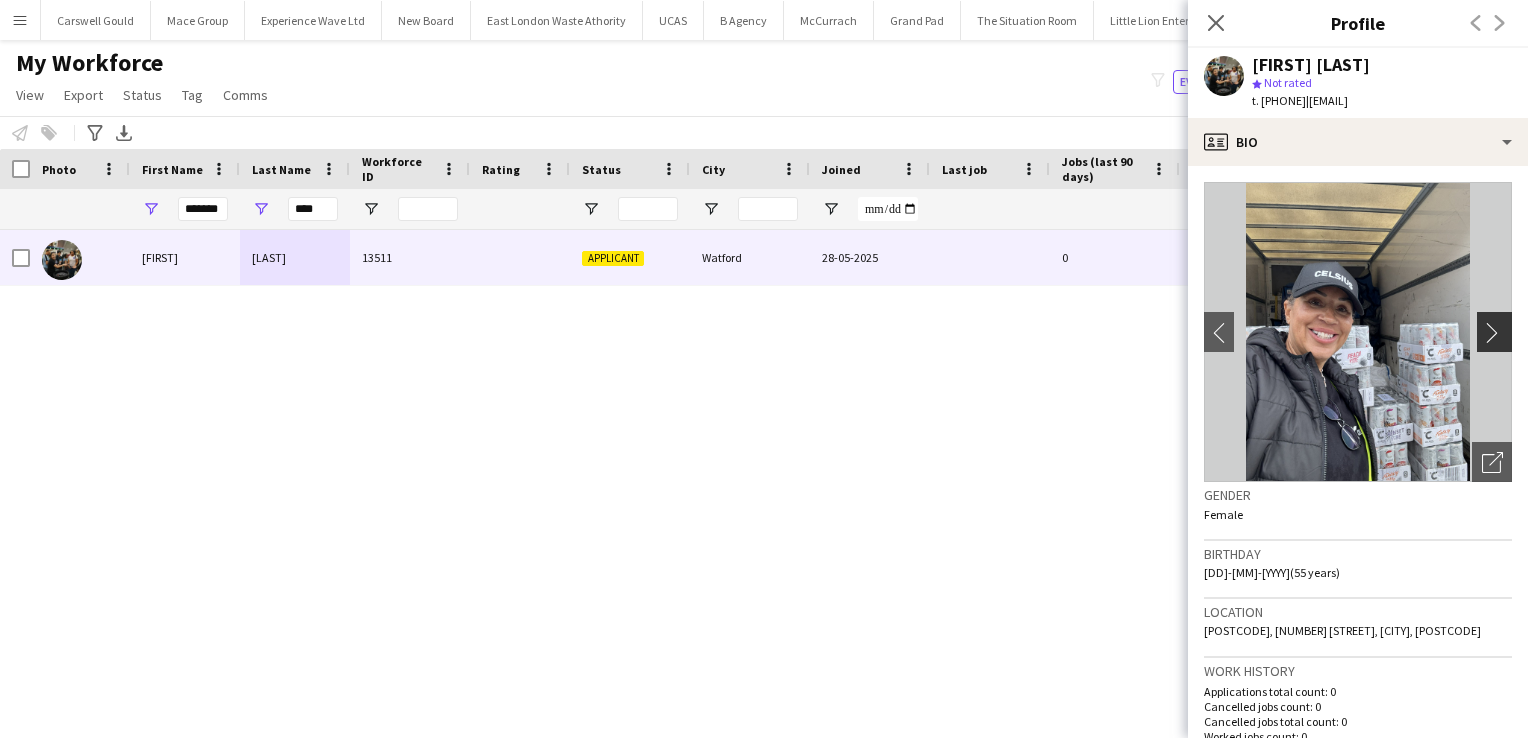 click on "chevron-right" 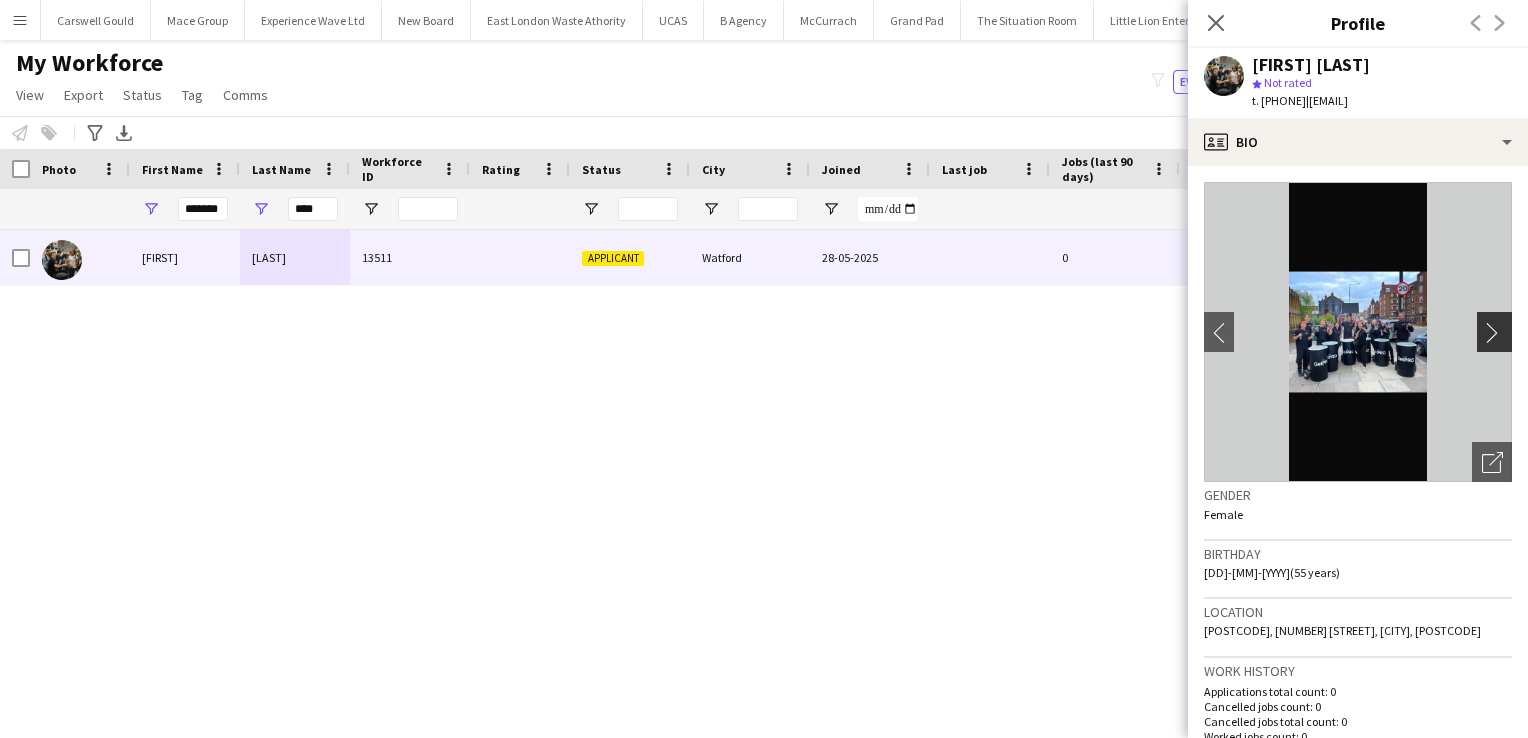 click on "chevron-right" 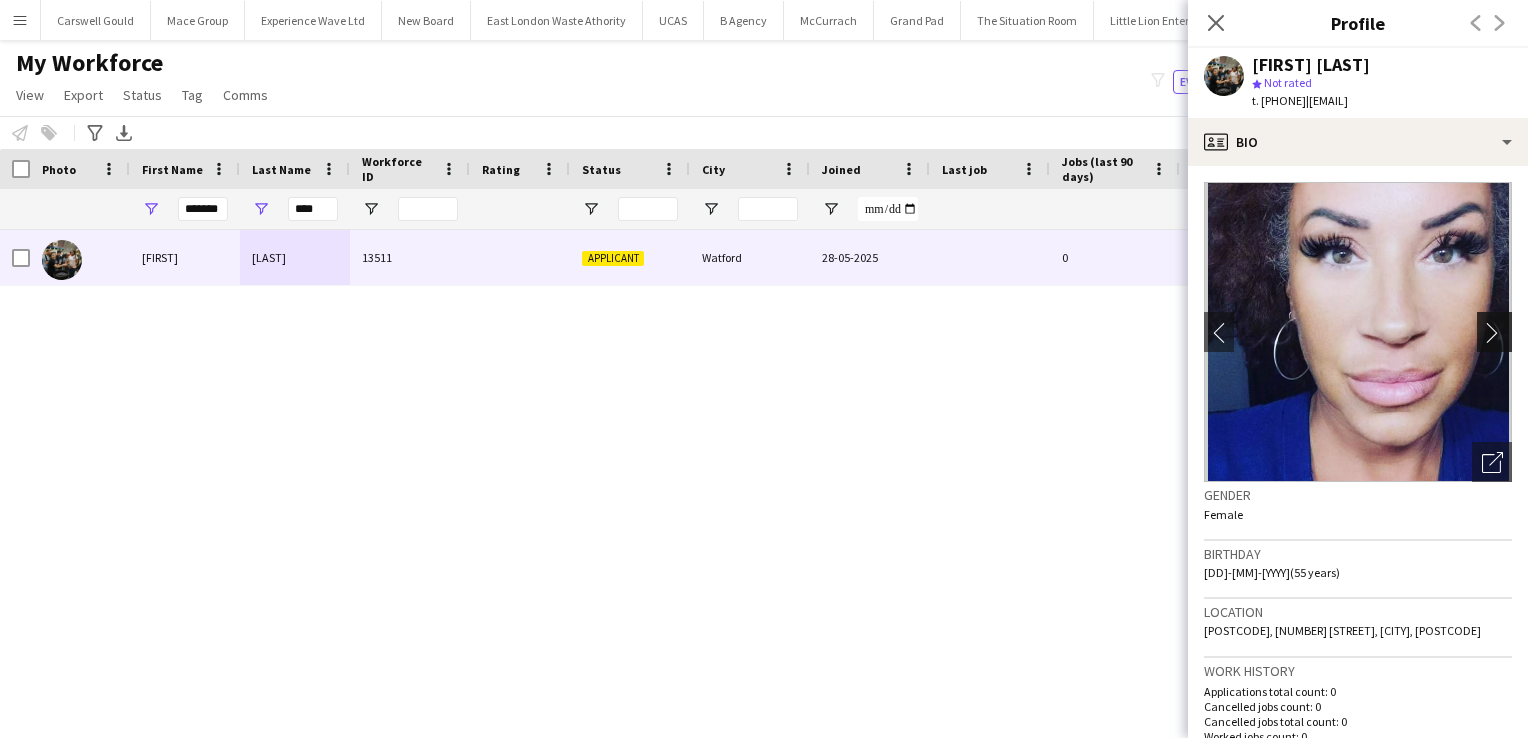 click on "chevron-right" 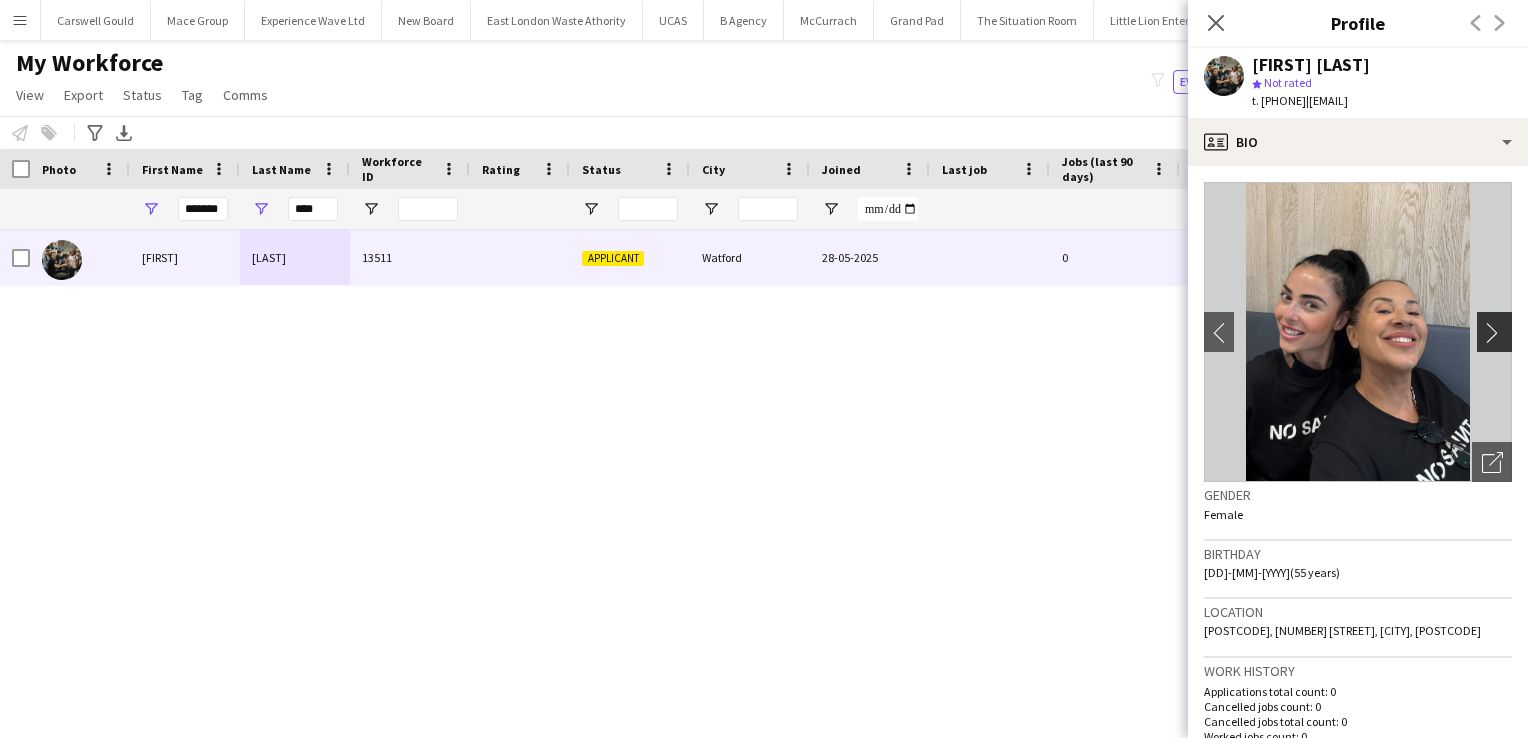 click on "chevron-right" 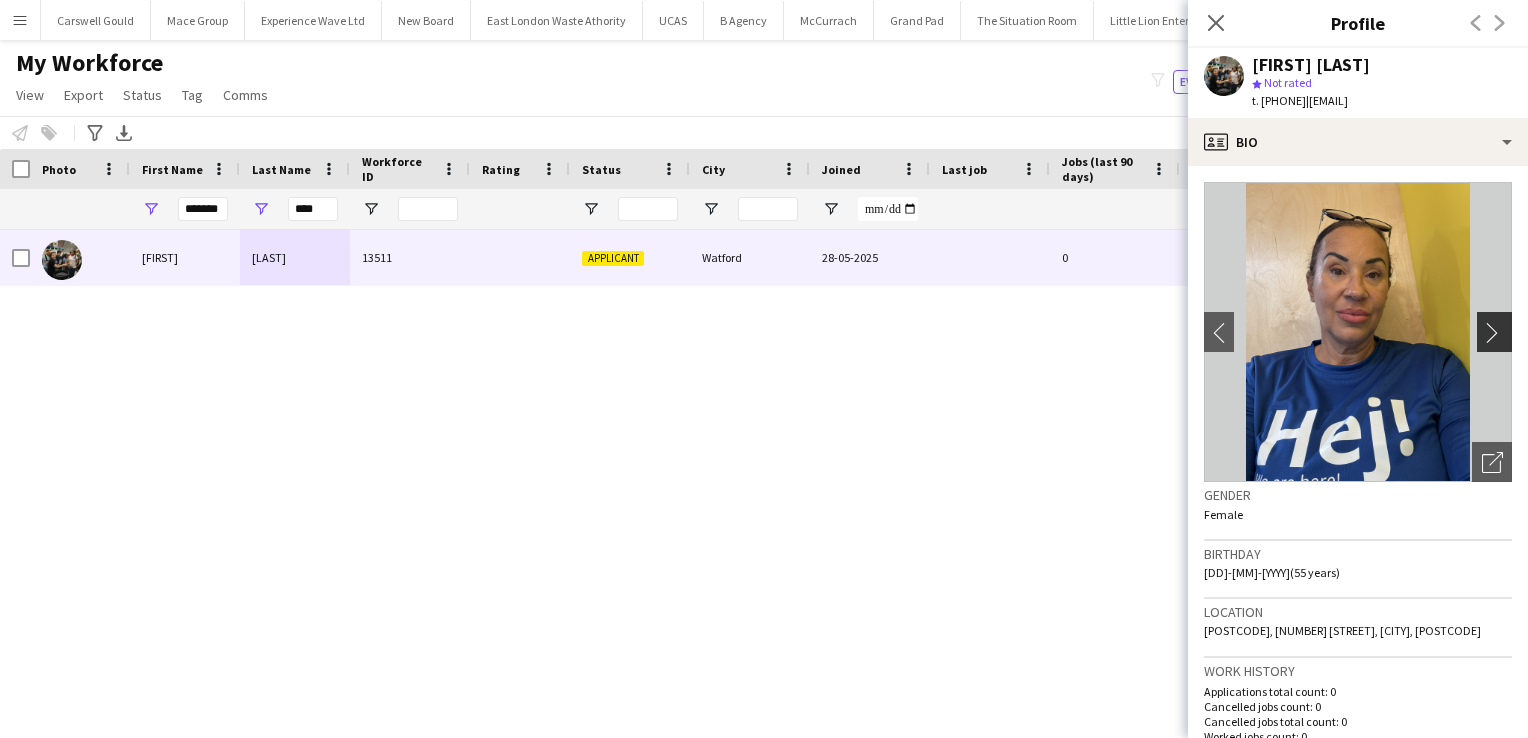 click on "chevron-right" 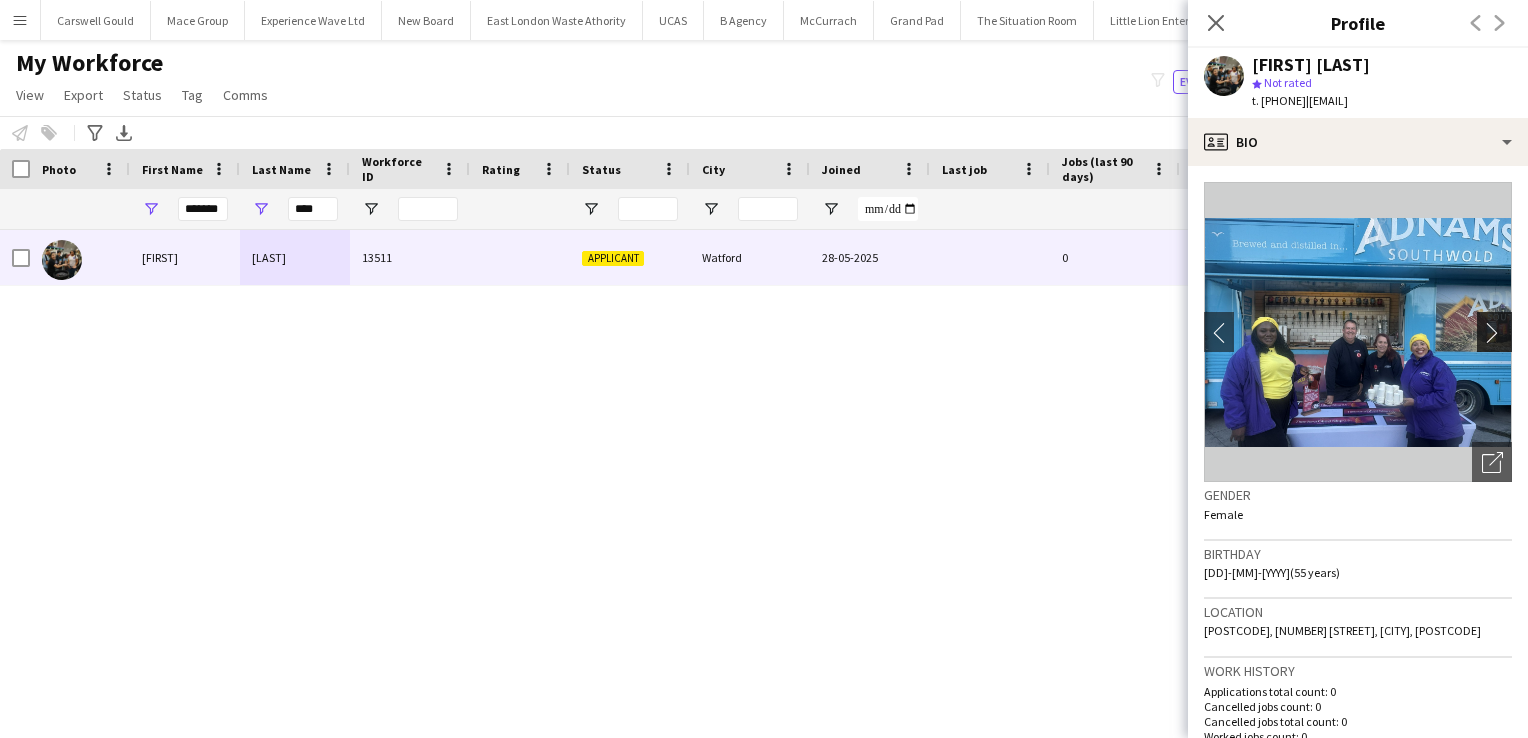 click on "chevron-right" 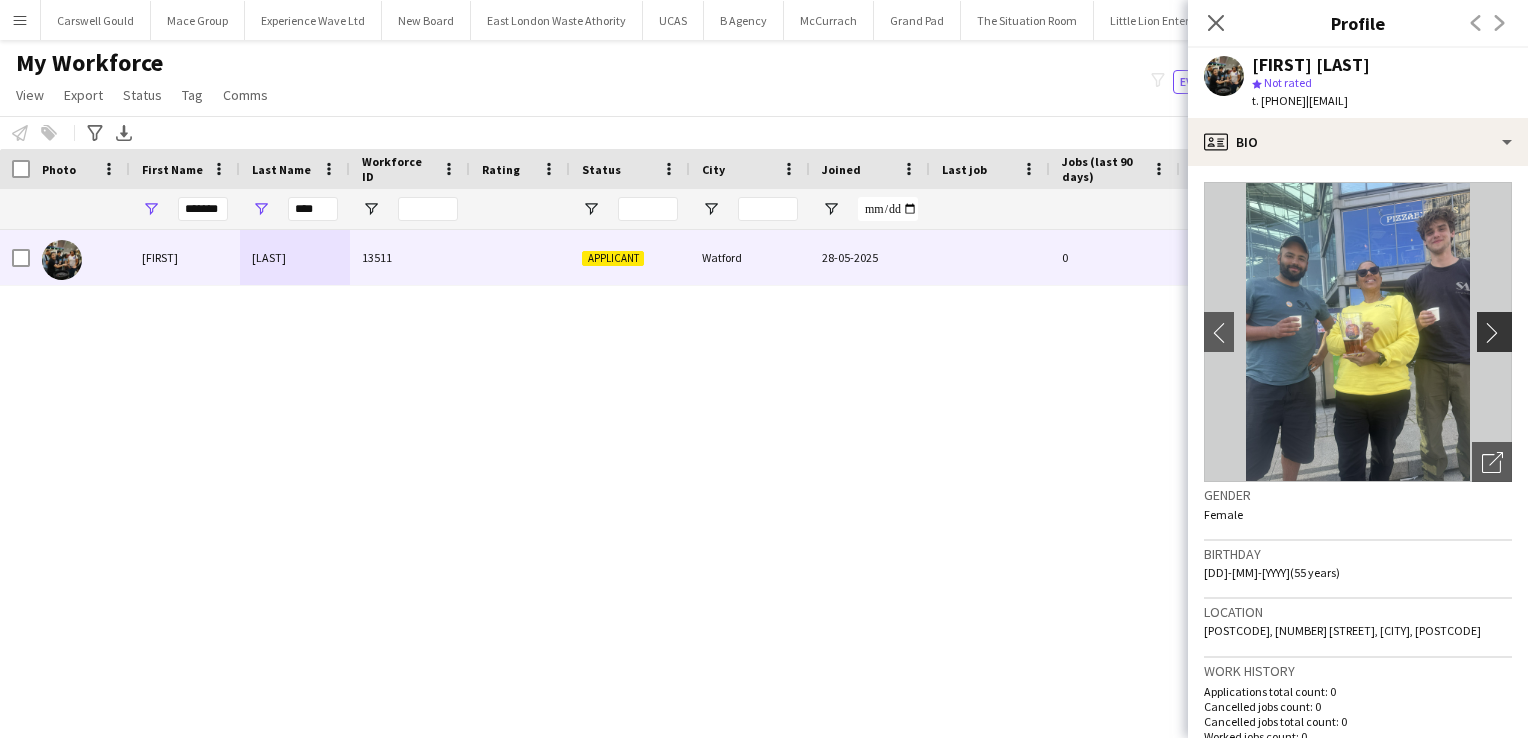 click on "chevron-right" 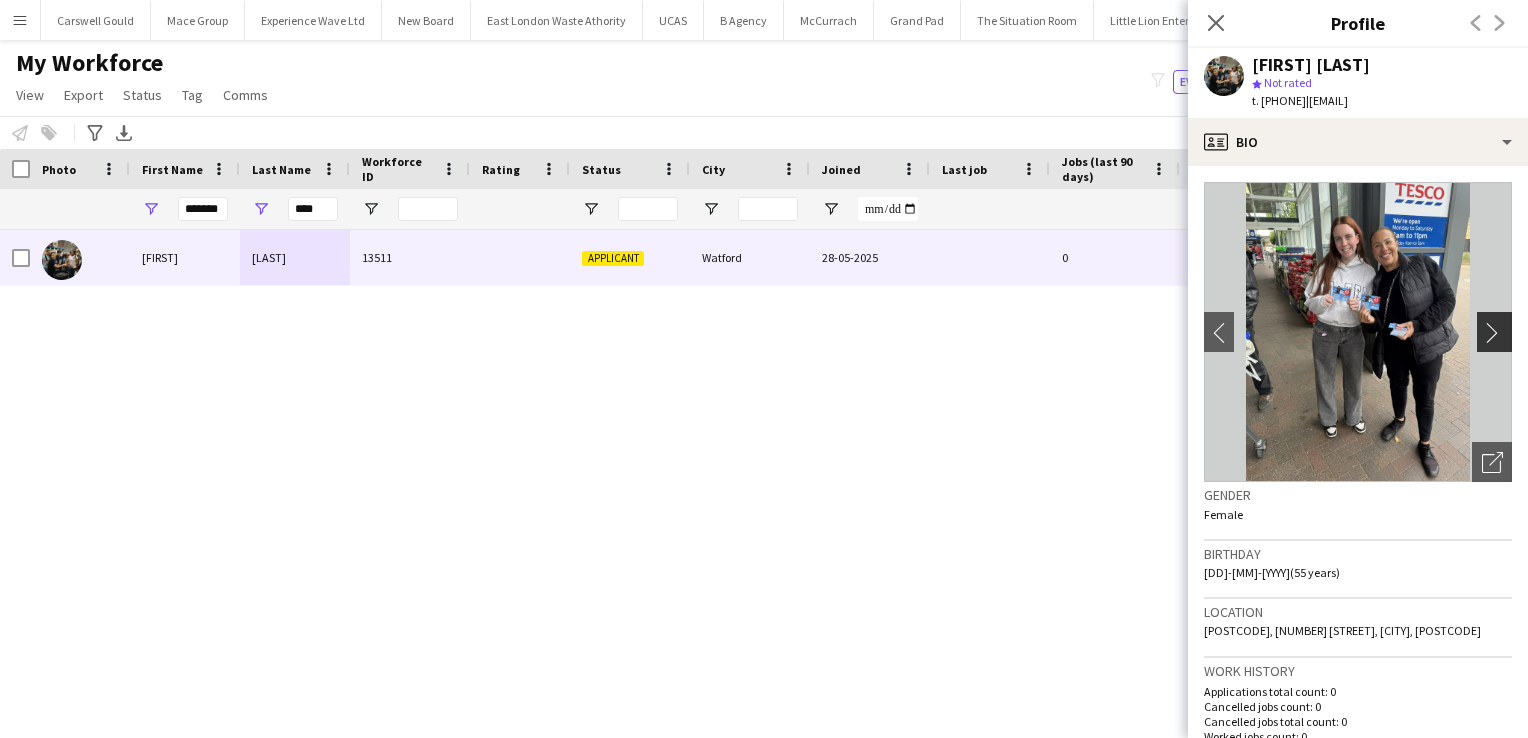 click on "chevron-right" 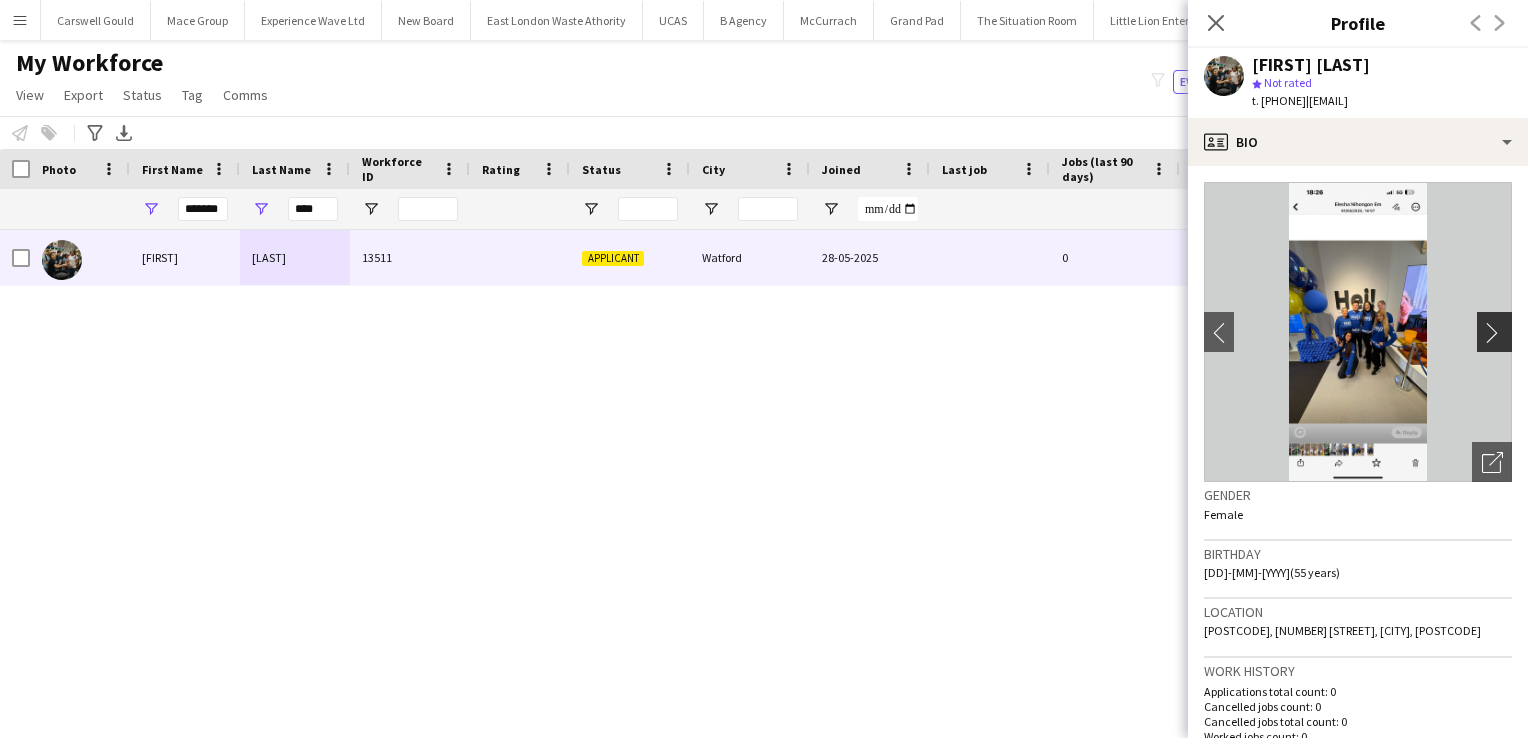 click on "chevron-right" 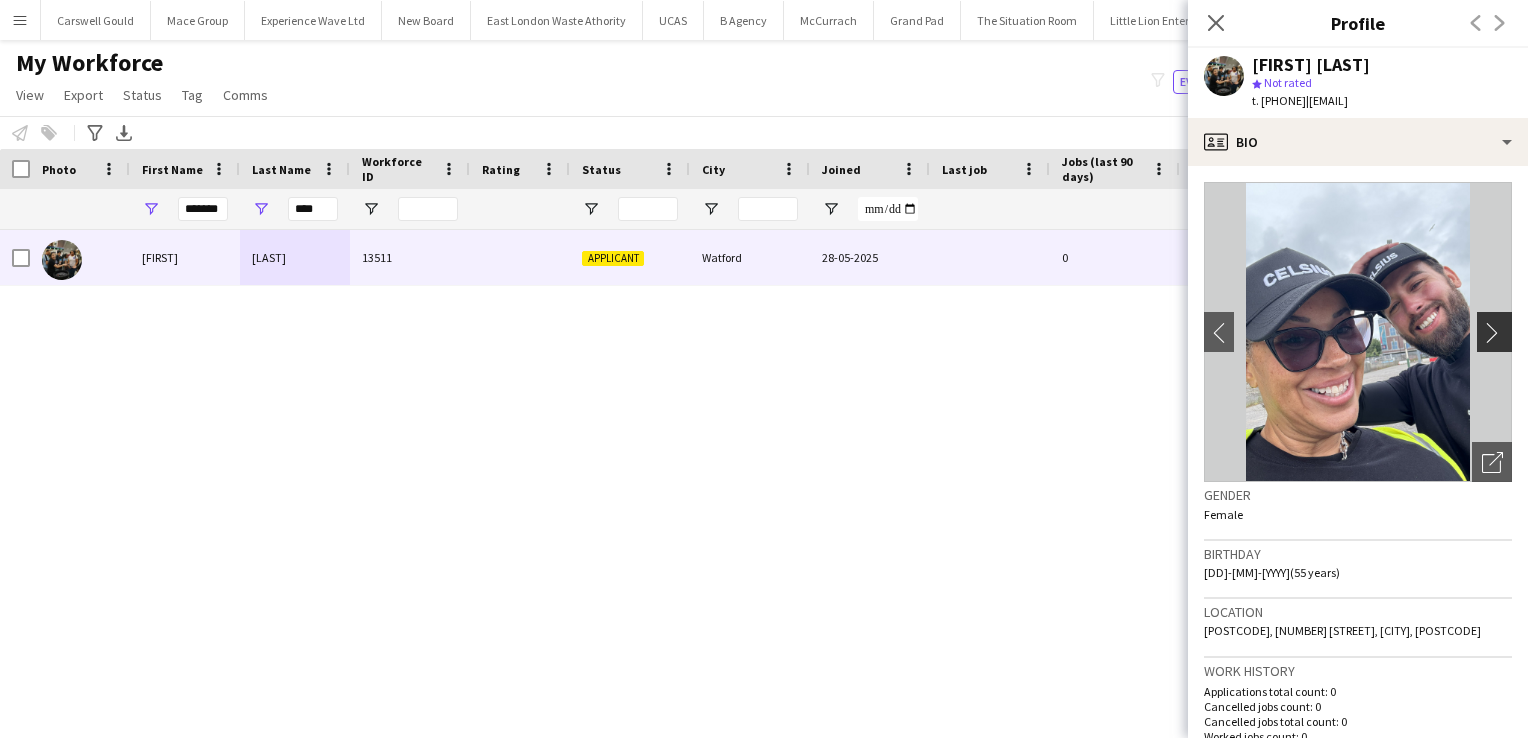 click on "chevron-right" 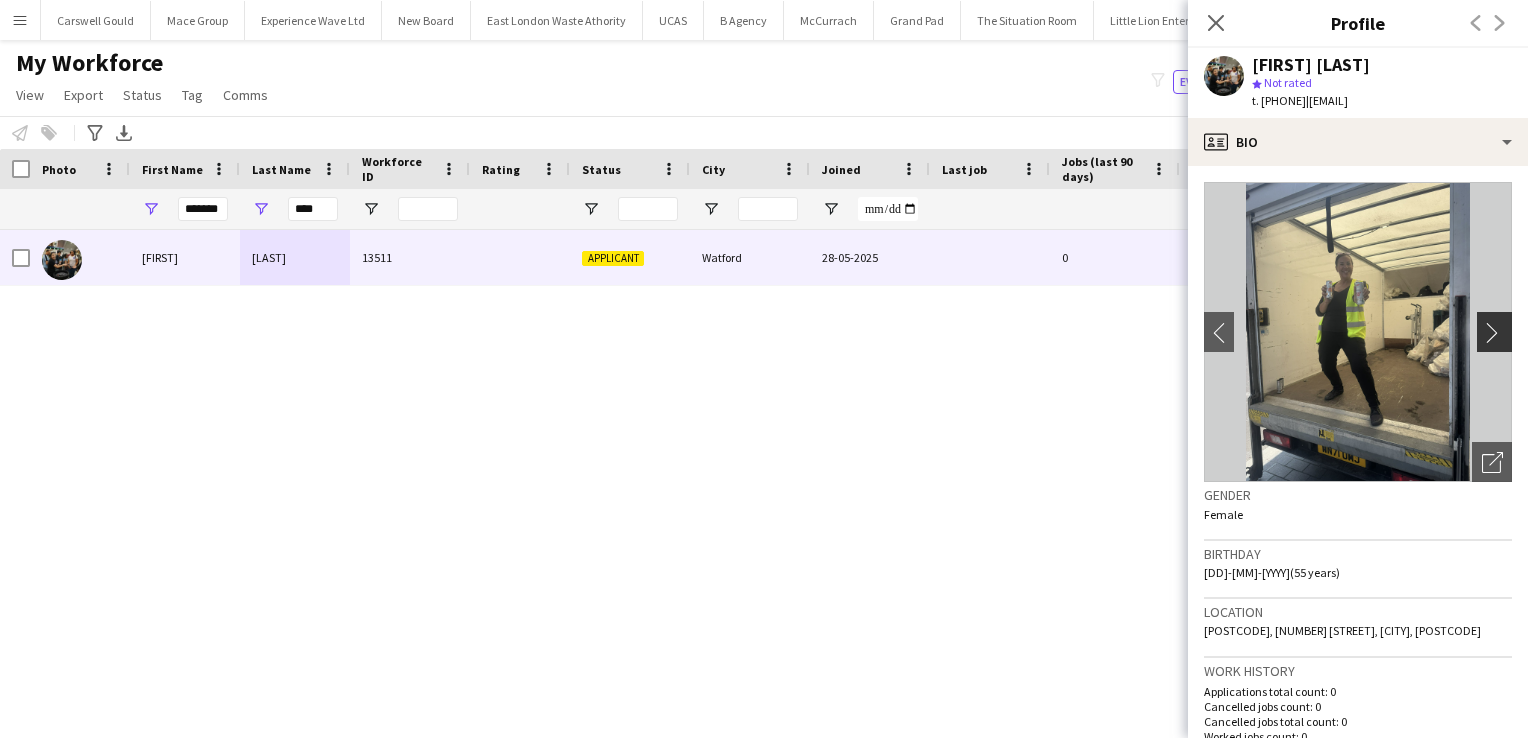 click on "chevron-right" 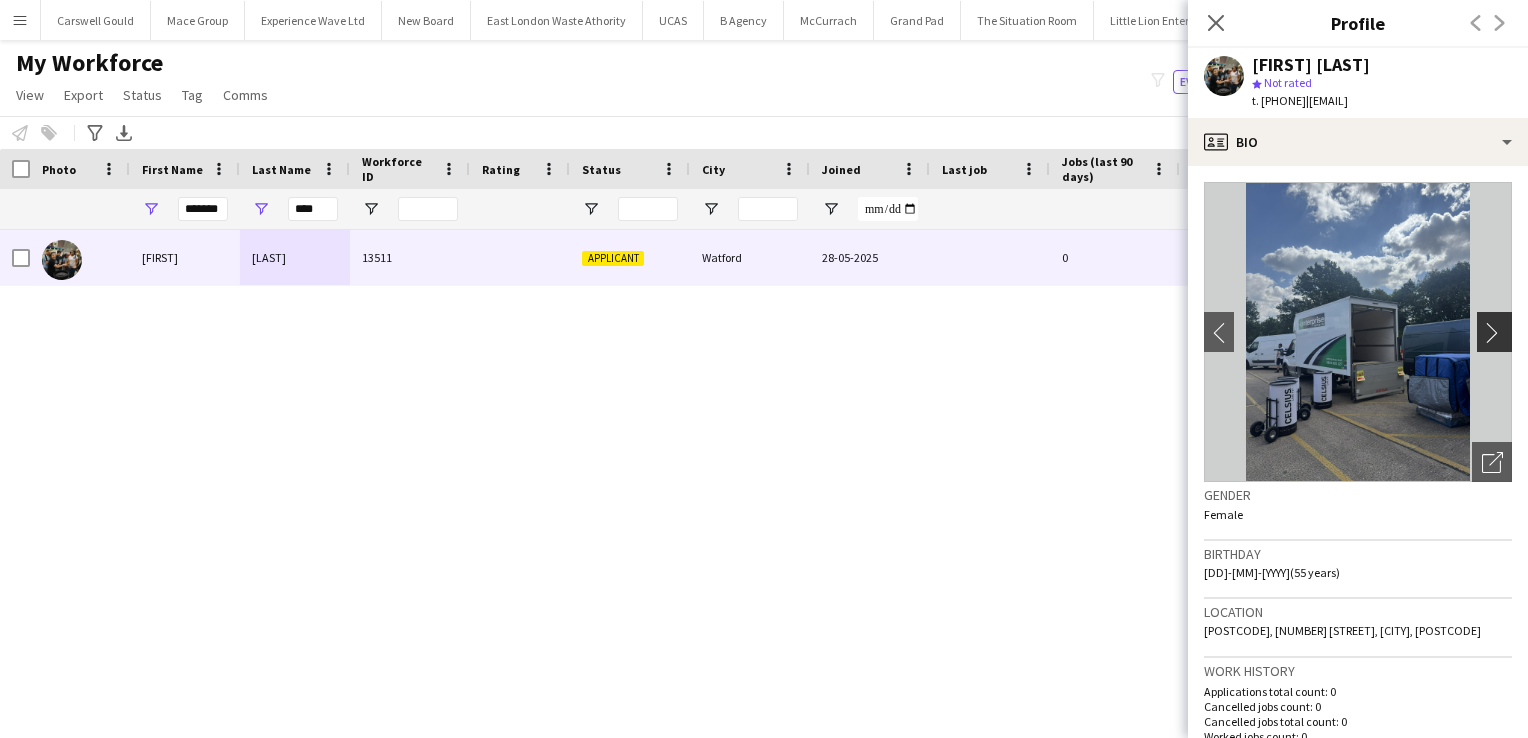 click on "chevron-right" 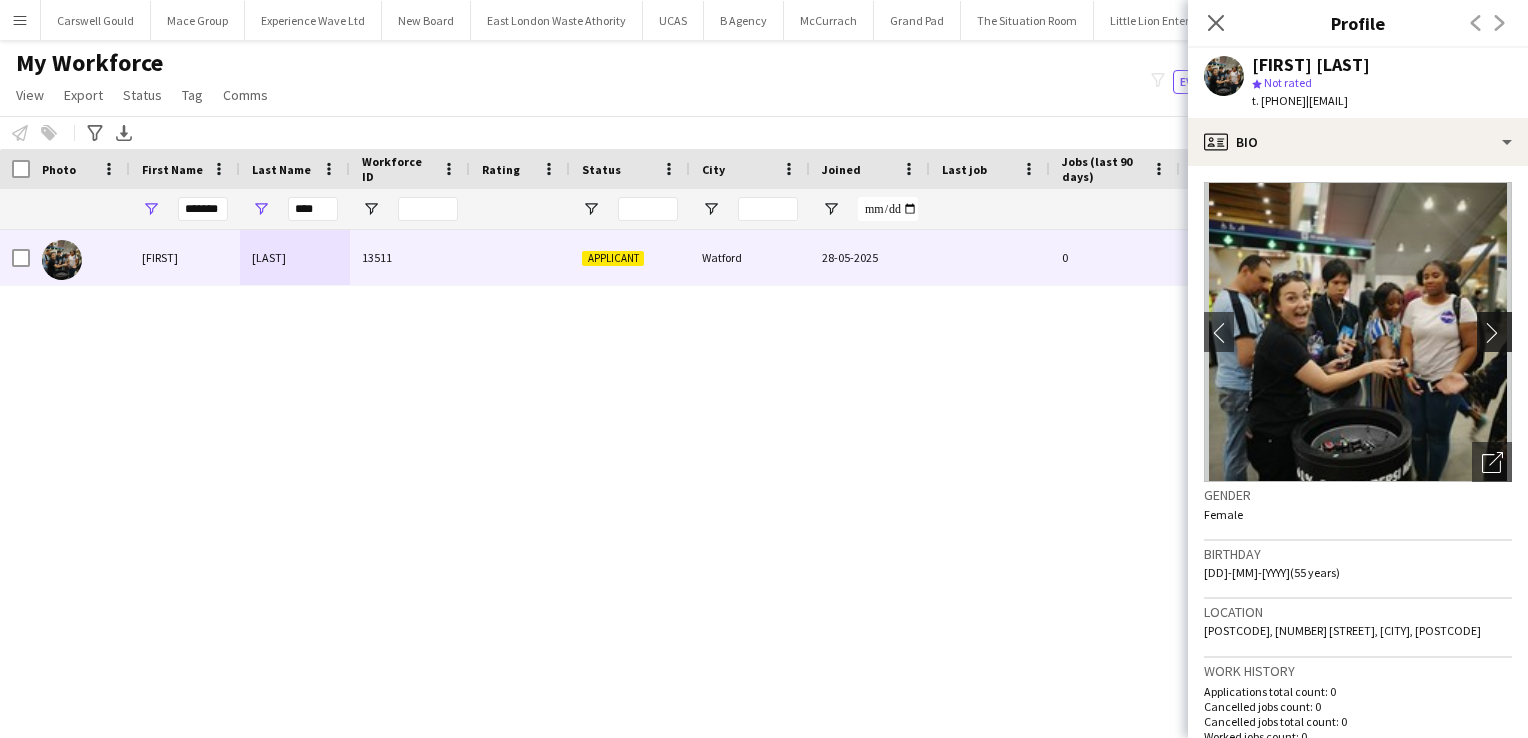 click on "chevron-right" 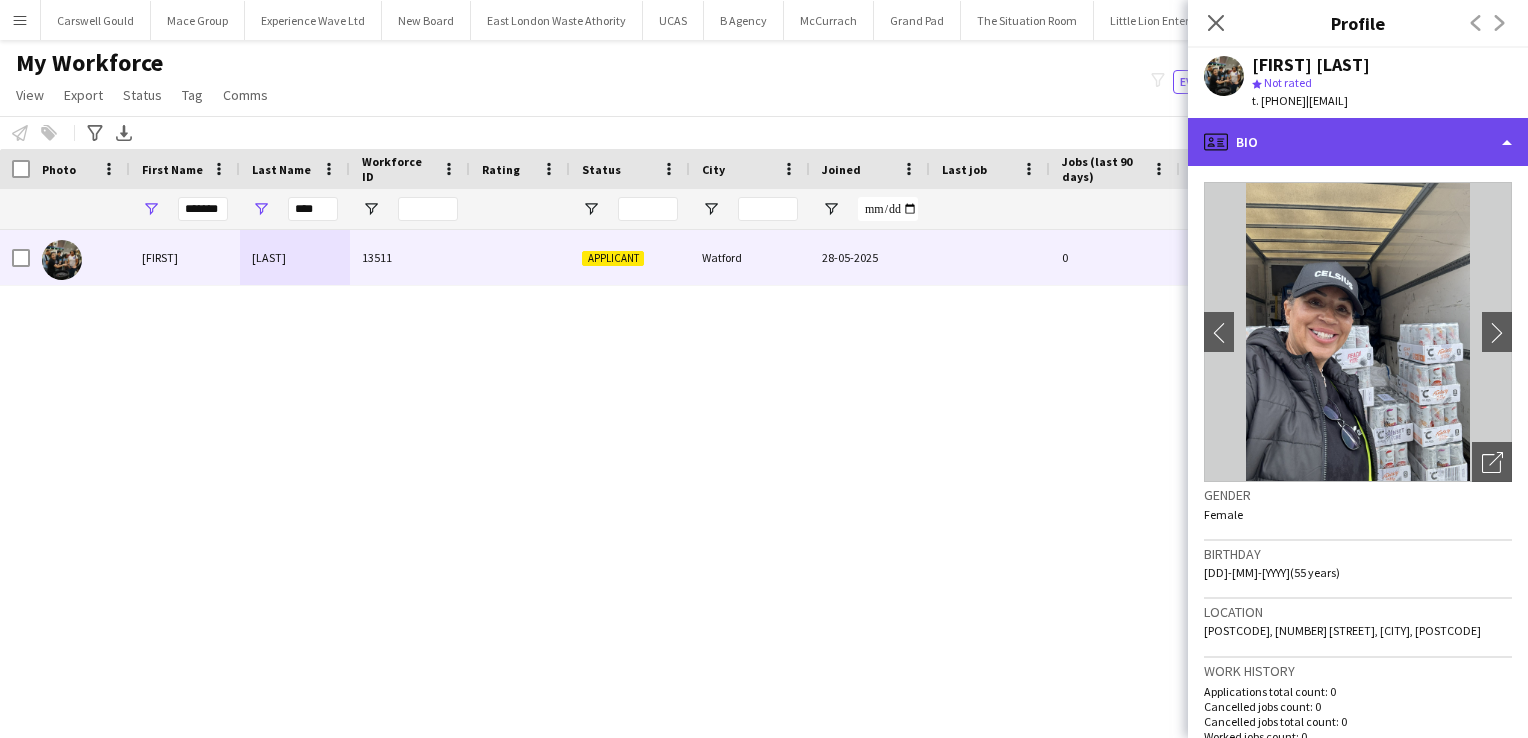 click on "profile
Bio" 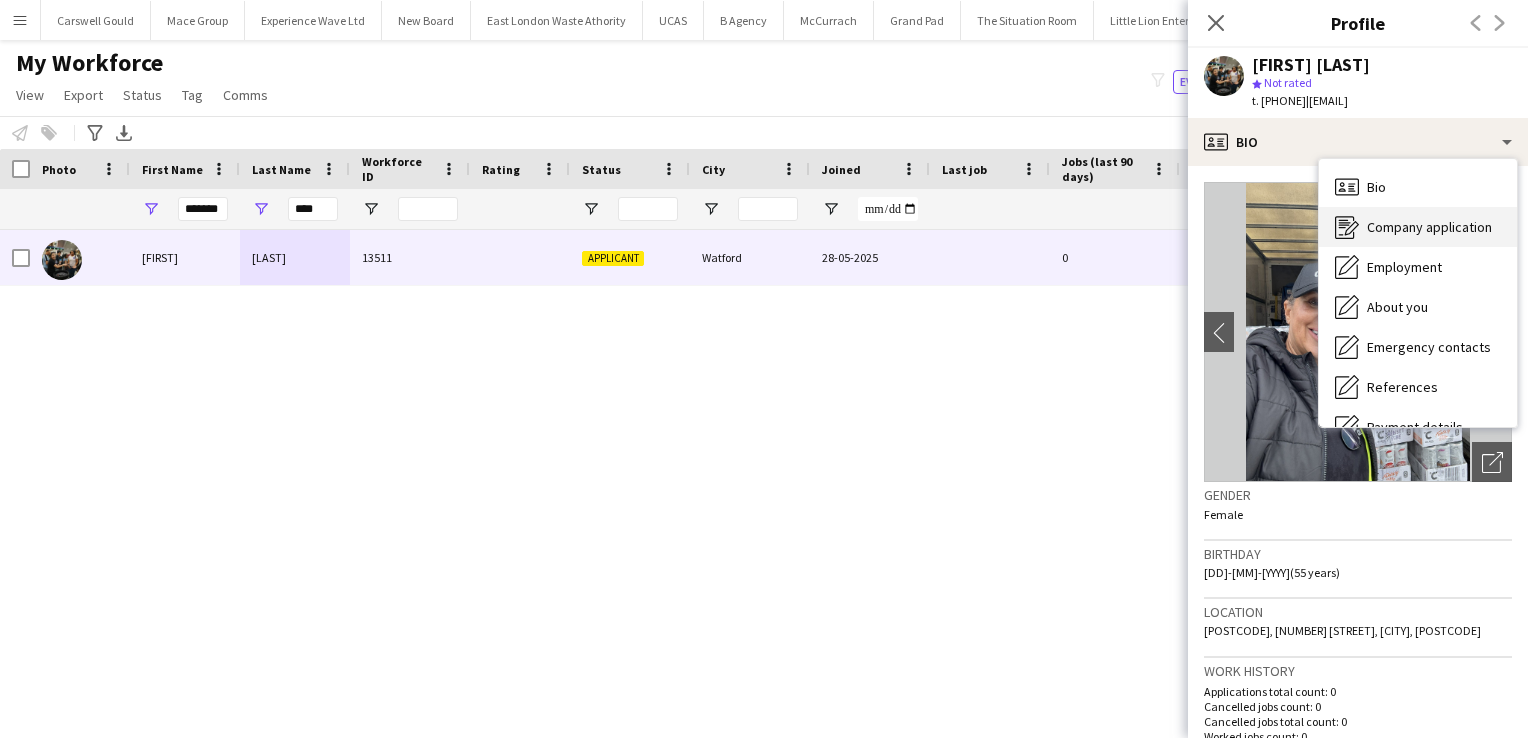 click on "Company application" at bounding box center [1429, 227] 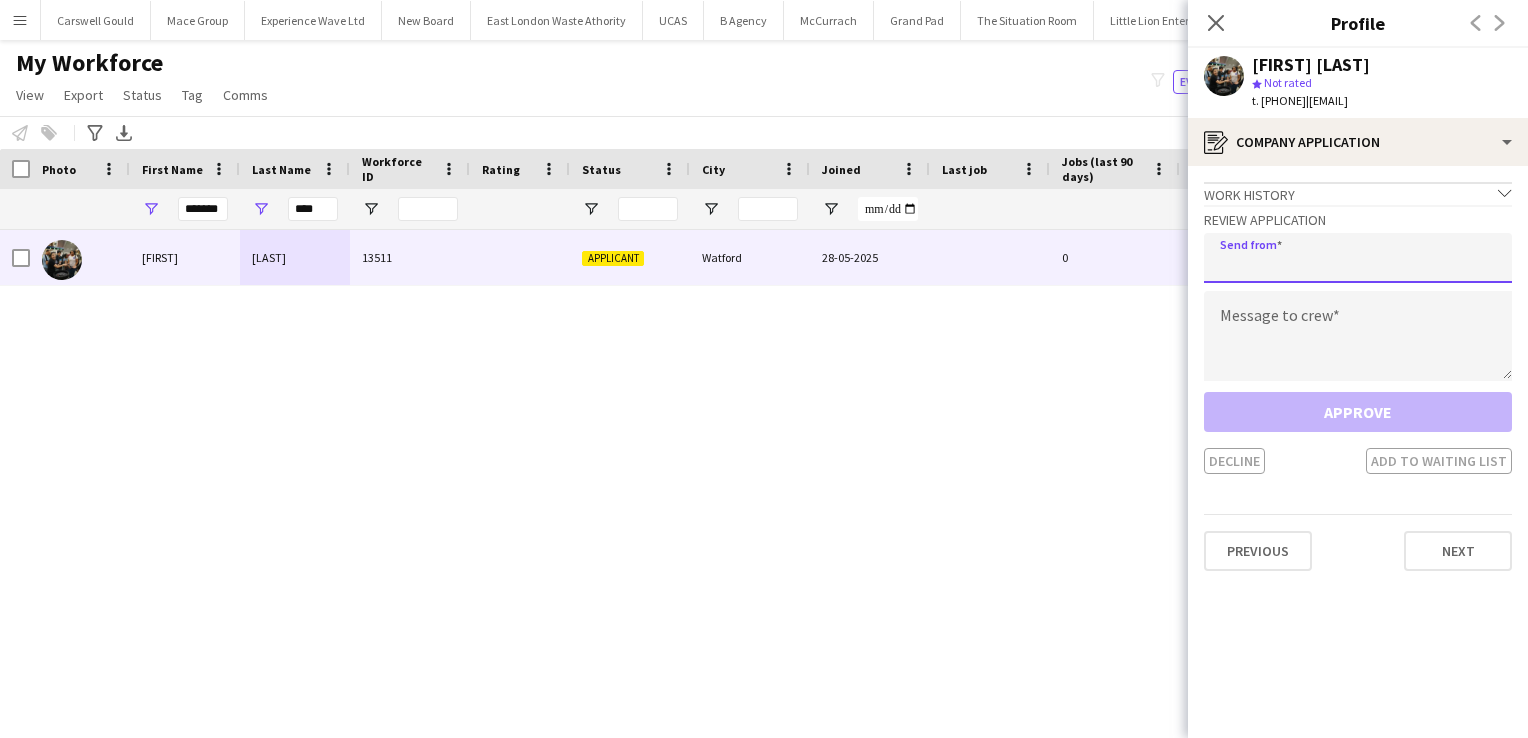 click 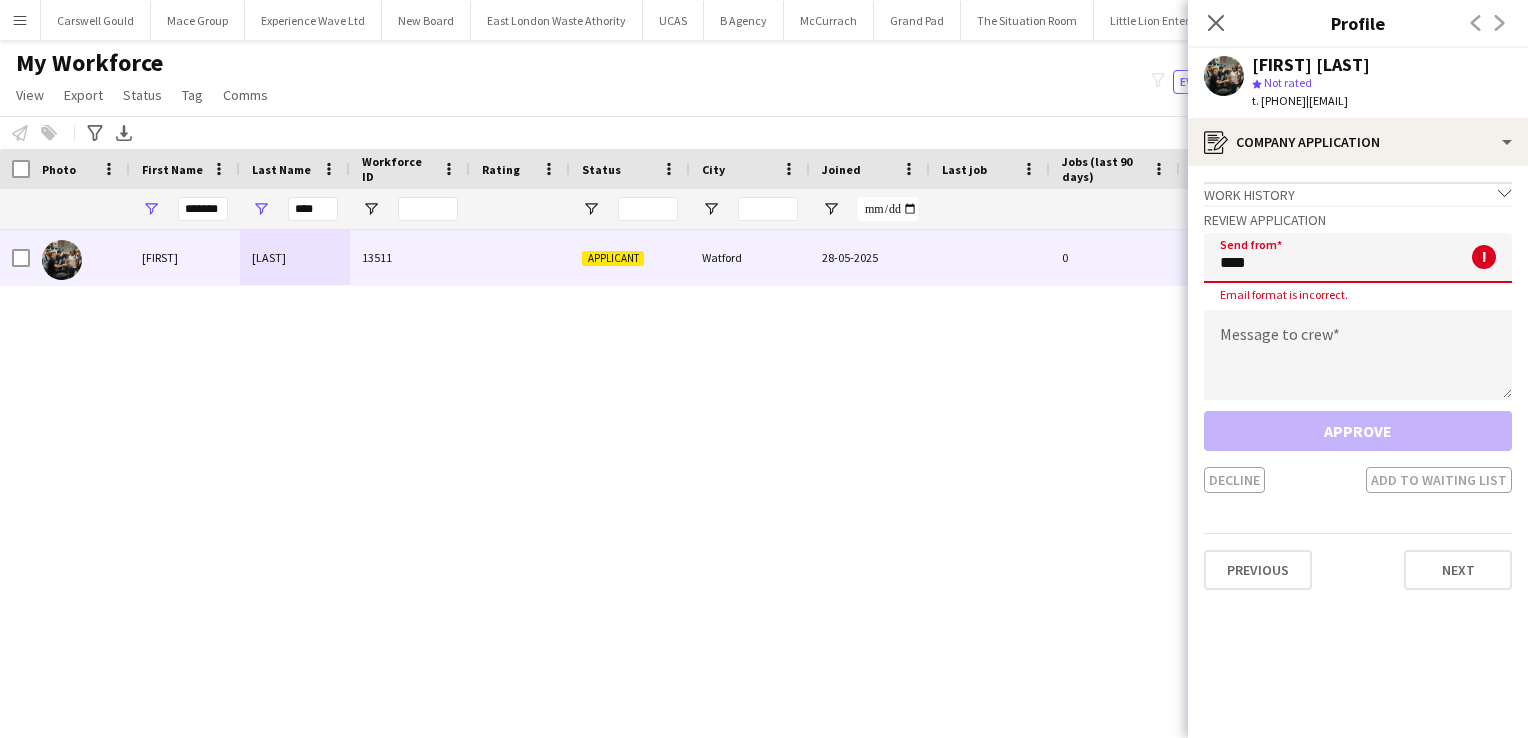 type on "**********" 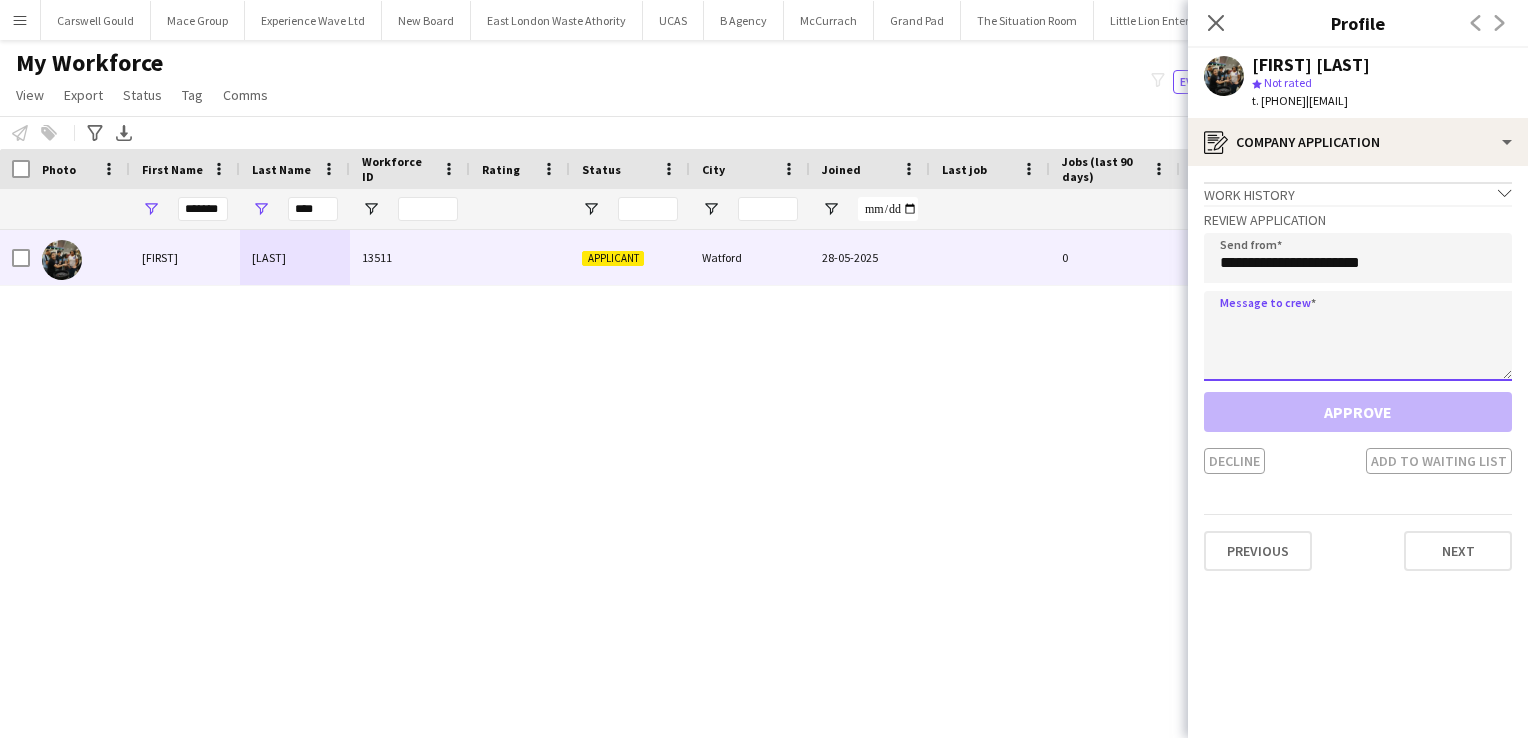 click 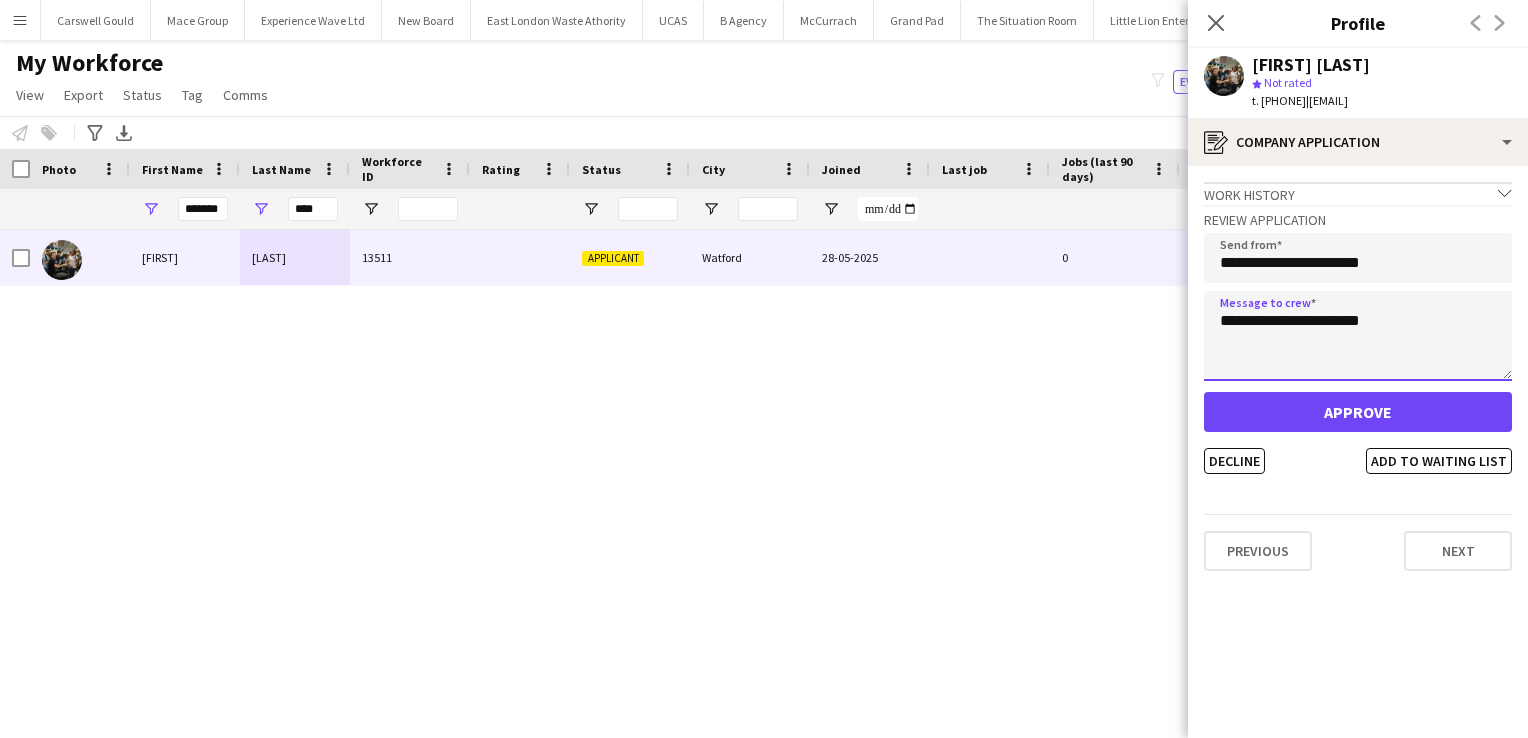 type on "**********" 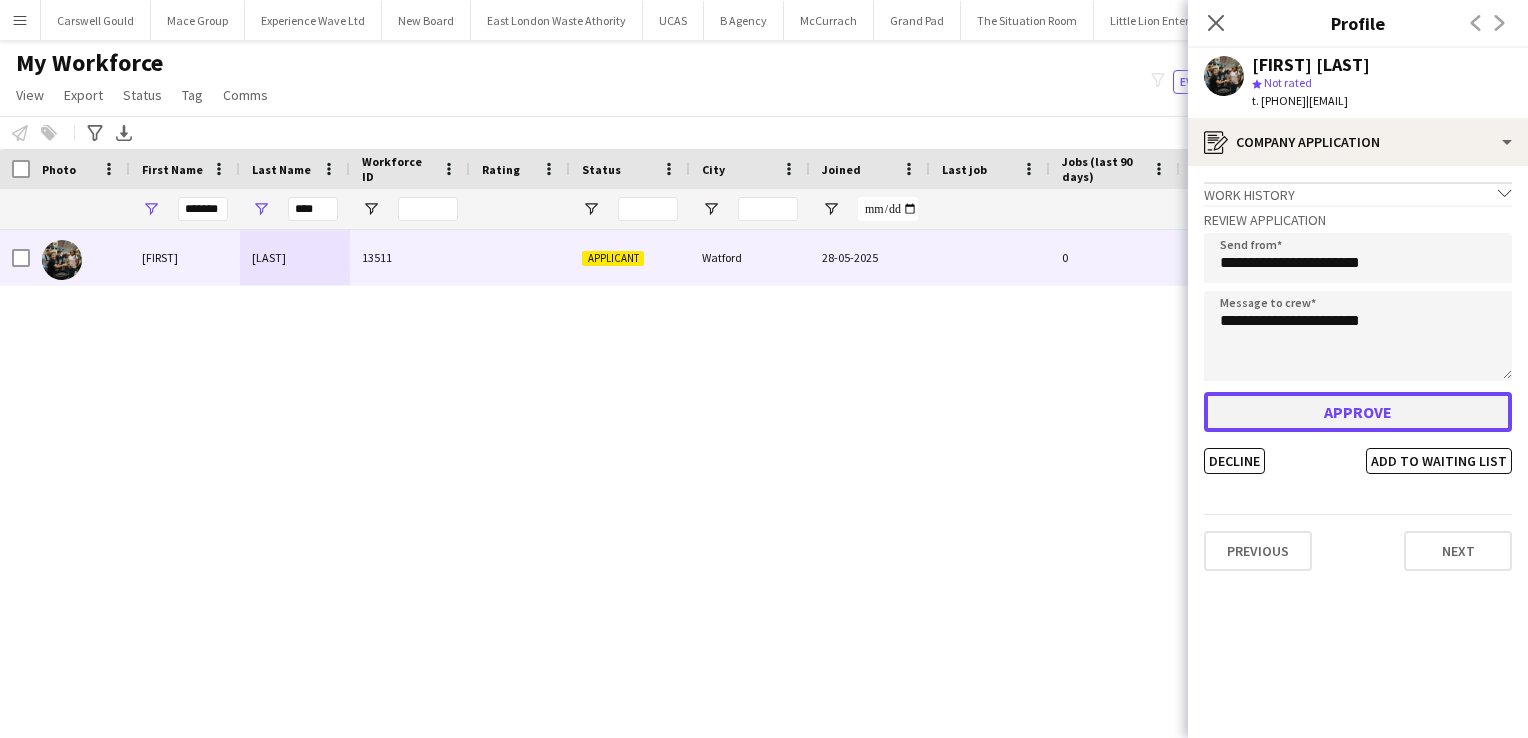 click on "Approve" 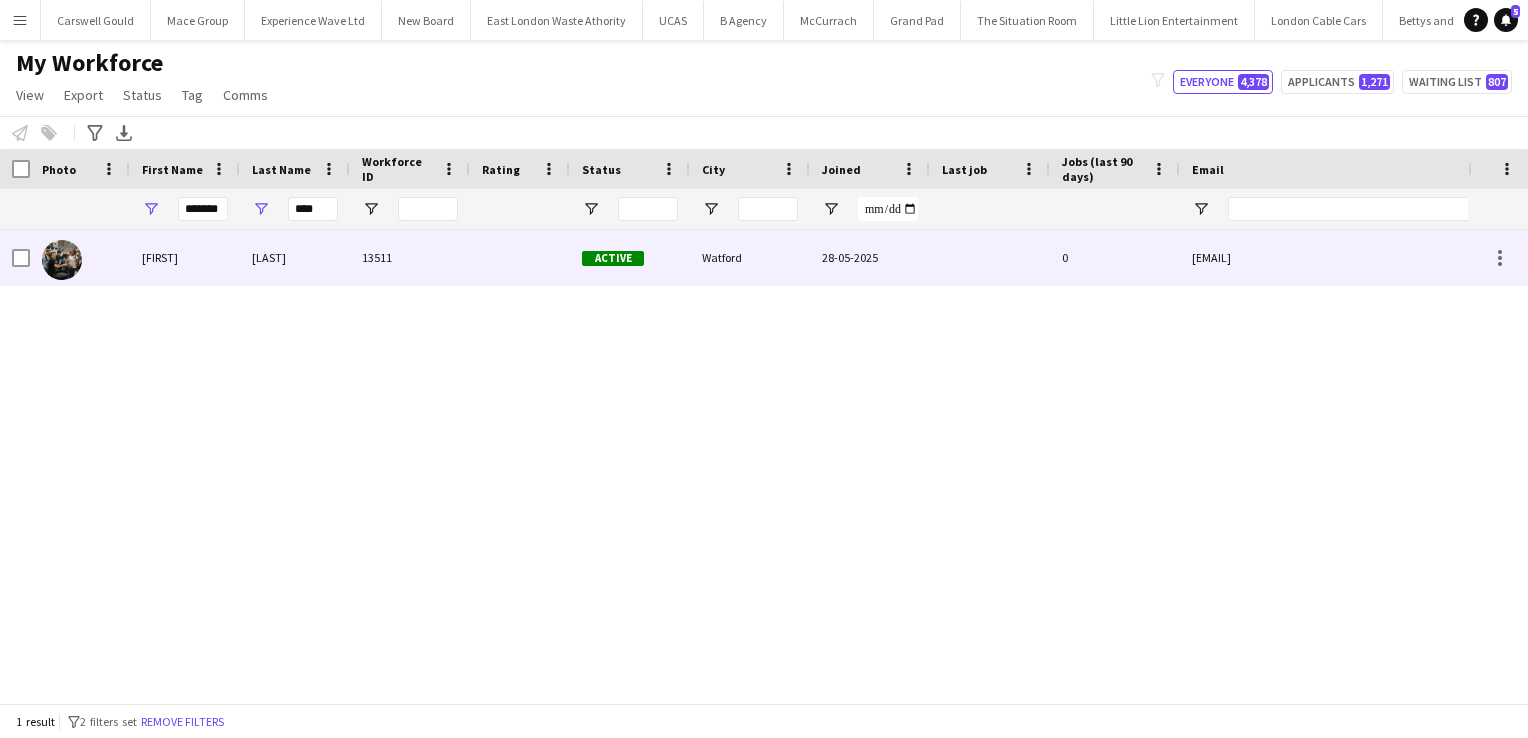 click on "Wildman" at bounding box center (295, 257) 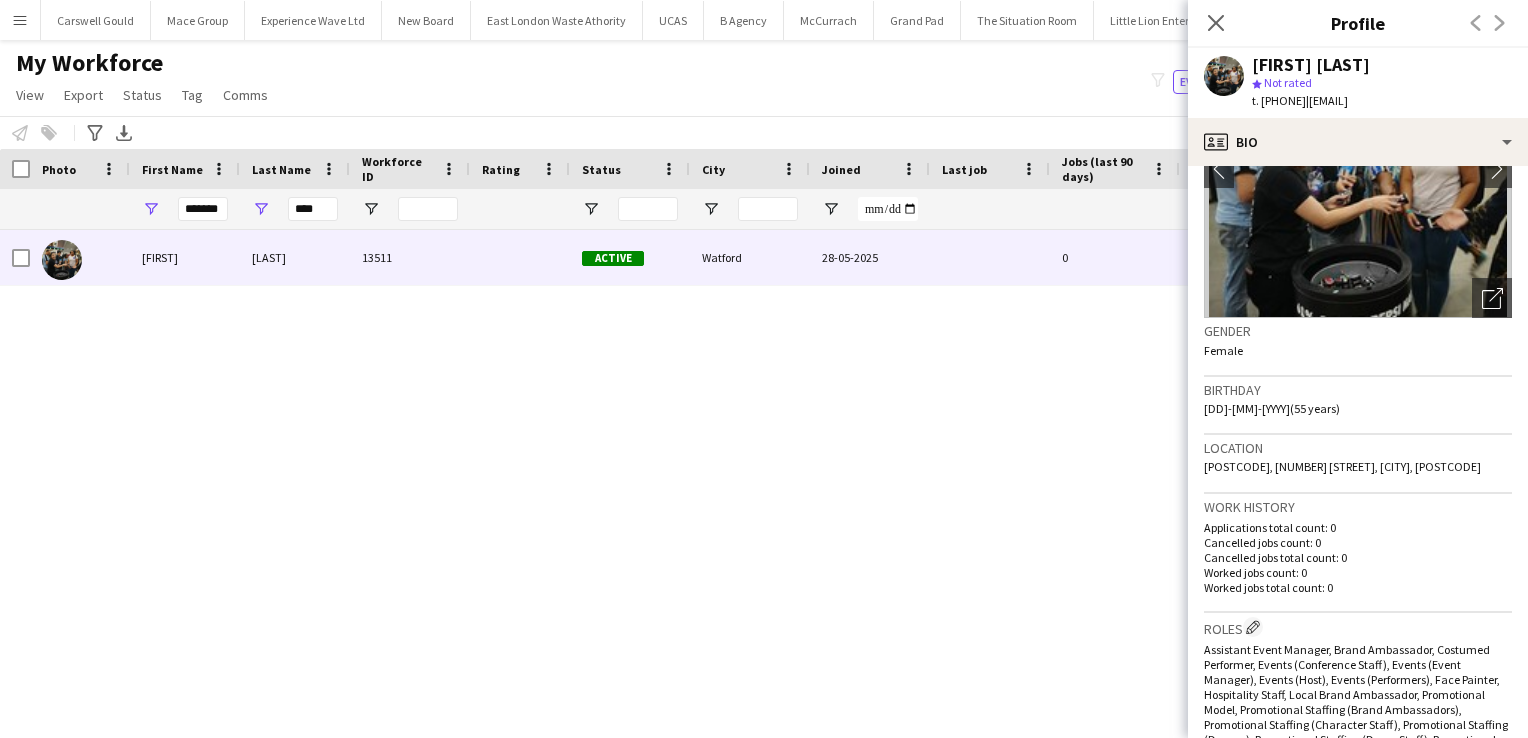 scroll, scrollTop: 168, scrollLeft: 0, axis: vertical 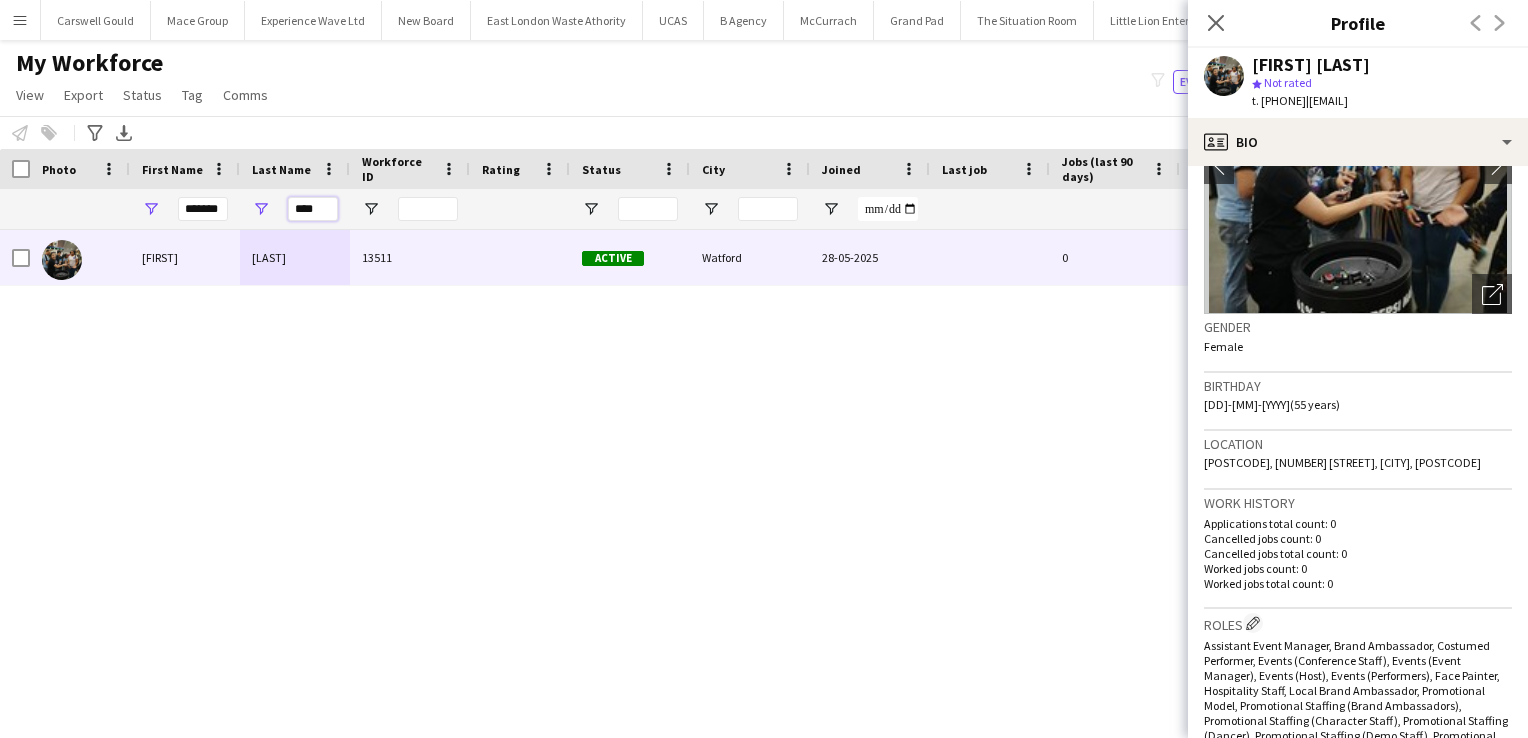 click on "****" at bounding box center [313, 209] 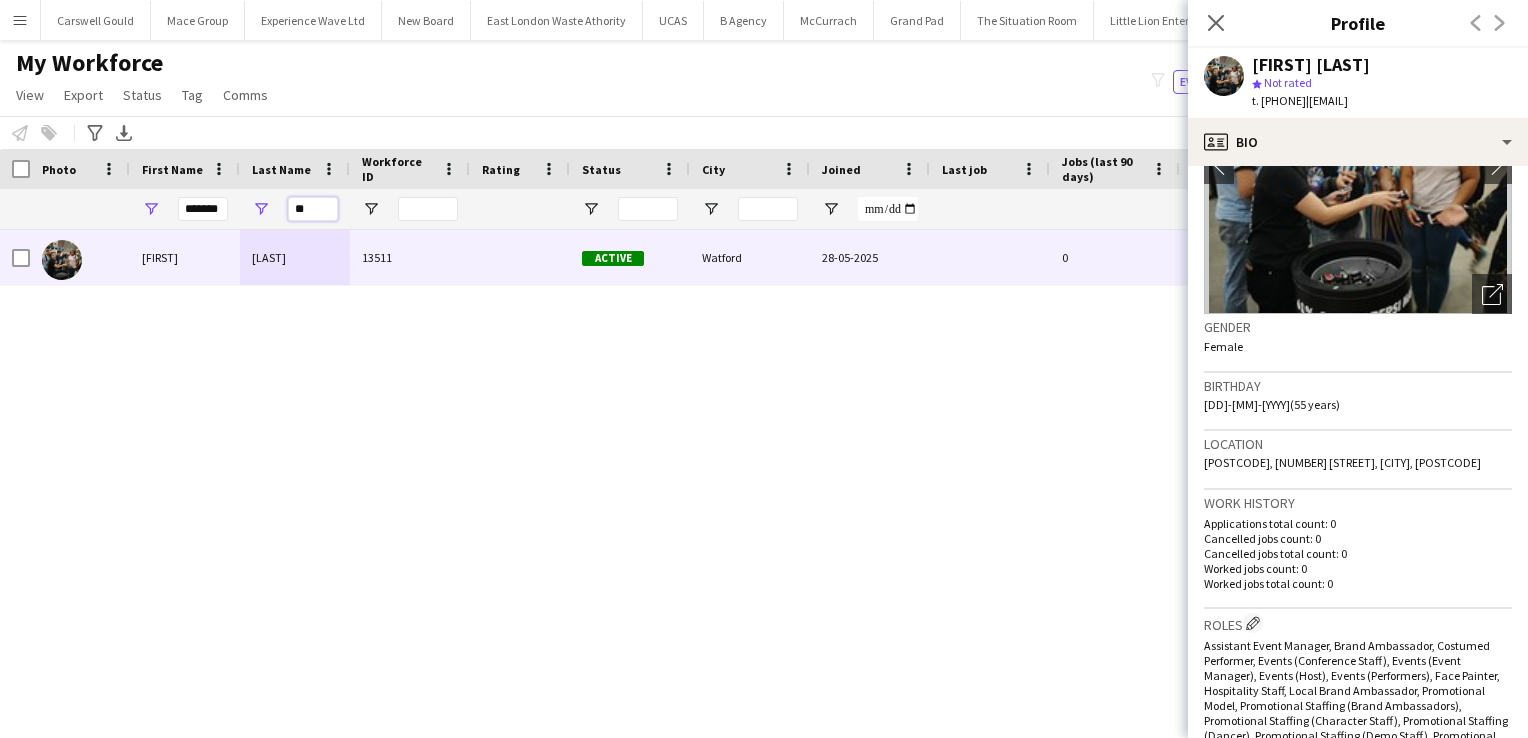 type on "*" 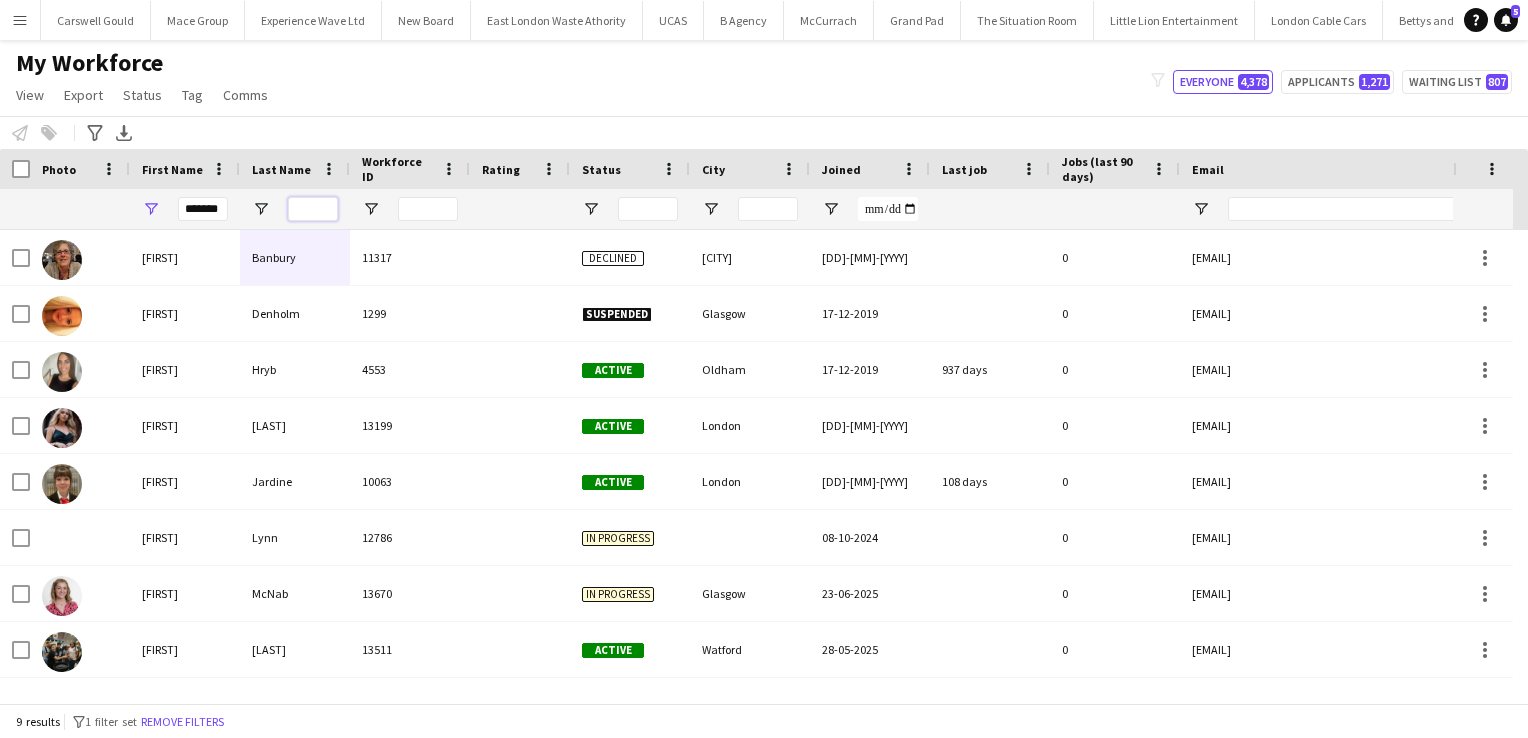 type 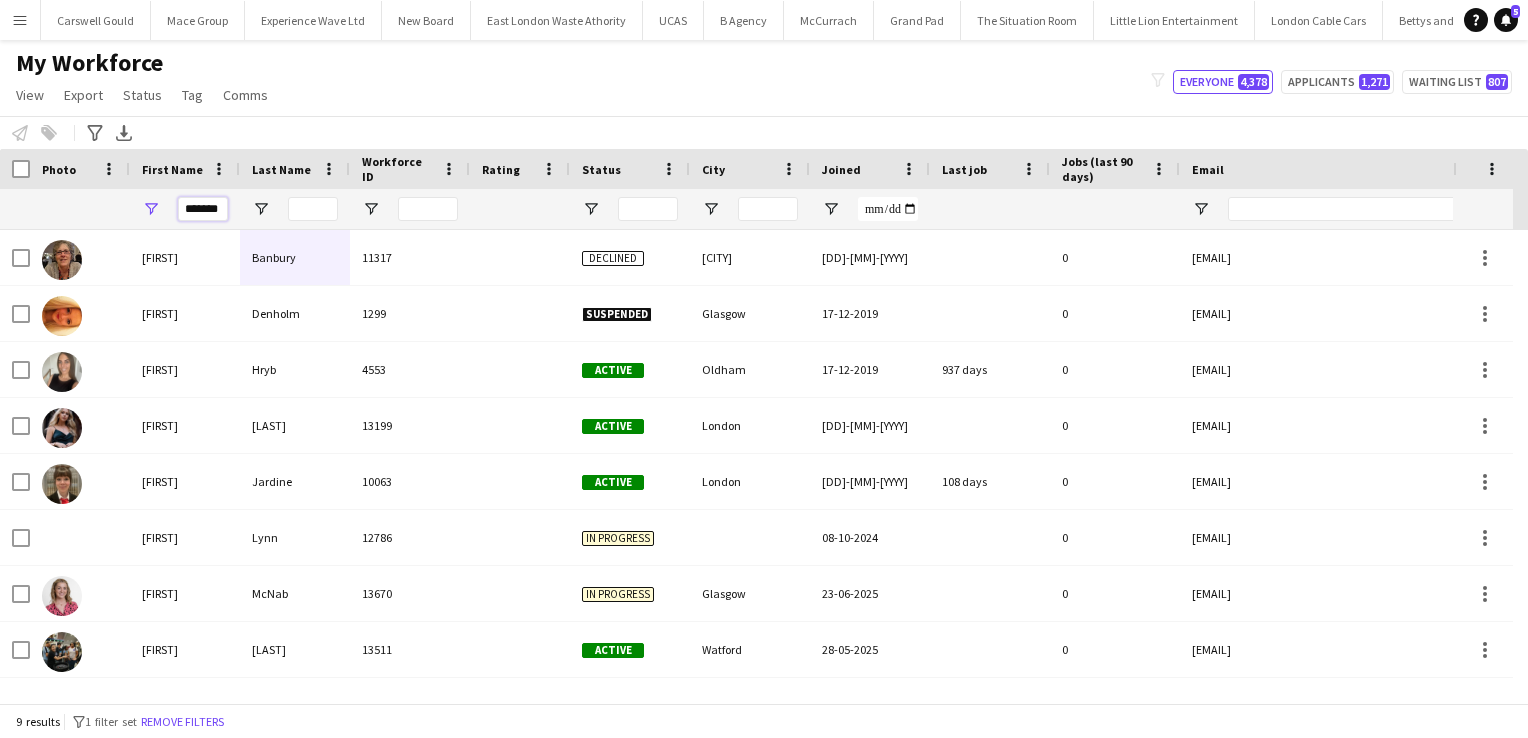 click on "*******" at bounding box center [203, 209] 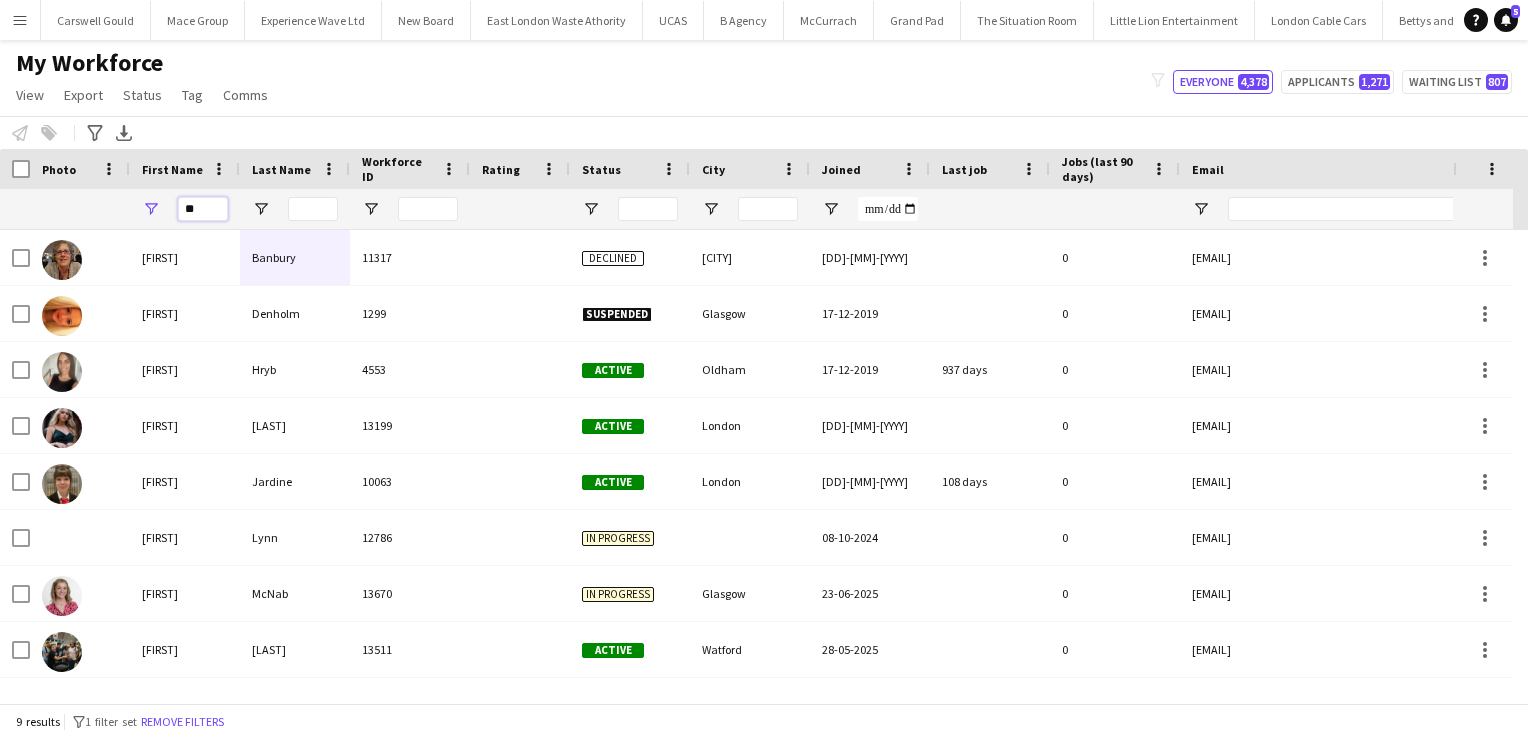 type on "*" 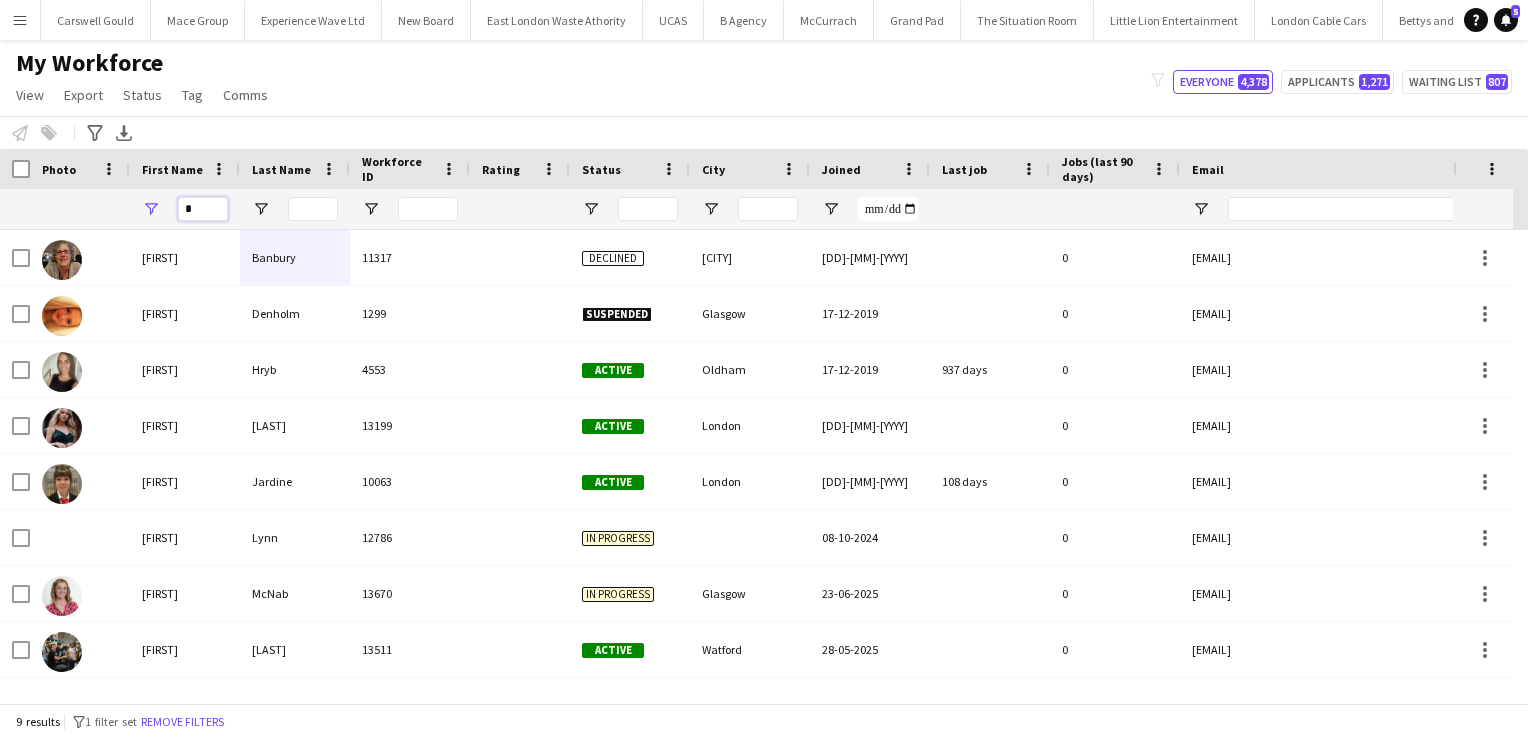 type 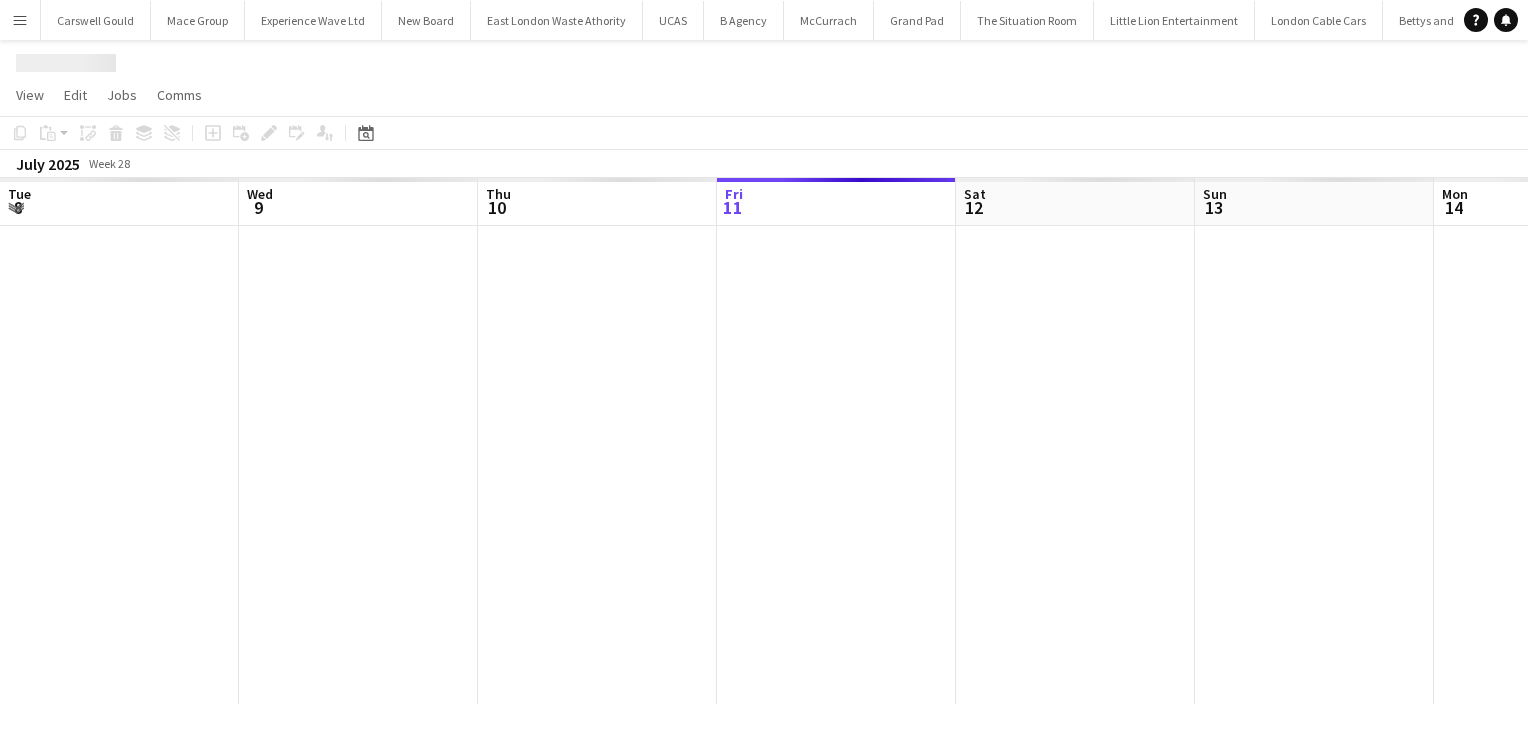 scroll, scrollTop: 0, scrollLeft: 0, axis: both 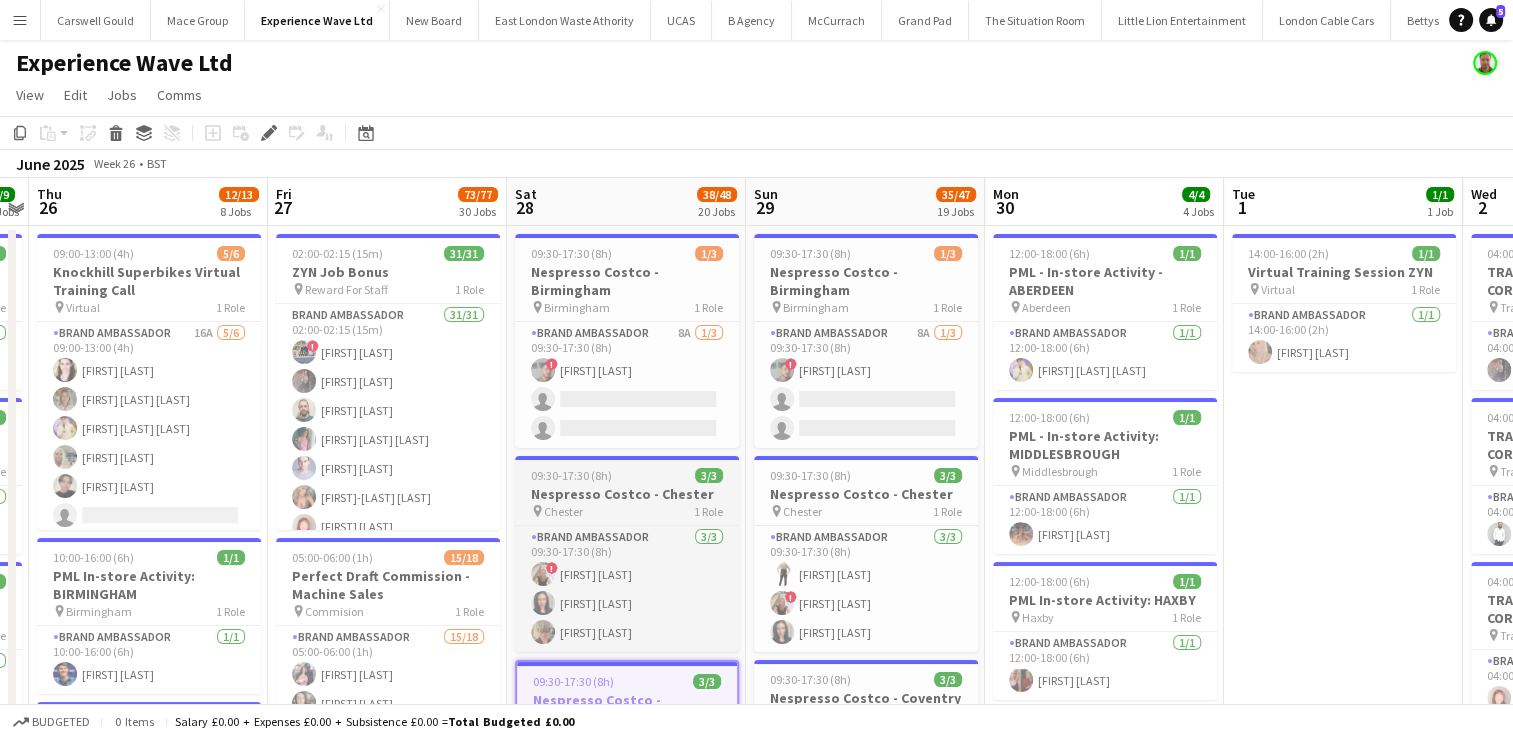 click on "Nespresso Costco - Chester" at bounding box center [627, 494] 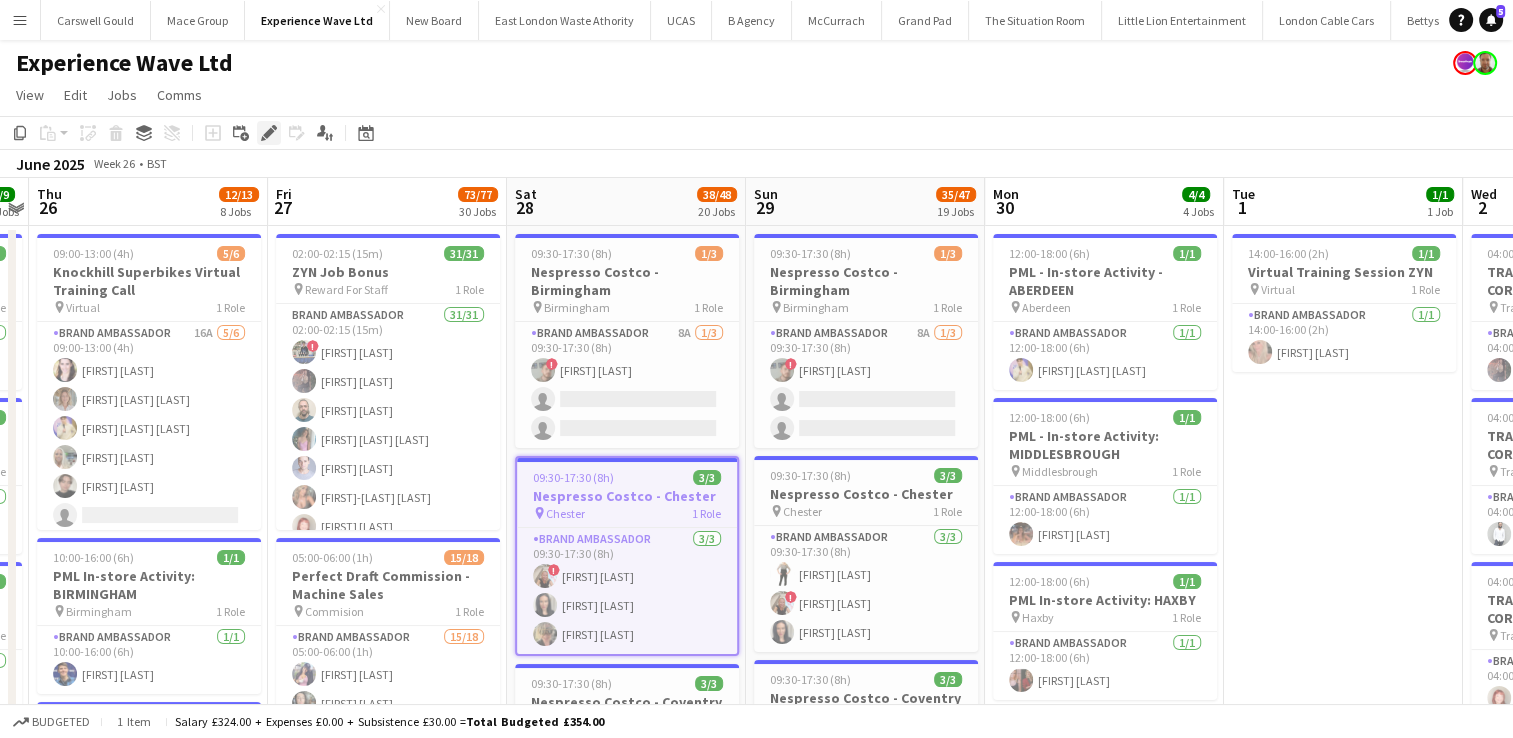 click 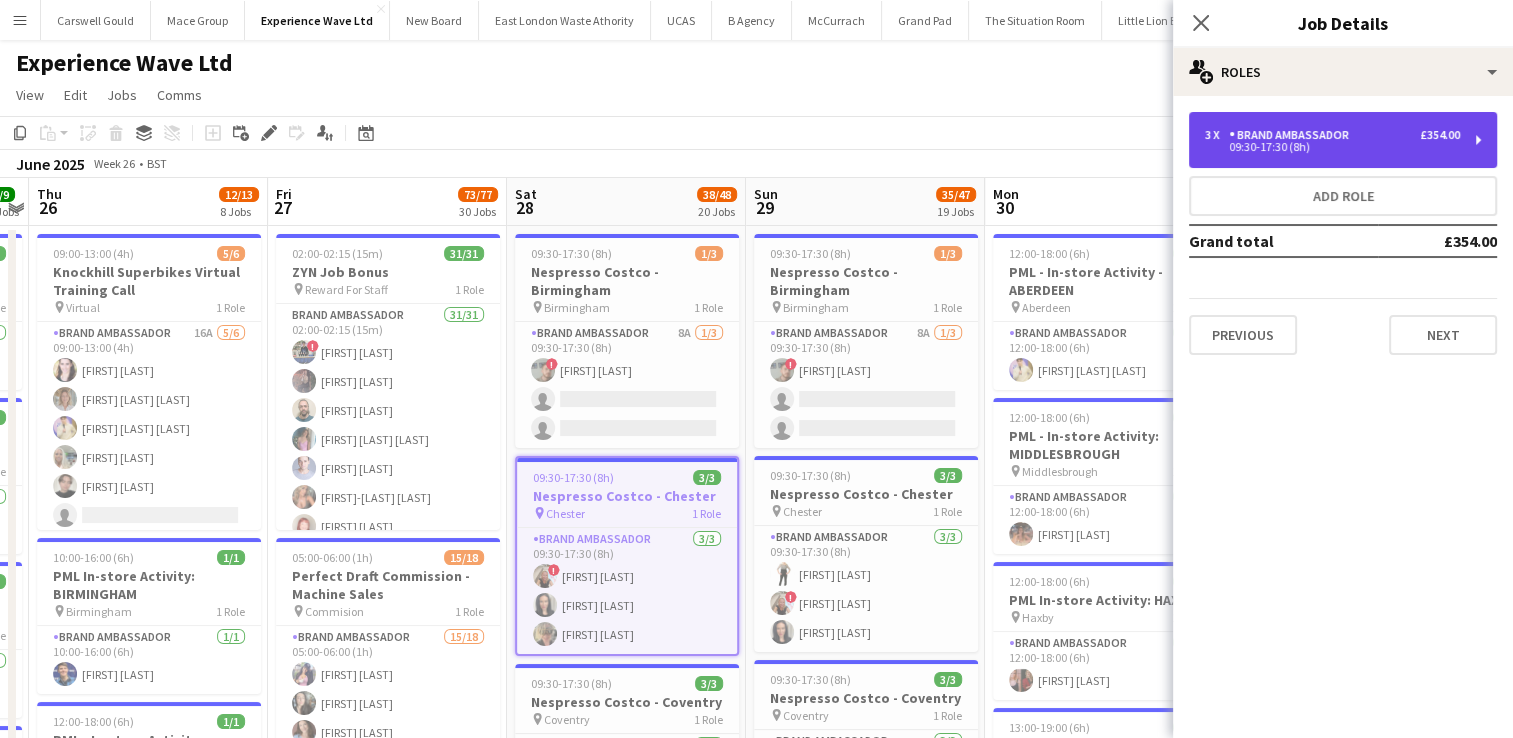 click on "3 x   Brand Ambassador   £354.00   09:30-17:30 (8h)" at bounding box center (1343, 140) 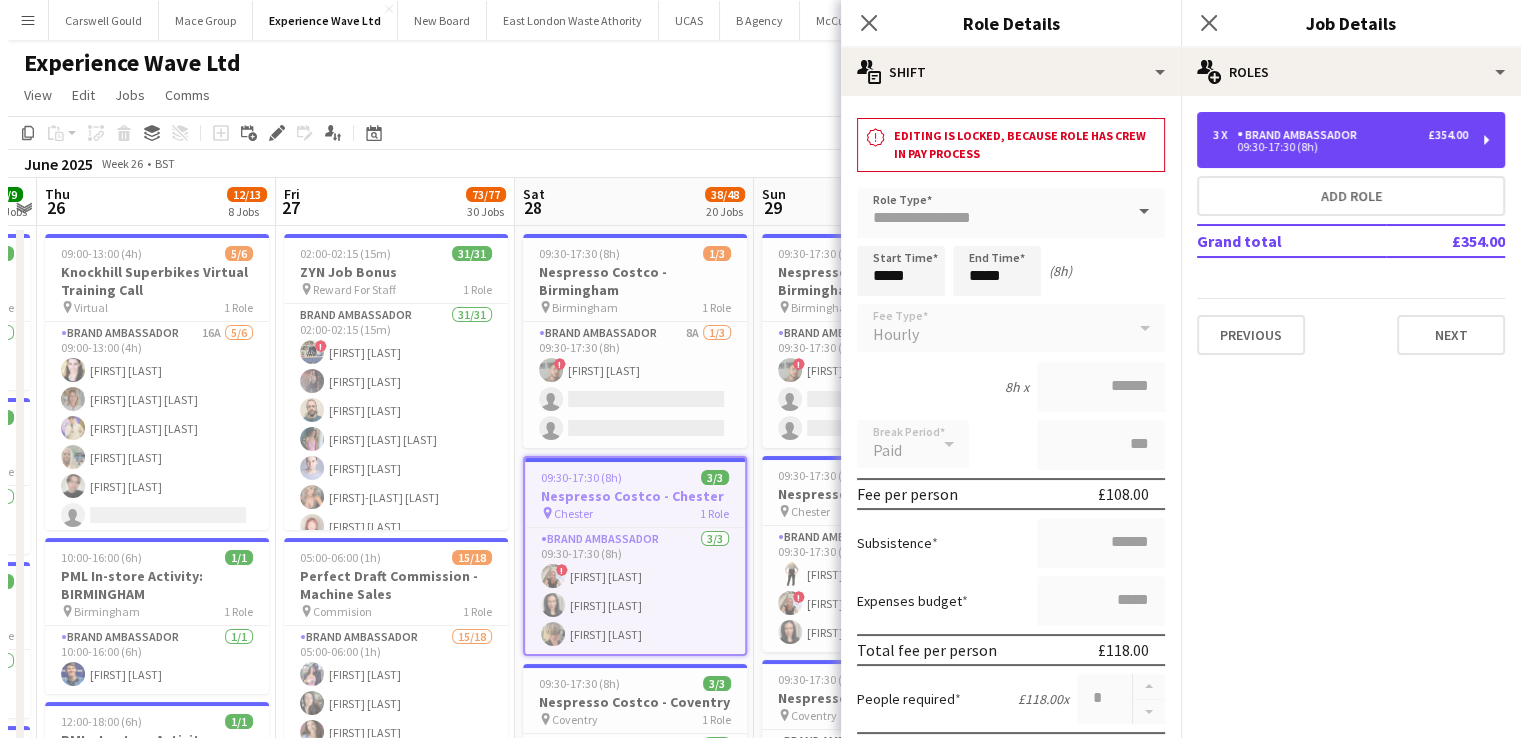 scroll, scrollTop: 40, scrollLeft: 0, axis: vertical 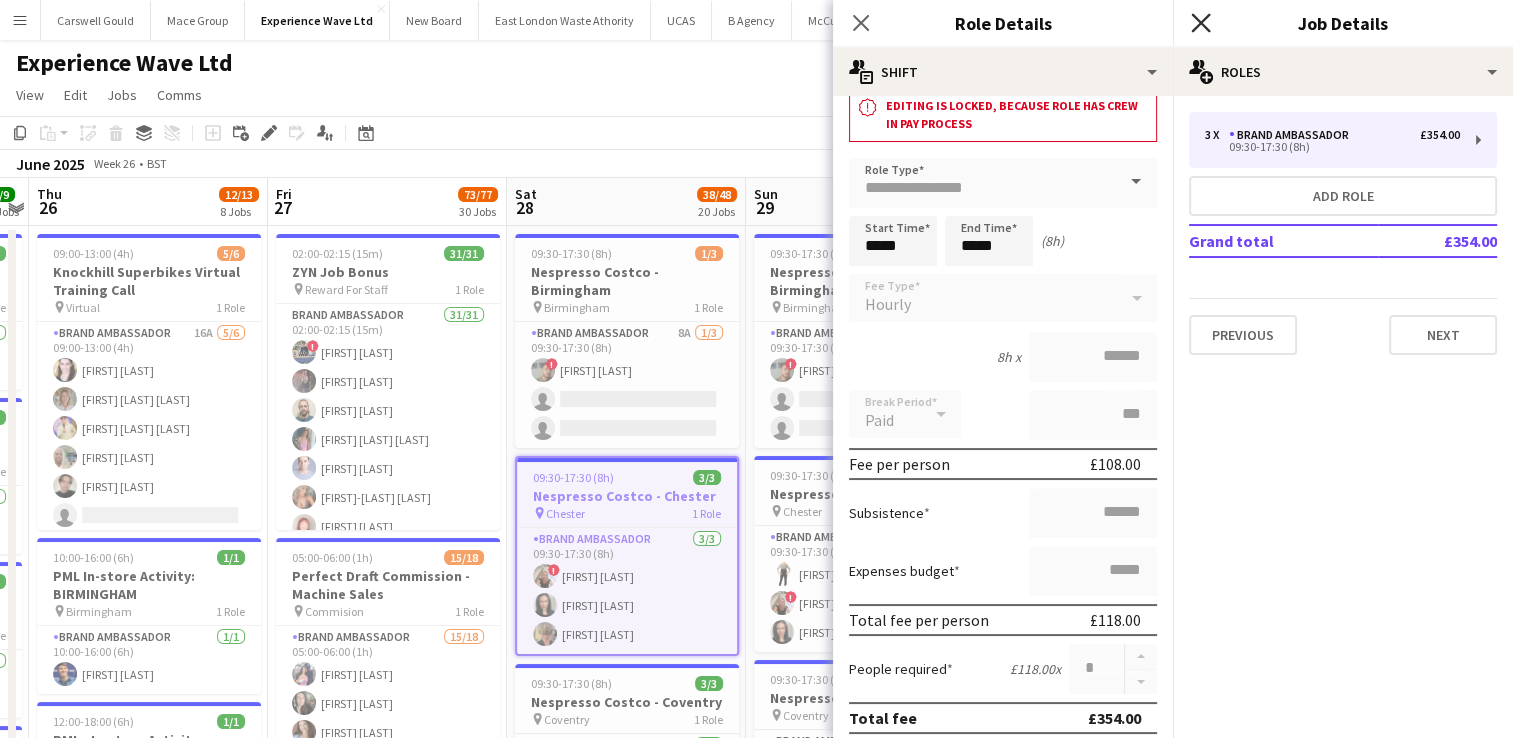 click 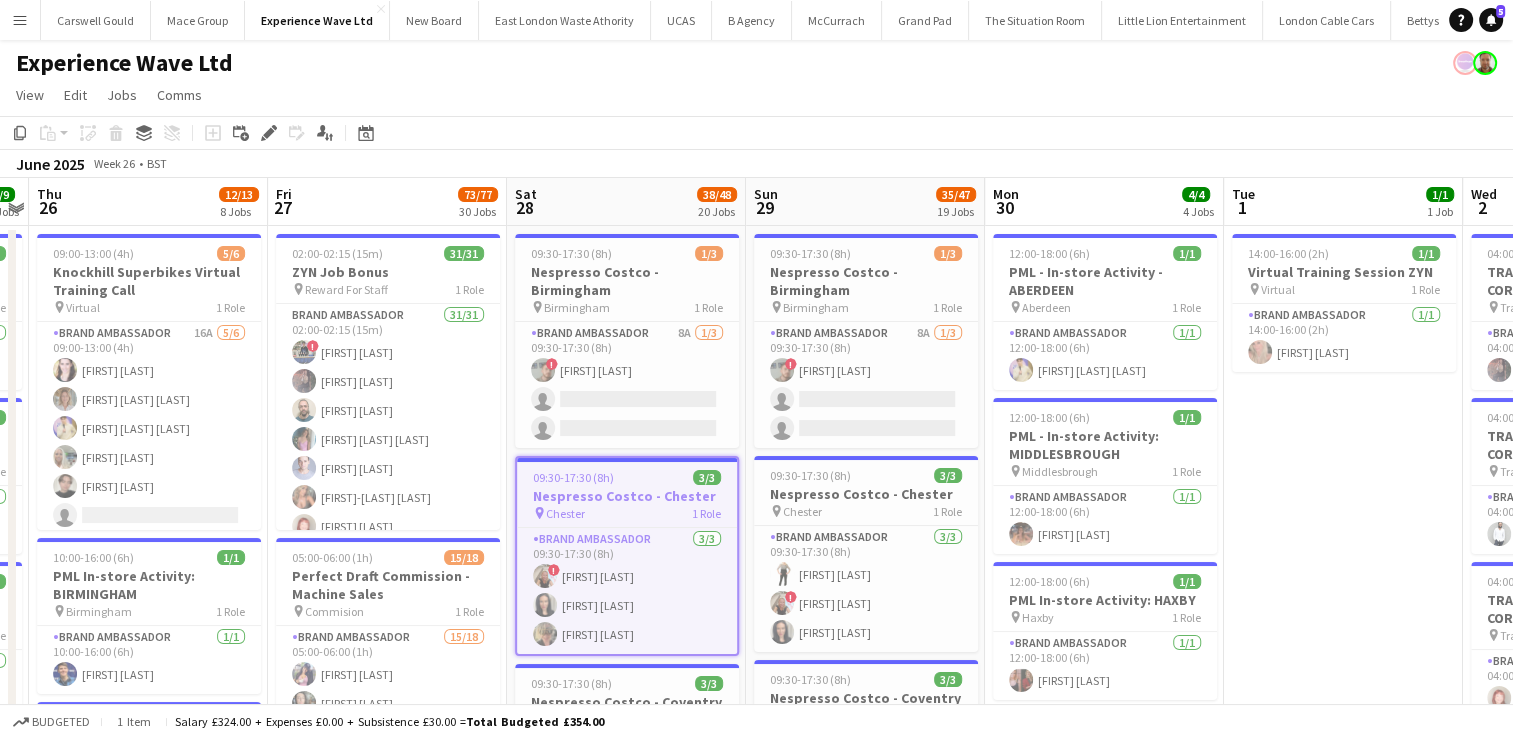 click on "Menu" at bounding box center [20, 20] 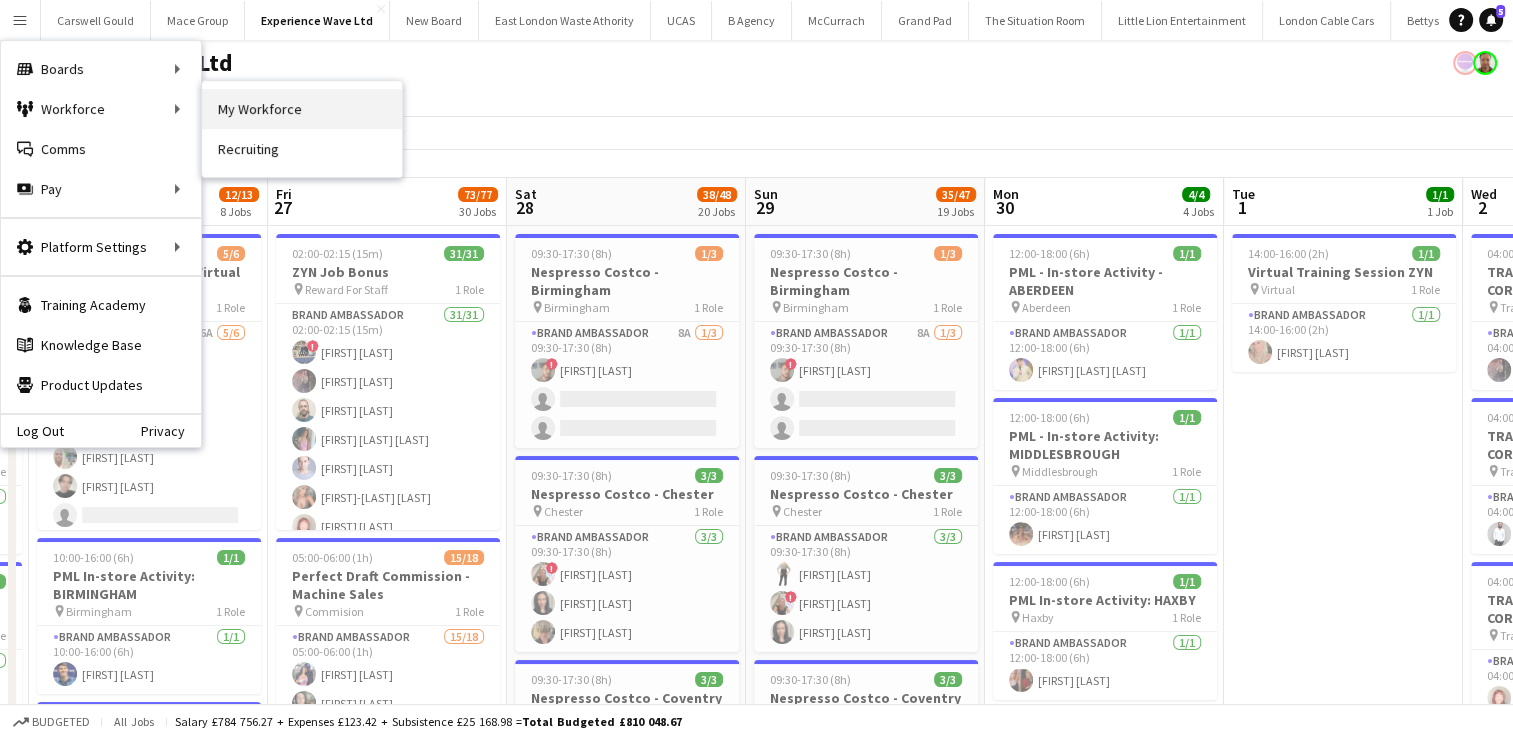 click on "My Workforce" at bounding box center [302, 109] 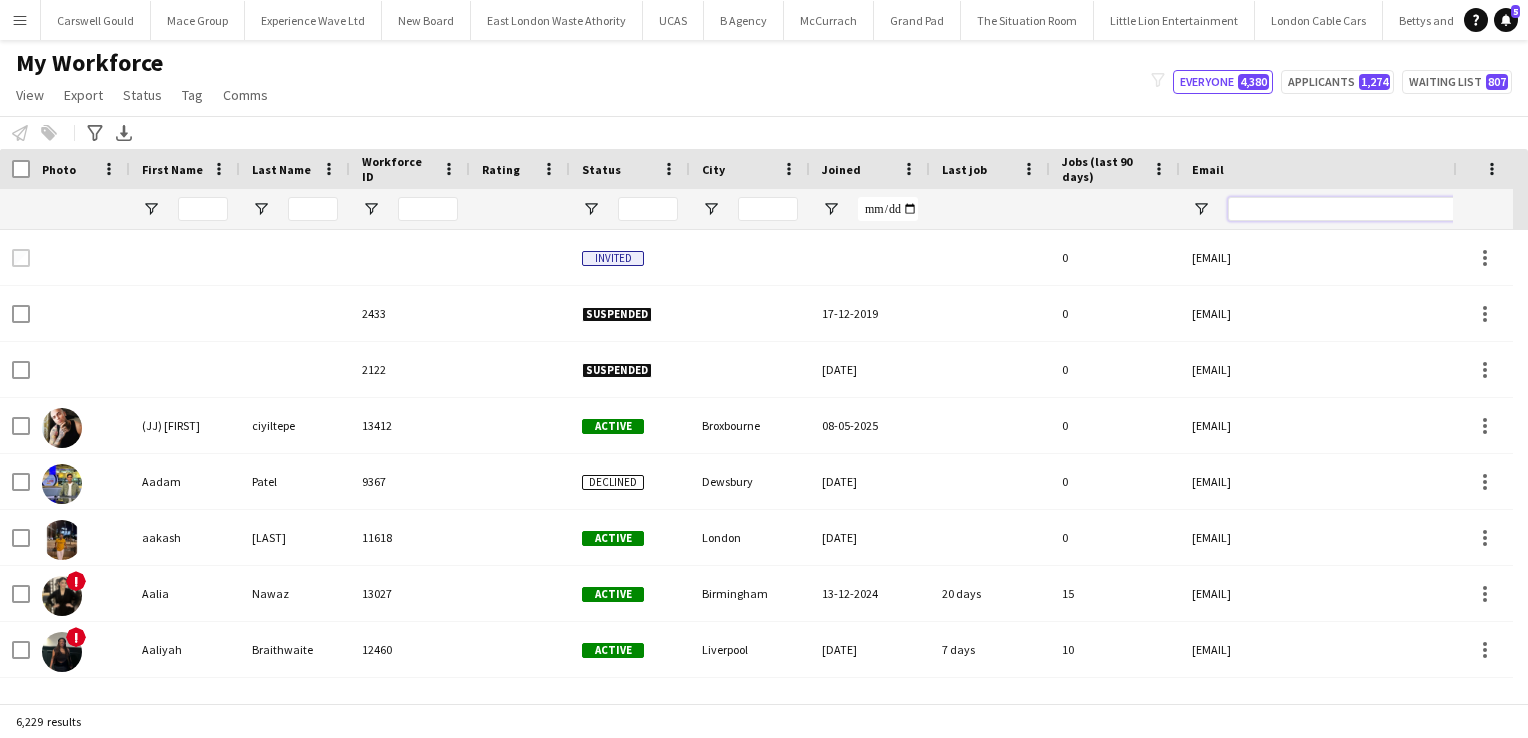 click at bounding box center [1398, 209] 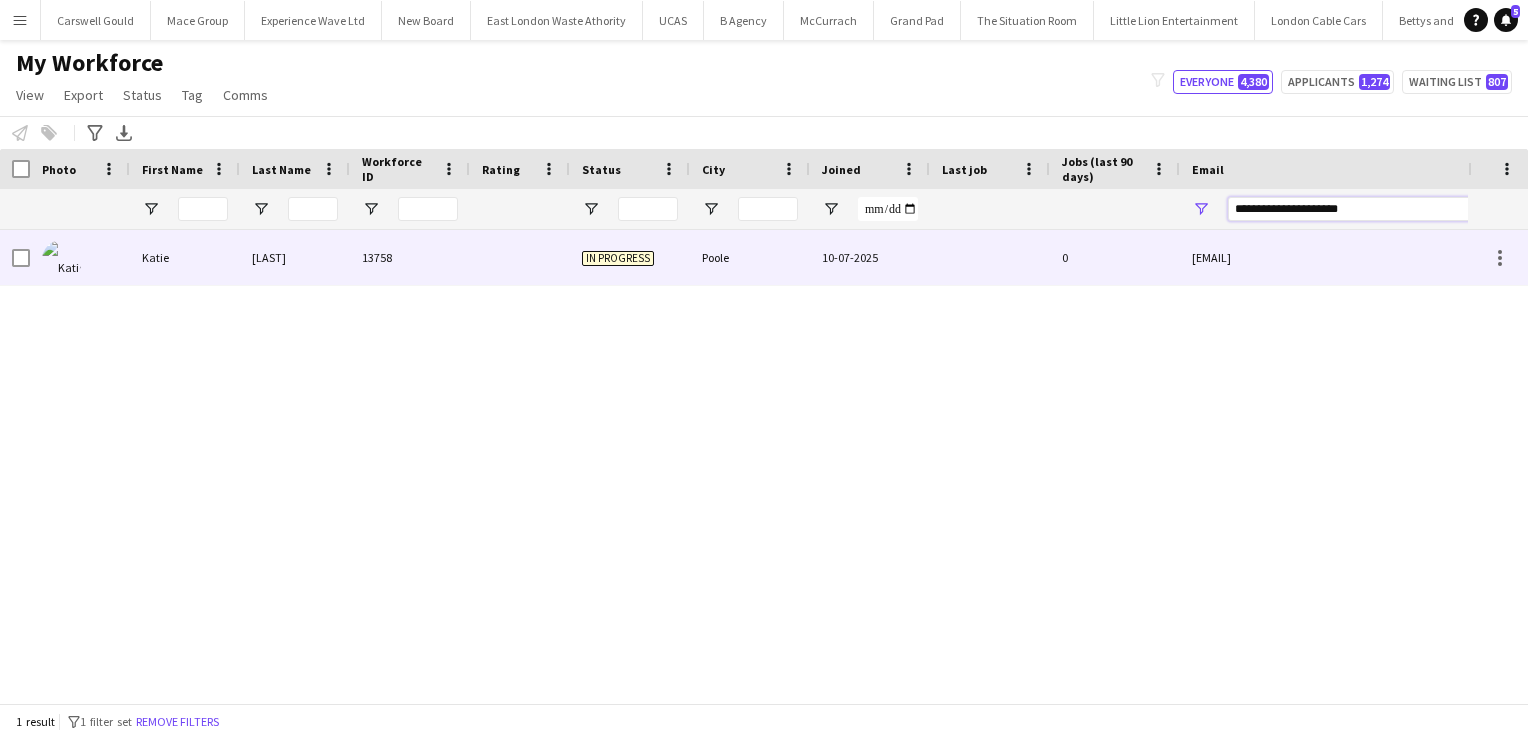 type on "**********" 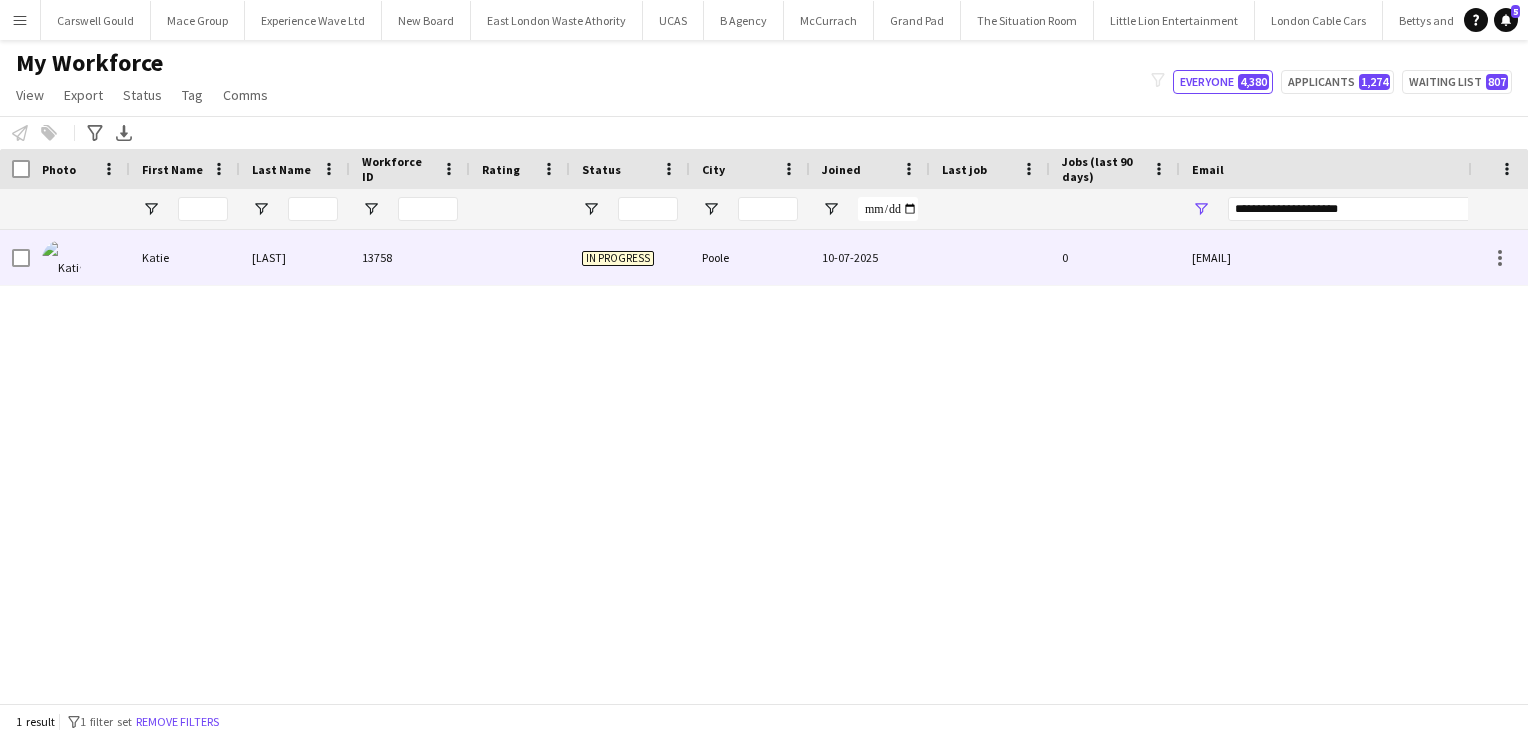 click on "13758" at bounding box center [410, 257] 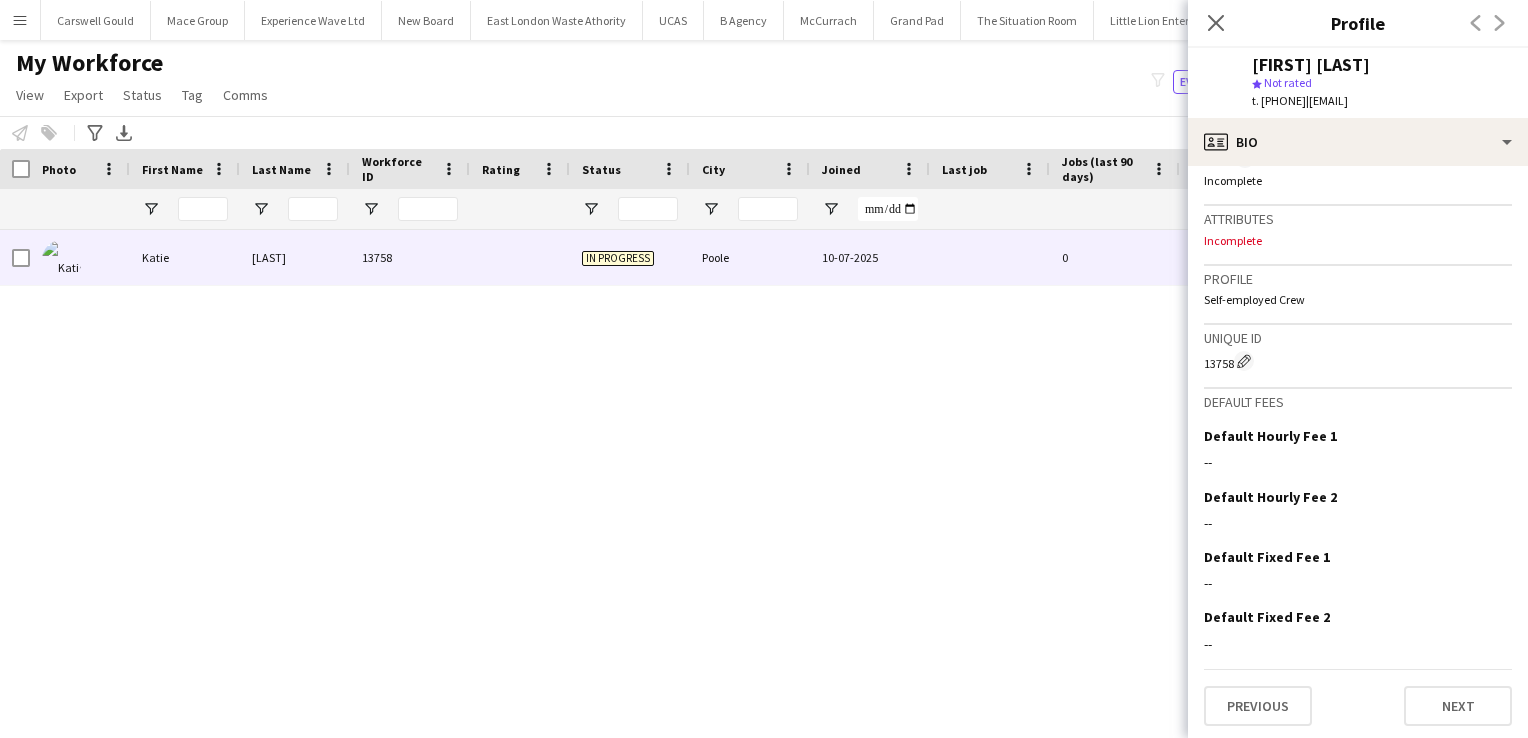 scroll, scrollTop: 0, scrollLeft: 0, axis: both 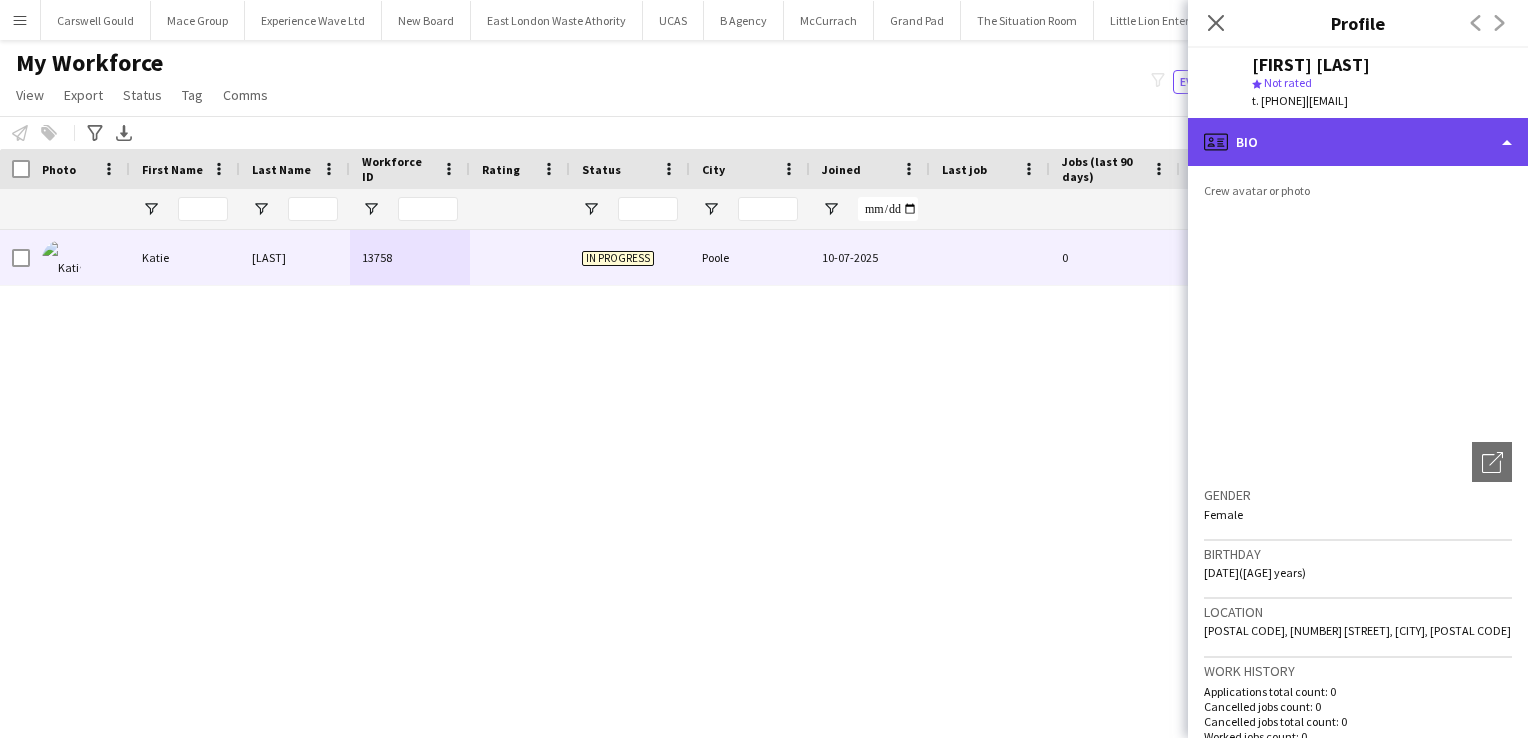 click on "profile
Bio" 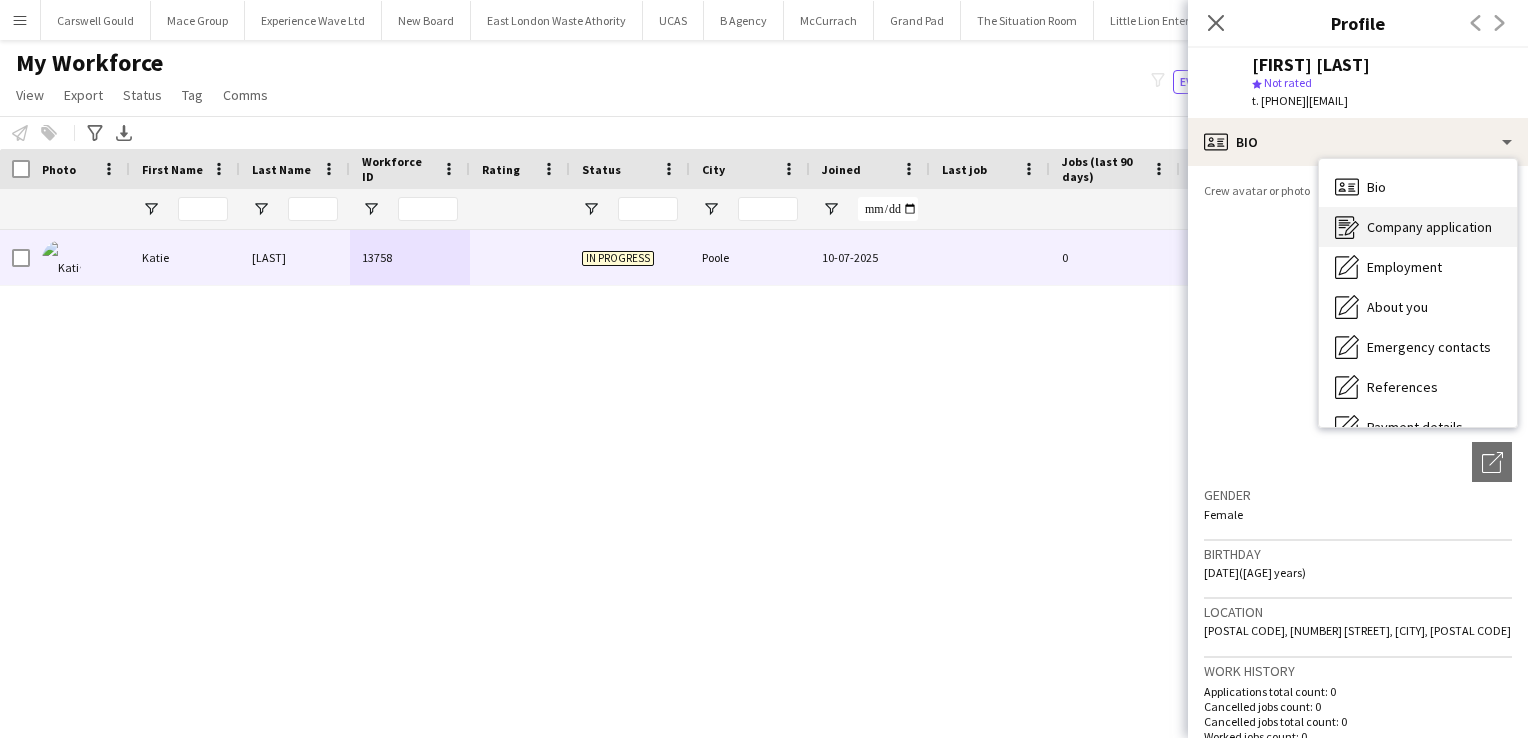 click on "Company application" at bounding box center (1429, 227) 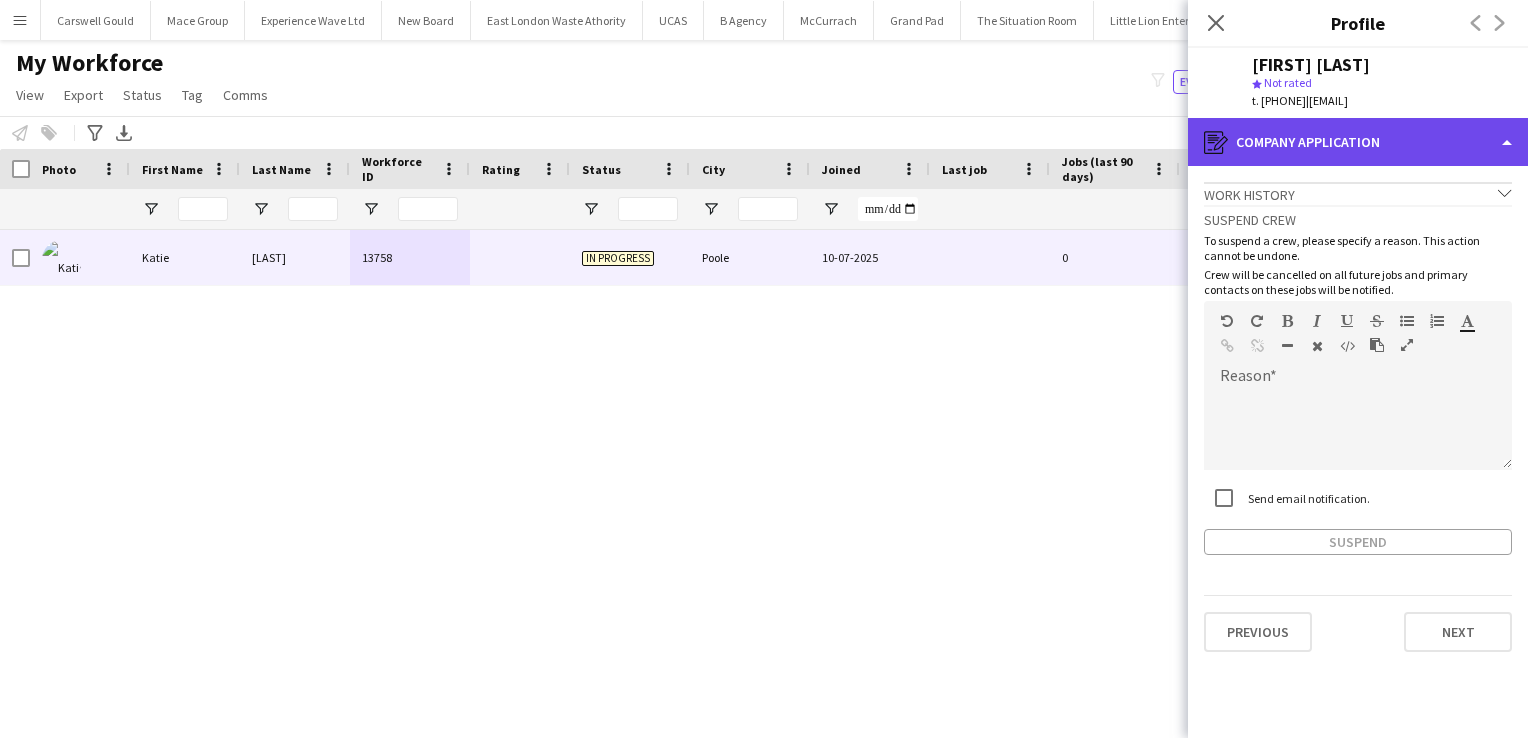 click on "register
Company application" 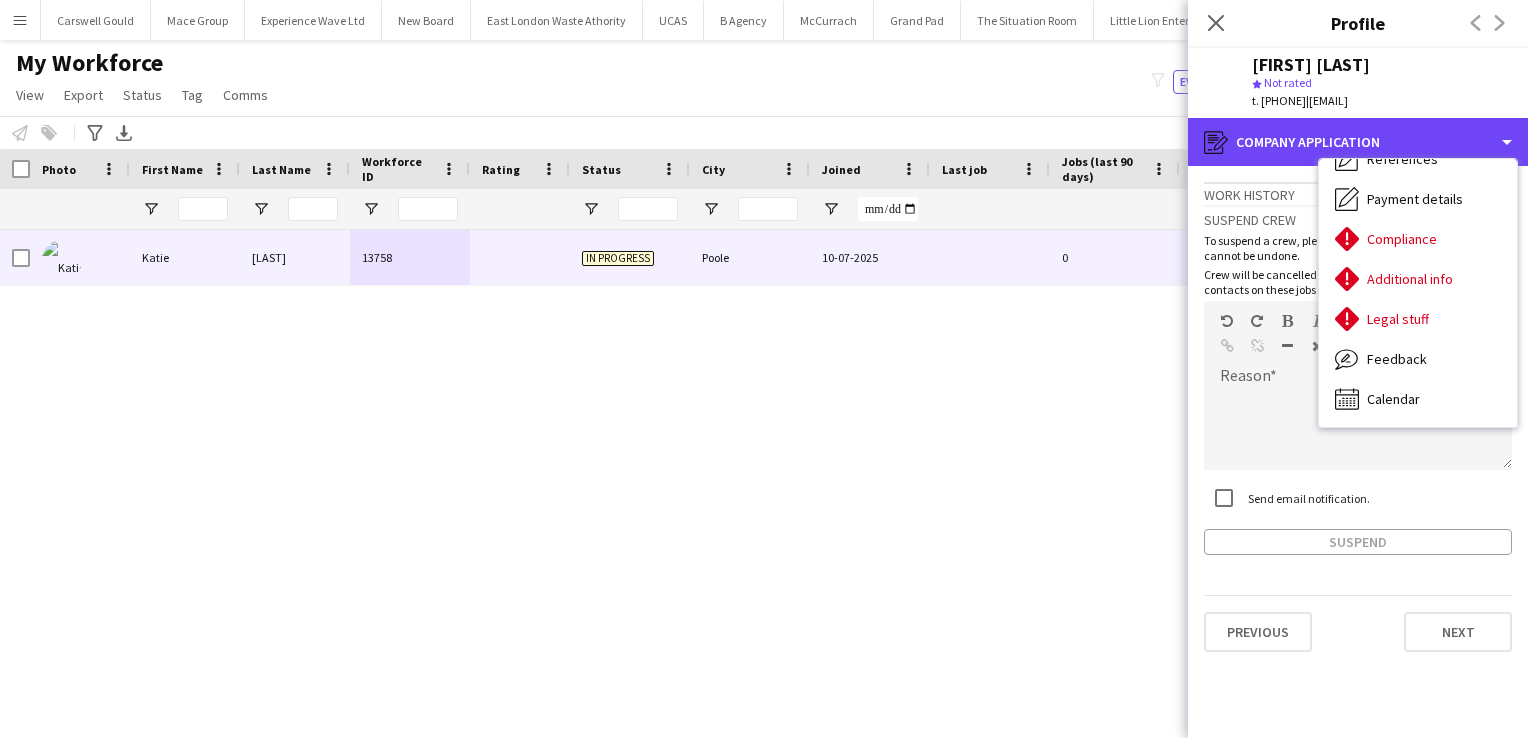 scroll, scrollTop: 227, scrollLeft: 0, axis: vertical 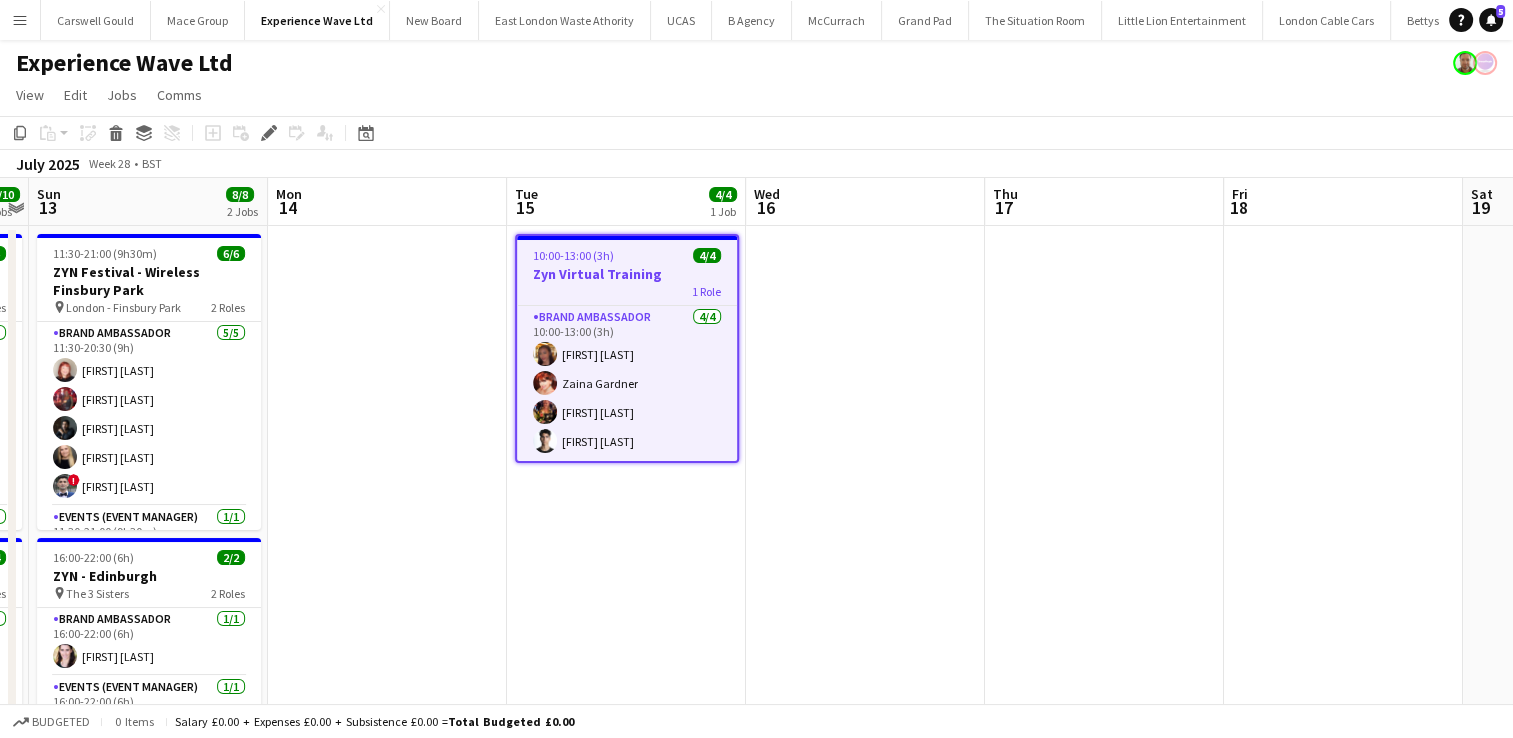 click on "10:00-13:00 (3h)" at bounding box center [573, 255] 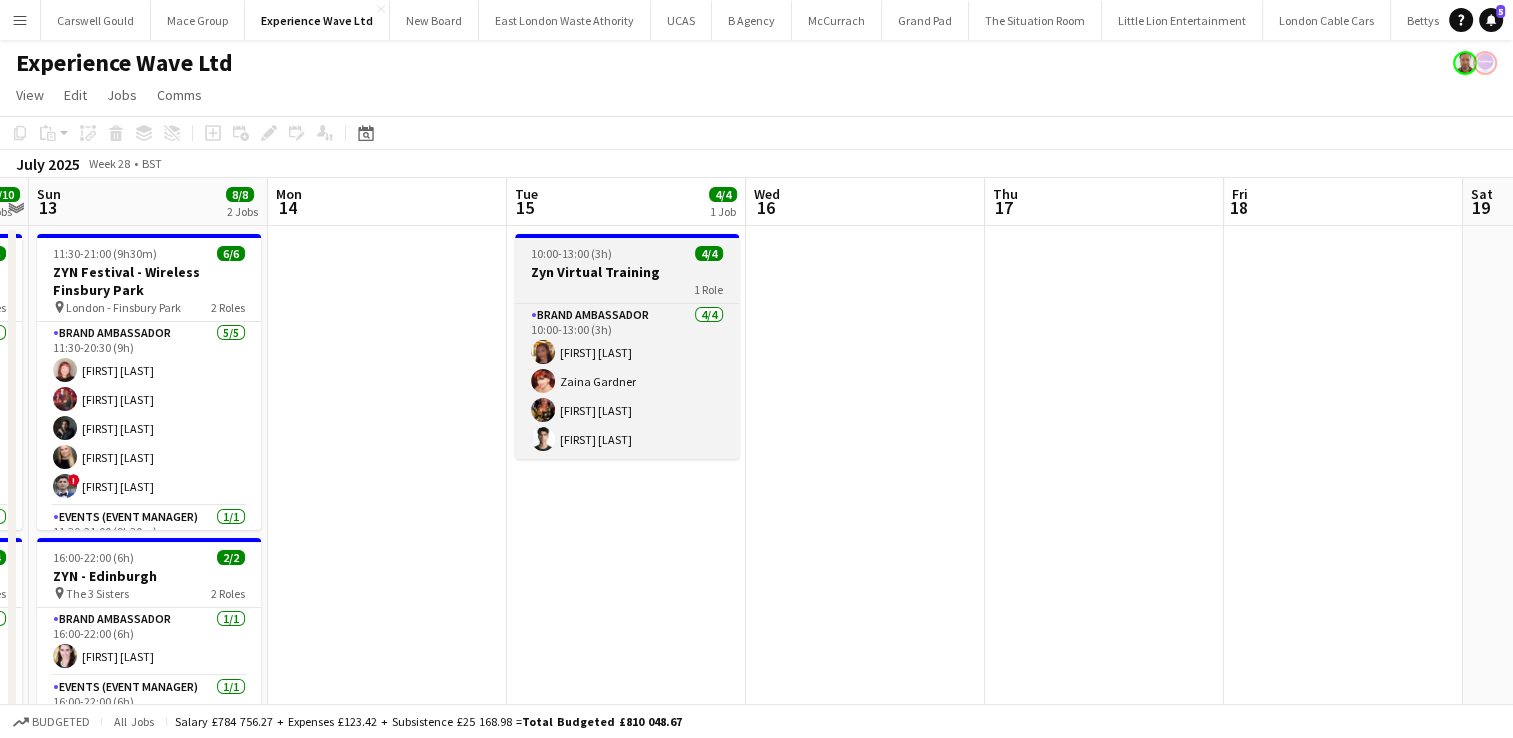 click on "10:00-13:00 (3h)    4/4   Zyn Virtual Training   1 Role   Brand Ambassador   4/4   10:00-13:00 (3h)
[FIRST] [LAST] [FIRST] [LAST] [FIRST] [LAST] [FIRST] [LAST]" at bounding box center [627, 346] 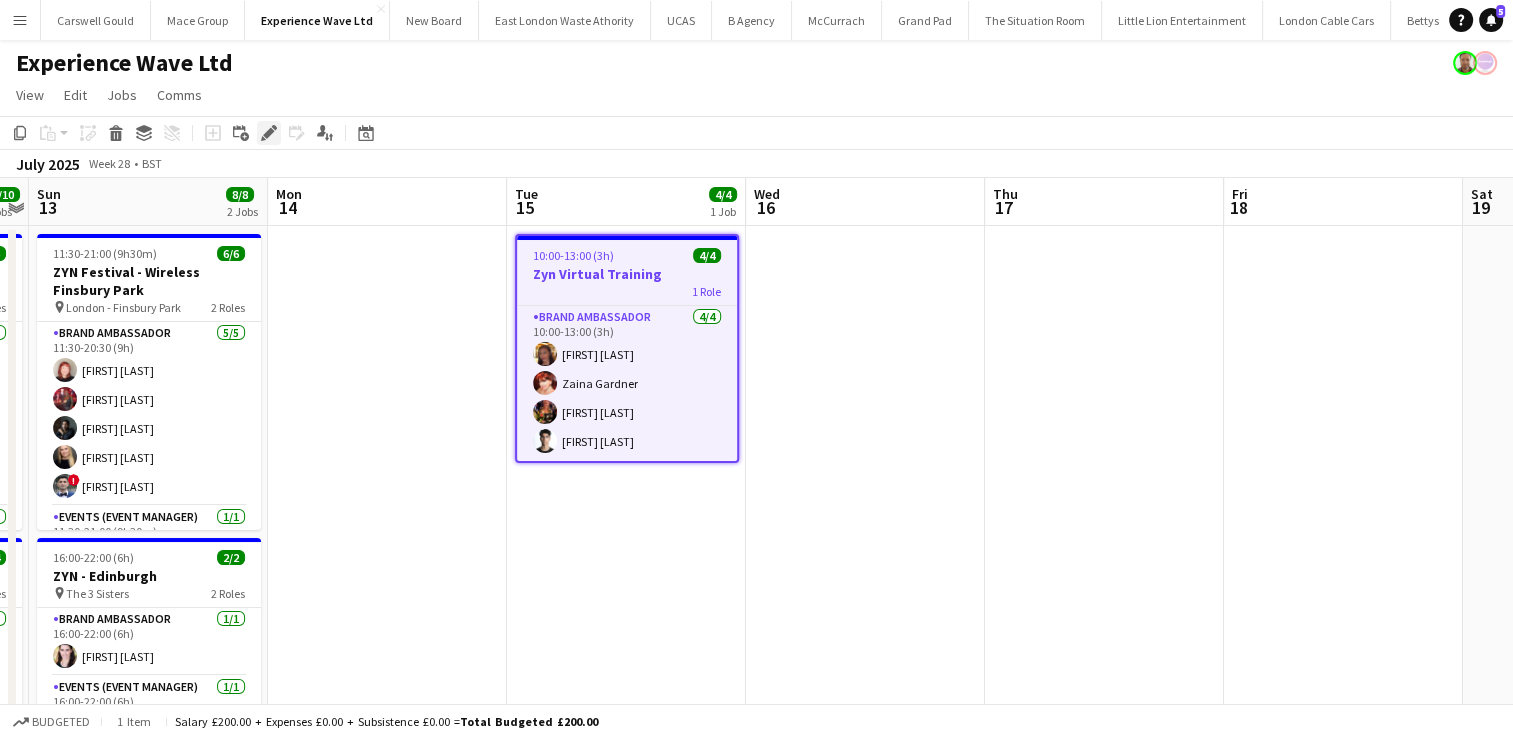 click 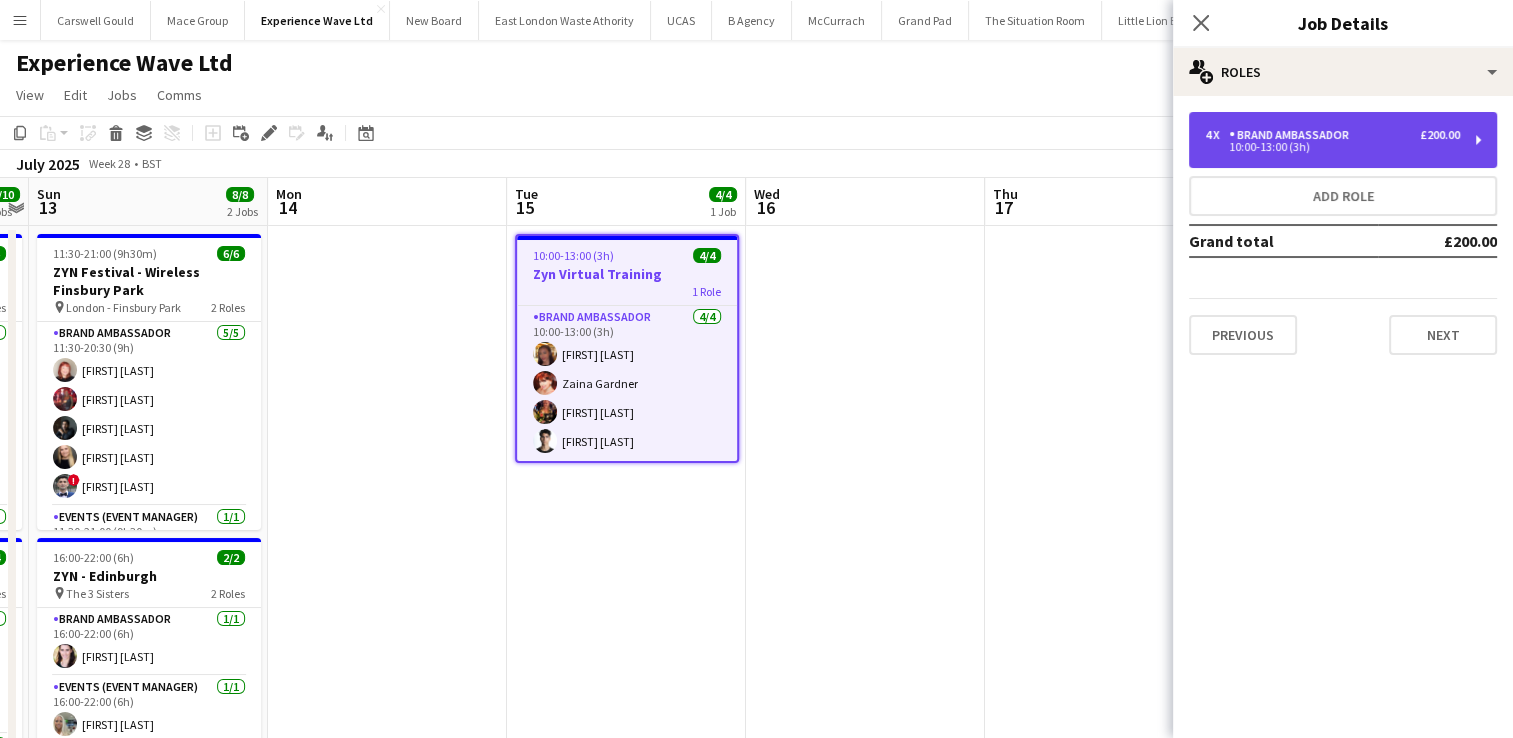 click on "10:00-13:00 (3h)" at bounding box center [1332, 147] 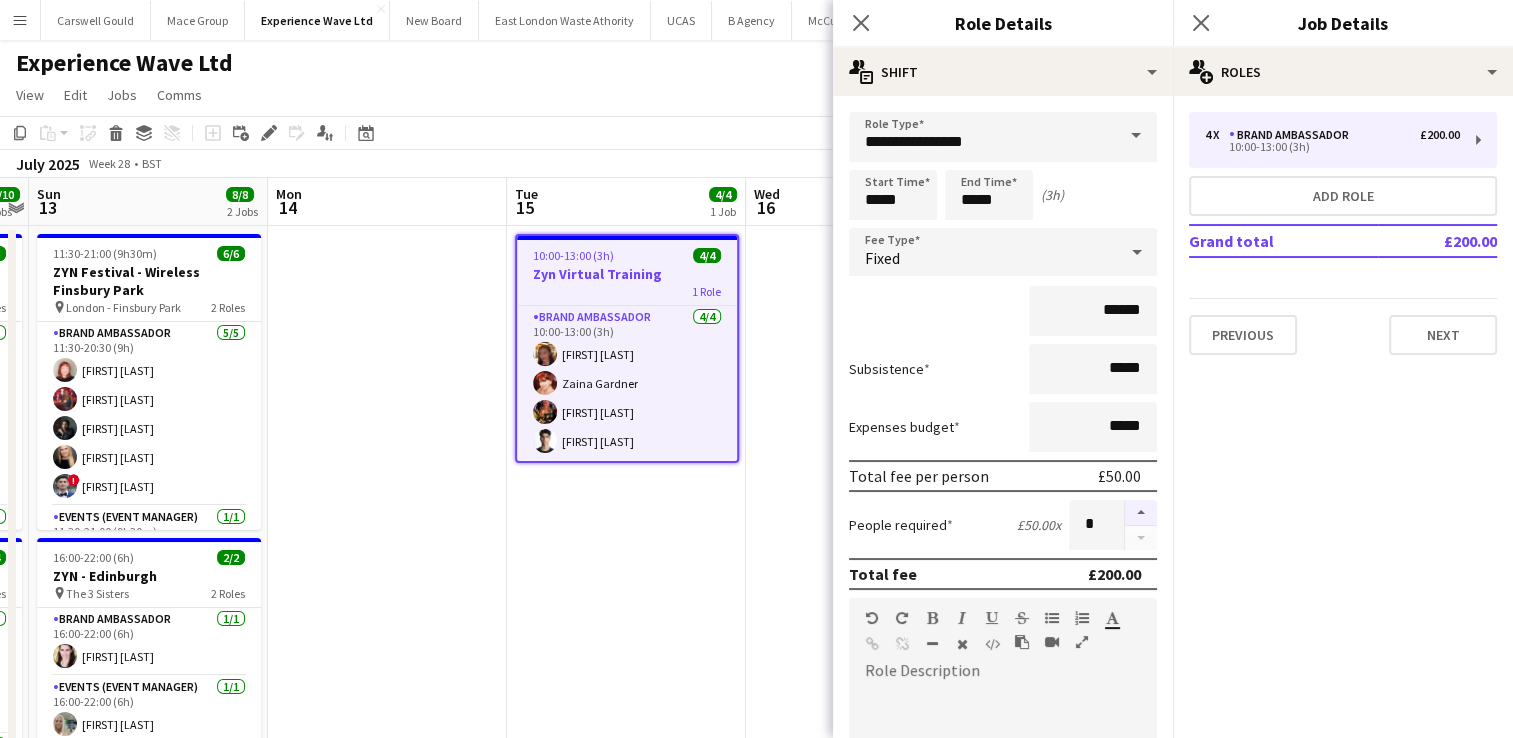 click at bounding box center (1141, 513) 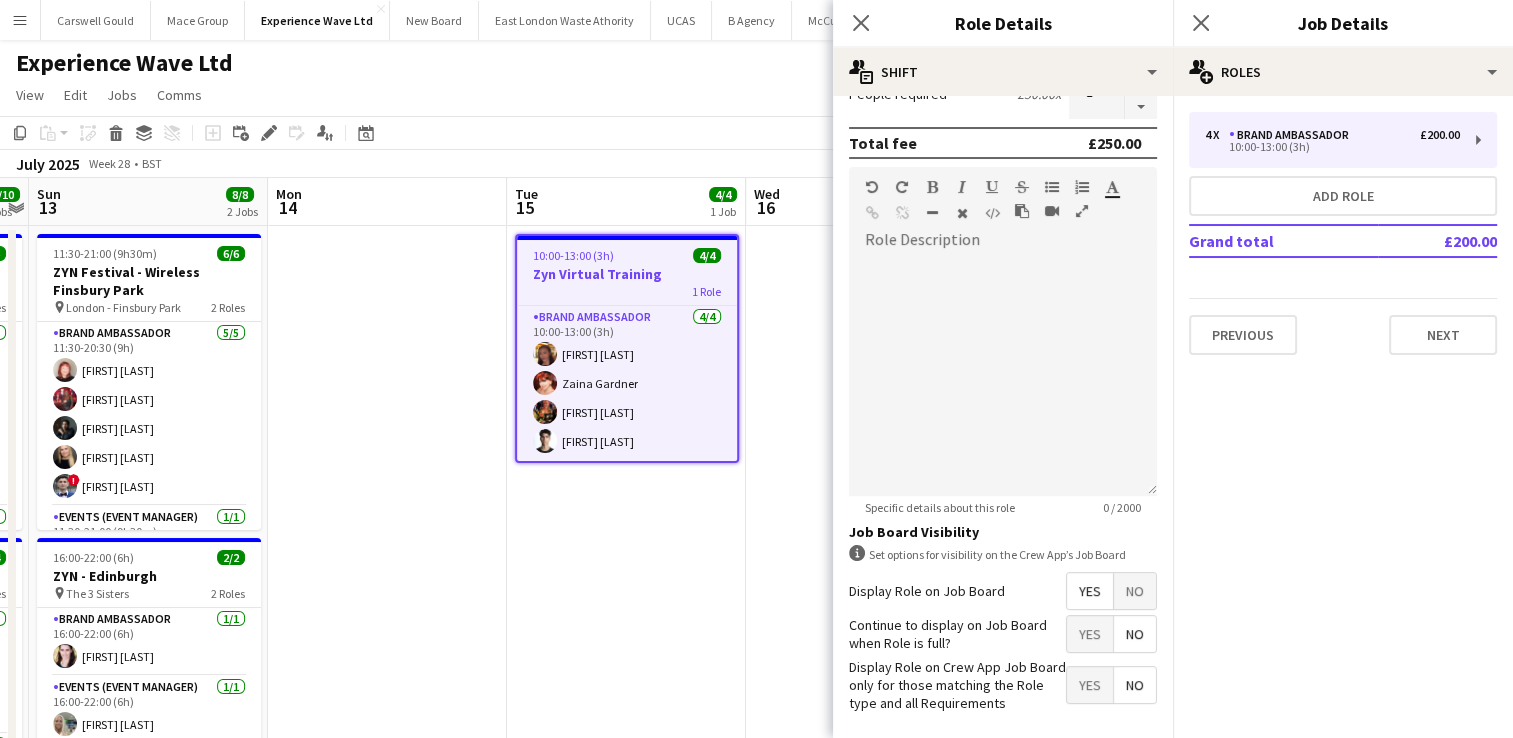 scroll, scrollTop: 513, scrollLeft: 0, axis: vertical 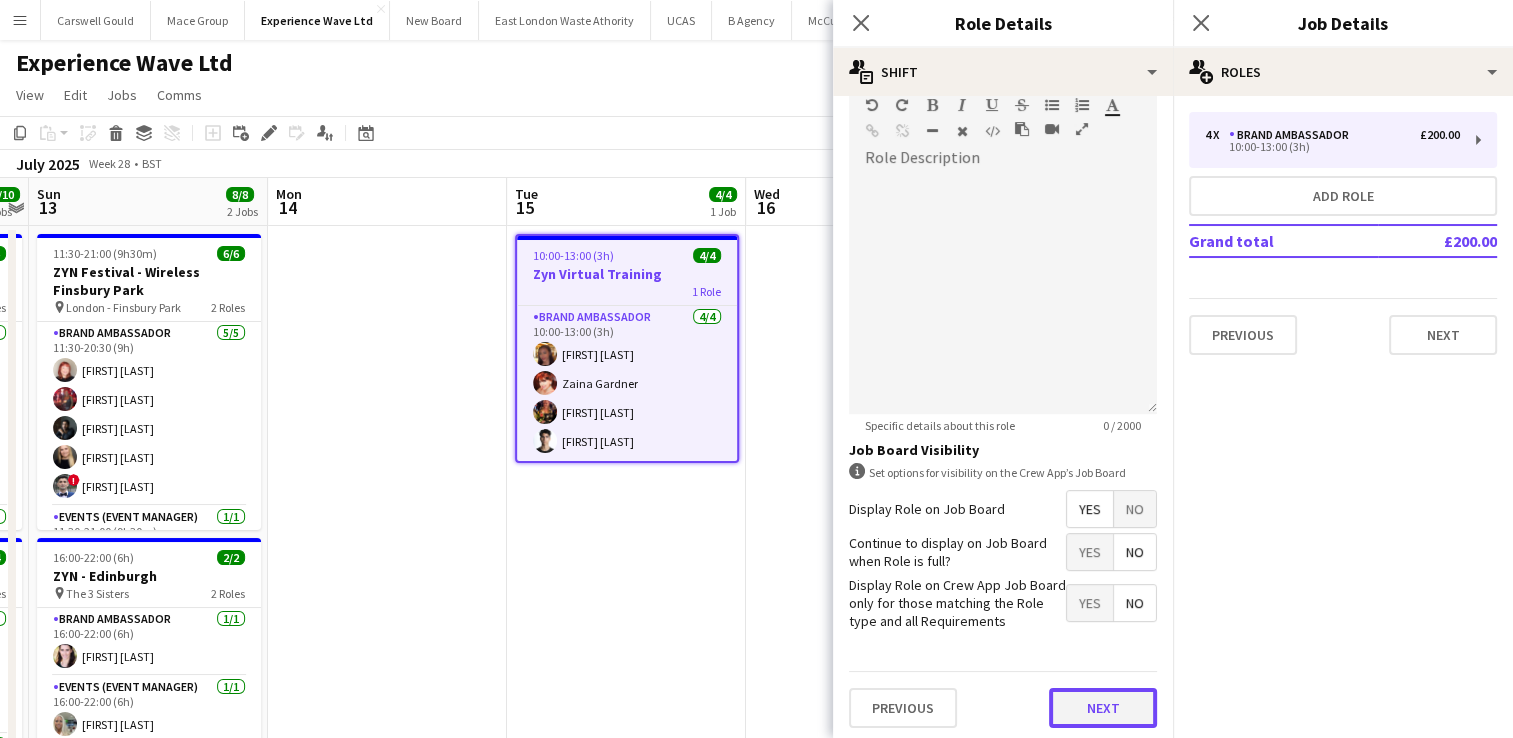 click on "Next" at bounding box center (1103, 708) 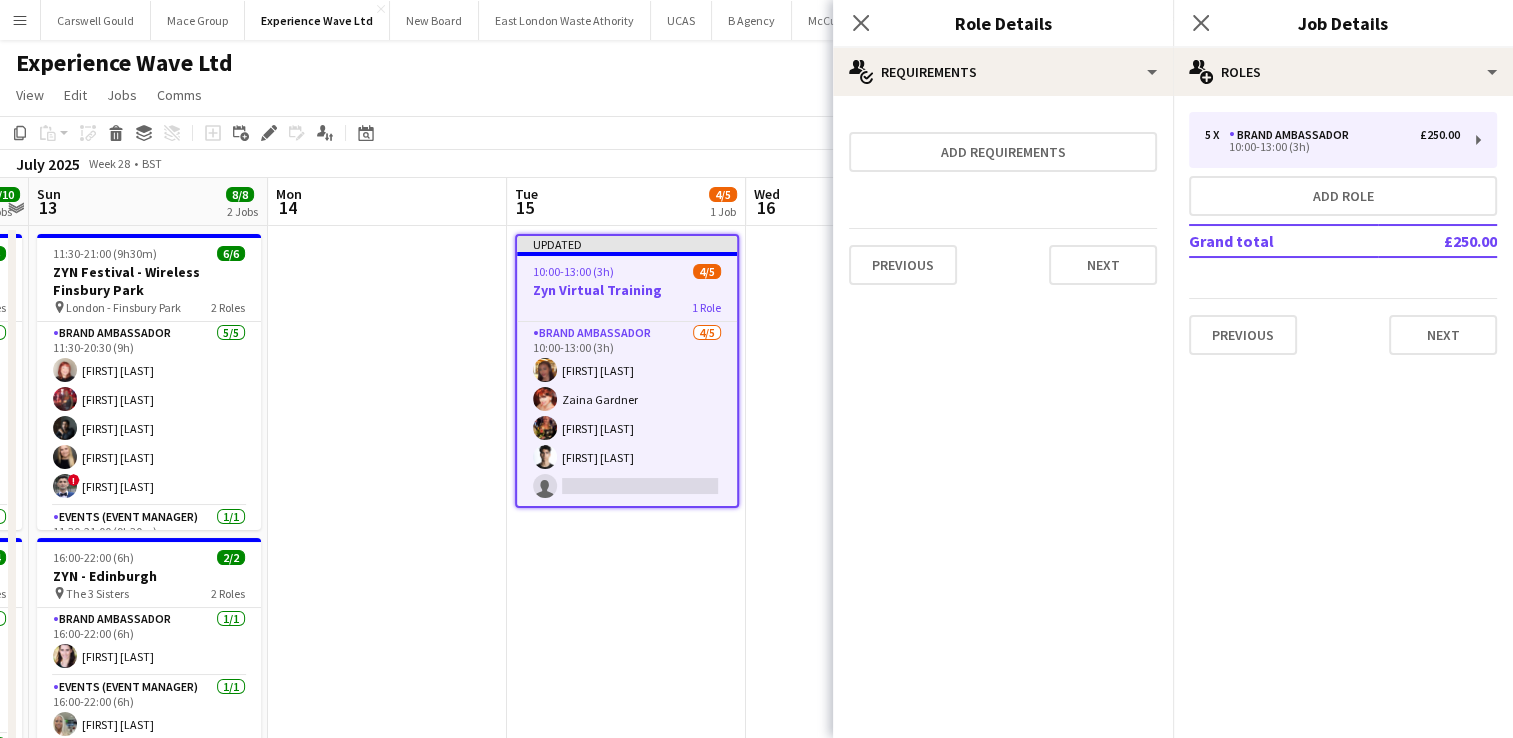 scroll, scrollTop: 0, scrollLeft: 0, axis: both 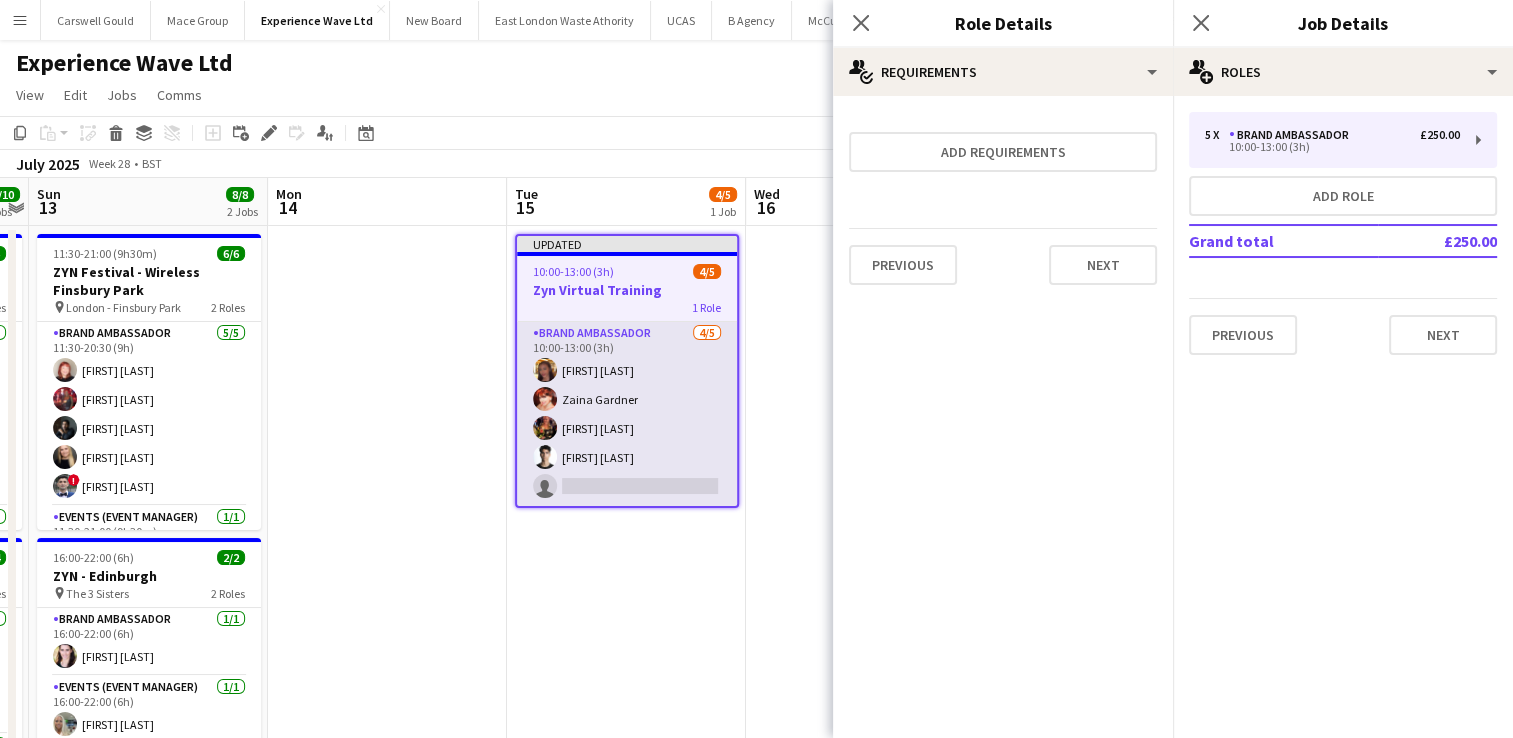 click on "Brand Ambassador   4/5   10:00-13:00 (3h)
Mollie NJOKU Zaina Gardner Kimberley Hirst-Jones Adrian De la Rosa
single-neutral-actions" at bounding box center (627, 414) 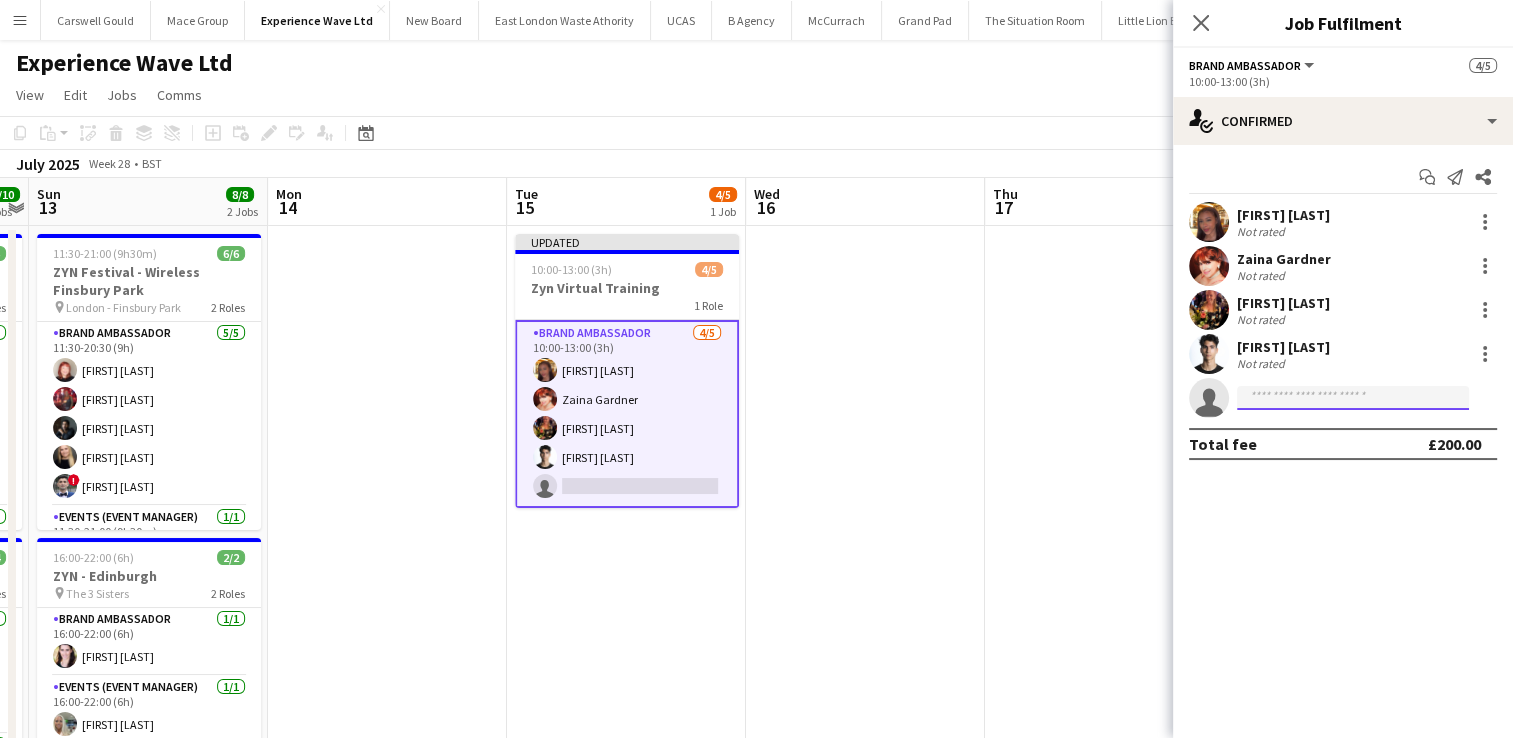 click 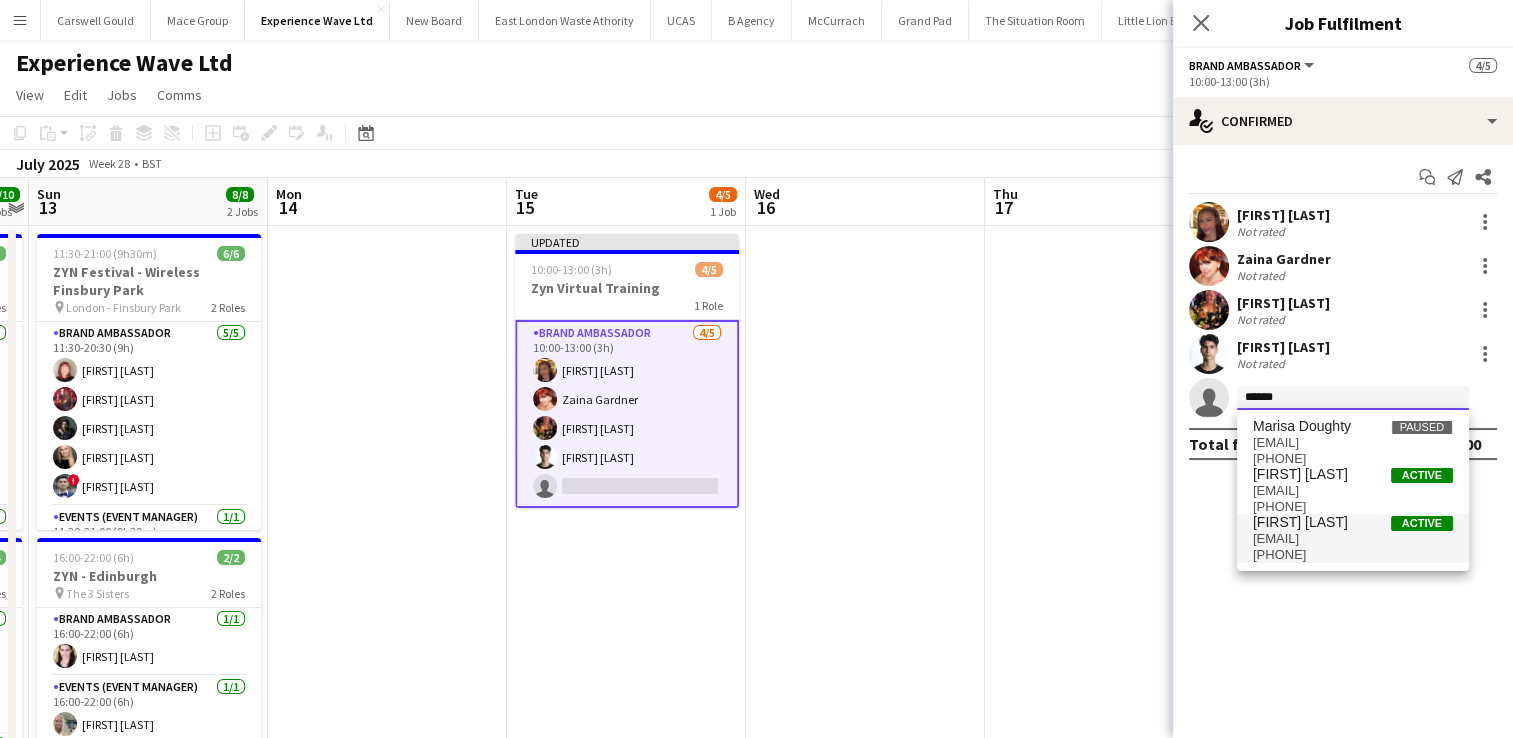 type on "******" 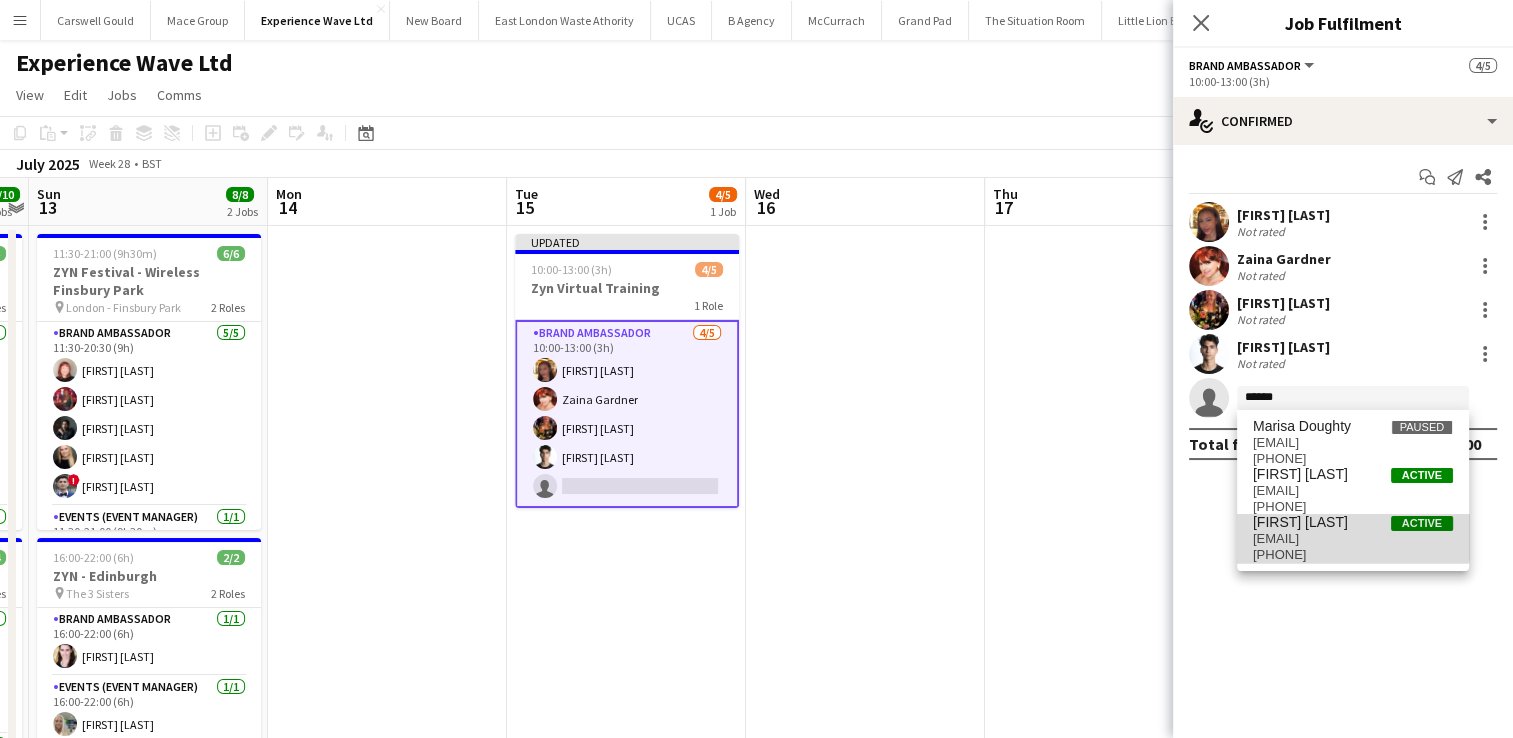 click on "Marisa Orton" at bounding box center (1300, 522) 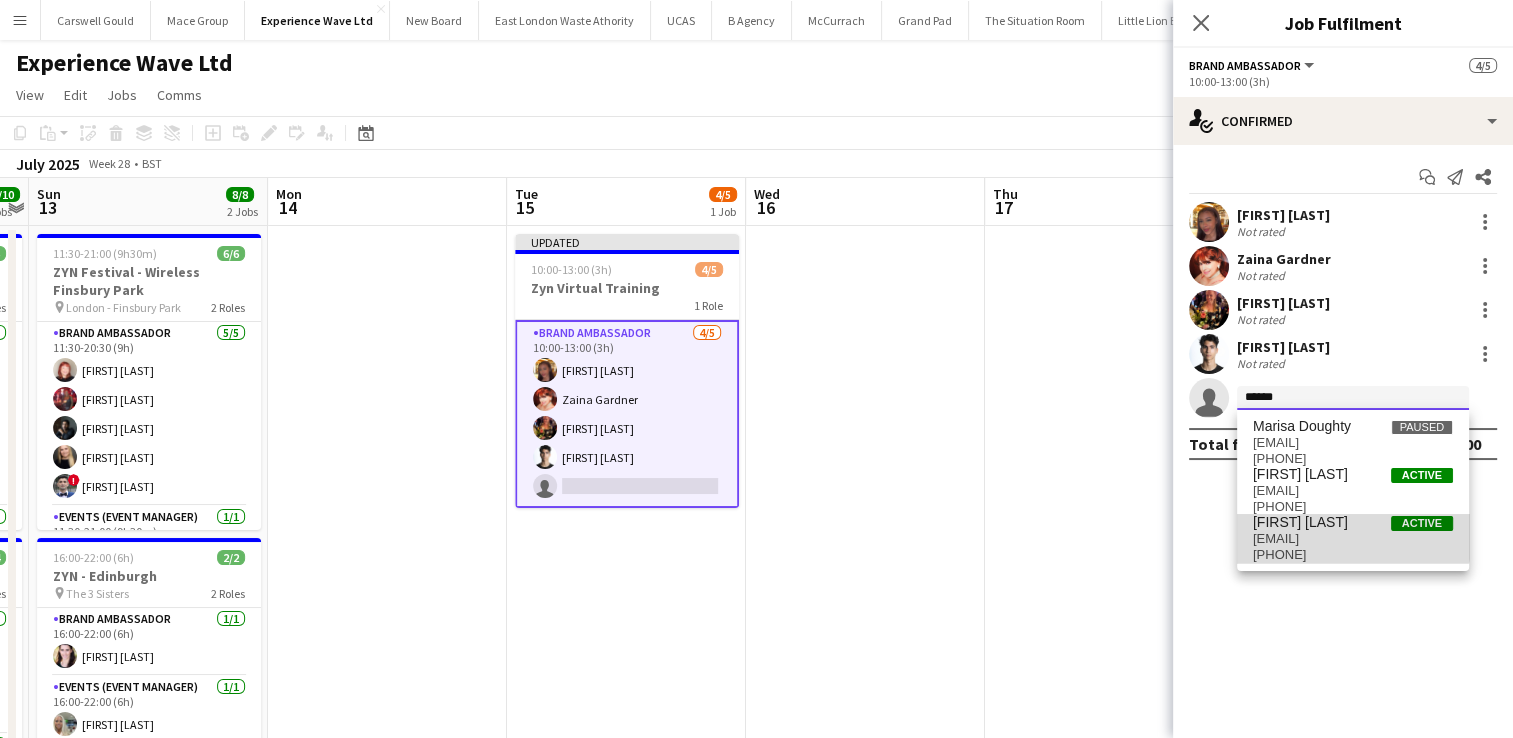 type 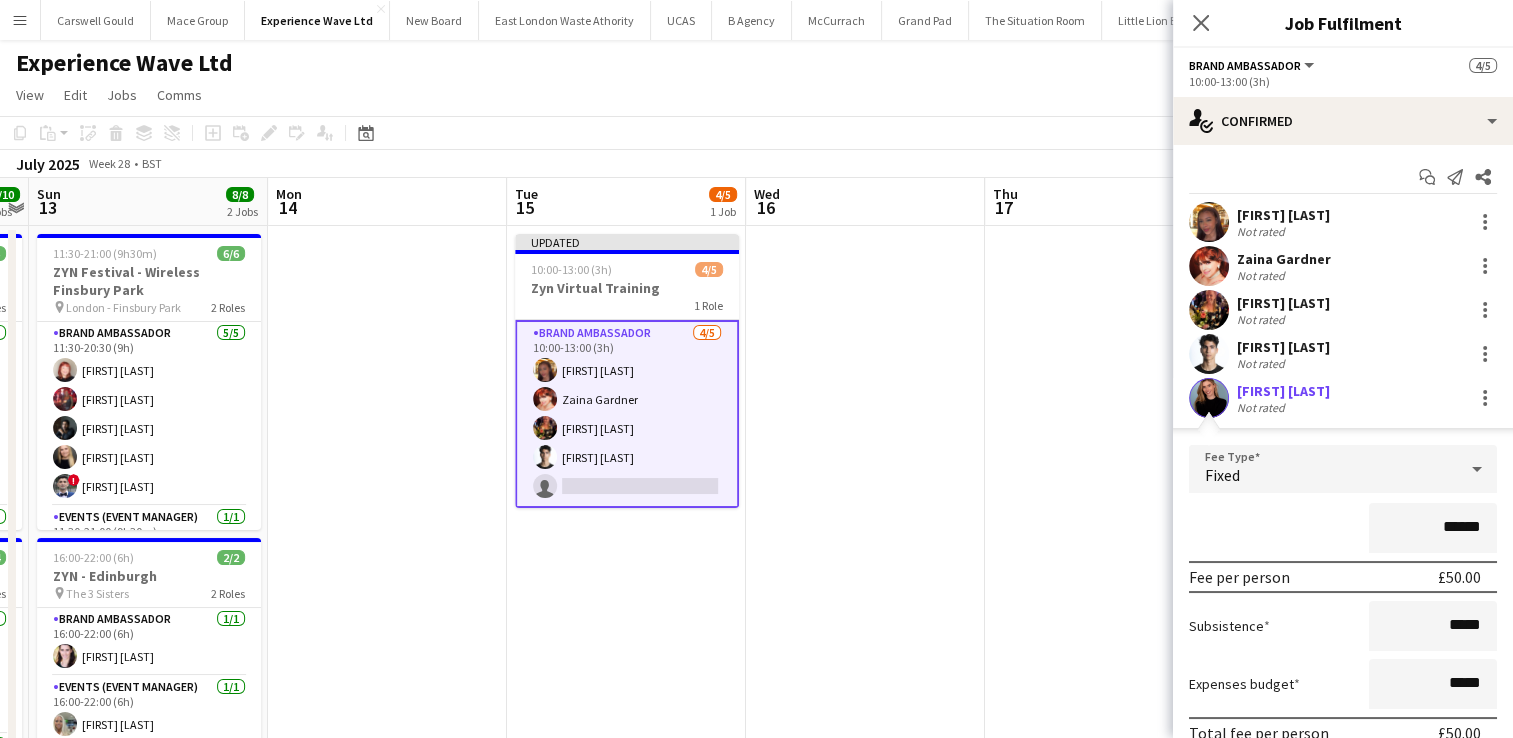 scroll, scrollTop: 131, scrollLeft: 0, axis: vertical 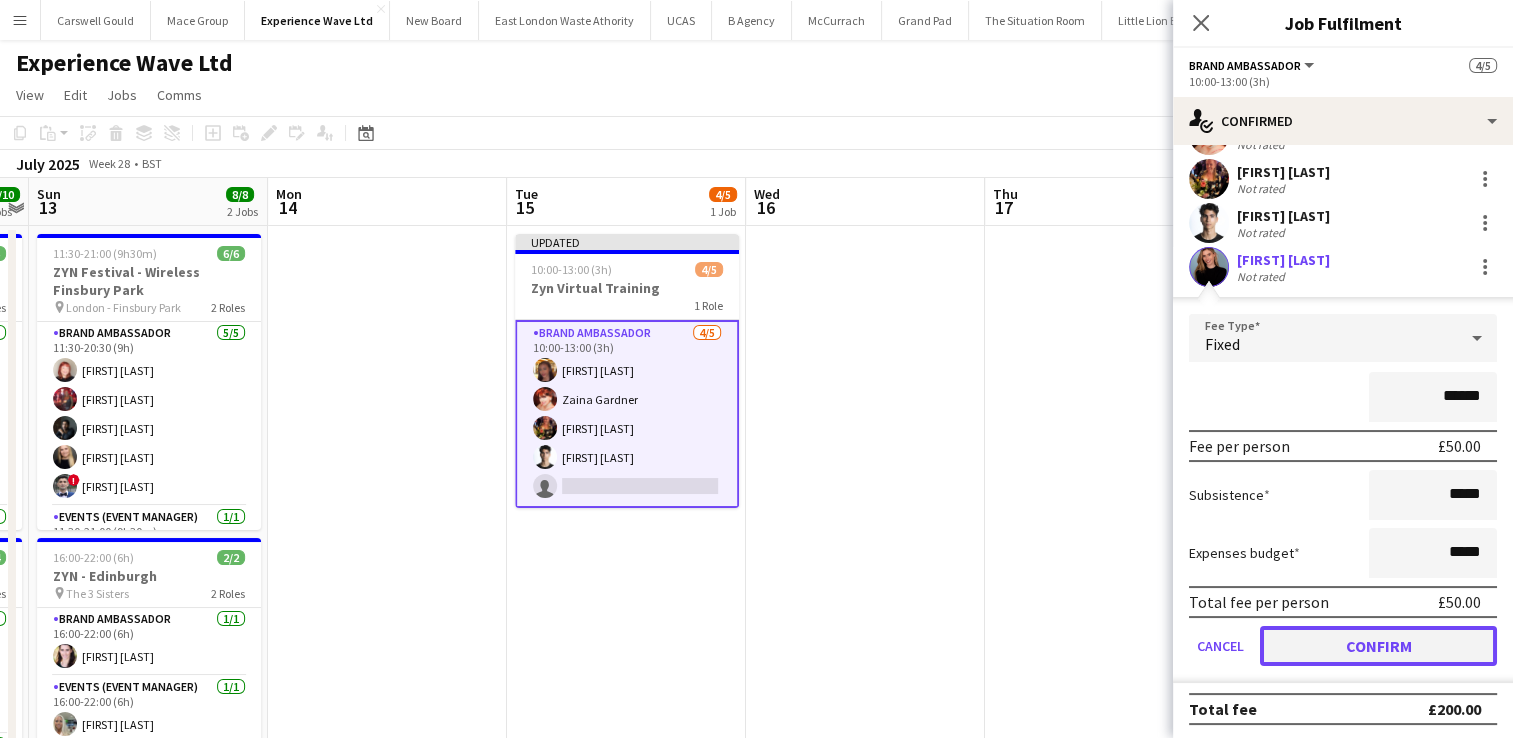 click on "Confirm" at bounding box center (1378, 646) 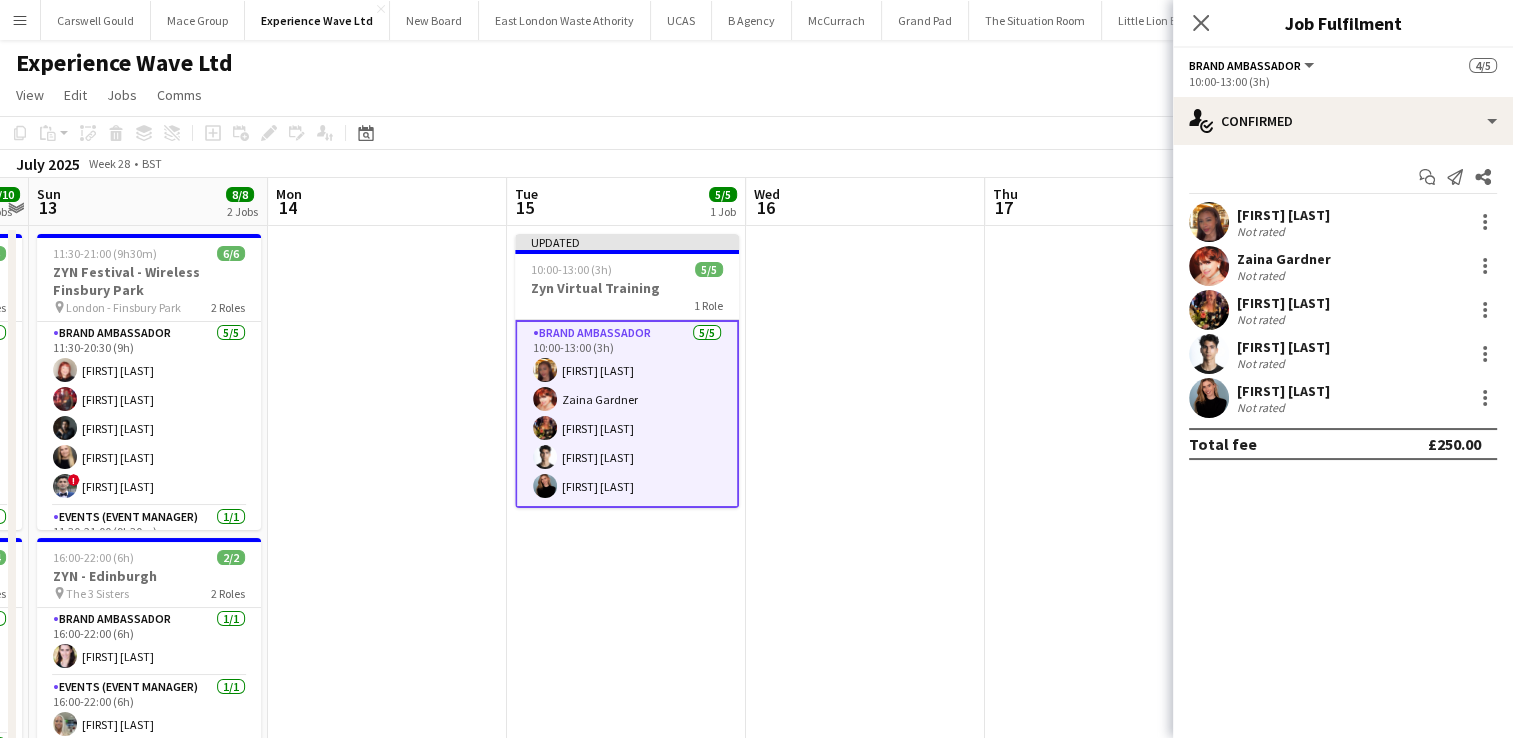 scroll, scrollTop: 0, scrollLeft: 0, axis: both 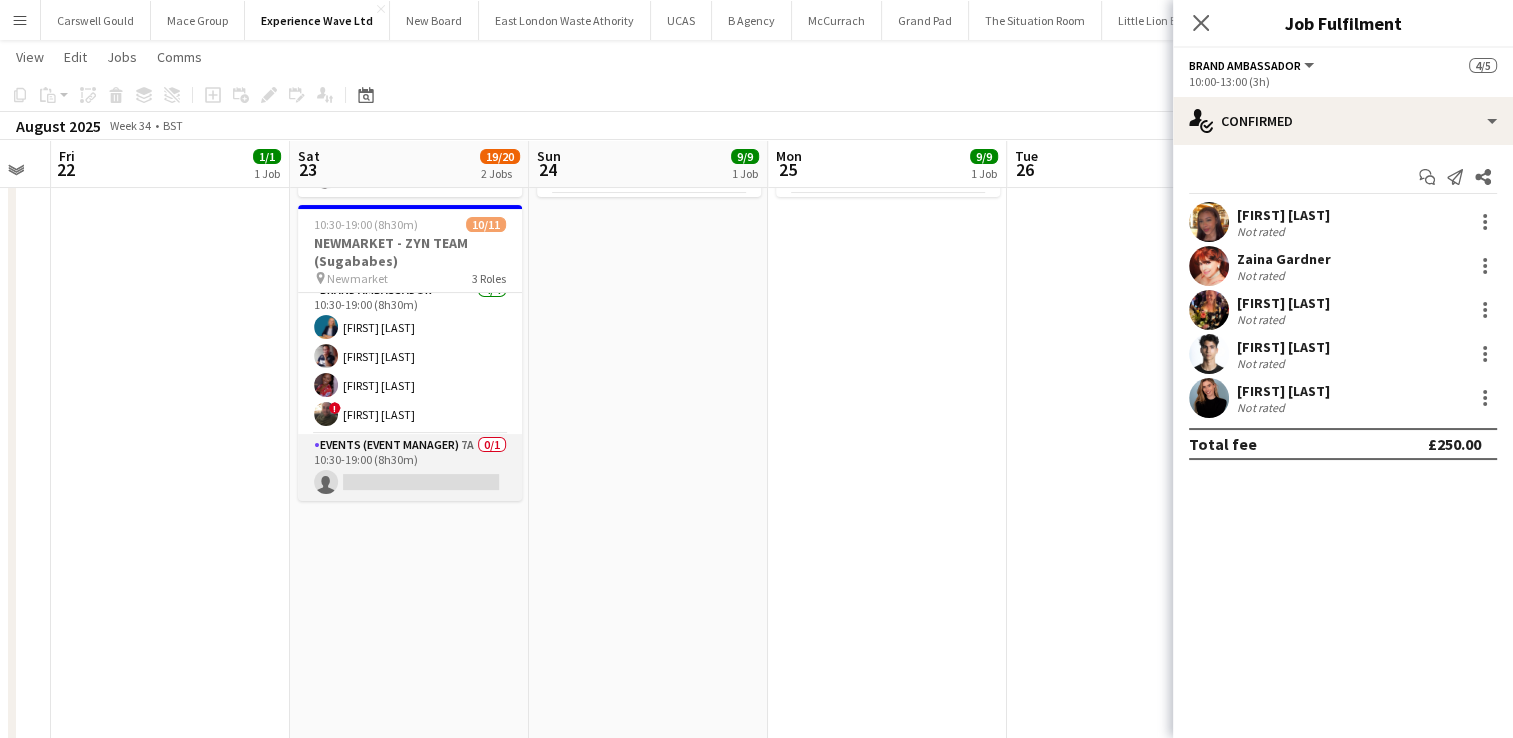 click on "Events (Event Manager)   7A   0/1   10:30-19:00 (8h30m)
single-neutral-actions" at bounding box center [410, 468] 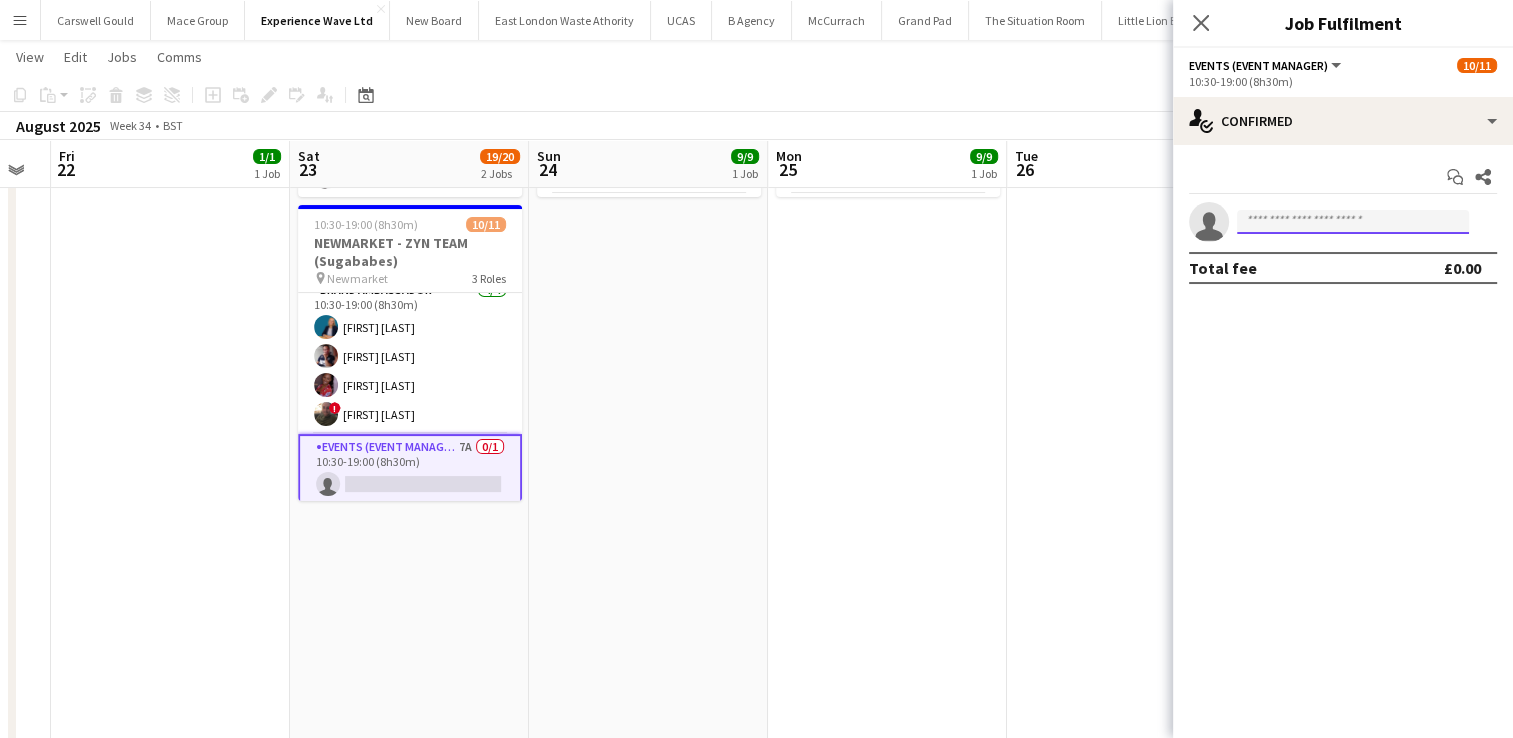 drag, startPoint x: 1290, startPoint y: 210, endPoint x: 1280, endPoint y: 220, distance: 14.142136 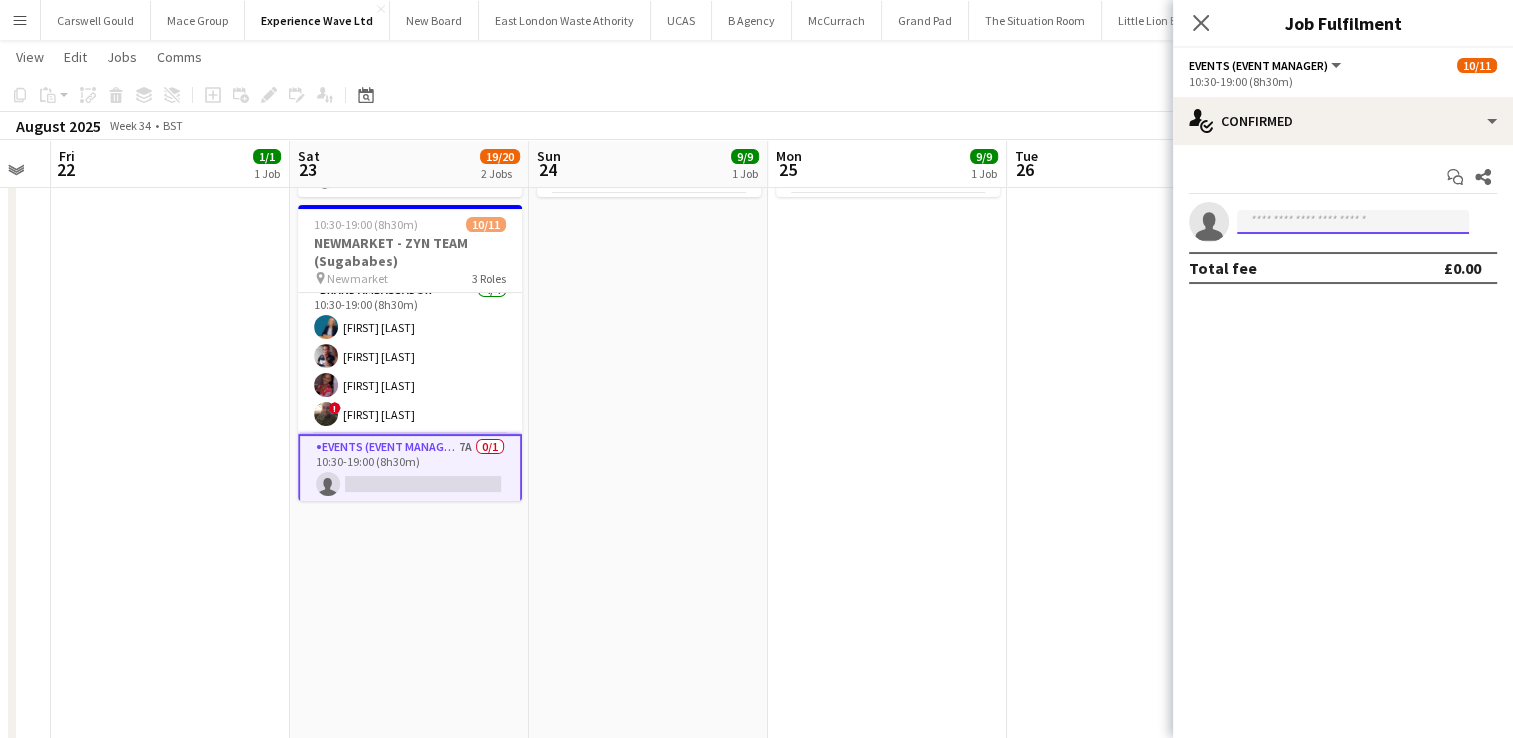 click at bounding box center [1353, 222] 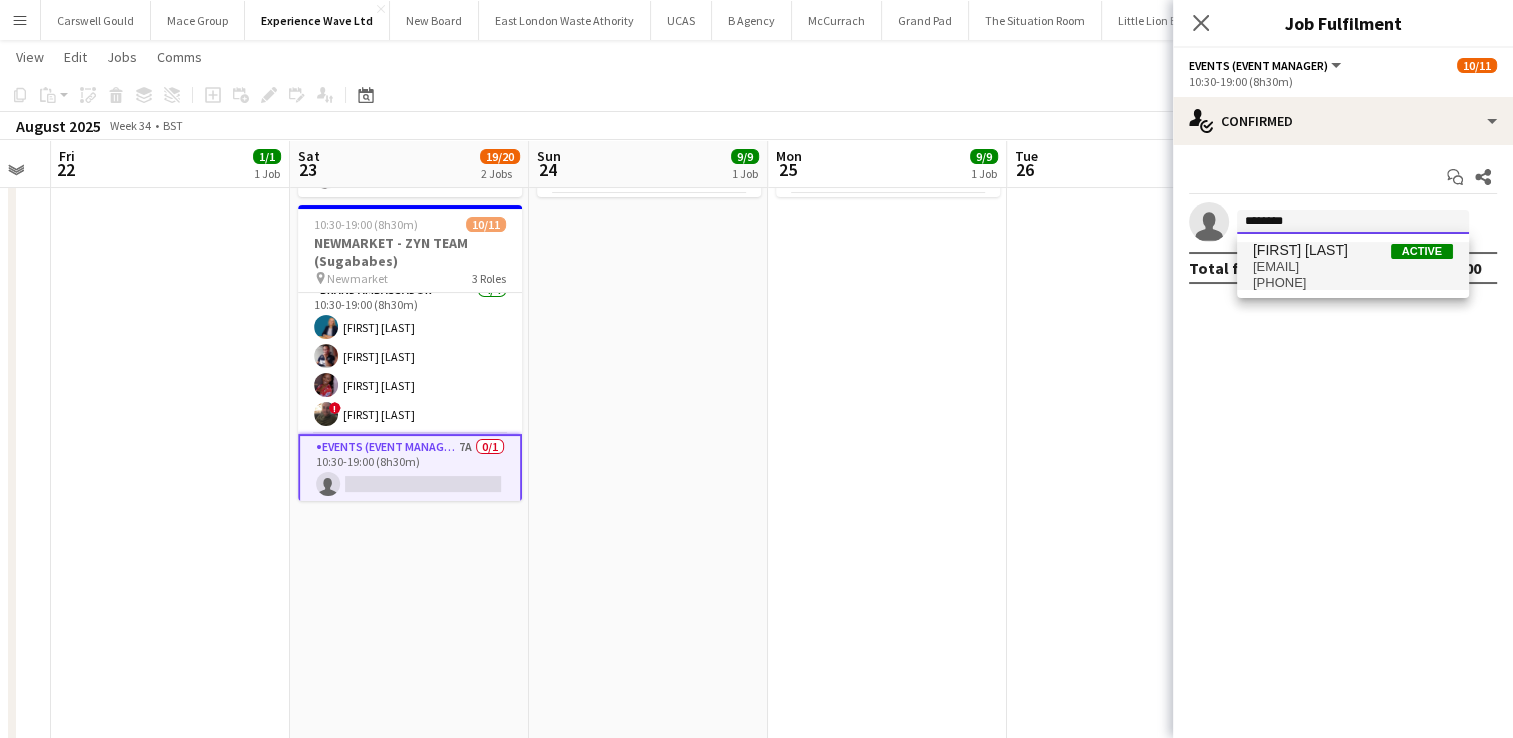 type on "********" 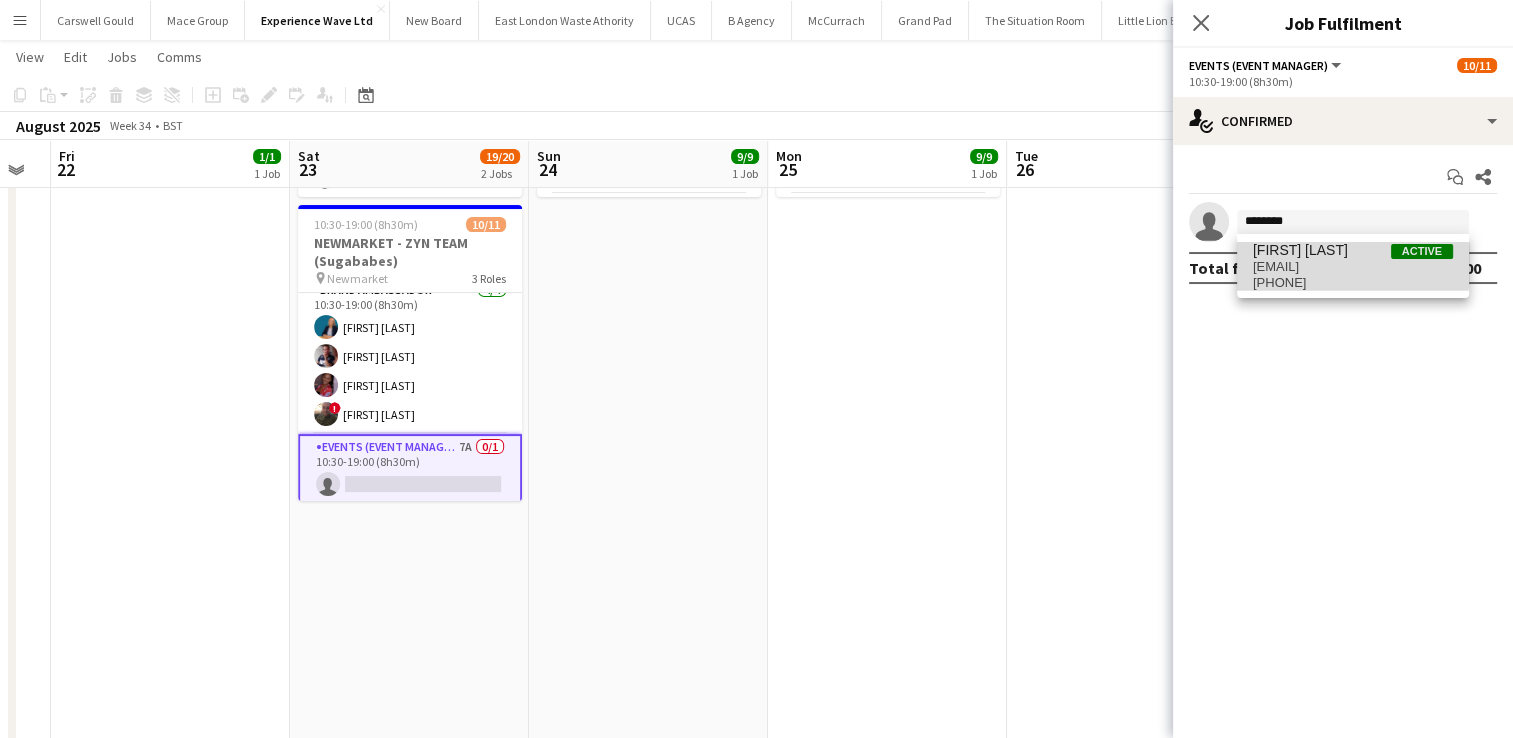 click on "marisafrance@gmail.com" at bounding box center (1353, 267) 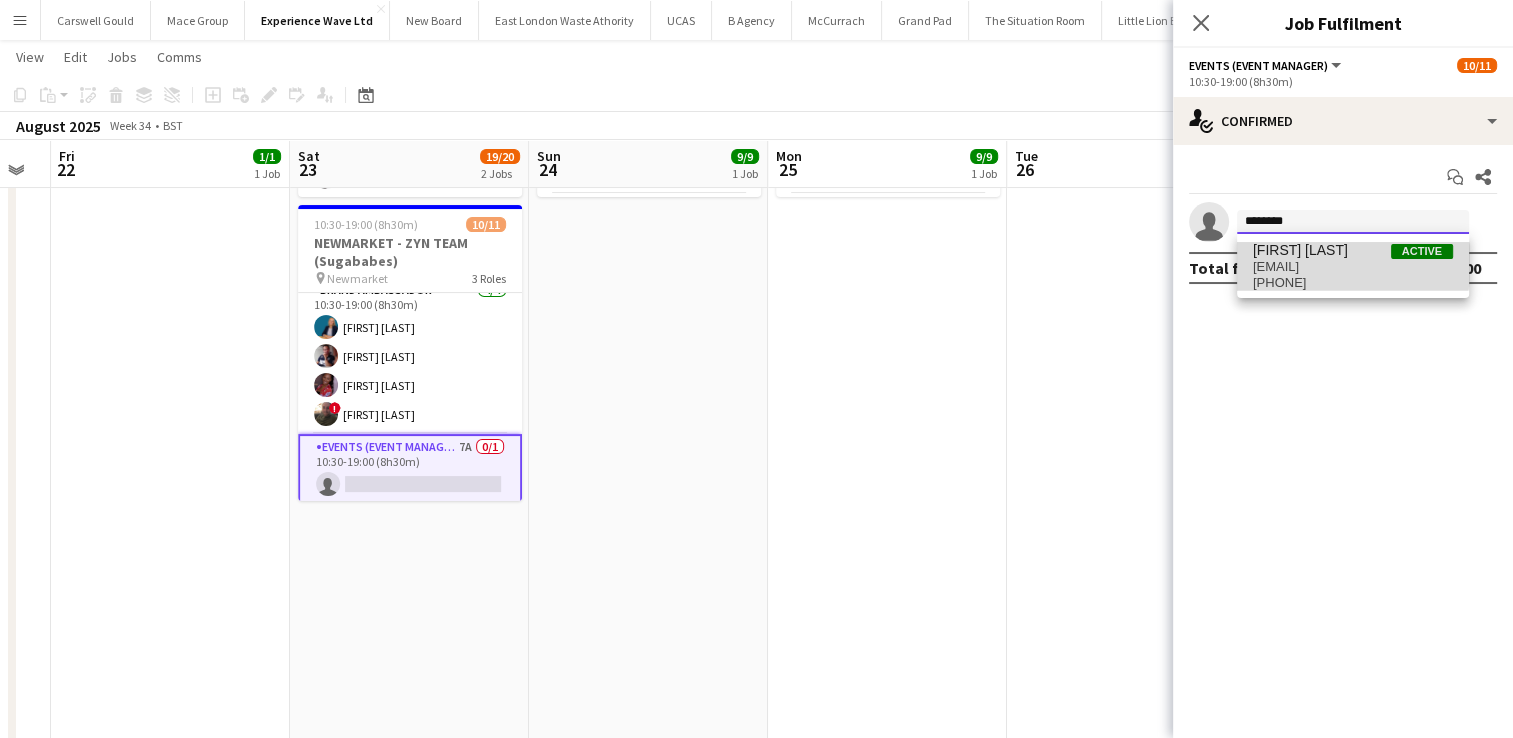 type 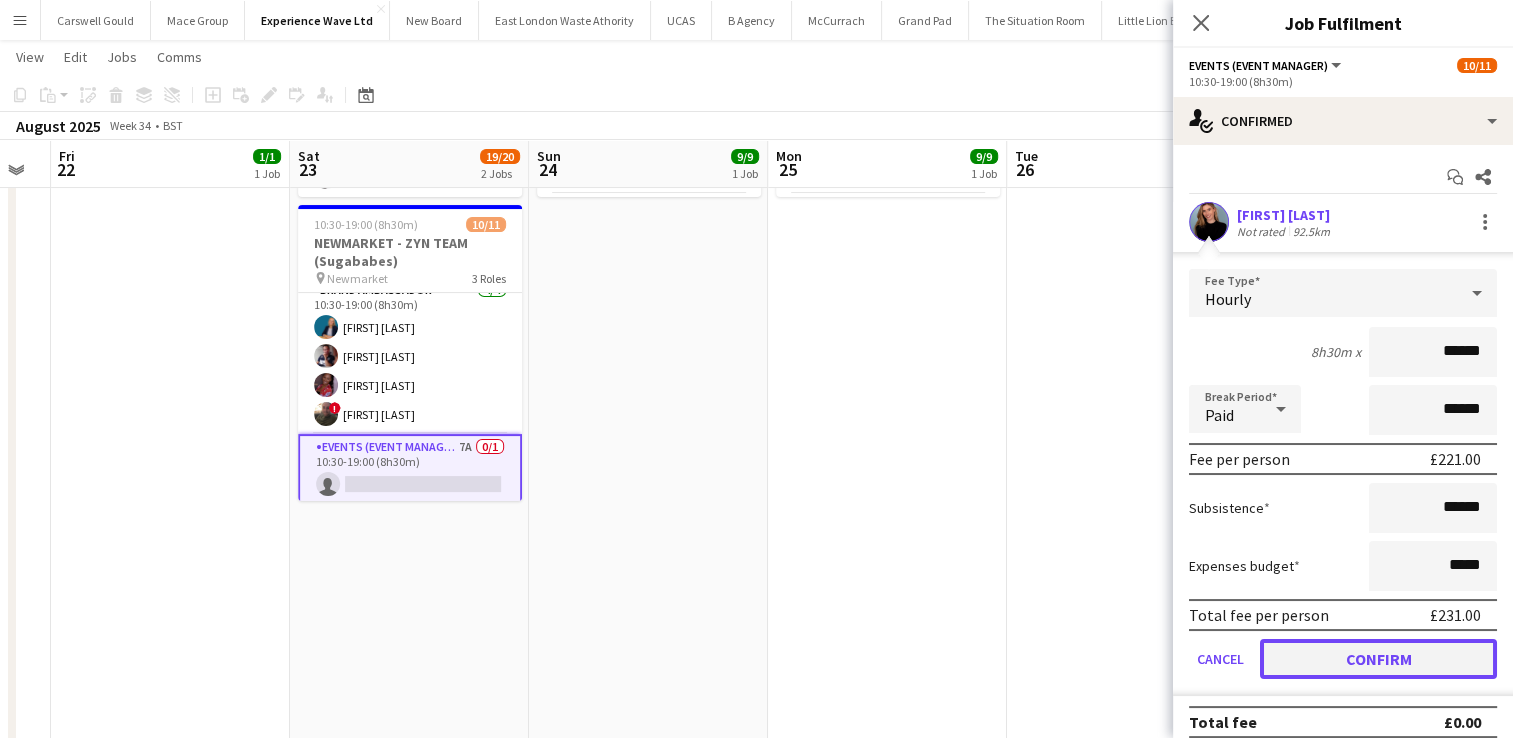 click on "Confirm" at bounding box center [1378, 659] 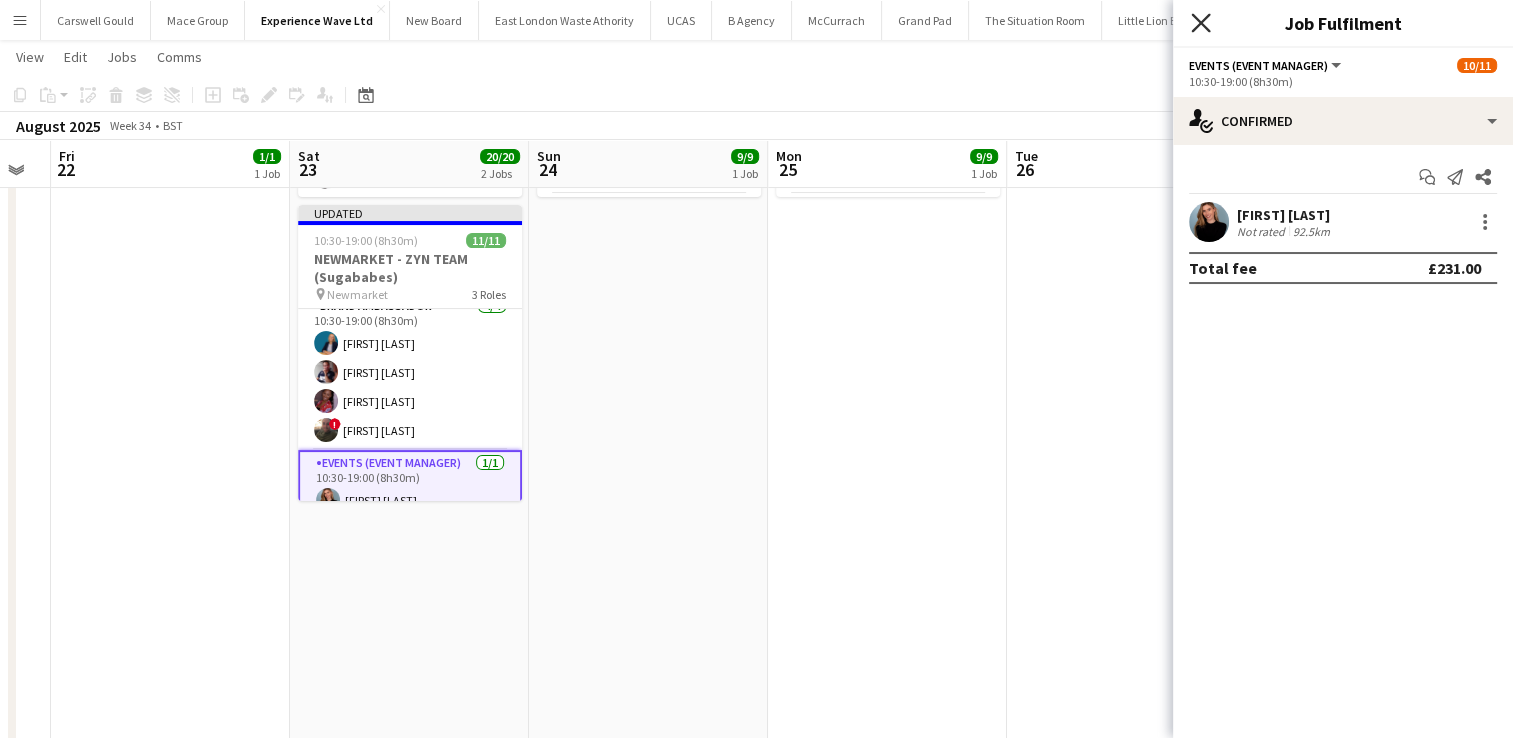 click on "Close pop-in" 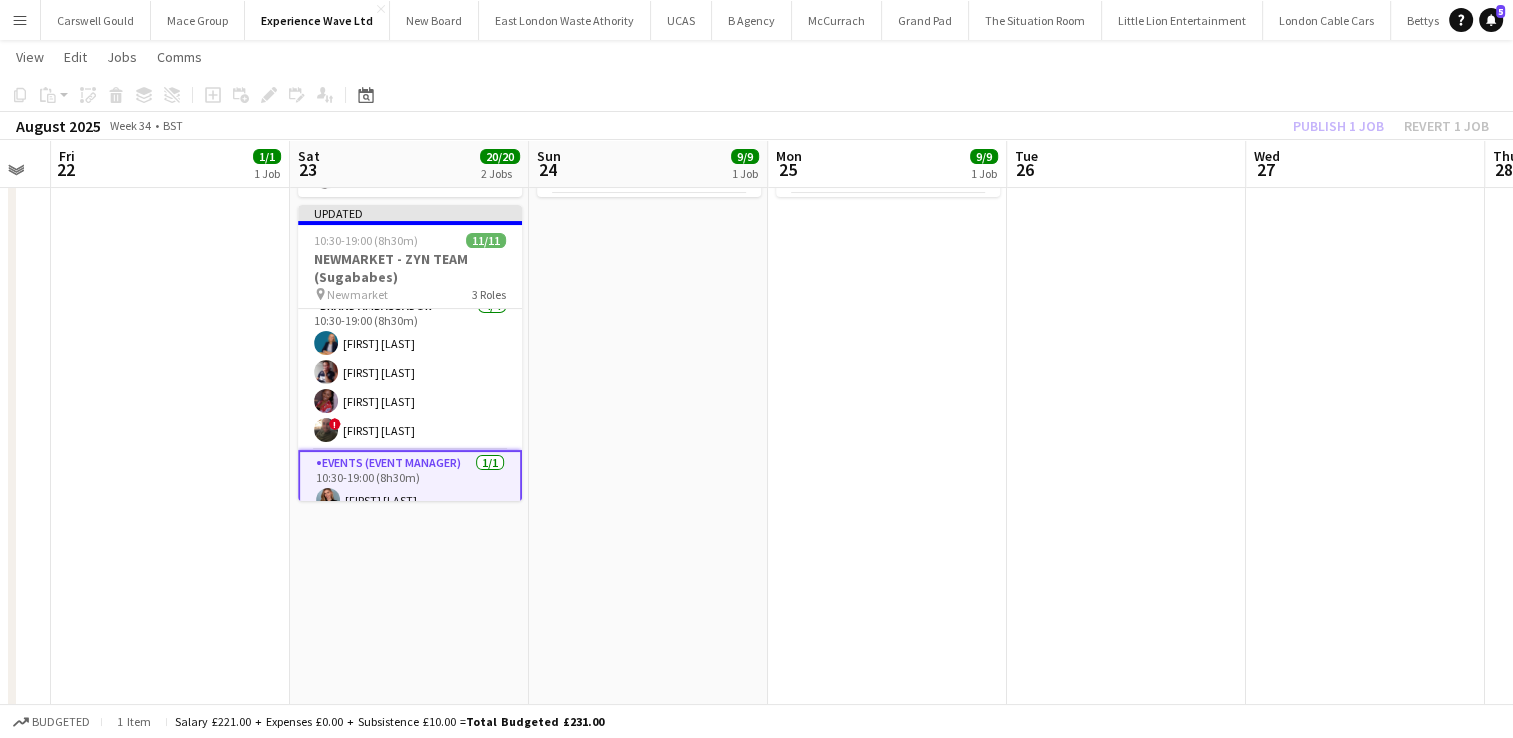 click on "Publish 1 job   Revert 1 job" 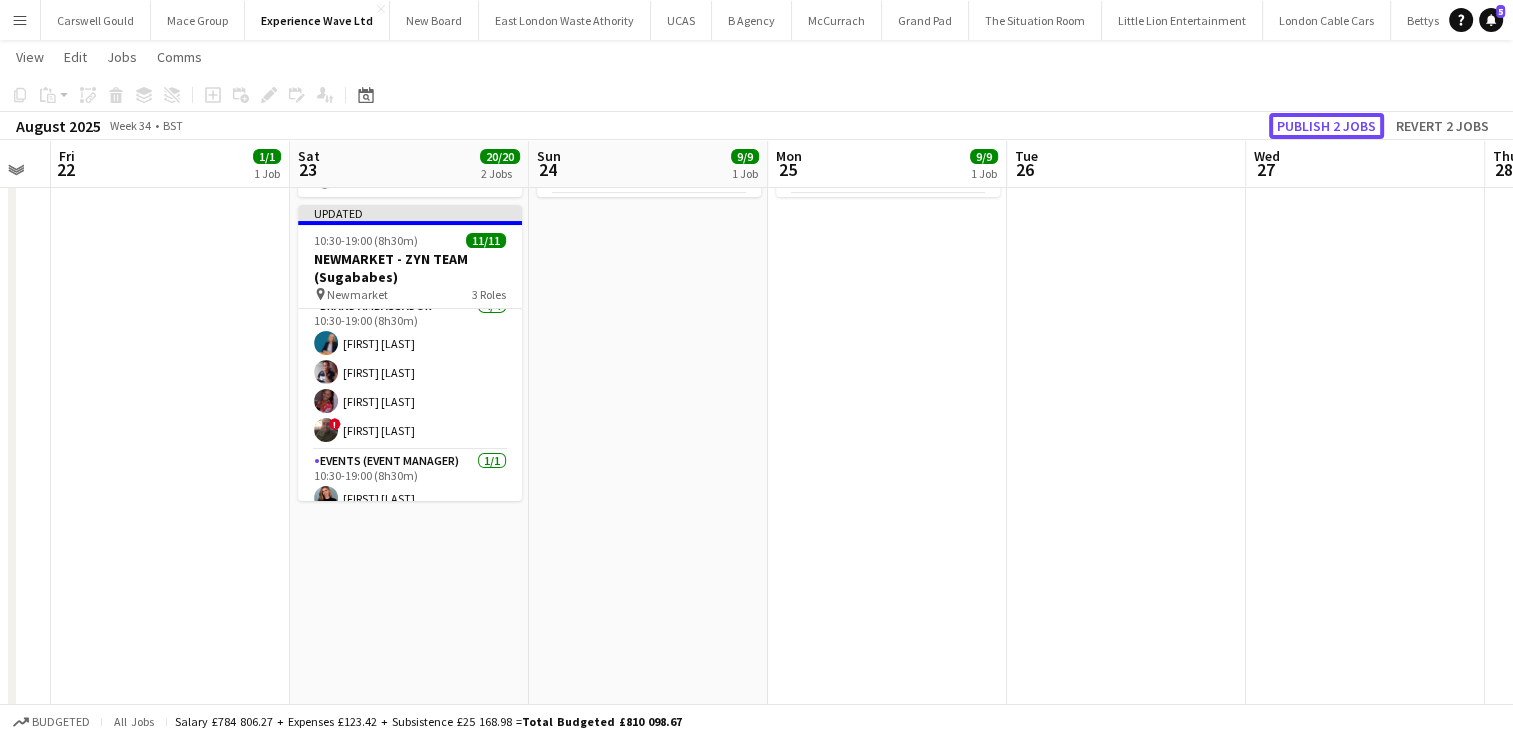 click on "Publish 2 jobs" 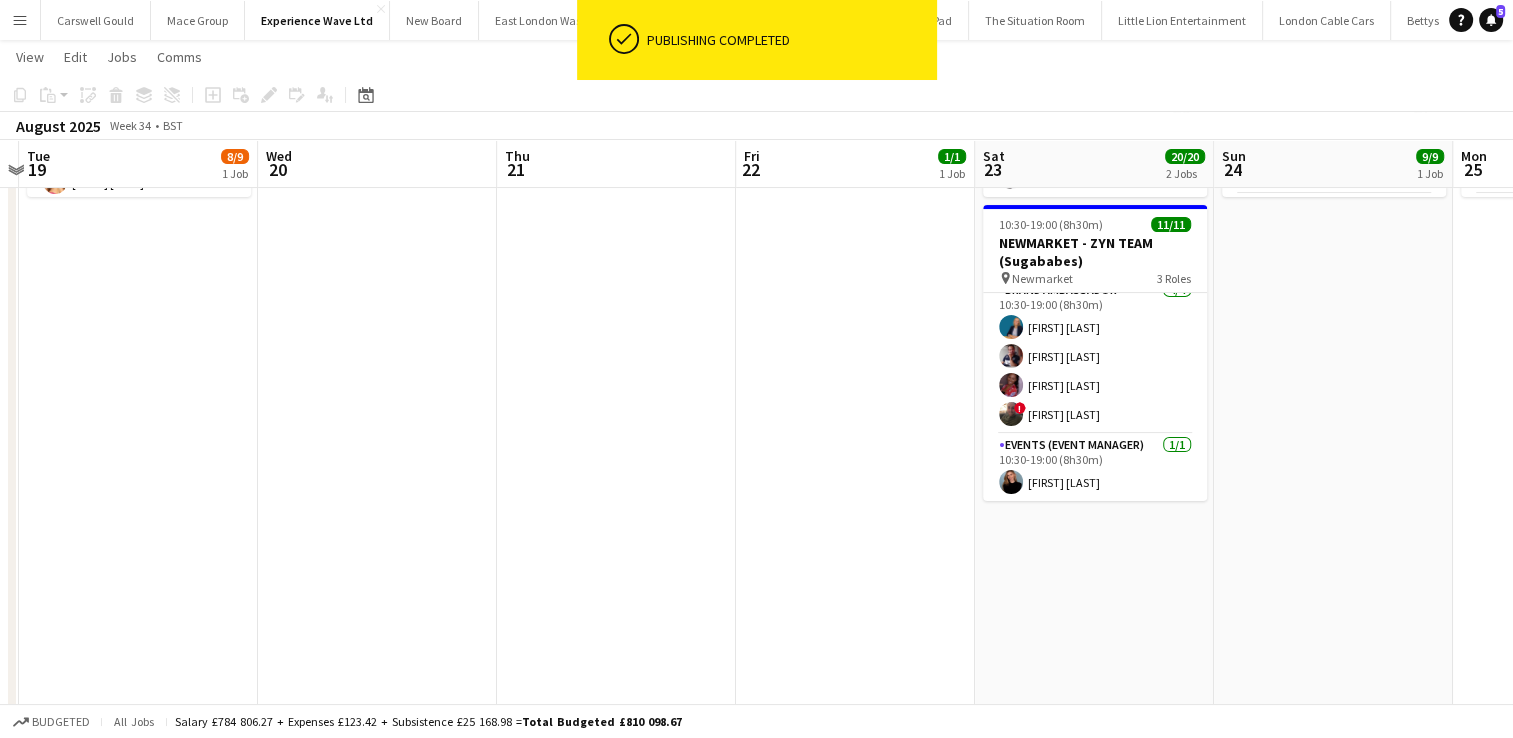 scroll, scrollTop: 0, scrollLeft: 804, axis: horizontal 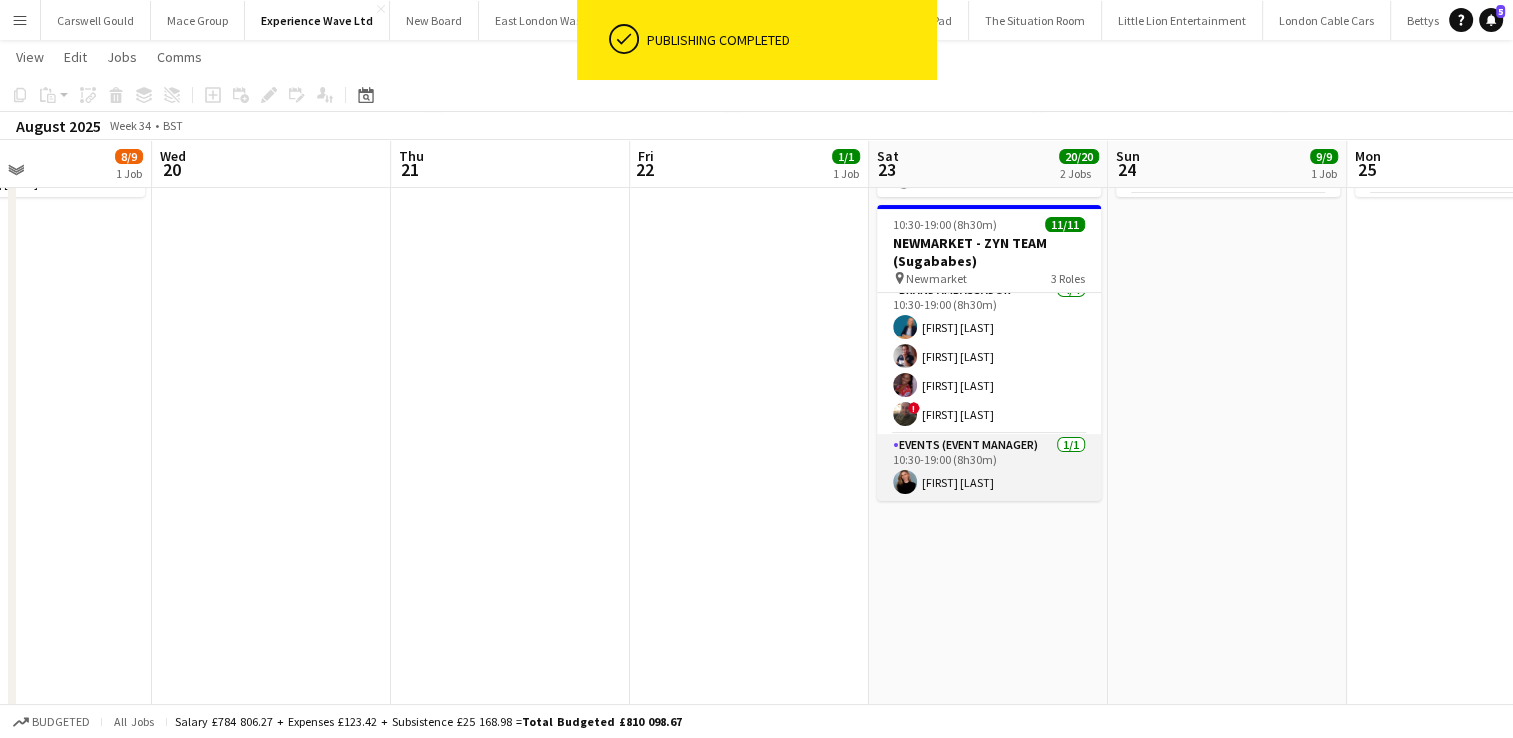 click on "Events (Event Manager)   1/1   10:30-19:00 (8h30m)
Marisa Orton" at bounding box center (989, 468) 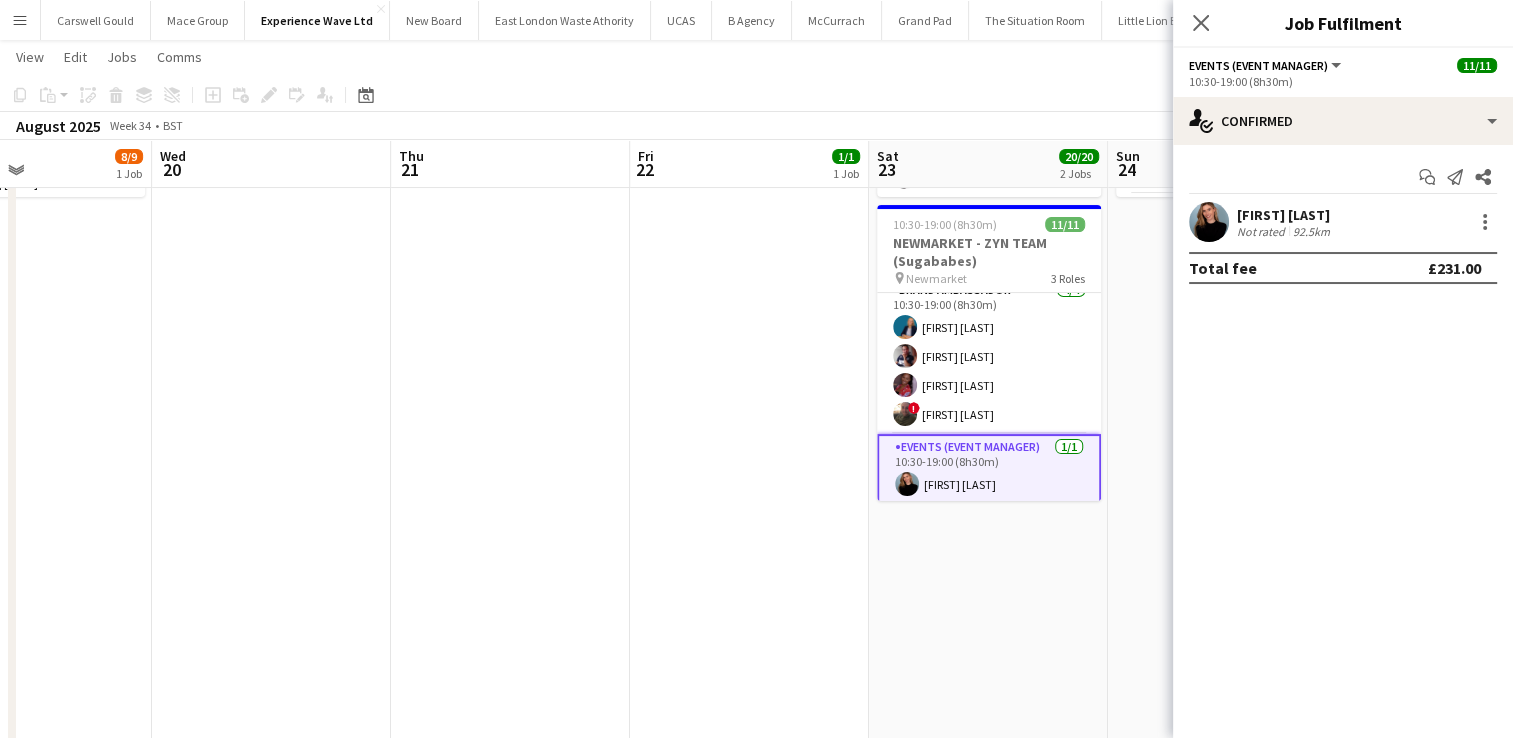 click on "Marisa Orton   Not rated   92.5km" at bounding box center [1343, 222] 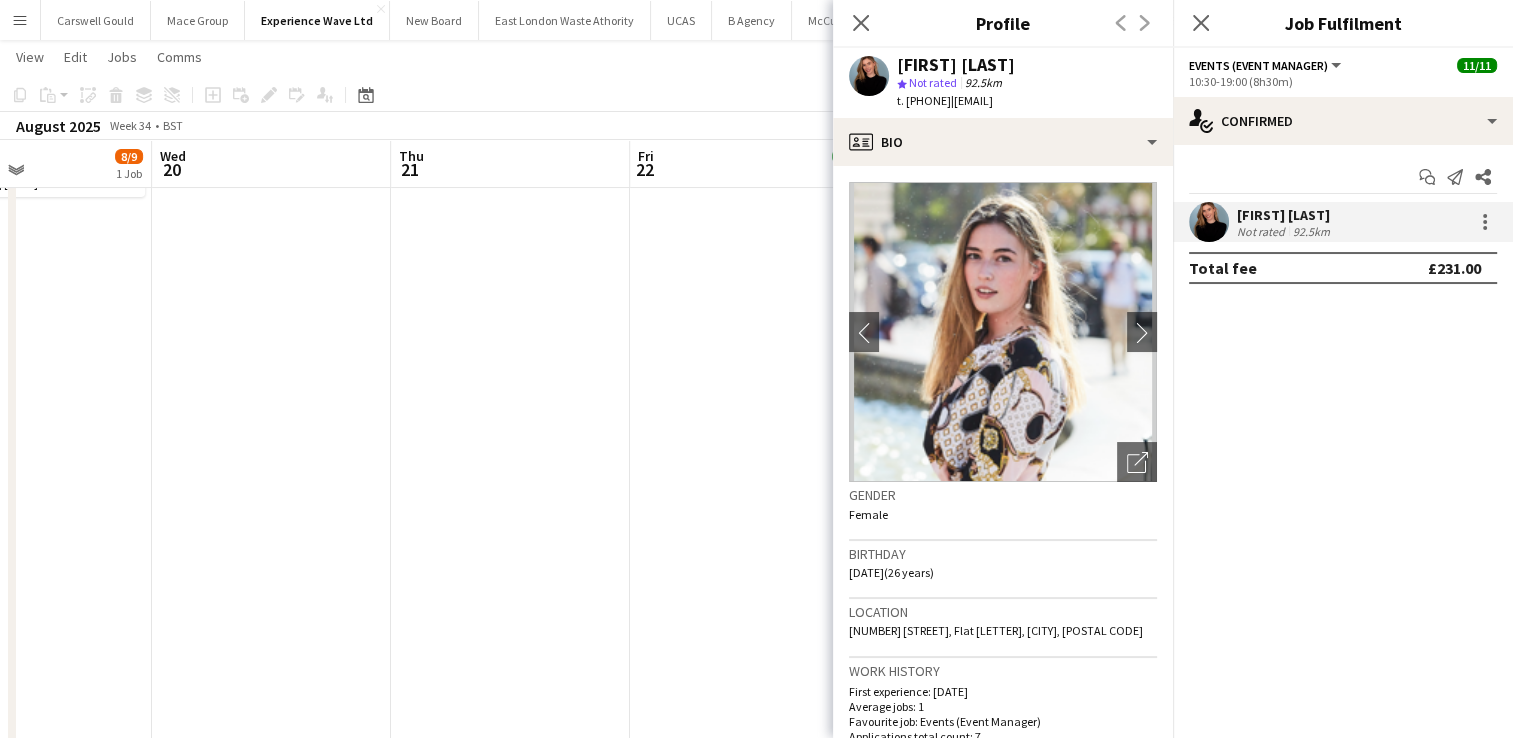 drag, startPoint x: 1117, startPoint y: 100, endPoint x: 992, endPoint y: 98, distance: 125.016 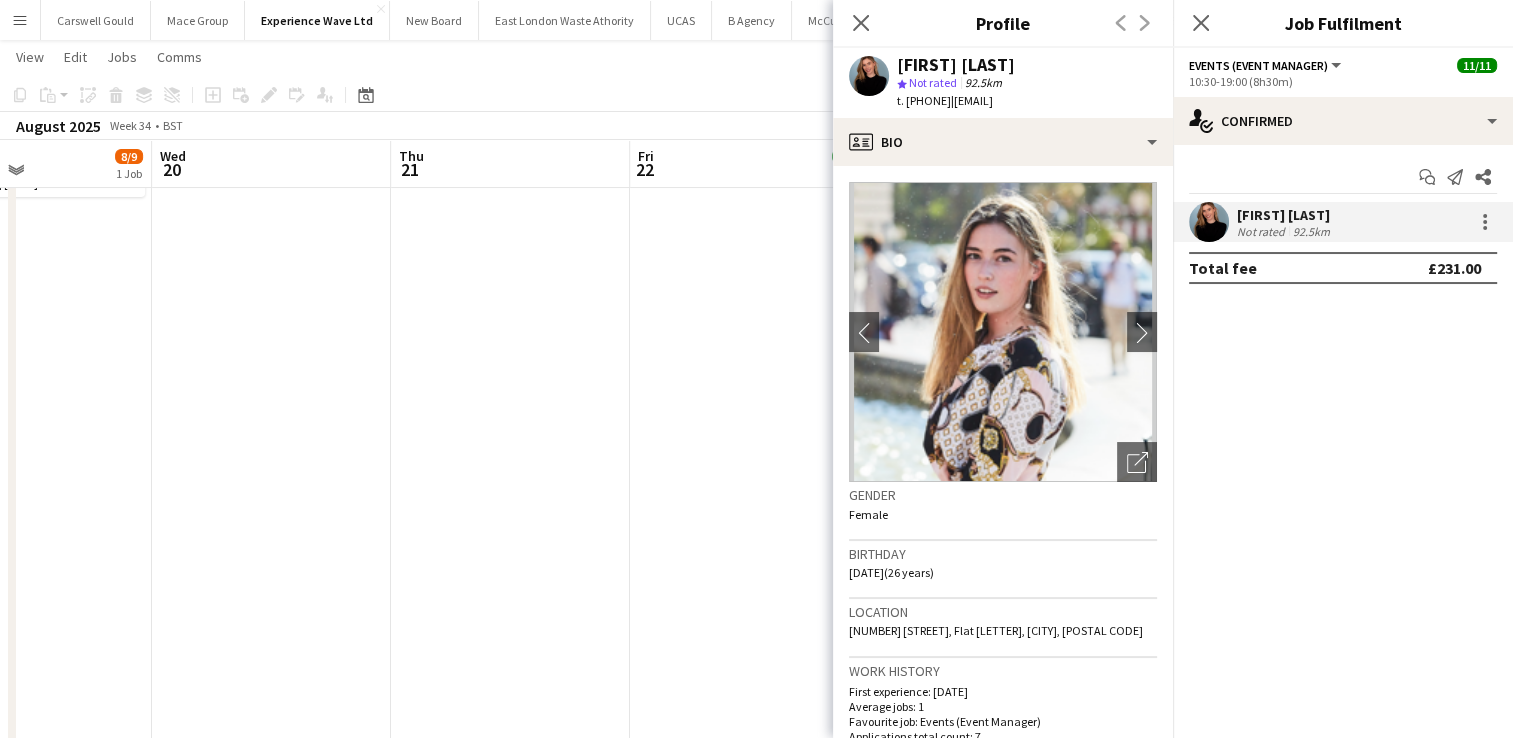drag, startPoint x: 982, startPoint y: 100, endPoint x: 909, endPoint y: 98, distance: 73.02739 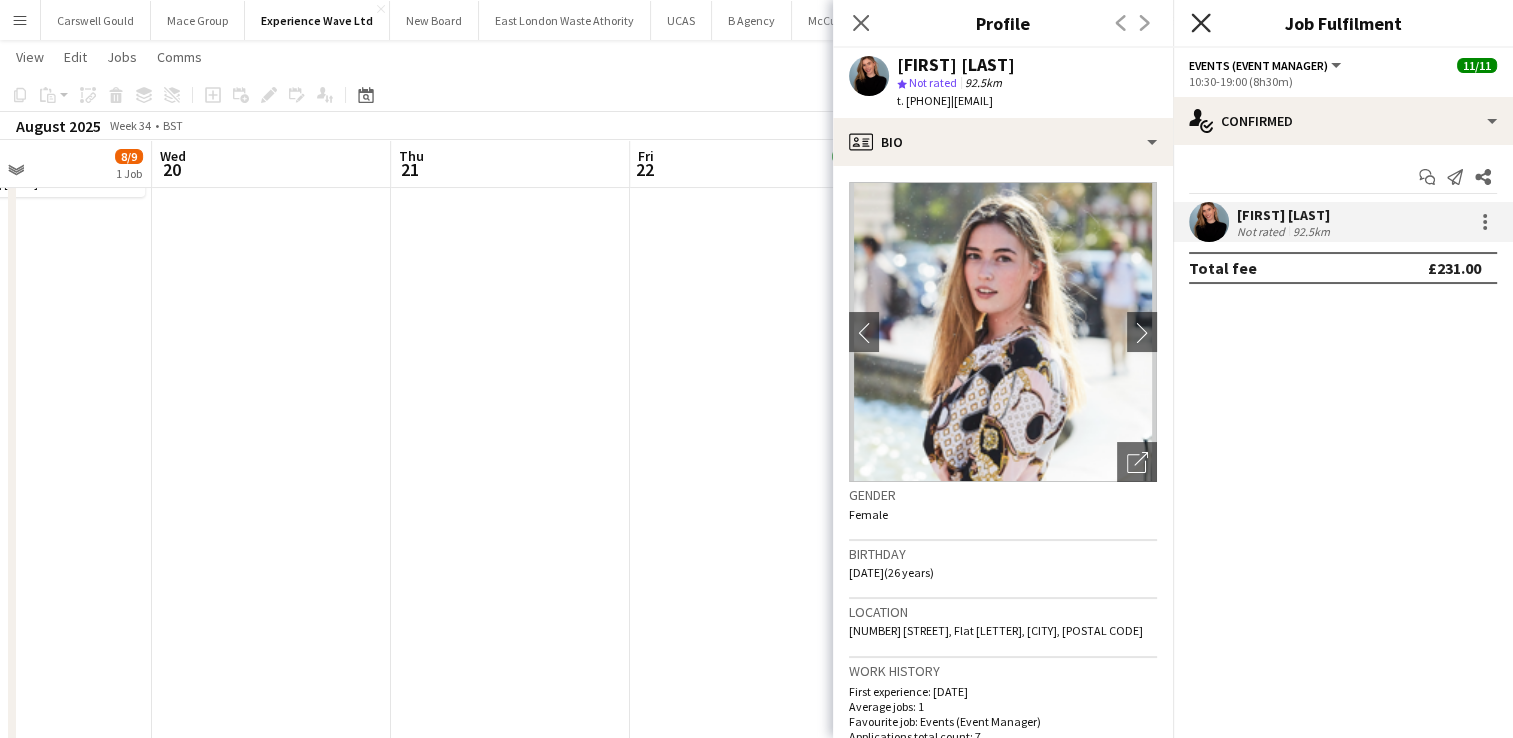 click on "Close pop-in" 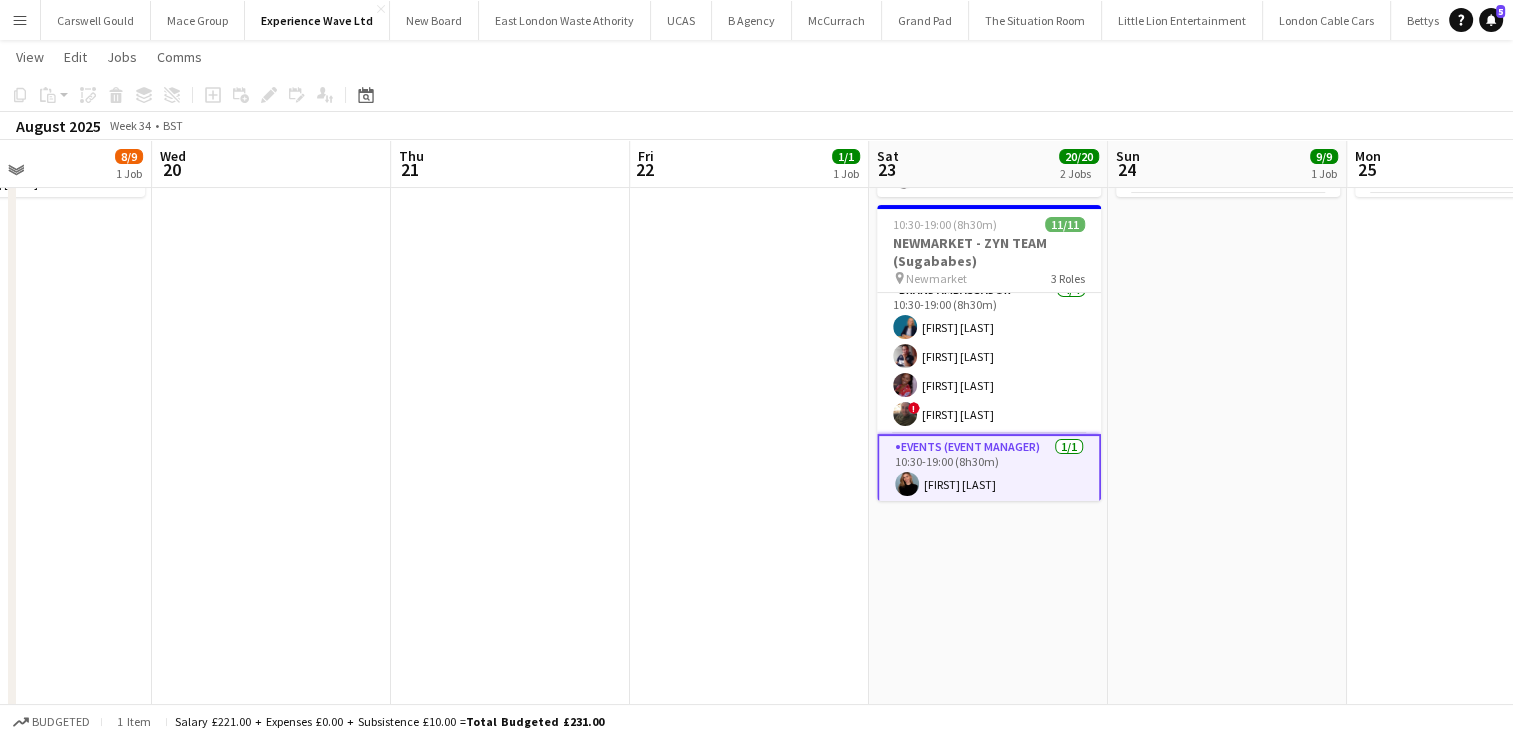 click on "Events (Event Manager)   1/1   10:30-19:00 (8h30m)
Marisa Orton" at bounding box center (989, 470) 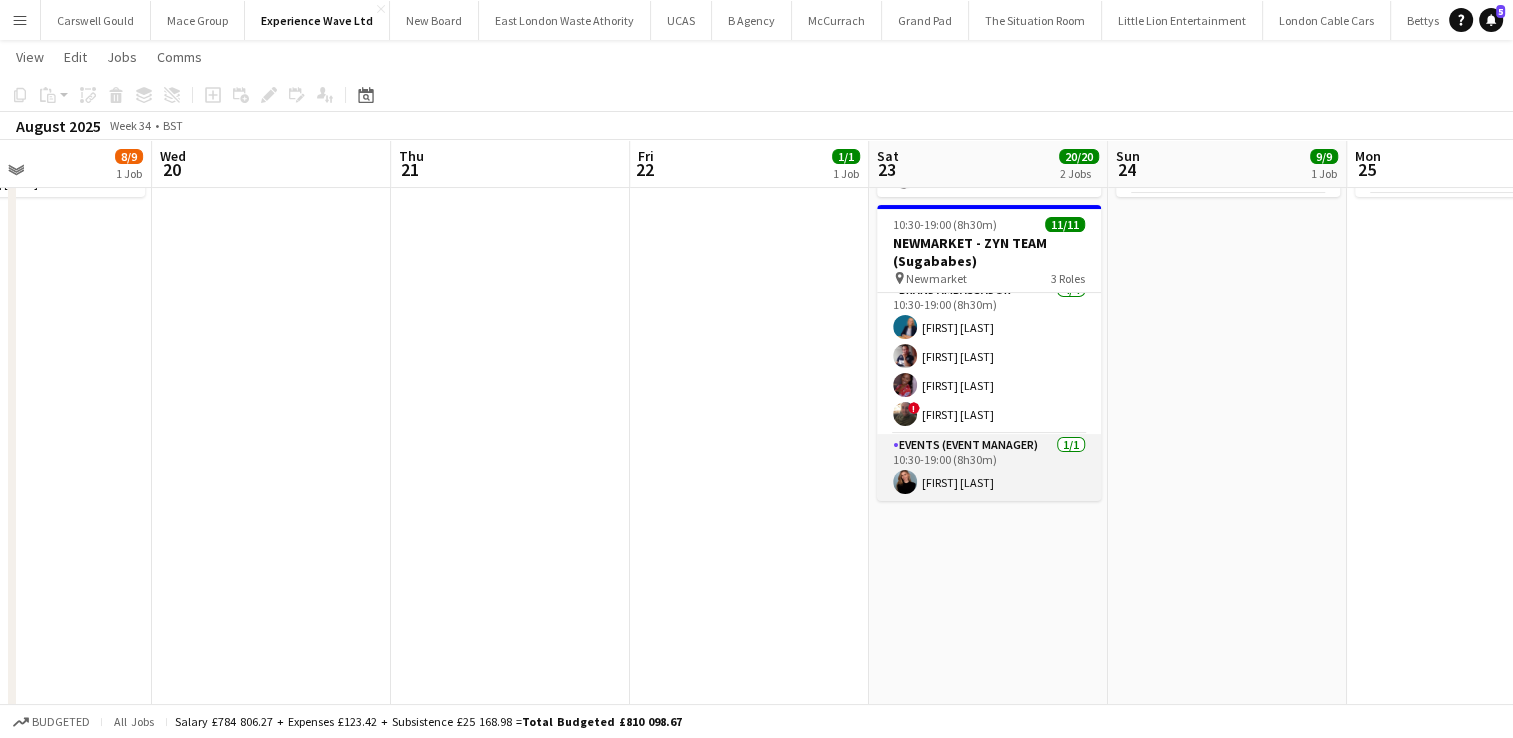 click on "Events (Event Manager)   1/1   10:30-19:00 (8h30m)
Marisa Orton" at bounding box center [989, 468] 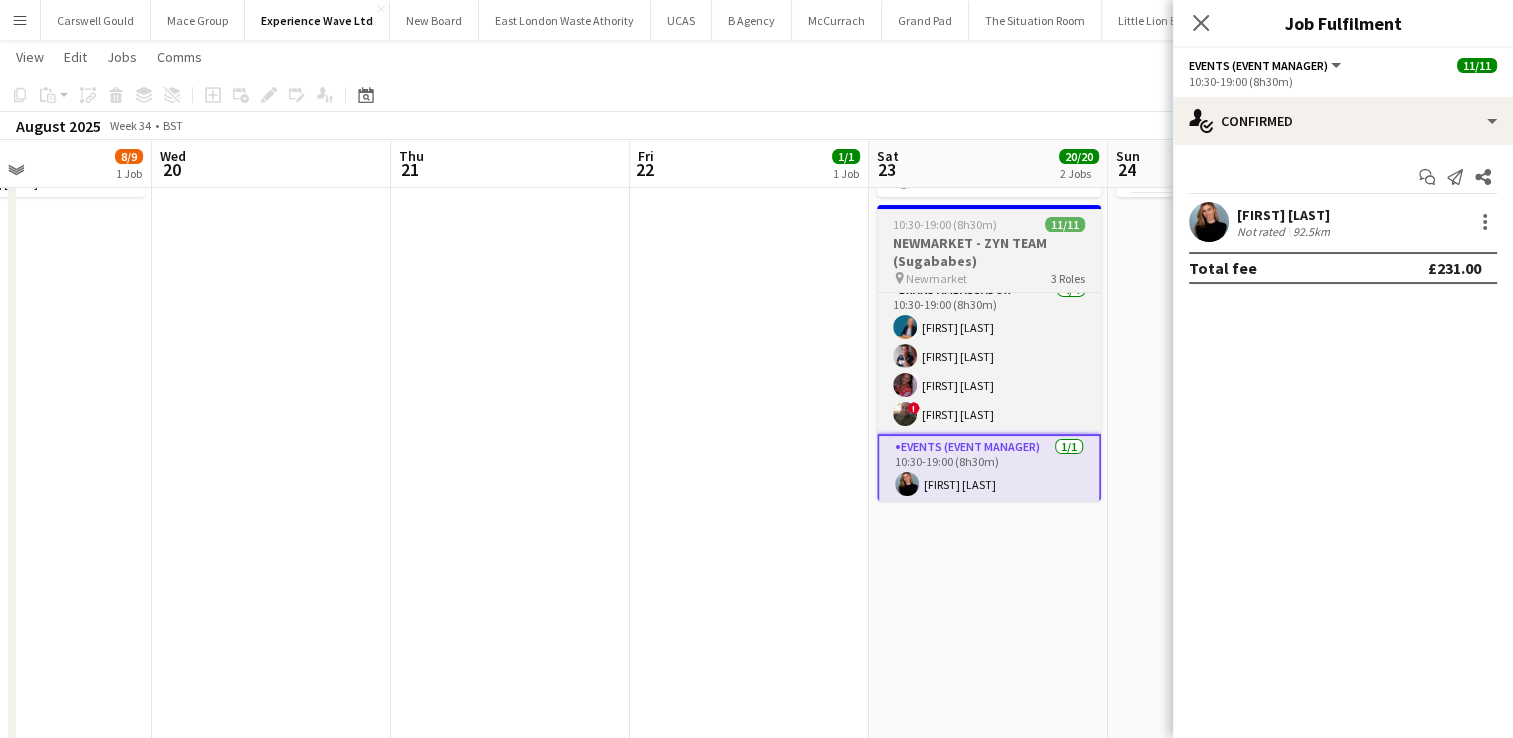 click on "NEWMARKET - ZYN TEAM (Sugababes)" at bounding box center [989, 252] 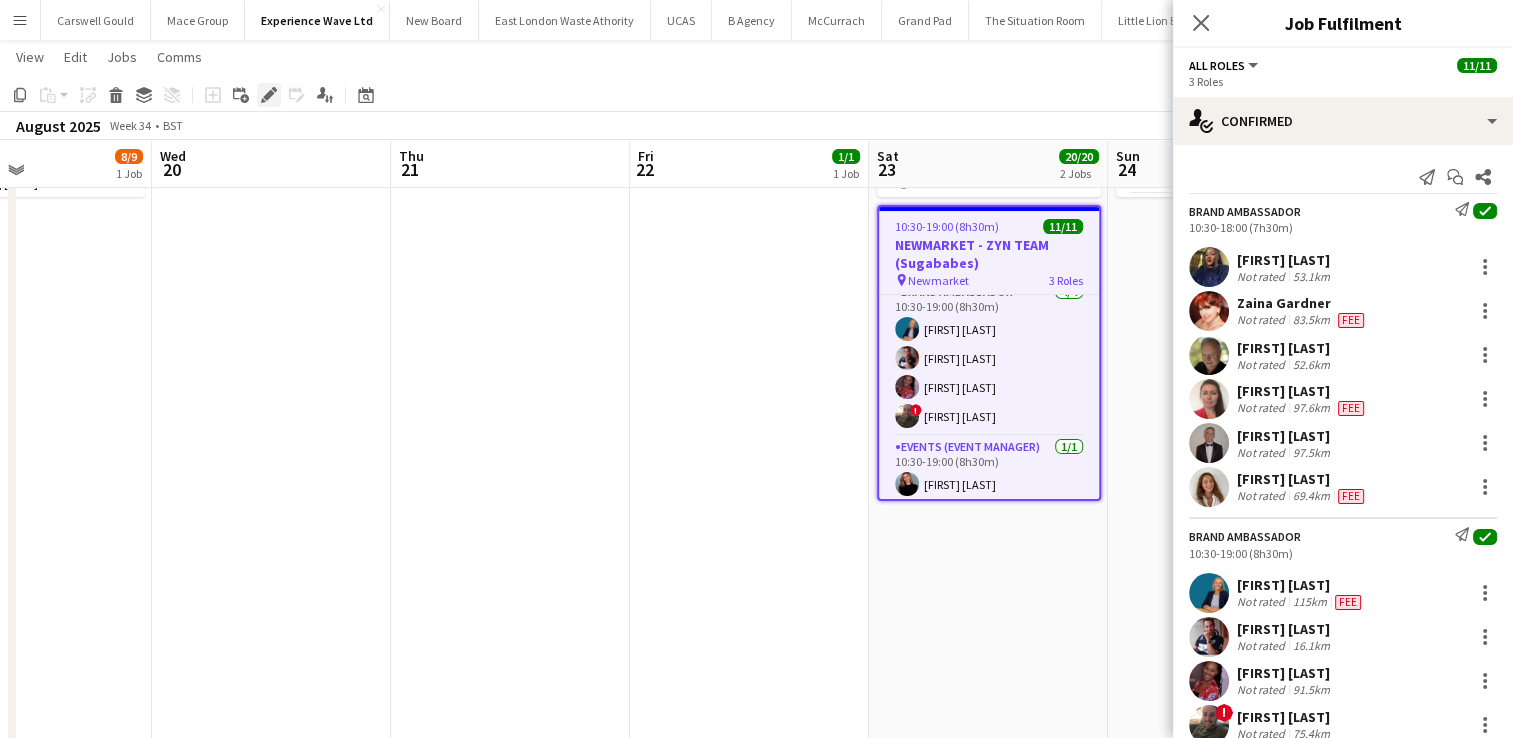 click on "Edit" 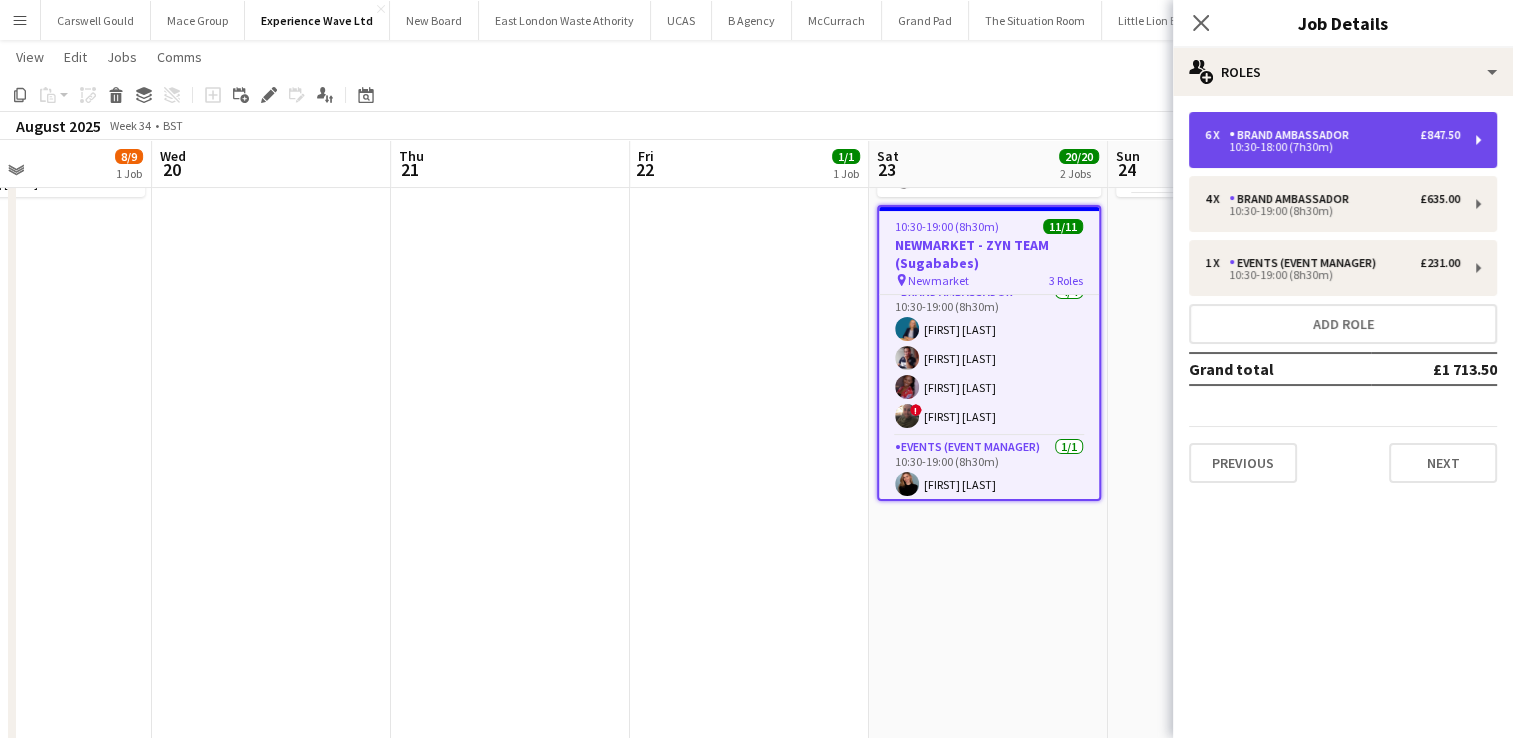 click on "10:30-18:00 (7h30m)" at bounding box center (1332, 147) 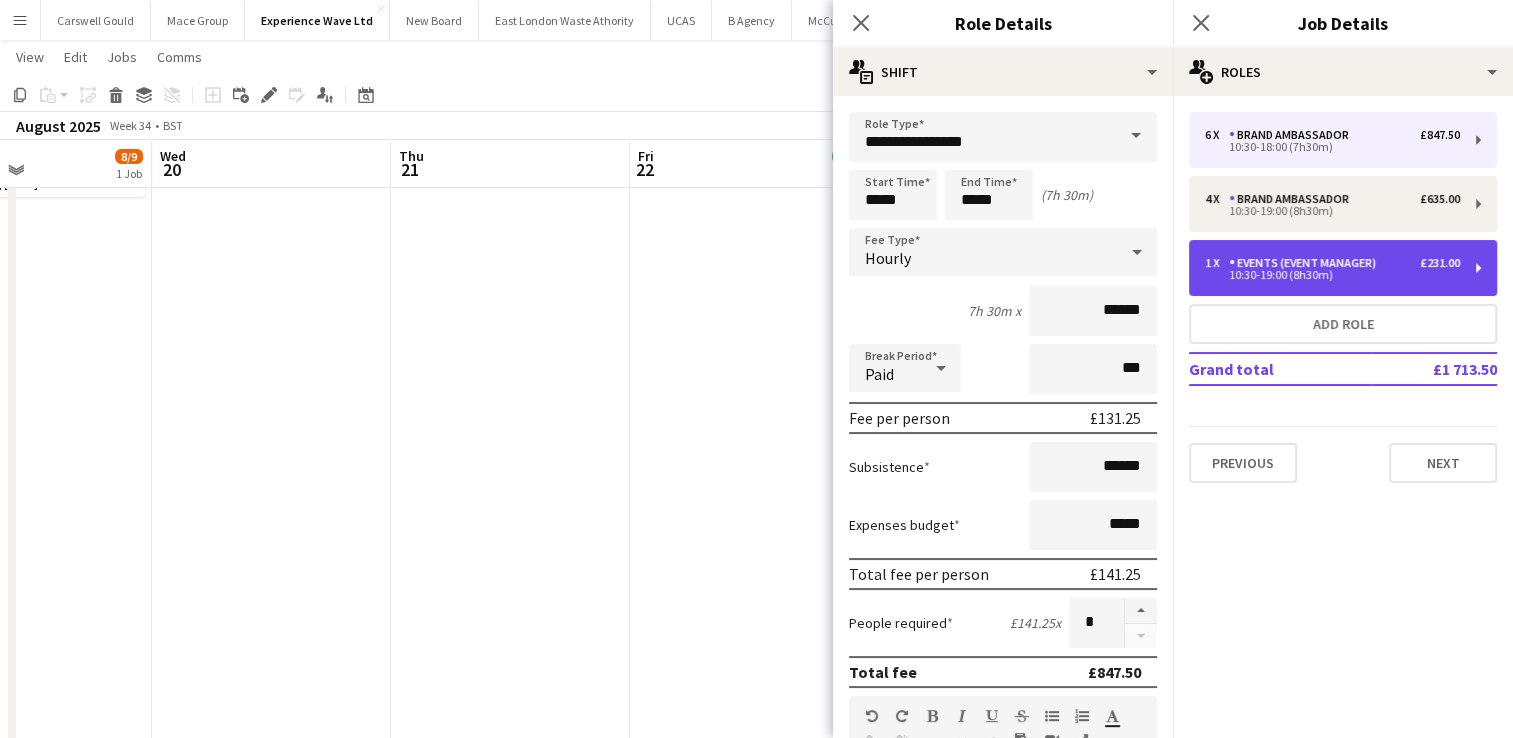 click on "1 x   Events (Event Manager)   £231.00   10:30-19:00 (8h30m)" at bounding box center (1343, 268) 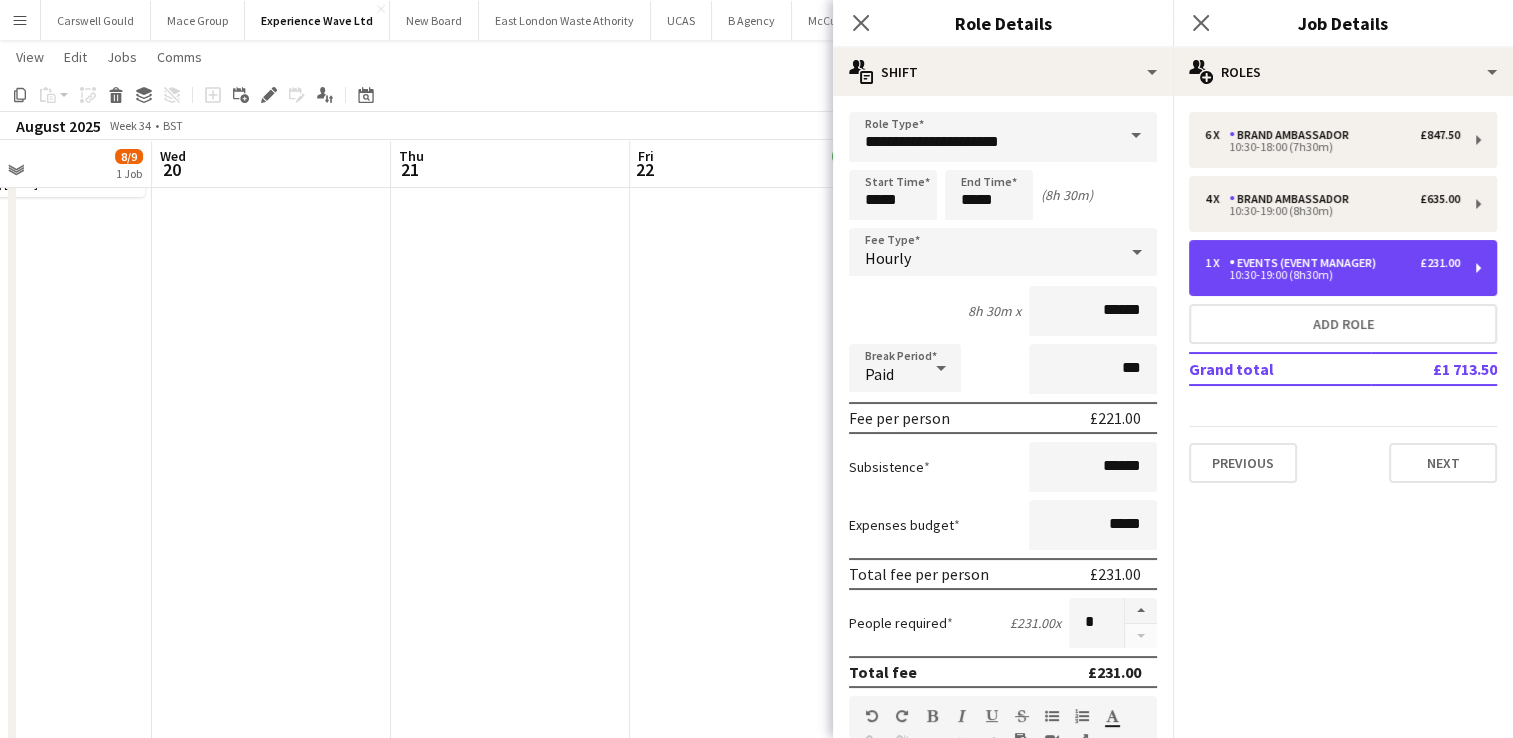 scroll, scrollTop: 126, scrollLeft: 0, axis: vertical 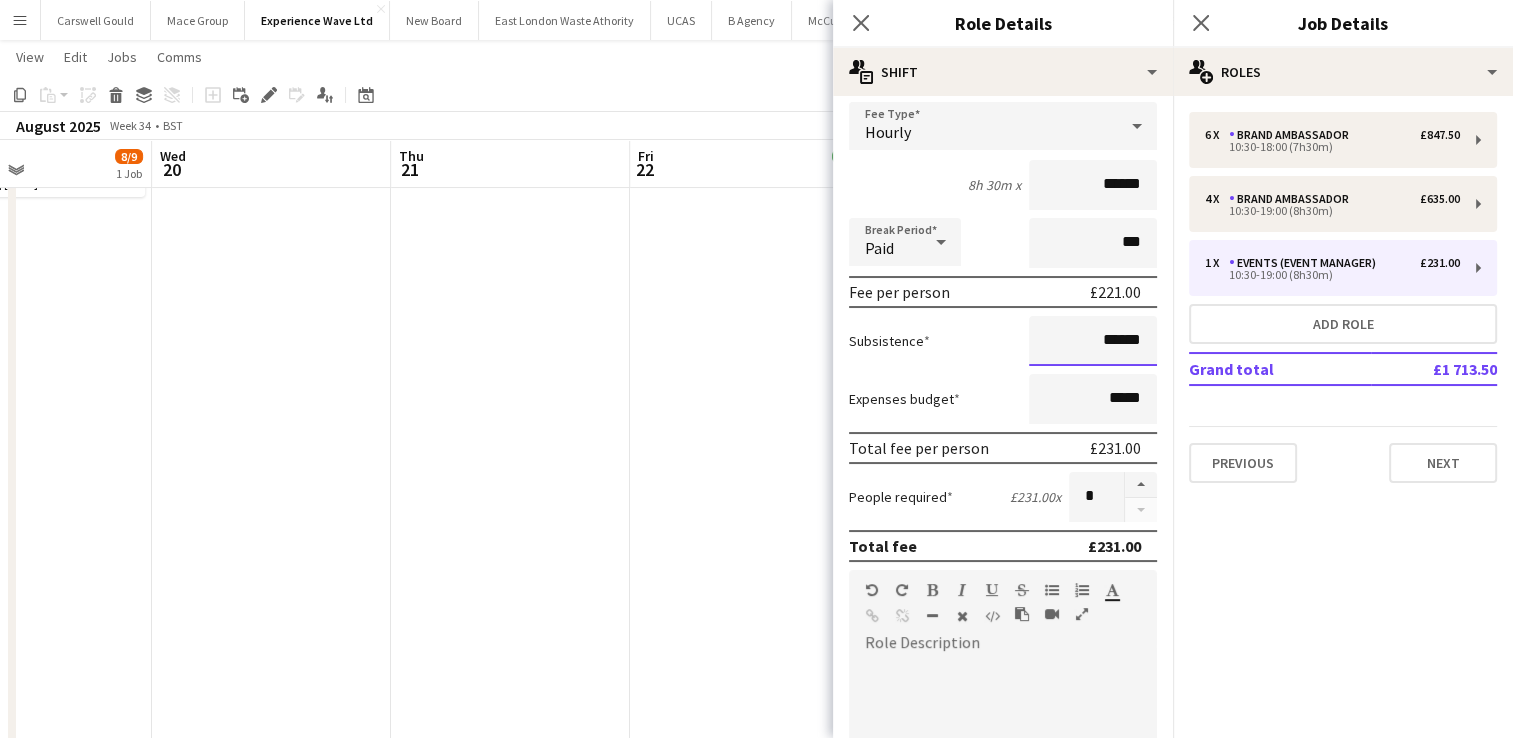 click on "******" at bounding box center [1093, 341] 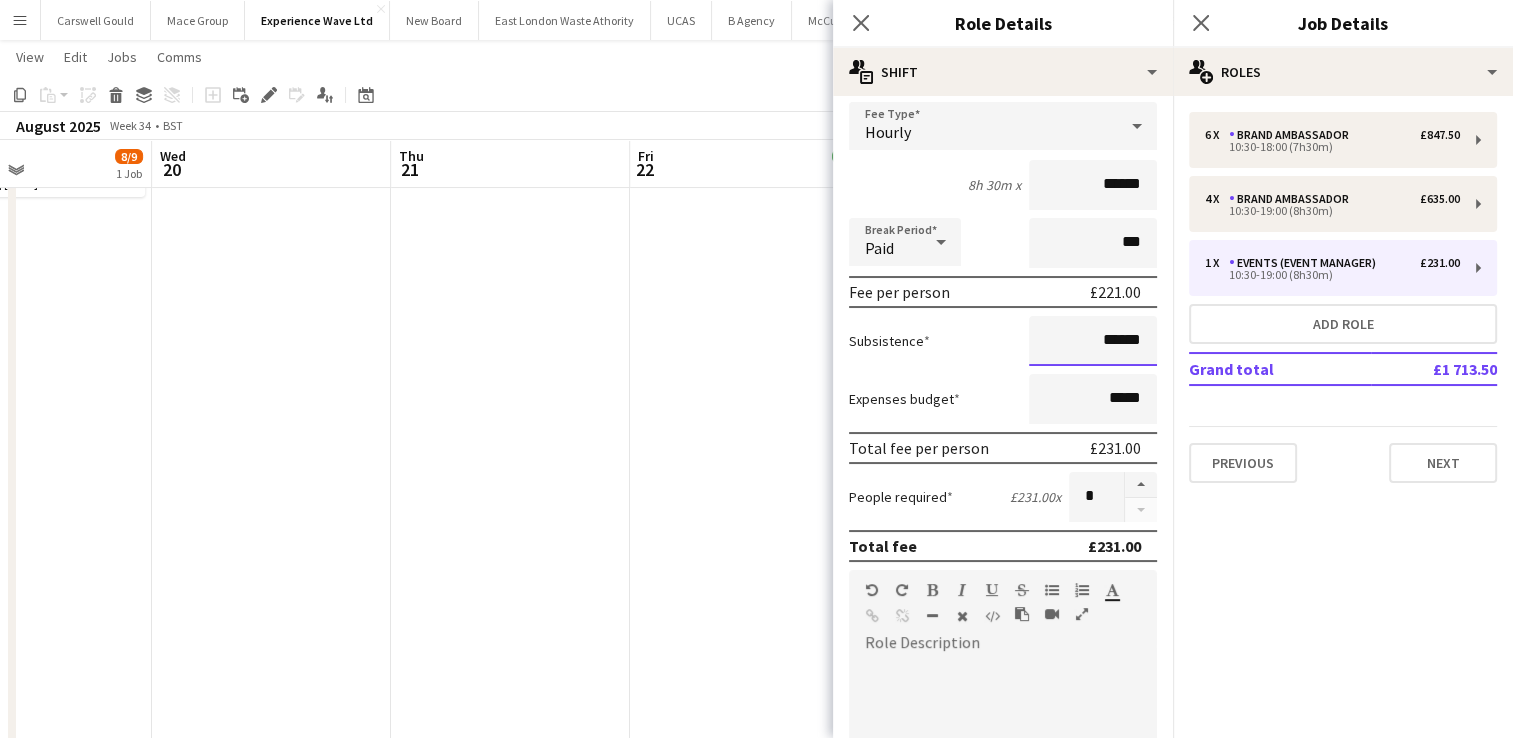 click on "******" at bounding box center (1093, 341) 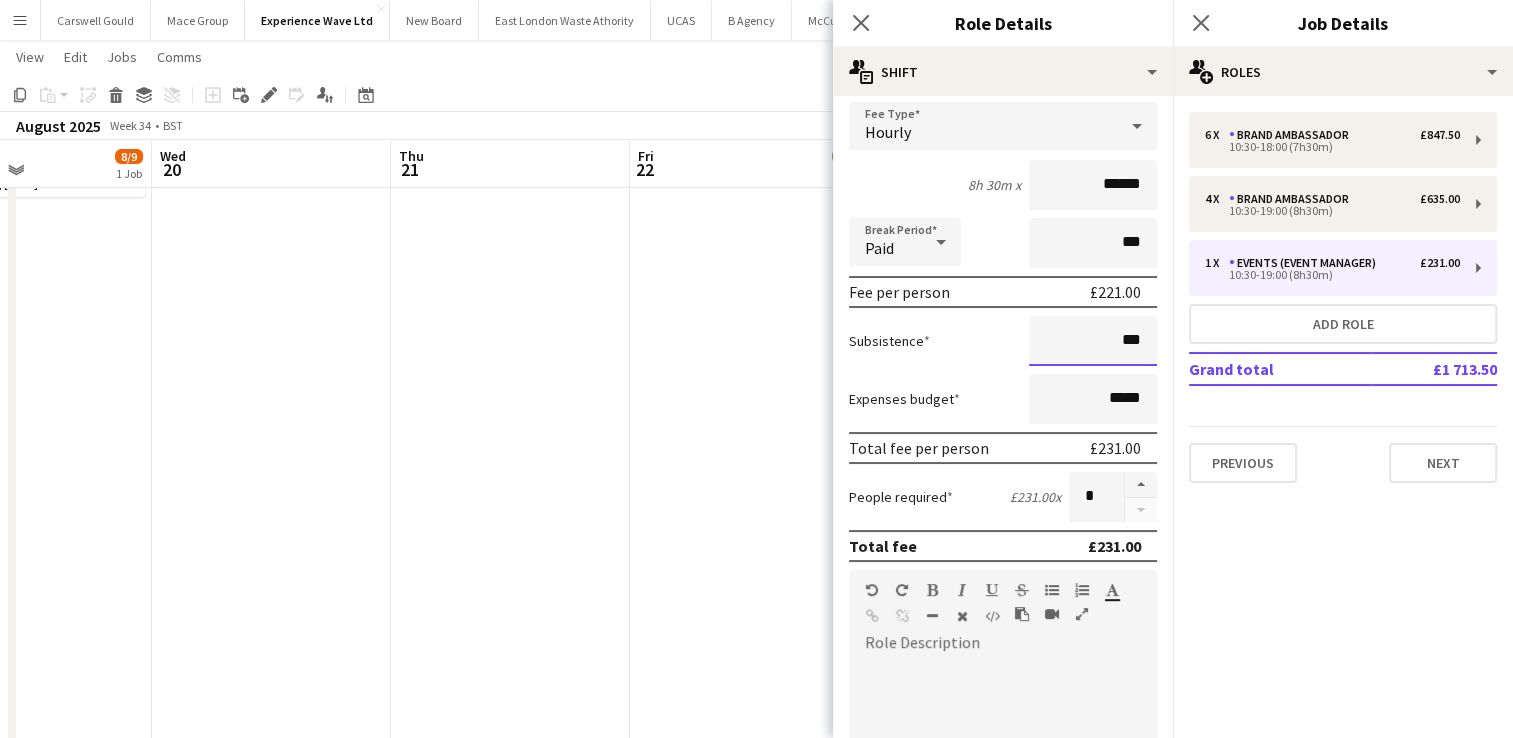 type on "**" 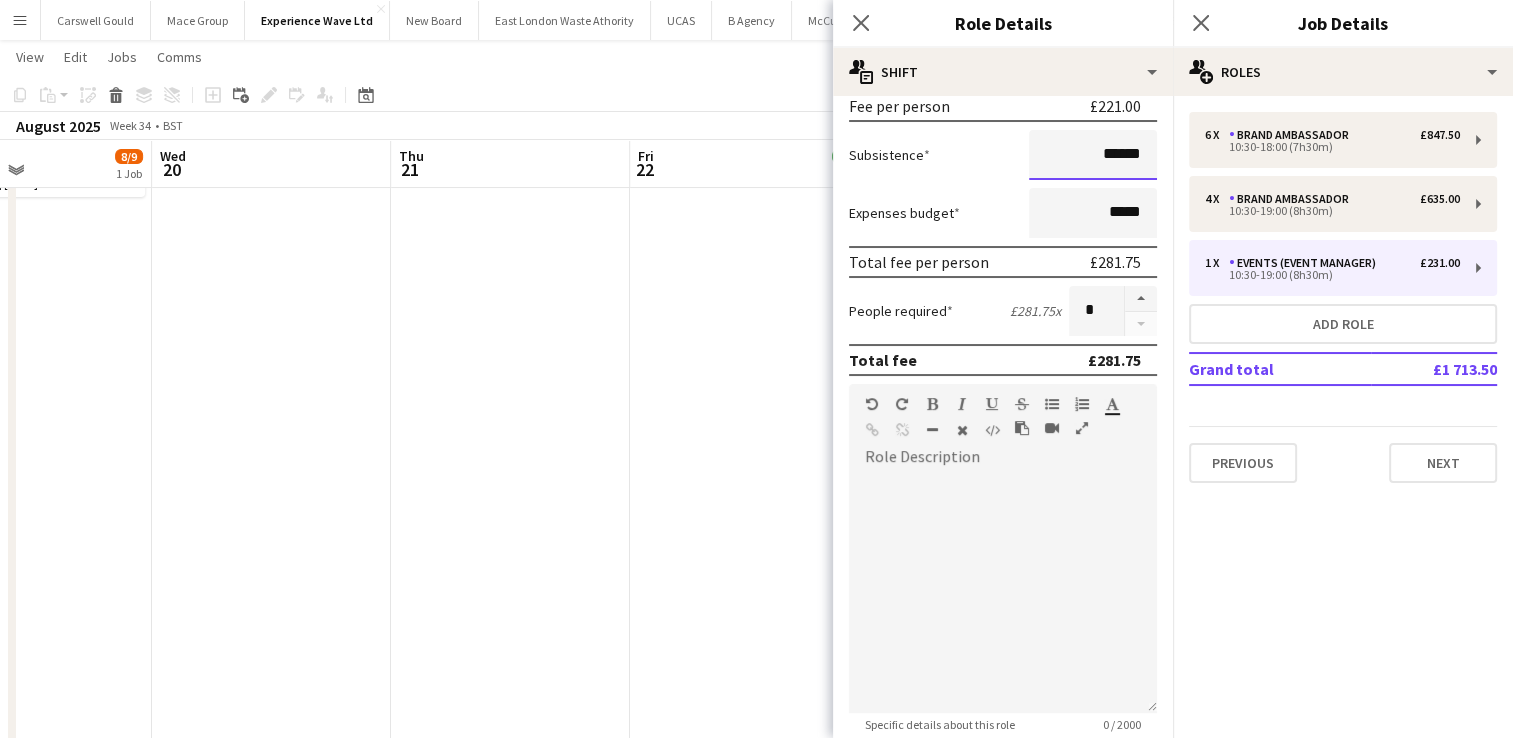 scroll, scrollTop: 611, scrollLeft: 0, axis: vertical 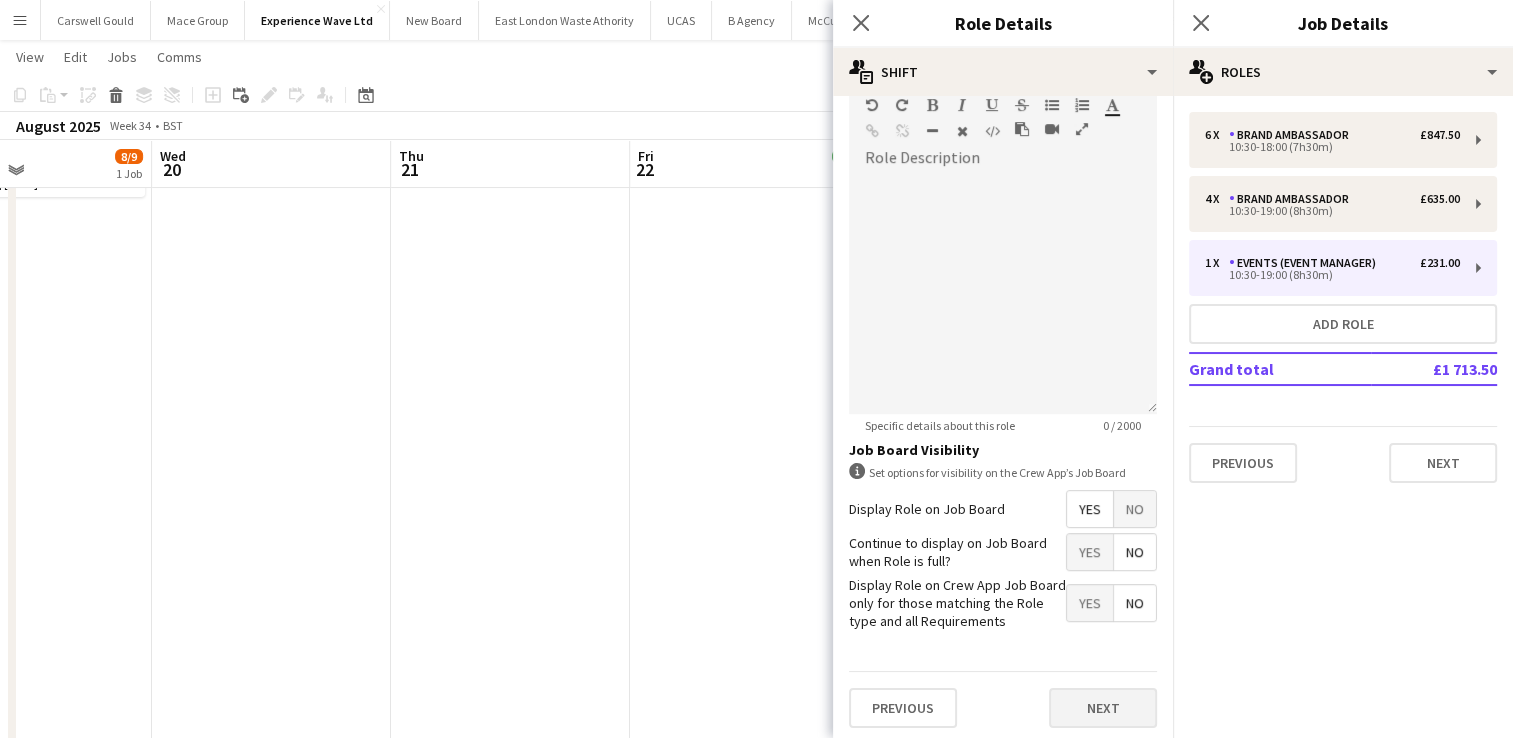 type on "******" 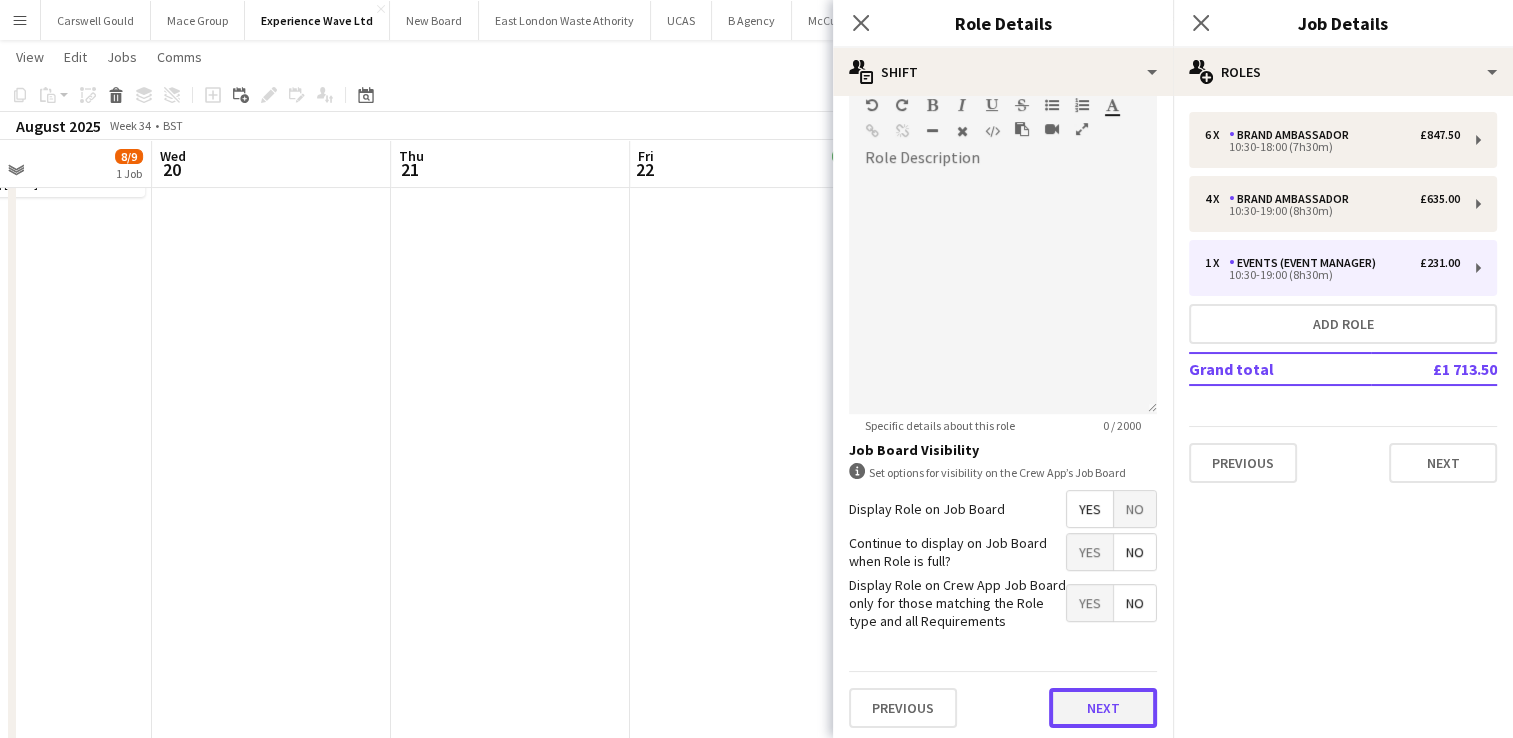 click on "Next" at bounding box center [1103, 708] 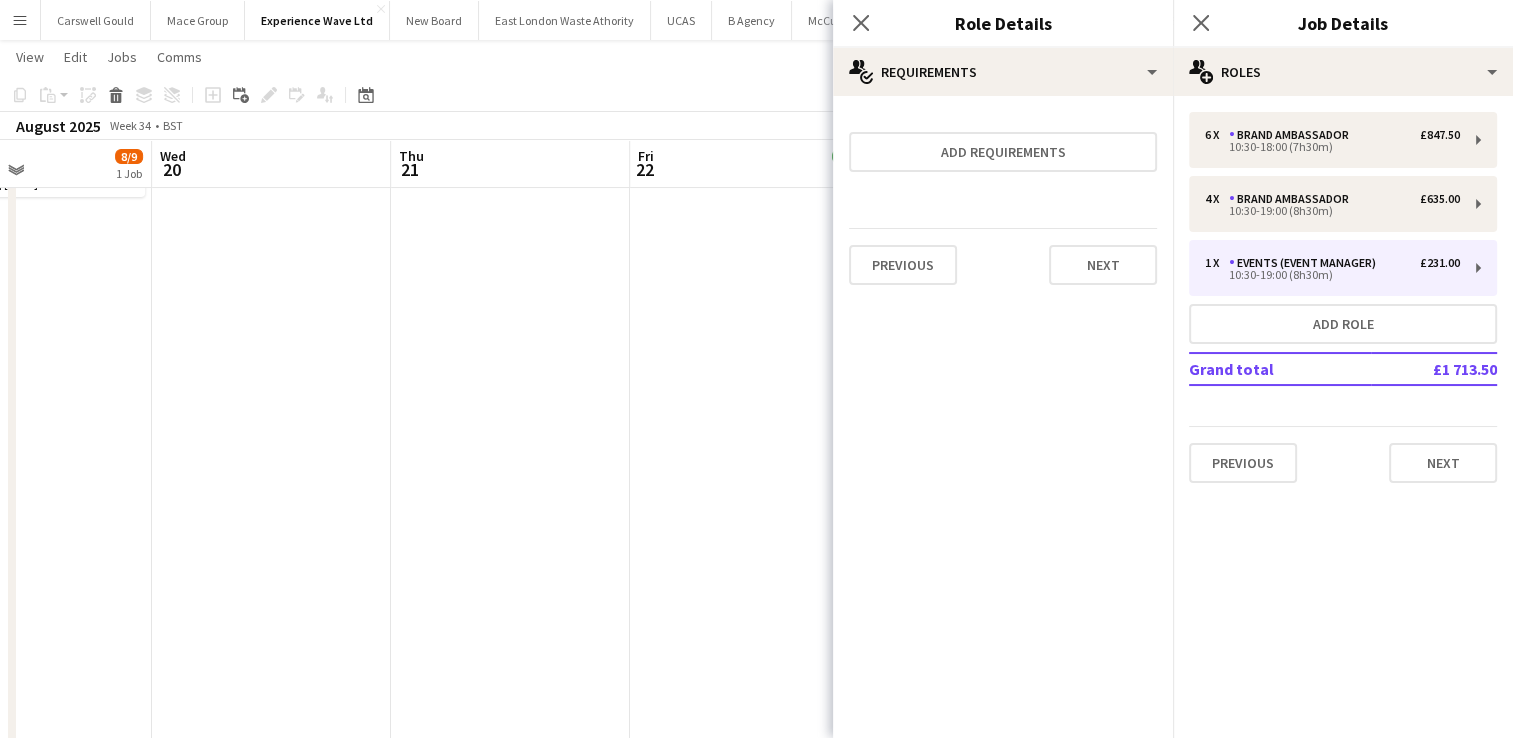 scroll, scrollTop: 0, scrollLeft: 0, axis: both 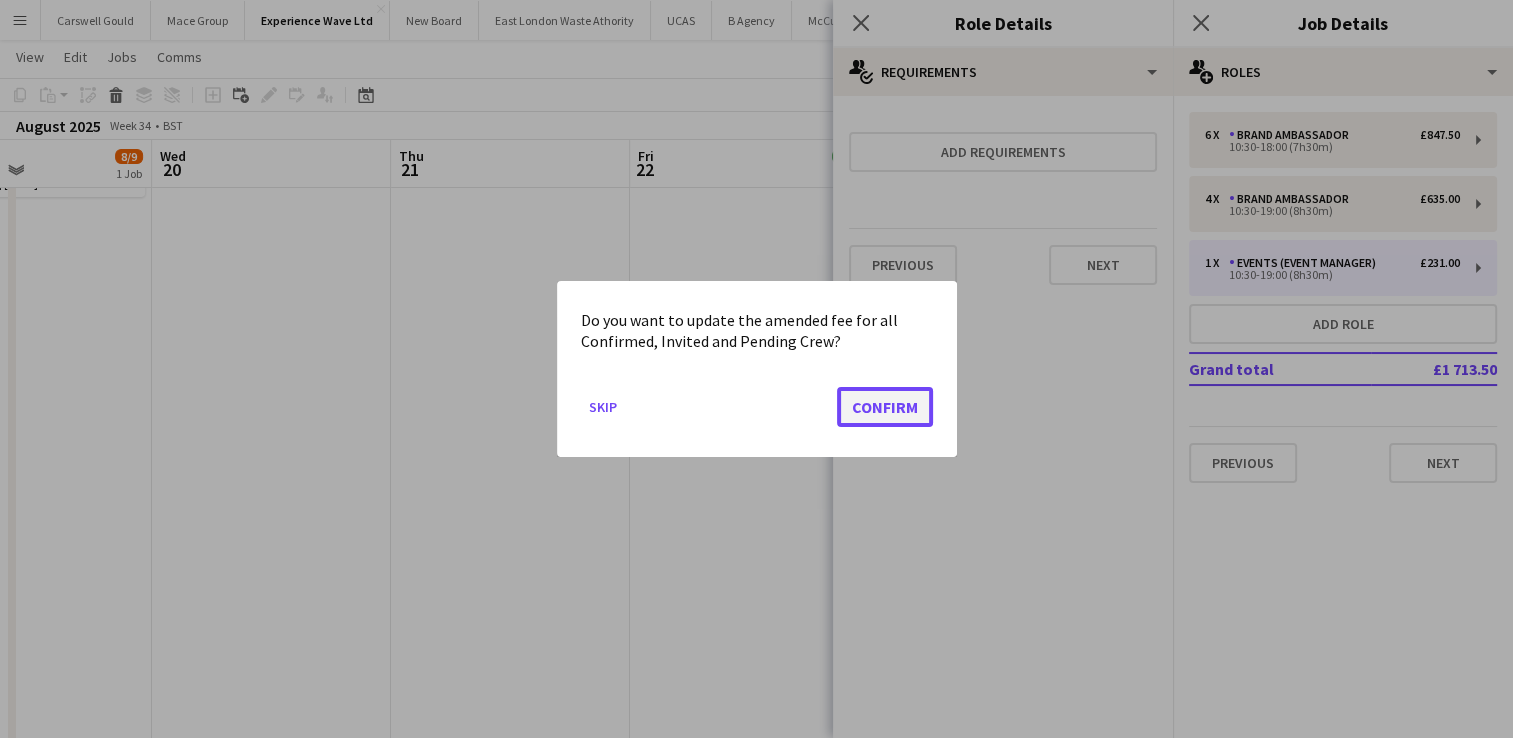 click on "Confirm" 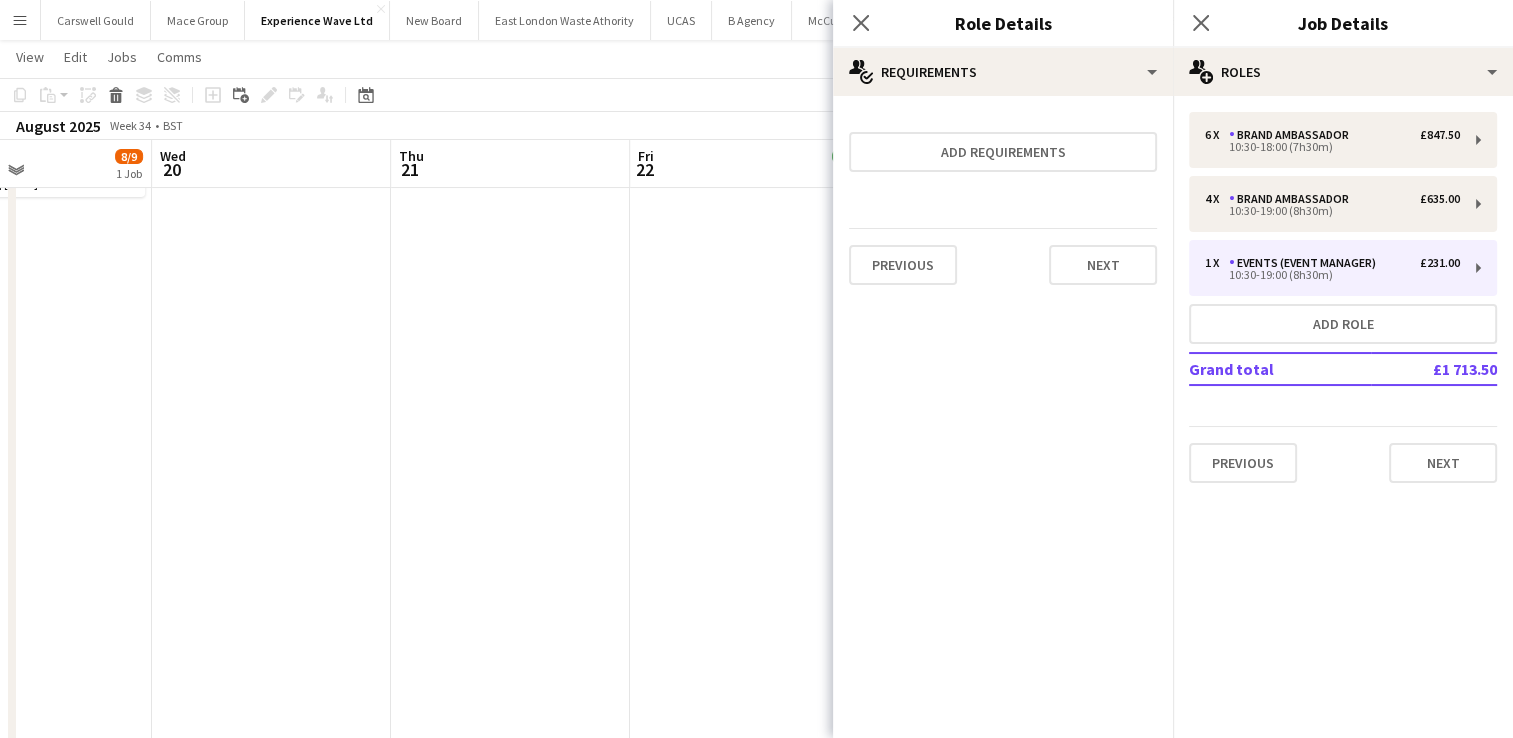 scroll, scrollTop: 331, scrollLeft: 0, axis: vertical 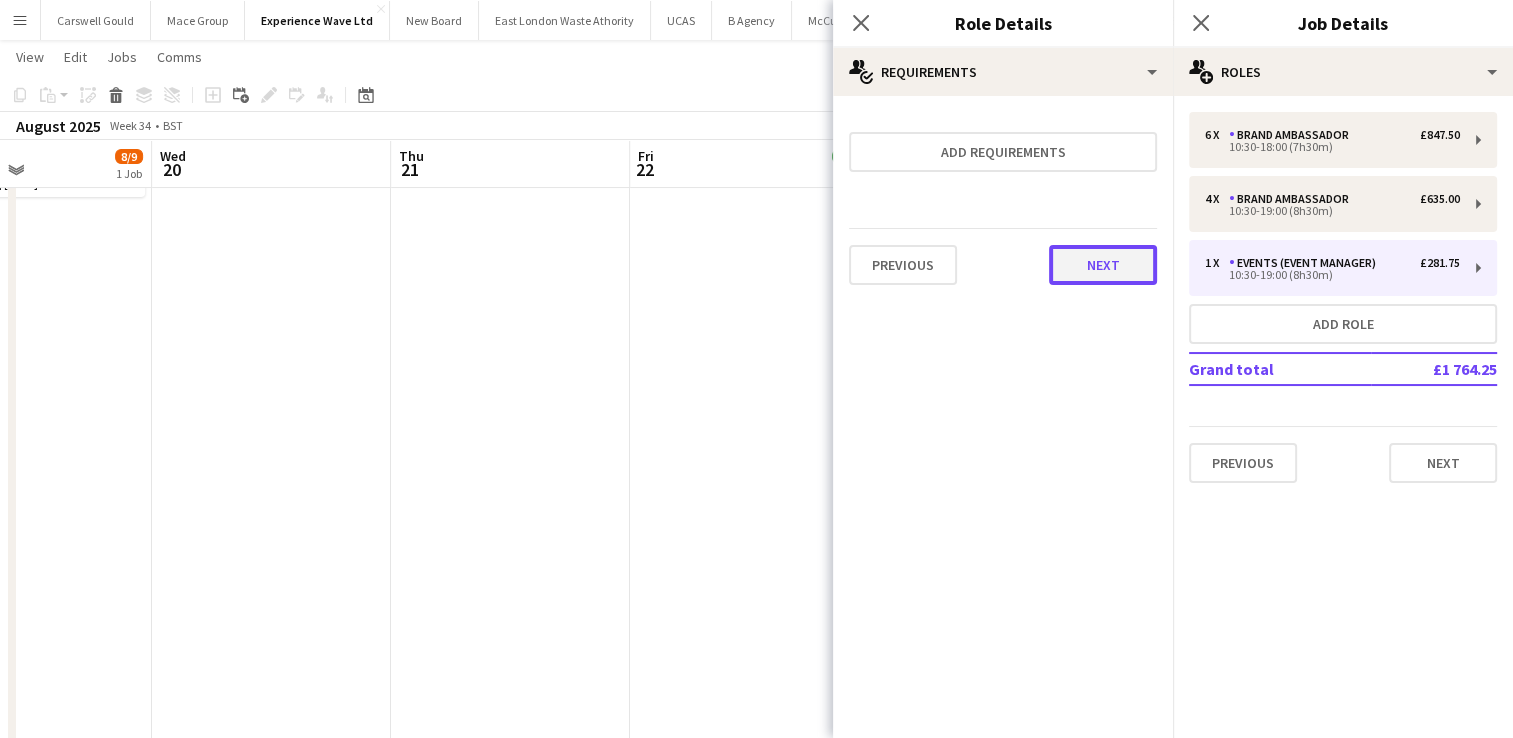 click on "Next" at bounding box center (1103, 265) 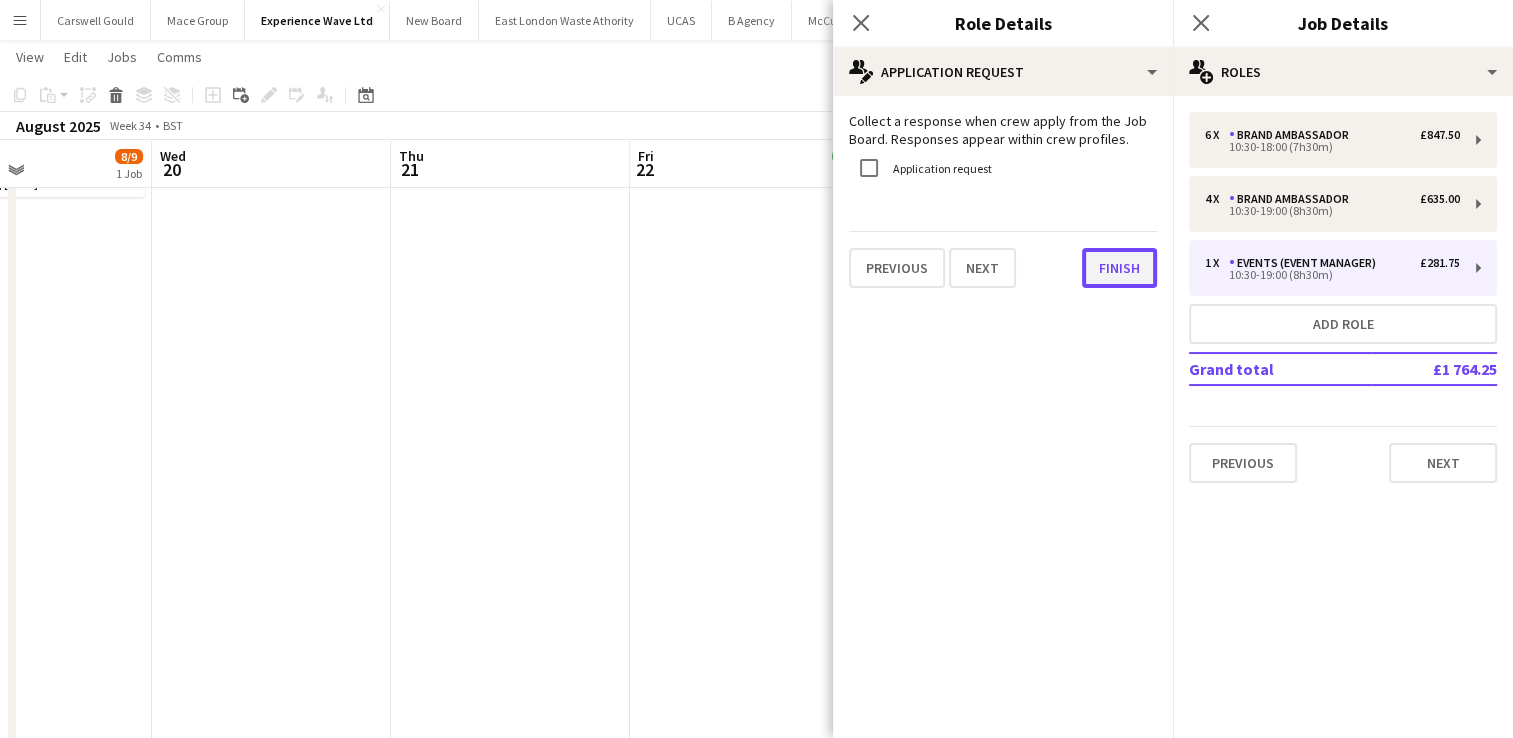 click on "Finish" at bounding box center [1119, 268] 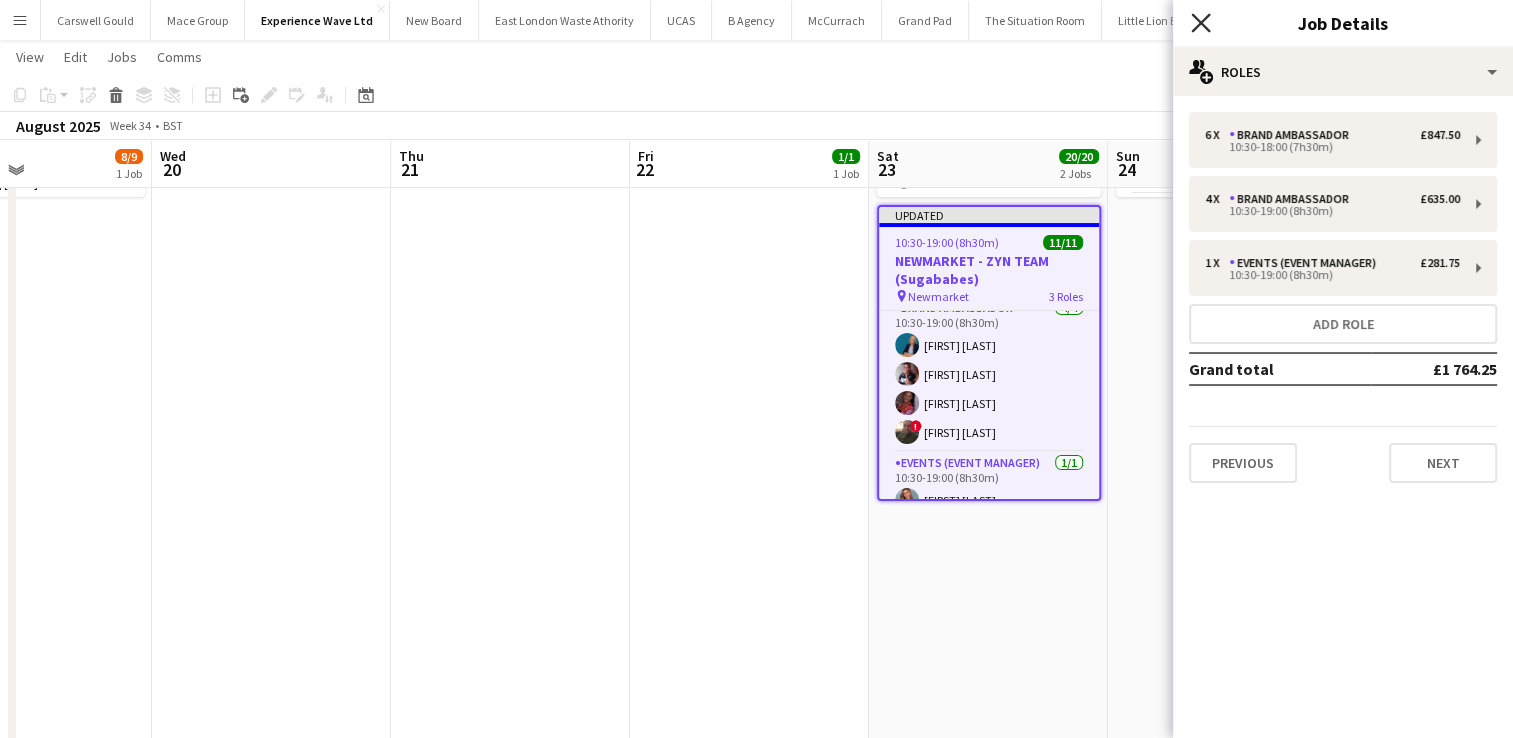 click 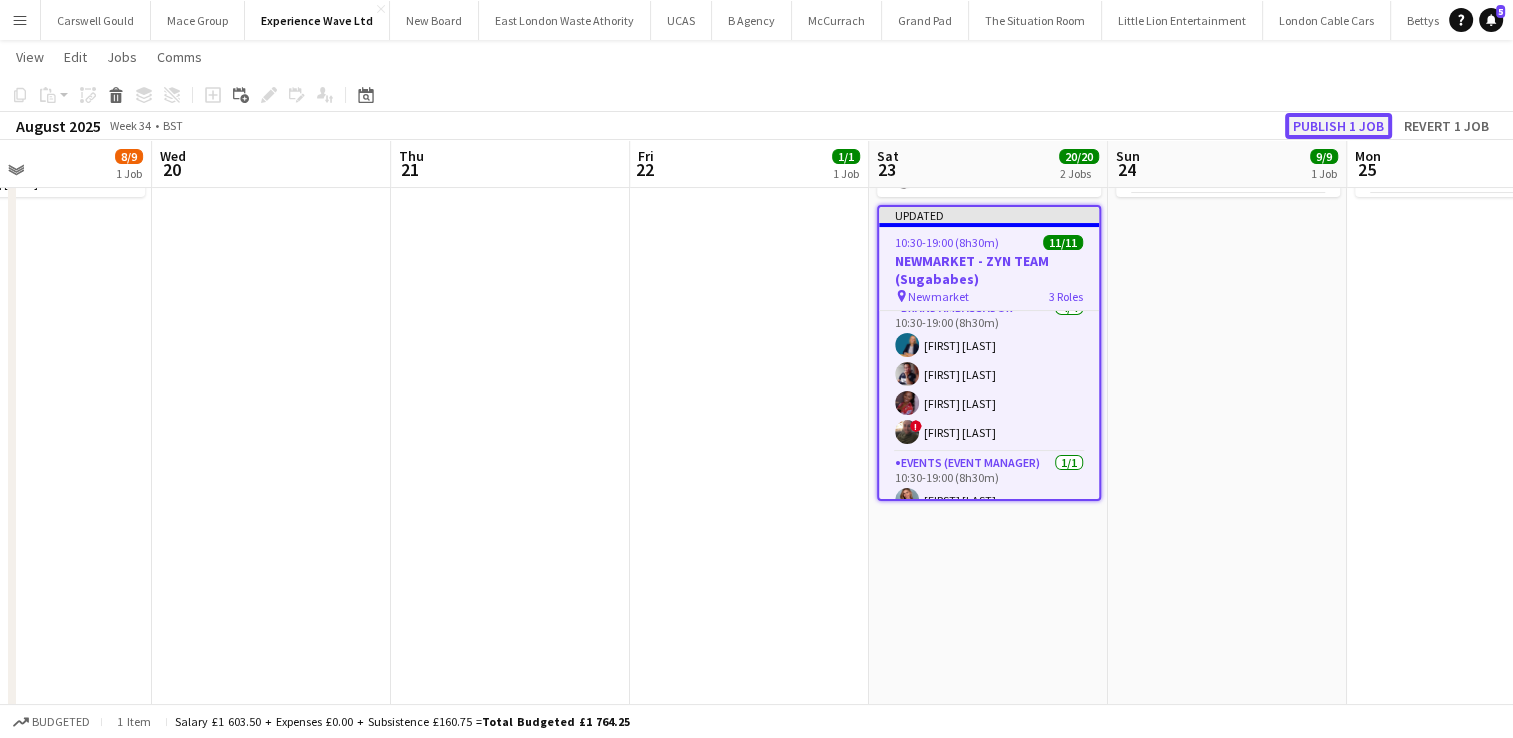 click on "Publish 1 job" 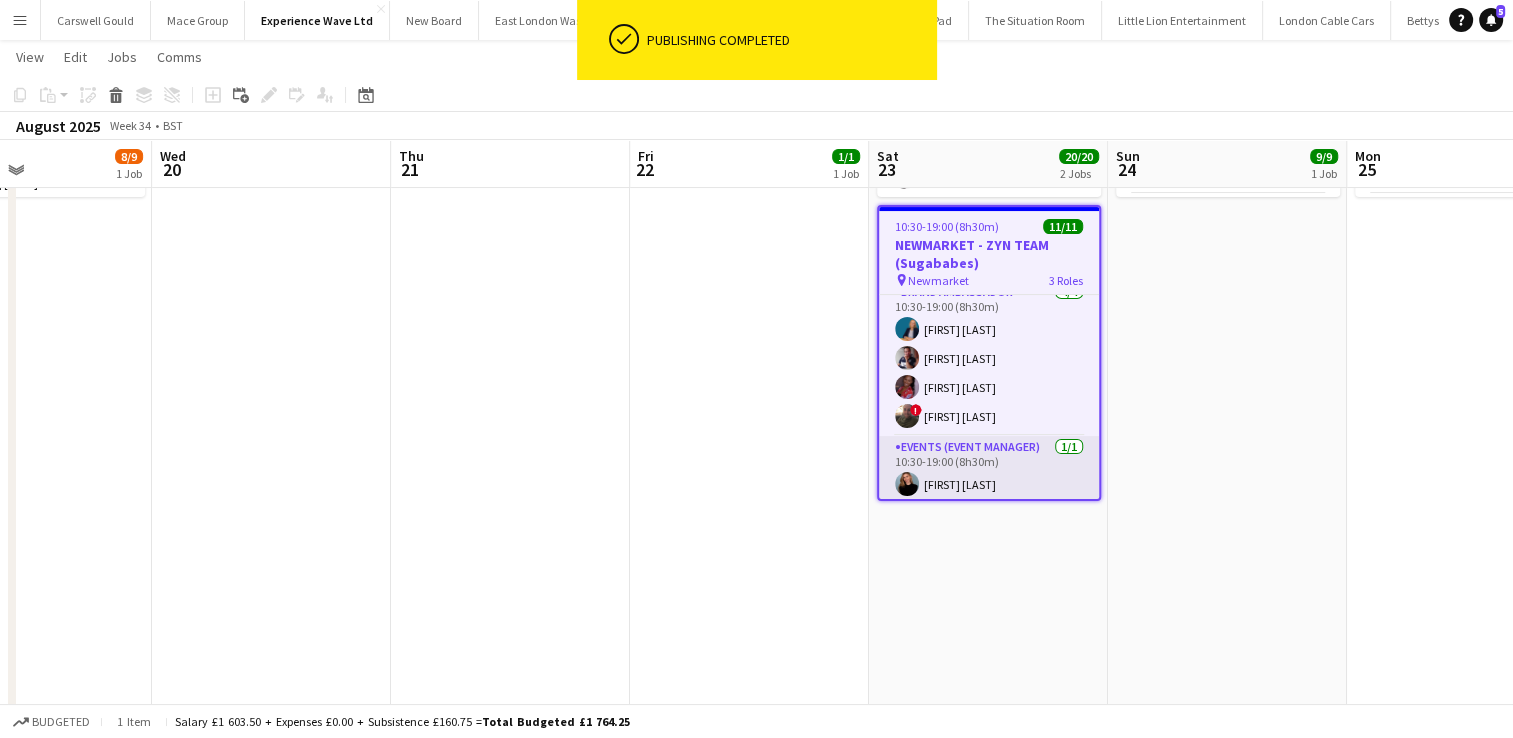 click on "Events (Event Manager)   1/1   10:30-19:00 (8h30m)
[FIRST] [LAST]" at bounding box center [989, 470] 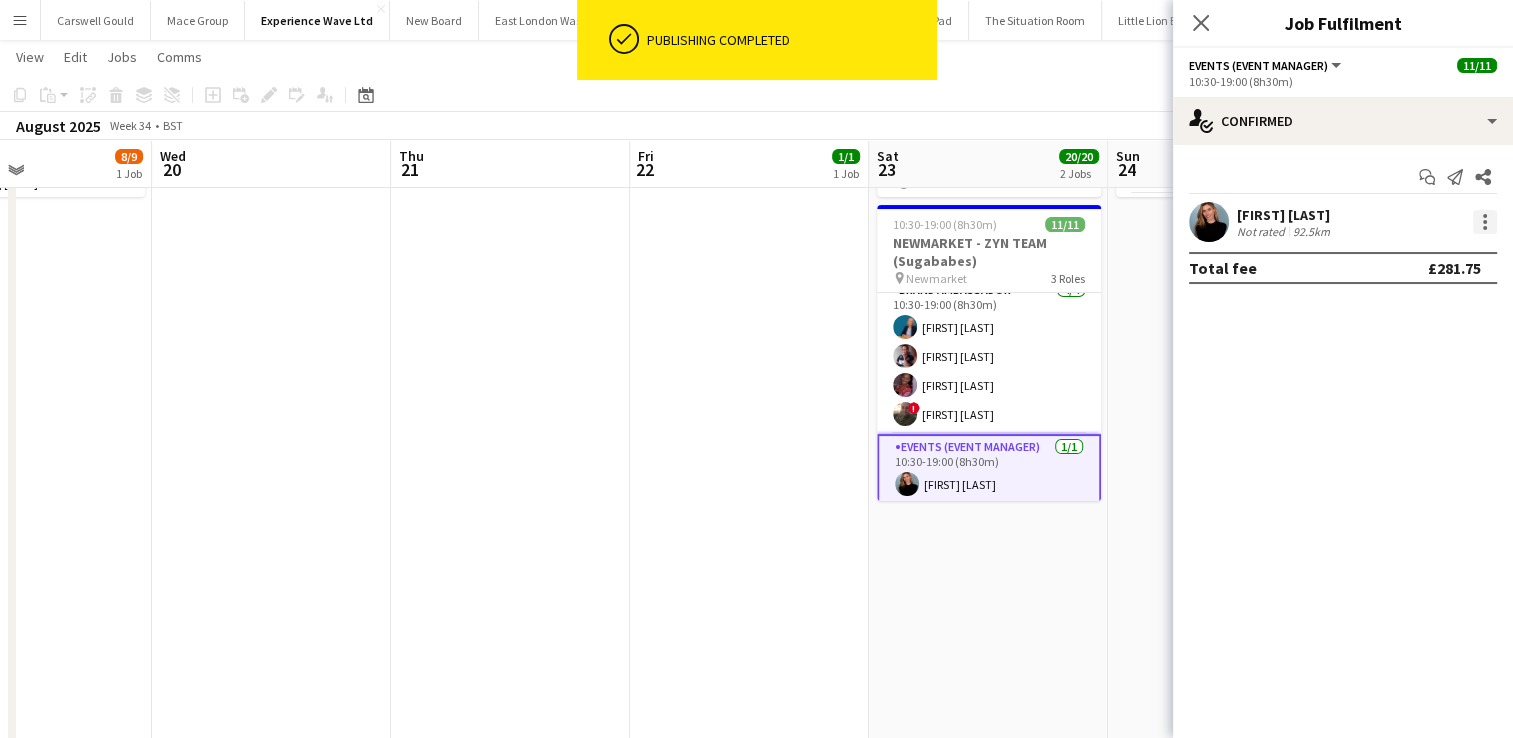 click at bounding box center (1483, 222) 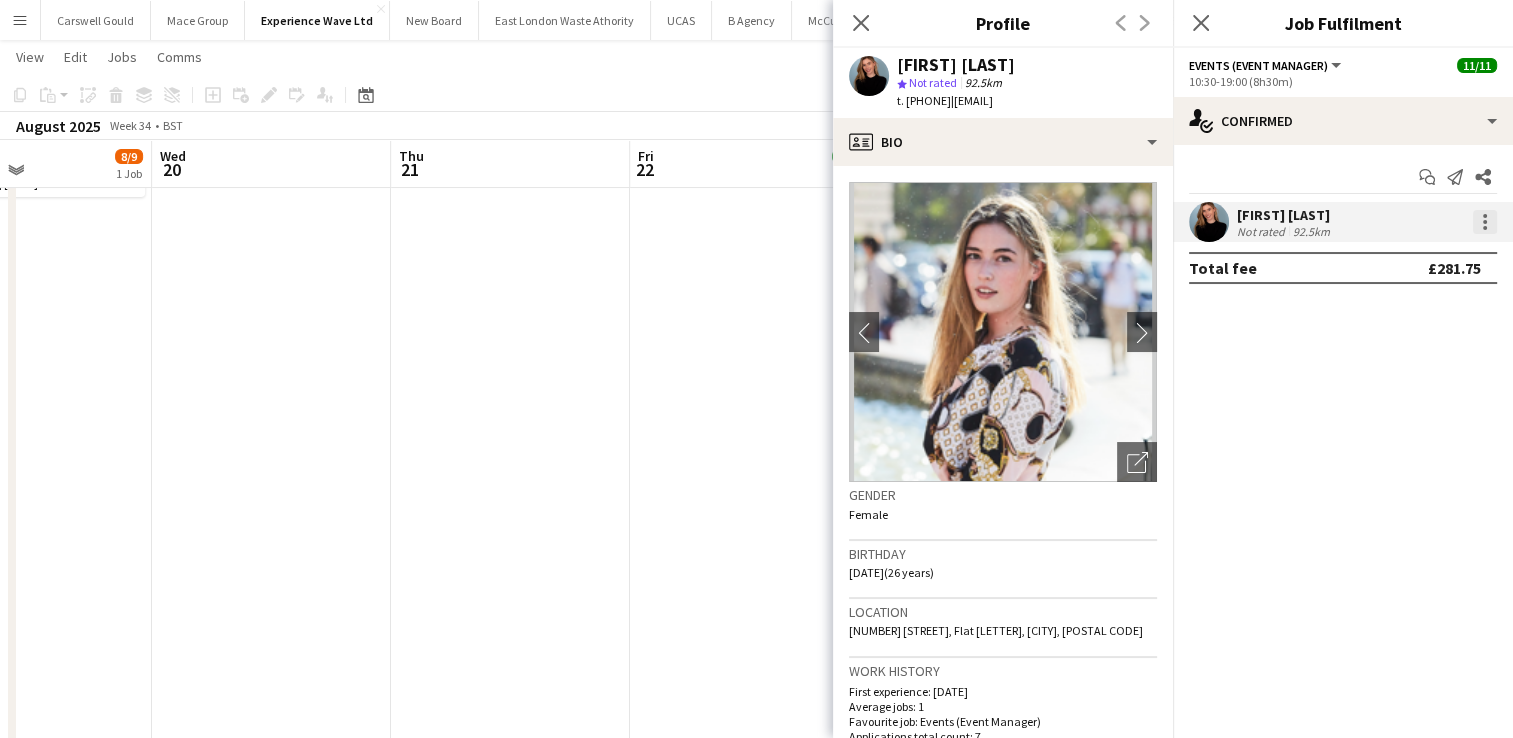 click at bounding box center [1485, 222] 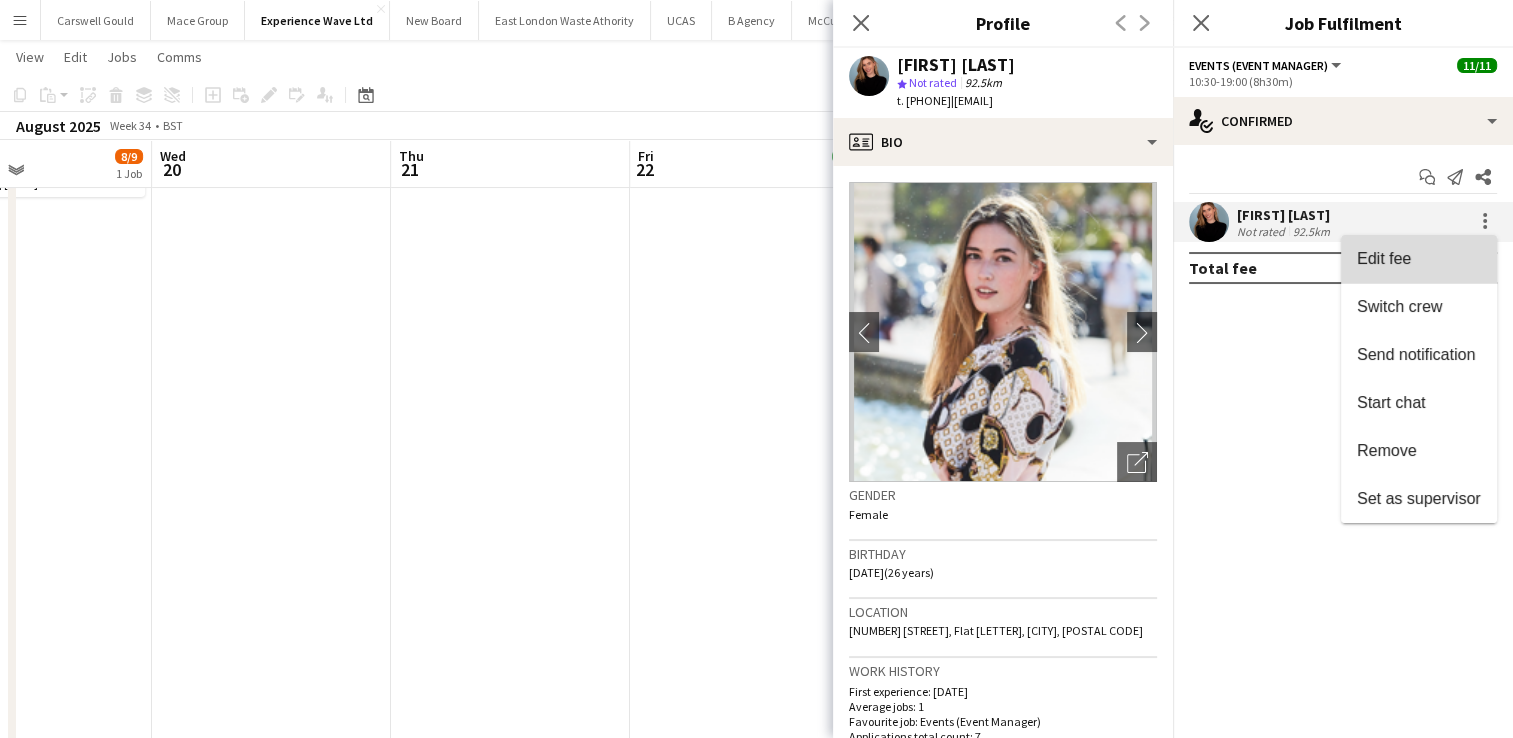 click on "Edit fee" at bounding box center (1419, 259) 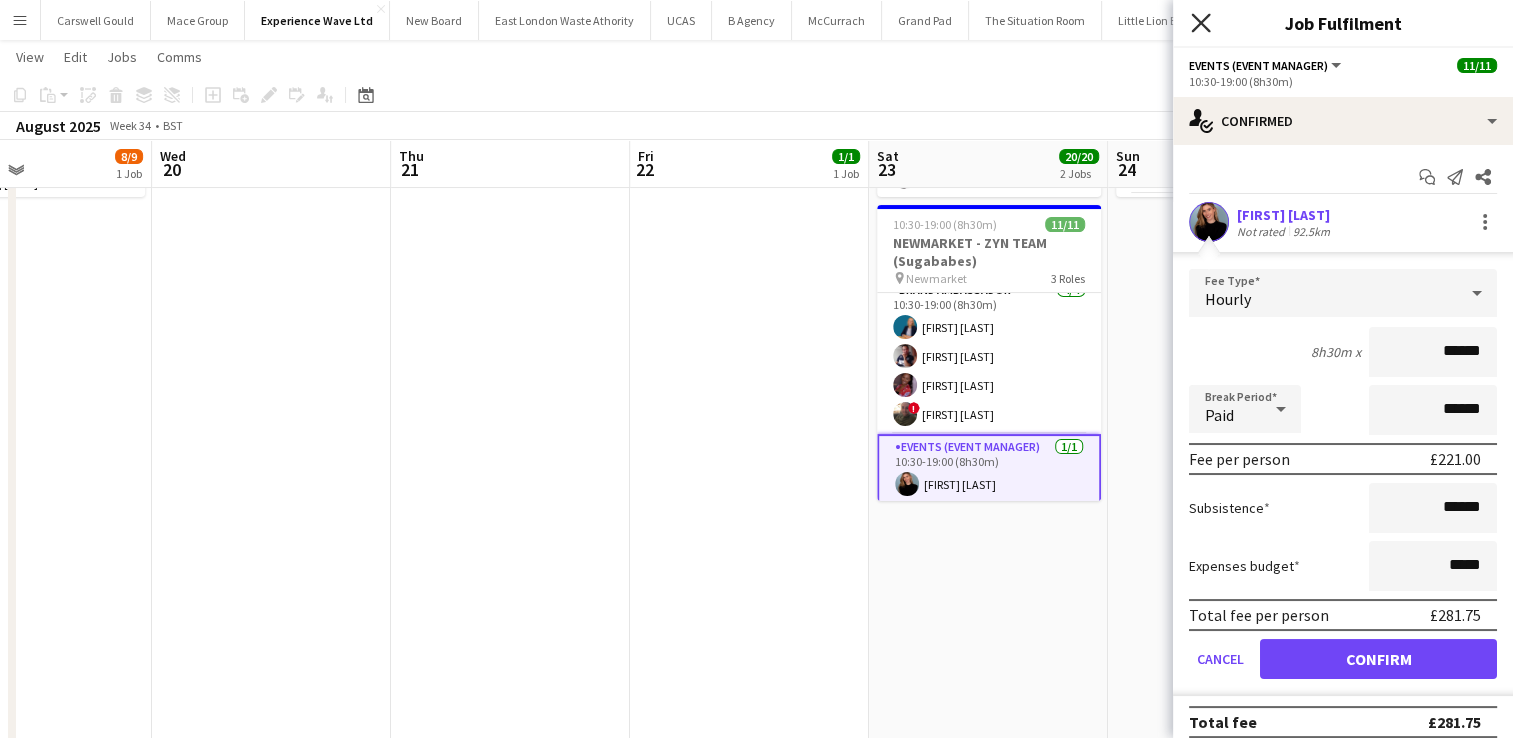 click on "Close pop-in" 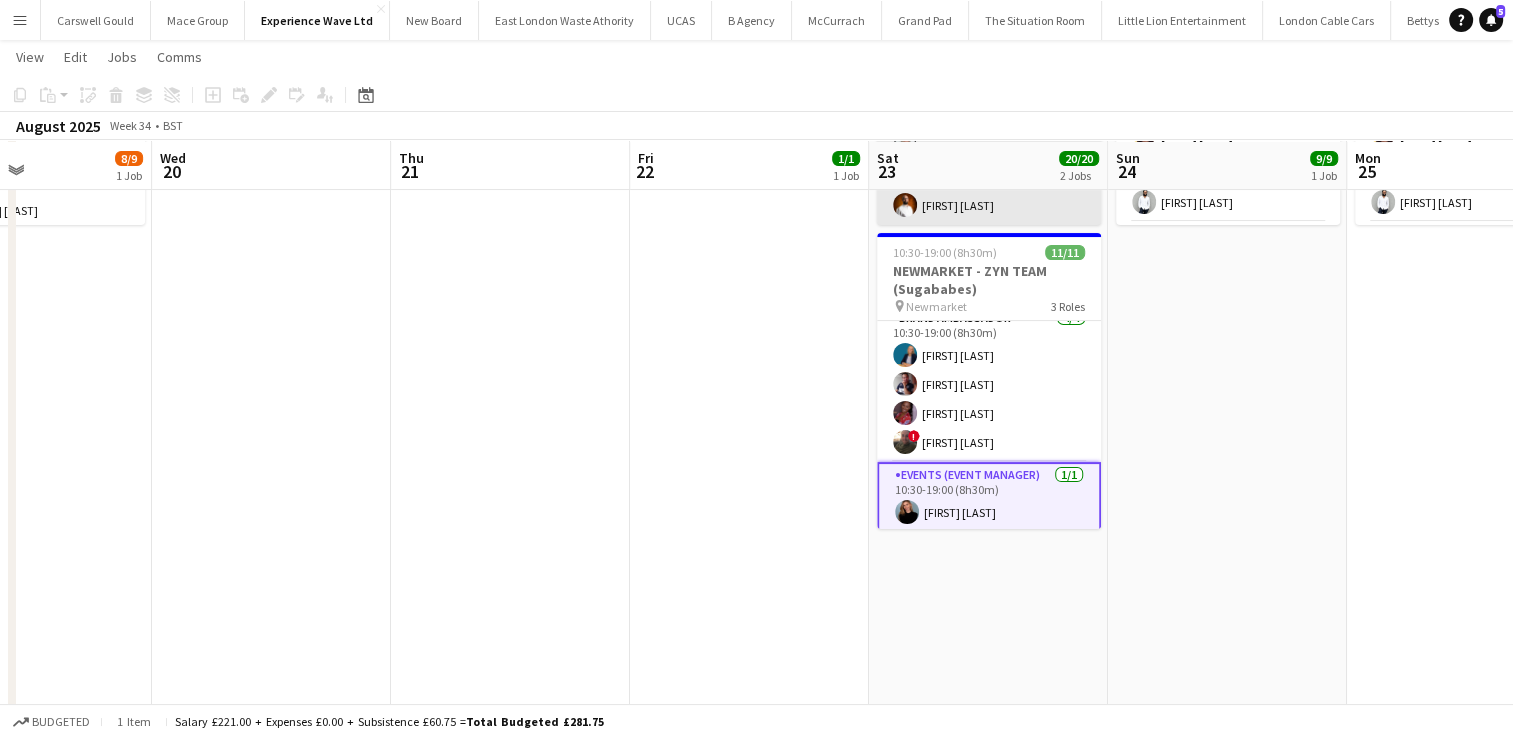 scroll, scrollTop: 308, scrollLeft: 0, axis: vertical 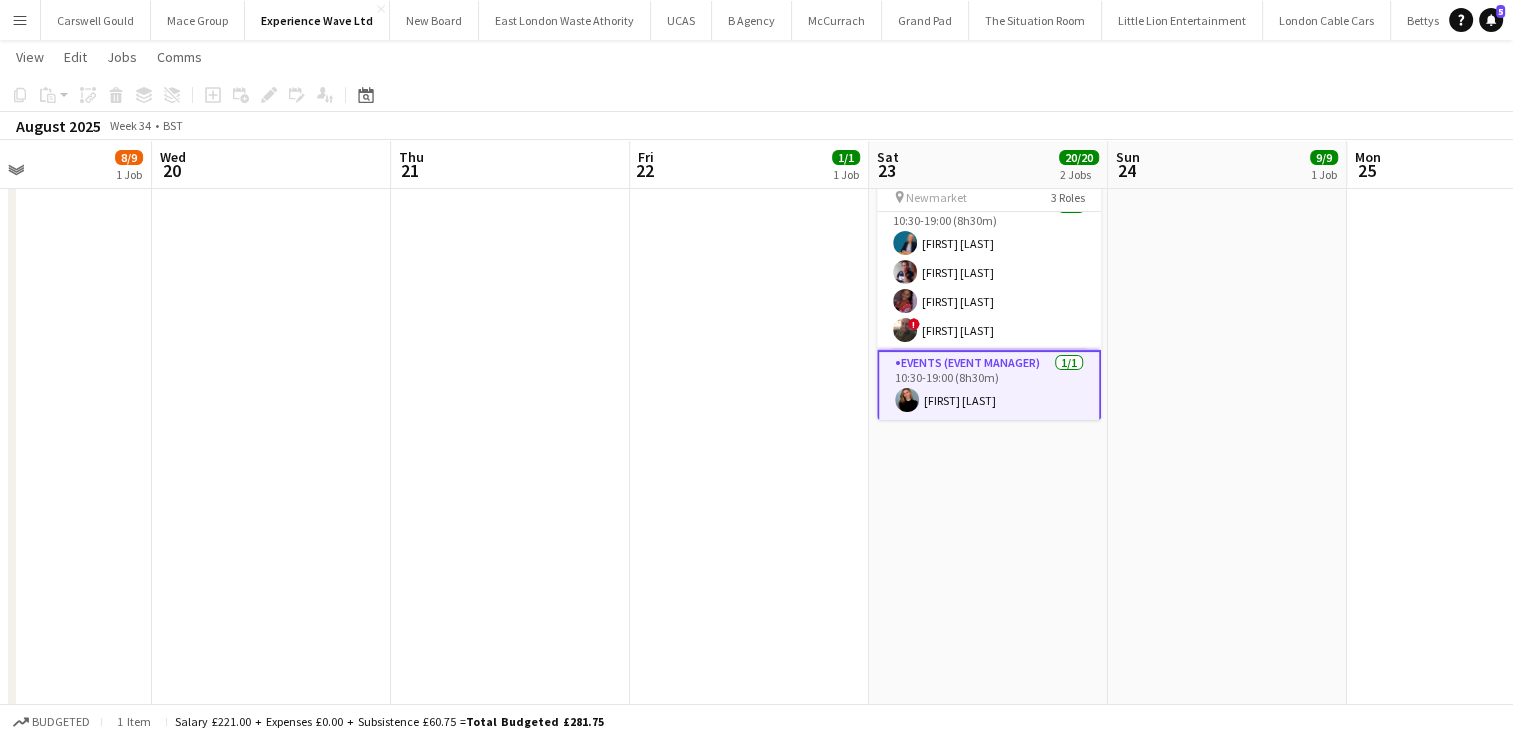 click on "Events (Event Manager)   1/1   10:30-19:00 (8h30m)
Marisa Orton" at bounding box center (989, 386) 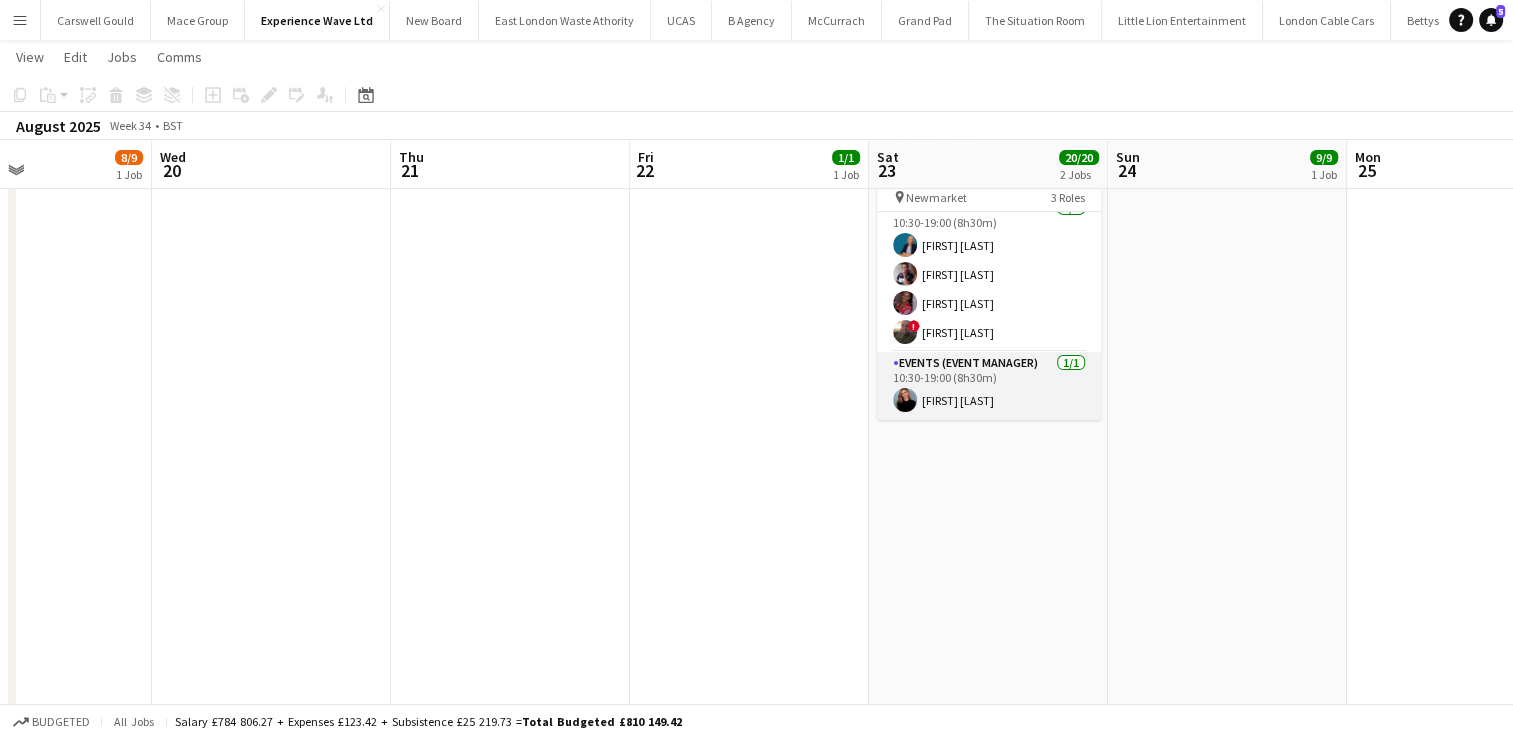 click on "Events (Event Manager)   1/1   10:30-19:00 (8h30m)
Marisa Orton" at bounding box center [989, 386] 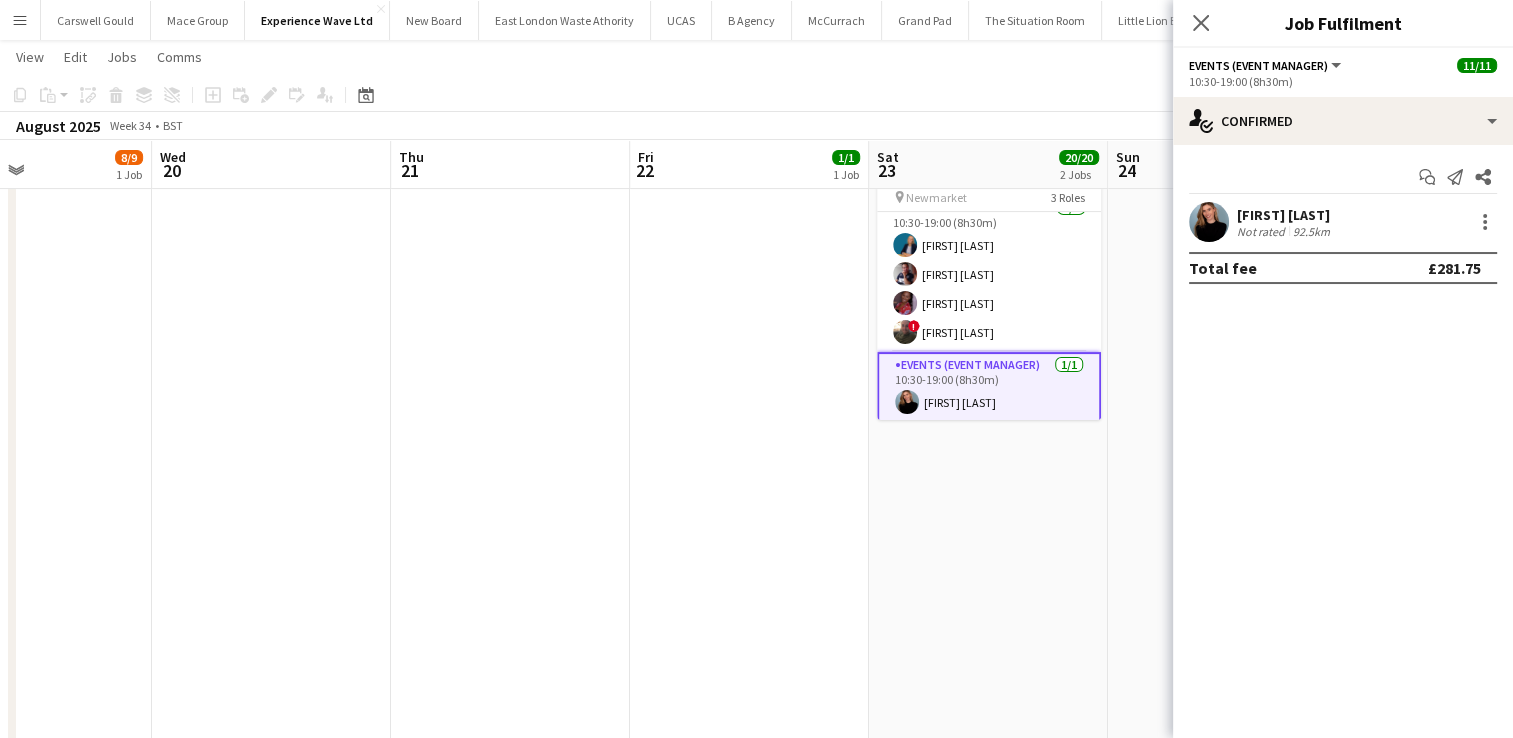 scroll, scrollTop: 230, scrollLeft: 0, axis: vertical 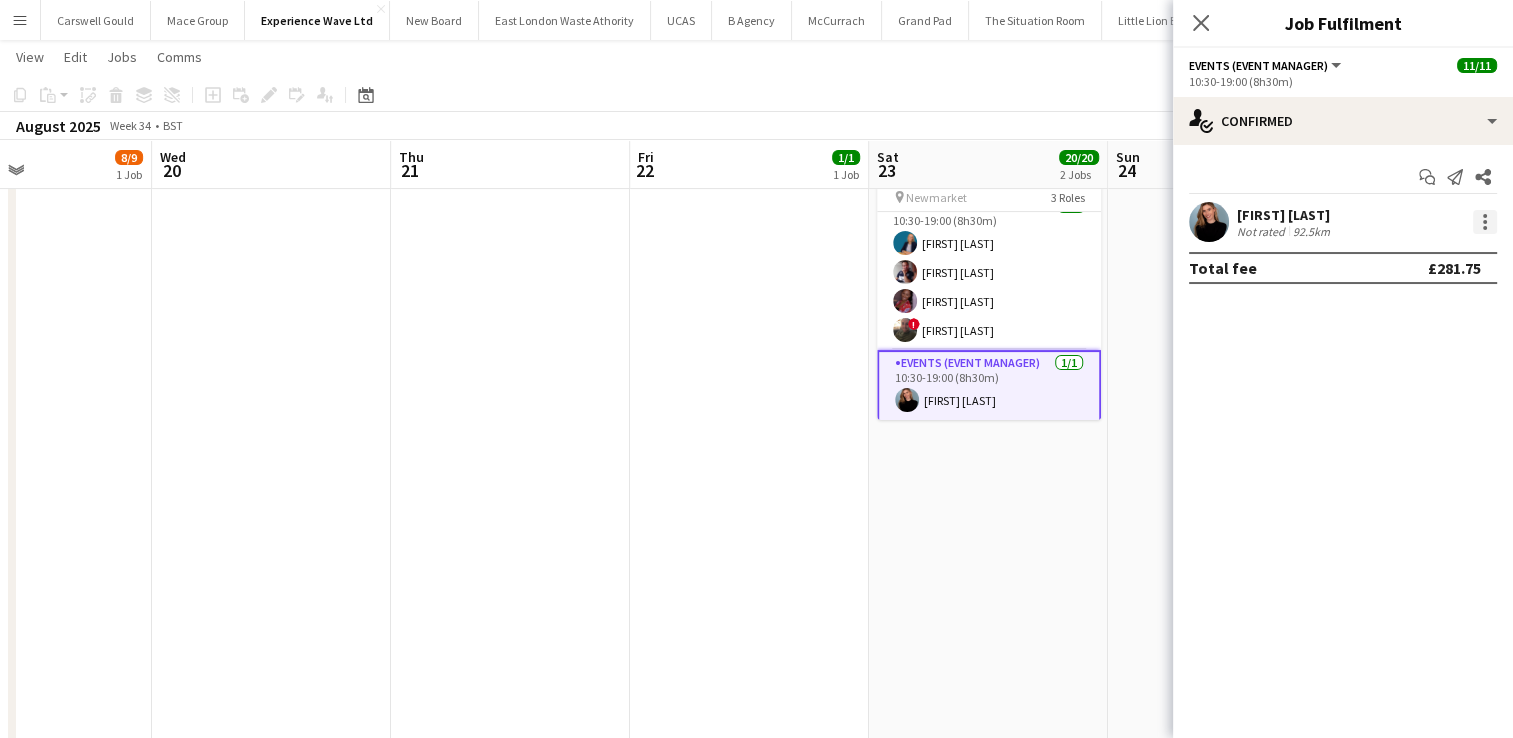 click at bounding box center [1485, 222] 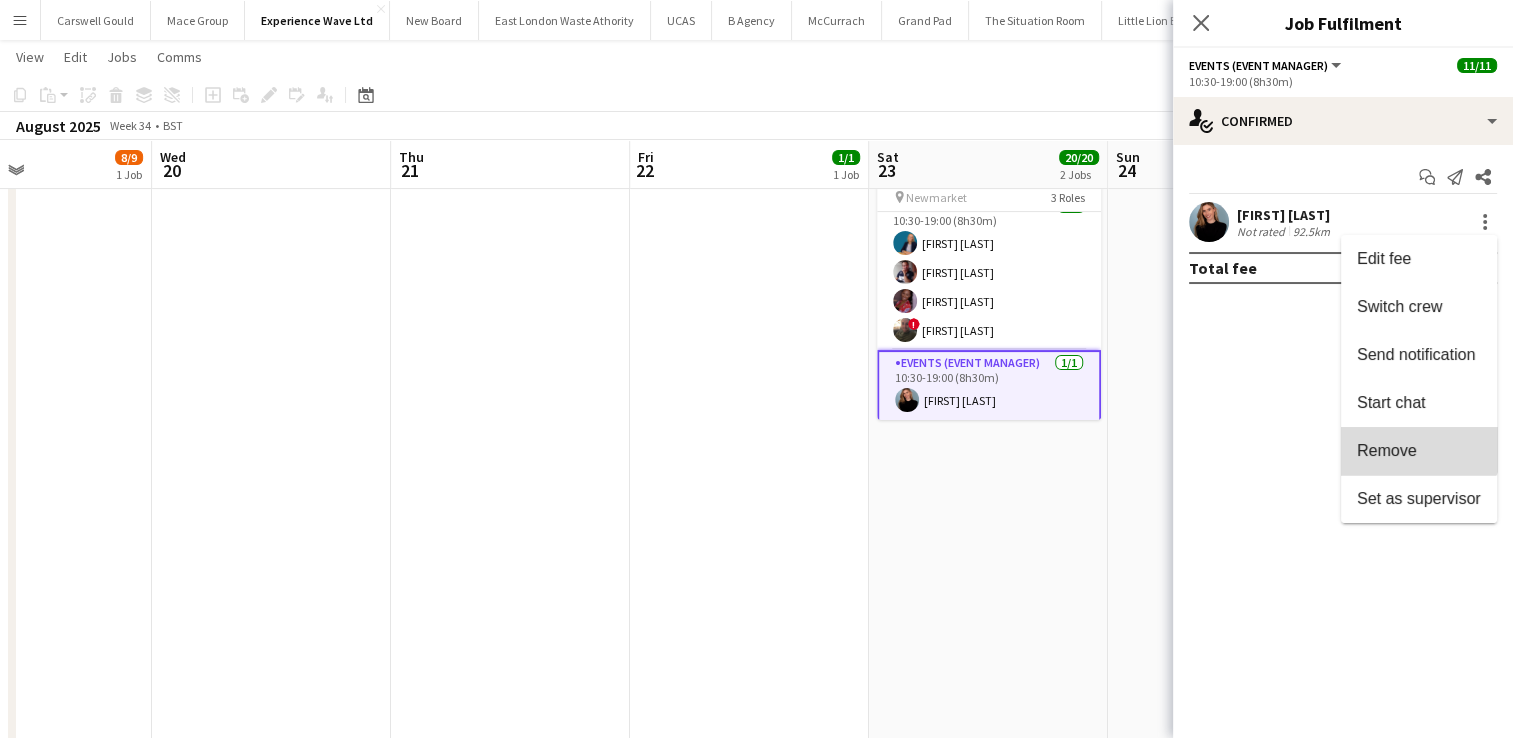 click on "Remove" at bounding box center (1419, 451) 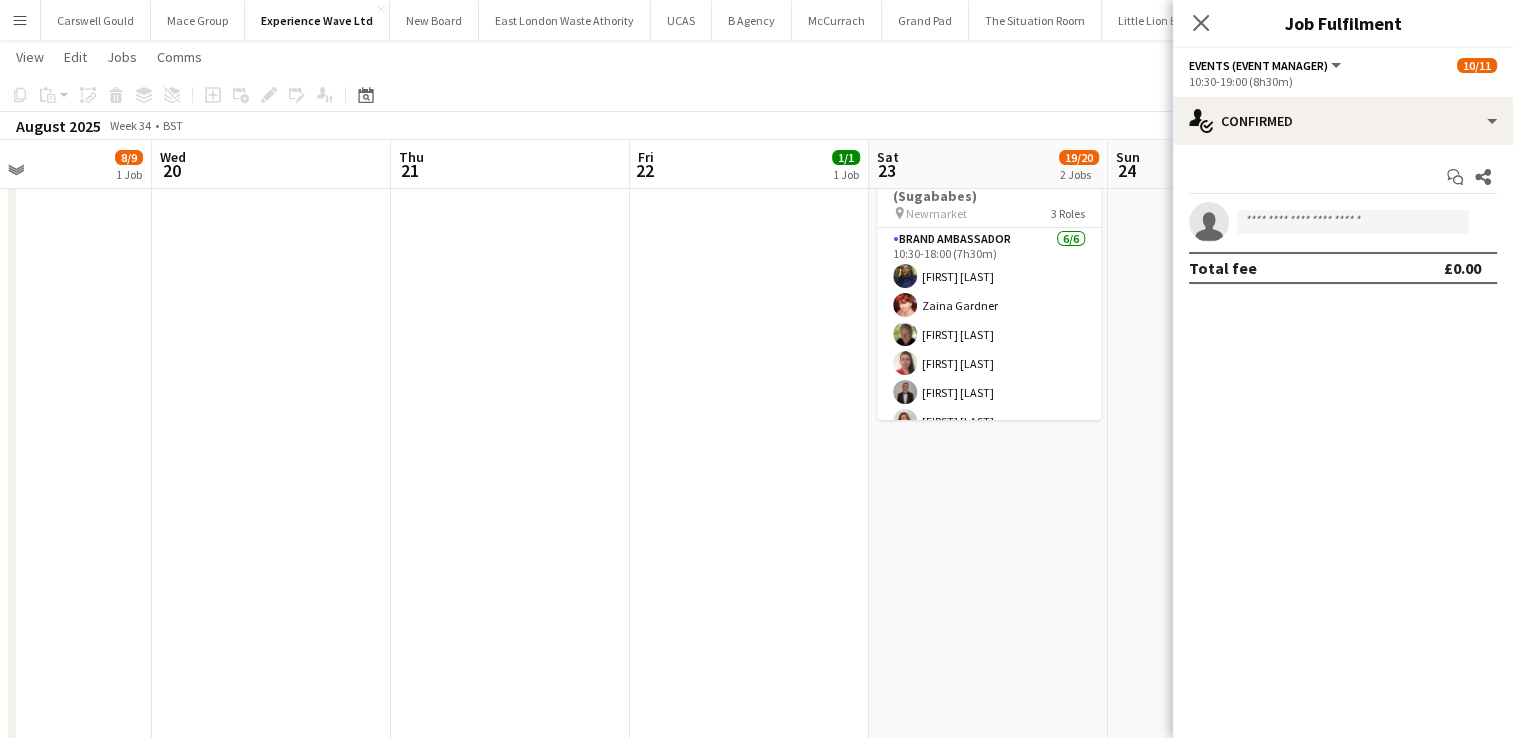 scroll, scrollTop: 0, scrollLeft: 0, axis: both 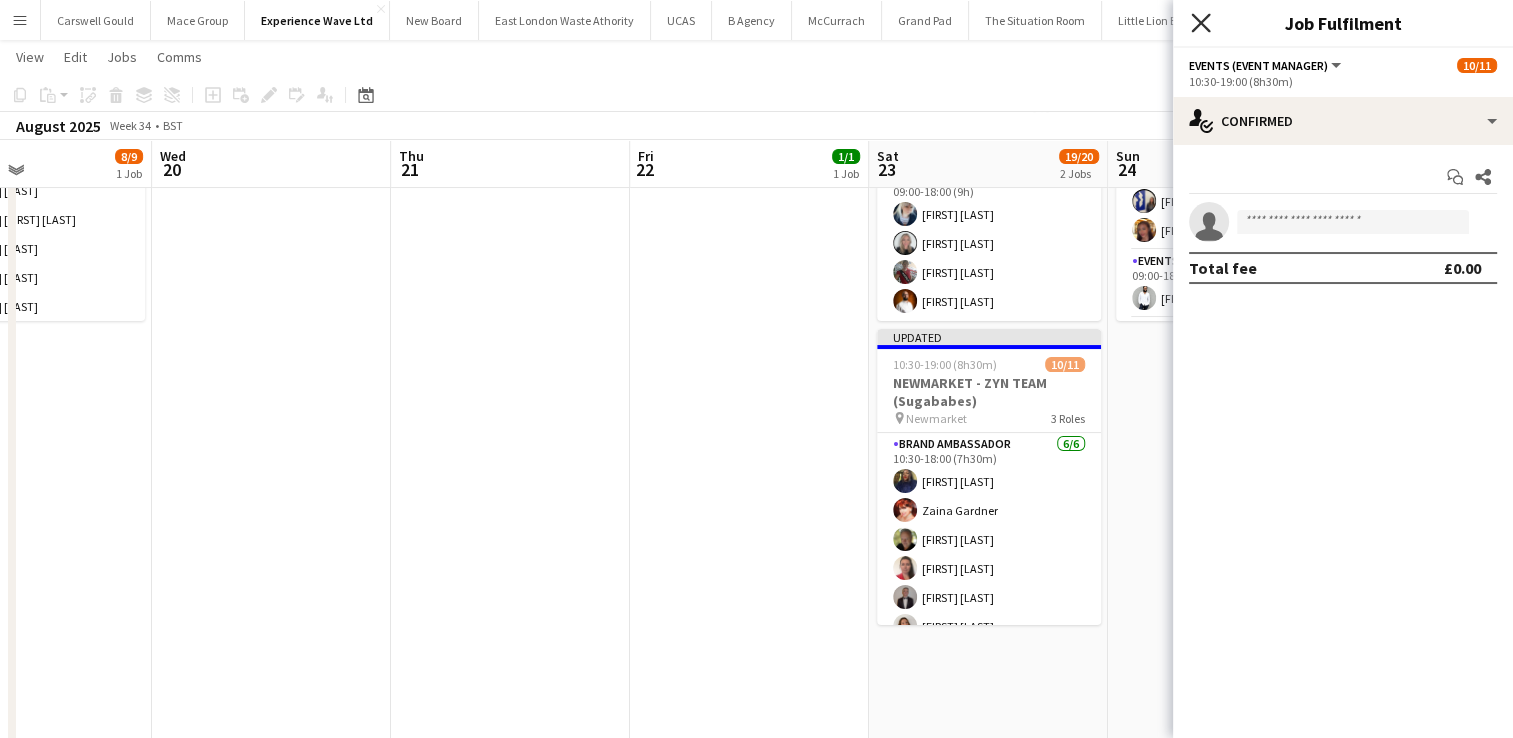 click on "Close pop-in" 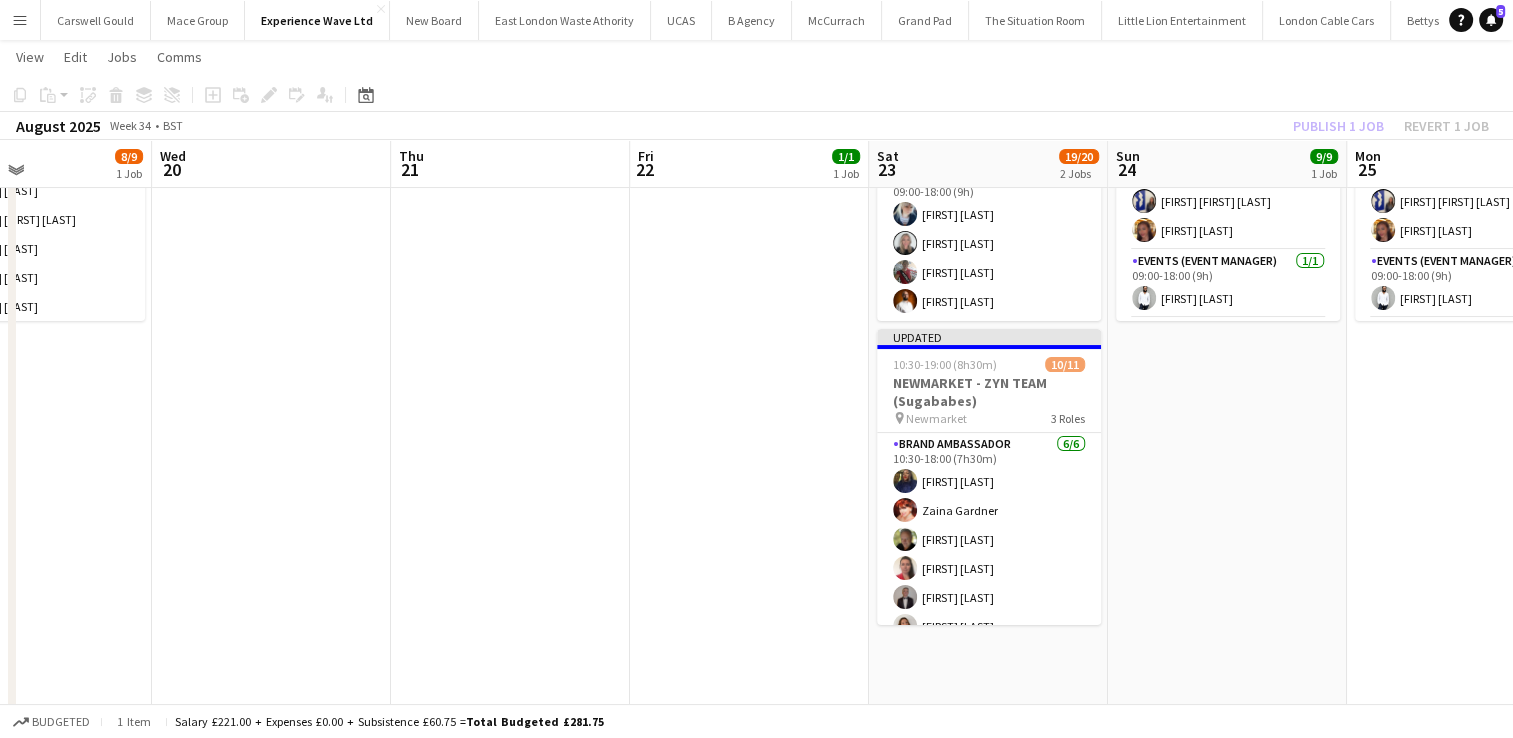 click on "Publish 1 job   Revert 1 job" 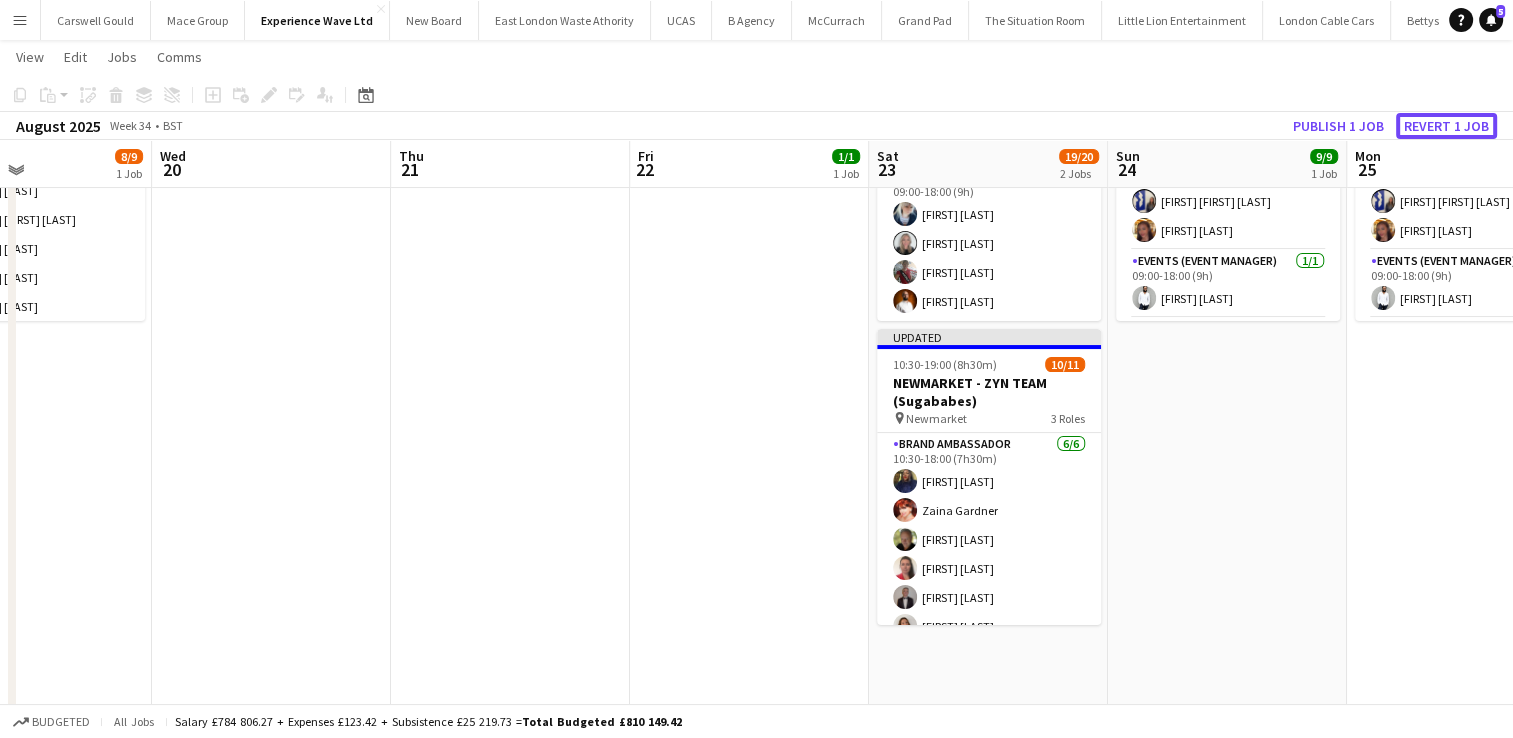 click on "Revert 1 job" 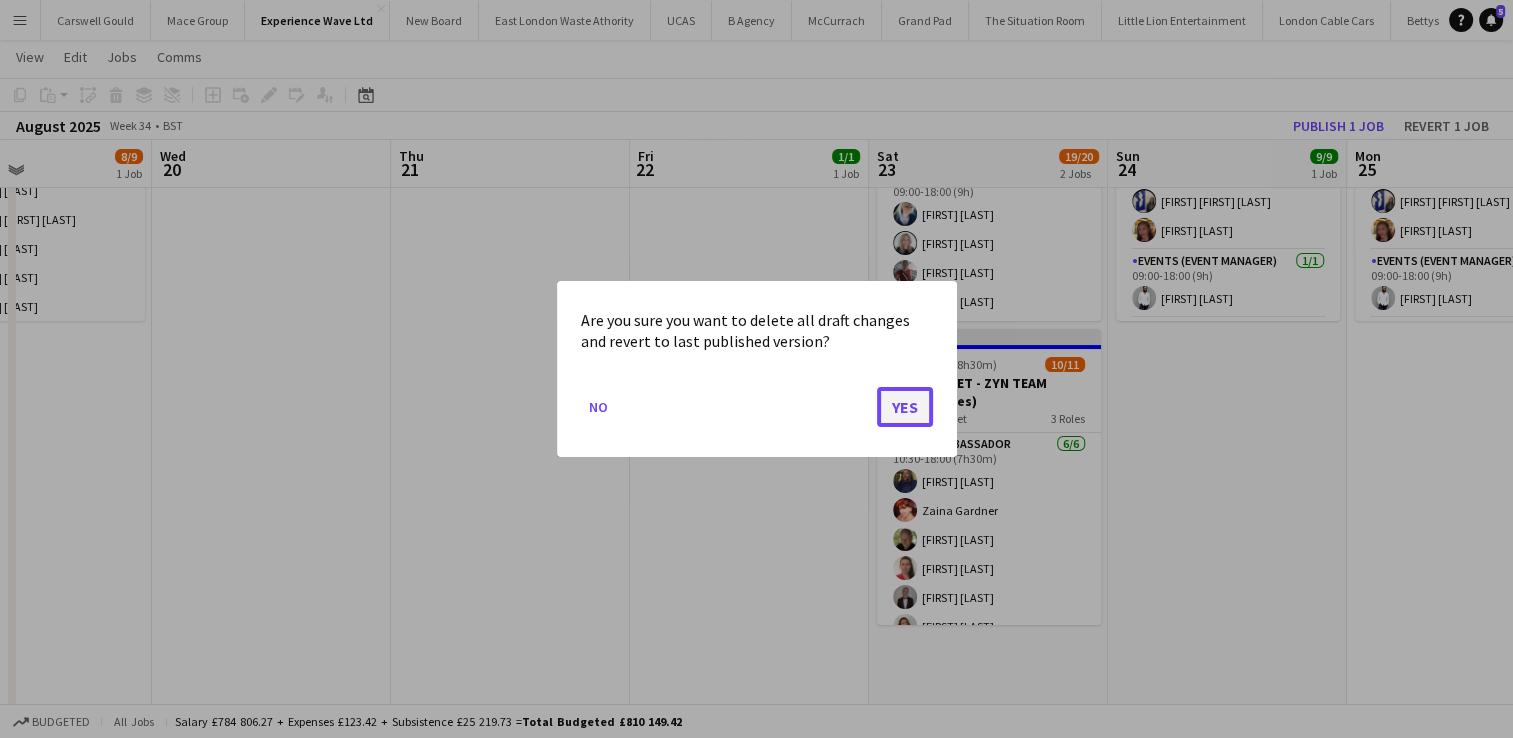 click on "Yes" 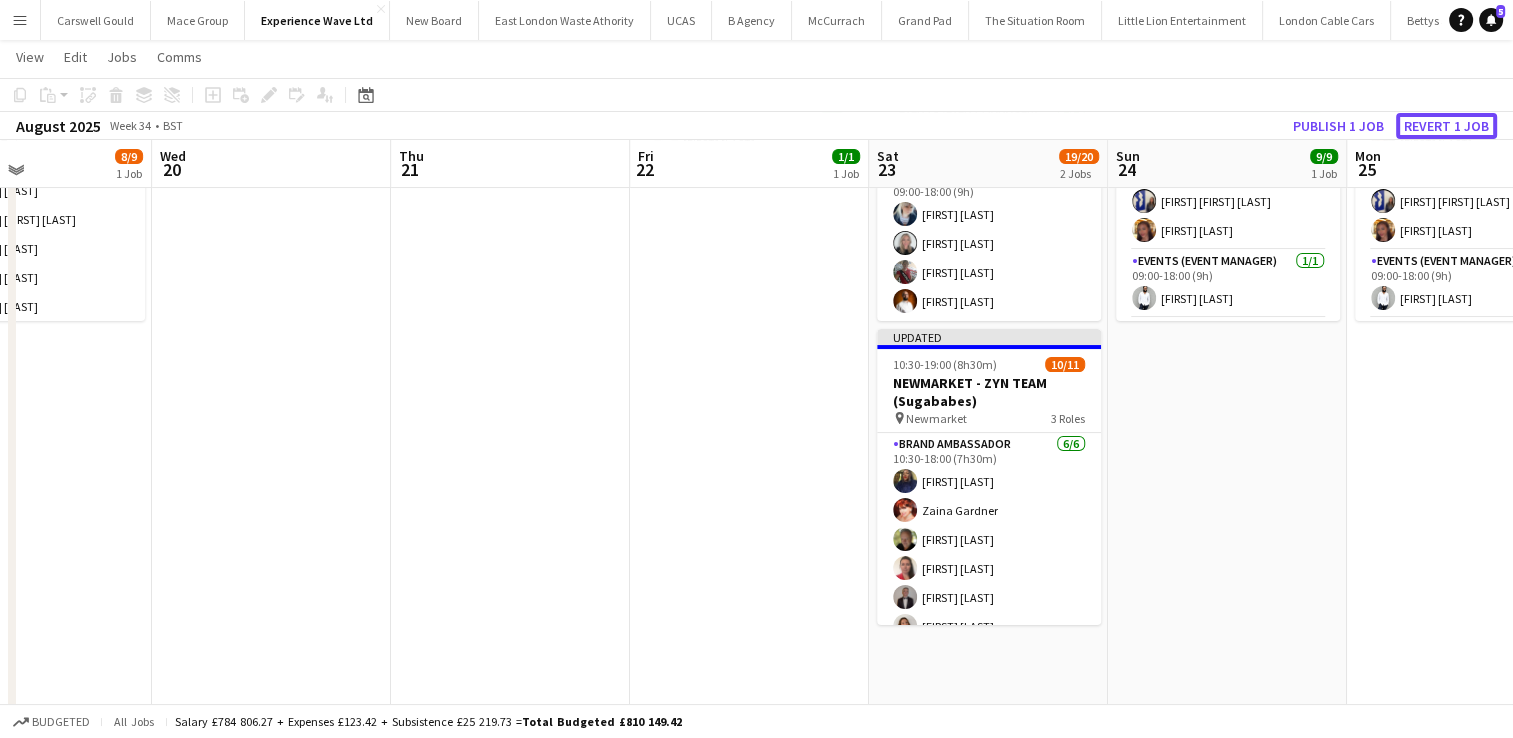 scroll, scrollTop: 207, scrollLeft: 0, axis: vertical 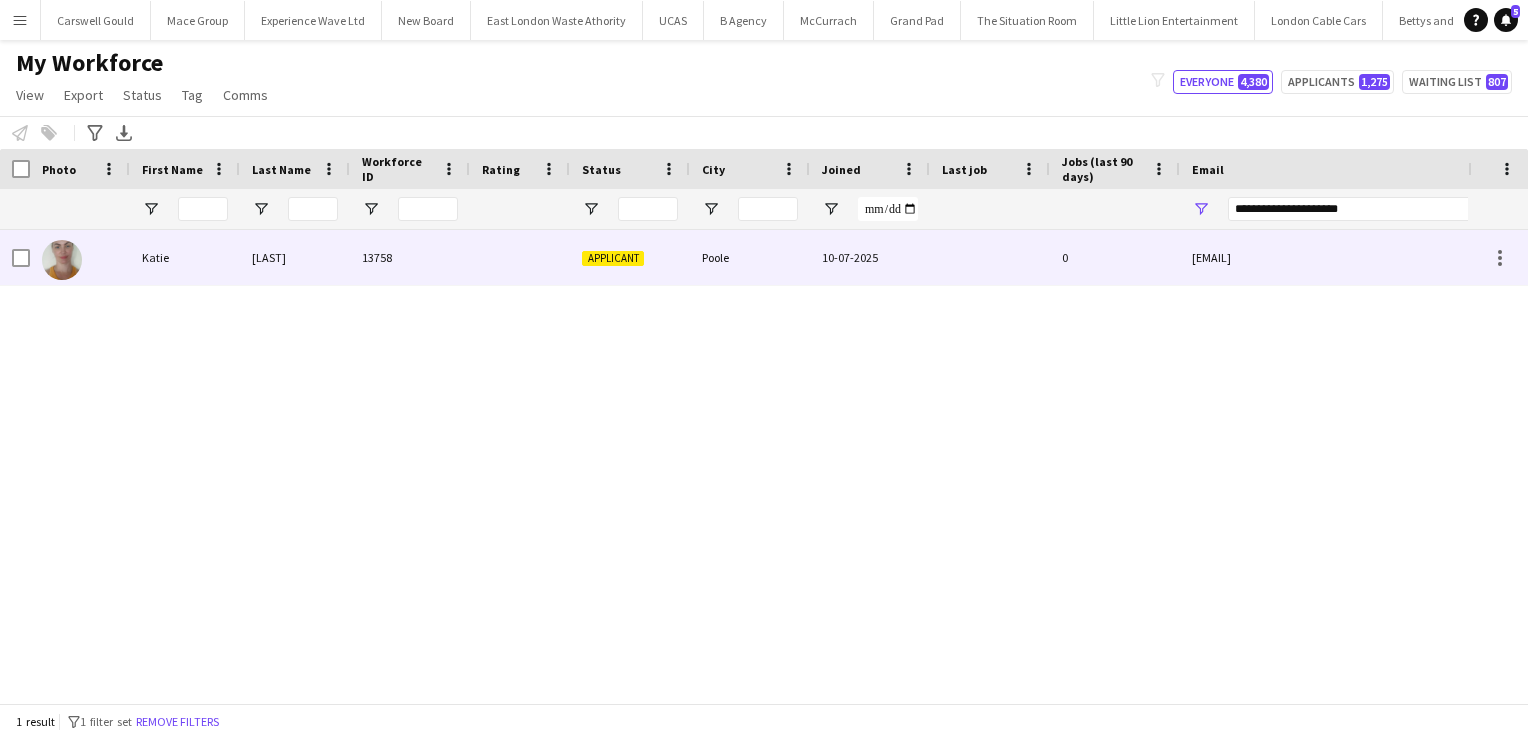 click on "13758" at bounding box center (410, 257) 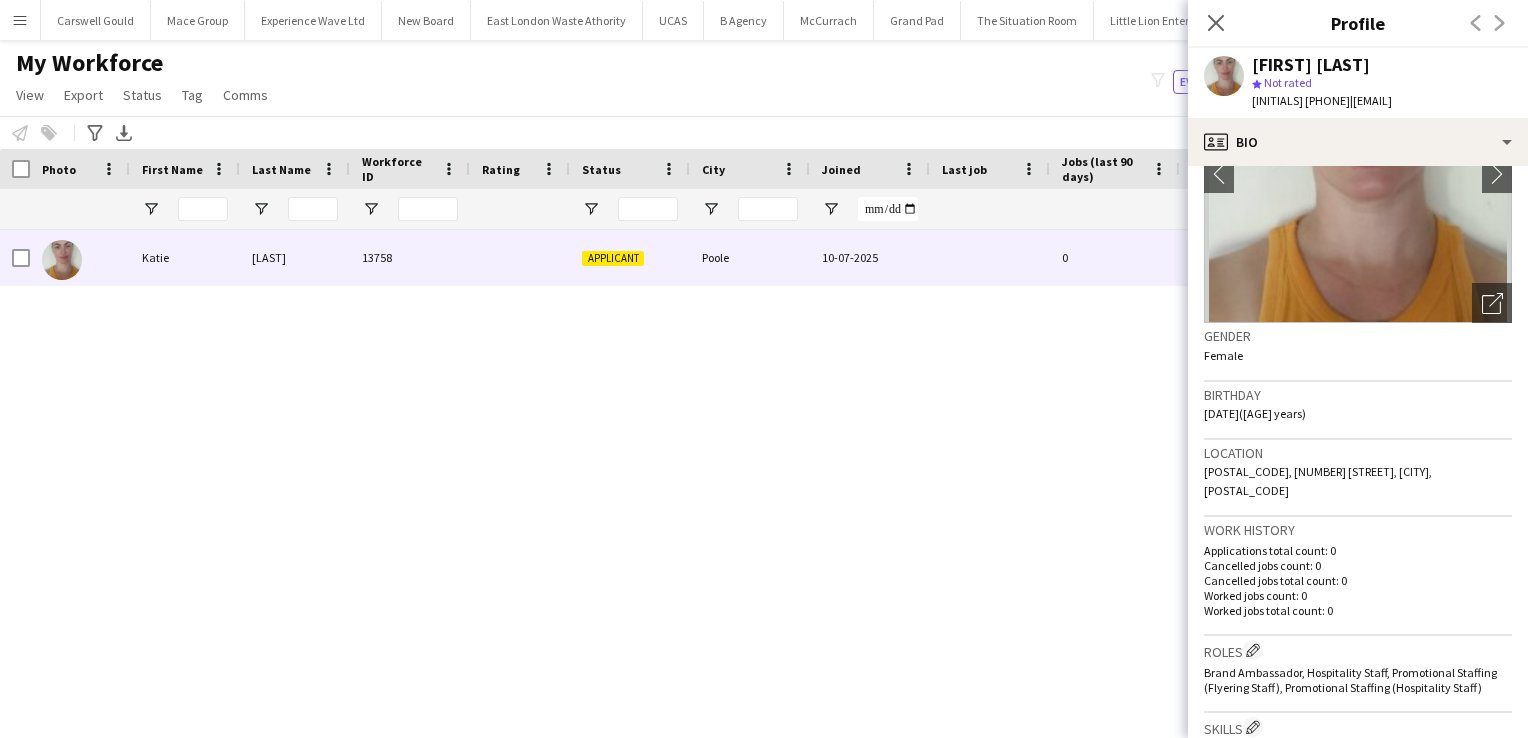 scroll, scrollTop: 0, scrollLeft: 0, axis: both 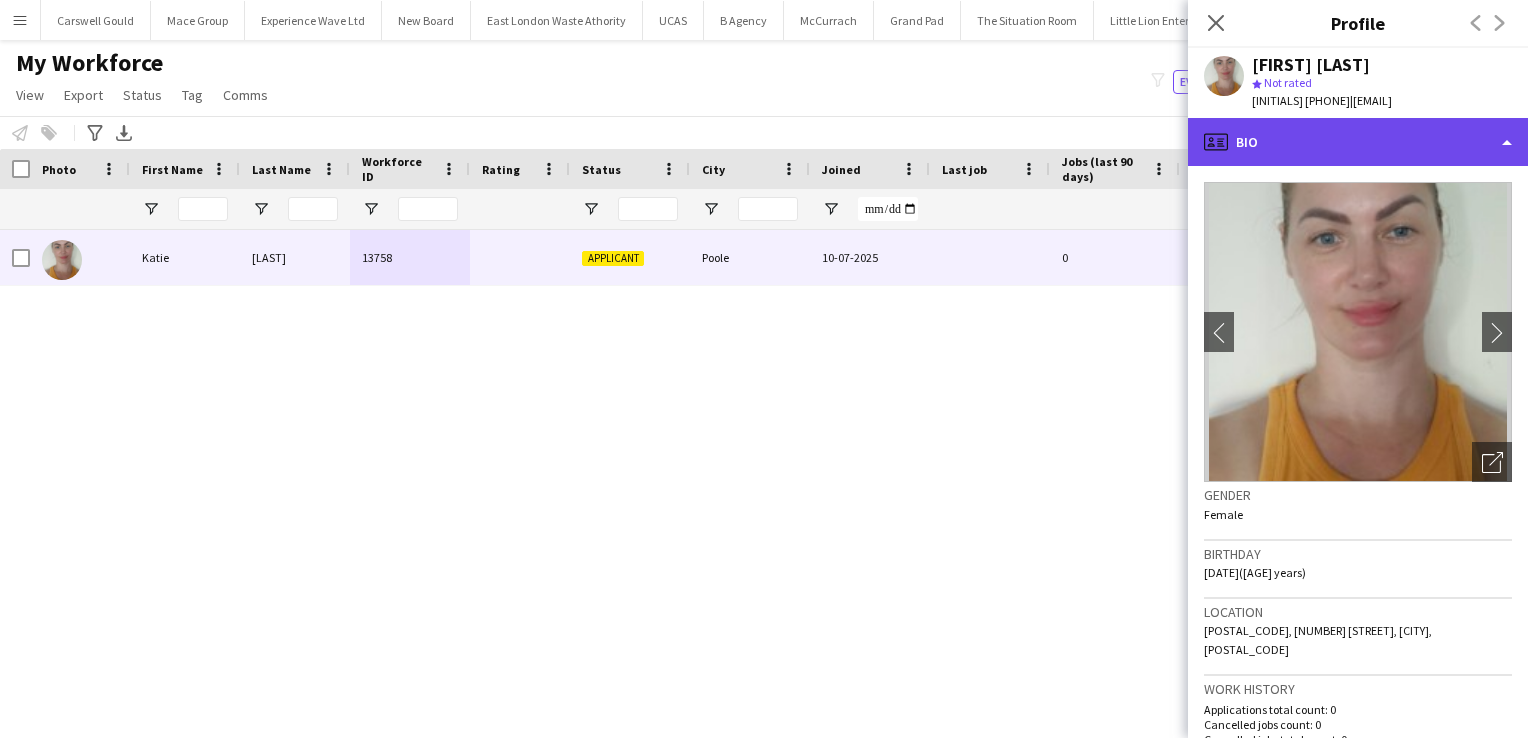 click on "profile
Bio" 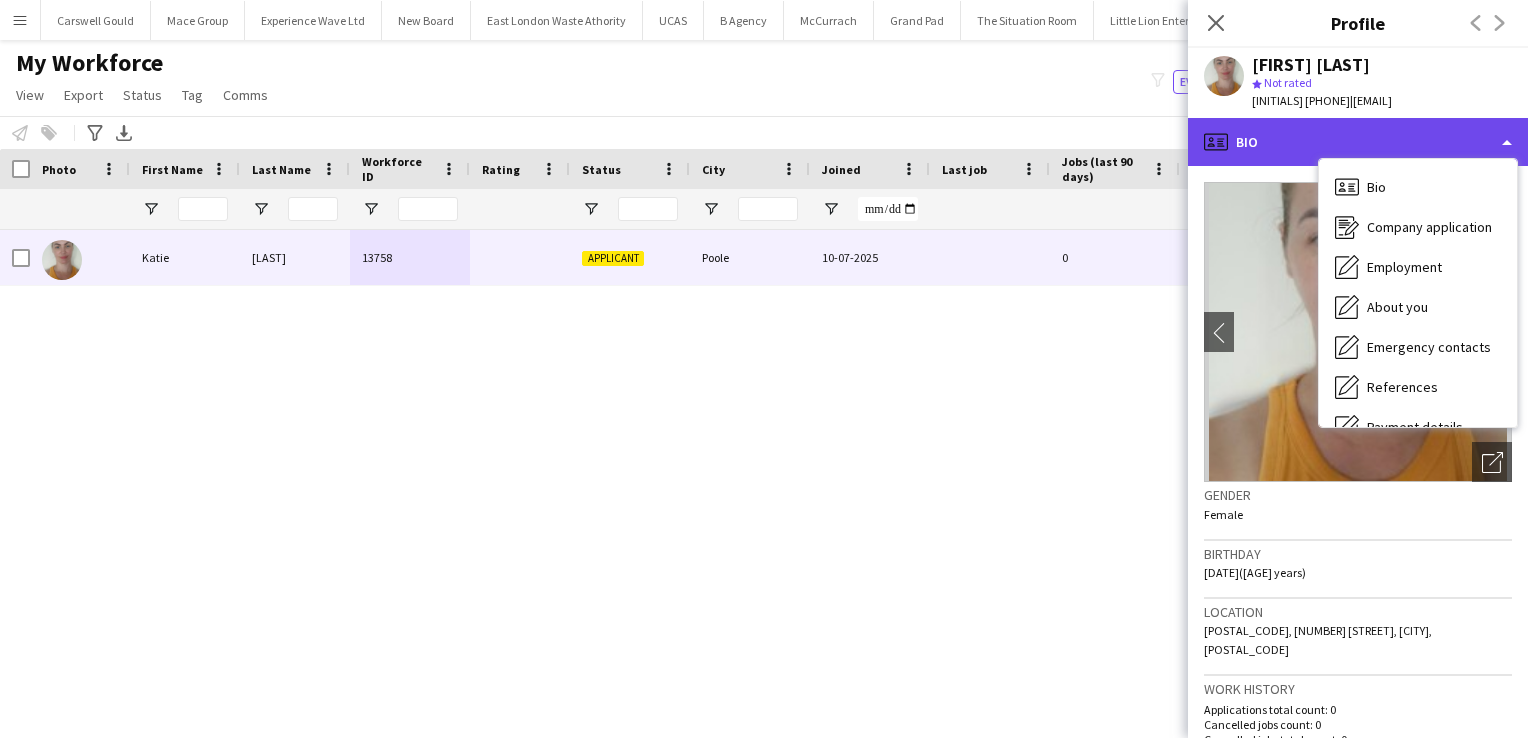 scroll, scrollTop: 0, scrollLeft: 0, axis: both 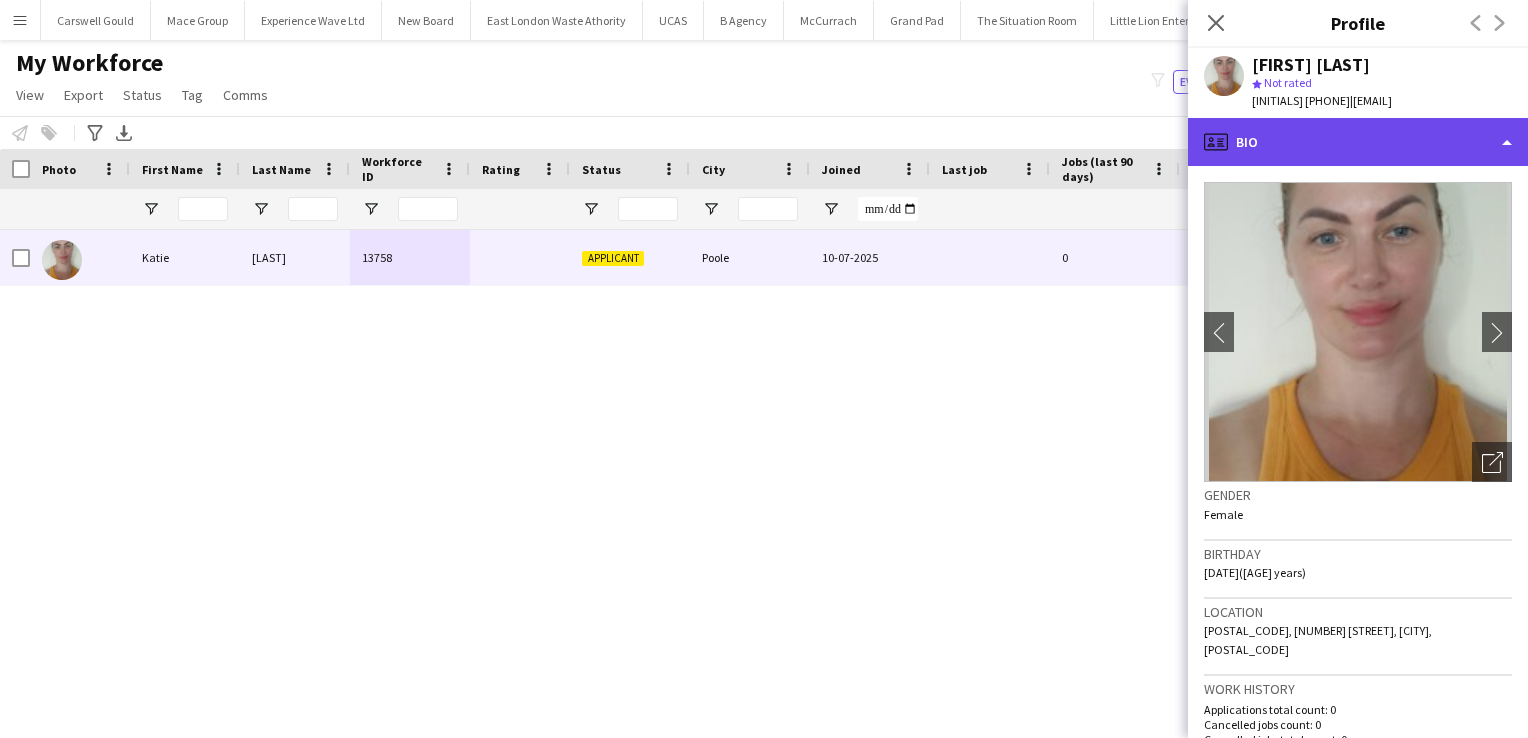 click on "profile
Bio" 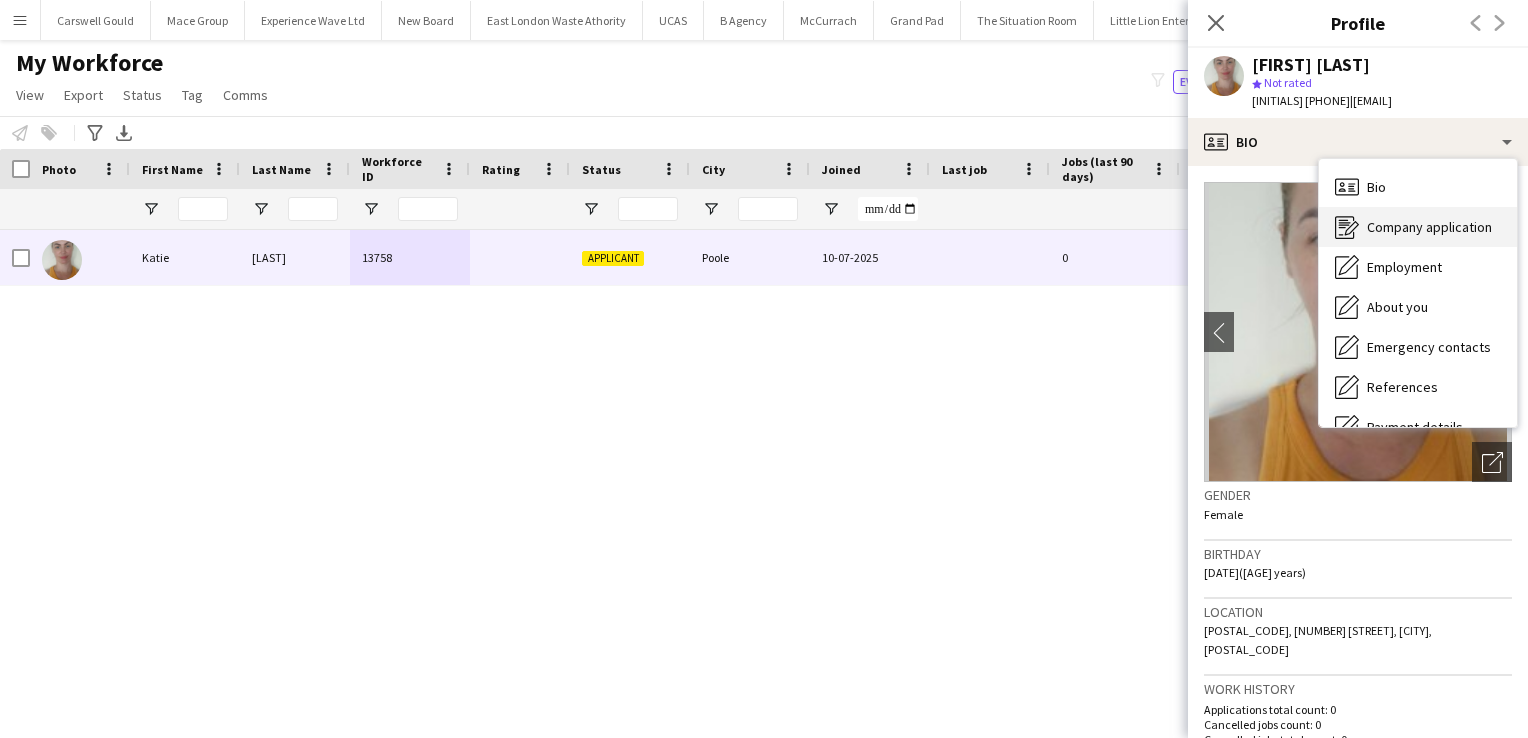 click on "Company application" at bounding box center [1429, 227] 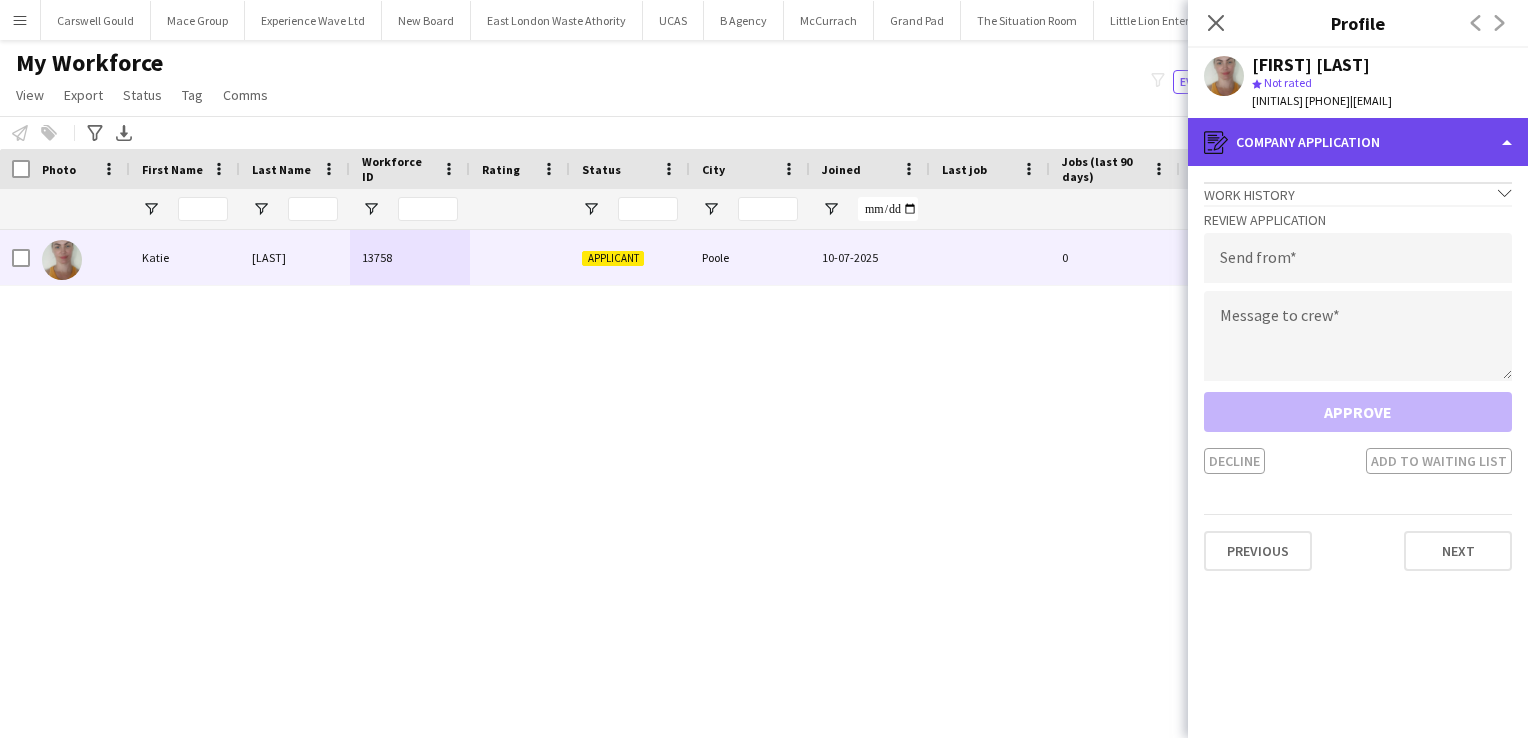 click on "register
Company application" 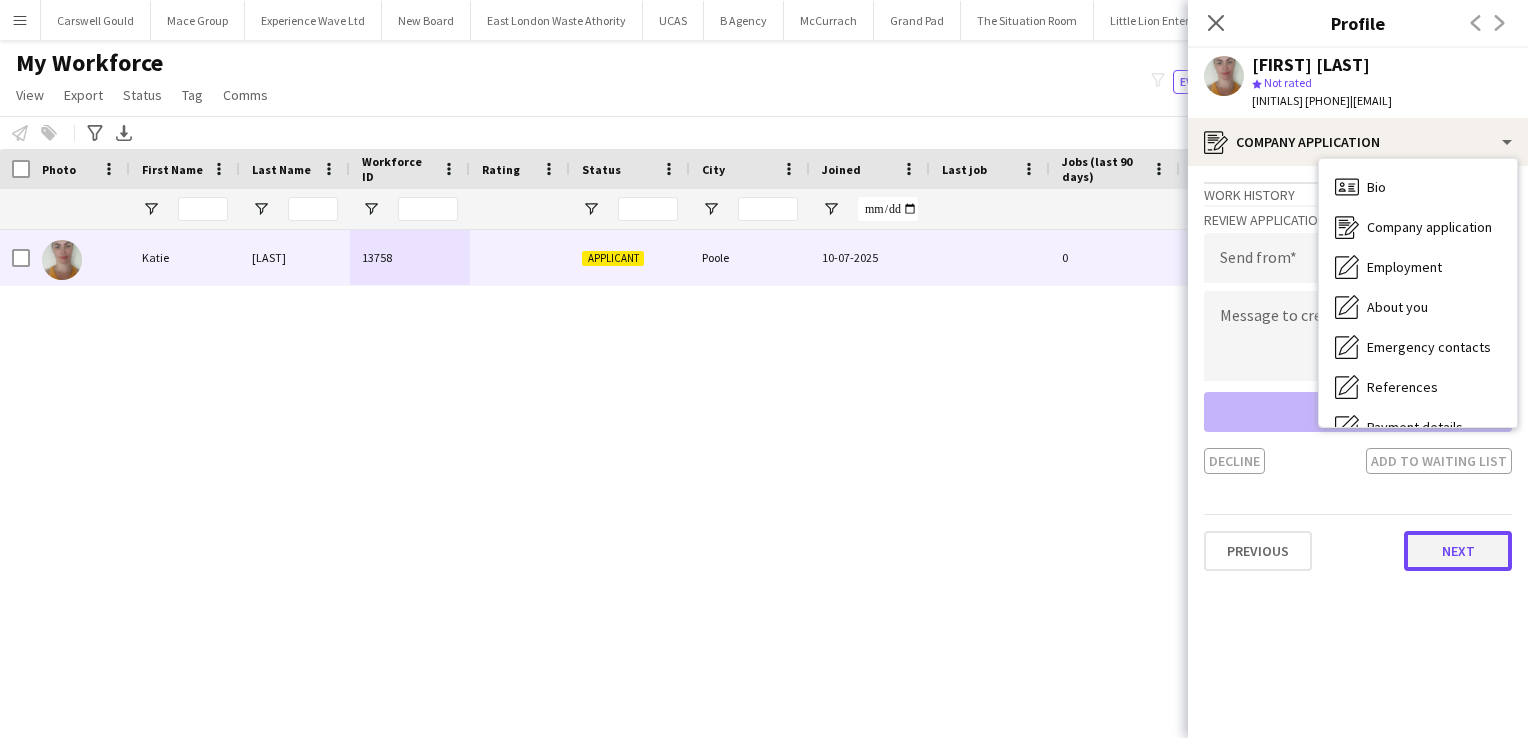 click on "Next" 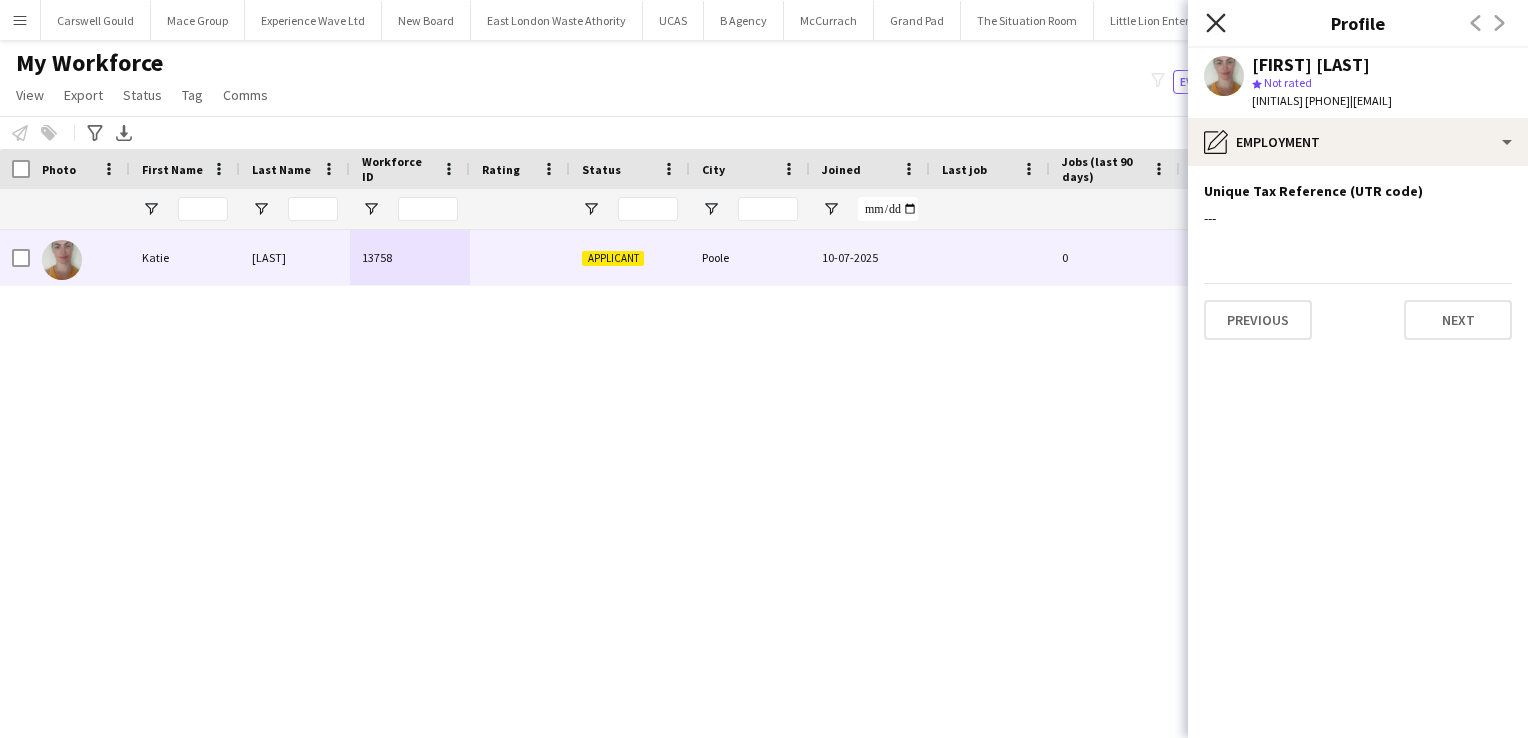 click on "Close pop-in" 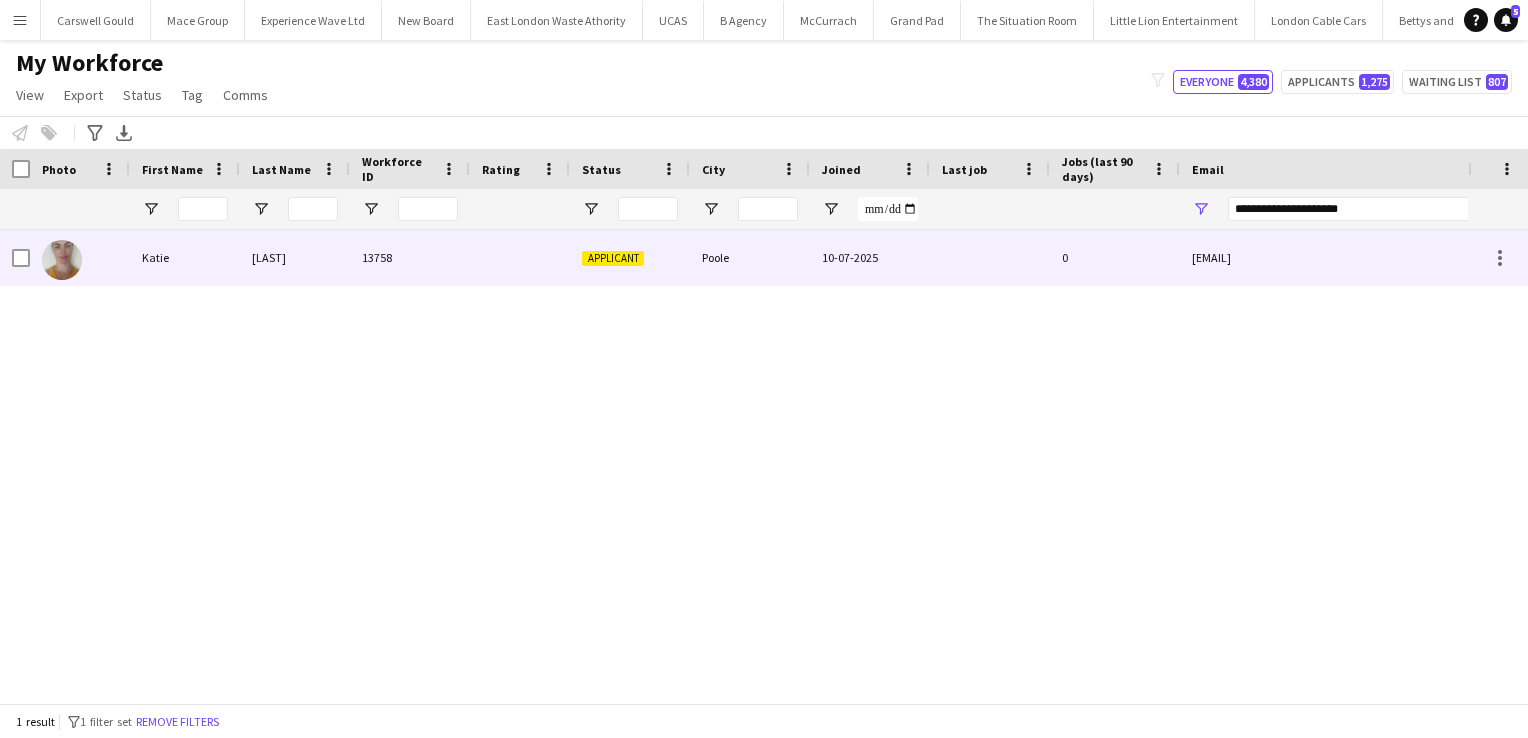 click on "[LAST]" at bounding box center (295, 257) 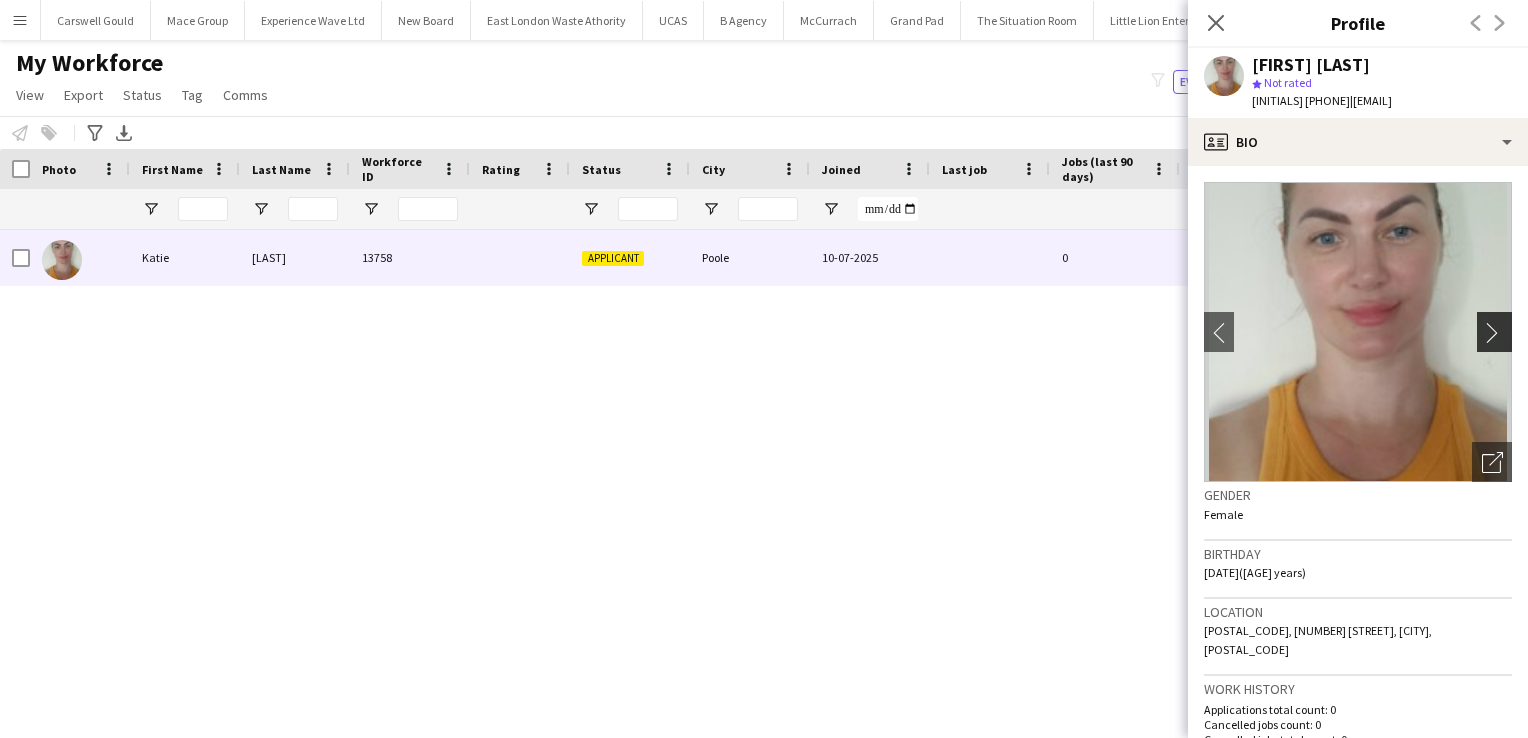 click on "chevron-right" 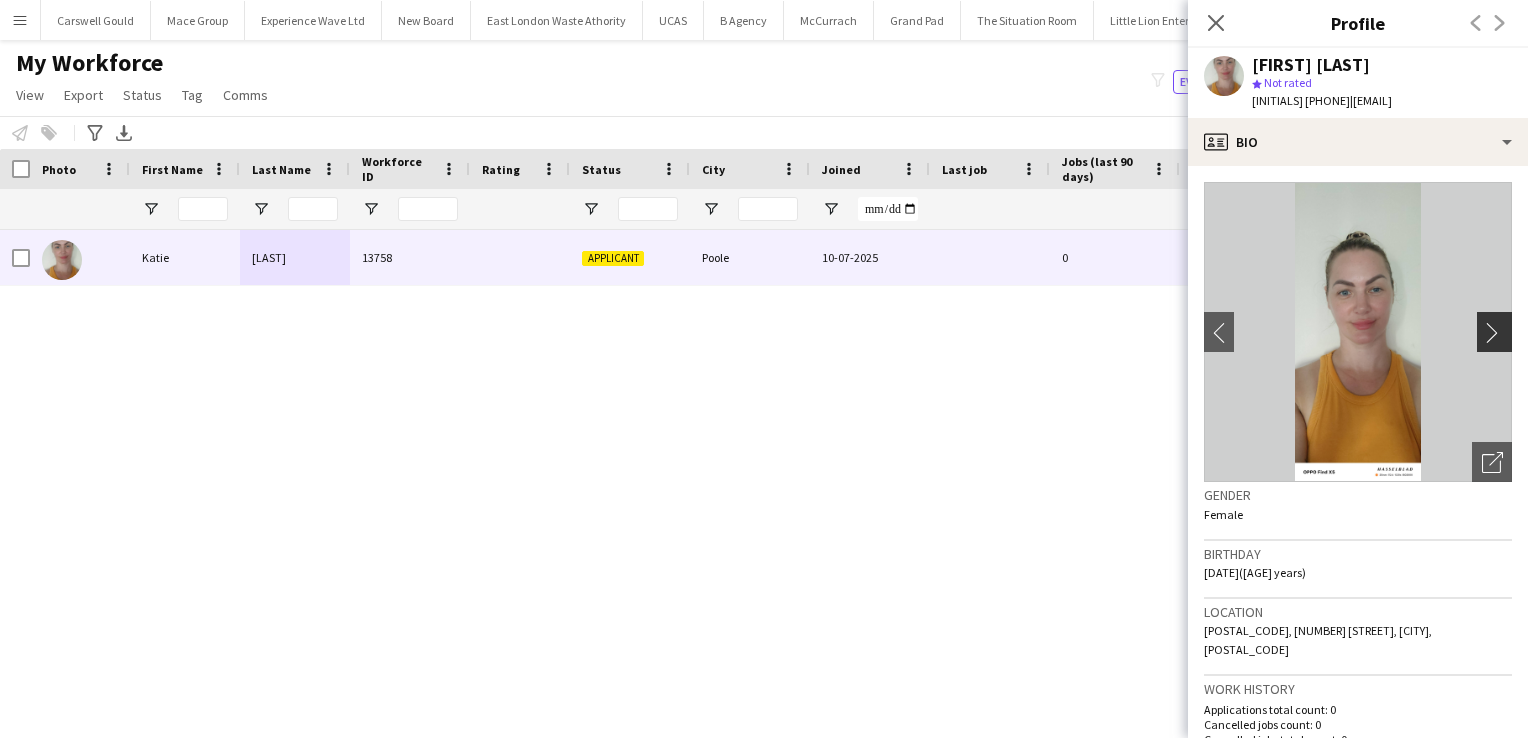 click on "chevron-right" 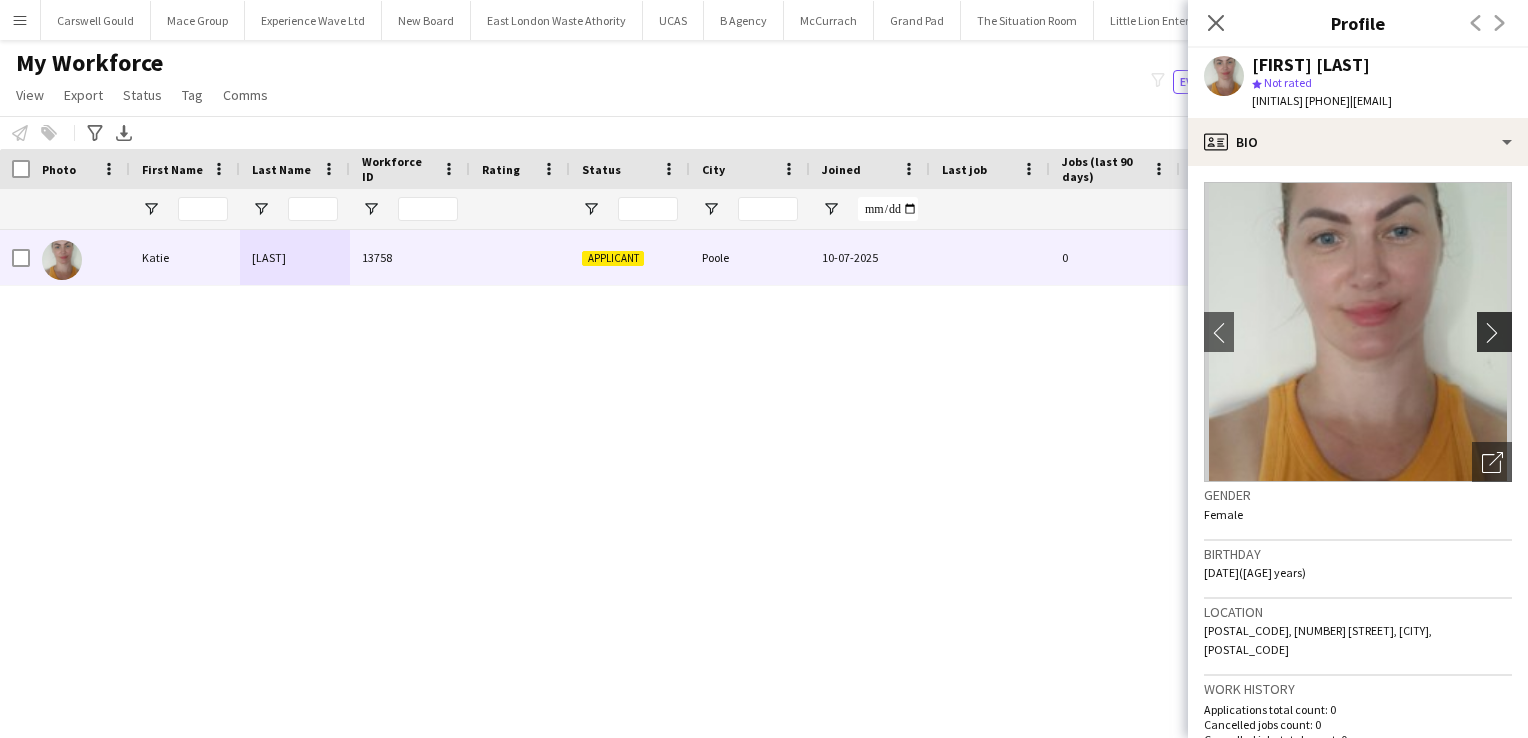 click on "chevron-right" 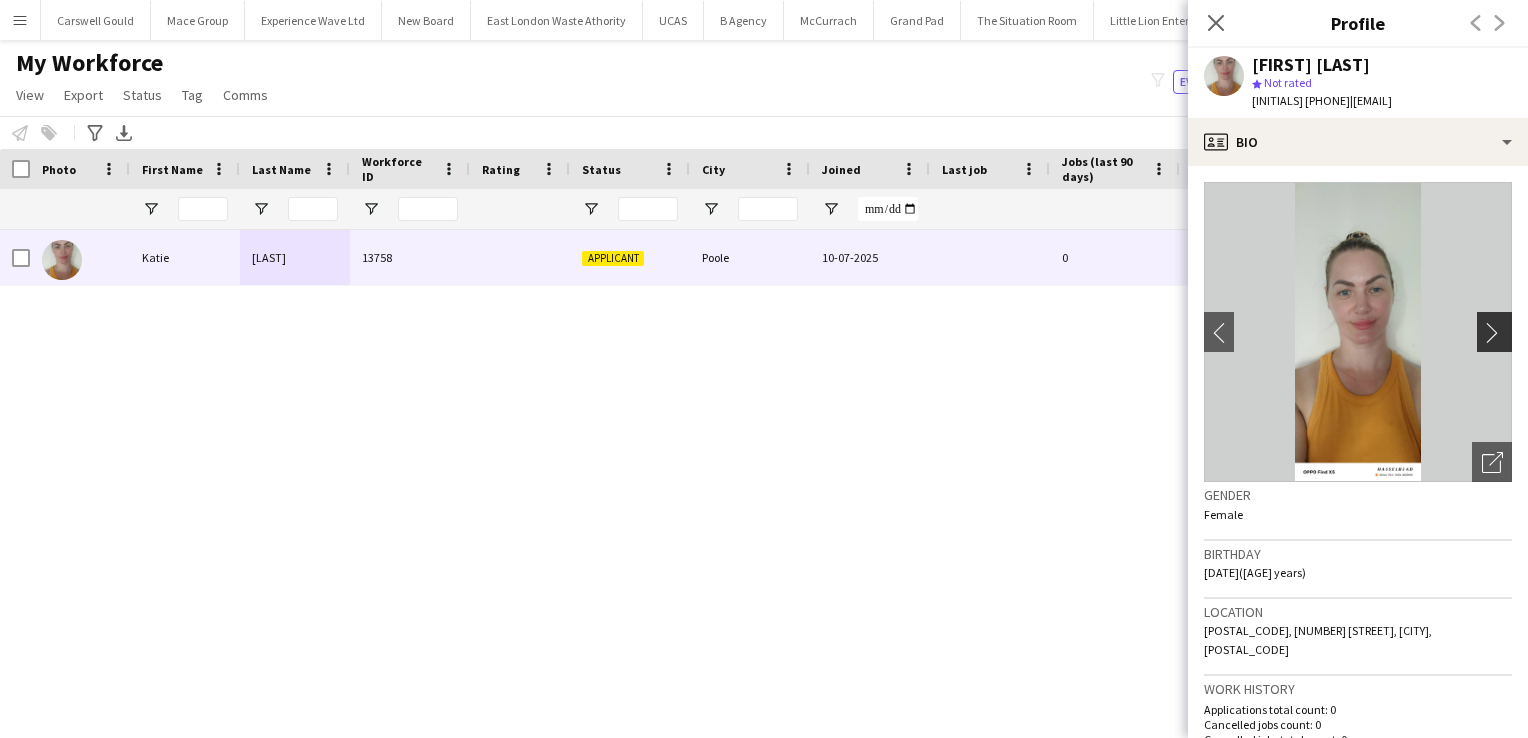 click on "chevron-right" 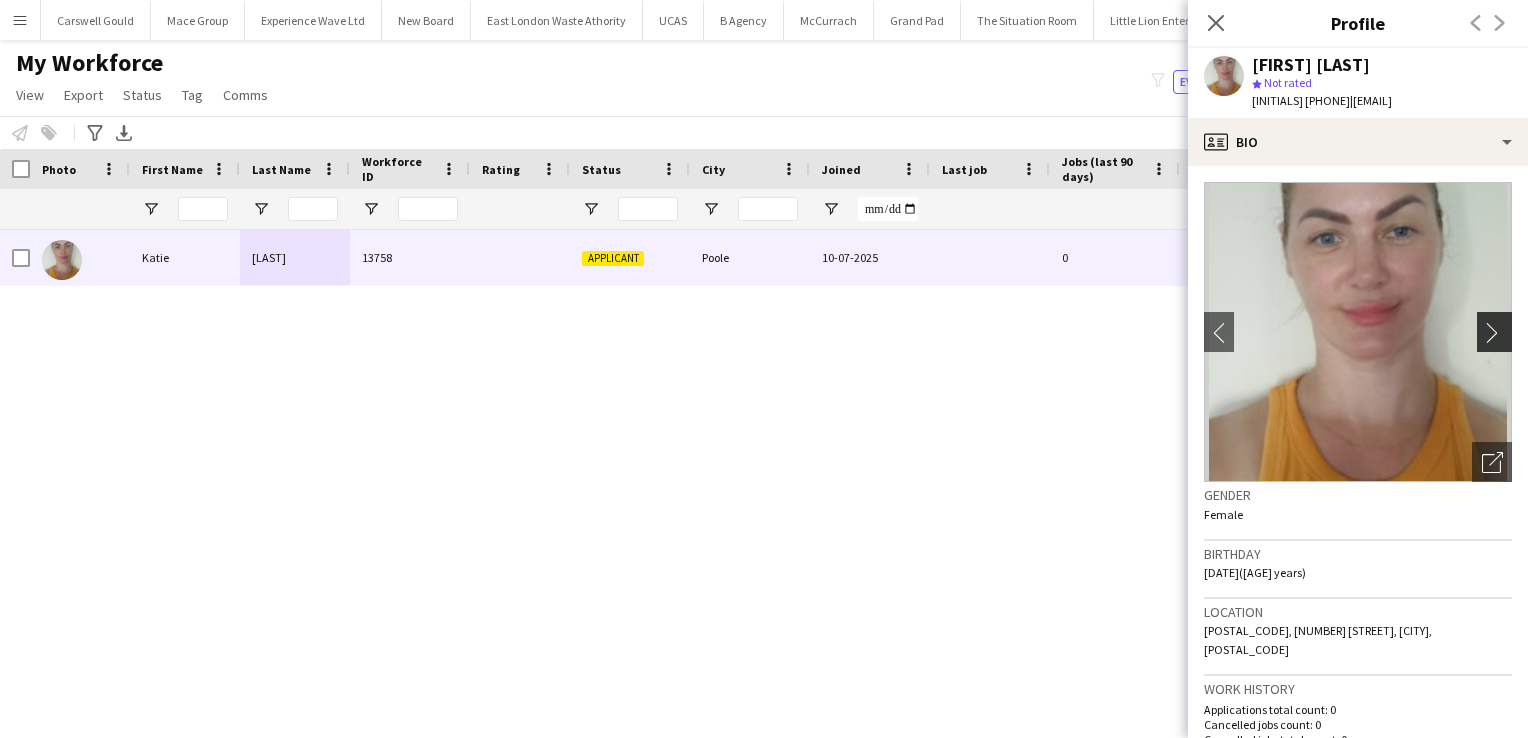 click on "chevron-right" 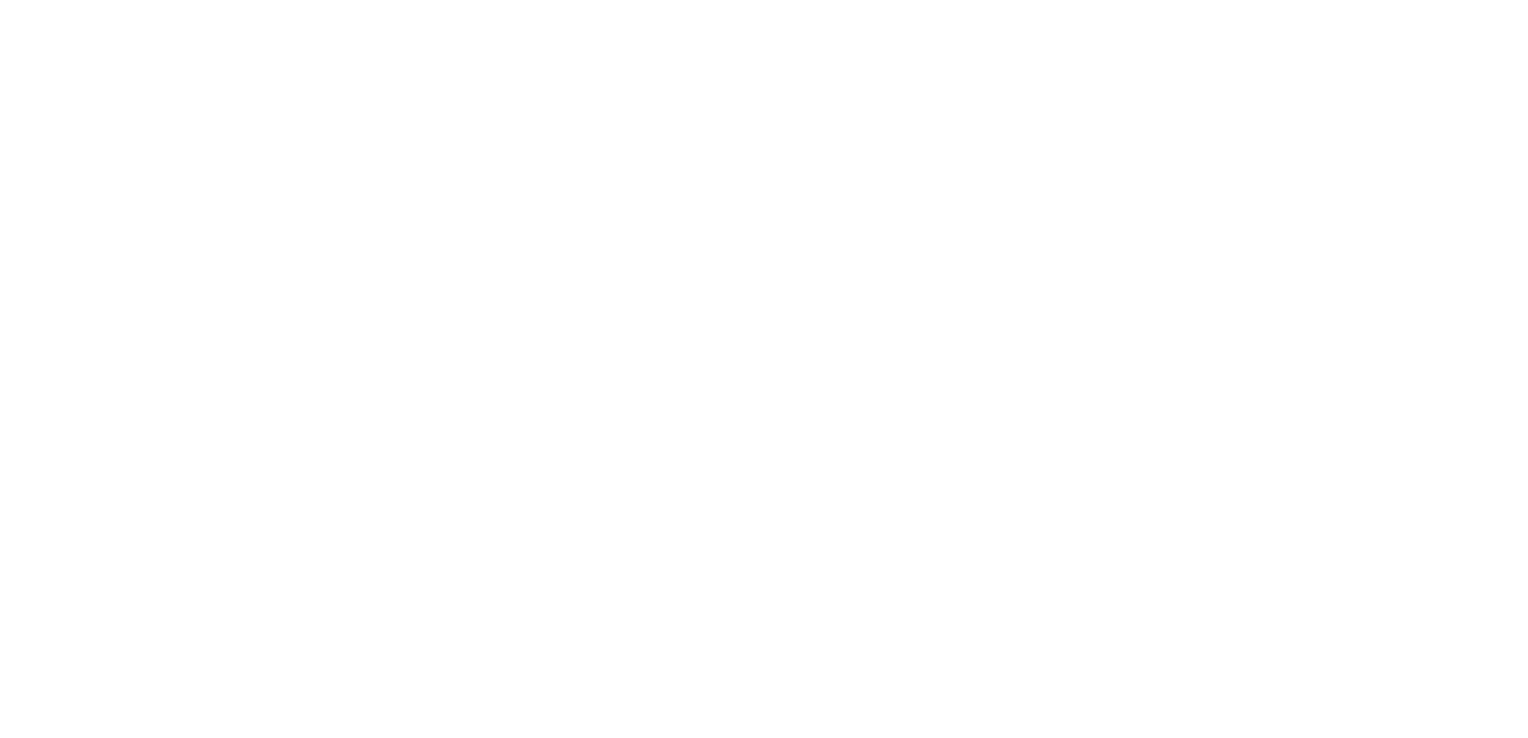 scroll, scrollTop: 0, scrollLeft: 0, axis: both 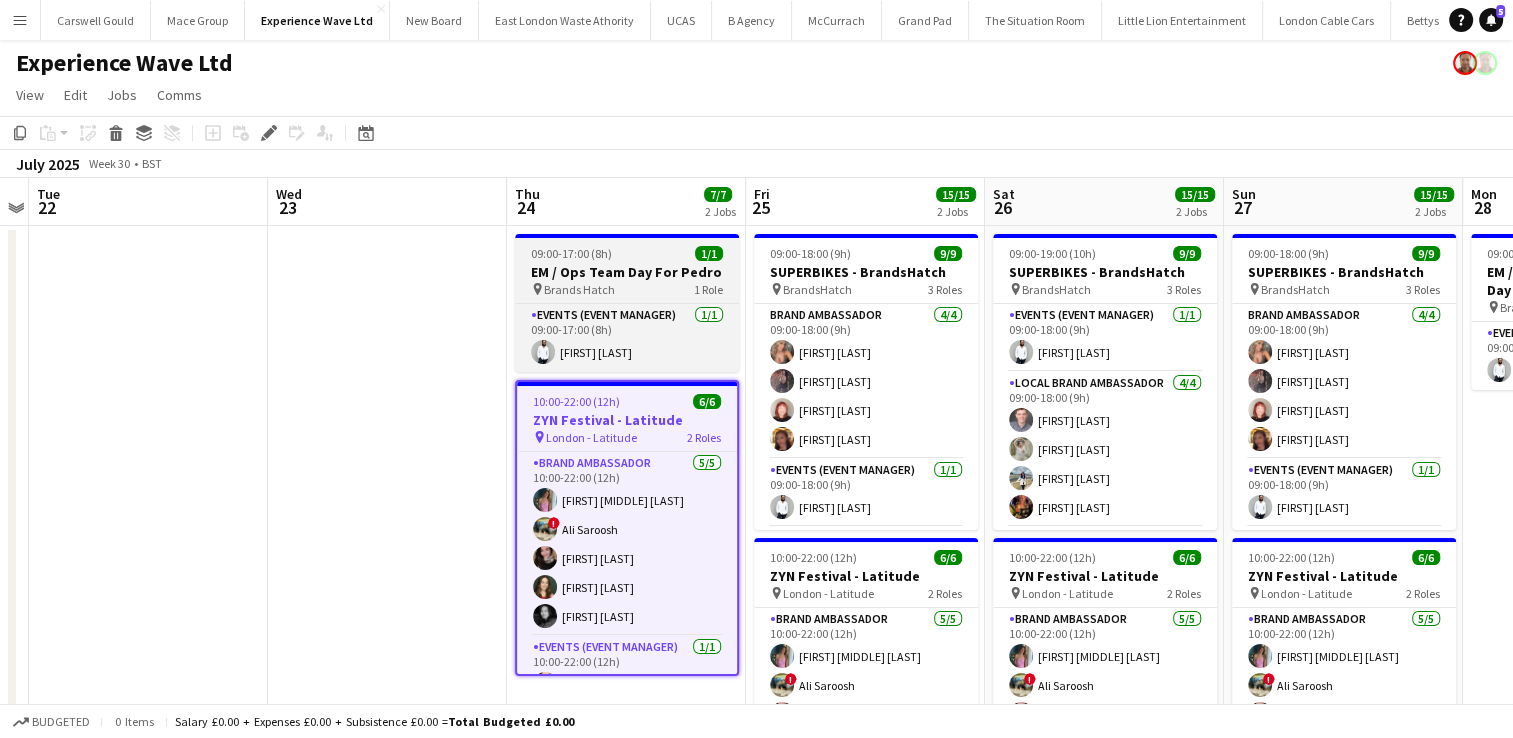 click on "EM / Ops Team Day For Pedro" at bounding box center (627, 272) 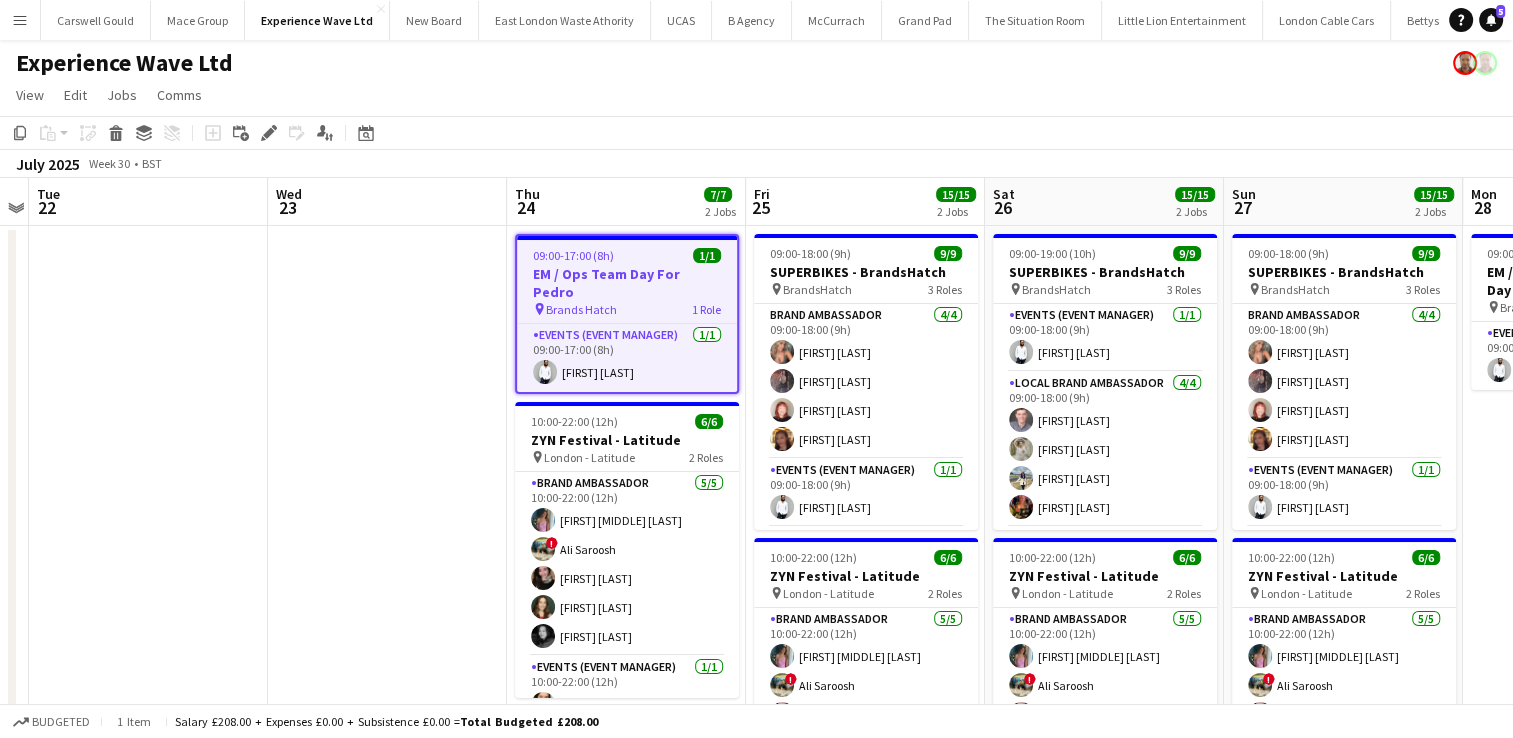 click on "Copy
Paste
Paste   Ctrl+V Paste with crew  Ctrl+Shift+V
Paste linked Job
Delete
Group
Ungroup
Add job
Add linked Job
Edit
Edit linked Job
Applicants
Date picker
JUL 2025 JUL 2025 Monday M Tuesday T Wednesday W Thursday T Friday F Saturday S Sunday S  JUL      1   2   3   4   5   6   7   8   9   10   11   12   13   14   15   16   17   18   19   20   21   22   23   24   25   26   27   28   29   30   31
Comparison range
Comparison range
Today" 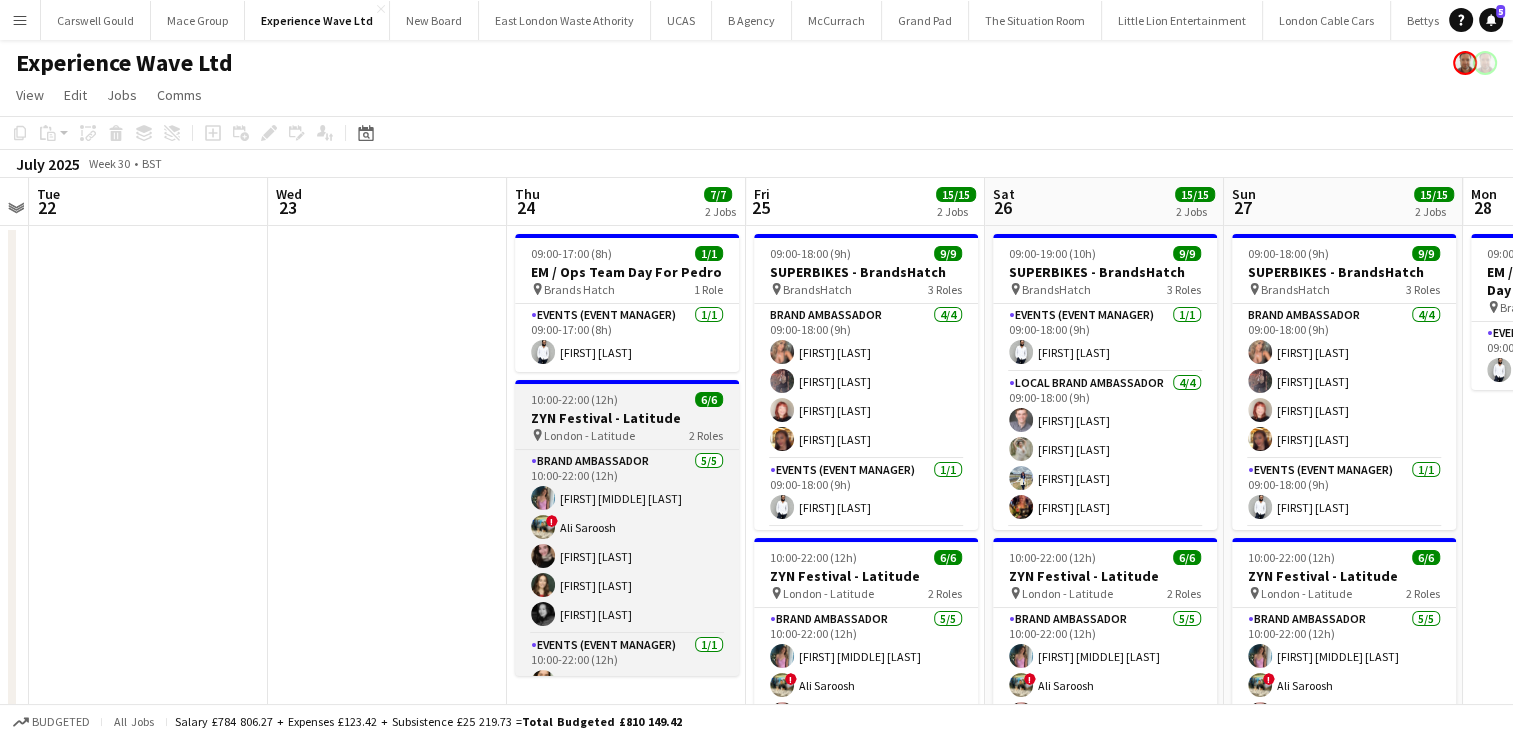 click on "ZYN Festival - Latitude" at bounding box center [627, 418] 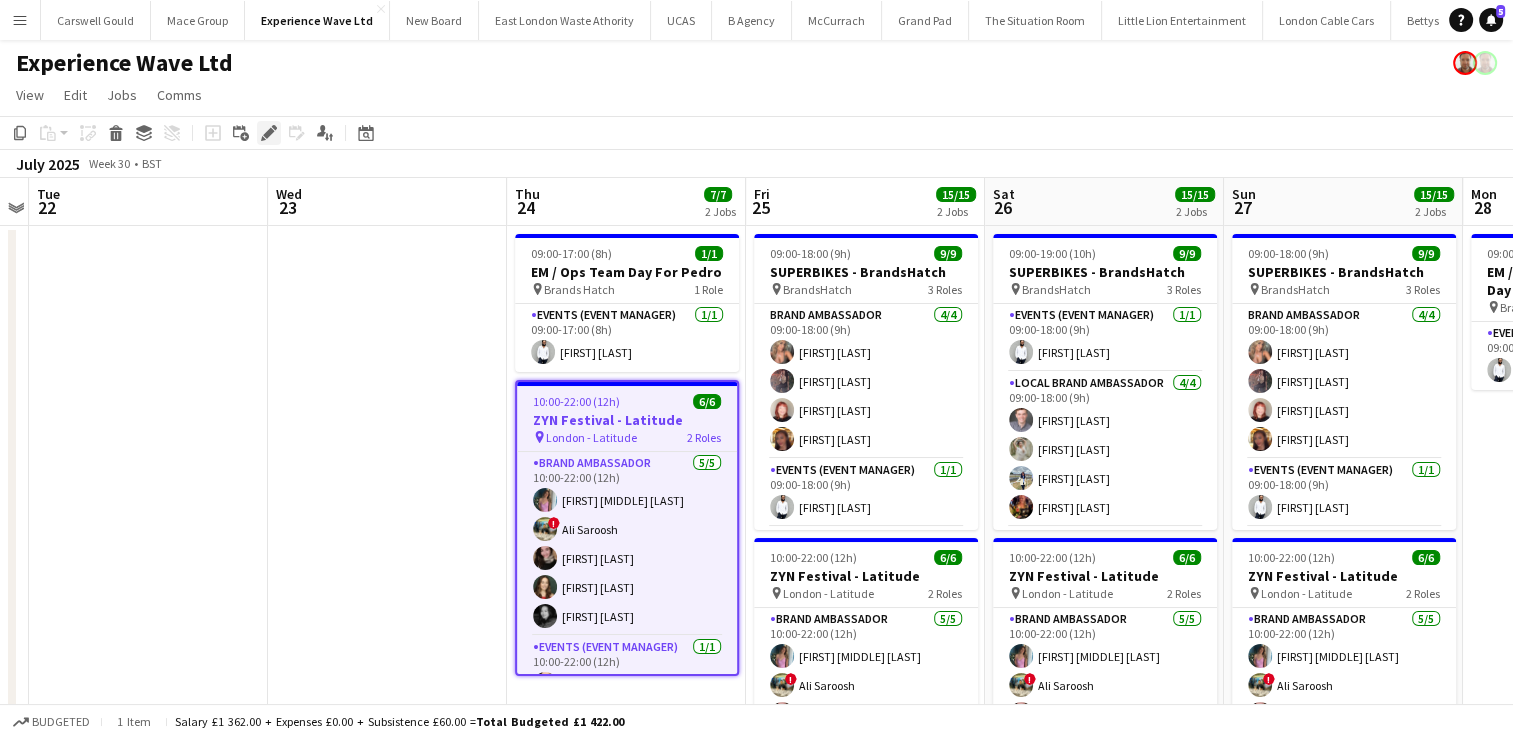 click on "Edit" at bounding box center (269, 133) 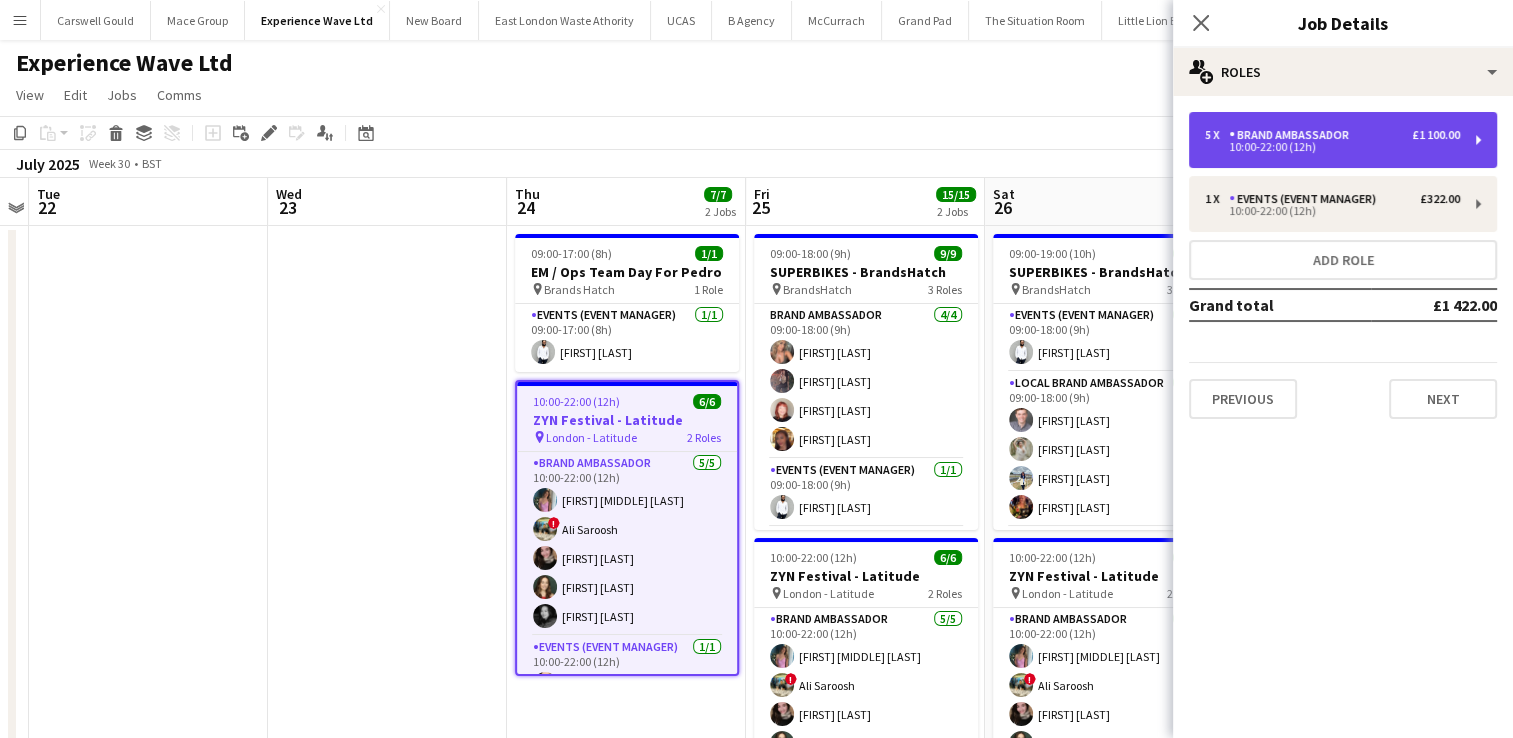 click on "5 x   Brand Ambassador   £1 100.00   10:00-22:00 (12h)" at bounding box center [1343, 140] 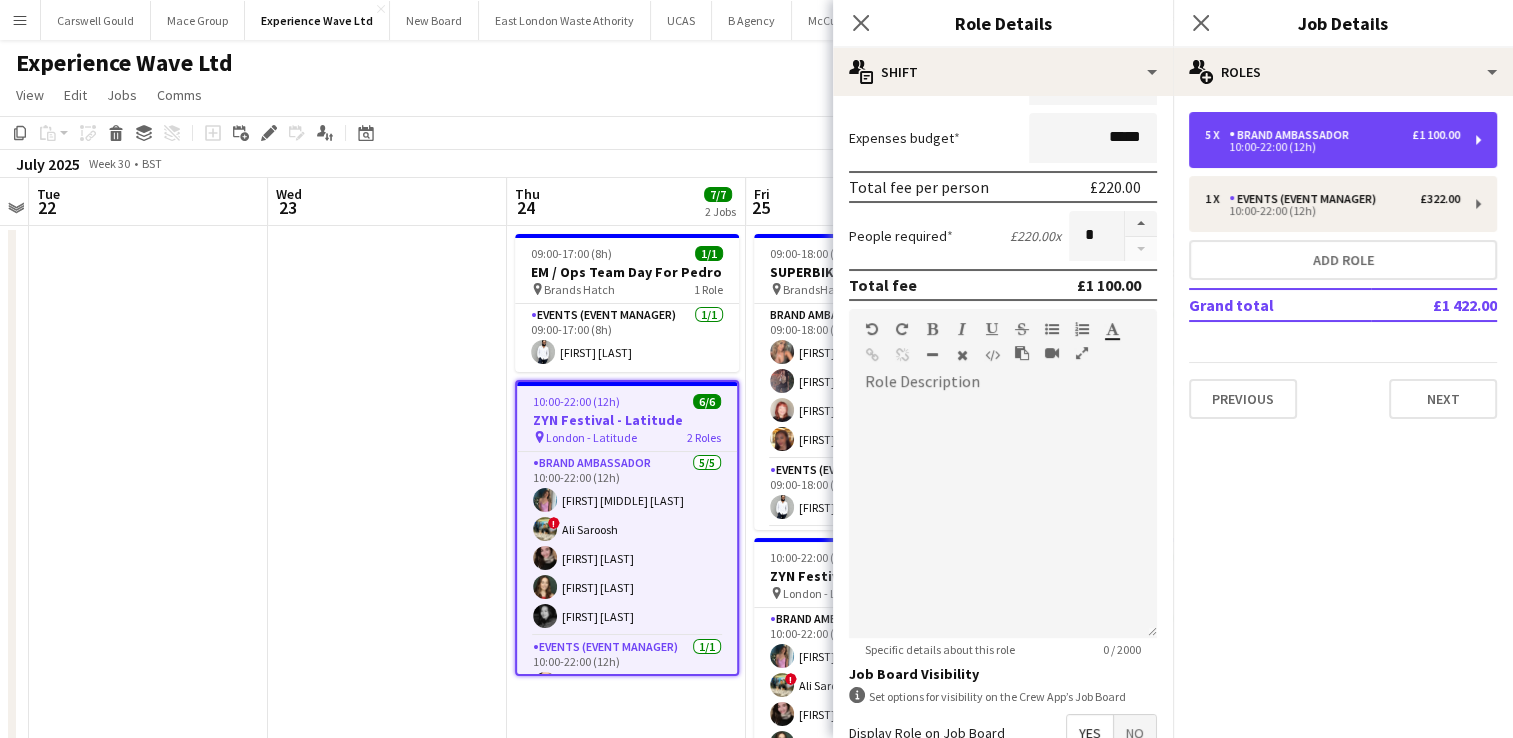 scroll, scrollTop: 387, scrollLeft: 0, axis: vertical 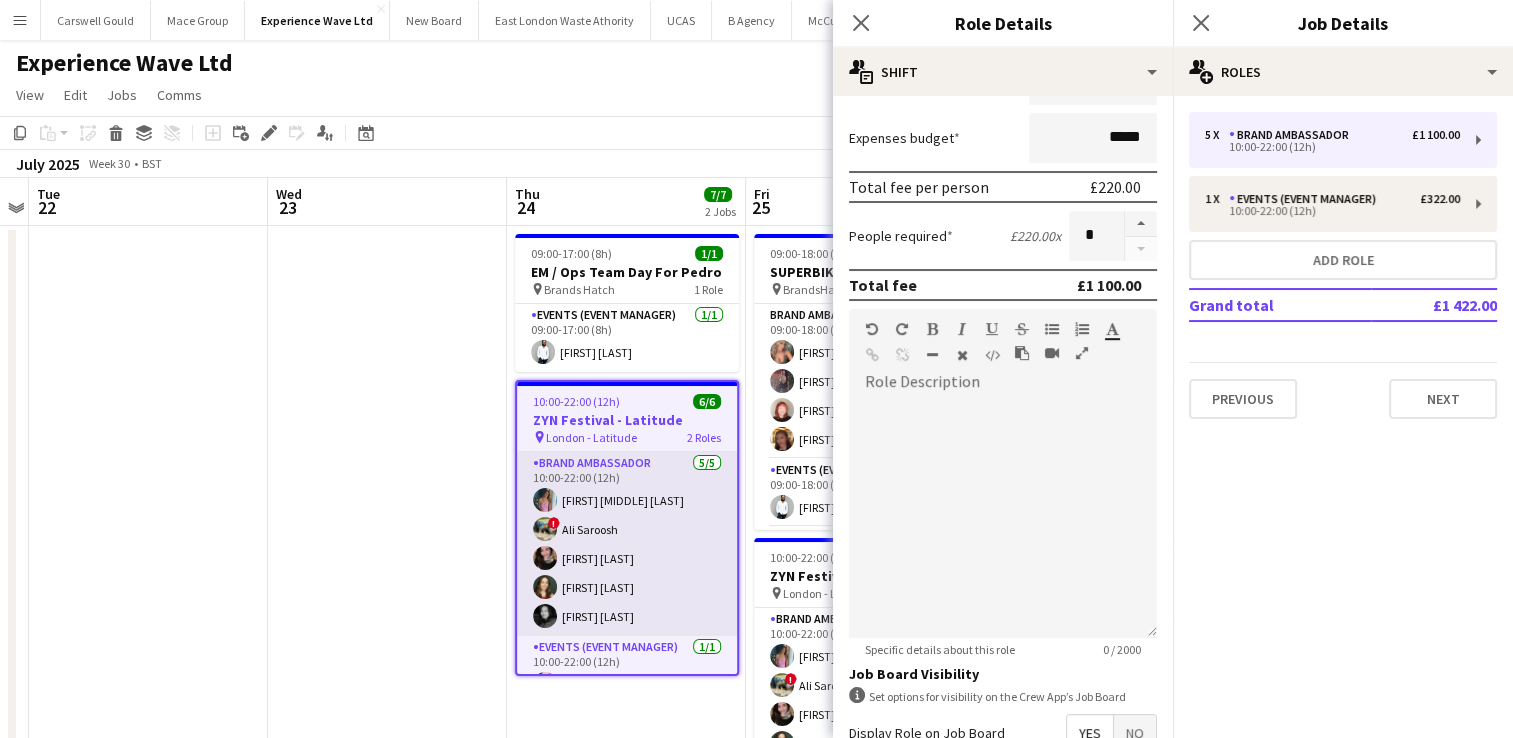 click on "[ROLE]    [NUMBER]/[NUMBER]   [EVENT]    [FIRST] [MIDDLE] [LAST] ! [FIRST] [LAST] [FIRST] [LAST] [FIRST] [LAST] [FIRST] [LAST]" at bounding box center (627, 544) 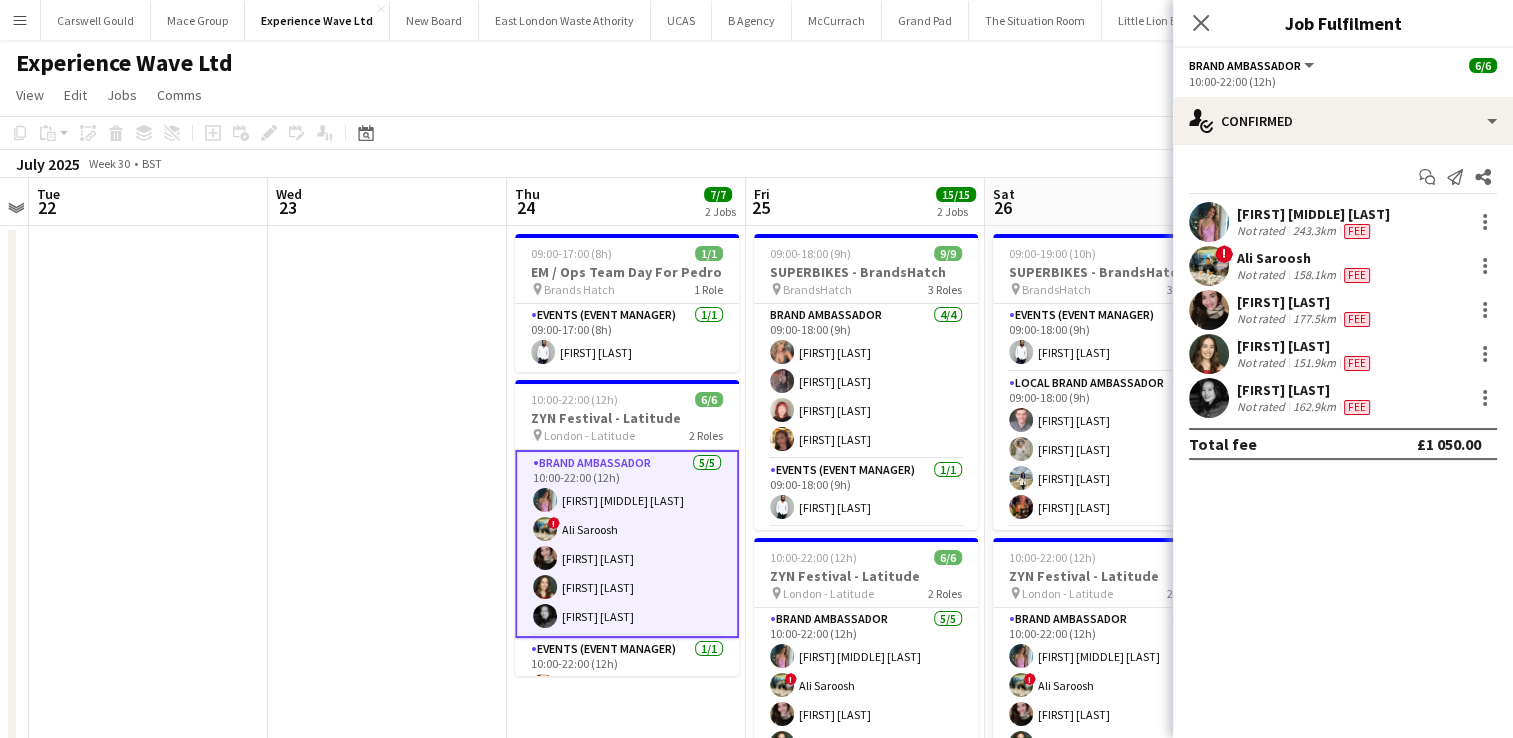 click on "Ali Saroosh" at bounding box center [1305, 258] 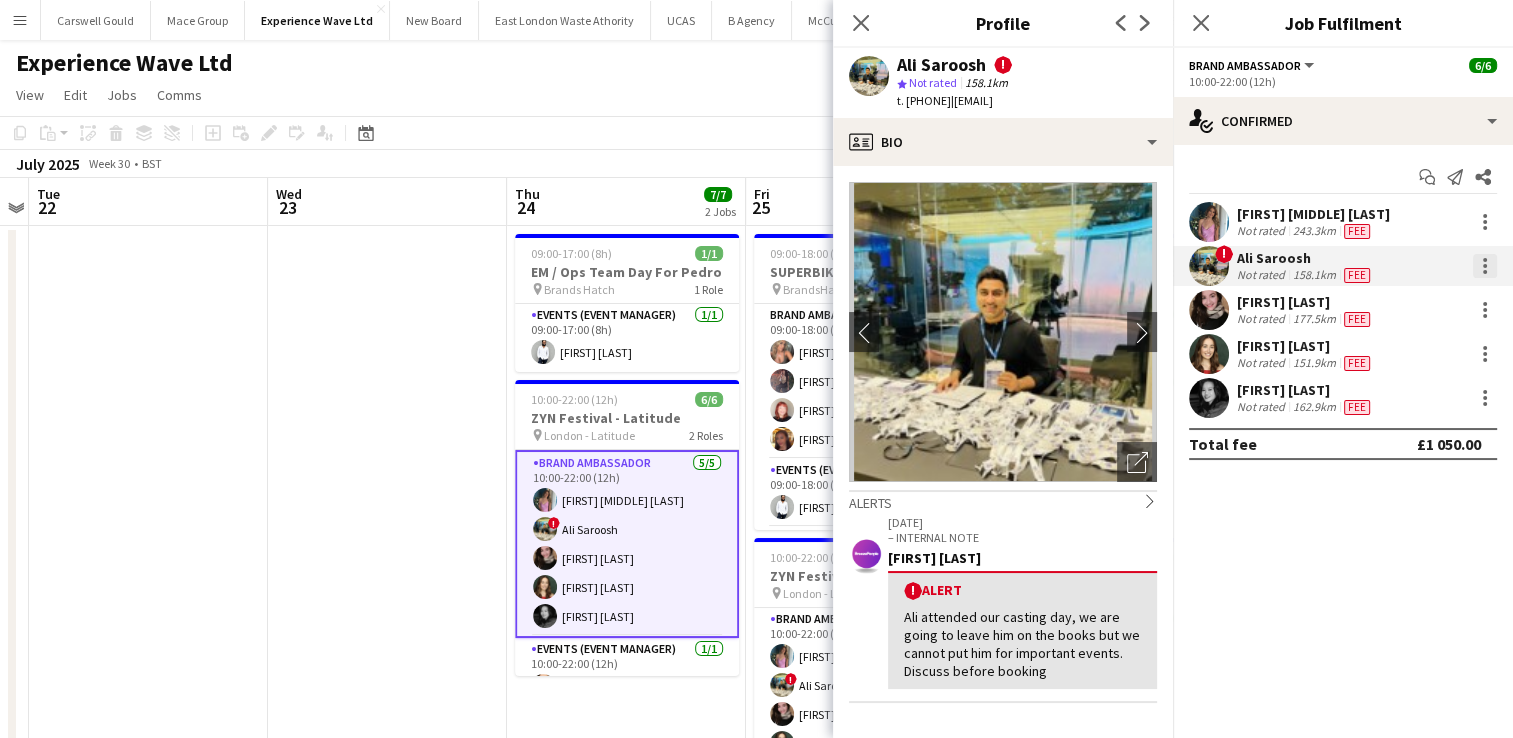 click at bounding box center [1485, 266] 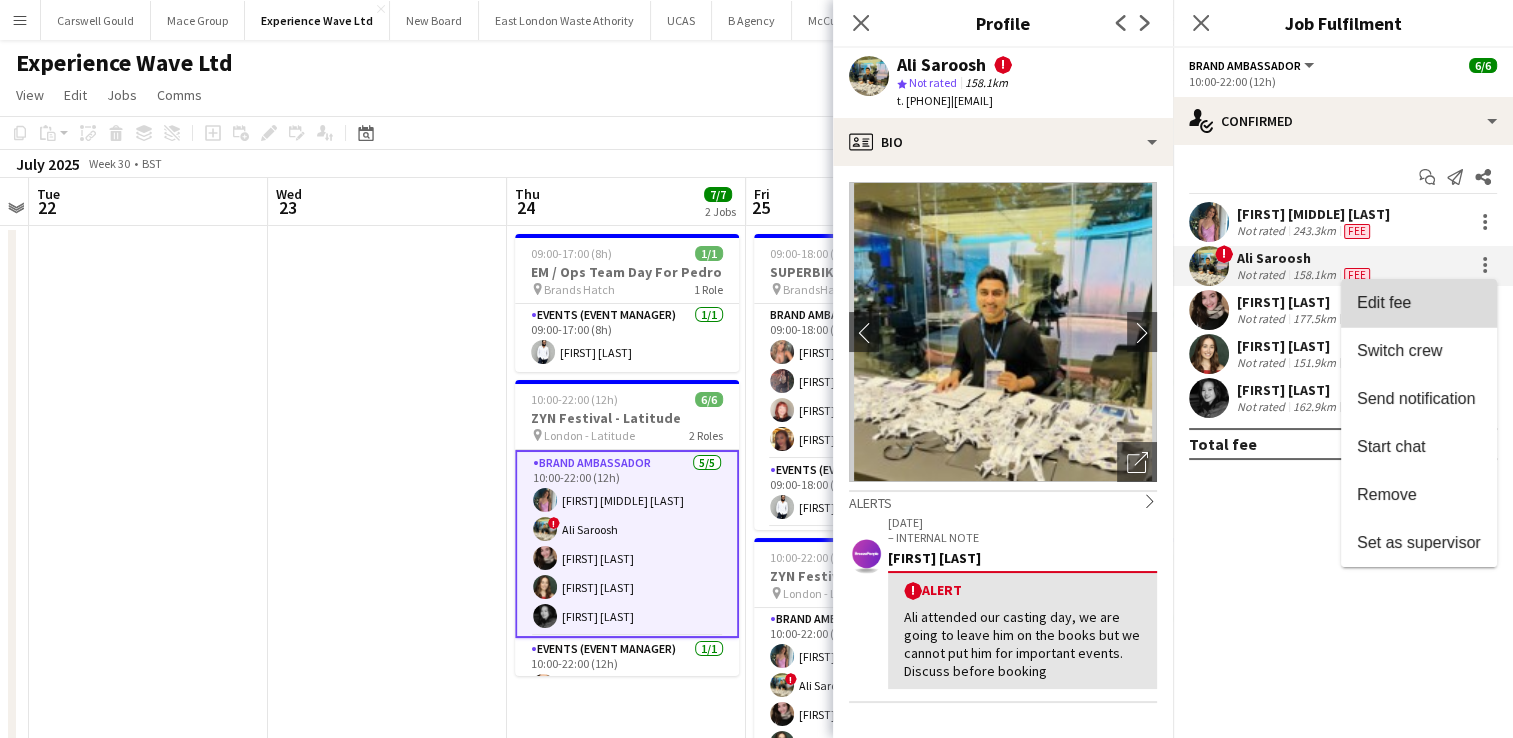 click on "Edit fee" at bounding box center (1419, 303) 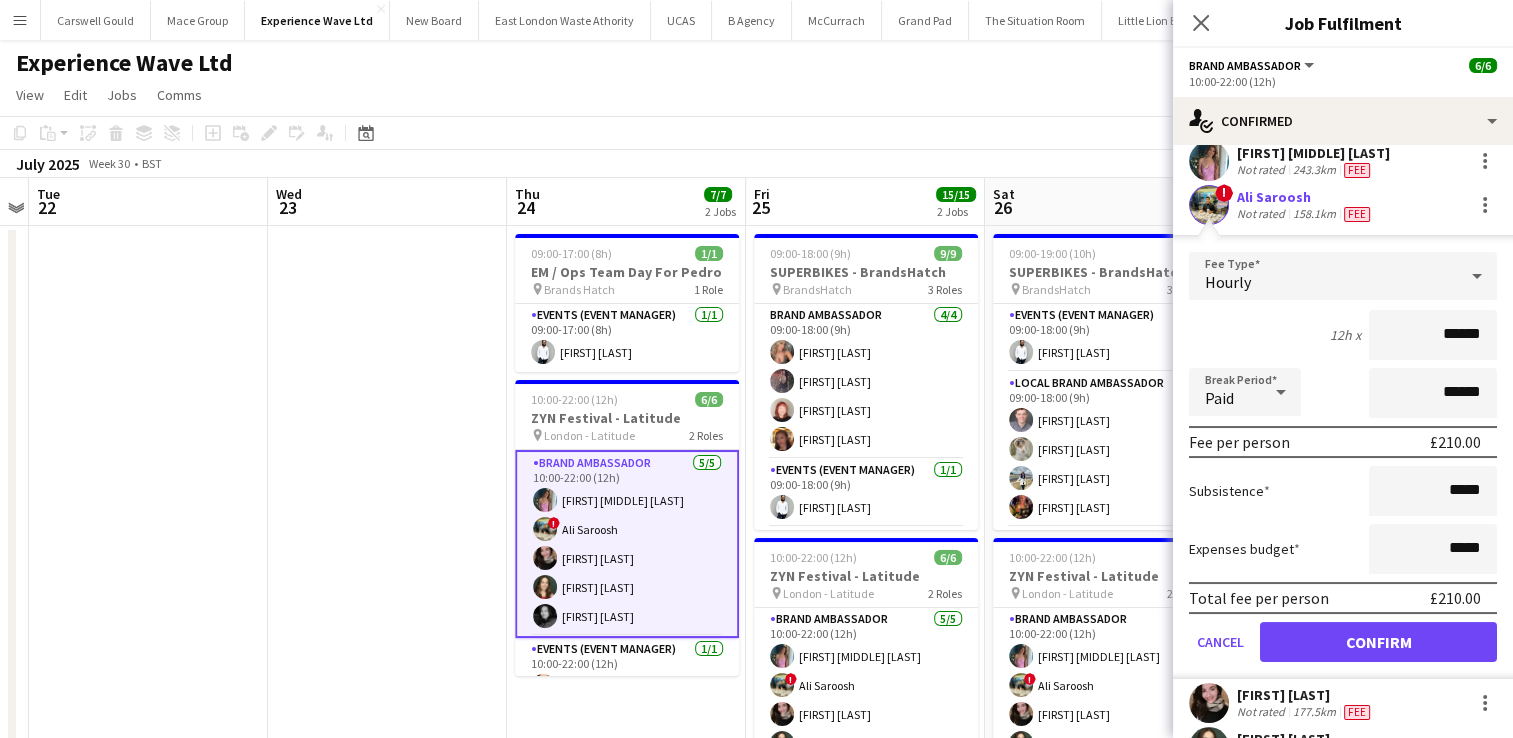 scroll, scrollTop: 0, scrollLeft: 0, axis: both 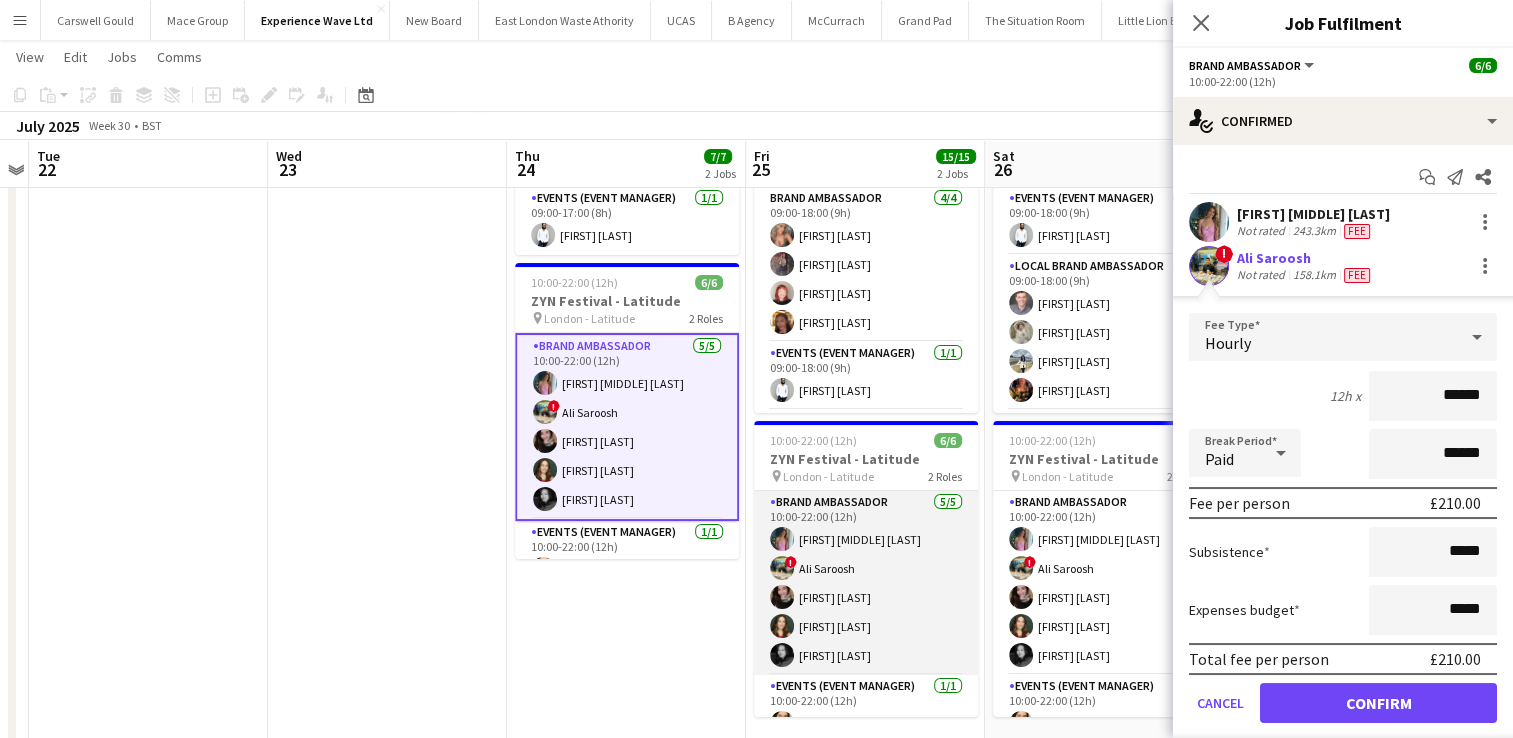 click on "Brand Ambassador   5/5   10:00-22:00 (12h)
LOUISE EMMA EASTWOOD ! Ali Saroosh Grace Collett Georgia Tonge Alice Thoma" at bounding box center (866, 583) 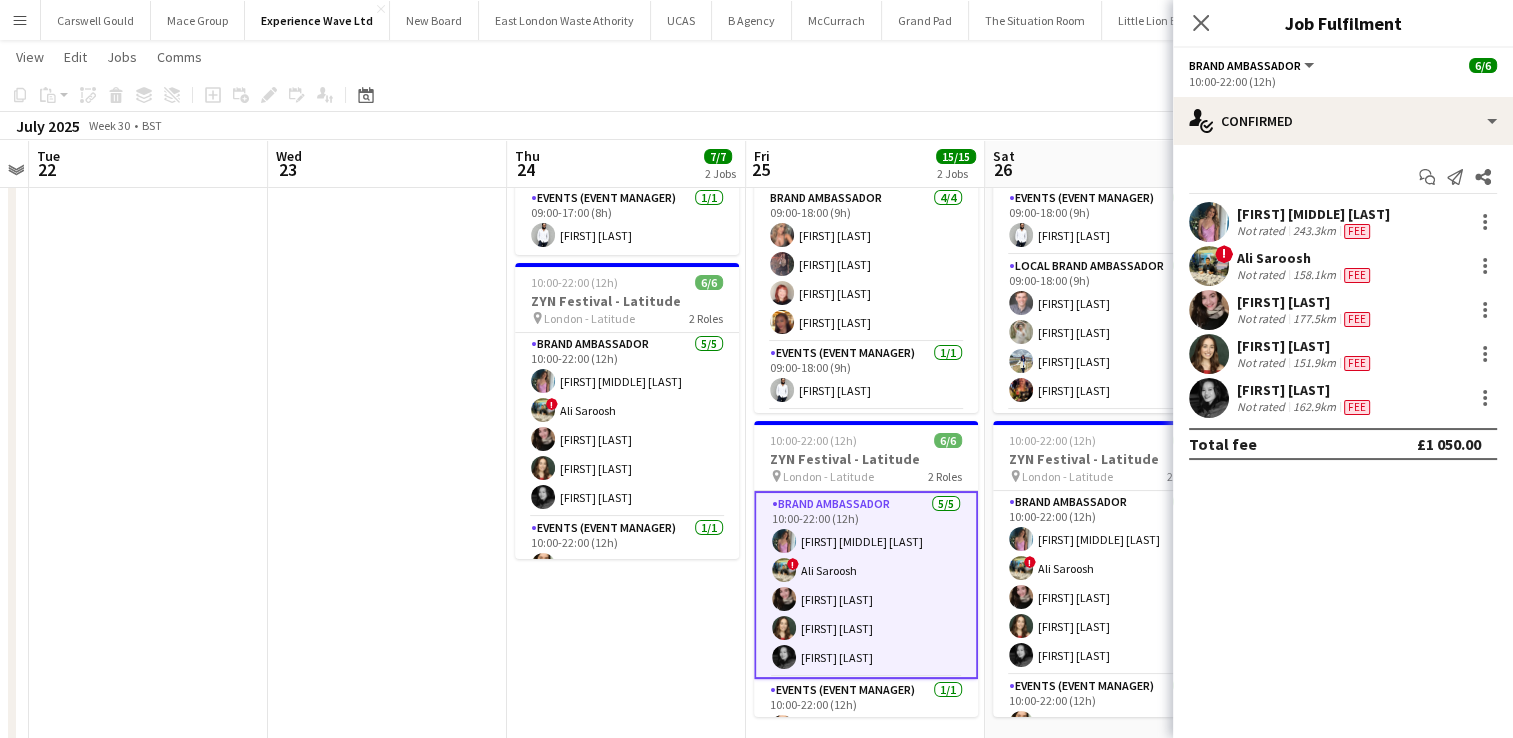 click on "Ali Saroosh" at bounding box center [1305, 258] 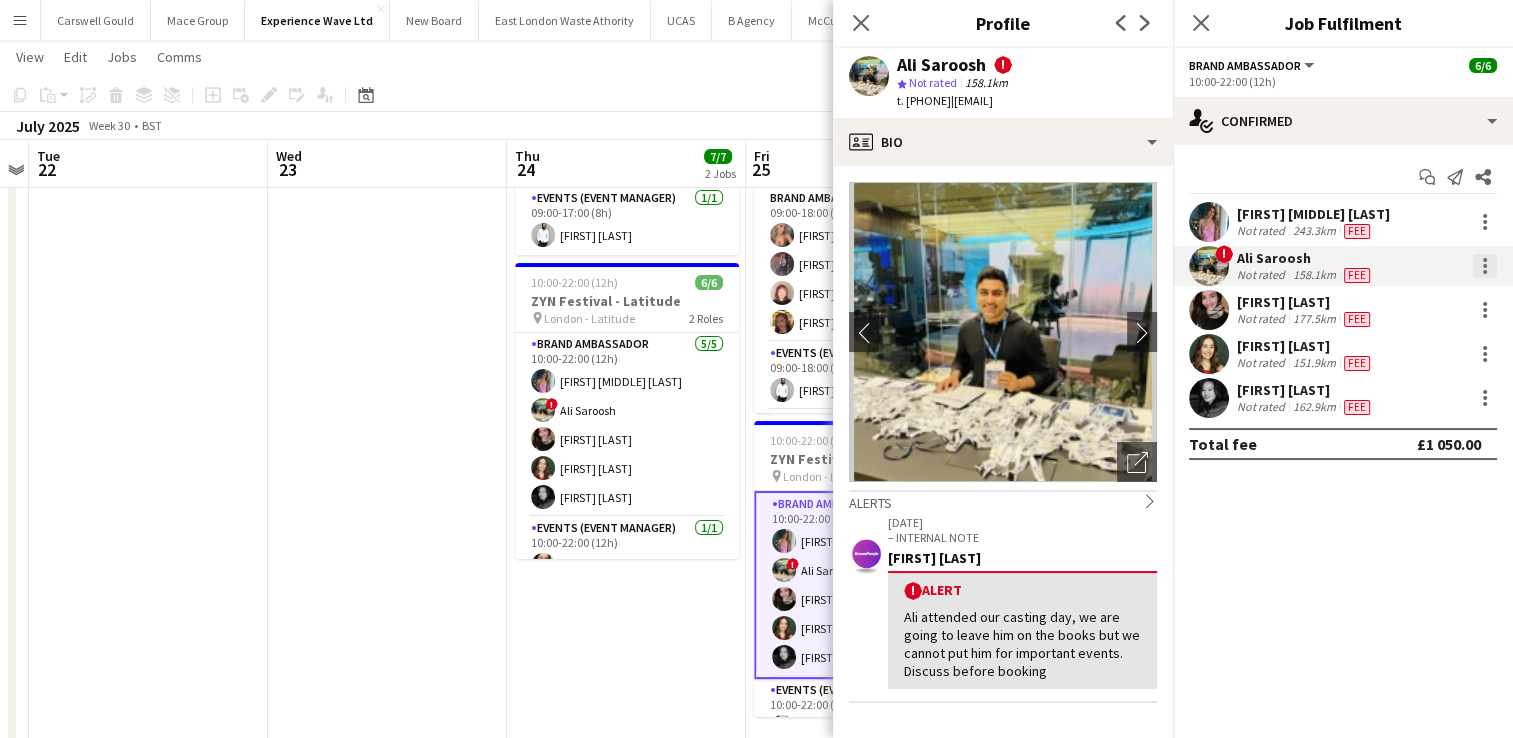 click at bounding box center (1485, 266) 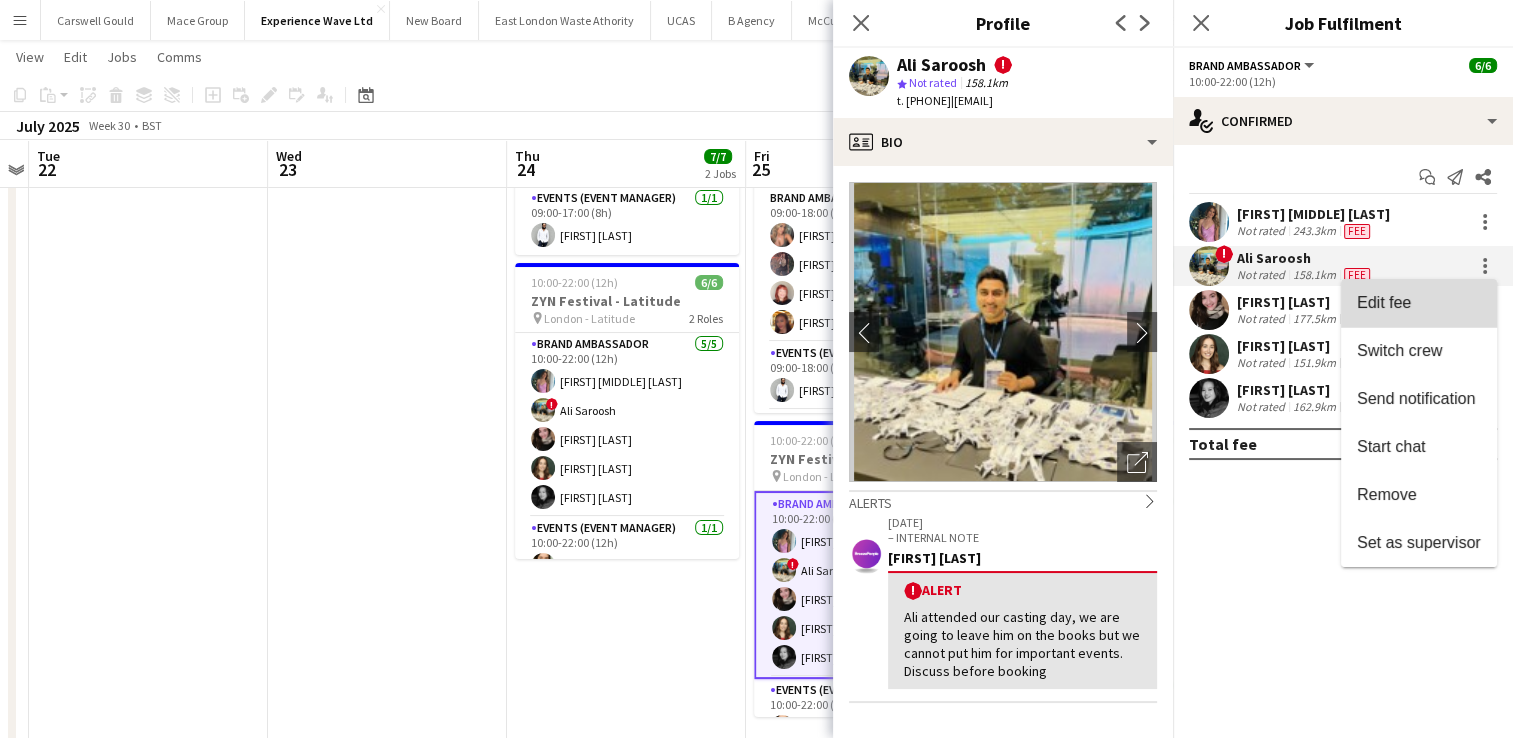 click on "Edit fee" at bounding box center [1419, 303] 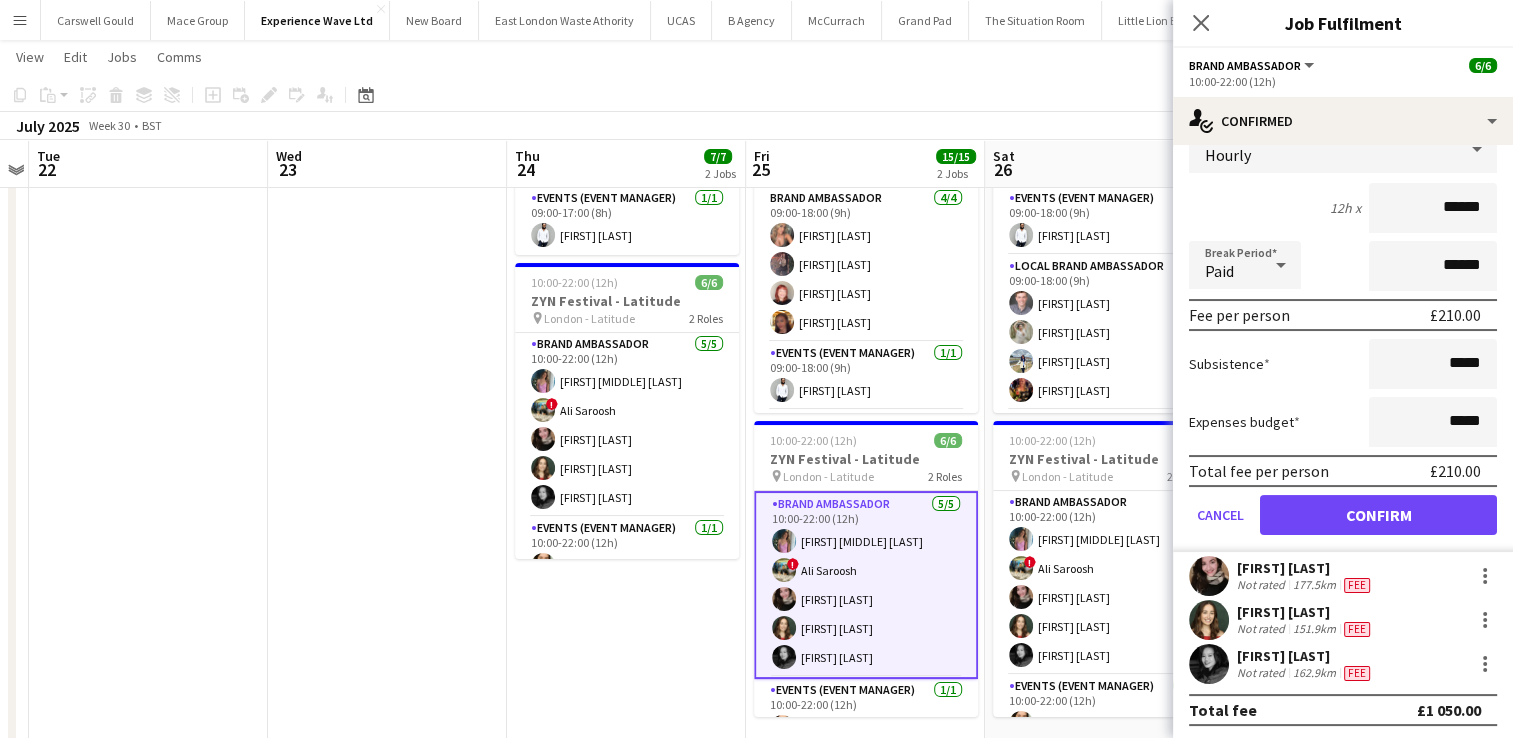 scroll, scrollTop: 0, scrollLeft: 0, axis: both 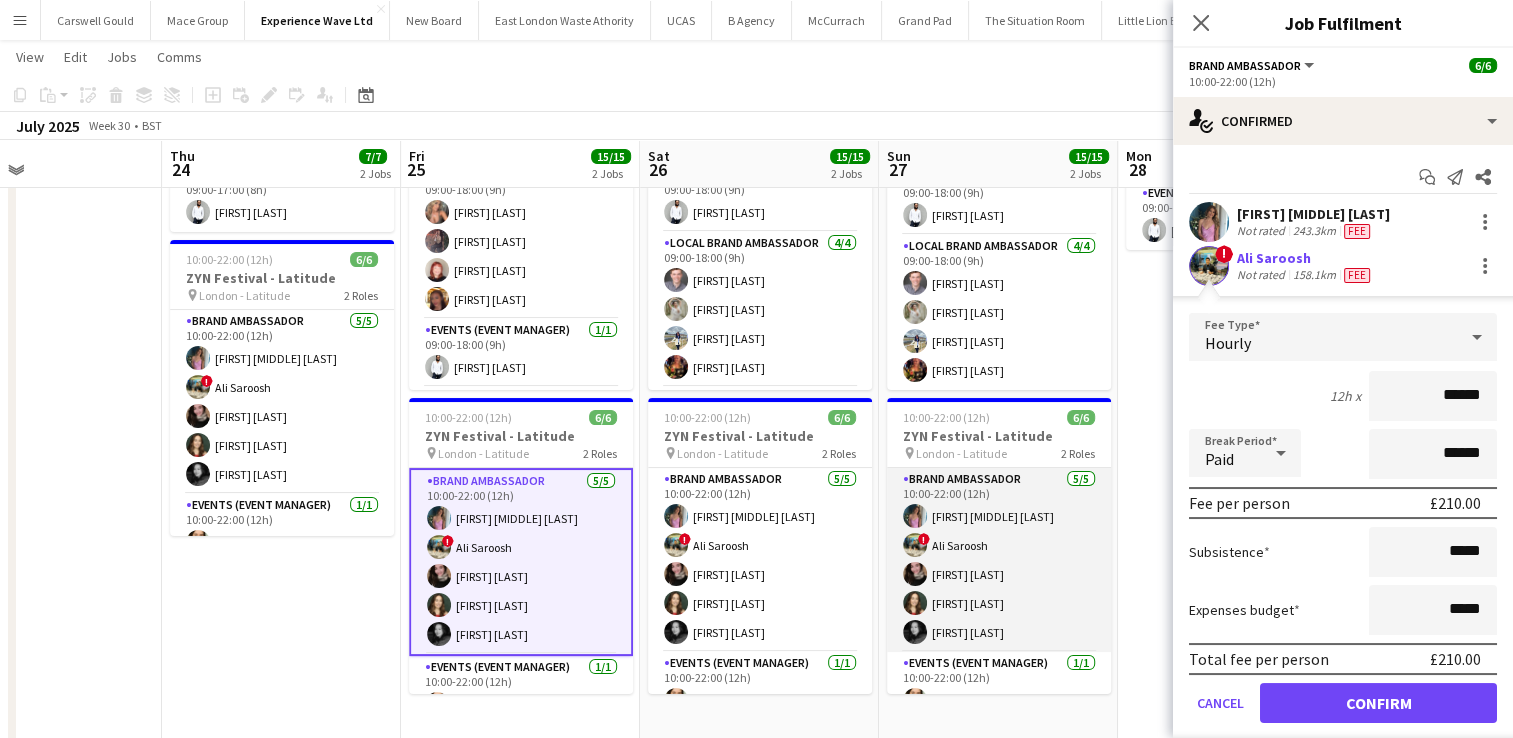 click on "Brand Ambassador   5/5   10:00-22:00 (12h)
LOUISE EMMA EASTWOOD ! Ali Saroosh Grace Collett Georgia Tonge Alice Thoma" at bounding box center [999, 560] 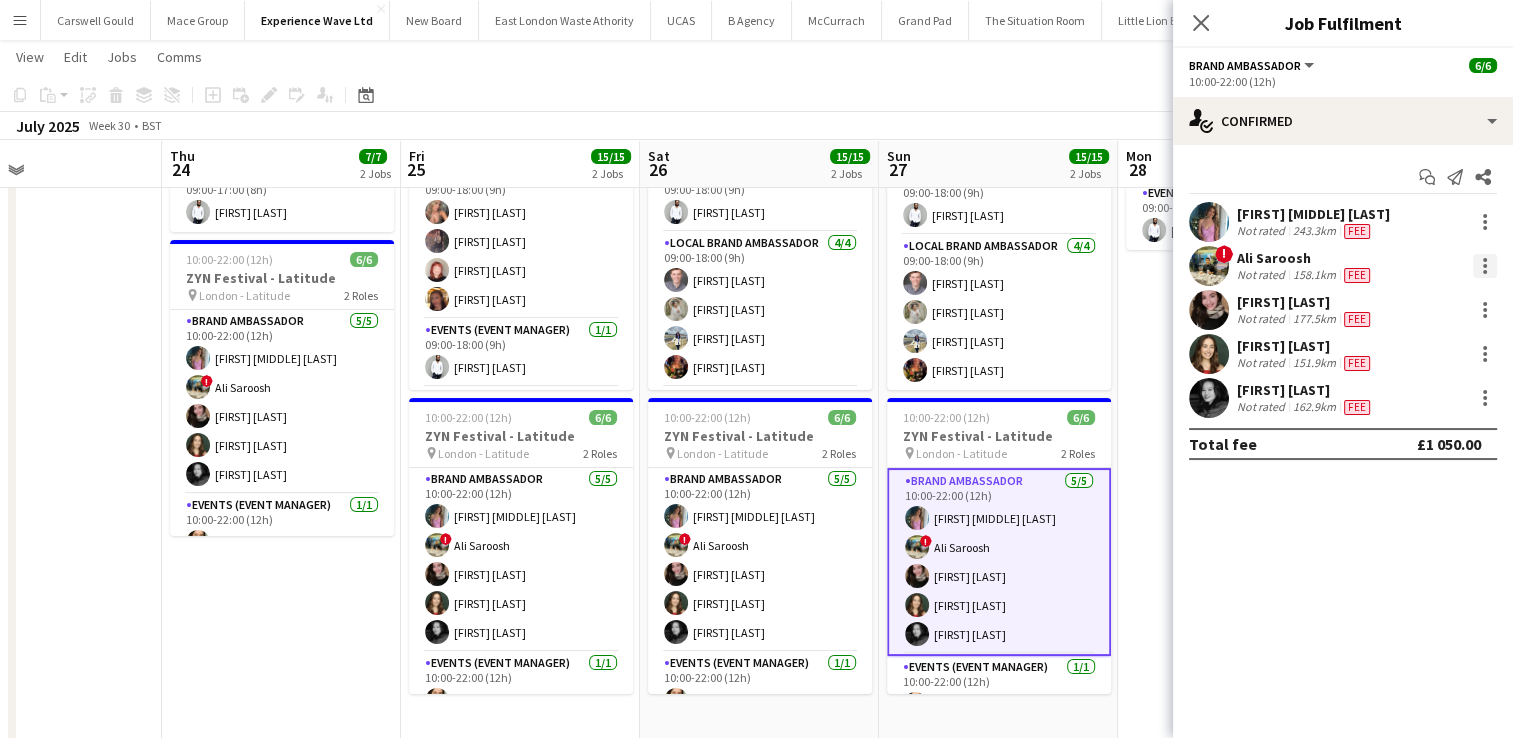 click at bounding box center (1485, 266) 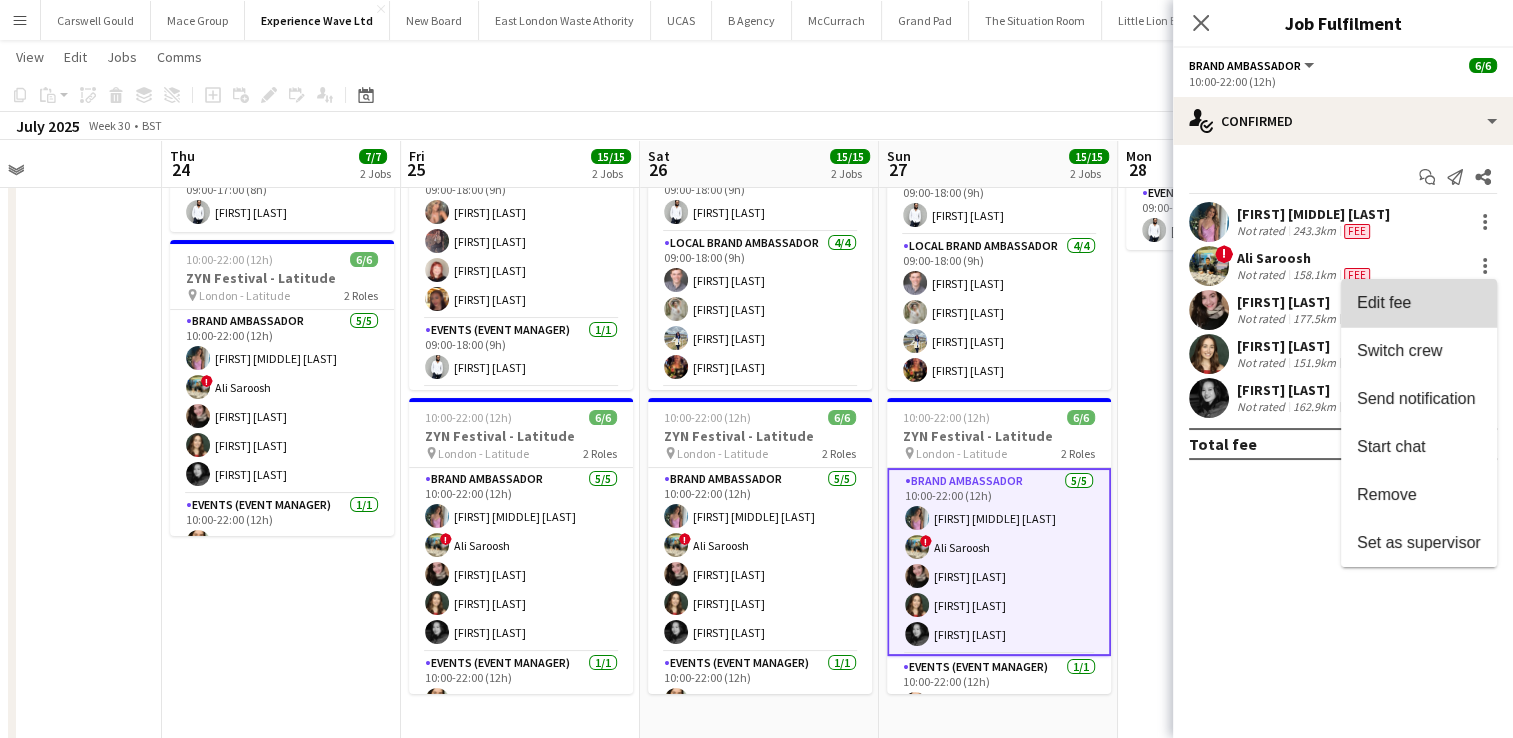 click on "Edit fee" at bounding box center [1419, 303] 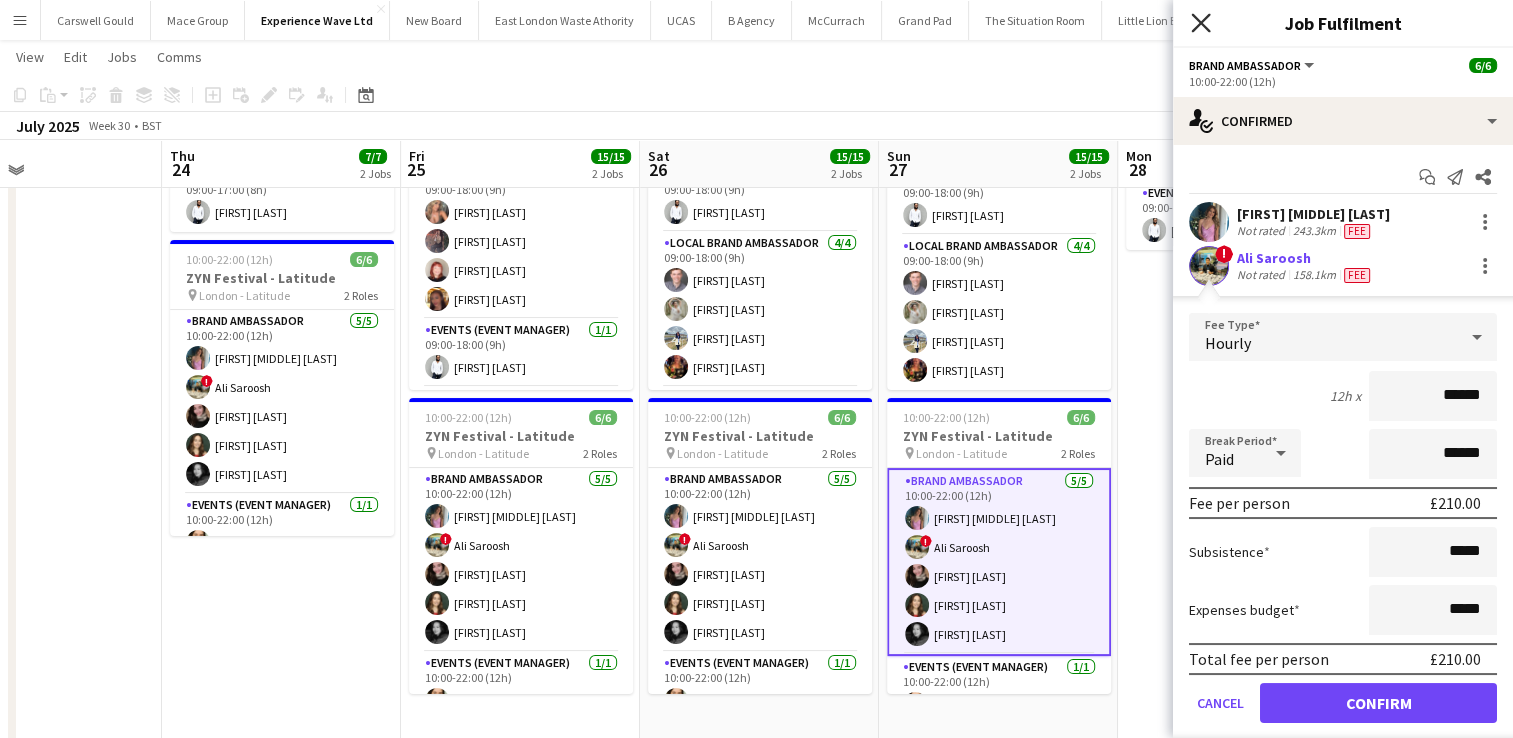 click on "Close pop-in" 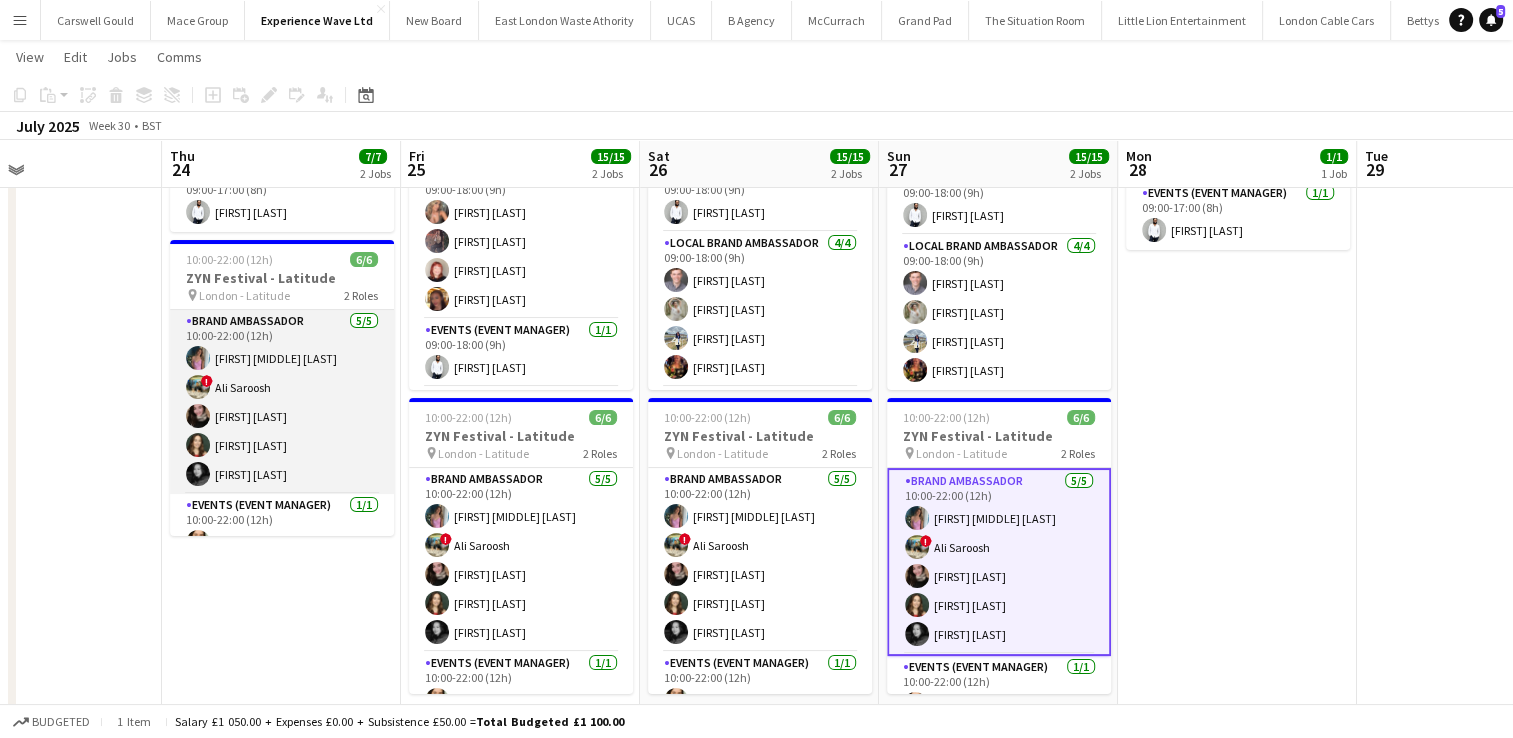 click on "Brand Ambassador   5/5   10:00-22:00 (12h)
LOUISE EMMA EASTWOOD ! Ali Saroosh Grace Collett Georgia Tonge Alice Thoma" at bounding box center (282, 402) 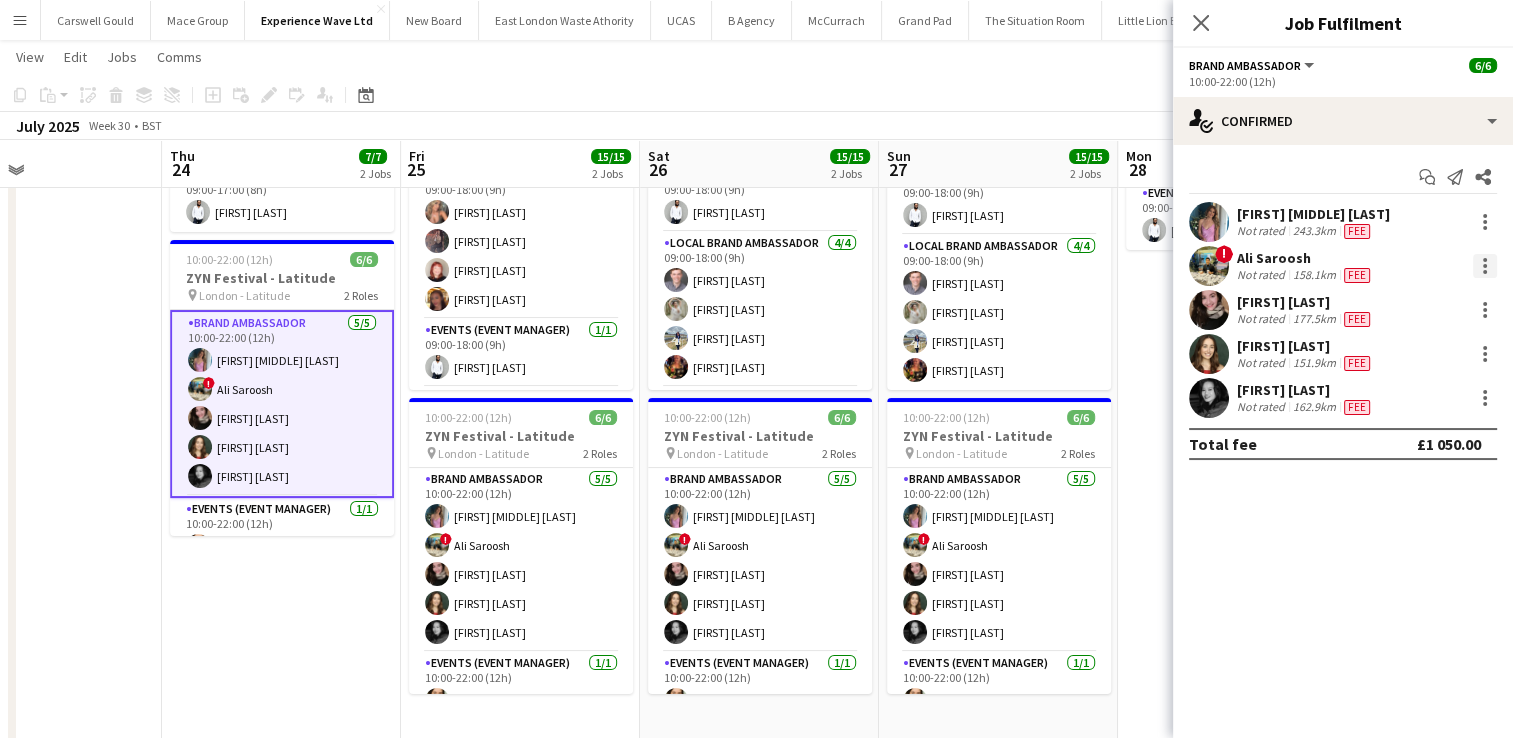 click at bounding box center (1485, 266) 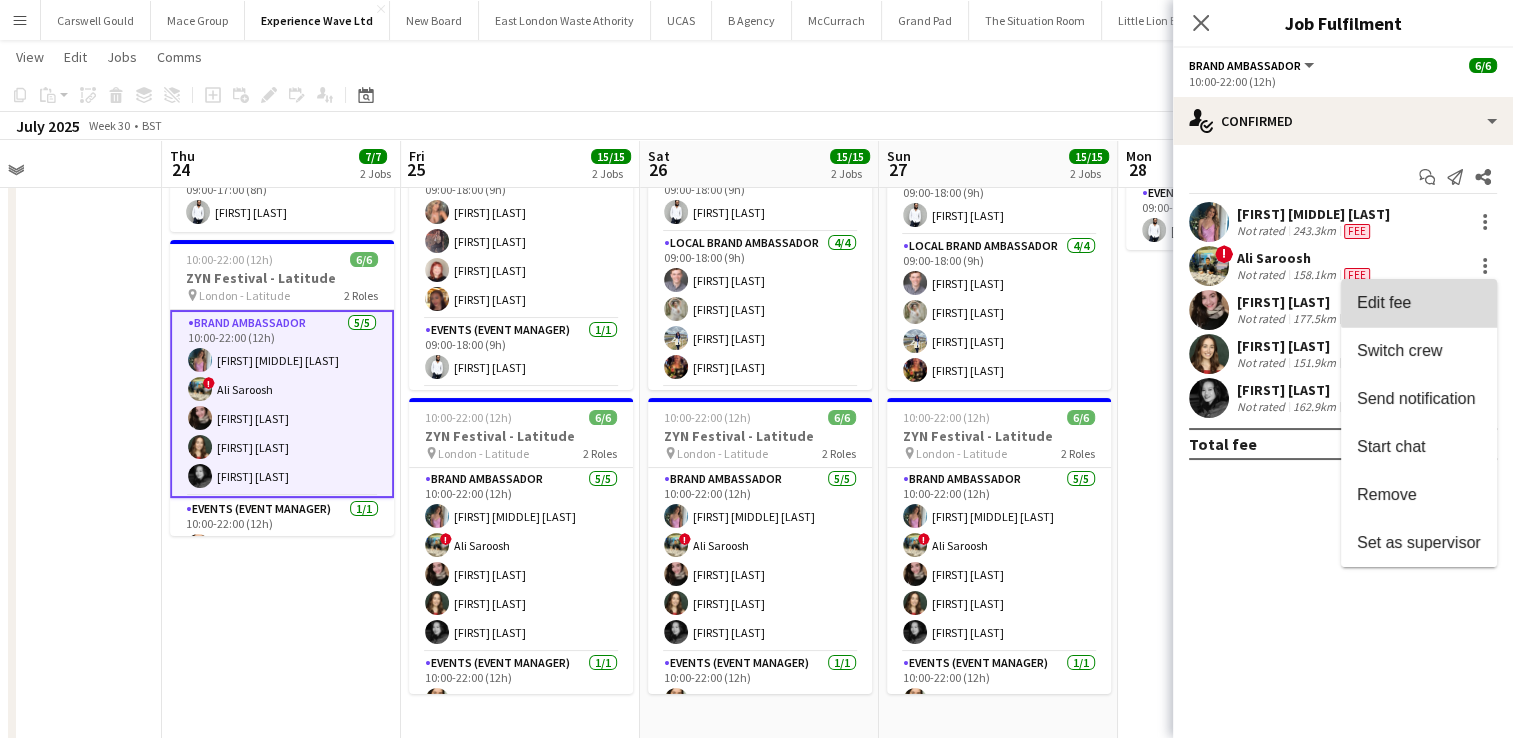 click on "Edit fee" at bounding box center [1419, 303] 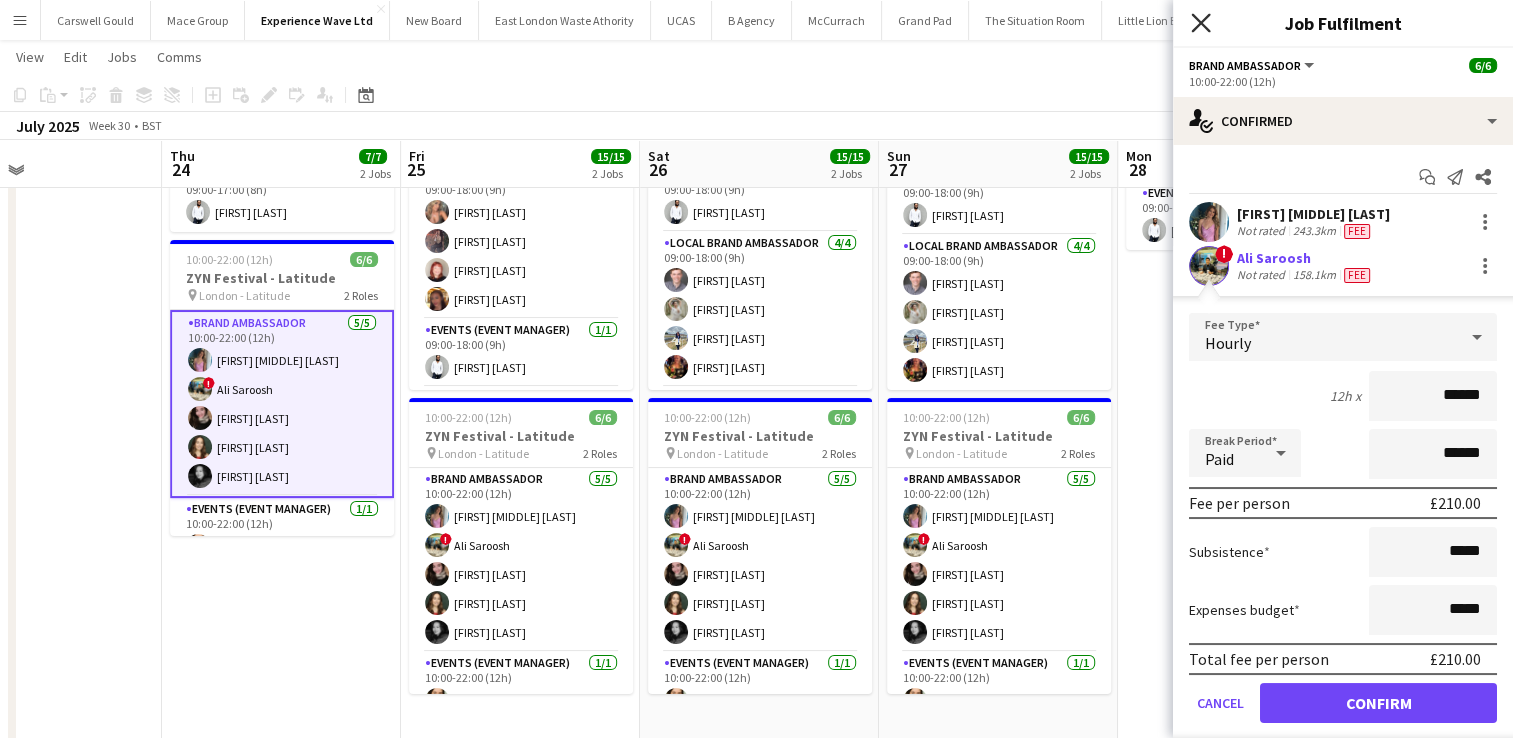 click 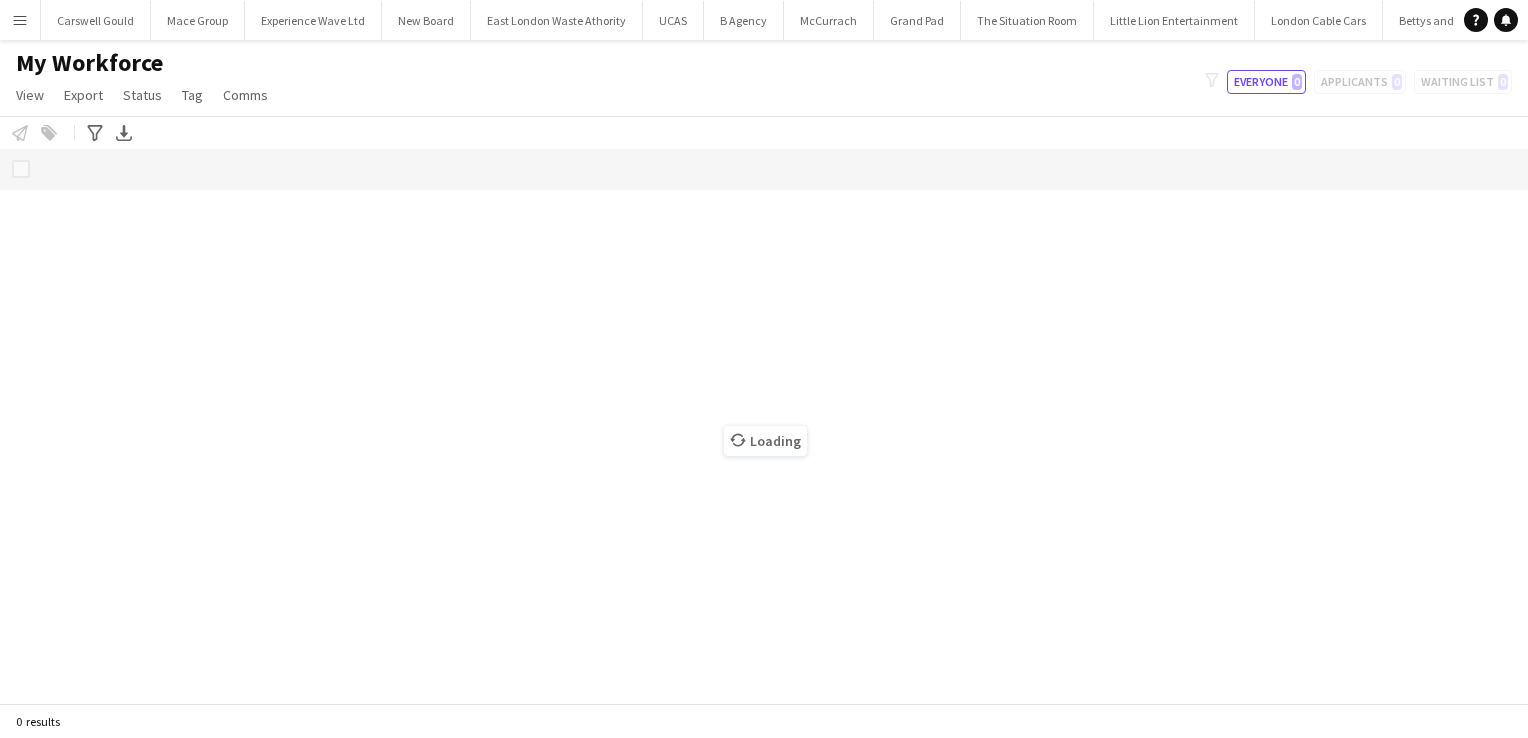 scroll, scrollTop: 0, scrollLeft: 0, axis: both 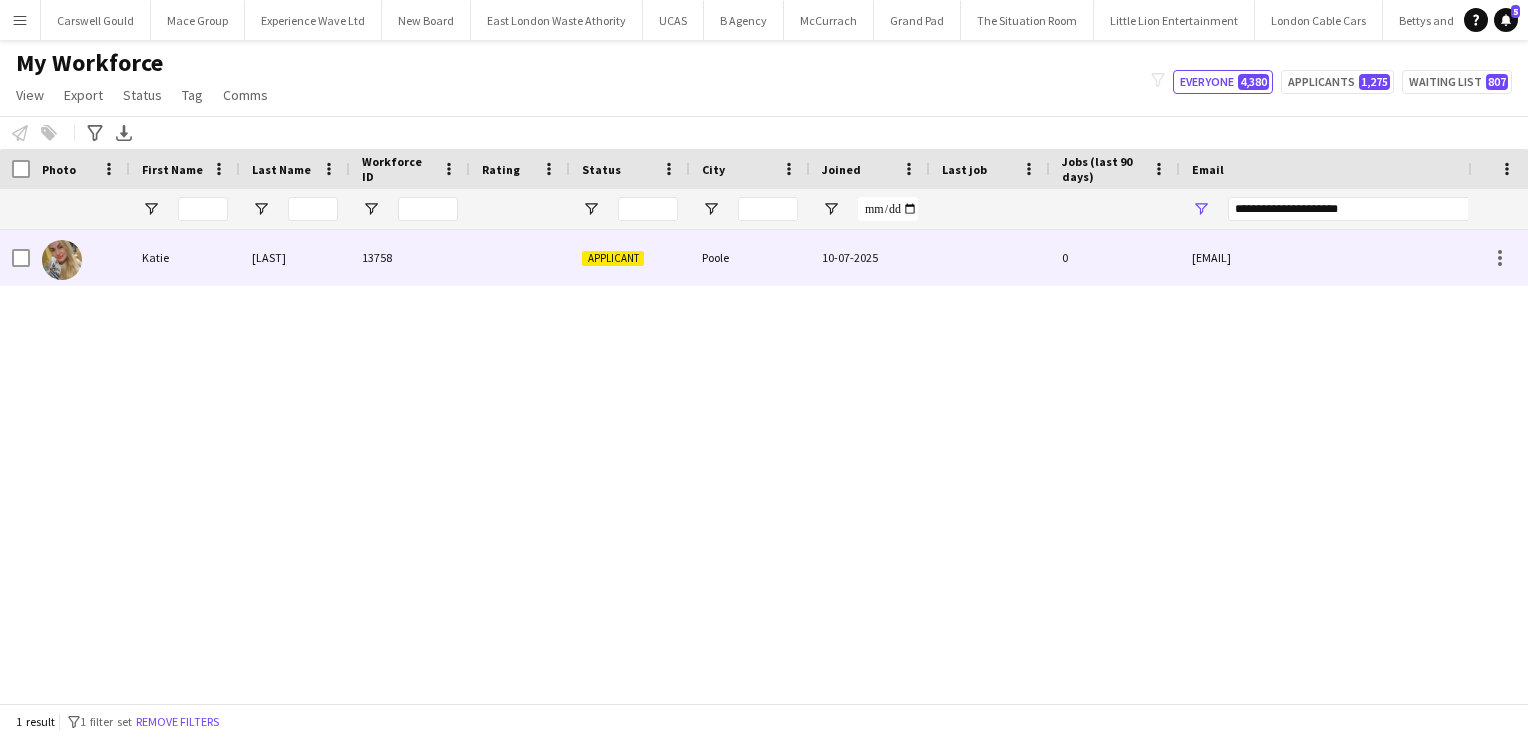 click at bounding box center [520, 257] 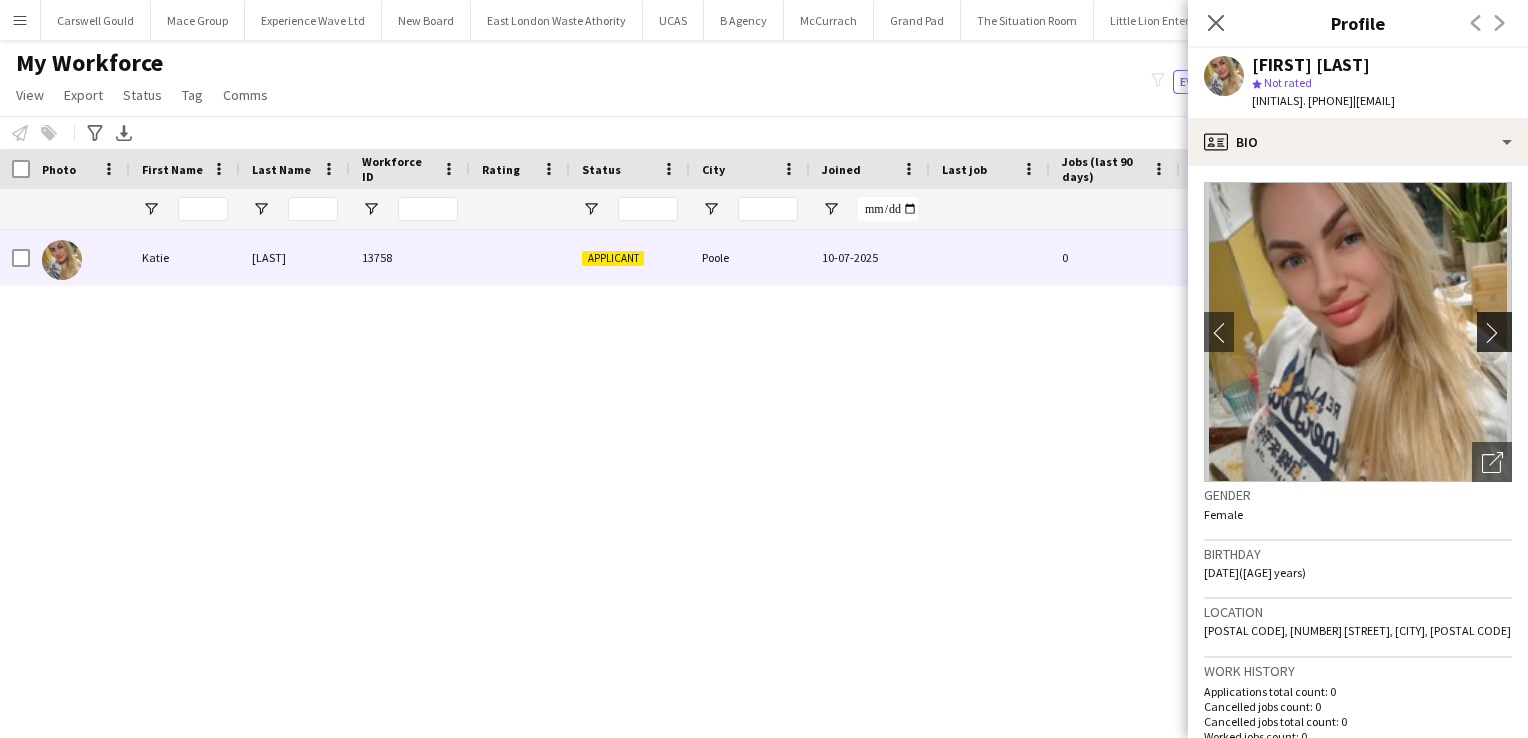 click on "chevron-right" 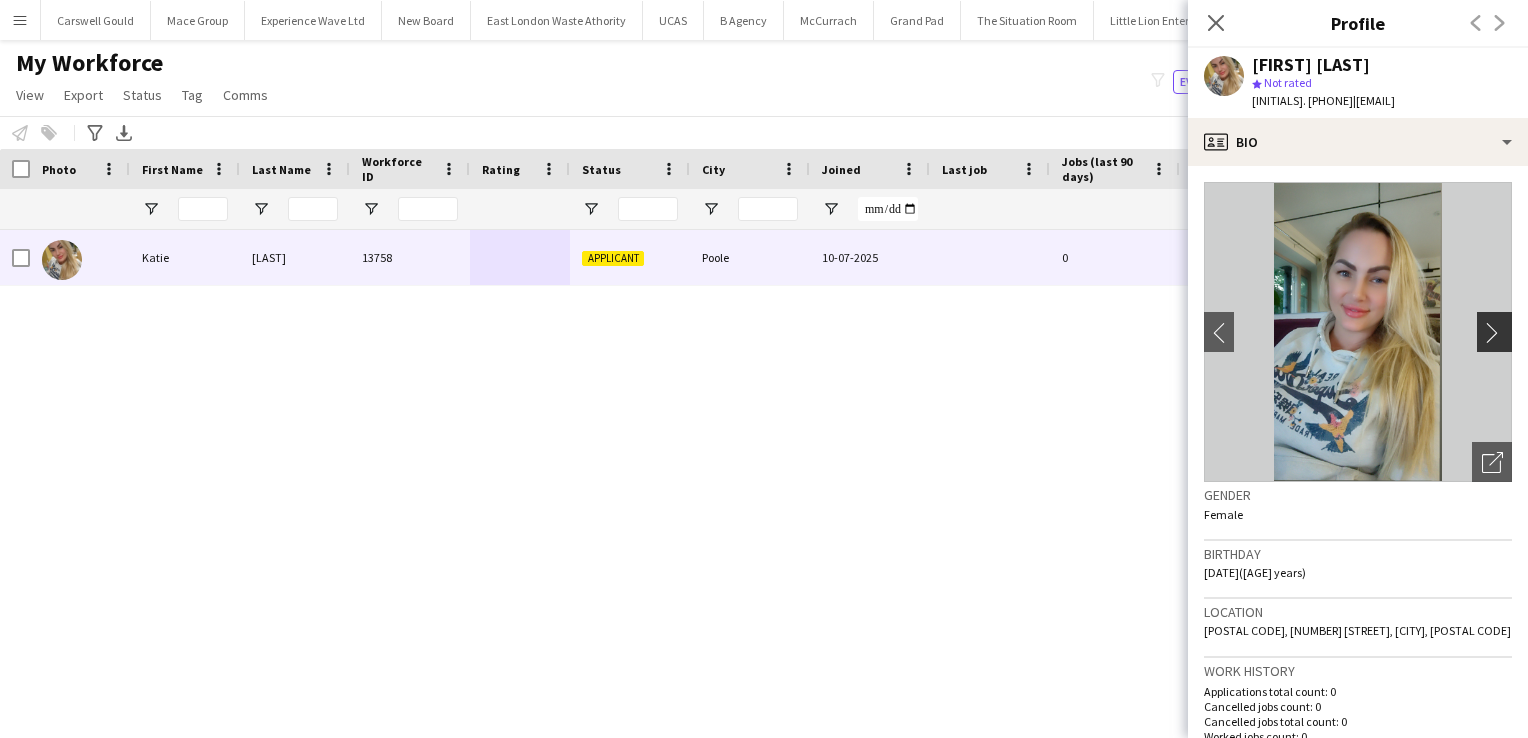 click on "chevron-right" 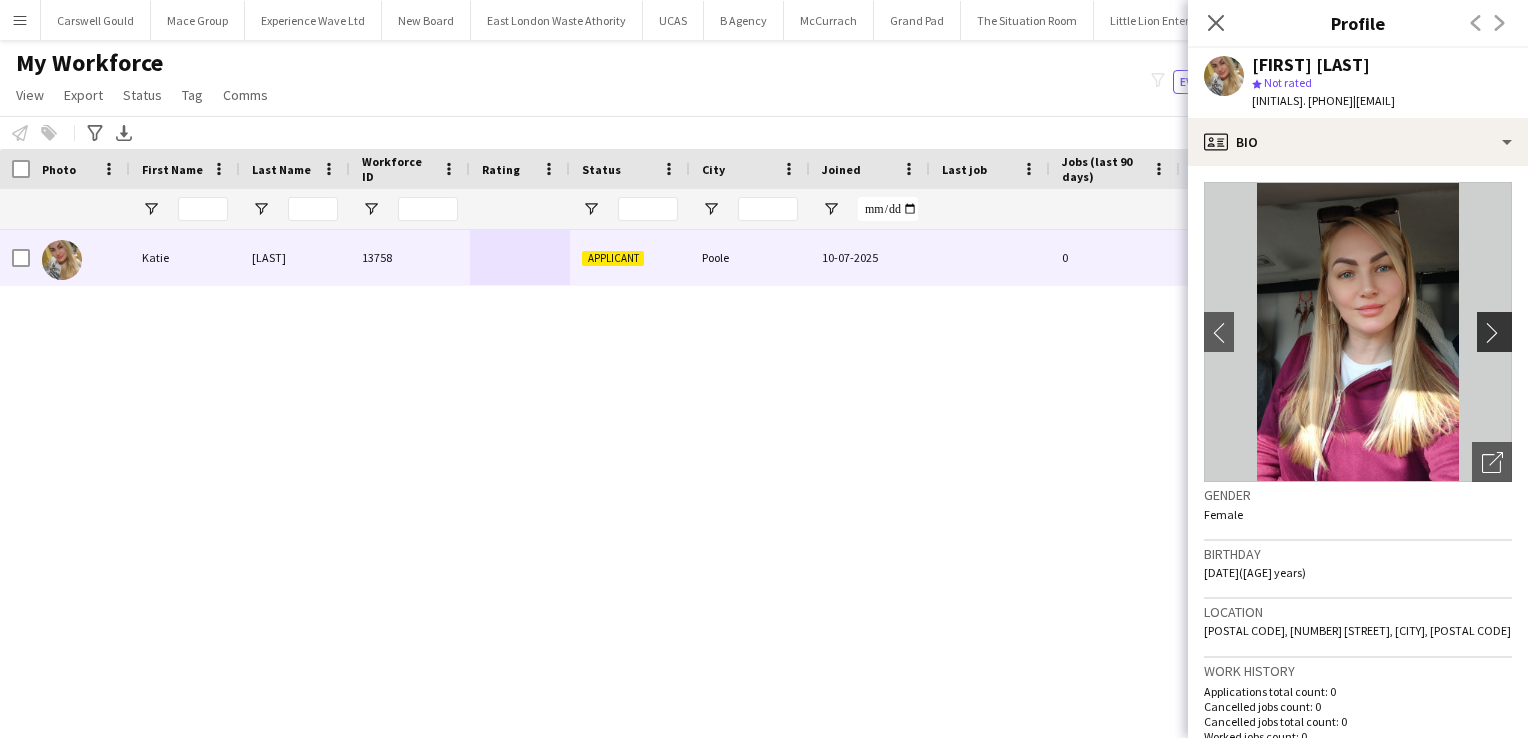 click on "chevron-right" 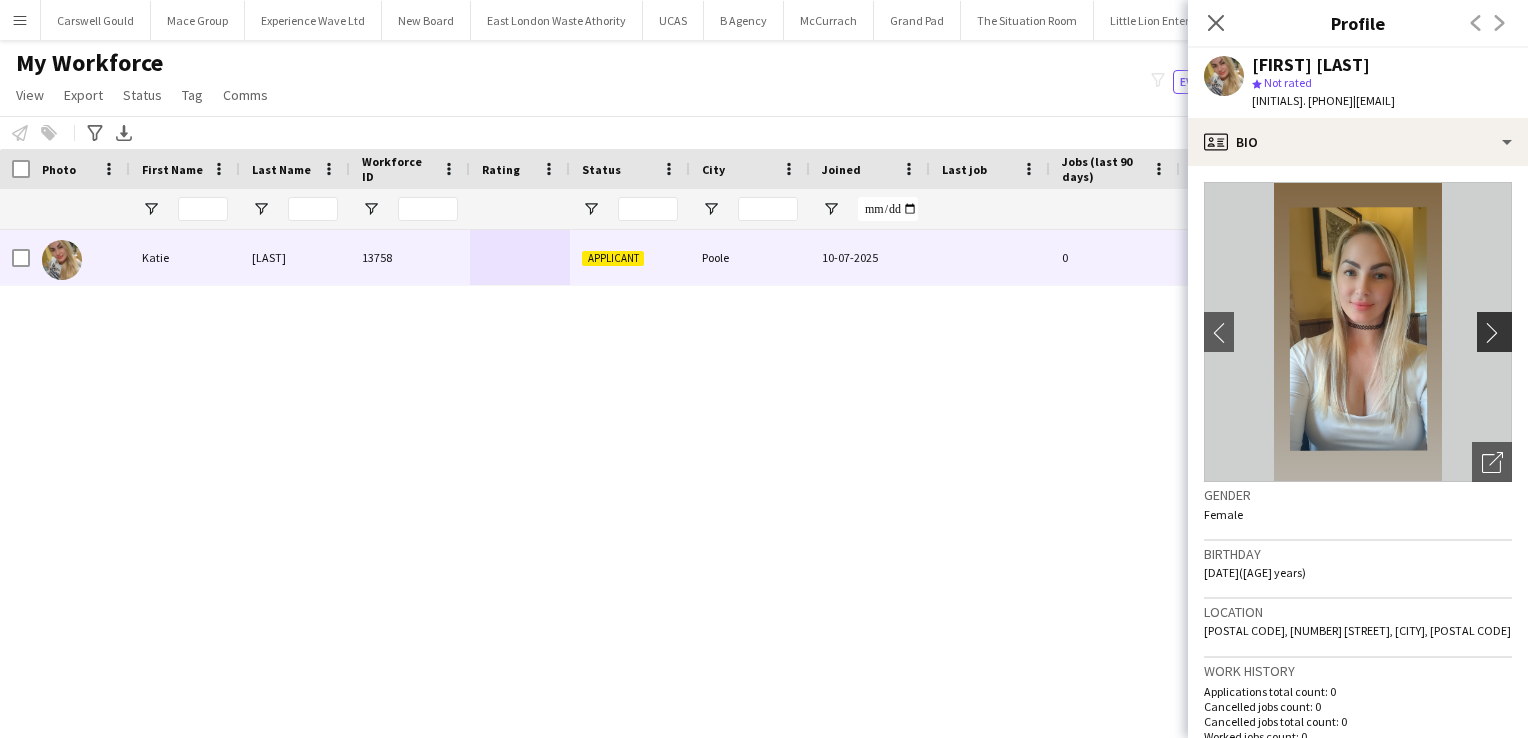 click on "chevron-right" 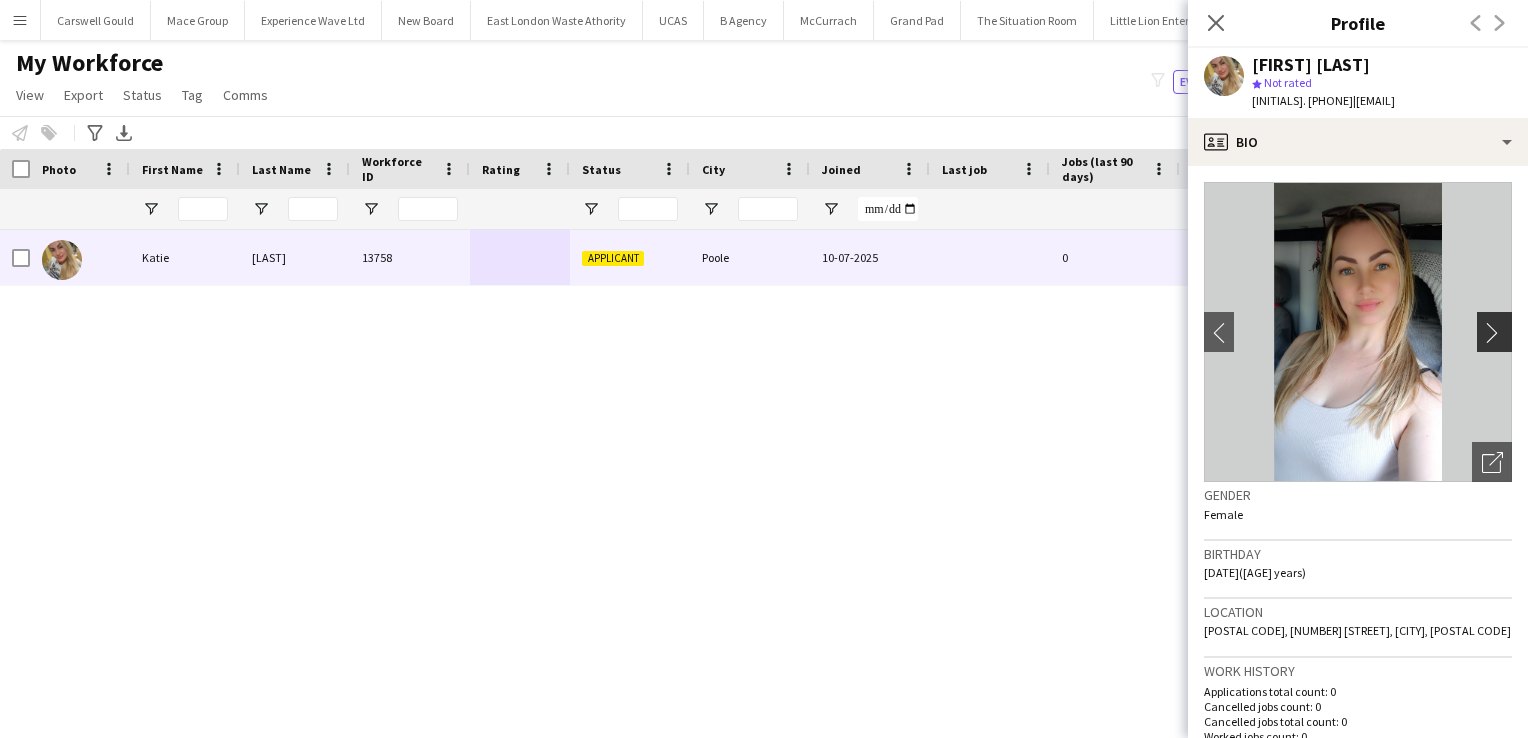 click on "chevron-right" 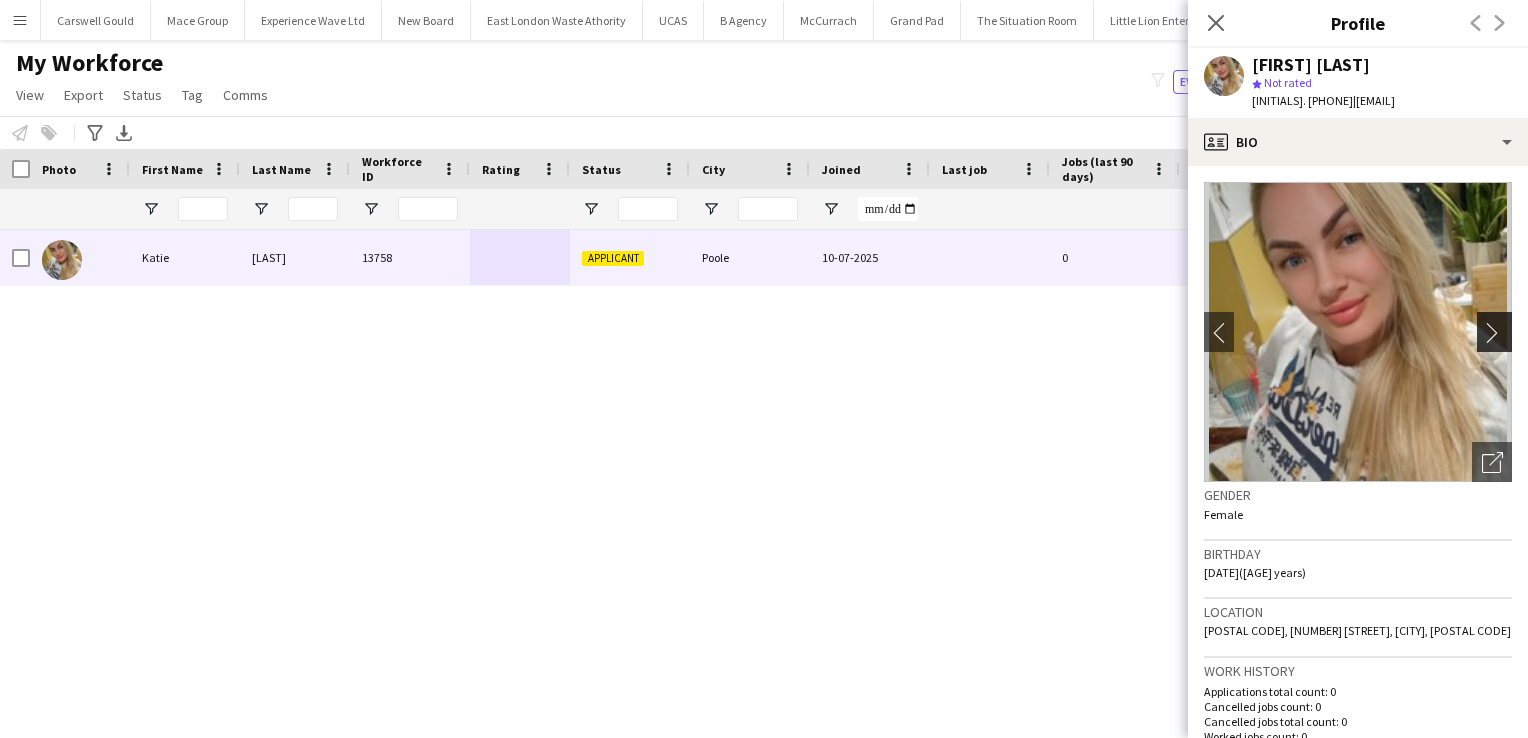 click on "chevron-right" 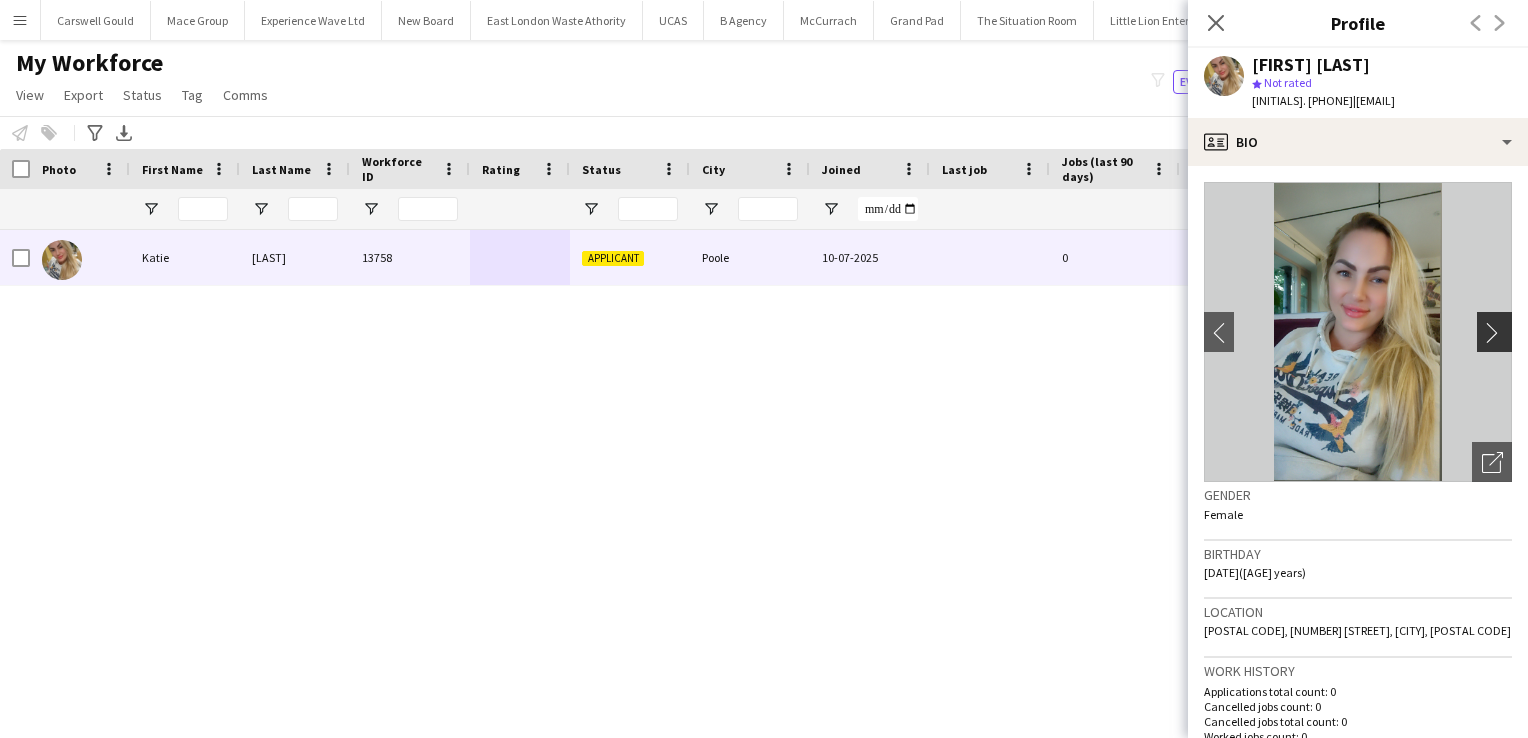 click on "chevron-right" 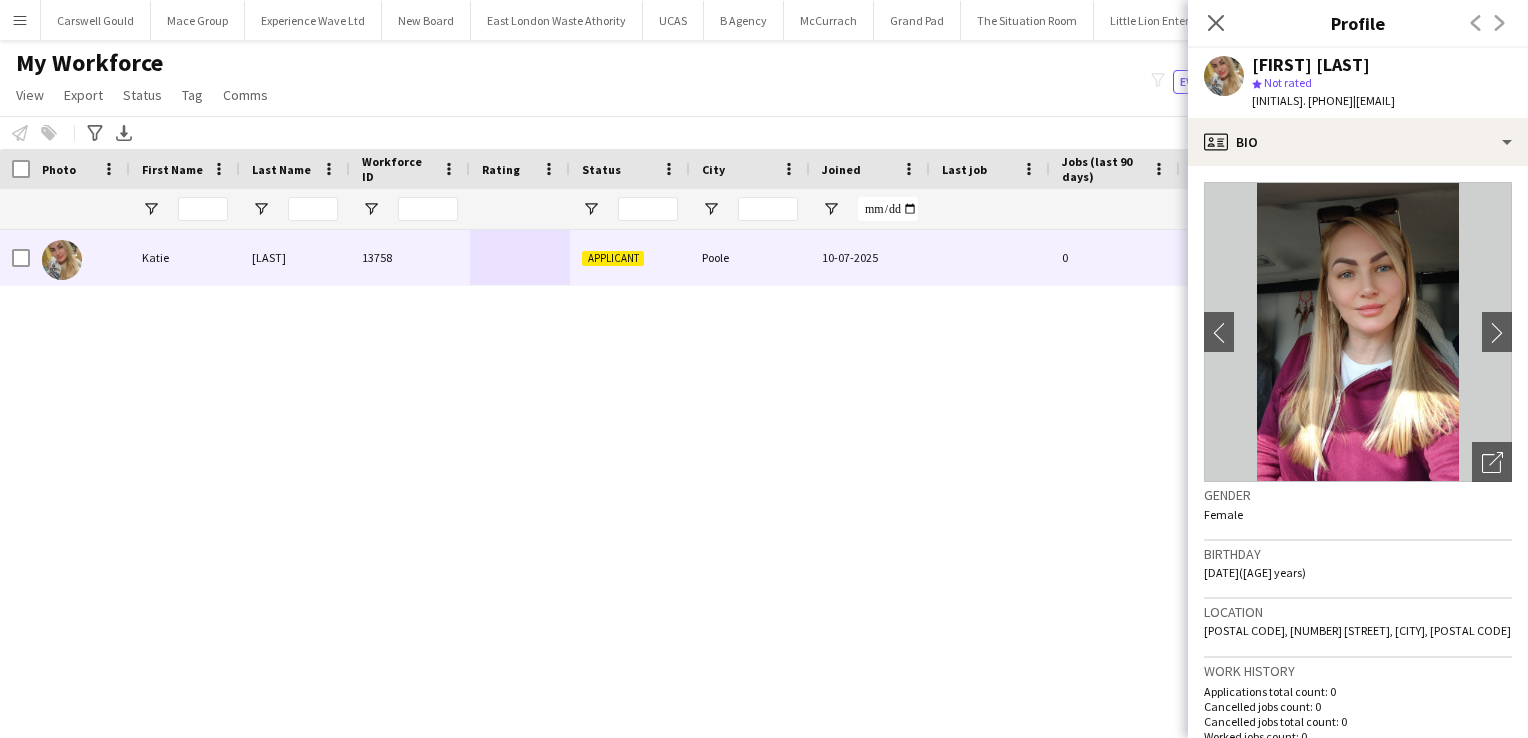 click 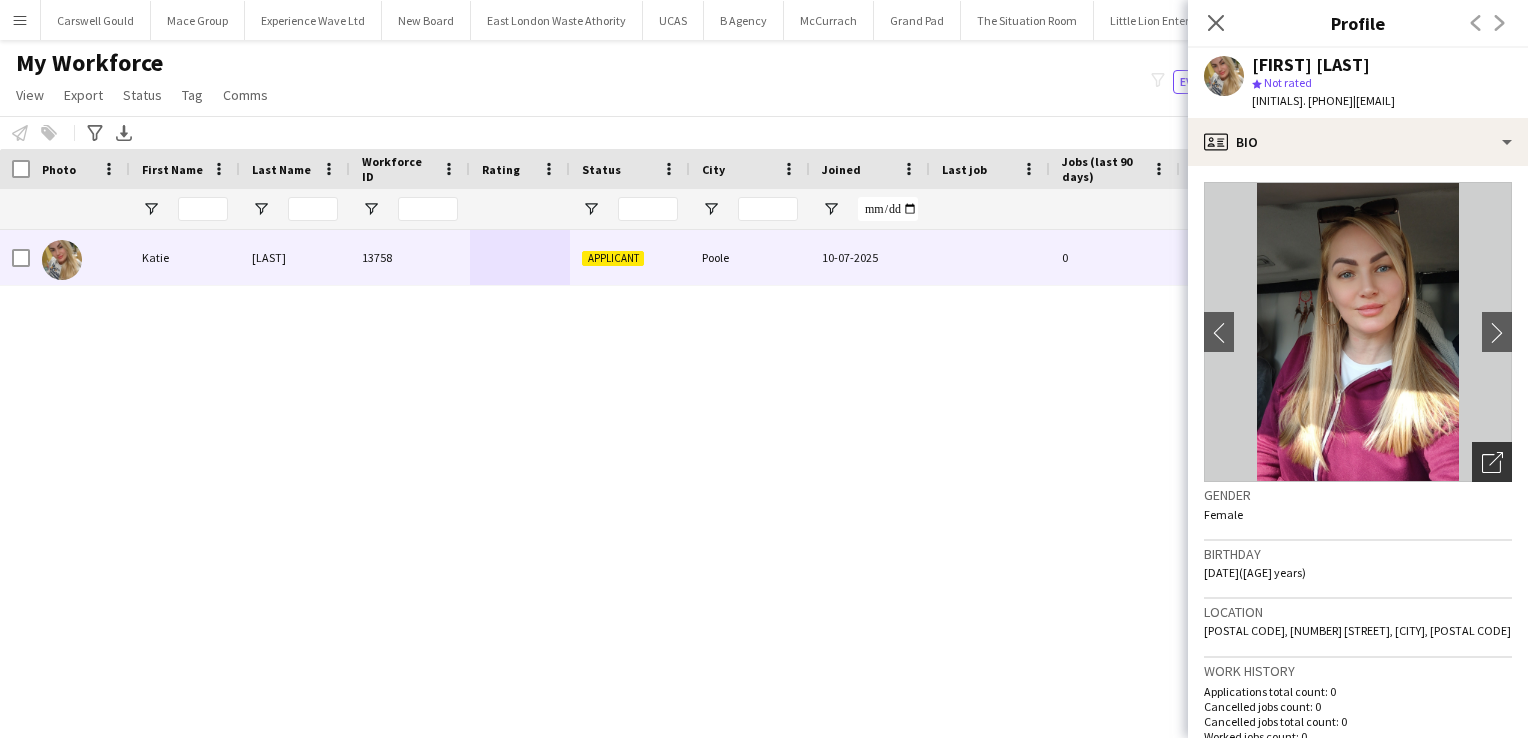 click on "Open photos pop-in" 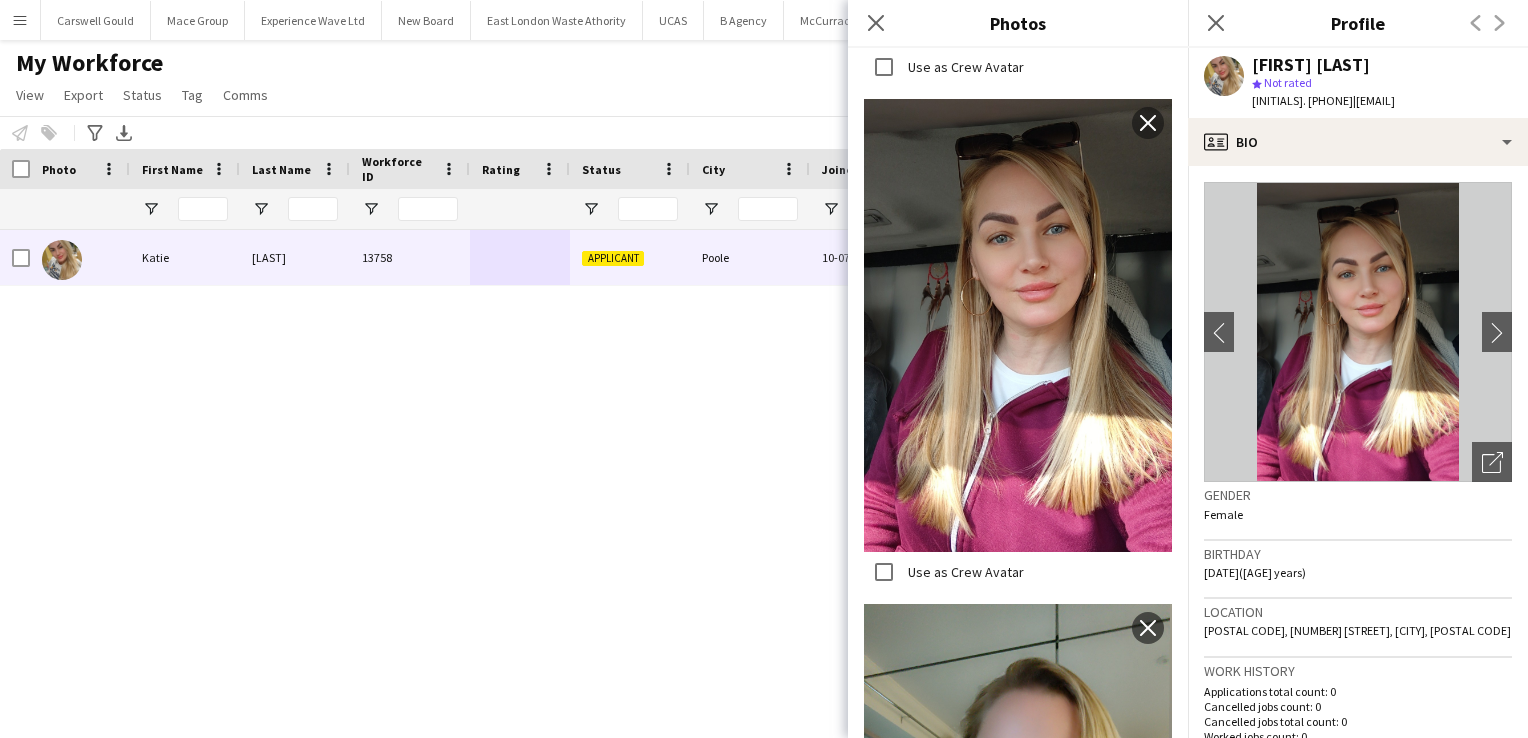 scroll, scrollTop: 1586, scrollLeft: 0, axis: vertical 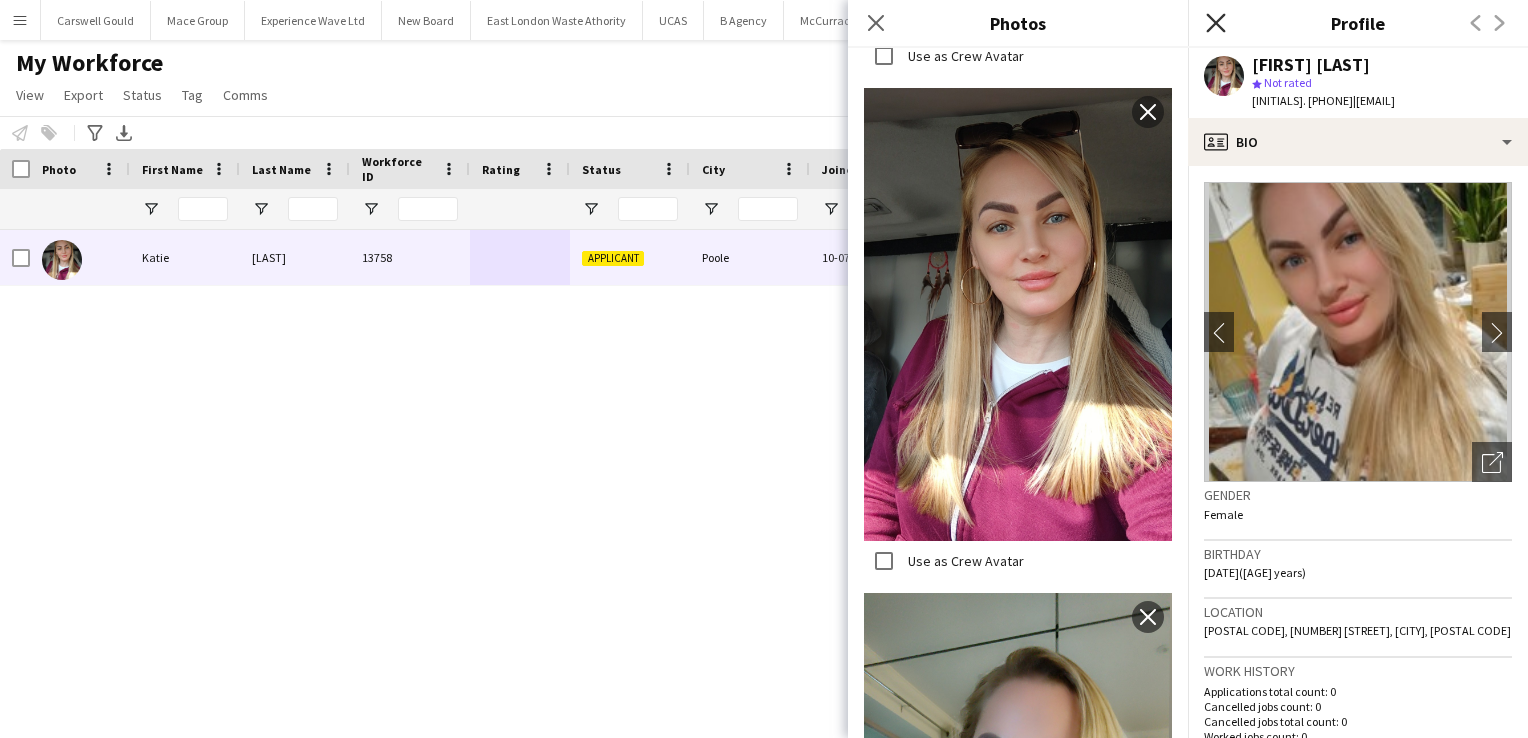 click 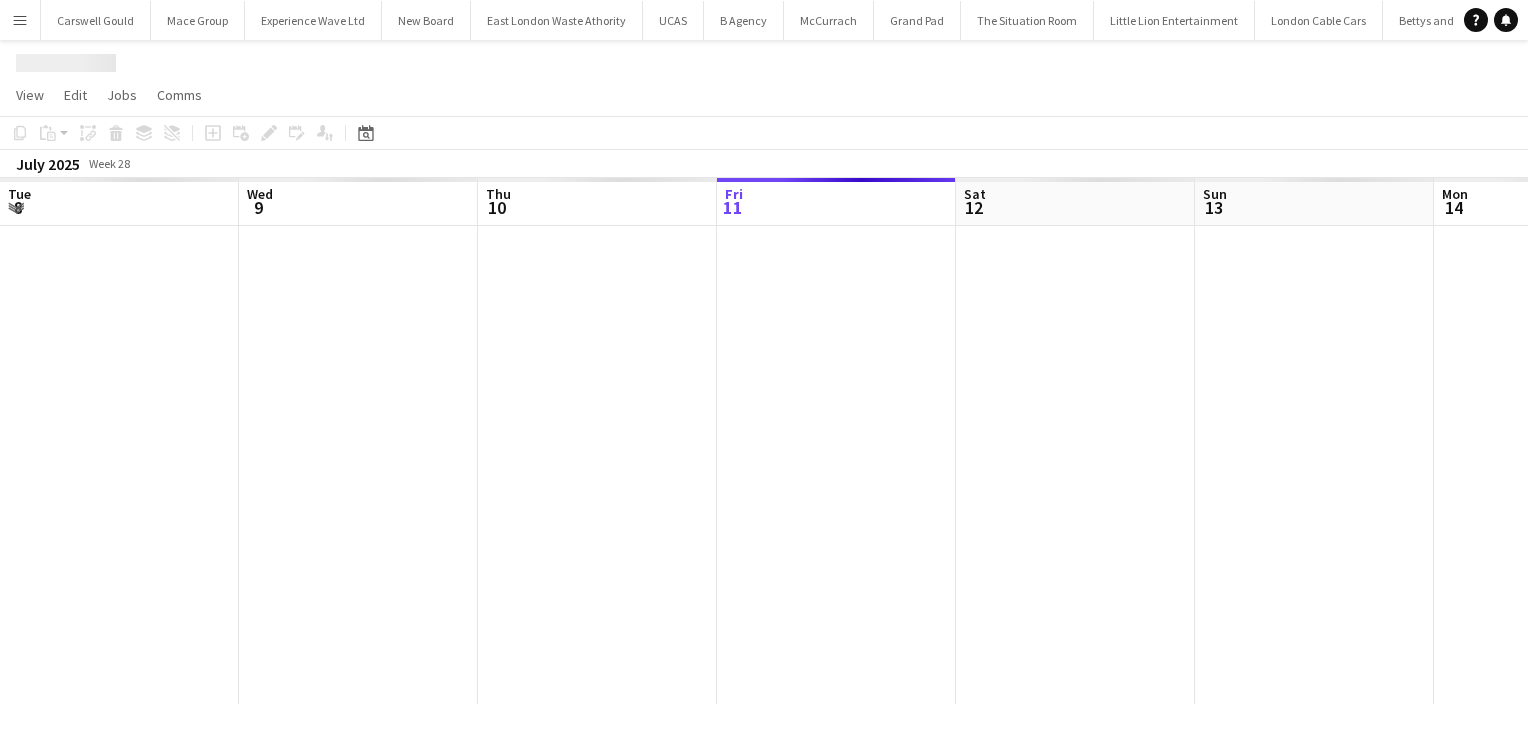 scroll, scrollTop: 0, scrollLeft: 0, axis: both 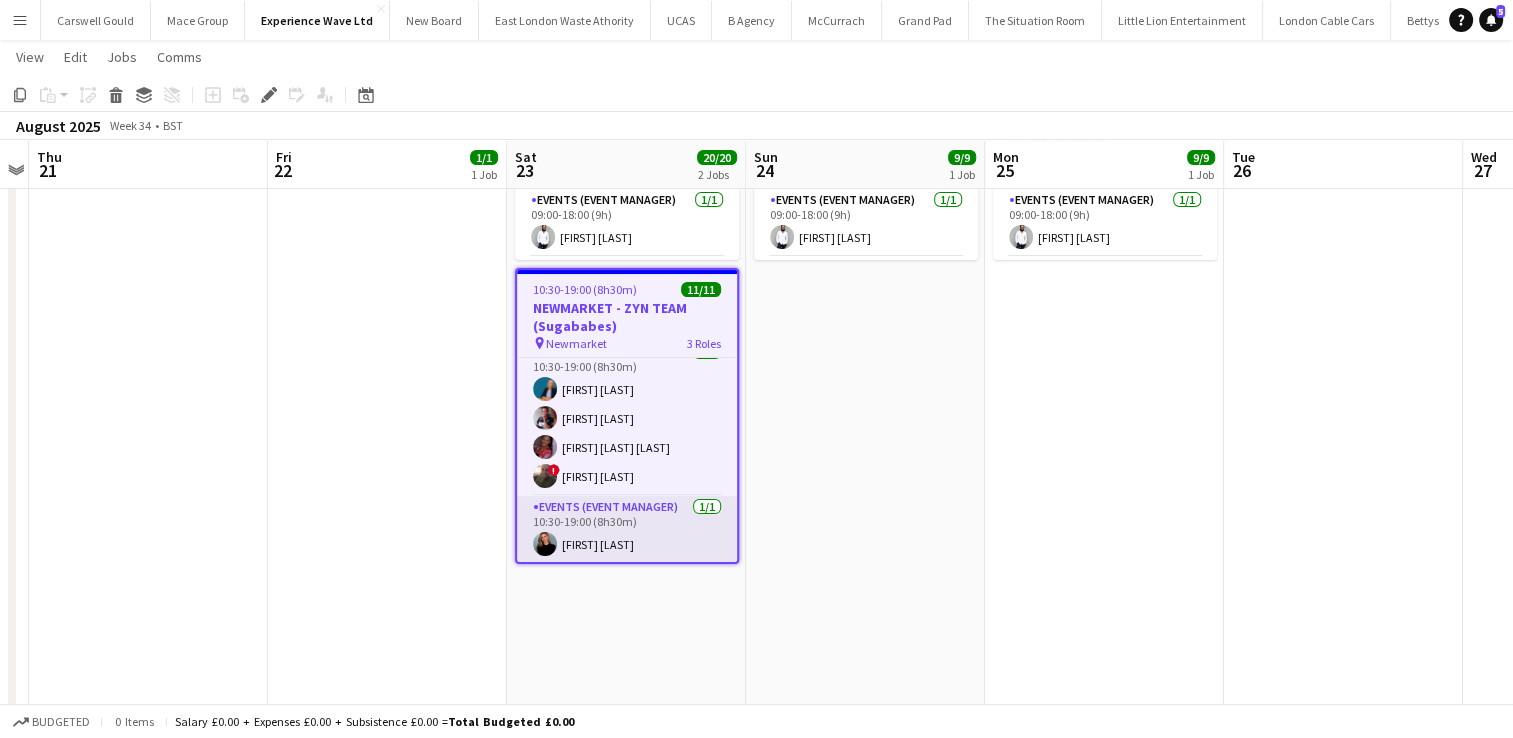 click on "Events (Event Manager)   1/1   10:30-19:00 (8h30m)
[FIRST] [LAST]" at bounding box center (627, 530) 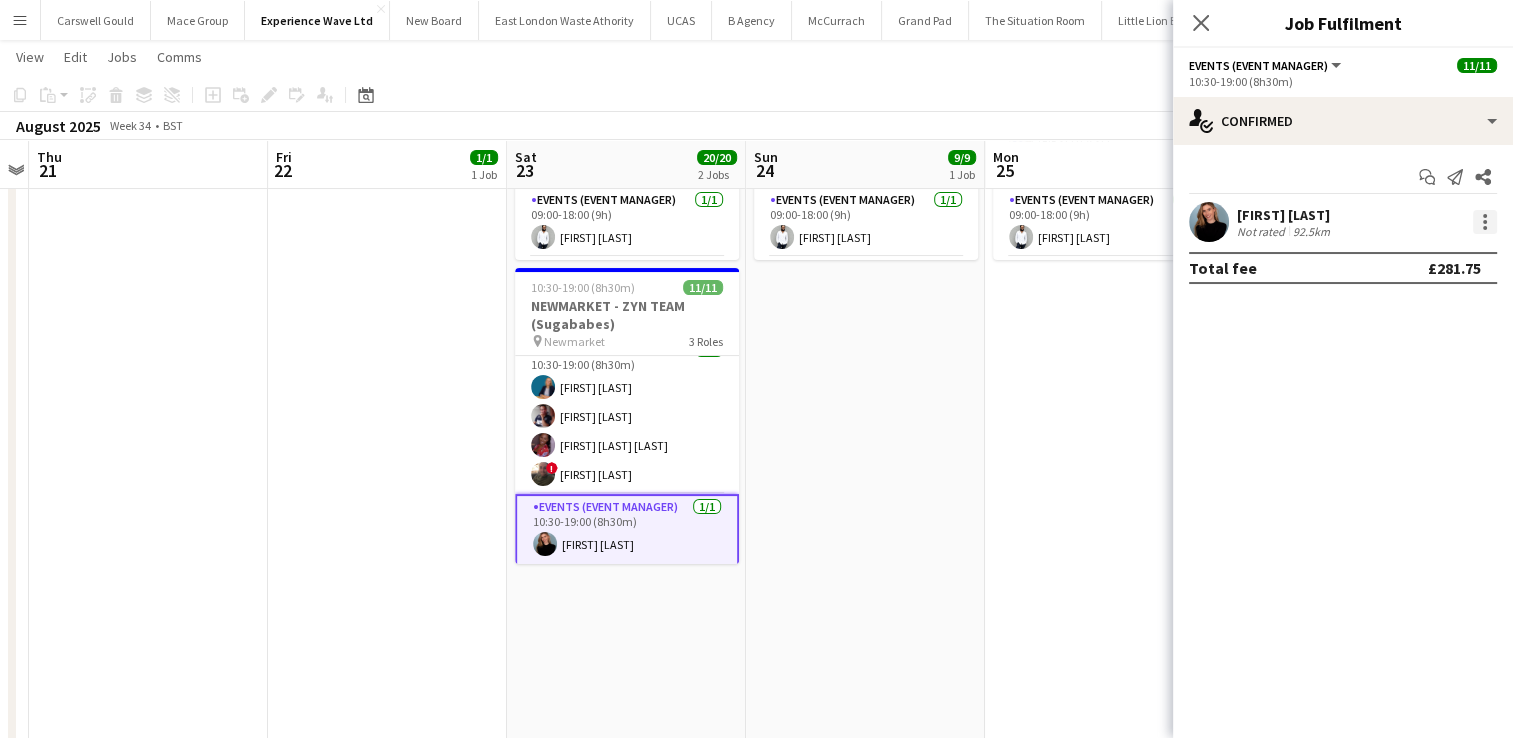 click at bounding box center [1485, 228] 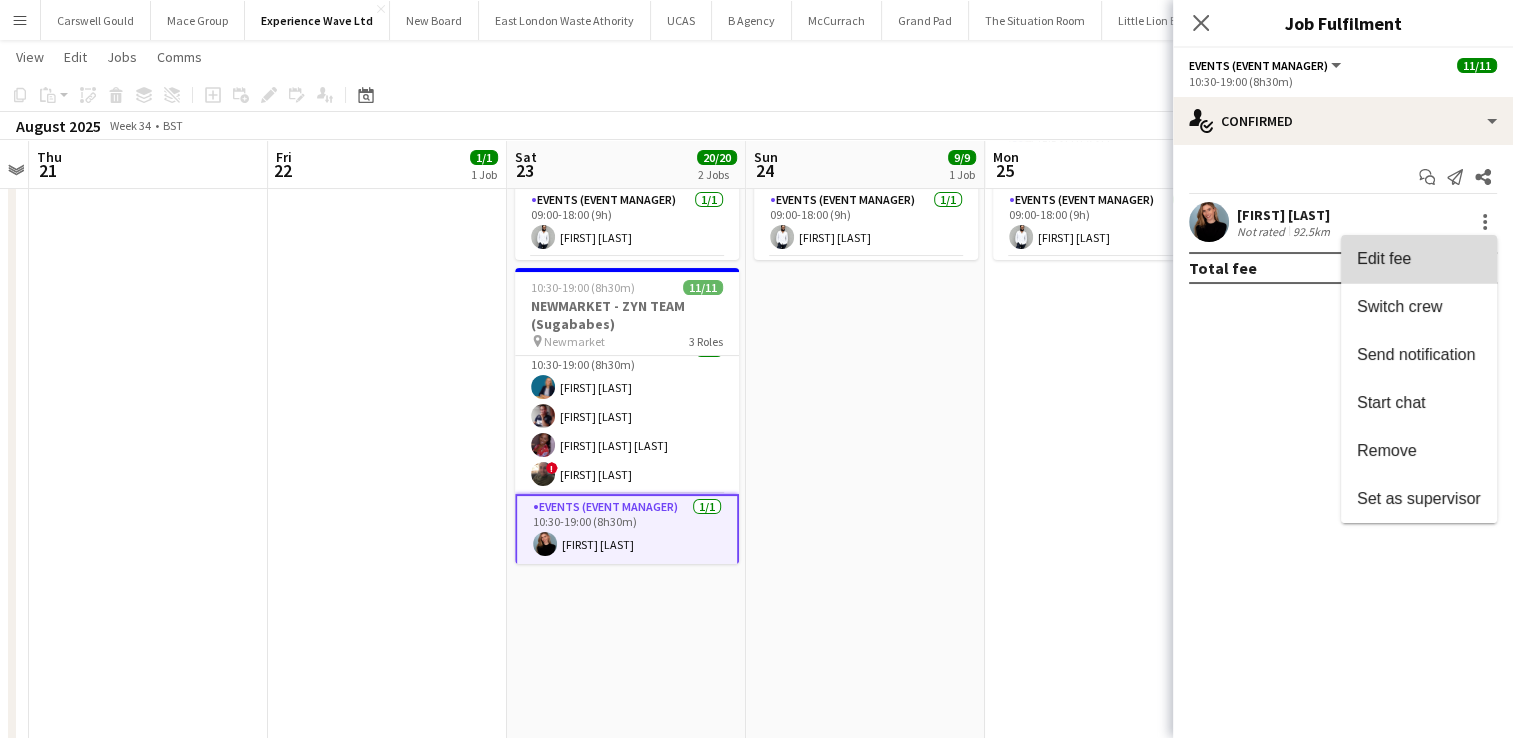 click on "Edit fee" at bounding box center [1419, 259] 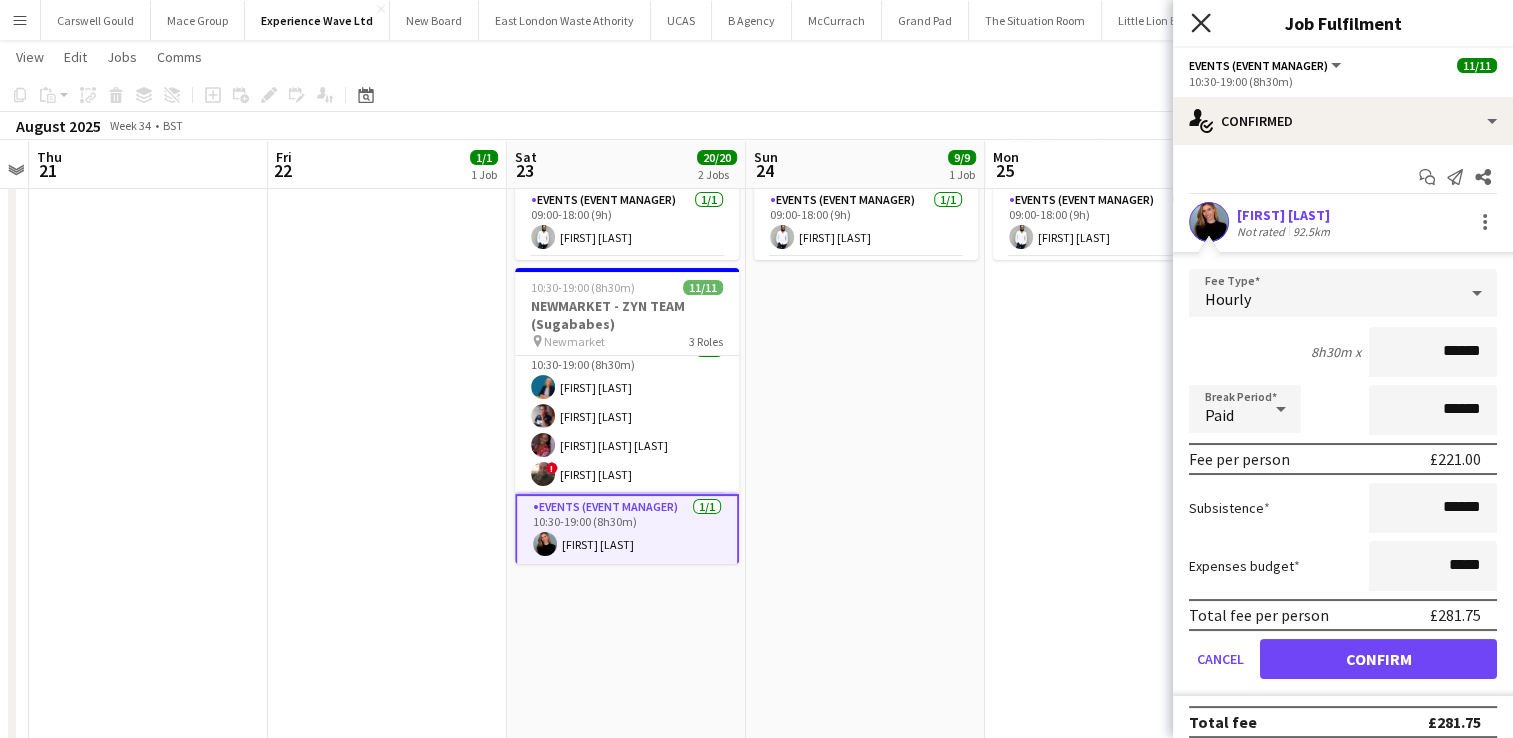 click on "Close pop-in" 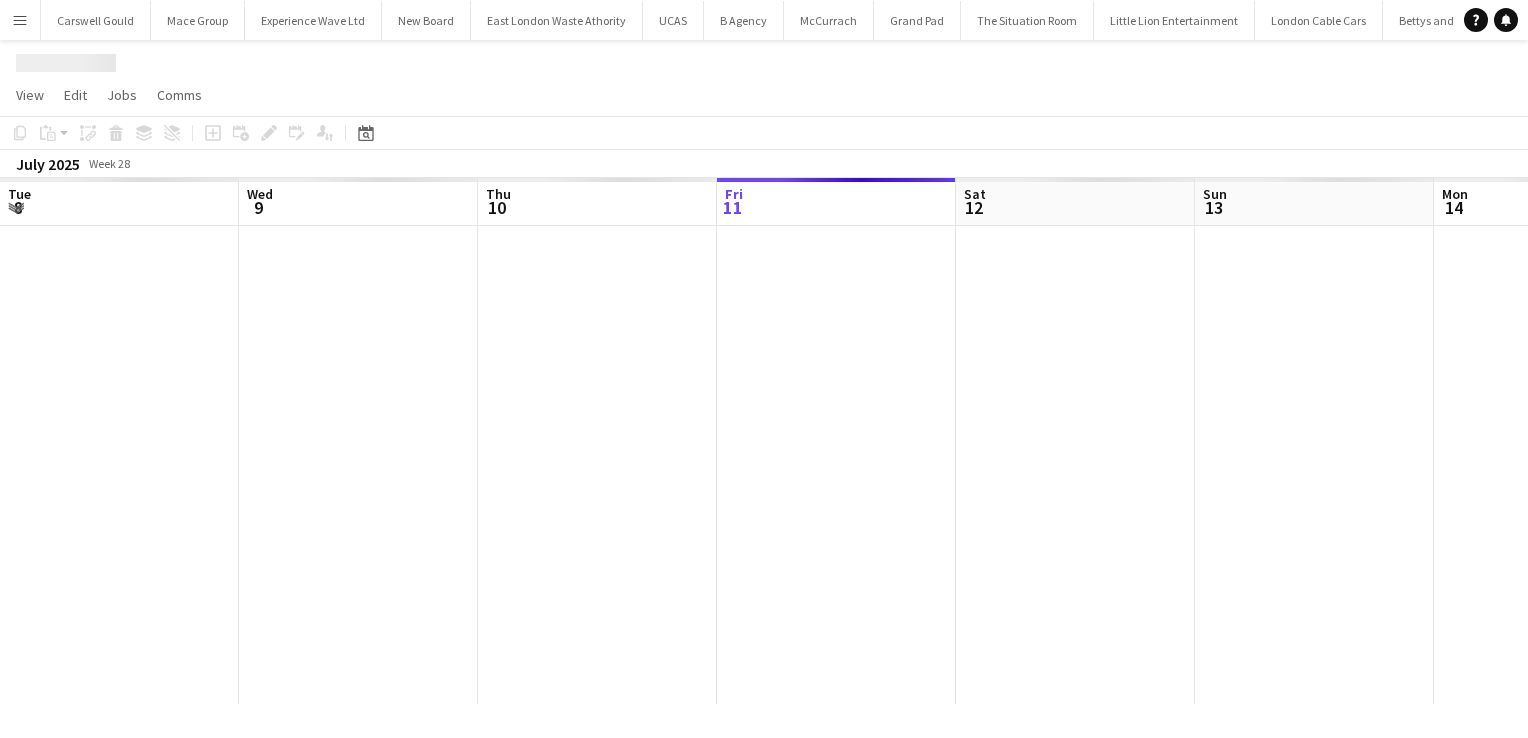 scroll, scrollTop: 0, scrollLeft: 0, axis: both 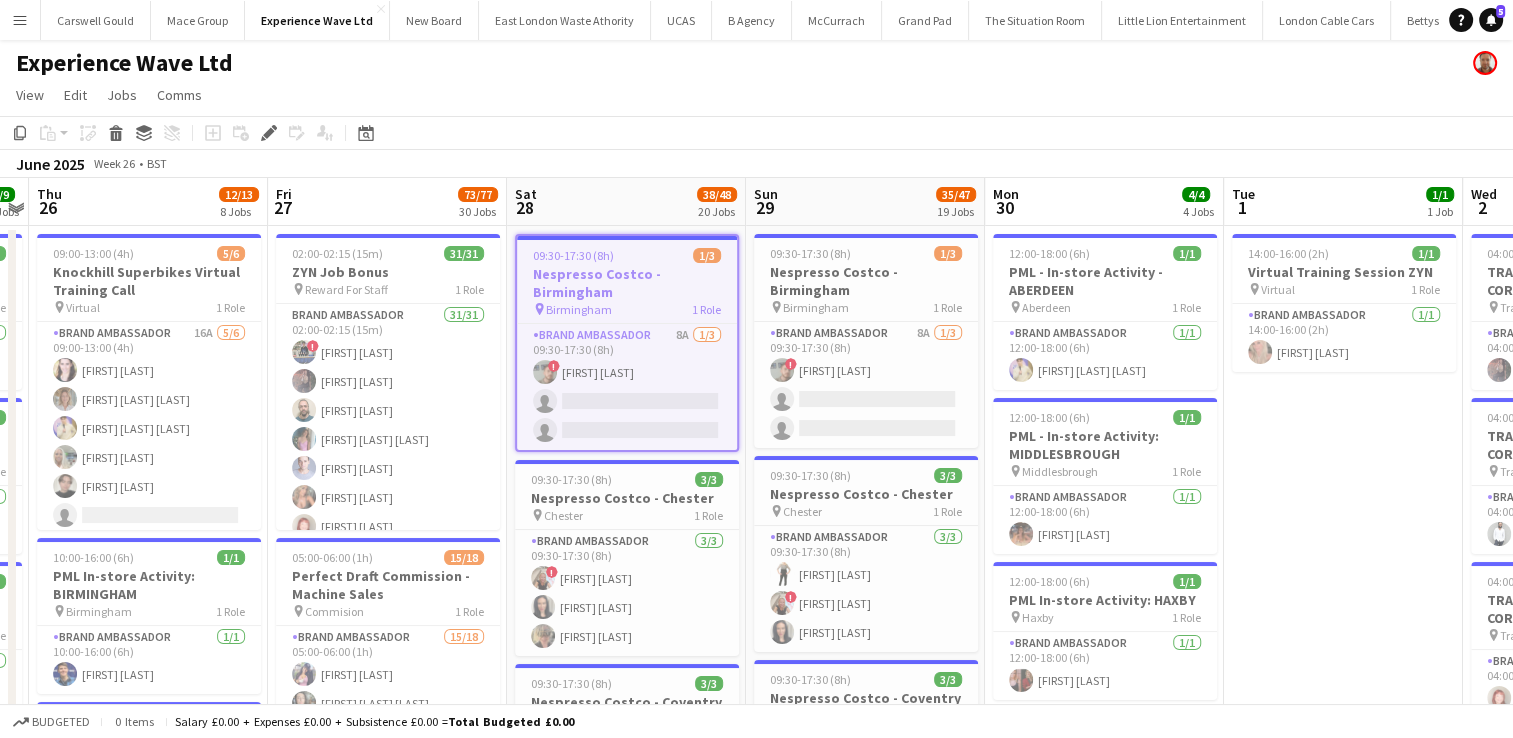 click on "Nespresso Costco - Birmingham" at bounding box center [627, 283] 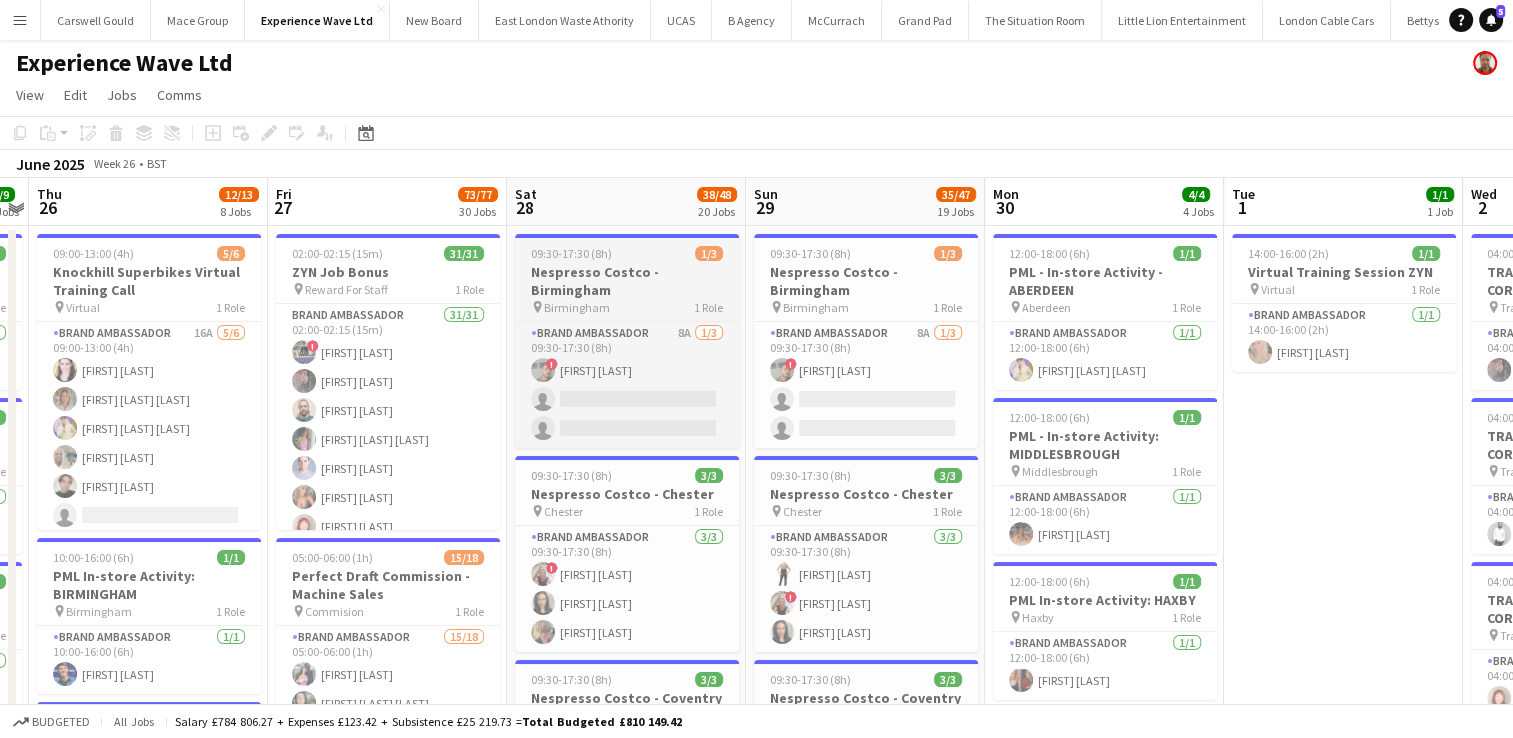 click on "Nespresso Costco - Birmingham" at bounding box center (627, 281) 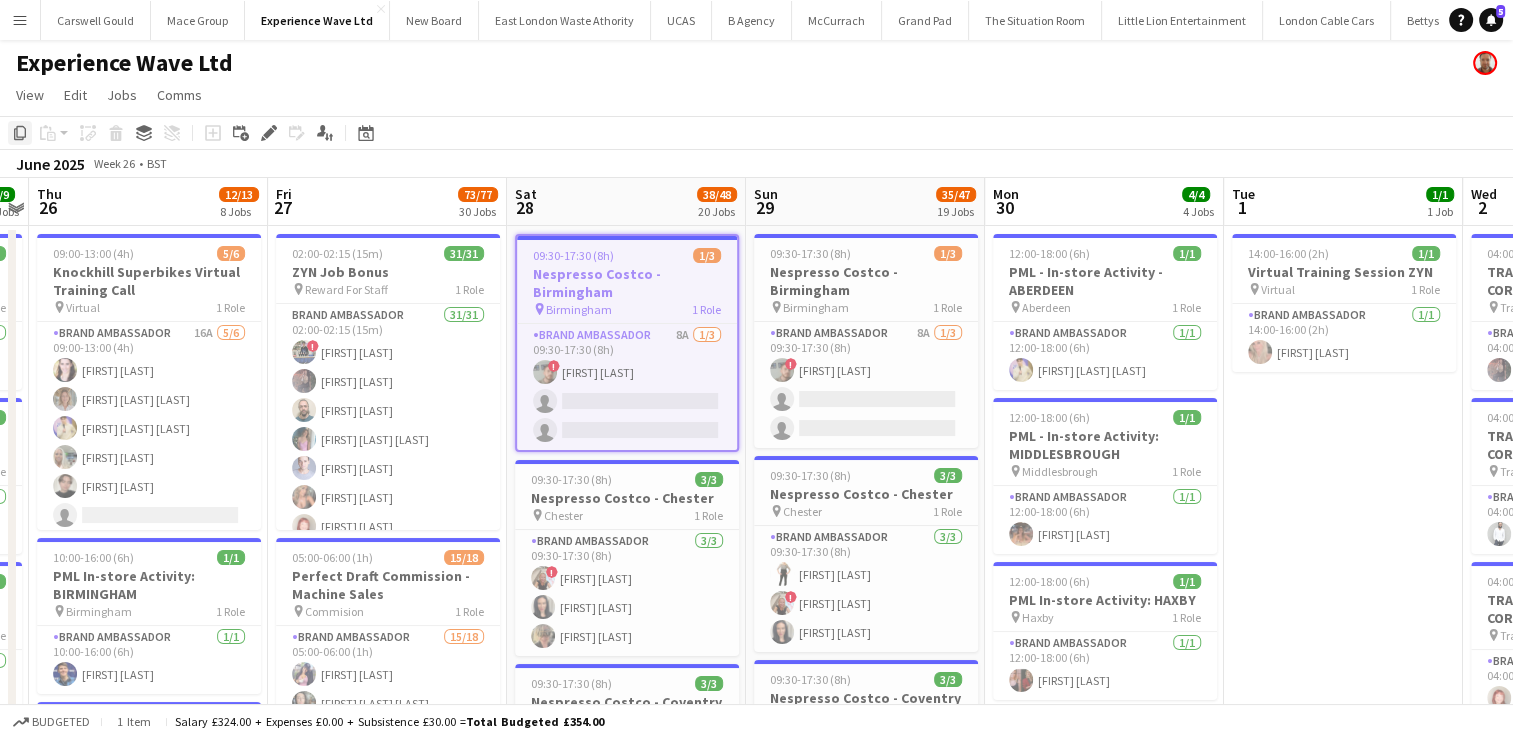 click on "Copy" 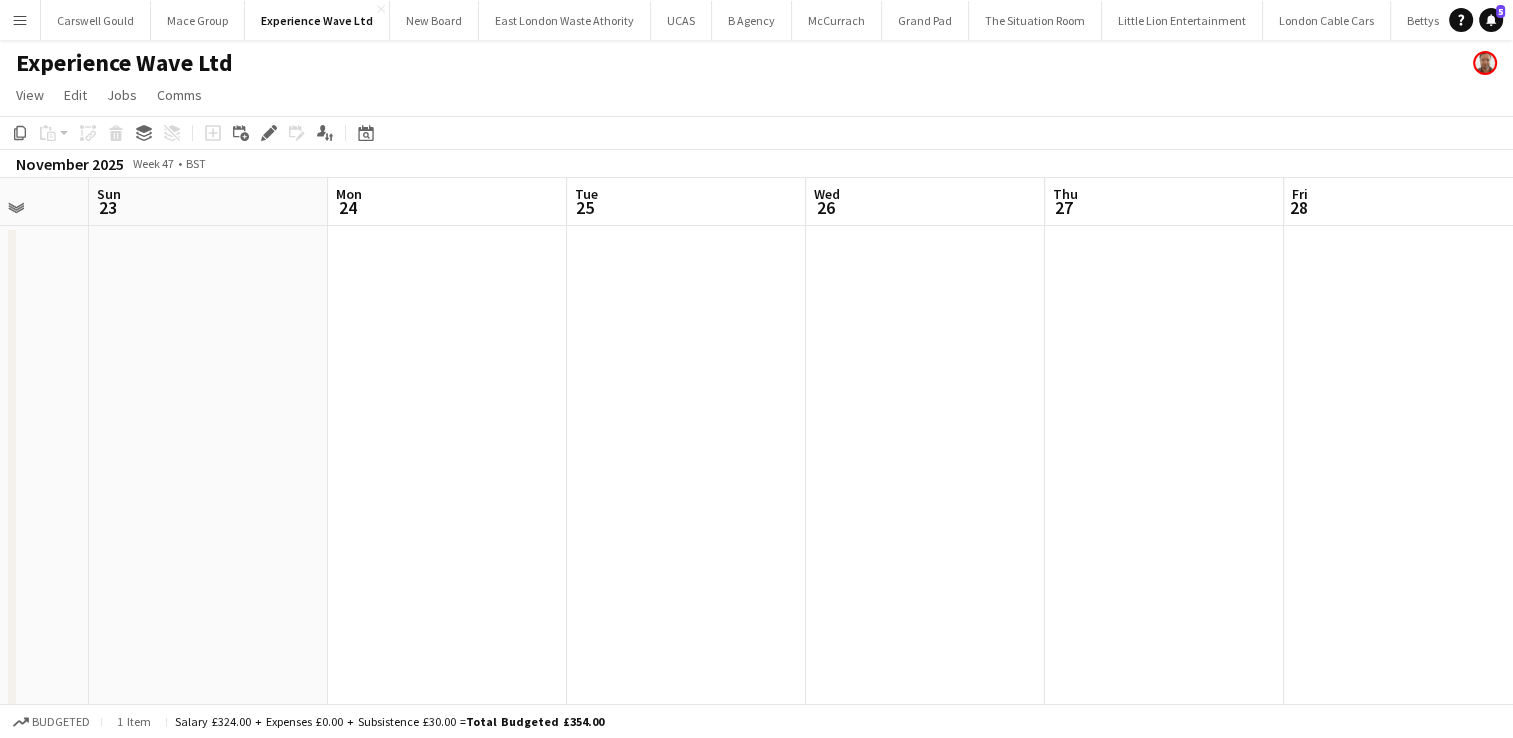 scroll, scrollTop: 0, scrollLeft: 625, axis: horizontal 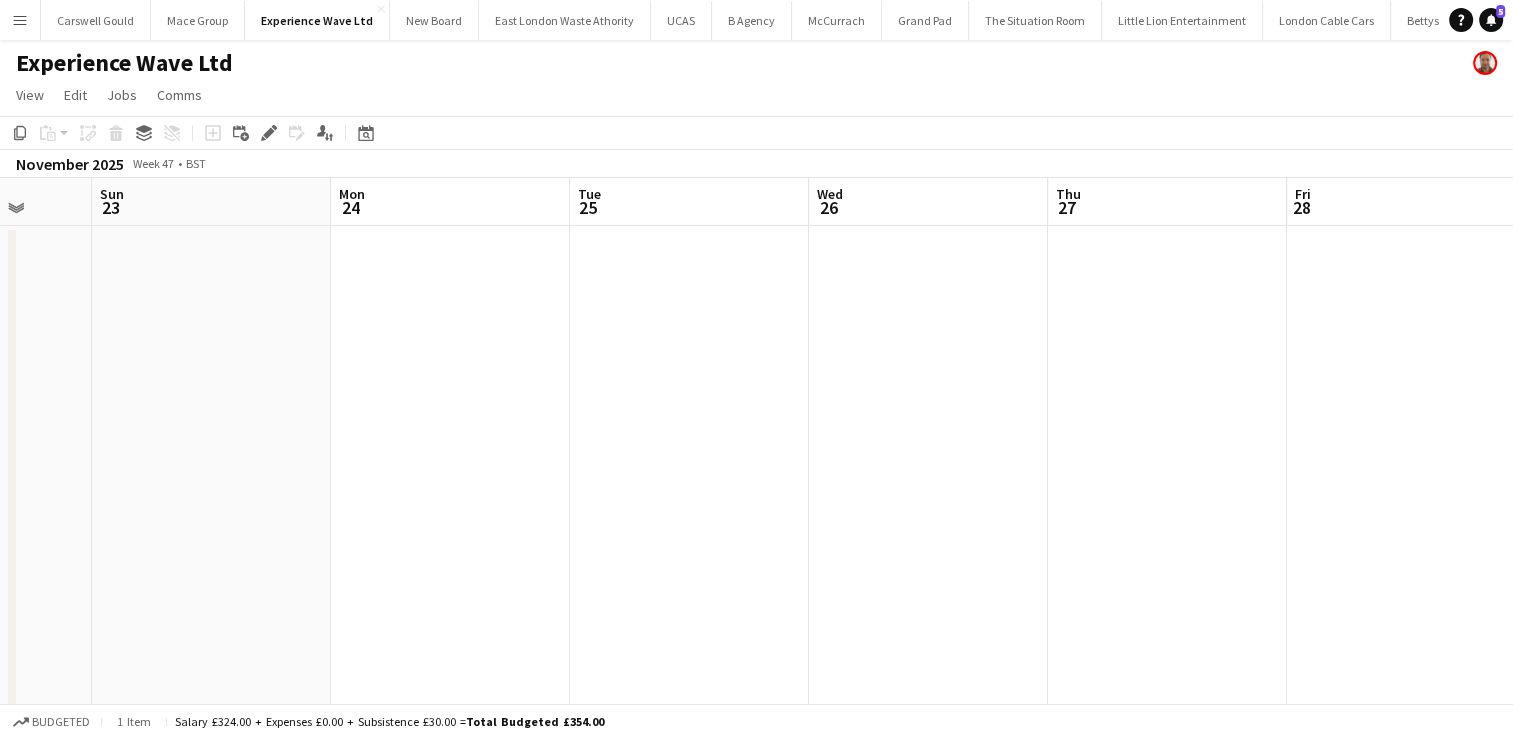 click at bounding box center (928, 2750) 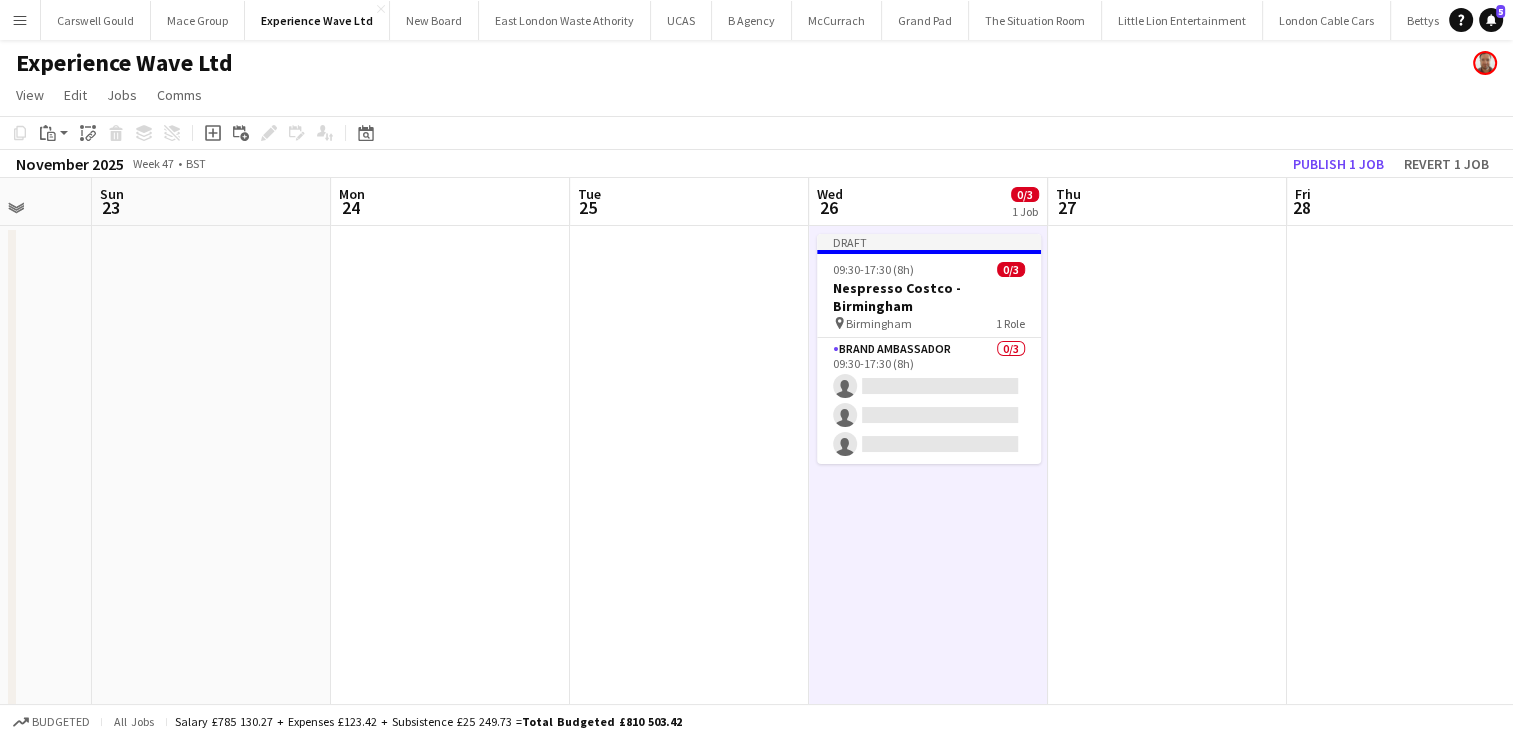 click at bounding box center (1167, 2750) 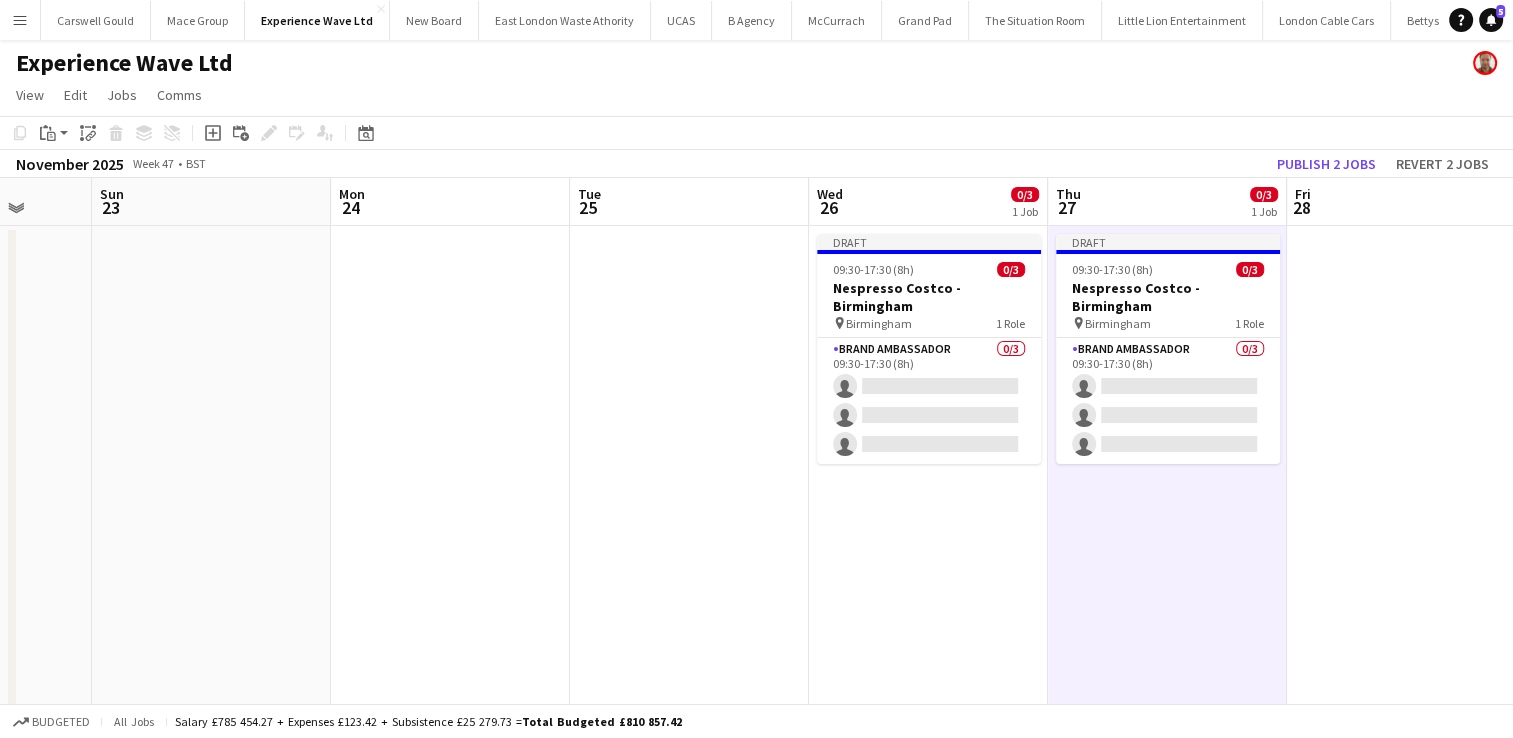 click at bounding box center (1406, 2750) 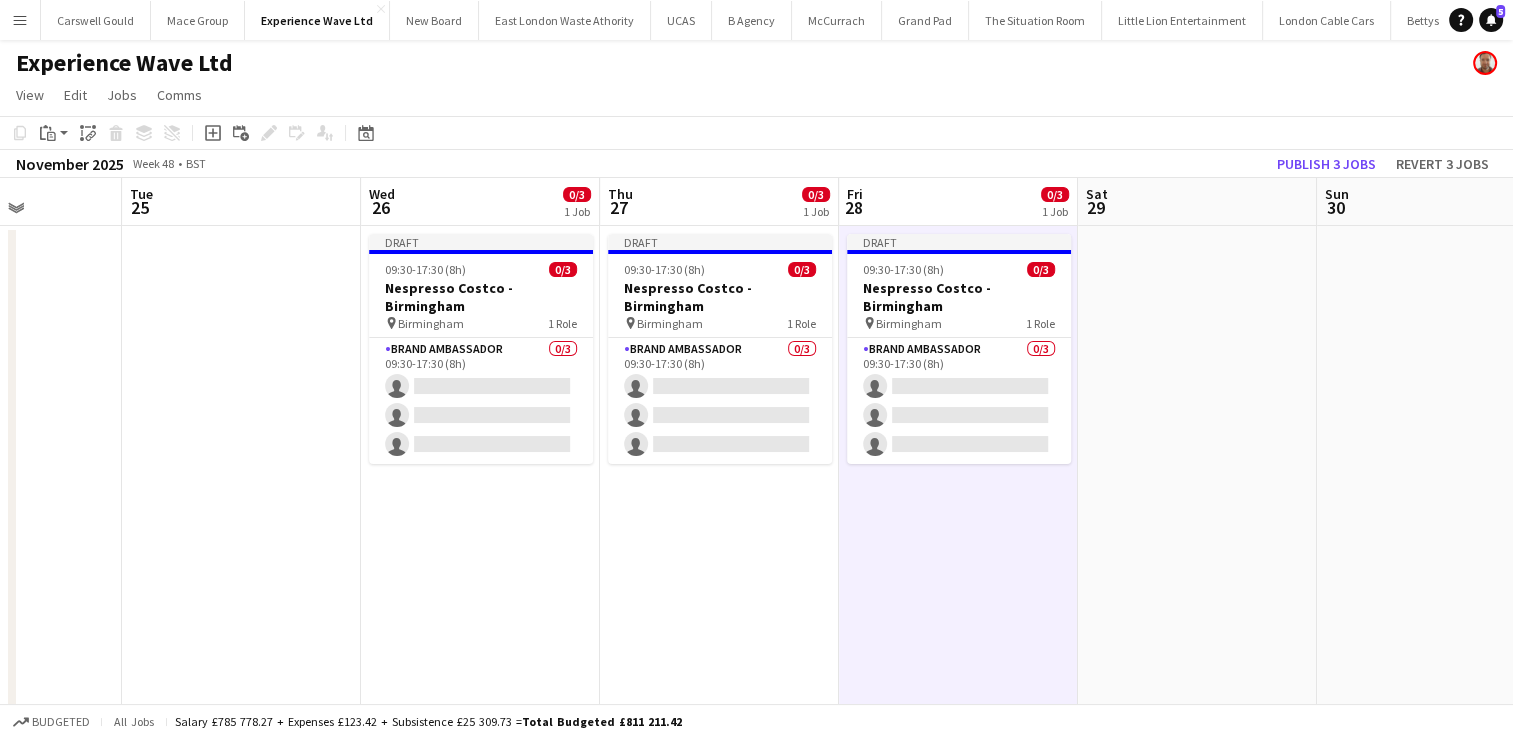 scroll, scrollTop: 0, scrollLeft: 596, axis: horizontal 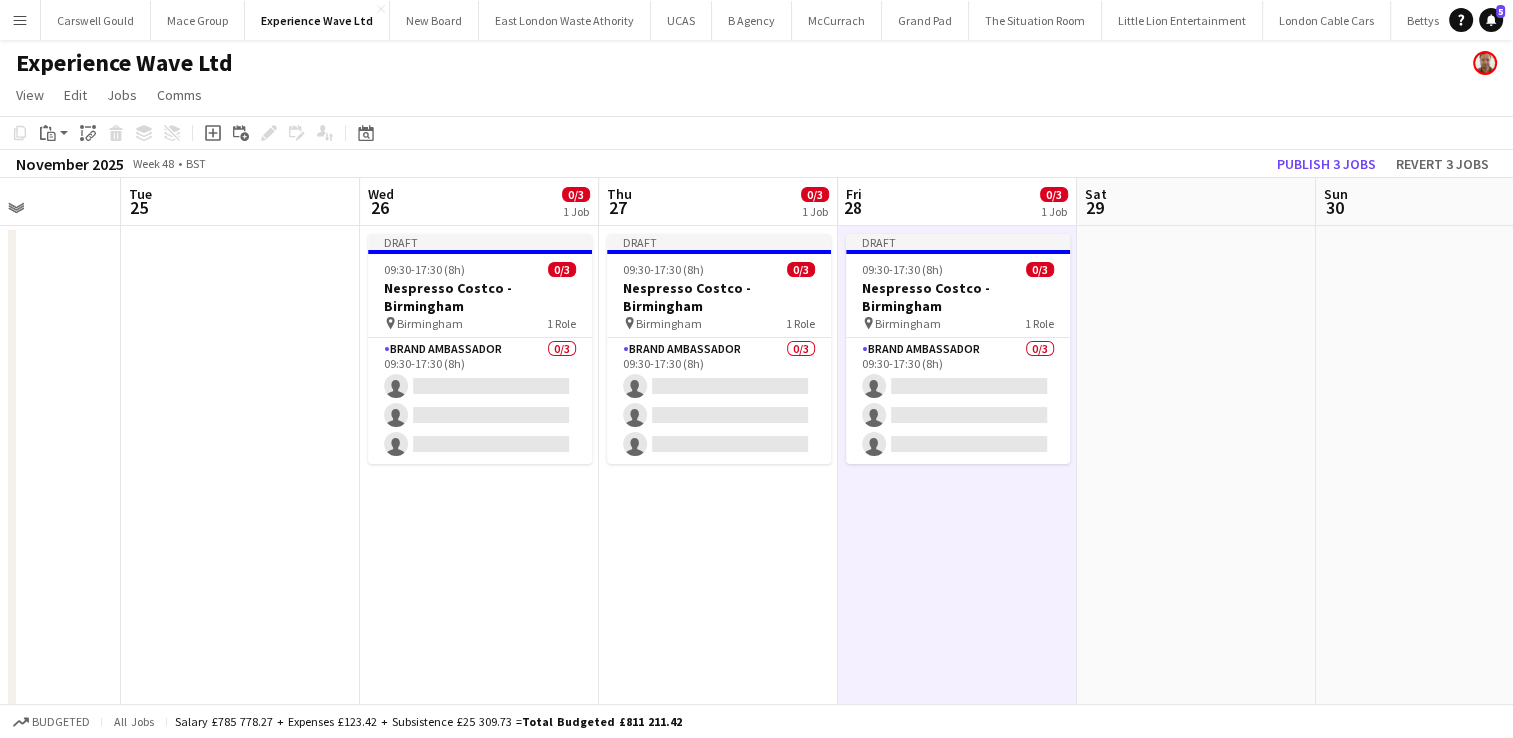 click at bounding box center (1196, 2750) 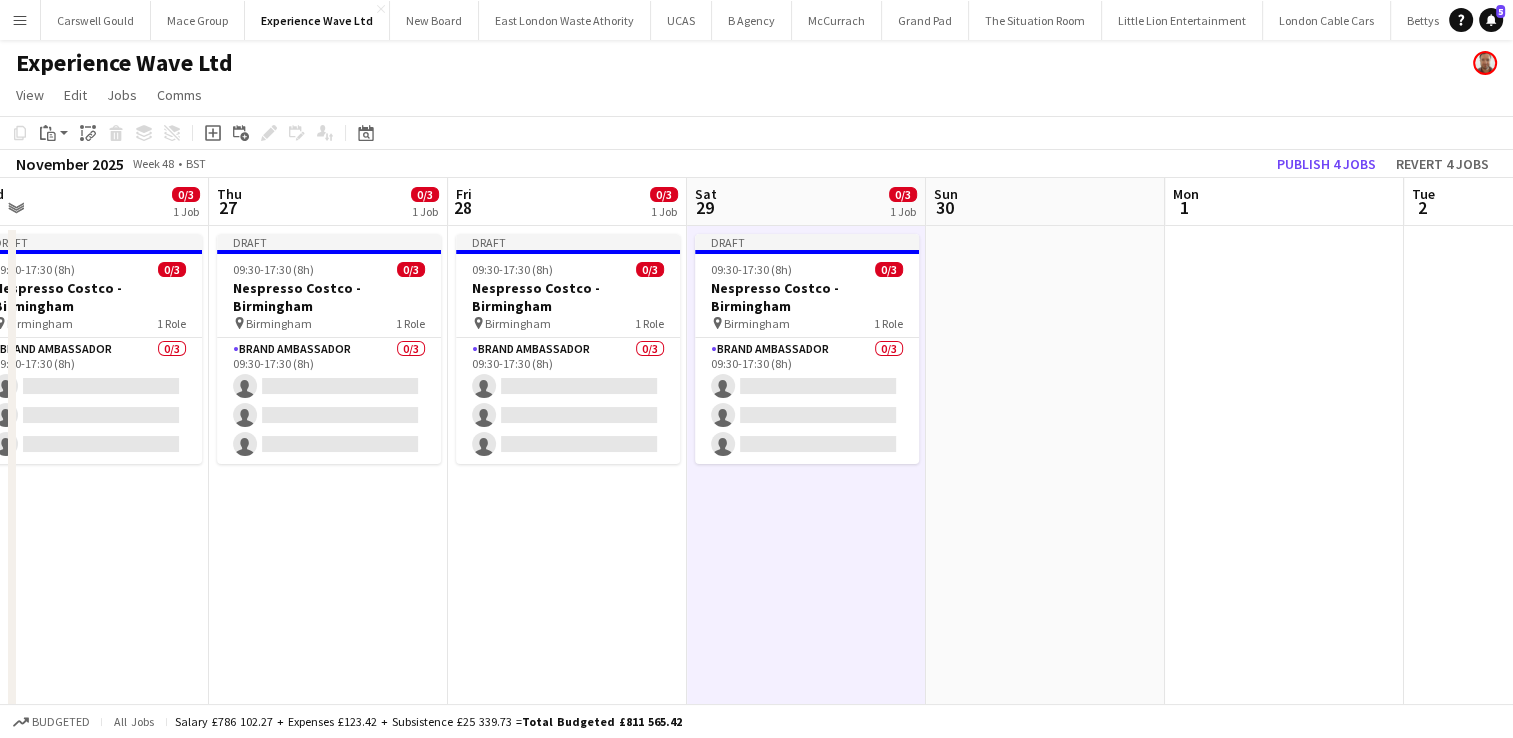 scroll, scrollTop: 0, scrollLeft: 517, axis: horizontal 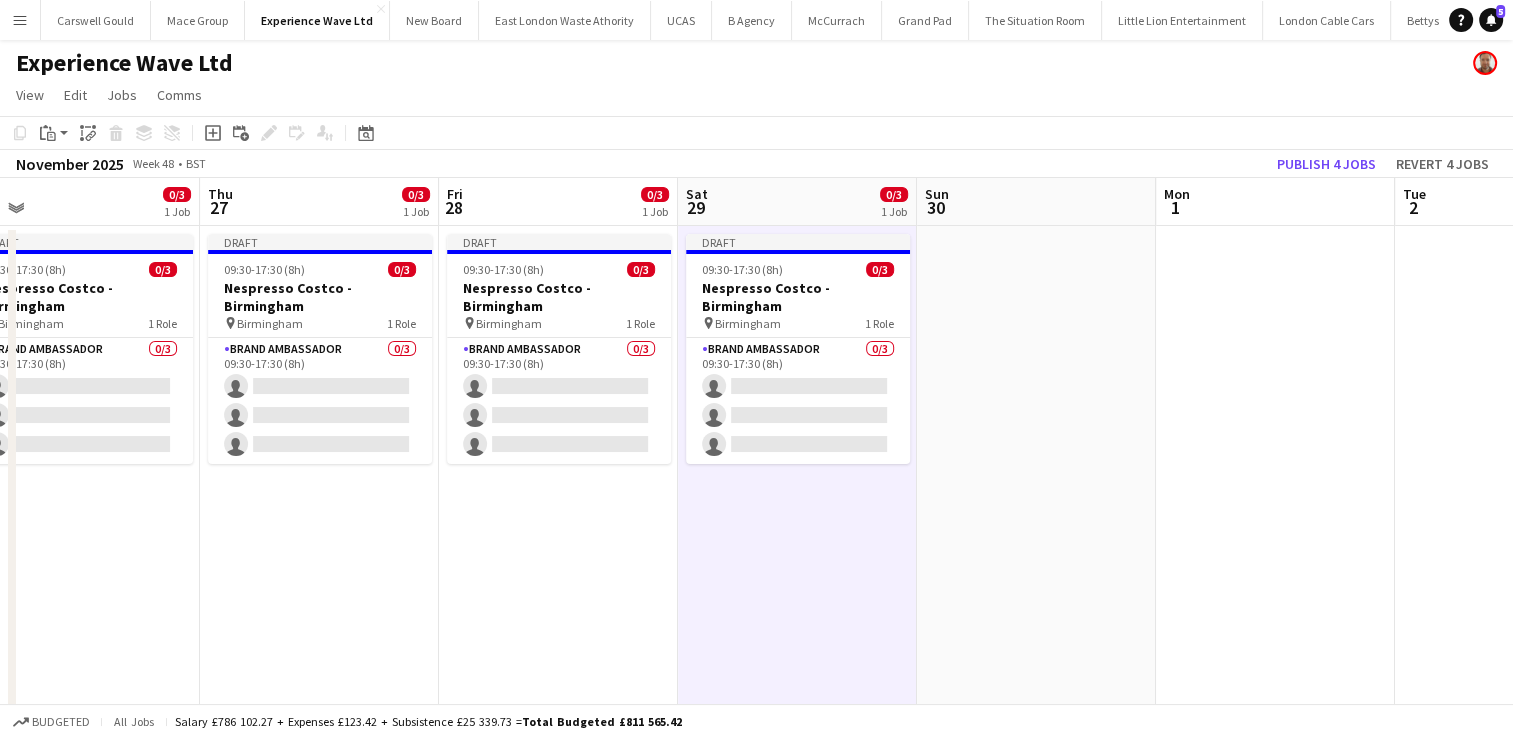 click at bounding box center [1036, 2750] 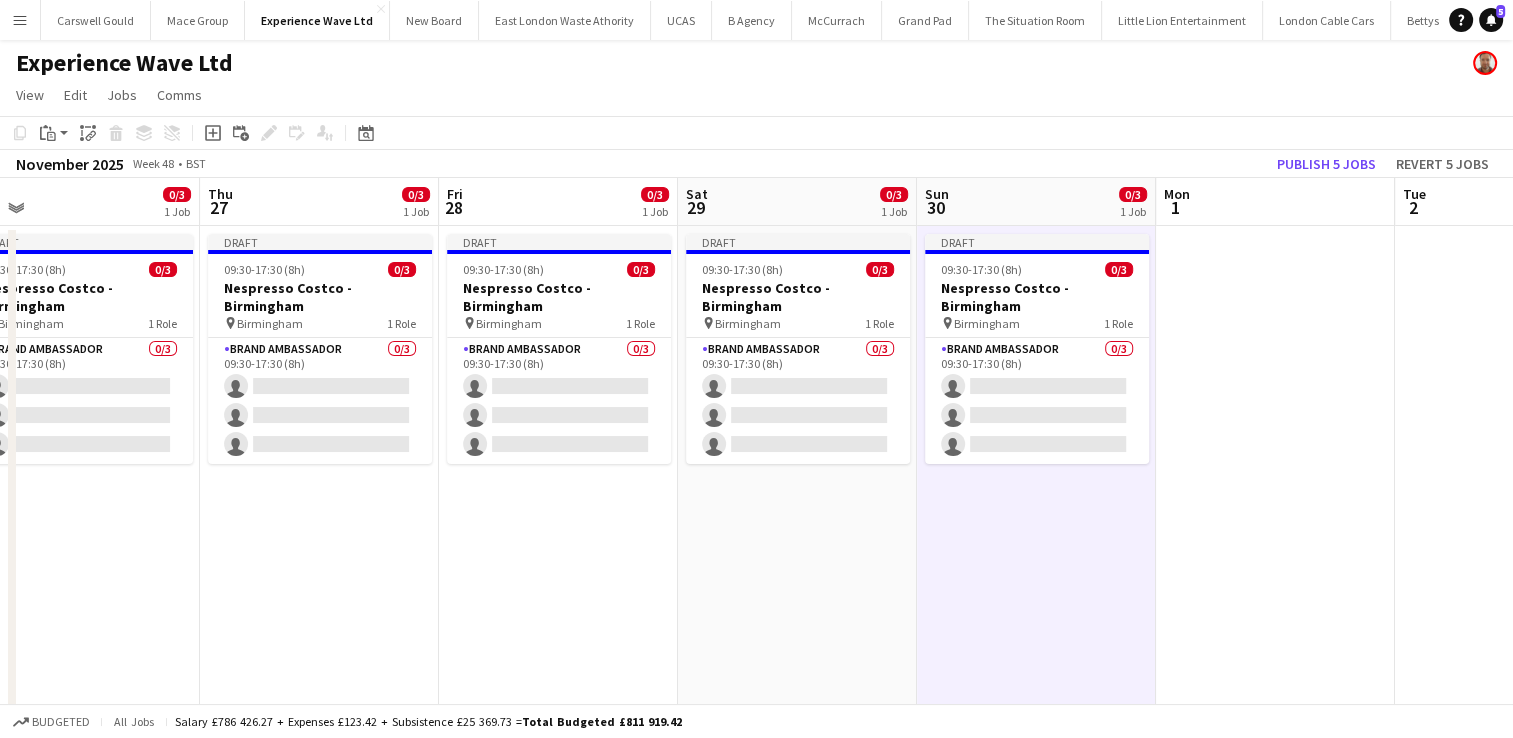 click at bounding box center (1275, 2750) 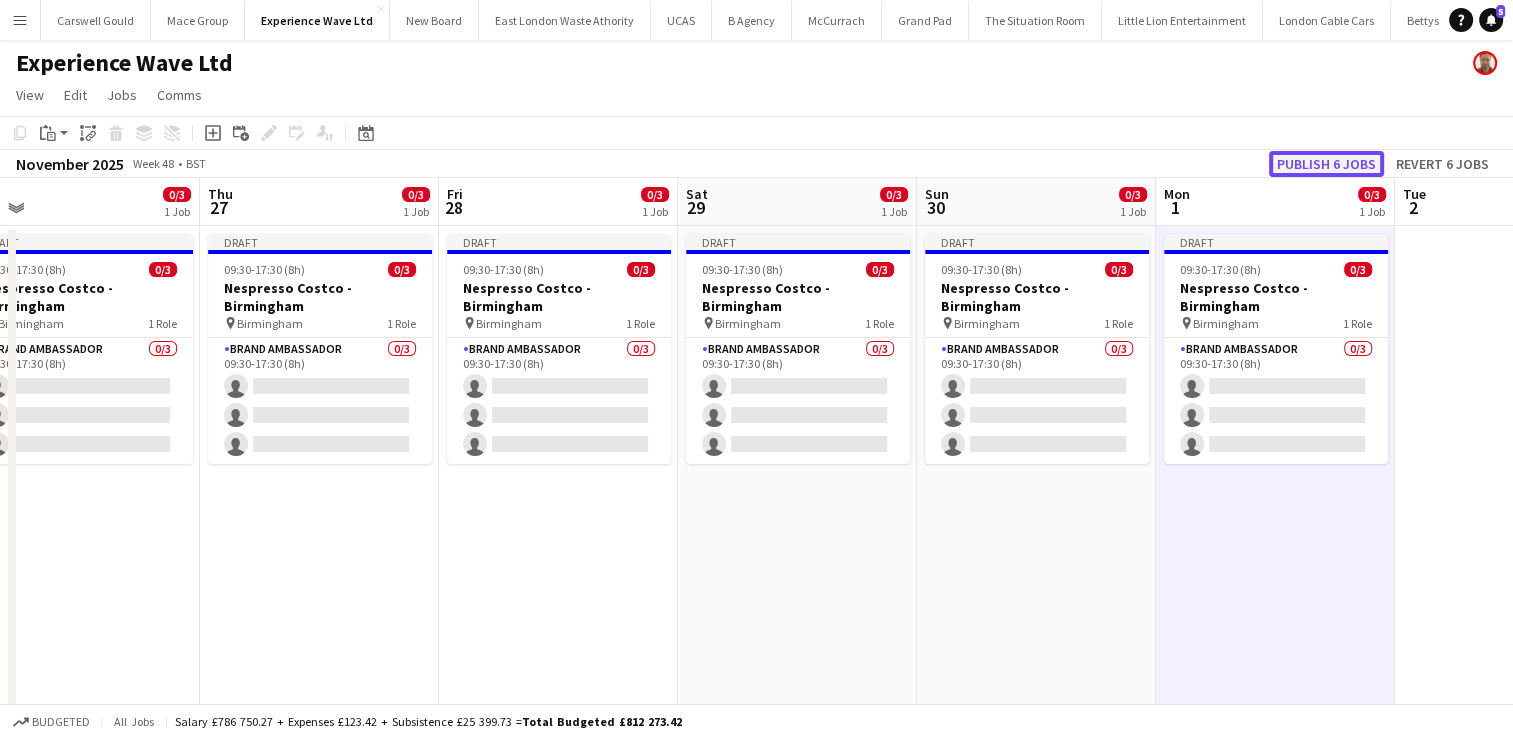 click on "Publish 6 jobs" 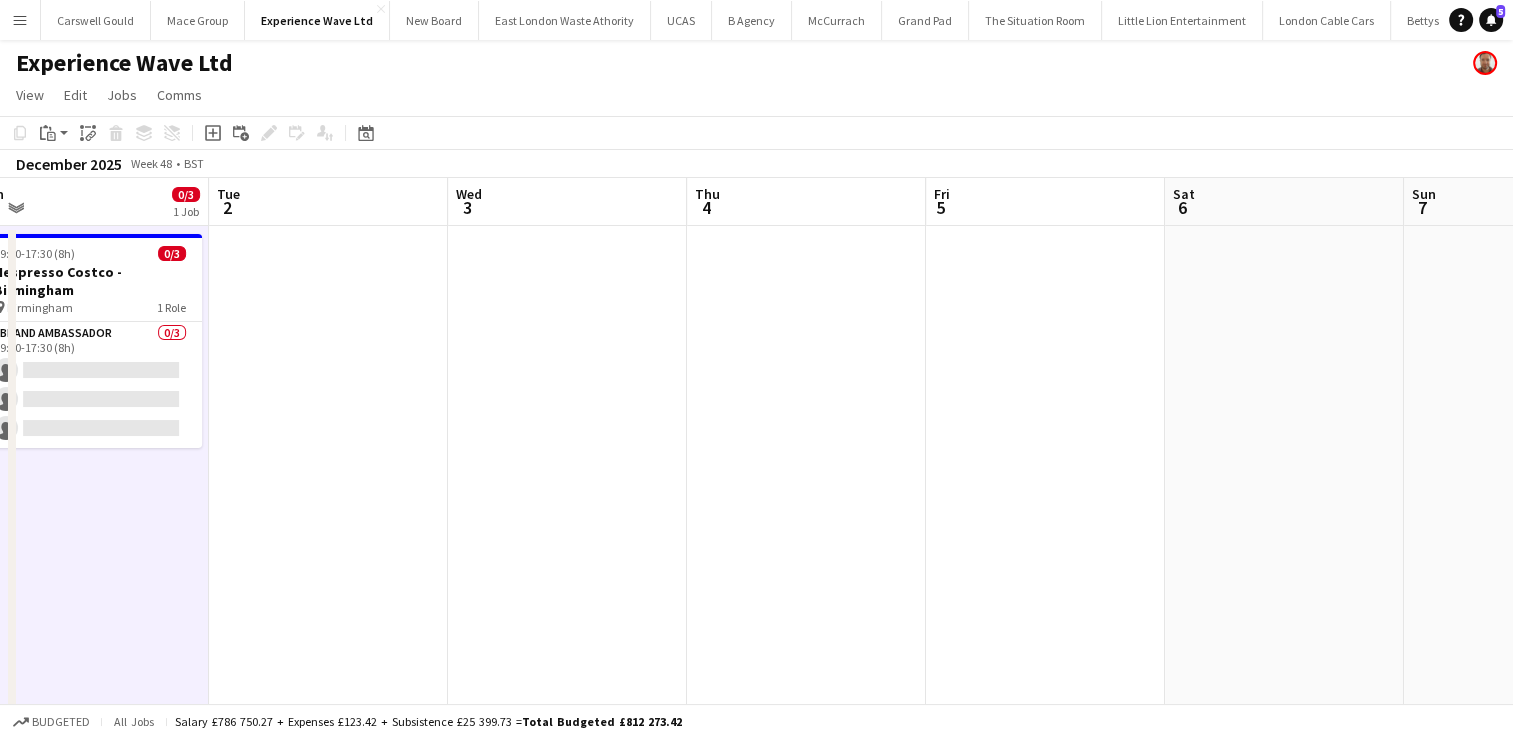 scroll, scrollTop: 0, scrollLeft: 624, axis: horizontal 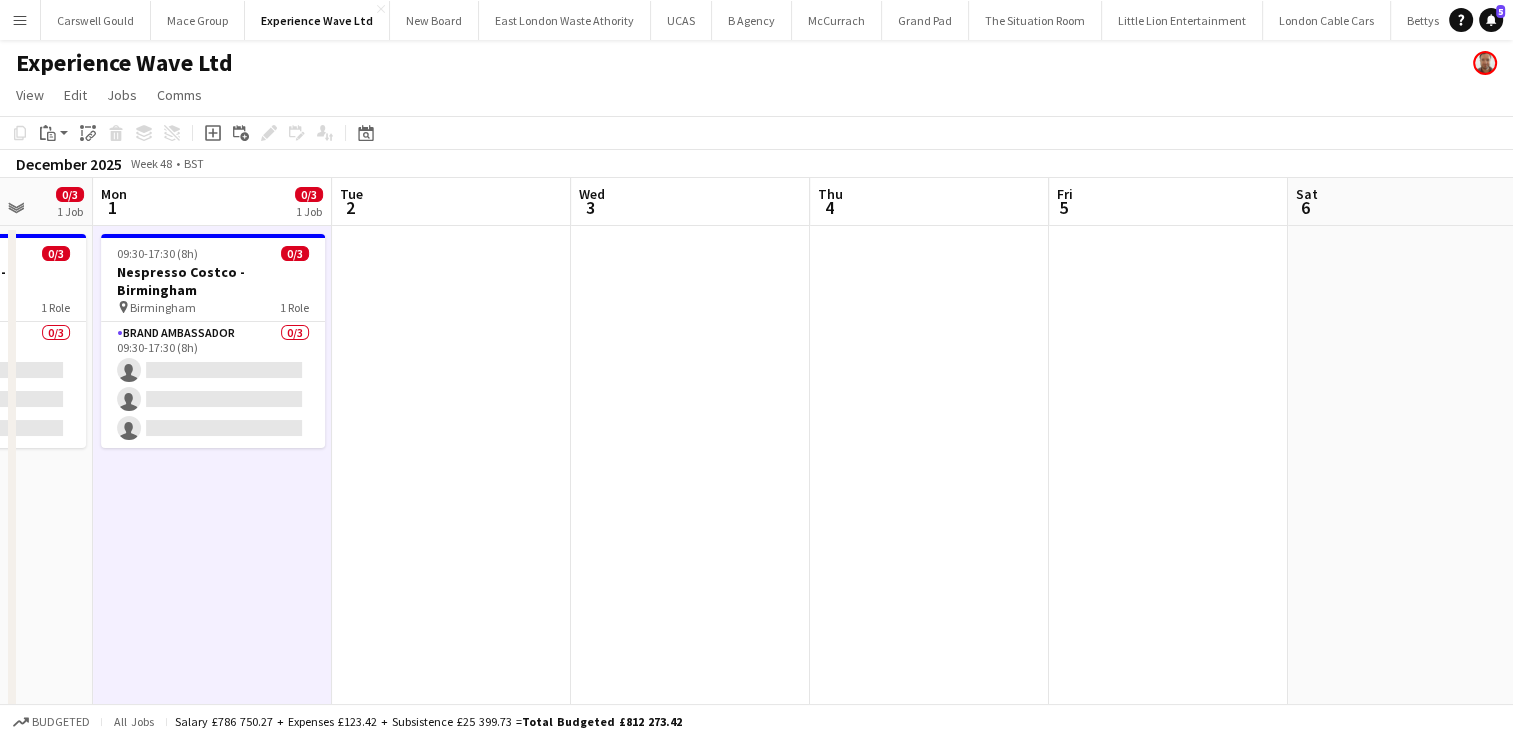 click at bounding box center (929, 2750) 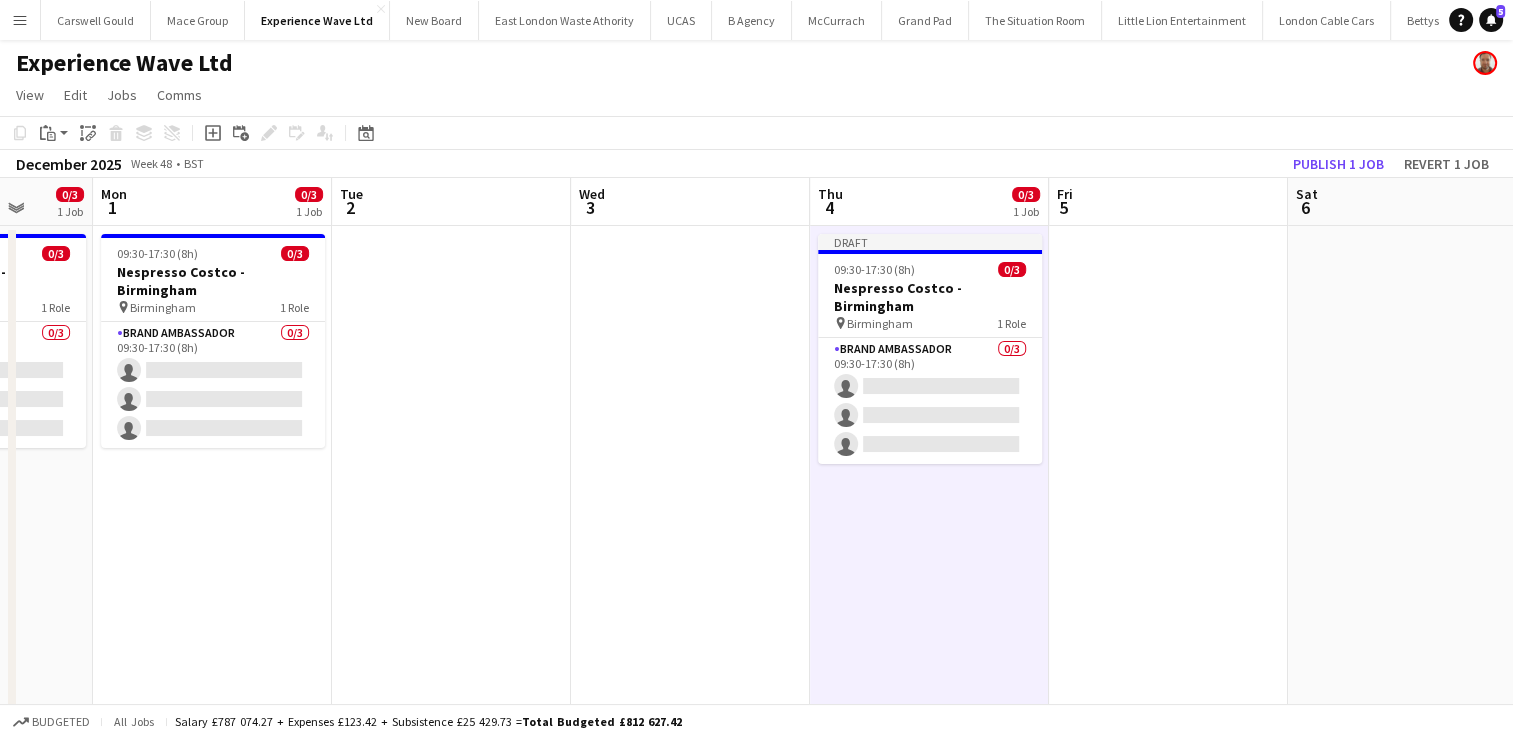 click at bounding box center (1168, 2750) 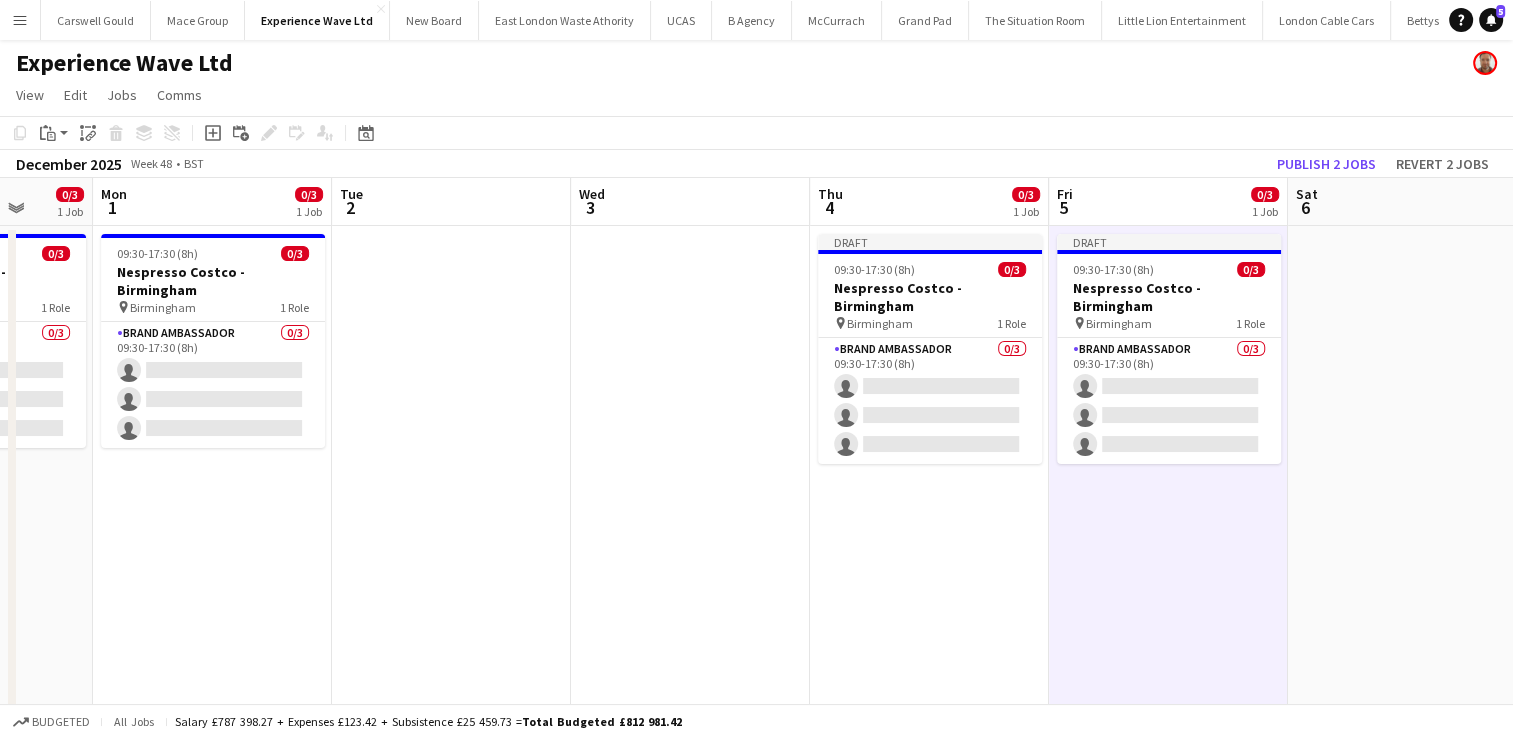 click at bounding box center (1407, 2750) 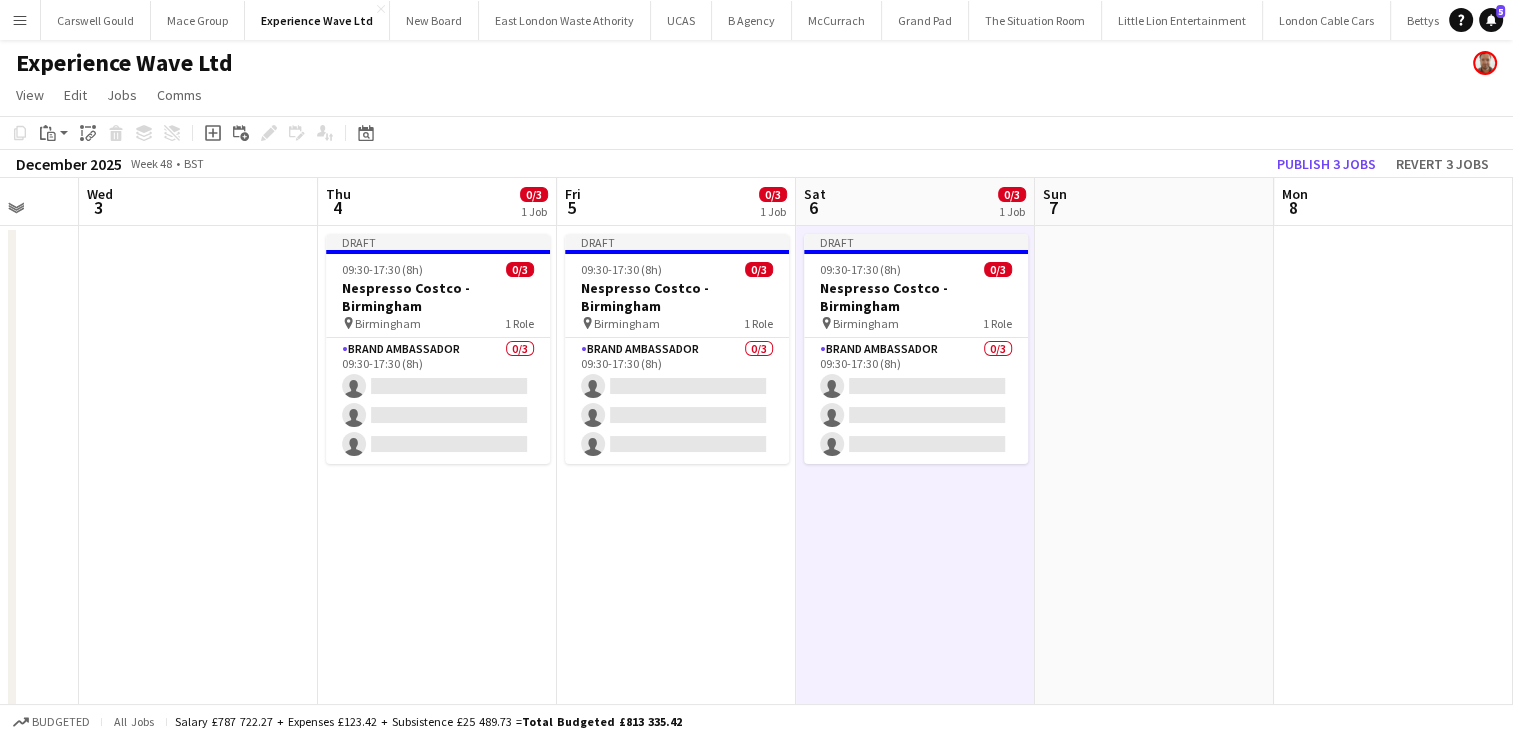 scroll, scrollTop: 0, scrollLeft: 654, axis: horizontal 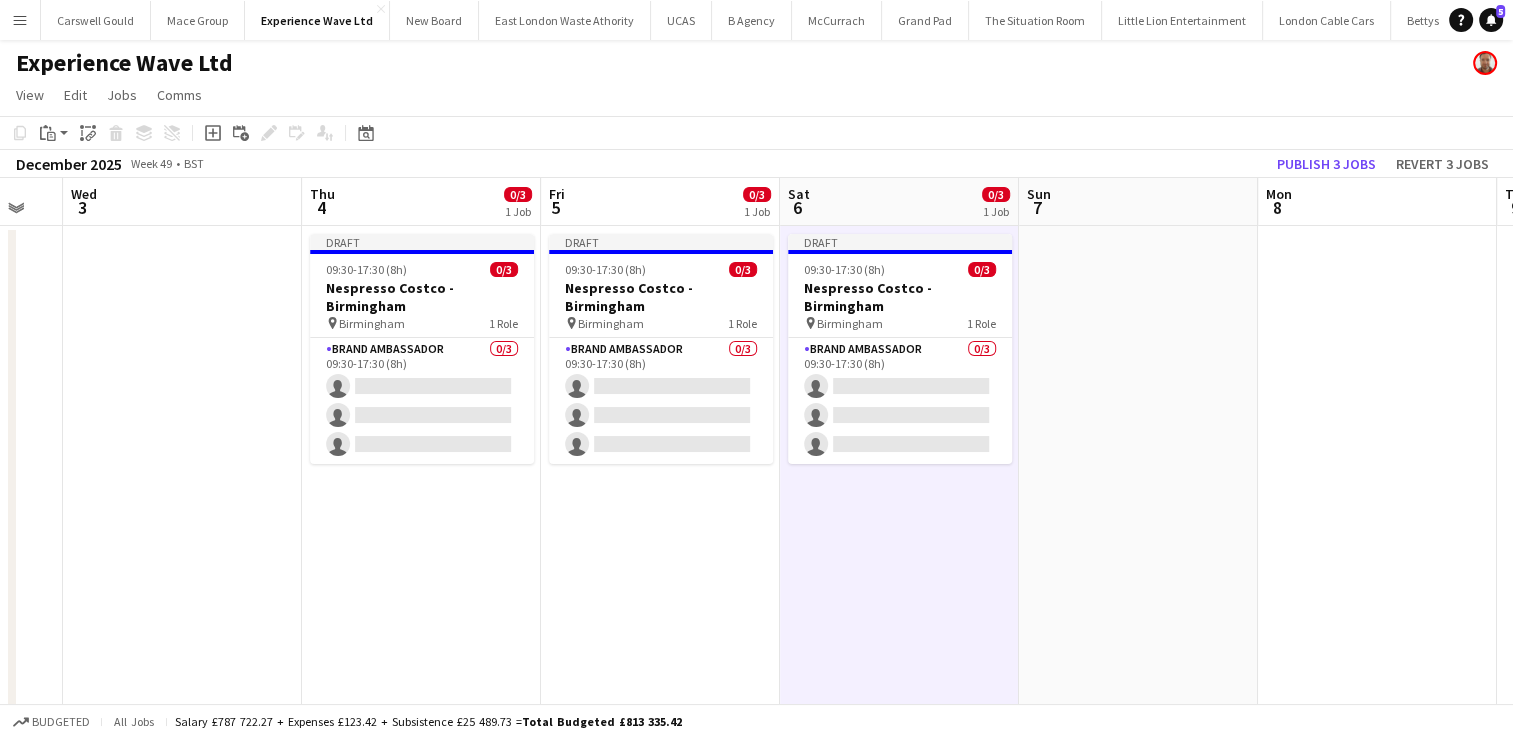 click at bounding box center [1138, 2750] 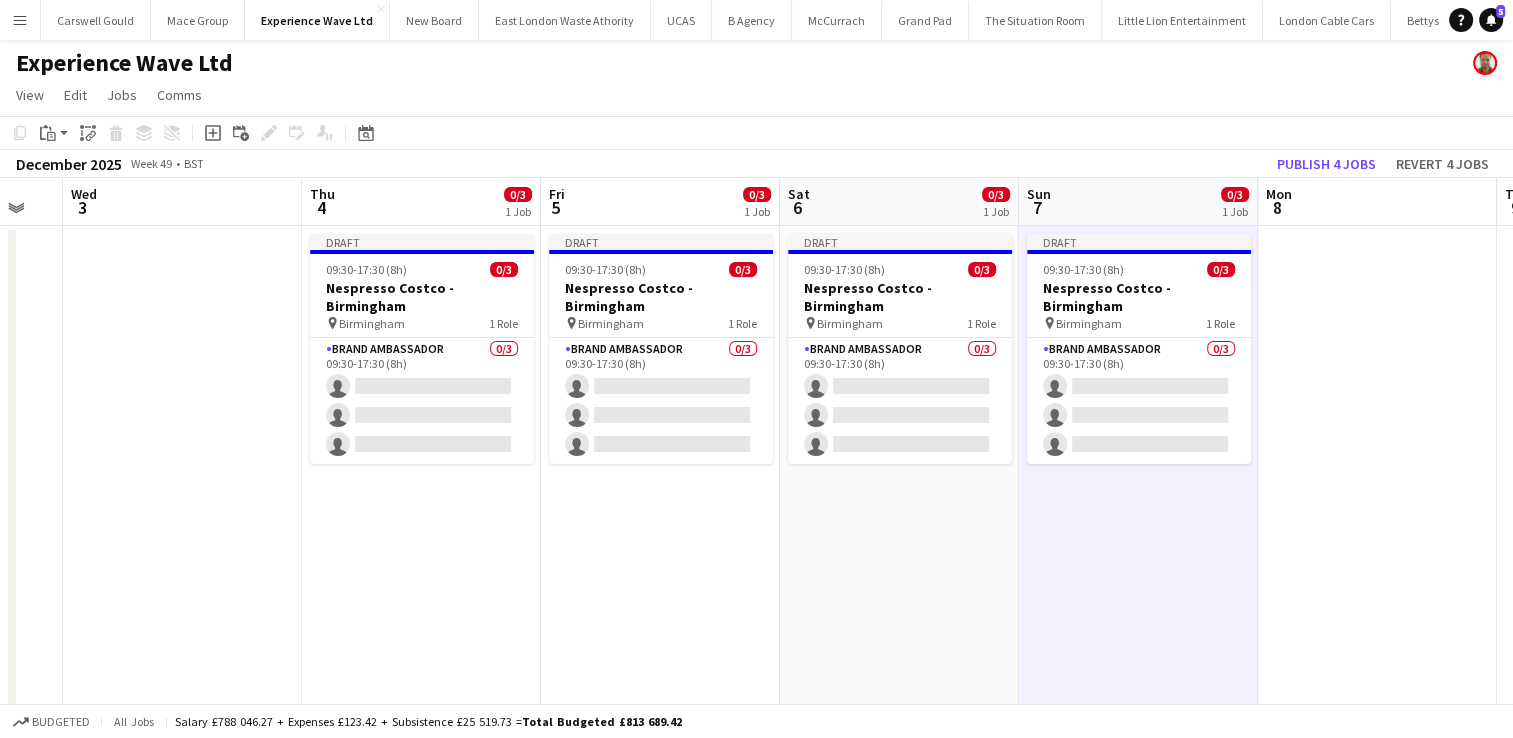 click at bounding box center [1377, 2750] 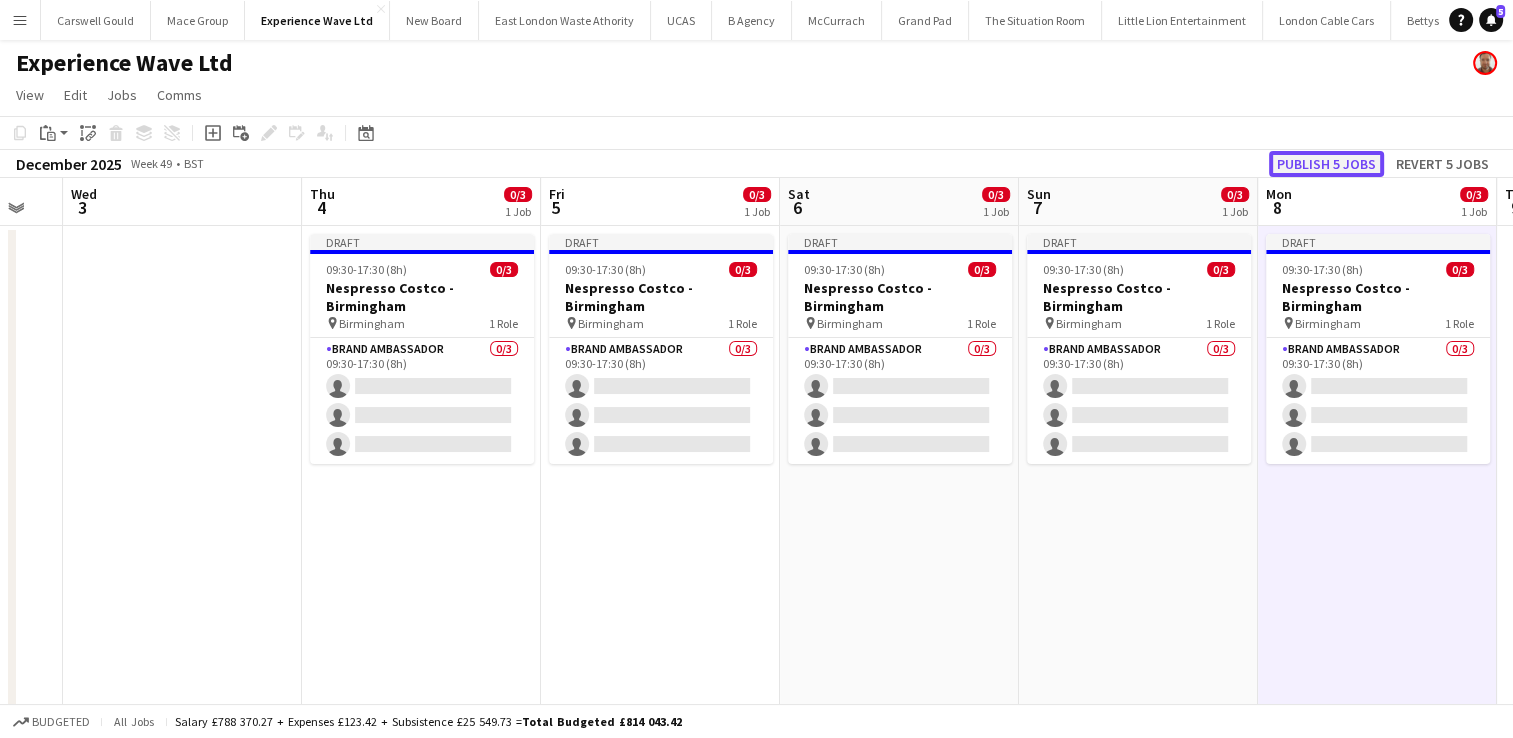 click on "Publish 5 jobs" 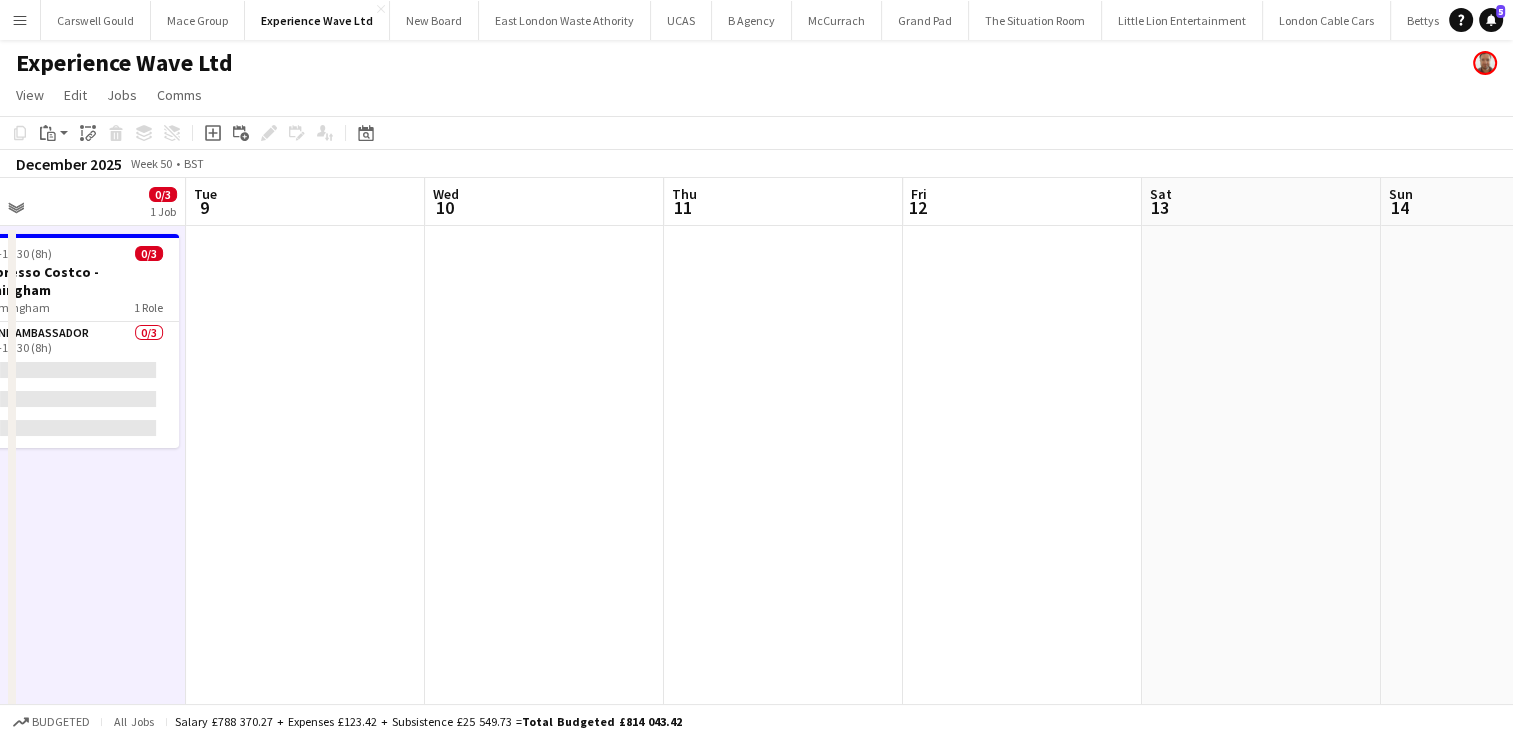 scroll, scrollTop: 0, scrollLeft: 808, axis: horizontal 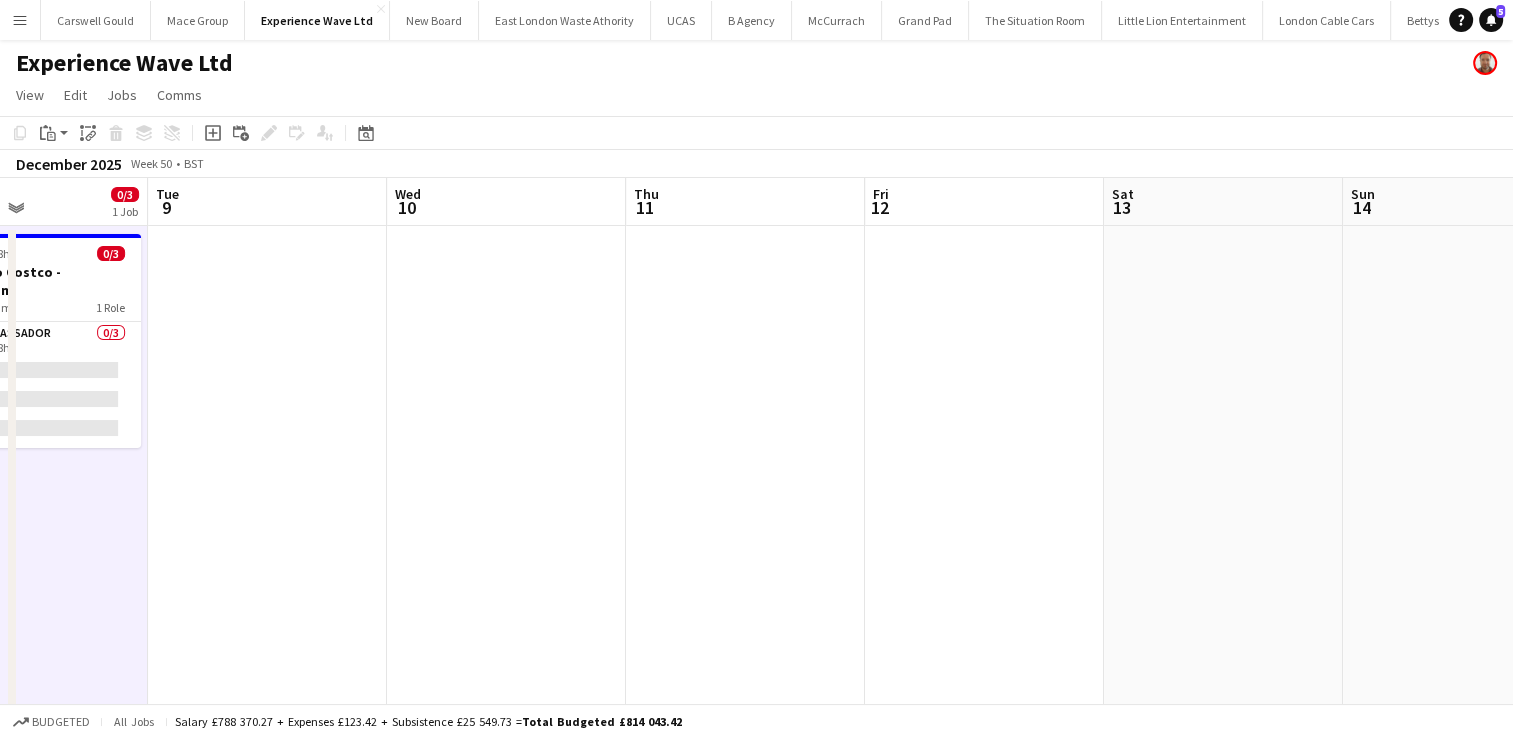 click at bounding box center [745, 2750] 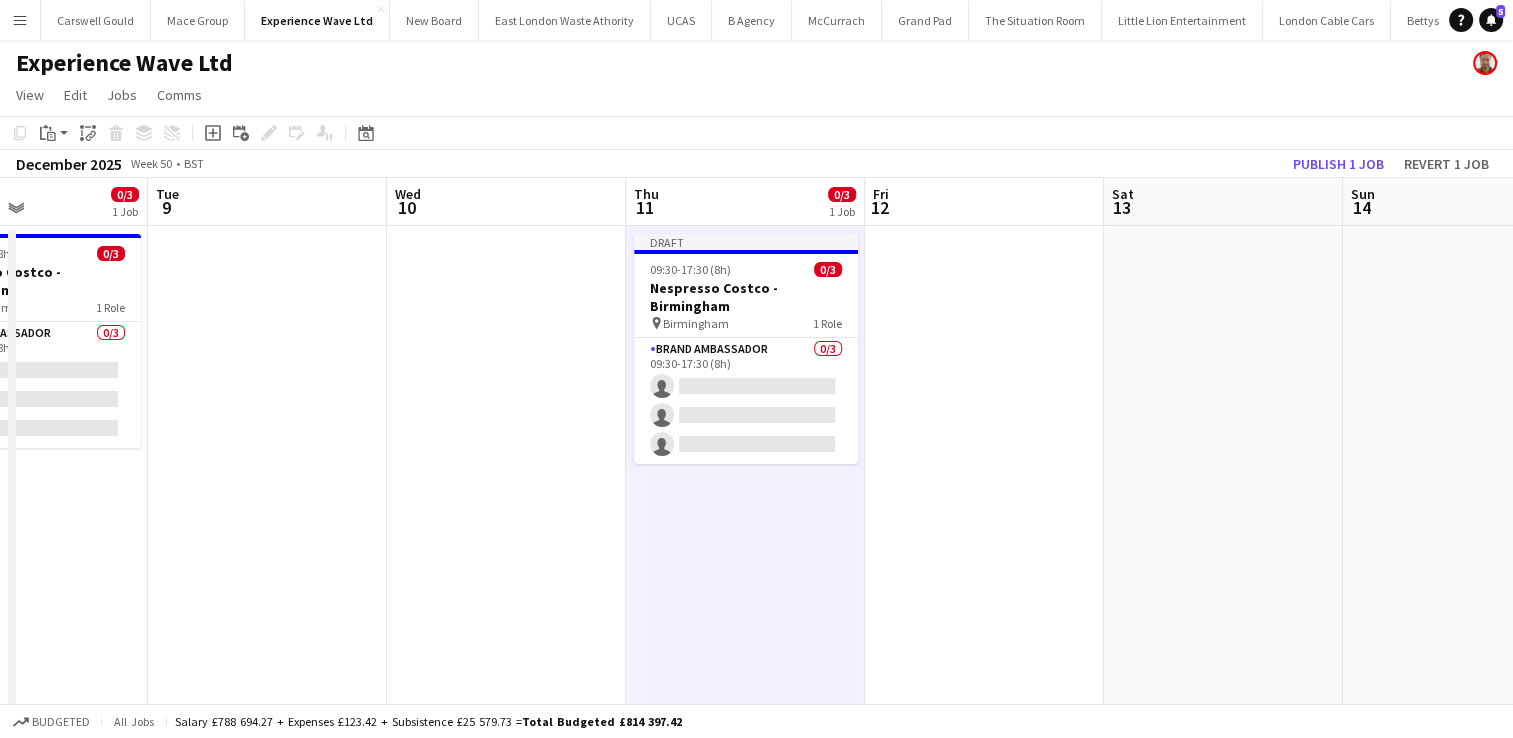 click at bounding box center (984, 2750) 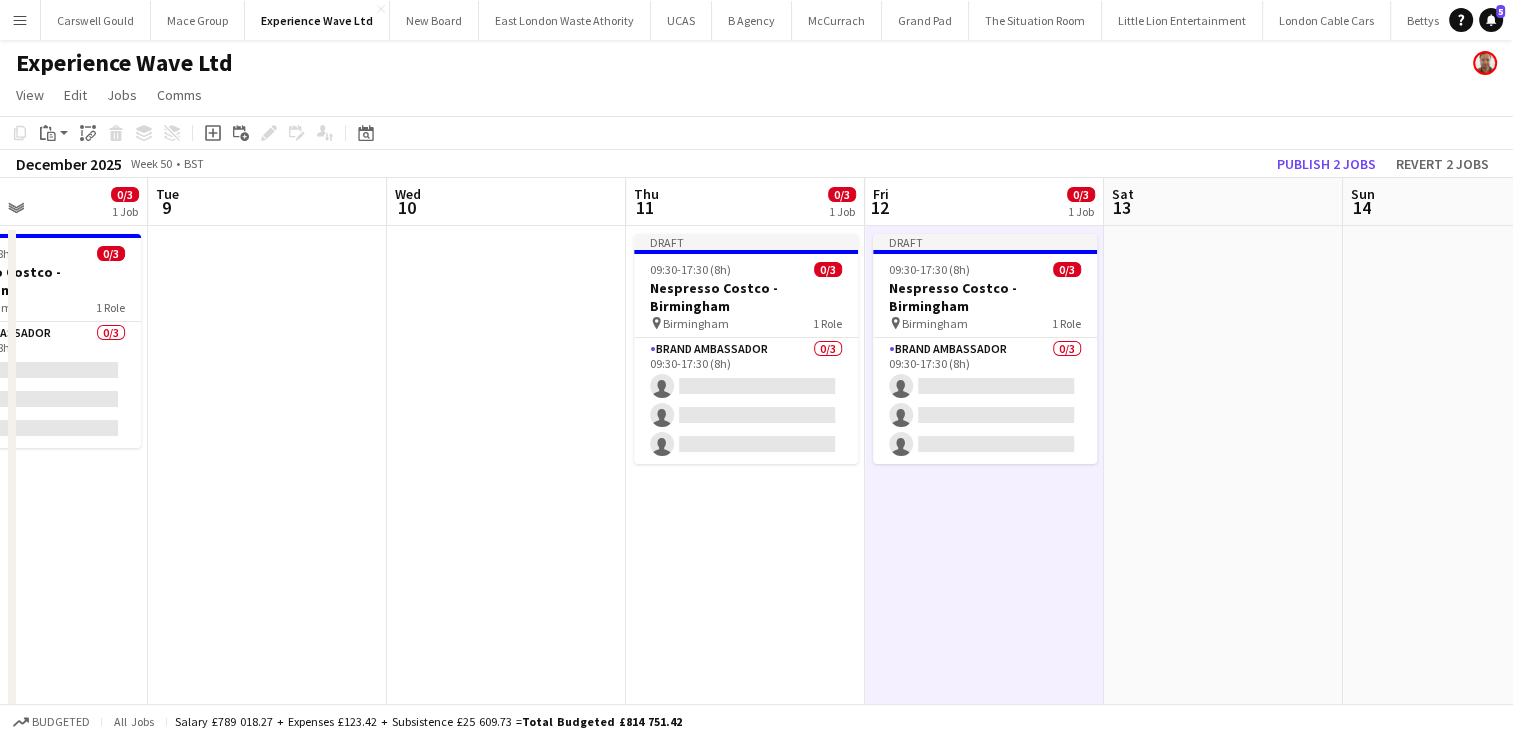 click at bounding box center (1223, 2750) 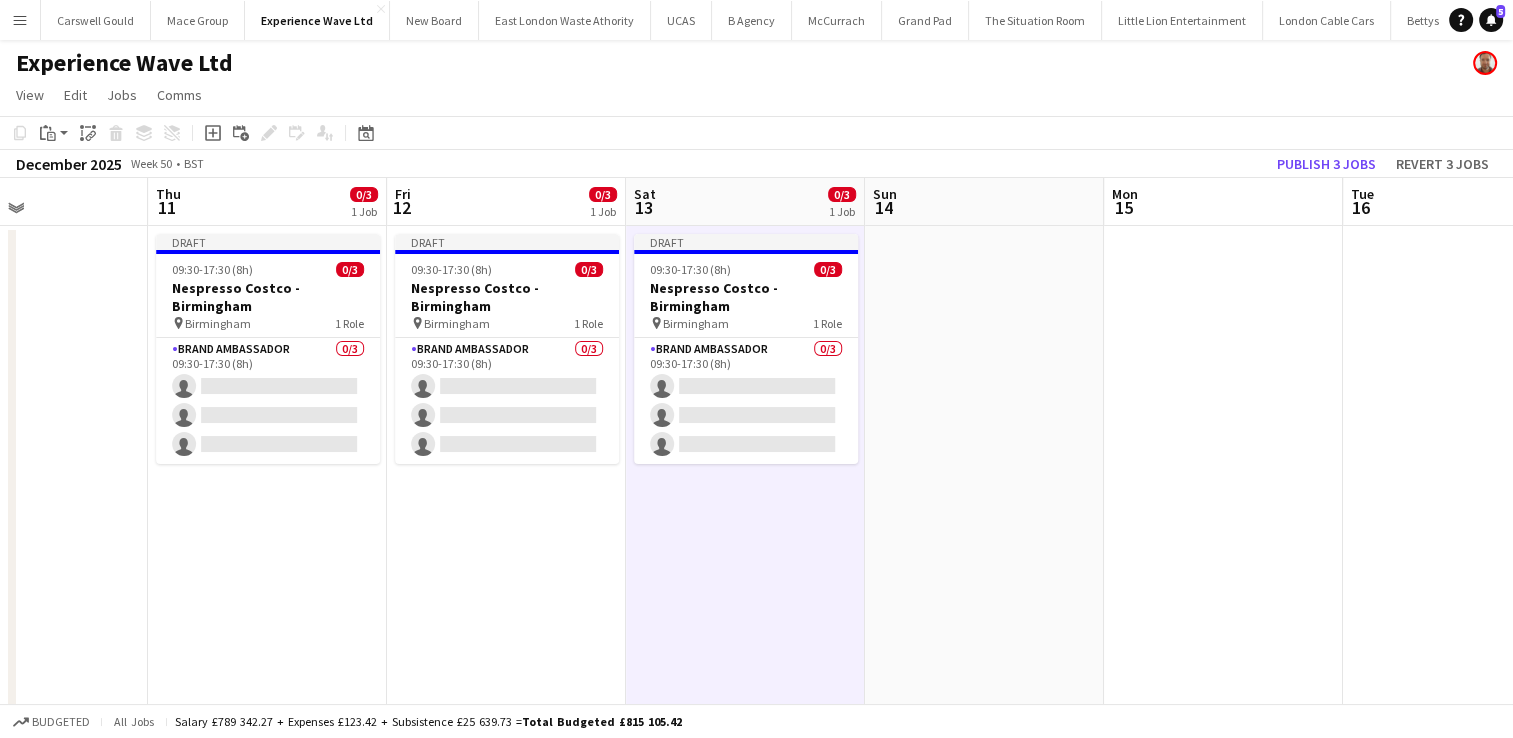 scroll, scrollTop: 0, scrollLeft: 691, axis: horizontal 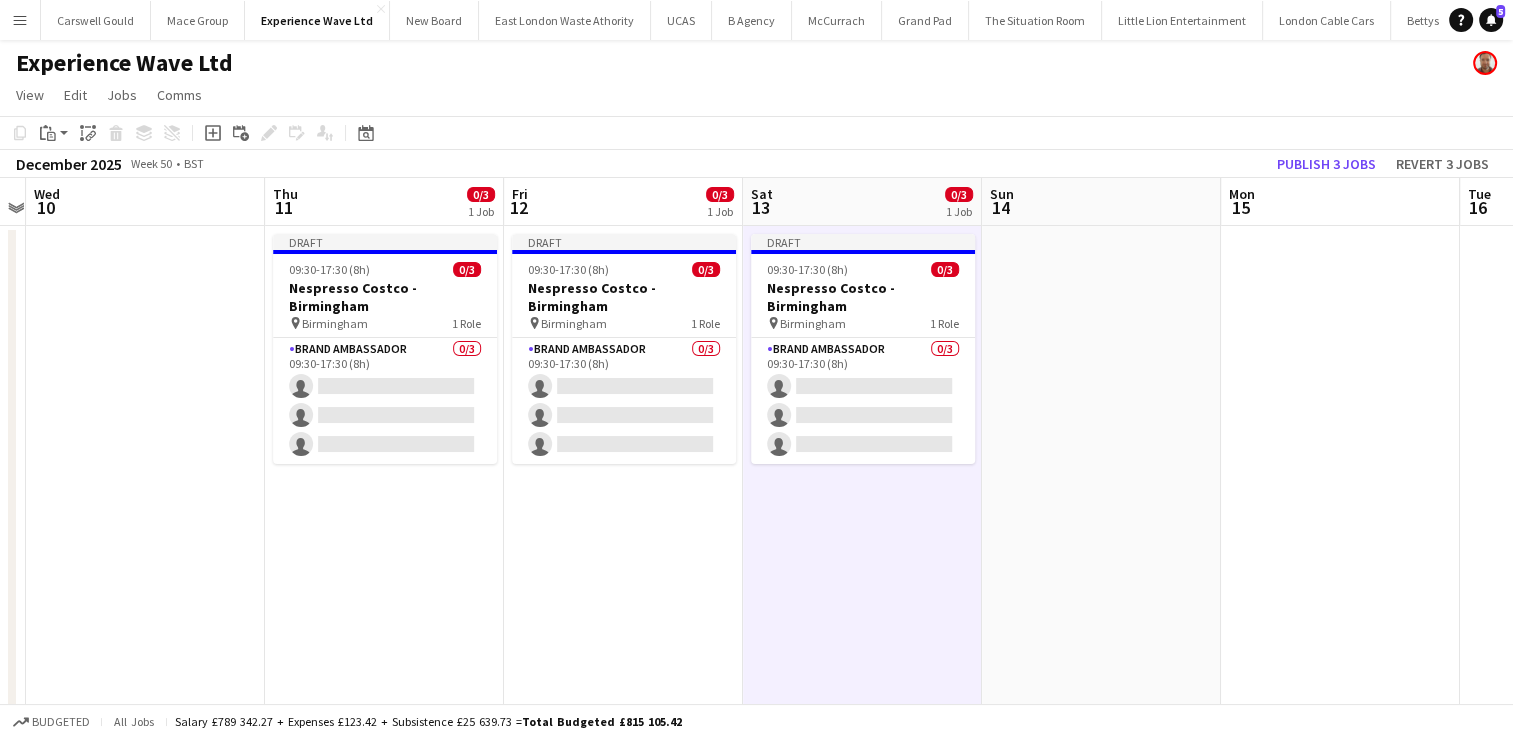 click at bounding box center [1101, 2750] 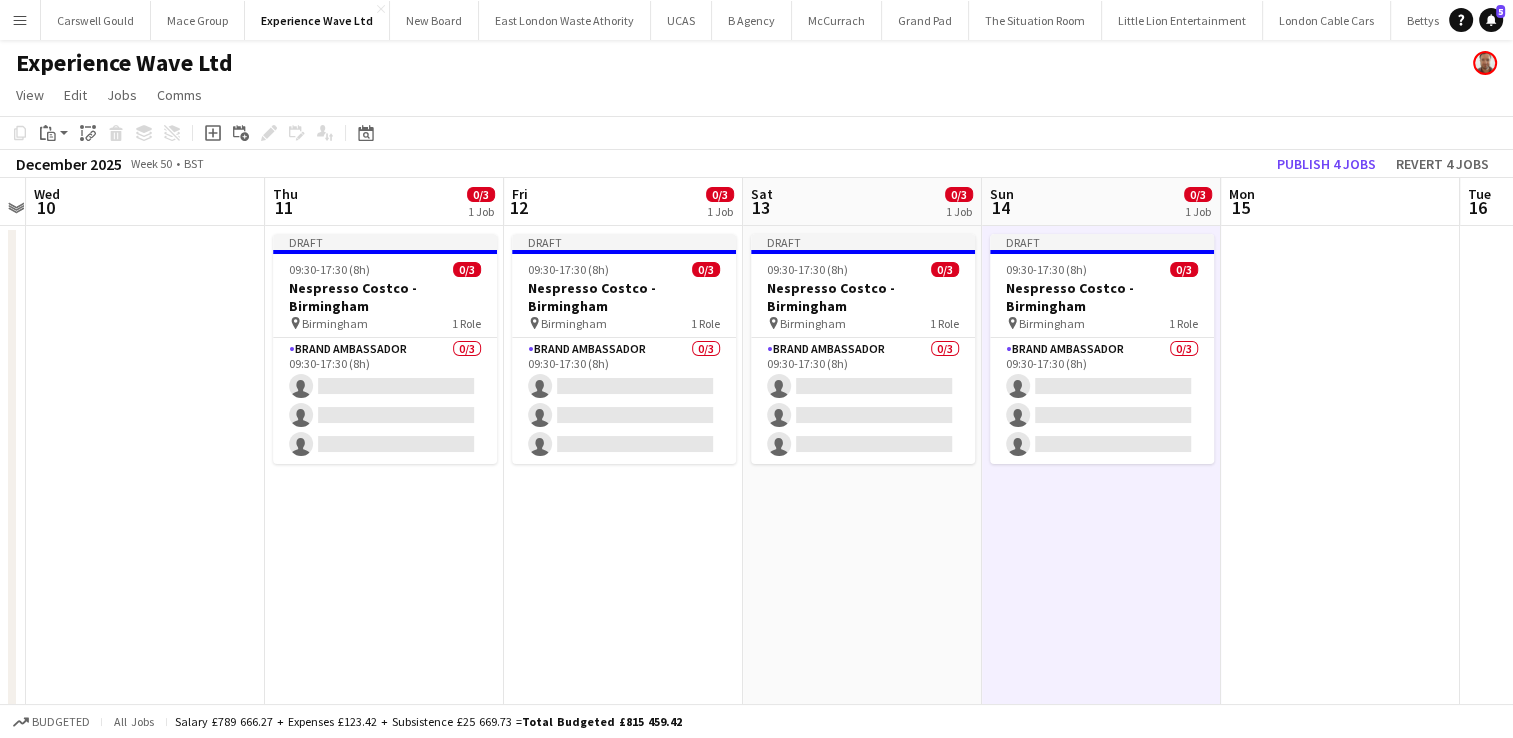 click at bounding box center (1340, 2750) 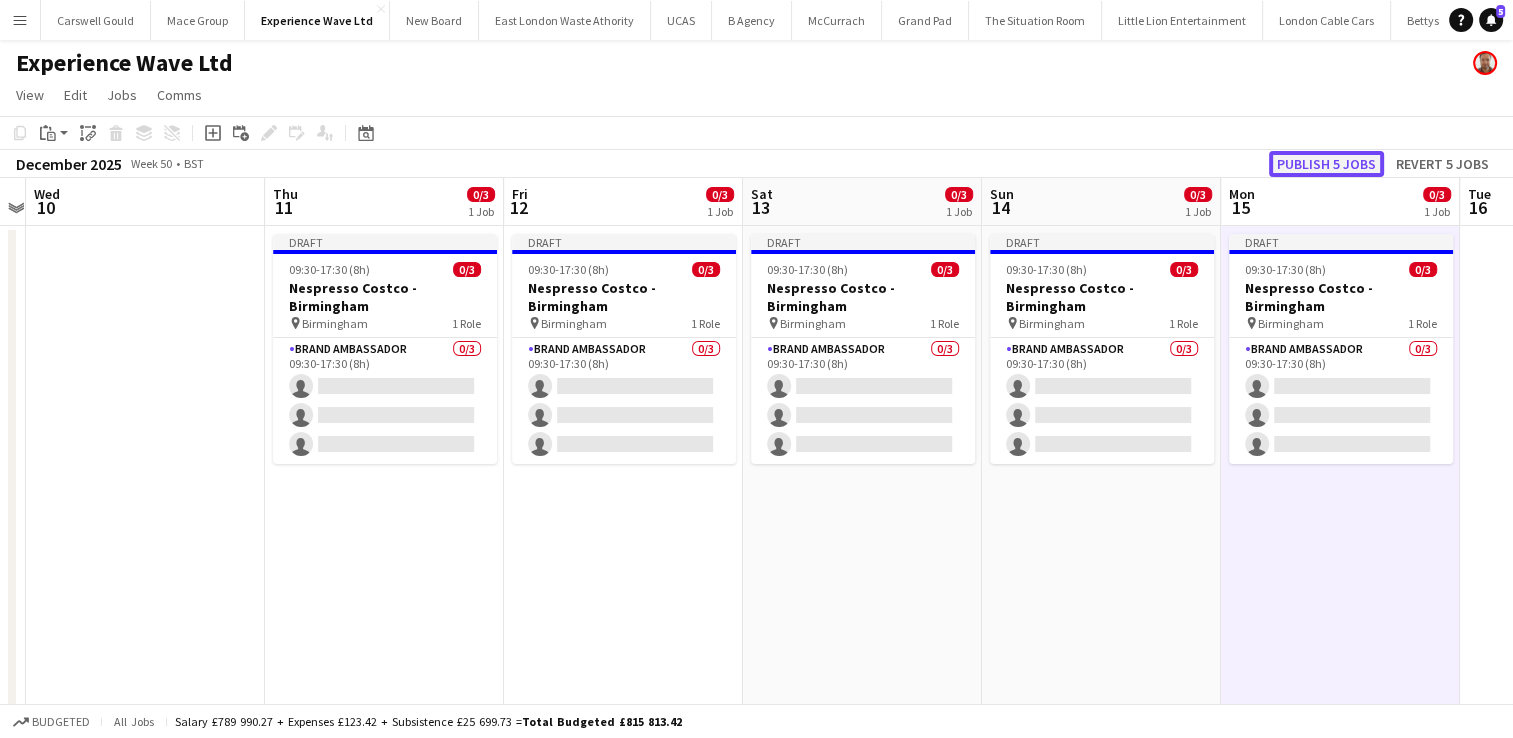 click on "Publish 5 jobs" 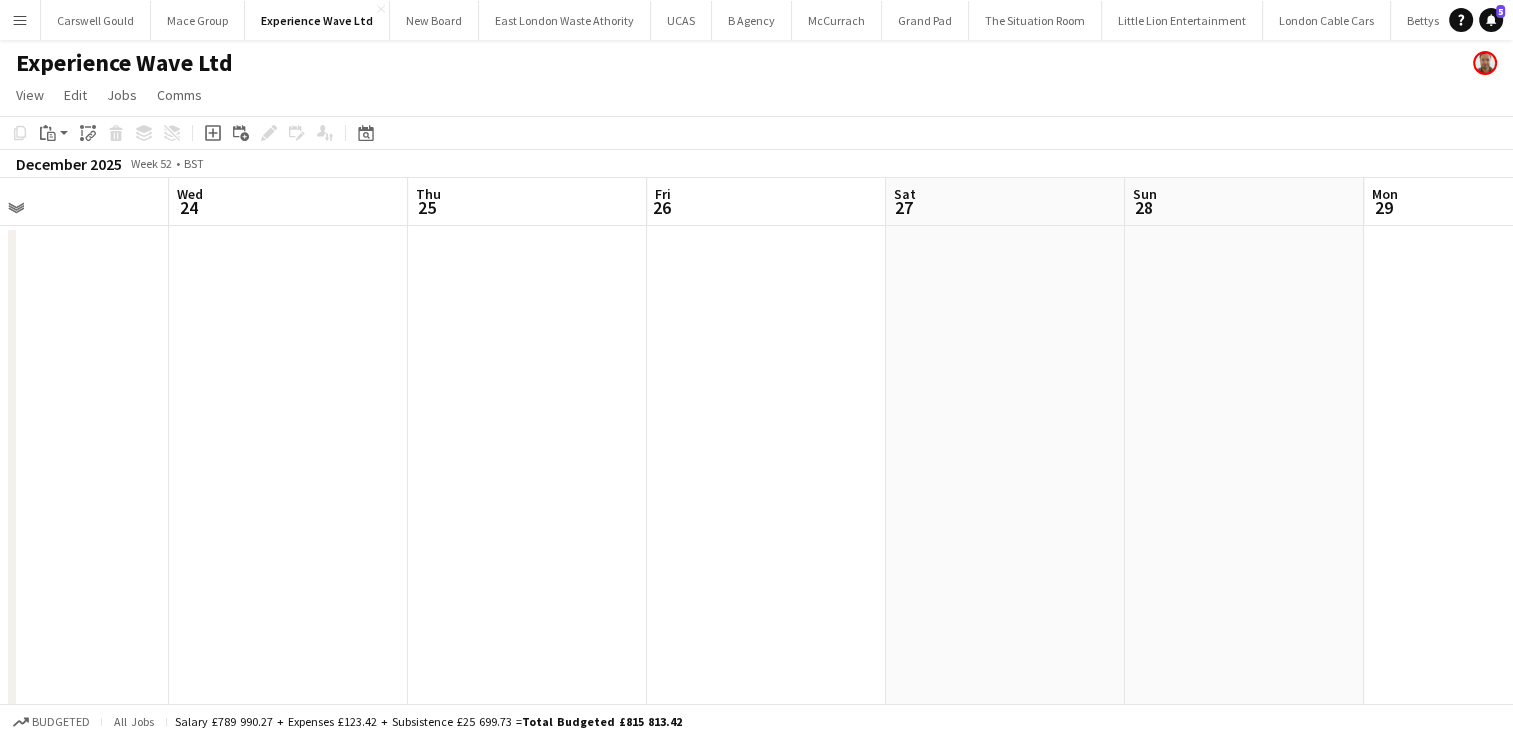 scroll, scrollTop: 0, scrollLeft: 800, axis: horizontal 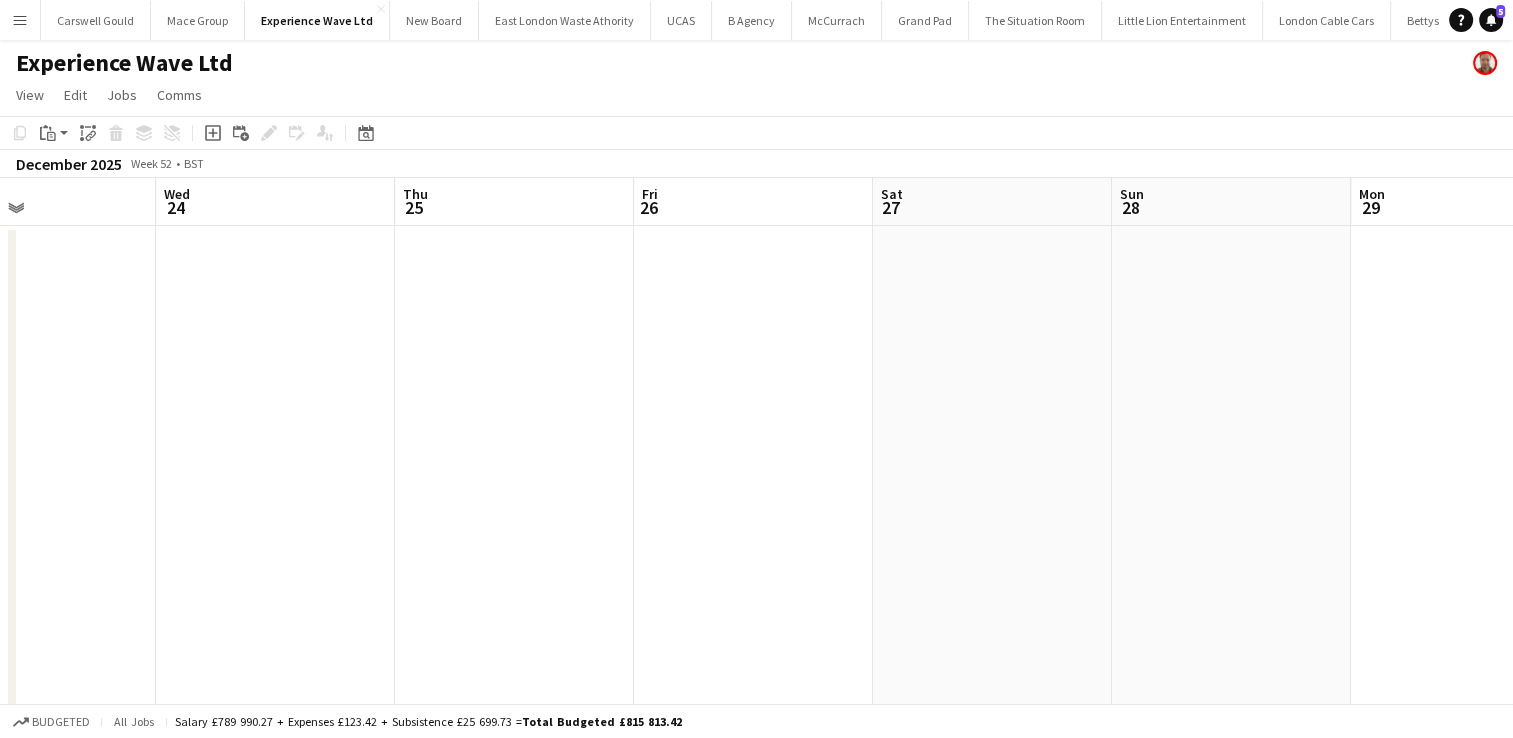 click at bounding box center [992, 2750] 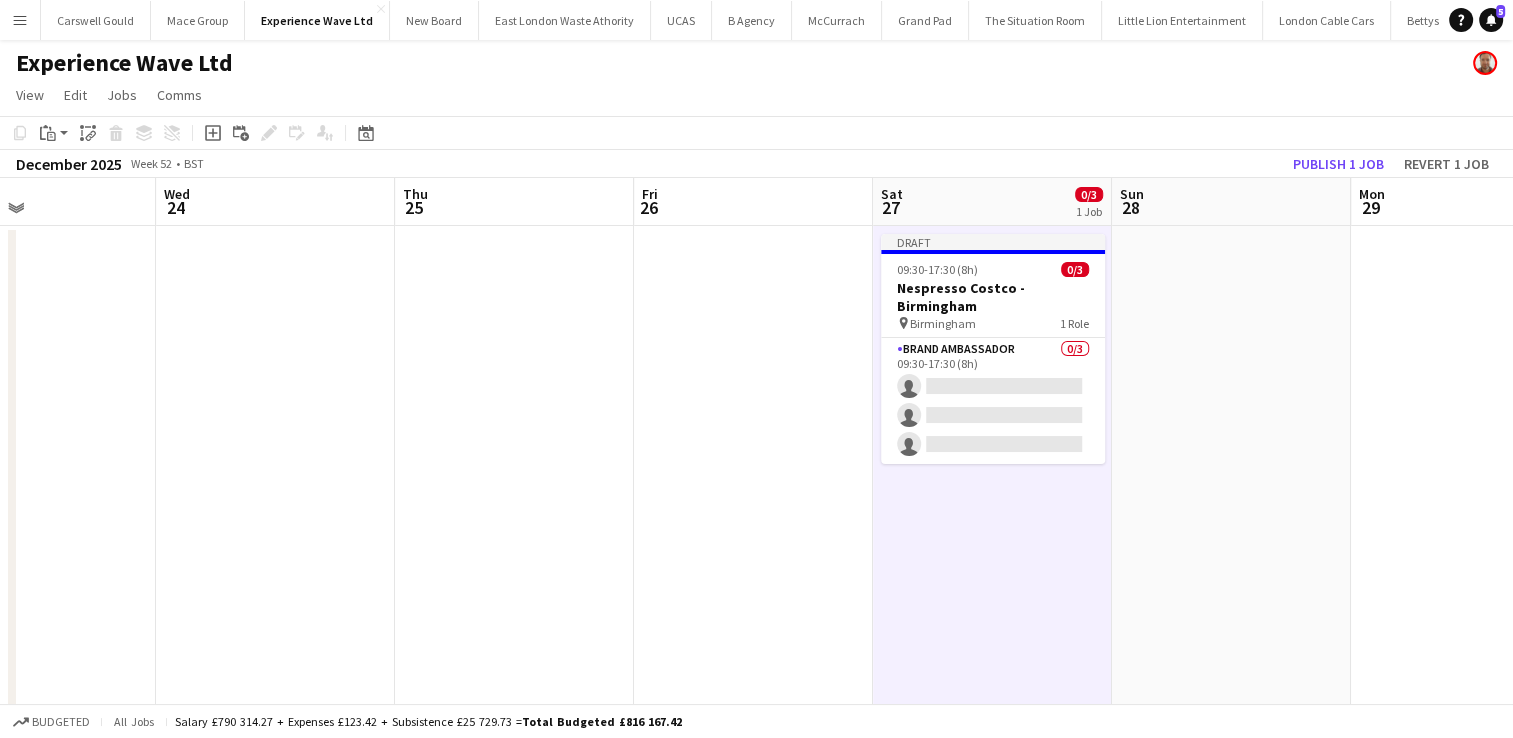 click at bounding box center [1231, 2750] 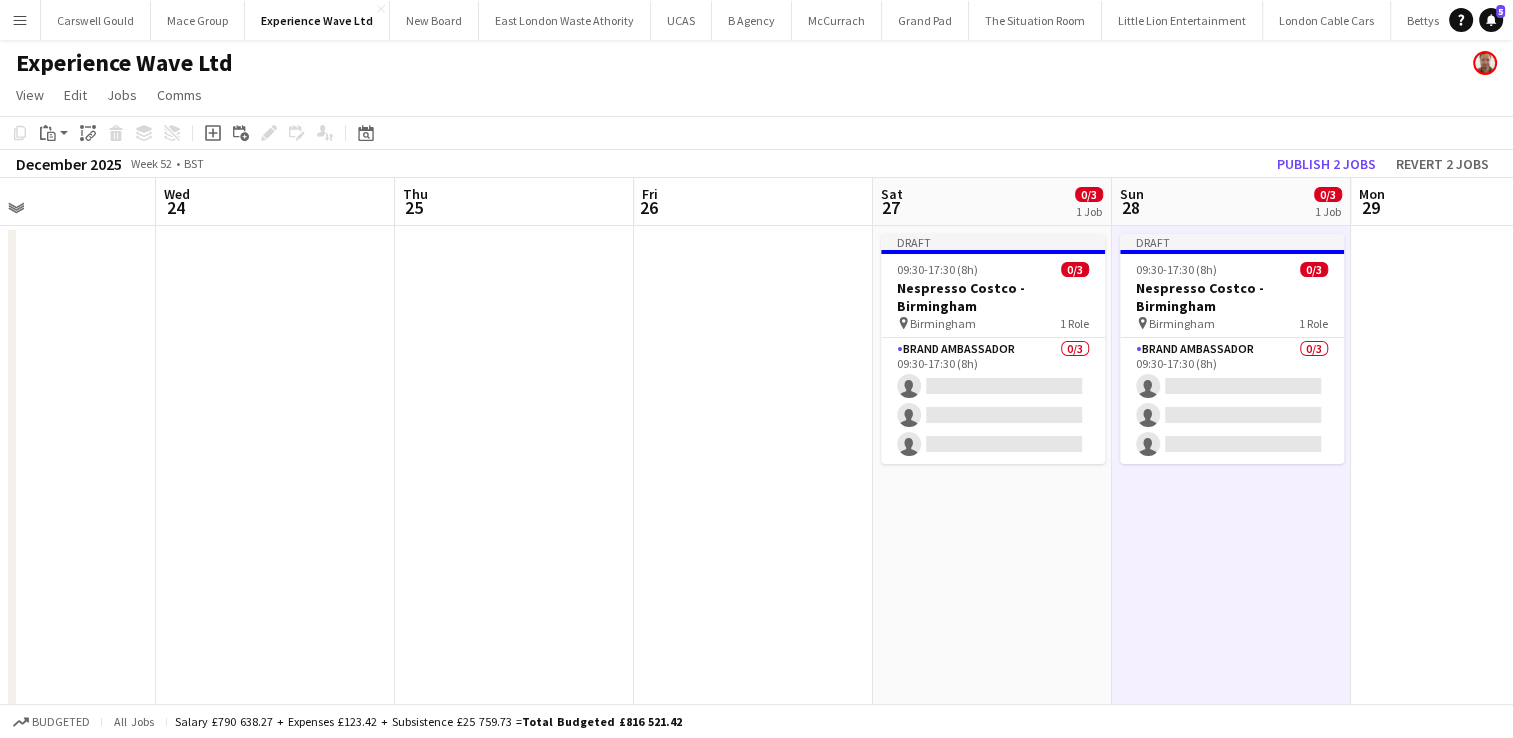 click at bounding box center (1470, 2750) 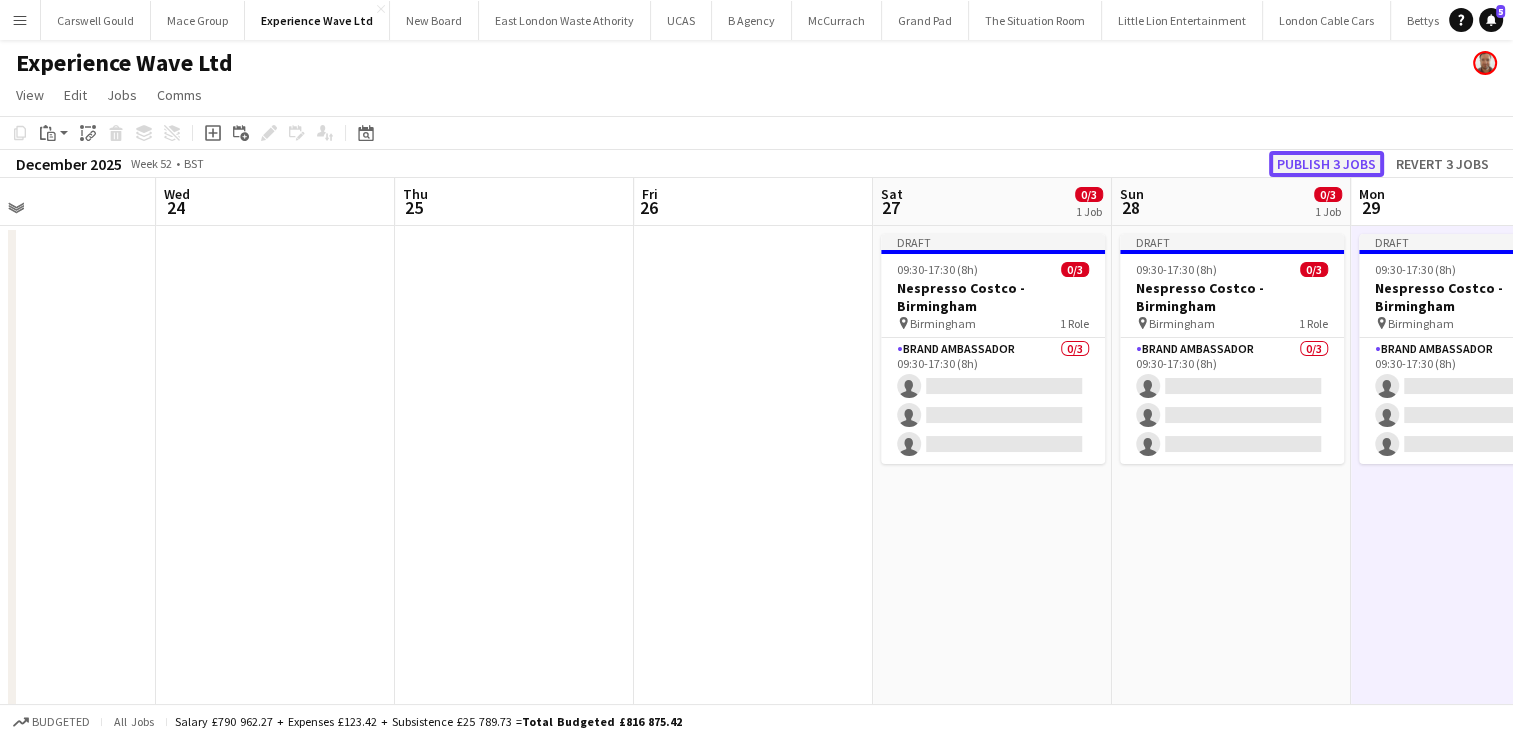 click on "Publish 3 jobs" 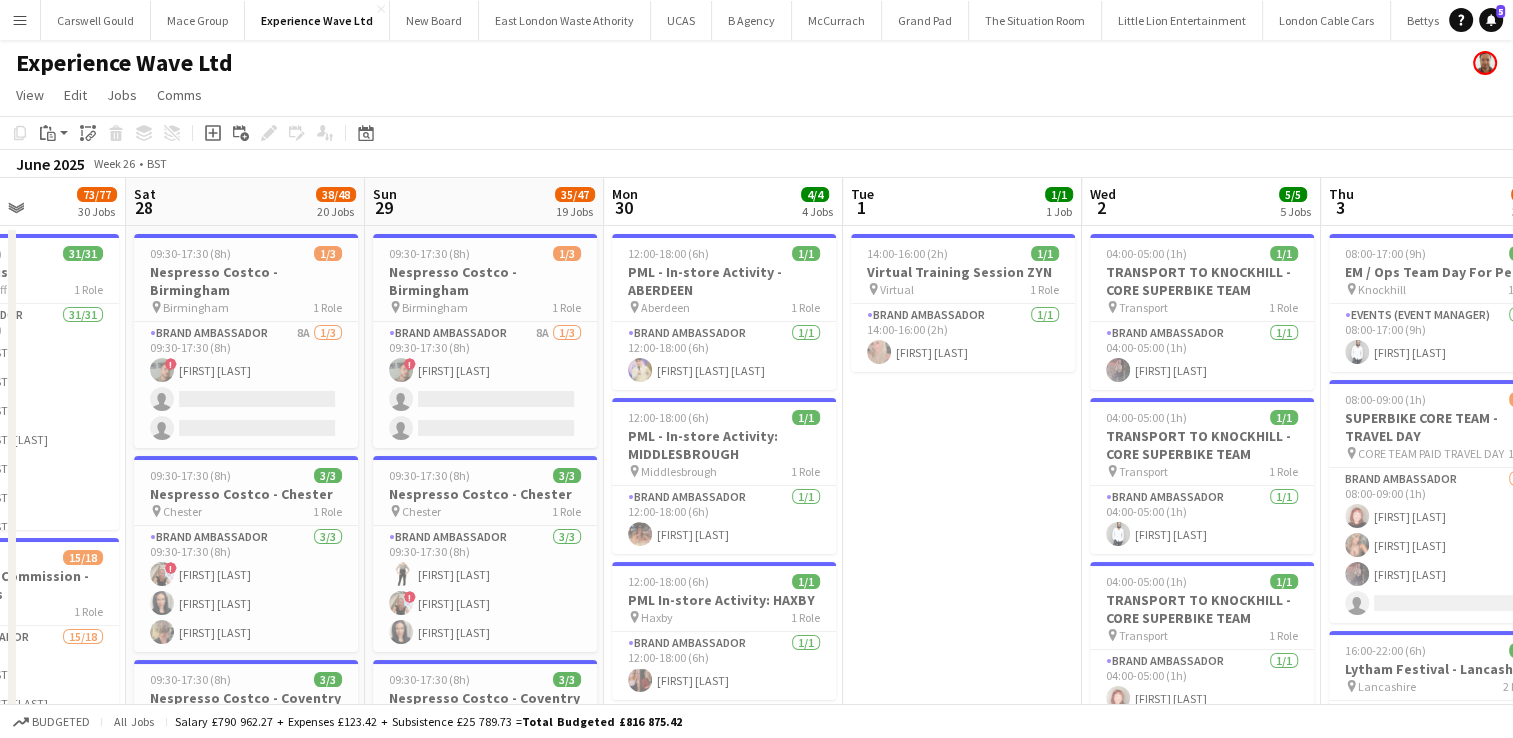 scroll, scrollTop: 0, scrollLeft: 478, axis: horizontal 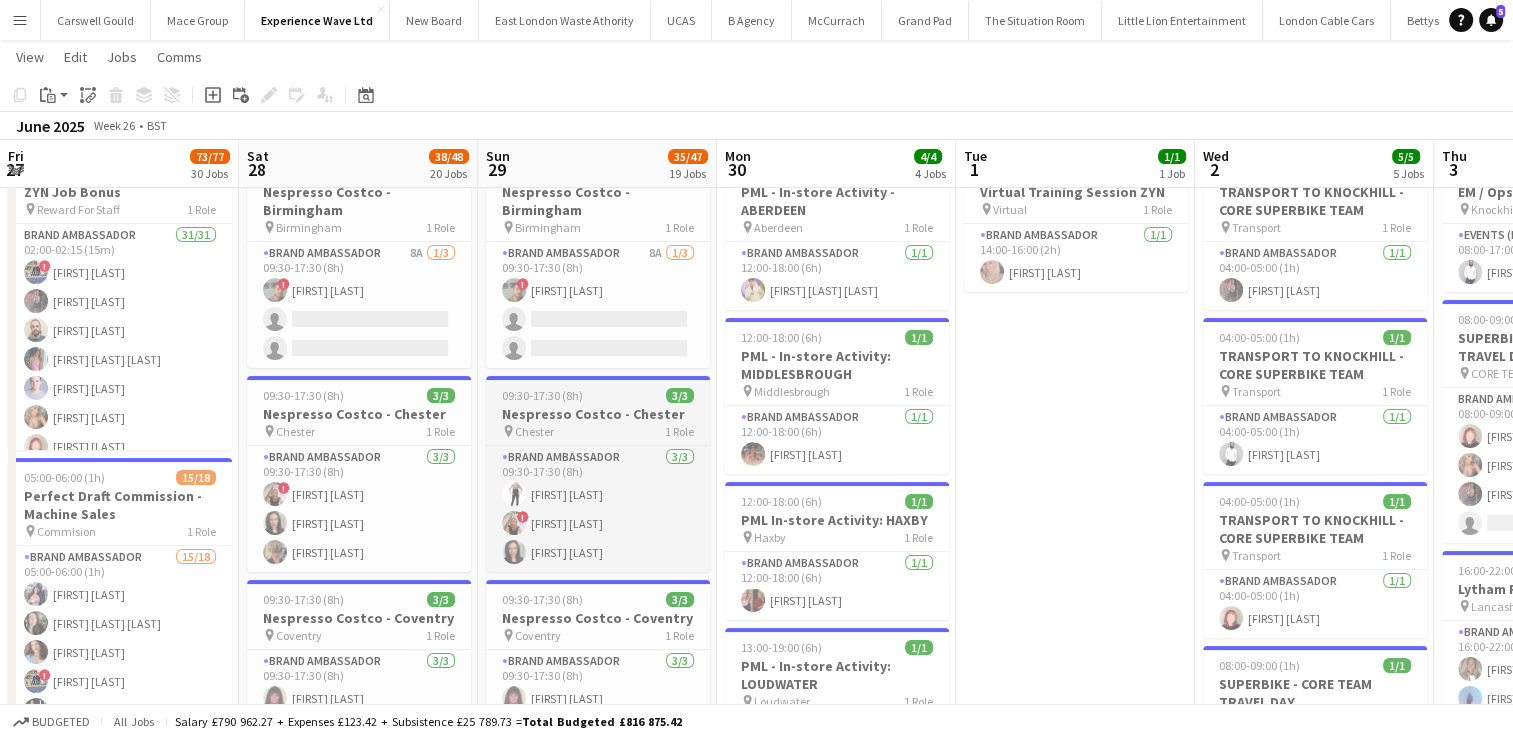 click on "09:30-17:30 (8h)    3/3   Nespresso Costco - Chester
pin
Chester   1 Role   Brand Ambassador   3/3   09:30-17:30 (8h)
Lynda Kremer ! Lynne Dwyer fiona johnston" at bounding box center (598, 474) 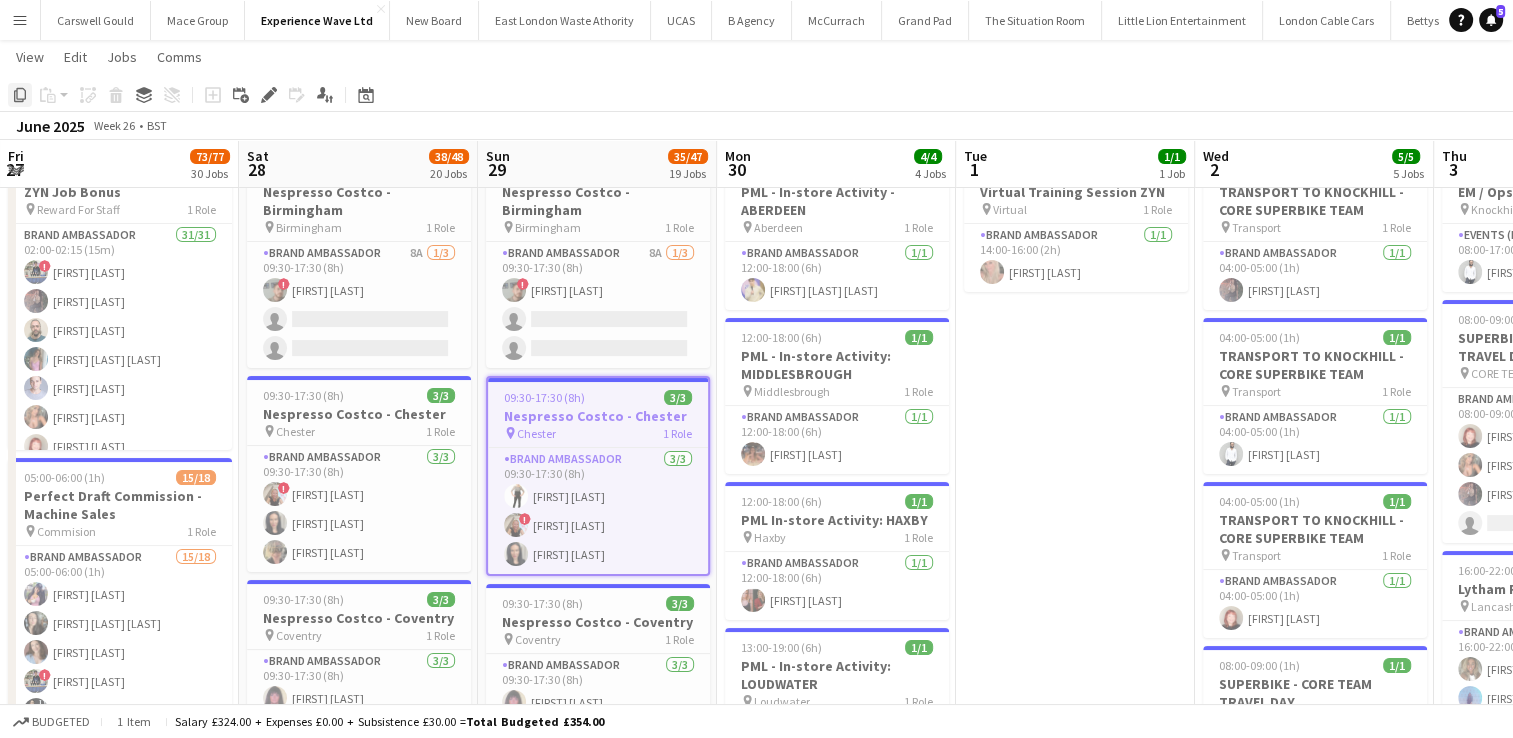 click on "Copy" at bounding box center [20, 95] 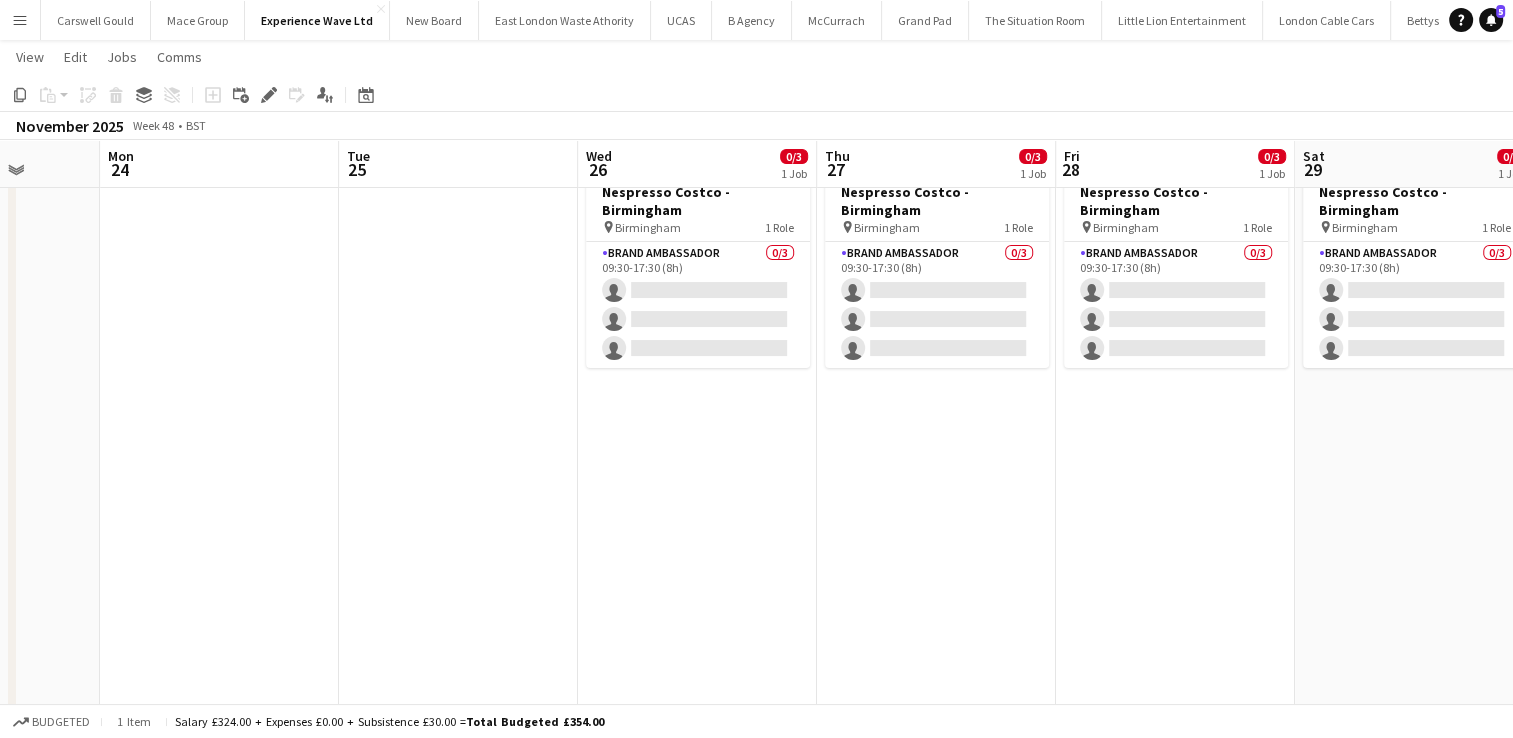 scroll, scrollTop: 0, scrollLeft: 790, axis: horizontal 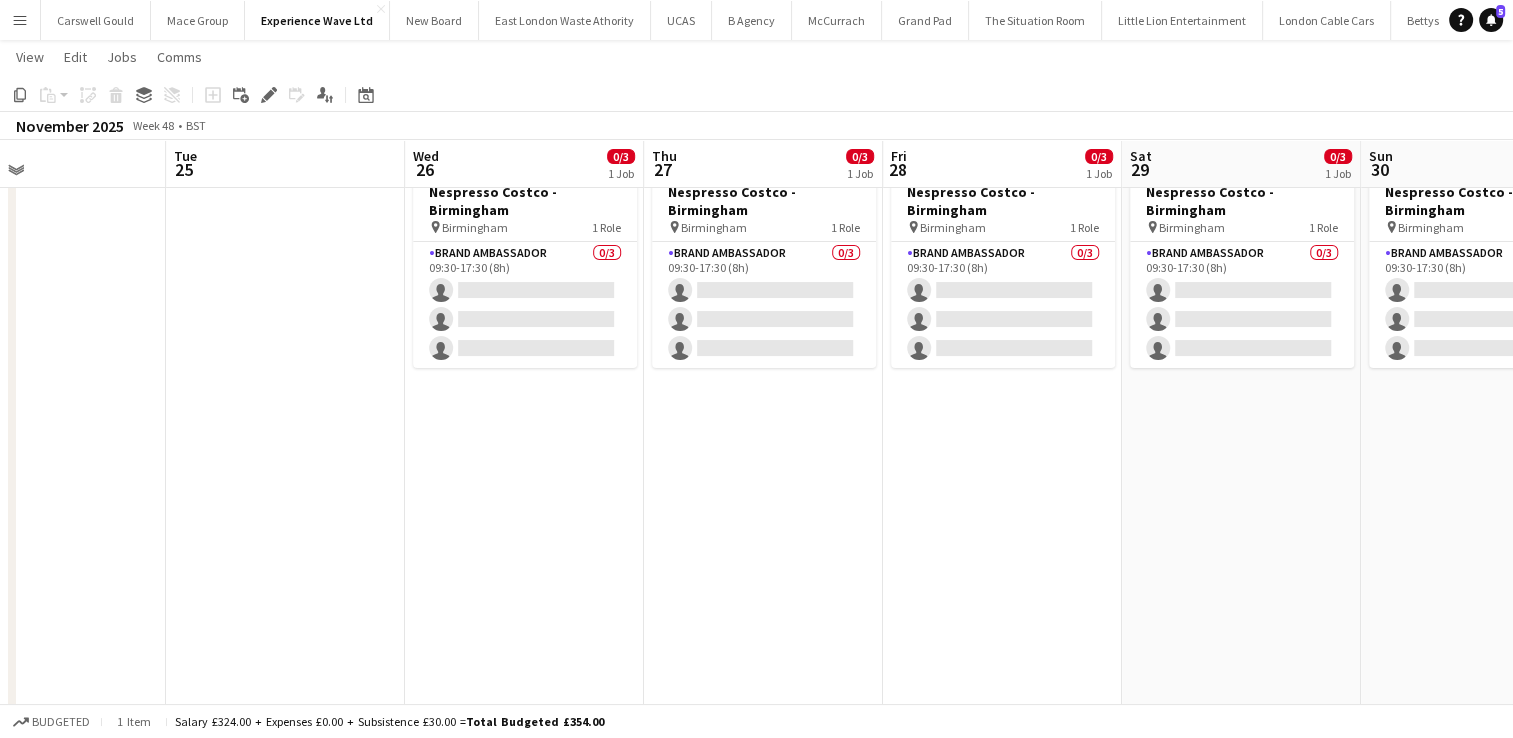 click on "09:30-17:30 (8h)    0/3   Nespresso Costco - Birmingham
pin
Birmingham   1 Role   Brand Ambassador   0/3   09:30-17:30 (8h)
single-neutral-actions
single-neutral-actions
single-neutral-actions" at bounding box center (524, 2670) 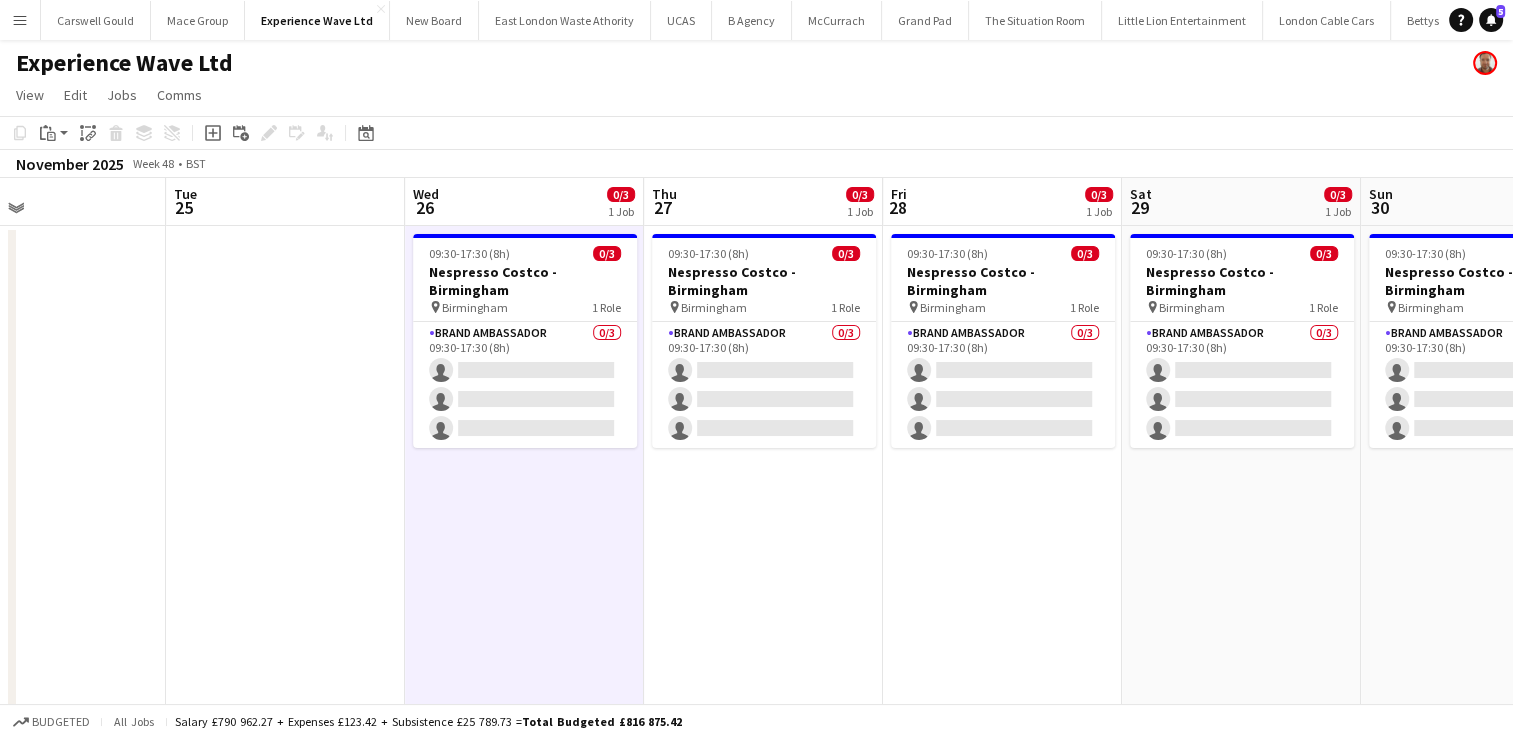 scroll, scrollTop: 0, scrollLeft: 0, axis: both 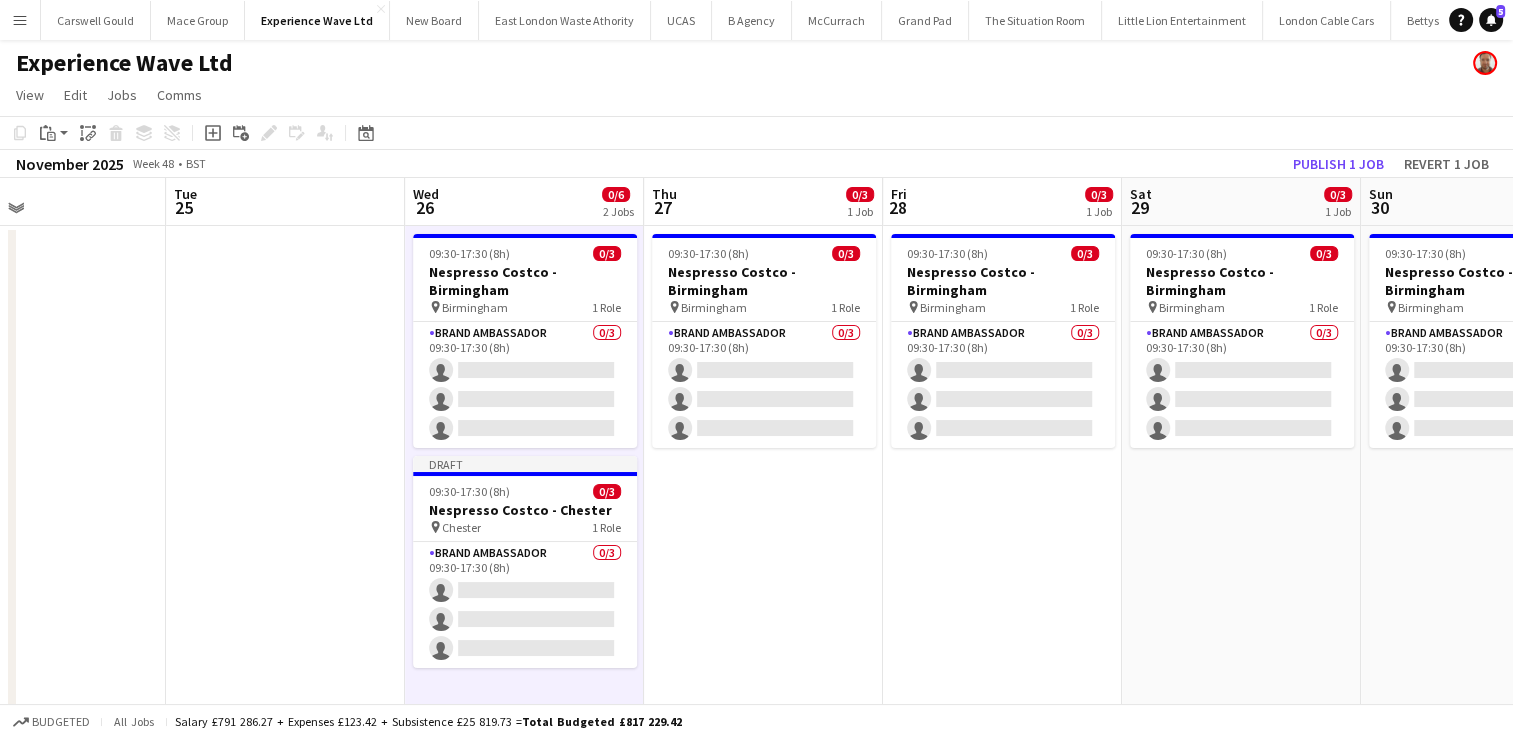 click on "09:30-17:30 (8h)    0/3   Nespresso Costco - Birmingham
pin
Birmingham   1 Role   Brand Ambassador   0/3   09:30-17:30 (8h)
single-neutral-actions
single-neutral-actions
single-neutral-actions" at bounding box center [763, 2750] 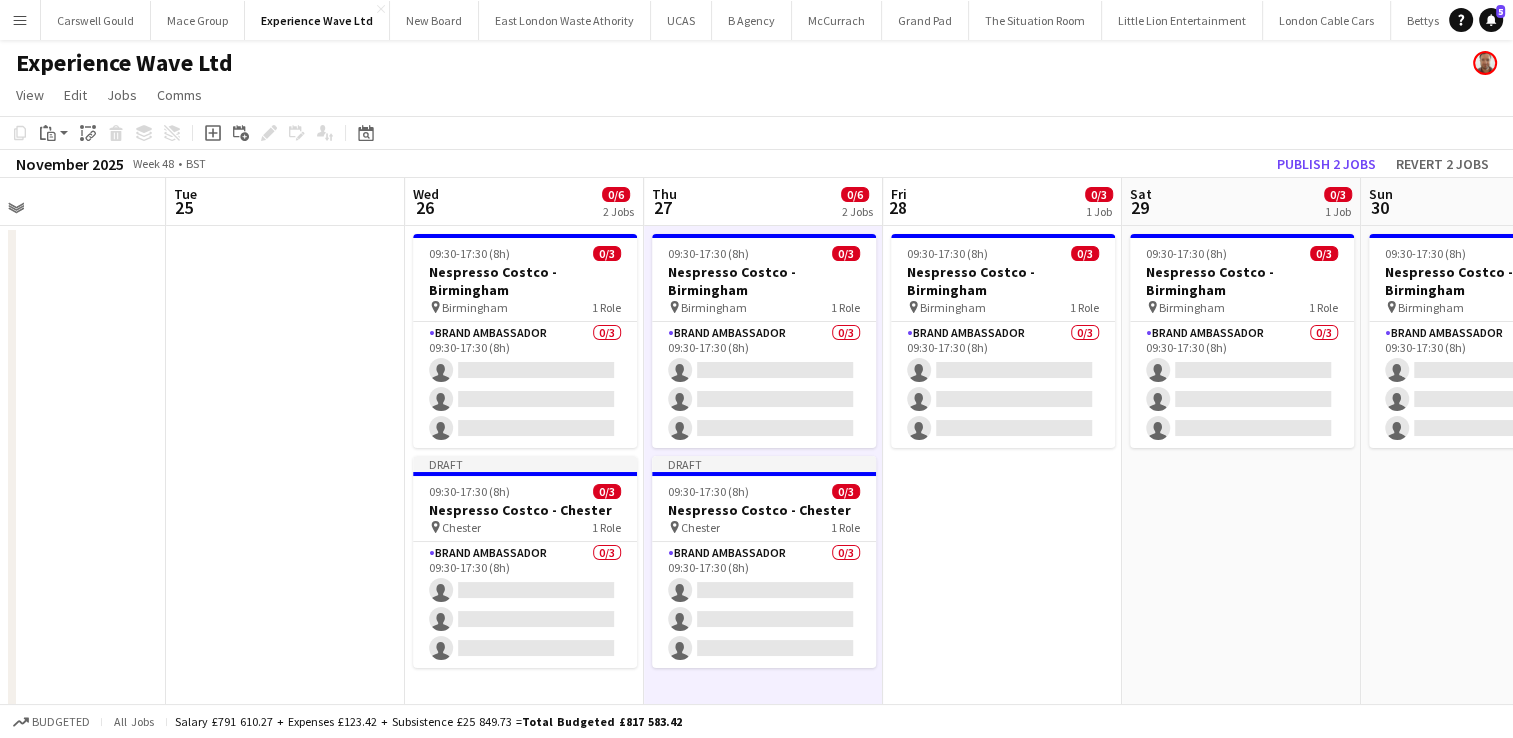 click on "09:30-17:30 (8h)    0/3   Nespresso Costco - Birmingham
pin
Birmingham   1 Role   Brand Ambassador   0/3   09:30-17:30 (8h)
single-neutral-actions
single-neutral-actions
single-neutral-actions" at bounding box center (1002, 2750) 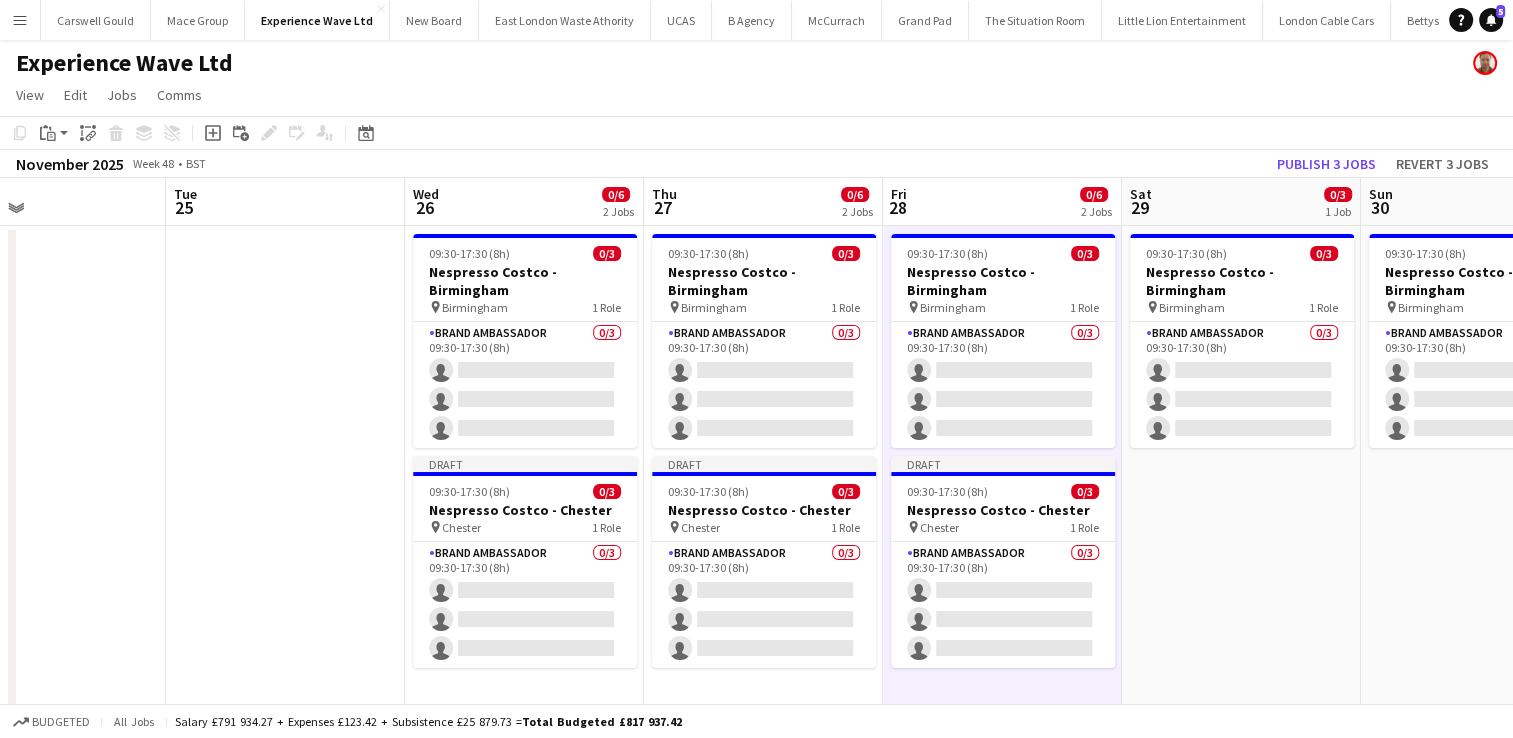 click on "09:30-17:30 (8h)    0/3   Nespresso Costco - Birmingham
pin
Birmingham   1 Role   Brand Ambassador   0/3   09:30-17:30 (8h)
single-neutral-actions
single-neutral-actions
single-neutral-actions" at bounding box center (1241, 2750) 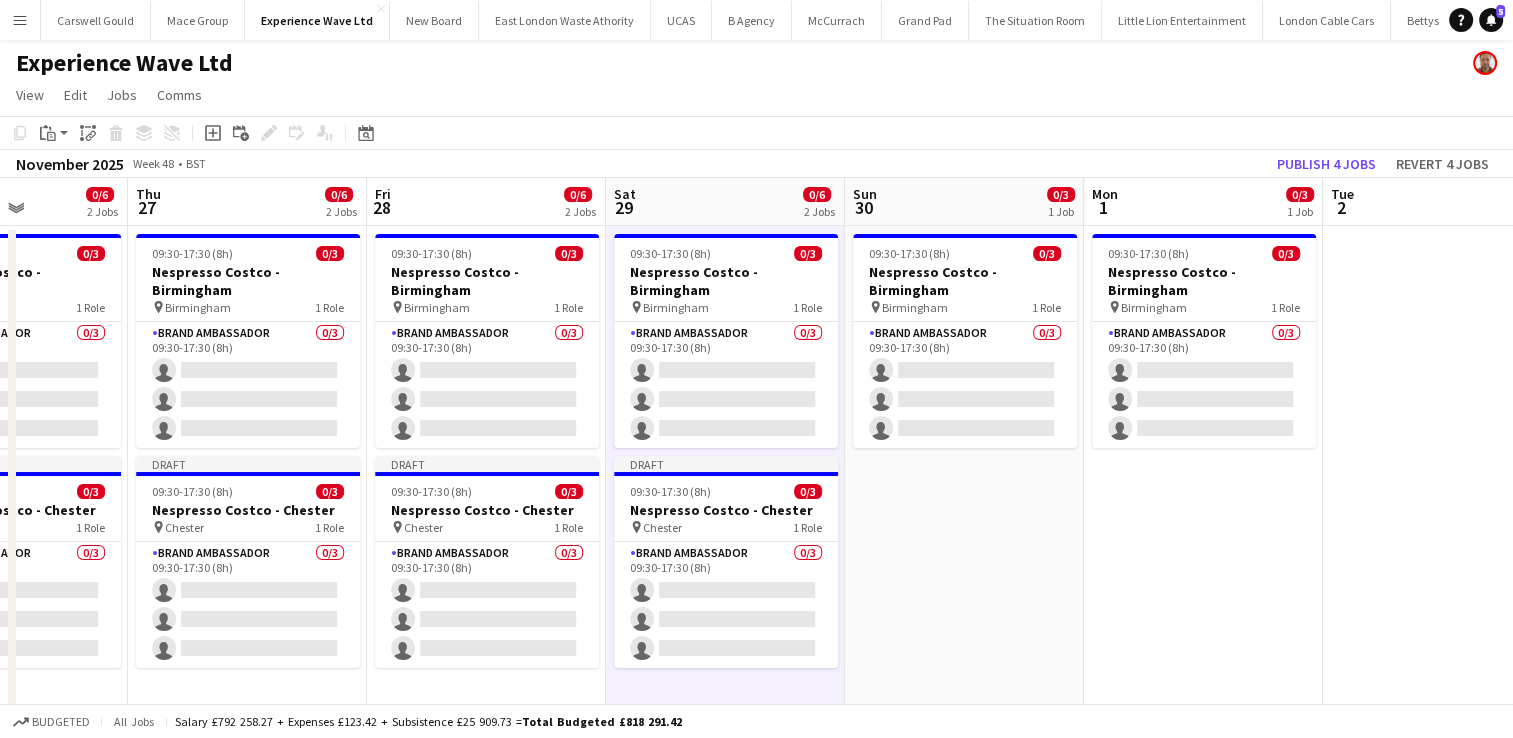 scroll, scrollTop: 0, scrollLeft: 828, axis: horizontal 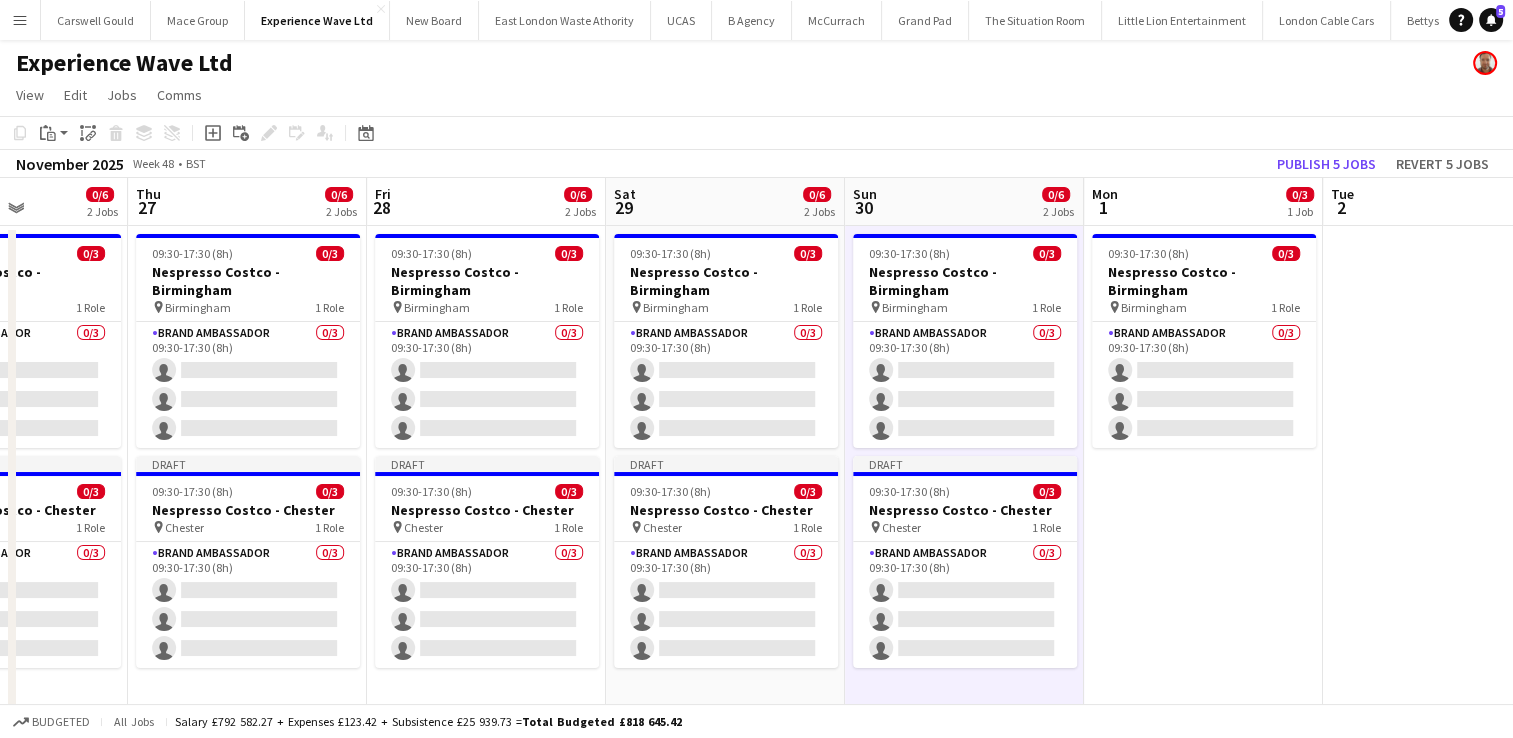 click on "09:30-17:30 (8h)    0/3   Nespresso Costco - Birmingham
pin
Birmingham   1 Role   Brand Ambassador   0/3   09:30-17:30 (8h)
single-neutral-actions
single-neutral-actions
single-neutral-actions" at bounding box center (1203, 2750) 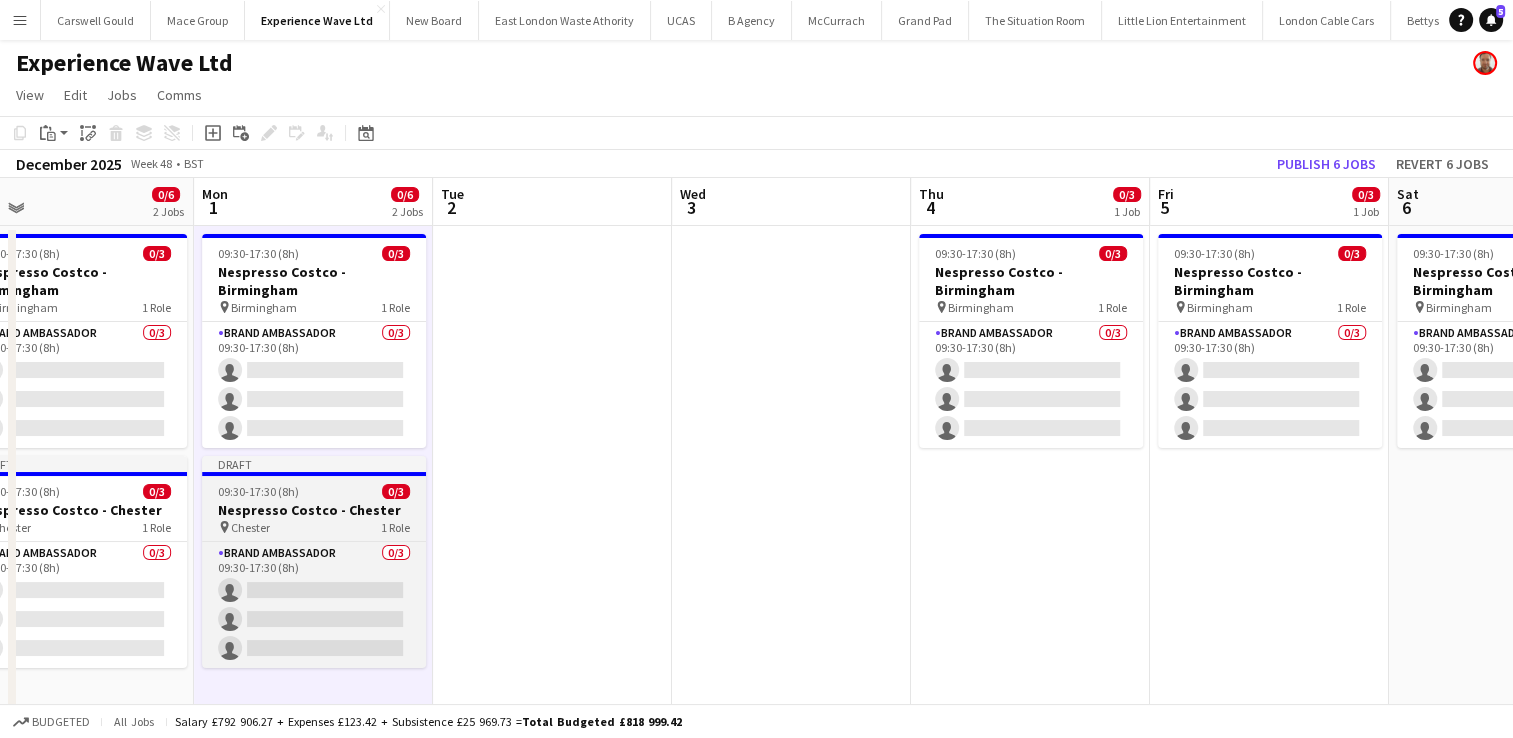 scroll, scrollTop: 0, scrollLeft: 841, axis: horizontal 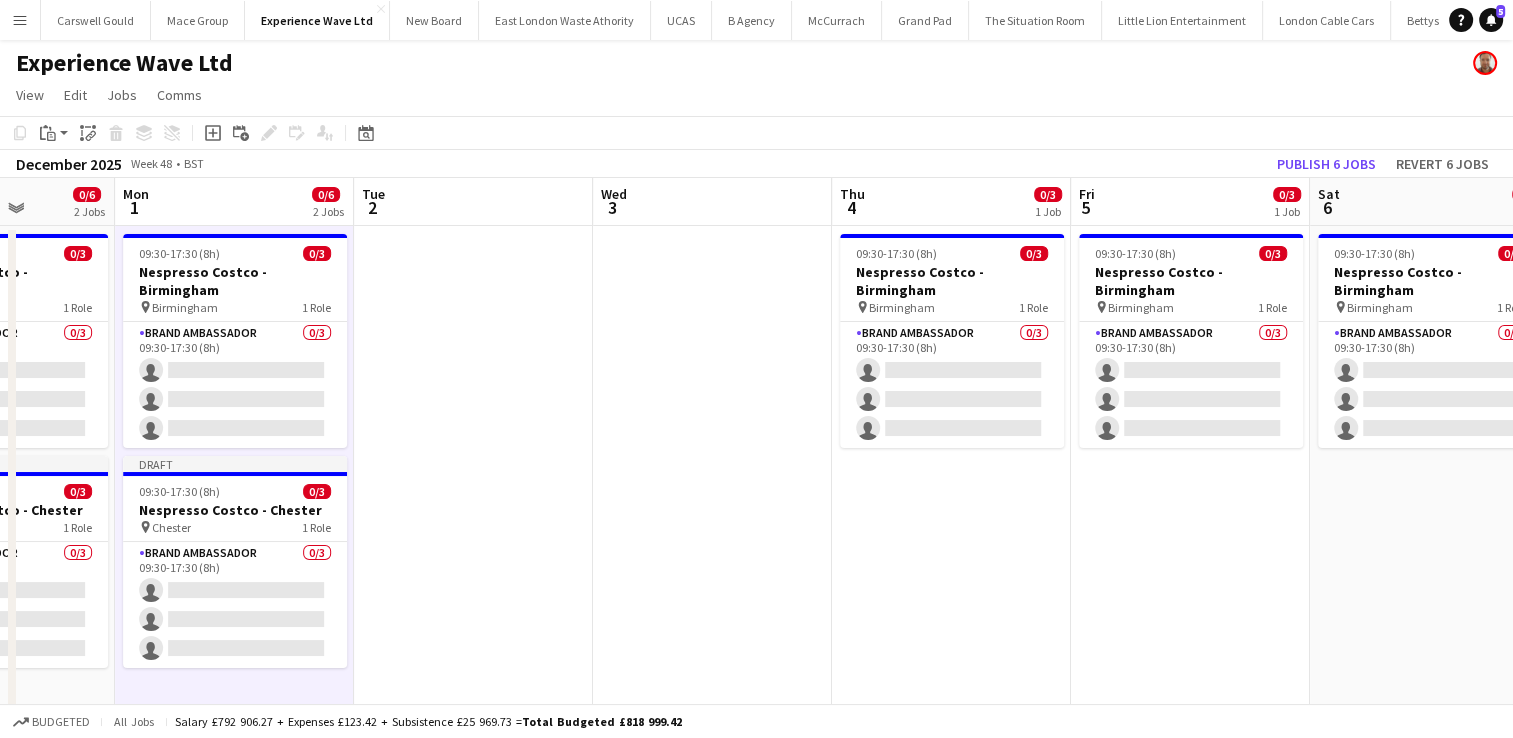 click on "09:30-17:30 (8h)    0/3   Nespresso Costco - Birmingham
pin
Birmingham   1 Role   Brand Ambassador   0/3   09:30-17:30 (8h)
single-neutral-actions
single-neutral-actions
single-neutral-actions" at bounding box center [951, 2750] 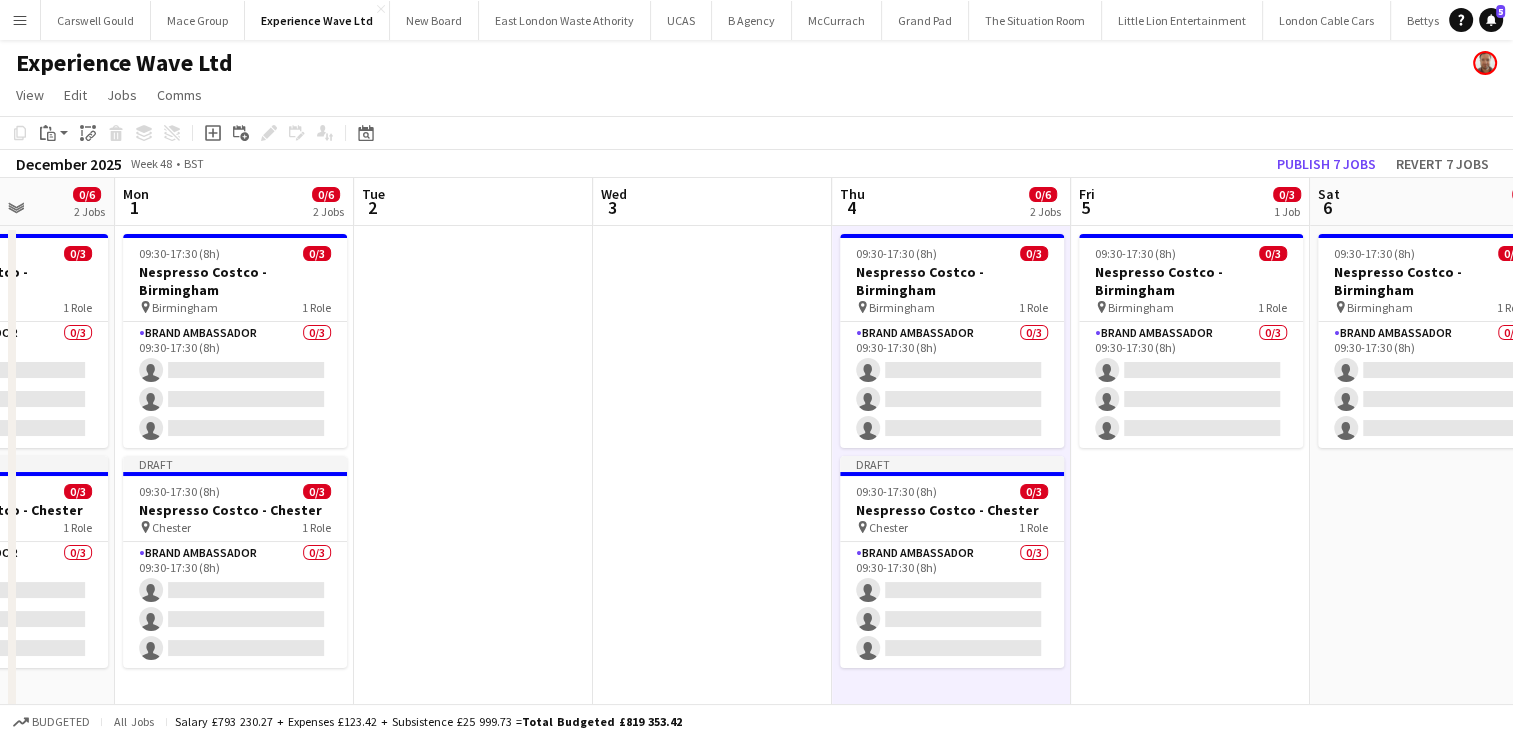 click on "09:30-17:30 (8h)    0/3   Nespresso Costco - Birmingham
pin
Birmingham   1 Role   Brand Ambassador   0/3   09:30-17:30 (8h)
single-neutral-actions
single-neutral-actions
single-neutral-actions" at bounding box center (1190, 2750) 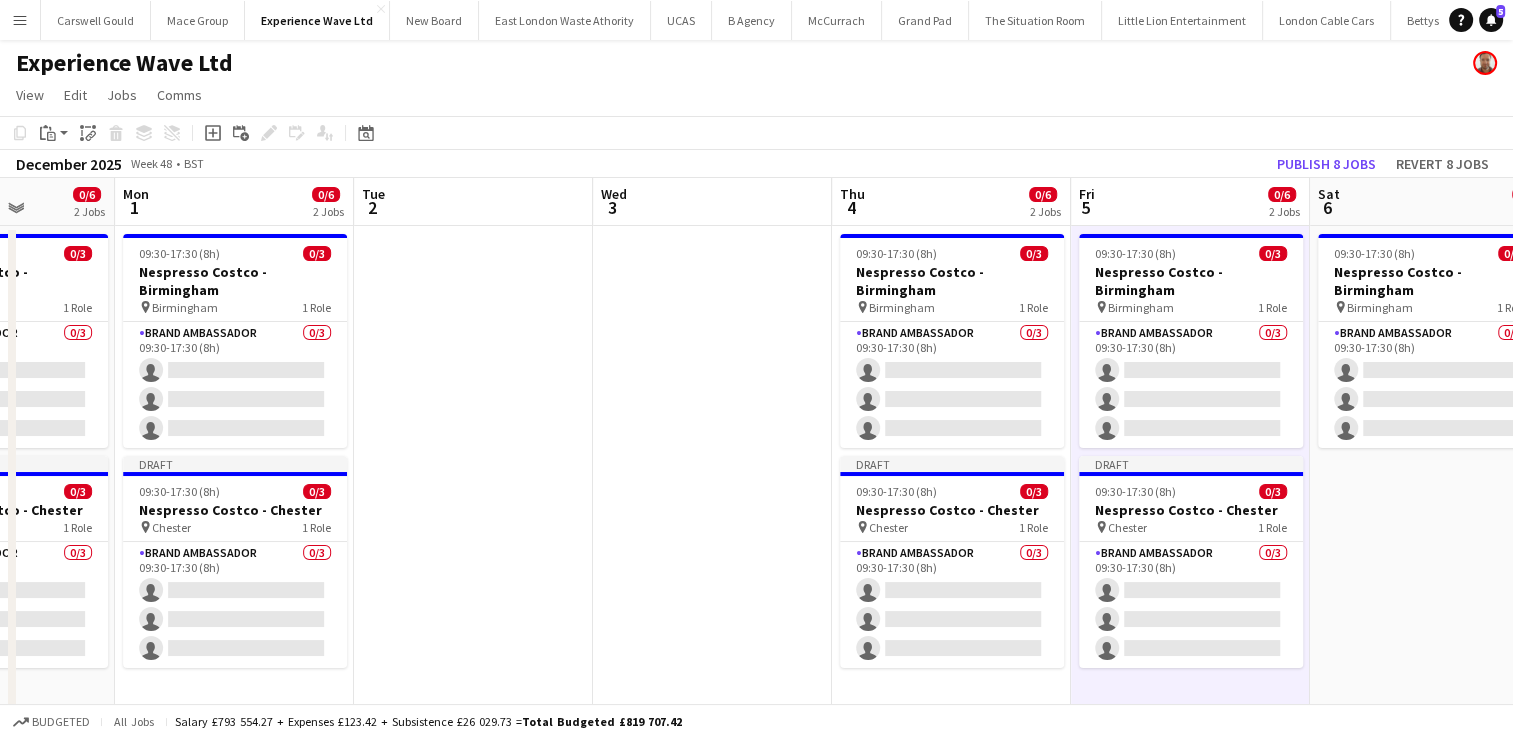 click on "09:30-17:30 (8h)    0/3   Nespresso Costco - Birmingham
pin
Birmingham   1 Role   Brand Ambassador   0/3   09:30-17:30 (8h)
single-neutral-actions
single-neutral-actions
single-neutral-actions" at bounding box center [1429, 2750] 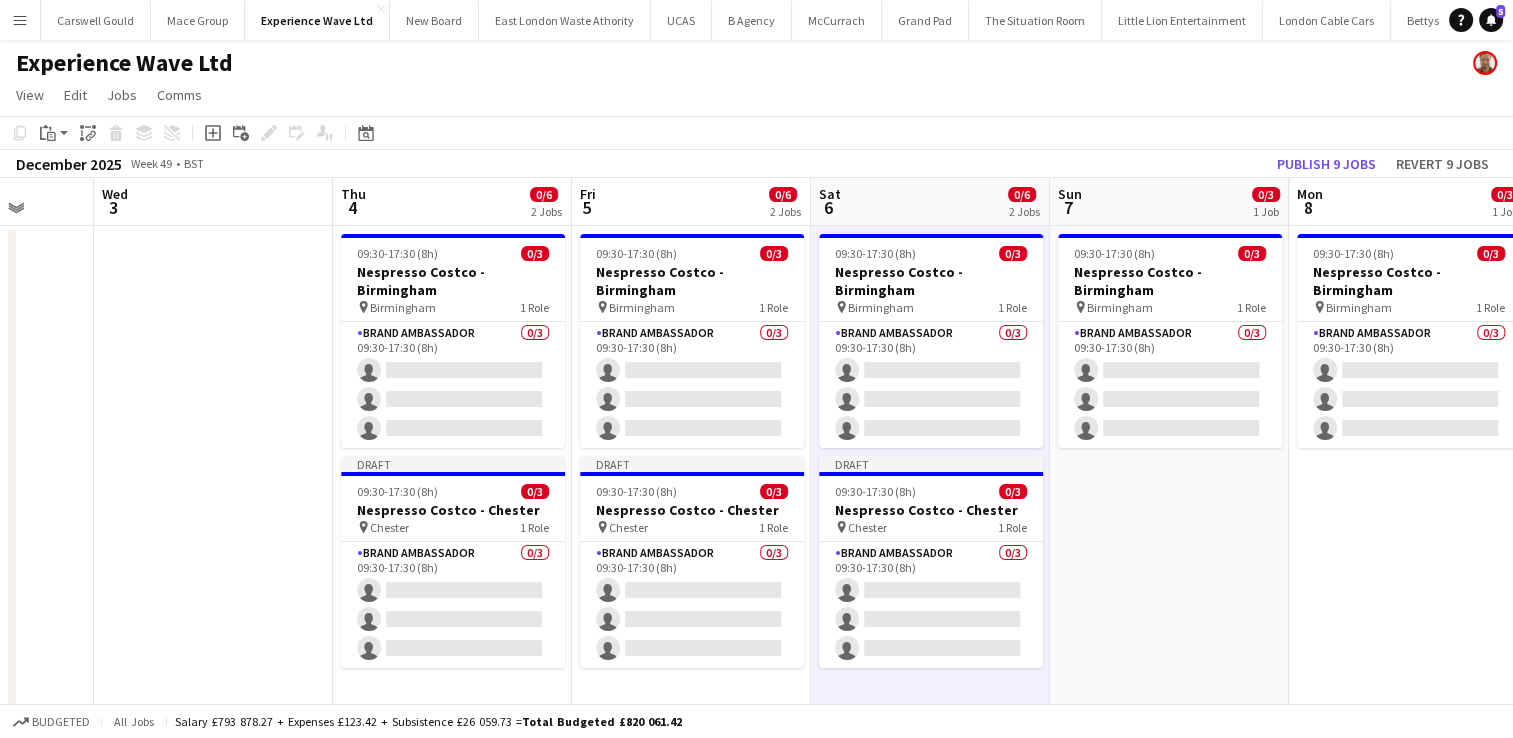 scroll, scrollTop: 0, scrollLeft: 868, axis: horizontal 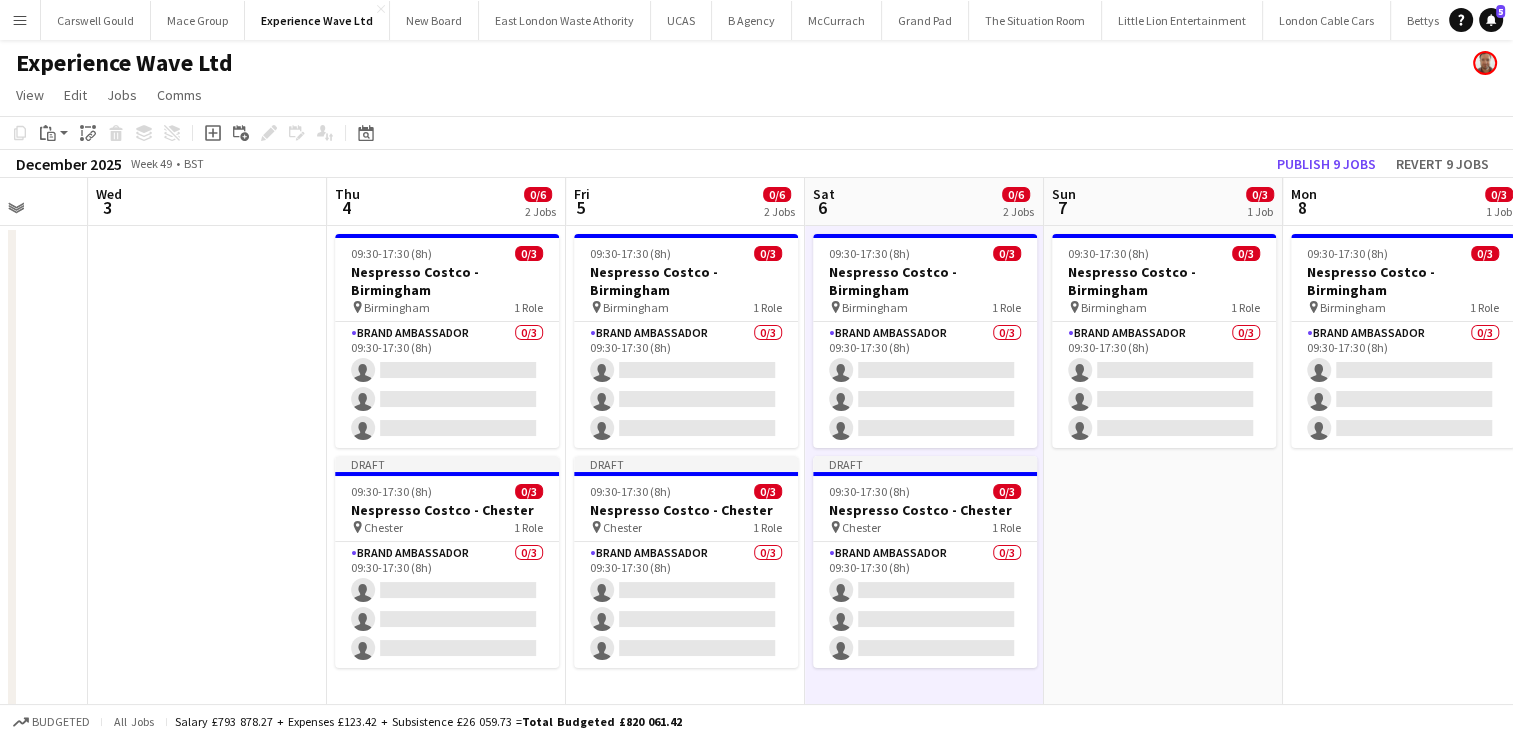 click on "09:30-17:30 (8h)    0/3   Nespresso Costco - Birmingham
pin
Birmingham   1 Role   Brand Ambassador   0/3   09:30-17:30 (8h)
single-neutral-actions
single-neutral-actions
single-neutral-actions" at bounding box center [1163, 2750] 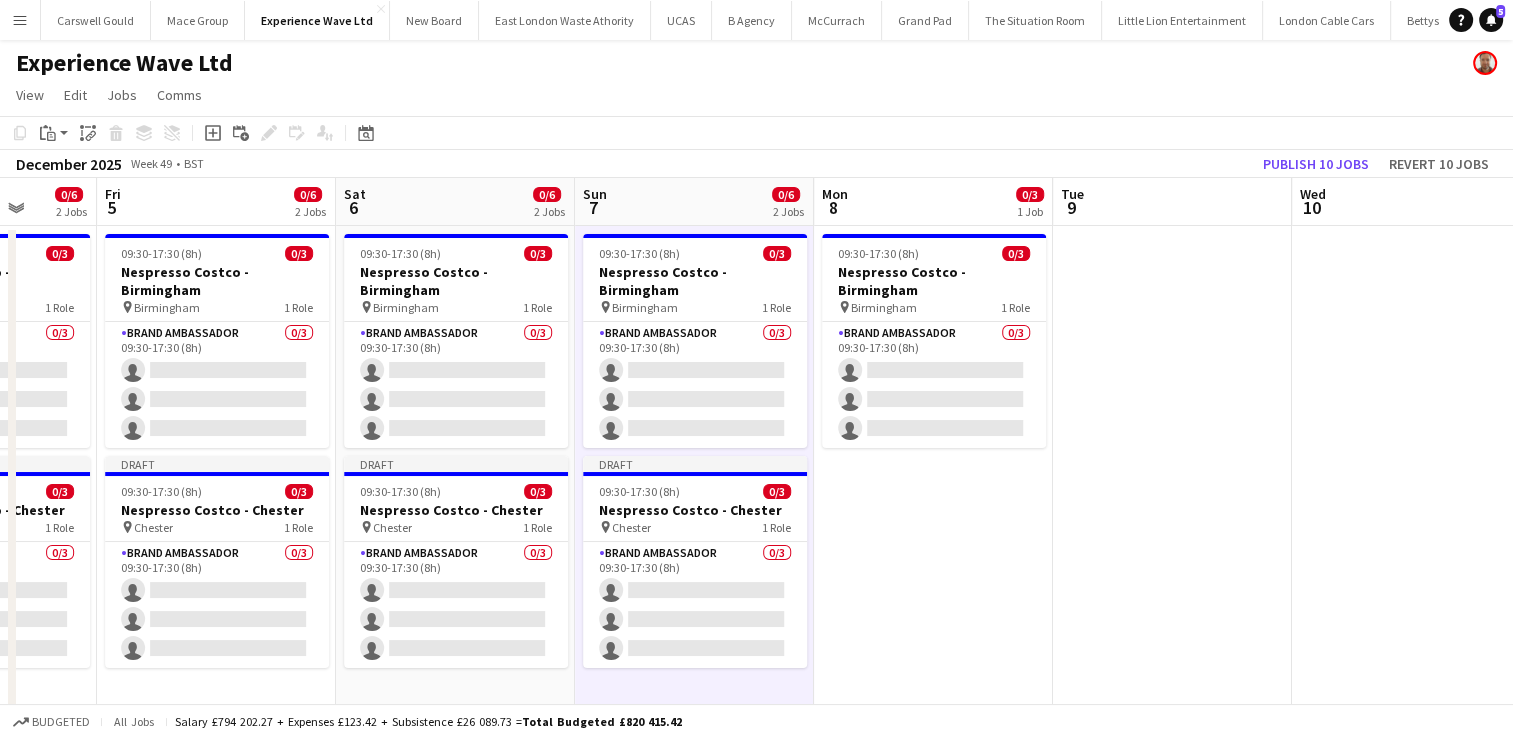 scroll, scrollTop: 0, scrollLeft: 860, axis: horizontal 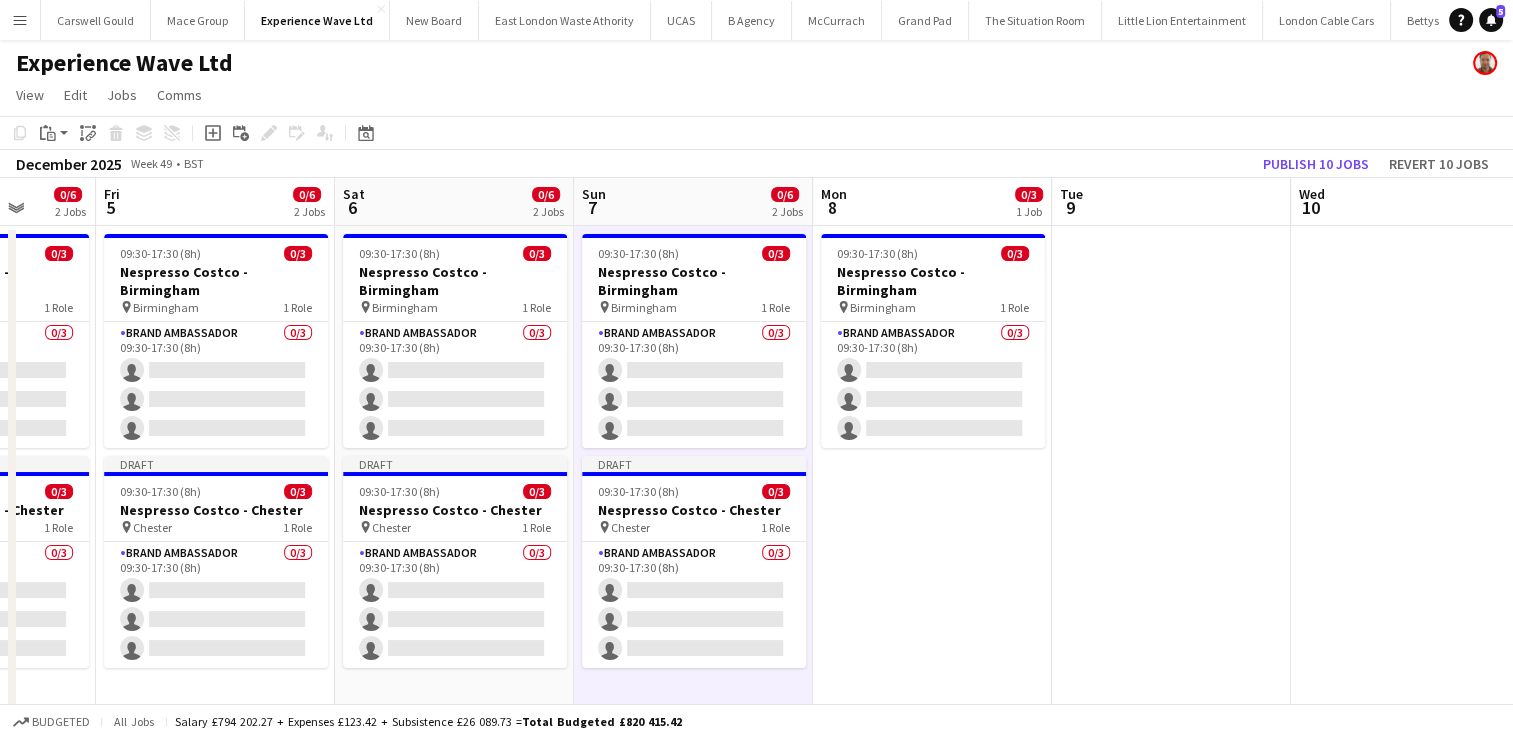 click on "09:30-17:30 (8h)    0/3   Nespresso Costco - Birmingham
pin
Birmingham   1 Role   Brand Ambassador   0/3   09:30-17:30 (8h)
single-neutral-actions
single-neutral-actions
single-neutral-actions" at bounding box center [932, 2750] 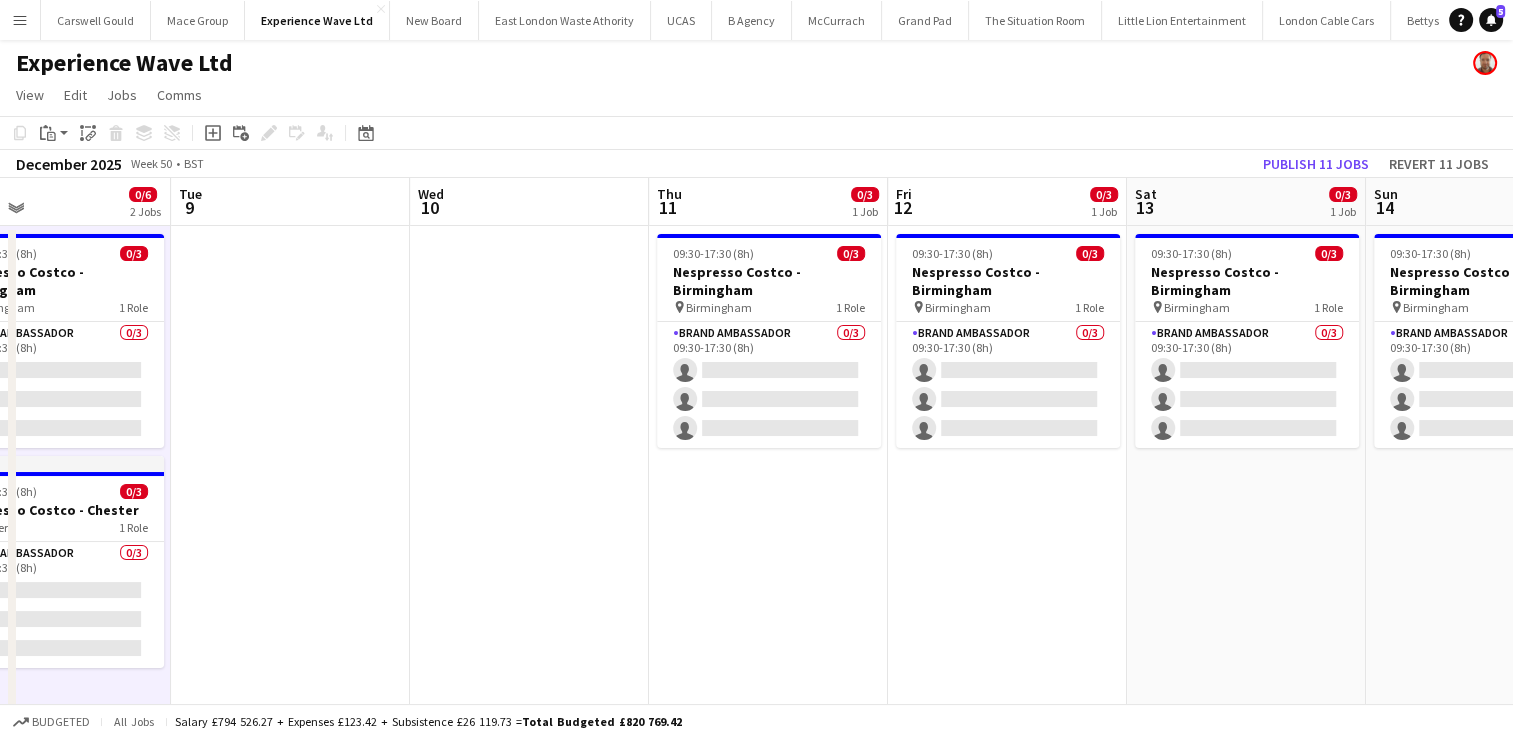 scroll, scrollTop: 0, scrollLeft: 820, axis: horizontal 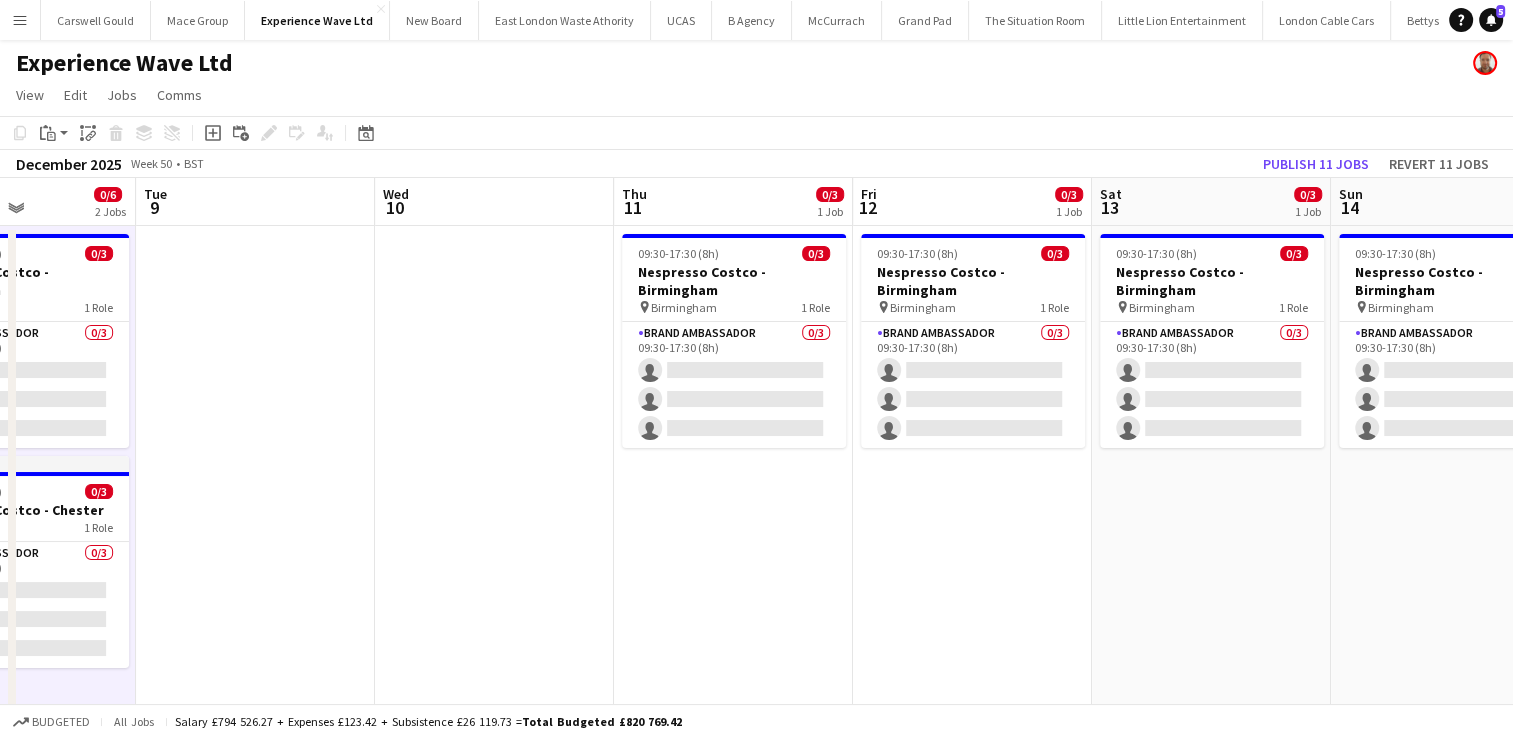 click on "09:30-17:30 (8h)    0/3   Nespresso Costco - Birmingham
pin
Birmingham   1 Role   Brand Ambassador   0/3   09:30-17:30 (8h)
single-neutral-actions
single-neutral-actions
single-neutral-actions" at bounding box center (733, 2750) 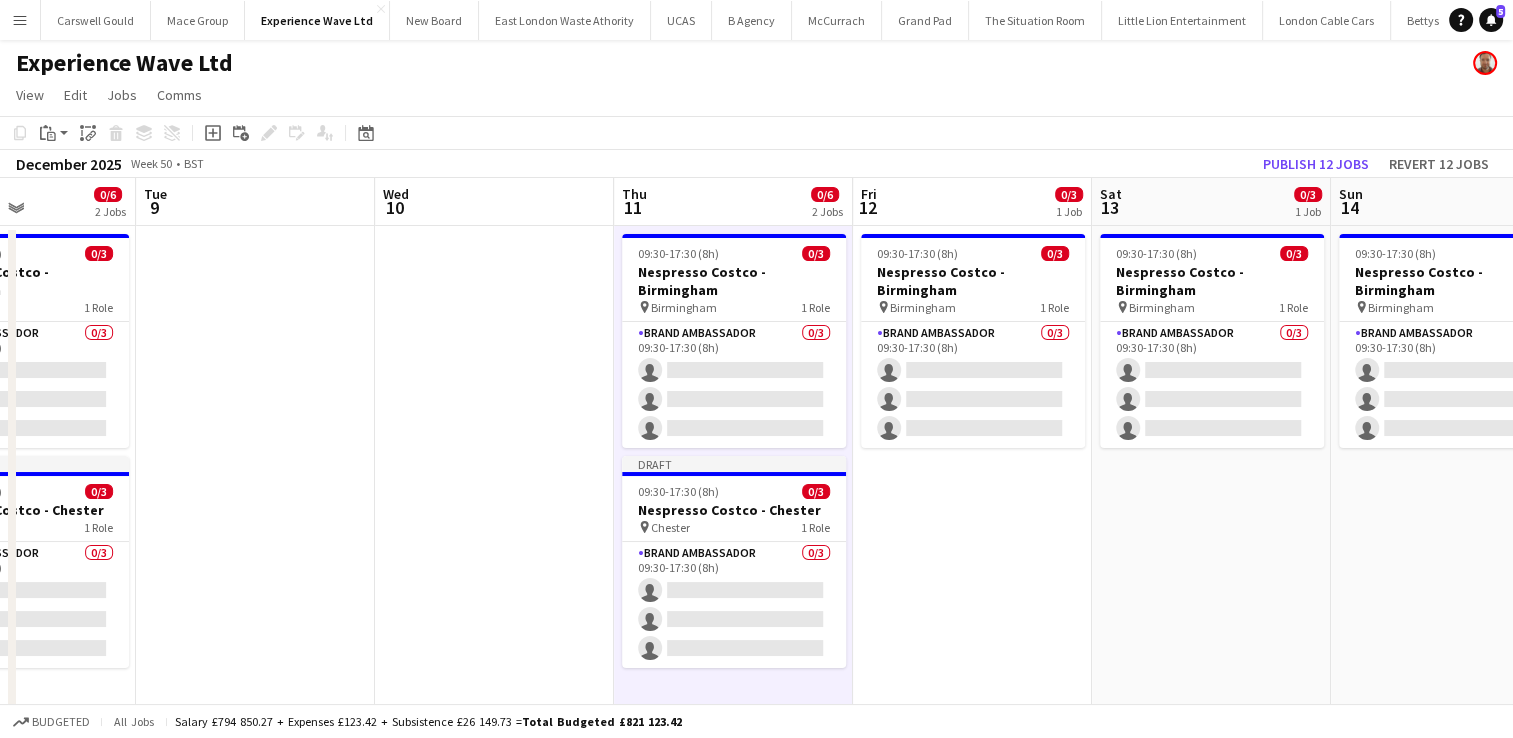 click on "09:30-17:30 (8h)    0/3   Nespresso Costco - Birmingham
pin
Birmingham   1 Role   Brand Ambassador   0/3   09:30-17:30 (8h)
single-neutral-actions
single-neutral-actions
single-neutral-actions" at bounding box center (972, 2750) 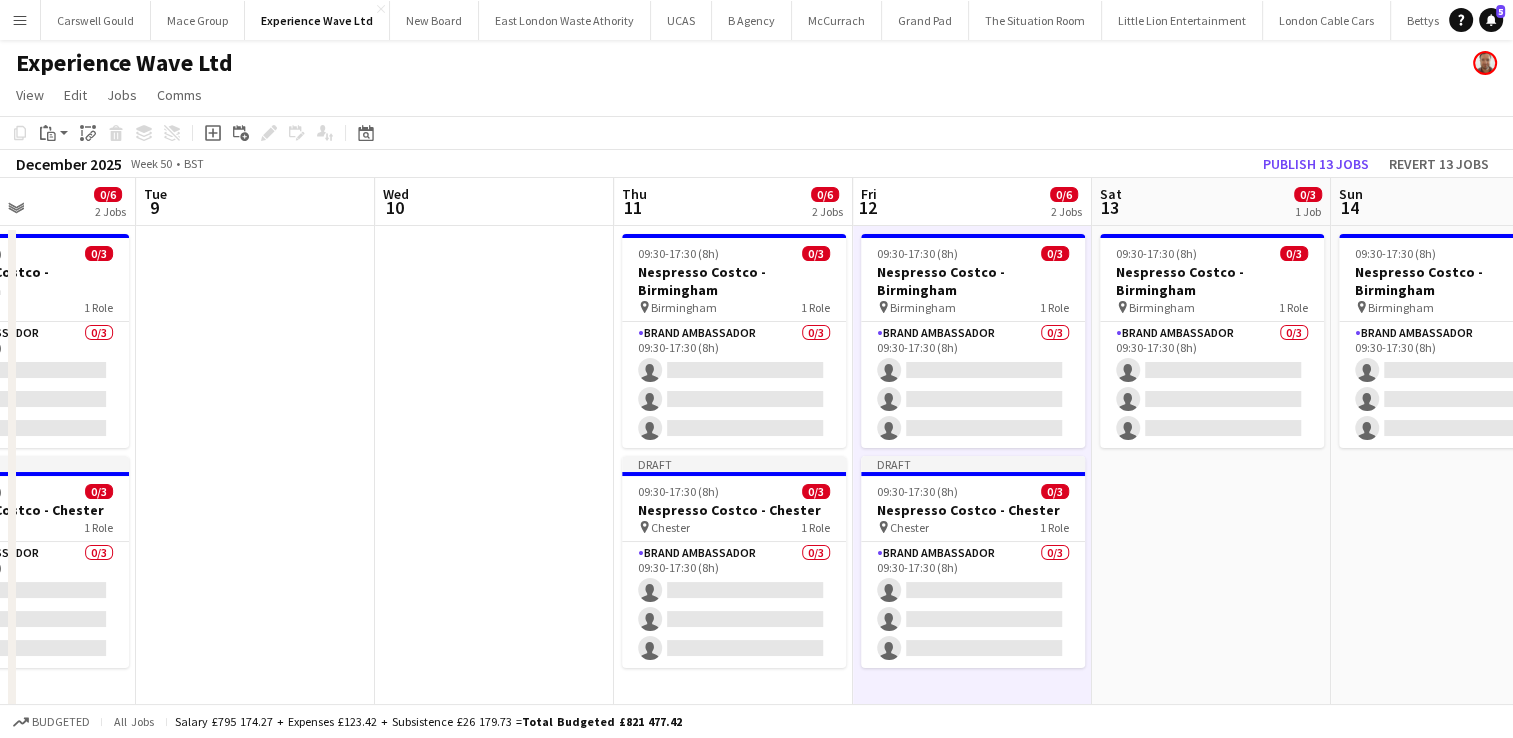 click on "09:30-17:30 (8h)    0/3   Nespresso Costco - Birmingham
pin
Birmingham   1 Role   Brand Ambassador   0/3   09:30-17:30 (8h)
single-neutral-actions
single-neutral-actions
single-neutral-actions" at bounding box center [1211, 2750] 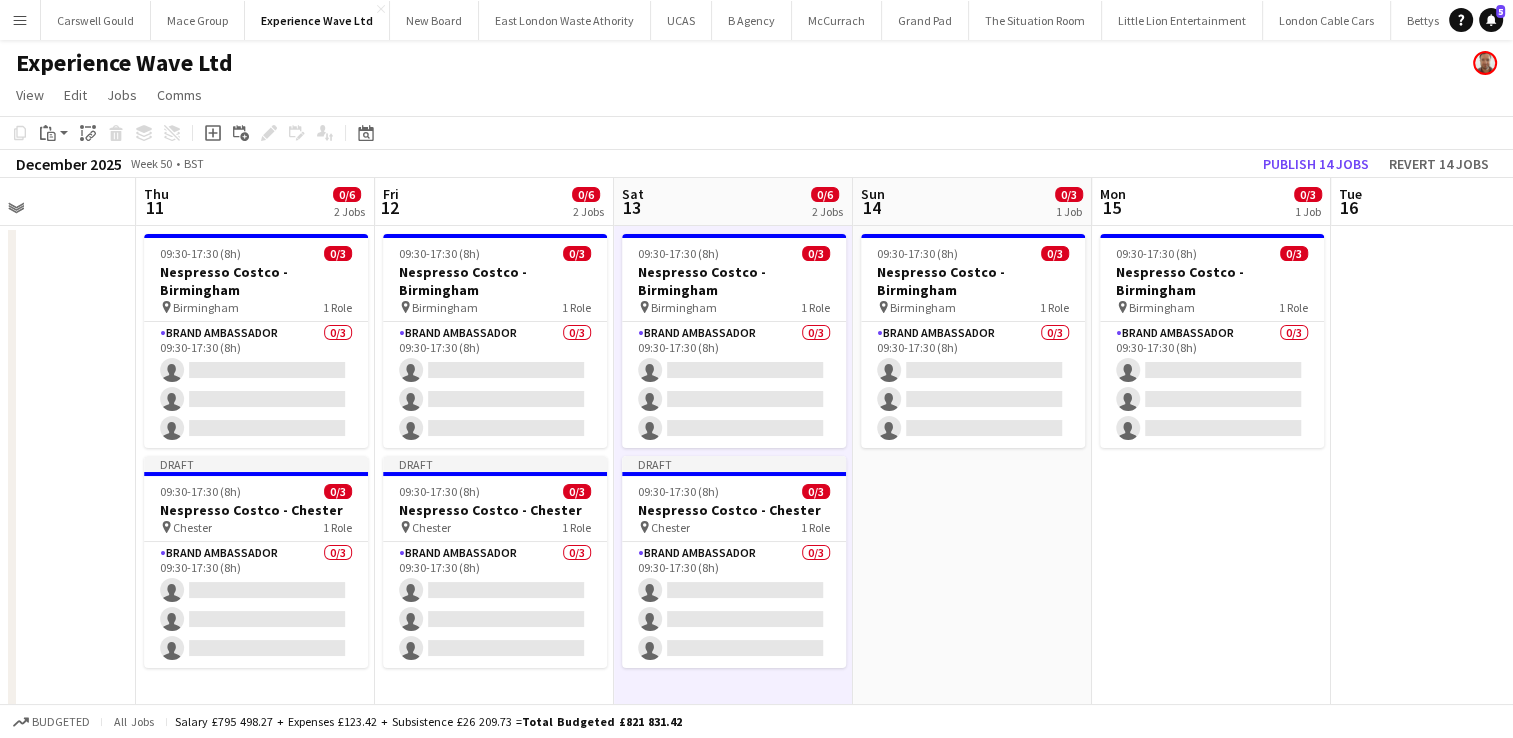 scroll, scrollTop: 0, scrollLeft: 788, axis: horizontal 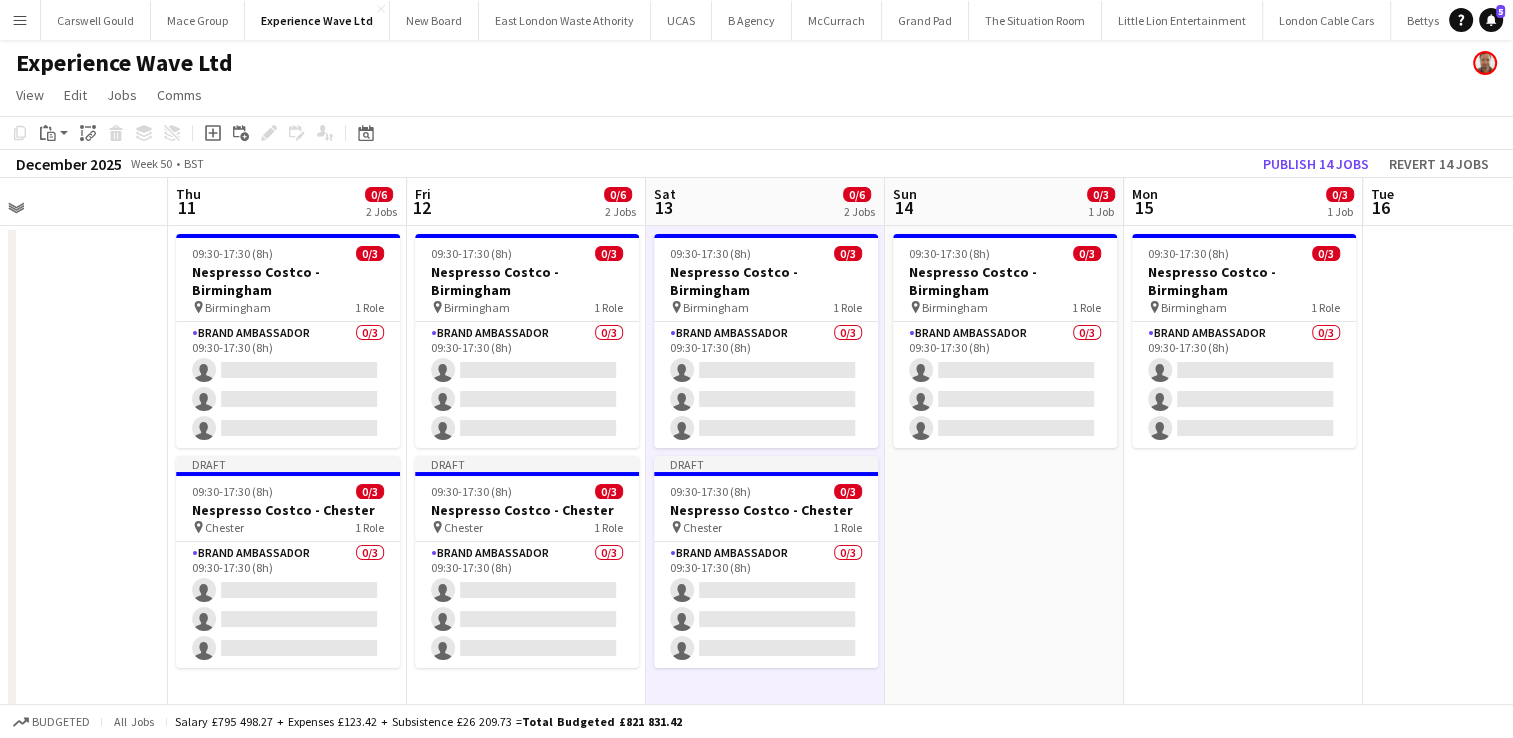 click on "09:30-17:30 (8h)    0/3   Nespresso Costco - Birmingham
pin
Birmingham   1 Role   Brand Ambassador   0/3   09:30-17:30 (8h)
single-neutral-actions
single-neutral-actions
single-neutral-actions" at bounding box center (1004, 2750) 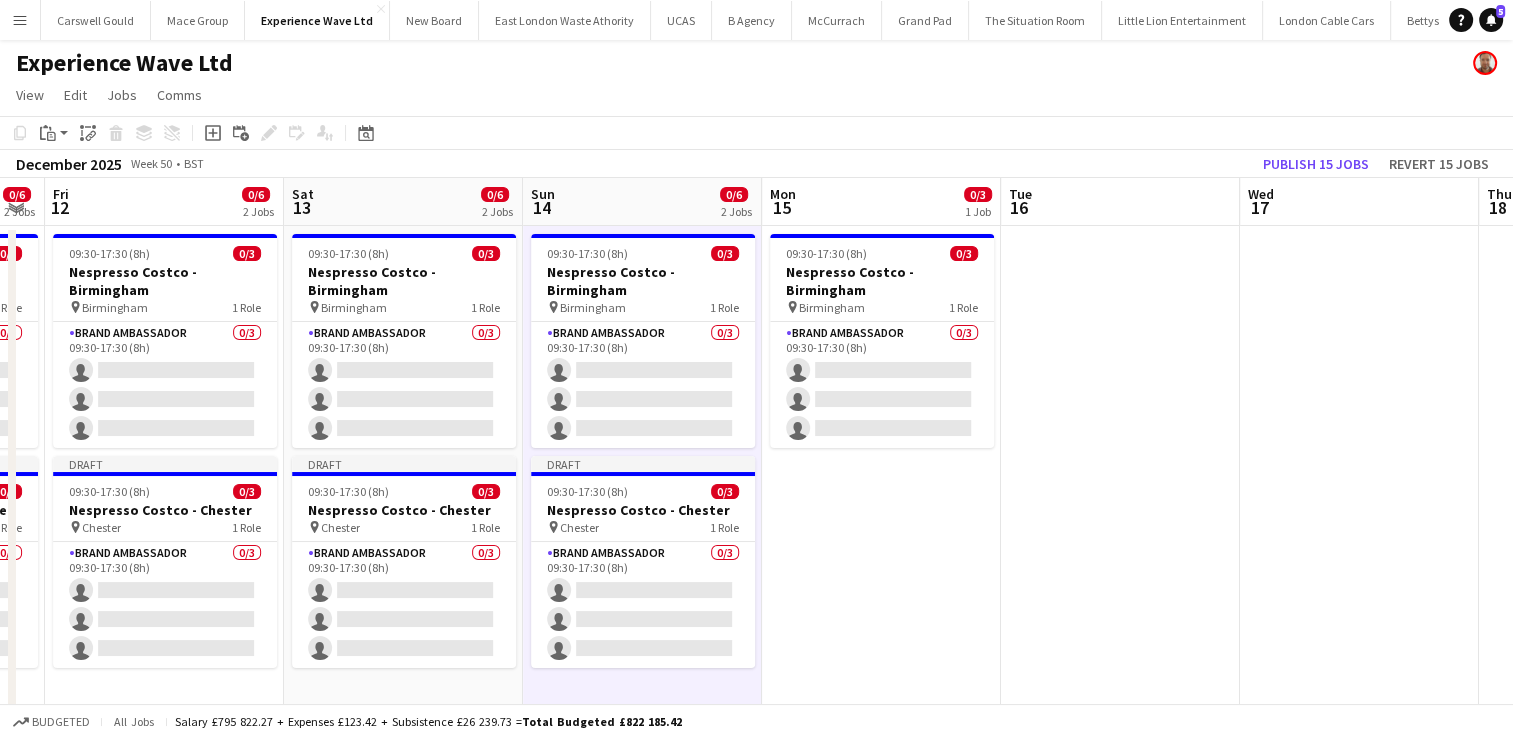 scroll, scrollTop: 0, scrollLeft: 676, axis: horizontal 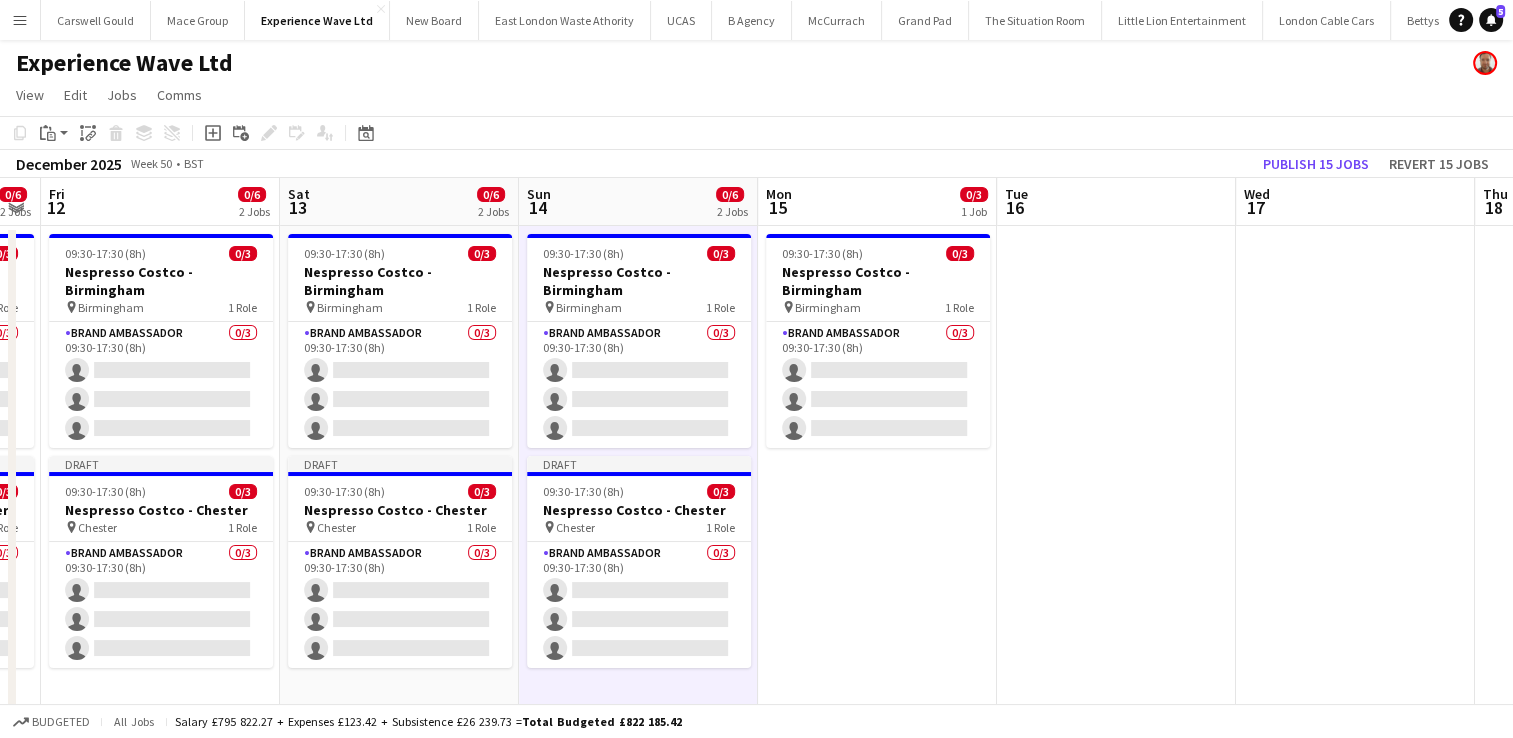 click on "09:30-17:30 (8h)    0/3   Nespresso Costco - Birmingham
pin
Birmingham   1 Role   Brand Ambassador   0/3   09:30-17:30 (8h)
single-neutral-actions
single-neutral-actions
single-neutral-actions" at bounding box center (877, 2750) 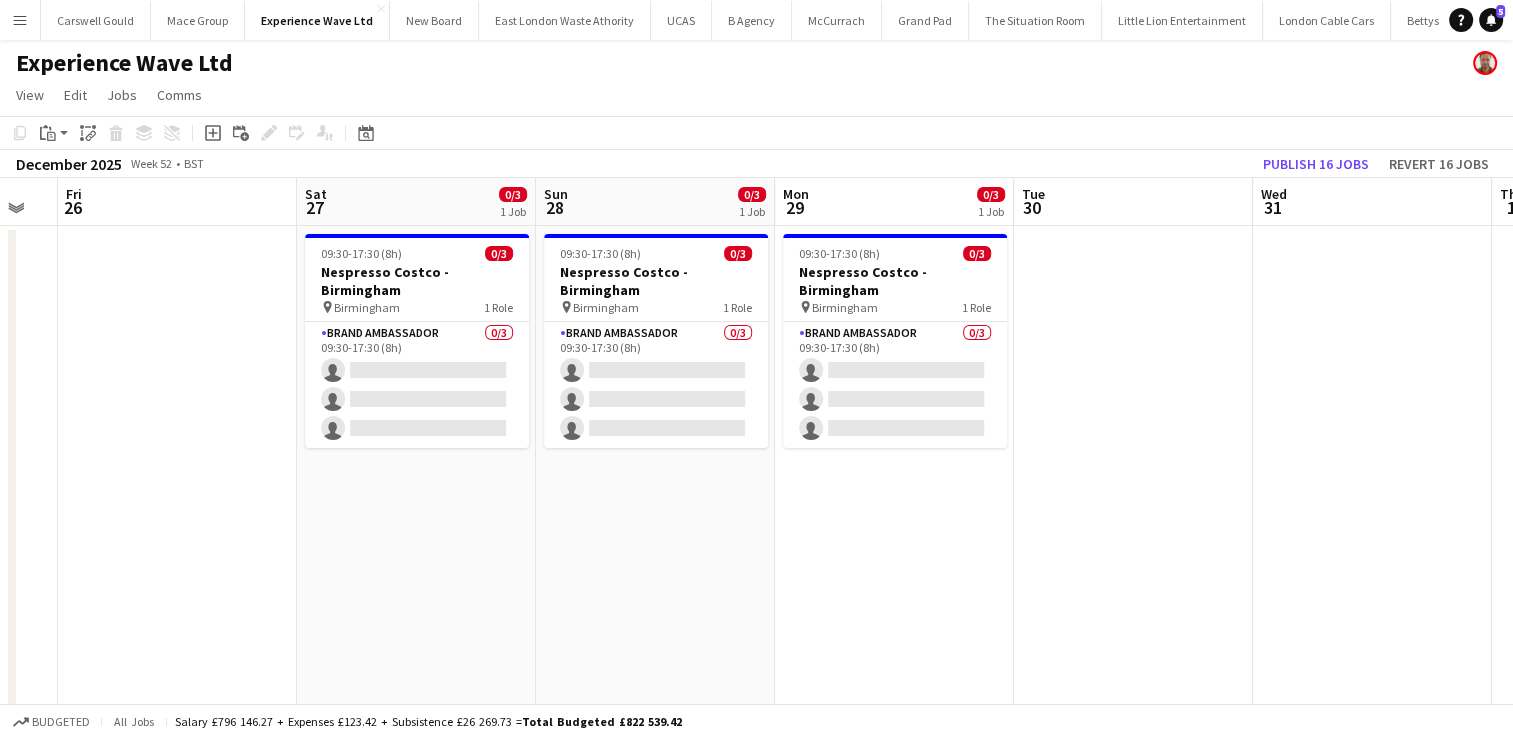 scroll, scrollTop: 0, scrollLeft: 724, axis: horizontal 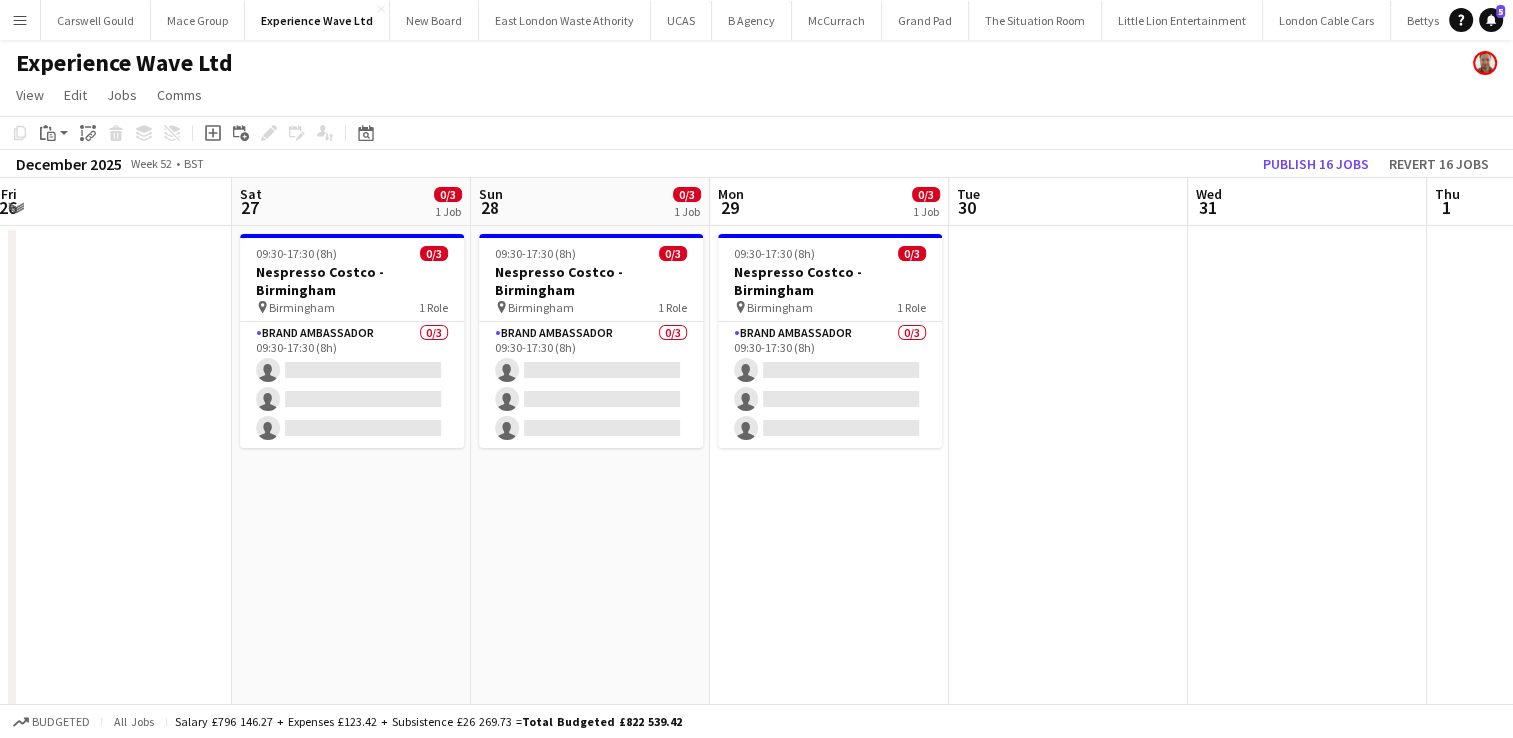 click on "09:30-17:30 (8h)    0/3   Nespresso Costco - Birmingham
pin
Birmingham   1 Role   Brand Ambassador   0/3   09:30-17:30 (8h)
single-neutral-actions
single-neutral-actions
single-neutral-actions" at bounding box center (351, 2750) 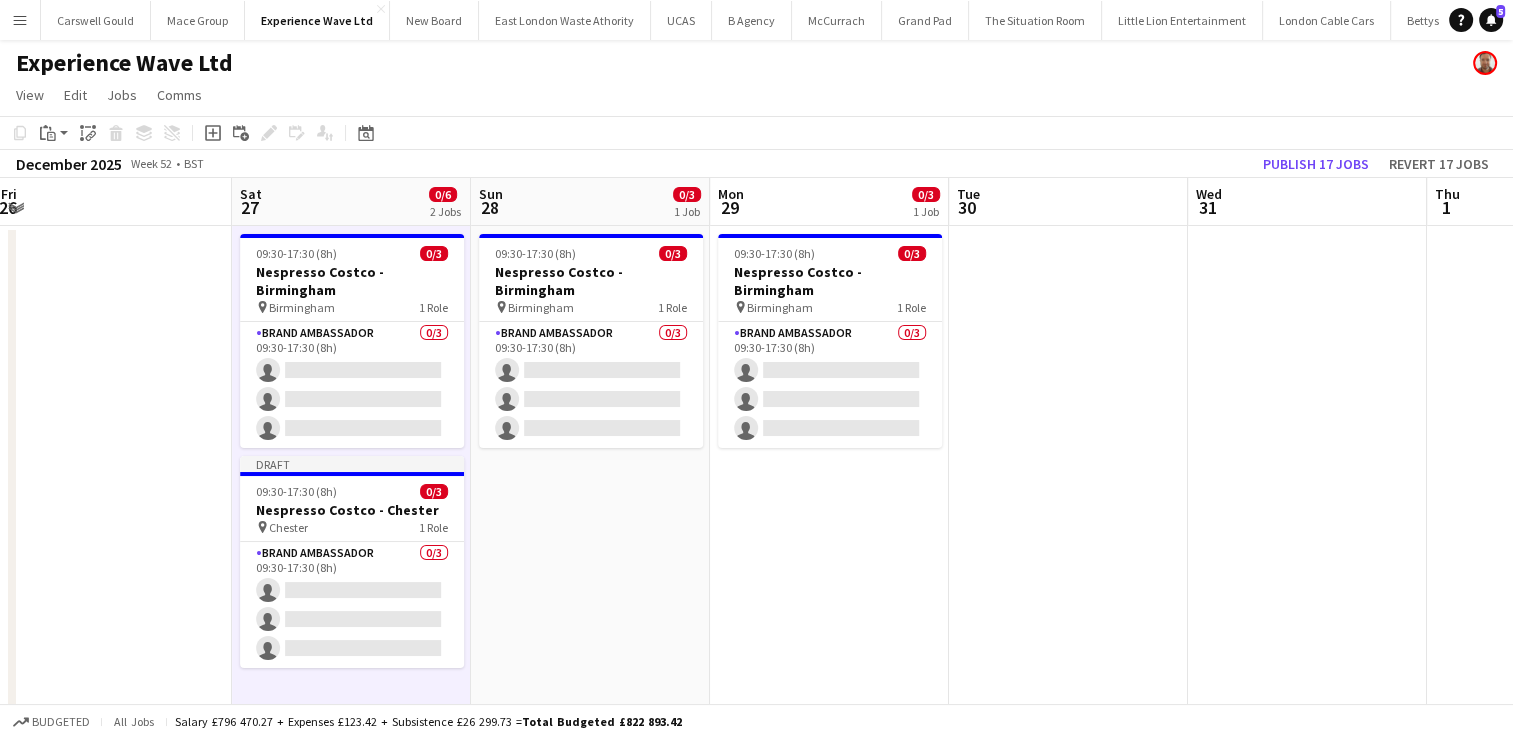 click on "09:30-17:30 (8h)    0/3   Nespresso Costco - Birmingham
pin
Birmingham   1 Role   Brand Ambassador   0/3   09:30-17:30 (8h)
single-neutral-actions
single-neutral-actions
single-neutral-actions" at bounding box center [590, 2750] 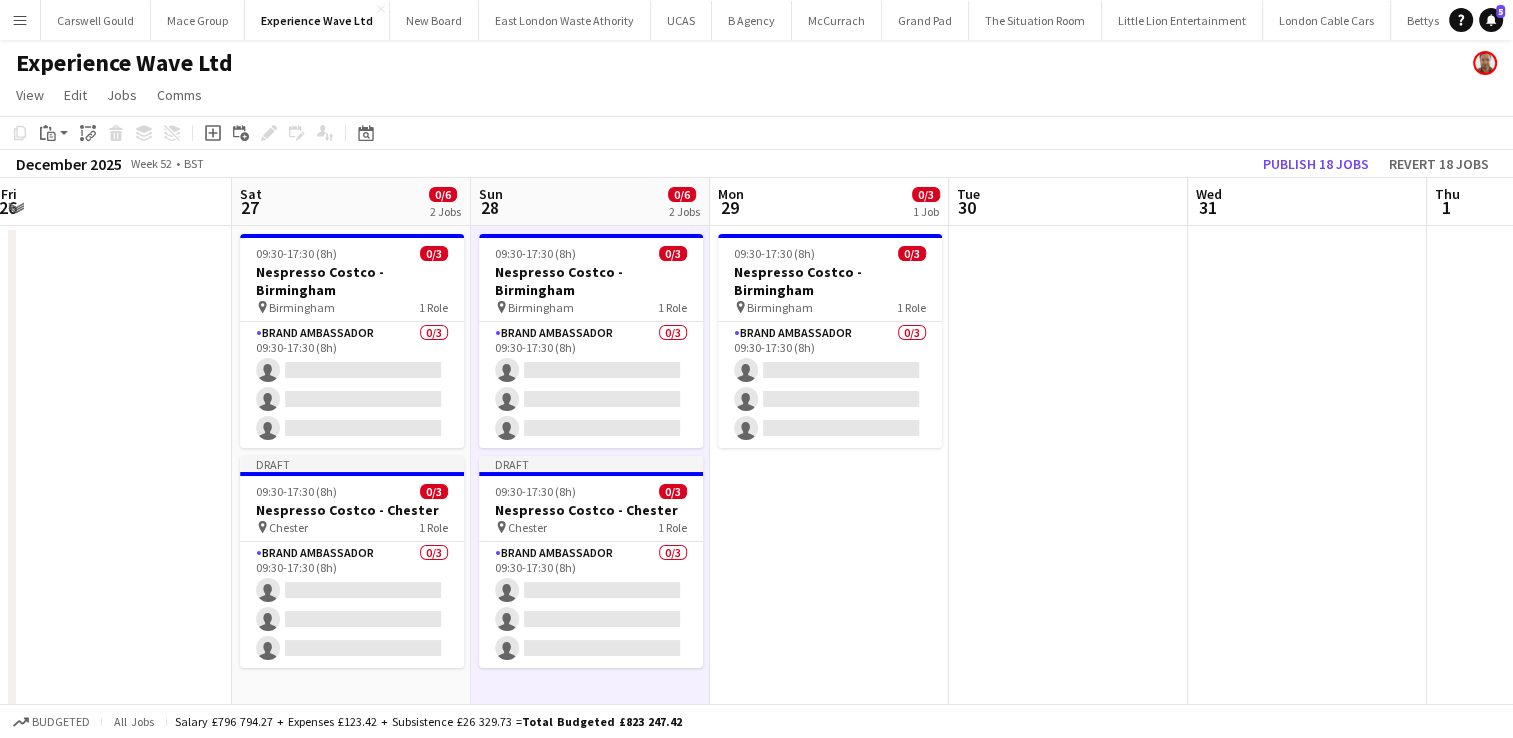 click on "09:30-17:30 (8h)    0/3   Nespresso Costco - Birmingham
pin
Birmingham   1 Role   Brand Ambassador   0/3   09:30-17:30 (8h)
single-neutral-actions
single-neutral-actions
single-neutral-actions" at bounding box center [829, 2750] 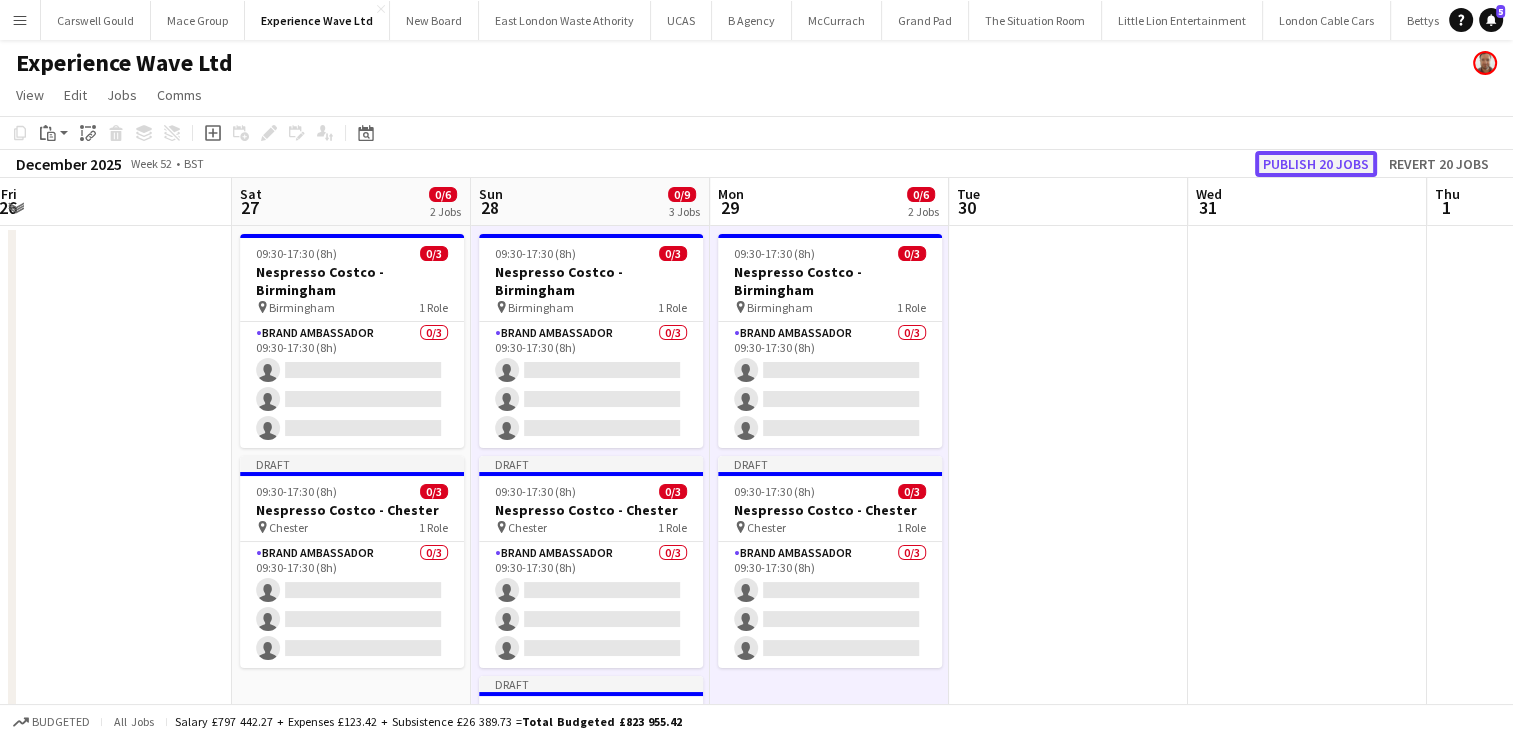 click on "Publish 20 jobs" 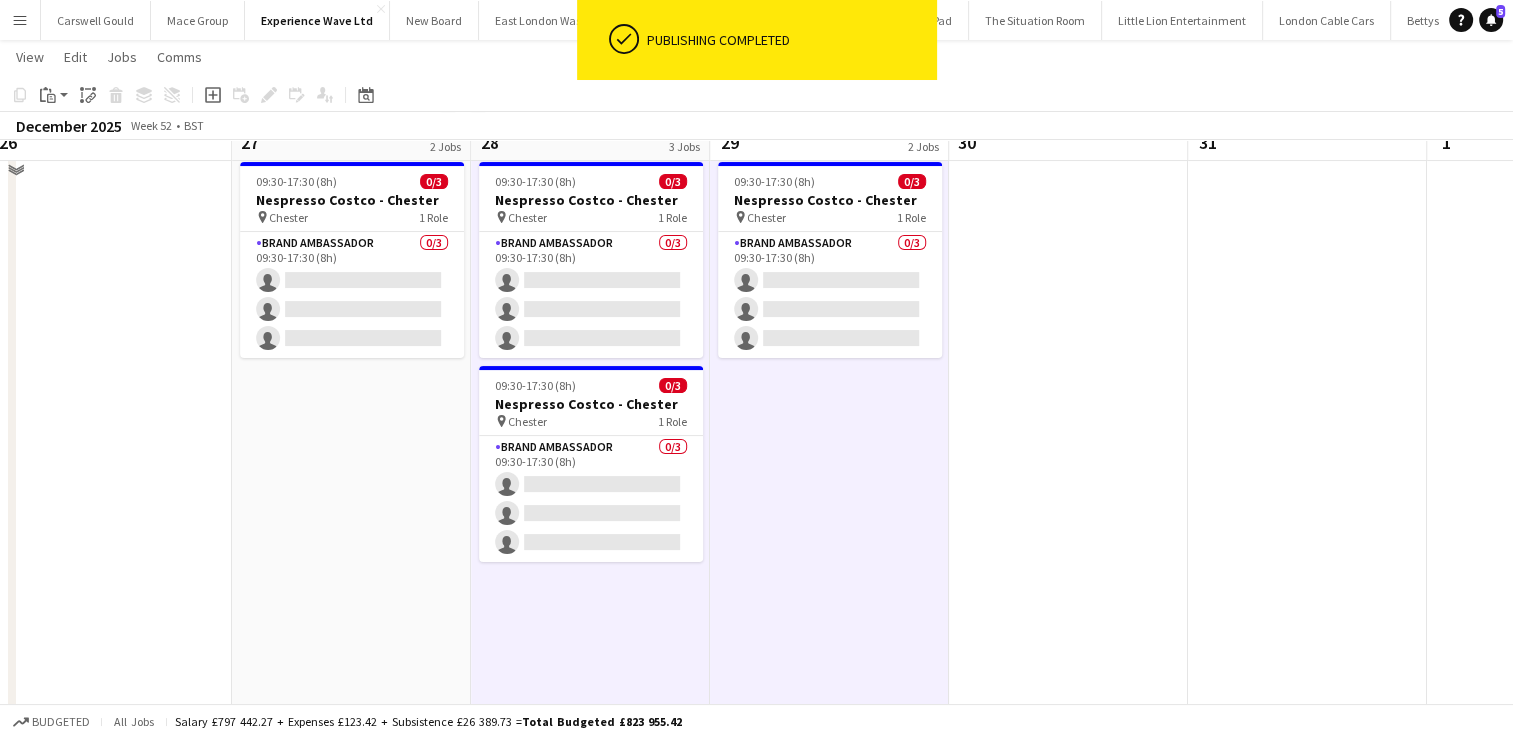 scroll, scrollTop: 294, scrollLeft: 0, axis: vertical 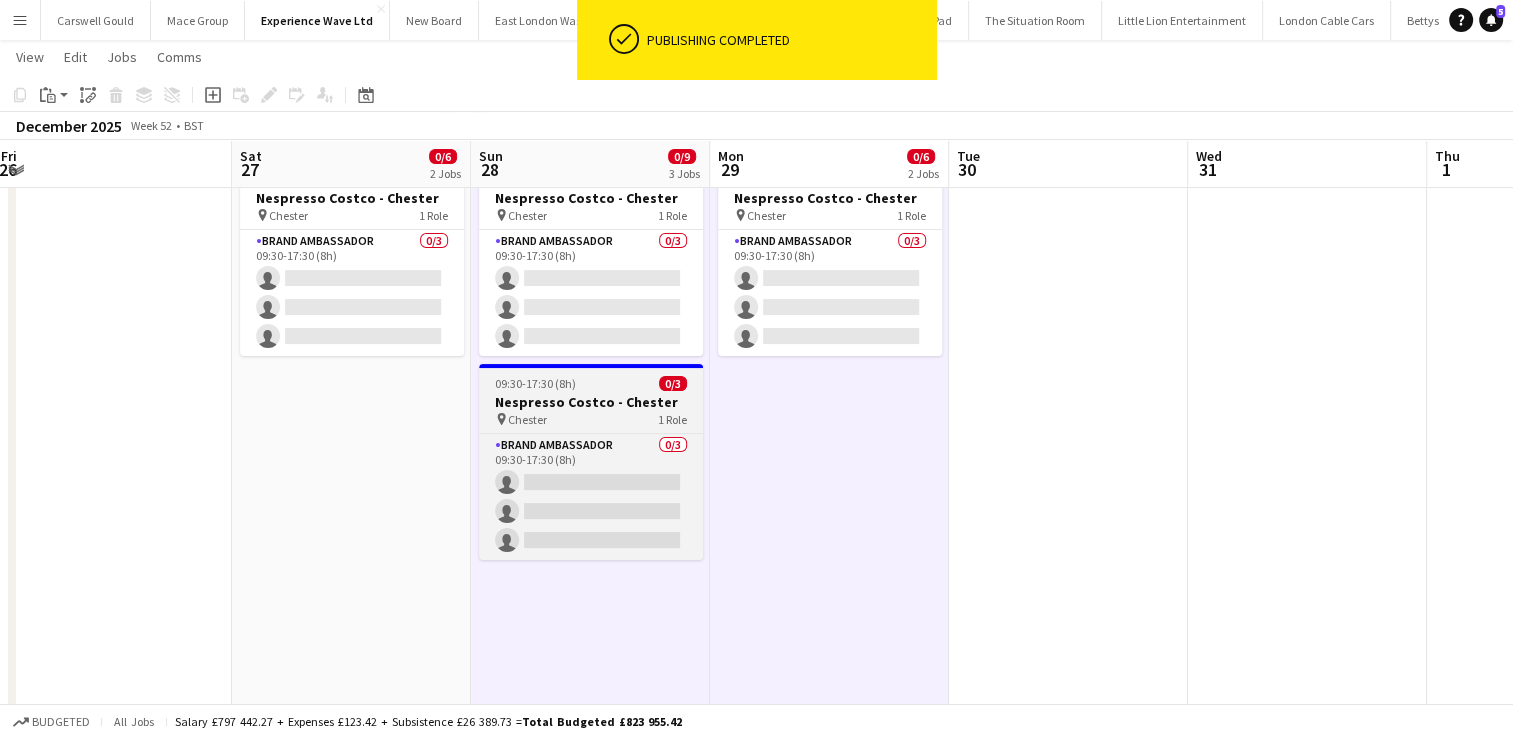 click on "09:30-17:30 (8h)    0/3   Nespresso Costco - Chester
pin
Chester   1 Role   Brand Ambassador   0/3   09:30-17:30 (8h)
single-neutral-actions
single-neutral-actions
single-neutral-actions" at bounding box center (591, 462) 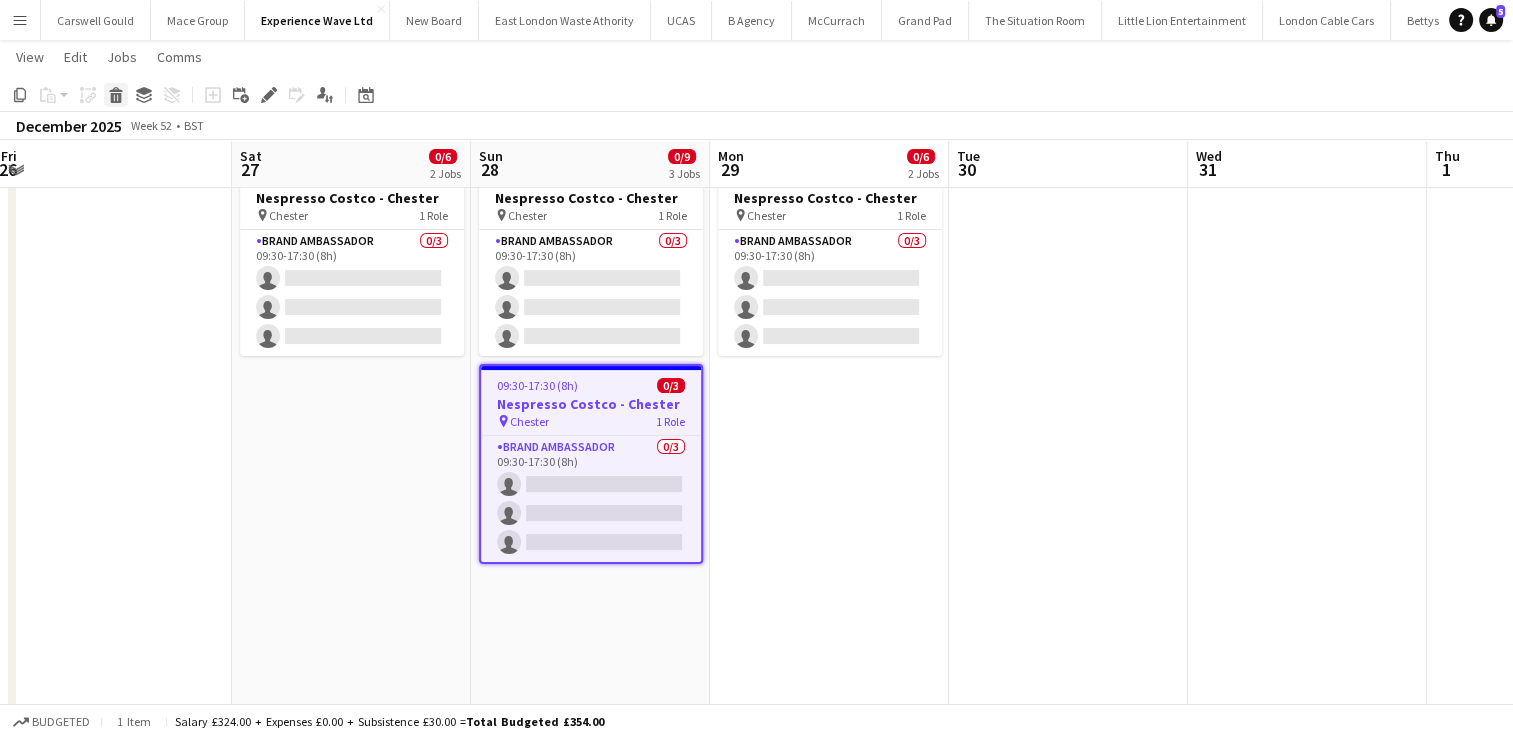 click 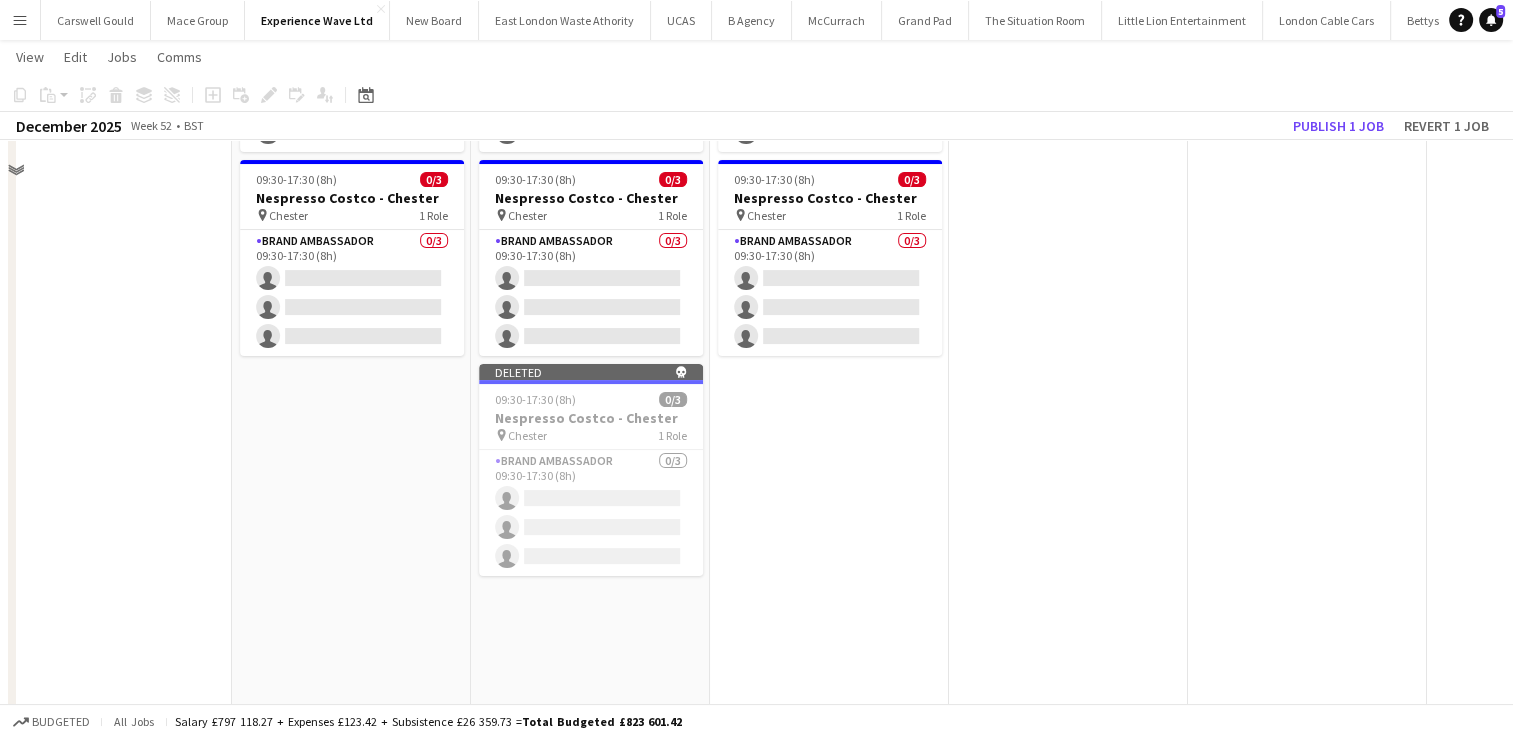 scroll, scrollTop: 0, scrollLeft: 0, axis: both 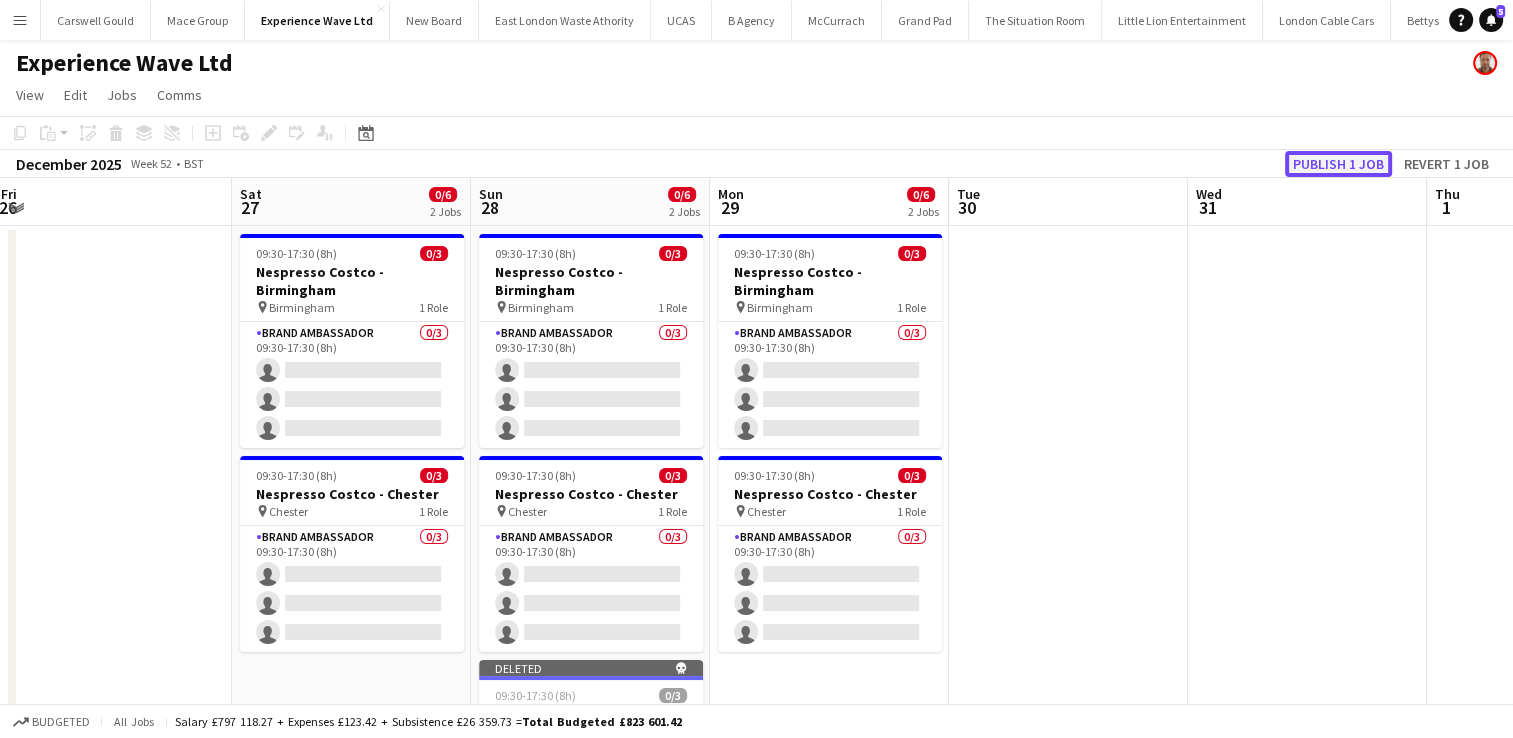 click on "Publish 1 job" 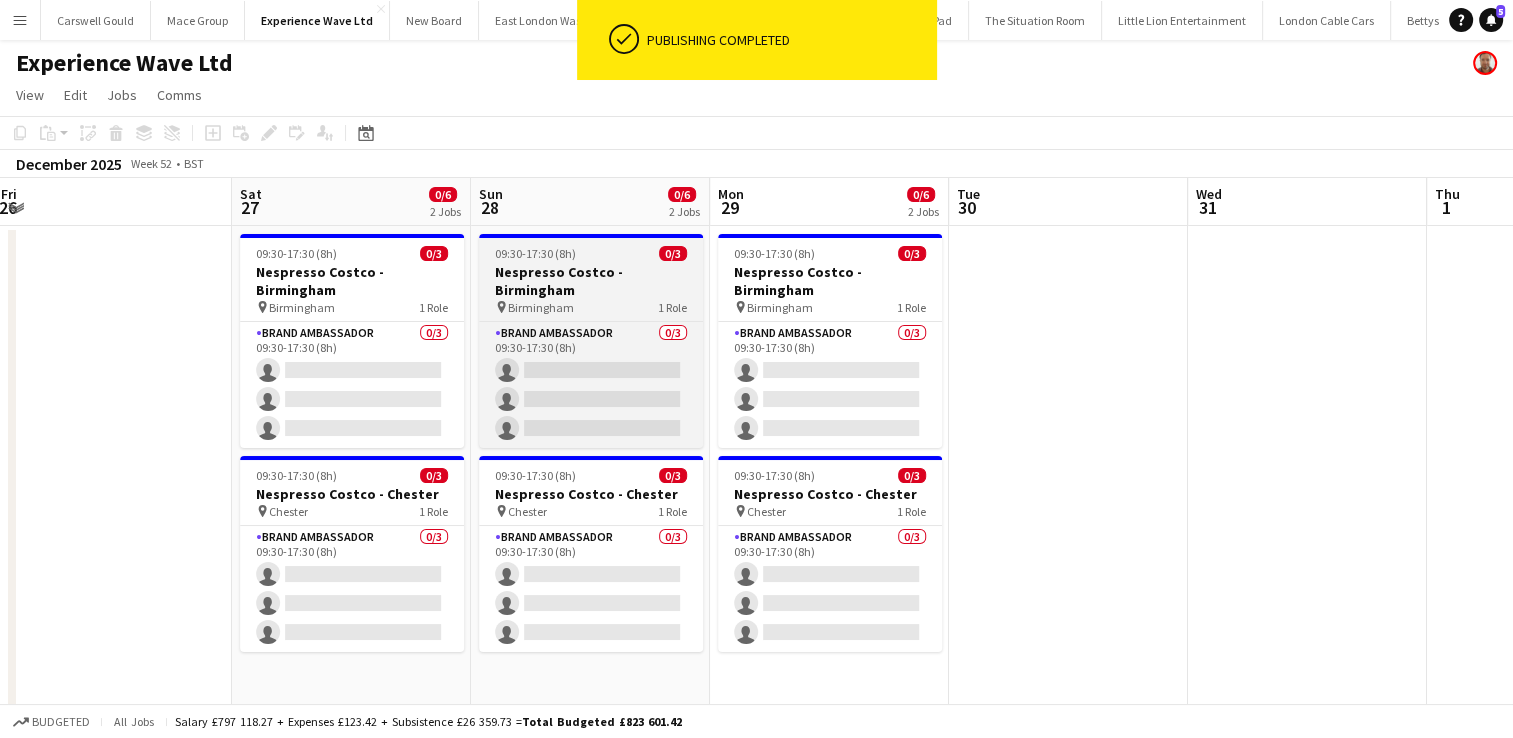 click on "Nespresso Costco - Birmingham" at bounding box center [591, 281] 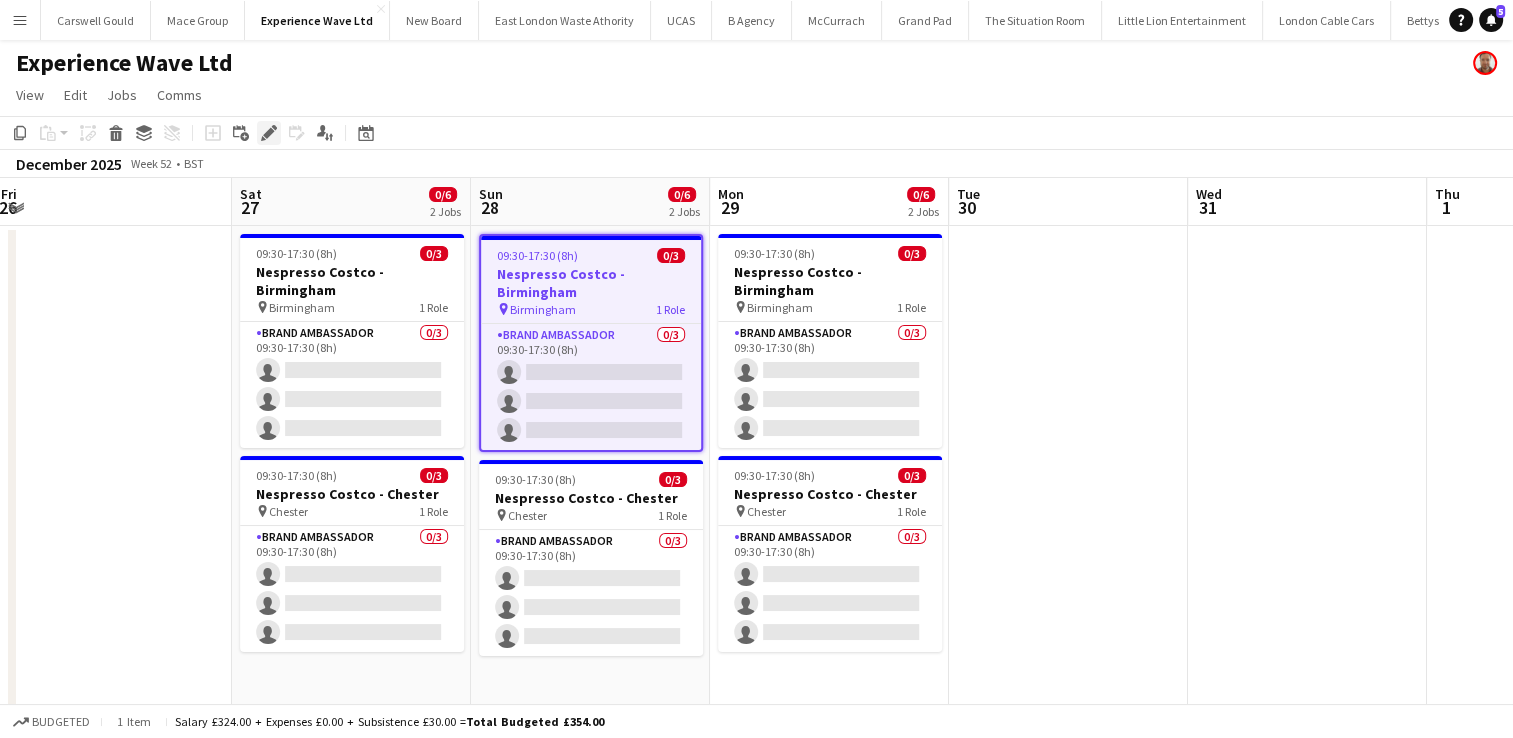 click 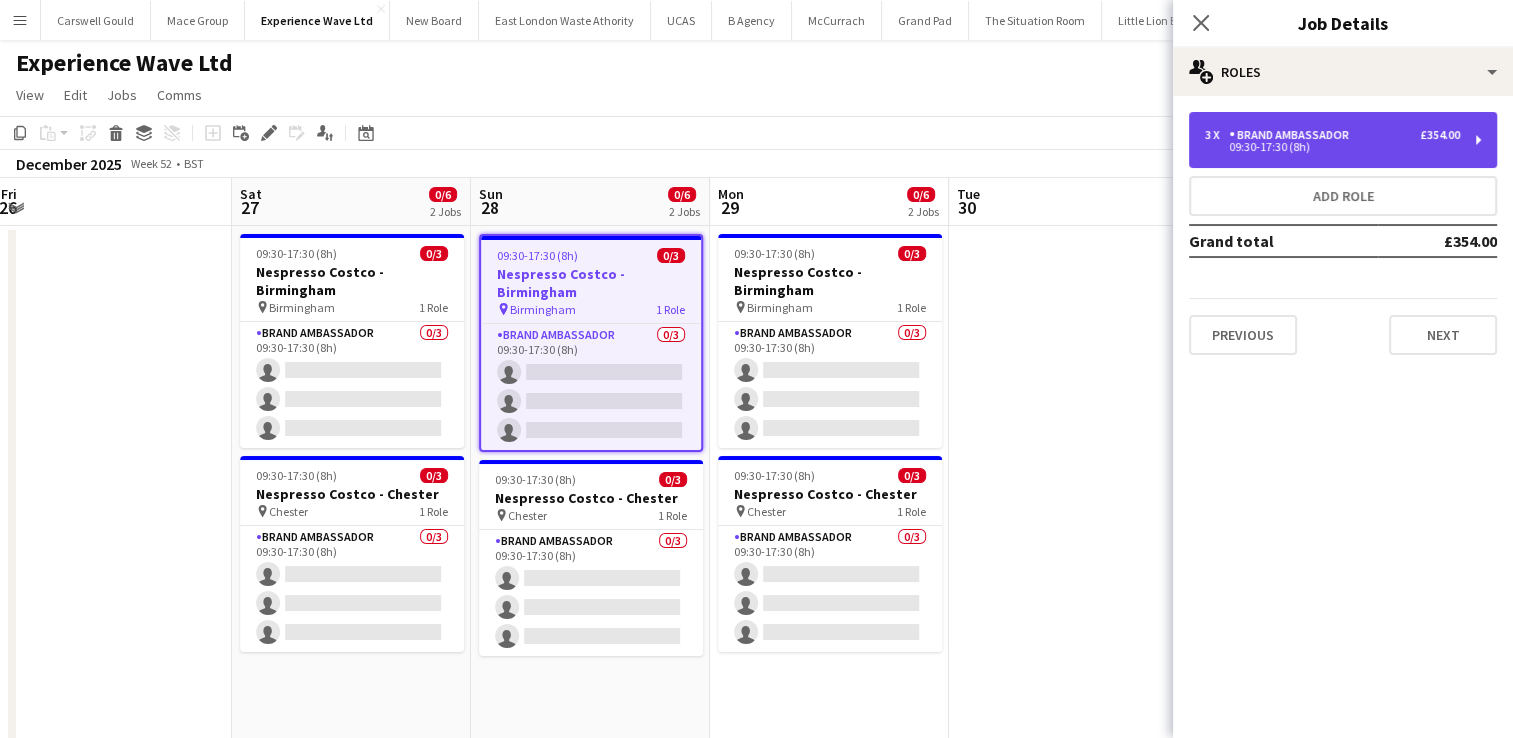 click on "09:30-17:30 (8h)" at bounding box center (1332, 147) 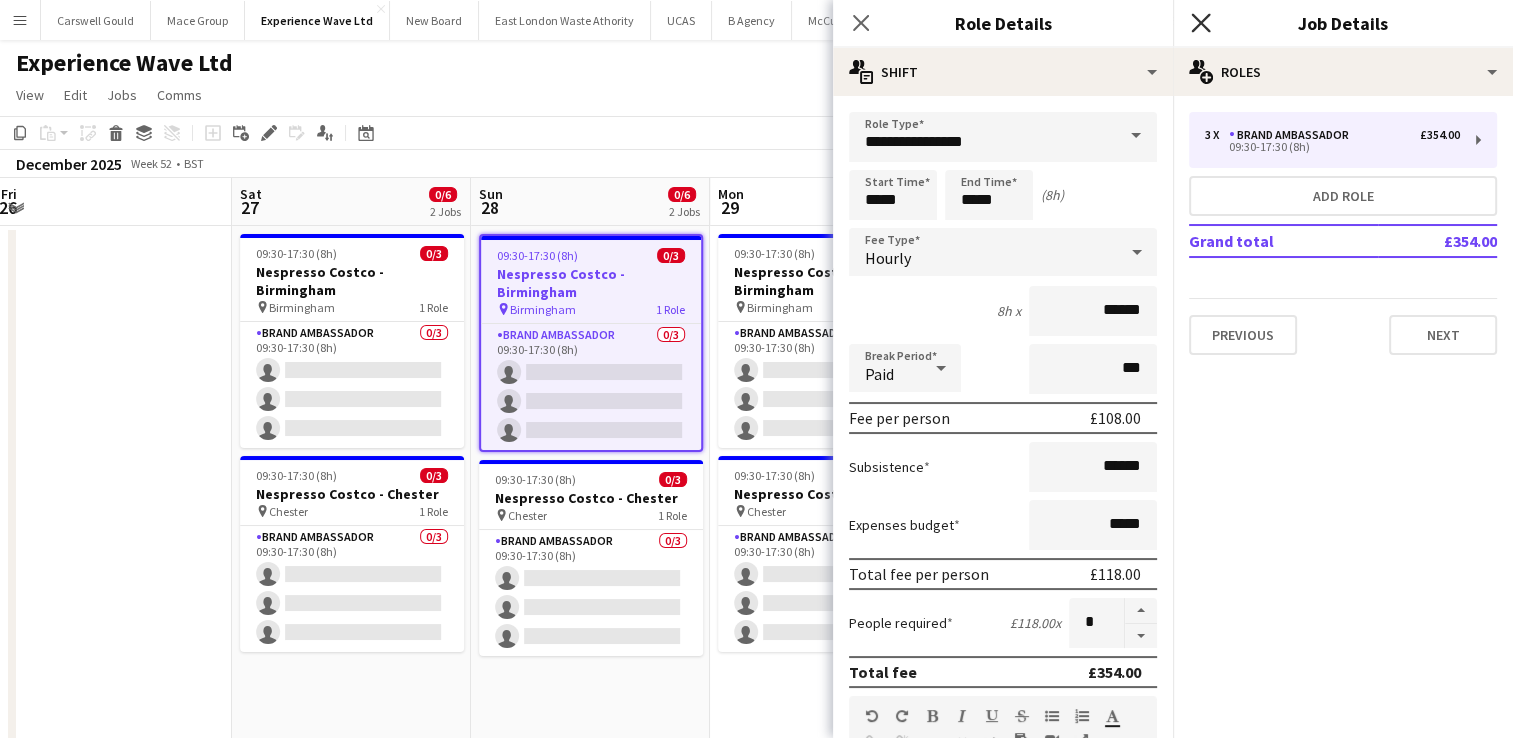 click on "Close pop-in" 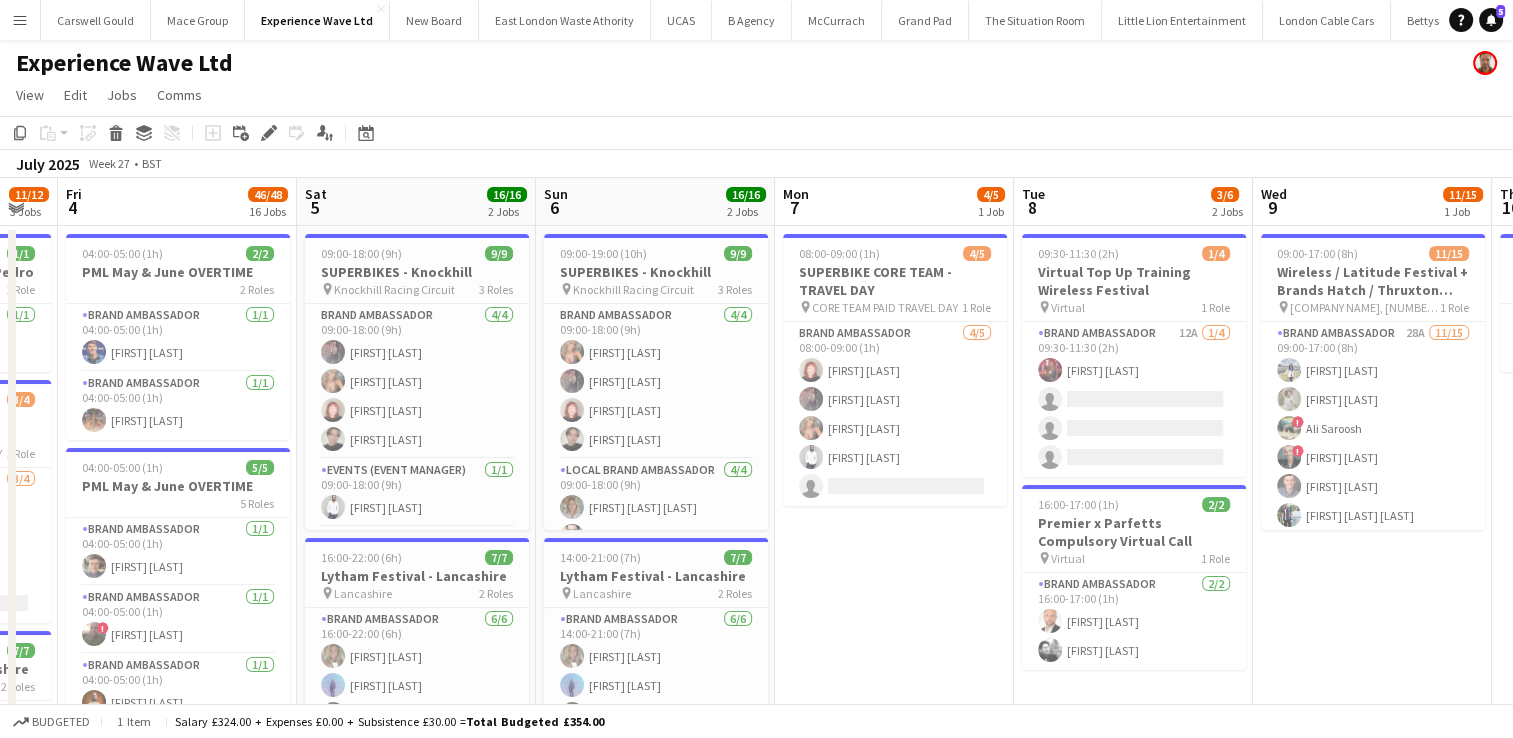 scroll, scrollTop: 0, scrollLeft: 638, axis: horizontal 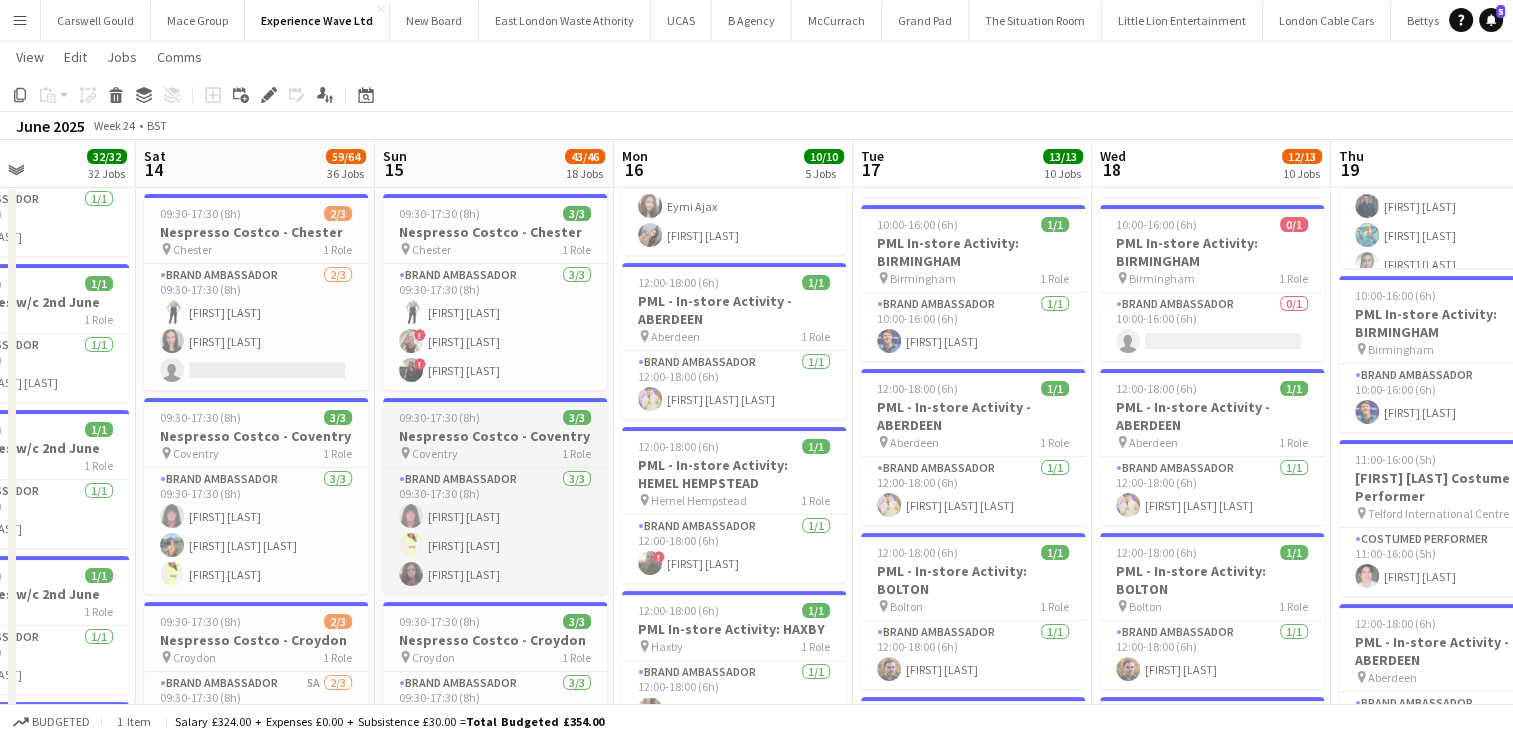 click on "pin
Coventry   1 Role" at bounding box center [495, 453] 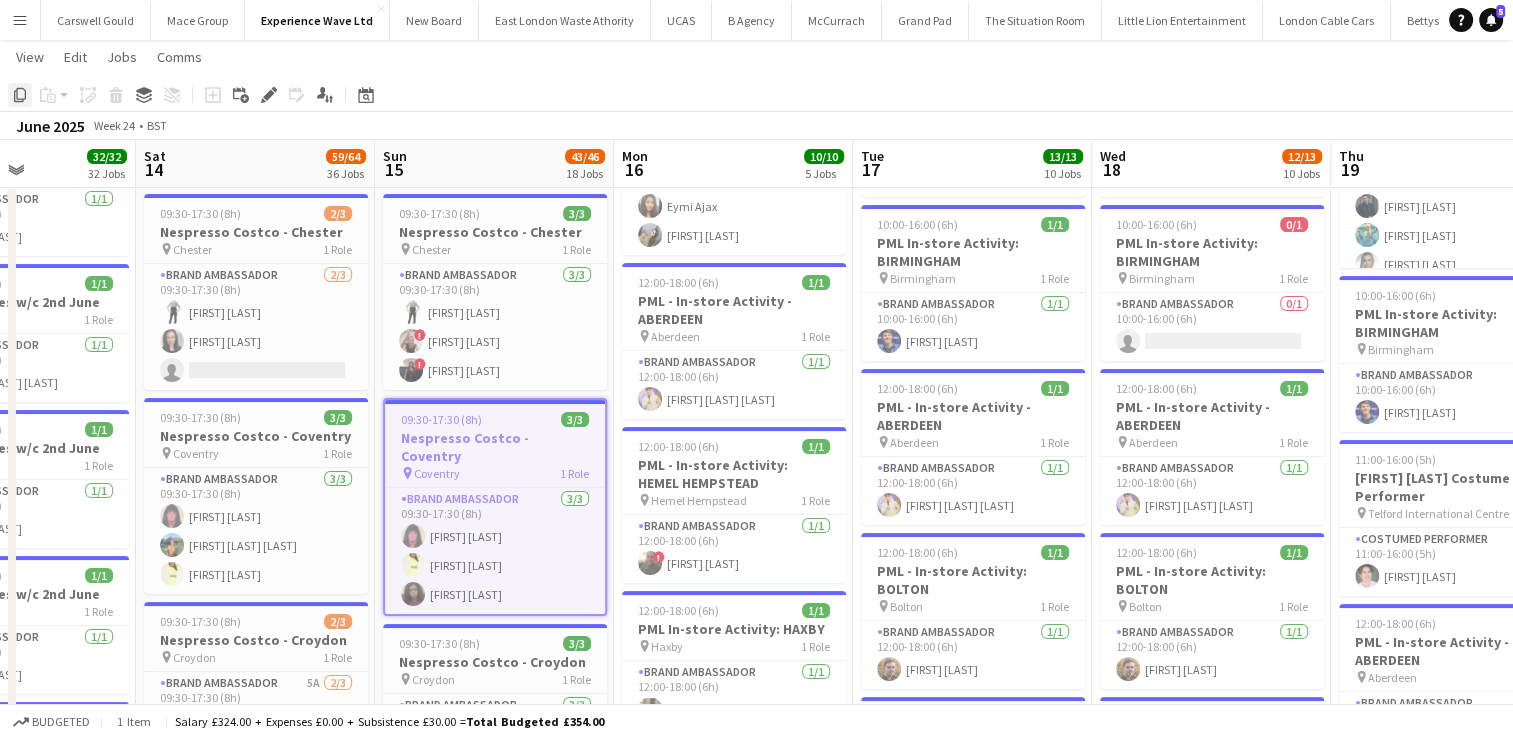 click 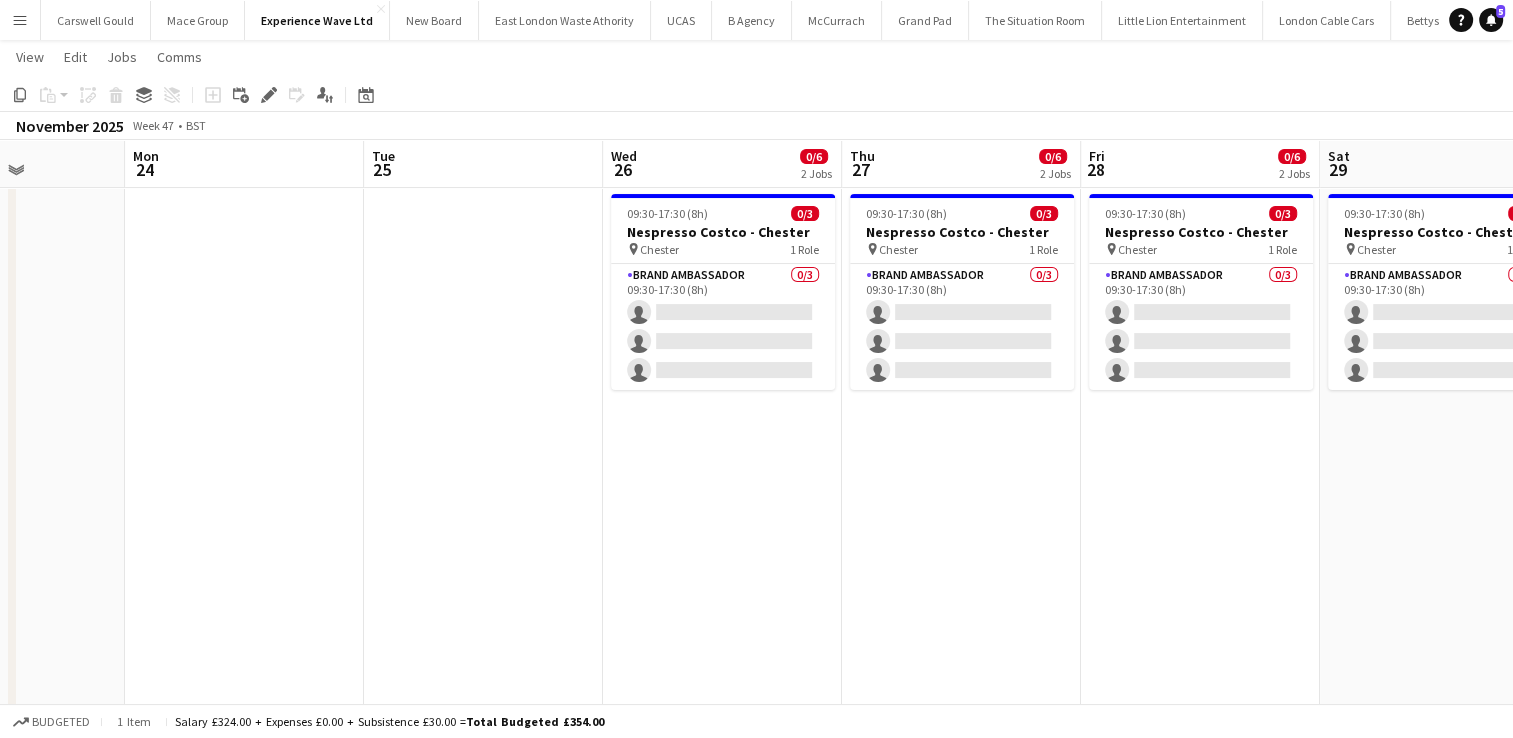 scroll, scrollTop: 0, scrollLeft: 596, axis: horizontal 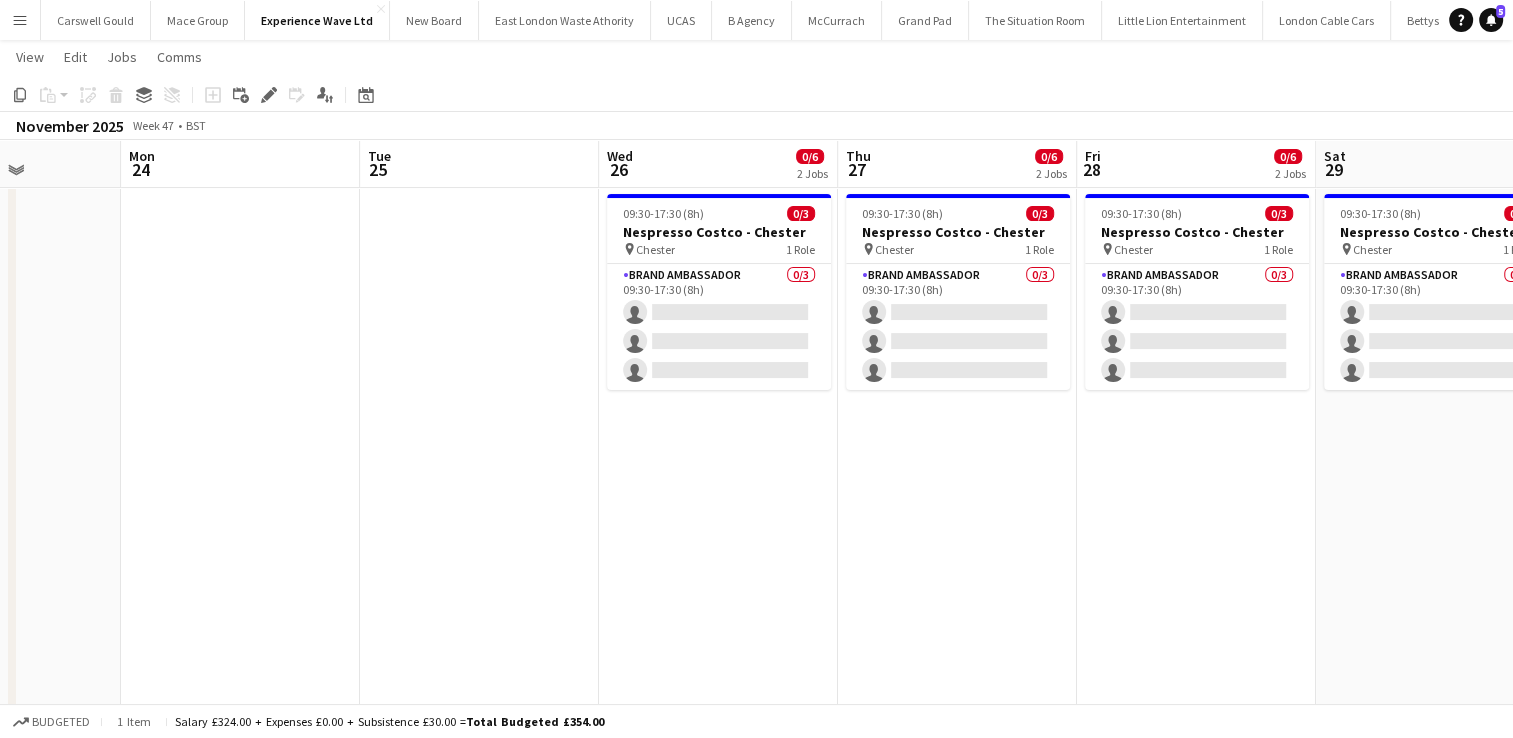 click on "09:30-17:30 (8h)    0/3   Nespresso Costco - Birmingham
pin
Birmingham   1 Role   Brand Ambassador   0/3   09:30-17:30 (8h)
single-neutral-actions
single-neutral-actions
single-neutral-actions
09:30-17:30 (8h)    0/3   Nespresso Costco - Chester
pin
Chester   1 Role   Brand Ambassador   0/3   09:30-17:30 (8h)
single-neutral-actions
single-neutral-actions
single-neutral-actions" at bounding box center [718, 3369] 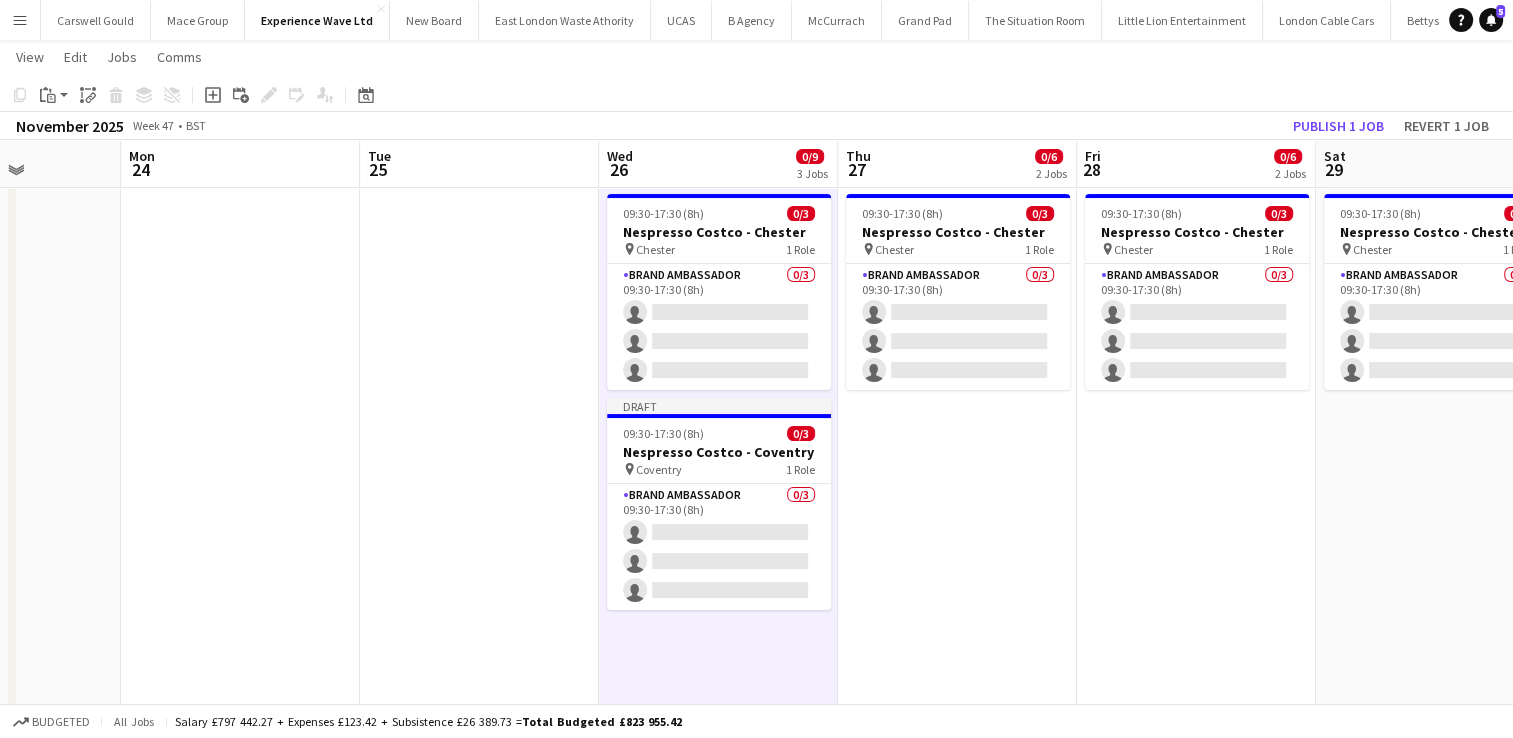 click on "09:30-17:30 (8h)    0/3   Nespresso Costco - Birmingham
pin
Birmingham   1 Role   Brand Ambassador   0/3   09:30-17:30 (8h)
single-neutral-actions
single-neutral-actions
single-neutral-actions
09:30-17:30 (8h)    0/3   Nespresso Costco - Chester
pin
Chester   1 Role   Brand Ambassador   0/3   09:30-17:30 (8h)
single-neutral-actions
single-neutral-actions
single-neutral-actions" at bounding box center (957, 3369) 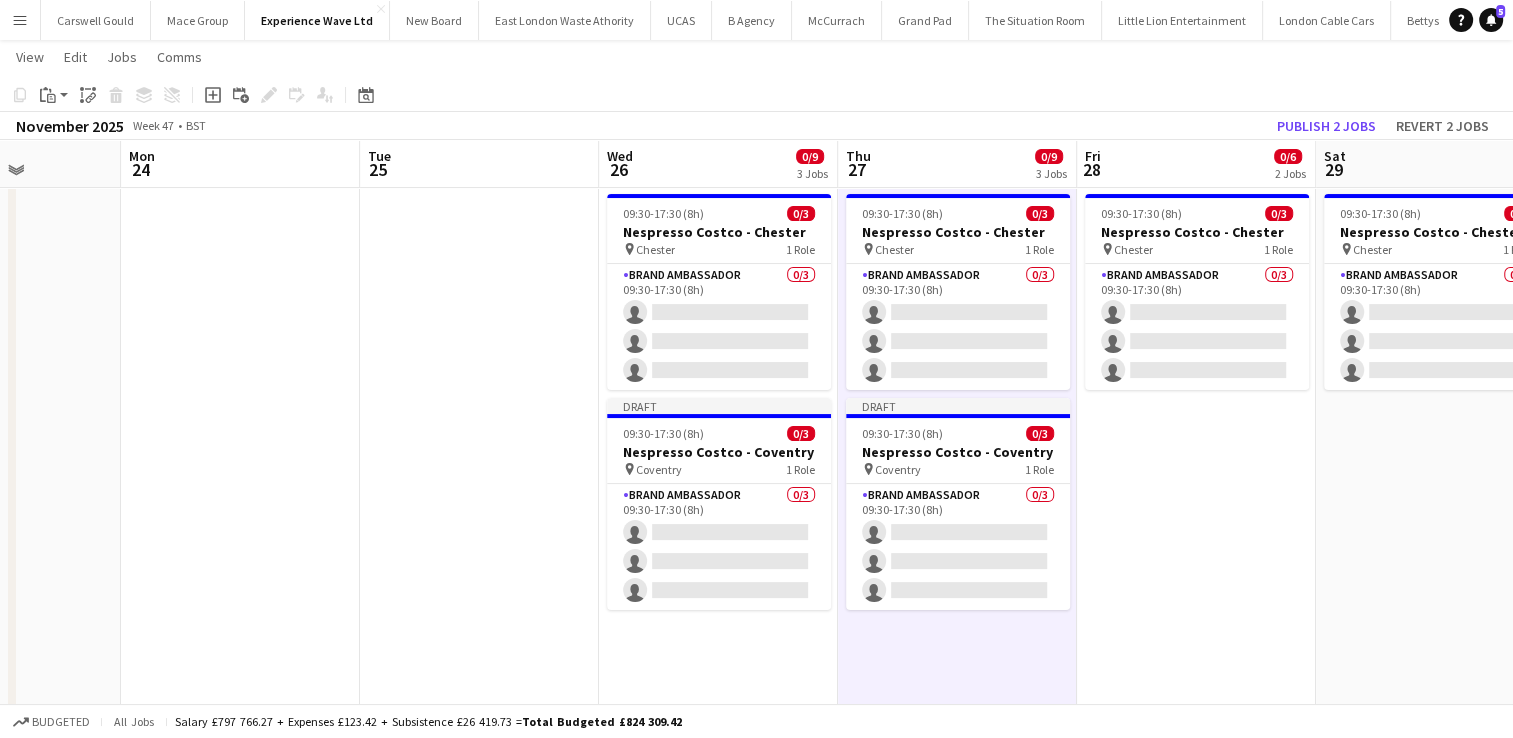 click on "09:30-17:30 (8h)    0/3   Nespresso Costco - Birmingham
pin
Birmingham   1 Role   Brand Ambassador   0/3   09:30-17:30 (8h)
single-neutral-actions
single-neutral-actions
single-neutral-actions
09:30-17:30 (8h)    0/3   Nespresso Costco - Chester
pin
Chester   1 Role   Brand Ambassador   0/3   09:30-17:30 (8h)
single-neutral-actions
single-neutral-actions
single-neutral-actions" at bounding box center (1196, 3369) 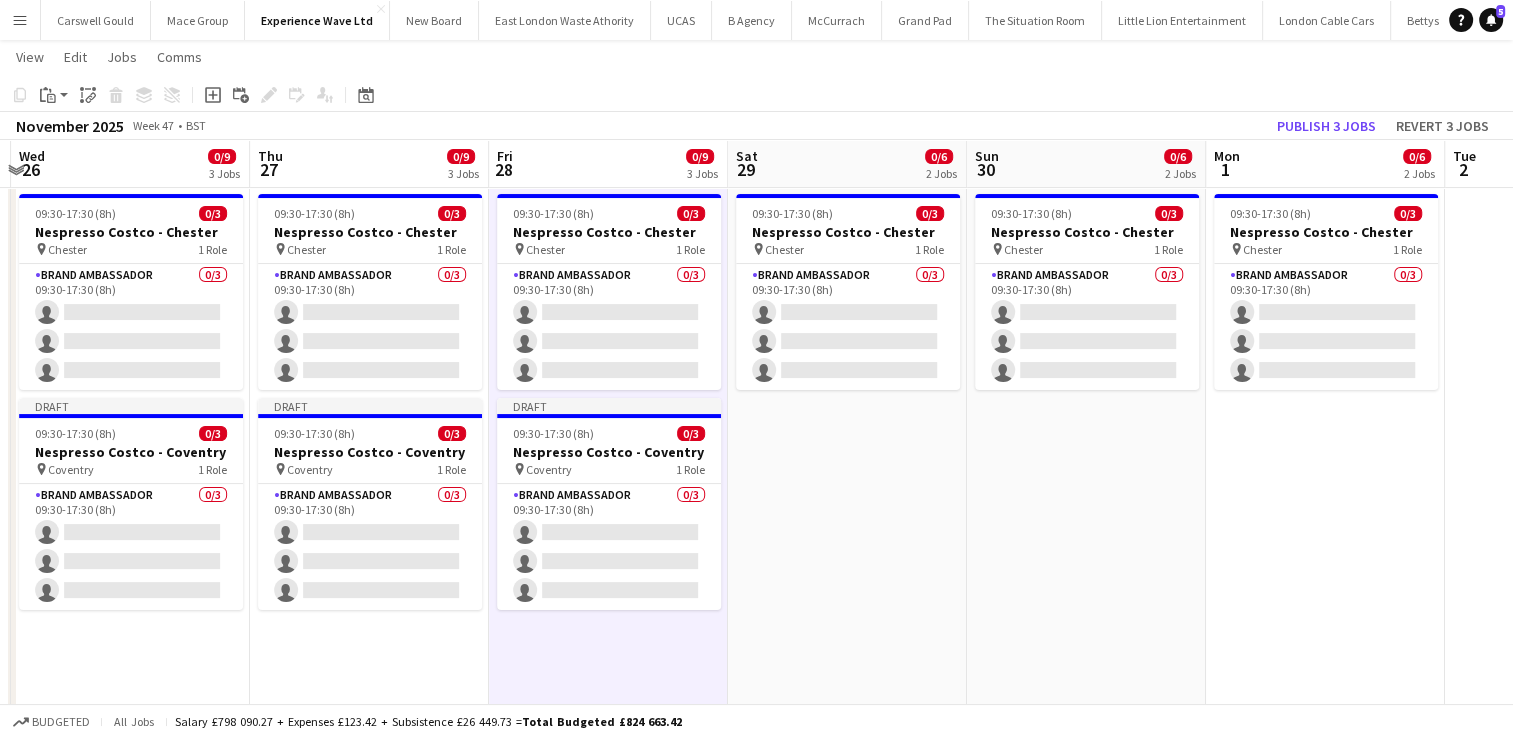 scroll, scrollTop: 0, scrollLeft: 708, axis: horizontal 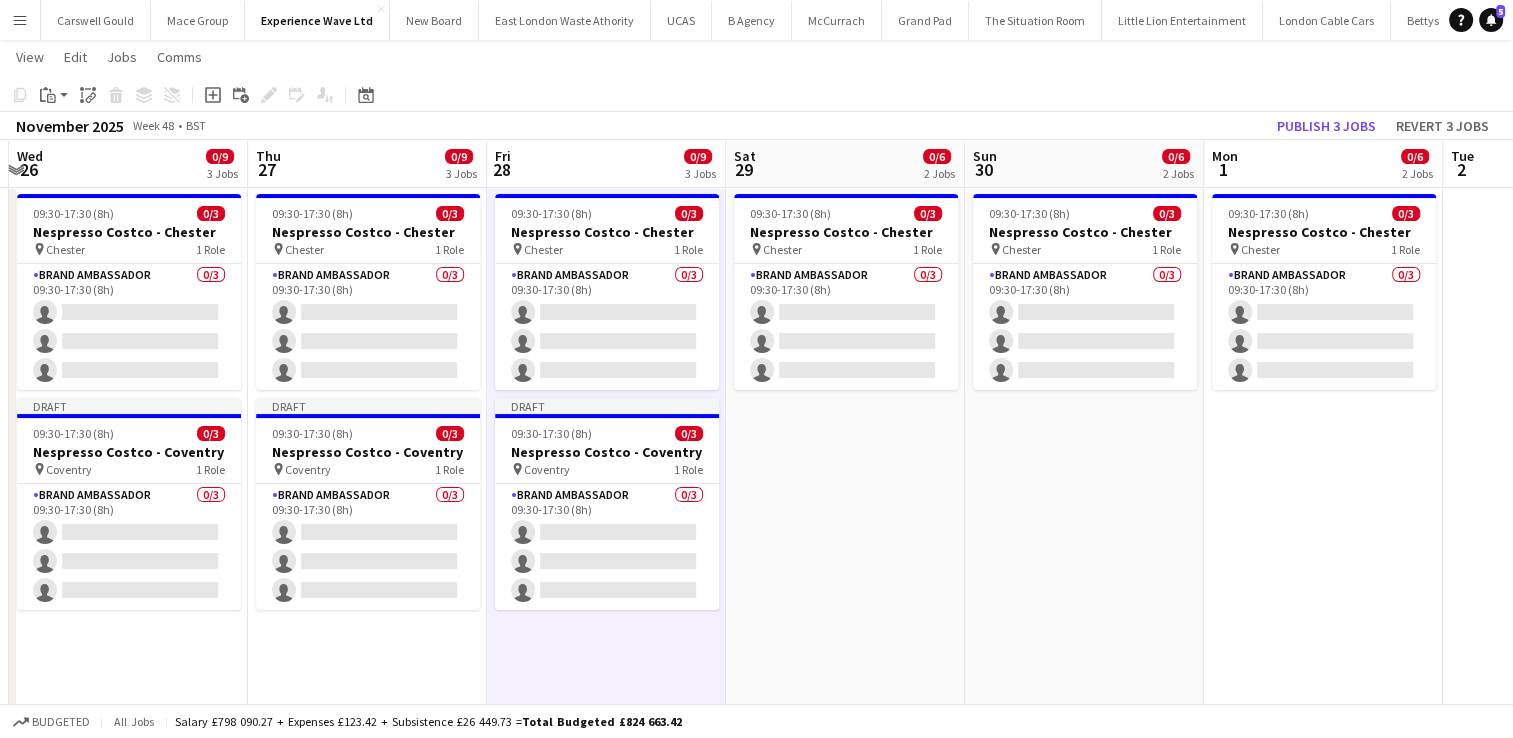 click on "09:30-17:30 (8h)    0/3   Nespresso Costco - Birmingham
pin
Birmingham   1 Role   Brand Ambassador   0/3   09:30-17:30 (8h)
single-neutral-actions
single-neutral-actions
single-neutral-actions
09:30-17:30 (8h)    0/3   Nespresso Costco - Chester
pin
Chester   1 Role   Brand Ambassador   0/3   09:30-17:30 (8h)
single-neutral-actions
single-neutral-actions
single-neutral-actions" at bounding box center (845, 3369) 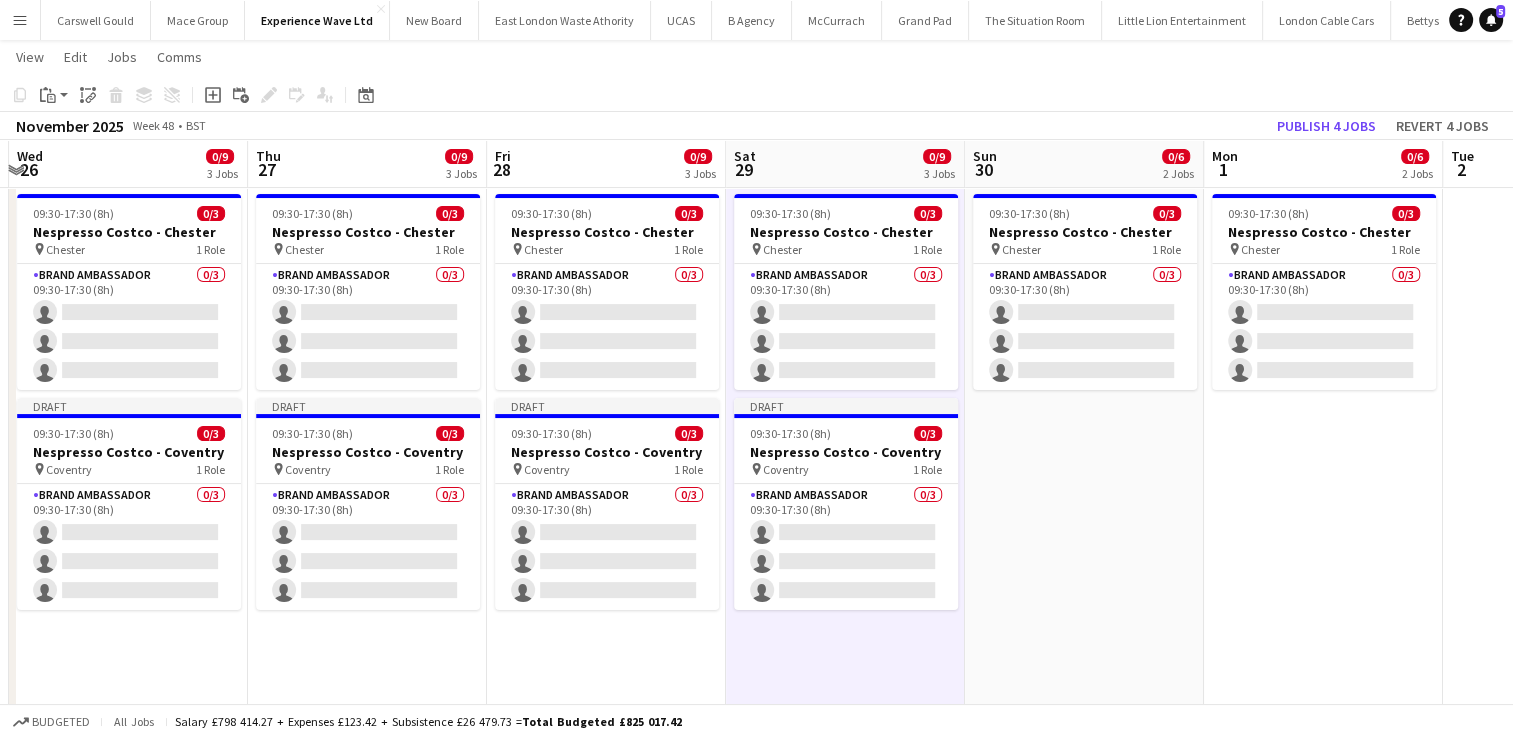 click on "09:30-17:30 (8h)    0/3   Nespresso Costco - Birmingham
pin
Birmingham   1 Role   Brand Ambassador   0/3   09:30-17:30 (8h)
single-neutral-actions
single-neutral-actions
single-neutral-actions
09:30-17:30 (8h)    0/3   Nespresso Costco - Chester
pin
Chester   1 Role   Brand Ambassador   0/3   09:30-17:30 (8h)
single-neutral-actions
single-neutral-actions
single-neutral-actions" at bounding box center [1084, 3369] 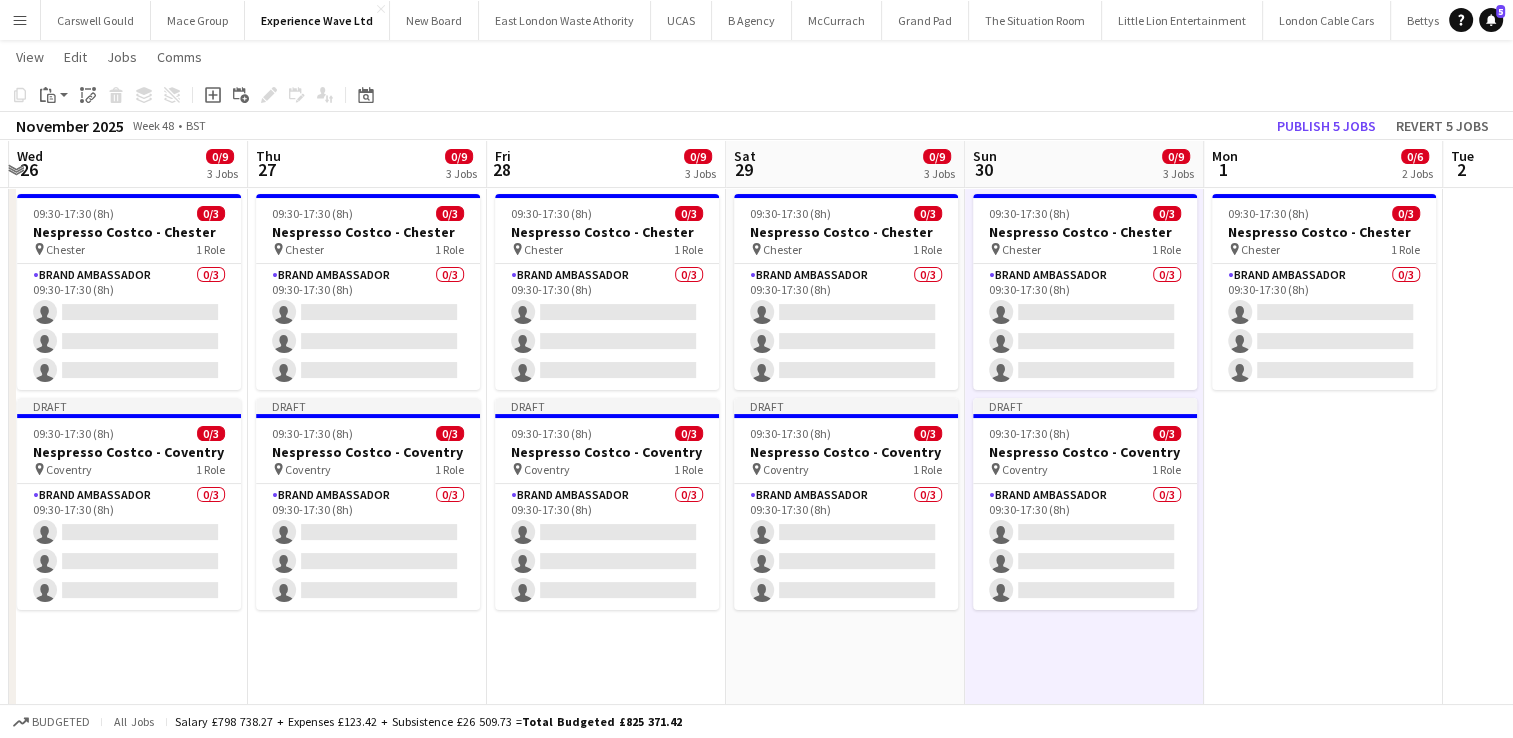 click on "09:30-17:30 (8h)    0/3   Nespresso Costco - Birmingham
pin
Birmingham   1 Role   Brand Ambassador   0/3   09:30-17:30 (8h)
single-neutral-actions
single-neutral-actions
single-neutral-actions
09:30-17:30 (8h)    0/3   Nespresso Costco - Chester
pin
Chester   1 Role   Brand Ambassador   0/3   09:30-17:30 (8h)
single-neutral-actions
single-neutral-actions
single-neutral-actions" at bounding box center [1323, 3369] 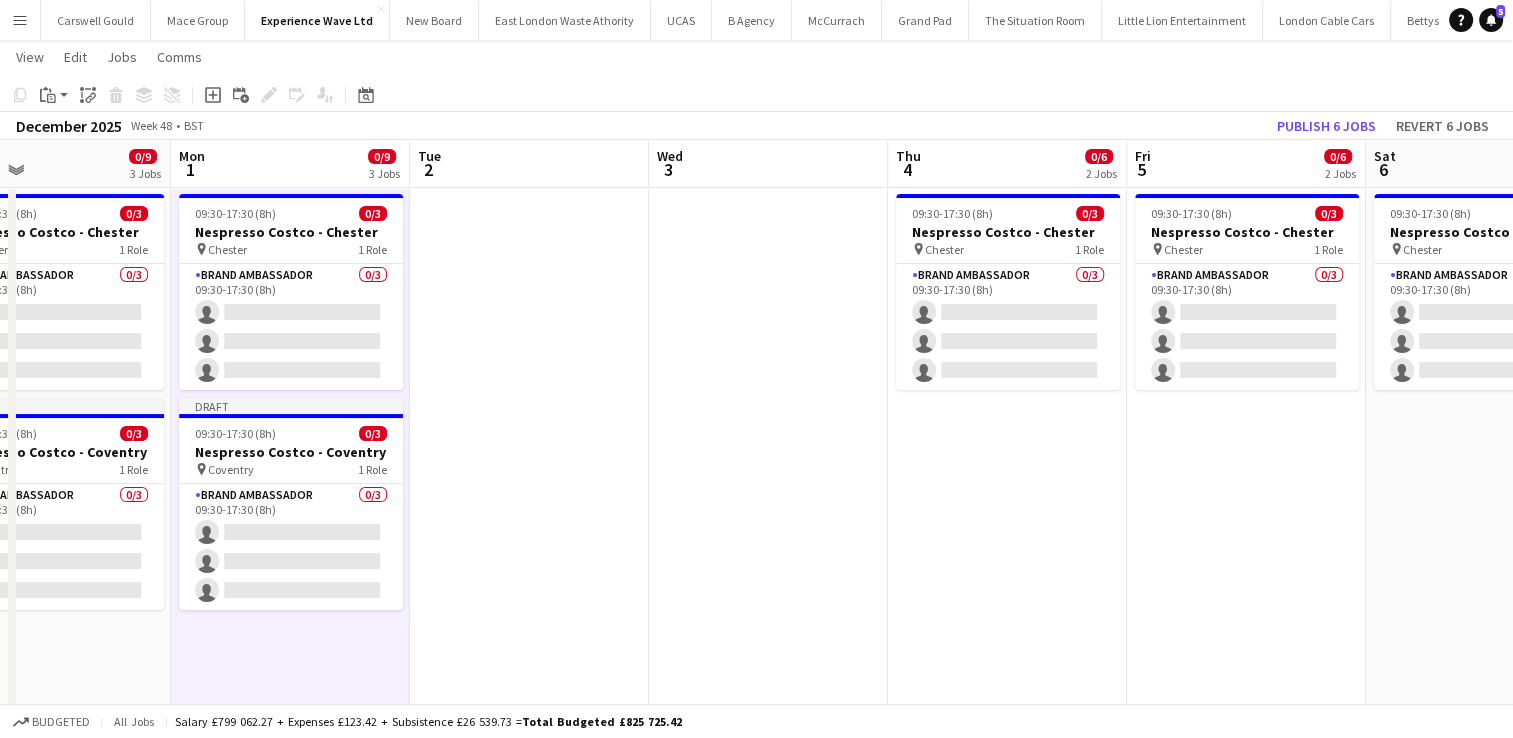 scroll, scrollTop: 0, scrollLeft: 824, axis: horizontal 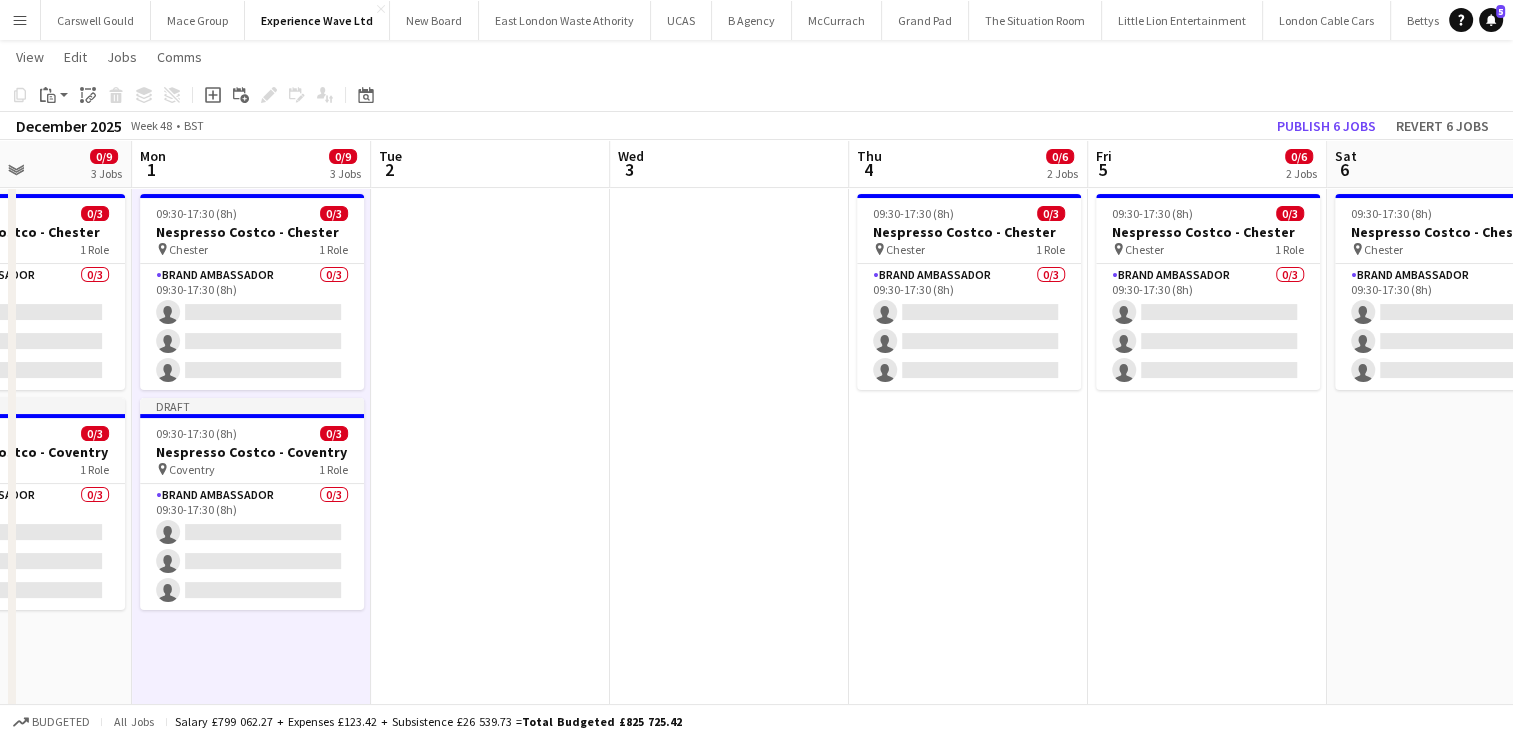 click on "09:30-17:30 (8h)    0/3   Nespresso Costco - Birmingham
pin
Birmingham   1 Role   Brand Ambassador   0/3   09:30-17:30 (8h)
single-neutral-actions
single-neutral-actions
single-neutral-actions
09:30-17:30 (8h)    0/3   Nespresso Costco - Chester
pin
Chester   1 Role   Brand Ambassador   0/3   09:30-17:30 (8h)
single-neutral-actions
single-neutral-actions
single-neutral-actions" at bounding box center (968, 3369) 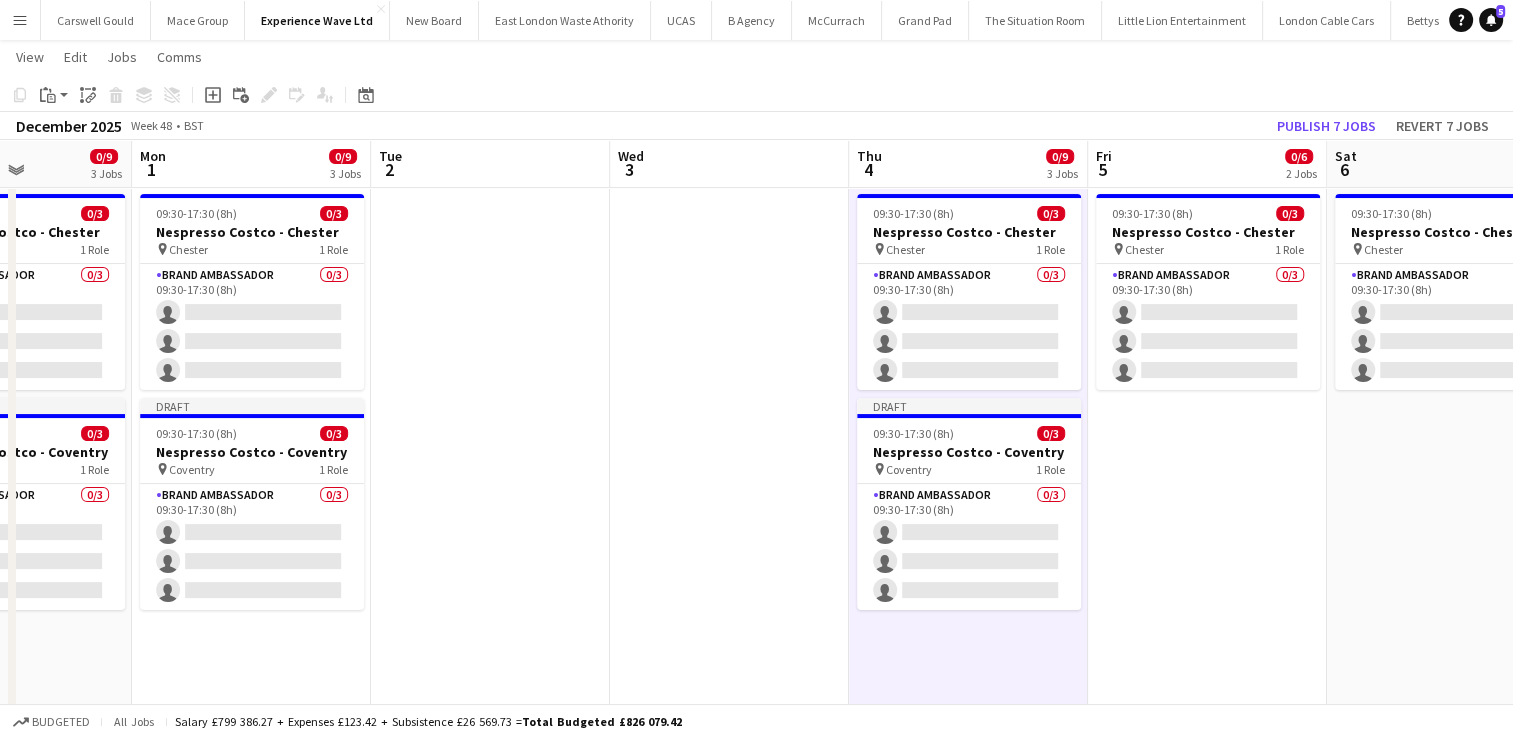 click on "09:30-17:30 (8h)    0/3   Nespresso Costco - Birmingham
pin
Birmingham   1 Role   Brand Ambassador   0/3   09:30-17:30 (8h)
single-neutral-actions
single-neutral-actions
single-neutral-actions
09:30-17:30 (8h)    0/3   Nespresso Costco - Chester
pin
Chester   1 Role   Brand Ambassador   0/3   09:30-17:30 (8h)
single-neutral-actions
single-neutral-actions
single-neutral-actions" at bounding box center (1207, 3369) 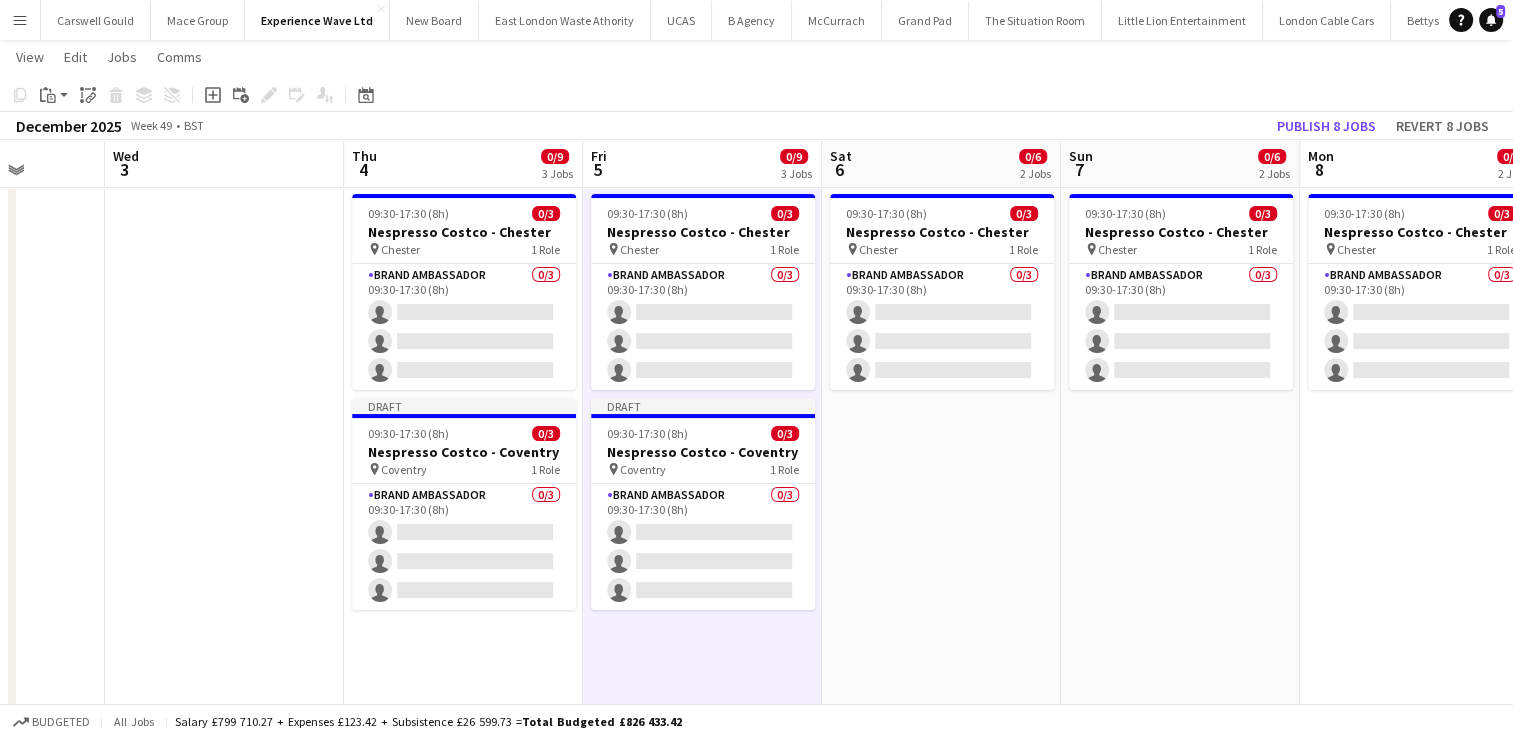 scroll, scrollTop: 0, scrollLeft: 901, axis: horizontal 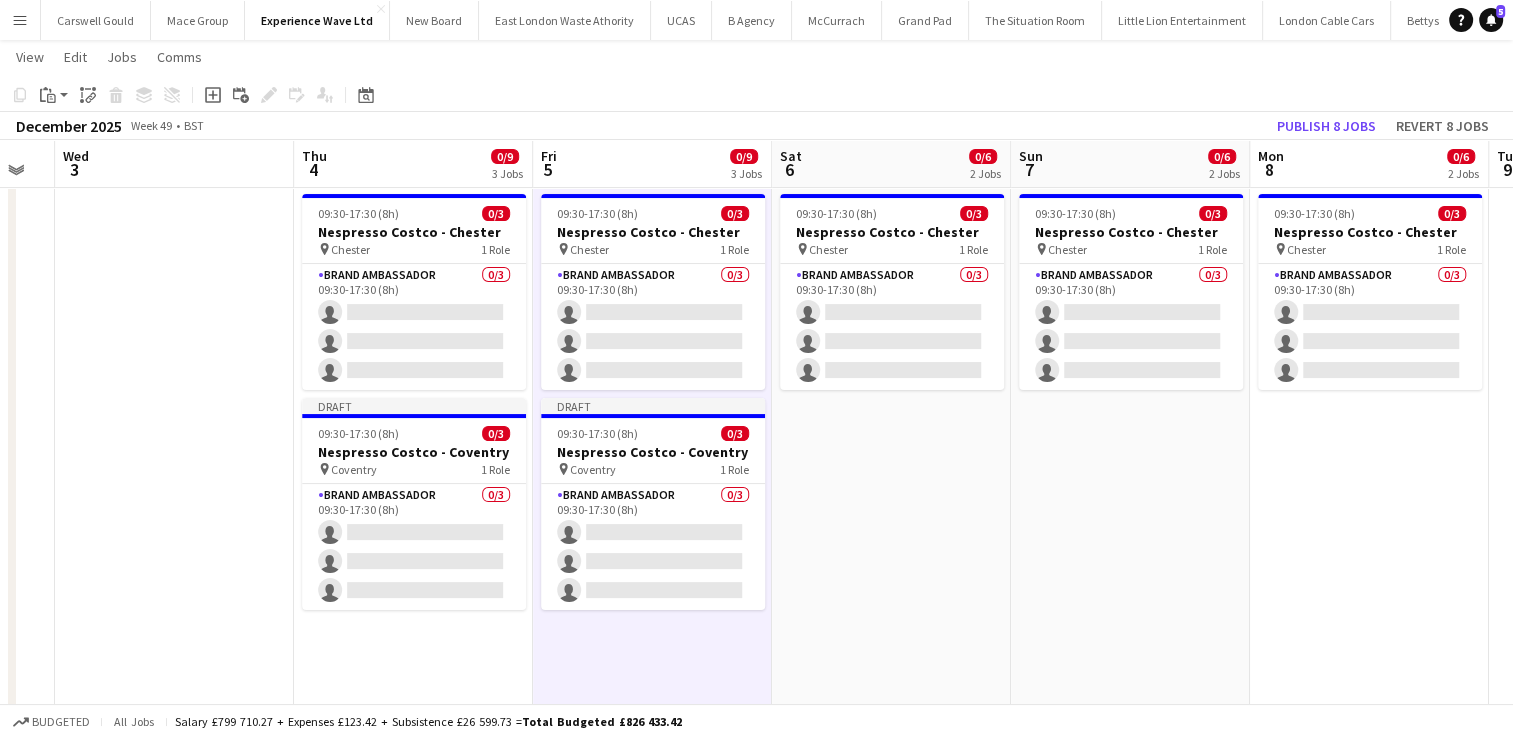 click on "09:30-17:30 (8h)    0/3   Nespresso Costco - Birmingham
pin
Birmingham   1 Role   Brand Ambassador   0/3   09:30-17:30 (8h)
single-neutral-actions
single-neutral-actions
single-neutral-actions
09:30-17:30 (8h)    0/3   Nespresso Costco - Chester
pin
Chester   1 Role   Brand Ambassador   0/3   09:30-17:30 (8h)
single-neutral-actions
single-neutral-actions
single-neutral-actions" at bounding box center [891, 3369] 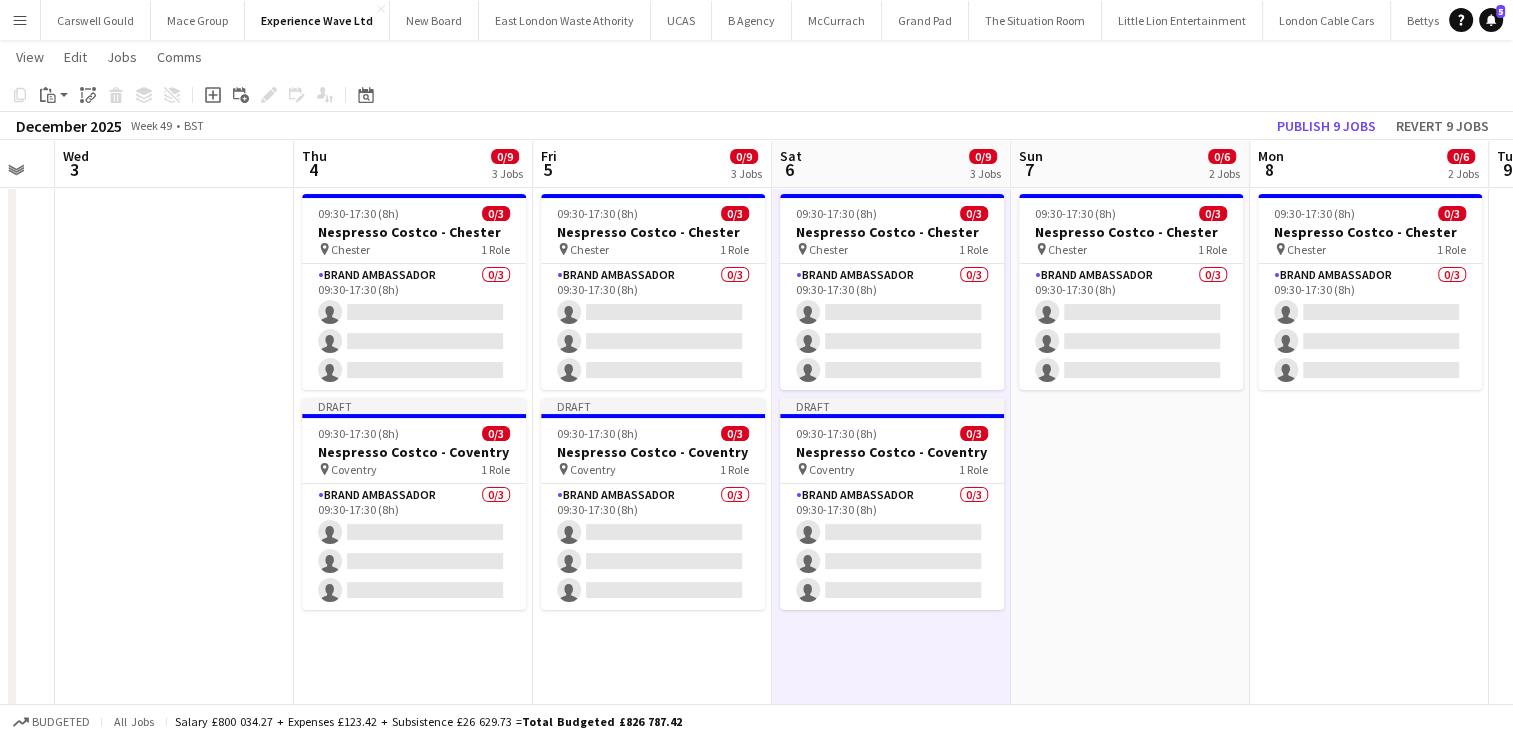 click on "09:30-17:30 (8h)    0/3   Nespresso Costco - Birmingham
pin
Birmingham   1 Role   Brand Ambassador   0/3   09:30-17:30 (8h)
single-neutral-actions
single-neutral-actions
single-neutral-actions
09:30-17:30 (8h)    0/3   Nespresso Costco - Chester
pin
Chester   1 Role   Brand Ambassador   0/3   09:30-17:30 (8h)
single-neutral-actions
single-neutral-actions
single-neutral-actions" at bounding box center [1130, 3369] 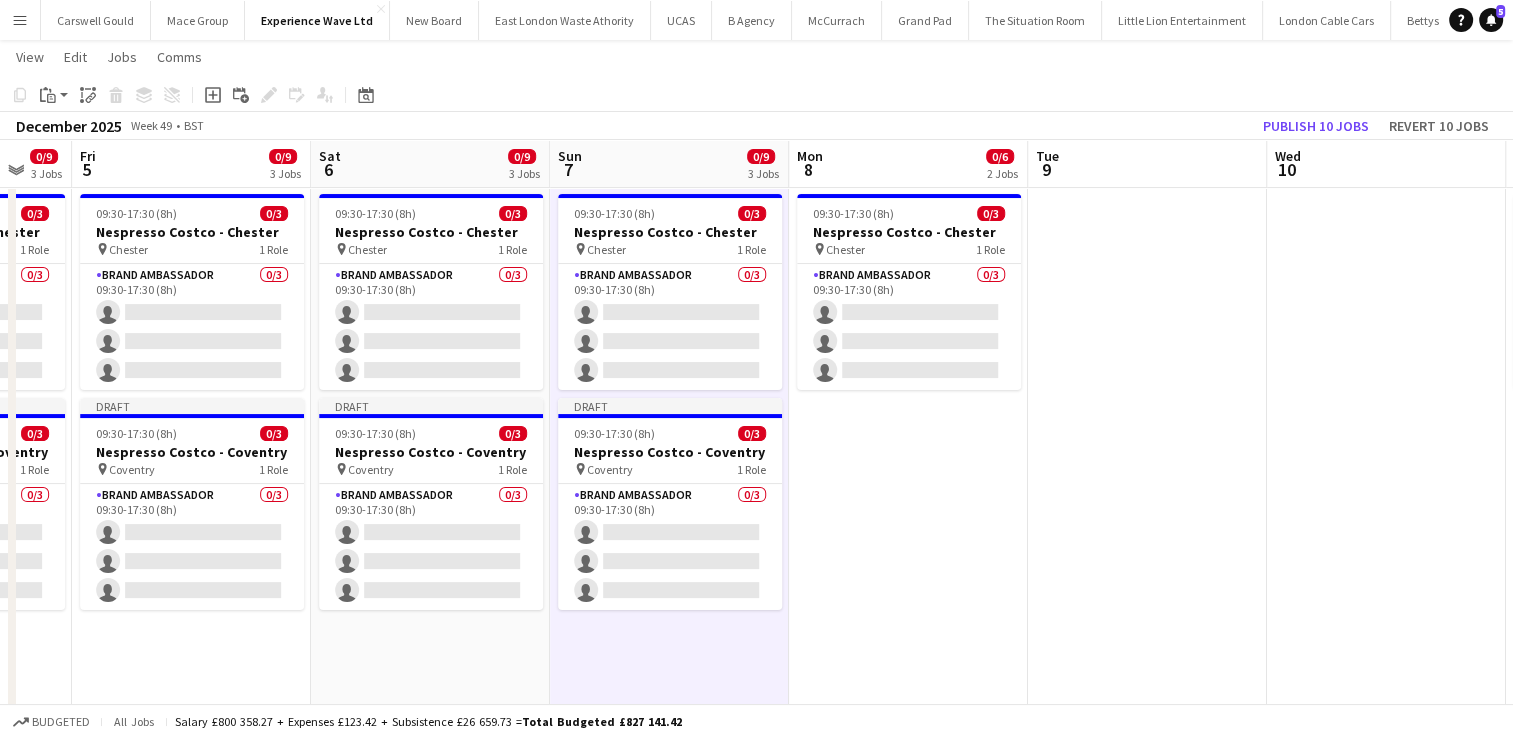 scroll, scrollTop: 0, scrollLeft: 885, axis: horizontal 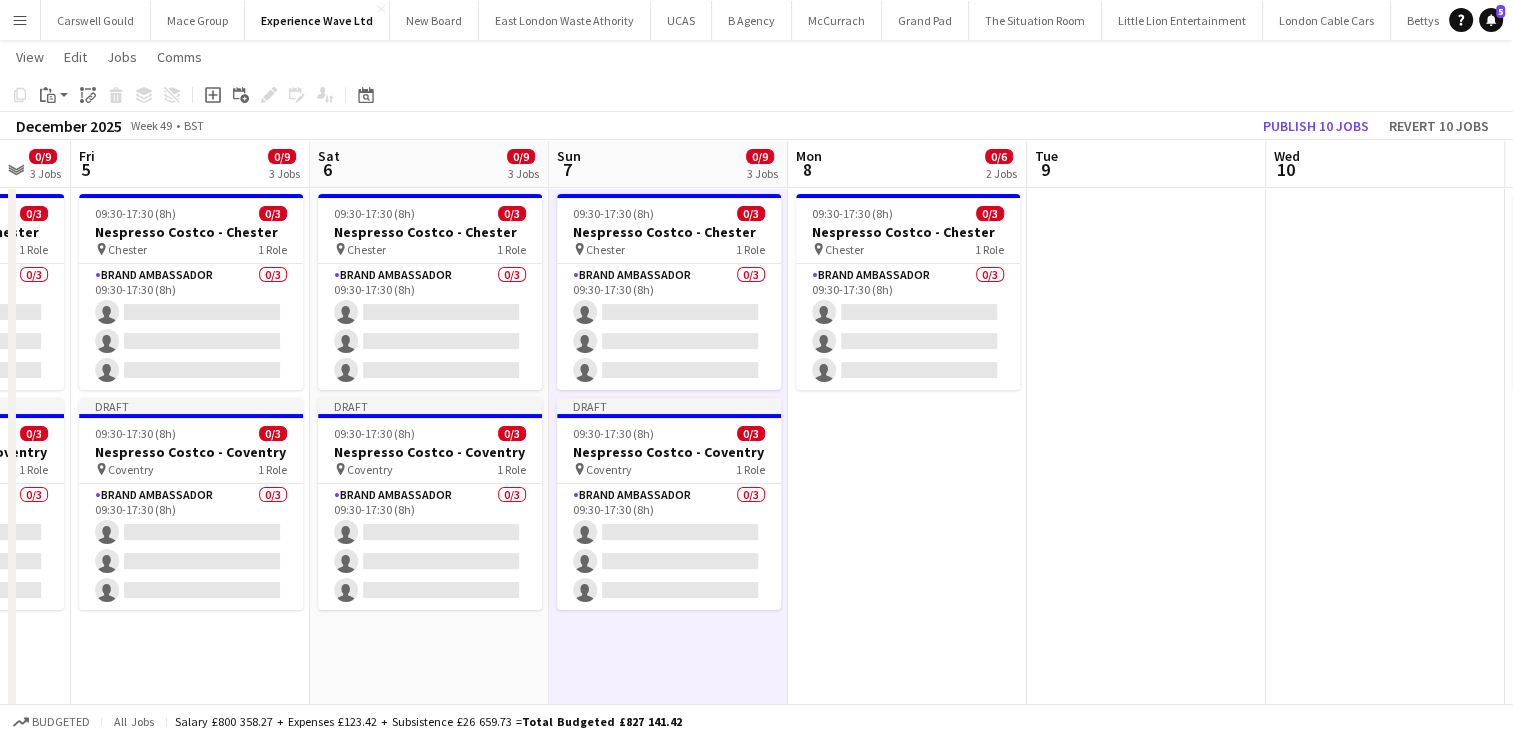 click on "09:30-17:30 (8h)    0/3   Nespresso Costco - Birmingham
pin
Birmingham   1 Role   Brand Ambassador   0/3   09:30-17:30 (8h)
single-neutral-actions
single-neutral-actions
single-neutral-actions
09:30-17:30 (8h)    0/3   Nespresso Costco - Chester
pin
Chester   1 Role   Brand Ambassador   0/3   09:30-17:30 (8h)
single-neutral-actions
single-neutral-actions
single-neutral-actions" at bounding box center (907, 3369) 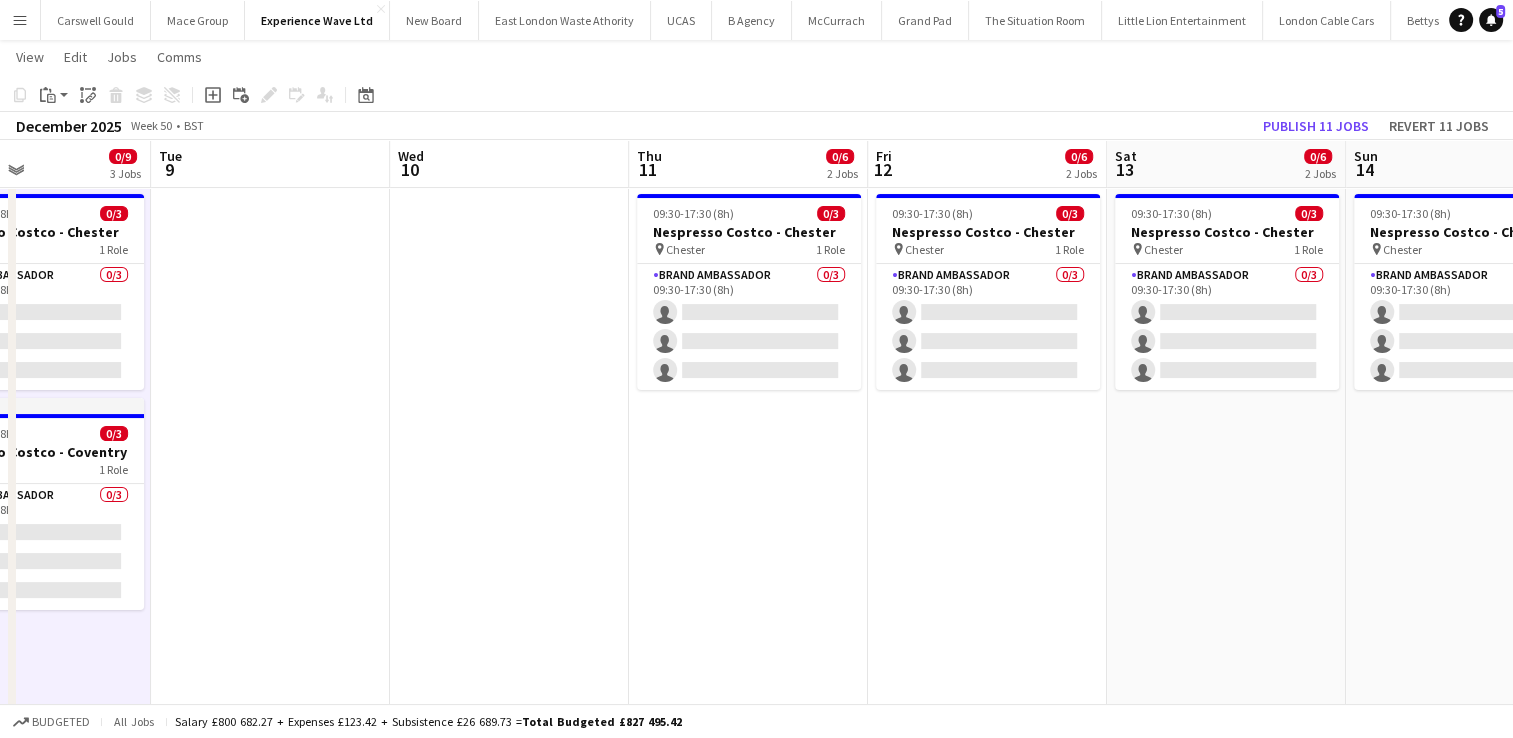 scroll, scrollTop: 0, scrollLeft: 806, axis: horizontal 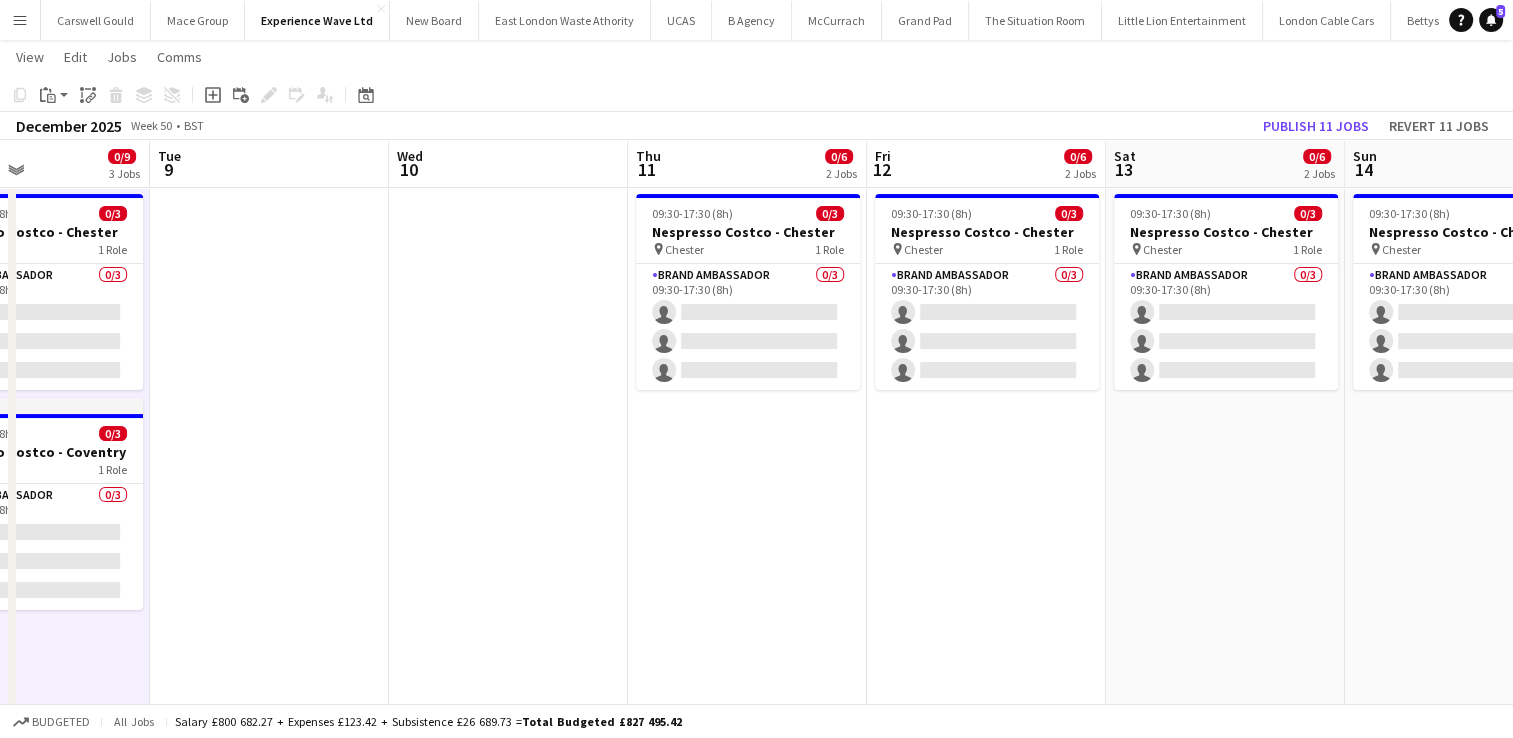 click on "09:30-17:30 (8h)    0/3   Nespresso Costco - Birmingham
pin
Birmingham   1 Role   Brand Ambassador   0/3   09:30-17:30 (8h)
single-neutral-actions
single-neutral-actions
single-neutral-actions
09:30-17:30 (8h)    0/3   Nespresso Costco - Chester
pin
Chester   1 Role   Brand Ambassador   0/3   09:30-17:30 (8h)
single-neutral-actions
single-neutral-actions
single-neutral-actions" at bounding box center [747, 3369] 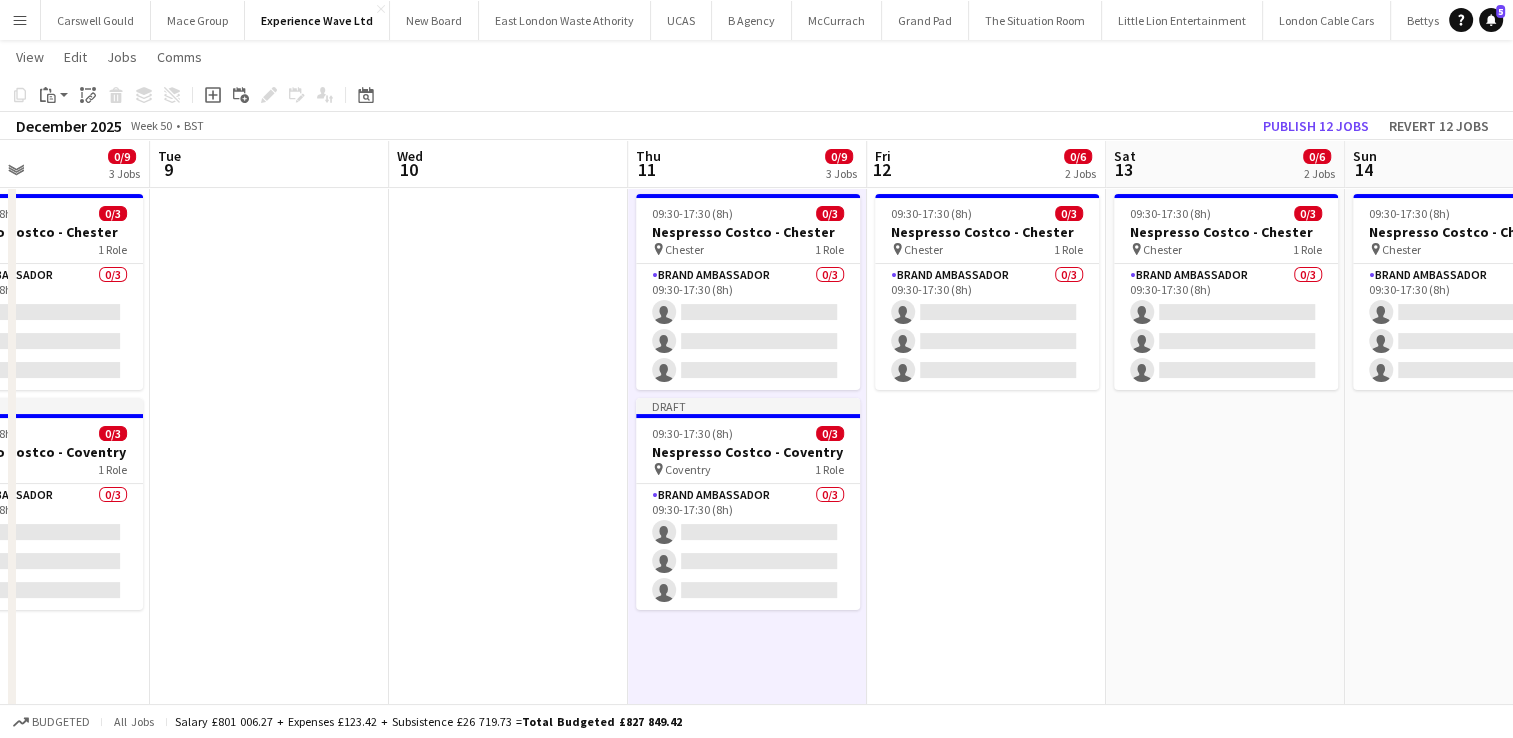 click on "09:30-17:30 (8h)    0/3   Nespresso Costco - Birmingham
pin
Birmingham   1 Role   Brand Ambassador   0/3   09:30-17:30 (8h)
single-neutral-actions
single-neutral-actions
single-neutral-actions
09:30-17:30 (8h)    0/3   Nespresso Costco - Chester
pin
Chester   1 Role   Brand Ambassador   0/3   09:30-17:30 (8h)
single-neutral-actions
single-neutral-actions
single-neutral-actions" at bounding box center (986, 3369) 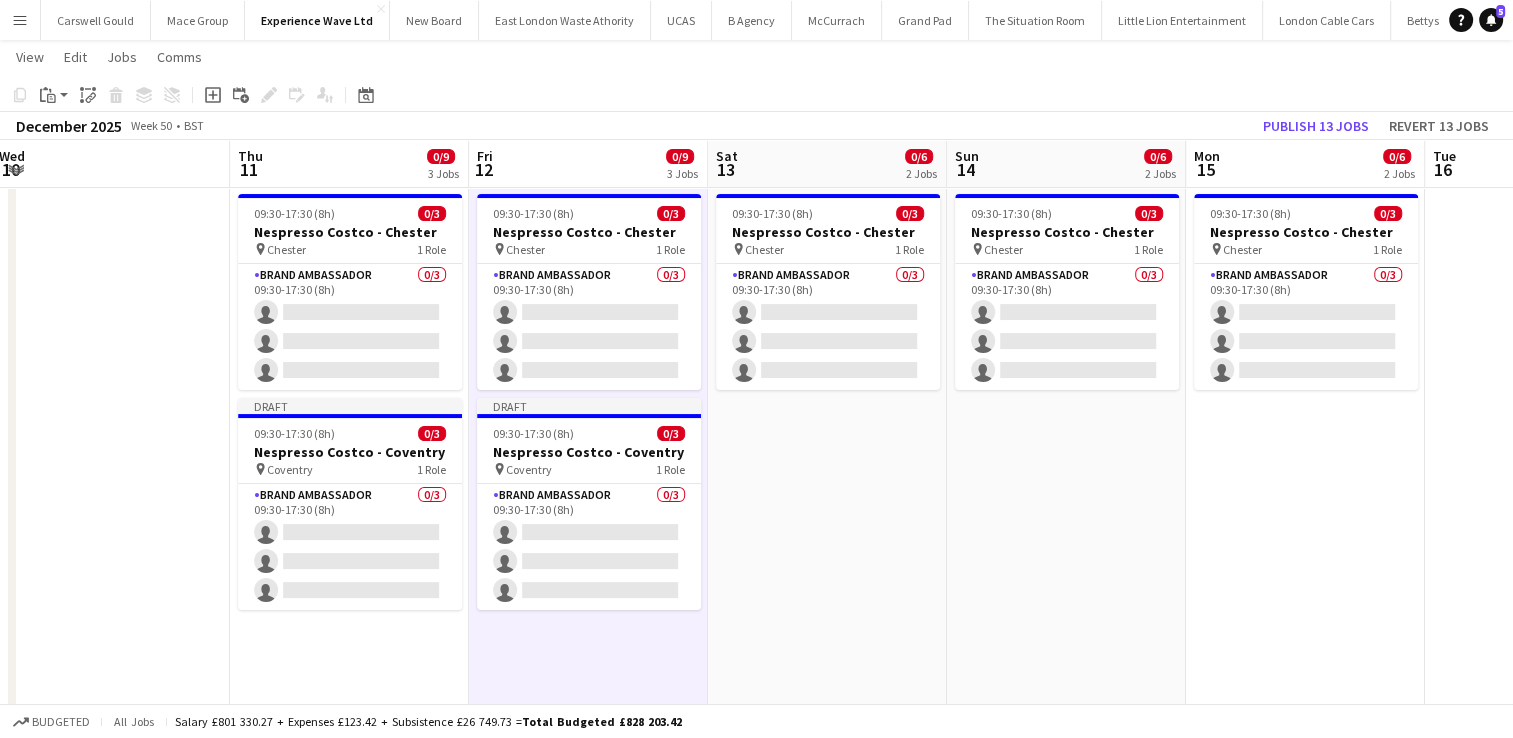 scroll, scrollTop: 0, scrollLeft: 760, axis: horizontal 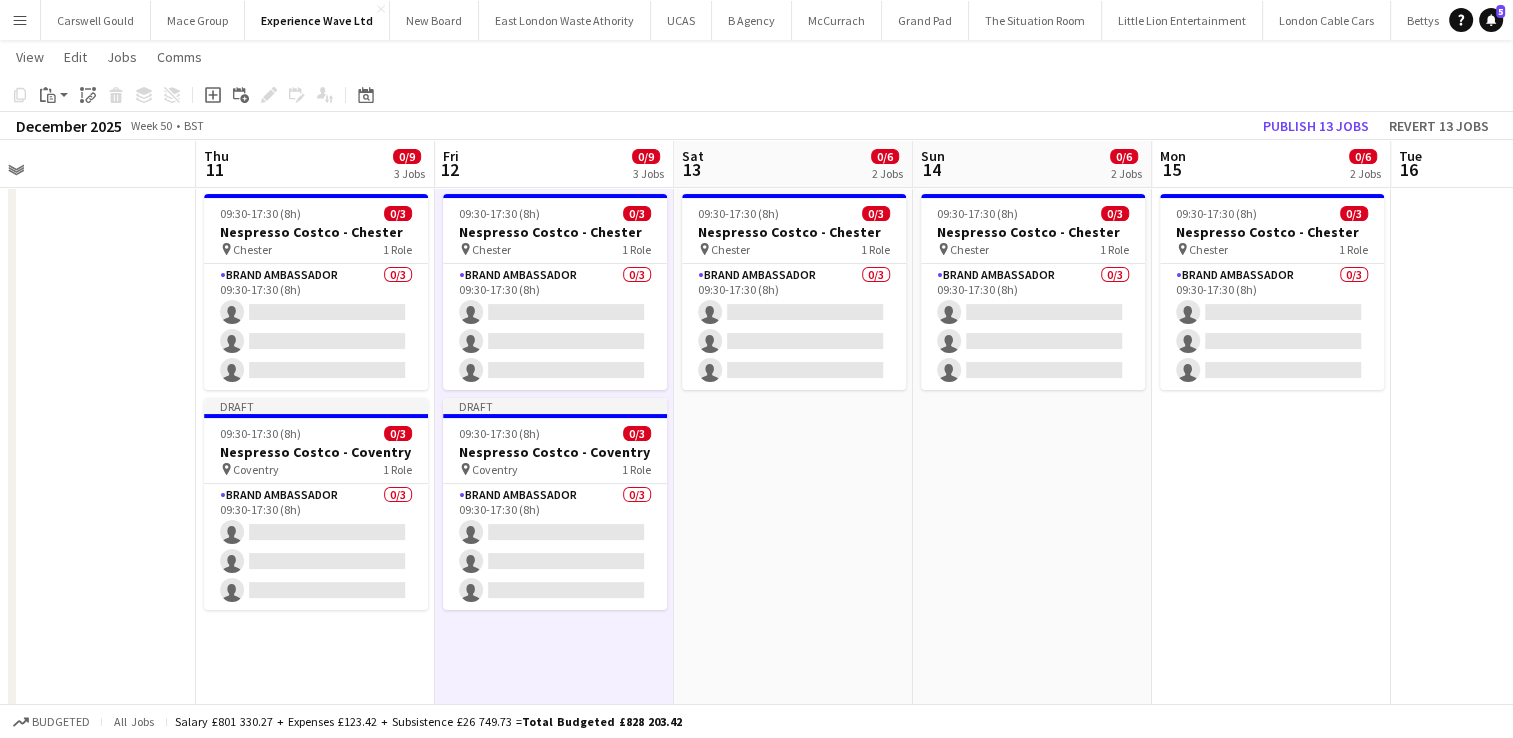 click on "09:30-17:30 (8h)    0/3   Nespresso Costco - Birmingham
pin
Birmingham   1 Role   Brand Ambassador   0/3   09:30-17:30 (8h)
single-neutral-actions
single-neutral-actions
single-neutral-actions
09:30-17:30 (8h)    0/3   Nespresso Costco - Chester
pin
Chester   1 Role   Brand Ambassador   0/3   09:30-17:30 (8h)
single-neutral-actions
single-neutral-actions
single-neutral-actions" at bounding box center [793, 3369] 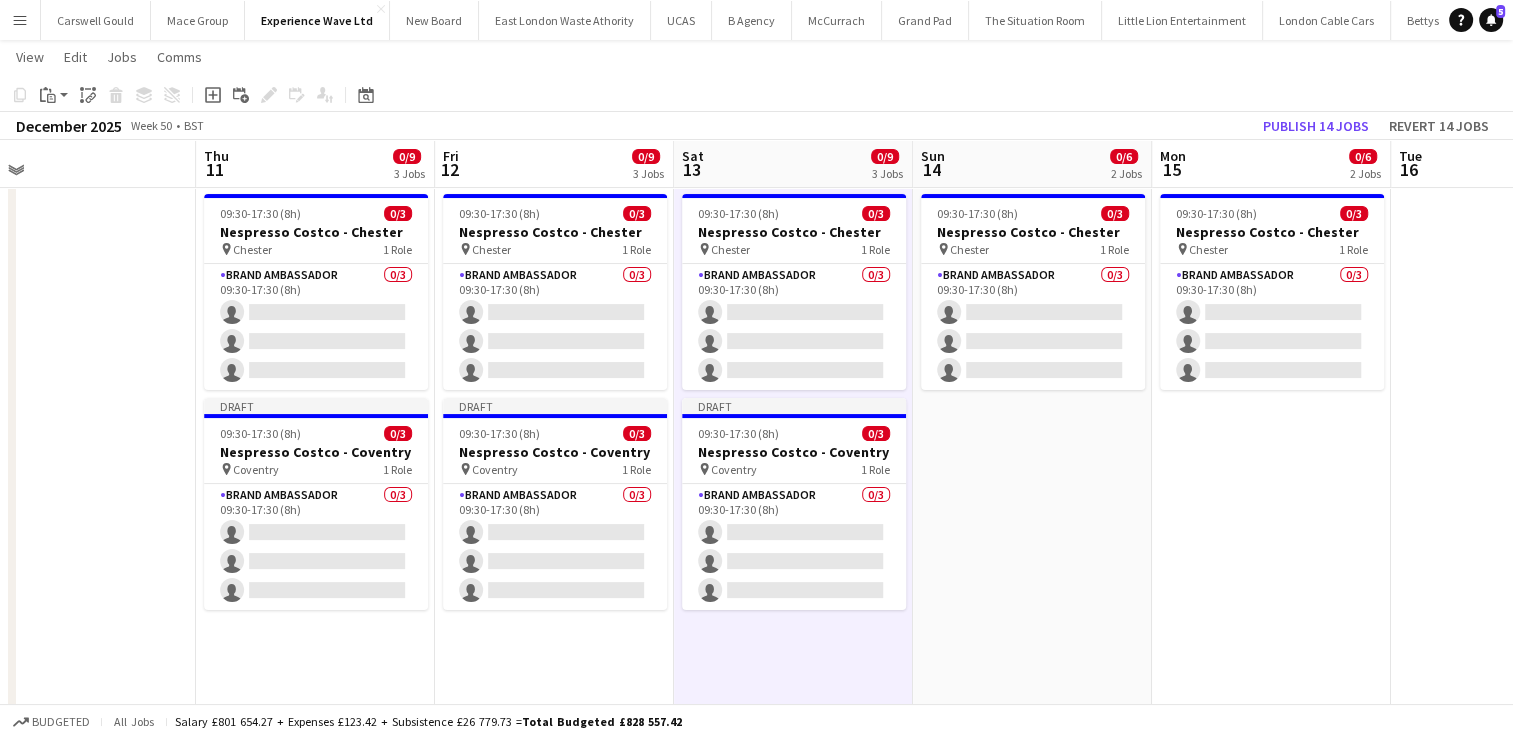 scroll, scrollTop: 0, scrollLeft: 599, axis: horizontal 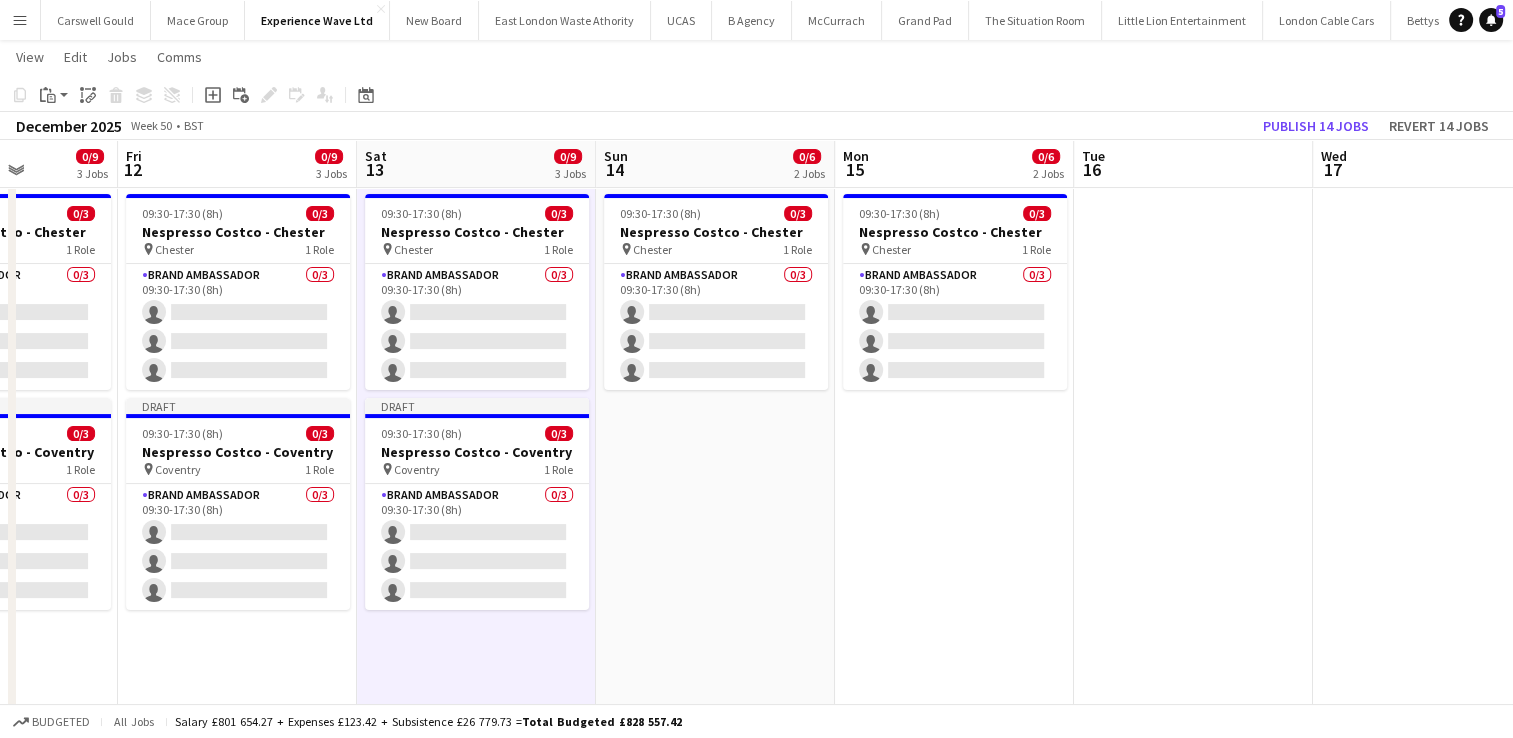 click on "09:30-17:30 (8h)    0/3   Nespresso Costco - Birmingham
pin
Birmingham   1 Role   Brand Ambassador   0/3   09:30-17:30 (8h)
single-neutral-actions
single-neutral-actions
single-neutral-actions
09:30-17:30 (8h)    0/3   Nespresso Costco - Chester
pin
Chester   1 Role   Brand Ambassador   0/3   09:30-17:30 (8h)
single-neutral-actions
single-neutral-actions
single-neutral-actions" at bounding box center (715, 3369) 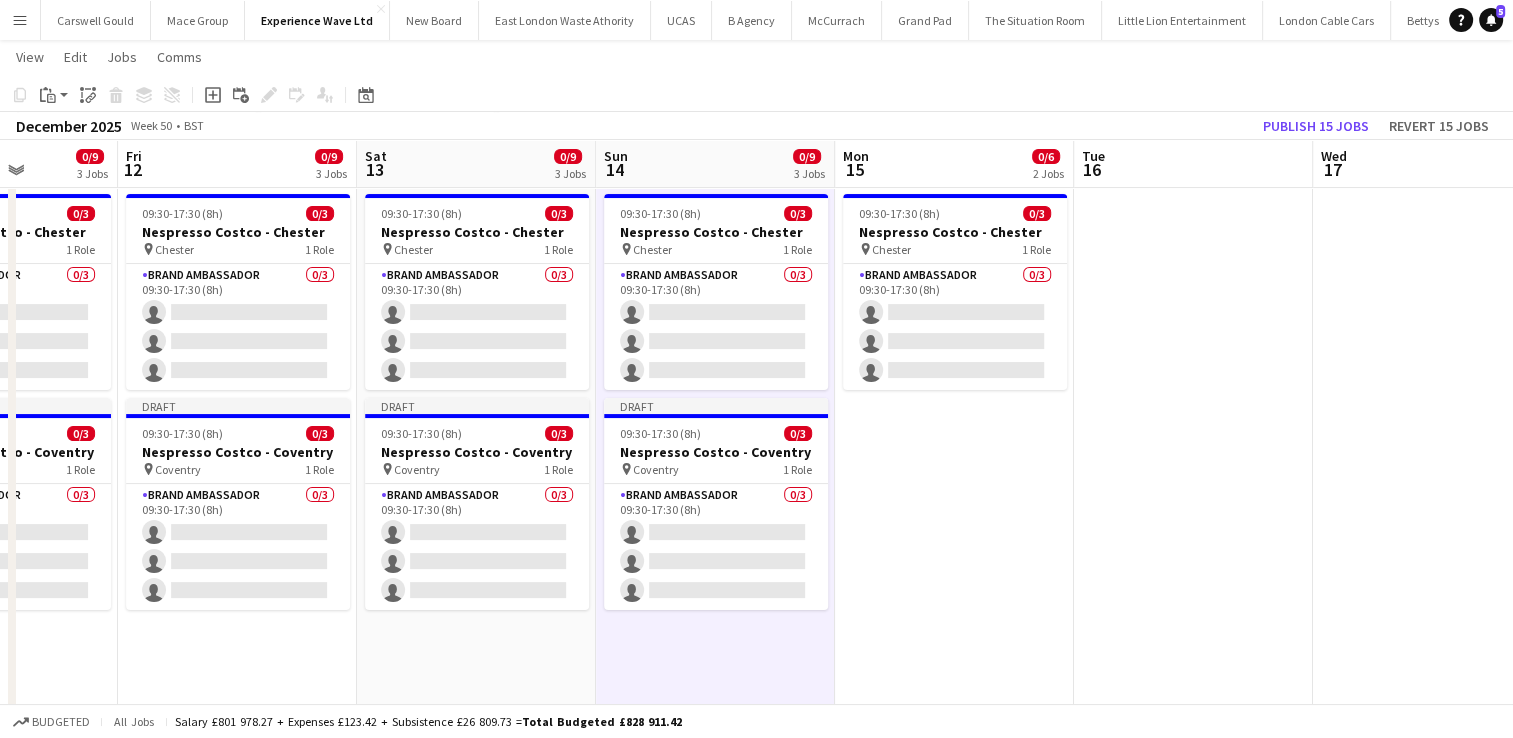 click on "09:30-17:30 (8h)    0/3   Nespresso Costco - Birmingham
pin
Birmingham   1 Role   Brand Ambassador   0/3   09:30-17:30 (8h)
single-neutral-actions
single-neutral-actions
single-neutral-actions
09:30-17:30 (8h)    0/3   Nespresso Costco - Chester
pin
Chester   1 Role   Brand Ambassador   0/3   09:30-17:30 (8h)
single-neutral-actions
single-neutral-actions
single-neutral-actions" at bounding box center [954, 3369] 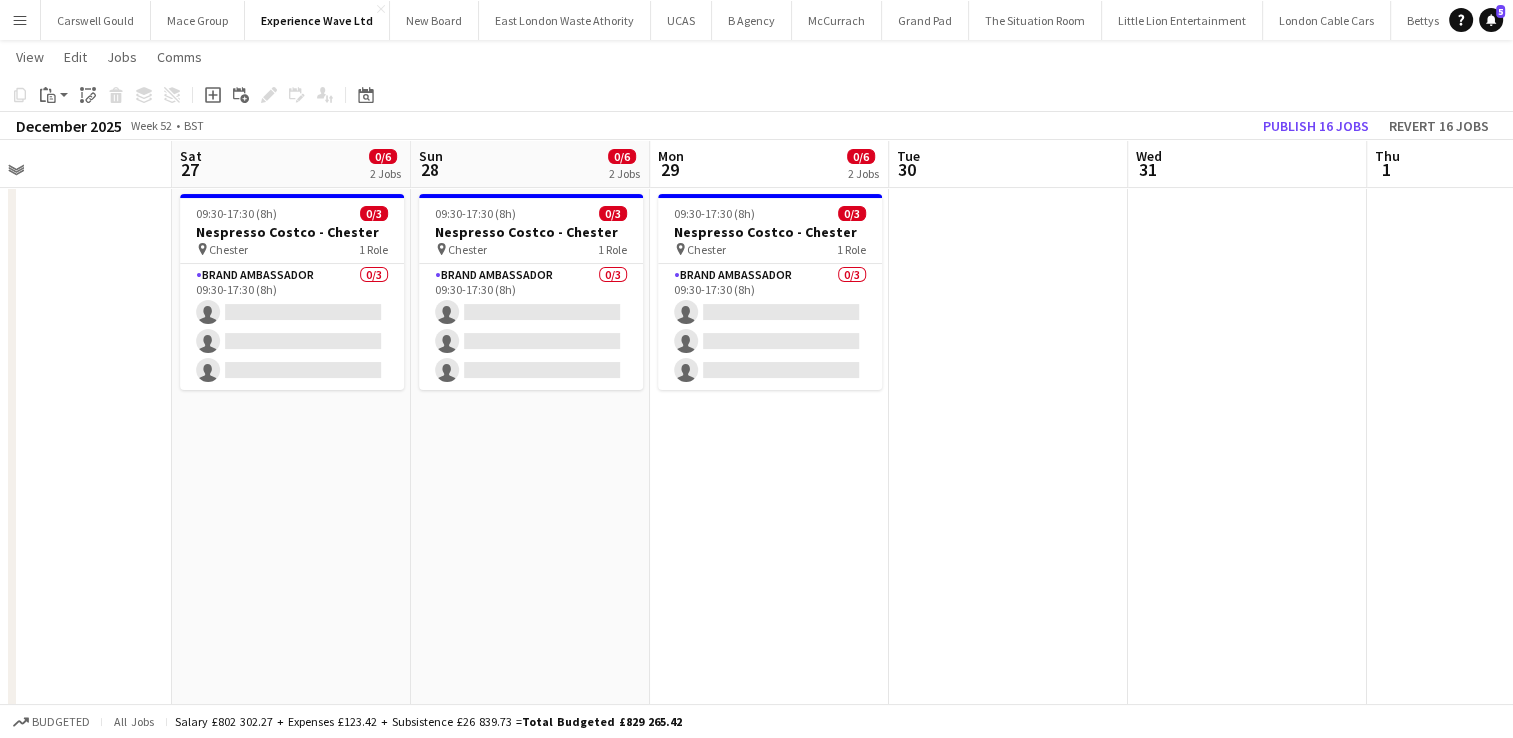scroll, scrollTop: 0, scrollLeft: 849, axis: horizontal 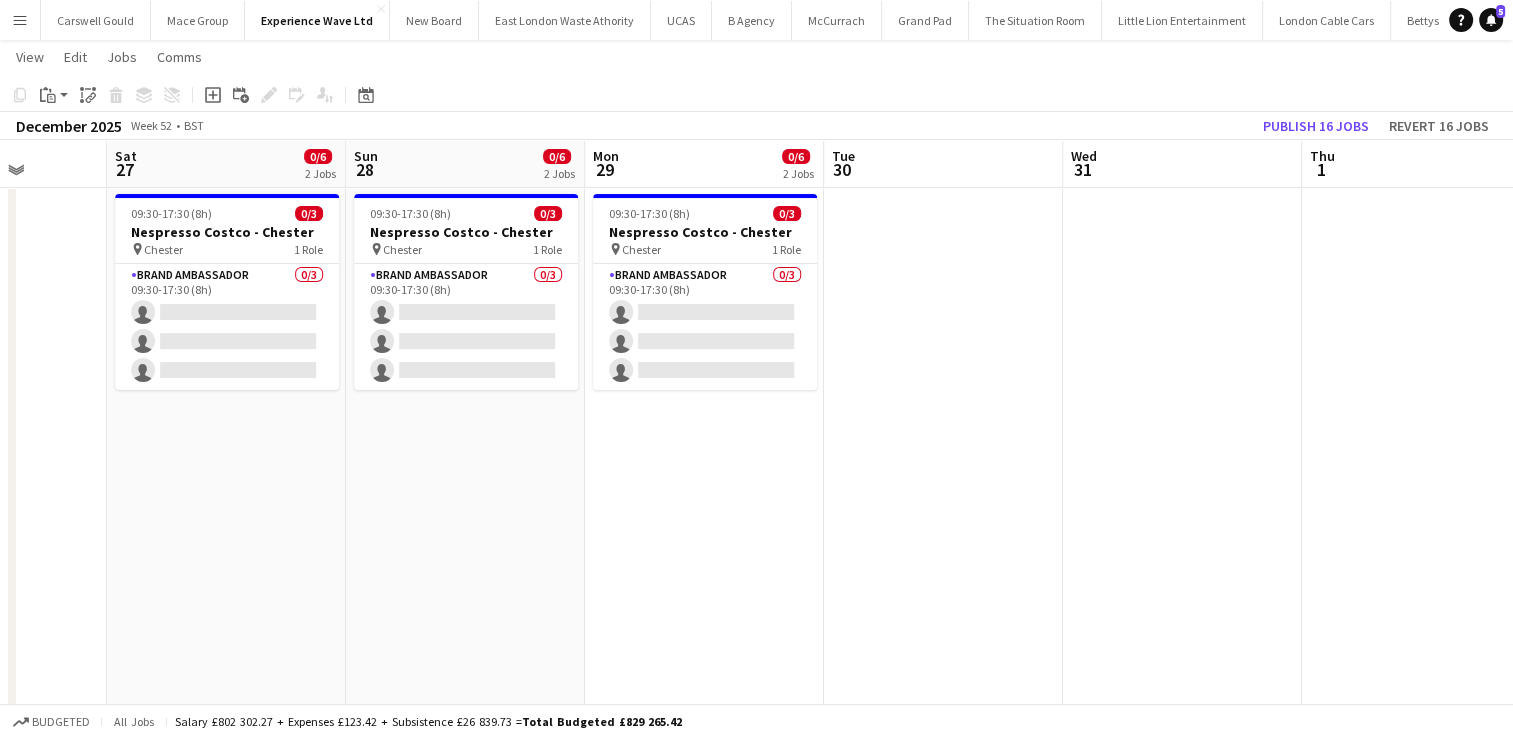 click on "09:30-17:30 (8h)    0/3   Nespresso Costco - Birmingham
pin
Birmingham   1 Role   Brand Ambassador   0/3   09:30-17:30 (8h)
single-neutral-actions
single-neutral-actions
single-neutral-actions
09:30-17:30 (8h)    0/3   Nespresso Costco - Chester
pin
Chester   1 Role   Brand Ambassador   0/3   09:30-17:30 (8h)
single-neutral-actions
single-neutral-actions
single-neutral-actions" at bounding box center [226, 3369] 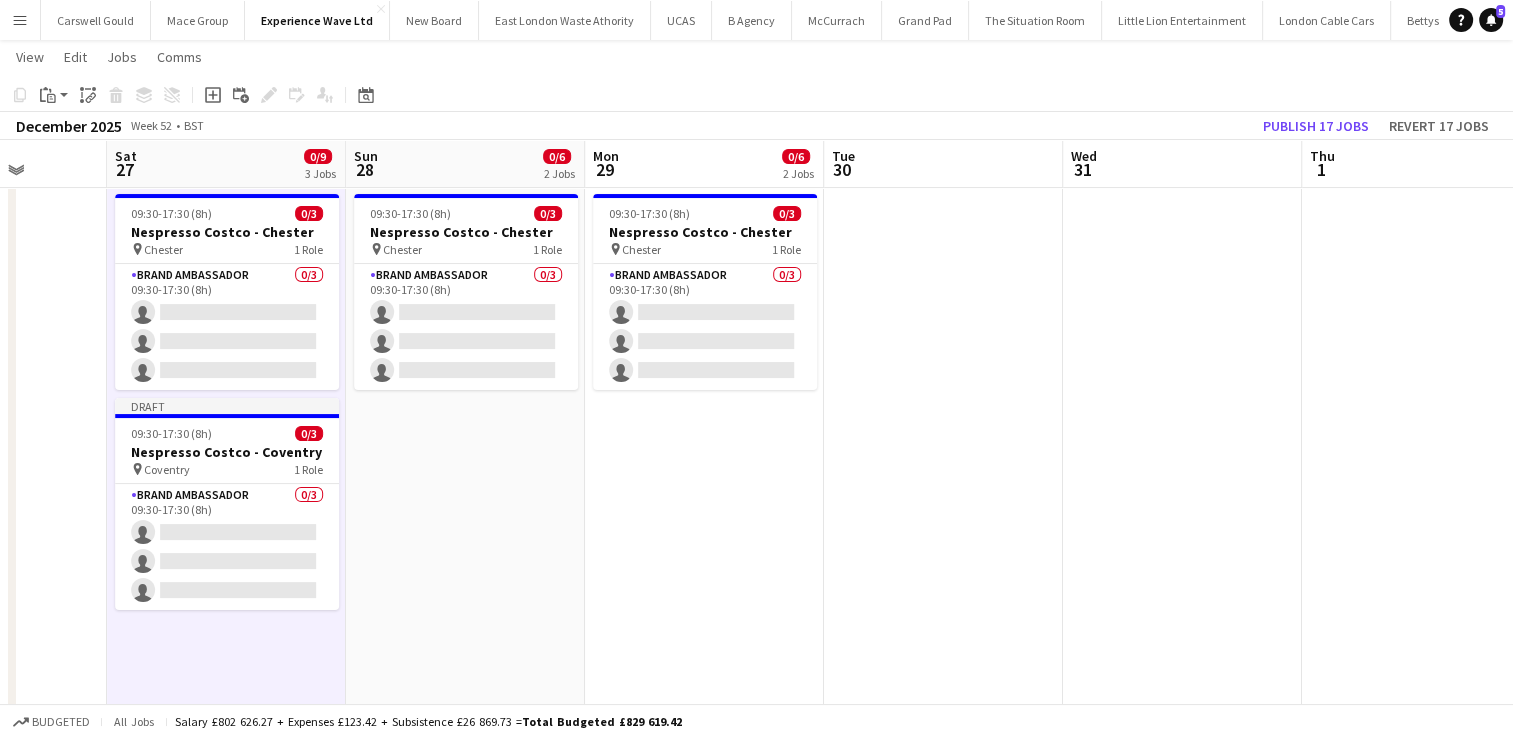 click on "09:30-17:30 (8h)    0/3   Nespresso Costco - Birmingham
pin
Birmingham   1 Role   Brand Ambassador   0/3   09:30-17:30 (8h)
single-neutral-actions
single-neutral-actions
single-neutral-actions
09:30-17:30 (8h)    0/3   Nespresso Costco - Chester
pin
Chester   1 Role   Brand Ambassador   0/3   09:30-17:30 (8h)
single-neutral-actions
single-neutral-actions
single-neutral-actions" at bounding box center (465, 3369) 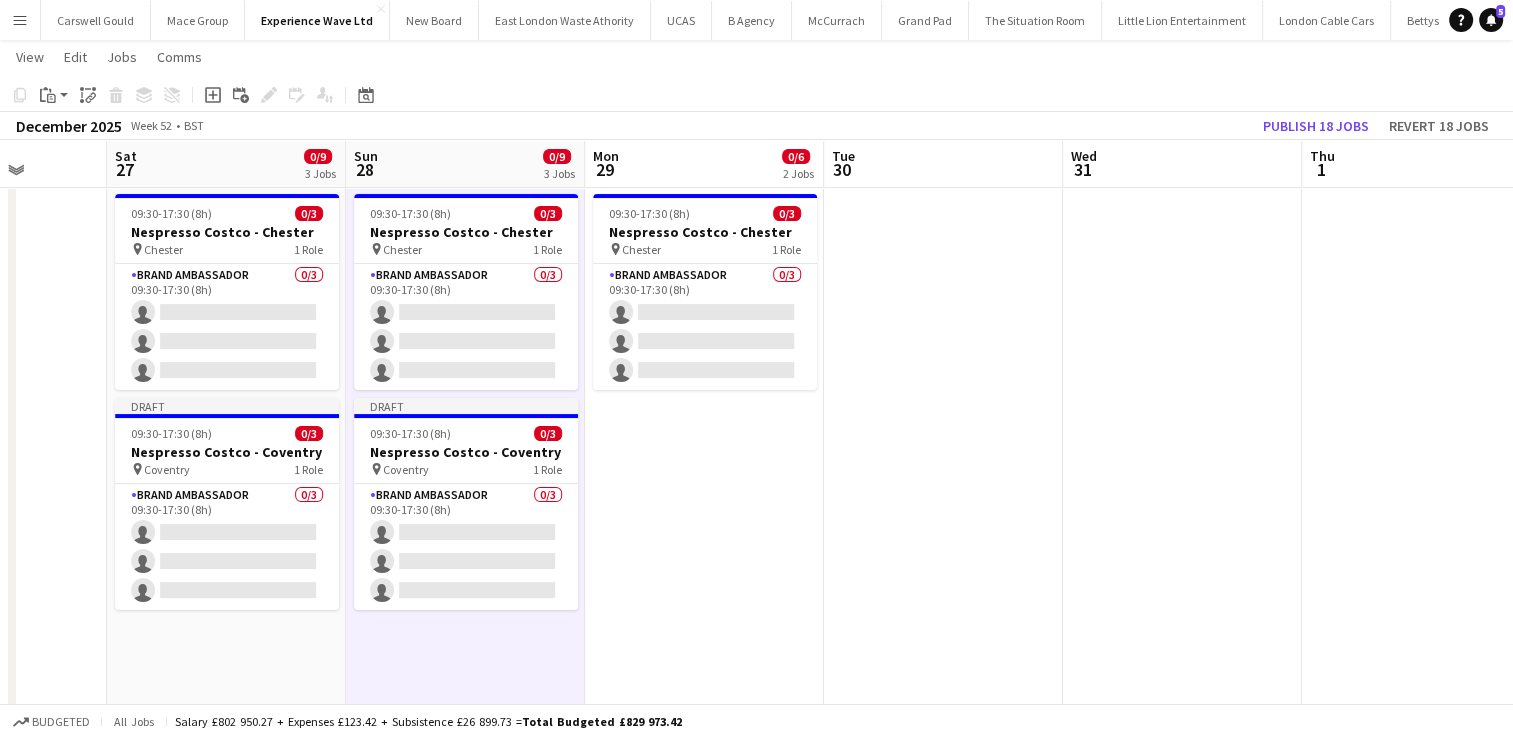 click on "09:30-17:30 (8h)    0/3   Nespresso Costco - Birmingham
pin
Birmingham   1 Role   Brand Ambassador   0/3   09:30-17:30 (8h)
single-neutral-actions
single-neutral-actions
single-neutral-actions
09:30-17:30 (8h)    0/3   Nespresso Costco - Chester
pin
Chester   1 Role   Brand Ambassador   0/3   09:30-17:30 (8h)
single-neutral-actions
single-neutral-actions
single-neutral-actions" at bounding box center [704, 3369] 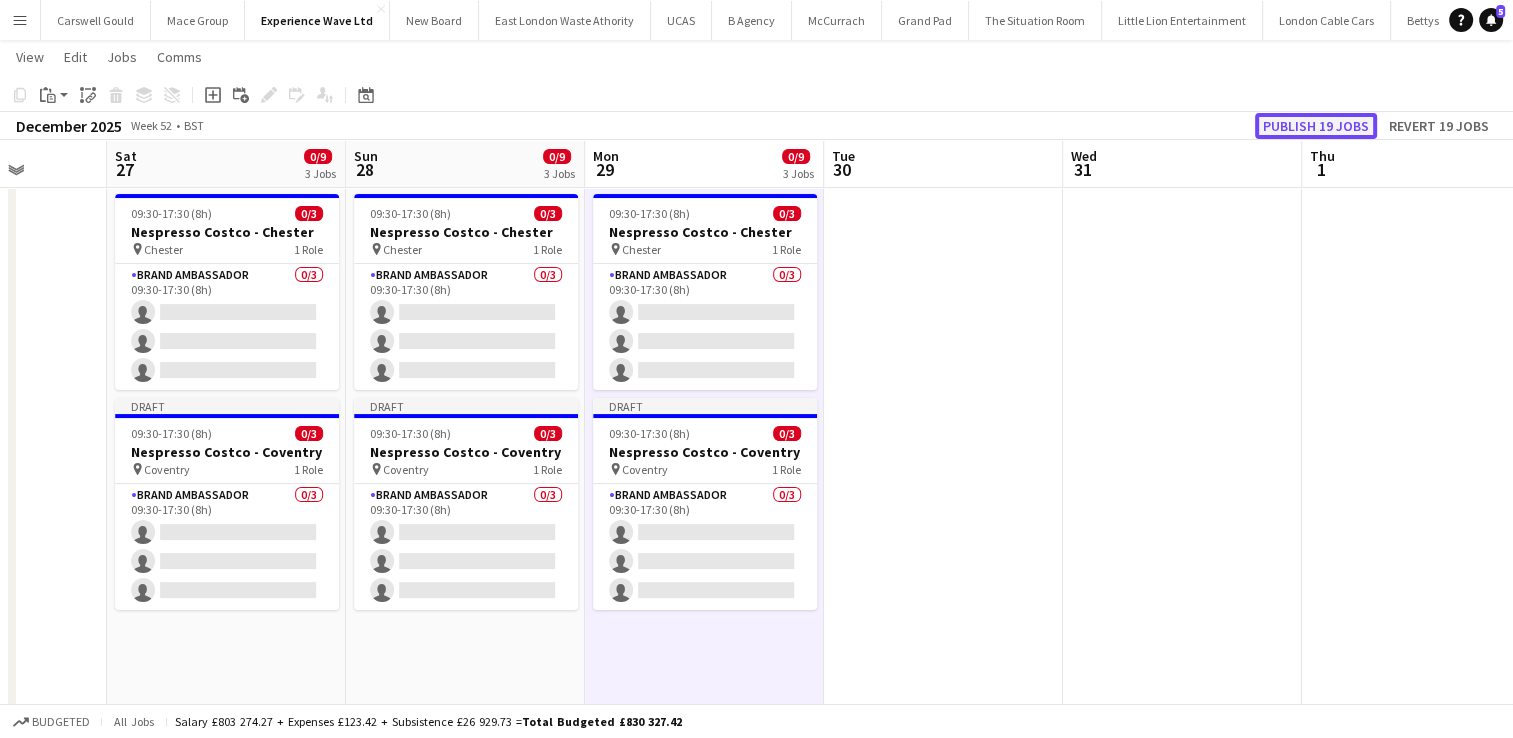 click on "Publish 19 jobs" 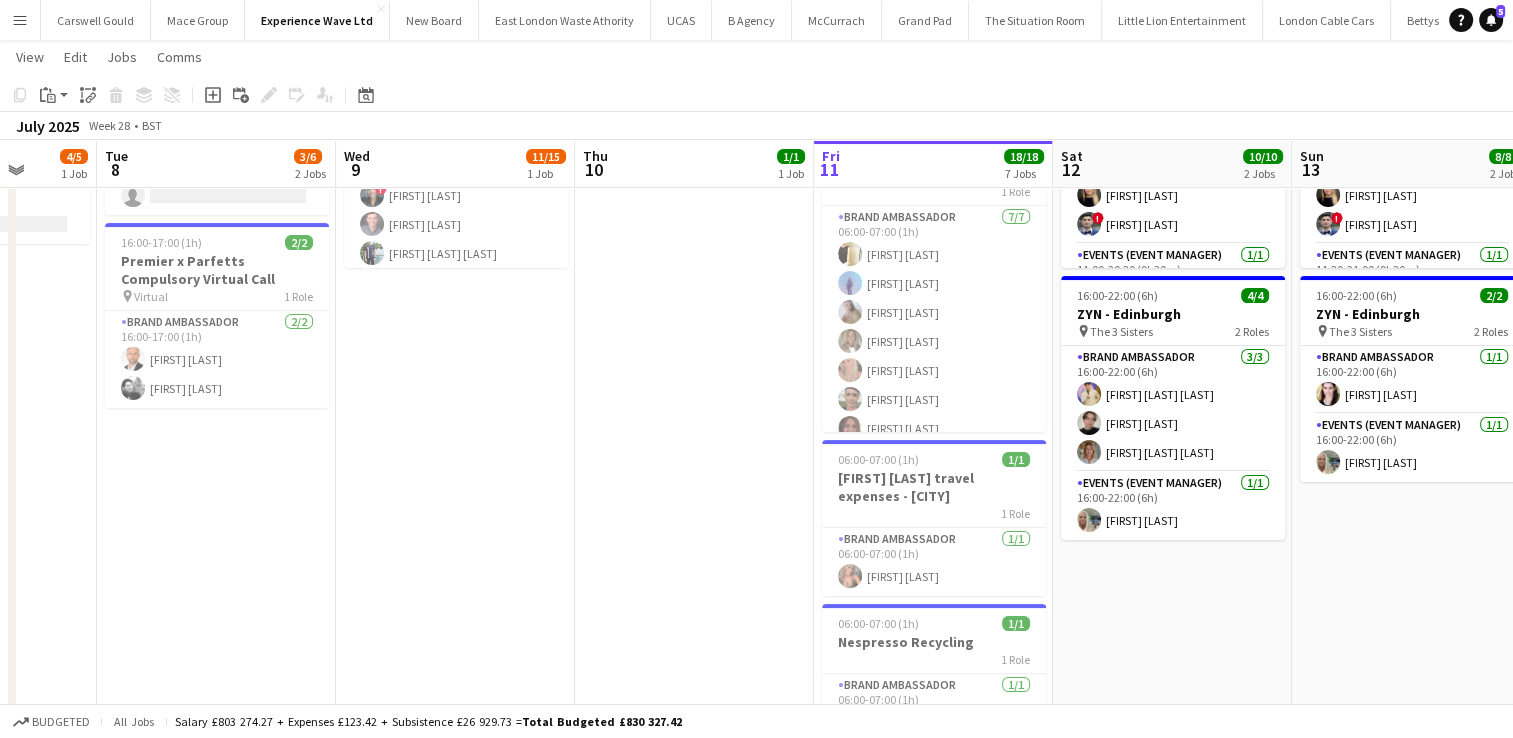 scroll, scrollTop: 0, scrollLeft: 620, axis: horizontal 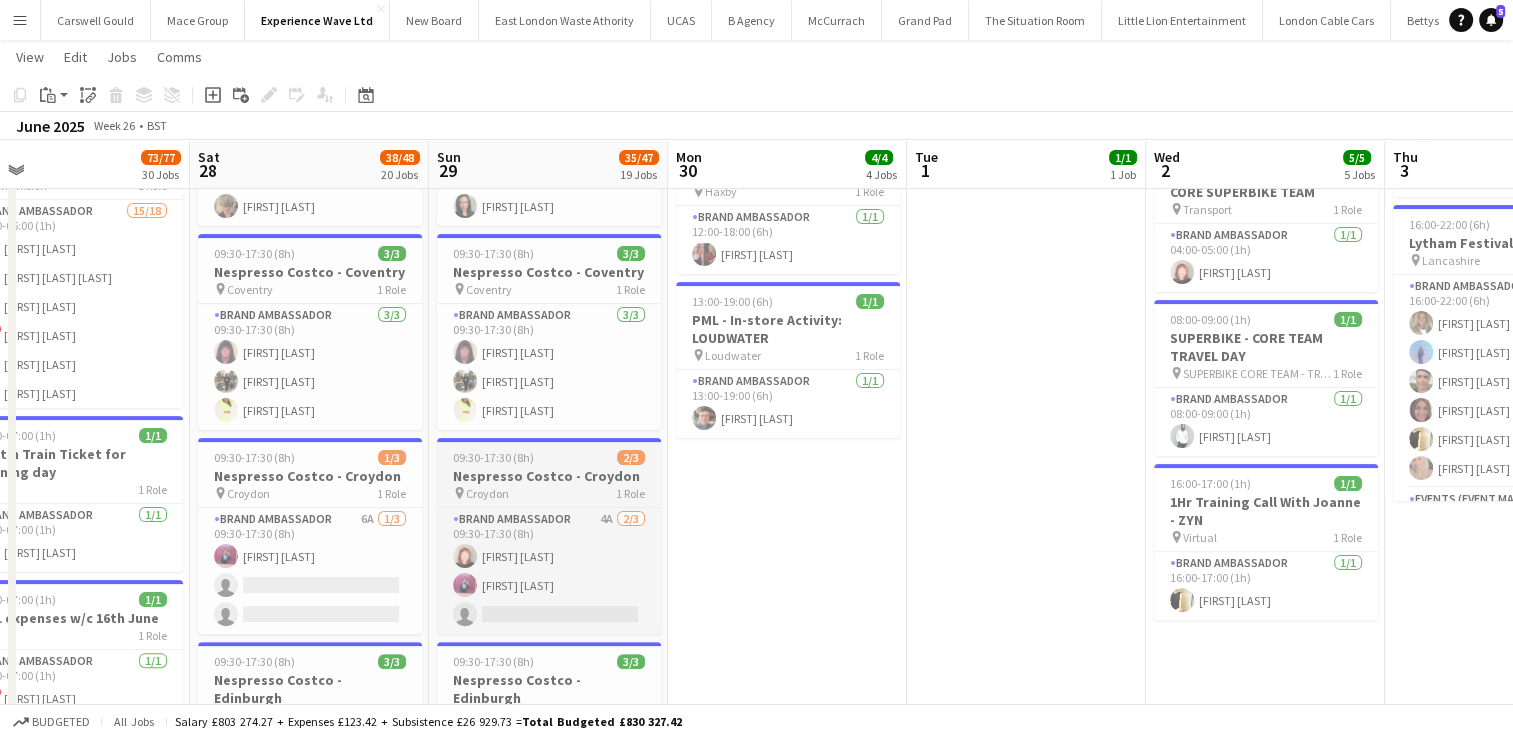 click on "Nespresso Costco - Croydon" at bounding box center (549, 476) 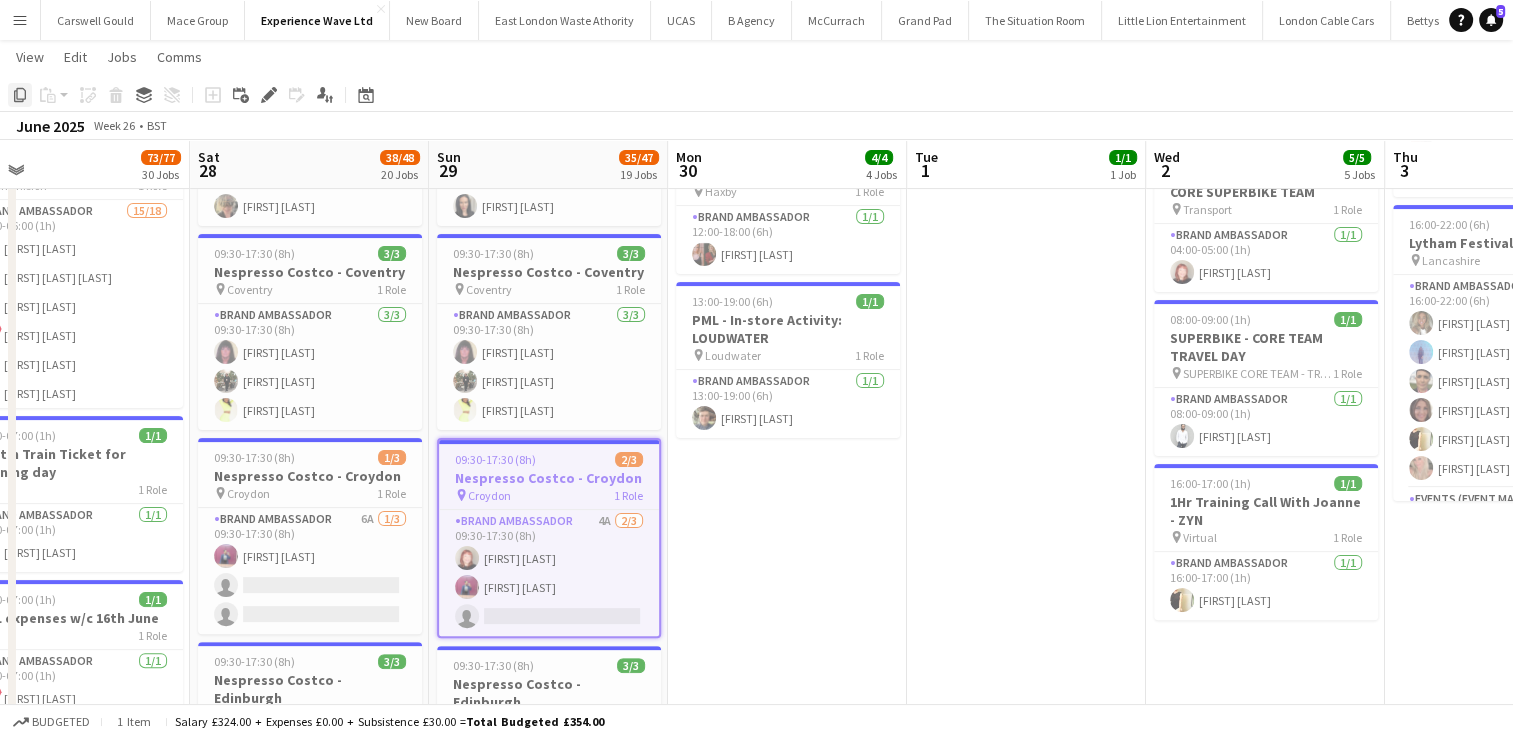 click 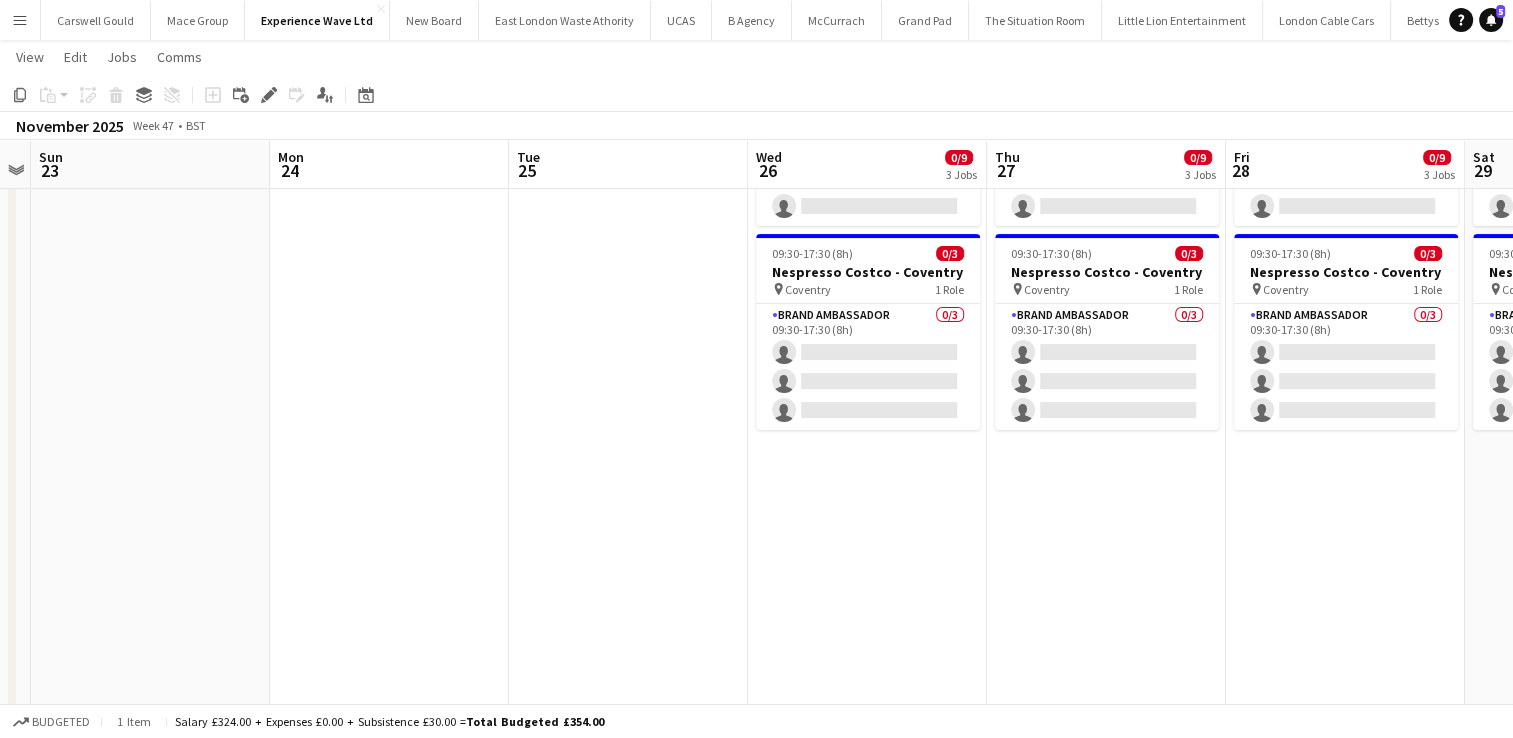 scroll, scrollTop: 0, scrollLeft: 687, axis: horizontal 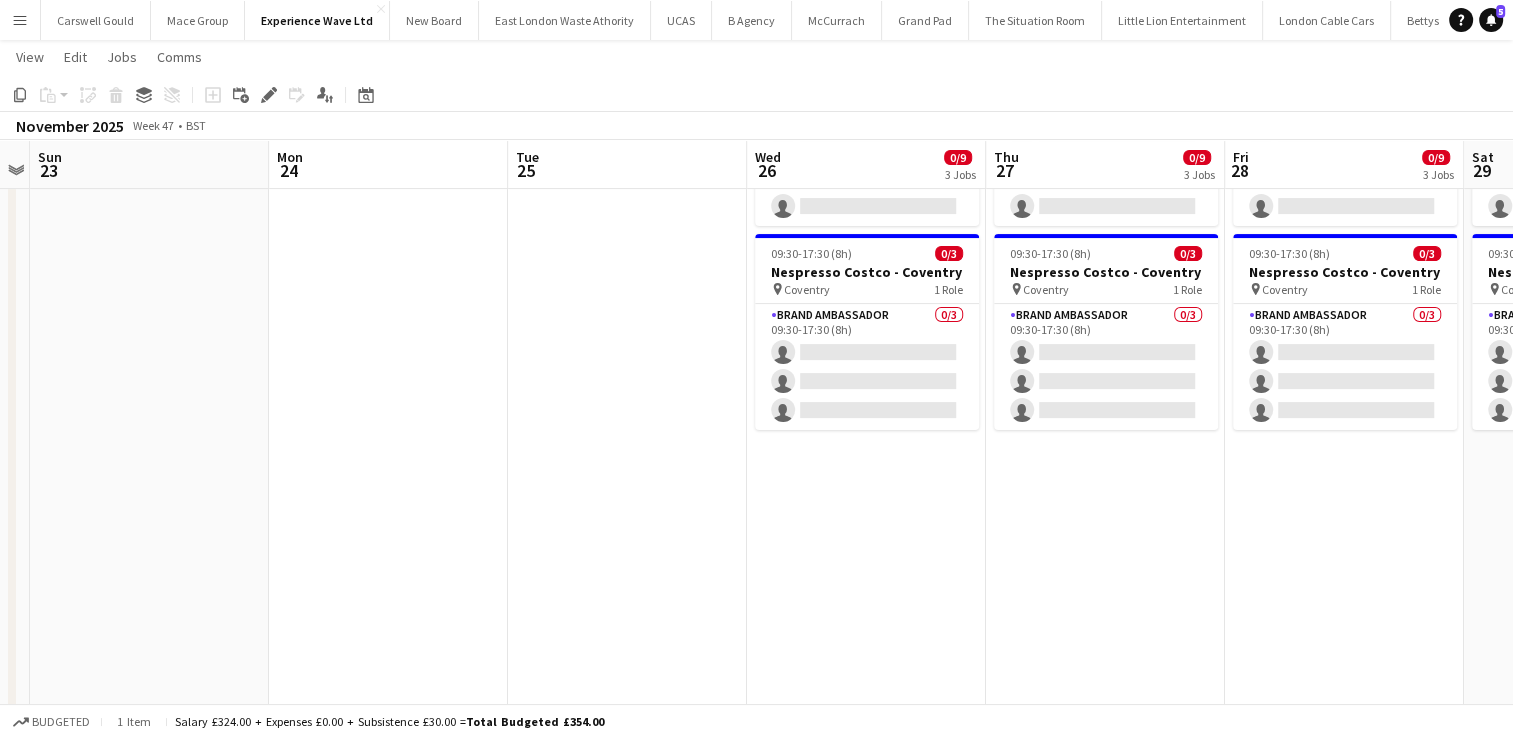 click on "09:30-17:30 (8h)    0/3   Nespresso Costco - Birmingham
pin
Birmingham   1 Role   Brand Ambassador   0/3   09:30-17:30 (8h)
single-neutral-actions
single-neutral-actions
single-neutral-actions
09:30-17:30 (8h)    0/3   Nespresso Costco - Chester
pin
Chester   1 Role   Brand Ambassador   0/3   09:30-17:30 (8h)
single-neutral-actions
single-neutral-actions
single-neutral-actions
09:30-17:30 (8h)    0/3   Nespresso Costco - Coventry
pin
Coventry   1 Role   Brand Ambassador   0/3   09:30-17:30 (8h)
single-neutral-actions
single-neutral-actions
single-neutral-actions" at bounding box center [866, 3205] 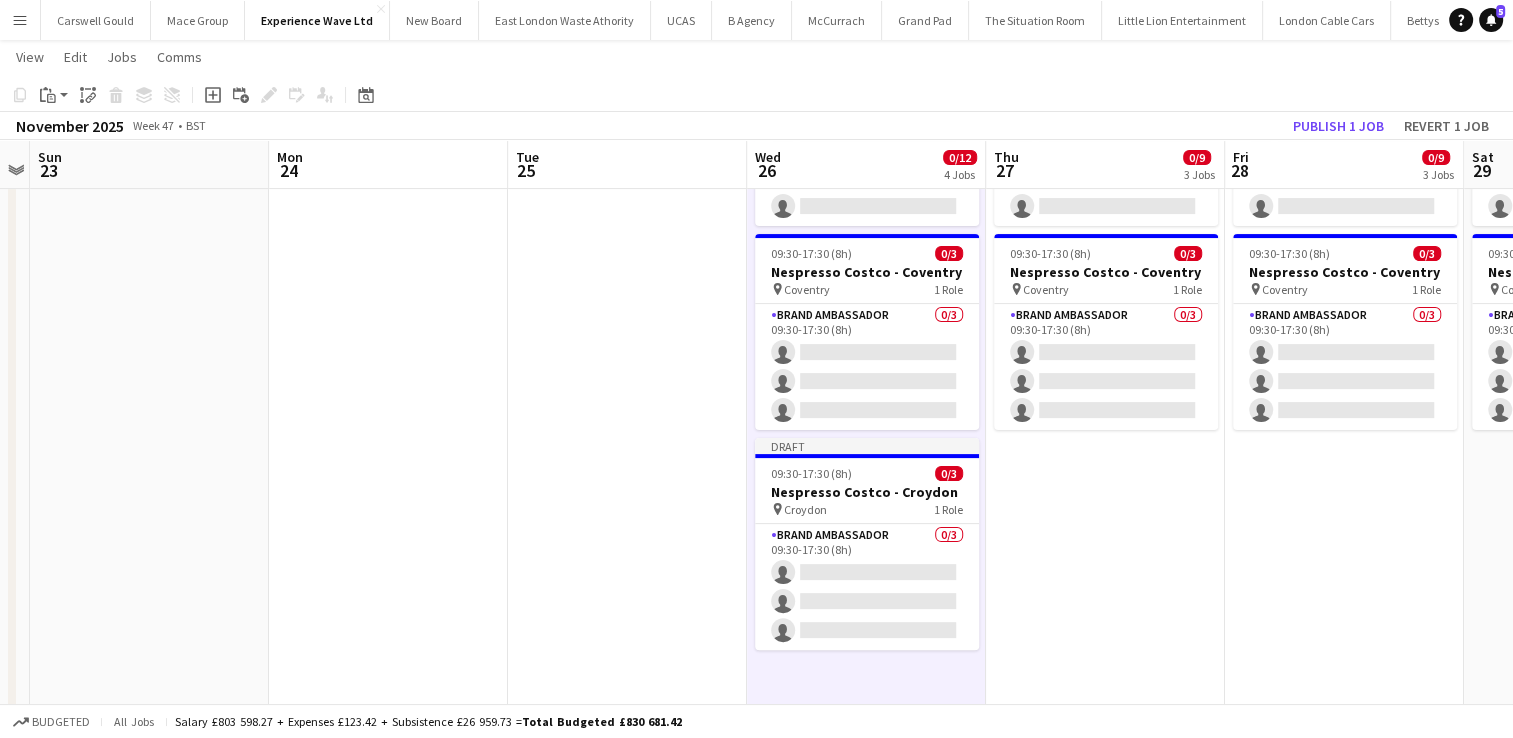 click on "09:30-17:30 (8h)    0/3   Nespresso Costco - Birmingham
pin
Birmingham   1 Role   Brand Ambassador   0/3   09:30-17:30 (8h)
single-neutral-actions
single-neutral-actions
single-neutral-actions
09:30-17:30 (8h)    0/3   Nespresso Costco - Chester
pin
Chester   1 Role   Brand Ambassador   0/3   09:30-17:30 (8h)
single-neutral-actions
single-neutral-actions
single-neutral-actions
09:30-17:30 (8h)    0/3   Nespresso Costco - Coventry
pin
Coventry   1 Role   Brand Ambassador   0/3   09:30-17:30 (8h)
single-neutral-actions
single-neutral-actions
single-neutral-actions" at bounding box center [1105, 3205] 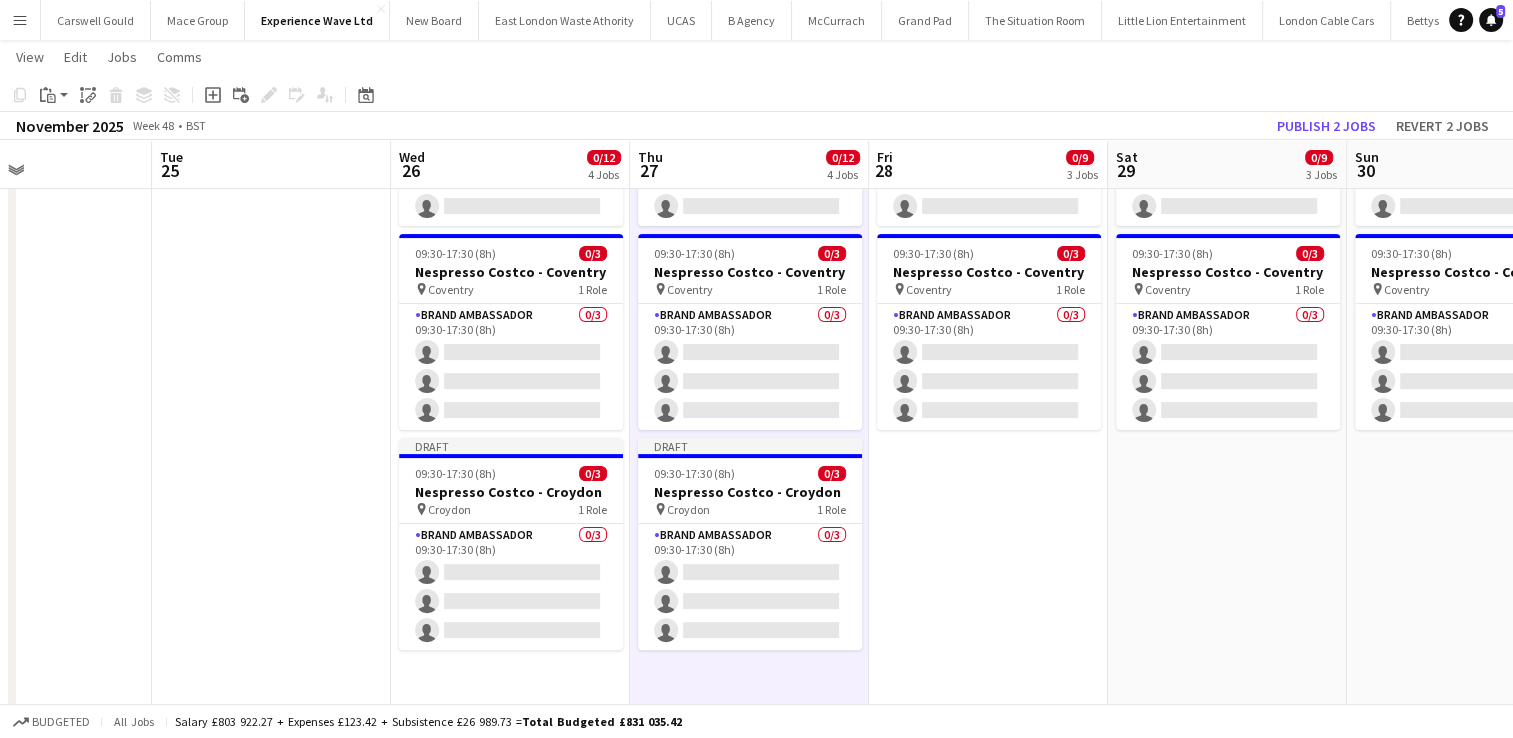 scroll, scrollTop: 0, scrollLeft: 571, axis: horizontal 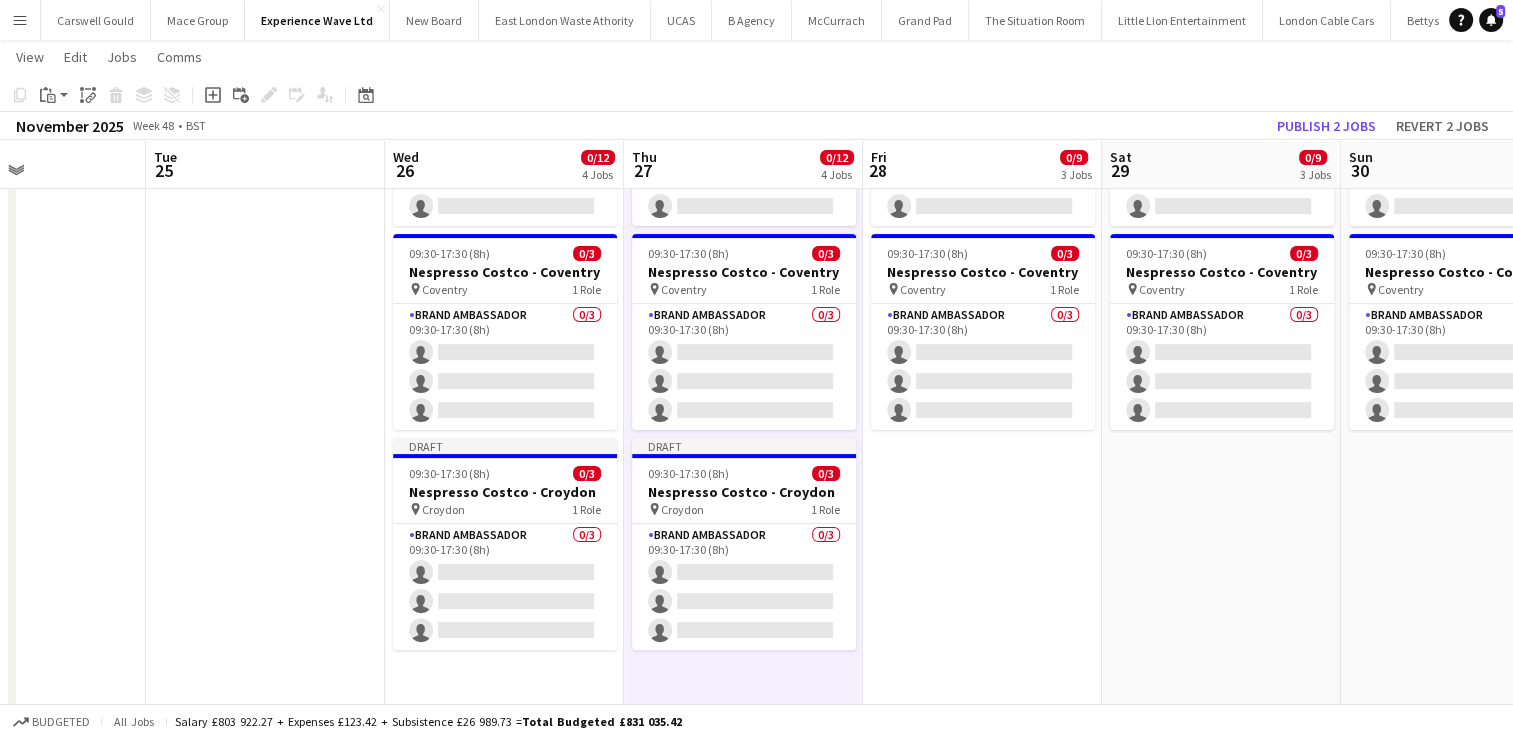 click on "09:30-17:30 (8h)    0/3   Nespresso Costco - Birmingham
pin
Birmingham   1 Role   Brand Ambassador   0/3   09:30-17:30 (8h)
single-neutral-actions
single-neutral-actions
single-neutral-actions
09:30-17:30 (8h)    0/3   Nespresso Costco - Chester
pin
Chester   1 Role   Brand Ambassador   0/3   09:30-17:30 (8h)
single-neutral-actions
single-neutral-actions
single-neutral-actions
09:30-17:30 (8h)    0/3   Nespresso Costco - Coventry
pin
Coventry   1 Role   Brand Ambassador   0/3   09:30-17:30 (8h)
single-neutral-actions
single-neutral-actions
single-neutral-actions" at bounding box center [982, 3205] 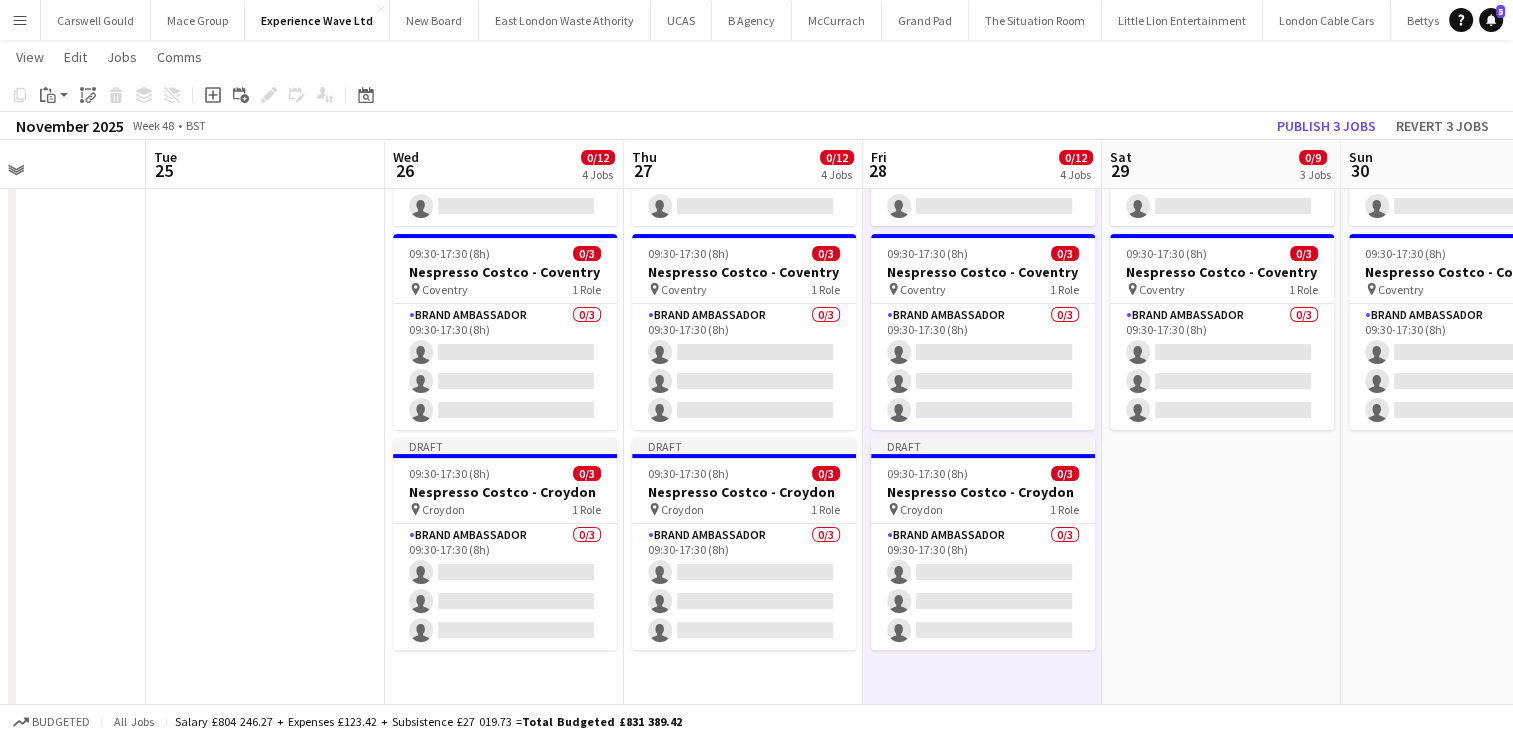 click on "09:30-17:30 (8h)    0/3   Nespresso Costco - Birmingham
pin
Birmingham   1 Role   Brand Ambassador   0/3   09:30-17:30 (8h)
single-neutral-actions
single-neutral-actions
single-neutral-actions
09:30-17:30 (8h)    0/3   Nespresso Costco - Chester
pin
Chester   1 Role   Brand Ambassador   0/3   09:30-17:30 (8h)
single-neutral-actions
single-neutral-actions
single-neutral-actions
09:30-17:30 (8h)    0/3   Nespresso Costco - Coventry
pin
Coventry   1 Role   Brand Ambassador   0/3   09:30-17:30 (8h)
single-neutral-actions
single-neutral-actions
single-neutral-actions" at bounding box center (1221, 3205) 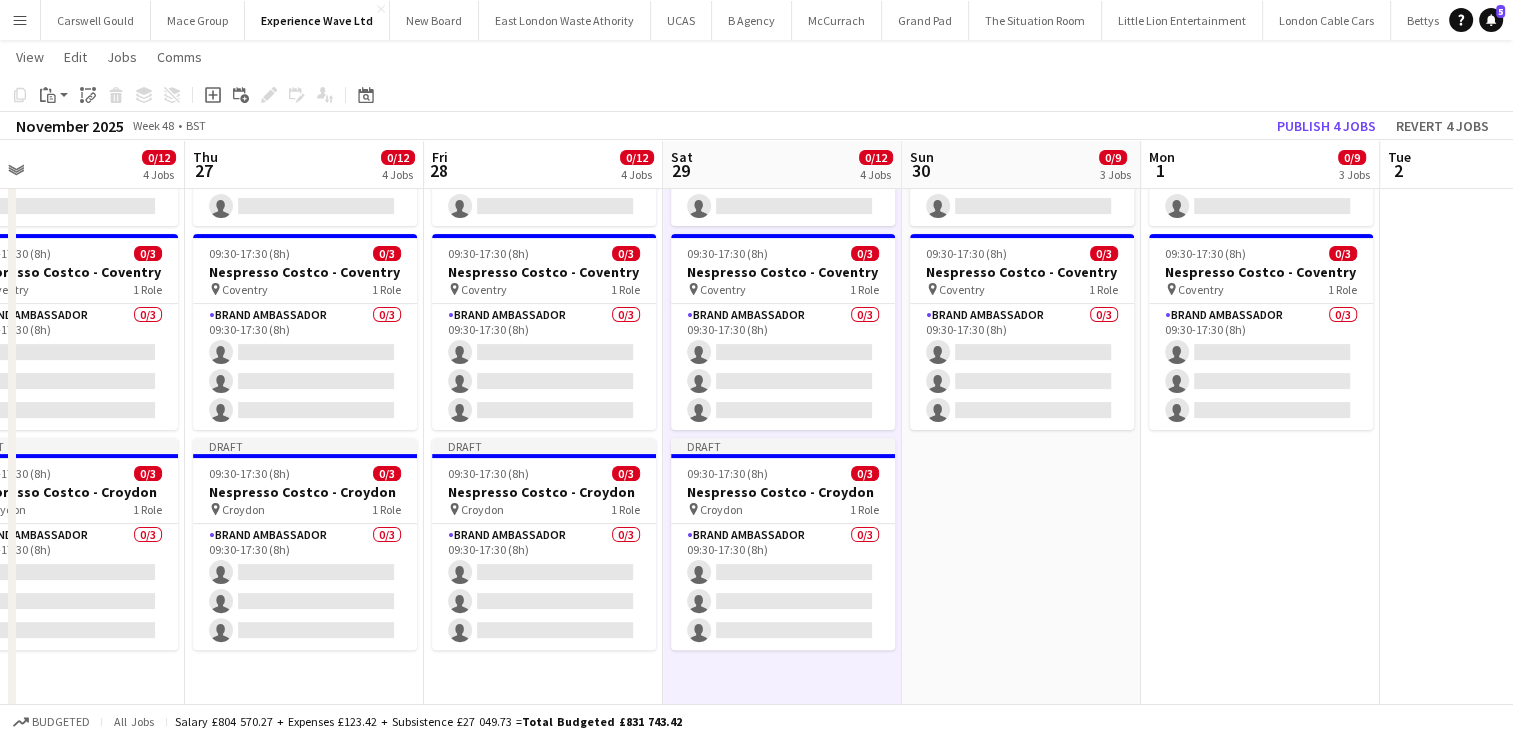 scroll, scrollTop: 0, scrollLeft: 533, axis: horizontal 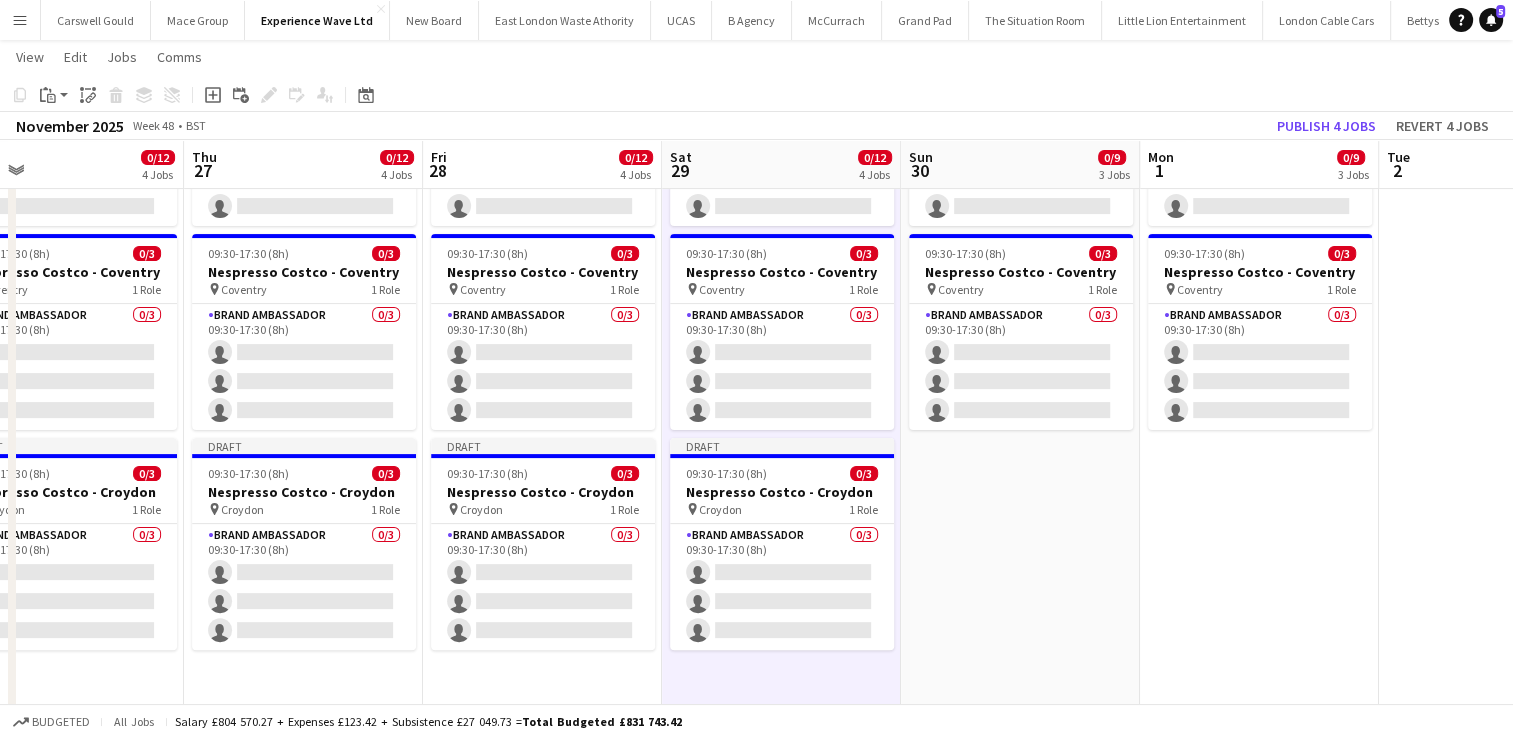 click on "09:30-17:30 (8h)    0/3   Nespresso Costco - Birmingham
pin
Birmingham   1 Role   Brand Ambassador   0/3   09:30-17:30 (8h)
single-neutral-actions
single-neutral-actions
single-neutral-actions
09:30-17:30 (8h)    0/3   Nespresso Costco - Chester
pin
Chester   1 Role   Brand Ambassador   0/3   09:30-17:30 (8h)
single-neutral-actions
single-neutral-actions
single-neutral-actions
09:30-17:30 (8h)    0/3   Nespresso Costco - Coventry
pin
Coventry   1 Role   Brand Ambassador   0/3   09:30-17:30 (8h)
single-neutral-actions
single-neutral-actions
single-neutral-actions" at bounding box center (1020, 3205) 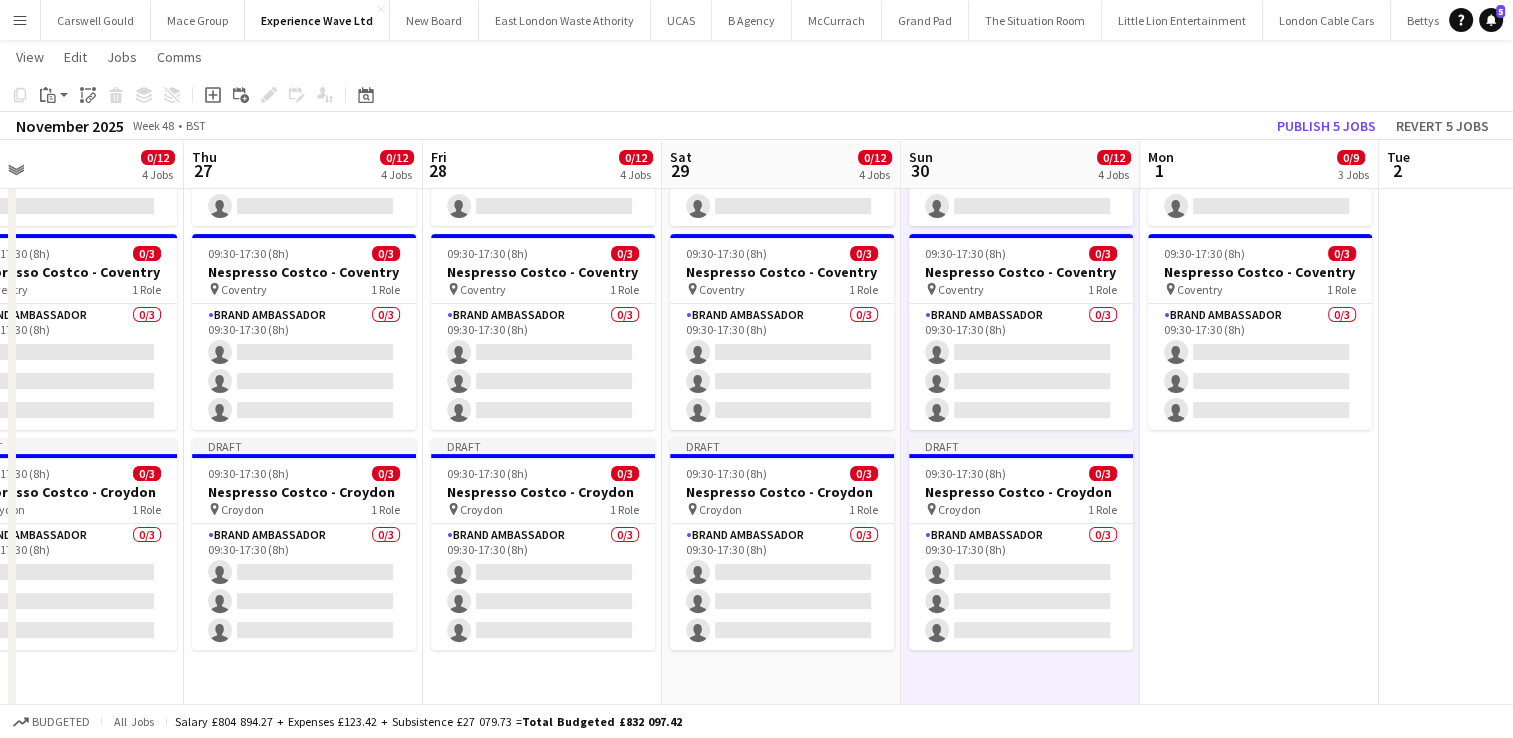 click on "09:30-17:30 (8h)    0/3   Nespresso Costco - Birmingham
pin
Birmingham   1 Role   Brand Ambassador   0/3   09:30-17:30 (8h)
single-neutral-actions
single-neutral-actions
single-neutral-actions
09:30-17:30 (8h)    0/3   Nespresso Costco - Chester
pin
Chester   1 Role   Brand Ambassador   0/3   09:30-17:30 (8h)
single-neutral-actions
single-neutral-actions
single-neutral-actions
09:30-17:30 (8h)    0/3   Nespresso Costco - Coventry
pin
Coventry   1 Role   Brand Ambassador   0/3   09:30-17:30 (8h)
single-neutral-actions
single-neutral-actions
single-neutral-actions" at bounding box center [1259, 3205] 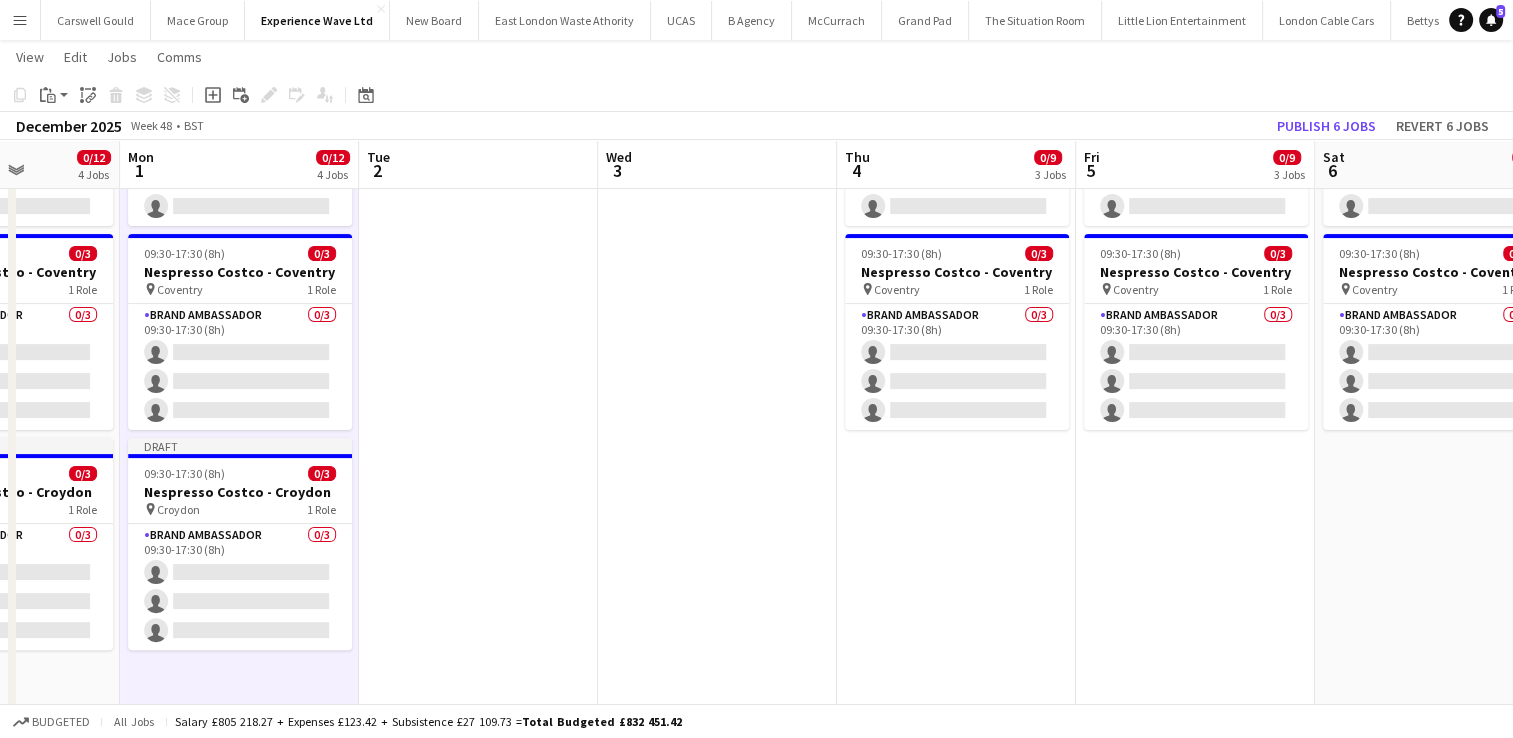 scroll, scrollTop: 0, scrollLeft: 859, axis: horizontal 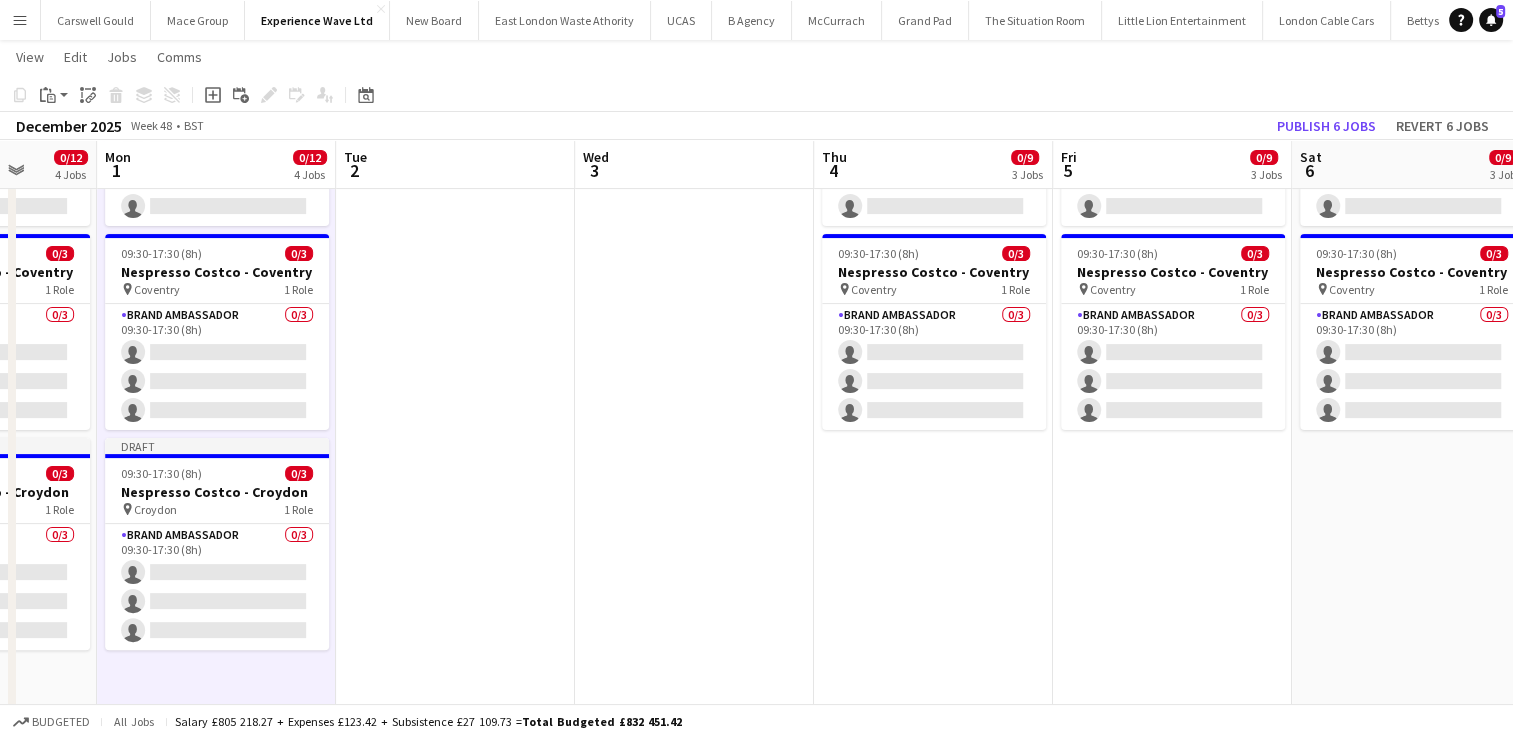 click on "09:30-17:30 (8h)    0/3   Nespresso Costco - Birmingham
pin
Birmingham   1 Role   Brand Ambassador   0/3   09:30-17:30 (8h)
single-neutral-actions
single-neutral-actions
single-neutral-actions
09:30-17:30 (8h)    0/3   Nespresso Costco - Chester
pin
Chester   1 Role   Brand Ambassador   0/3   09:30-17:30 (8h)
single-neutral-actions
single-neutral-actions
single-neutral-actions
09:30-17:30 (8h)    0/3   Nespresso Costco - Coventry
pin
Coventry   1 Role   Brand Ambassador   0/3   09:30-17:30 (8h)
single-neutral-actions
single-neutral-actions
single-neutral-actions" at bounding box center [933, 3205] 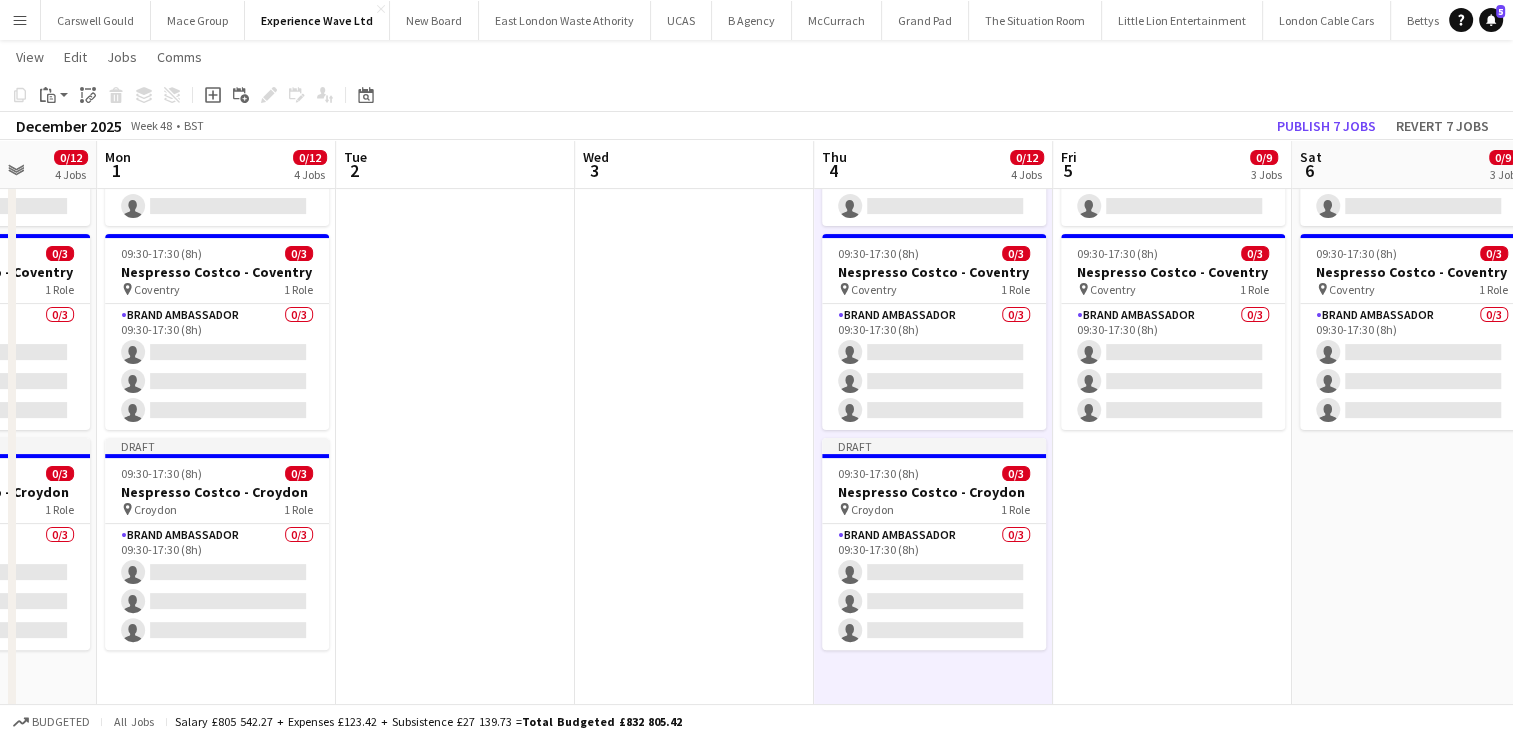 click on "09:30-17:30 (8h)    0/3   Nespresso Costco - Birmingham
pin
Birmingham   1 Role   Brand Ambassador   0/3   09:30-17:30 (8h)
single-neutral-actions
single-neutral-actions
single-neutral-actions
09:30-17:30 (8h)    0/3   Nespresso Costco - Chester
pin
Chester   1 Role   Brand Ambassador   0/3   09:30-17:30 (8h)
single-neutral-actions
single-neutral-actions
single-neutral-actions
09:30-17:30 (8h)    0/3   Nespresso Costco - Coventry
pin
Coventry   1 Role   Brand Ambassador   0/3   09:30-17:30 (8h)
single-neutral-actions
single-neutral-actions
single-neutral-actions" at bounding box center (1172, 3205) 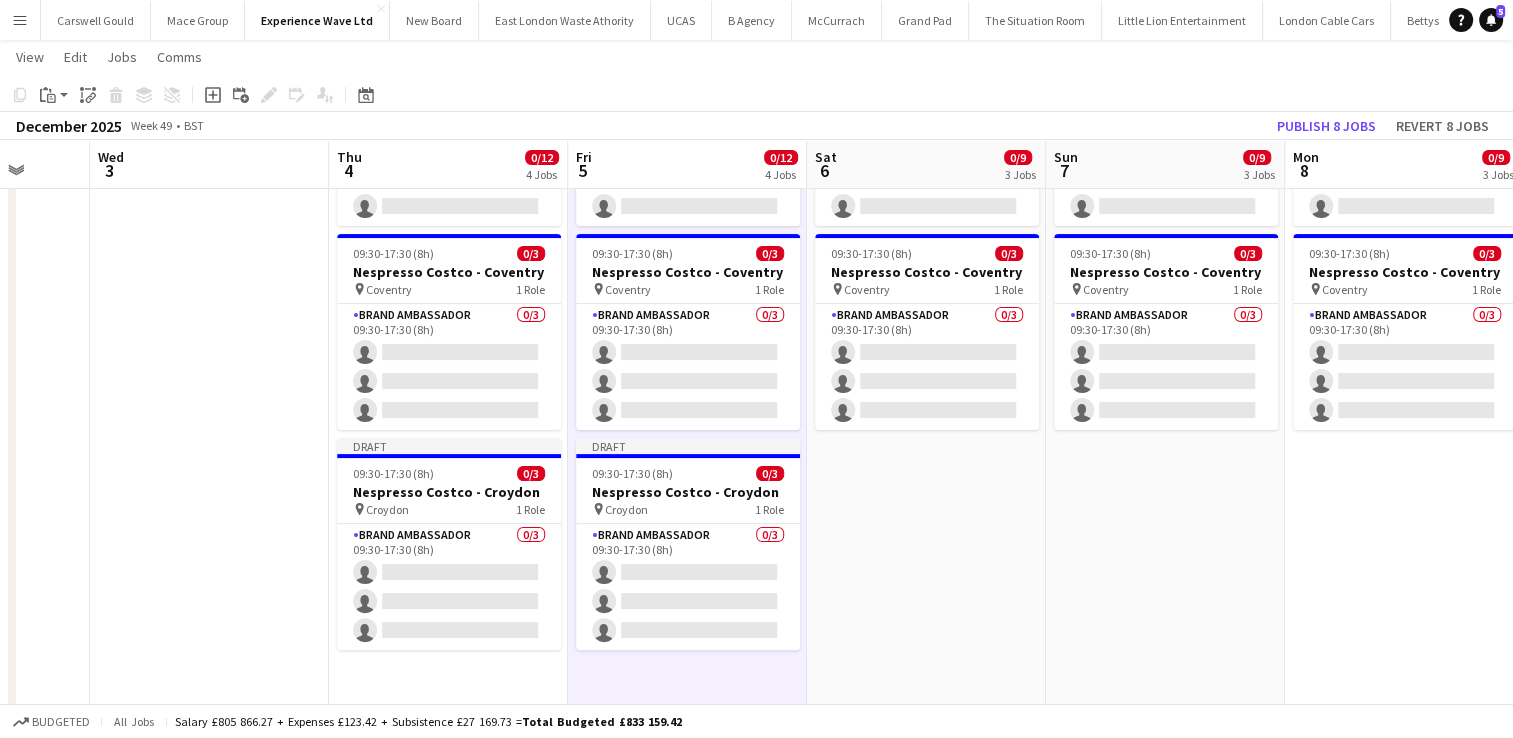 scroll, scrollTop: 0, scrollLeft: 922, axis: horizontal 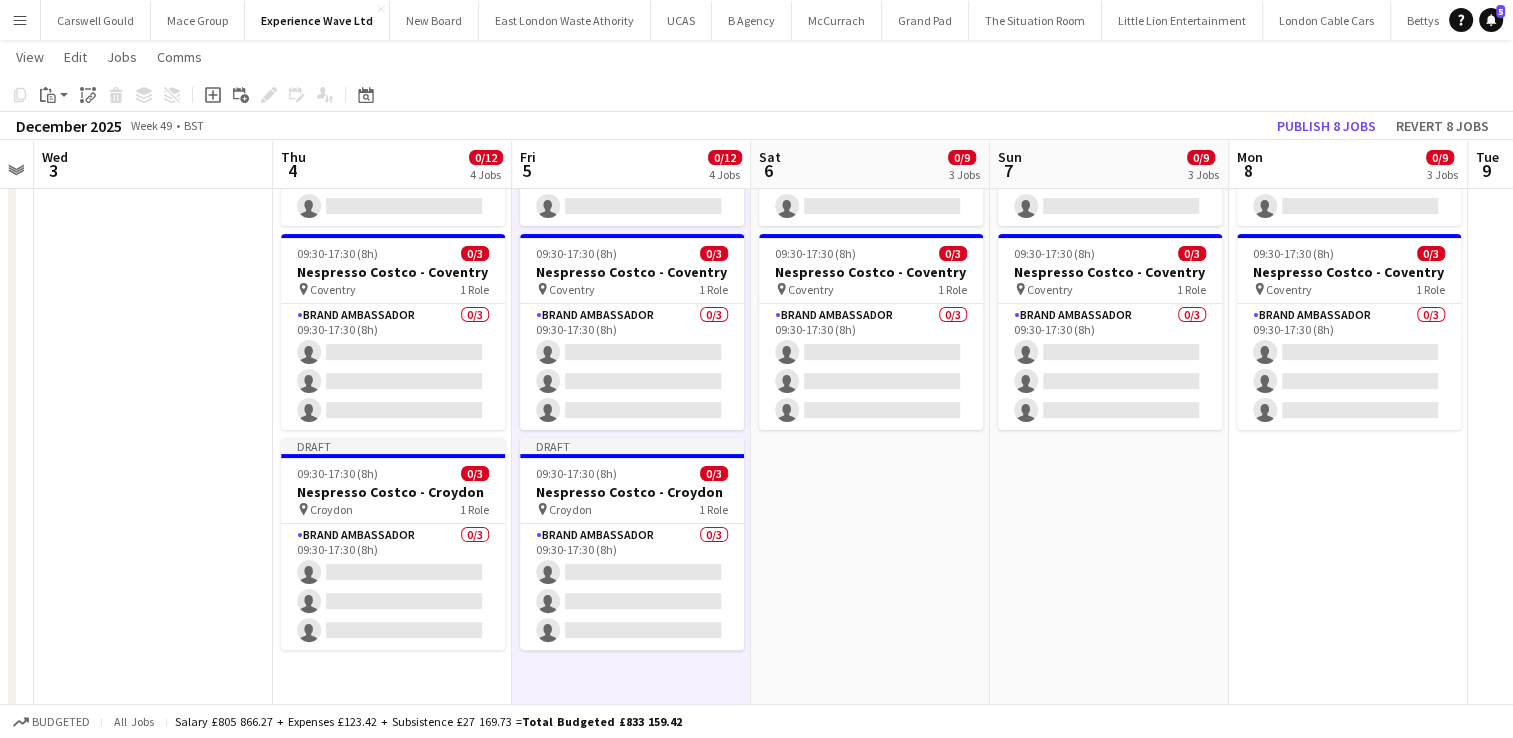 click on "09:30-17:30 (8h)    0/3   Nespresso Costco - Birmingham
pin
Birmingham   1 Role   Brand Ambassador   0/3   09:30-17:30 (8h)
single-neutral-actions
single-neutral-actions
single-neutral-actions
09:30-17:30 (8h)    0/3   Nespresso Costco - Chester
pin
Chester   1 Role   Brand Ambassador   0/3   09:30-17:30 (8h)
single-neutral-actions
single-neutral-actions
single-neutral-actions
09:30-17:30 (8h)    0/3   Nespresso Costco - Coventry
pin
Coventry   1 Role   Brand Ambassador   0/3   09:30-17:30 (8h)
single-neutral-actions
single-neutral-actions
single-neutral-actions" at bounding box center (870, 3205) 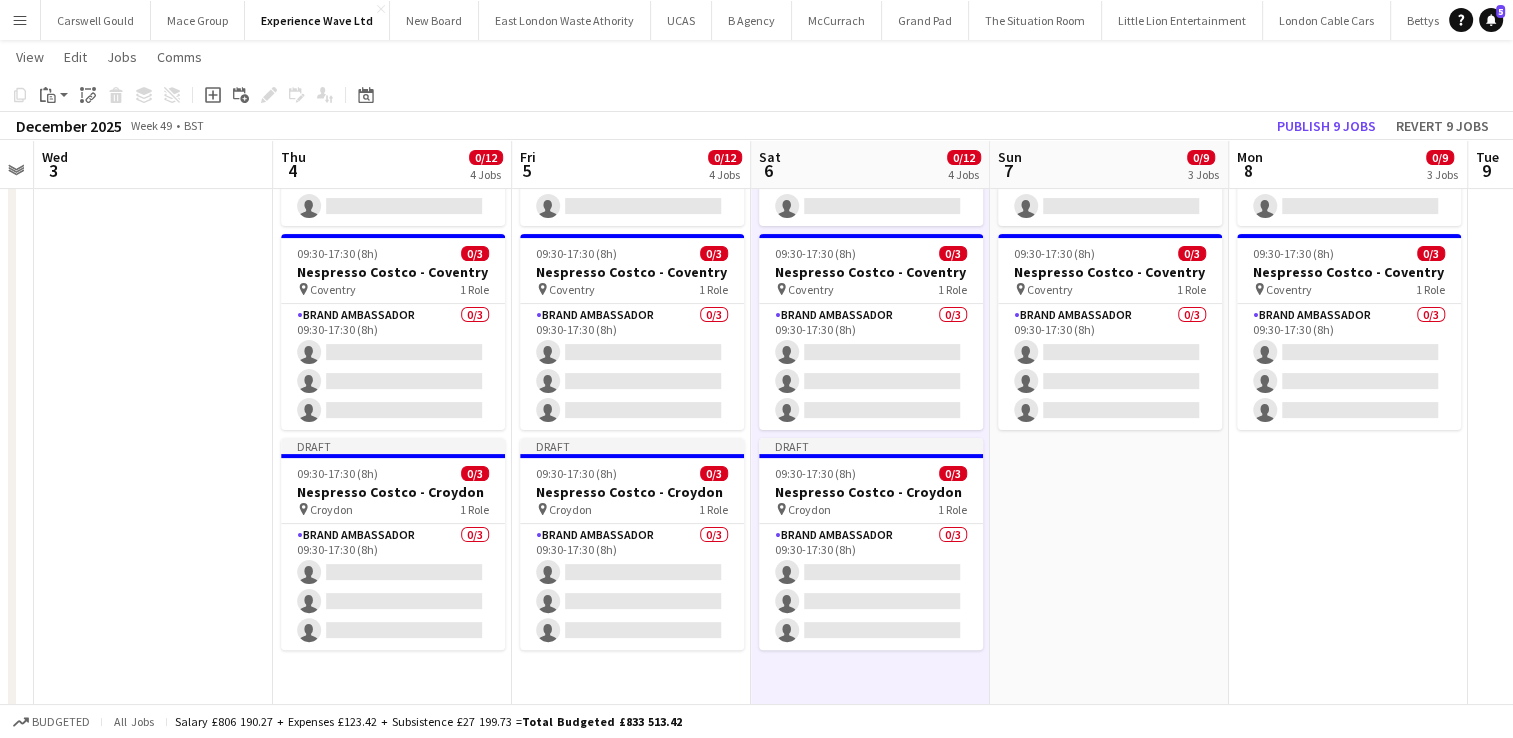 click on "09:30-17:30 (8h)    0/3   Nespresso Costco - Birmingham
pin
Birmingham   1 Role   Brand Ambassador   0/3   09:30-17:30 (8h)
single-neutral-actions
single-neutral-actions
single-neutral-actions
09:30-17:30 (8h)    0/3   Nespresso Costco - Chester
pin
Chester   1 Role   Brand Ambassador   0/3   09:30-17:30 (8h)
single-neutral-actions
single-neutral-actions
single-neutral-actions
09:30-17:30 (8h)    0/3   Nespresso Costco - Coventry
pin
Coventry   1 Role   Brand Ambassador   0/3   09:30-17:30 (8h)
single-neutral-actions
single-neutral-actions
single-neutral-actions" at bounding box center (1109, 3205) 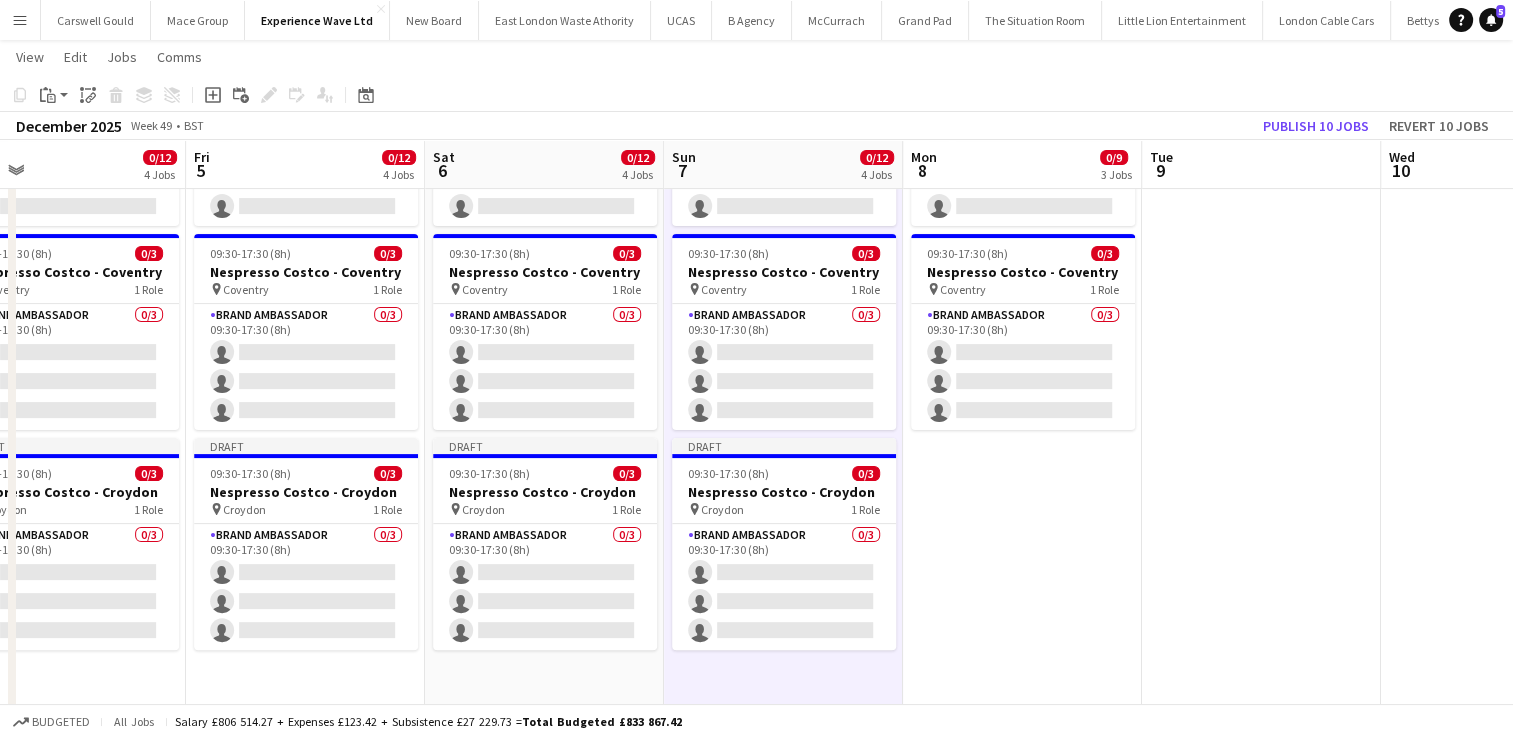 scroll, scrollTop: 0, scrollLeft: 784, axis: horizontal 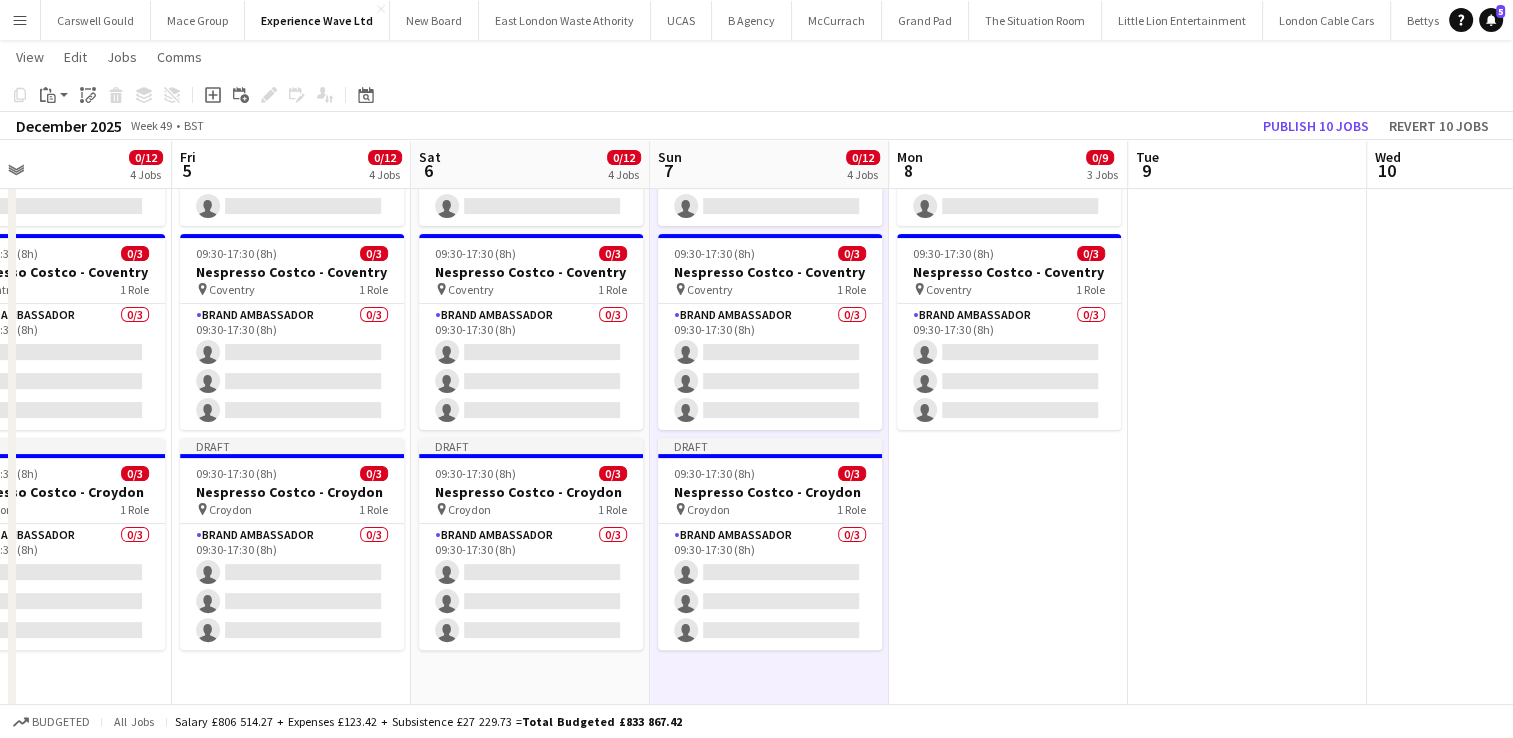 click on "09:30-17:30 (8h)    0/3   Nespresso Costco - Birmingham
pin
Birmingham   1 Role   Brand Ambassador   0/3   09:30-17:30 (8h)
single-neutral-actions
single-neutral-actions
single-neutral-actions
09:30-17:30 (8h)    0/3   Nespresso Costco - Chester
pin
Chester   1 Role   Brand Ambassador   0/3   09:30-17:30 (8h)
single-neutral-actions
single-neutral-actions
single-neutral-actions
09:30-17:30 (8h)    0/3   Nespresso Costco - Coventry
pin
Coventry   1 Role   Brand Ambassador   0/3   09:30-17:30 (8h)
single-neutral-actions
single-neutral-actions
single-neutral-actions" at bounding box center (1008, 3205) 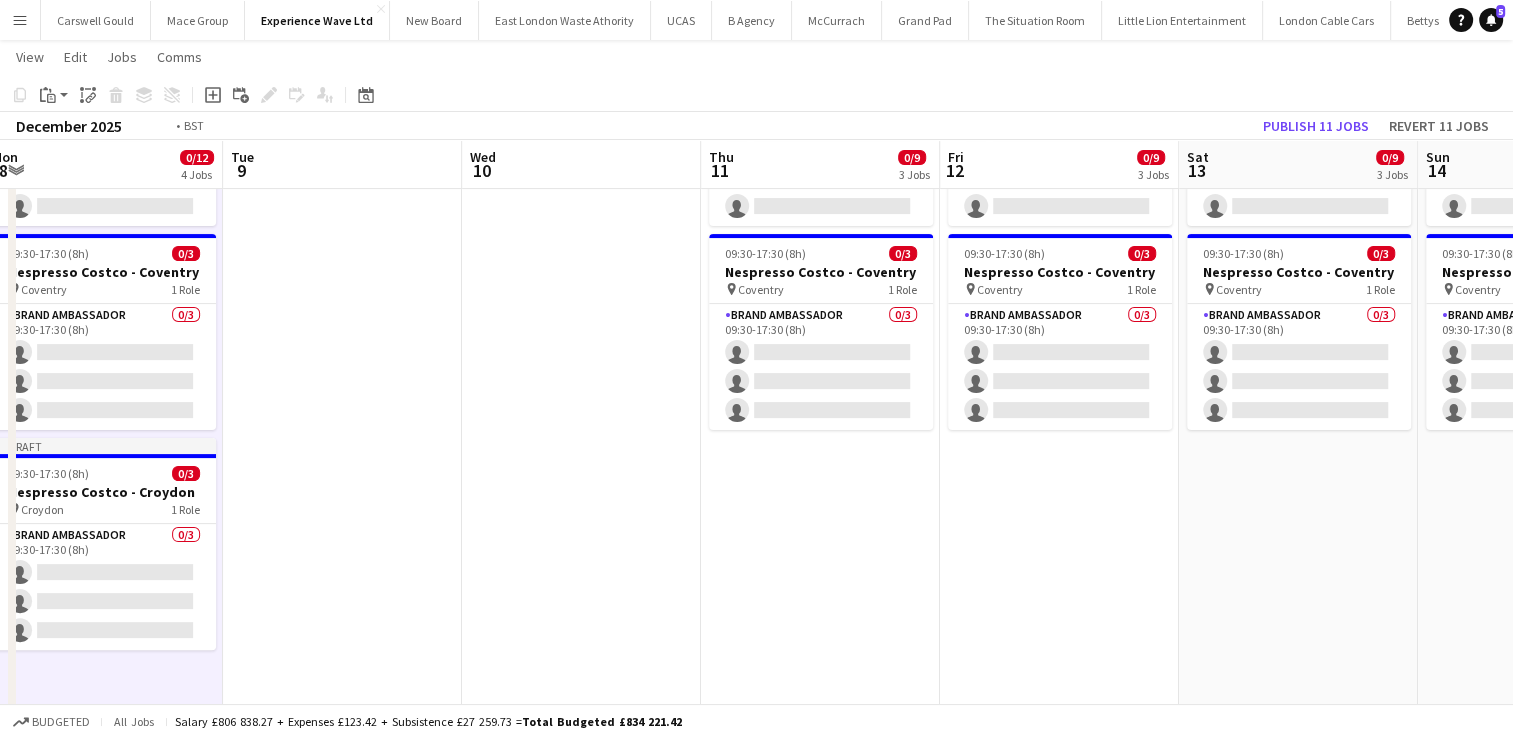 scroll, scrollTop: 0, scrollLeft: 781, axis: horizontal 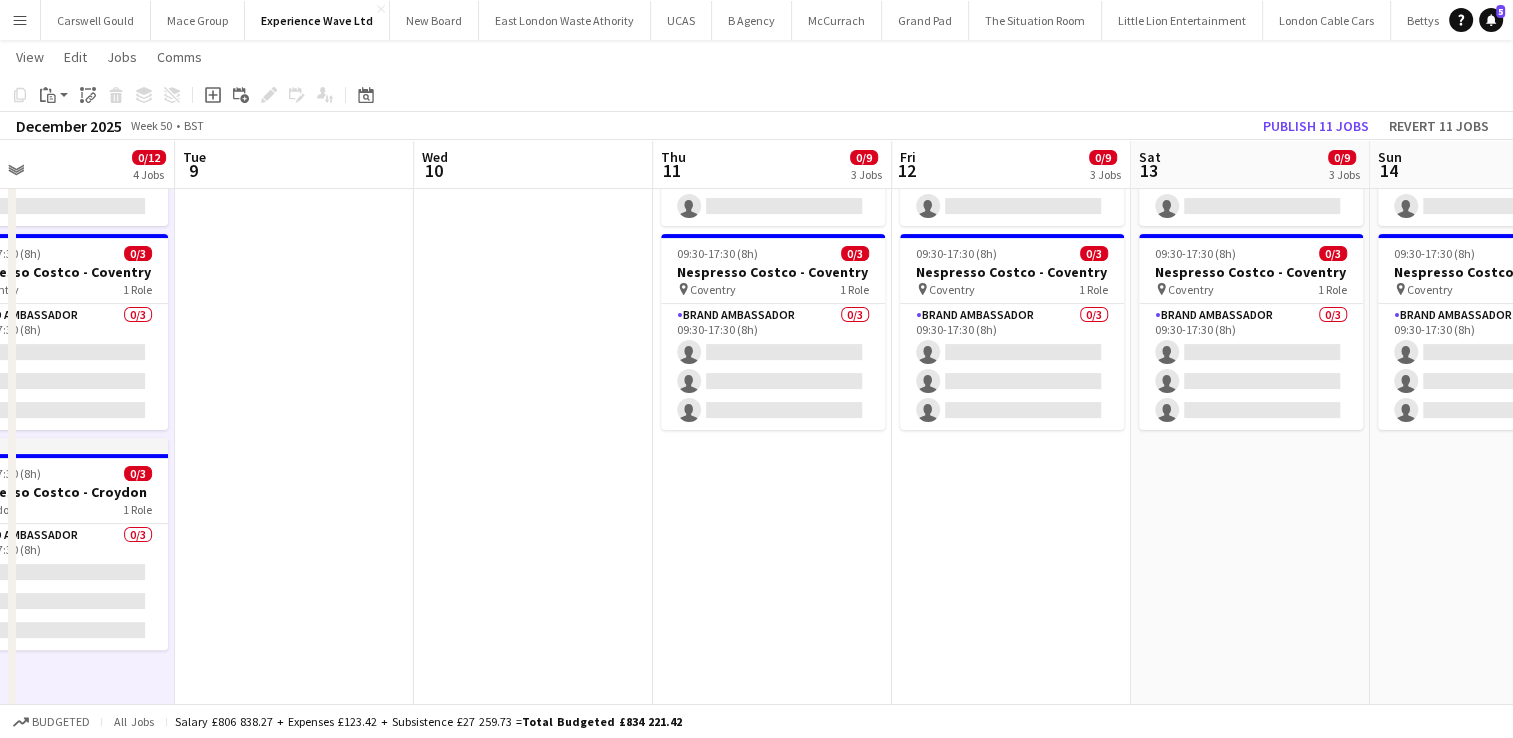 click on "09:30-17:30 (8h)    0/3   Nespresso Costco - Birmingham
pin
Birmingham   1 Role   Brand Ambassador   0/3   09:30-17:30 (8h)
single-neutral-actions
single-neutral-actions
single-neutral-actions
09:30-17:30 (8h)    0/3   Nespresso Costco - Chester
pin
Chester   1 Role   Brand Ambassador   0/3   09:30-17:30 (8h)
single-neutral-actions
single-neutral-actions
single-neutral-actions
09:30-17:30 (8h)    0/3   Nespresso Costco - Coventry
pin
Coventry   1 Role   Brand Ambassador   0/3   09:30-17:30 (8h)
single-neutral-actions
single-neutral-actions
single-neutral-actions" at bounding box center [772, 3205] 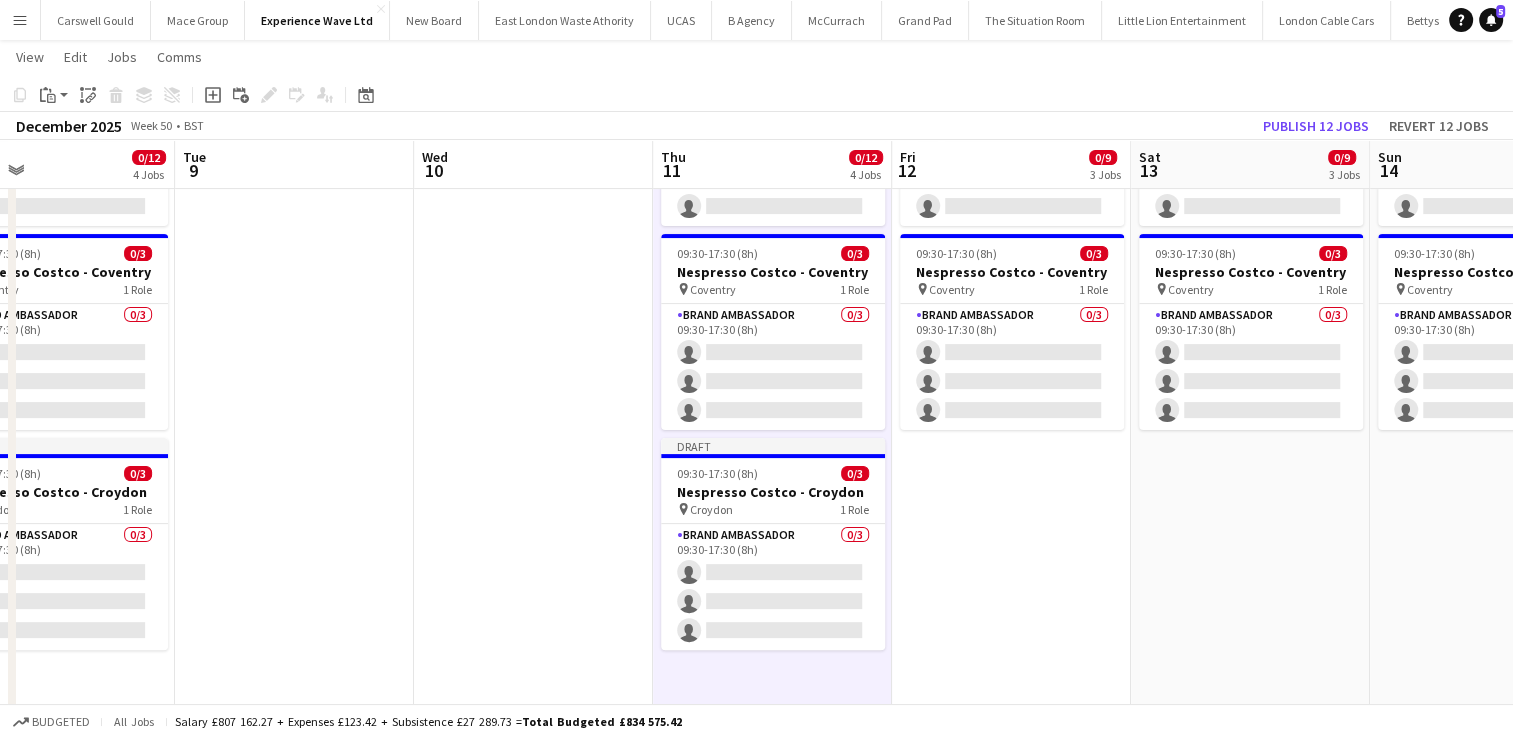 click on "09:30-17:30 (8h)    0/3   Nespresso Costco - Birmingham
pin
Birmingham   1 Role   Brand Ambassador   0/3   09:30-17:30 (8h)
single-neutral-actions
single-neutral-actions
single-neutral-actions
09:30-17:30 (8h)    0/3   Nespresso Costco - Chester
pin
Chester   1 Role   Brand Ambassador   0/3   09:30-17:30 (8h)
single-neutral-actions
single-neutral-actions
single-neutral-actions
09:30-17:30 (8h)    0/3   Nespresso Costco - Coventry
pin
Coventry   1 Role   Brand Ambassador   0/3   09:30-17:30 (8h)
single-neutral-actions
single-neutral-actions
single-neutral-actions" at bounding box center [1011, 3205] 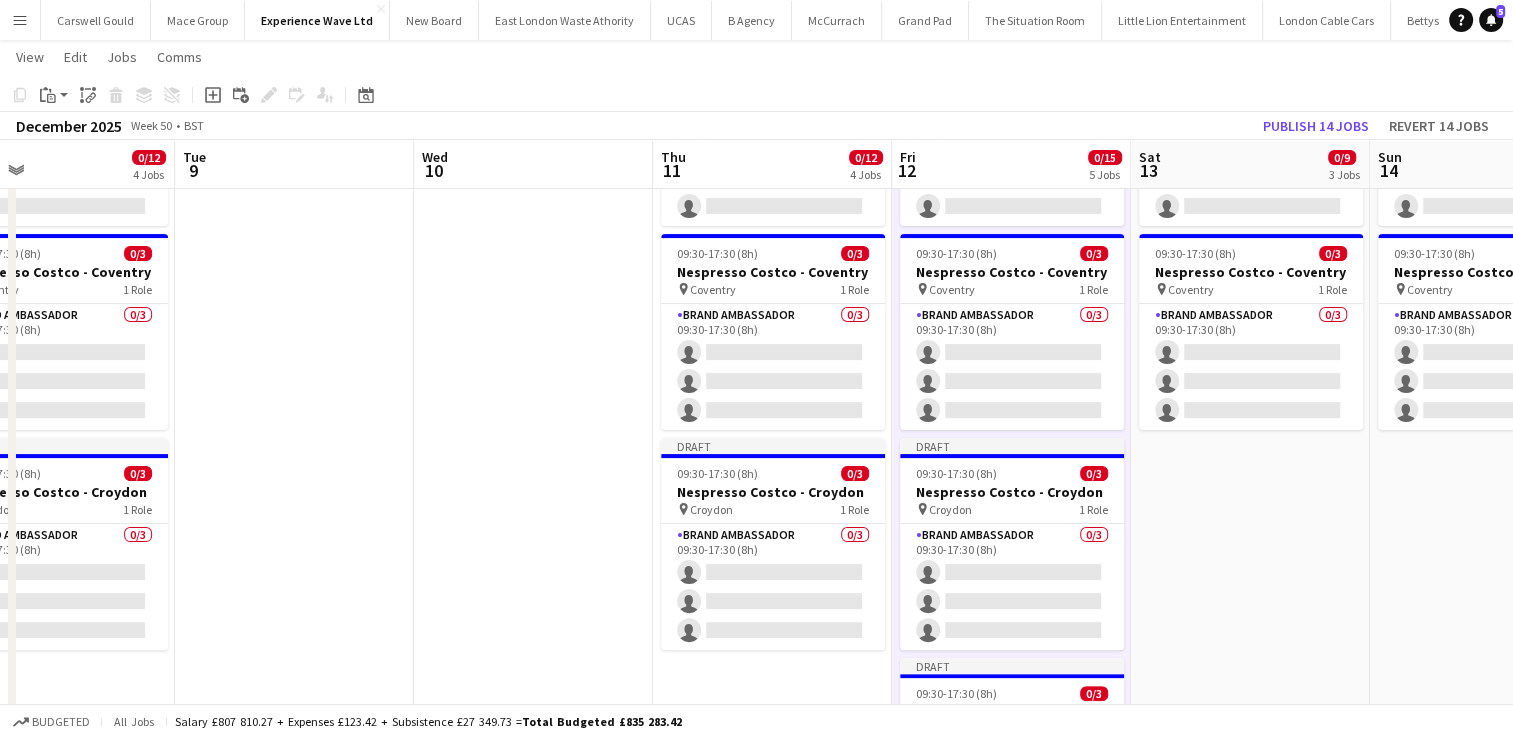 scroll, scrollTop: 0, scrollLeft: 787, axis: horizontal 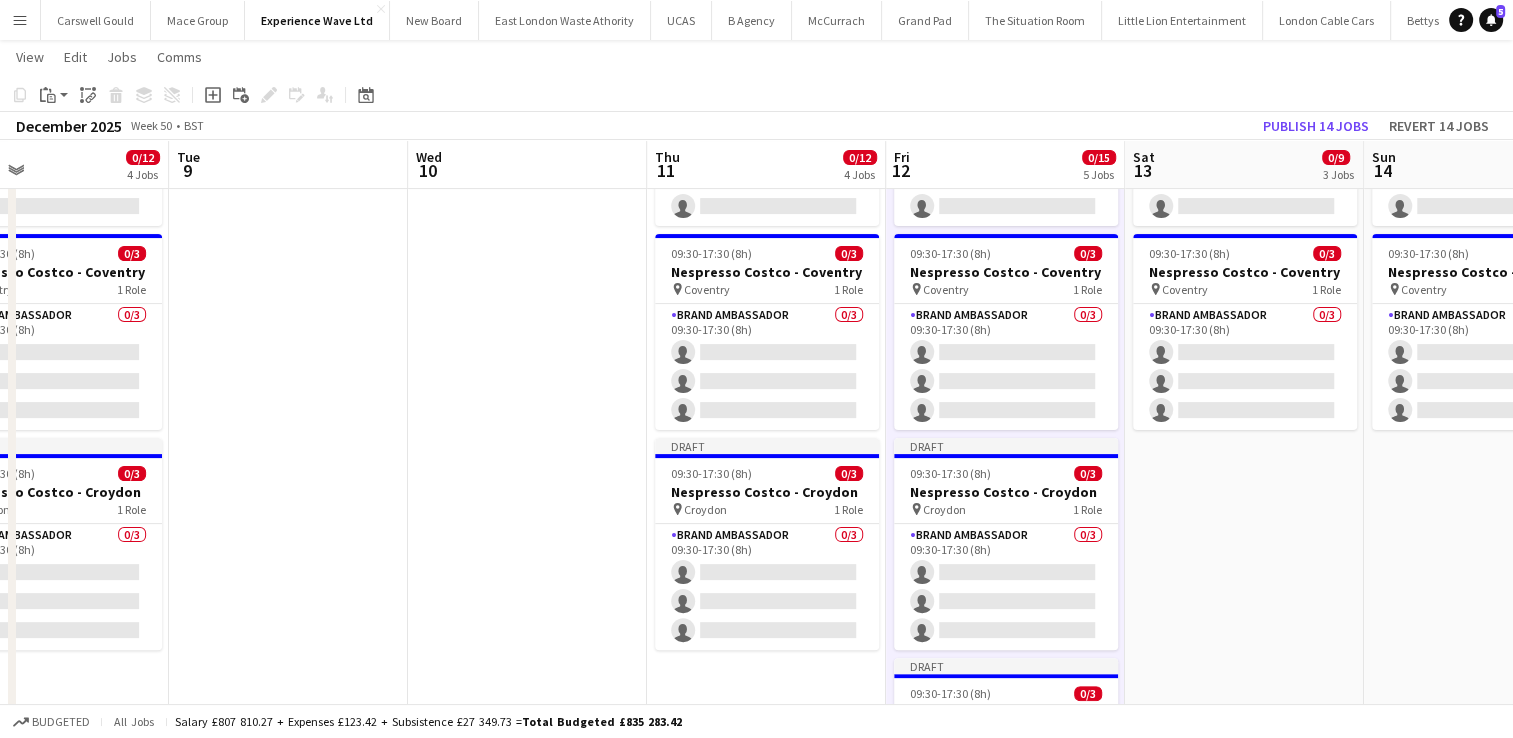 click on "09:30-17:30 (8h)    0/3   Nespresso Costco - Birmingham
pin
Birmingham   1 Role   Brand Ambassador   0/3   09:30-17:30 (8h)
single-neutral-actions
single-neutral-actions
single-neutral-actions
09:30-17:30 (8h)    0/3   Nespresso Costco - Chester
pin
Chester   1 Role   Brand Ambassador   0/3   09:30-17:30 (8h)
single-neutral-actions
single-neutral-actions
single-neutral-actions
09:30-17:30 (8h)    0/3   Nespresso Costco - Coventry
pin
Coventry   1 Role   Brand Ambassador   0/3   09:30-17:30 (8h)
single-neutral-actions
single-neutral-actions
single-neutral-actions" at bounding box center [1244, 3205] 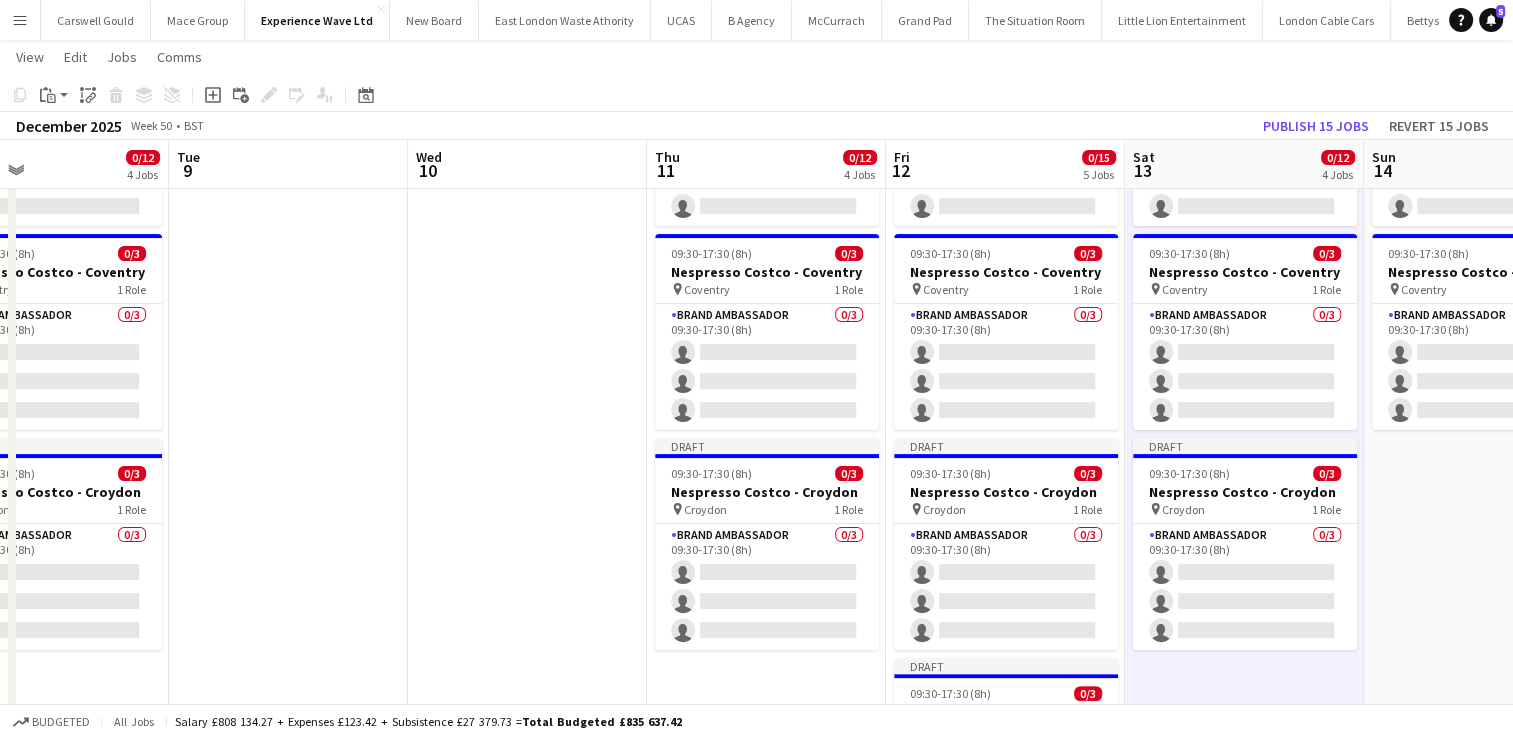 click on "09:30-17:30 (8h)    0/3   Nespresso Costco - Birmingham
pin
Birmingham   1 Role   Brand Ambassador   0/3   09:30-17:30 (8h)
single-neutral-actions
single-neutral-actions
single-neutral-actions
09:30-17:30 (8h)    0/3   Nespresso Costco - Chester
pin
Chester   1 Role   Brand Ambassador   0/3   09:30-17:30 (8h)
single-neutral-actions
single-neutral-actions
single-neutral-actions
09:30-17:30 (8h)    0/3   Nespresso Costco - Coventry
pin
Coventry   1 Role   Brand Ambassador   0/3   09:30-17:30 (8h)
single-neutral-actions
single-neutral-actions
single-neutral-actions" at bounding box center (1483, 3205) 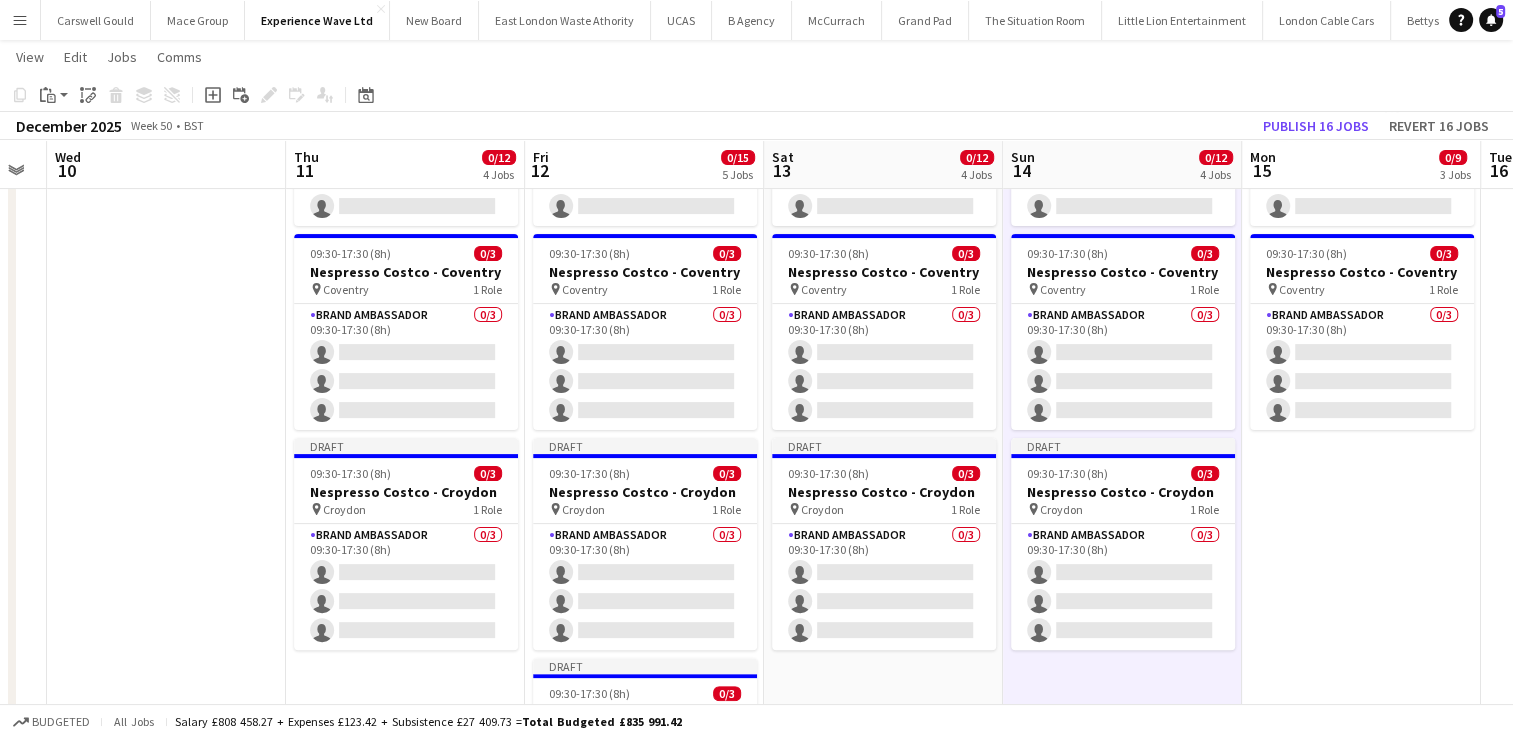 scroll, scrollTop: 0, scrollLeft: 676, axis: horizontal 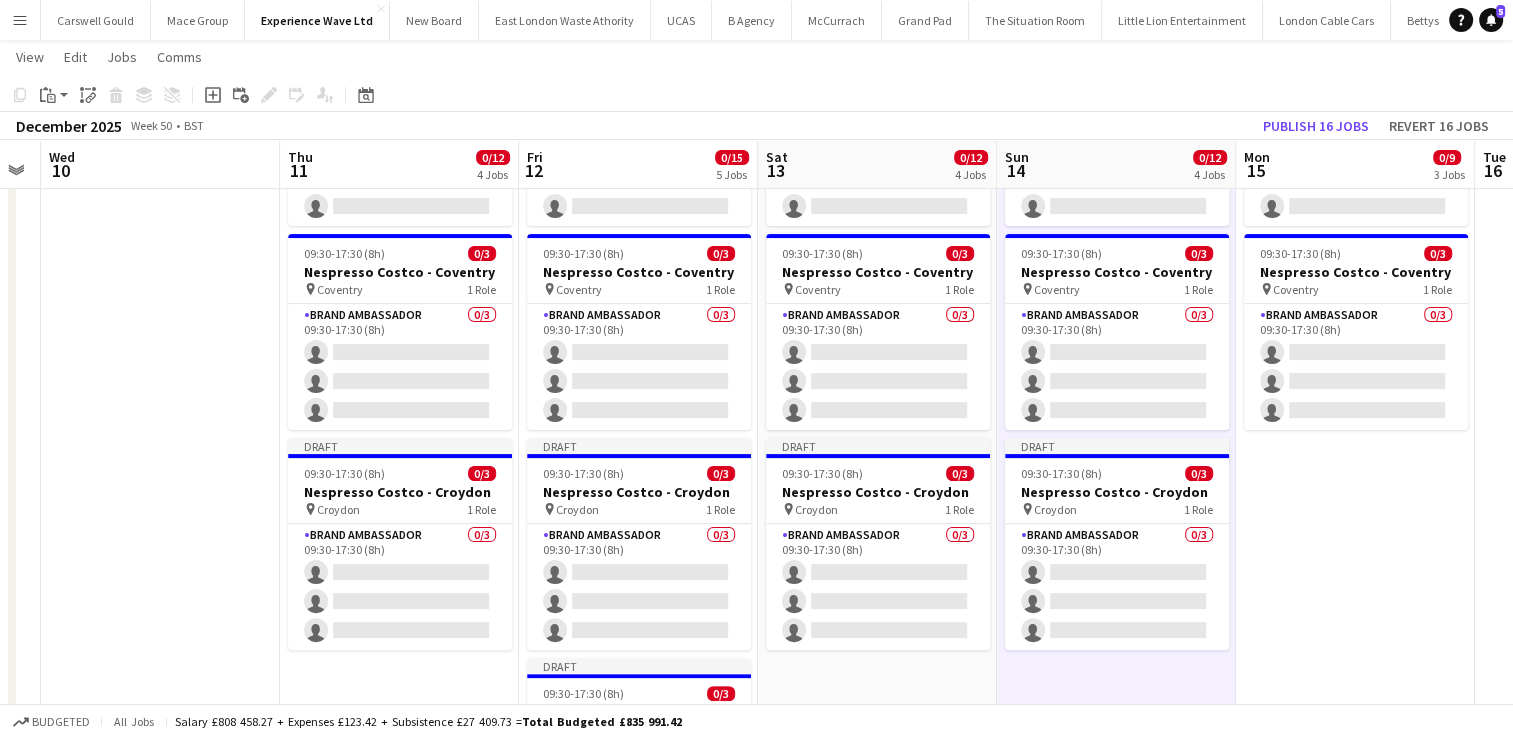 click on "09:30-17:30 (8h)    0/3   Nespresso Costco - Birmingham
pin
Birmingham   1 Role   Brand Ambassador   0/3   09:30-17:30 (8h)
single-neutral-actions
single-neutral-actions
single-neutral-actions
09:30-17:30 (8h)    0/3   Nespresso Costco - Chester
pin
Chester   1 Role   Brand Ambassador   0/3   09:30-17:30 (8h)
single-neutral-actions
single-neutral-actions
single-neutral-actions
09:30-17:30 (8h)    0/3   Nespresso Costco - Coventry
pin
Coventry   1 Role   Brand Ambassador   0/3   09:30-17:30 (8h)
single-neutral-actions
single-neutral-actions
single-neutral-actions" at bounding box center (1355, 3205) 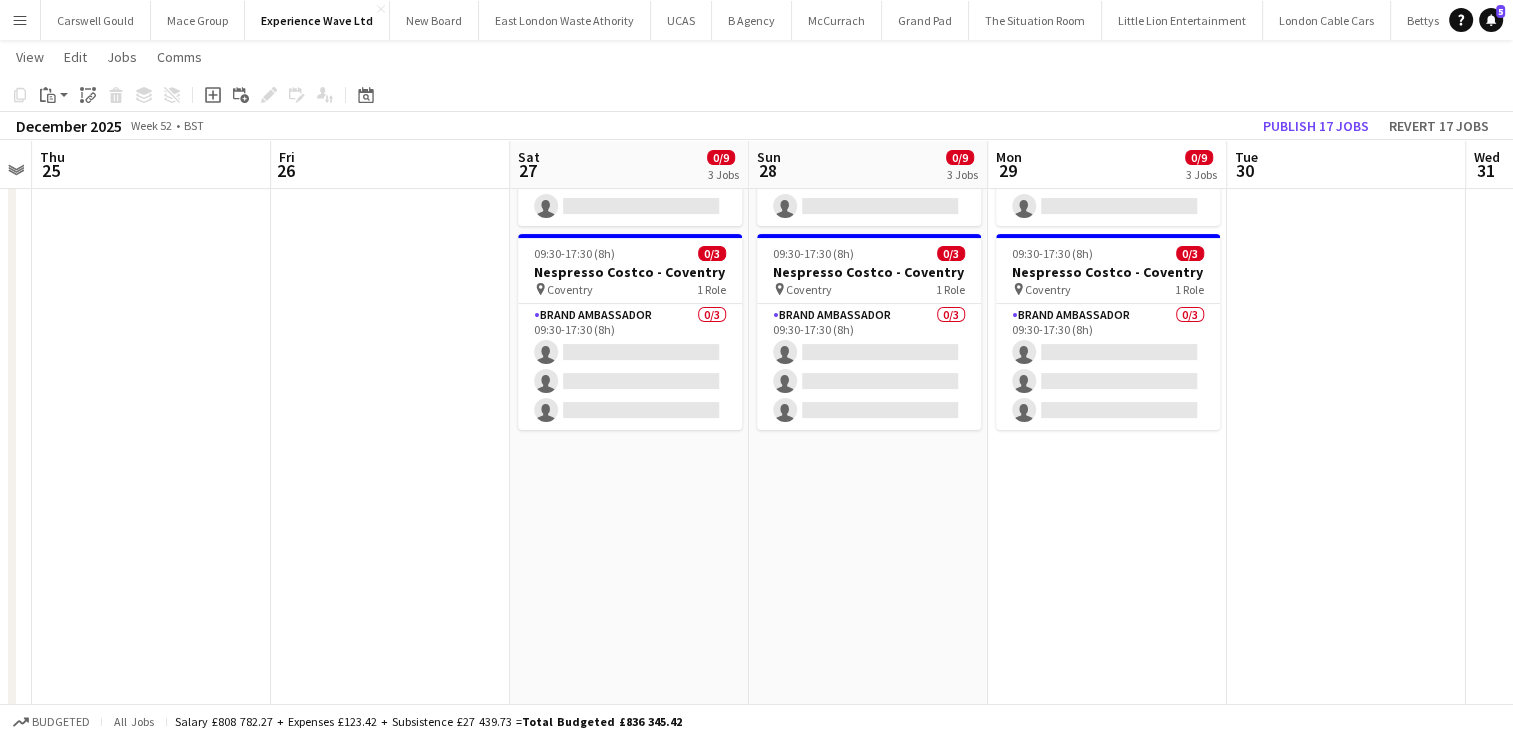 scroll, scrollTop: 0, scrollLeft: 760, axis: horizontal 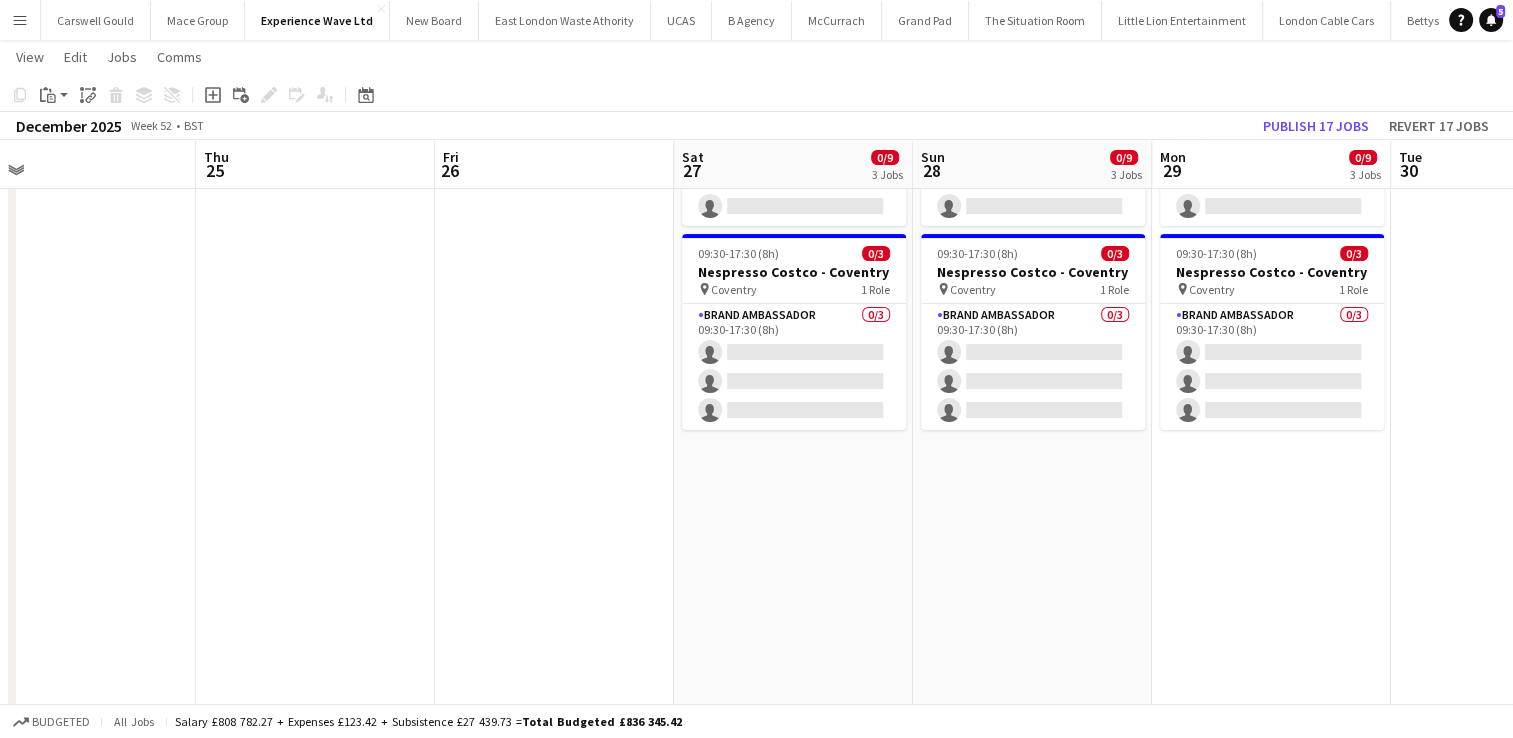click on "09:30-17:30 (8h)    0/3   Nespresso Costco - Birmingham
pin
Birmingham   1 Role   Brand Ambassador   0/3   09:30-17:30 (8h)
single-neutral-actions
single-neutral-actions
single-neutral-actions
09:30-17:30 (8h)    0/3   Nespresso Costco - Chester
pin
Chester   1 Role   Brand Ambassador   0/3   09:30-17:30 (8h)
single-neutral-actions
single-neutral-actions
single-neutral-actions
09:30-17:30 (8h)    0/3   Nespresso Costco - Coventry
pin
Coventry   1 Role   Brand Ambassador   0/3   09:30-17:30 (8h)
single-neutral-actions
single-neutral-actions
single-neutral-actions" at bounding box center (793, 3205) 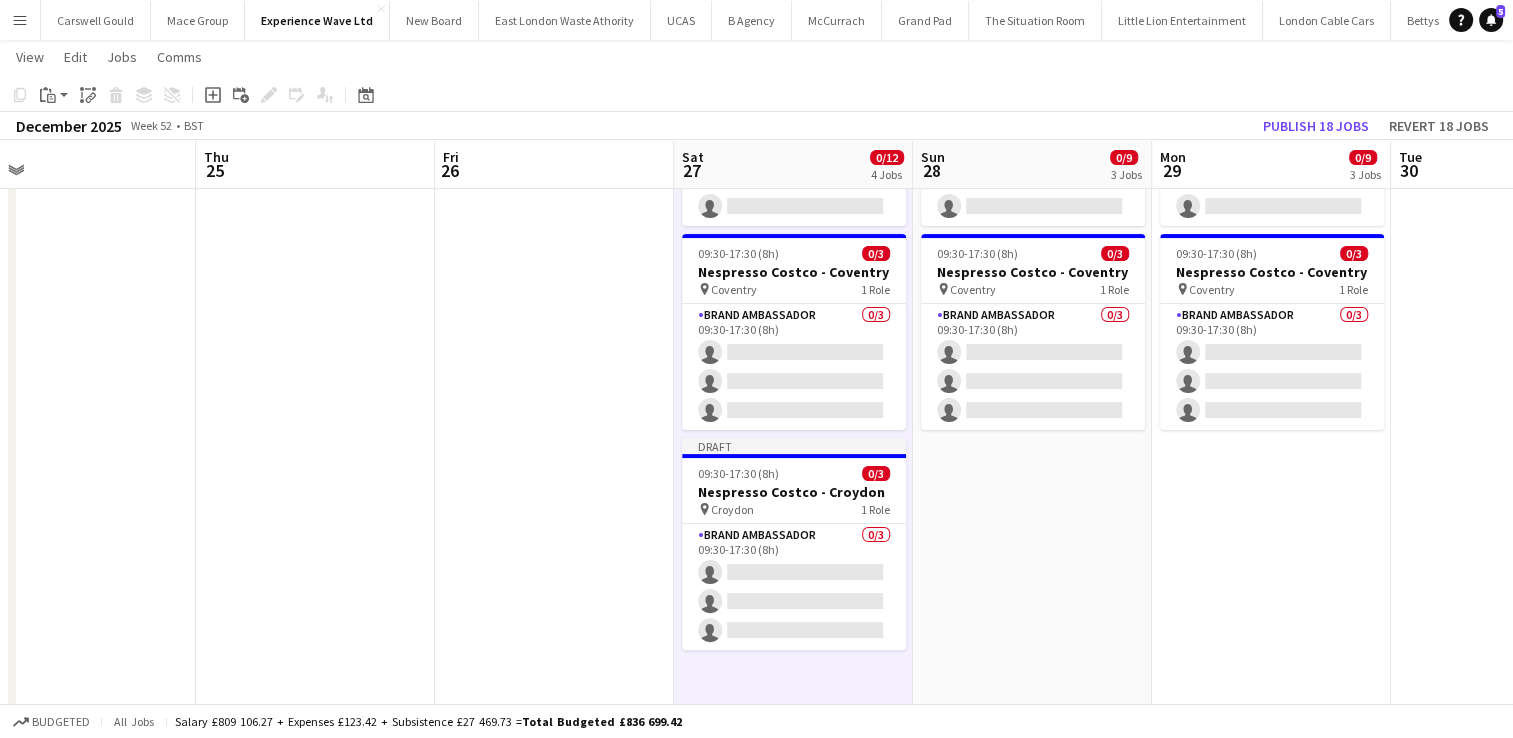 click on "09:30-17:30 (8h)    0/3   Nespresso Costco - Birmingham
pin
Birmingham   1 Role   Brand Ambassador   0/3   09:30-17:30 (8h)
single-neutral-actions
single-neutral-actions
single-neutral-actions
09:30-17:30 (8h)    0/3   Nespresso Costco - Chester
pin
Chester   1 Role   Brand Ambassador   0/3   09:30-17:30 (8h)
single-neutral-actions
single-neutral-actions
single-neutral-actions
09:30-17:30 (8h)    0/3   Nespresso Costco - Coventry
pin
Coventry   1 Role   Brand Ambassador   0/3   09:30-17:30 (8h)
single-neutral-actions
single-neutral-actions
single-neutral-actions" at bounding box center [1032, 3205] 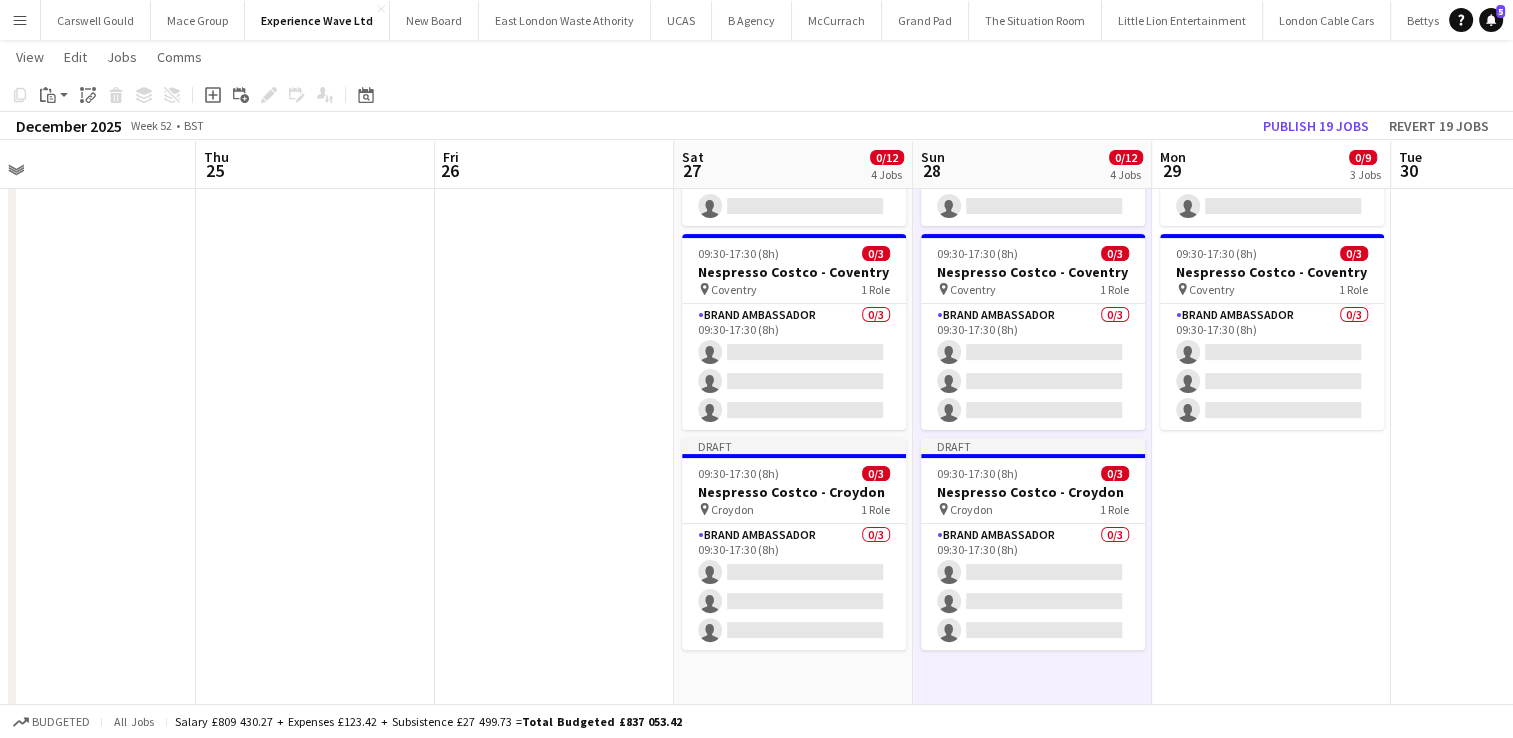 click on "09:30-17:30 (8h)    0/3   Nespresso Costco - Birmingham
pin
Birmingham   1 Role   Brand Ambassador   0/3   09:30-17:30 (8h)
single-neutral-actions
single-neutral-actions
single-neutral-actions
09:30-17:30 (8h)    0/3   Nespresso Costco - Chester
pin
Chester   1 Role   Brand Ambassador   0/3   09:30-17:30 (8h)
single-neutral-actions
single-neutral-actions
single-neutral-actions
09:30-17:30 (8h)    0/3   Nespresso Costco - Coventry
pin
Coventry   1 Role   Brand Ambassador   0/3   09:30-17:30 (8h)
single-neutral-actions
single-neutral-actions
single-neutral-actions" at bounding box center (1271, 3205) 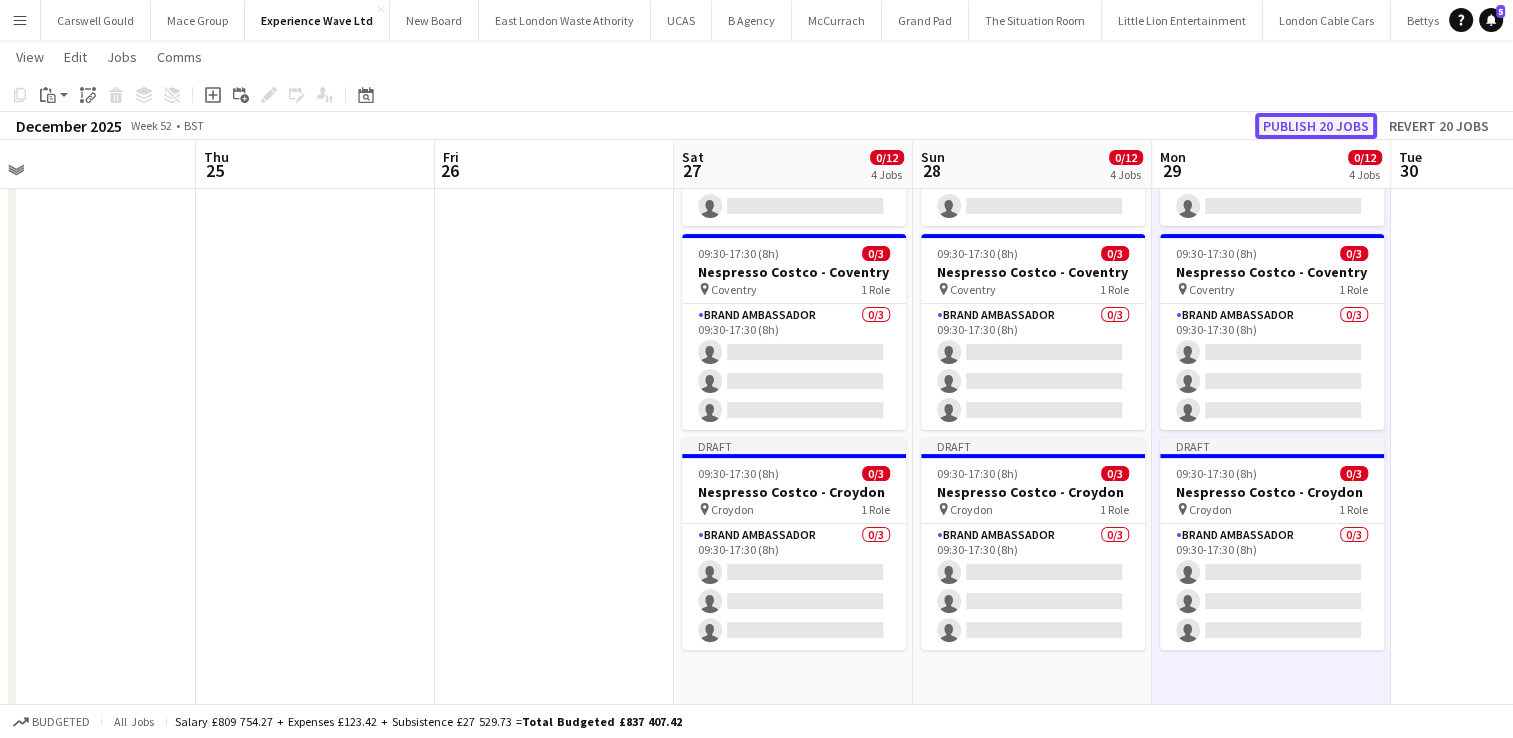 click on "Publish 20 jobs" 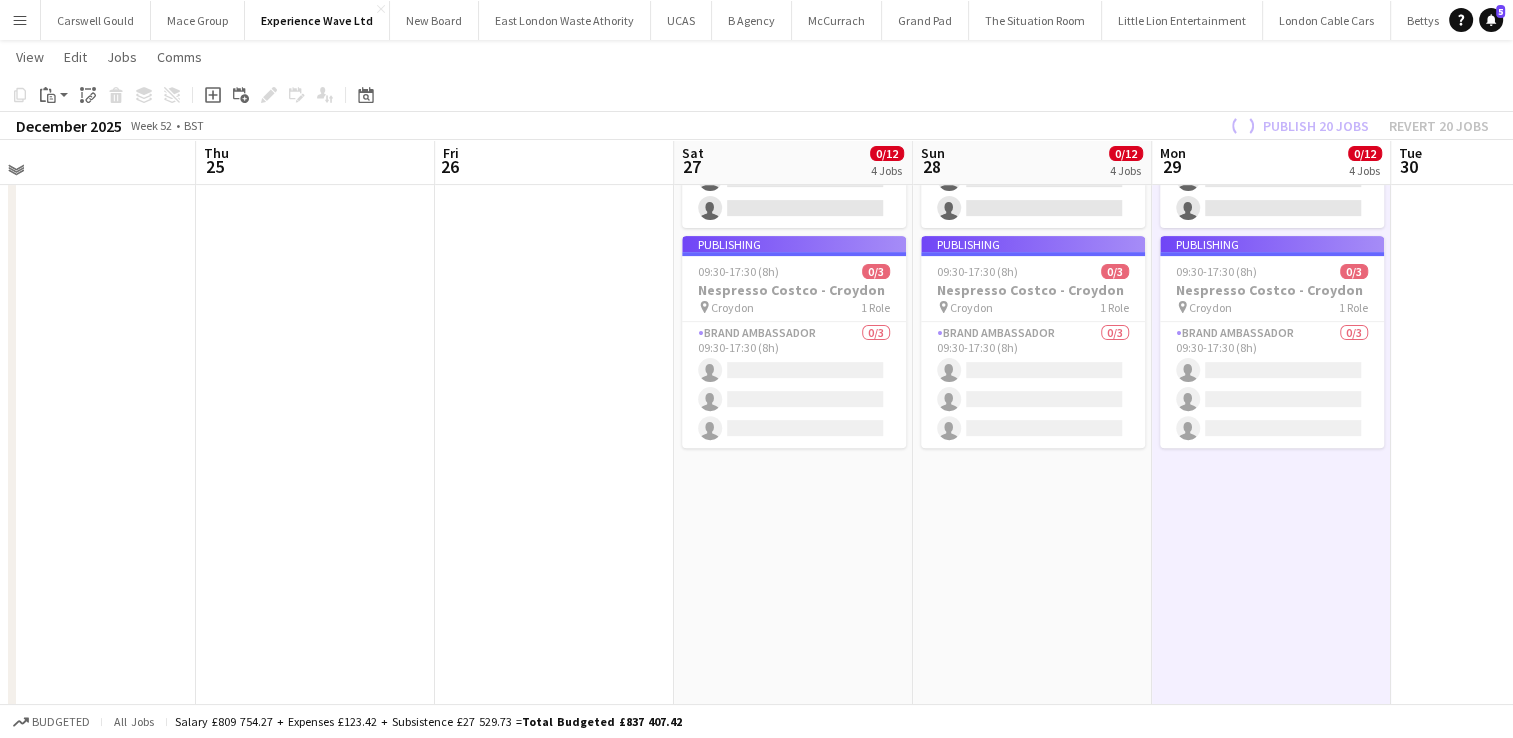 scroll, scrollTop: 630, scrollLeft: 0, axis: vertical 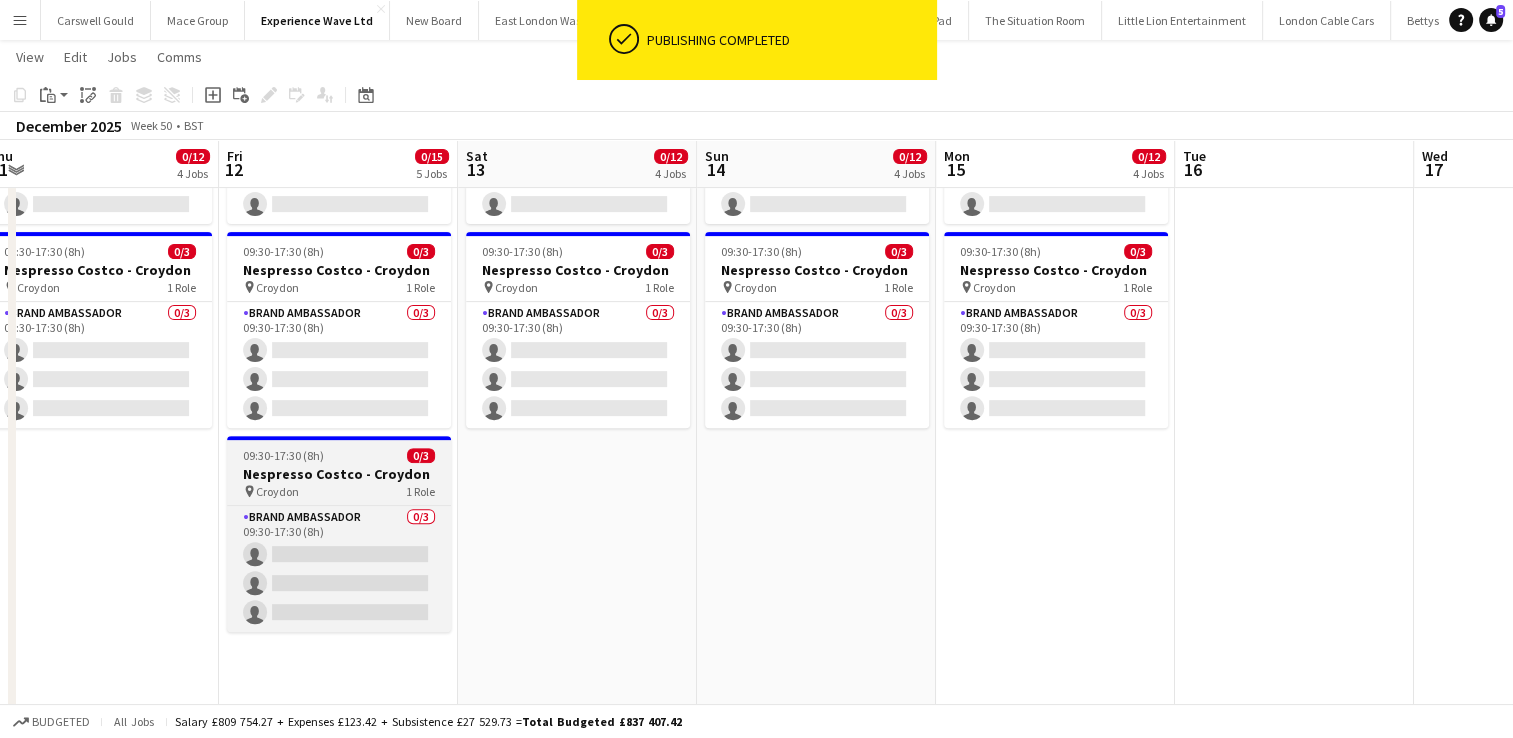 click on "pin
Croydon   1 Role" at bounding box center (339, 491) 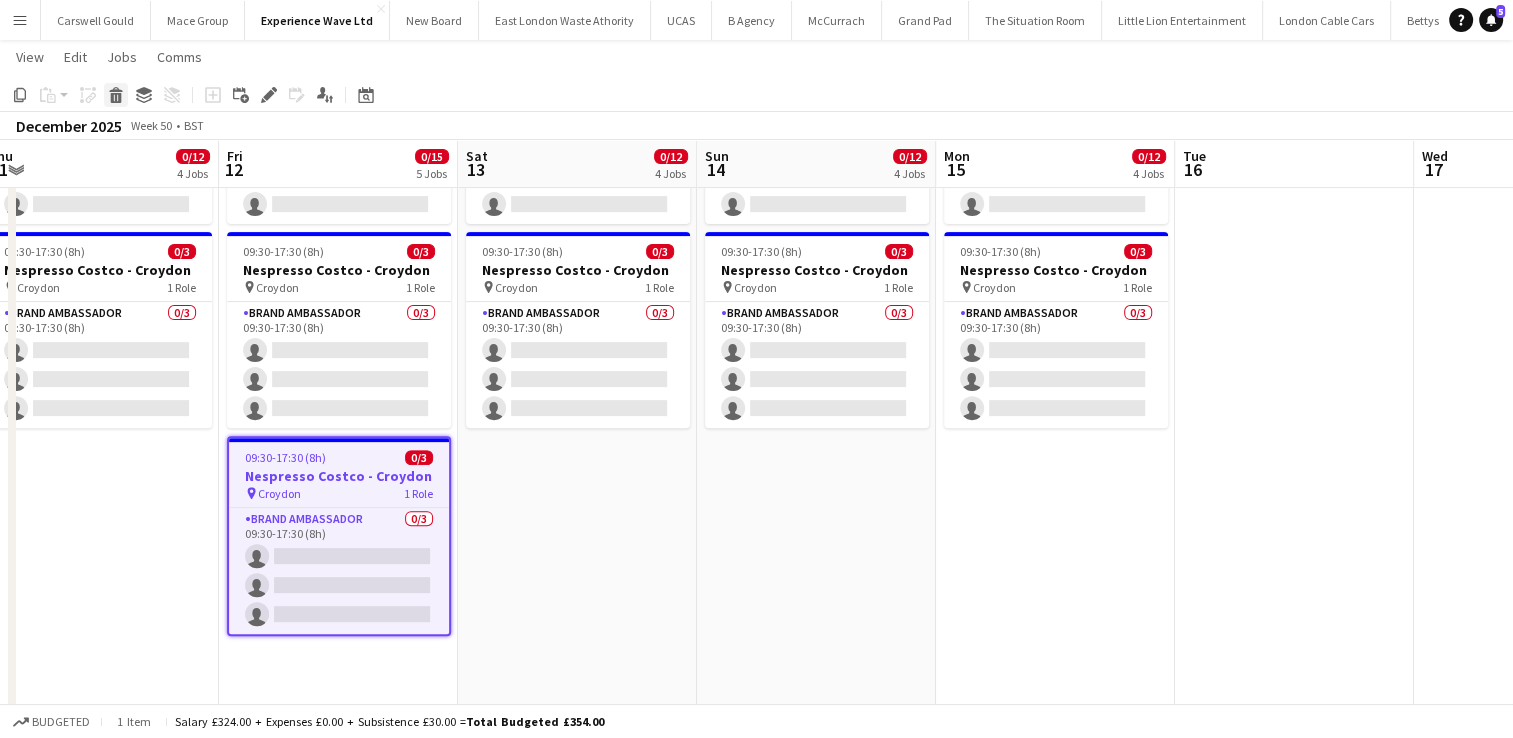 click 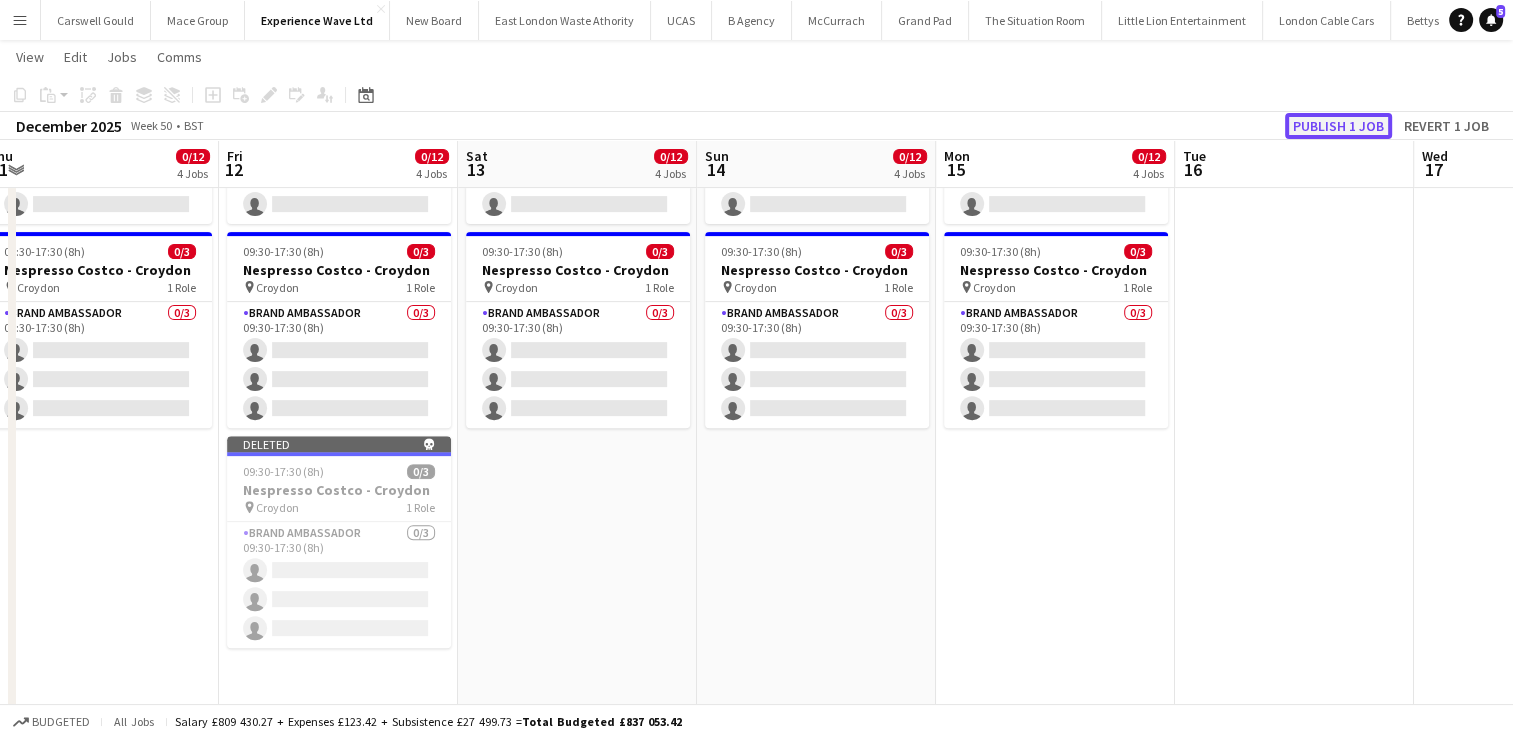 click on "Publish 1 job" 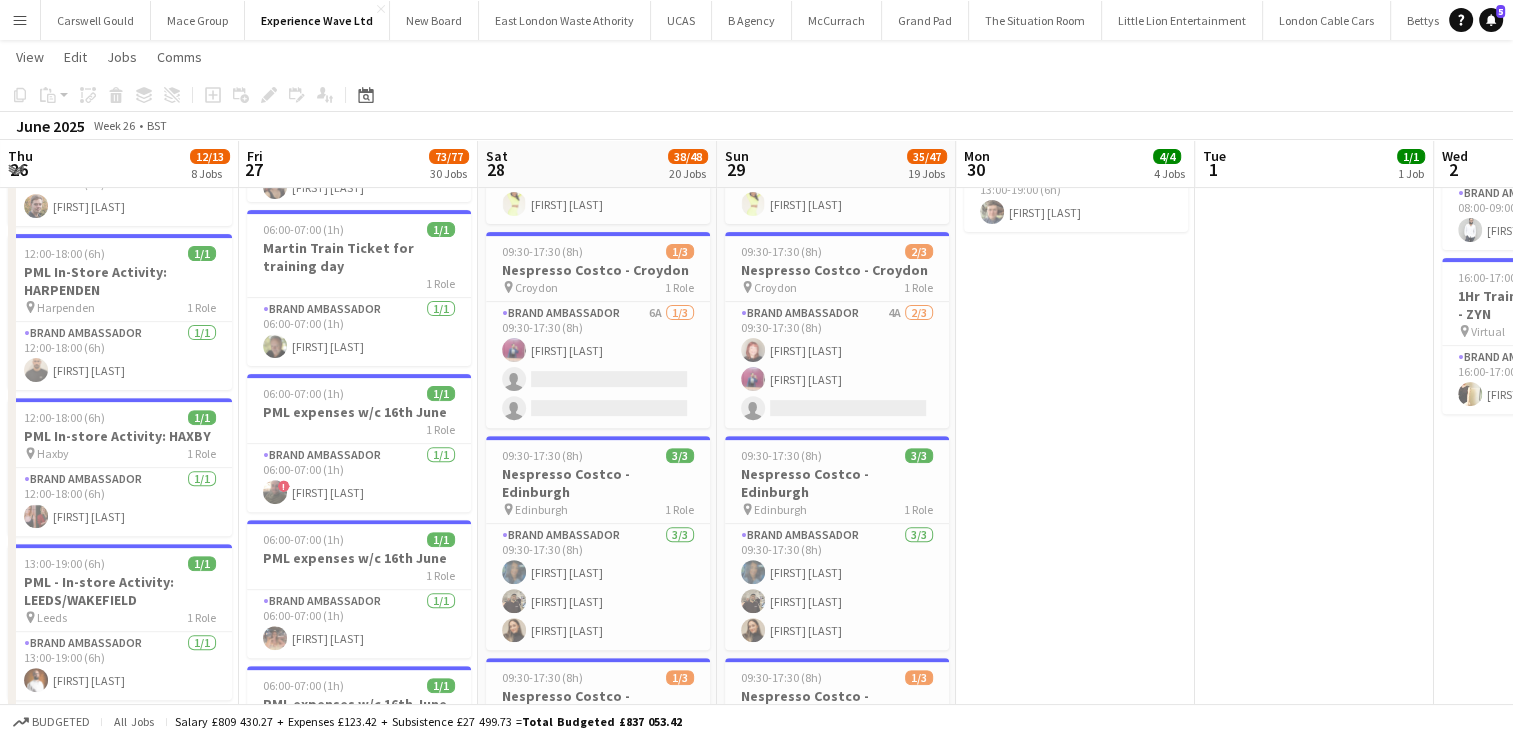 scroll, scrollTop: 0, scrollLeft: 512, axis: horizontal 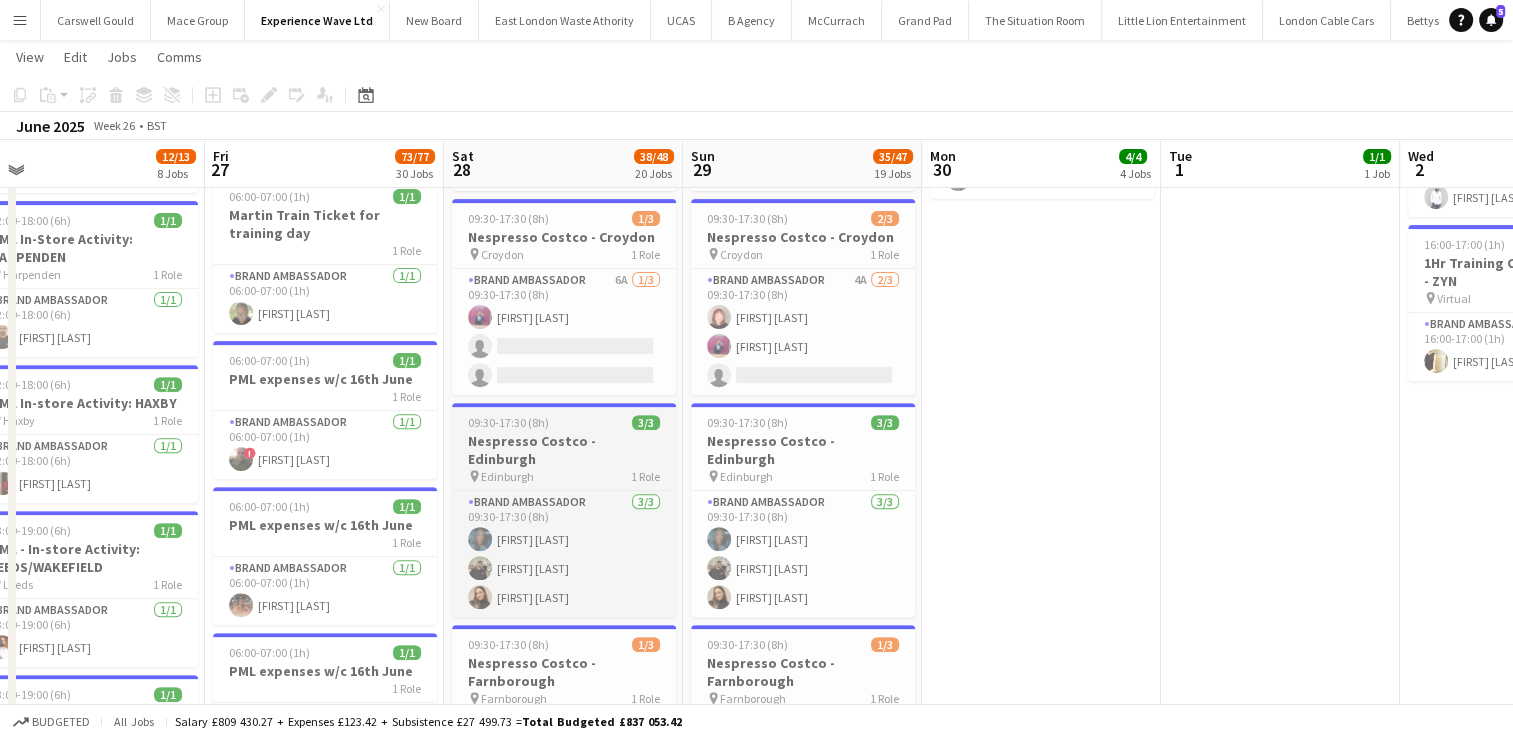 click on "Nespresso Costco - Edinburgh" at bounding box center [564, 450] 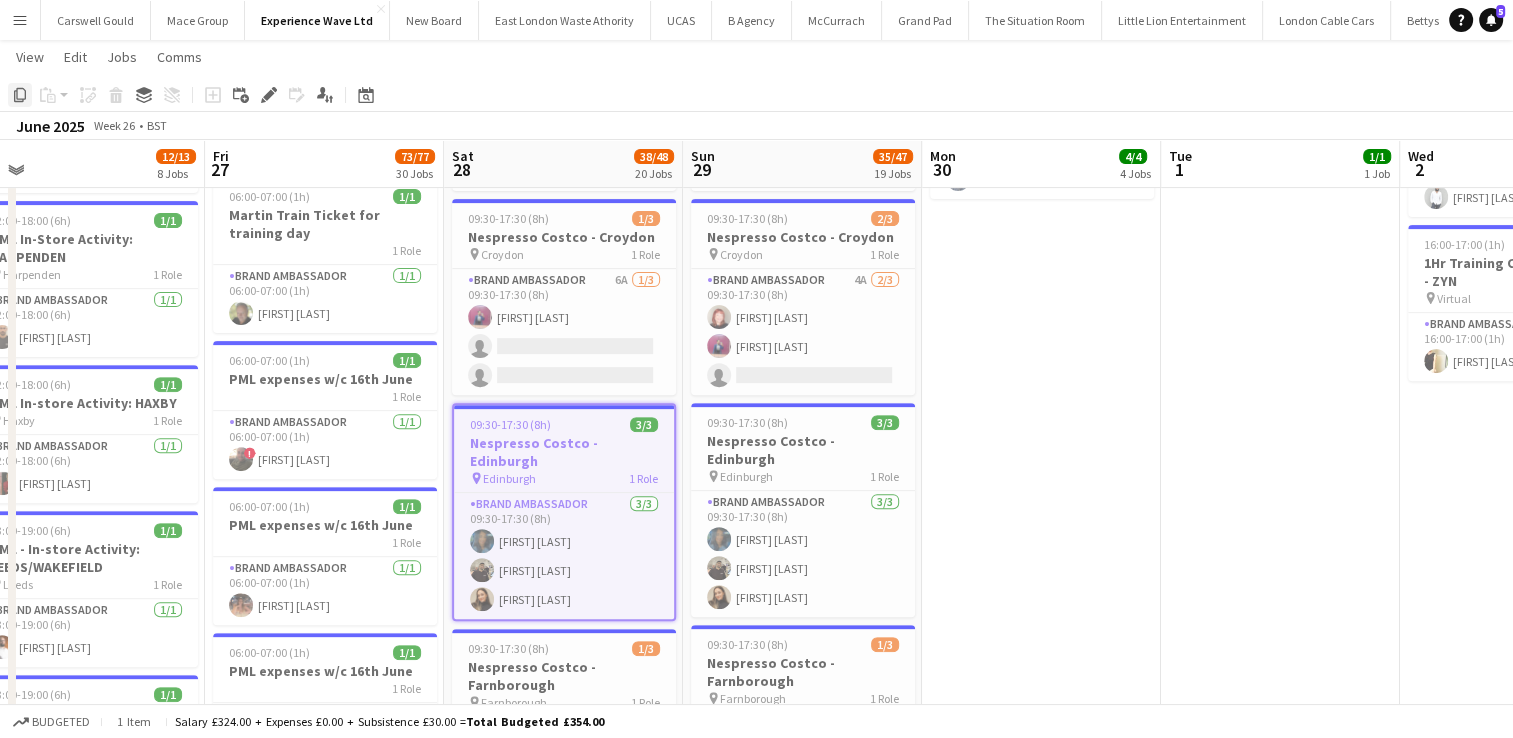 click 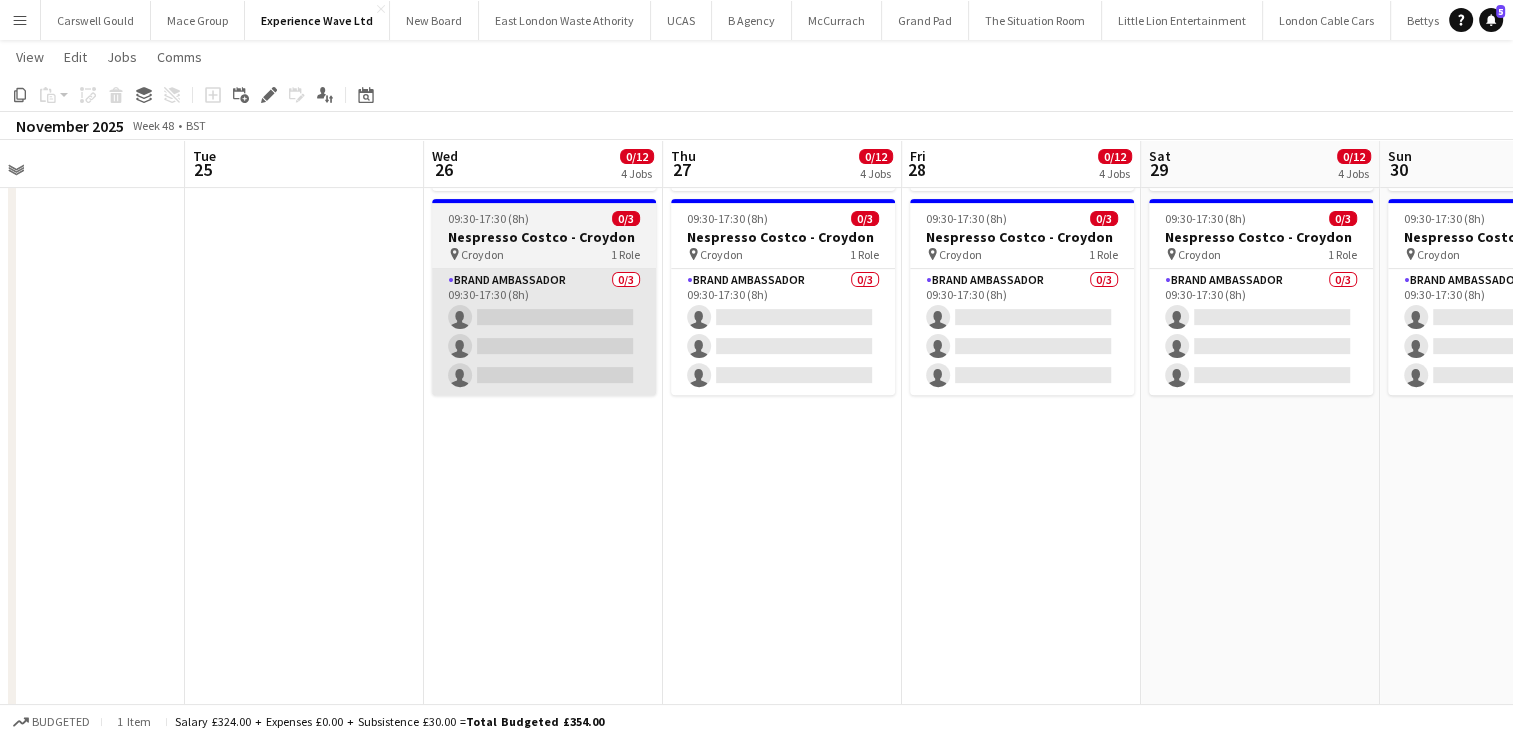 scroll, scrollTop: 0, scrollLeft: 552, axis: horizontal 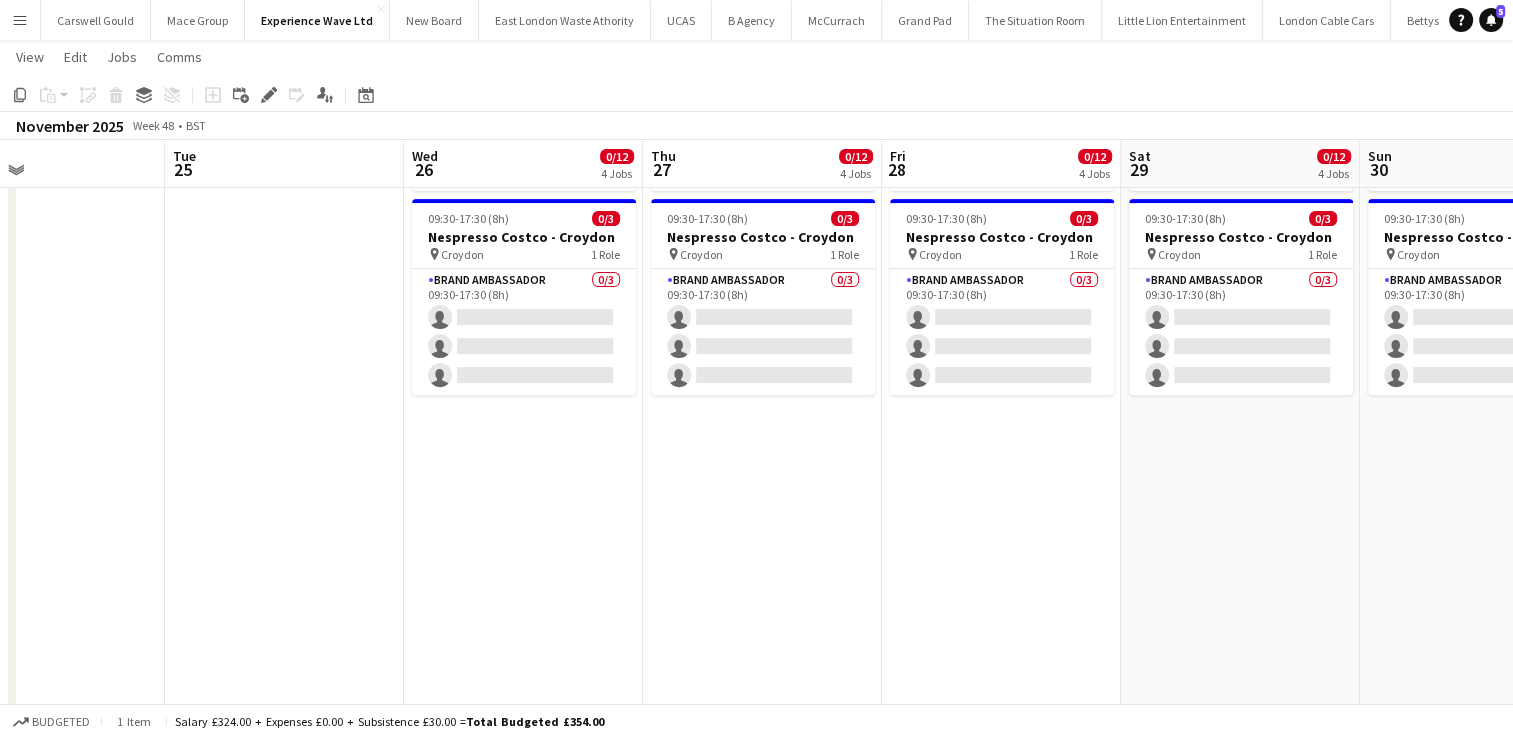 click on "09:30-17:30 (8h)    0/3   Nespresso Costco - Birmingham
pin
Birmingham   1 Role   Brand Ambassador   0/3   09:30-17:30 (8h)
single-neutral-actions
single-neutral-actions
single-neutral-actions
09:30-17:30 (8h)    0/3   Nespresso Costco - Chester
pin
Chester   1 Role   Brand Ambassador   0/3   09:30-17:30 (8h)
single-neutral-actions
single-neutral-actions
single-neutral-actions
09:30-17:30 (8h)    0/3   Nespresso Costco - Coventry
pin
Coventry   1 Role   Brand Ambassador   0/3   09:30-17:30 (8h)
single-neutral-actions
single-neutral-actions
single-neutral-actions" at bounding box center (523, 2966) 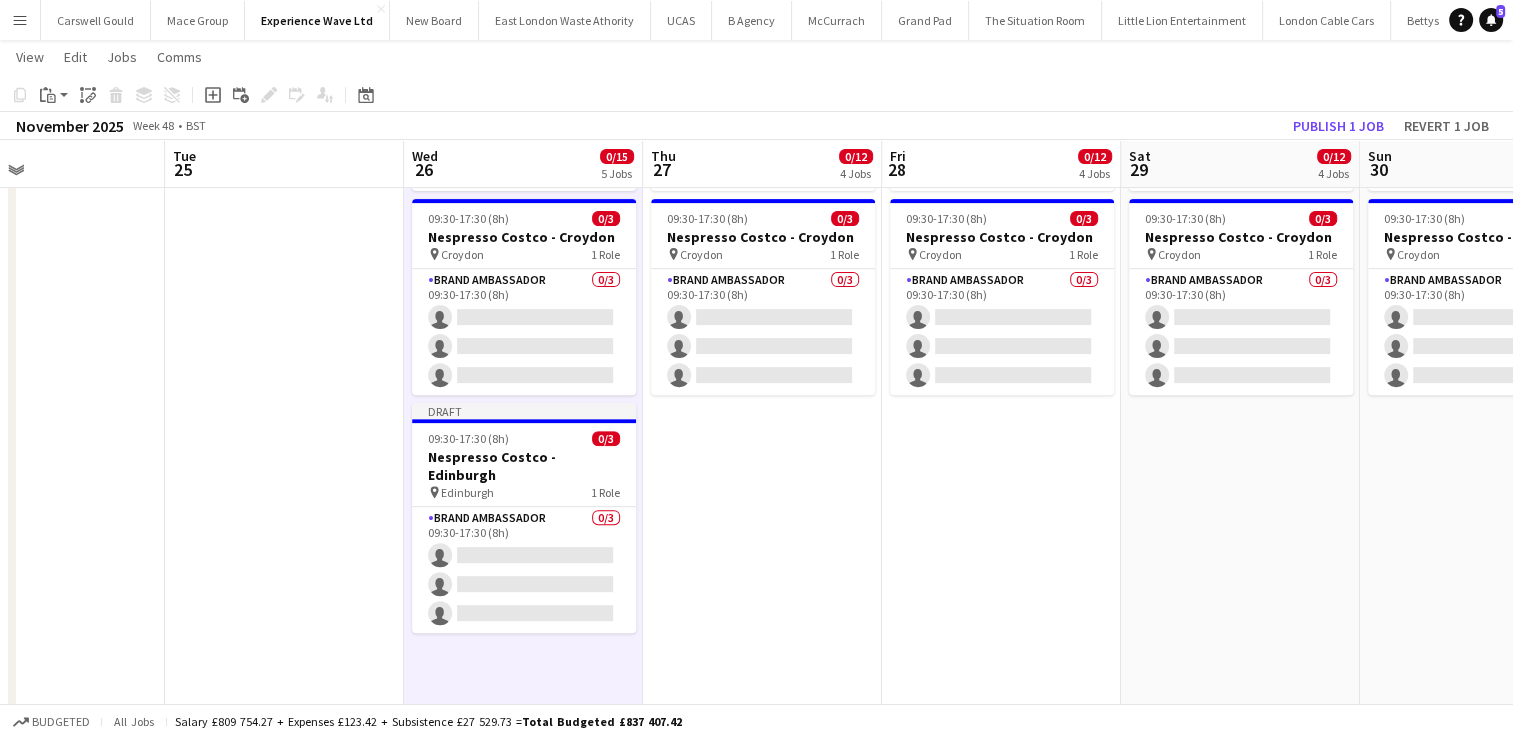 click on "09:30-17:30 (8h)    0/3   Nespresso Costco - Birmingham
pin
Birmingham   1 Role   Brand Ambassador   0/3   09:30-17:30 (8h)
single-neutral-actions
single-neutral-actions
single-neutral-actions
09:30-17:30 (8h)    0/3   Nespresso Costco - Chester
pin
Chester   1 Role   Brand Ambassador   0/3   09:30-17:30 (8h)
single-neutral-actions
single-neutral-actions
single-neutral-actions
09:30-17:30 (8h)    0/3   Nespresso Costco - Coventry
pin
Coventry   1 Role   Brand Ambassador   0/3   09:30-17:30 (8h)
single-neutral-actions
single-neutral-actions
single-neutral-actions" at bounding box center [762, 2966] 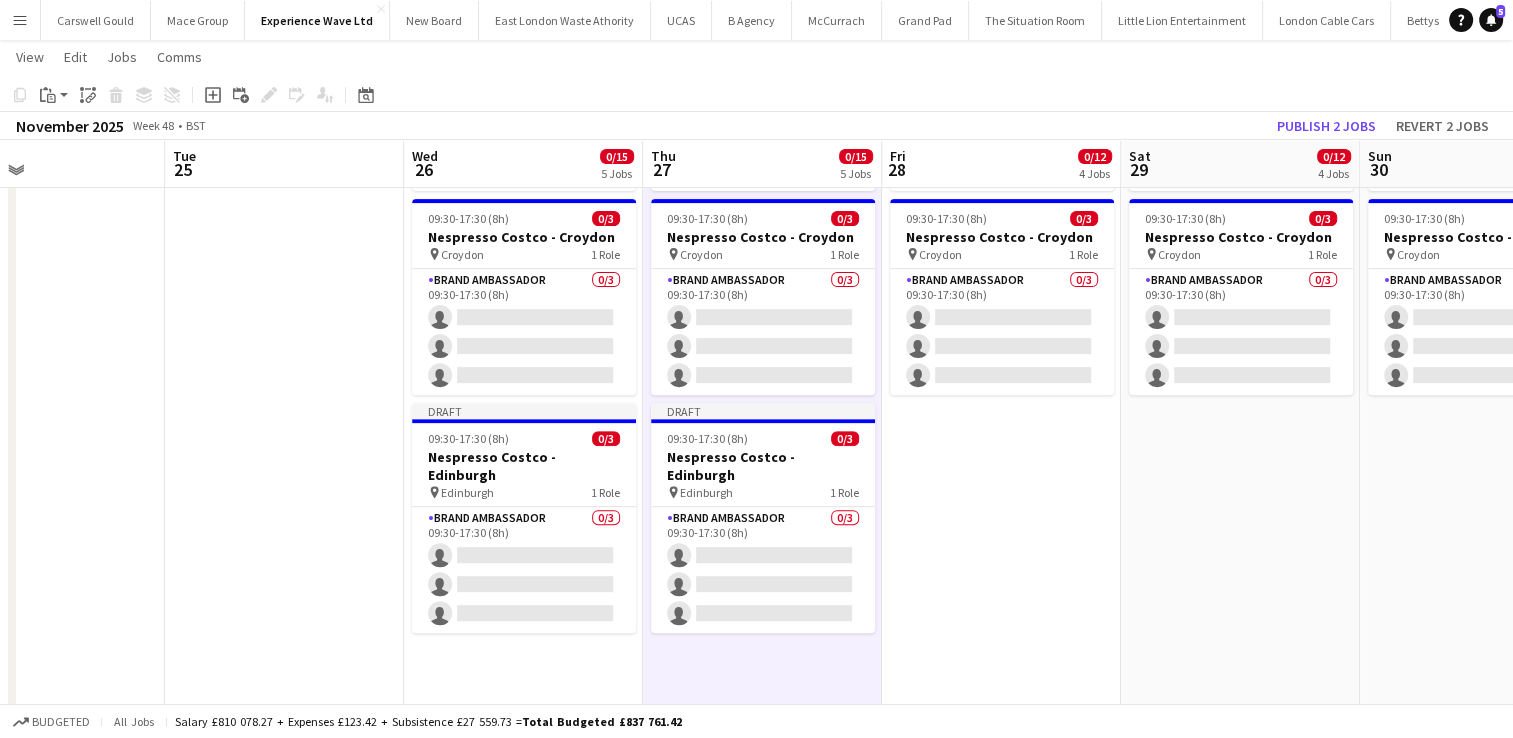click on "09:30-17:30 (8h)    0/3   Nespresso Costco - Birmingham
pin
Birmingham   1 Role   Brand Ambassador   0/3   09:30-17:30 (8h)
single-neutral-actions
single-neutral-actions
single-neutral-actions
09:30-17:30 (8h)    0/3   Nespresso Costco - Chester
pin
Chester   1 Role   Brand Ambassador   0/3   09:30-17:30 (8h)
single-neutral-actions
single-neutral-actions
single-neutral-actions
09:30-17:30 (8h)    0/3   Nespresso Costco - Coventry
pin
Coventry   1 Role   Brand Ambassador   0/3   09:30-17:30 (8h)
single-neutral-actions
single-neutral-actions
single-neutral-actions" at bounding box center [1001, 2966] 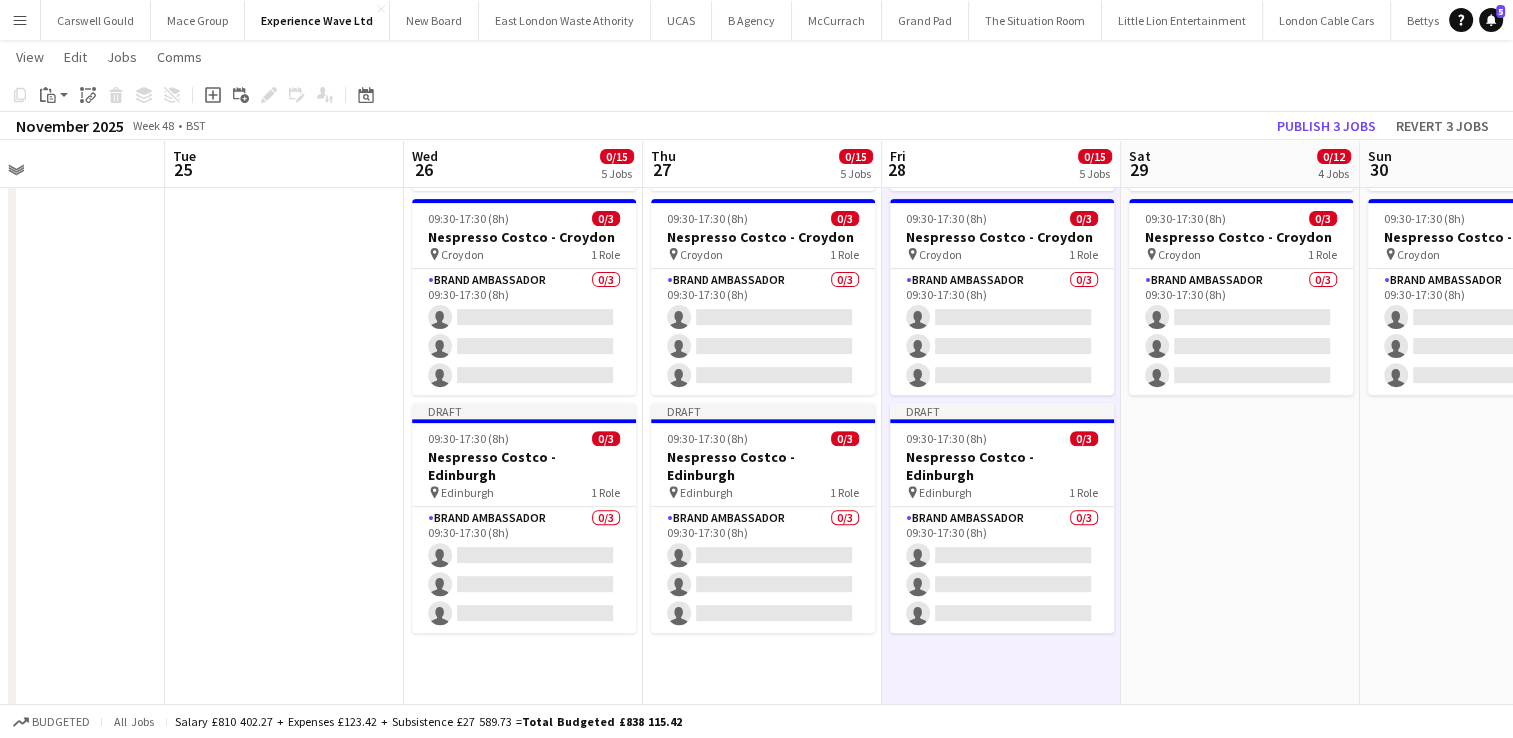 click on "09:30-17:30 (8h)    0/3   Nespresso Costco - Birmingham
pin
Birmingham   1 Role   Brand Ambassador   0/3   09:30-17:30 (8h)
single-neutral-actions
single-neutral-actions
single-neutral-actions
09:30-17:30 (8h)    0/3   Nespresso Costco - Chester
pin
Chester   1 Role   Brand Ambassador   0/3   09:30-17:30 (8h)
single-neutral-actions
single-neutral-actions
single-neutral-actions
09:30-17:30 (8h)    0/3   Nespresso Costco - Coventry
pin
Coventry   1 Role   Brand Ambassador   0/3   09:30-17:30 (8h)
single-neutral-actions
single-neutral-actions
single-neutral-actions" at bounding box center (1240, 2966) 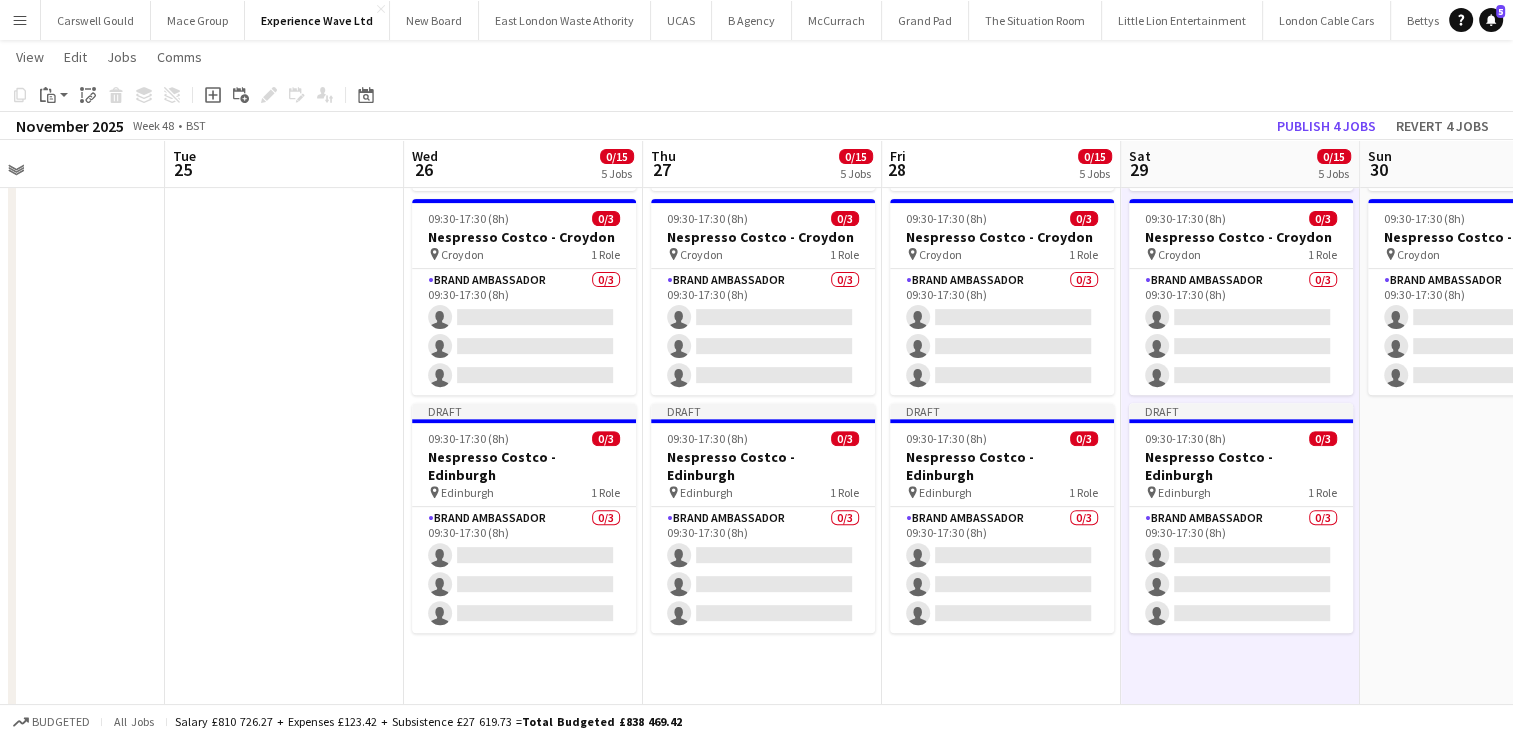 scroll, scrollTop: 0, scrollLeft: 572, axis: horizontal 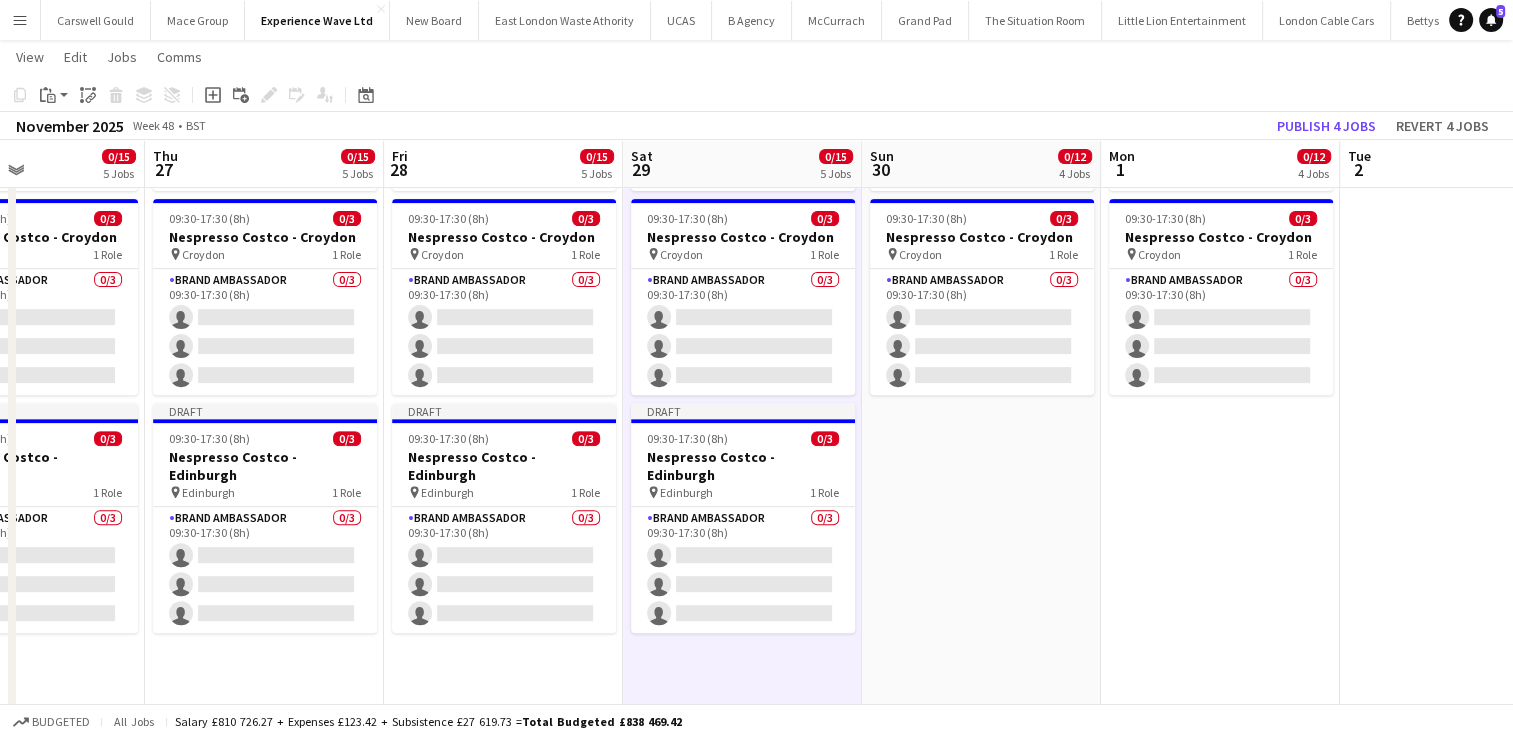 click on "09:30-17:30 (8h)    0/3   Nespresso Costco - Birmingham
pin
Birmingham   1 Role   Brand Ambassador   0/3   09:30-17:30 (8h)
single-neutral-actions
single-neutral-actions
single-neutral-actions
09:30-17:30 (8h)    0/3   Nespresso Costco - Chester
pin
Chester   1 Role   Brand Ambassador   0/3   09:30-17:30 (8h)
single-neutral-actions
single-neutral-actions
single-neutral-actions
09:30-17:30 (8h)    0/3   Nespresso Costco - Coventry
pin
Coventry   1 Role   Brand Ambassador   0/3   09:30-17:30 (8h)
single-neutral-actions
single-neutral-actions
single-neutral-actions" at bounding box center [981, 2966] 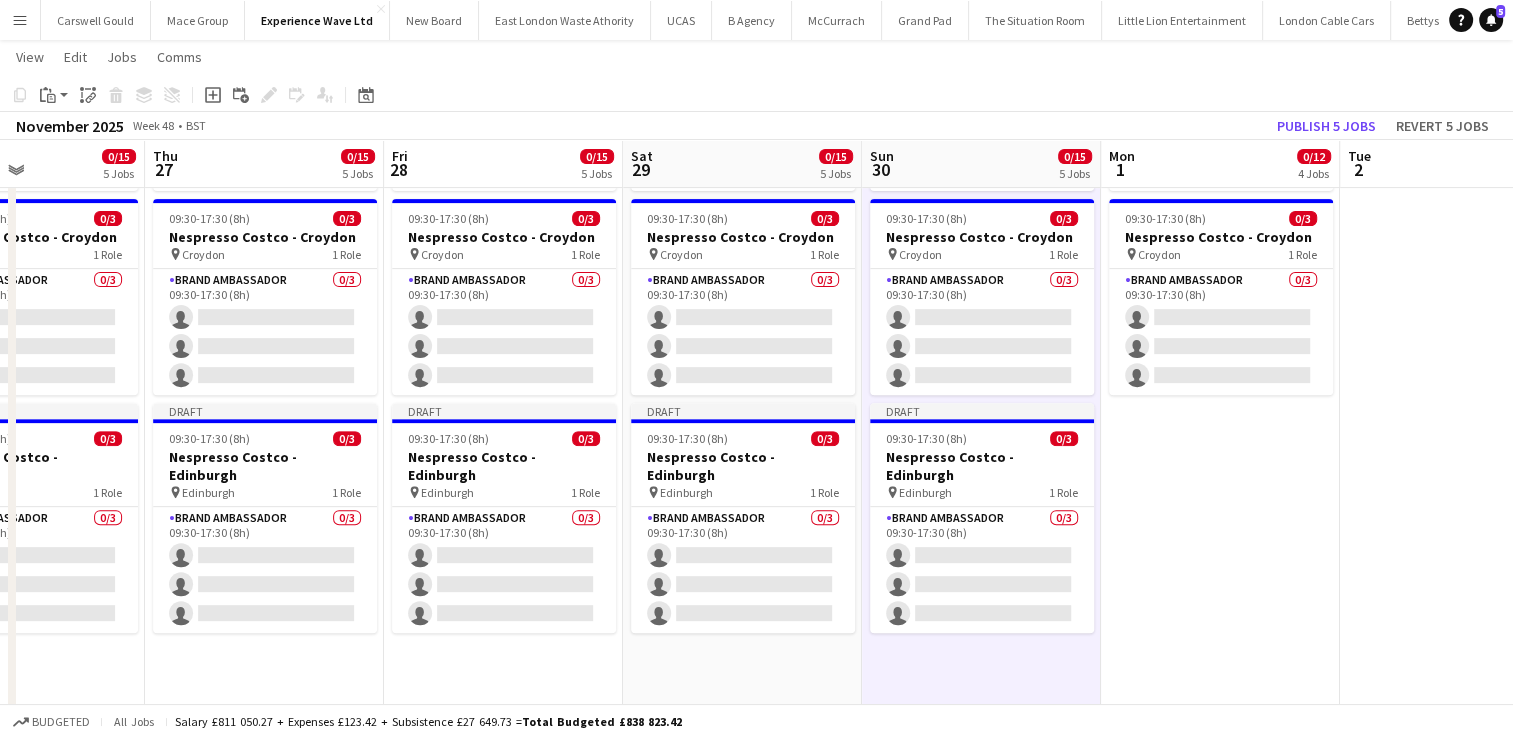 click on "09:30-17:30 (8h)    0/3   Nespresso Costco - Birmingham
pin
Birmingham   1 Role   Brand Ambassador   0/3   09:30-17:30 (8h)
single-neutral-actions
single-neutral-actions
single-neutral-actions
09:30-17:30 (8h)    0/3   Nespresso Costco - Chester
pin
Chester   1 Role   Brand Ambassador   0/3   09:30-17:30 (8h)
single-neutral-actions
single-neutral-actions
single-neutral-actions
09:30-17:30 (8h)    0/3   Nespresso Costco - Coventry
pin
Coventry   1 Role   Brand Ambassador   0/3   09:30-17:30 (8h)
single-neutral-actions
single-neutral-actions
single-neutral-actions" at bounding box center [1220, 2966] 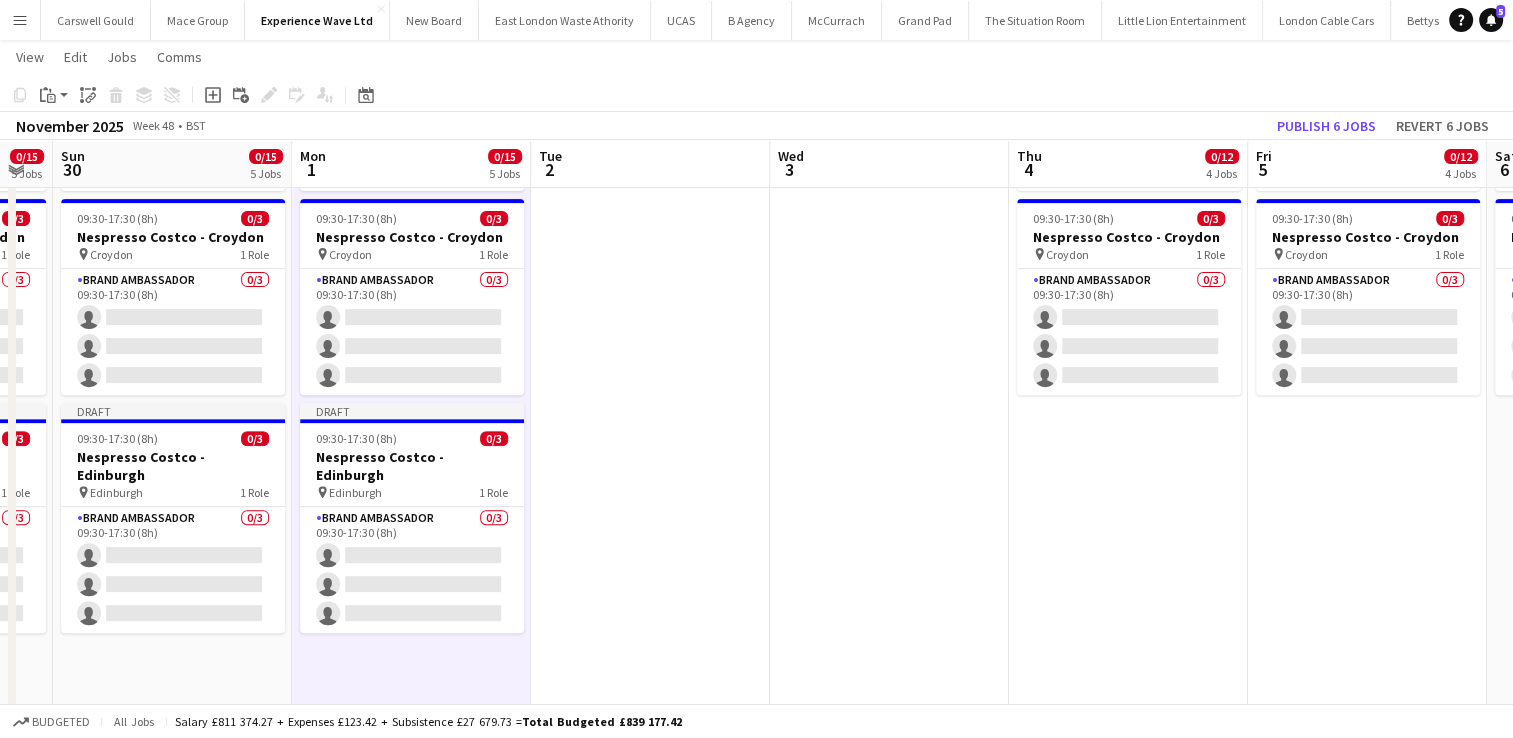 scroll, scrollTop: 0, scrollLeft: 856, axis: horizontal 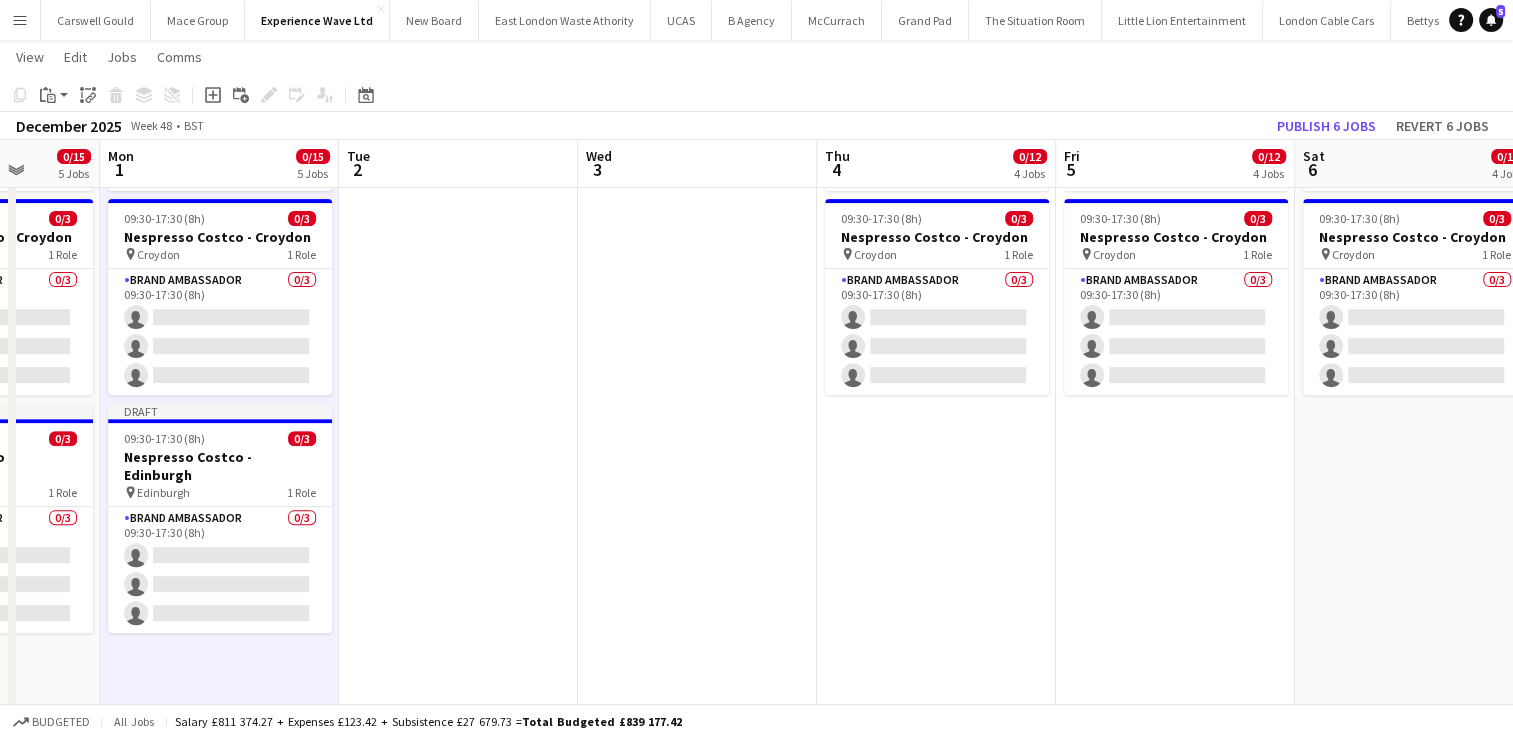 click on "09:30-17:30 (8h)    0/3   Nespresso Costco - Birmingham
pin
Birmingham   1 Role   Brand Ambassador   0/3   09:30-17:30 (8h)
single-neutral-actions
single-neutral-actions
single-neutral-actions
09:30-17:30 (8h)    0/3   Nespresso Costco - Chester
pin
Chester   1 Role   Brand Ambassador   0/3   09:30-17:30 (8h)
single-neutral-actions
single-neutral-actions
single-neutral-actions
09:30-17:30 (8h)    0/3   Nespresso Costco - Coventry
pin
Coventry   1 Role   Brand Ambassador   0/3   09:30-17:30 (8h)
single-neutral-actions
single-neutral-actions
single-neutral-actions" at bounding box center (936, 2966) 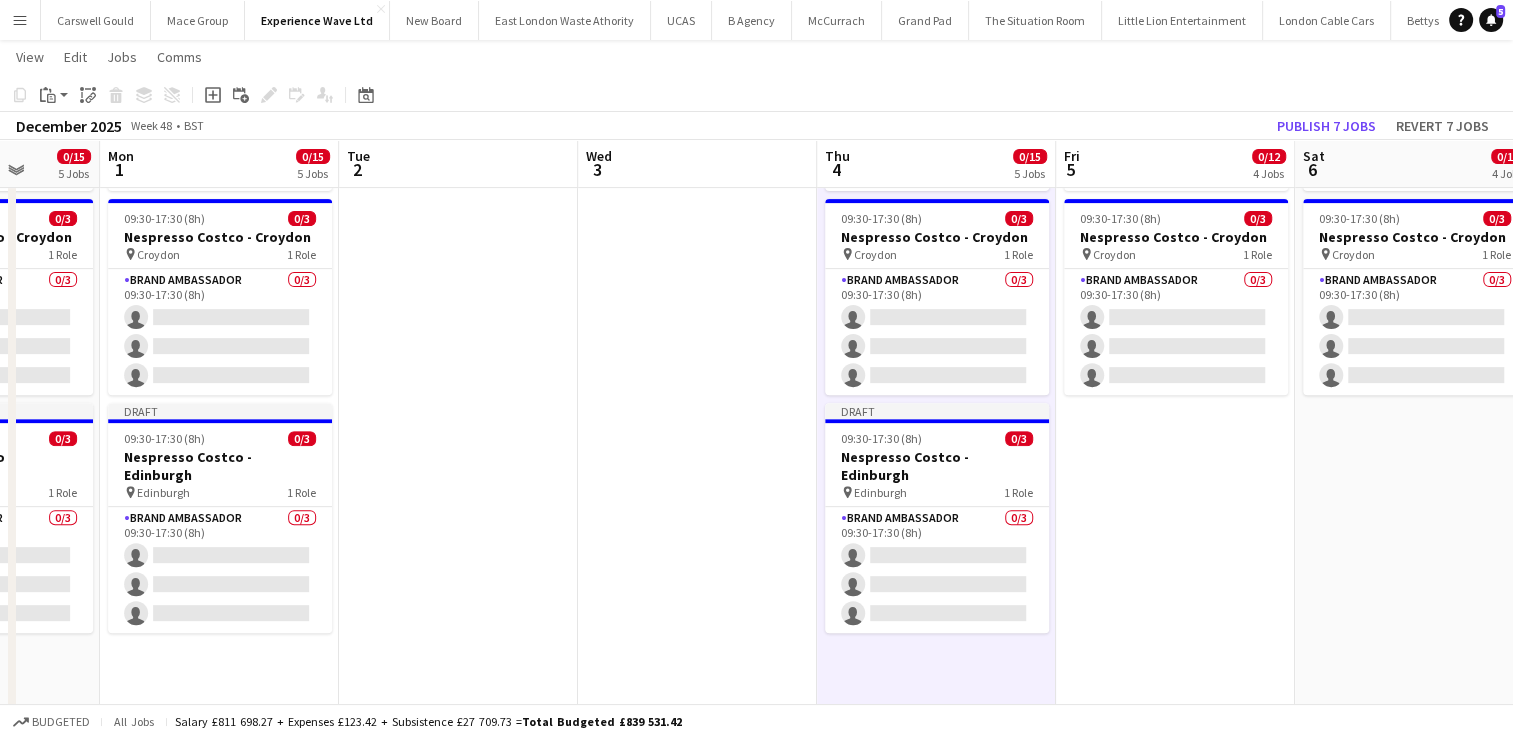 click on "09:30-17:30 (8h)    0/3   Nespresso Costco - Birmingham
pin
Birmingham   1 Role   Brand Ambassador   0/3   09:30-17:30 (8h)
single-neutral-actions
single-neutral-actions
single-neutral-actions
09:30-17:30 (8h)    0/3   Nespresso Costco - Chester
pin
Chester   1 Role   Brand Ambassador   0/3   09:30-17:30 (8h)
single-neutral-actions
single-neutral-actions
single-neutral-actions
09:30-17:30 (8h)    0/3   Nespresso Costco - Coventry
pin
Coventry   1 Role   Brand Ambassador   0/3   09:30-17:30 (8h)
single-neutral-actions
single-neutral-actions
single-neutral-actions" at bounding box center (1175, 2966) 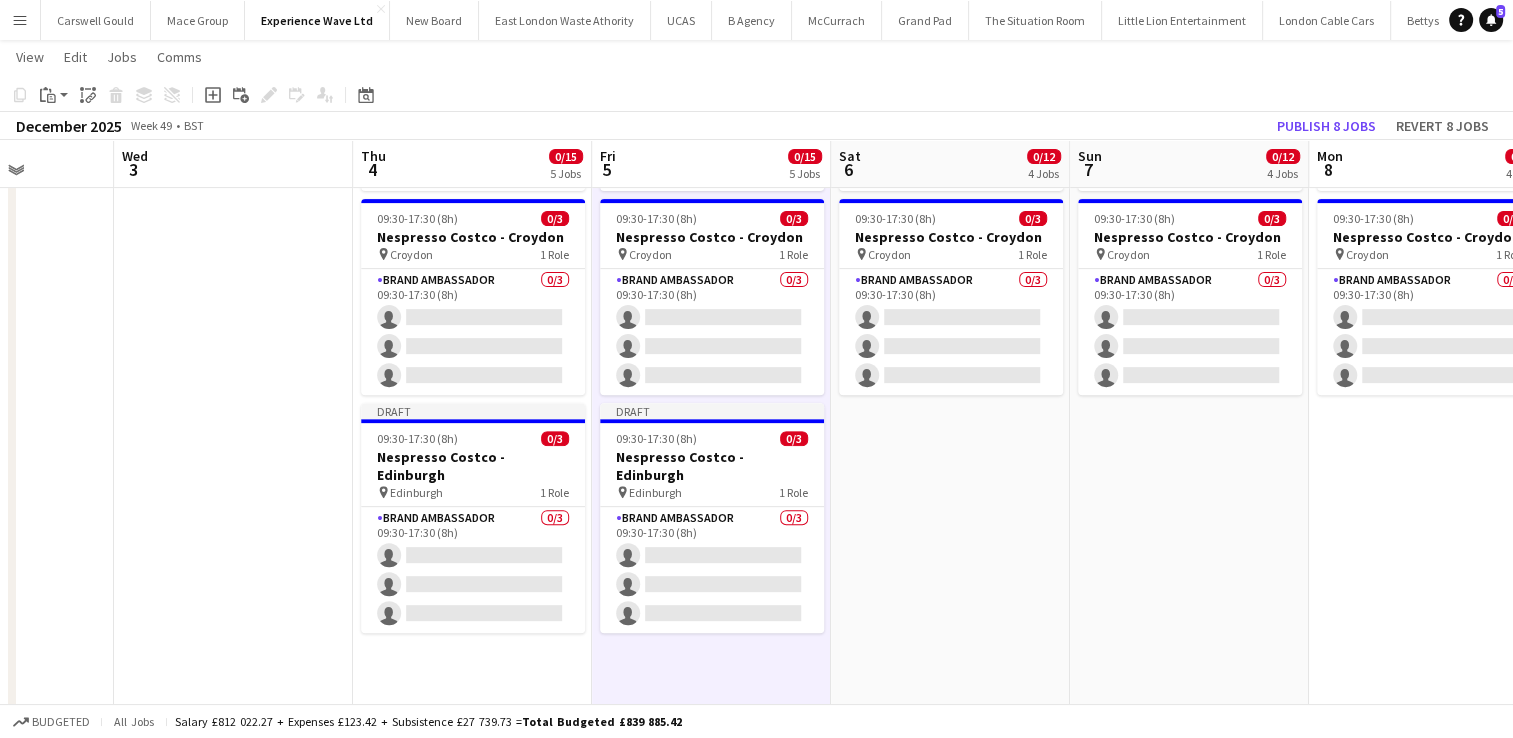 scroll, scrollTop: 0, scrollLeft: 859, axis: horizontal 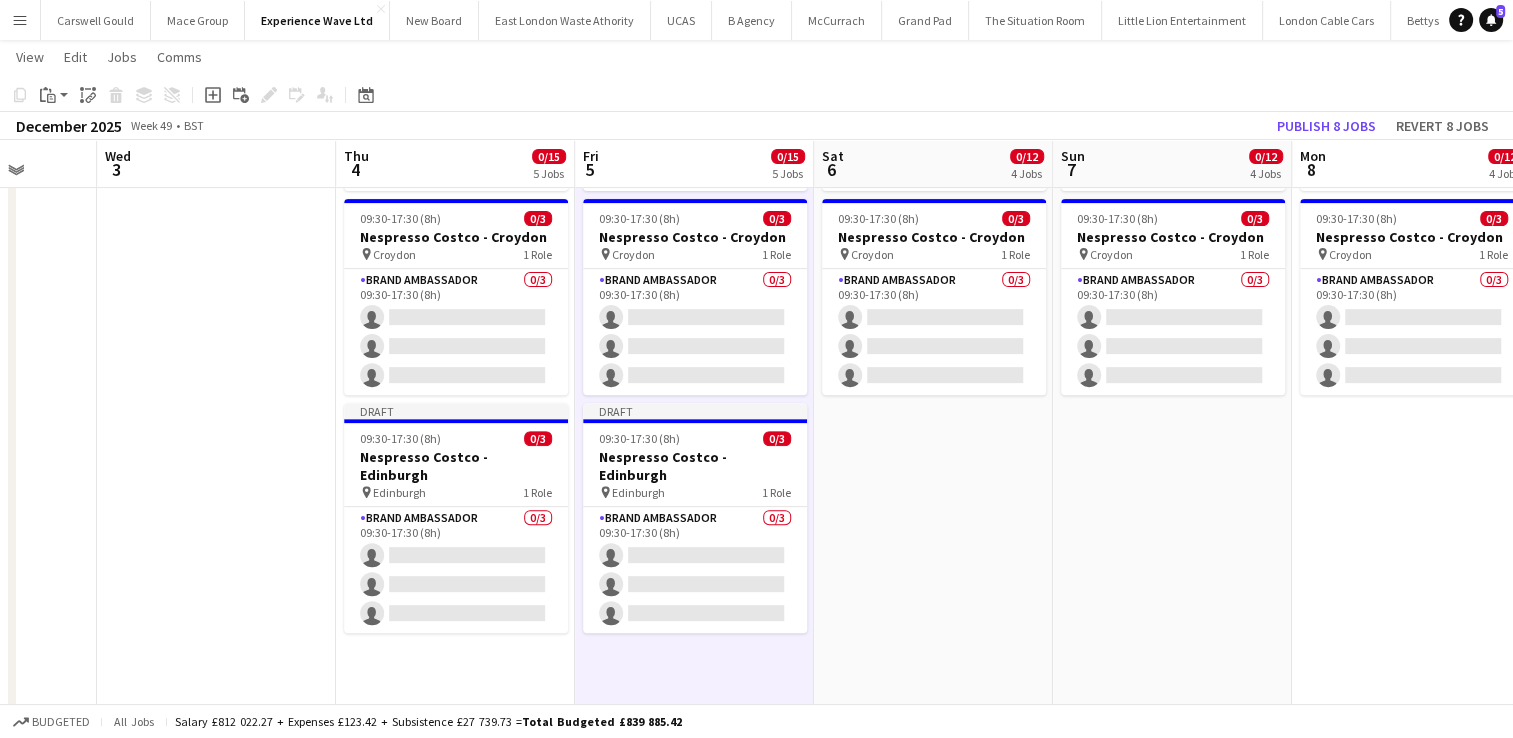 click on "09:30-17:30 (8h)    0/3   Nespresso Costco - Birmingham
pin
Birmingham   1 Role   Brand Ambassador   0/3   09:30-17:30 (8h)
single-neutral-actions
single-neutral-actions
single-neutral-actions
09:30-17:30 (8h)    0/3   Nespresso Costco - Chester
pin
Chester   1 Role   Brand Ambassador   0/3   09:30-17:30 (8h)
single-neutral-actions
single-neutral-actions
single-neutral-actions
09:30-17:30 (8h)    0/3   Nespresso Costco - Coventry
pin
Coventry   1 Role   Brand Ambassador   0/3   09:30-17:30 (8h)
single-neutral-actions
single-neutral-actions
single-neutral-actions" at bounding box center [933, 2966] 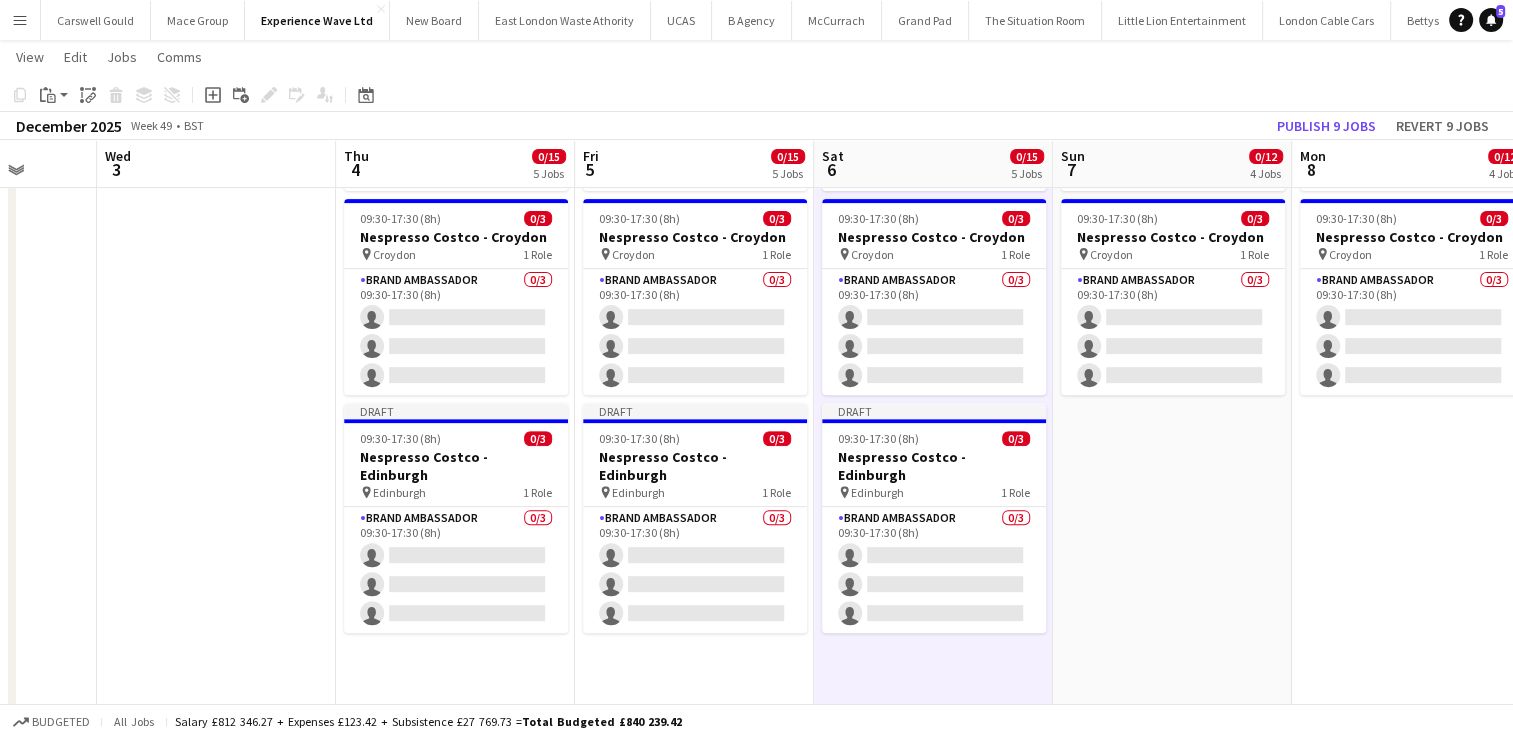 click on "09:30-17:30 (8h)    0/3   Nespresso Costco - Birmingham
pin
Birmingham   1 Role   Brand Ambassador   0/3   09:30-17:30 (8h)
single-neutral-actions
single-neutral-actions
single-neutral-actions
09:30-17:30 (8h)    0/3   Nespresso Costco - Chester
pin
Chester   1 Role   Brand Ambassador   0/3   09:30-17:30 (8h)
single-neutral-actions
single-neutral-actions
single-neutral-actions
09:30-17:30 (8h)    0/3   Nespresso Costco - Coventry
pin
Coventry   1 Role   Brand Ambassador   0/3   09:30-17:30 (8h)
single-neutral-actions
single-neutral-actions
single-neutral-actions" at bounding box center (1172, 2966) 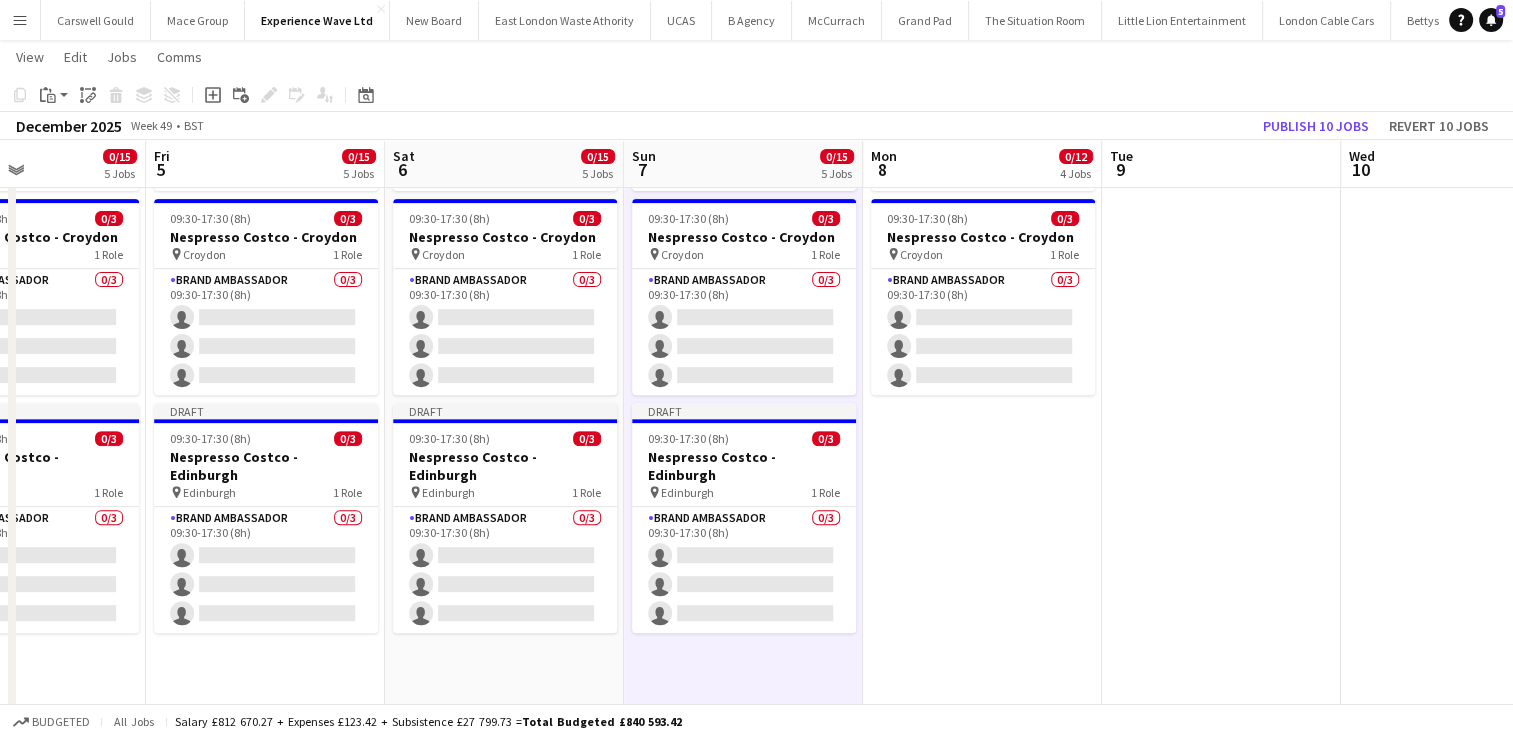 scroll, scrollTop: 0, scrollLeft: 811, axis: horizontal 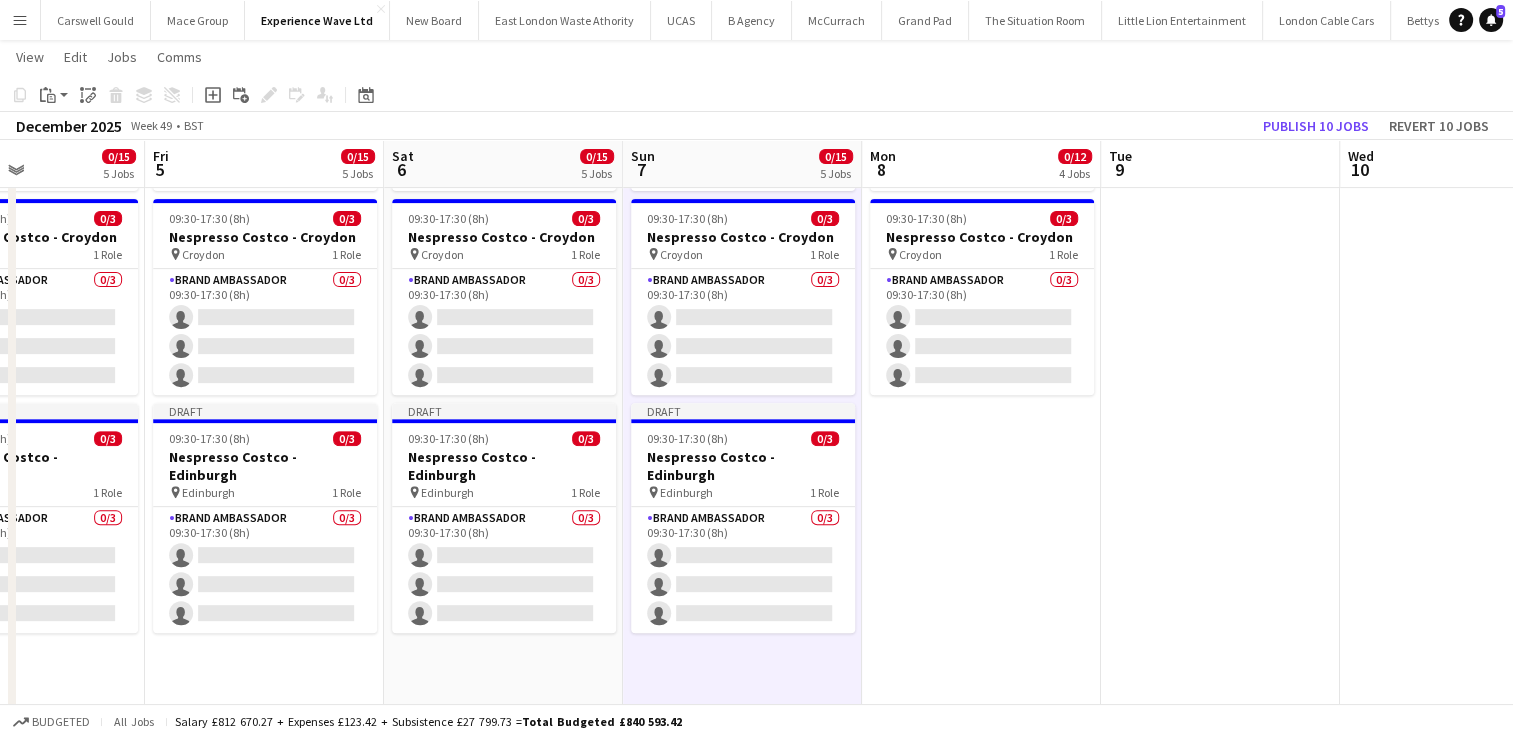 click on "09:30-17:30 (8h)    0/3   Nespresso Costco - Birmingham
pin
Birmingham   1 Role   Brand Ambassador   0/3   09:30-17:30 (8h)
single-neutral-actions
single-neutral-actions
single-neutral-actions
09:30-17:30 (8h)    0/3   Nespresso Costco - Chester
pin
Chester   1 Role   Brand Ambassador   0/3   09:30-17:30 (8h)
single-neutral-actions
single-neutral-actions
single-neutral-actions
09:30-17:30 (8h)    0/3   Nespresso Costco - Coventry
pin
Coventry   1 Role   Brand Ambassador   0/3   09:30-17:30 (8h)
single-neutral-actions
single-neutral-actions
single-neutral-actions" at bounding box center (981, 2966) 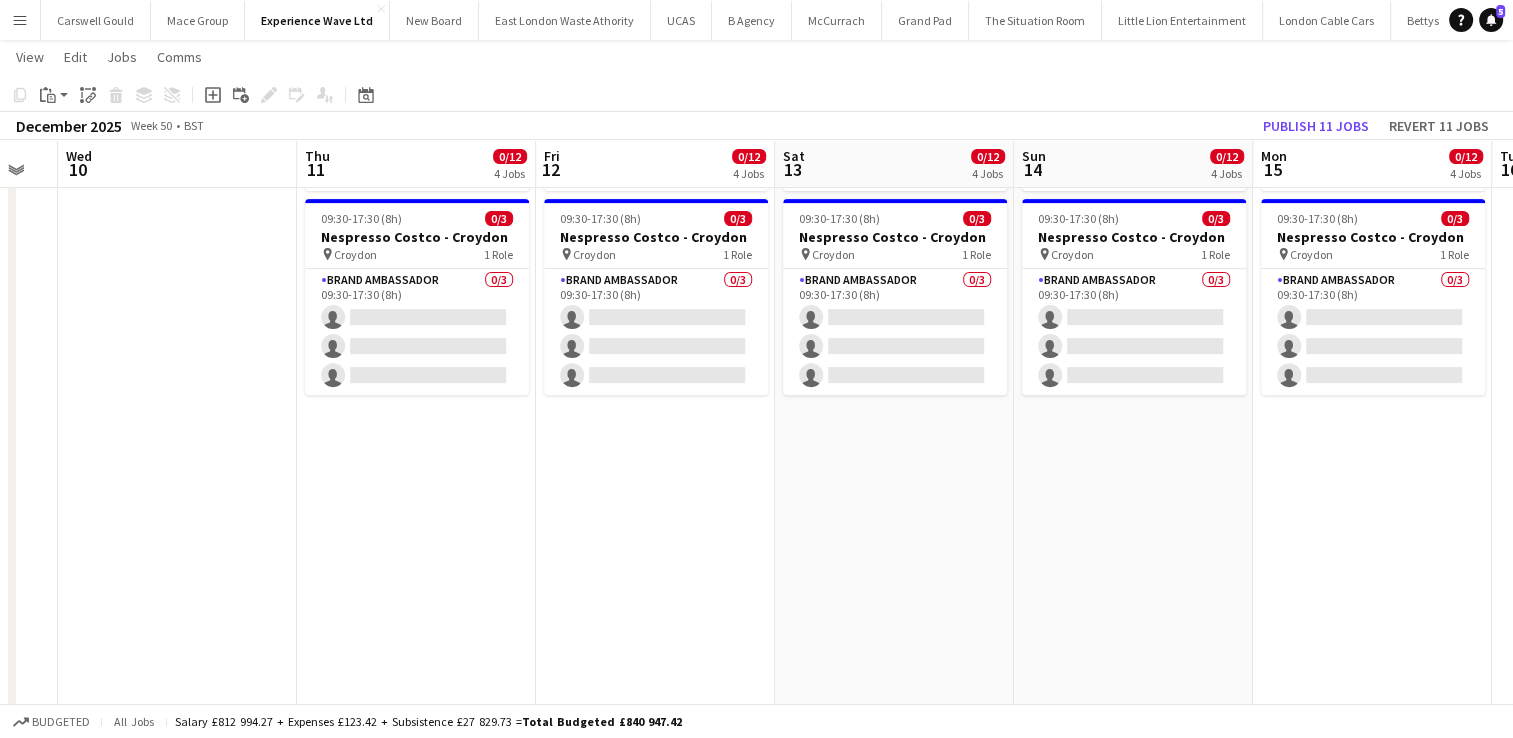 scroll, scrollTop: 0, scrollLeft: 488, axis: horizontal 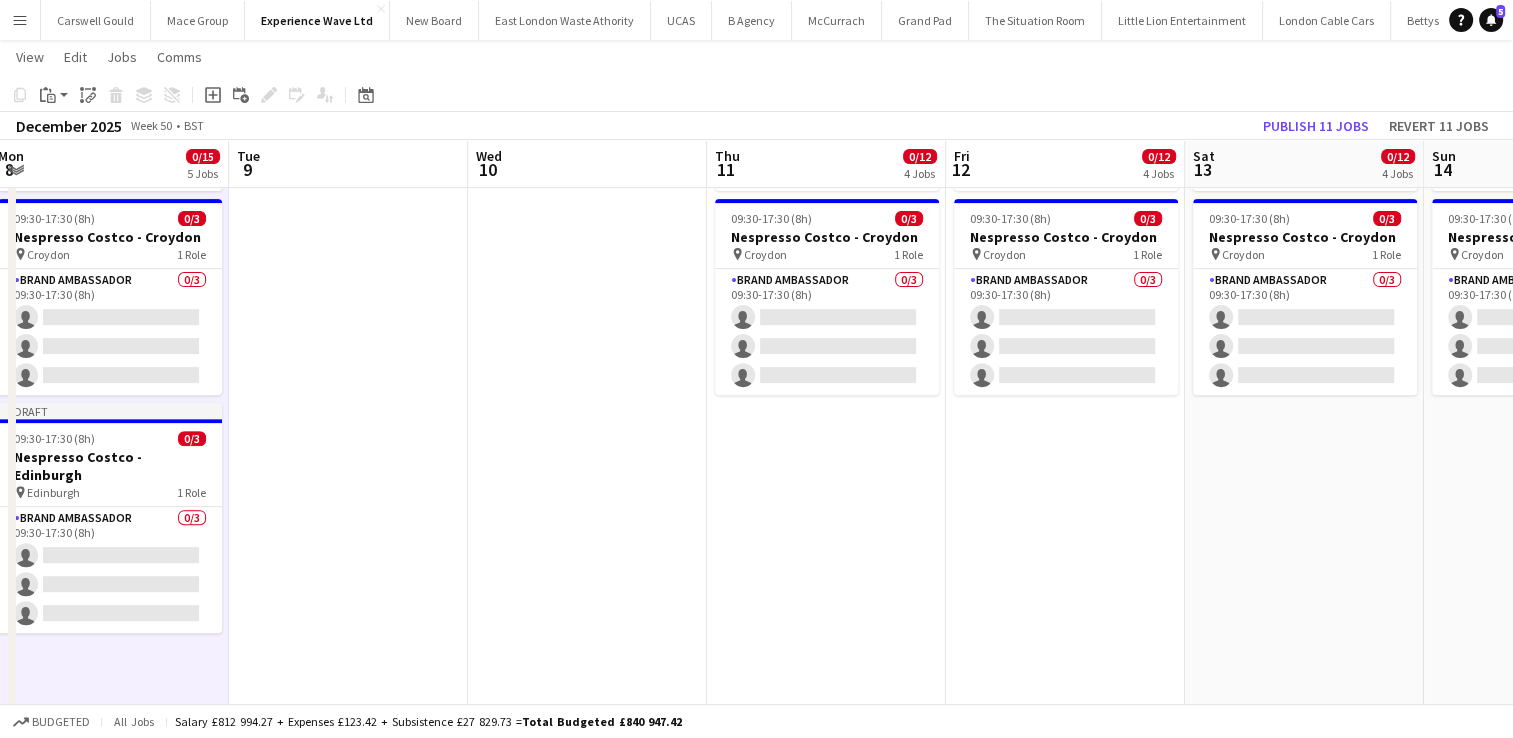 click on "09:30-17:30 (8h)    0/3   Nespresso Costco - Birmingham
pin
Birmingham   1 Role   Brand Ambassador   0/3   09:30-17:30 (8h)
single-neutral-actions
single-neutral-actions
single-neutral-actions
09:30-17:30 (8h)    0/3   Nespresso Costco - Chester
pin
Chester   1 Role   Brand Ambassador   0/3   09:30-17:30 (8h)
single-neutral-actions
single-neutral-actions
single-neutral-actions
09:30-17:30 (8h)    0/3   Nespresso Costco - Coventry
pin
Coventry   1 Role   Brand Ambassador   0/3   09:30-17:30 (8h)
single-neutral-actions
single-neutral-actions
single-neutral-actions" at bounding box center (826, 2966) 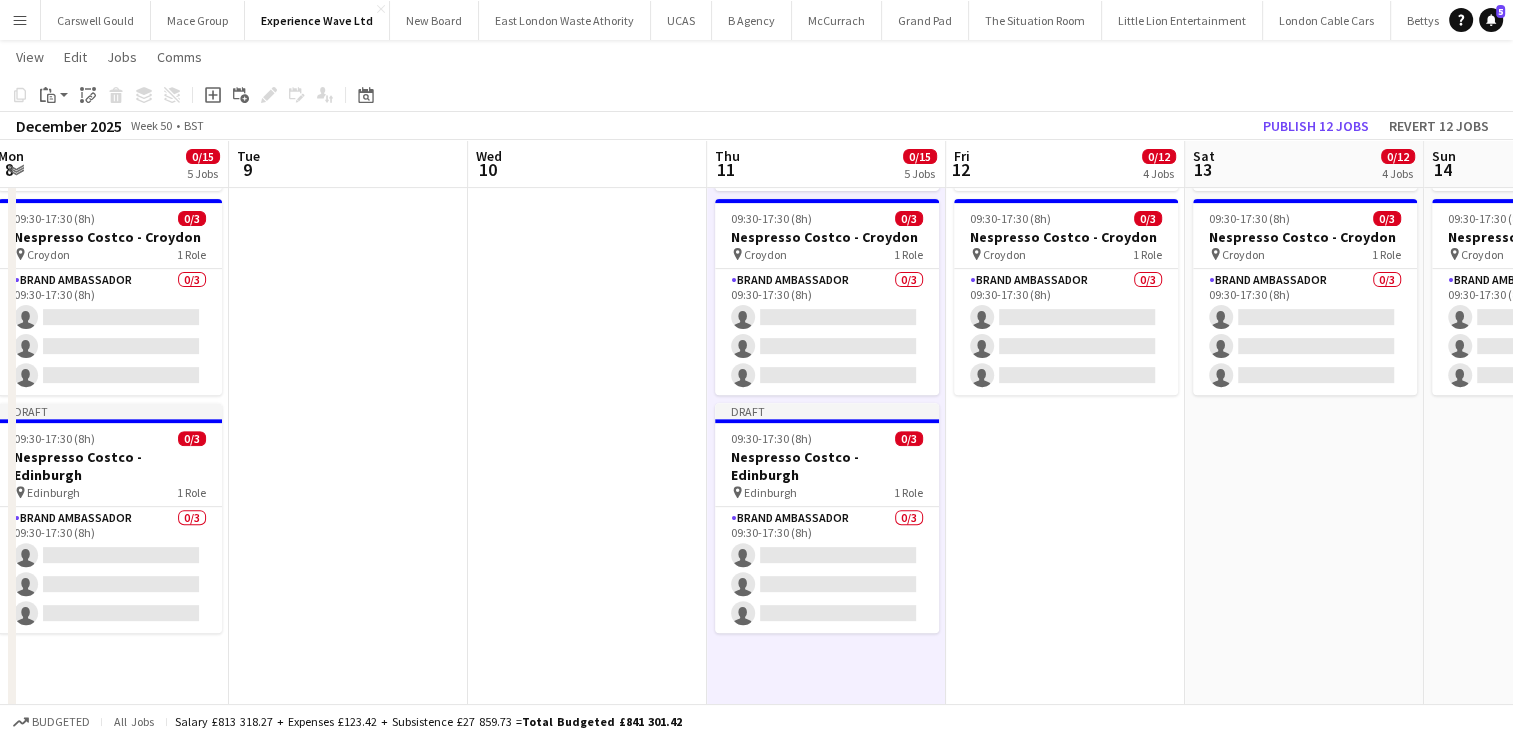 click on "09:30-17:30 (8h)    0/3   Nespresso Costco - Birmingham
pin
Birmingham   1 Role   Brand Ambassador   0/3   09:30-17:30 (8h)
single-neutral-actions
single-neutral-actions
single-neutral-actions
09:30-17:30 (8h)    0/3   Nespresso Costco - Chester
pin
Chester   1 Role   Brand Ambassador   0/3   09:30-17:30 (8h)
single-neutral-actions
single-neutral-actions
single-neutral-actions
09:30-17:30 (8h)    0/3   Nespresso Costco - Coventry
pin
Coventry   1 Role   Brand Ambassador   0/3   09:30-17:30 (8h)
single-neutral-actions
single-neutral-actions
single-neutral-actions" at bounding box center (1065, 2966) 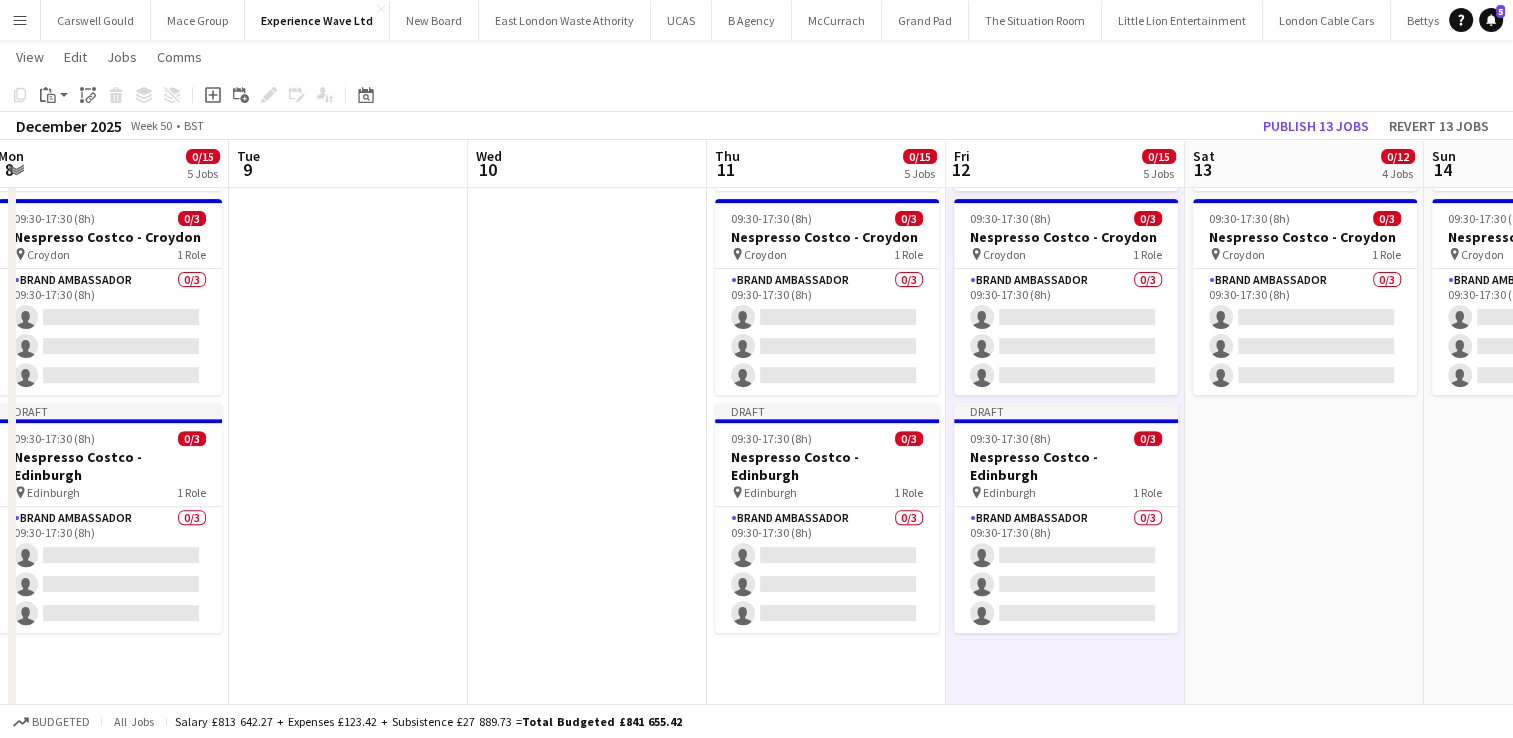 click on "09:30-17:30 (8h)    0/3   Nespresso Costco - Birmingham
pin
Birmingham   1 Role   Brand Ambassador   0/3   09:30-17:30 (8h)
single-neutral-actions
single-neutral-actions
single-neutral-actions
09:30-17:30 (8h)    0/3   Nespresso Costco - Chester
pin
Chester   1 Role   Brand Ambassador   0/3   09:30-17:30 (8h)
single-neutral-actions
single-neutral-actions
single-neutral-actions
09:30-17:30 (8h)    0/3   Nespresso Costco - Coventry
pin
Coventry   1 Role   Brand Ambassador   0/3   09:30-17:30 (8h)
single-neutral-actions
single-neutral-actions
single-neutral-actions" at bounding box center [1304, 2966] 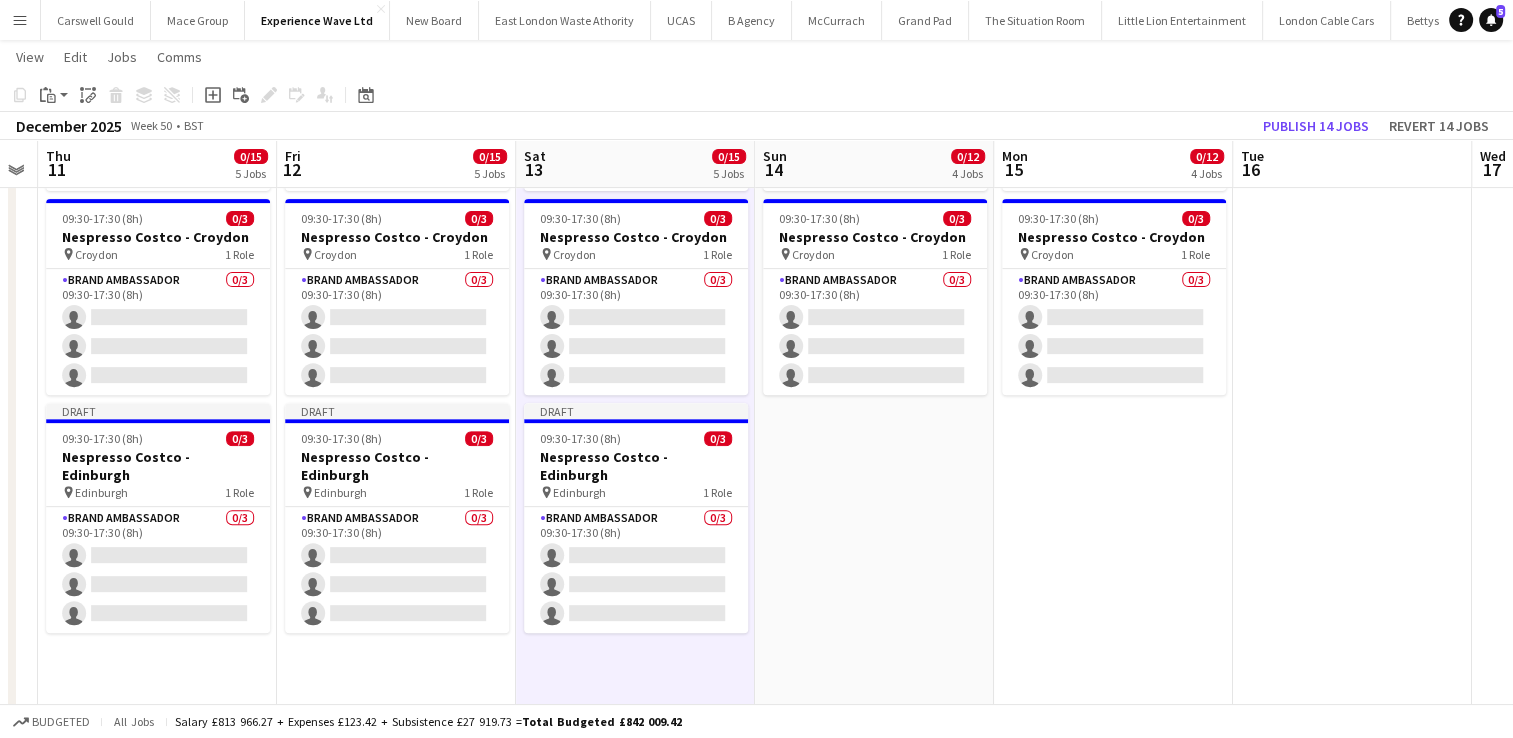 scroll, scrollTop: 0, scrollLeft: 748, axis: horizontal 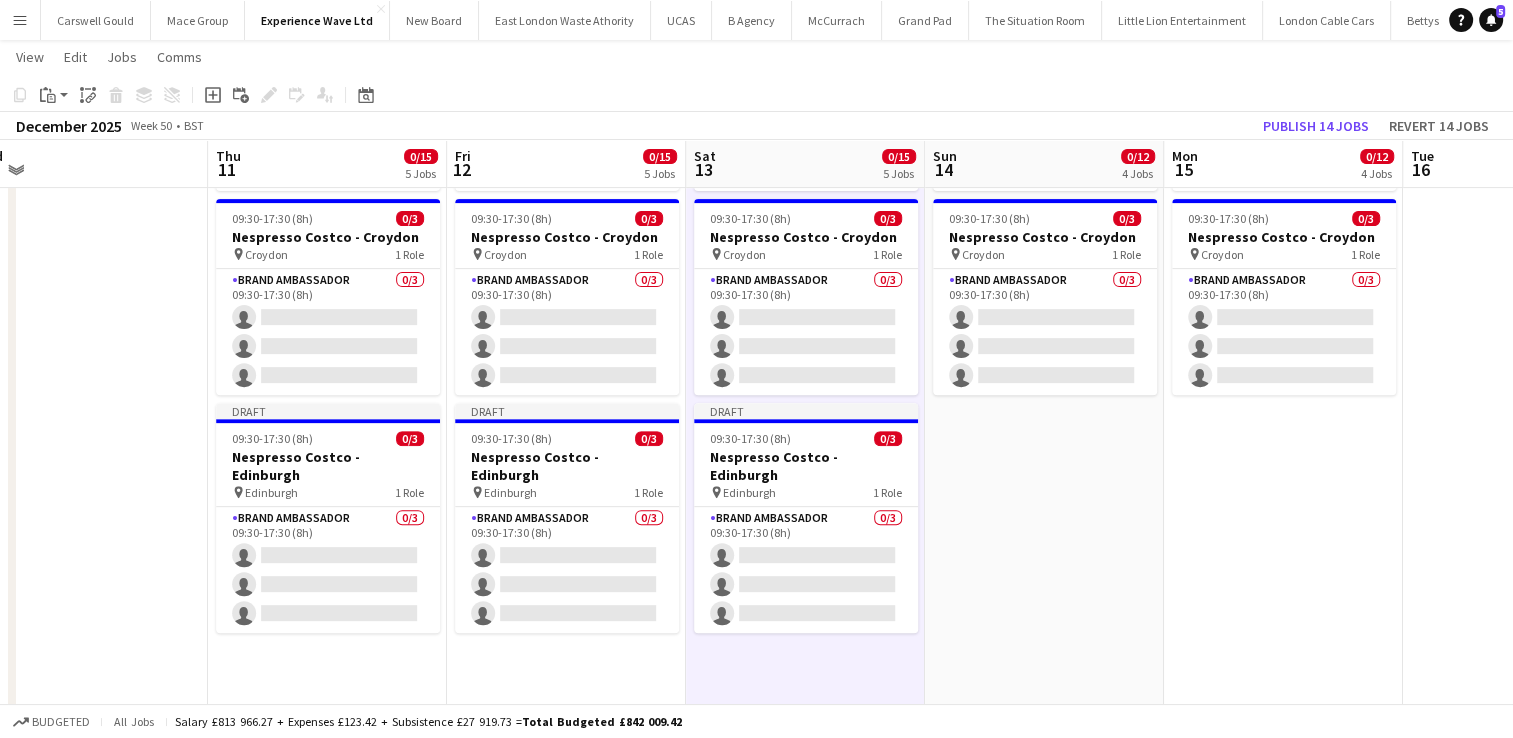 click on "09:30-17:30 (8h)    0/3   Nespresso Costco - Birmingham
pin
Birmingham   1 Role   Brand Ambassador   0/3   09:30-17:30 (8h)
single-neutral-actions
single-neutral-actions
single-neutral-actions
09:30-17:30 (8h)    0/3   Nespresso Costco - Chester
pin
Chester   1 Role   Brand Ambassador   0/3   09:30-17:30 (8h)
single-neutral-actions
single-neutral-actions
single-neutral-actions
09:30-17:30 (8h)    0/3   Nespresso Costco - Coventry
pin
Coventry   1 Role   Brand Ambassador   0/3   09:30-17:30 (8h)
single-neutral-actions
single-neutral-actions
single-neutral-actions" at bounding box center (1044, 2966) 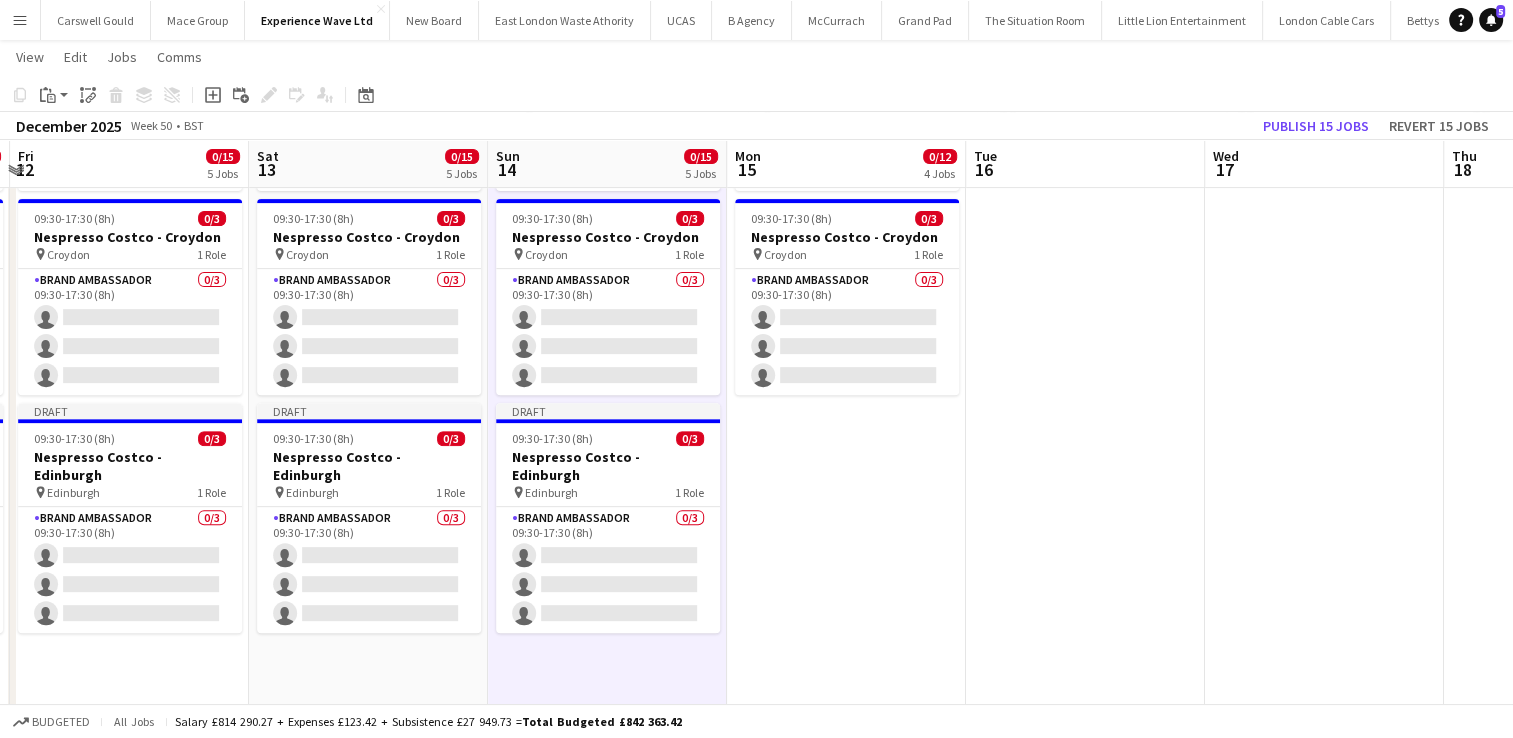 scroll, scrollTop: 0, scrollLeft: 721, axis: horizontal 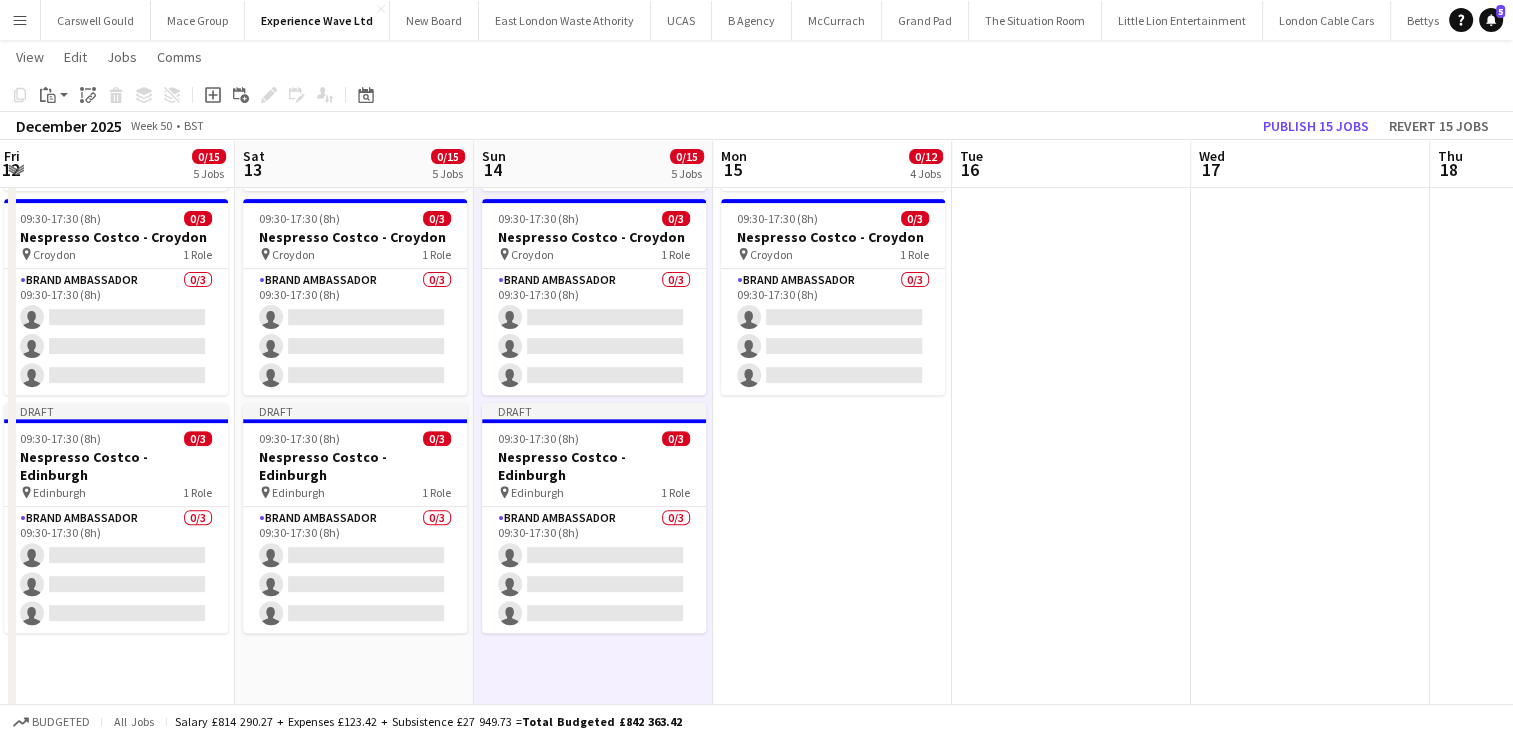 click on "09:30-17:30 (8h)    0/3   Nespresso Costco - Birmingham
pin
Birmingham   1 Role   Brand Ambassador   0/3   09:30-17:30 (8h)
single-neutral-actions
single-neutral-actions
single-neutral-actions
09:30-17:30 (8h)    0/3   Nespresso Costco - Chester
pin
Chester   1 Role   Brand Ambassador   0/3   09:30-17:30 (8h)
single-neutral-actions
single-neutral-actions
single-neutral-actions
09:30-17:30 (8h)    0/3   Nespresso Costco - Coventry
pin
Coventry   1 Role   Brand Ambassador   0/3   09:30-17:30 (8h)
single-neutral-actions
single-neutral-actions
single-neutral-actions" at bounding box center [832, 2966] 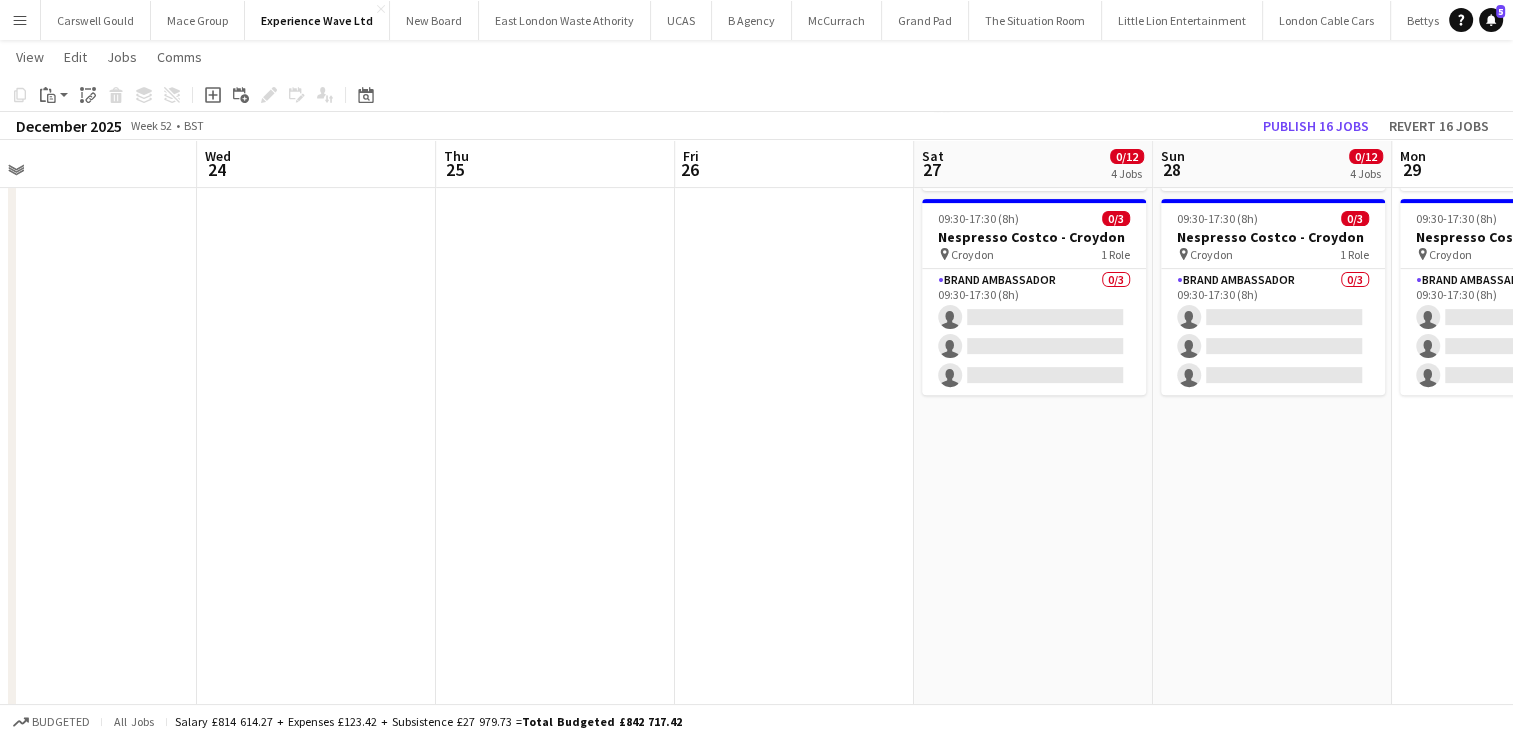 scroll, scrollTop: 0, scrollLeft: 866, axis: horizontal 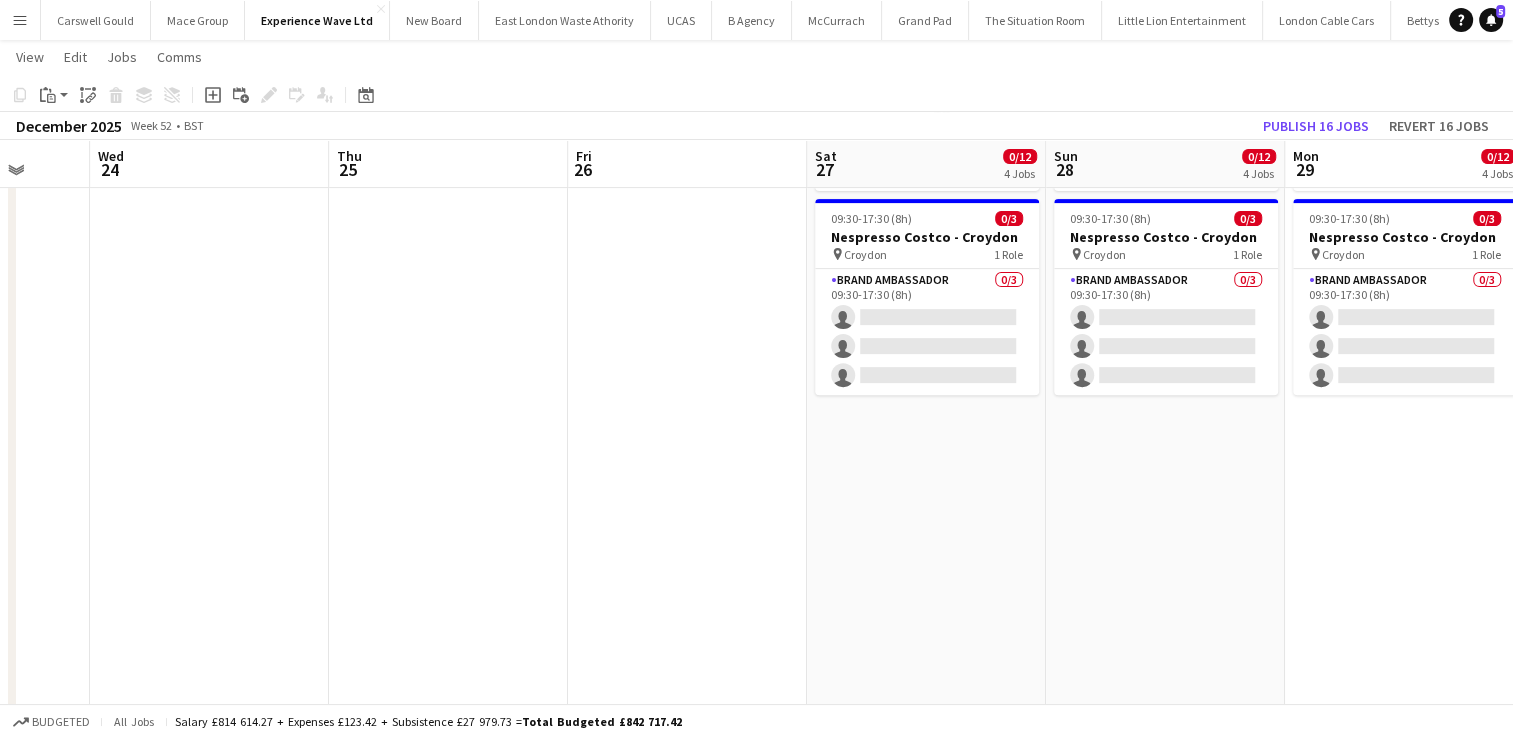 click on "09:30-17:30 (8h)    0/3   Nespresso Costco - Birmingham
pin
Birmingham   1 Role   Brand Ambassador   0/3   09:30-17:30 (8h)
single-neutral-actions
single-neutral-actions
single-neutral-actions
09:30-17:30 (8h)    0/3   Nespresso Costco - Chester
pin
Chester   1 Role   Brand Ambassador   0/3   09:30-17:30 (8h)
single-neutral-actions
single-neutral-actions
single-neutral-actions
09:30-17:30 (8h)    0/3   Nespresso Costco - Coventry
pin
Coventry   1 Role   Brand Ambassador   0/3   09:30-17:30 (8h)
single-neutral-actions
single-neutral-actions
single-neutral-actions" at bounding box center [926, 2966] 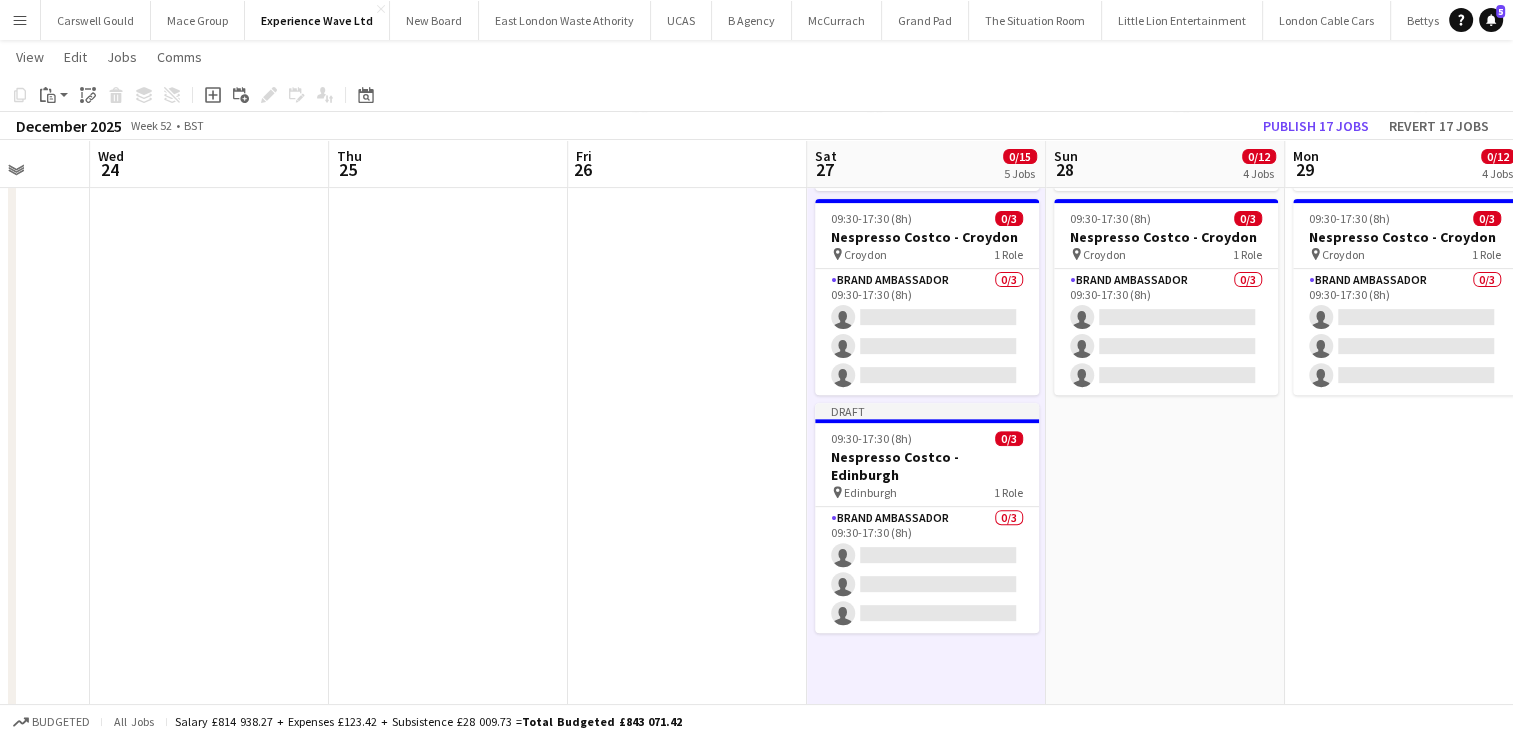 click on "09:30-17:30 (8h)    0/3   Nespresso Costco - Birmingham
pin
Birmingham   1 Role   Brand Ambassador   0/3   09:30-17:30 (8h)
single-neutral-actions
single-neutral-actions
single-neutral-actions
09:30-17:30 (8h)    0/3   Nespresso Costco - Chester
pin
Chester   1 Role   Brand Ambassador   0/3   09:30-17:30 (8h)
single-neutral-actions
single-neutral-actions
single-neutral-actions
09:30-17:30 (8h)    0/3   Nespresso Costco - Coventry
pin
Coventry   1 Role   Brand Ambassador   0/3   09:30-17:30 (8h)
single-neutral-actions
single-neutral-actions
single-neutral-actions" at bounding box center (1165, 2966) 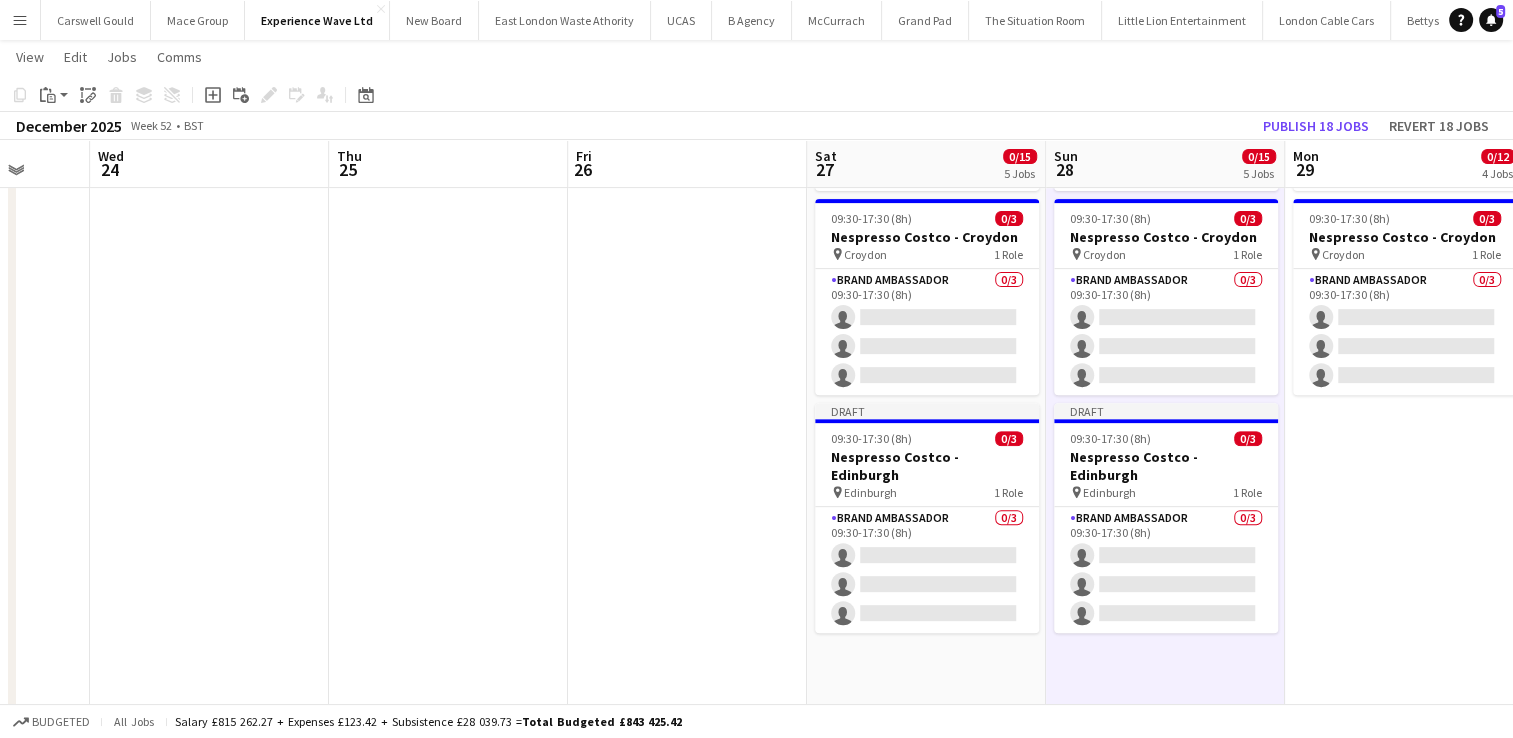 click on "09:30-17:30 (8h)    0/3   Nespresso Costco - Birmingham
pin
Birmingham   1 Role   Brand Ambassador   0/3   09:30-17:30 (8h)
single-neutral-actions
single-neutral-actions
single-neutral-actions
09:30-17:30 (8h)    0/3   Nespresso Costco - Chester
pin
Chester   1 Role   Brand Ambassador   0/3   09:30-17:30 (8h)
single-neutral-actions
single-neutral-actions
single-neutral-actions
09:30-17:30 (8h)    0/3   Nespresso Costco - Coventry
pin
Coventry   1 Role   Brand Ambassador   0/3   09:30-17:30 (8h)
single-neutral-actions
single-neutral-actions
single-neutral-actions" at bounding box center [1404, 2966] 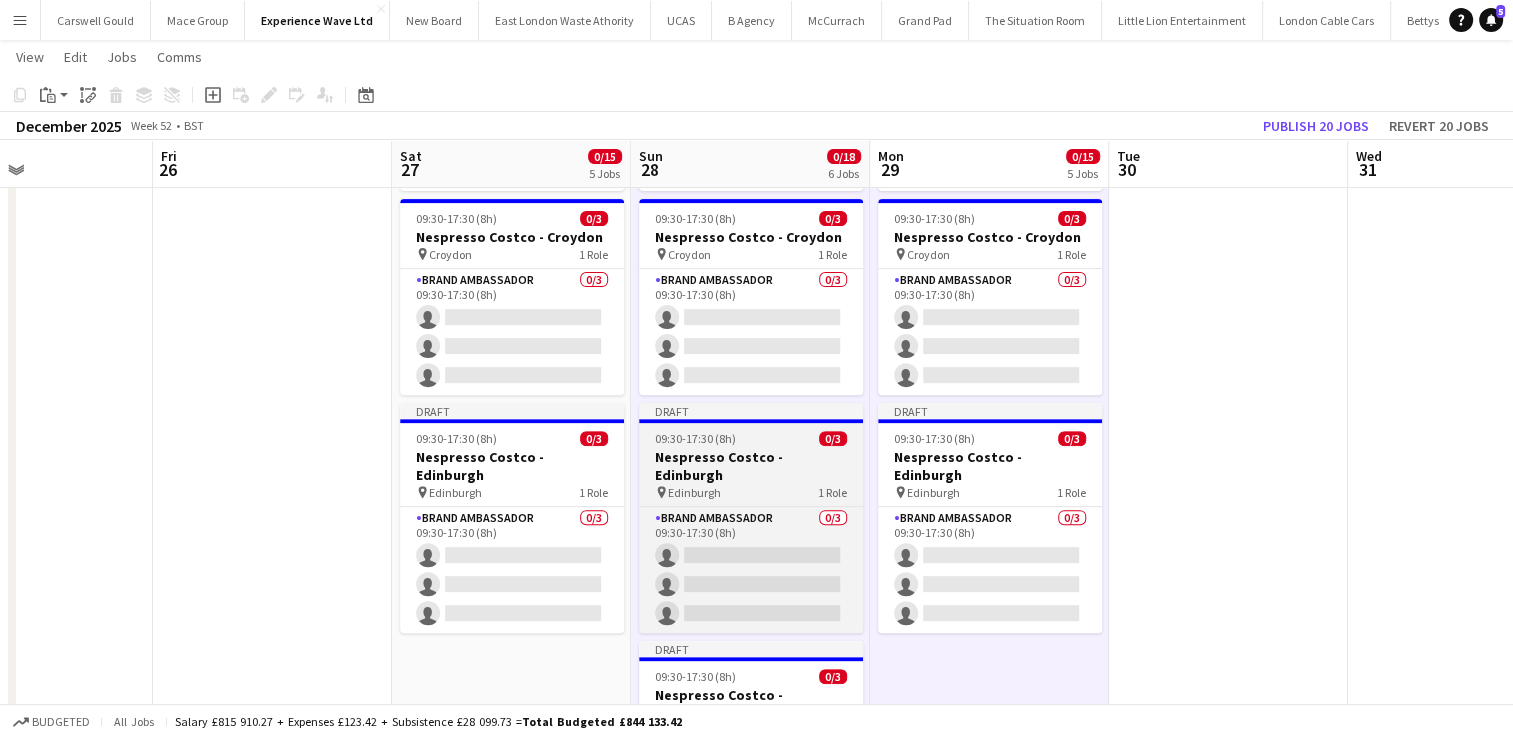 scroll, scrollTop: 0, scrollLeft: 804, axis: horizontal 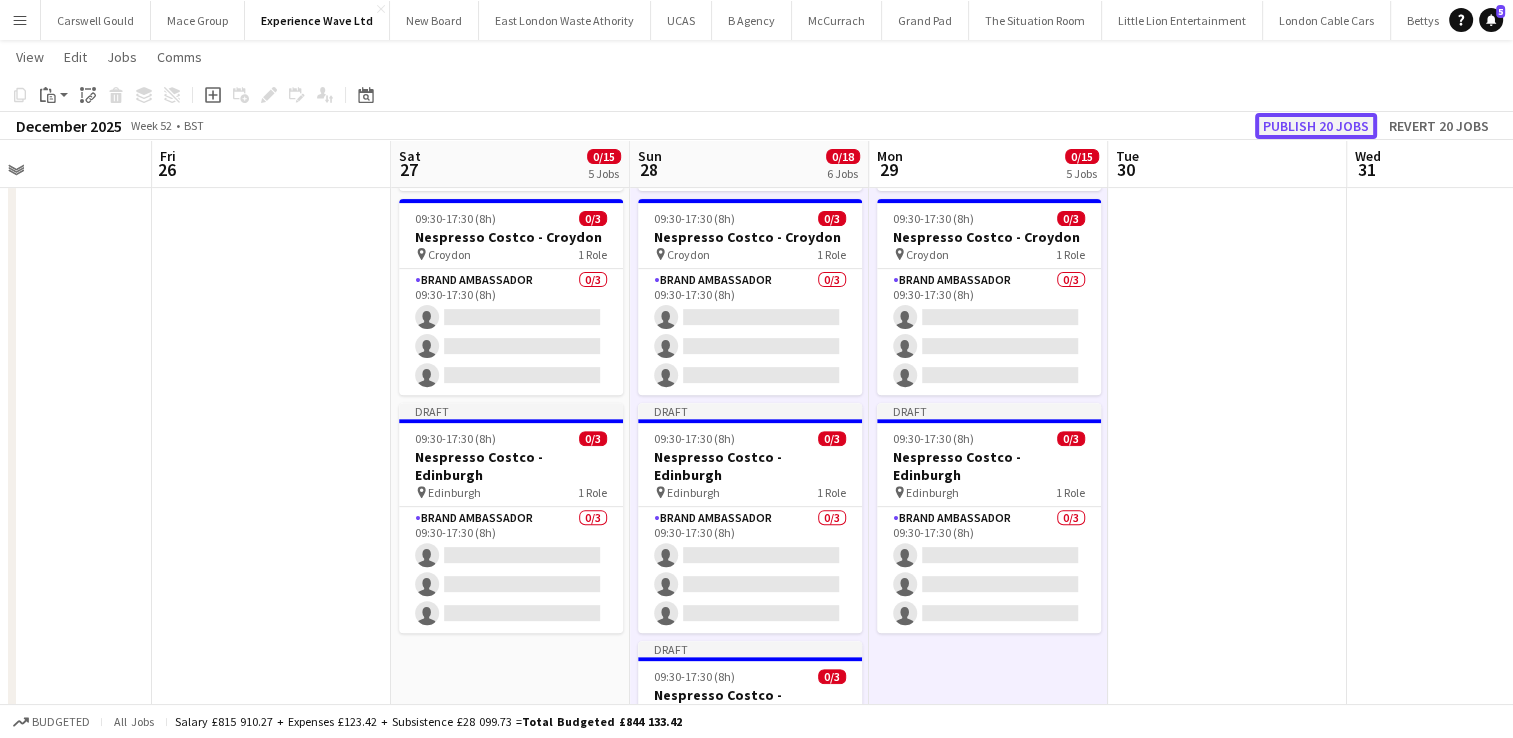 click on "Publish 20 jobs" 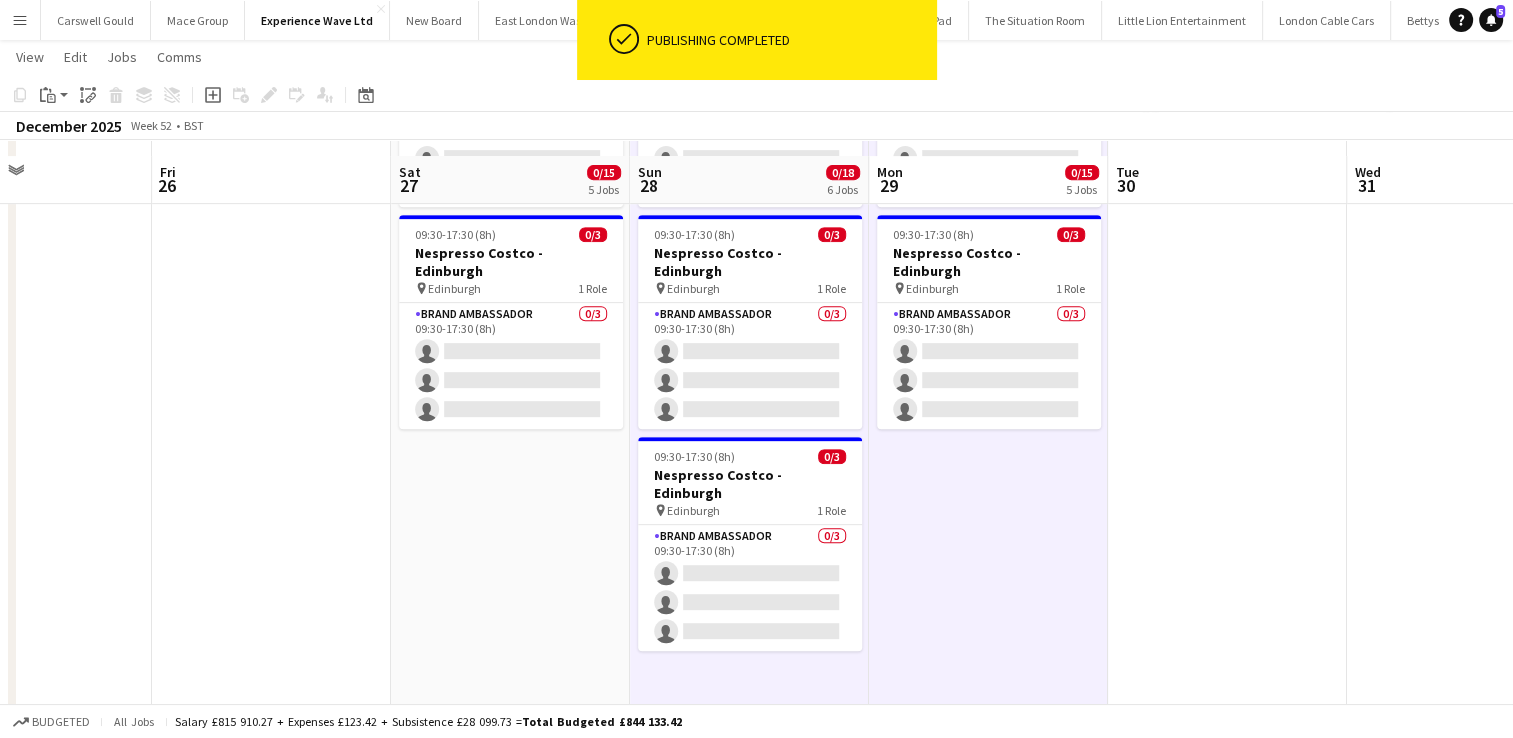 scroll, scrollTop: 867, scrollLeft: 0, axis: vertical 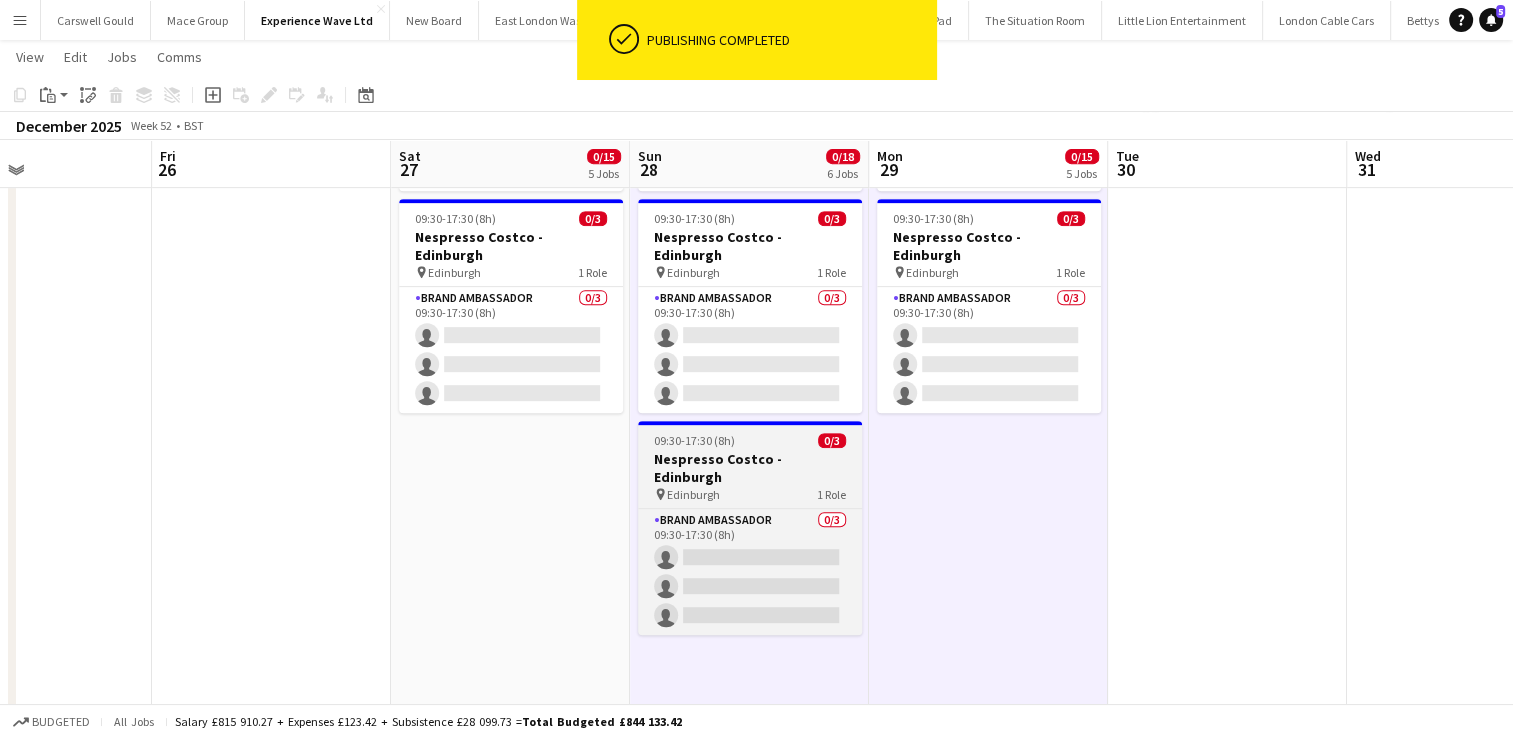 click on "Nespresso Costco - Edinburgh" at bounding box center [750, 468] 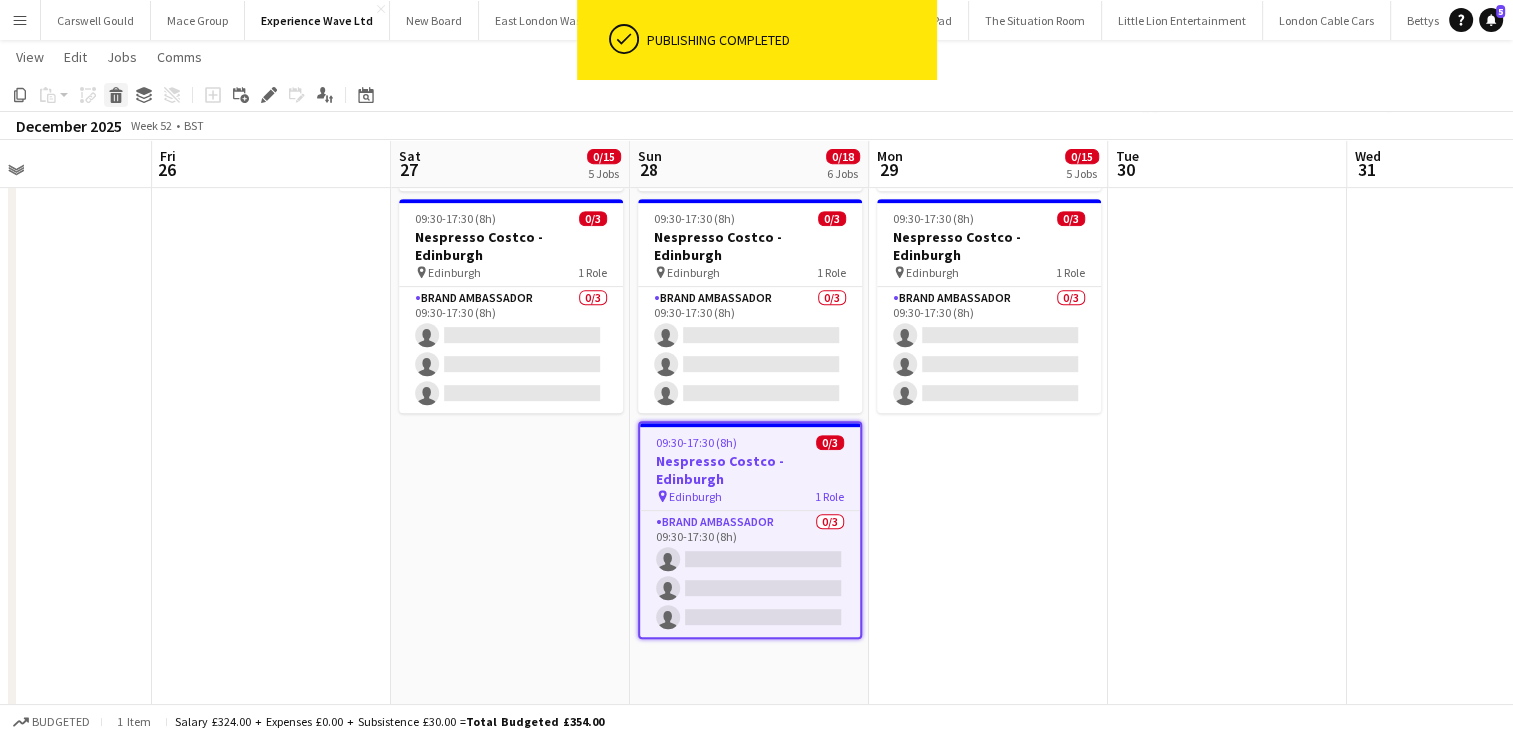click 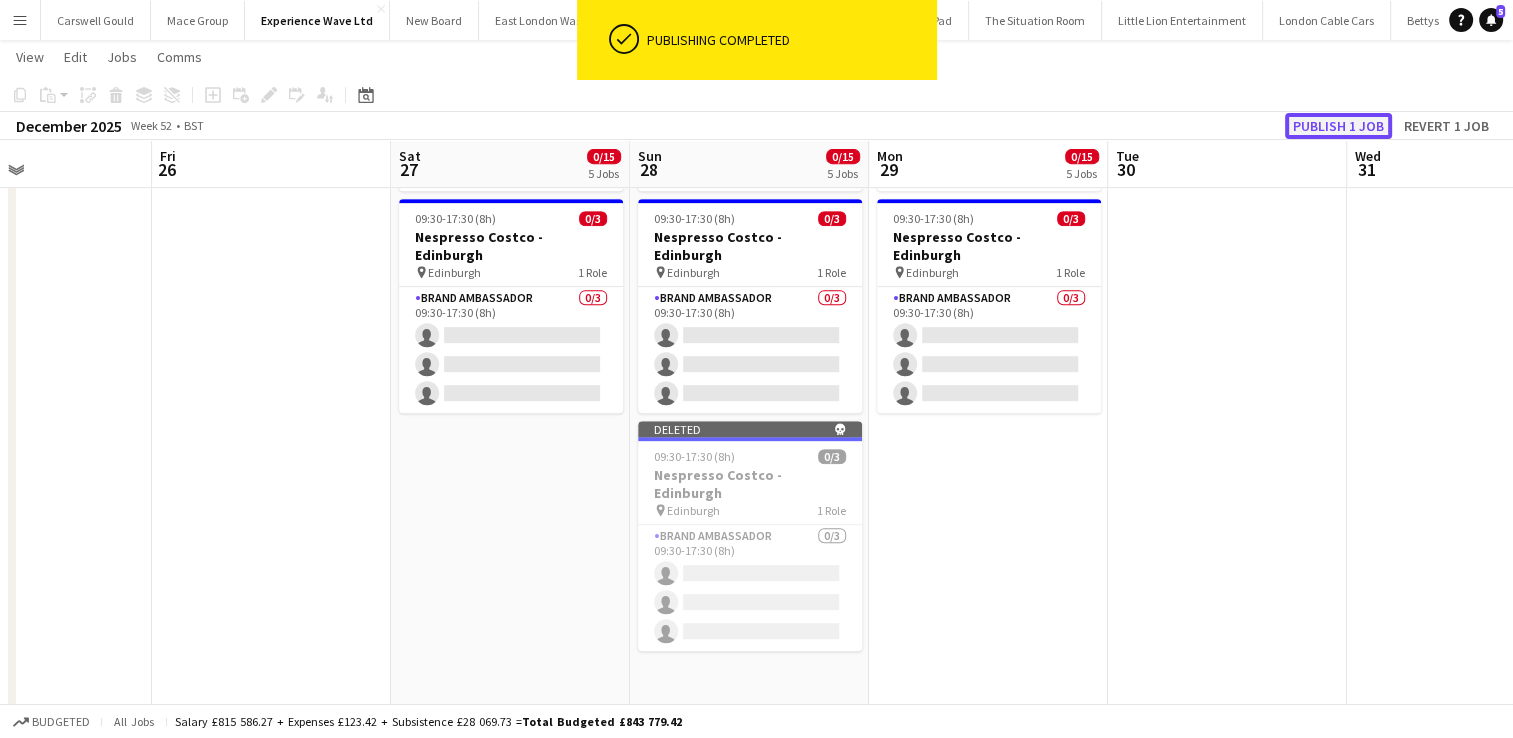 click on "Publish 1 job" 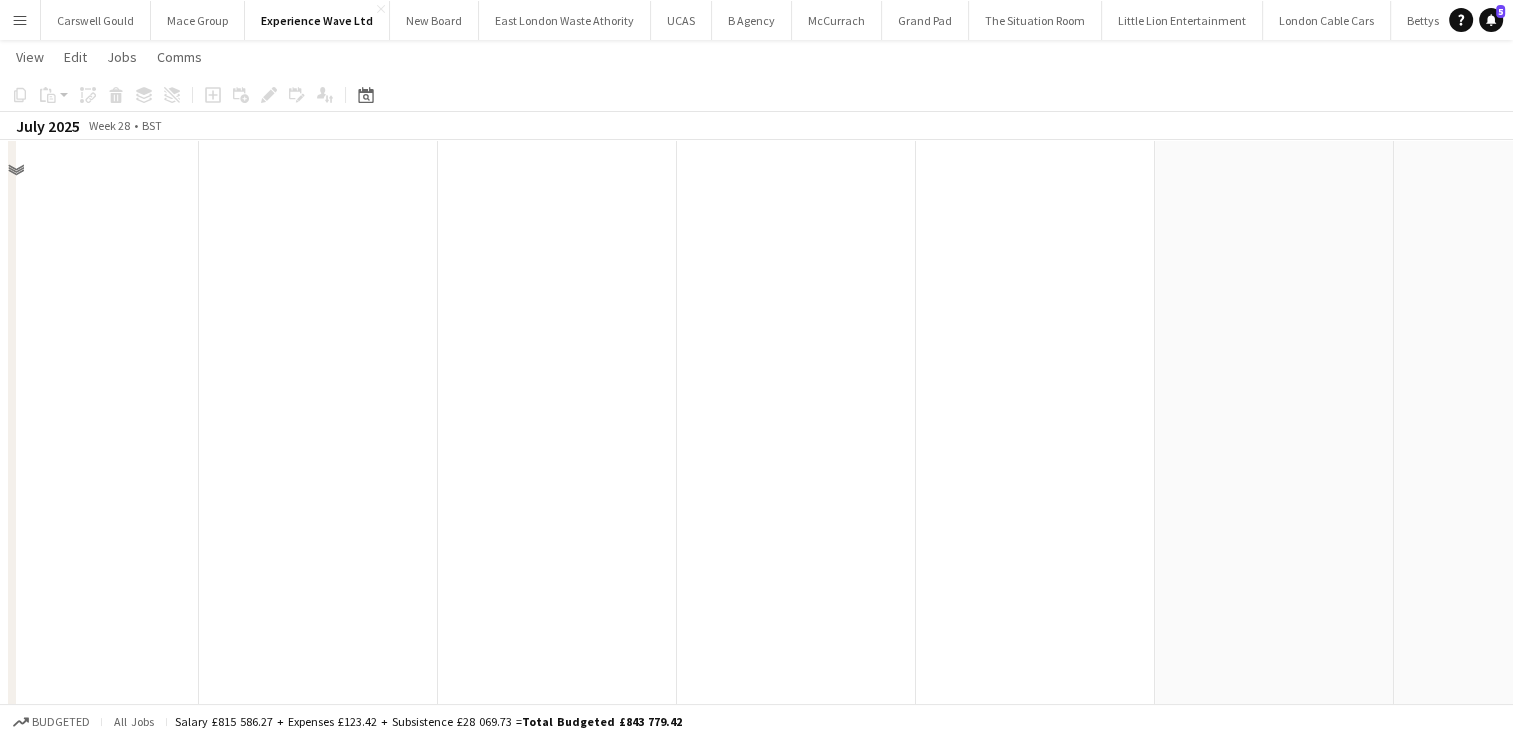 scroll, scrollTop: 0, scrollLeft: 457, axis: horizontal 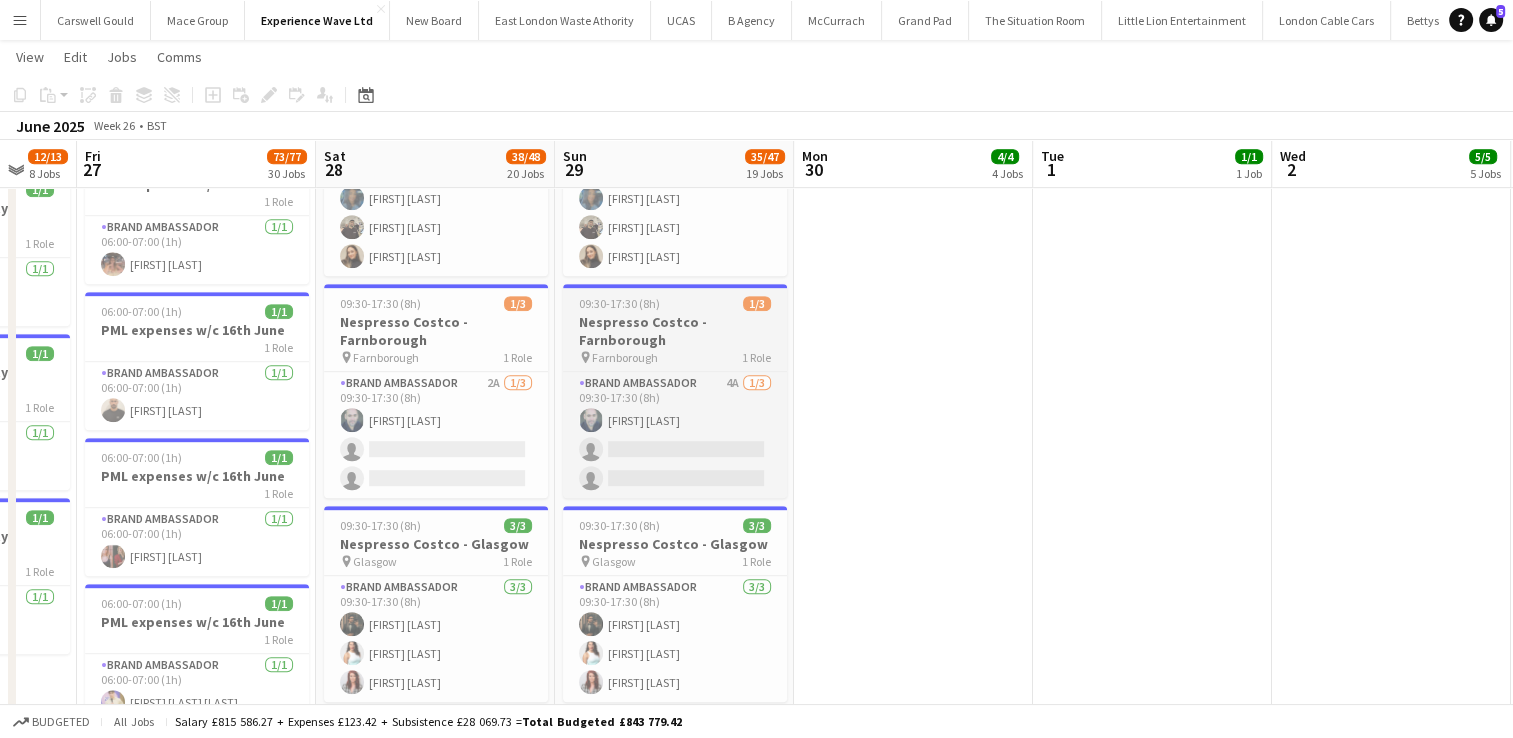 click on "Nespresso Costco - Farnborough" at bounding box center [675, 331] 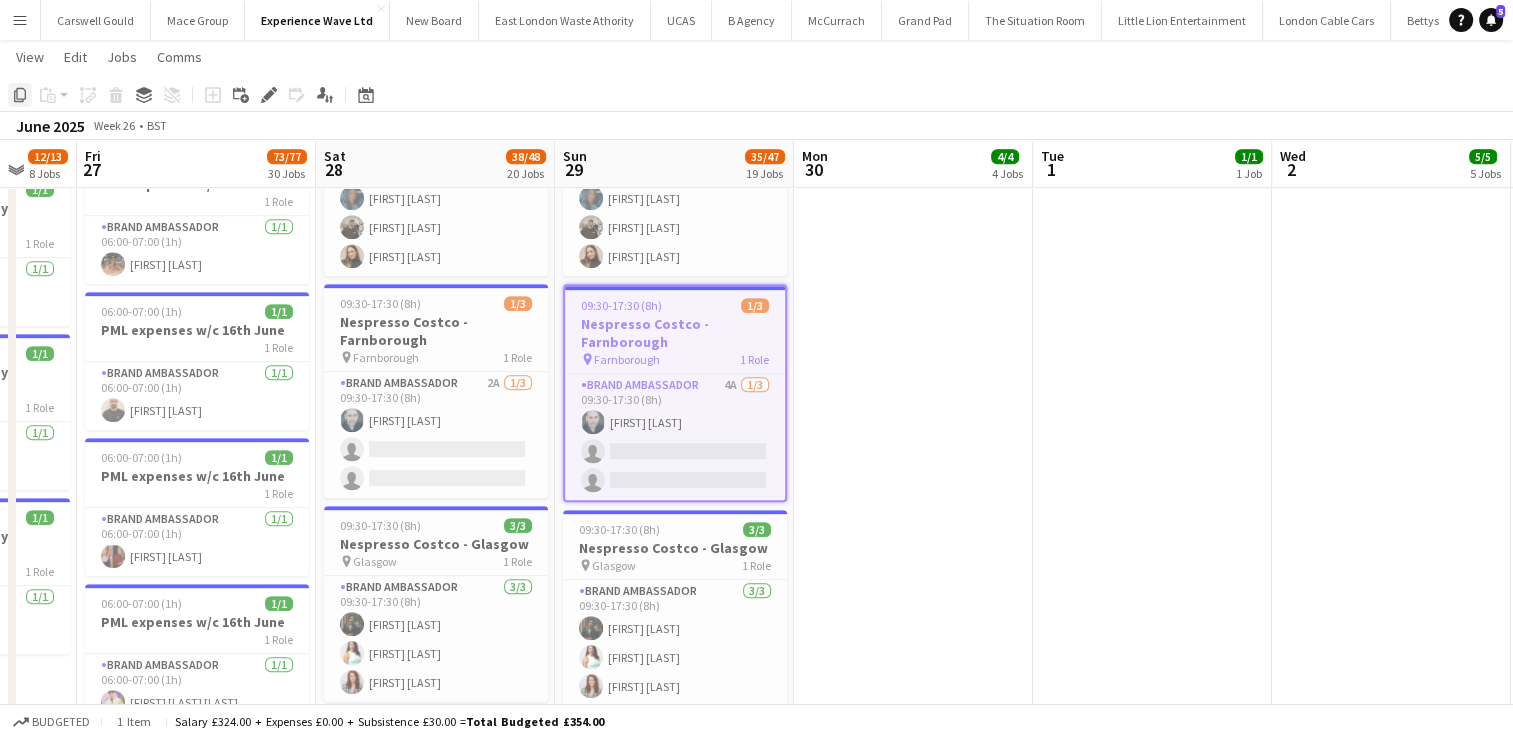 click 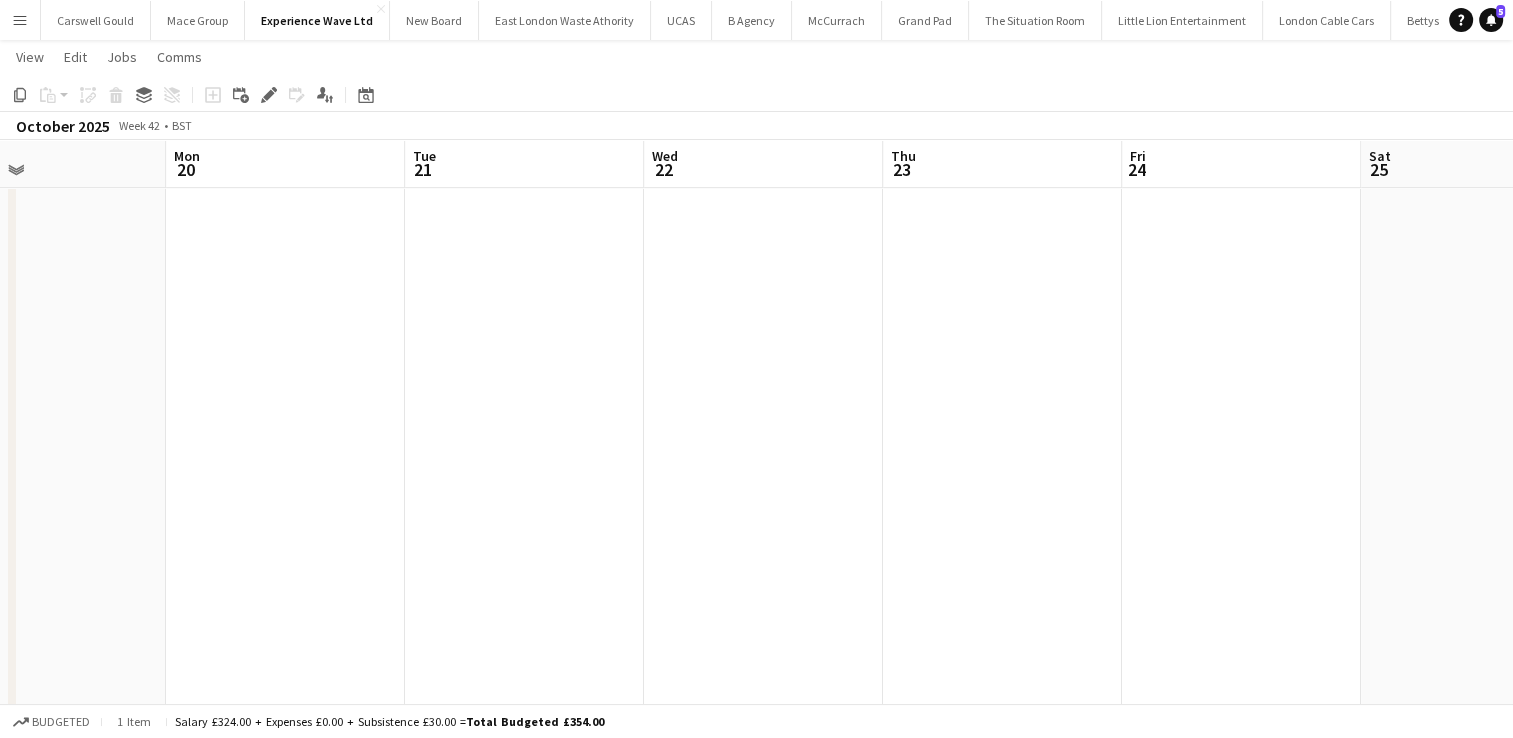 scroll, scrollTop: 0, scrollLeft: 800, axis: horizontal 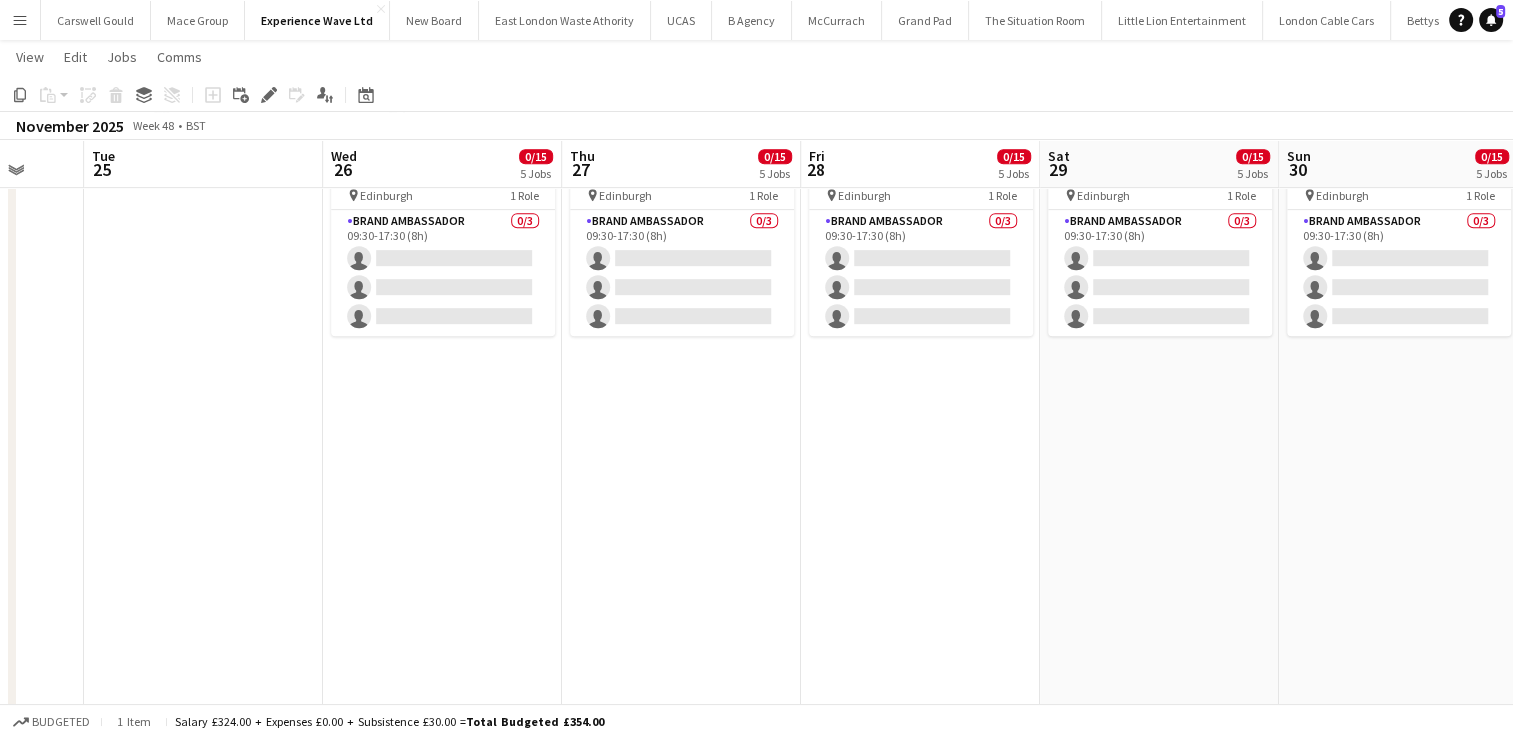 click on "09:30-17:30 (8h)    0/3   Nespresso Costco - Birmingham
pin
Birmingham   1 Role   Brand Ambassador   0/3   09:30-17:30 (8h)
single-neutral-actions
single-neutral-actions
single-neutral-actions
09:30-17:30 (8h)    0/3   Nespresso Costco - Chester
pin
Chester   1 Role   Brand Ambassador   0/3   09:30-17:30 (8h)
single-neutral-actions
single-neutral-actions
single-neutral-actions
09:30-17:30 (8h)    0/3   Nespresso Costco - Coventry
pin
Coventry   1 Role   Brand Ambassador   0/3   09:30-17:30 (8h)
single-neutral-actions
single-neutral-actions
single-neutral-actions" at bounding box center [442, 2685] 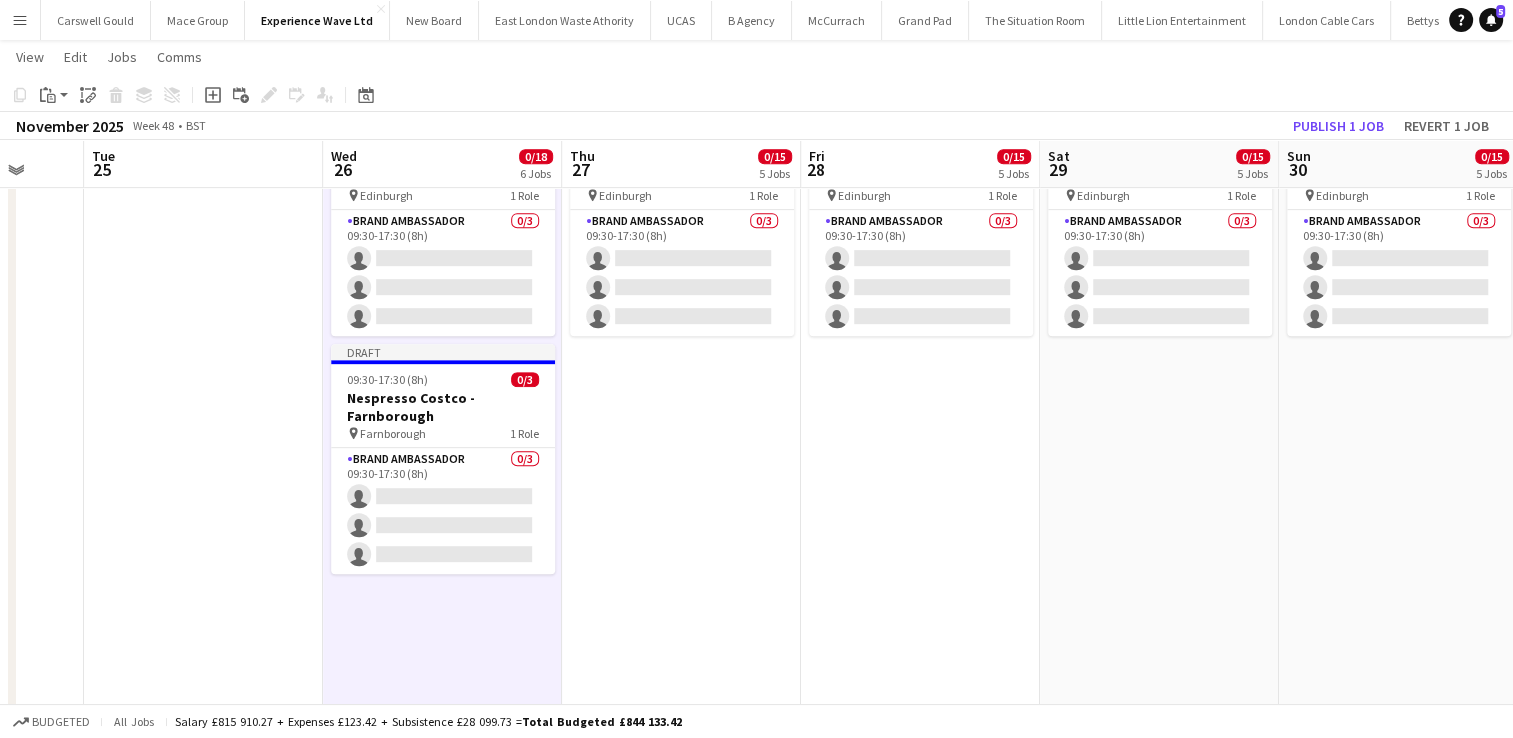 click on "09:30-17:30 (8h)    0/3   Nespresso Costco - Birmingham
pin
Birmingham   1 Role   Brand Ambassador   0/3   09:30-17:30 (8h)
single-neutral-actions
single-neutral-actions
single-neutral-actions
09:30-17:30 (8h)    0/3   Nespresso Costco - Chester
pin
Chester   1 Role   Brand Ambassador   0/3   09:30-17:30 (8h)
single-neutral-actions
single-neutral-actions
single-neutral-actions
09:30-17:30 (8h)    0/3   Nespresso Costco - Coventry
pin
Coventry   1 Role   Brand Ambassador   0/3   09:30-17:30 (8h)
single-neutral-actions
single-neutral-actions
single-neutral-actions" at bounding box center (681, 2685) 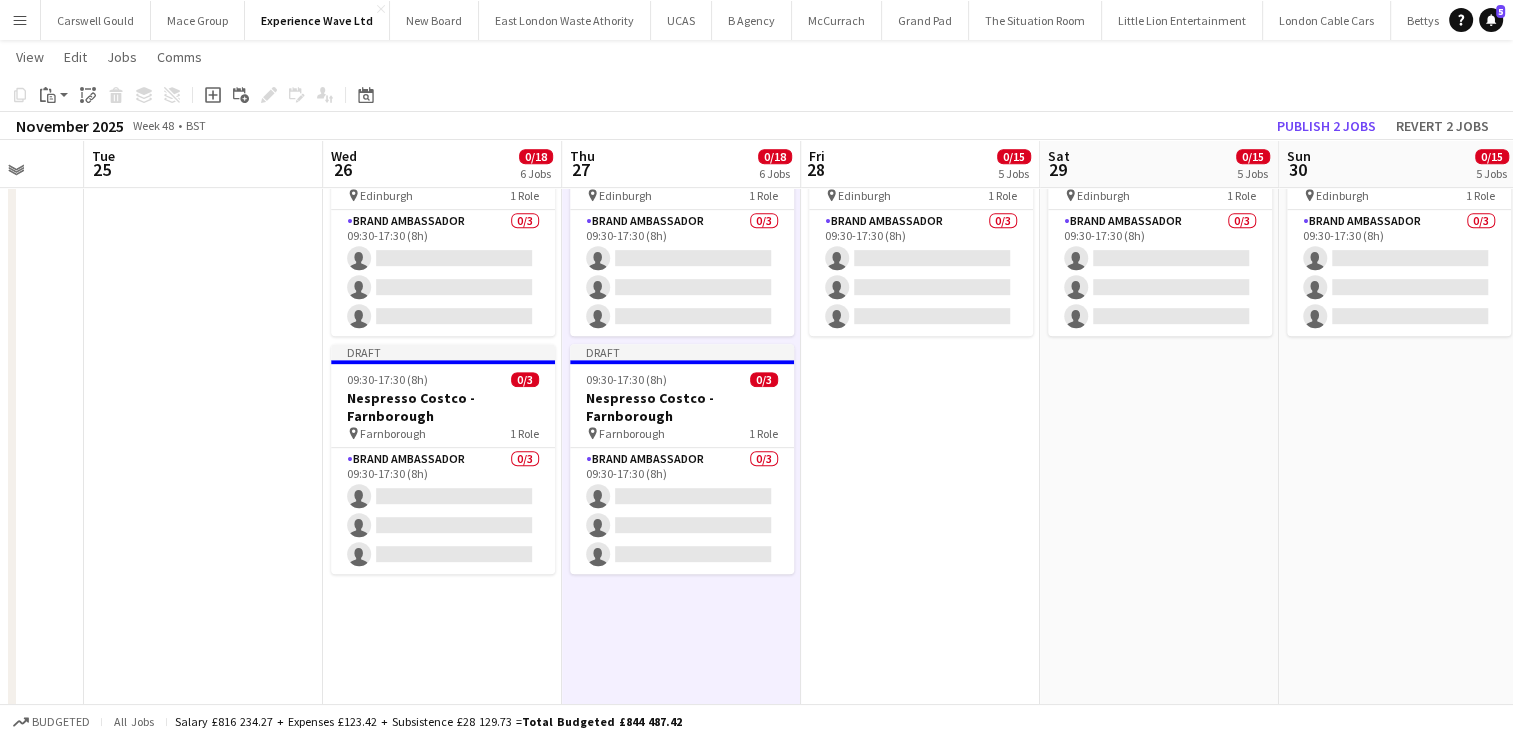 click on "09:30-17:30 (8h)    0/3   Nespresso Costco - Birmingham
pin
Birmingham   1 Role   Brand Ambassador   0/3   09:30-17:30 (8h)
single-neutral-actions
single-neutral-actions
single-neutral-actions
09:30-17:30 (8h)    0/3   Nespresso Costco - Chester
pin
Chester   1 Role   Brand Ambassador   0/3   09:30-17:30 (8h)
single-neutral-actions
single-neutral-actions
single-neutral-actions
09:30-17:30 (8h)    0/3   Nespresso Costco - Coventry
pin
Coventry   1 Role   Brand Ambassador   0/3   09:30-17:30 (8h)
single-neutral-actions
single-neutral-actions
single-neutral-actions" at bounding box center (920, 2685) 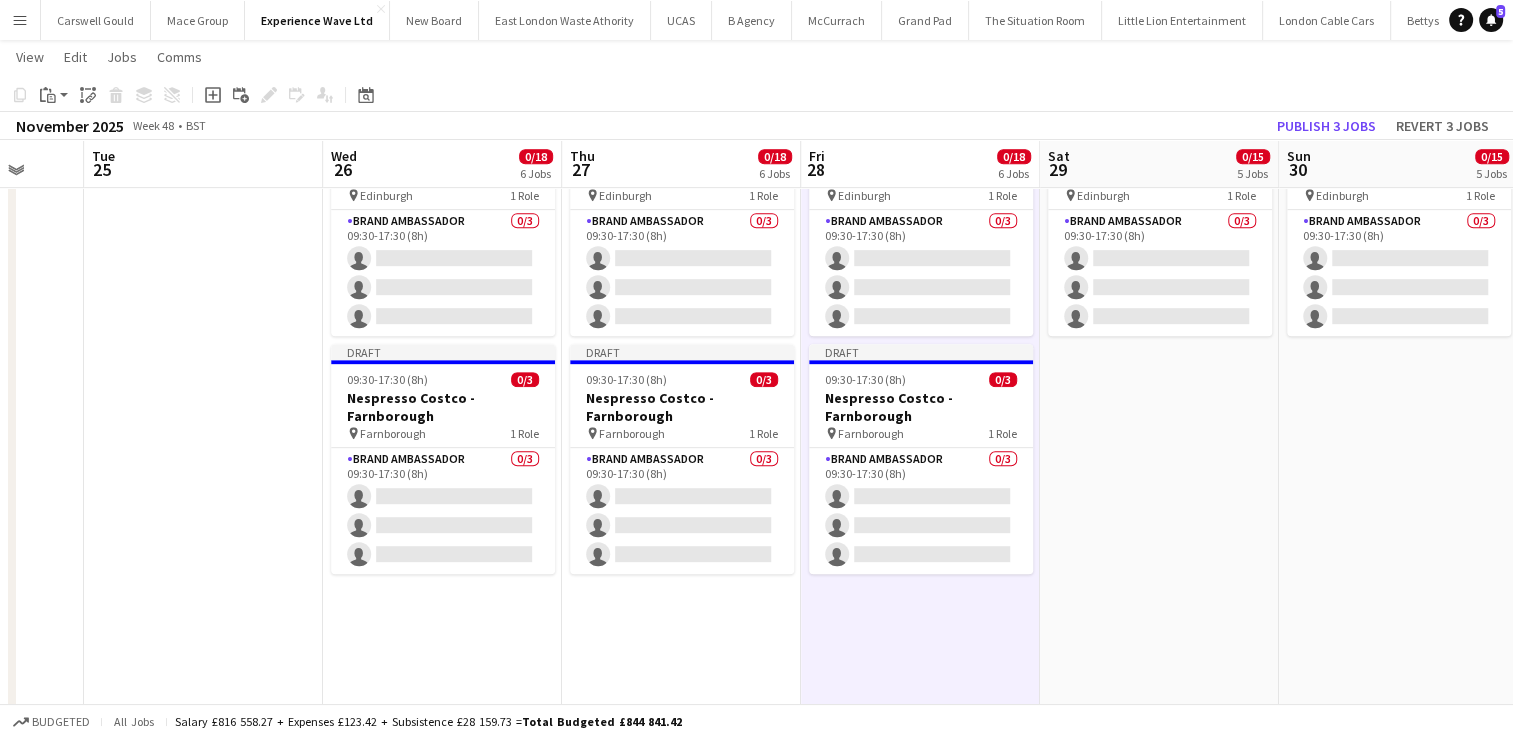 click on "09:30-17:30 (8h)    0/3   Nespresso Costco - Birmingham
pin
Birmingham   1 Role   Brand Ambassador   0/3   09:30-17:30 (8h)
single-neutral-actions
single-neutral-actions
single-neutral-actions
09:30-17:30 (8h)    0/3   Nespresso Costco - Chester
pin
Chester   1 Role   Brand Ambassador   0/3   09:30-17:30 (8h)
single-neutral-actions
single-neutral-actions
single-neutral-actions
09:30-17:30 (8h)    0/3   Nespresso Costco - Coventry
pin
Coventry   1 Role   Brand Ambassador   0/3   09:30-17:30 (8h)
single-neutral-actions
single-neutral-actions
single-neutral-actions" at bounding box center (1159, 2685) 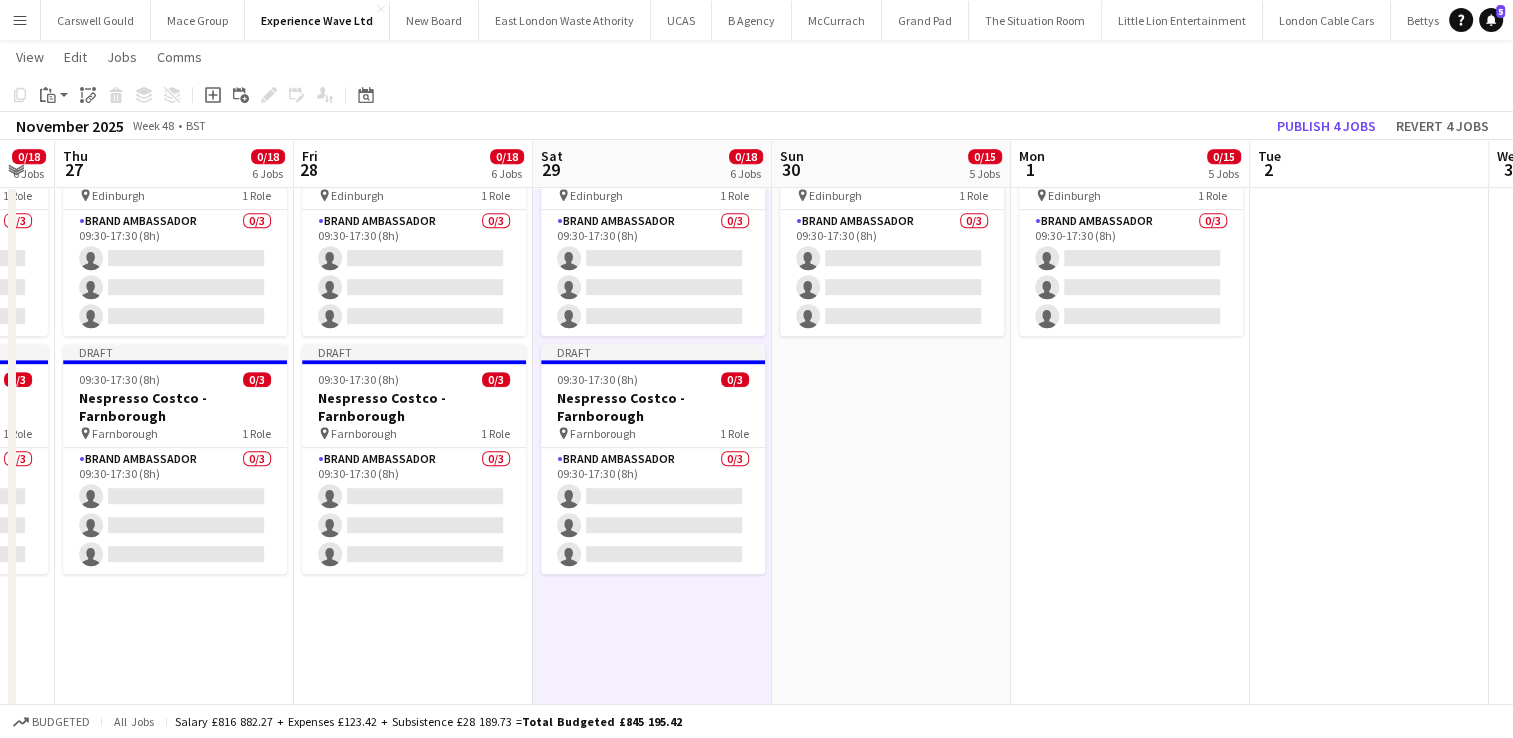 scroll, scrollTop: 0, scrollLeft: 902, axis: horizontal 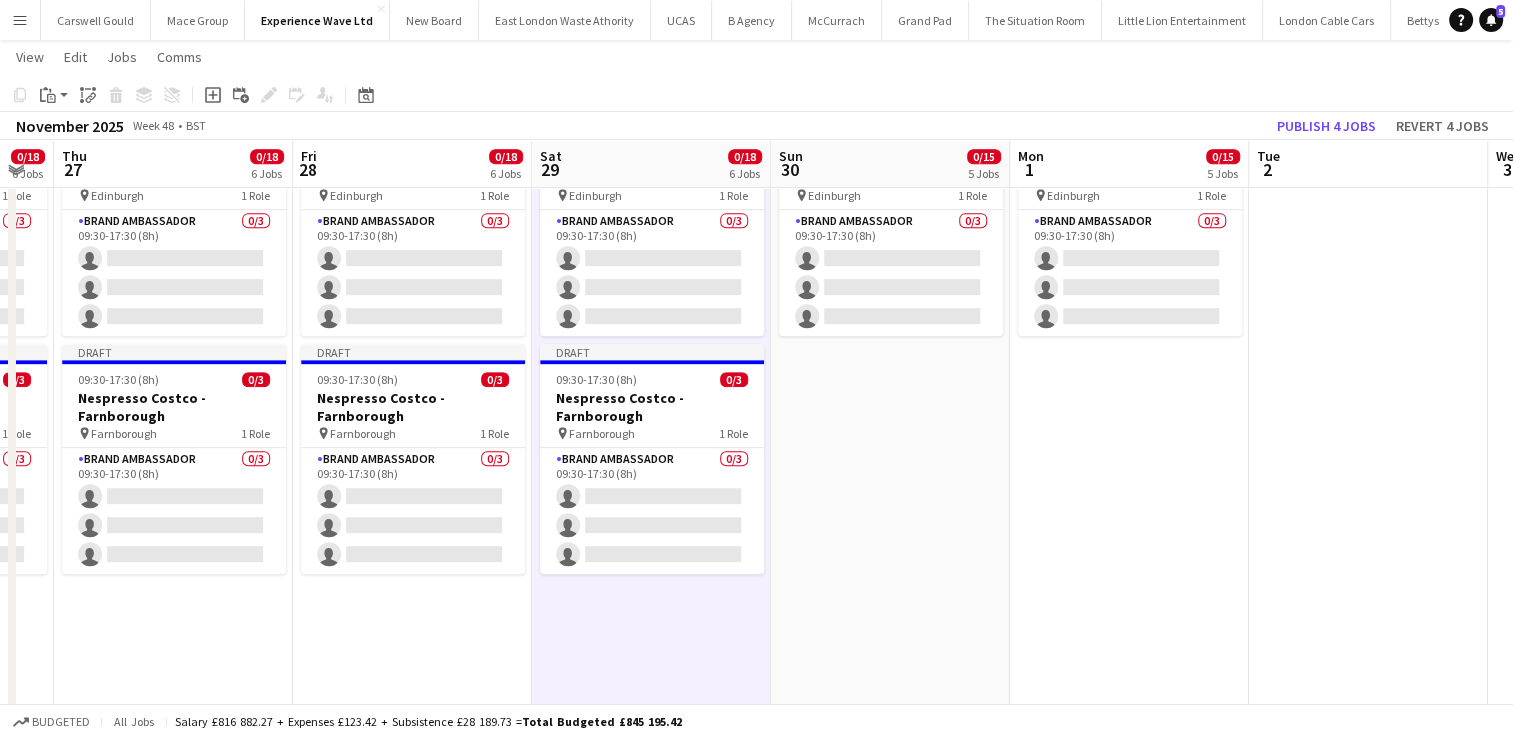 click on "09:30-17:30 (8h)    0/3   Nespresso Costco - Birmingham
pin
Birmingham   1 Role   Brand Ambassador   0/3   09:30-17:30 (8h)
single-neutral-actions
single-neutral-actions
single-neutral-actions
09:30-17:30 (8h)    0/3   Nespresso Costco - Chester
pin
Chester   1 Role   Brand Ambassador   0/3   09:30-17:30 (8h)
single-neutral-actions
single-neutral-actions
single-neutral-actions
09:30-17:30 (8h)    0/3   Nespresso Costco - Coventry
pin
Coventry   1 Role   Brand Ambassador   0/3   09:30-17:30 (8h)
single-neutral-actions
single-neutral-actions
single-neutral-actions" at bounding box center (890, 2685) 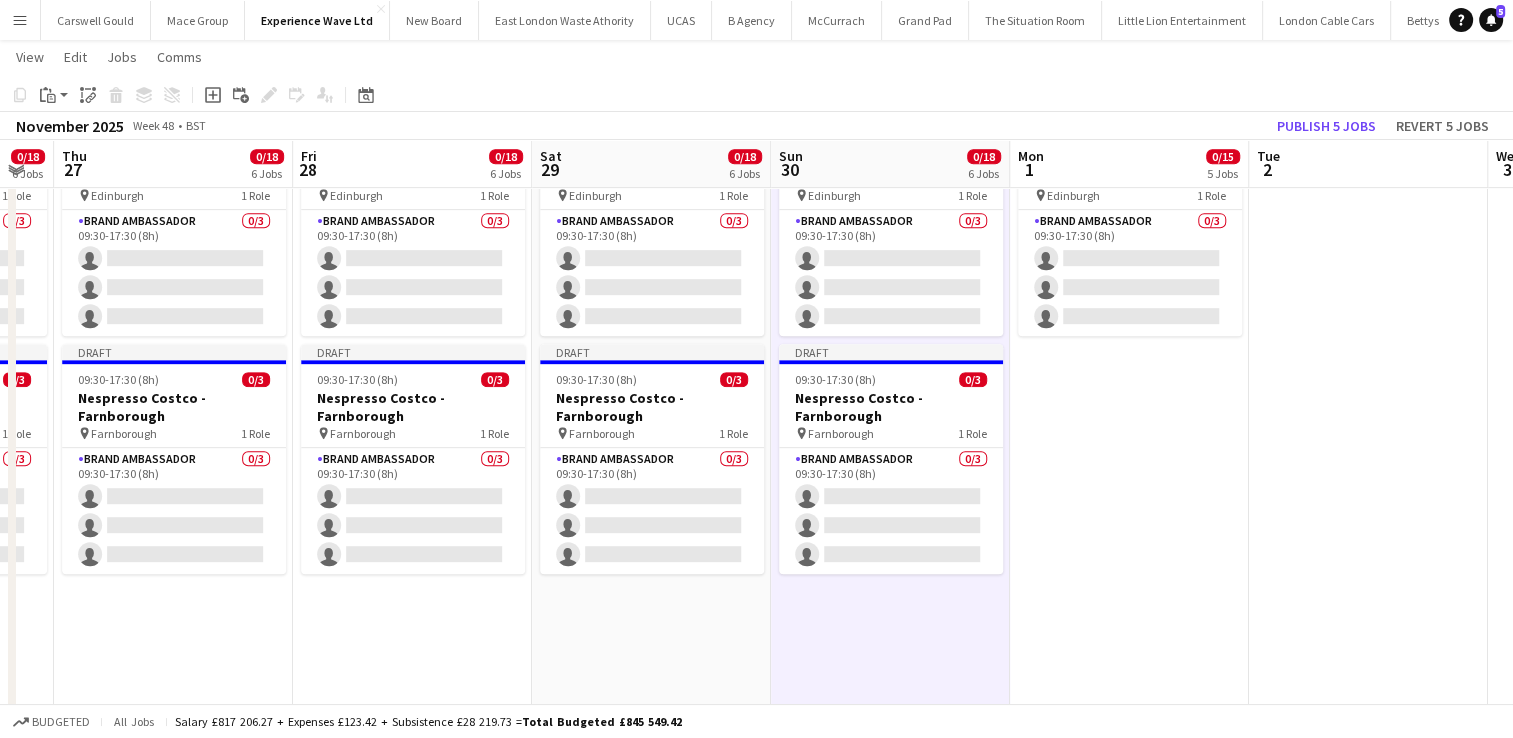 click on "09:30-17:30 (8h)    0/3   Nespresso Costco - Birmingham
pin
Birmingham   1 Role   Brand Ambassador   0/3   09:30-17:30 (8h)
single-neutral-actions
single-neutral-actions
single-neutral-actions
09:30-17:30 (8h)    0/3   Nespresso Costco - Chester
pin
Chester   1 Role   Brand Ambassador   0/3   09:30-17:30 (8h)
single-neutral-actions
single-neutral-actions
single-neutral-actions
09:30-17:30 (8h)    0/3   Nespresso Costco - Coventry
pin
Coventry   1 Role   Brand Ambassador   0/3   09:30-17:30 (8h)
single-neutral-actions
single-neutral-actions
single-neutral-actions" at bounding box center (1129, 2685) 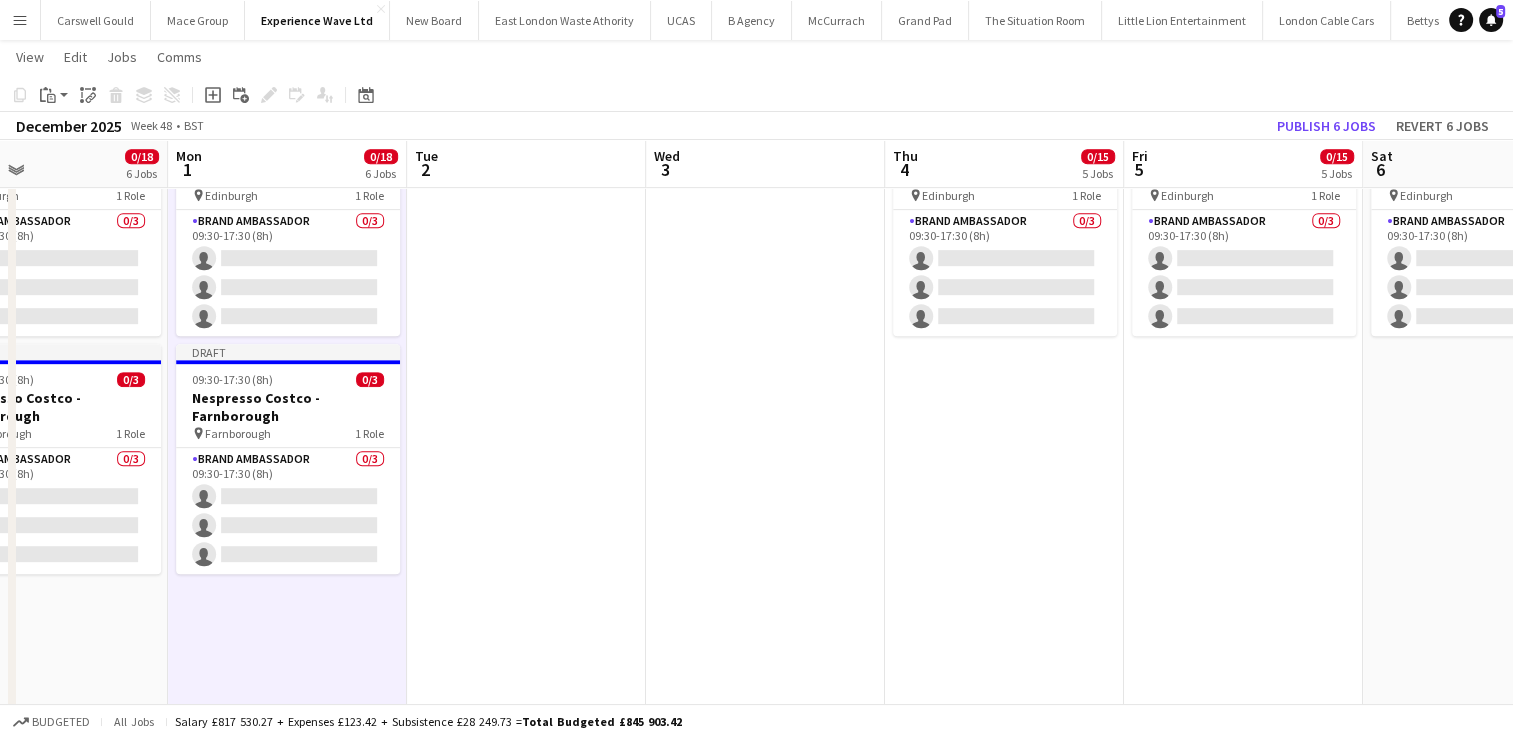 scroll, scrollTop: 0, scrollLeft: 854, axis: horizontal 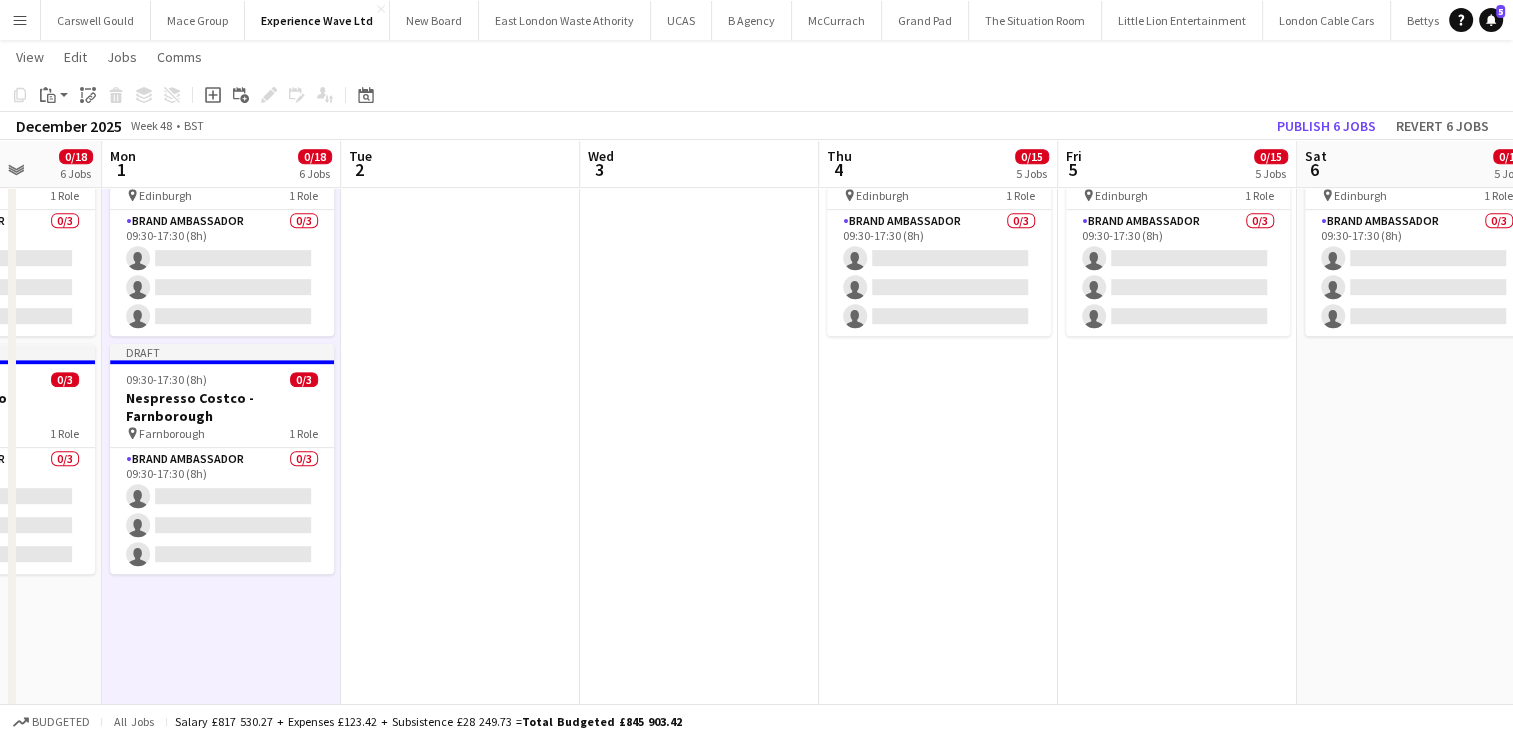 click on "09:30-17:30 (8h)    0/3   Nespresso Costco - Birmingham
pin
Birmingham   1 Role   Brand Ambassador   0/3   09:30-17:30 (8h)
single-neutral-actions
single-neutral-actions
single-neutral-actions
09:30-17:30 (8h)    0/3   Nespresso Costco - Chester
pin
Chester   1 Role   Brand Ambassador   0/3   09:30-17:30 (8h)
single-neutral-actions
single-neutral-actions
single-neutral-actions
09:30-17:30 (8h)    0/3   Nespresso Costco - Coventry
pin
Coventry   1 Role   Brand Ambassador   0/3   09:30-17:30 (8h)
single-neutral-actions
single-neutral-actions
single-neutral-actions" at bounding box center [938, 2685] 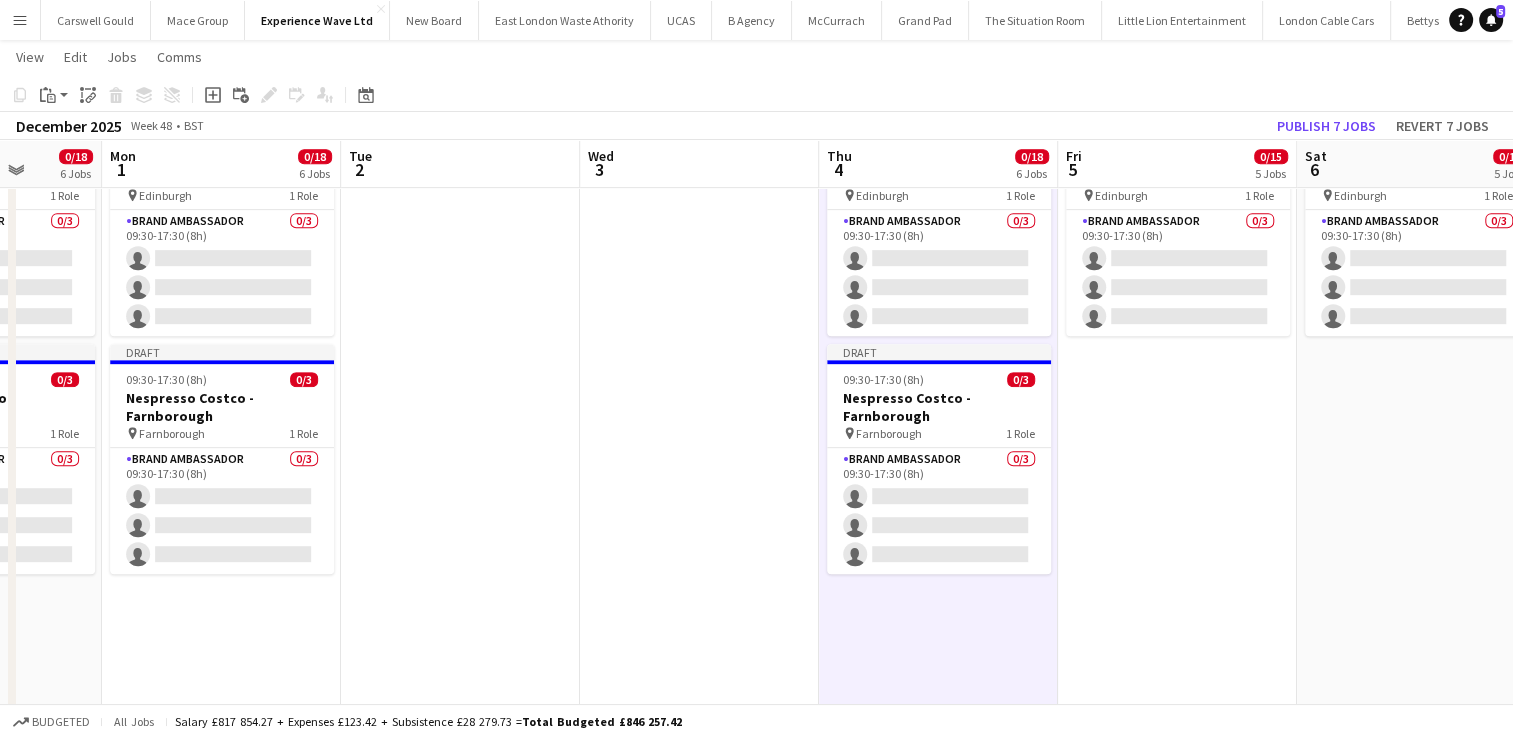 click on "09:30-17:30 (8h)    0/3   Nespresso Costco - Birmingham
pin
Birmingham   1 Role   Brand Ambassador   0/3   09:30-17:30 (8h)
single-neutral-actions
single-neutral-actions
single-neutral-actions
09:30-17:30 (8h)    0/3   Nespresso Costco - Chester
pin
Chester   1 Role   Brand Ambassador   0/3   09:30-17:30 (8h)
single-neutral-actions
single-neutral-actions
single-neutral-actions
09:30-17:30 (8h)    0/3   Nespresso Costco - Coventry
pin
Coventry   1 Role   Brand Ambassador   0/3   09:30-17:30 (8h)
single-neutral-actions
single-neutral-actions
single-neutral-actions" at bounding box center [1177, 2685] 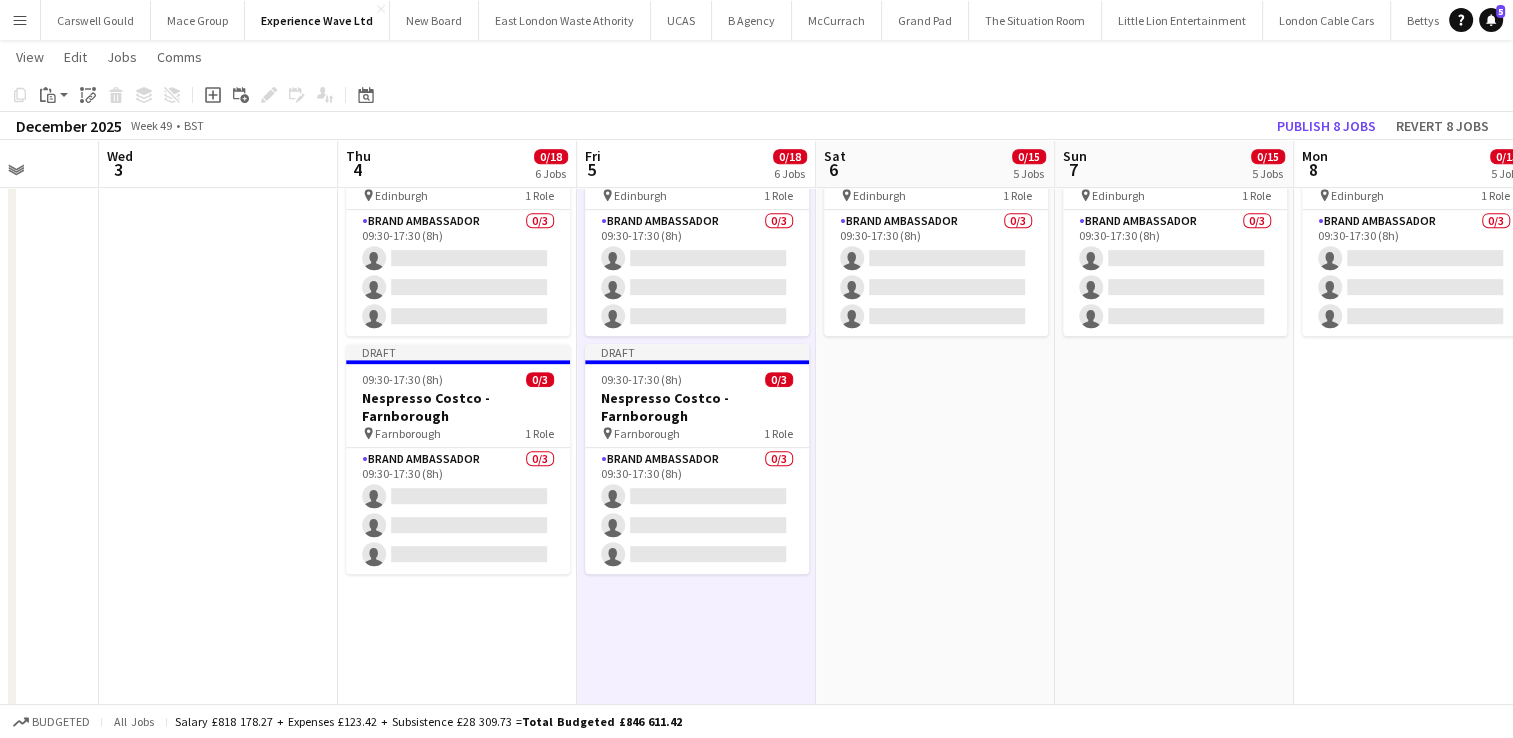 scroll, scrollTop: 0, scrollLeft: 904, axis: horizontal 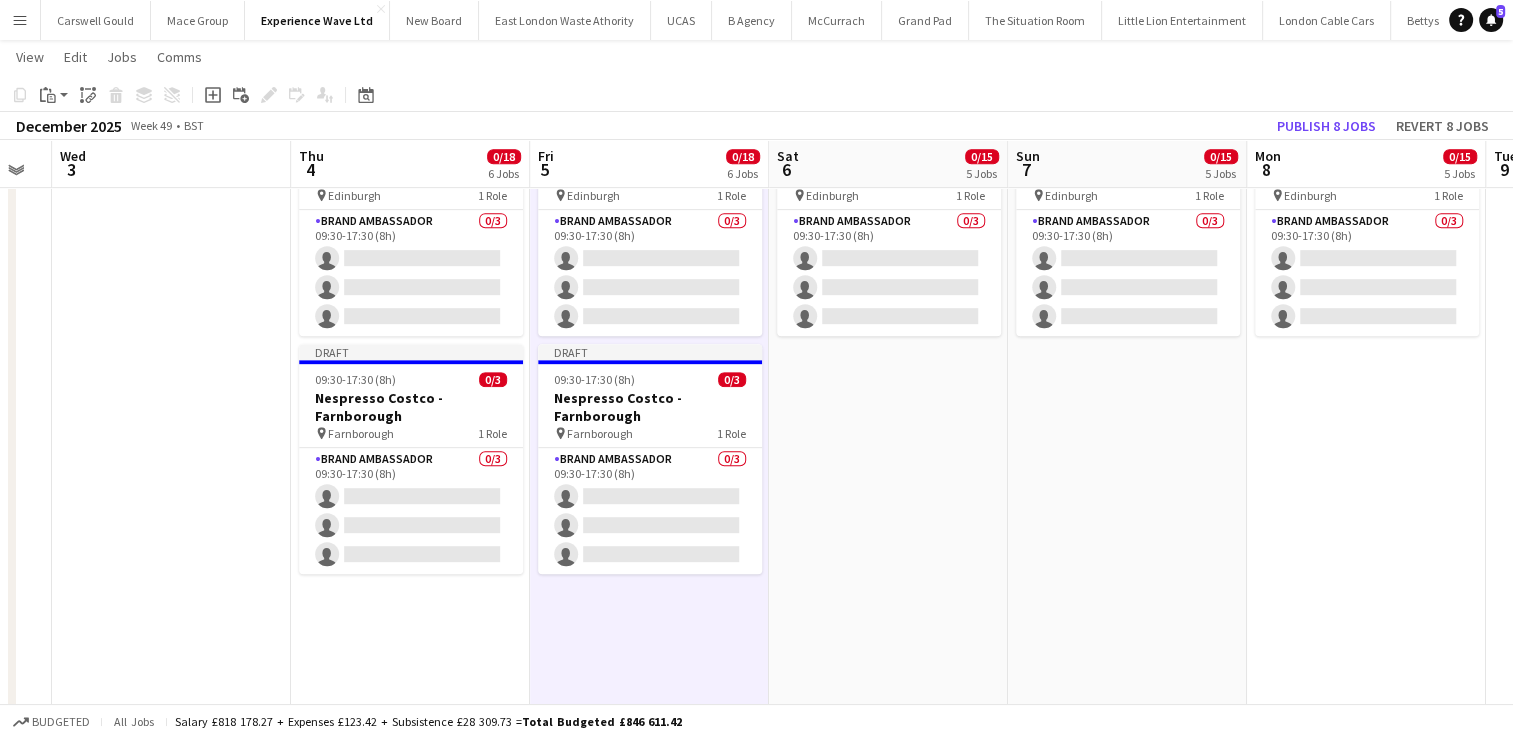 click on "09:30-17:30 (8h)    0/3   Nespresso Costco - Birmingham
pin
Birmingham   1 Role   Brand Ambassador   0/3   09:30-17:30 (8h)
single-neutral-actions
single-neutral-actions
single-neutral-actions
09:30-17:30 (8h)    0/3   Nespresso Costco - Chester
pin
Chester   1 Role   Brand Ambassador   0/3   09:30-17:30 (8h)
single-neutral-actions
single-neutral-actions
single-neutral-actions
09:30-17:30 (8h)    0/3   Nespresso Costco - Coventry
pin
Coventry   1 Role   Brand Ambassador   0/3   09:30-17:30 (8h)
single-neutral-actions
single-neutral-actions
single-neutral-actions" at bounding box center [888, 2685] 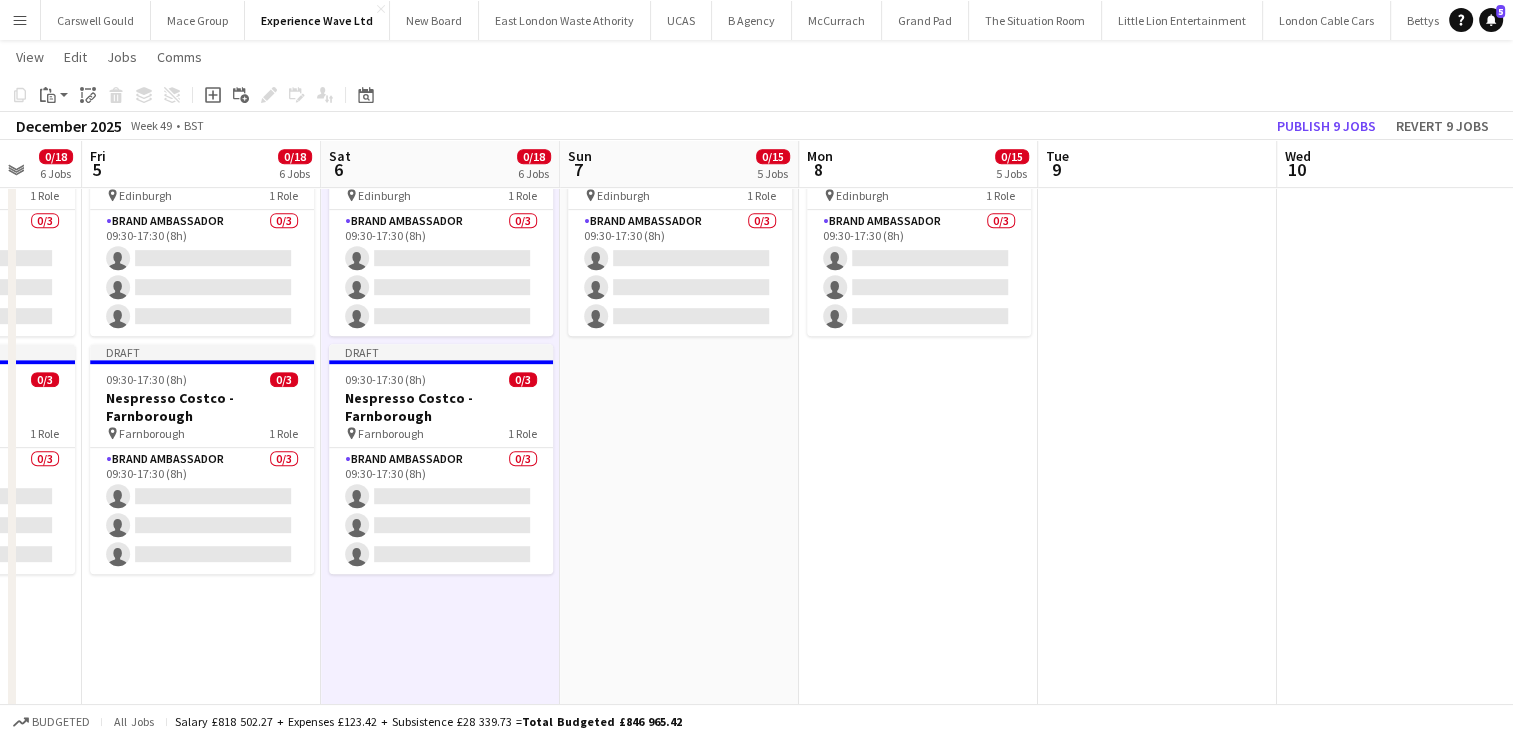 scroll, scrollTop: 0, scrollLeft: 875, axis: horizontal 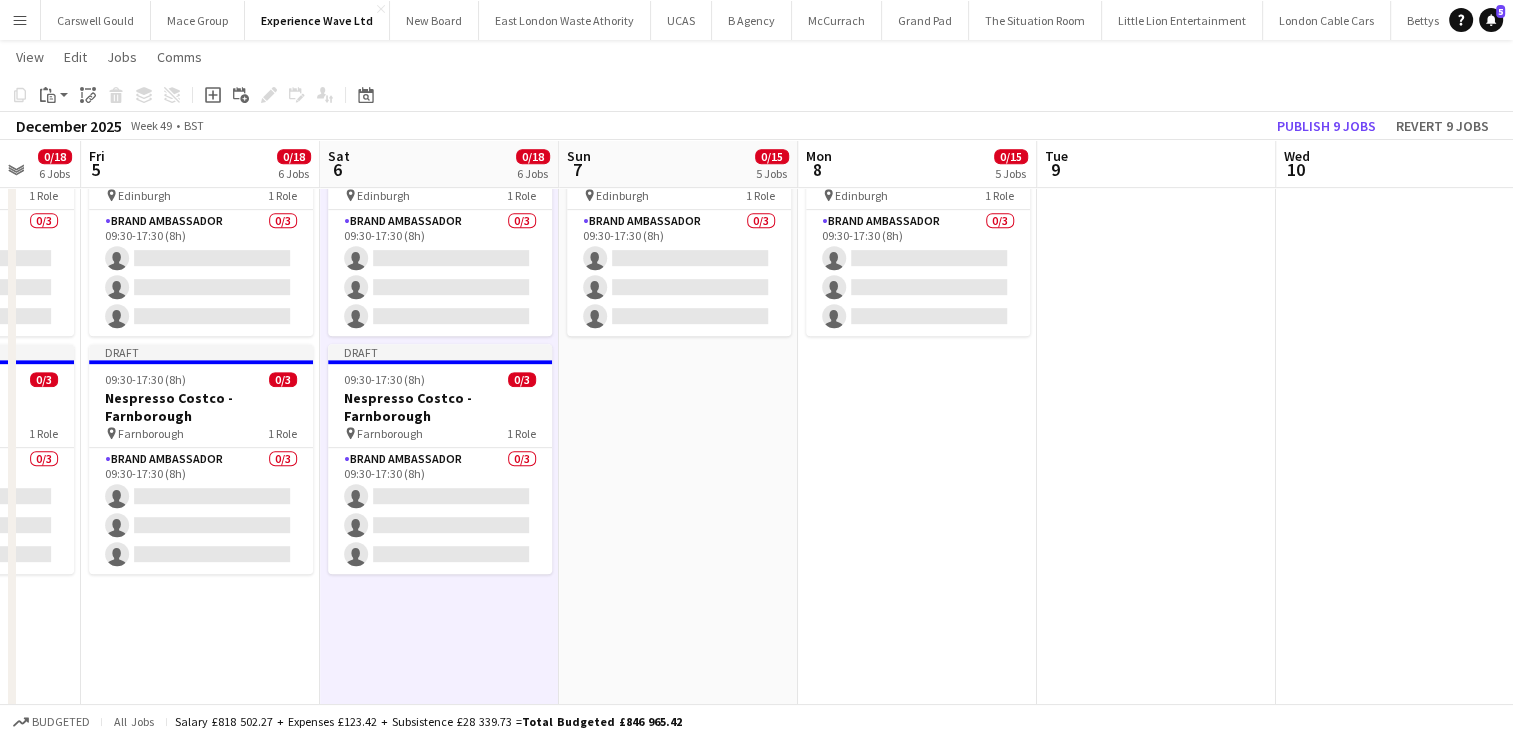 click on "09:30-17:30 (8h)    0/3   Nespresso Costco - Birmingham
pin
Birmingham   1 Role   Brand Ambassador   0/3   09:30-17:30 (8h)
single-neutral-actions
single-neutral-actions
single-neutral-actions
09:30-17:30 (8h)    0/3   Nespresso Costco - Chester
pin
Chester   1 Role   Brand Ambassador   0/3   09:30-17:30 (8h)
single-neutral-actions
single-neutral-actions
single-neutral-actions
09:30-17:30 (8h)    0/3   Nespresso Costco - Coventry
pin
Coventry   1 Role   Brand Ambassador   0/3   09:30-17:30 (8h)
single-neutral-actions
single-neutral-actions
single-neutral-actions" at bounding box center [678, 2685] 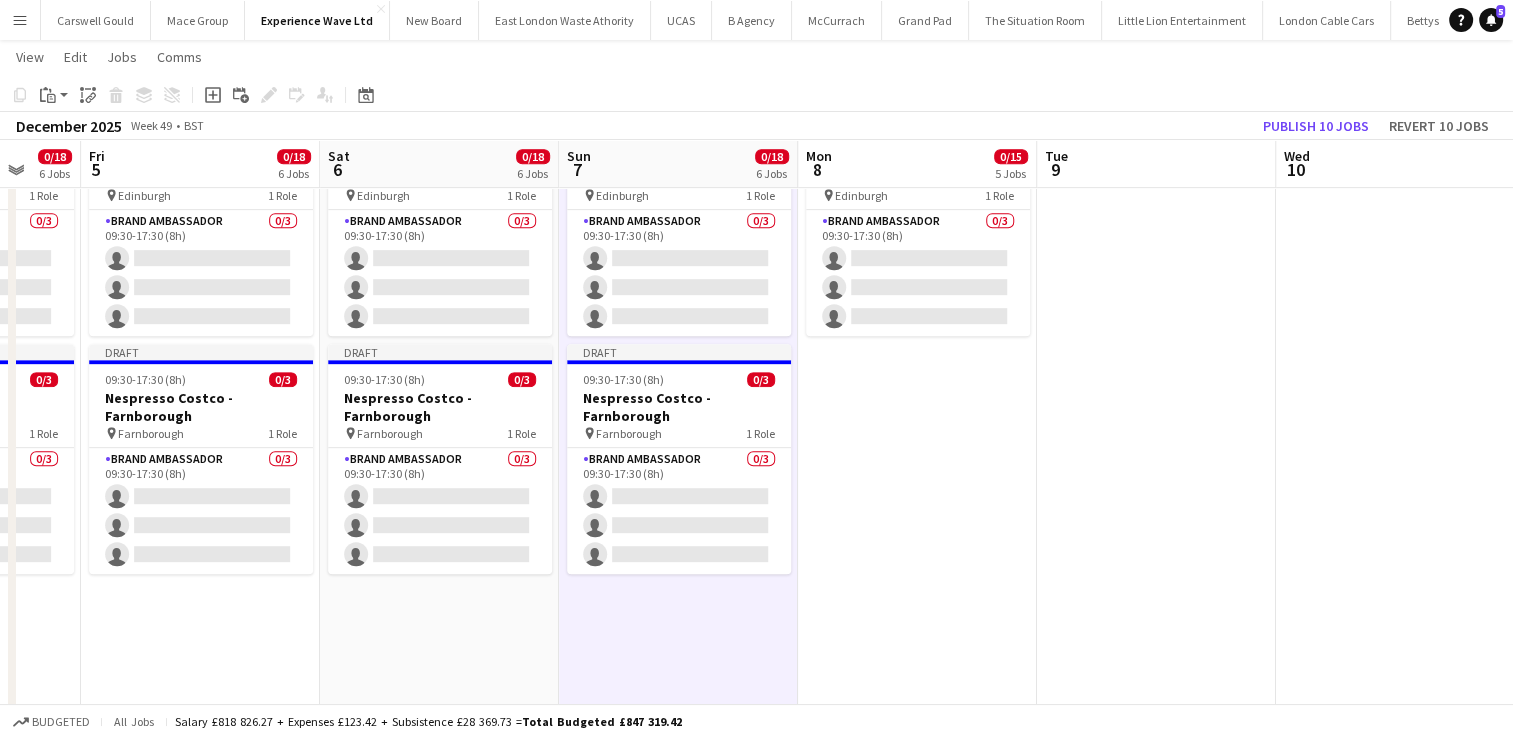 click on "09:30-17:30 (8h)    0/3   Nespresso Costco - Birmingham
pin
Birmingham   1 Role   Brand Ambassador   0/3   09:30-17:30 (8h)
single-neutral-actions
single-neutral-actions
single-neutral-actions
09:30-17:30 (8h)    0/3   Nespresso Costco - Chester
pin
Chester   1 Role   Brand Ambassador   0/3   09:30-17:30 (8h)
single-neutral-actions
single-neutral-actions
single-neutral-actions
09:30-17:30 (8h)    0/3   Nespresso Costco - Coventry
pin
Coventry   1 Role   Brand Ambassador   0/3   09:30-17:30 (8h)
single-neutral-actions
single-neutral-actions
single-neutral-actions" at bounding box center [917, 2685] 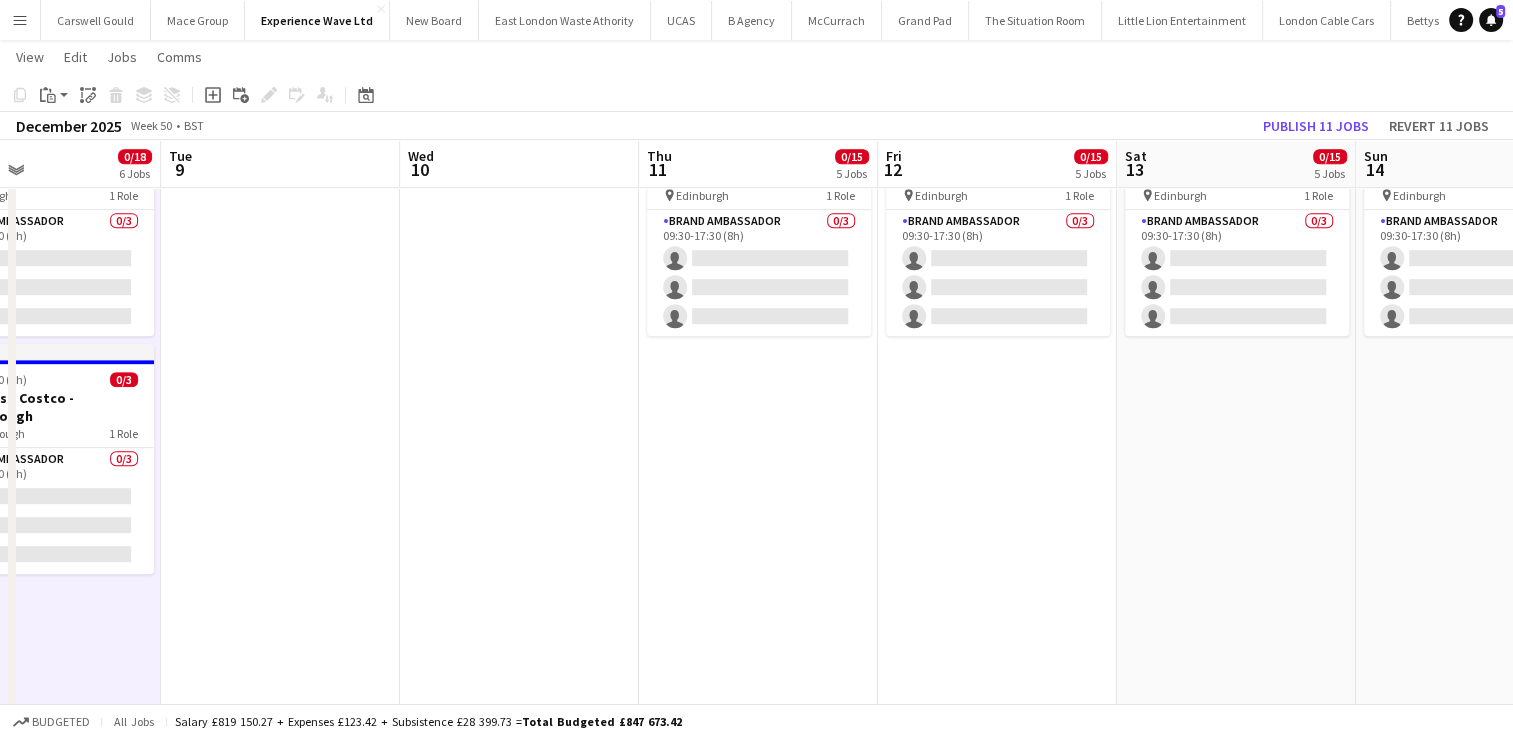 scroll, scrollTop: 0, scrollLeft: 920, axis: horizontal 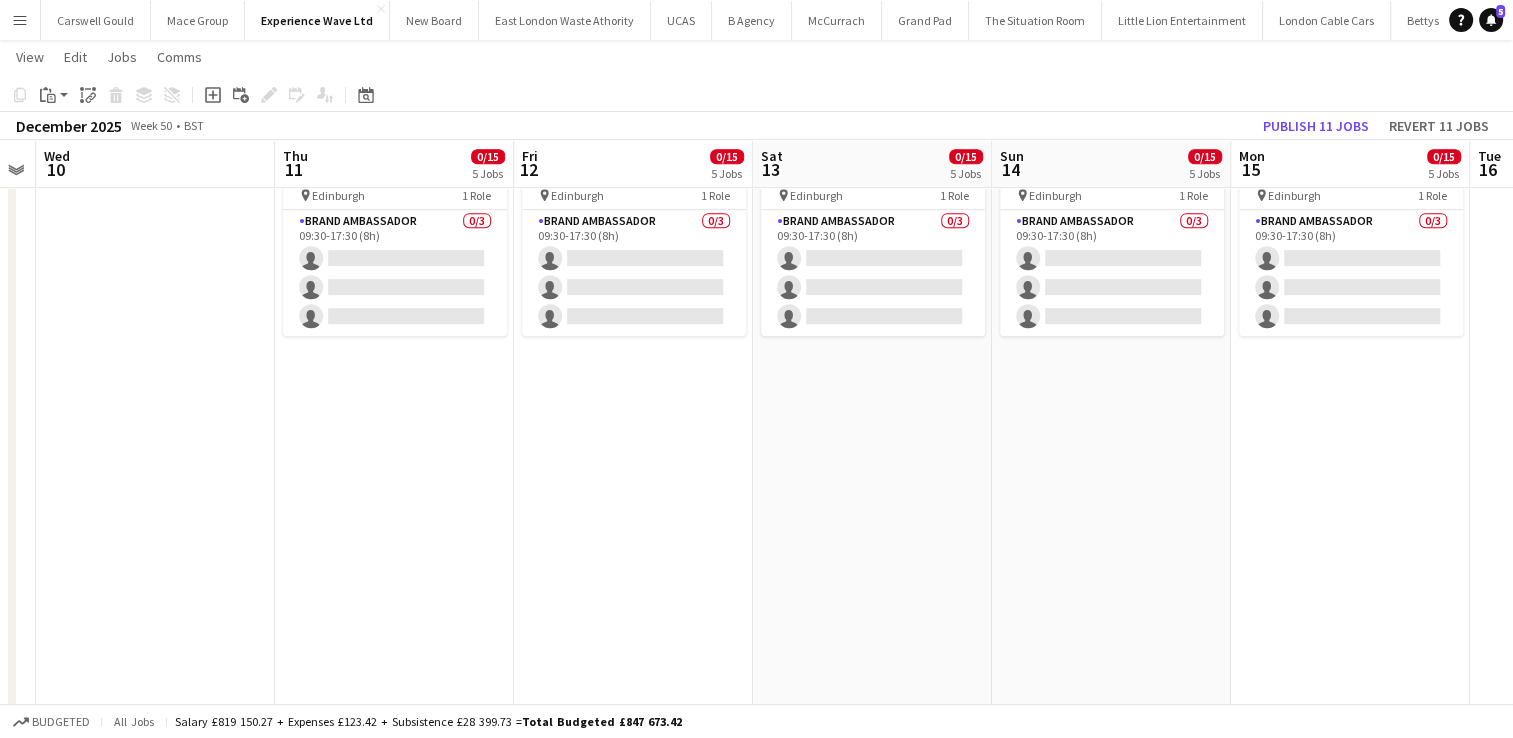 click on "09:30-17:30 (8h)    0/3   Nespresso Costco - Birmingham
pin
Birmingham   1 Role   Brand Ambassador   0/3   09:30-17:30 (8h)
single-neutral-actions
single-neutral-actions
single-neutral-actions
09:30-17:30 (8h)    0/3   Nespresso Costco - Chester
pin
Chester   1 Role   Brand Ambassador   0/3   09:30-17:30 (8h)
single-neutral-actions
single-neutral-actions
single-neutral-actions
09:30-17:30 (8h)    0/3   Nespresso Costco - Coventry
pin
Coventry   1 Role   Brand Ambassador   0/3   09:30-17:30 (8h)
single-neutral-actions
single-neutral-actions
single-neutral-actions" at bounding box center [394, 2685] 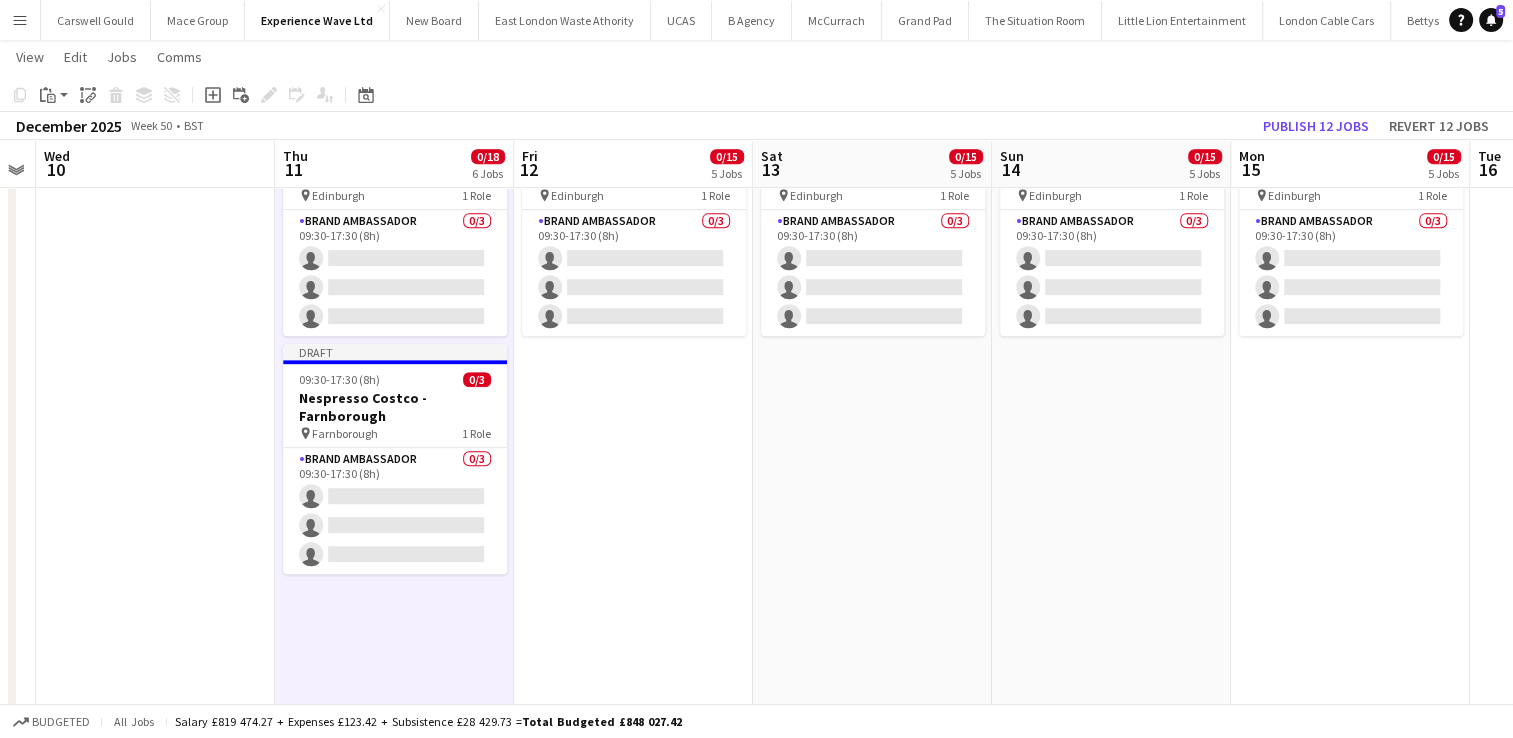 click on "09:30-17:30 (8h)    0/3   Nespresso Costco - Birmingham
pin
Birmingham   1 Role   Brand Ambassador   0/3   09:30-17:30 (8h)
single-neutral-actions
single-neutral-actions
single-neutral-actions
09:30-17:30 (8h)    0/3   Nespresso Costco - Chester
pin
Chester   1 Role   Brand Ambassador   0/3   09:30-17:30 (8h)
single-neutral-actions
single-neutral-actions
single-neutral-actions
09:30-17:30 (8h)    0/3   Nespresso Costco - Coventry
pin
Coventry   1 Role   Brand Ambassador   0/3   09:30-17:30 (8h)
single-neutral-actions
single-neutral-actions
single-neutral-actions" at bounding box center [633, 2685] 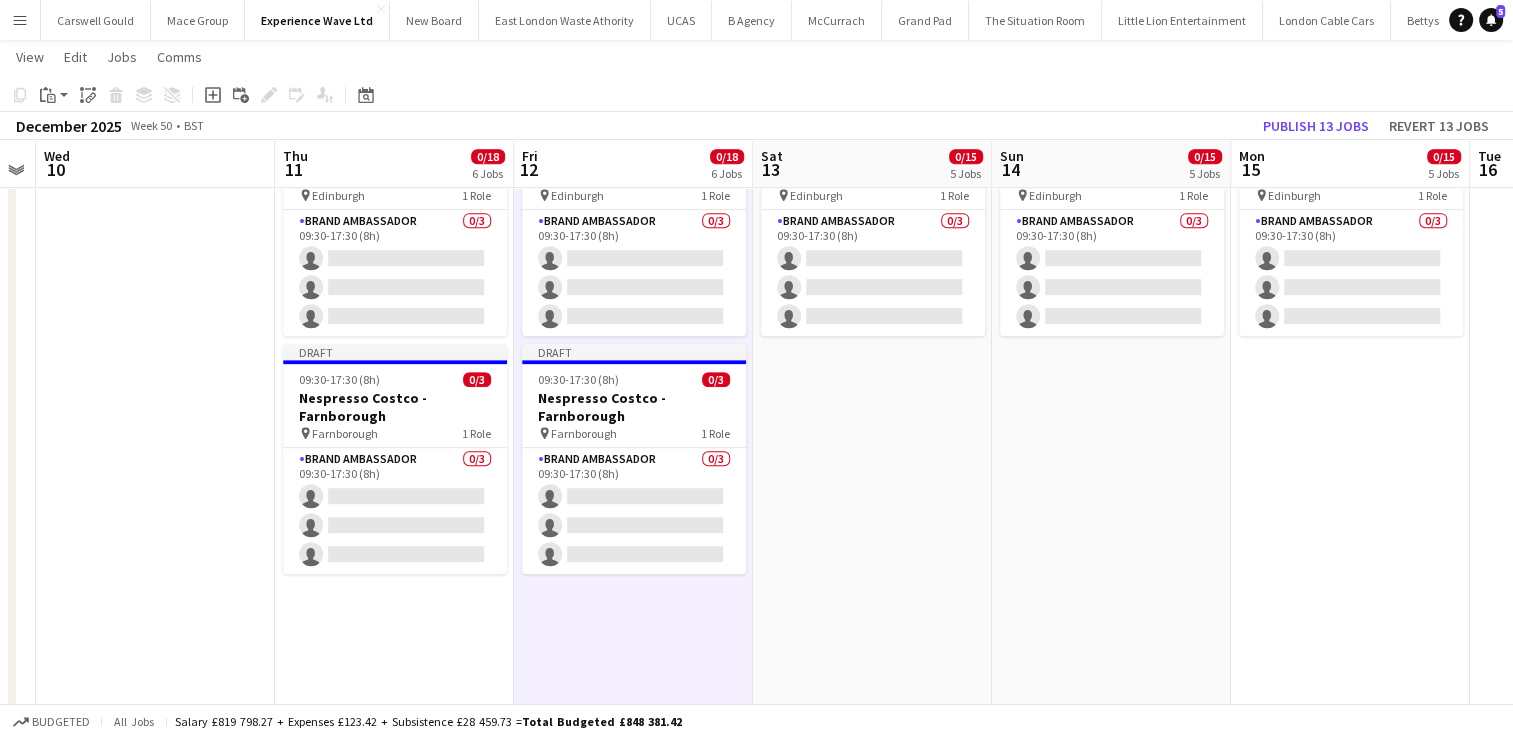 click on "09:30-17:30 (8h)    0/3   Nespresso Costco - Birmingham
pin
Birmingham   1 Role   Brand Ambassador   0/3   09:30-17:30 (8h)
single-neutral-actions
single-neutral-actions
single-neutral-actions
09:30-17:30 (8h)    0/3   Nespresso Costco - Chester
pin
Chester   1 Role   Brand Ambassador   0/3   09:30-17:30 (8h)
single-neutral-actions
single-neutral-actions
single-neutral-actions
09:30-17:30 (8h)    0/3   Nespresso Costco - Coventry
pin
Coventry   1 Role   Brand Ambassador   0/3   09:30-17:30 (8h)
single-neutral-actions
single-neutral-actions
single-neutral-actions" at bounding box center (872, 2685) 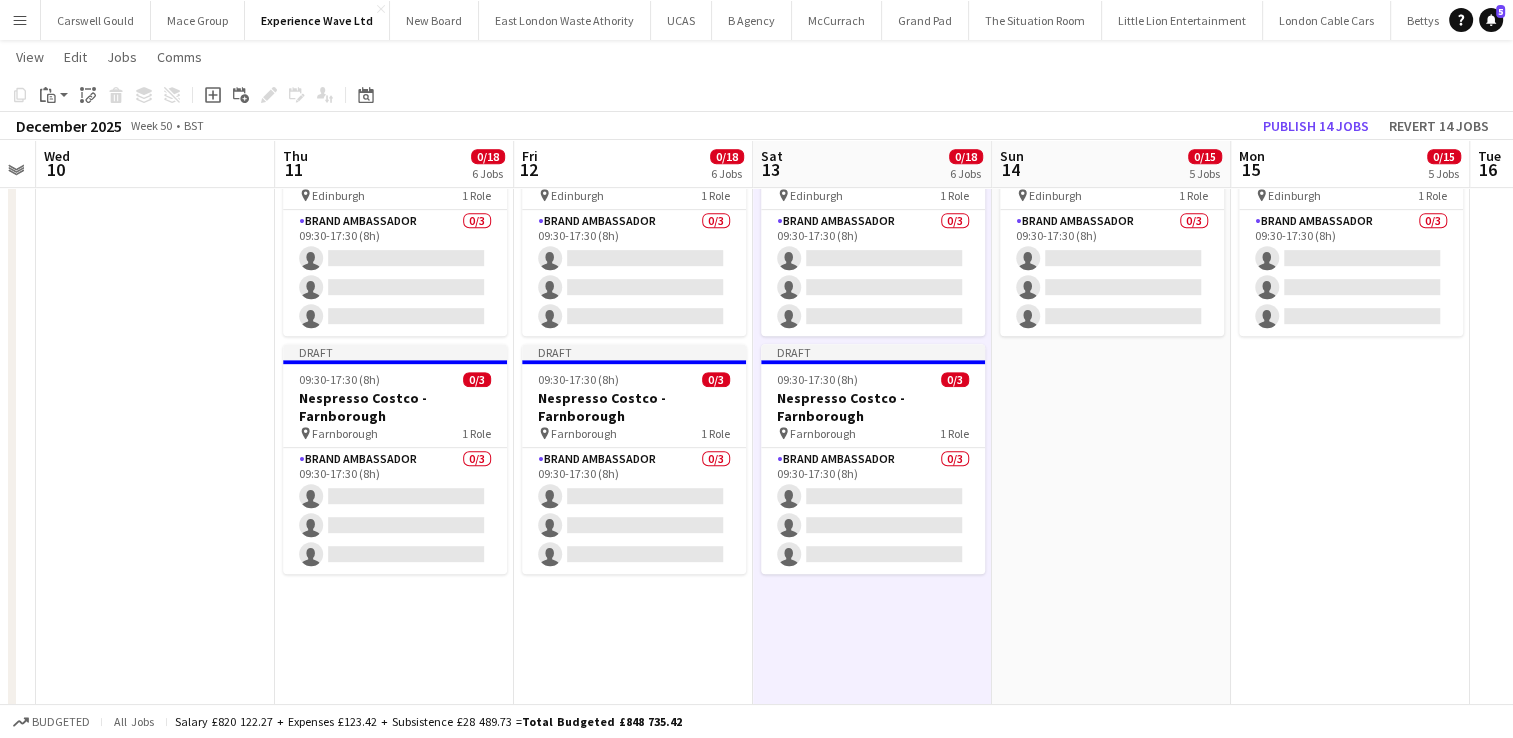 click on "09:30-17:30 (8h)    0/3   Nespresso Costco - Birmingham
pin
Birmingham   1 Role   Brand Ambassador   0/3   09:30-17:30 (8h)
single-neutral-actions
single-neutral-actions
single-neutral-actions
09:30-17:30 (8h)    0/3   Nespresso Costco - Chester
pin
Chester   1 Role   Brand Ambassador   0/3   09:30-17:30 (8h)
single-neutral-actions
single-neutral-actions
single-neutral-actions
09:30-17:30 (8h)    0/3   Nespresso Costco - Coventry
pin
Coventry   1 Role   Brand Ambassador   0/3   09:30-17:30 (8h)
single-neutral-actions
single-neutral-actions
single-neutral-actions" at bounding box center (1111, 2685) 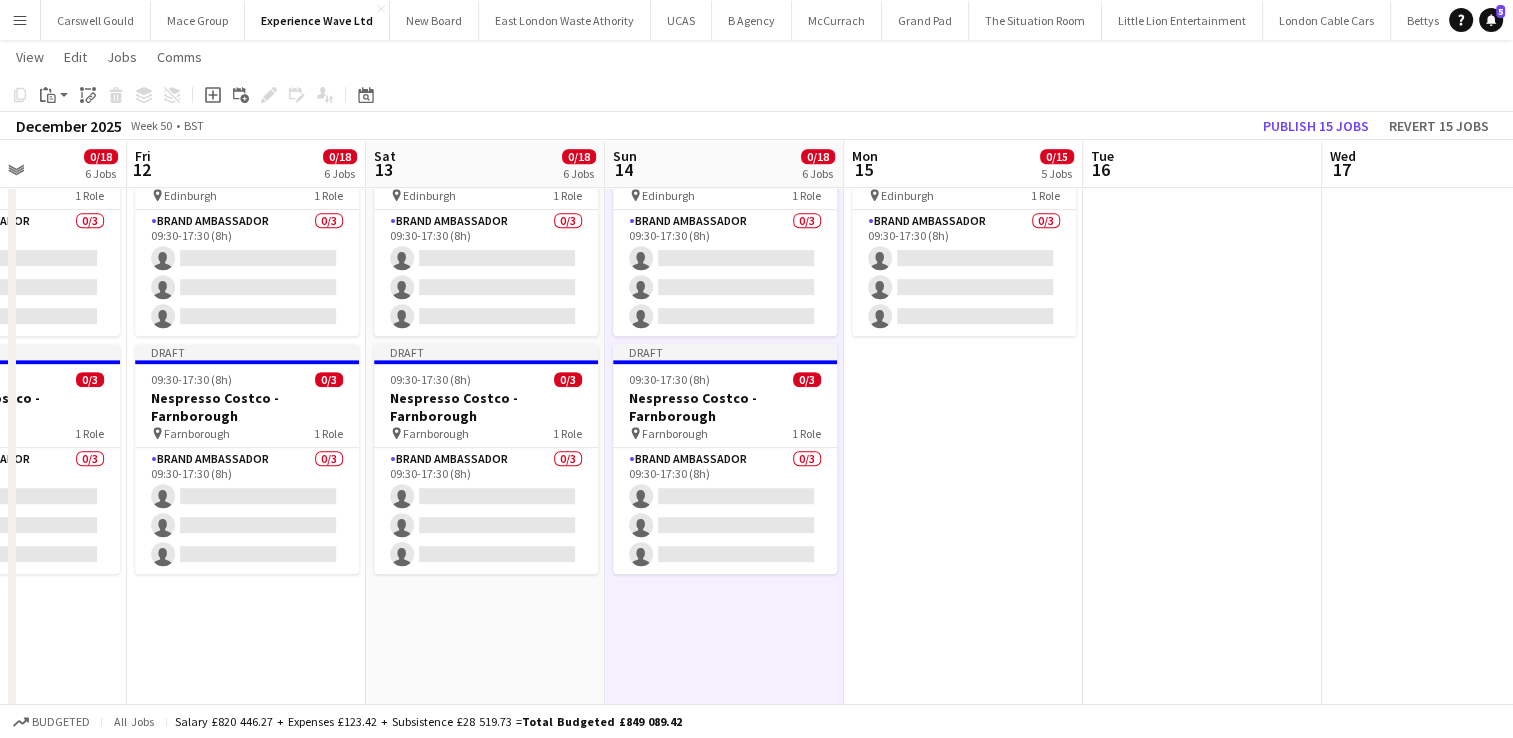 scroll, scrollTop: 0, scrollLeft: 831, axis: horizontal 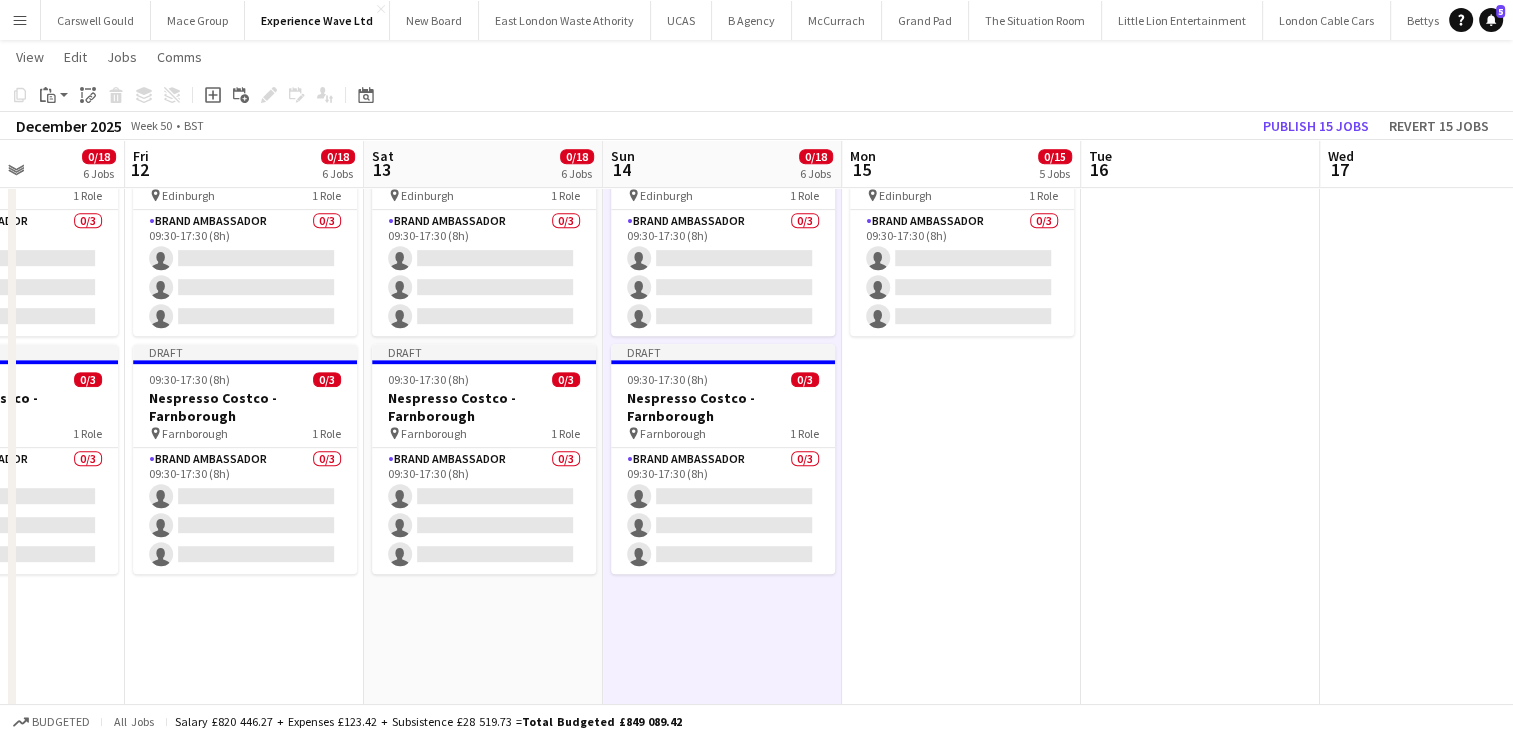 click on "09:30-17:30 (8h)    0/3   Nespresso Costco - Birmingham
pin
Birmingham   1 Role   Brand Ambassador   0/3   09:30-17:30 (8h)
single-neutral-actions
single-neutral-actions
single-neutral-actions
09:30-17:30 (8h)    0/3   Nespresso Costco - Chester
pin
Chester   1 Role   Brand Ambassador   0/3   09:30-17:30 (8h)
single-neutral-actions
single-neutral-actions
single-neutral-actions
09:30-17:30 (8h)    0/3   Nespresso Costco - Coventry
pin
Coventry   1 Role   Brand Ambassador   0/3   09:30-17:30 (8h)
single-neutral-actions
single-neutral-actions
single-neutral-actions" at bounding box center [961, 2685] 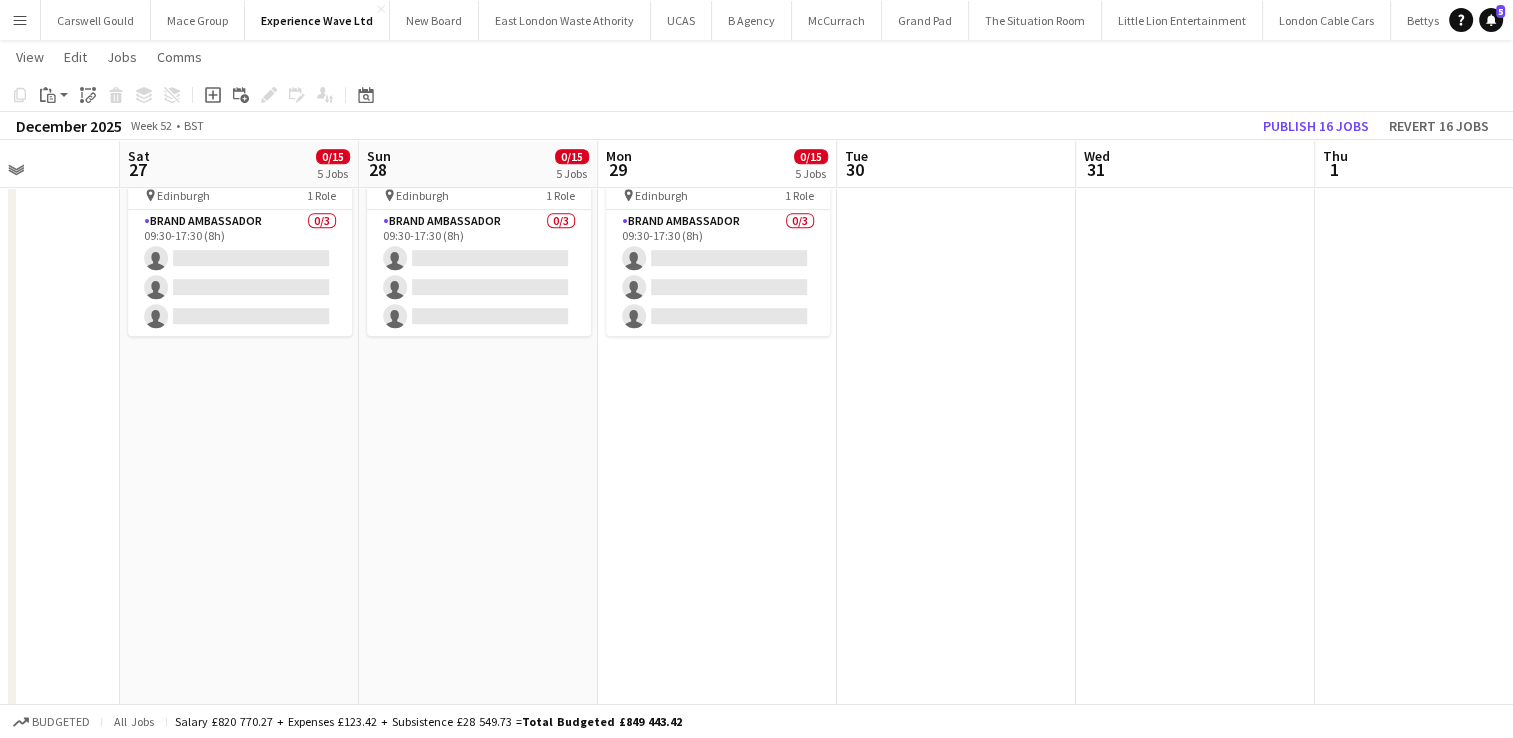 scroll, scrollTop: 0, scrollLeft: 899, axis: horizontal 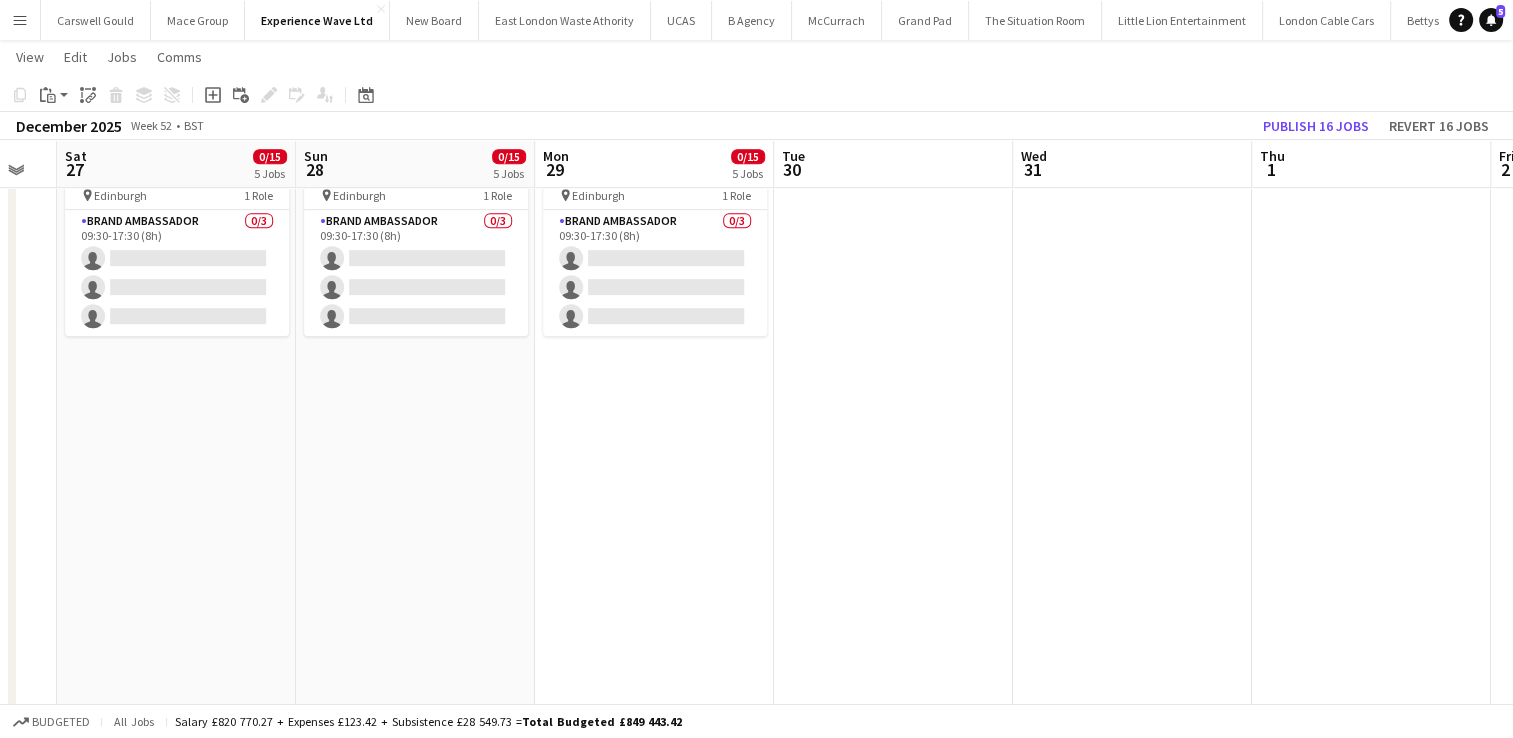 click on "09:30-17:30 (8h)    0/3   Nespresso Costco - Birmingham
pin
Birmingham   1 Role   Brand Ambassador   0/3   09:30-17:30 (8h)
single-neutral-actions
single-neutral-actions
single-neutral-actions
09:30-17:30 (8h)    0/3   Nespresso Costco - Chester
pin
Chester   1 Role   Brand Ambassador   0/3   09:30-17:30 (8h)
single-neutral-actions
single-neutral-actions
single-neutral-actions
09:30-17:30 (8h)    0/3   Nespresso Costco - Coventry
pin
Coventry   1 Role   Brand Ambassador   0/3   09:30-17:30 (8h)
single-neutral-actions
single-neutral-actions
single-neutral-actions" at bounding box center [176, 2685] 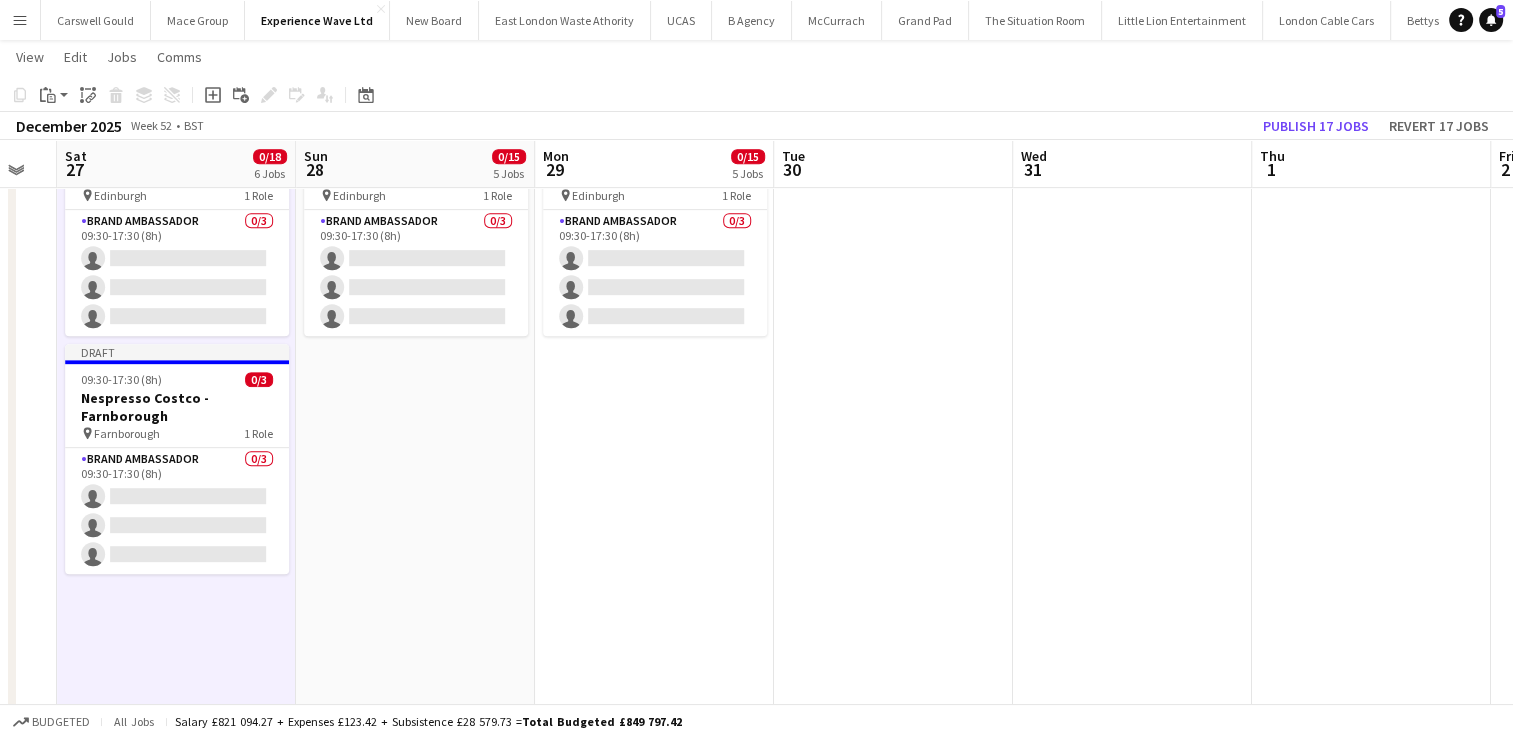 click on "09:30-17:30 (8h)    0/3   Nespresso Costco - Birmingham
pin
Birmingham   1 Role   Brand Ambassador   0/3   09:30-17:30 (8h)
single-neutral-actions
single-neutral-actions
single-neutral-actions
09:30-17:30 (8h)    0/3   Nespresso Costco - Chester
pin
Chester   1 Role   Brand Ambassador   0/3   09:30-17:30 (8h)
single-neutral-actions
single-neutral-actions
single-neutral-actions
09:30-17:30 (8h)    0/3   Nespresso Costco - Coventry
pin
Coventry   1 Role   Brand Ambassador   0/3   09:30-17:30 (8h)
single-neutral-actions
single-neutral-actions
single-neutral-actions" at bounding box center [415, 2685] 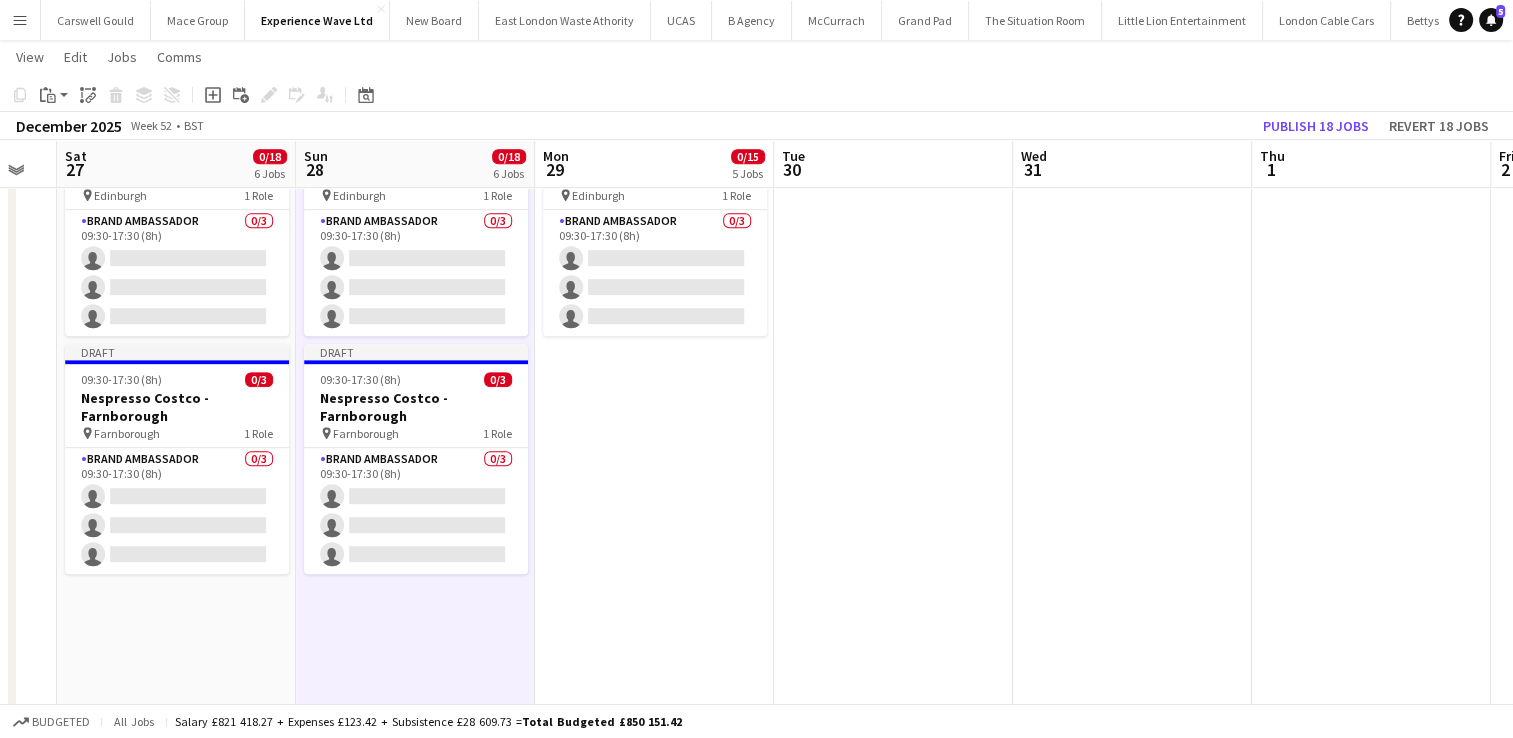 click on "09:30-17:30 (8h)    0/3   Nespresso Costco - Birmingham
pin
Birmingham   1 Role   Brand Ambassador   0/3   09:30-17:30 (8h)
single-neutral-actions
single-neutral-actions
single-neutral-actions
09:30-17:30 (8h)    0/3   Nespresso Costco - Chester
pin
Chester   1 Role   Brand Ambassador   0/3   09:30-17:30 (8h)
single-neutral-actions
single-neutral-actions
single-neutral-actions
09:30-17:30 (8h)    0/3   Nespresso Costco - Coventry
pin
Coventry   1 Role   Brand Ambassador   0/3   09:30-17:30 (8h)
single-neutral-actions
single-neutral-actions
single-neutral-actions" at bounding box center (654, 2685) 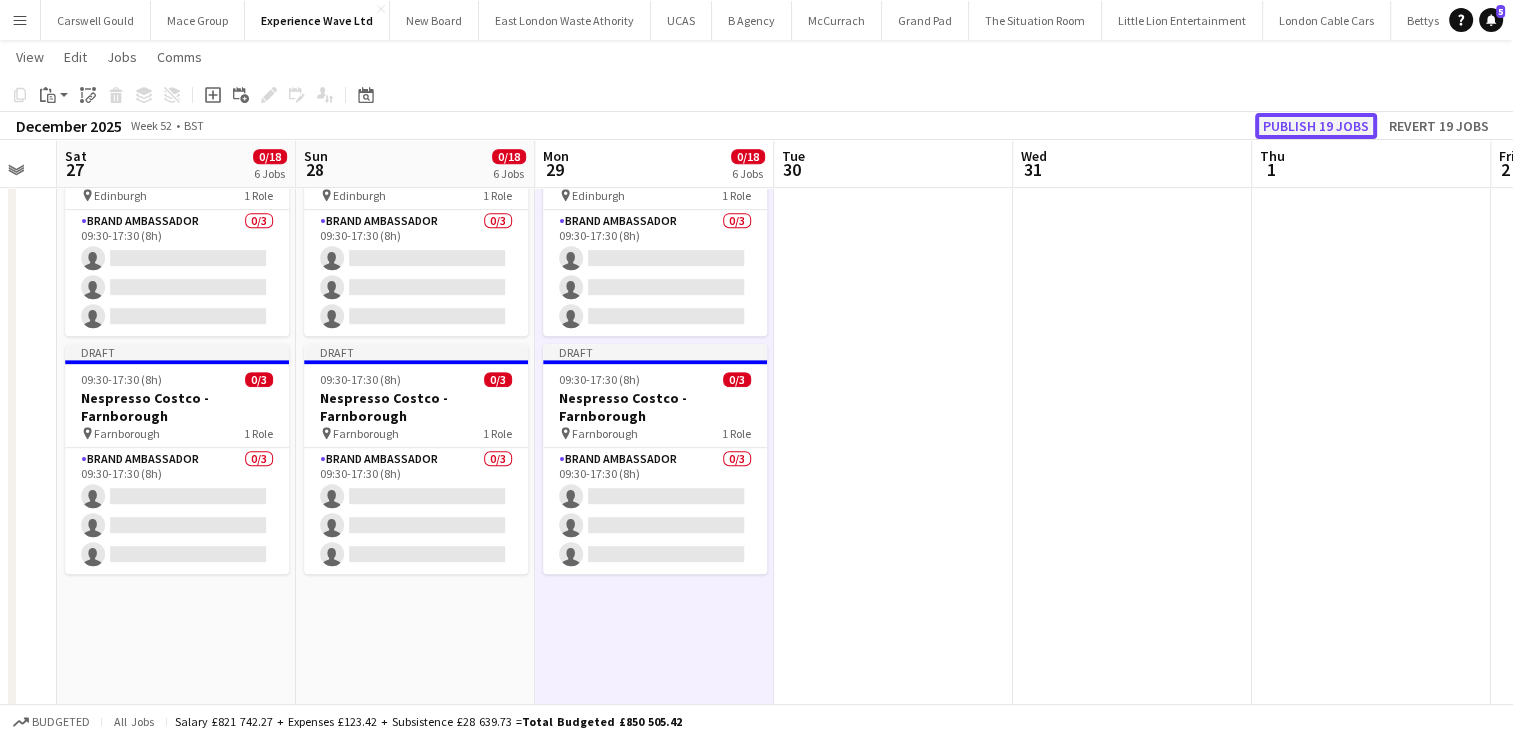 click on "Publish 19 jobs" 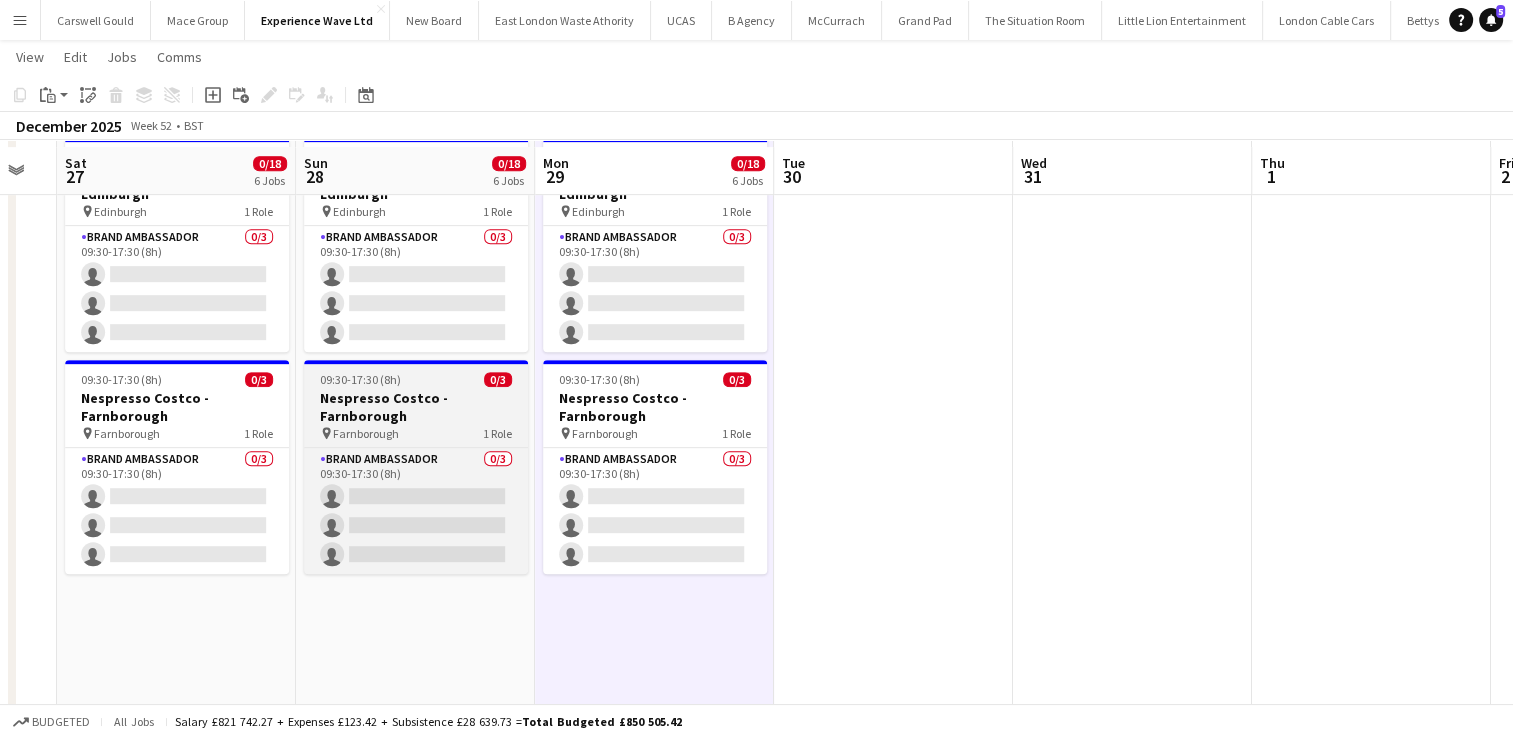 scroll, scrollTop: 927, scrollLeft: 0, axis: vertical 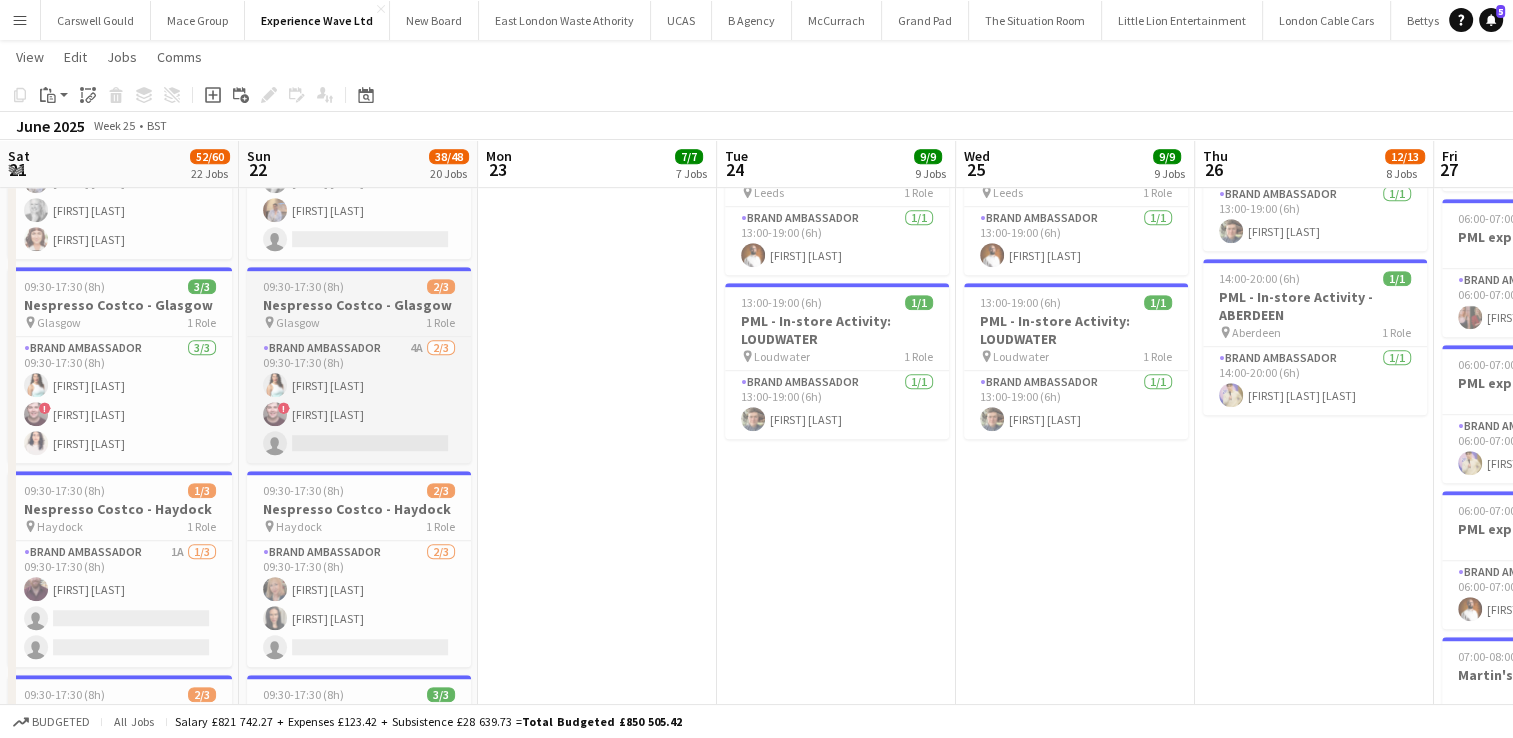 click on "Nespresso Costco - Glasgow" at bounding box center (359, 305) 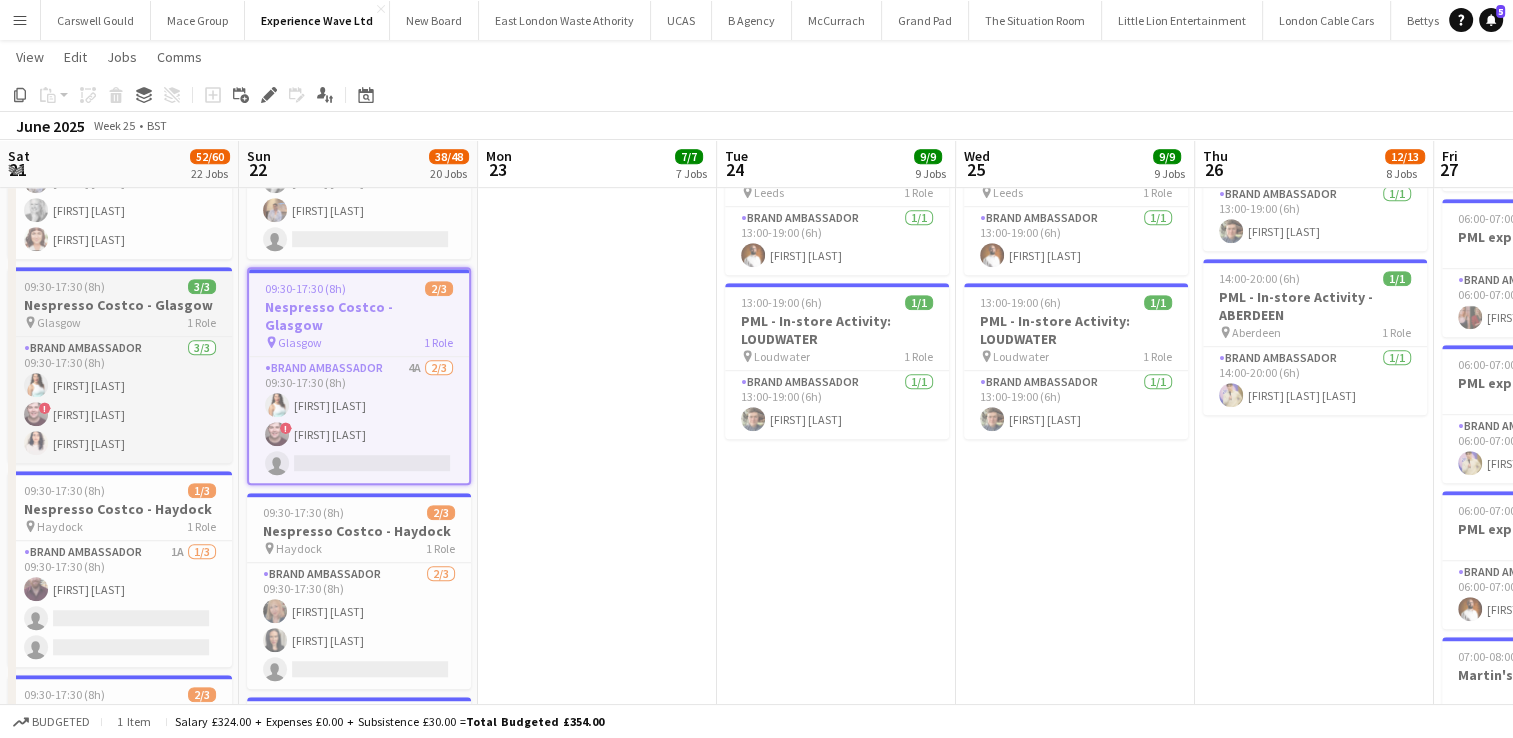 click on "pin
Glasgow   1 Role" at bounding box center [120, 322] 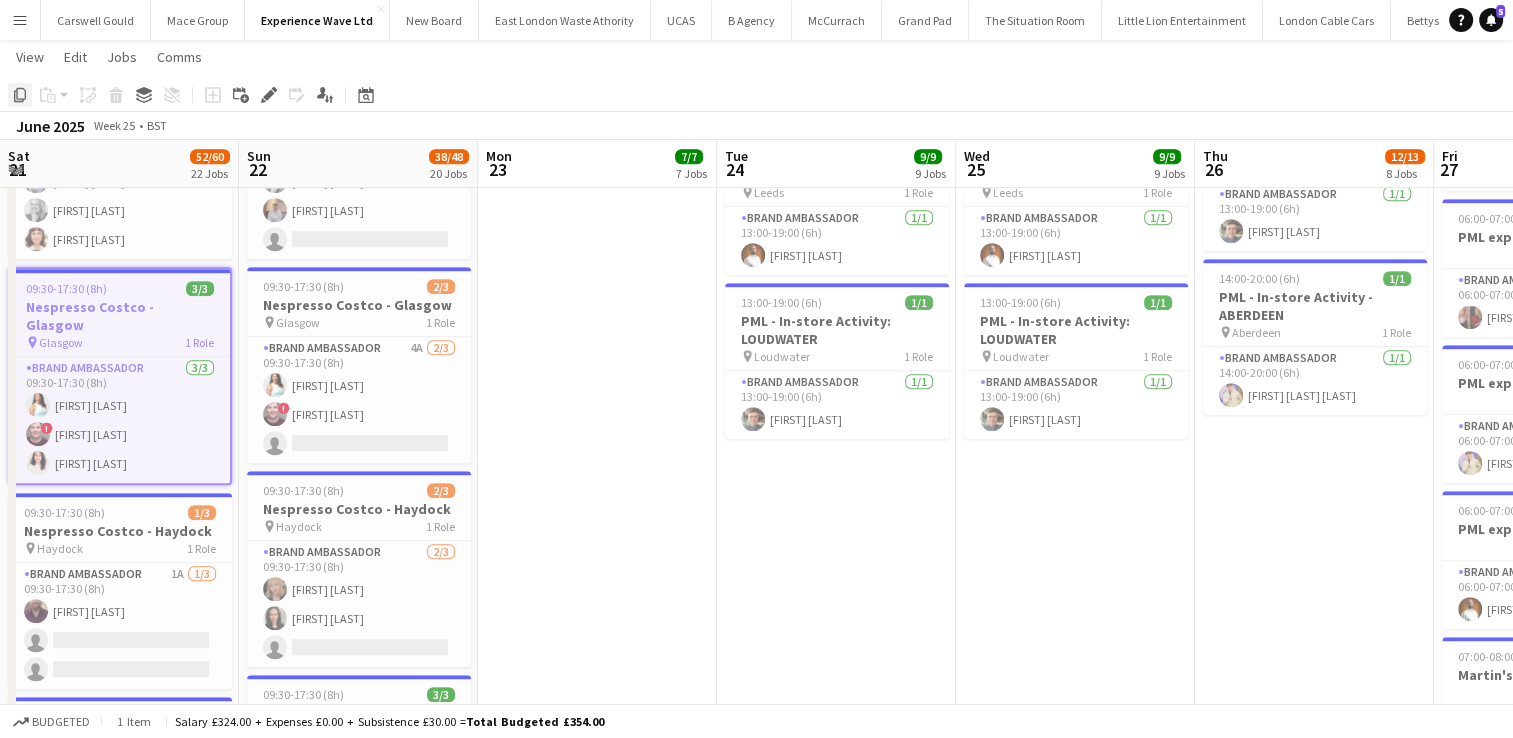 click on "Copy" 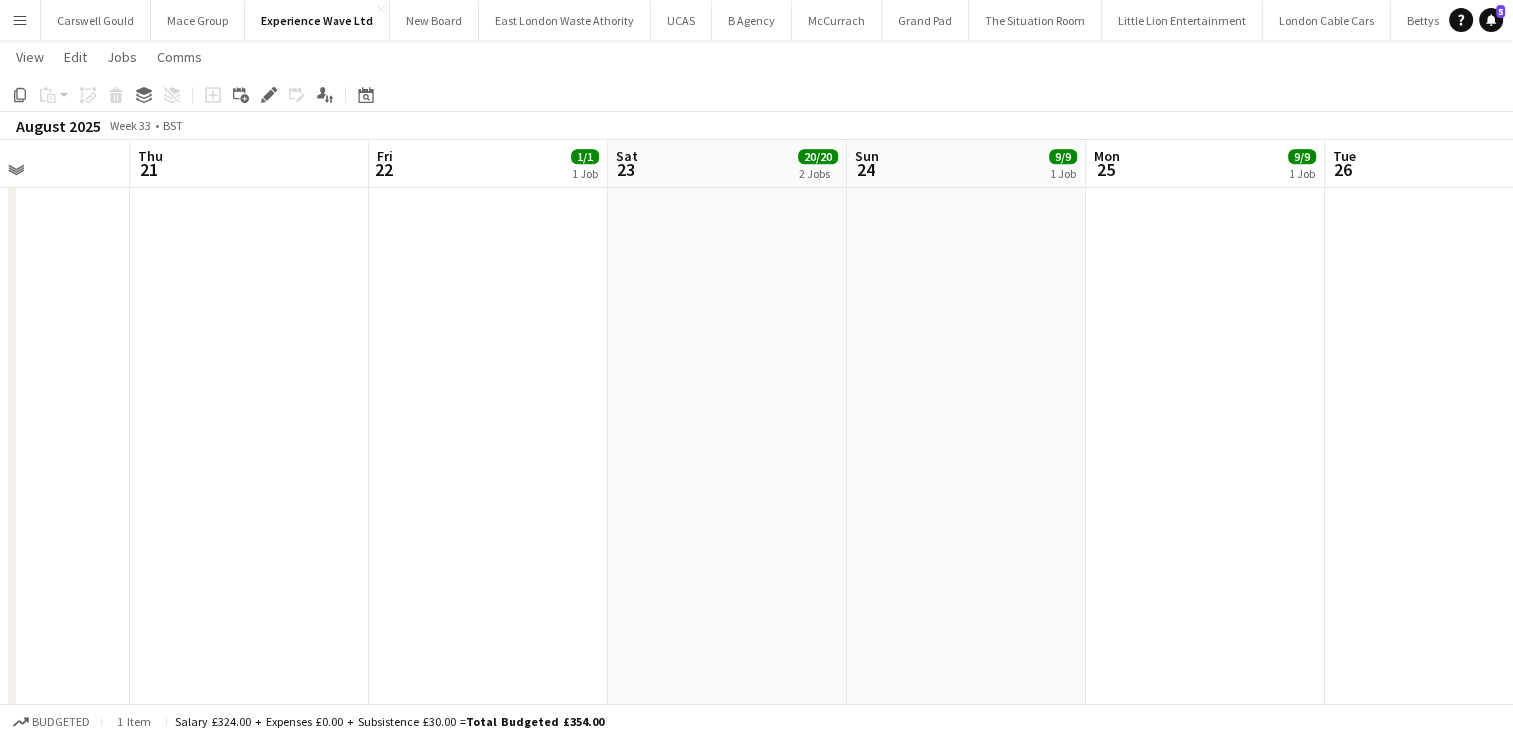 scroll, scrollTop: 0, scrollLeft: 892, axis: horizontal 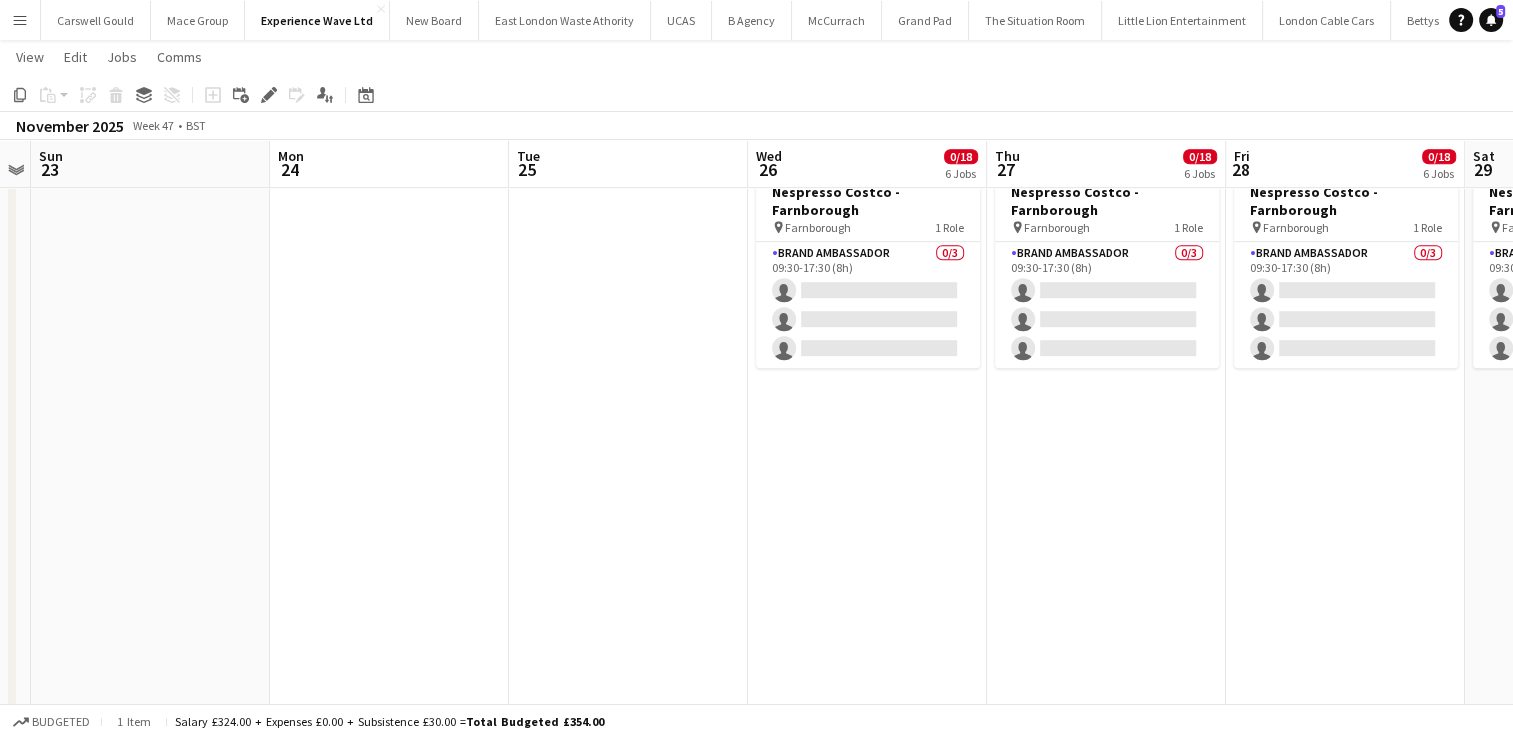 click on "09:30-17:30 (8h)    0/3   Nespresso Costco - Birmingham
pin
Birmingham   1 Role   Brand Ambassador   0/3   09:30-17:30 (8h)
single-neutral-actions
single-neutral-actions
single-neutral-actions
09:30-17:30 (8h)    0/3   Nespresso Costco - Chester
pin
Chester   1 Role   Brand Ambassador   0/3   09:30-17:30 (8h)
single-neutral-actions
single-neutral-actions
single-neutral-actions
09:30-17:30 (8h)    0/3   Nespresso Costco - Coventry
pin
Coventry   1 Role   Brand Ambassador   0/3   09:30-17:30 (8h)
single-neutral-actions
single-neutral-actions
single-neutral-actions" at bounding box center [867, 2495] 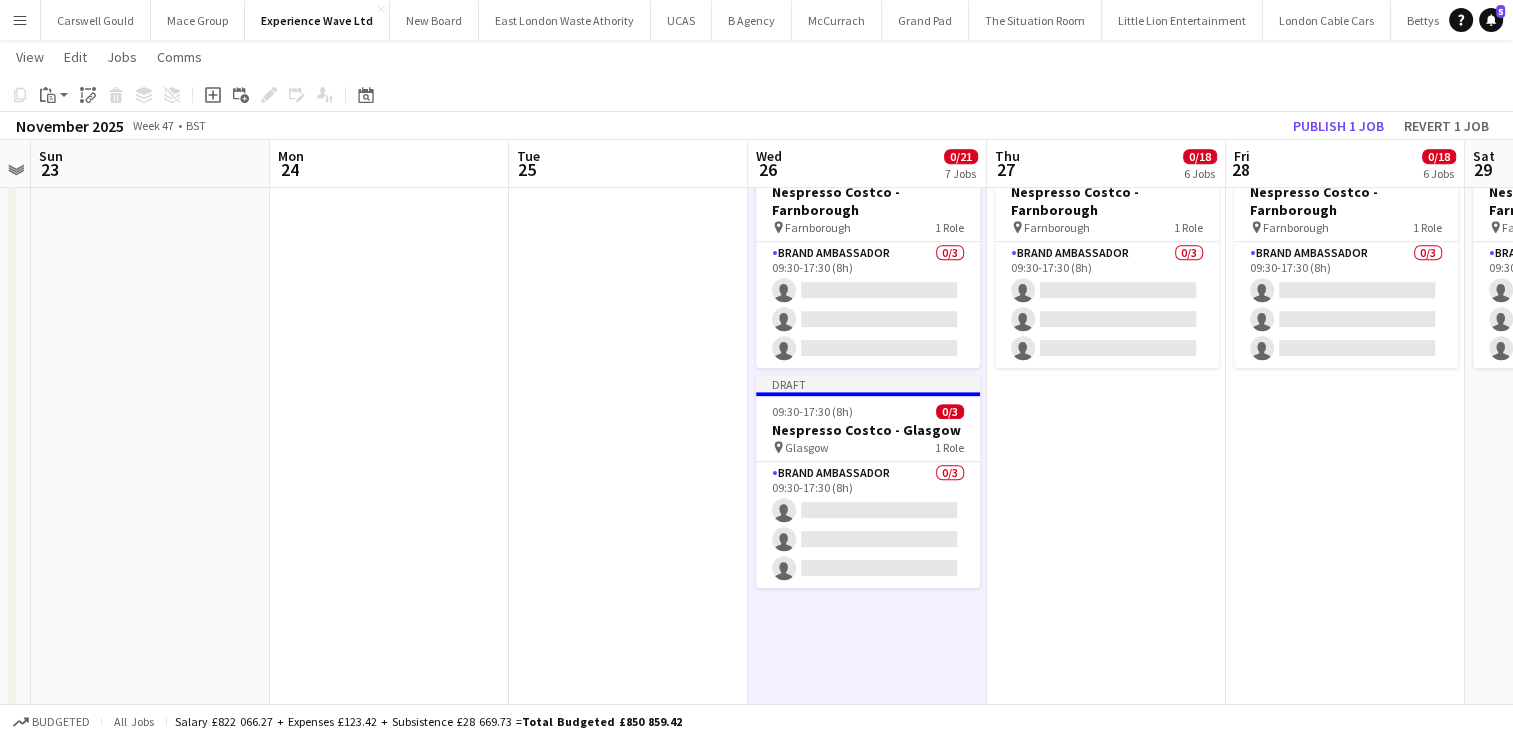 click on "09:30-17:30 (8h)    0/3   Nespresso Costco - Birmingham
pin
Birmingham   1 Role   Brand Ambassador   0/3   09:30-17:30 (8h)
single-neutral-actions
single-neutral-actions
single-neutral-actions
09:30-17:30 (8h)    0/3   Nespresso Costco - Chester
pin
Chester   1 Role   Brand Ambassador   0/3   09:30-17:30 (8h)
single-neutral-actions
single-neutral-actions
single-neutral-actions
09:30-17:30 (8h)    0/3   Nespresso Costco - Coventry
pin
Coventry   1 Role   Brand Ambassador   0/3   09:30-17:30 (8h)
single-neutral-actions
single-neutral-actions
single-neutral-actions" at bounding box center [1106, 2495] 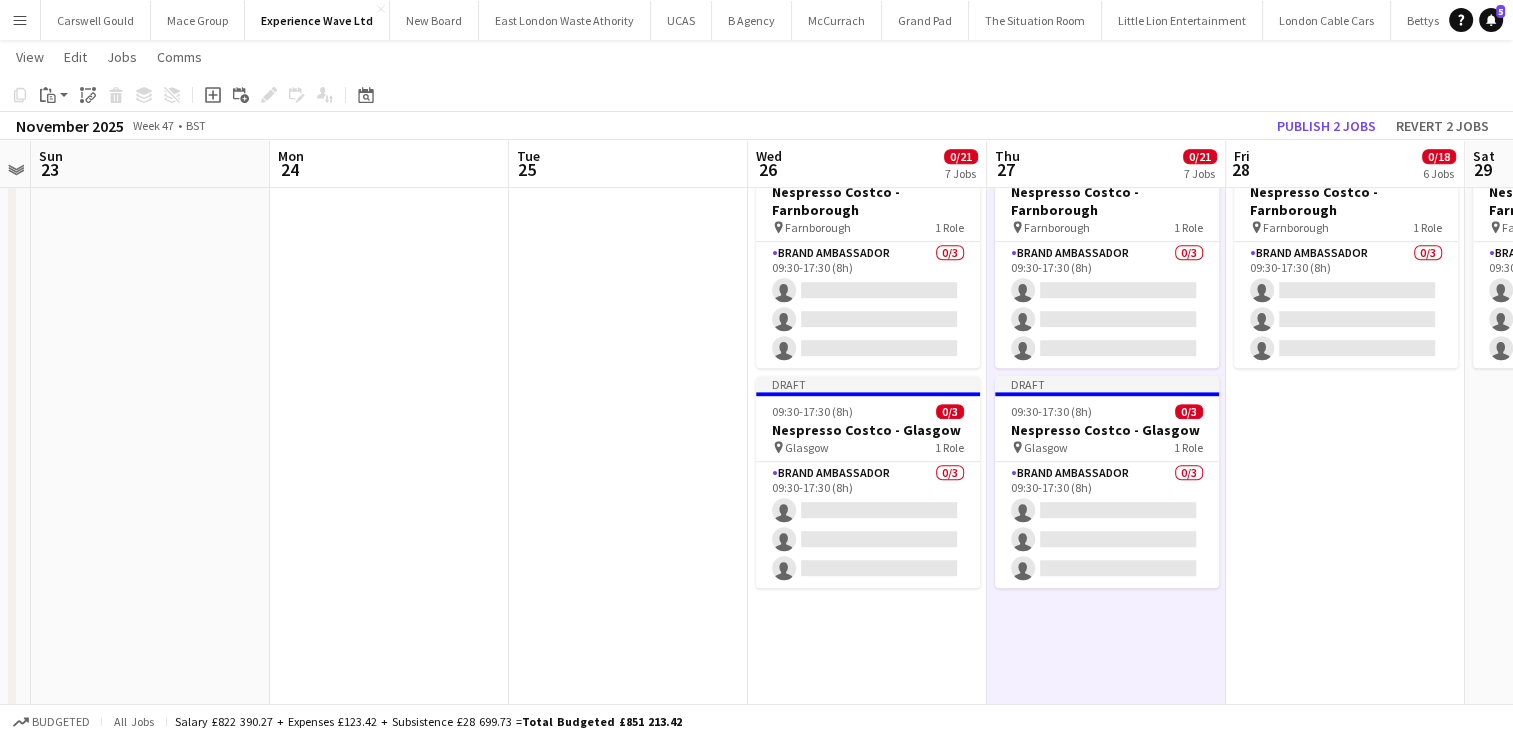 click on "09:30-17:30 (8h)    0/3   Nespresso Costco - Birmingham
pin
Birmingham   1 Role   Brand Ambassador   0/3   09:30-17:30 (8h)
single-neutral-actions
single-neutral-actions
single-neutral-actions
09:30-17:30 (8h)    0/3   Nespresso Costco - Chester
pin
Chester   1 Role   Brand Ambassador   0/3   09:30-17:30 (8h)
single-neutral-actions
single-neutral-actions
single-neutral-actions
09:30-17:30 (8h)    0/3   Nespresso Costco - Coventry
pin
Coventry   1 Role   Brand Ambassador   0/3   09:30-17:30 (8h)
single-neutral-actions
single-neutral-actions
single-neutral-actions" at bounding box center (1345, 2495) 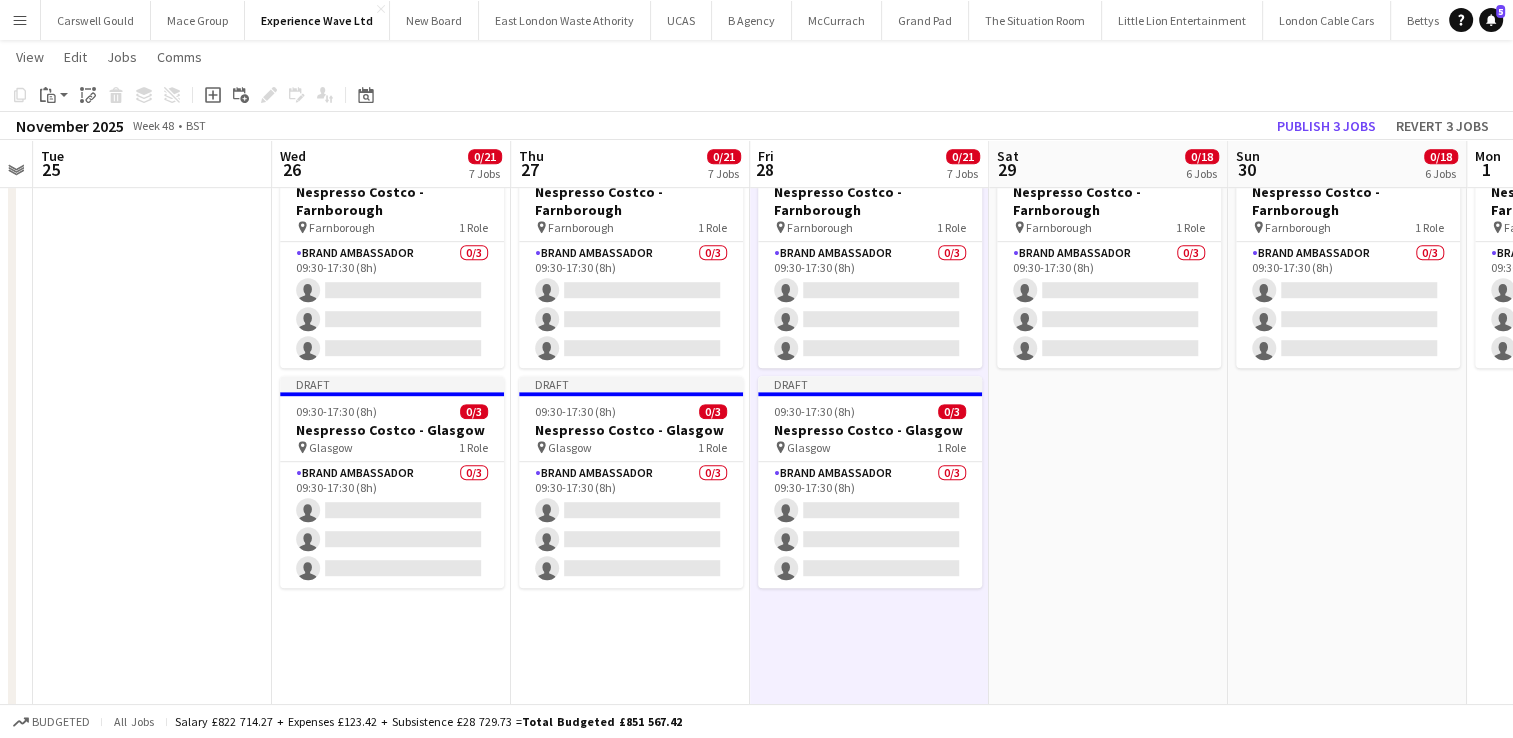 scroll, scrollTop: 0, scrollLeft: 924, axis: horizontal 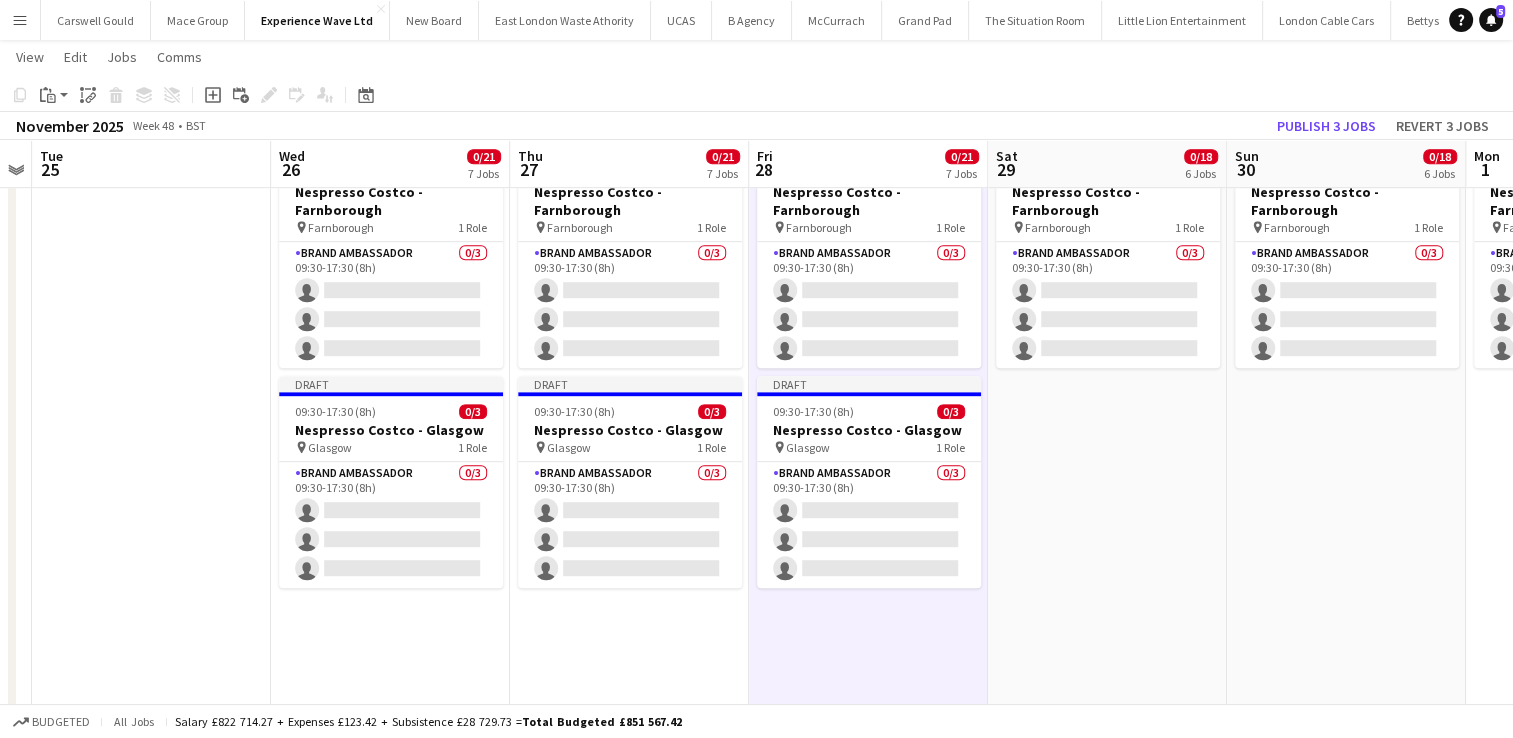 click on "09:30-17:30 (8h)    0/3   Nespresso Costco - Birmingham
pin
Birmingham   1 Role   Brand Ambassador   0/3   09:30-17:30 (8h)
single-neutral-actions
single-neutral-actions
single-neutral-actions
09:30-17:30 (8h)    0/3   Nespresso Costco - Chester
pin
Chester   1 Role   Brand Ambassador   0/3   09:30-17:30 (8h)
single-neutral-actions
single-neutral-actions
single-neutral-actions
09:30-17:30 (8h)    0/3   Nespresso Costco - Coventry
pin
Coventry   1 Role   Brand Ambassador   0/3   09:30-17:30 (8h)
single-neutral-actions
single-neutral-actions
single-neutral-actions" at bounding box center [1107, 2495] 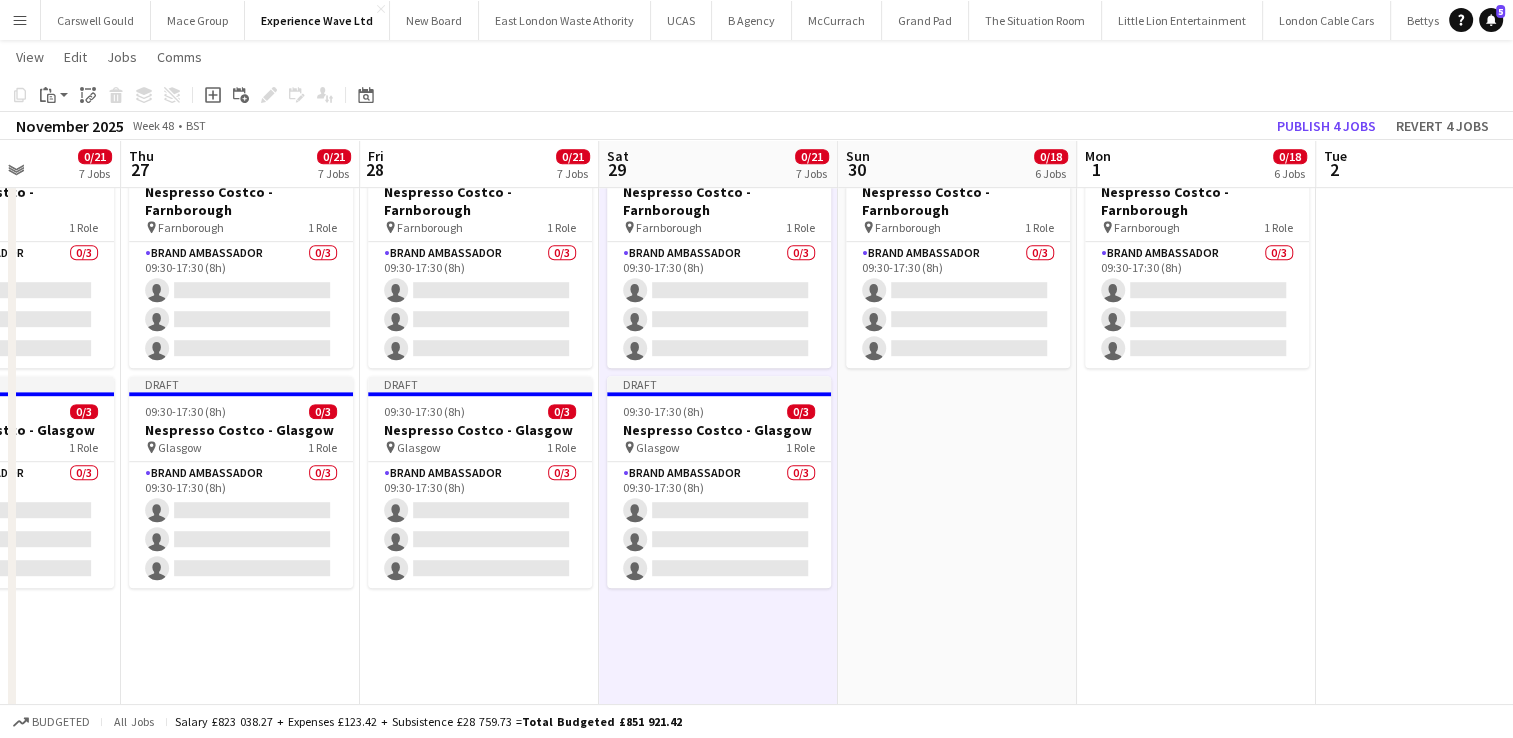 scroll, scrollTop: 0, scrollLeft: 836, axis: horizontal 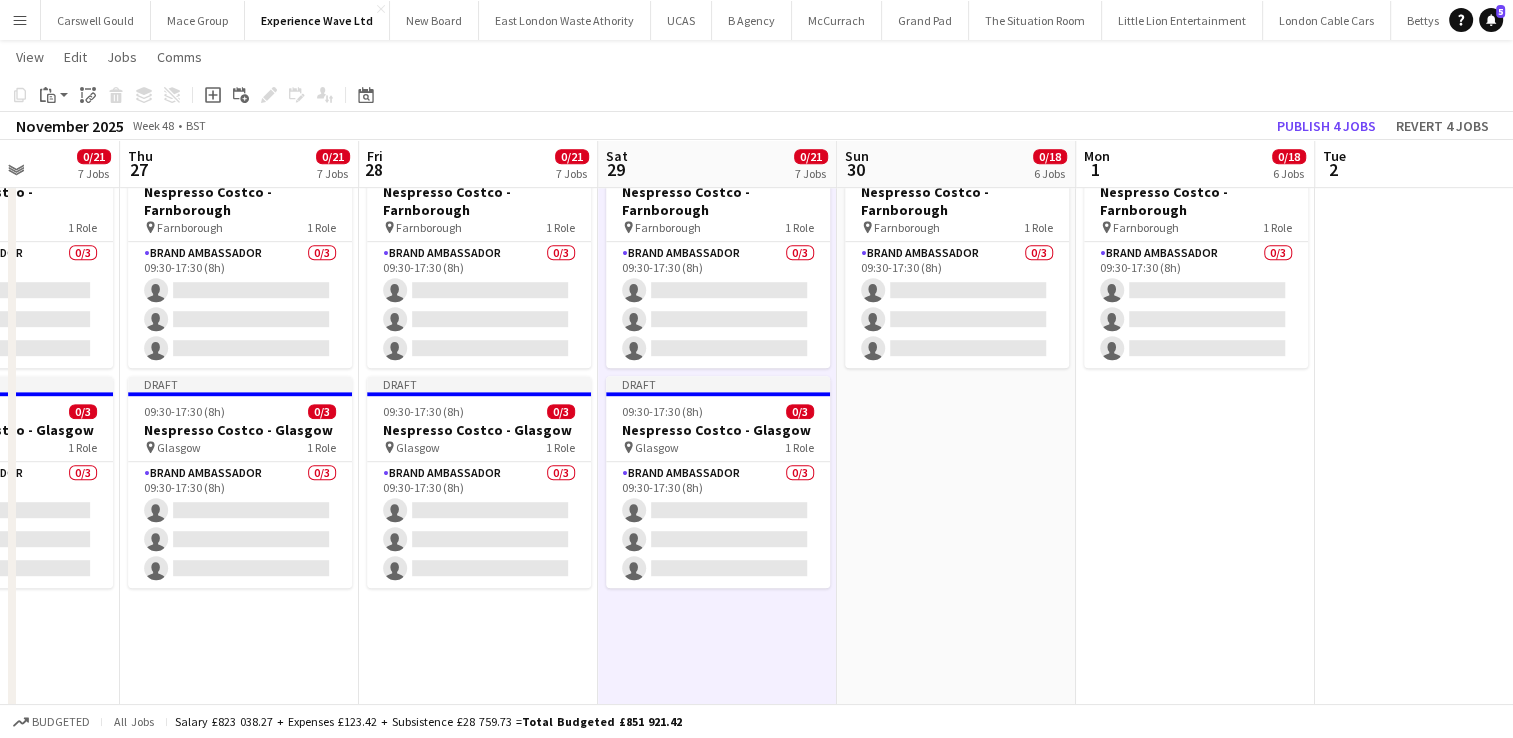 click on "09:30-17:30 (8h)    0/3   Nespresso Costco - Birmingham
pin
Birmingham   1 Role   Brand Ambassador   0/3   09:30-17:30 (8h)
single-neutral-actions
single-neutral-actions
single-neutral-actions
09:30-17:30 (8h)    0/3   Nespresso Costco - Chester
pin
Chester   1 Role   Brand Ambassador   0/3   09:30-17:30 (8h)
single-neutral-actions
single-neutral-actions
single-neutral-actions
09:30-17:30 (8h)    0/3   Nespresso Costco - Coventry
pin
Coventry   1 Role   Brand Ambassador   0/3   09:30-17:30 (8h)
single-neutral-actions
single-neutral-actions
single-neutral-actions" at bounding box center [956, 2495] 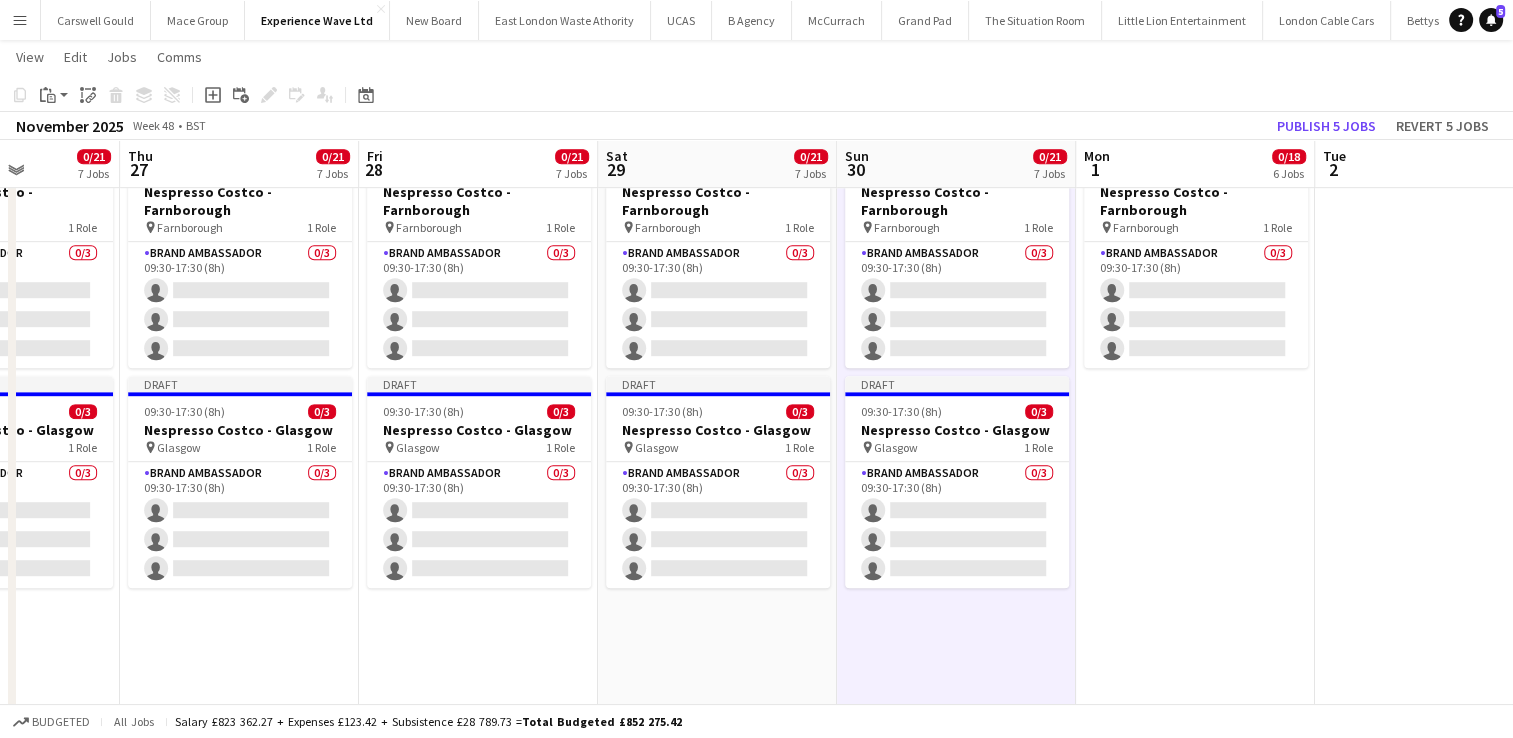 click on "09:30-17:30 (8h)    0/3   Nespresso Costco - Birmingham
pin
Birmingham   1 Role   Brand Ambassador   0/3   09:30-17:30 (8h)
single-neutral-actions
single-neutral-actions
single-neutral-actions
09:30-17:30 (8h)    0/3   Nespresso Costco - Chester
pin
Chester   1 Role   Brand Ambassador   0/3   09:30-17:30 (8h)
single-neutral-actions
single-neutral-actions
single-neutral-actions
09:30-17:30 (8h)    0/3   Nespresso Costco - Coventry
pin
Coventry   1 Role   Brand Ambassador   0/3   09:30-17:30 (8h)
single-neutral-actions
single-neutral-actions
single-neutral-actions" at bounding box center (1195, 2495) 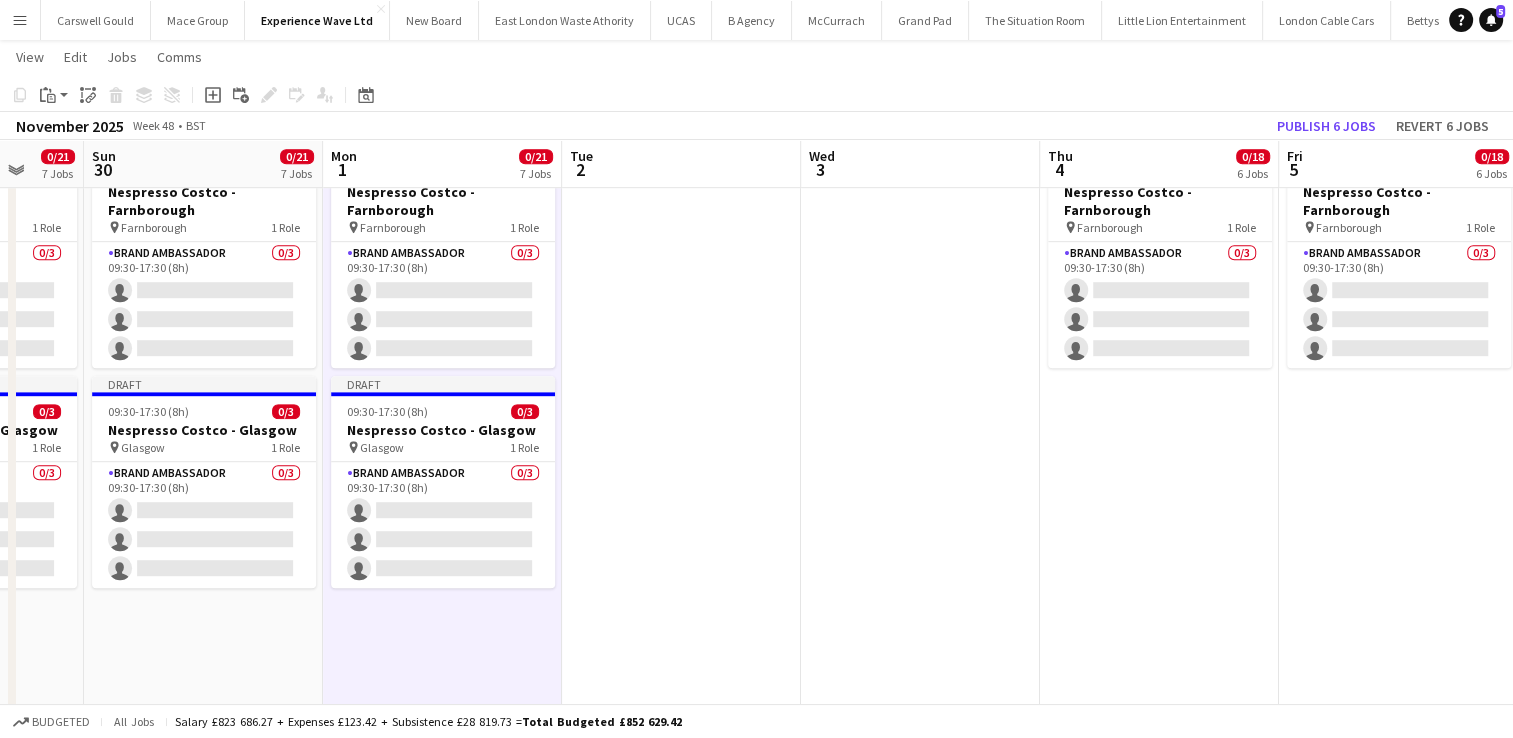 scroll, scrollTop: 0, scrollLeft: 905, axis: horizontal 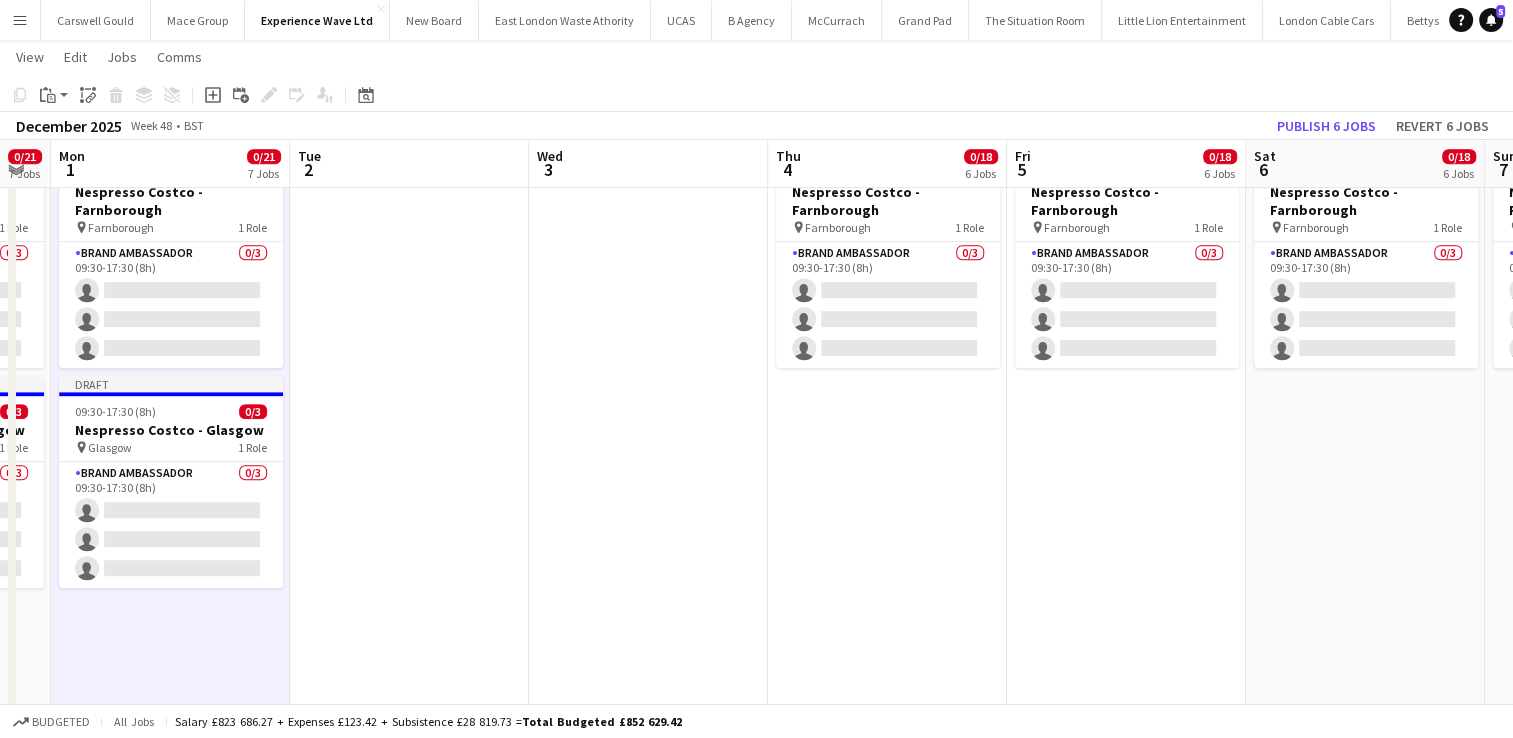 click on "09:30-17:30 (8h)    0/3   Nespresso Costco - Birmingham
pin
Birmingham   1 Role   Brand Ambassador   0/3   09:30-17:30 (8h)
single-neutral-actions
single-neutral-actions
single-neutral-actions
09:30-17:30 (8h)    0/3   Nespresso Costco - Chester
pin
Chester   1 Role   Brand Ambassador   0/3   09:30-17:30 (8h)
single-neutral-actions
single-neutral-actions
single-neutral-actions
09:30-17:30 (8h)    0/3   Nespresso Costco - Coventry
pin
Coventry   1 Role   Brand Ambassador   0/3   09:30-17:30 (8h)
single-neutral-actions
single-neutral-actions
single-neutral-actions" at bounding box center (887, 2495) 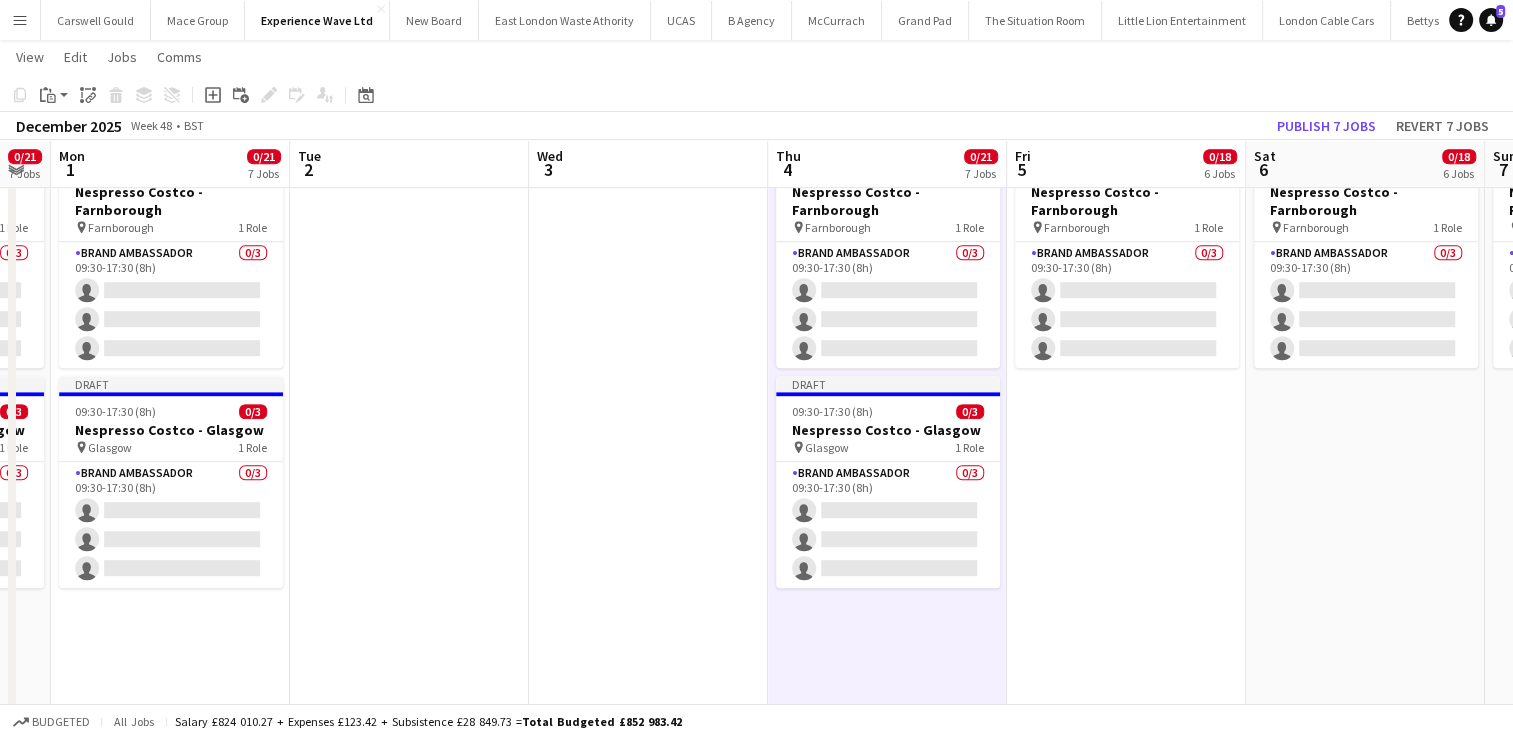 click on "09:30-17:30 (8h)    0/3   Nespresso Costco - Birmingham
pin
Birmingham   1 Role   Brand Ambassador   0/3   09:30-17:30 (8h)
single-neutral-actions
single-neutral-actions
single-neutral-actions
09:30-17:30 (8h)    0/3   Nespresso Costco - Chester
pin
Chester   1 Role   Brand Ambassador   0/3   09:30-17:30 (8h)
single-neutral-actions
single-neutral-actions
single-neutral-actions
09:30-17:30 (8h)    0/3   Nespresso Costco - Coventry
pin
Coventry   1 Role   Brand Ambassador   0/3   09:30-17:30 (8h)
single-neutral-actions
single-neutral-actions
single-neutral-actions" at bounding box center [1126, 2495] 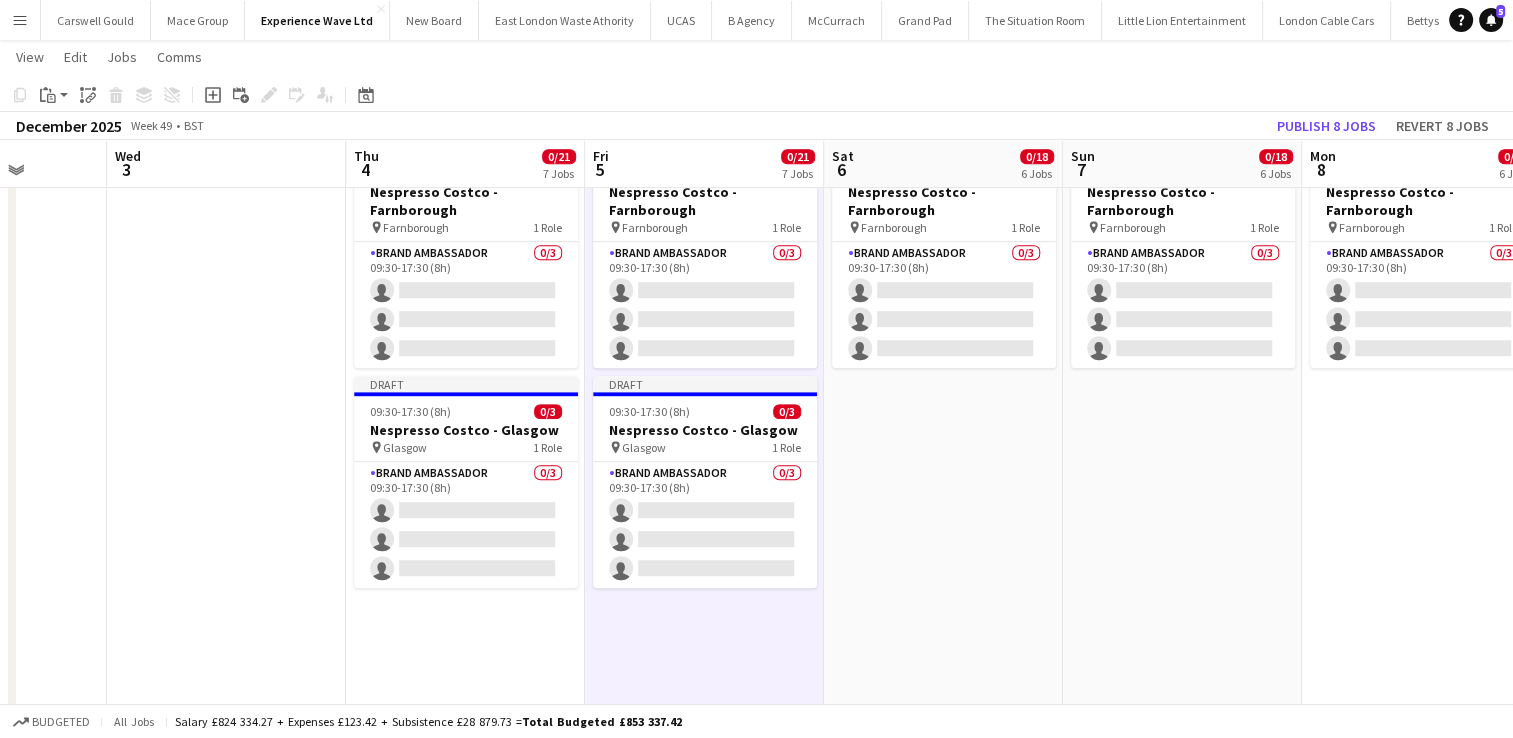 scroll, scrollTop: 0, scrollLeft: 850, axis: horizontal 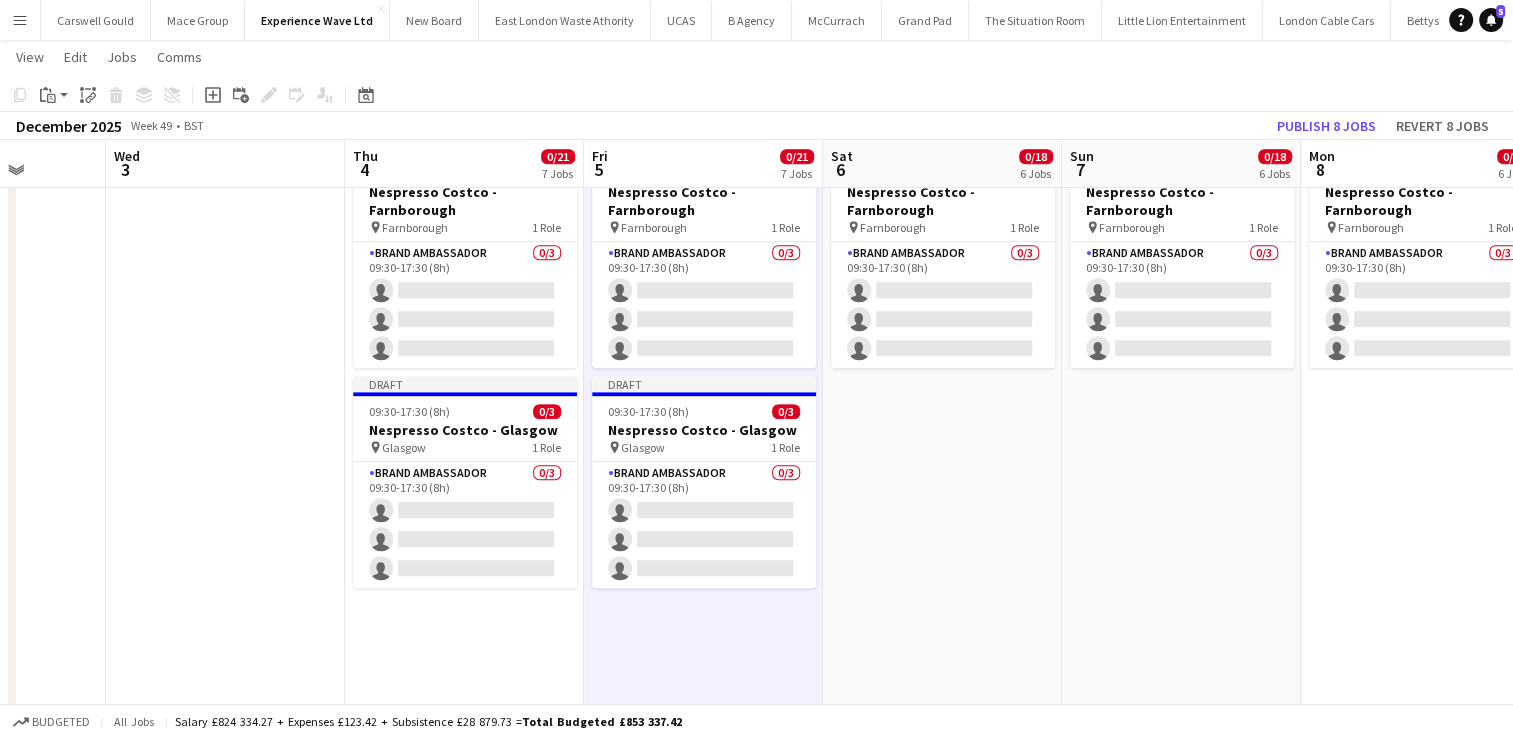 click on "09:30-17:30 (8h)    0/3   Nespresso Costco - Birmingham
pin
Birmingham   1 Role   Brand Ambassador   0/3   09:30-17:30 (8h)
single-neutral-actions
single-neutral-actions
single-neutral-actions
09:30-17:30 (8h)    0/3   Nespresso Costco - Chester
pin
Chester   1 Role   Brand Ambassador   0/3   09:30-17:30 (8h)
single-neutral-actions
single-neutral-actions
single-neutral-actions
09:30-17:30 (8h)    0/3   Nespresso Costco - Coventry
pin
Coventry   1 Role   Brand Ambassador   0/3   09:30-17:30 (8h)
single-neutral-actions
single-neutral-actions
single-neutral-actions" at bounding box center [942, 2495] 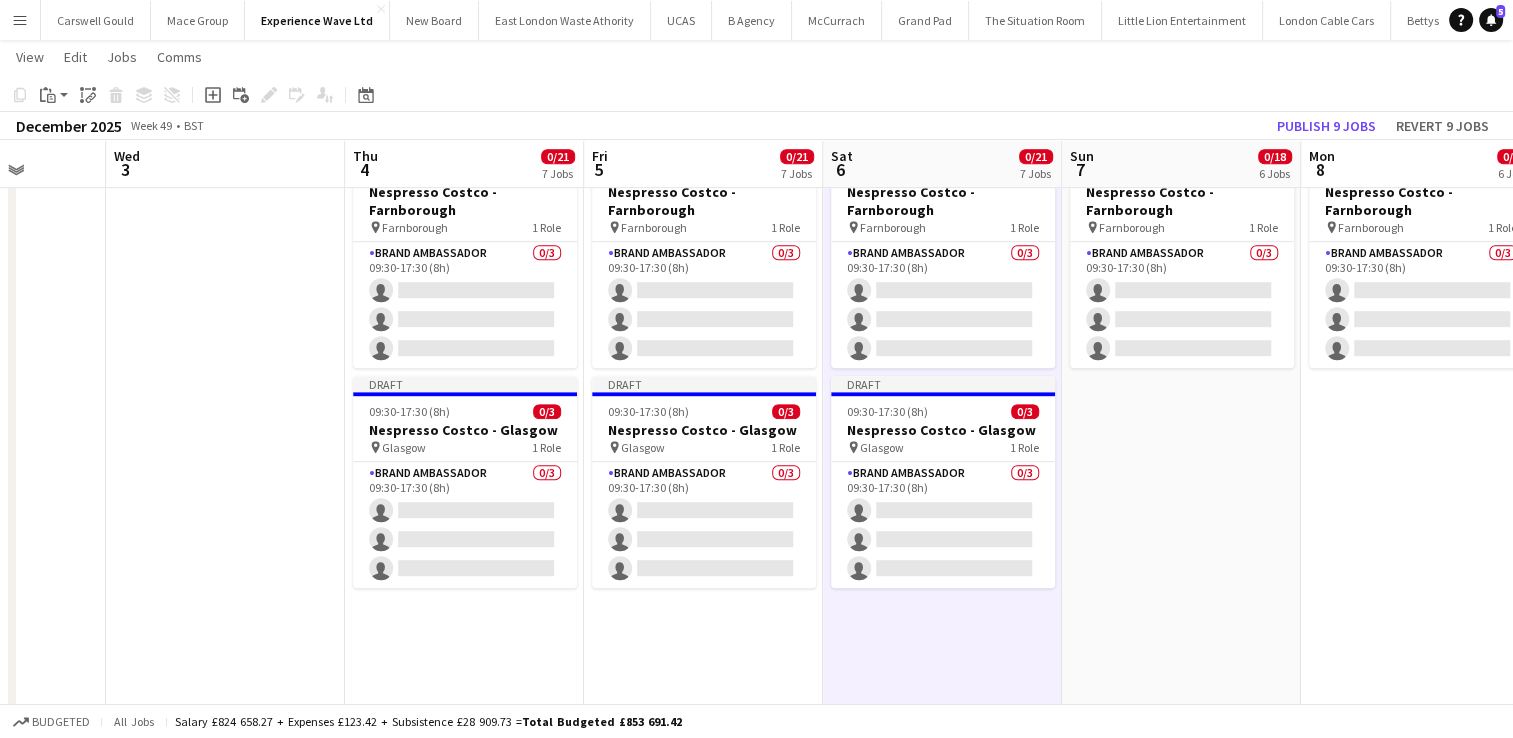click on "09:30-17:30 (8h)    0/3   Nespresso Costco - Birmingham
pin
Birmingham   1 Role   Brand Ambassador   0/3   09:30-17:30 (8h)
single-neutral-actions
single-neutral-actions
single-neutral-actions
09:30-17:30 (8h)    0/3   Nespresso Costco - Chester
pin
Chester   1 Role   Brand Ambassador   0/3   09:30-17:30 (8h)
single-neutral-actions
single-neutral-actions
single-neutral-actions
09:30-17:30 (8h)    0/3   Nespresso Costco - Coventry
pin
Coventry   1 Role   Brand Ambassador   0/3   09:30-17:30 (8h)
single-neutral-actions
single-neutral-actions
single-neutral-actions" at bounding box center (1181, 2495) 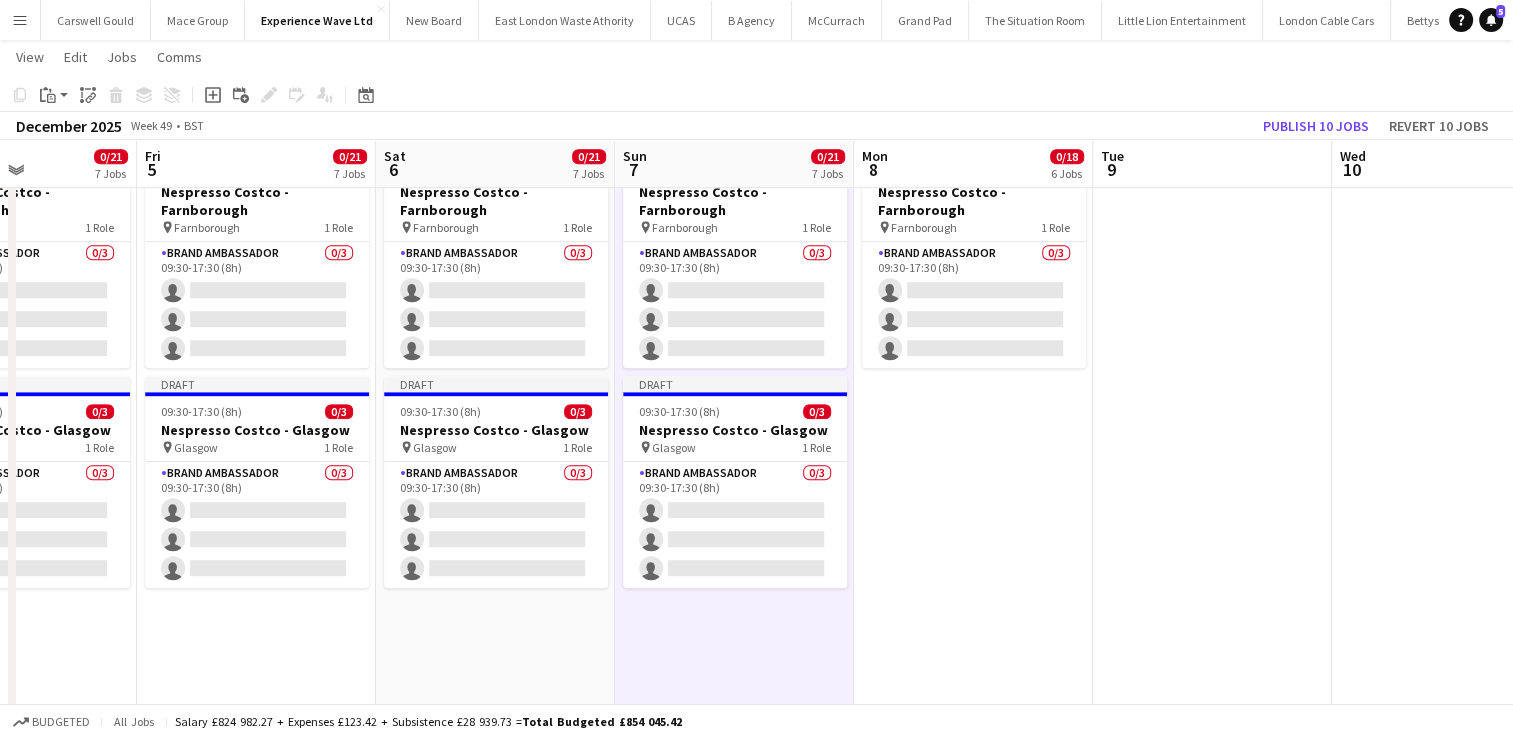 scroll, scrollTop: 0, scrollLeft: 820, axis: horizontal 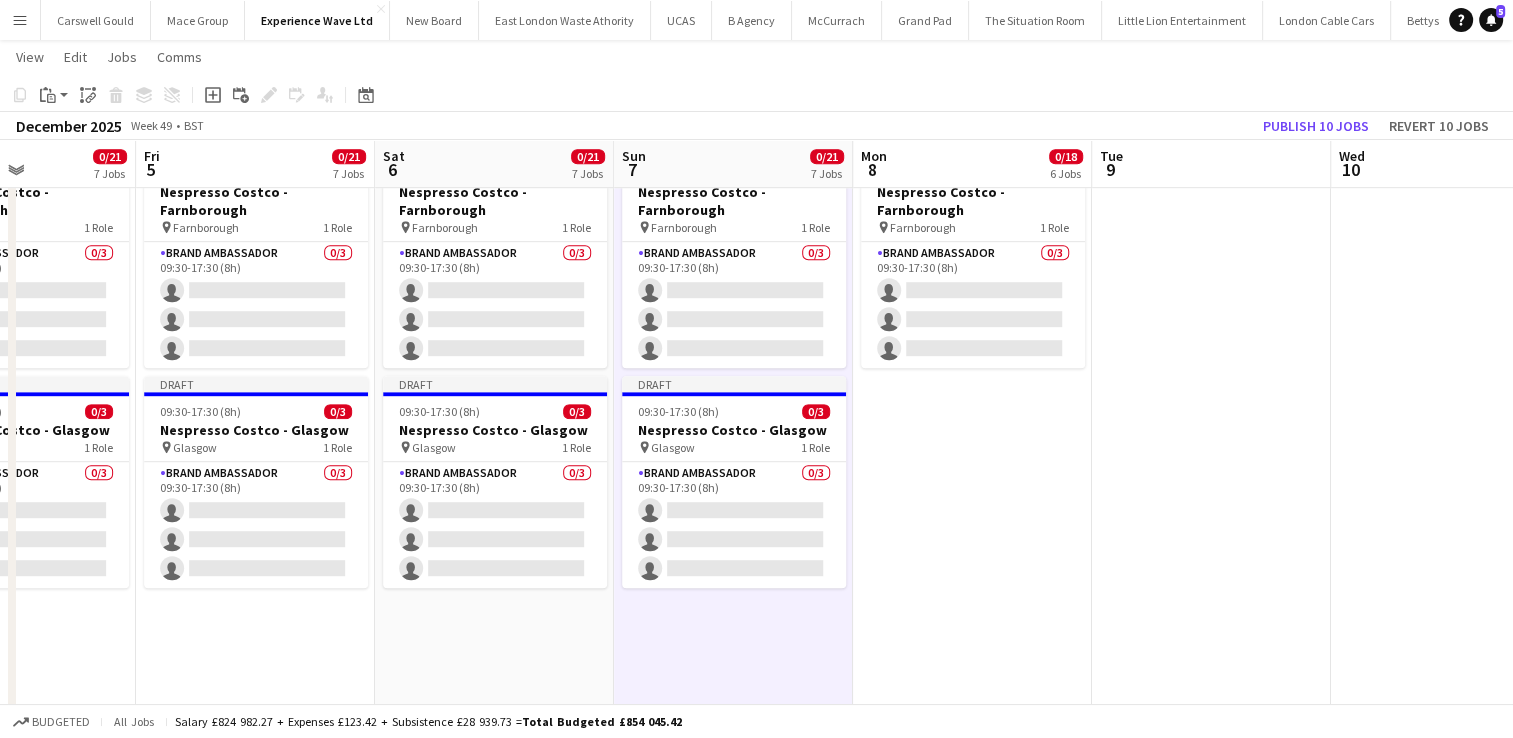 click on "09:30-17:30 (8h)    0/3   Nespresso Costco - Birmingham
pin
Birmingham   1 Role   Brand Ambassador   0/3   09:30-17:30 (8h)
single-neutral-actions
single-neutral-actions
single-neutral-actions
09:30-17:30 (8h)    0/3   Nespresso Costco - Chester
pin
Chester   1 Role   Brand Ambassador   0/3   09:30-17:30 (8h)
single-neutral-actions
single-neutral-actions
single-neutral-actions
09:30-17:30 (8h)    0/3   Nespresso Costco - Coventry
pin
Coventry   1 Role   Brand Ambassador   0/3   09:30-17:30 (8h)
single-neutral-actions
single-neutral-actions
single-neutral-actions" at bounding box center (972, 2495) 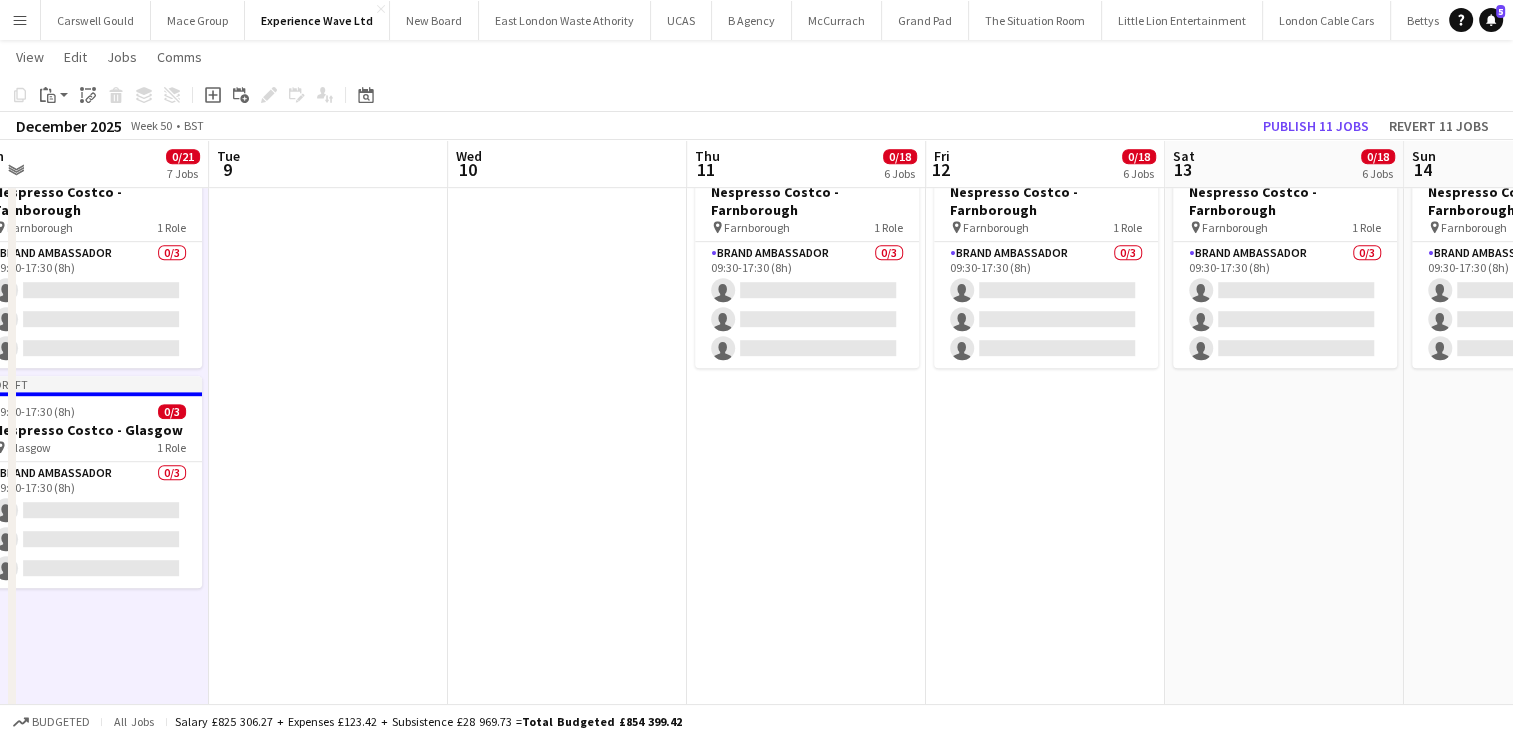 scroll, scrollTop: 0, scrollLeft: 788, axis: horizontal 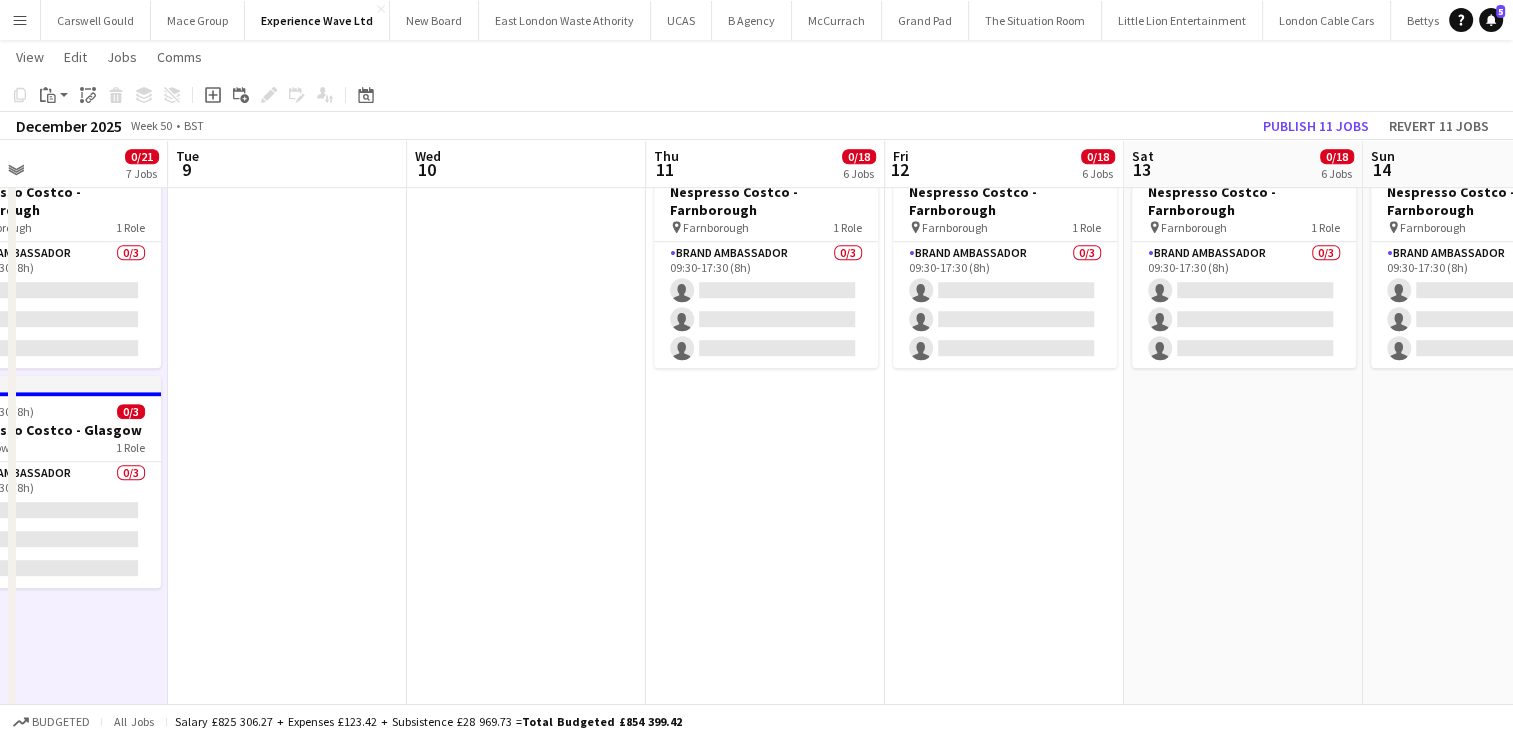 click on "09:30-17:30 (8h)    0/3   Nespresso Costco - Birmingham
pin
Birmingham   1 Role   Brand Ambassador   0/3   09:30-17:30 (8h)
single-neutral-actions
single-neutral-actions
single-neutral-actions
09:30-17:30 (8h)    0/3   Nespresso Costco - Chester
pin
Chester   1 Role   Brand Ambassador   0/3   09:30-17:30 (8h)
single-neutral-actions
single-neutral-actions
single-neutral-actions
09:30-17:30 (8h)    0/3   Nespresso Costco - Coventry
pin
Coventry   1 Role   Brand Ambassador   0/3   09:30-17:30 (8h)
single-neutral-actions
single-neutral-actions
single-neutral-actions" at bounding box center [765, 2495] 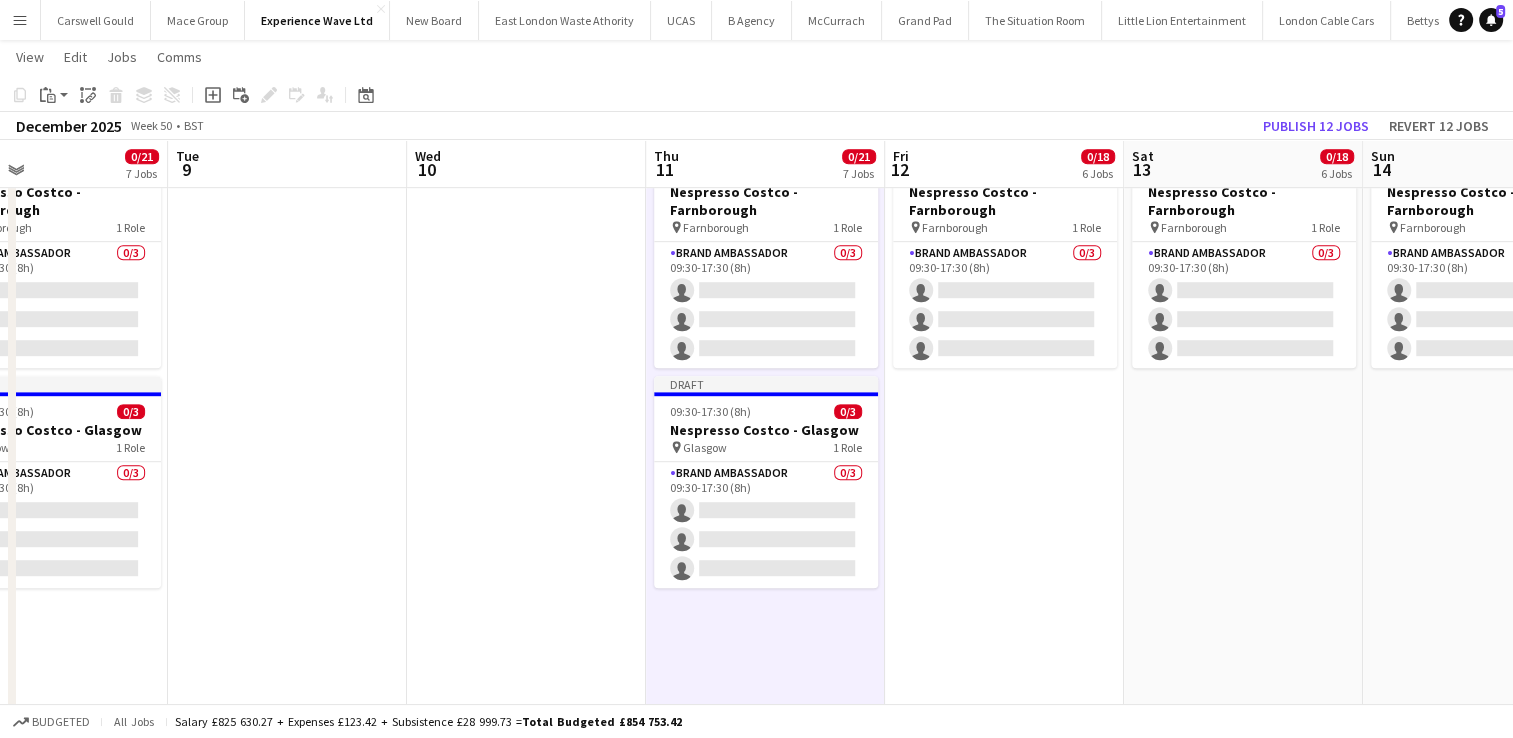 click on "09:30-17:30 (8h)    0/3   Nespresso Costco - Birmingham
pin
Birmingham   1 Role   Brand Ambassador   0/3   09:30-17:30 (8h)
single-neutral-actions
single-neutral-actions
single-neutral-actions
09:30-17:30 (8h)    0/3   Nespresso Costco - Chester
pin
Chester   1 Role   Brand Ambassador   0/3   09:30-17:30 (8h)
single-neutral-actions
single-neutral-actions
single-neutral-actions
09:30-17:30 (8h)    0/3   Nespresso Costco - Coventry
pin
Coventry   1 Role   Brand Ambassador   0/3   09:30-17:30 (8h)
single-neutral-actions
single-neutral-actions
single-neutral-actions" at bounding box center (1004, 2495) 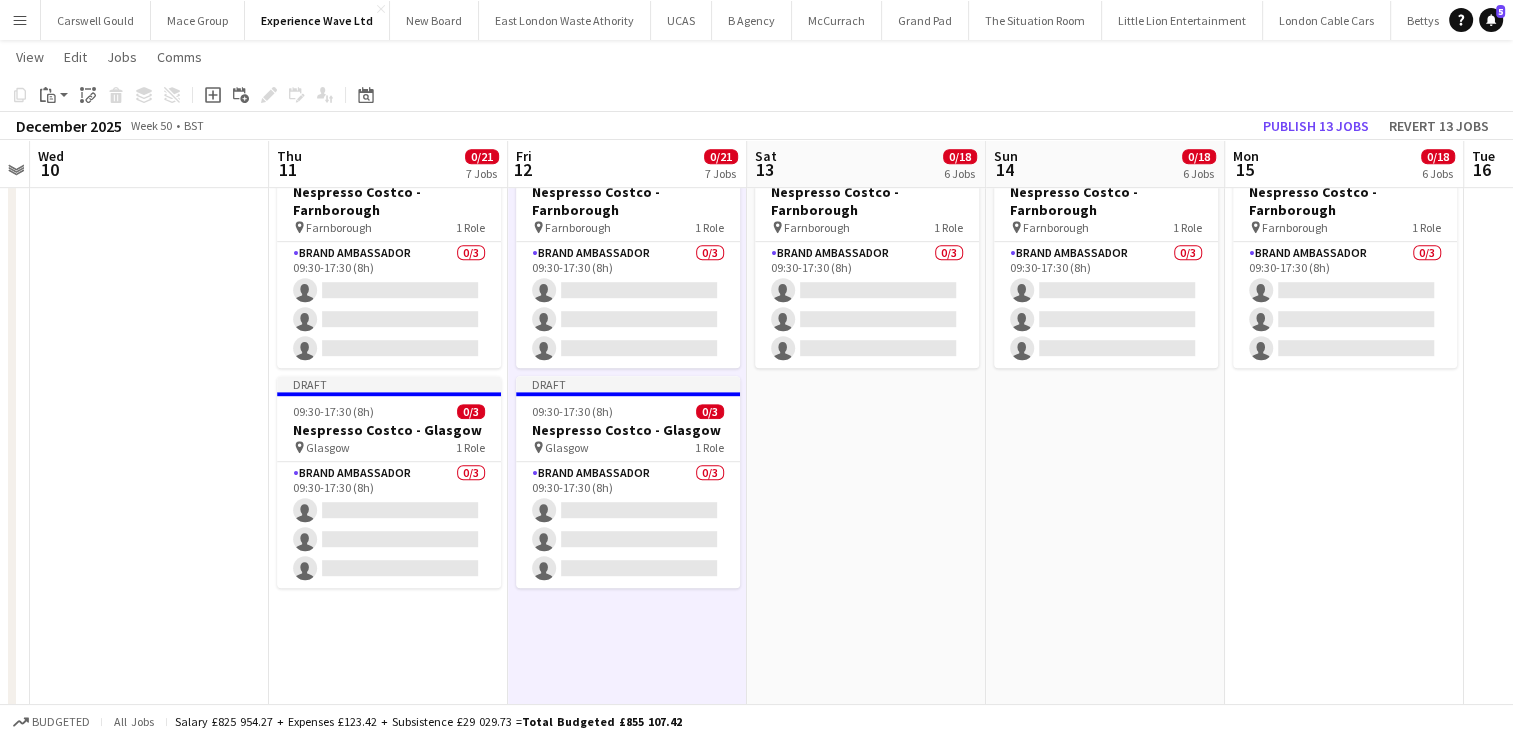 scroll, scrollTop: 0, scrollLeft: 690, axis: horizontal 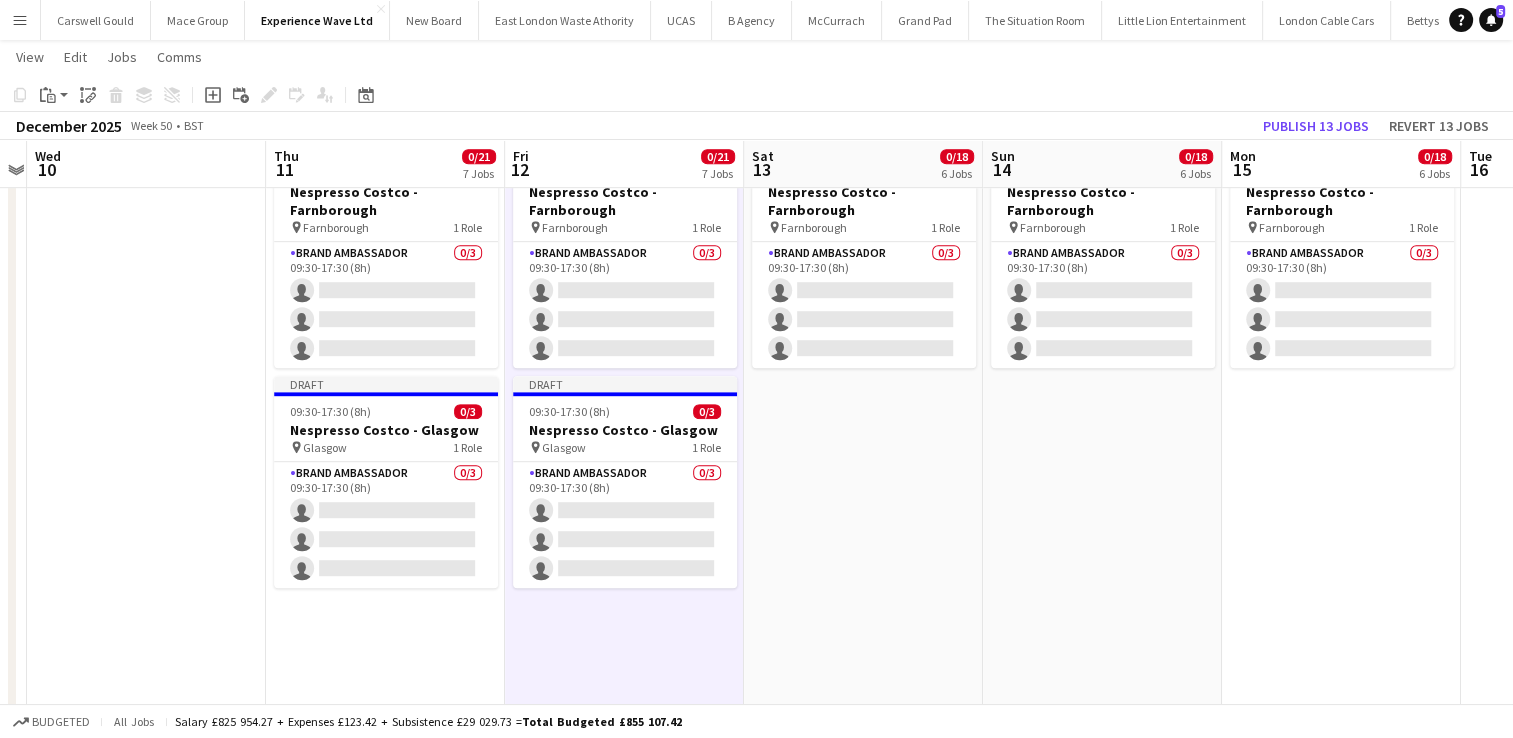 click on "09:30-17:30 (8h)    0/3   Nespresso Costco - Birmingham
pin
Birmingham   1 Role   Brand Ambassador   0/3   09:30-17:30 (8h)
single-neutral-actions
single-neutral-actions
single-neutral-actions
09:30-17:30 (8h)    0/3   Nespresso Costco - Chester
pin
Chester   1 Role   Brand Ambassador   0/3   09:30-17:30 (8h)
single-neutral-actions
single-neutral-actions
single-neutral-actions
09:30-17:30 (8h)    0/3   Nespresso Costco - Coventry
pin
Coventry   1 Role   Brand Ambassador   0/3   09:30-17:30 (8h)
single-neutral-actions
single-neutral-actions
single-neutral-actions" at bounding box center (863, 2495) 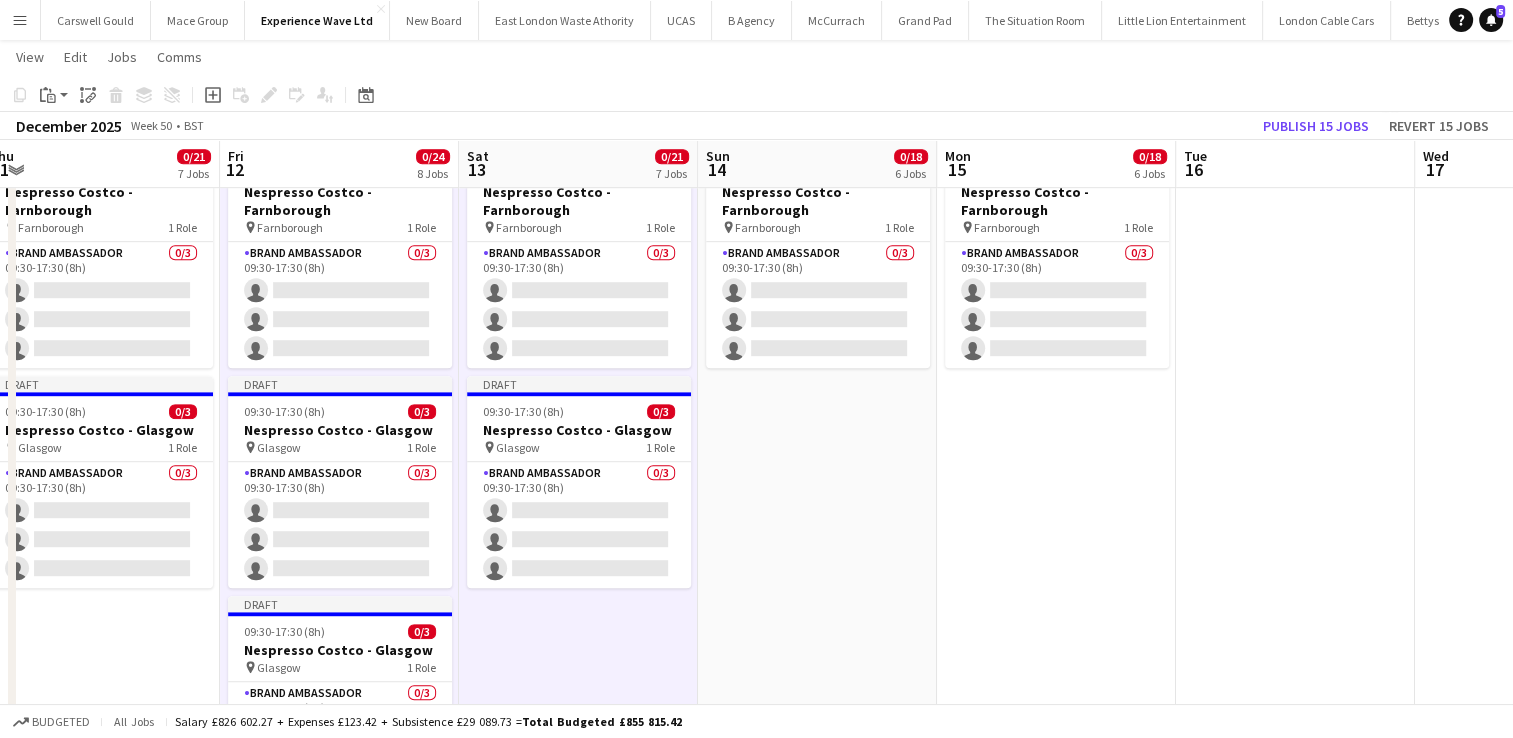scroll, scrollTop: 0, scrollLeft: 496, axis: horizontal 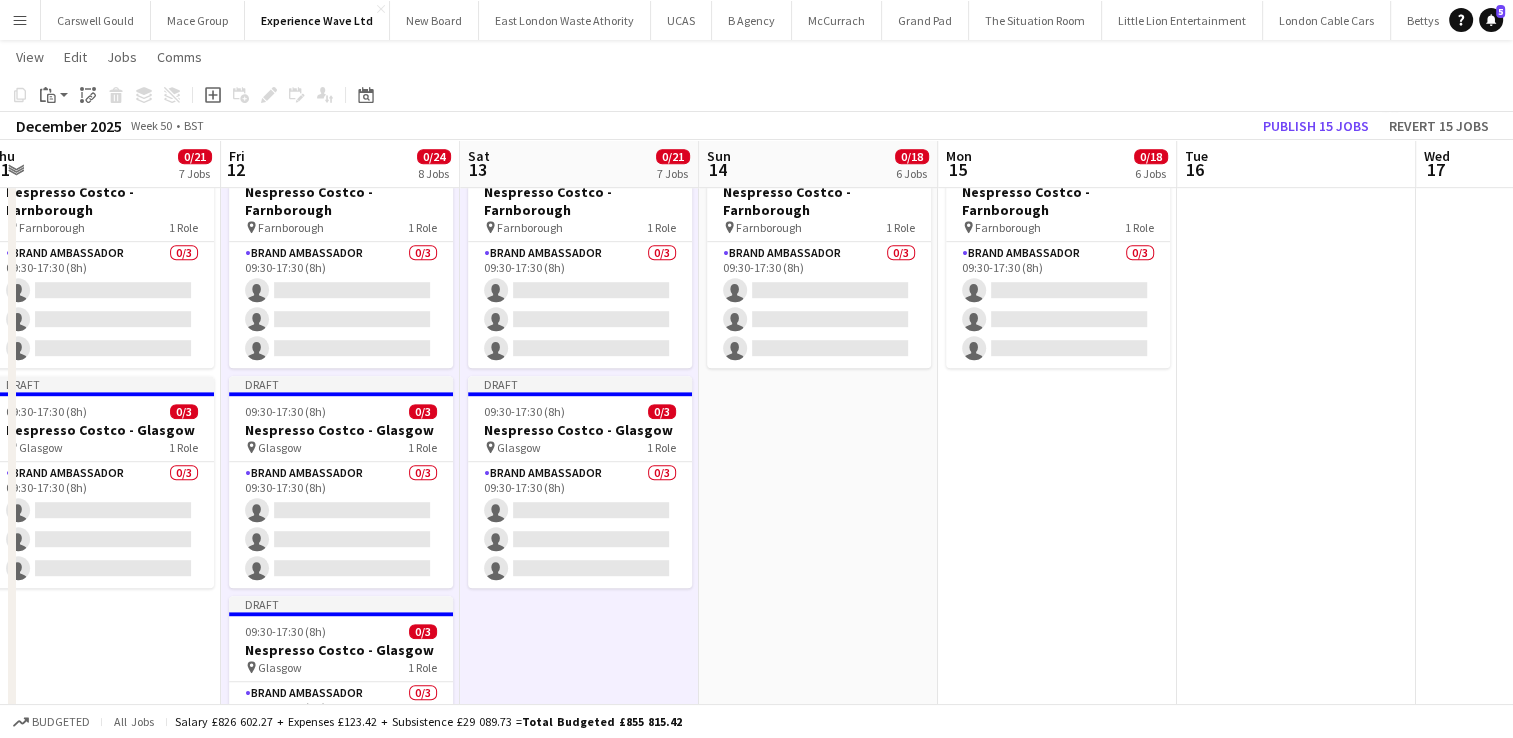 click on "09:30-17:30 (8h)    0/3   Nespresso Costco - Birmingham
pin
Birmingham   1 Role   Brand Ambassador   0/3   09:30-17:30 (8h)
single-neutral-actions
single-neutral-actions
single-neutral-actions
09:30-17:30 (8h)    0/3   Nespresso Costco - Chester
pin
Chester   1 Role   Brand Ambassador   0/3   09:30-17:30 (8h)
single-neutral-actions
single-neutral-actions
single-neutral-actions
09:30-17:30 (8h)    0/3   Nespresso Costco - Coventry
pin
Coventry   1 Role   Brand Ambassador   0/3   09:30-17:30 (8h)
single-neutral-actions
single-neutral-actions
single-neutral-actions" at bounding box center (818, 2495) 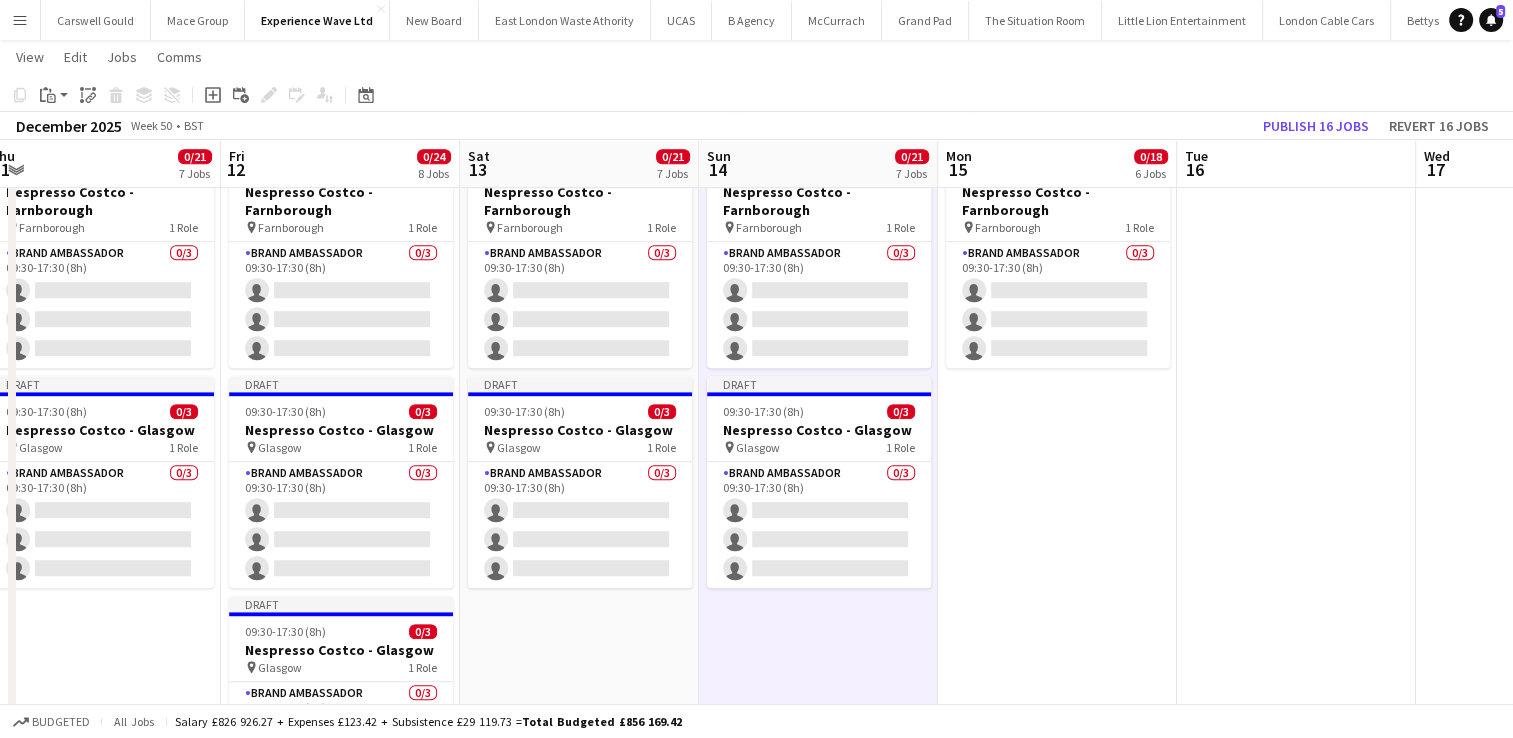 click on "09:30-17:30 (8h)    0/3   Nespresso Costco - Birmingham
pin
Birmingham   1 Role   Brand Ambassador   0/3   09:30-17:30 (8h)
single-neutral-actions
single-neutral-actions
single-neutral-actions
09:30-17:30 (8h)    0/3   Nespresso Costco - Chester
pin
Chester   1 Role   Brand Ambassador   0/3   09:30-17:30 (8h)
single-neutral-actions
single-neutral-actions
single-neutral-actions
09:30-17:30 (8h)    0/3   Nespresso Costco - Coventry
pin
Coventry   1 Role   Brand Ambassador   0/3   09:30-17:30 (8h)
single-neutral-actions
single-neutral-actions
single-neutral-actions" at bounding box center (1057, 2495) 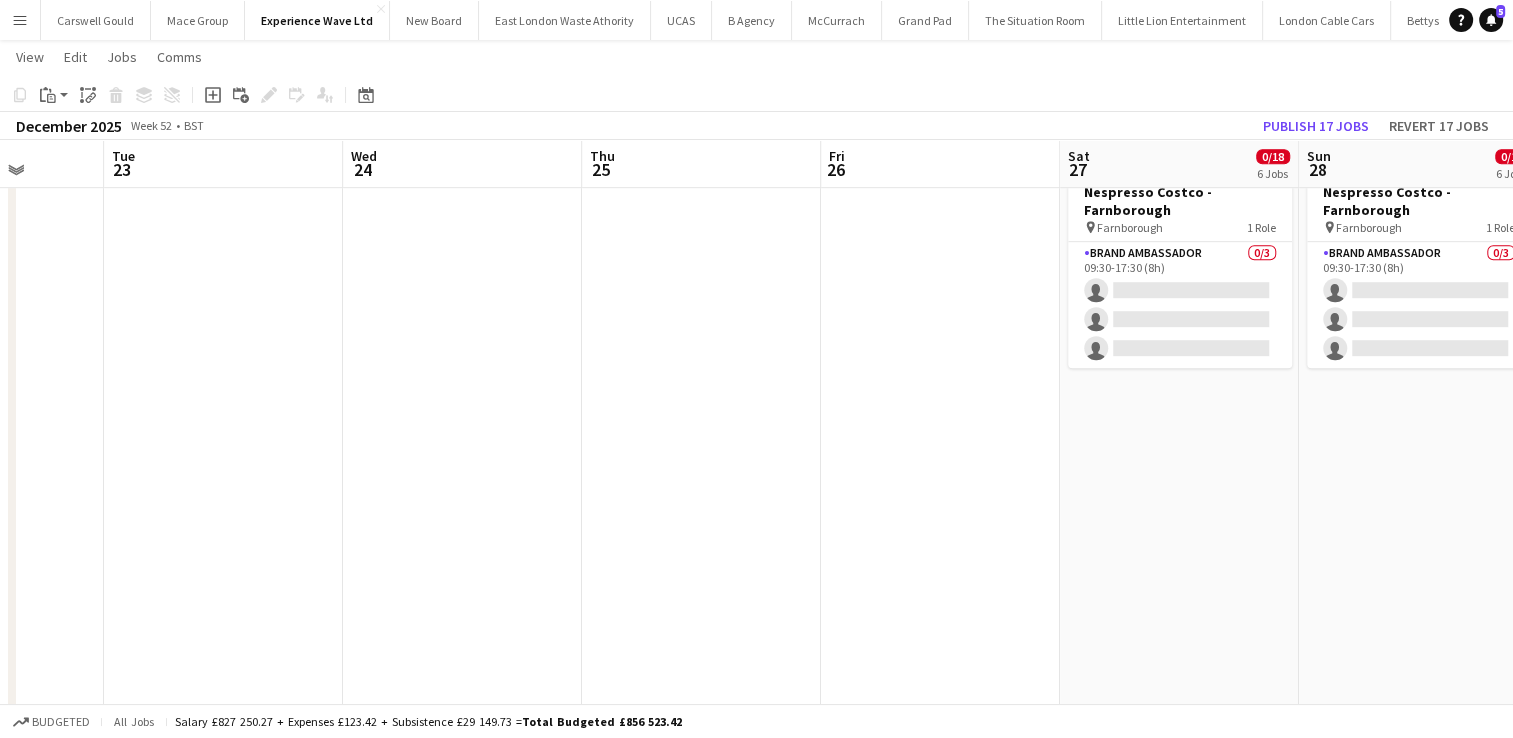 scroll, scrollTop: 0, scrollLeft: 882, axis: horizontal 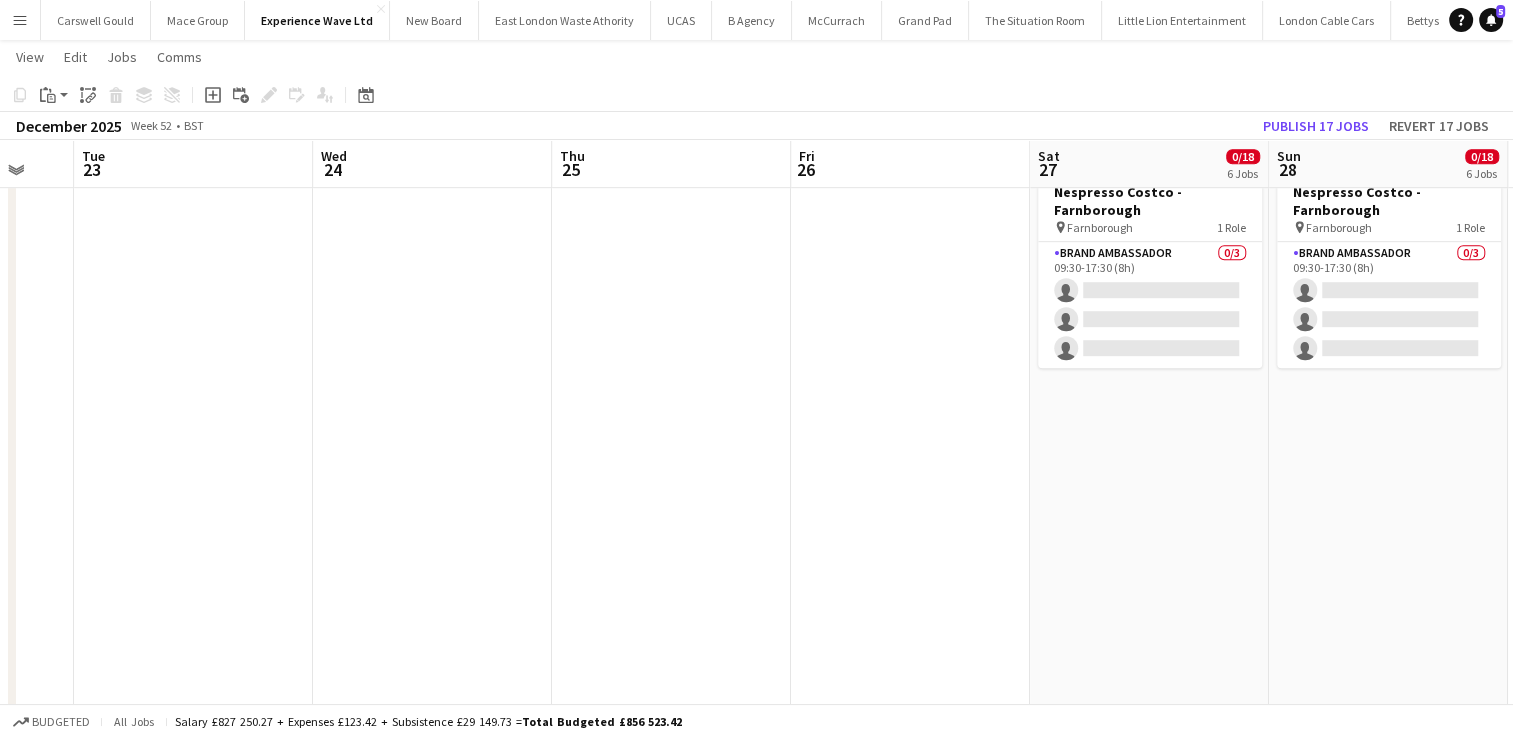 click on "09:30-17:30 (8h)    0/3   Nespresso Costco - Birmingham
pin
Birmingham   1 Role   Brand Ambassador   0/3   09:30-17:30 (8h)
single-neutral-actions
single-neutral-actions
single-neutral-actions
09:30-17:30 (8h)    0/3   Nespresso Costco - Chester
pin
Chester   1 Role   Brand Ambassador   0/3   09:30-17:30 (8h)
single-neutral-actions
single-neutral-actions
single-neutral-actions
09:30-17:30 (8h)    0/3   Nespresso Costco - Coventry
pin
Coventry   1 Role   Brand Ambassador   0/3   09:30-17:30 (8h)
single-neutral-actions
single-neutral-actions
single-neutral-actions" at bounding box center (1149, 2495) 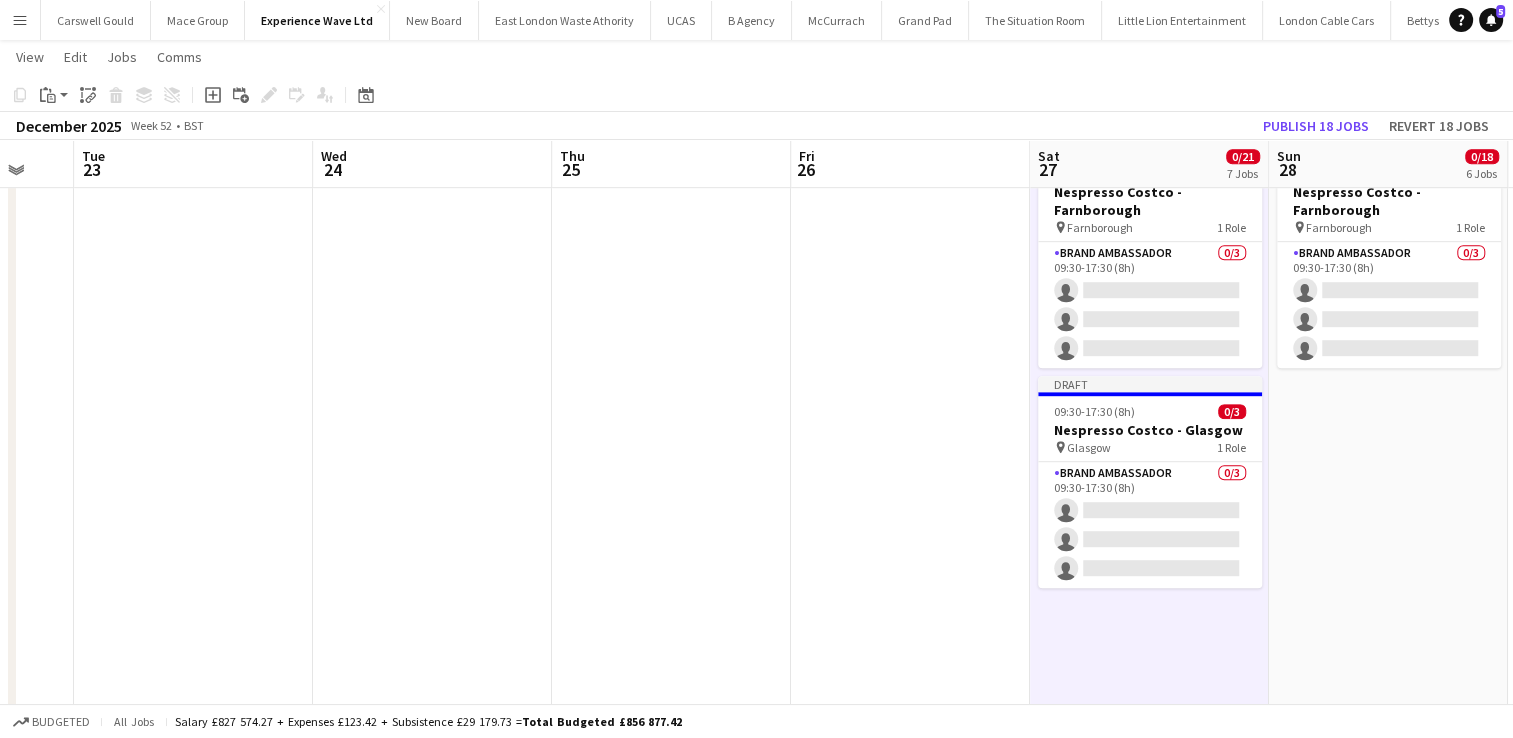 click on "09:30-17:30 (8h)    0/3   Nespresso Costco - Birmingham
pin
Birmingham   1 Role   Brand Ambassador   0/3   09:30-17:30 (8h)
single-neutral-actions
single-neutral-actions
single-neutral-actions
09:30-17:30 (8h)    0/3   Nespresso Costco - Chester
pin
Chester   1 Role   Brand Ambassador   0/3   09:30-17:30 (8h)
single-neutral-actions
single-neutral-actions
single-neutral-actions
09:30-17:30 (8h)    0/3   Nespresso Costco - Coventry
pin
Coventry   1 Role   Brand Ambassador   0/3   09:30-17:30 (8h)
single-neutral-actions
single-neutral-actions
single-neutral-actions" at bounding box center (1388, 2495) 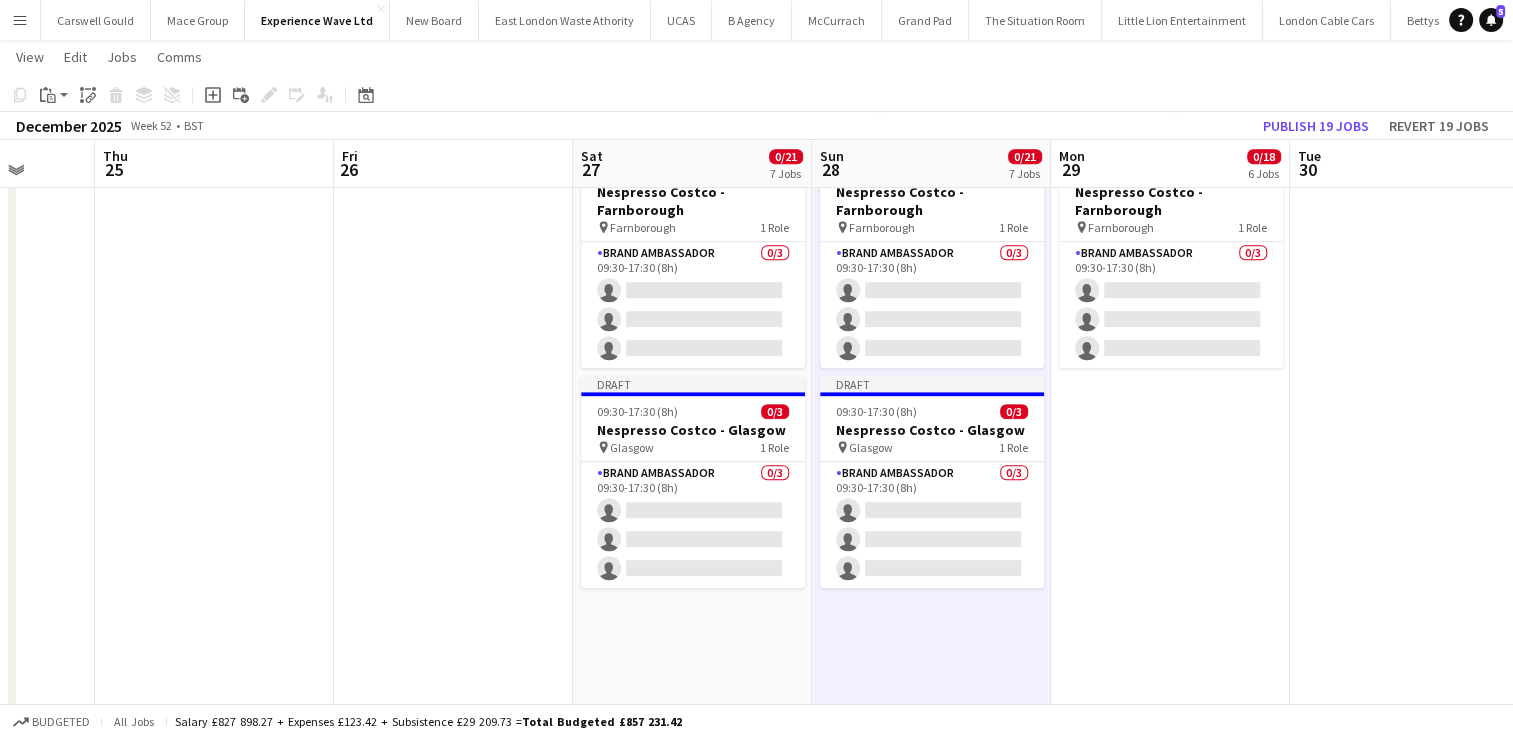 scroll, scrollTop: 0, scrollLeft: 869, axis: horizontal 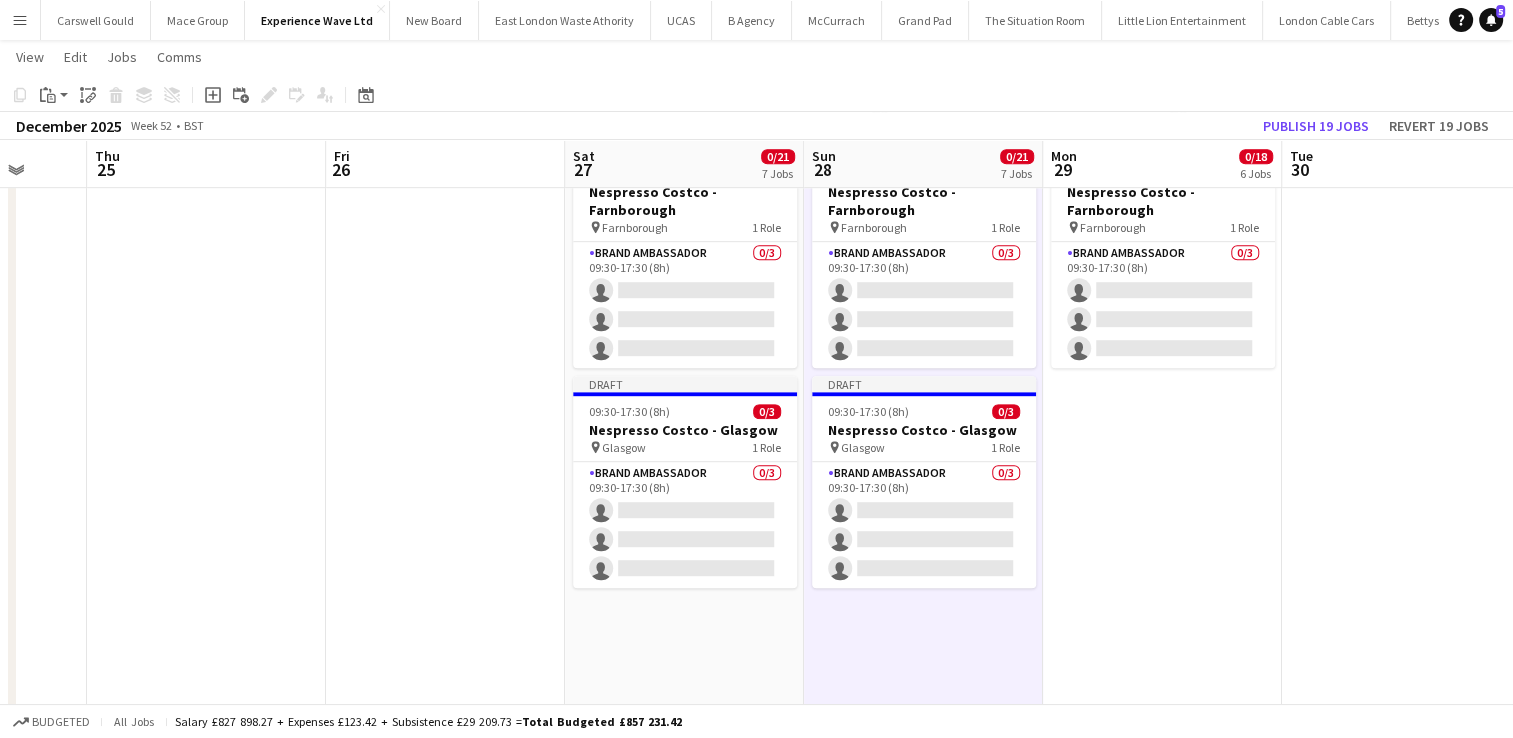 click on "09:30-17:30 (8h)    0/3   Nespresso Costco - Birmingham
pin
Birmingham   1 Role   Brand Ambassador   0/3   09:30-17:30 (8h)
single-neutral-actions
single-neutral-actions
single-neutral-actions
09:30-17:30 (8h)    0/3   Nespresso Costco - Chester
pin
Chester   1 Role   Brand Ambassador   0/3   09:30-17:30 (8h)
single-neutral-actions
single-neutral-actions
single-neutral-actions
09:30-17:30 (8h)    0/3   Nespresso Costco - Coventry
pin
Coventry   1 Role   Brand Ambassador   0/3   09:30-17:30 (8h)
single-neutral-actions
single-neutral-actions
single-neutral-actions" at bounding box center [1162, 2495] 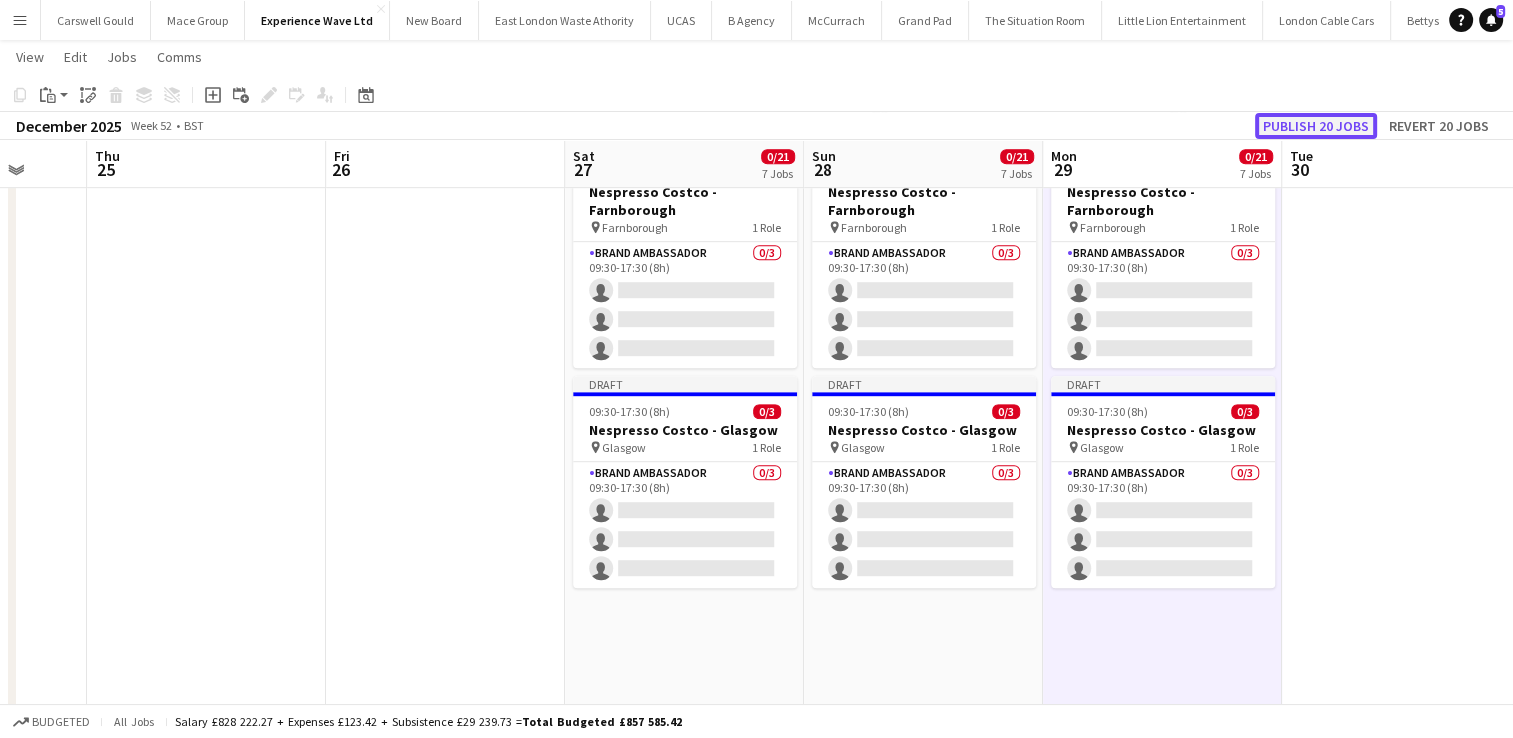 click on "Publish 20 jobs" 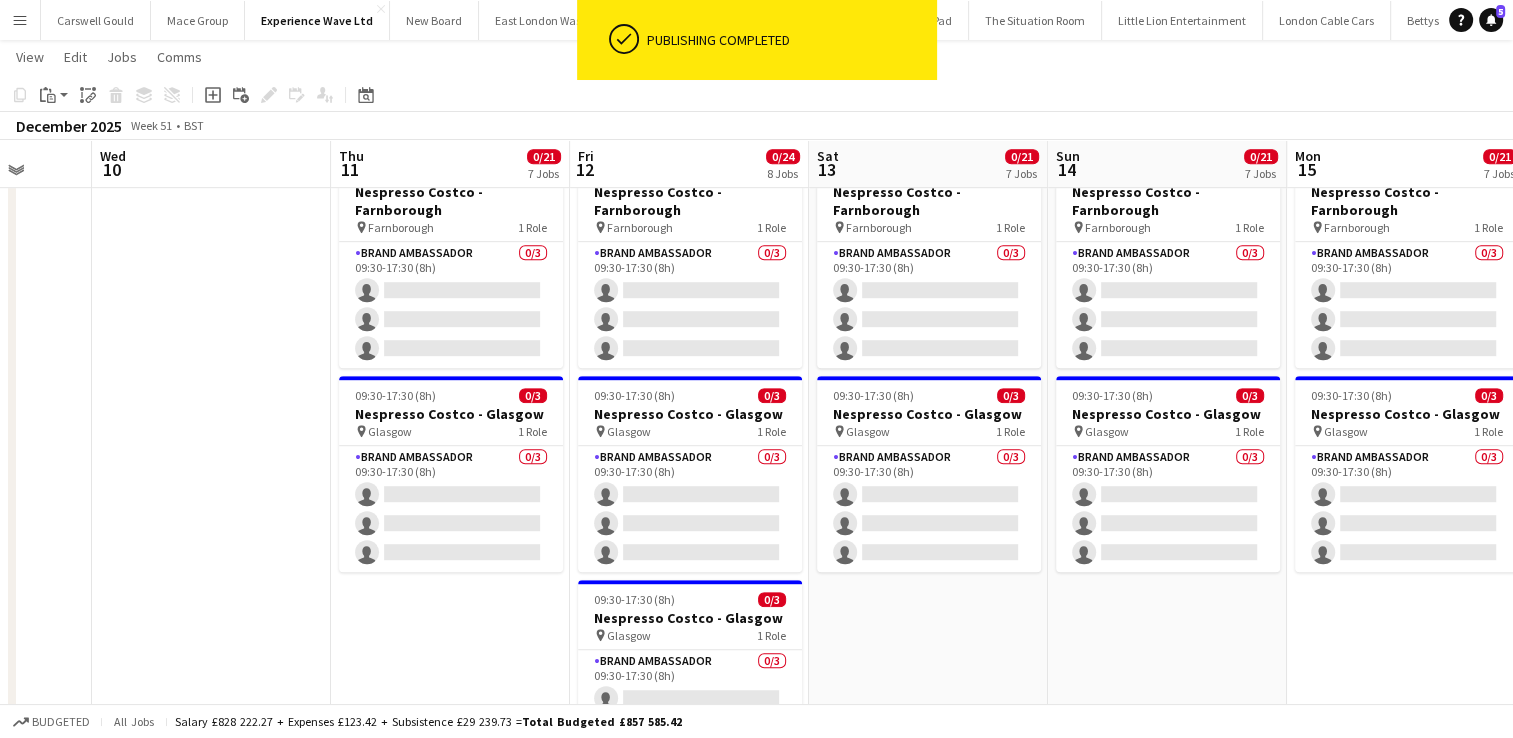 scroll, scrollTop: 0, scrollLeft: 448, axis: horizontal 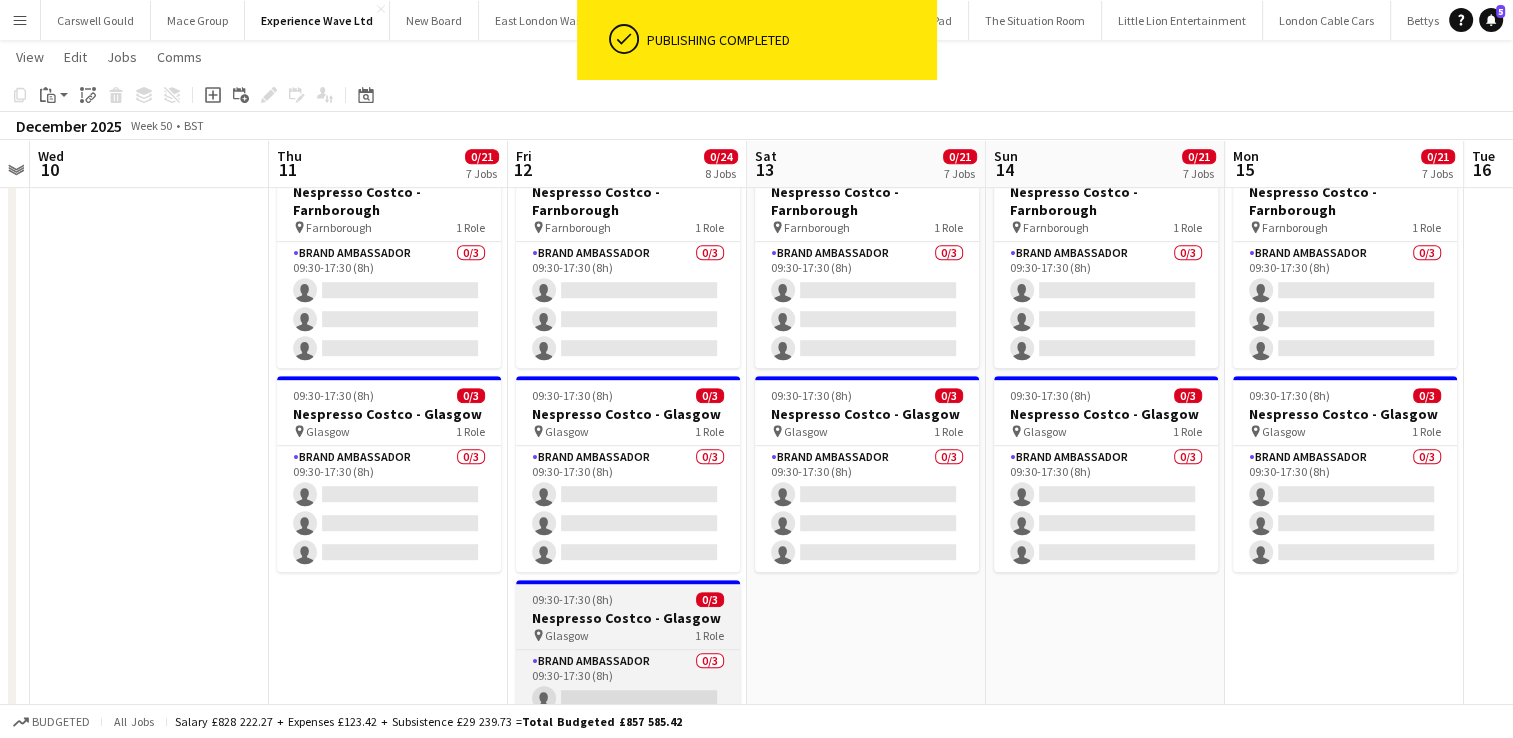 click on "Nespresso Costco - Glasgow" at bounding box center [628, 618] 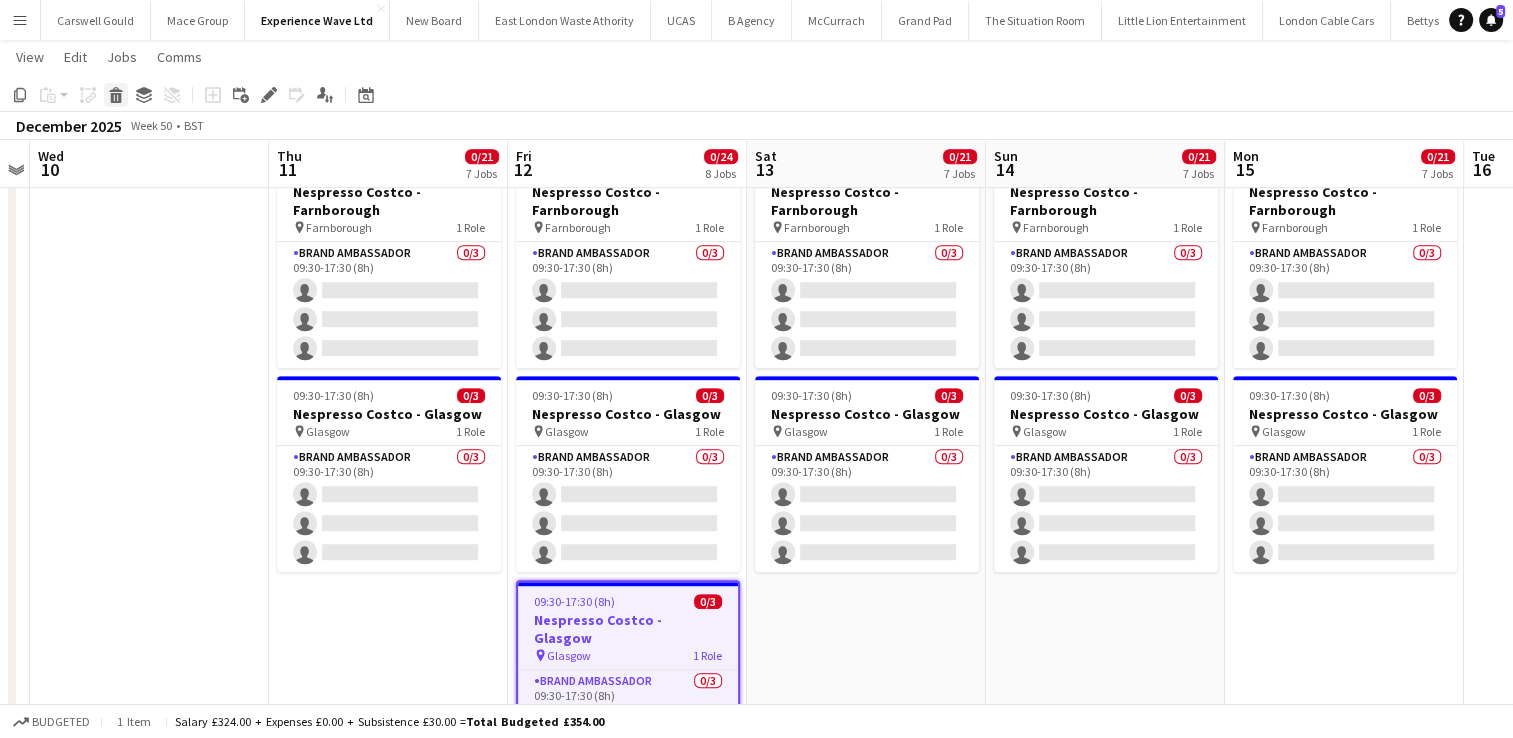 click on "Delete" 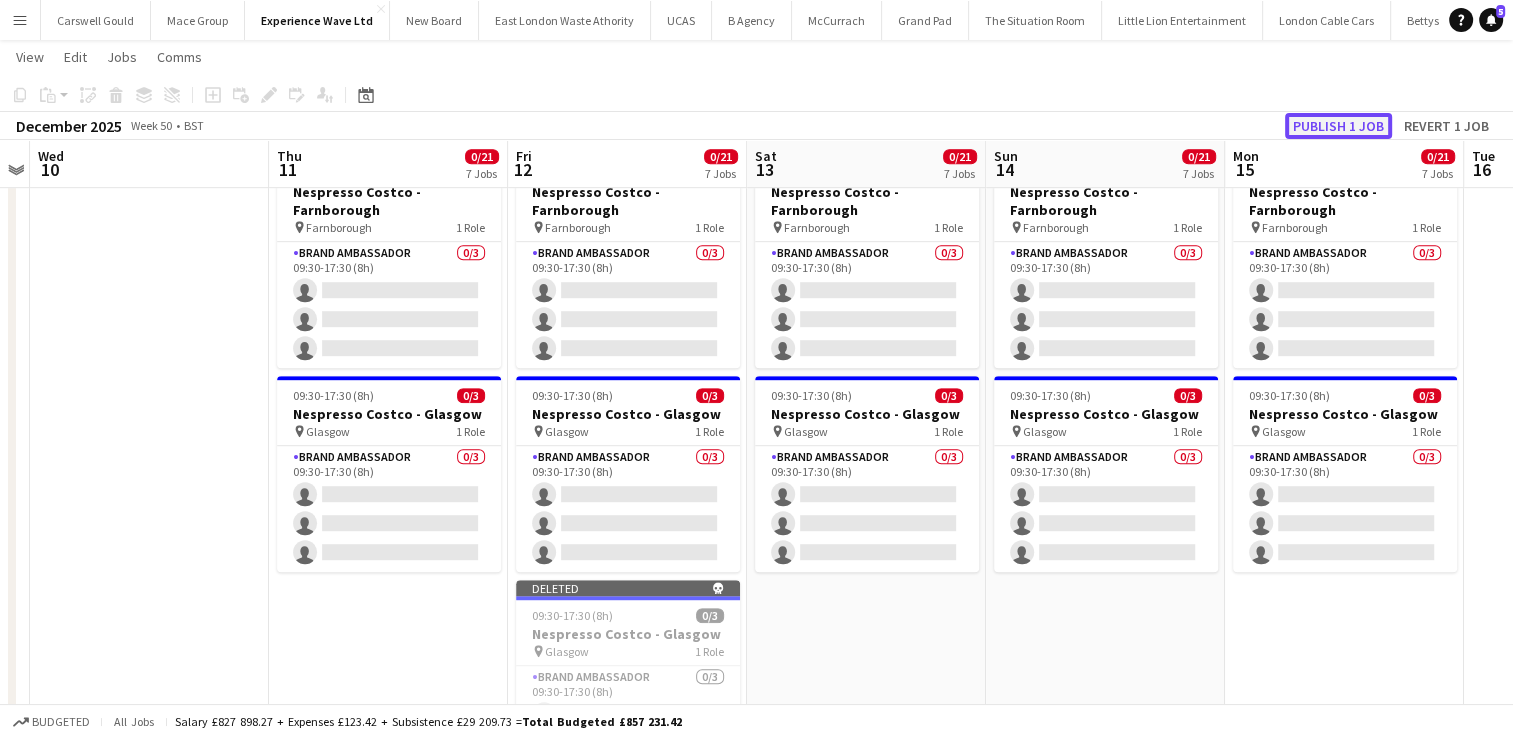 click on "Publish 1 job" 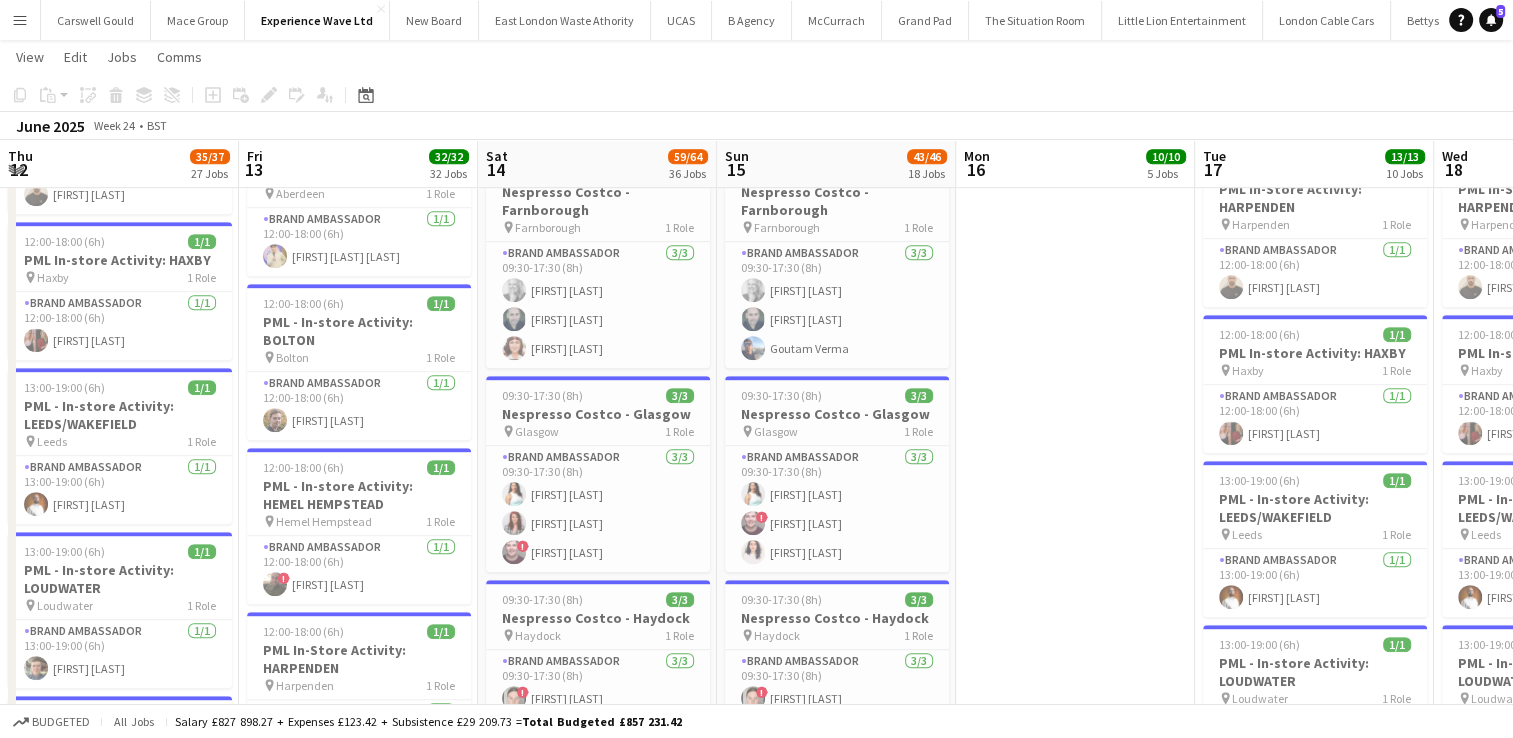 scroll, scrollTop: 0, scrollLeft: 484, axis: horizontal 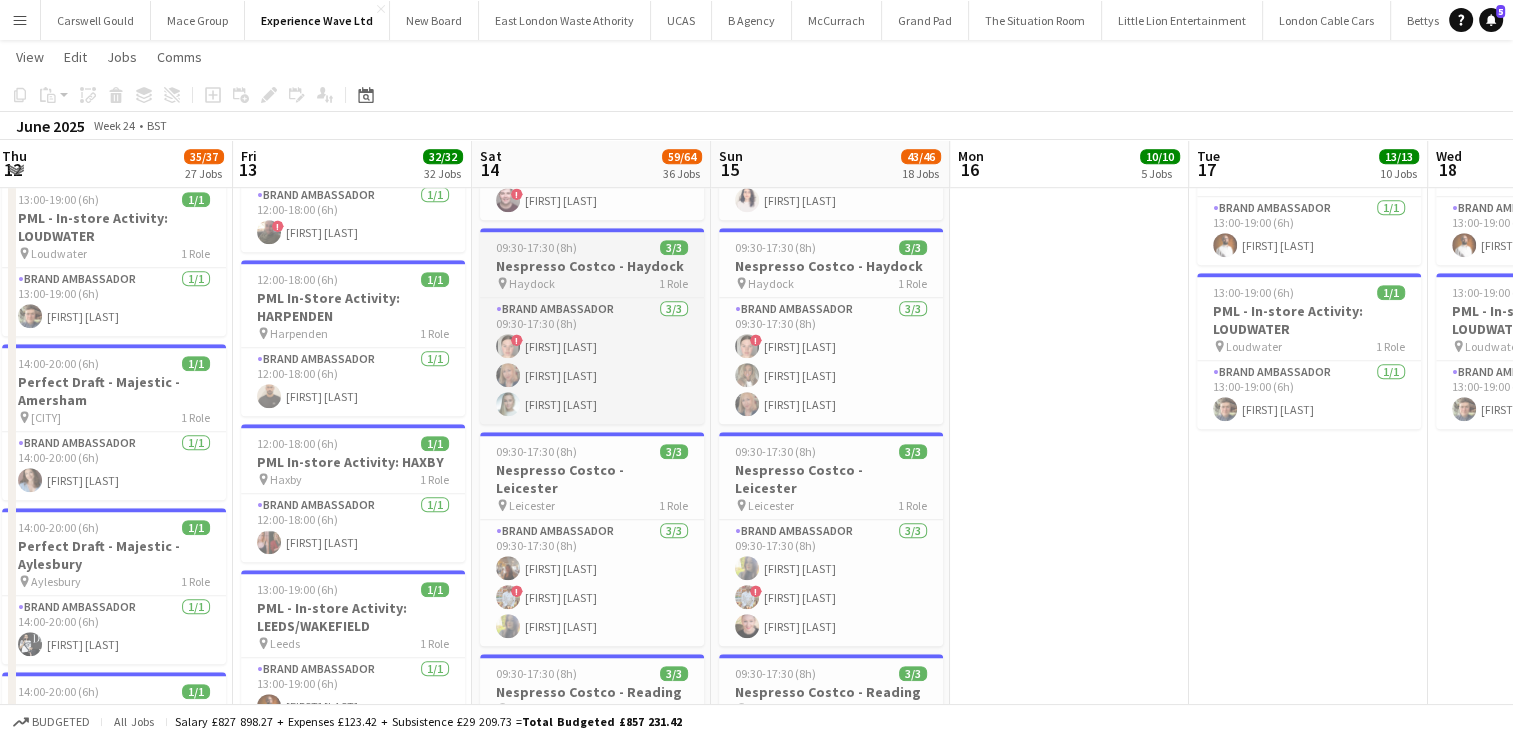 click on "Nespresso Costco - Haydock" at bounding box center [592, 266] 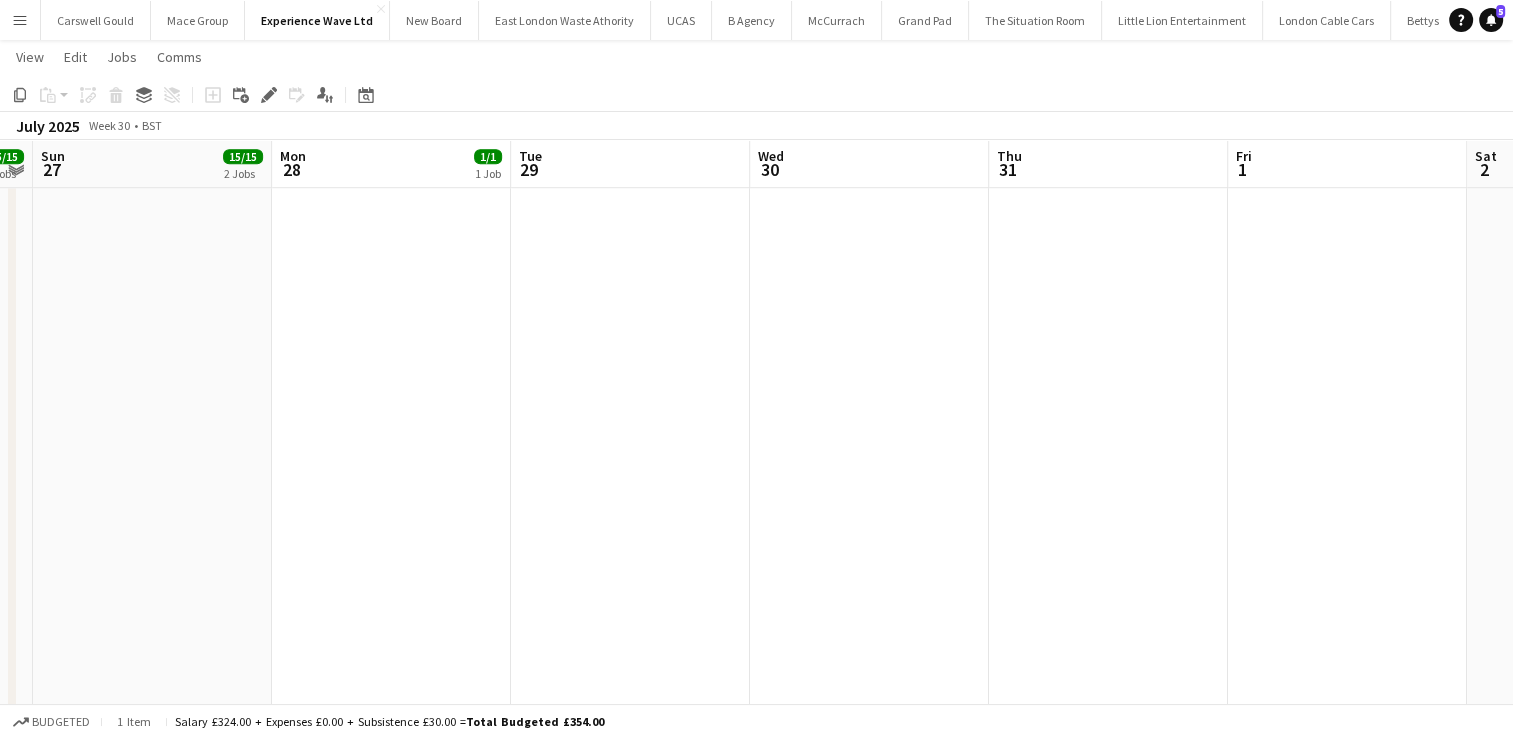 scroll, scrollTop: 0, scrollLeft: 824, axis: horizontal 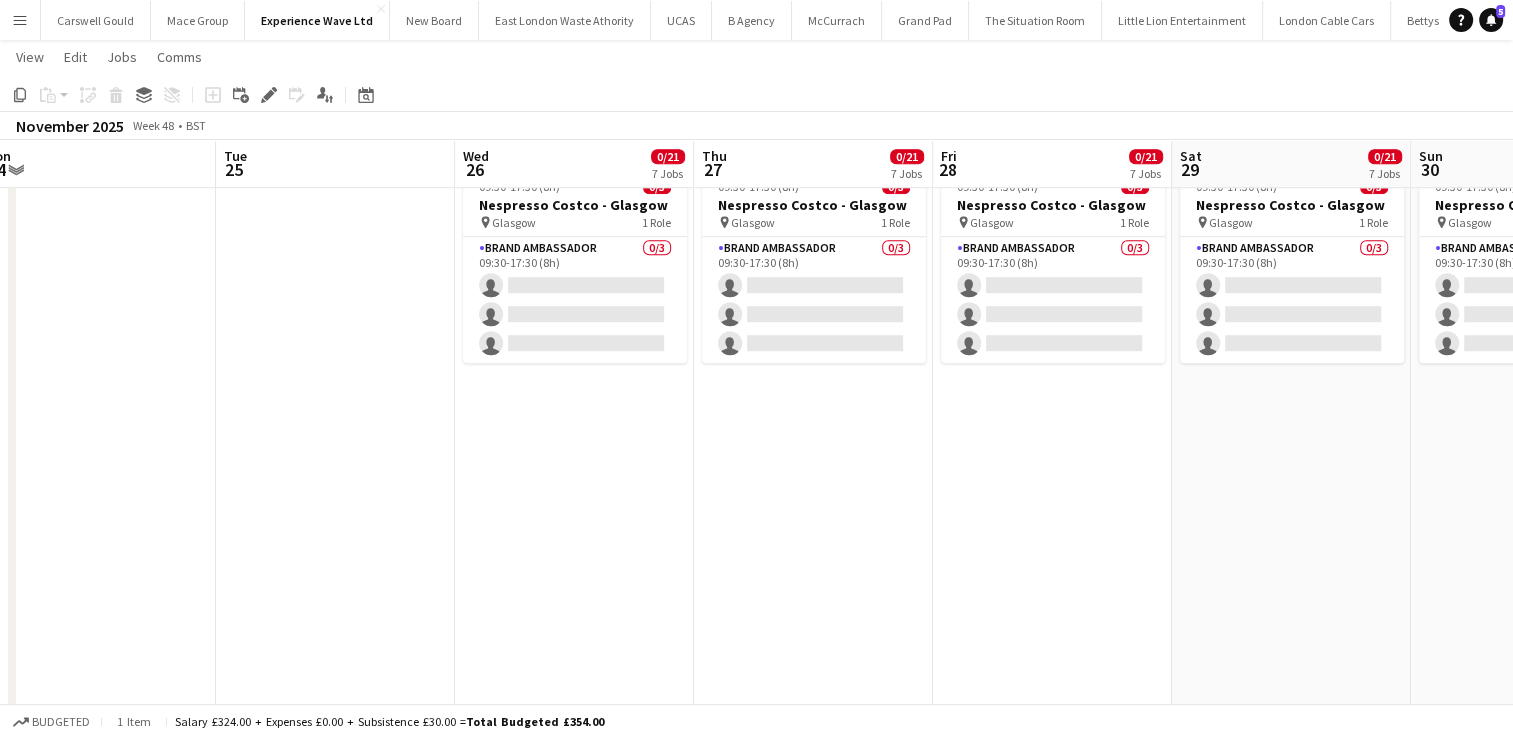 click on "09:30-17:30 (8h)    0/3   Nespresso Costco - Birmingham
pin
Birmingham   1 Role   Brand Ambassador   0/3   09:30-17:30 (8h)
single-neutral-actions
single-neutral-actions
single-neutral-actions
09:30-17:30 (8h)    0/3   Nespresso Costco - Chester
pin
Chester   1 Role   Brand Ambassador   0/3   09:30-17:30 (8h)
single-neutral-actions
single-neutral-actions
single-neutral-actions
09:30-17:30 (8h)    0/3   Nespresso Costco - Coventry
pin
Coventry   1 Role   Brand Ambassador   0/3   09:30-17:30 (8h)
single-neutral-actions
single-neutral-actions
single-neutral-actions" at bounding box center [574, 2286] 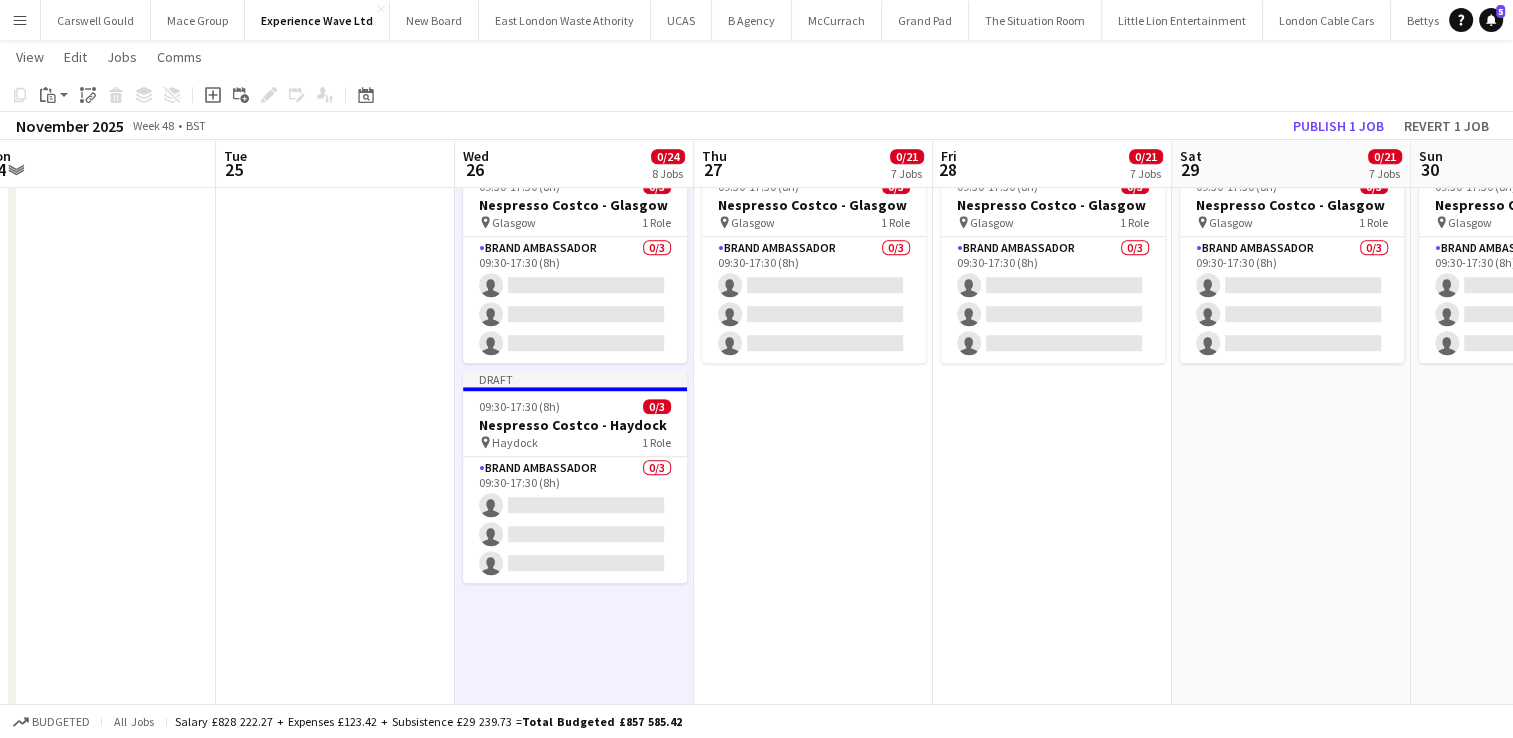 click on "09:30-17:30 (8h)    0/3   Nespresso Costco - Birmingham
pin
Birmingham   1 Role   Brand Ambassador   0/3   09:30-17:30 (8h)
single-neutral-actions
single-neutral-actions
single-neutral-actions
09:30-17:30 (8h)    0/3   Nespresso Costco - Chester
pin
Chester   1 Role   Brand Ambassador   0/3   09:30-17:30 (8h)
single-neutral-actions
single-neutral-actions
single-neutral-actions
09:30-17:30 (8h)    0/3   Nespresso Costco - Coventry
pin
Coventry   1 Role   Brand Ambassador   0/3   09:30-17:30 (8h)
single-neutral-actions
single-neutral-actions
single-neutral-actions" at bounding box center [813, 2286] 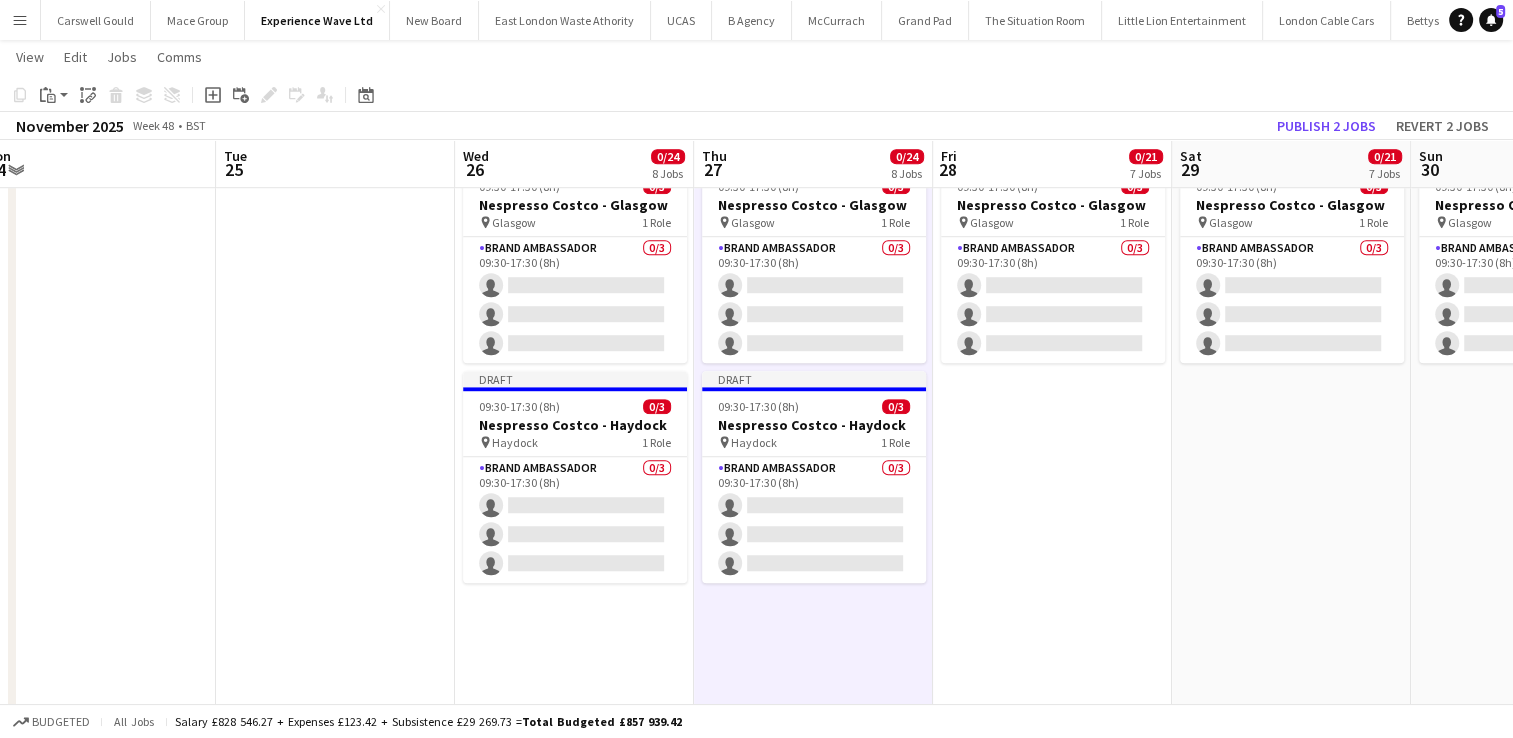 click on "09:30-17:30 (8h)    0/3   Nespresso Costco - Birmingham
pin
Birmingham   1 Role   Brand Ambassador   0/3   09:30-17:30 (8h)
single-neutral-actions
single-neutral-actions
single-neutral-actions
09:30-17:30 (8h)    0/3   Nespresso Costco - Chester
pin
Chester   1 Role   Brand Ambassador   0/3   09:30-17:30 (8h)
single-neutral-actions
single-neutral-actions
single-neutral-actions
09:30-17:30 (8h)    0/3   Nespresso Costco - Coventry
pin
Coventry   1 Role   Brand Ambassador   0/3   09:30-17:30 (8h)
single-neutral-actions
single-neutral-actions
single-neutral-actions" at bounding box center [1052, 2286] 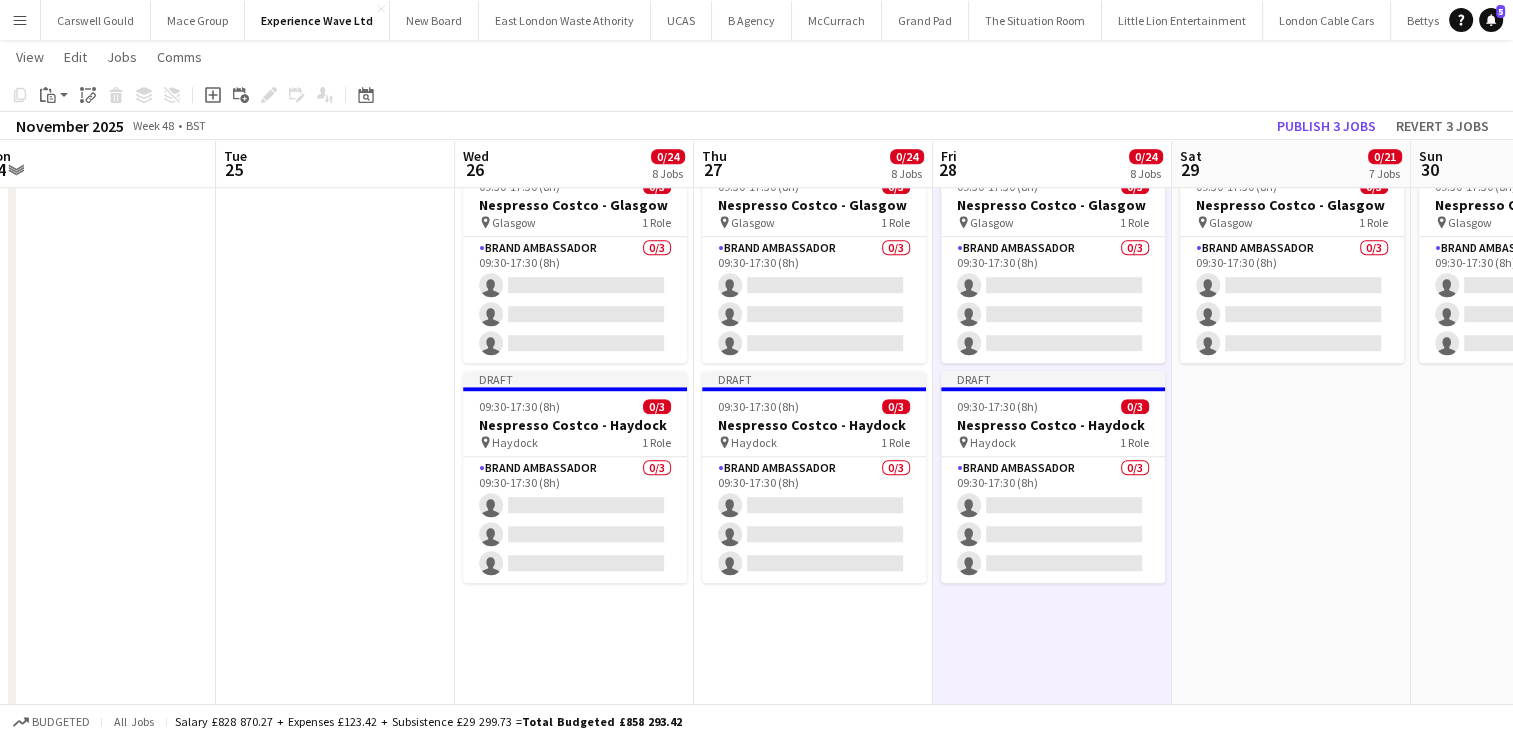 click on "09:30-17:30 (8h)    0/3   Nespresso Costco - Birmingham
pin
Birmingham   1 Role   Brand Ambassador   0/3   09:30-17:30 (8h)
single-neutral-actions
single-neutral-actions
single-neutral-actions
09:30-17:30 (8h)    0/3   Nespresso Costco - Chester
pin
Chester   1 Role   Brand Ambassador   0/3   09:30-17:30 (8h)
single-neutral-actions
single-neutral-actions
single-neutral-actions
09:30-17:30 (8h)    0/3   Nespresso Costco - Coventry
pin
Coventry   1 Role   Brand Ambassador   0/3   09:30-17:30 (8h)
single-neutral-actions
single-neutral-actions
single-neutral-actions" at bounding box center (1291, 2286) 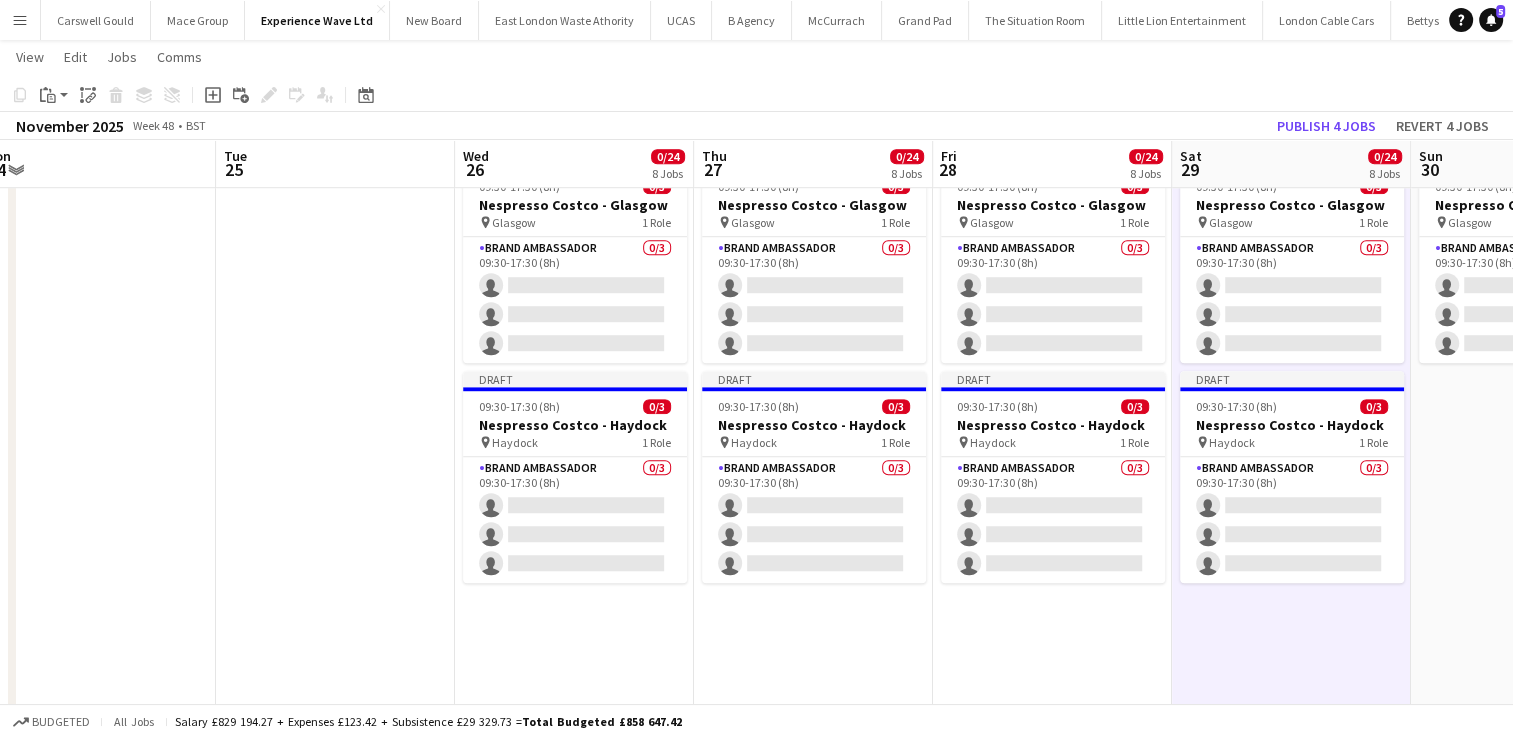 scroll, scrollTop: 0, scrollLeft: 859, axis: horizontal 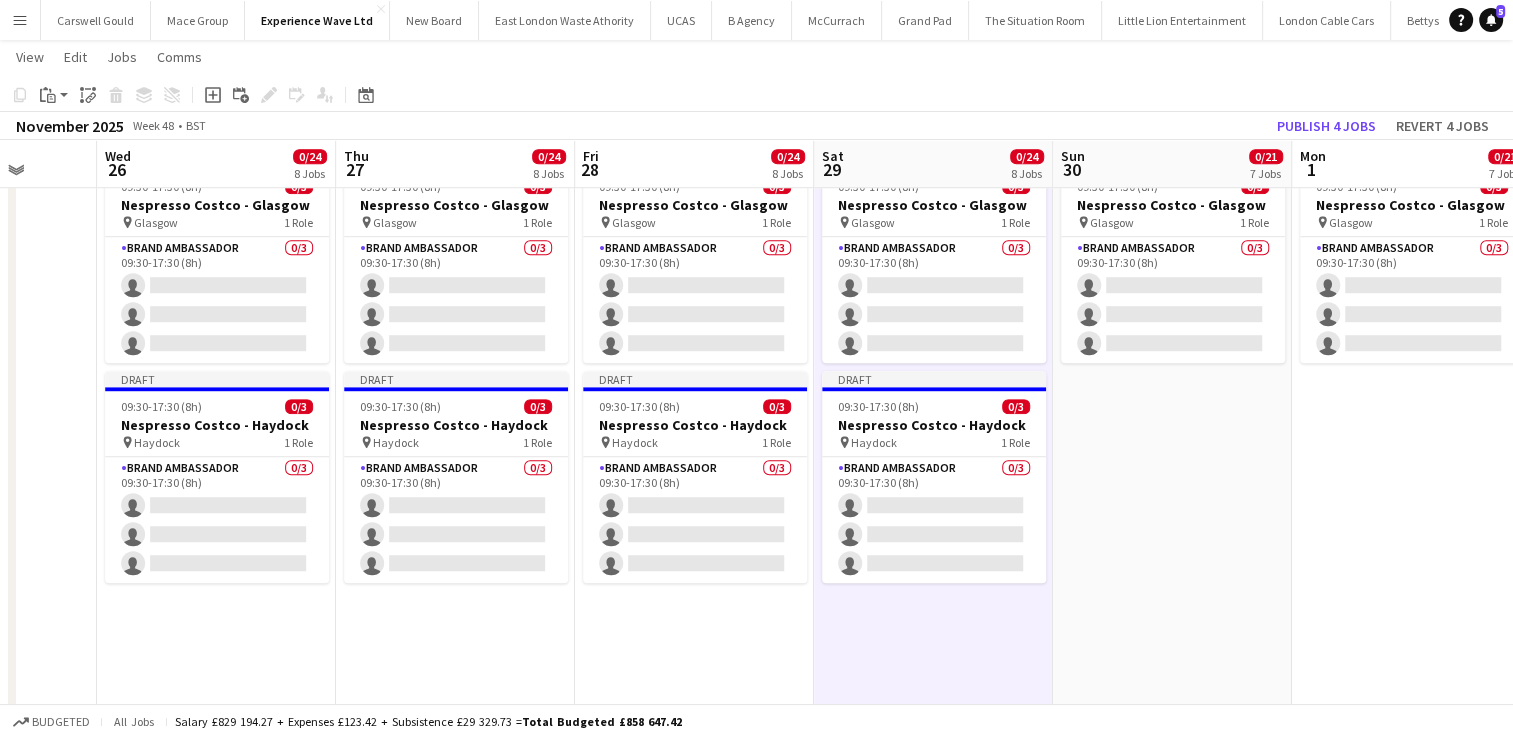 click on "09:30-17:30 (8h)    0/3   Nespresso Costco - Birmingham
pin
Birmingham   1 Role   Brand Ambassador   0/3   09:30-17:30 (8h)
single-neutral-actions
single-neutral-actions
single-neutral-actions
09:30-17:30 (8h)    0/3   Nespresso Costco - Chester
pin
Chester   1 Role   Brand Ambassador   0/3   09:30-17:30 (8h)
single-neutral-actions
single-neutral-actions
single-neutral-actions
09:30-17:30 (8h)    0/3   Nespresso Costco - Coventry
pin
Coventry   1 Role   Brand Ambassador   0/3   09:30-17:30 (8h)
single-neutral-actions
single-neutral-actions
single-neutral-actions" at bounding box center [1172, 2286] 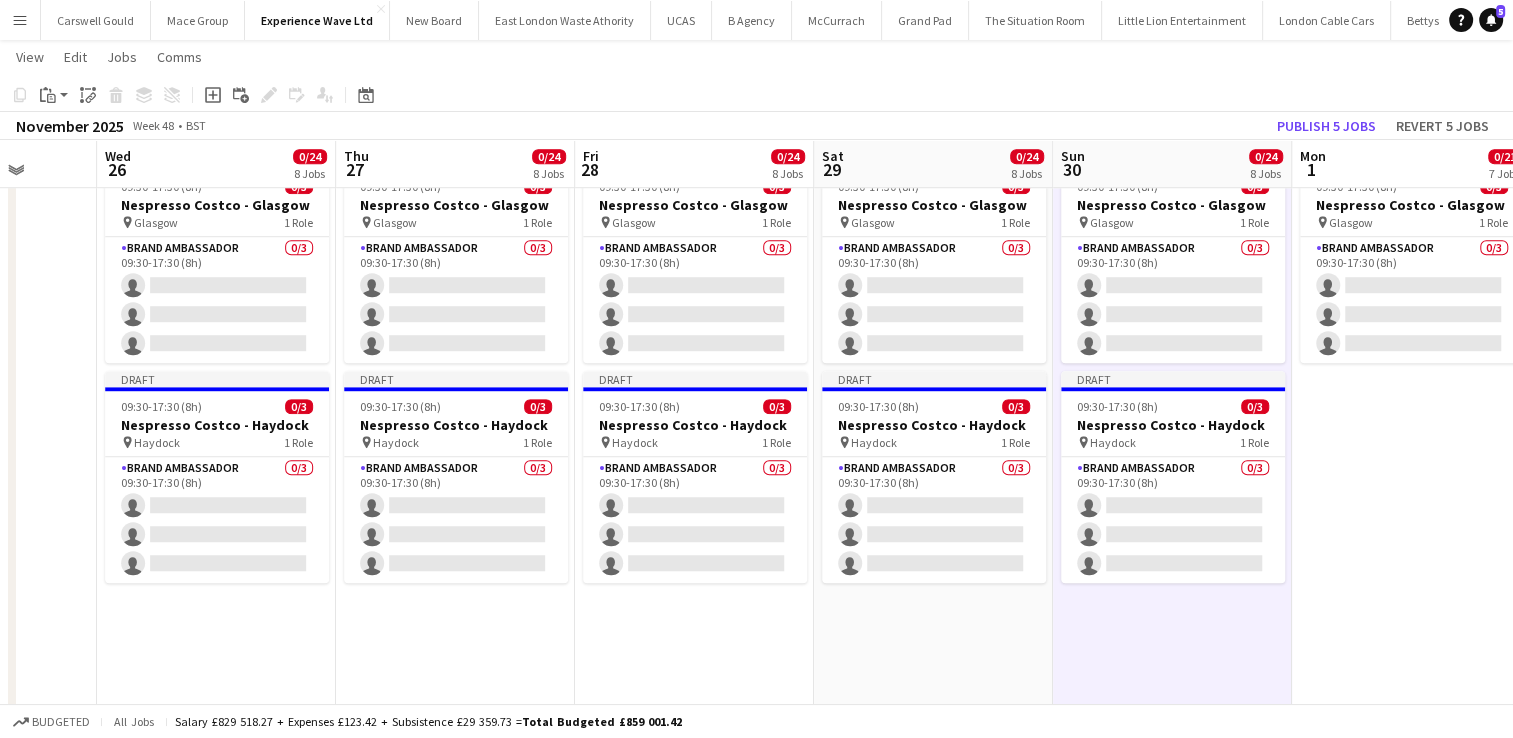 click on "09:30-17:30 (8h)    0/3   Nespresso Costco - Birmingham
pin
Birmingham   1 Role   Brand Ambassador   0/3   09:30-17:30 (8h)
single-neutral-actions
single-neutral-actions
single-neutral-actions
09:30-17:30 (8h)    0/3   Nespresso Costco - Chester
pin
Chester   1 Role   Brand Ambassador   0/3   09:30-17:30 (8h)
single-neutral-actions
single-neutral-actions
single-neutral-actions
09:30-17:30 (8h)    0/3   Nespresso Costco - Coventry
pin
Coventry   1 Role   Brand Ambassador   0/3   09:30-17:30 (8h)
single-neutral-actions
single-neutral-actions
single-neutral-actions" at bounding box center (1411, 2286) 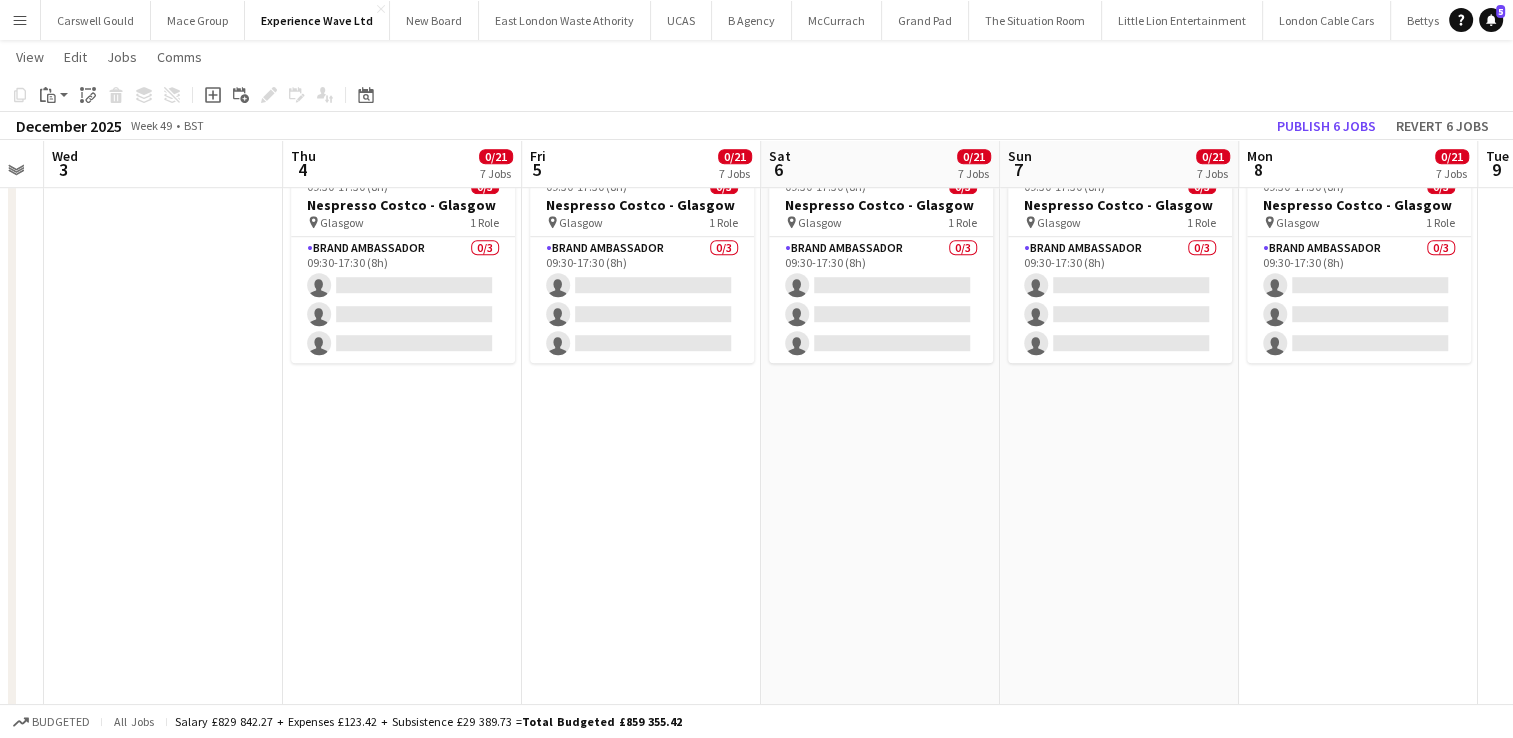 scroll, scrollTop: 0, scrollLeft: 745, axis: horizontal 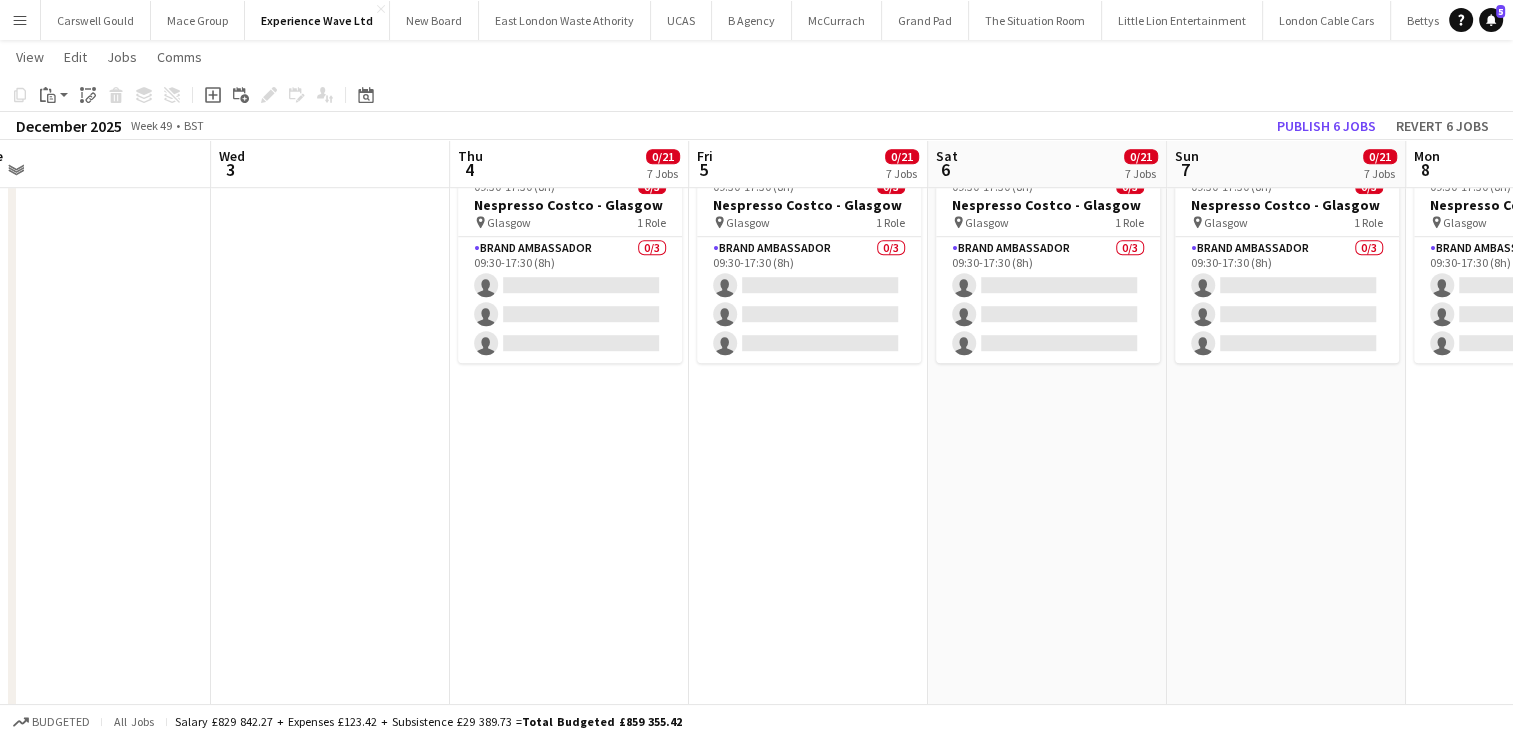 click on "09:30-17:30 (8h)    0/3   Nespresso Costco - Birmingham
pin
Birmingham   1 Role   Brand Ambassador   0/3   09:30-17:30 (8h)
single-neutral-actions
single-neutral-actions
single-neutral-actions
09:30-17:30 (8h)    0/3   Nespresso Costco - Chester
pin
Chester   1 Role   Brand Ambassador   0/3   09:30-17:30 (8h)
single-neutral-actions
single-neutral-actions
single-neutral-actions
09:30-17:30 (8h)    0/3   Nespresso Costco - Coventry
pin
Coventry   1 Role   Brand Ambassador   0/3   09:30-17:30 (8h)
single-neutral-actions
single-neutral-actions
single-neutral-actions" at bounding box center (569, 2286) 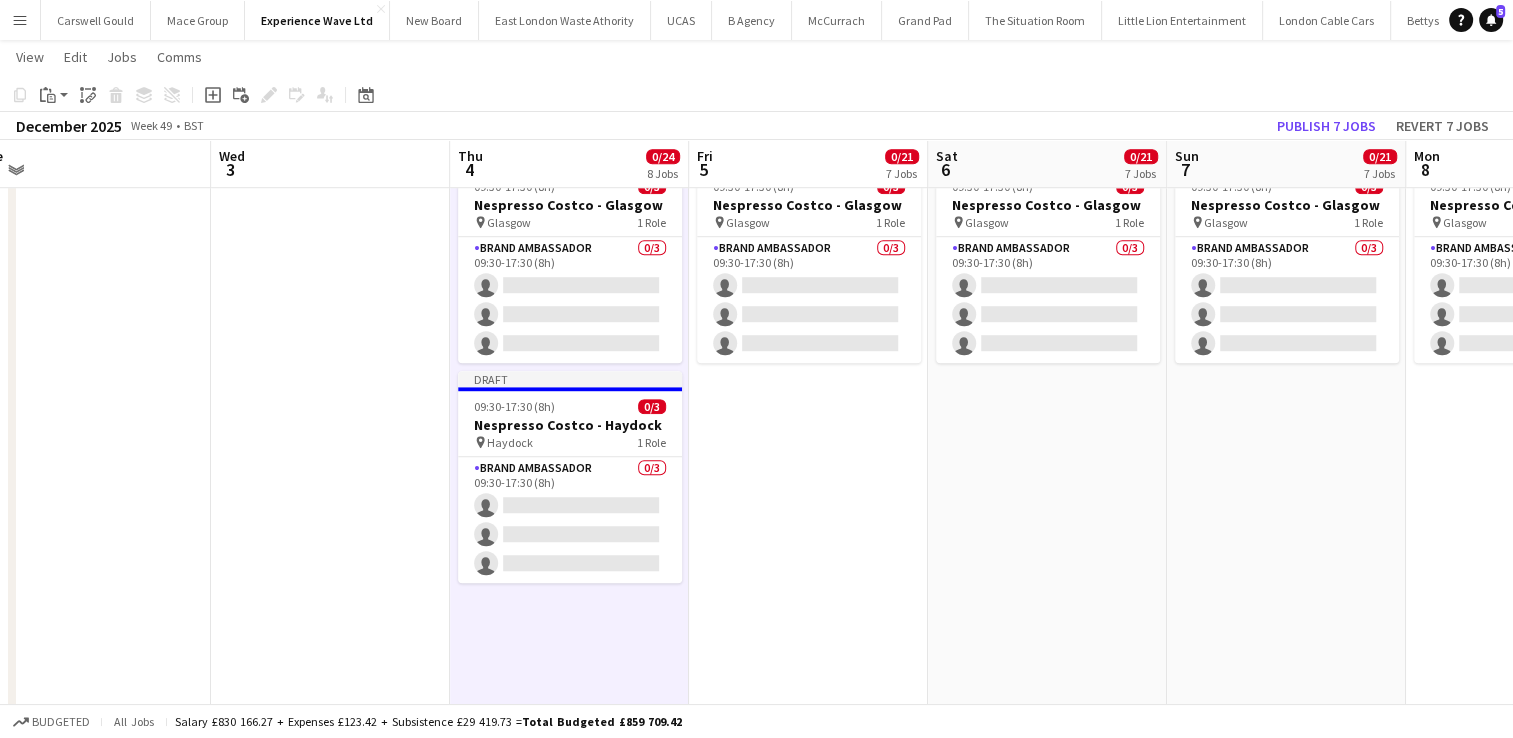 click on "09:30-17:30 (8h)    0/3   Nespresso Costco - Birmingham
pin
Birmingham   1 Role   Brand Ambassador   0/3   09:30-17:30 (8h)
single-neutral-actions
single-neutral-actions
single-neutral-actions
09:30-17:30 (8h)    0/3   Nespresso Costco - Chester
pin
Chester   1 Role   Brand Ambassador   0/3   09:30-17:30 (8h)
single-neutral-actions
single-neutral-actions
single-neutral-actions
09:30-17:30 (8h)    0/3   Nespresso Costco - Coventry
pin
Coventry   1 Role   Brand Ambassador   0/3   09:30-17:30 (8h)
single-neutral-actions
single-neutral-actions
single-neutral-actions" at bounding box center [808, 2286] 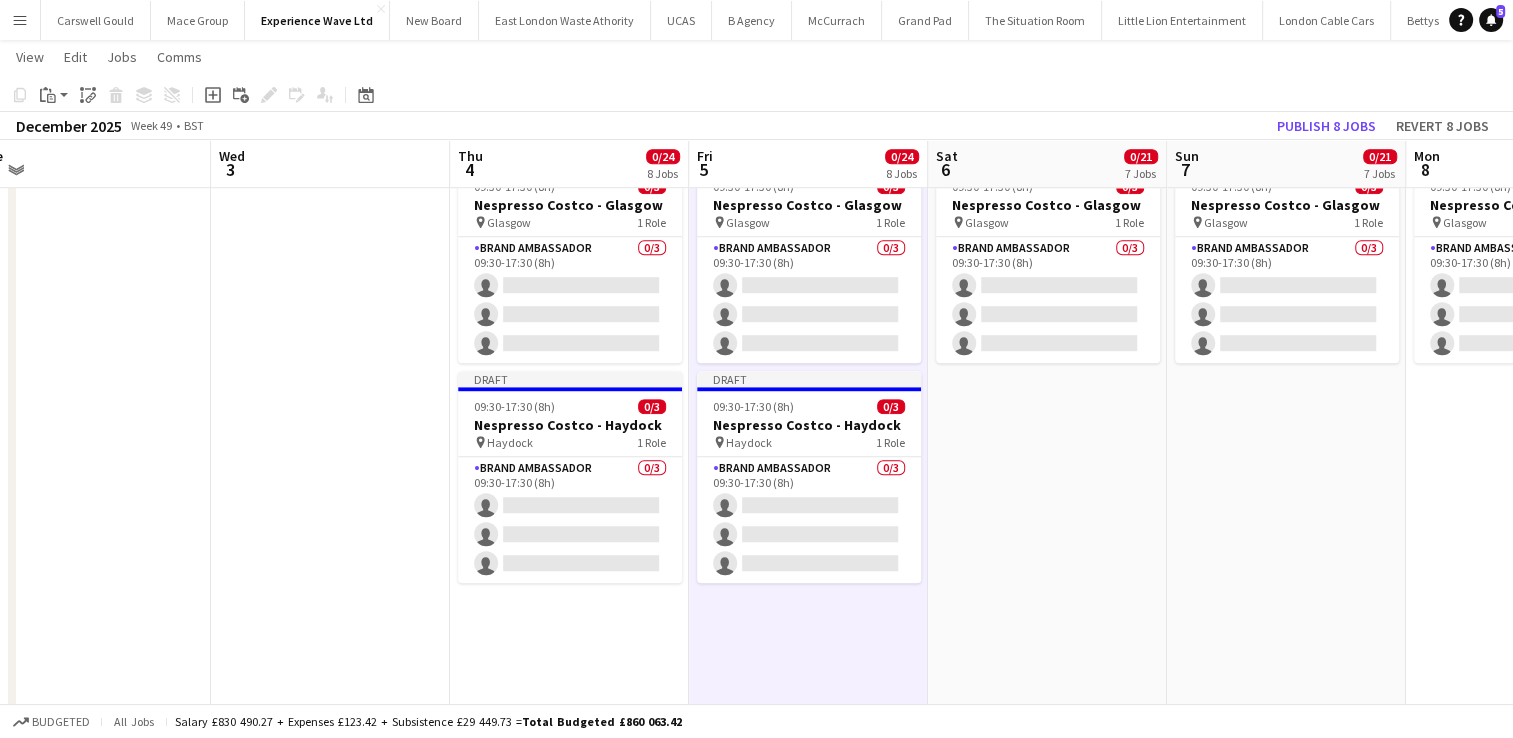 click on "09:30-17:30 (8h)    0/3   Nespresso Costco - Birmingham
pin
Birmingham   1 Role   Brand Ambassador   0/3   09:30-17:30 (8h)
single-neutral-actions
single-neutral-actions
single-neutral-actions
09:30-17:30 (8h)    0/3   Nespresso Costco - Chester
pin
Chester   1 Role   Brand Ambassador   0/3   09:30-17:30 (8h)
single-neutral-actions
single-neutral-actions
single-neutral-actions
09:30-17:30 (8h)    0/3   Nespresso Costco - Coventry
pin
Coventry   1 Role   Brand Ambassador   0/3   09:30-17:30 (8h)
single-neutral-actions
single-neutral-actions
single-neutral-actions" at bounding box center (1047, 2286) 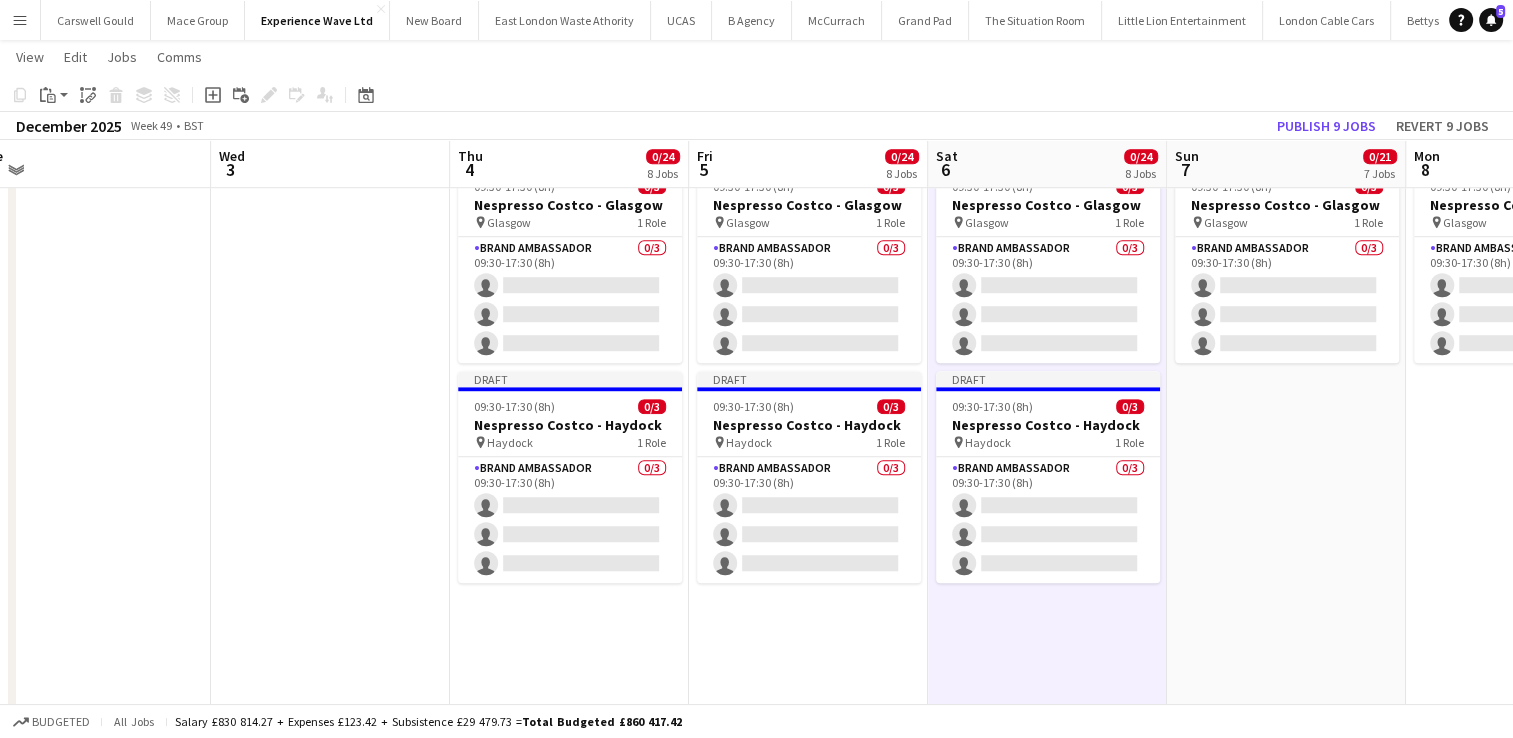 click on "09:30-17:30 (8h)    0/3   Nespresso Costco - Birmingham
pin
Birmingham   1 Role   Brand Ambassador   0/3   09:30-17:30 (8h)
single-neutral-actions
single-neutral-actions
single-neutral-actions
09:30-17:30 (8h)    0/3   Nespresso Costco - Chester
pin
Chester   1 Role   Brand Ambassador   0/3   09:30-17:30 (8h)
single-neutral-actions
single-neutral-actions
single-neutral-actions
09:30-17:30 (8h)    0/3   Nespresso Costco - Coventry
pin
Coventry   1 Role   Brand Ambassador   0/3   09:30-17:30 (8h)
single-neutral-actions
single-neutral-actions
single-neutral-actions" at bounding box center [1286, 2286] 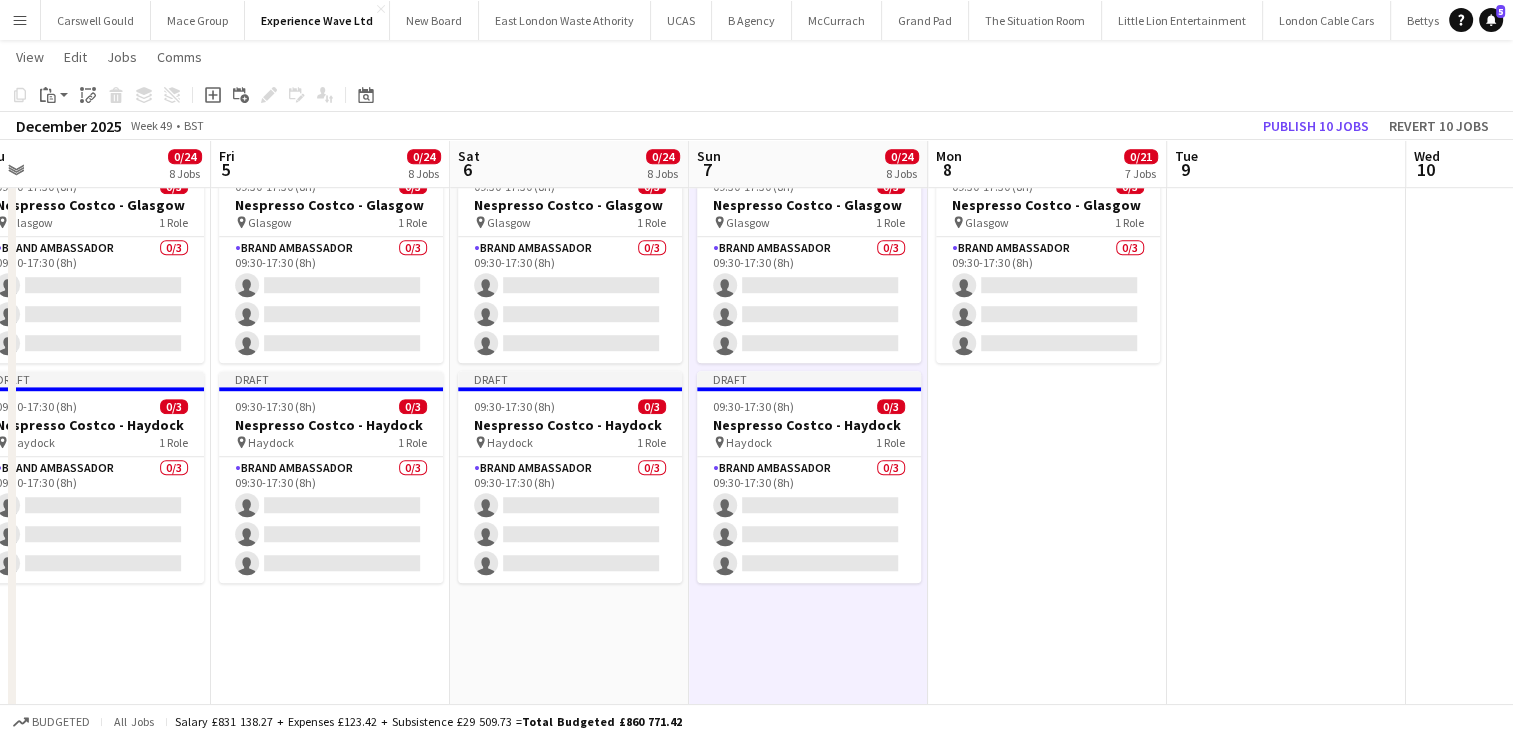 scroll, scrollTop: 0, scrollLeft: 683, axis: horizontal 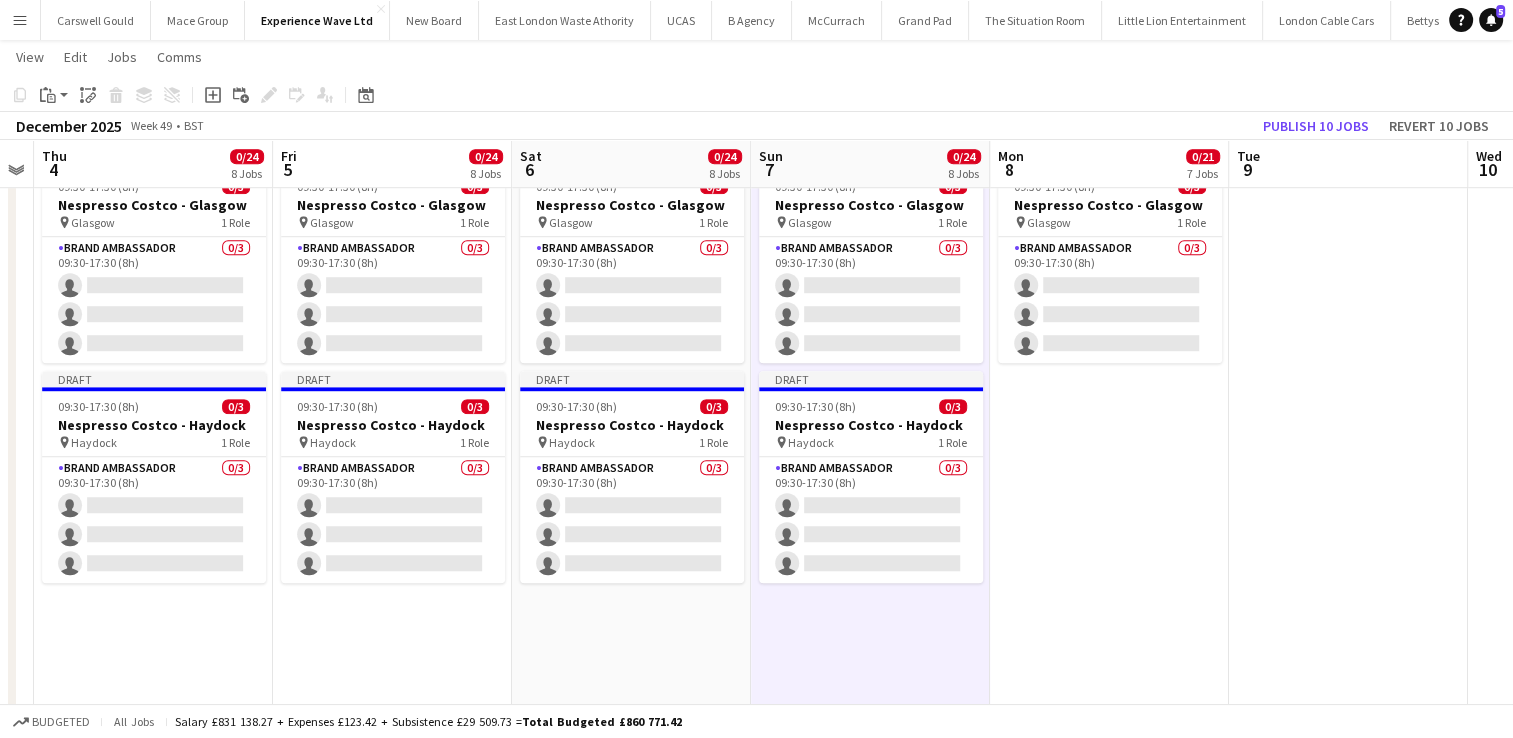 click on "09:30-17:30 (8h)    0/3   Nespresso Costco - Birmingham
pin
Birmingham   1 Role   Brand Ambassador   0/3   09:30-17:30 (8h)
single-neutral-actions
single-neutral-actions
single-neutral-actions
09:30-17:30 (8h)    0/3   Nespresso Costco - Chester
pin
Chester   1 Role   Brand Ambassador   0/3   09:30-17:30 (8h)
single-neutral-actions
single-neutral-actions
single-neutral-actions
09:30-17:30 (8h)    0/3   Nespresso Costco - Coventry
pin
Coventry   1 Role   Brand Ambassador   0/3   09:30-17:30 (8h)
single-neutral-actions
single-neutral-actions
single-neutral-actions" at bounding box center [1109, 2286] 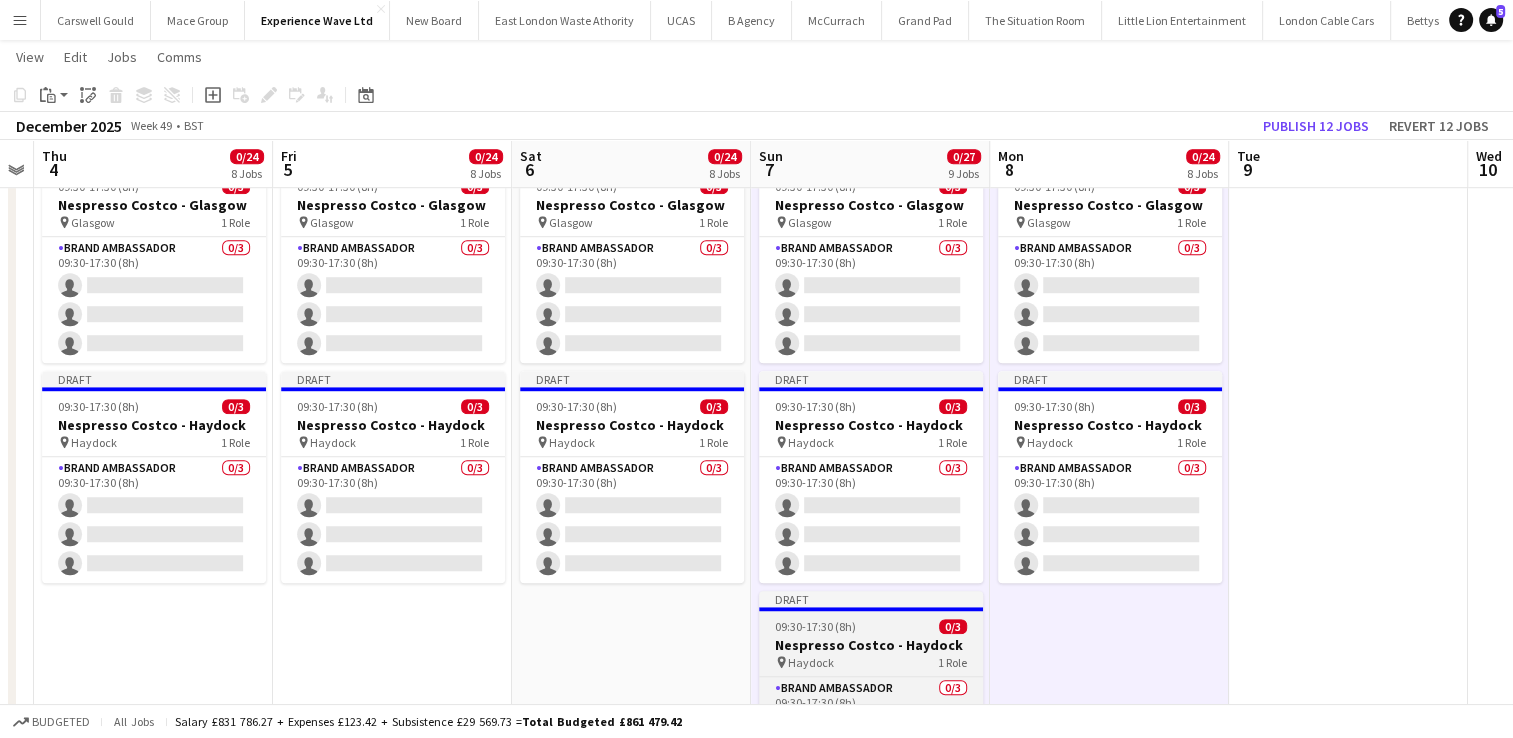 click on "Nespresso Costco - Haydock" at bounding box center (871, 645) 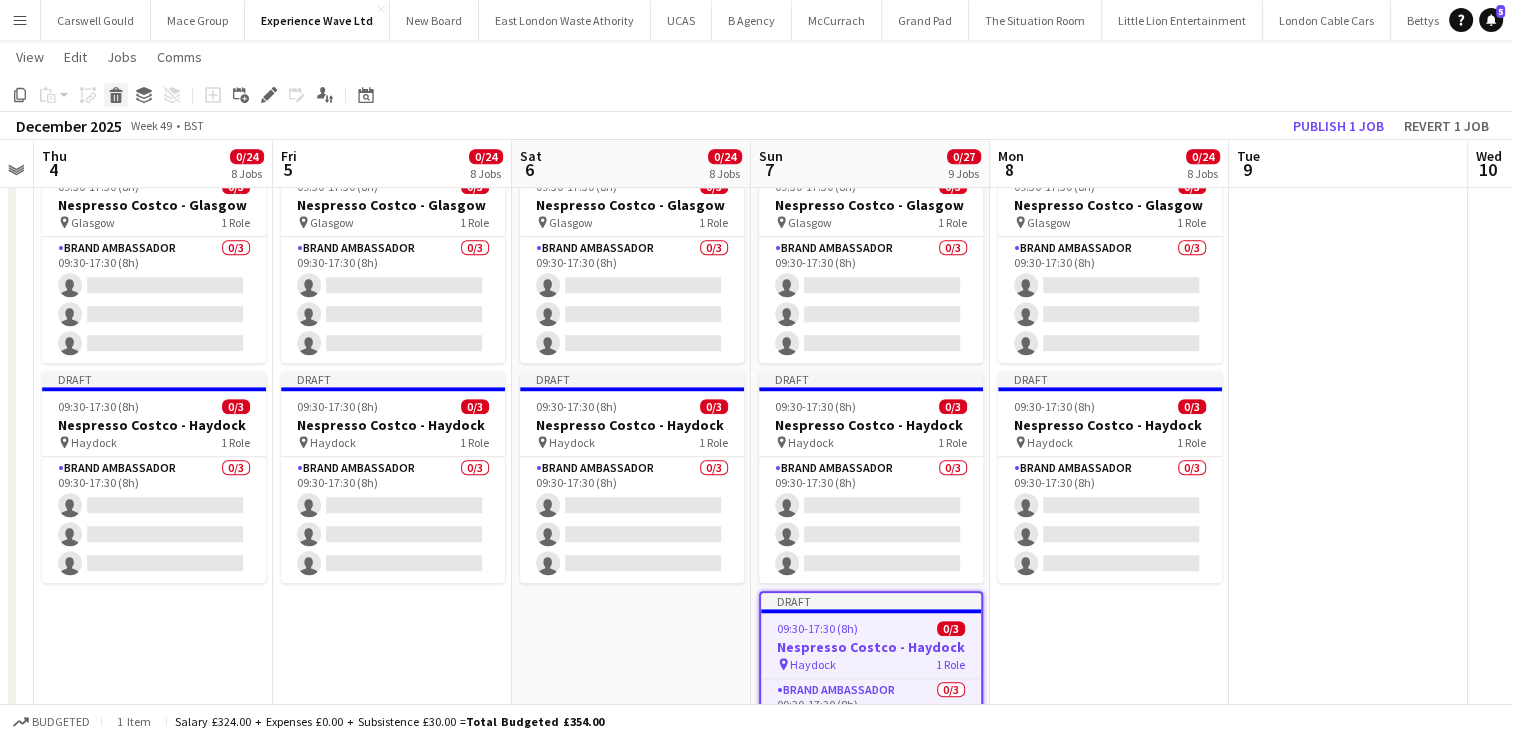 click on "Delete" 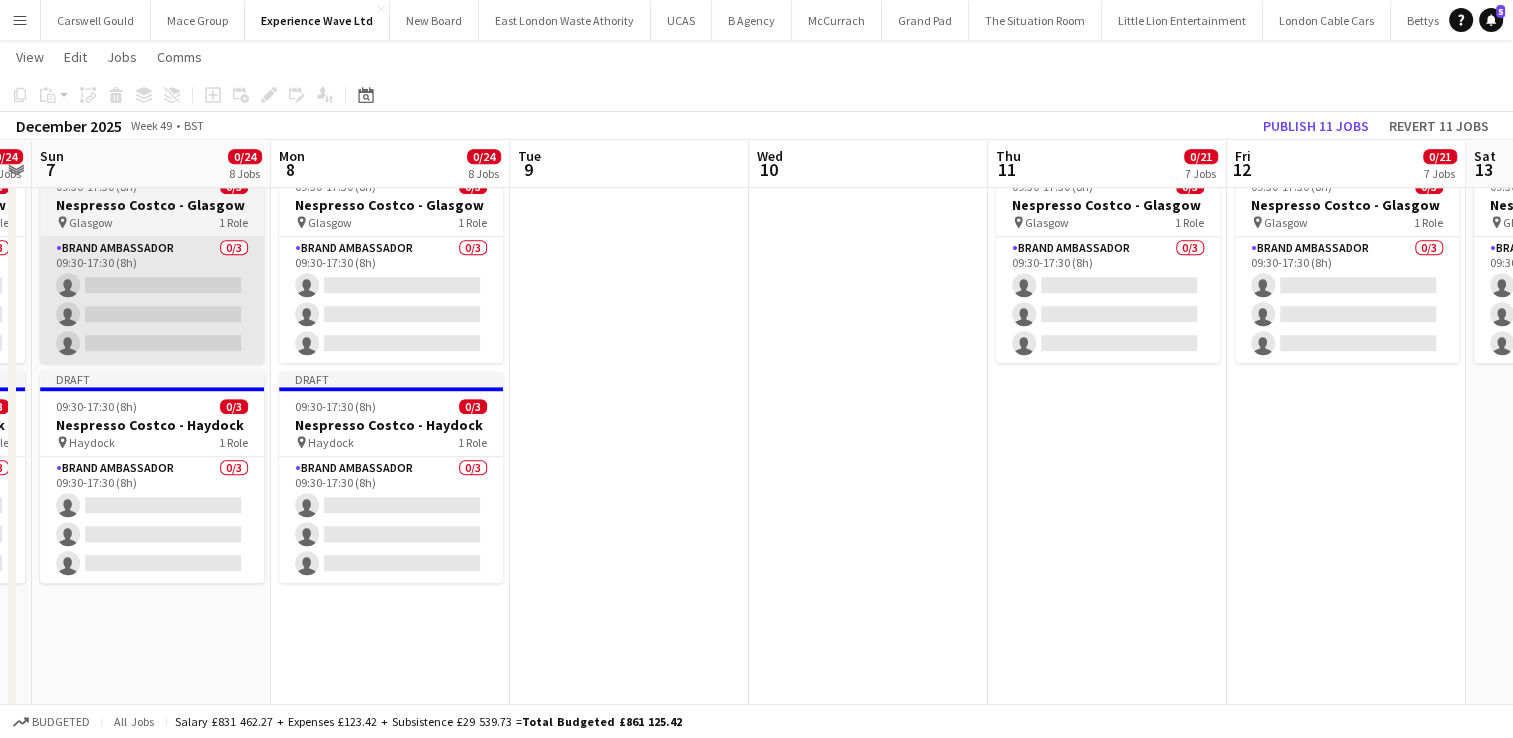scroll, scrollTop: 0, scrollLeft: 764, axis: horizontal 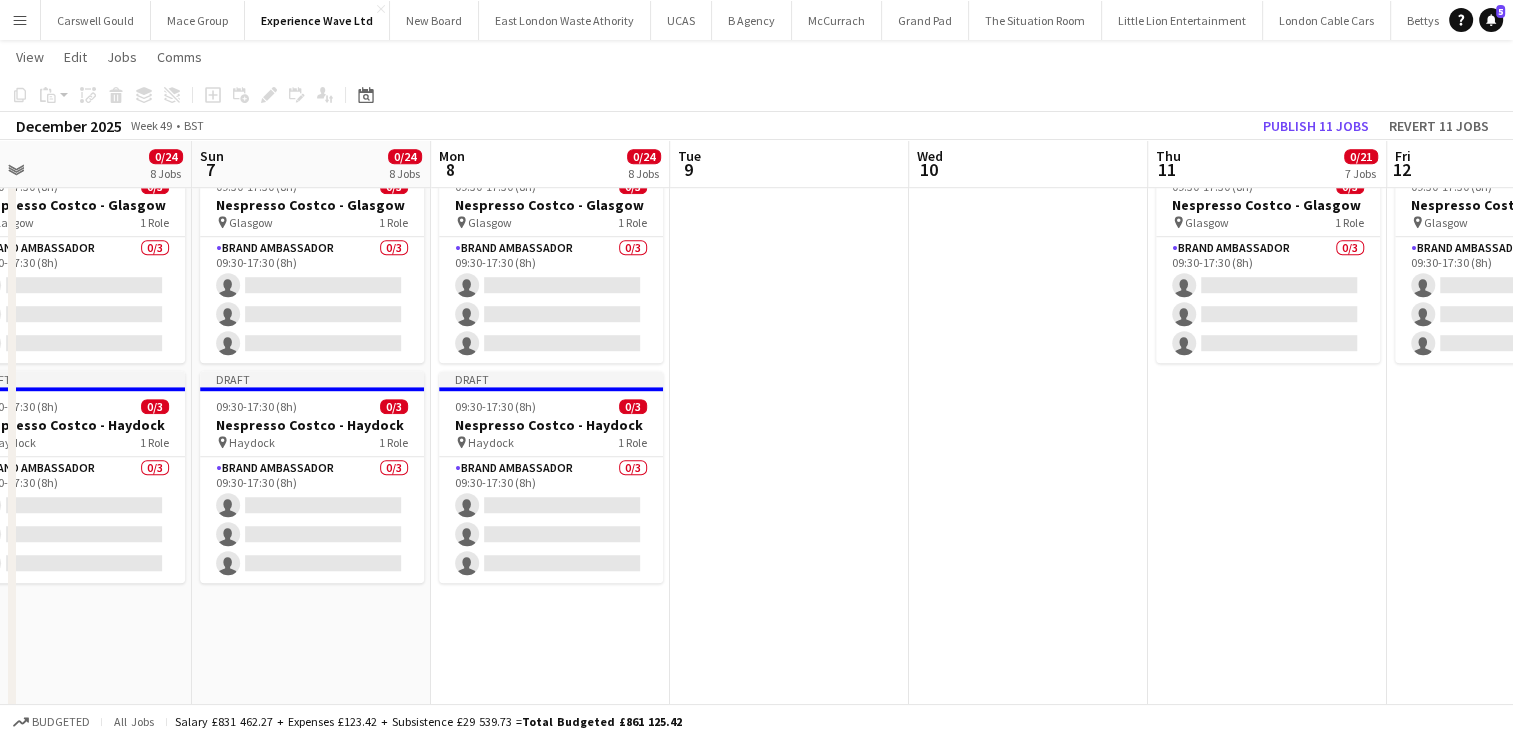 click on "09:30-17:30 (8h)    0/3   Nespresso Costco - Birmingham
pin
Birmingham   1 Role   Brand Ambassador   0/3   09:30-17:30 (8h)
single-neutral-actions
single-neutral-actions
single-neutral-actions
09:30-17:30 (8h)    0/3   Nespresso Costco - Chester
pin
Chester   1 Role   Brand Ambassador   0/3   09:30-17:30 (8h)
single-neutral-actions
single-neutral-actions
single-neutral-actions
09:30-17:30 (8h)    0/3   Nespresso Costco - Coventry
pin
Coventry   1 Role   Brand Ambassador   0/3   09:30-17:30 (8h)
single-neutral-actions
single-neutral-actions
single-neutral-actions" at bounding box center (1267, 2286) 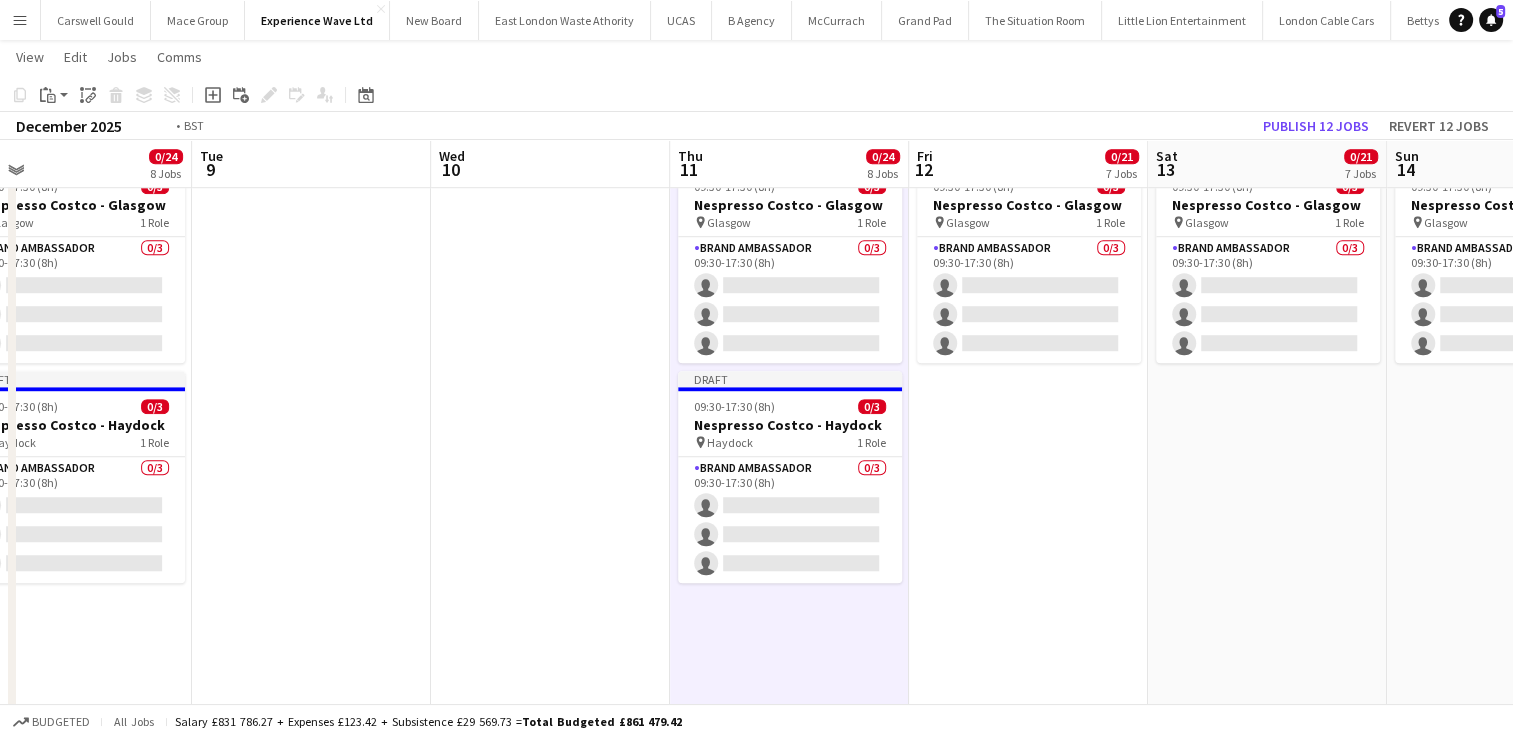 scroll, scrollTop: 0, scrollLeft: 729, axis: horizontal 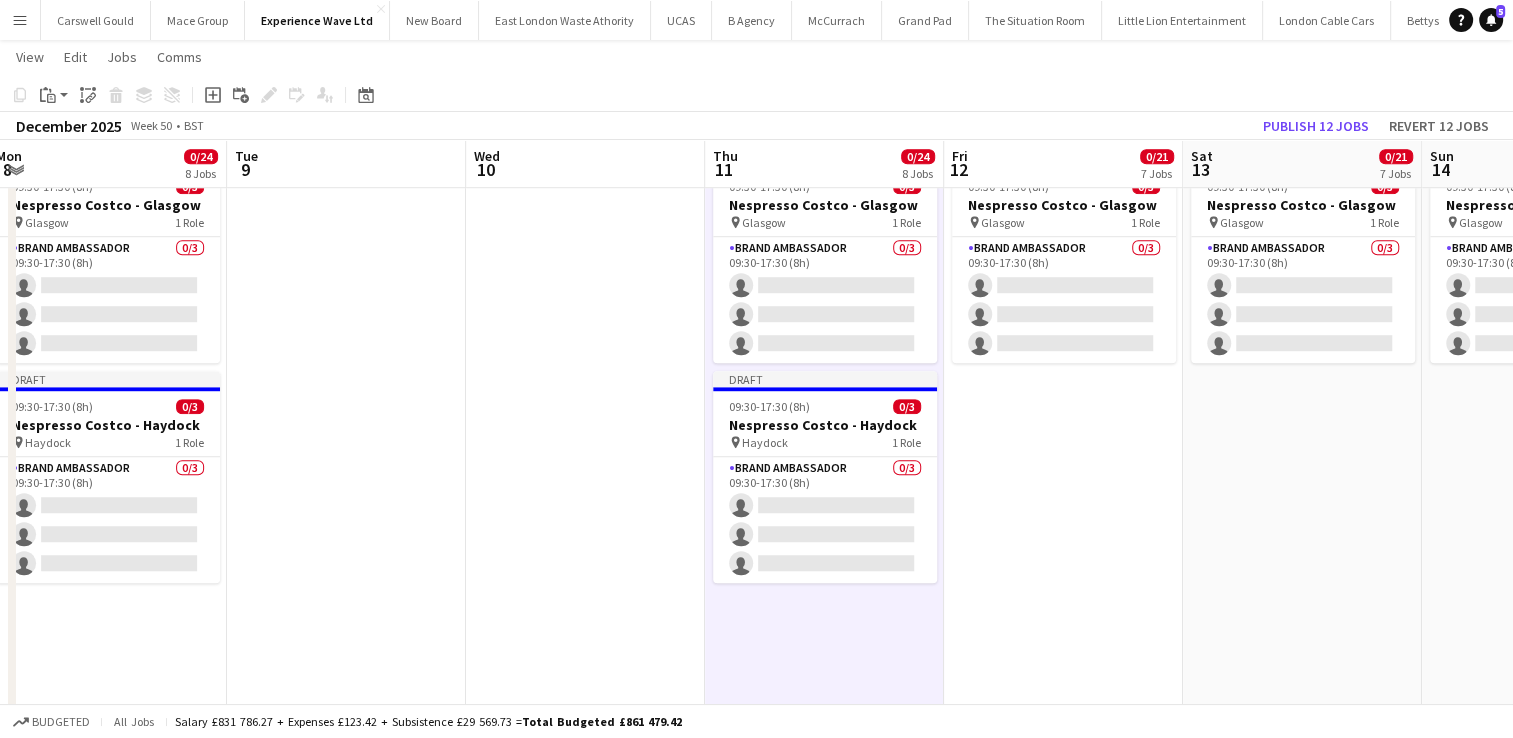 click on "09:30-17:30 (8h)    0/3   Nespresso Costco - Birmingham
pin
Birmingham   1 Role   Brand Ambassador   0/3   09:30-17:30 (8h)
single-neutral-actions
single-neutral-actions
single-neutral-actions
09:30-17:30 (8h)    0/3   Nespresso Costco - Chester
pin
Chester   1 Role   Brand Ambassador   0/3   09:30-17:30 (8h)
single-neutral-actions
single-neutral-actions
single-neutral-actions
09:30-17:30 (8h)    0/3   Nespresso Costco - Coventry
pin
Coventry   1 Role   Brand Ambassador   0/3   09:30-17:30 (8h)
single-neutral-actions
single-neutral-actions
single-neutral-actions" at bounding box center (1063, 2286) 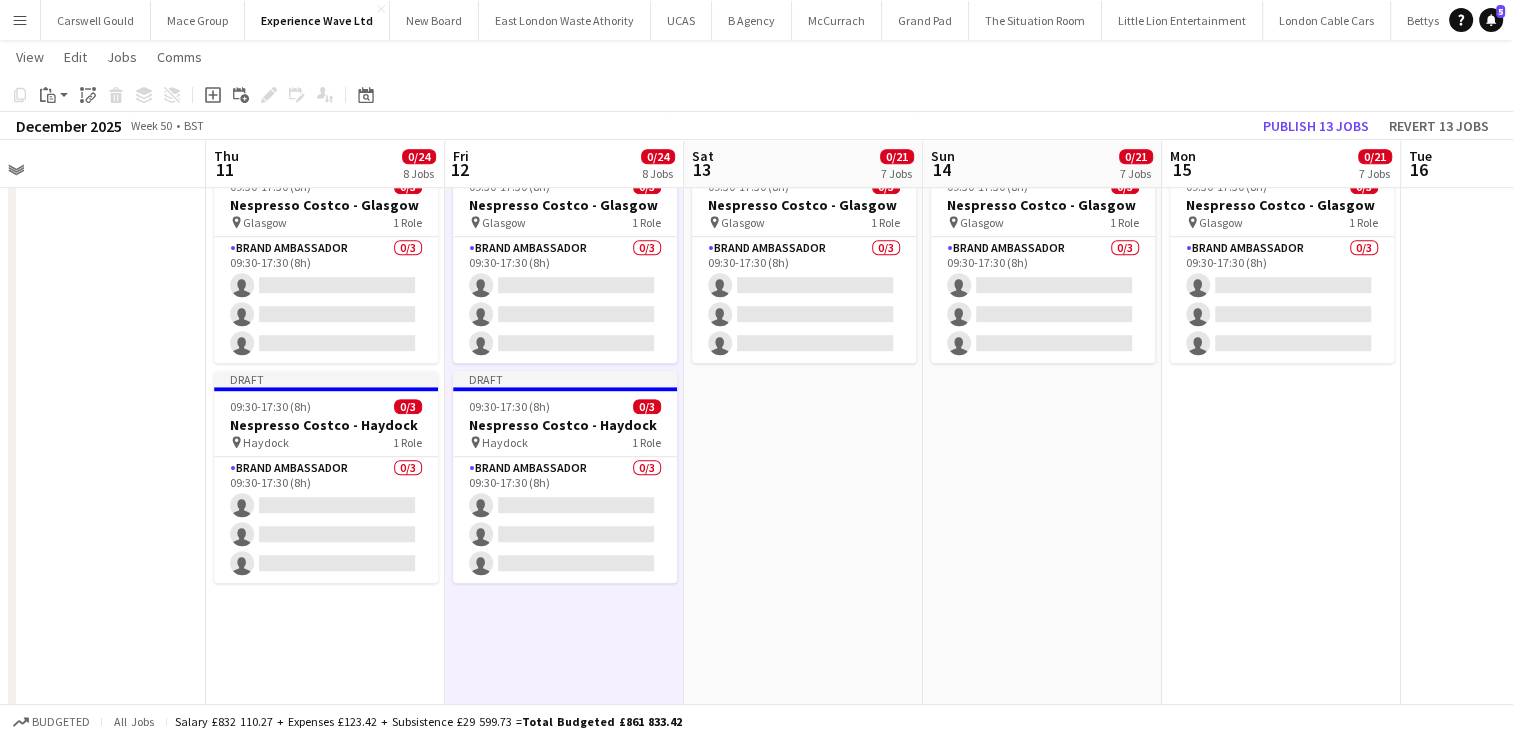 scroll, scrollTop: 0, scrollLeft: 768, axis: horizontal 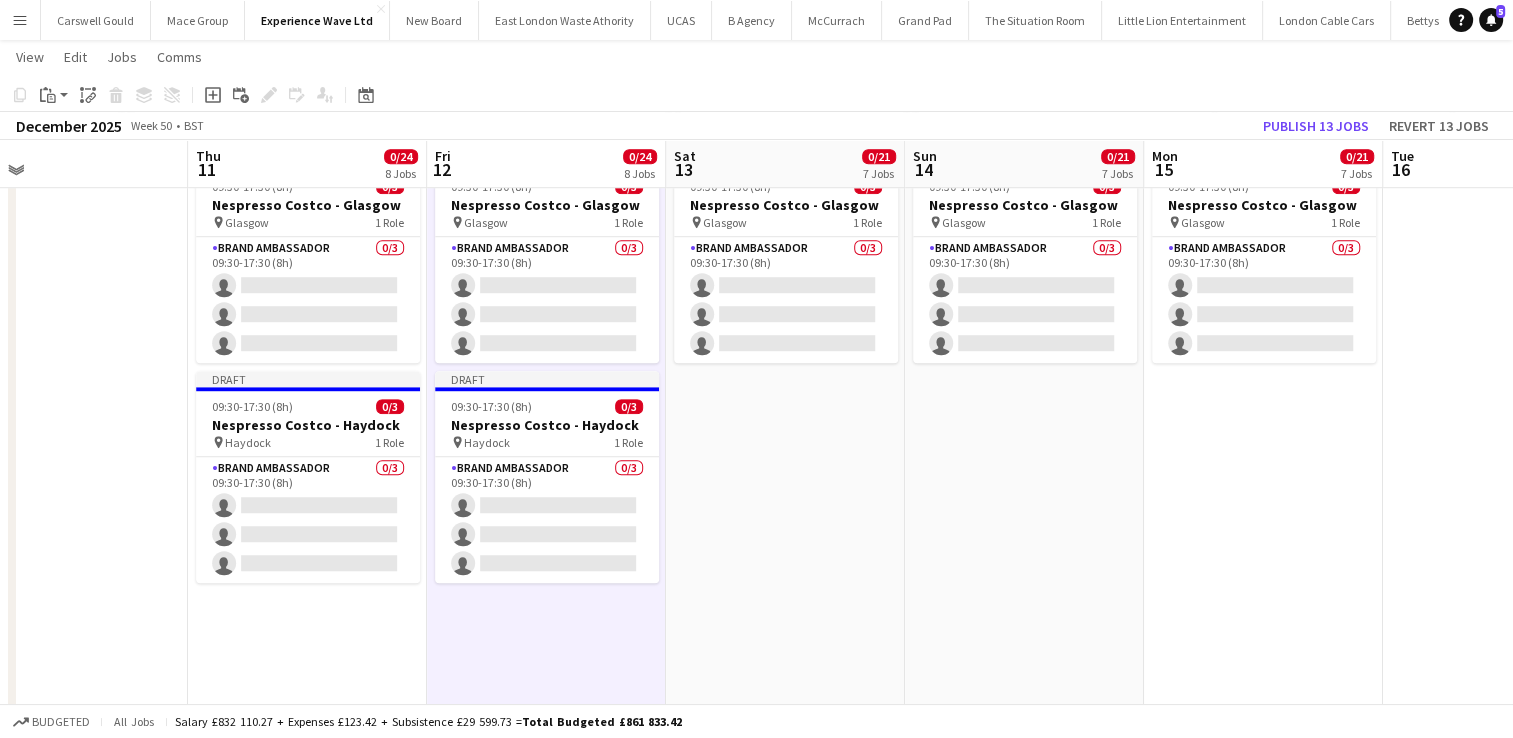 click on "09:30-17:30 (8h)    0/3   Nespresso Costco - Birmingham
pin
Birmingham   1 Role   Brand Ambassador   0/3   09:30-17:30 (8h)
single-neutral-actions
single-neutral-actions
single-neutral-actions
09:30-17:30 (8h)    0/3   Nespresso Costco - Chester
pin
Chester   1 Role   Brand Ambassador   0/3   09:30-17:30 (8h)
single-neutral-actions
single-neutral-actions
single-neutral-actions
09:30-17:30 (8h)    0/3   Nespresso Costco - Coventry
pin
Coventry   1 Role   Brand Ambassador   0/3   09:30-17:30 (8h)
single-neutral-actions
single-neutral-actions
single-neutral-actions" at bounding box center [785, 2286] 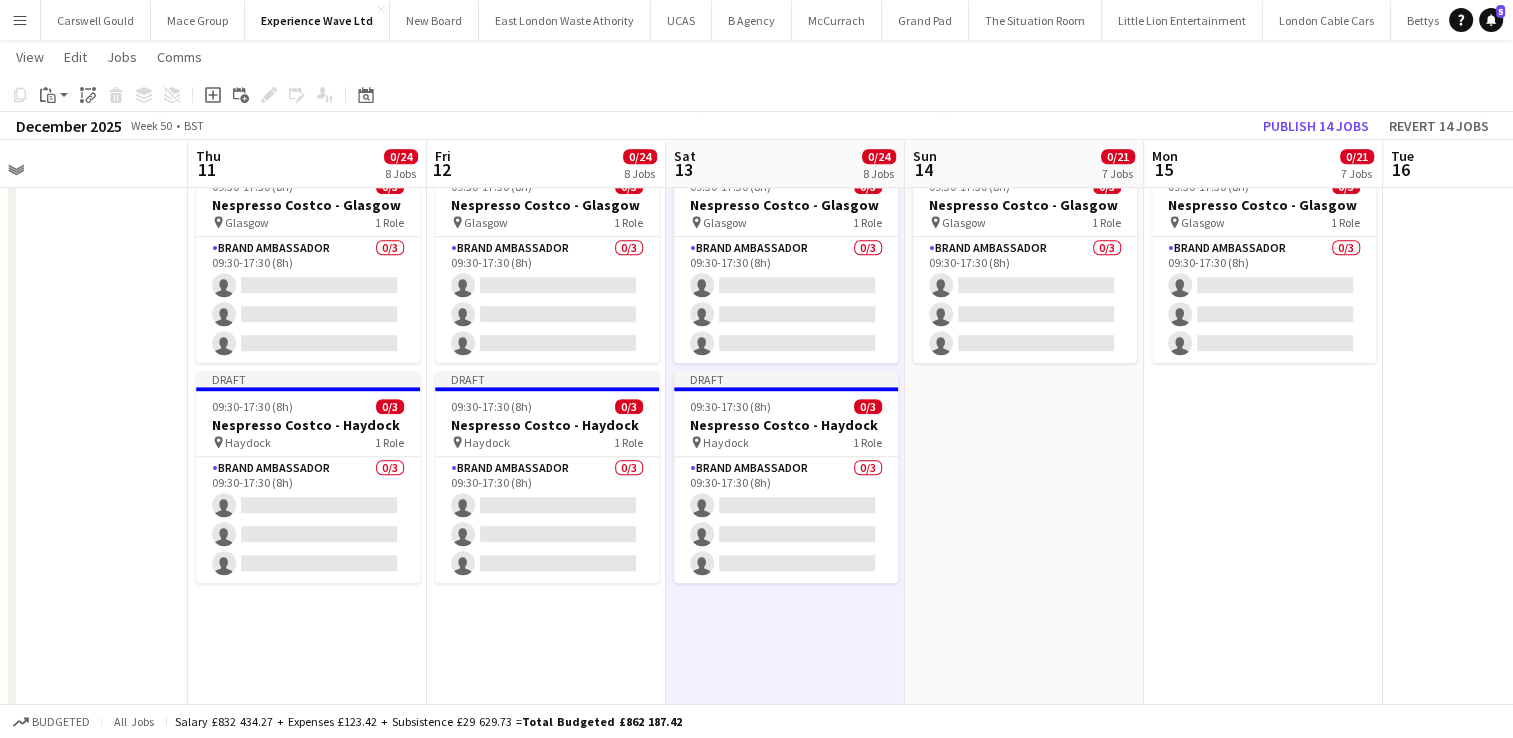 click on "09:30-17:30 (8h)    0/3   Nespresso Costco - Birmingham
pin
Birmingham   1 Role   Brand Ambassador   0/3   09:30-17:30 (8h)
single-neutral-actions
single-neutral-actions
single-neutral-actions
09:30-17:30 (8h)    0/3   Nespresso Costco - Chester
pin
Chester   1 Role   Brand Ambassador   0/3   09:30-17:30 (8h)
single-neutral-actions
single-neutral-actions
single-neutral-actions
09:30-17:30 (8h)    0/3   Nespresso Costco - Coventry
pin
Coventry   1 Role   Brand Ambassador   0/3   09:30-17:30 (8h)
single-neutral-actions
single-neutral-actions
single-neutral-actions" at bounding box center (1024, 2286) 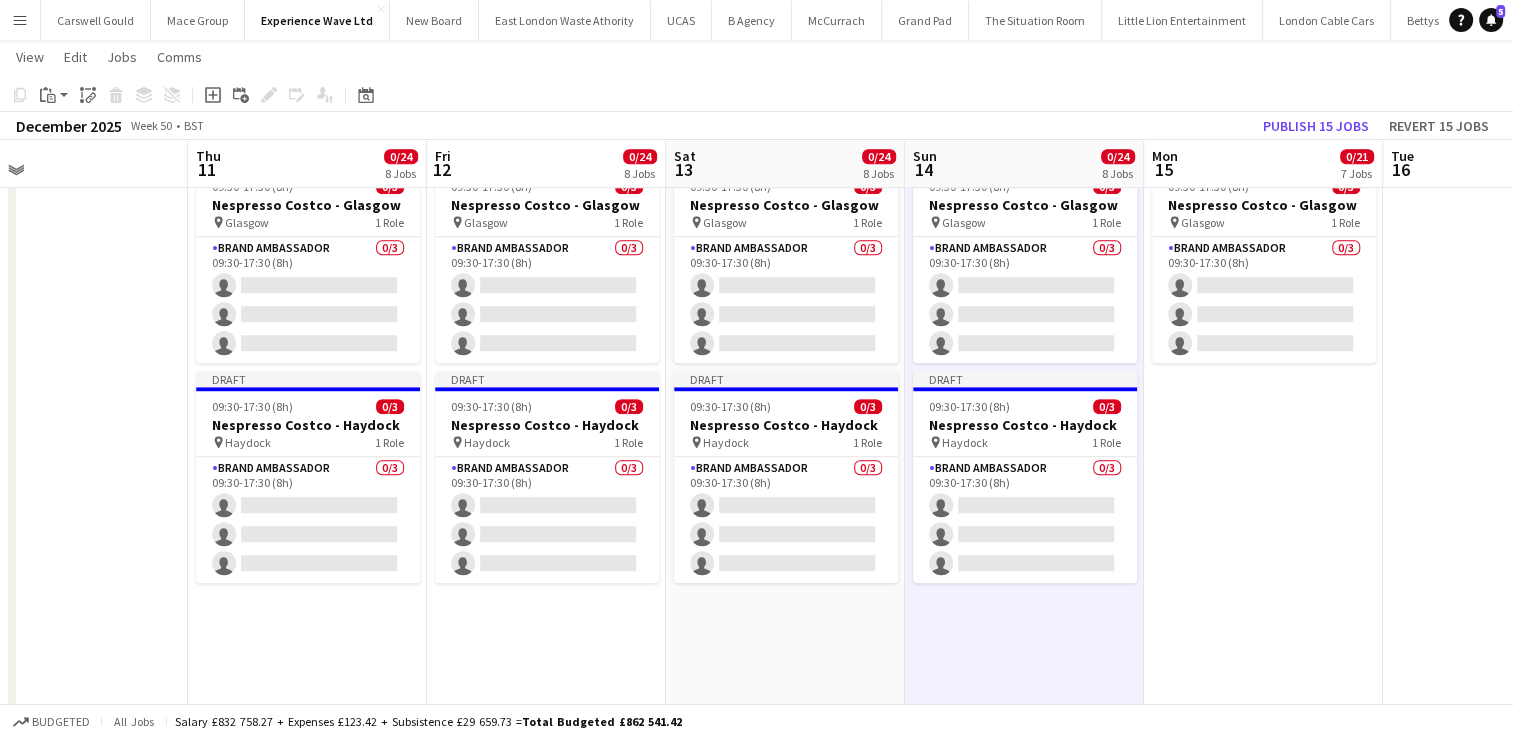 click on "09:30-17:30 (8h)    0/3   Nespresso Costco - Birmingham
pin
Birmingham   1 Role   Brand Ambassador   0/3   09:30-17:30 (8h)
single-neutral-actions
single-neutral-actions
single-neutral-actions
09:30-17:30 (8h)    0/3   Nespresso Costco - Chester
pin
Chester   1 Role   Brand Ambassador   0/3   09:30-17:30 (8h)
single-neutral-actions
single-neutral-actions
single-neutral-actions
09:30-17:30 (8h)    0/3   Nespresso Costco - Coventry
pin
Coventry   1 Role   Brand Ambassador   0/3   09:30-17:30 (8h)
single-neutral-actions
single-neutral-actions
single-neutral-actions" at bounding box center [1263, 2286] 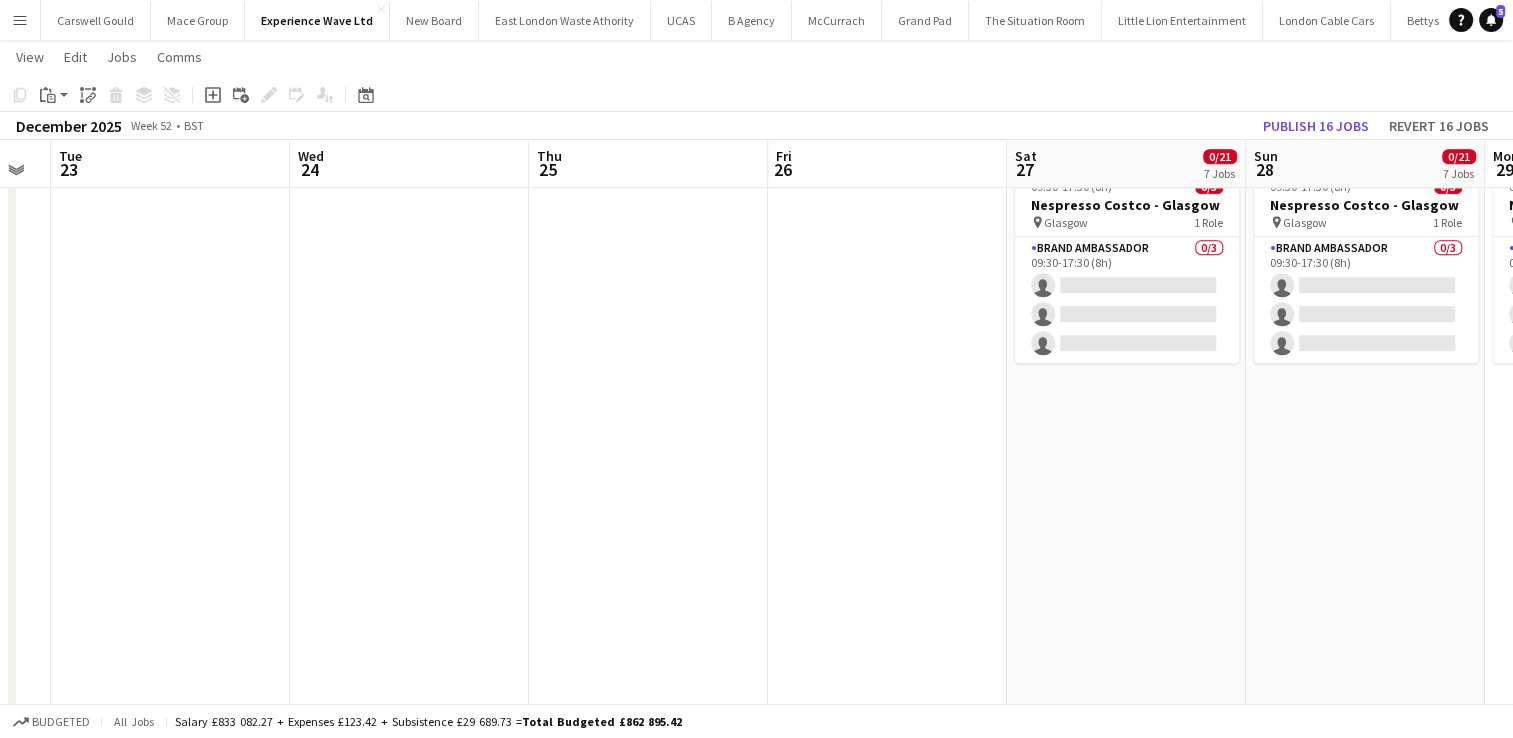 scroll, scrollTop: 0, scrollLeft: 916, axis: horizontal 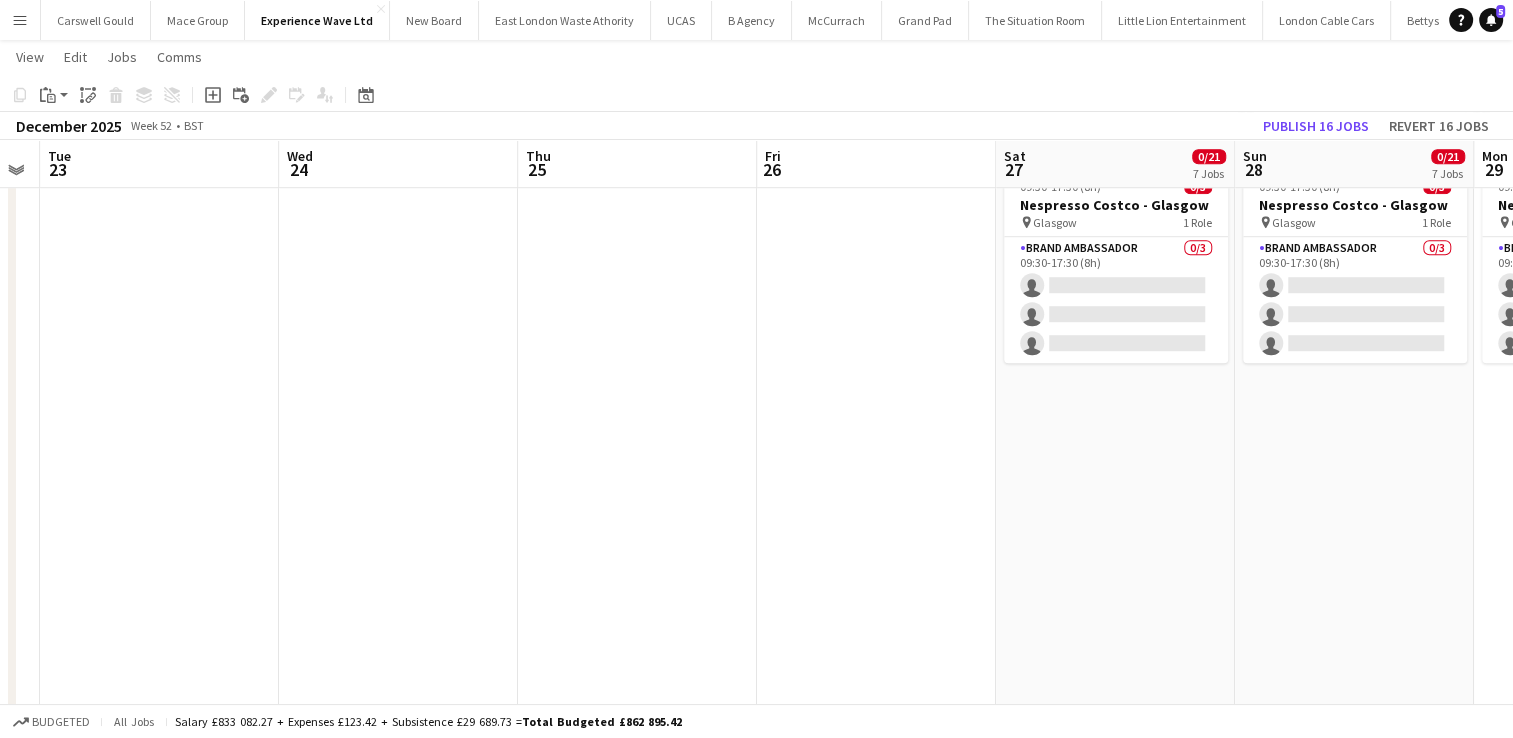 click on "09:30-17:30 (8h)    0/3   Nespresso Costco - Birmingham
pin
Birmingham   1 Role   Brand Ambassador   0/3   09:30-17:30 (8h)
single-neutral-actions
single-neutral-actions
single-neutral-actions
09:30-17:30 (8h)    0/3   Nespresso Costco - Chester
pin
Chester   1 Role   Brand Ambassador   0/3   09:30-17:30 (8h)
single-neutral-actions
single-neutral-actions
single-neutral-actions
09:30-17:30 (8h)    0/3   Nespresso Costco - Coventry
pin
Coventry   1 Role   Brand Ambassador   0/3   09:30-17:30 (8h)
single-neutral-actions
single-neutral-actions
single-neutral-actions" at bounding box center [1115, 2286] 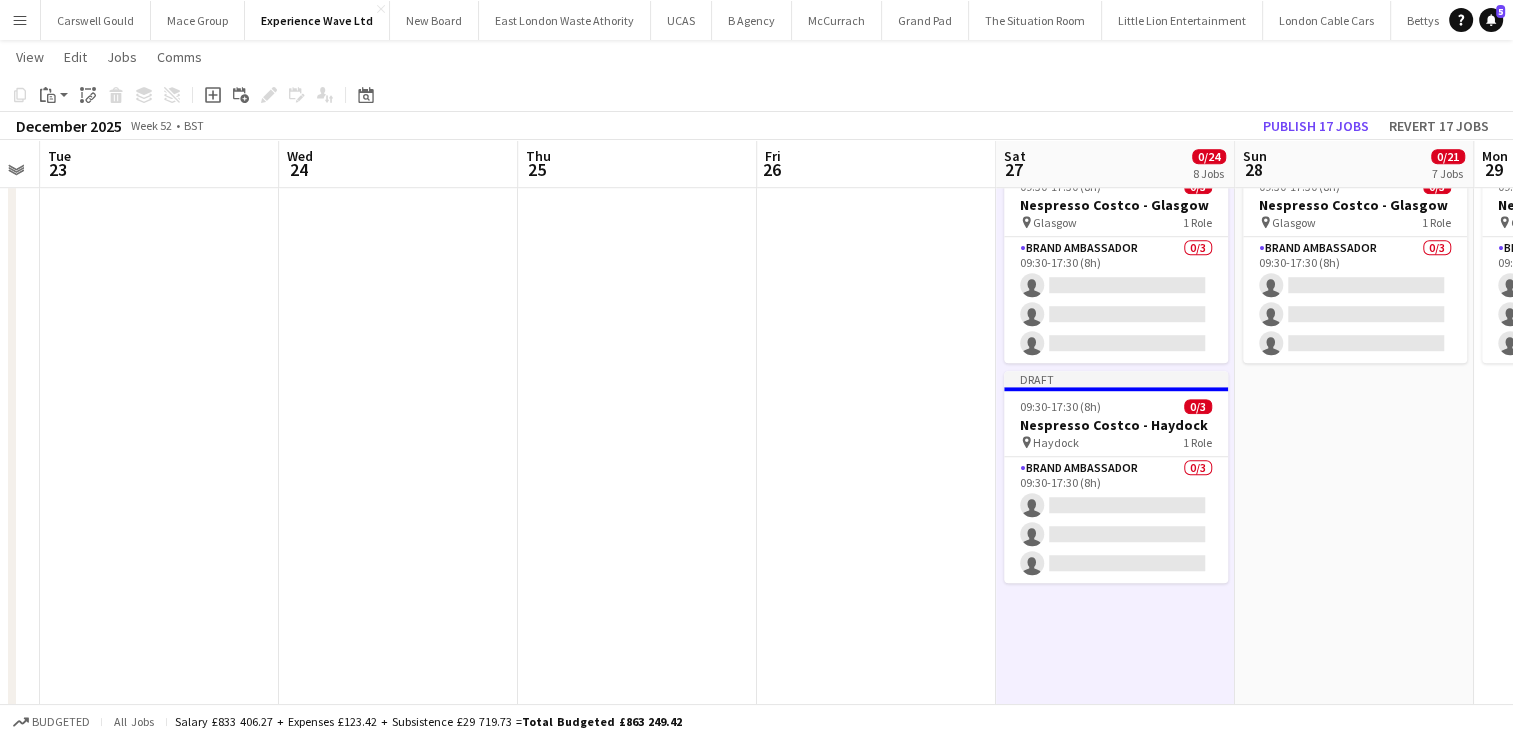click on "09:30-17:30 (8h)    0/3   Nespresso Costco - Birmingham
pin
Birmingham   1 Role   Brand Ambassador   0/3   09:30-17:30 (8h)
single-neutral-actions
single-neutral-actions
single-neutral-actions
09:30-17:30 (8h)    0/3   Nespresso Costco - Chester
pin
Chester   1 Role   Brand Ambassador   0/3   09:30-17:30 (8h)
single-neutral-actions
single-neutral-actions
single-neutral-actions
09:30-17:30 (8h)    0/3   Nespresso Costco - Coventry
pin
Coventry   1 Role   Brand Ambassador   0/3   09:30-17:30 (8h)
single-neutral-actions
single-neutral-actions
single-neutral-actions" at bounding box center (1354, 2286) 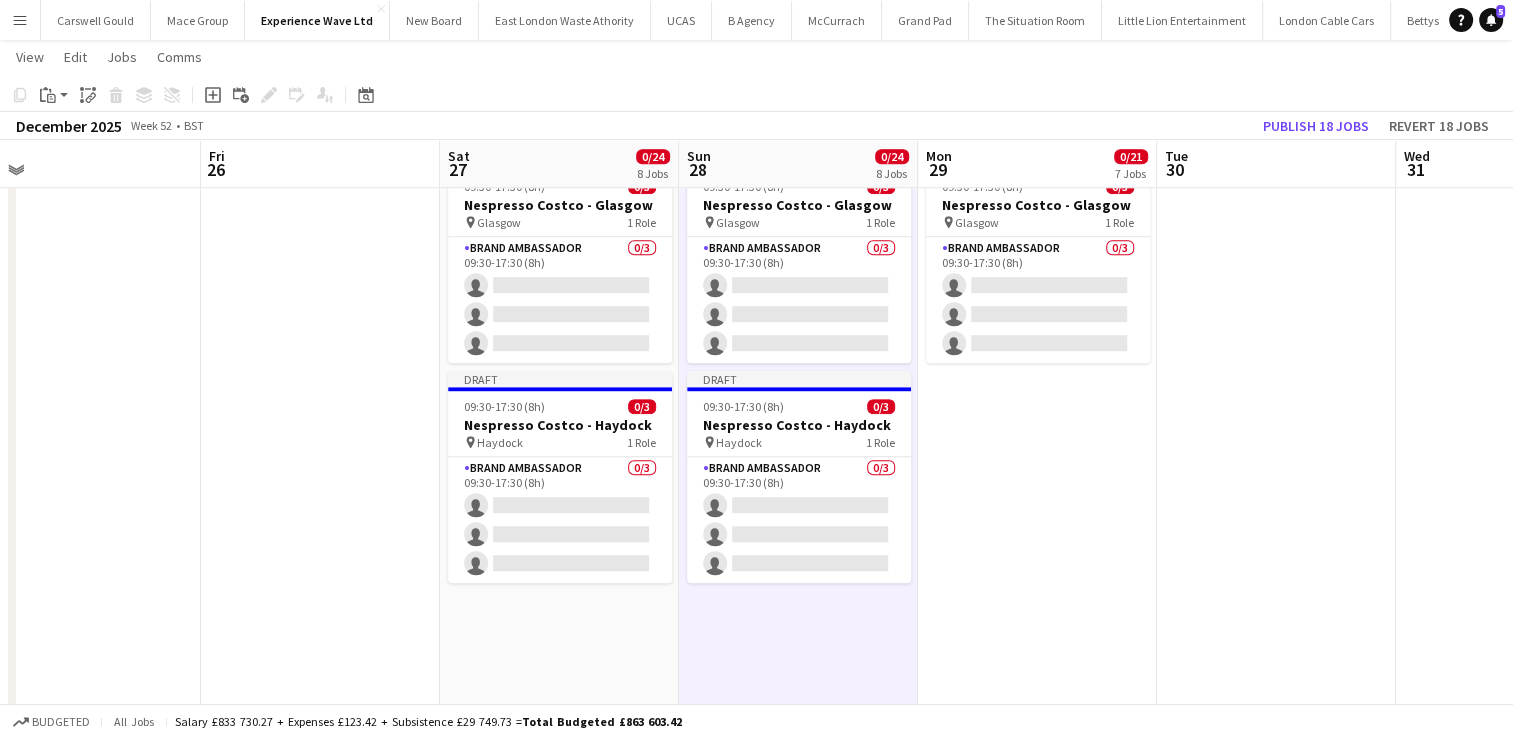 scroll, scrollTop: 0, scrollLeft: 759, axis: horizontal 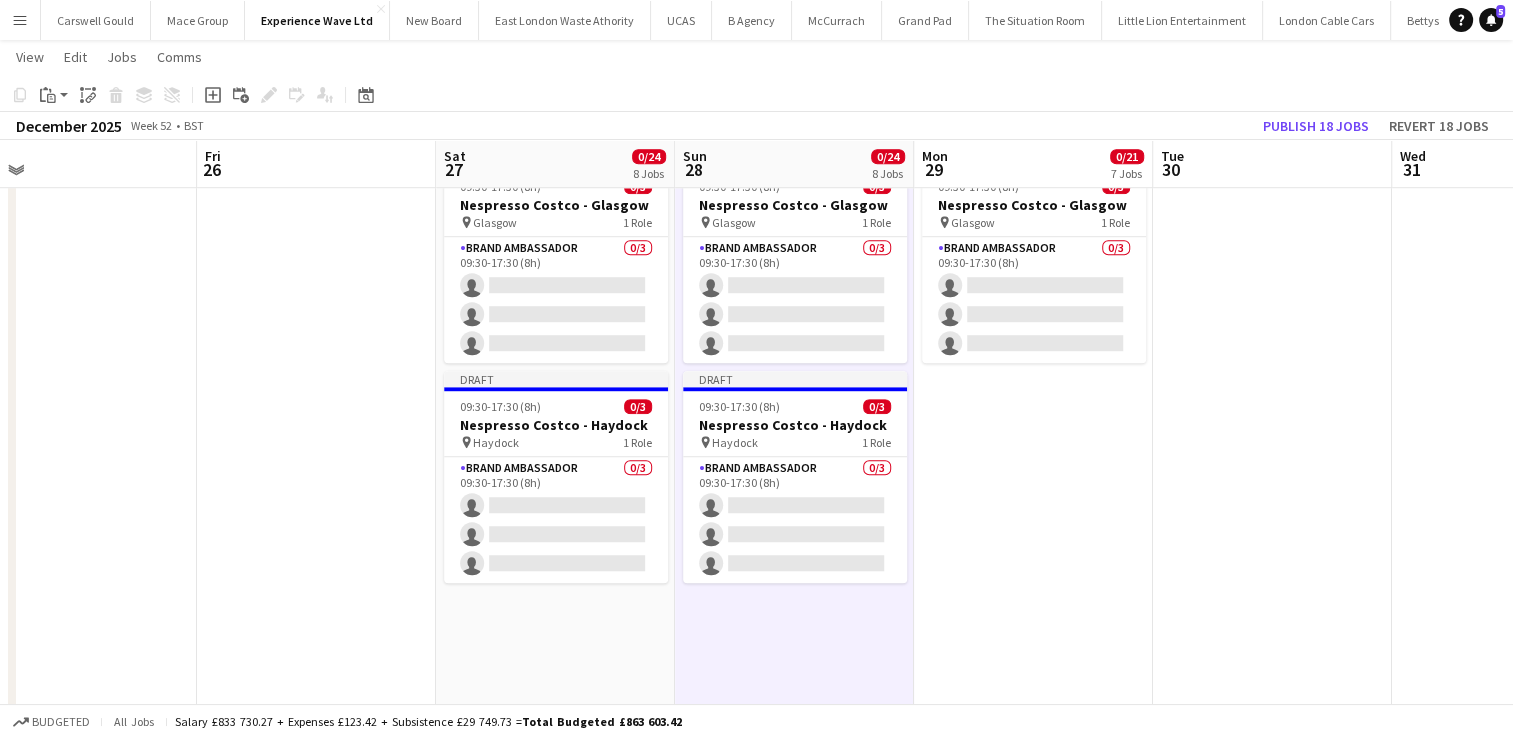 click on "09:30-17:30 (8h)    0/3   Nespresso Costco - Birmingham
pin
Birmingham   1 Role   Brand Ambassador   0/3   09:30-17:30 (8h)
single-neutral-actions
single-neutral-actions
single-neutral-actions
09:30-17:30 (8h)    0/3   Nespresso Costco - Chester
pin
Chester   1 Role   Brand Ambassador   0/3   09:30-17:30 (8h)
single-neutral-actions
single-neutral-actions
single-neutral-actions
09:30-17:30 (8h)    0/3   Nespresso Costco - Coventry
pin
Coventry   1 Role   Brand Ambassador   0/3   09:30-17:30 (8h)
single-neutral-actions
single-neutral-actions
single-neutral-actions" at bounding box center (1033, 2286) 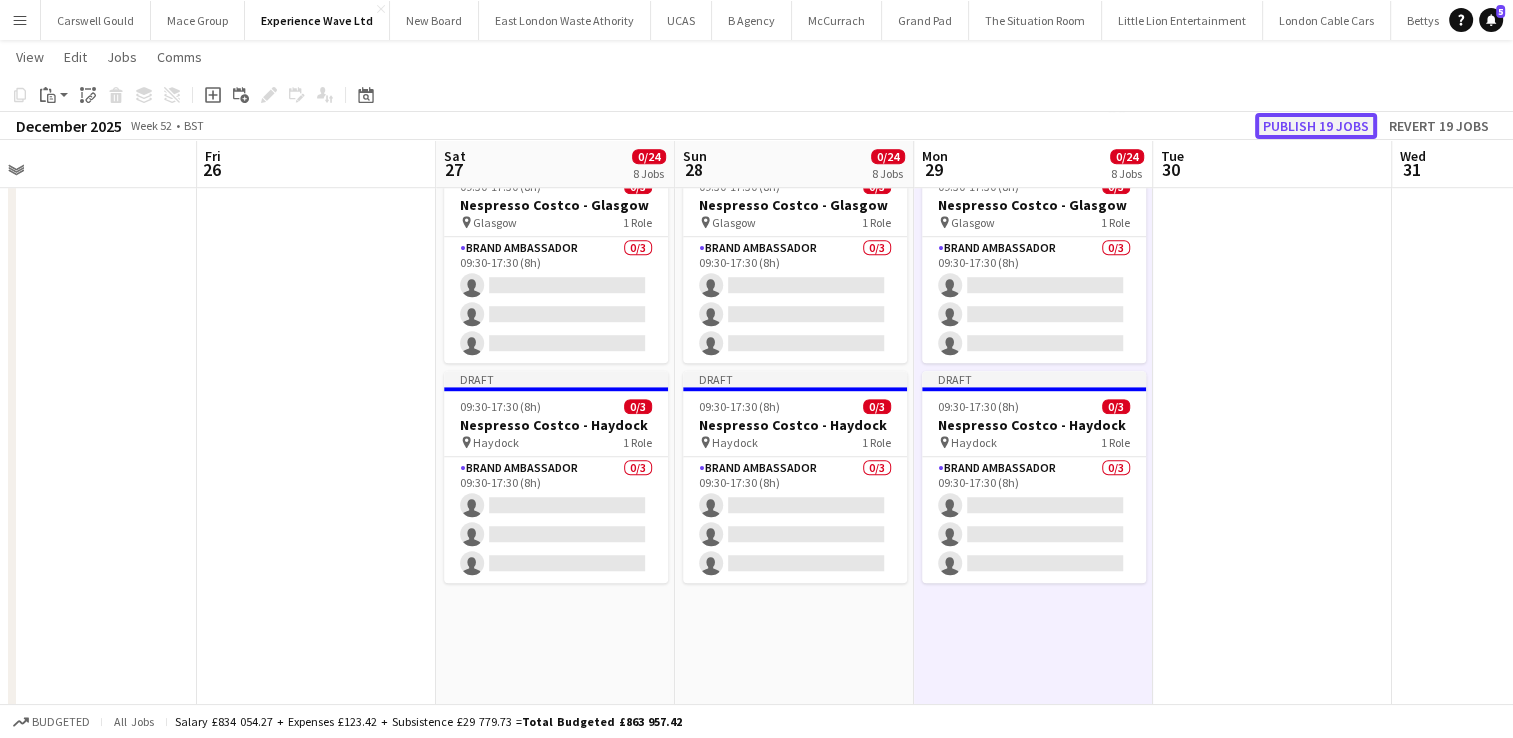 click on "Publish 19 jobs" 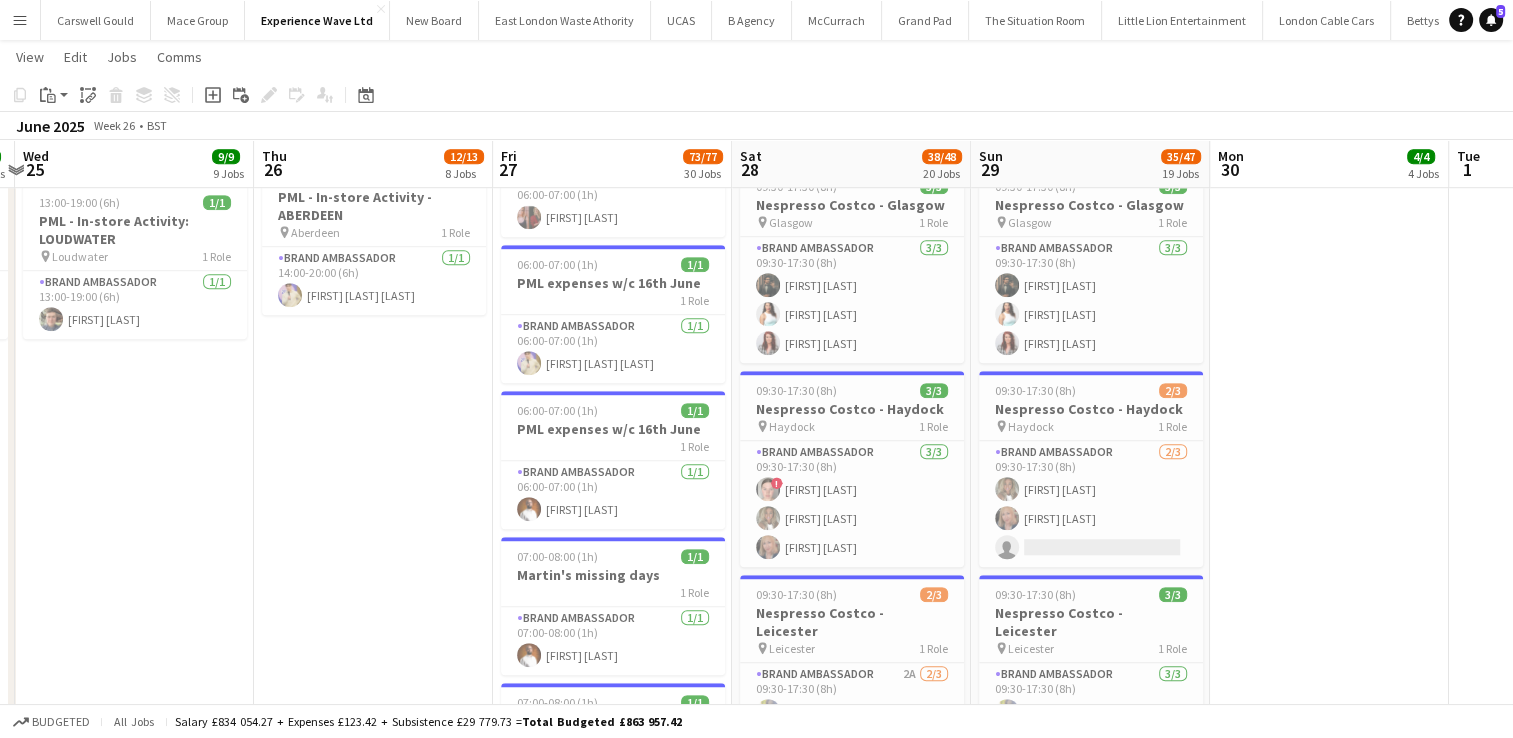 scroll, scrollTop: 0, scrollLeft: 461, axis: horizontal 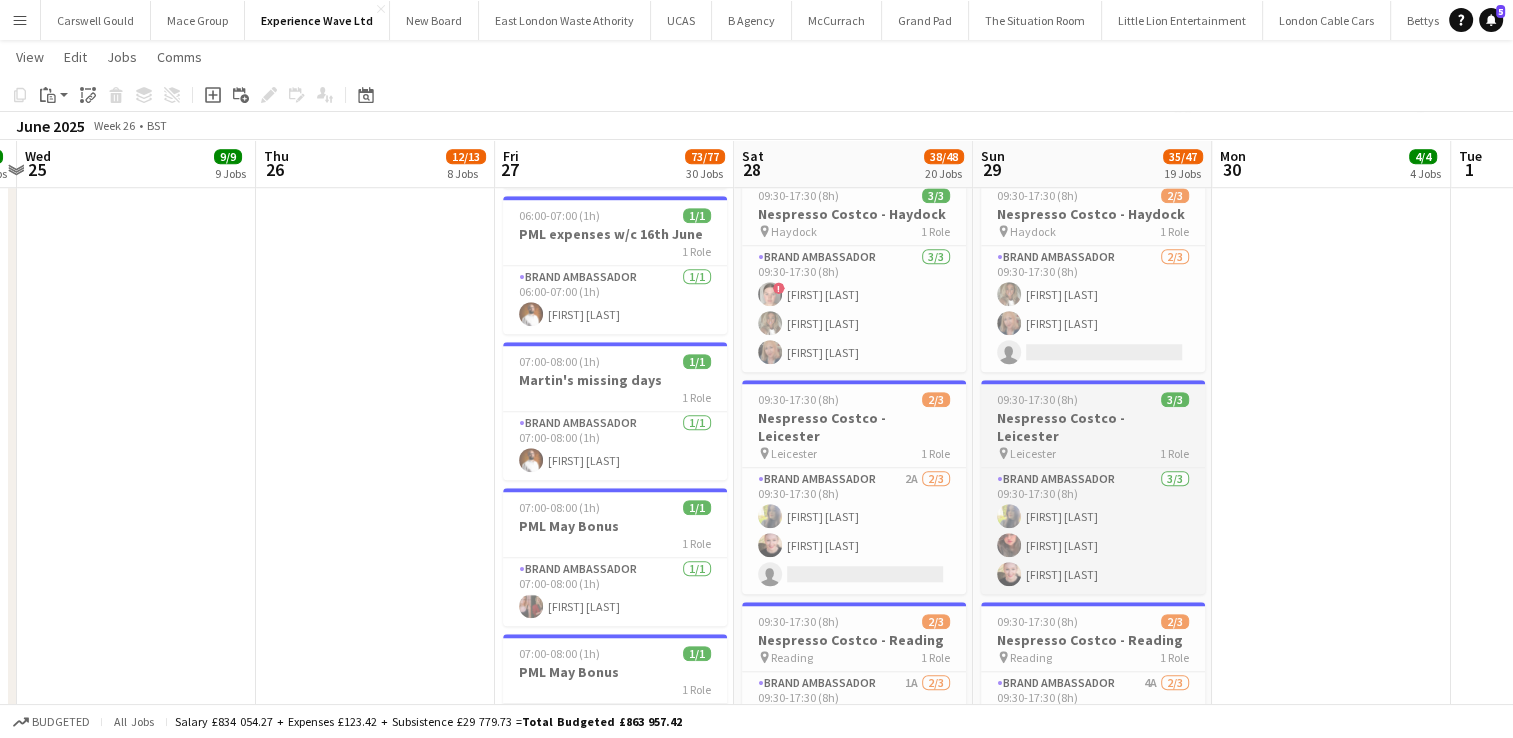 click on "Nespresso Costco - Leicester" at bounding box center [1093, 427] 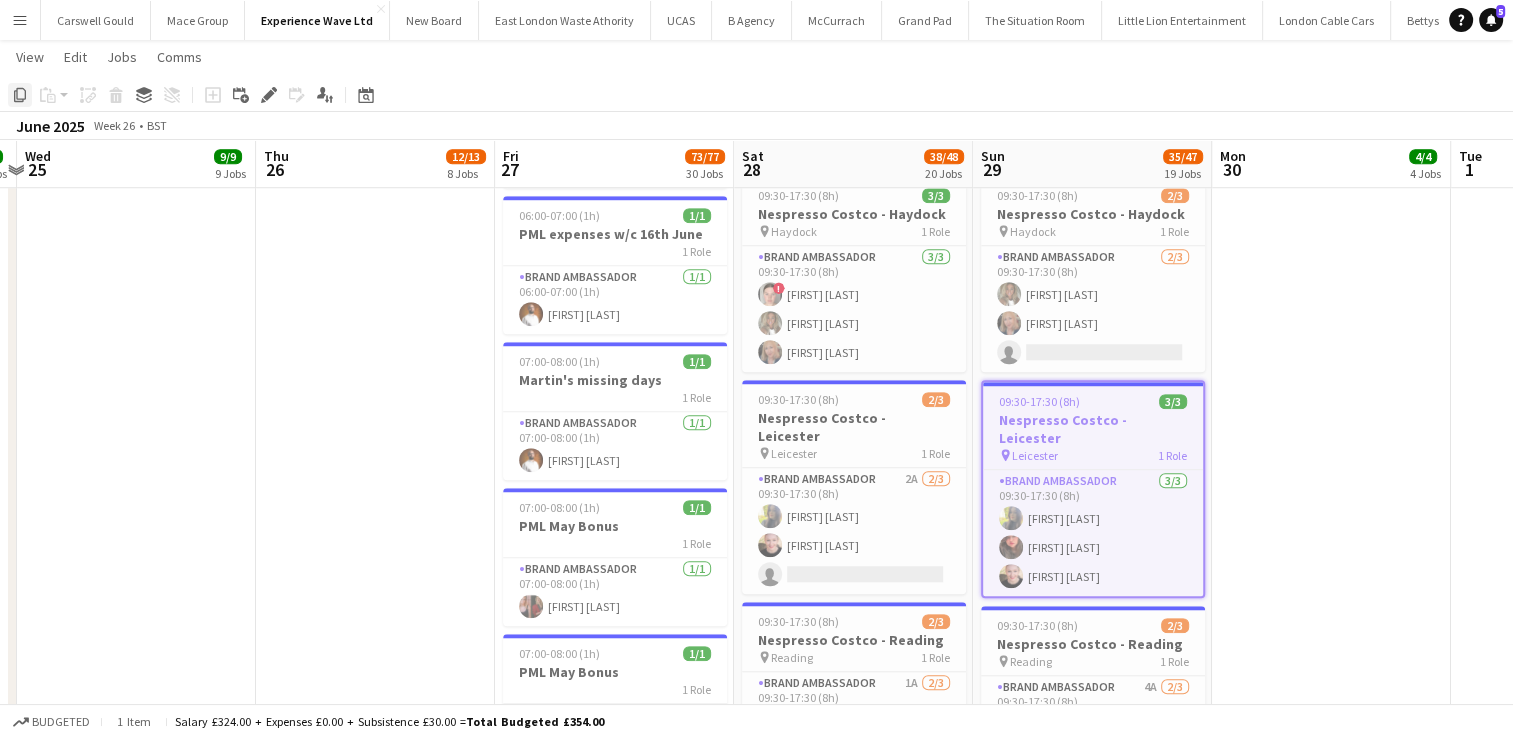 click on "Copy" 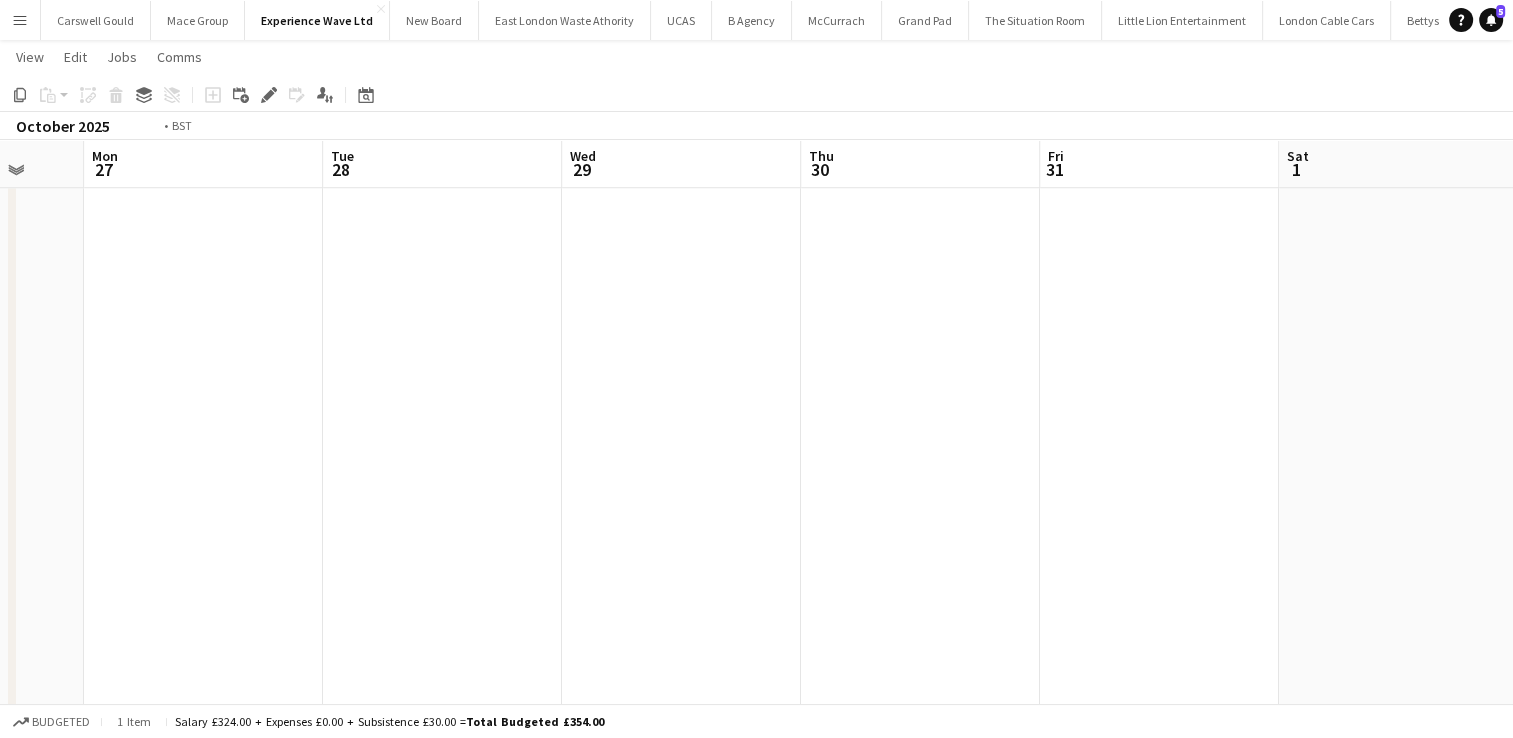 scroll, scrollTop: 0, scrollLeft: 736, axis: horizontal 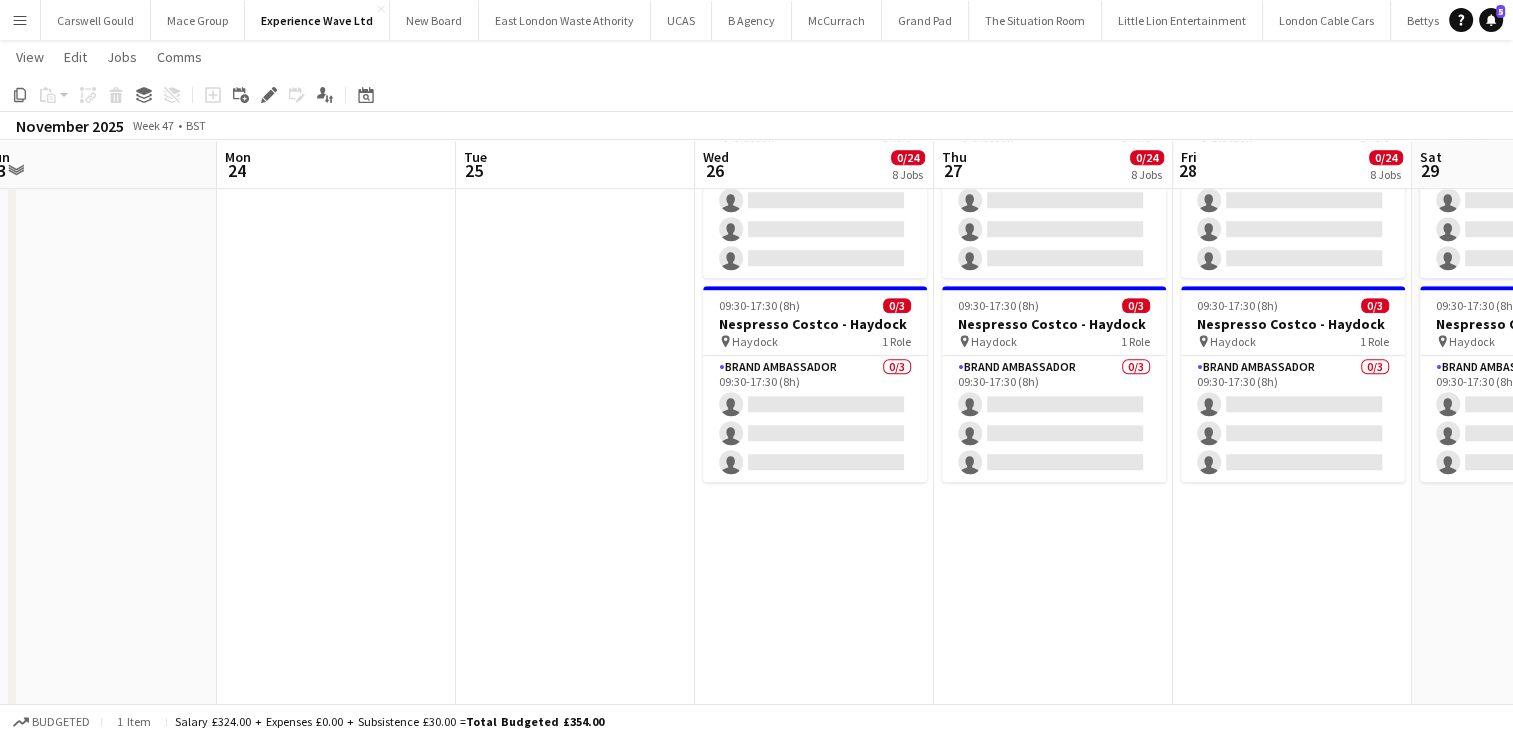 click on "09:30-17:30 (8h)    0/3   Nespresso Costco - Birmingham
pin
Birmingham   1 Role   Brand Ambassador   0/3   09:30-17:30 (8h)
single-neutral-actions
single-neutral-actions
single-neutral-actions
09:30-17:30 (8h)    0/3   Nespresso Costco - Chester
pin
Chester   1 Role   Brand Ambassador   0/3   09:30-17:30 (8h)
single-neutral-actions
single-neutral-actions
single-neutral-actions
09:30-17:30 (8h)    0/3   Nespresso Costco - Coventry
pin
Coventry   1 Role   Brand Ambassador   0/3   09:30-17:30 (8h)
single-neutral-actions
single-neutral-actions
single-neutral-actions" at bounding box center (814, 2201) 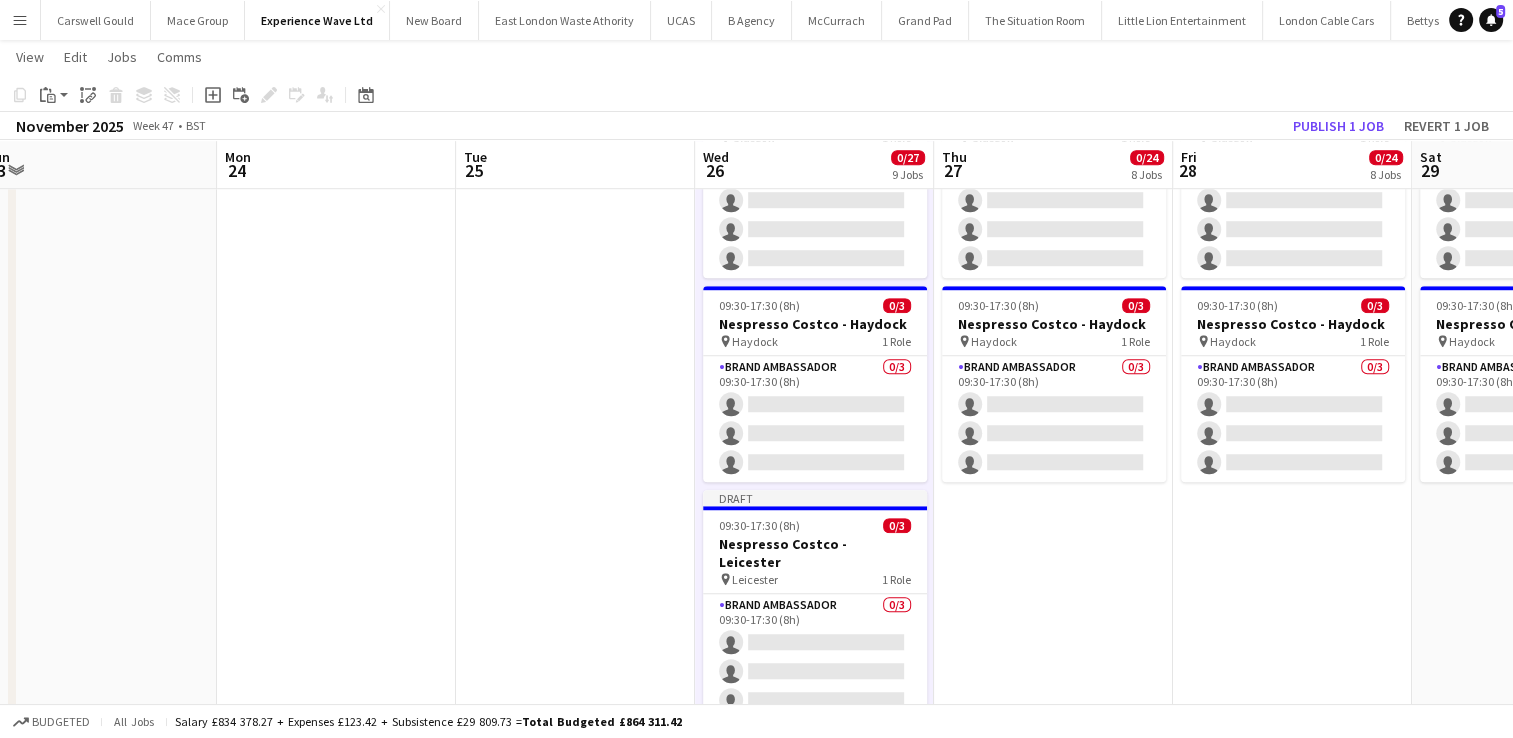 click on "09:30-17:30 (8h)    0/3   Nespresso Costco - Birmingham
pin
Birmingham   1 Role   Brand Ambassador   0/3   09:30-17:30 (8h)
single-neutral-actions
single-neutral-actions
single-neutral-actions
09:30-17:30 (8h)    0/3   Nespresso Costco - Chester
pin
Chester   1 Role   Brand Ambassador   0/3   09:30-17:30 (8h)
single-neutral-actions
single-neutral-actions
single-neutral-actions
09:30-17:30 (8h)    0/3   Nespresso Costco - Coventry
pin
Coventry   1 Role   Brand Ambassador   0/3   09:30-17:30 (8h)
single-neutral-actions
single-neutral-actions
single-neutral-actions" at bounding box center [1053, 2201] 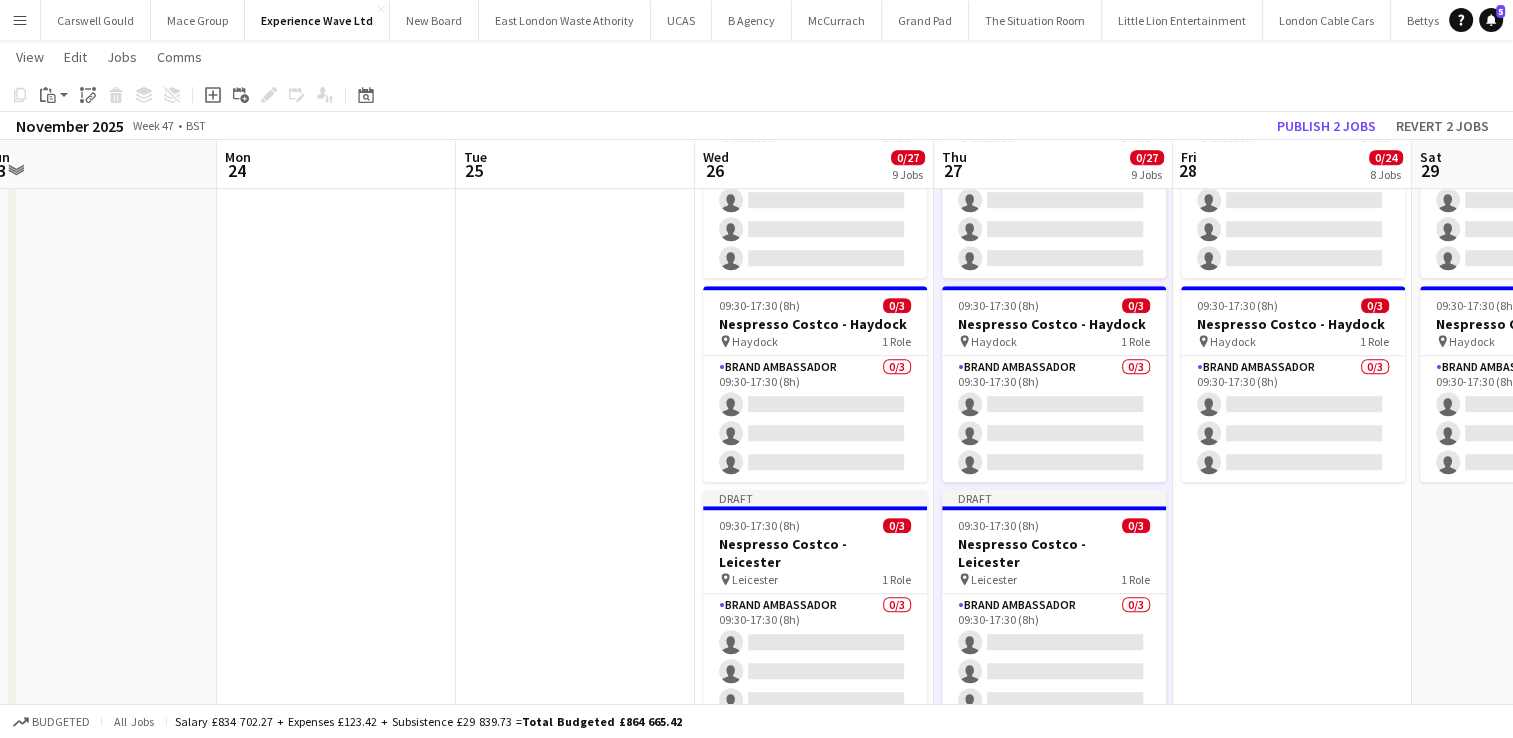 click on "09:30-17:30 (8h)    0/3   Nespresso Costco - Birmingham
pin
Birmingham   1 Role   Brand Ambassador   0/3   09:30-17:30 (8h)
single-neutral-actions
single-neutral-actions
single-neutral-actions
09:30-17:30 (8h)    0/3   Nespresso Costco - Chester
pin
Chester   1 Role   Brand Ambassador   0/3   09:30-17:30 (8h)
single-neutral-actions
single-neutral-actions
single-neutral-actions
09:30-17:30 (8h)    0/3   Nespresso Costco - Coventry
pin
Coventry   1 Role   Brand Ambassador   0/3   09:30-17:30 (8h)
single-neutral-actions
single-neutral-actions
single-neutral-actions" at bounding box center [1292, 2201] 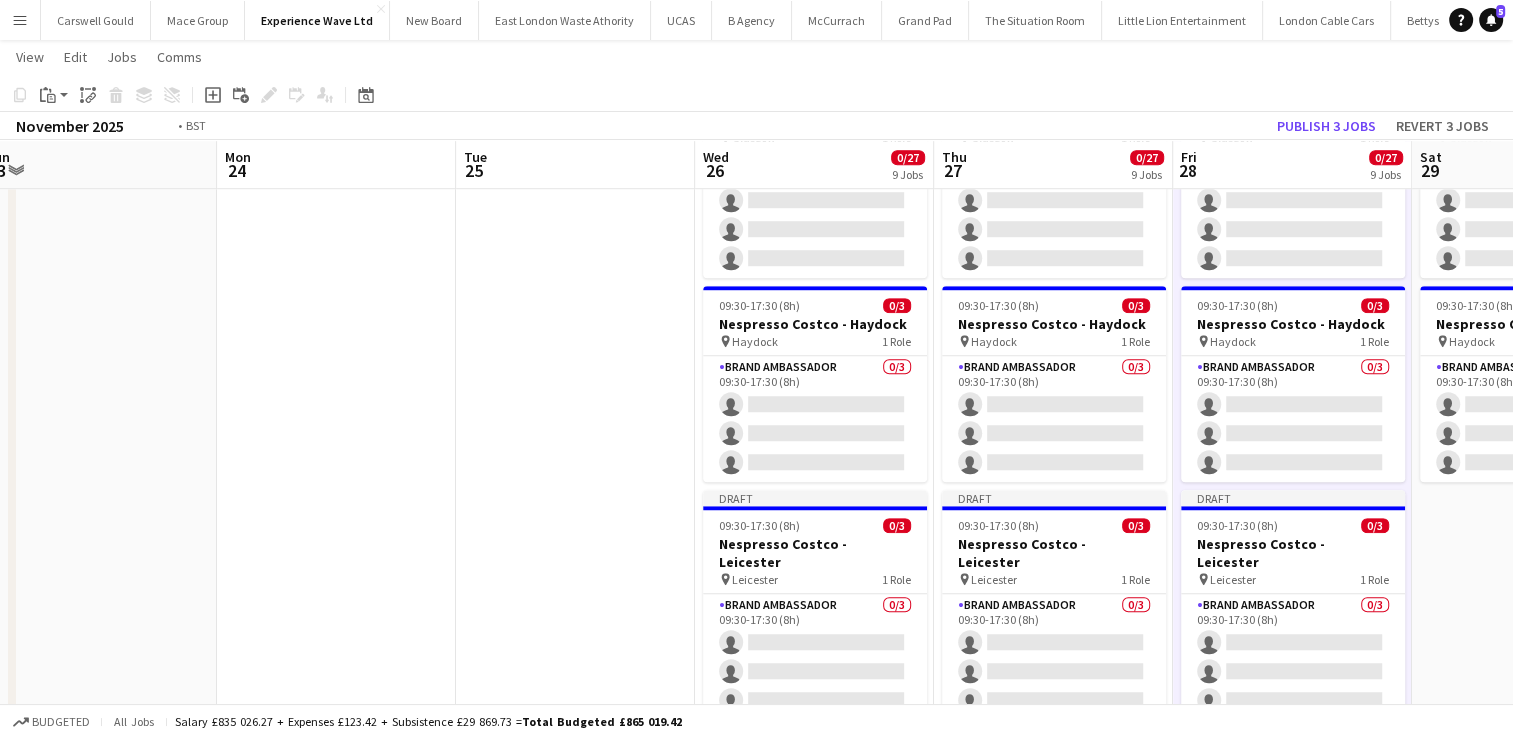 scroll, scrollTop: 0, scrollLeft: 531, axis: horizontal 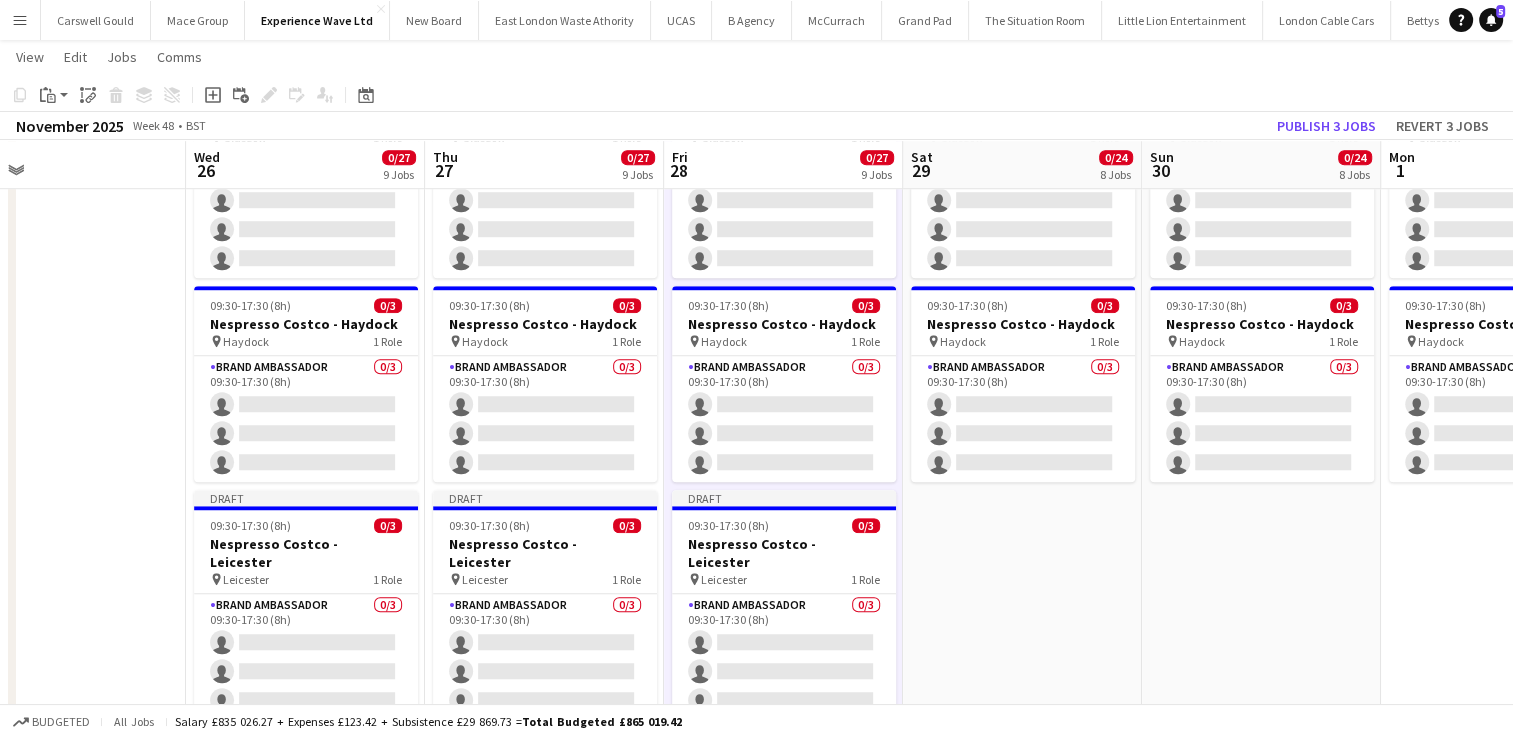 click on "09:30-17:30 (8h)    0/3   Nespresso Costco - Birmingham
pin
Birmingham   1 Role   Brand Ambassador   0/3   09:30-17:30 (8h)
single-neutral-actions
single-neutral-actions
single-neutral-actions
09:30-17:30 (8h)    0/3   Nespresso Costco - Chester
pin
Chester   1 Role   Brand Ambassador   0/3   09:30-17:30 (8h)
single-neutral-actions
single-neutral-actions
single-neutral-actions
09:30-17:30 (8h)    0/3   Nespresso Costco - Coventry
pin
Coventry   1 Role   Brand Ambassador   0/3   09:30-17:30 (8h)
single-neutral-actions
single-neutral-actions
single-neutral-actions" at bounding box center (1022, 2201) 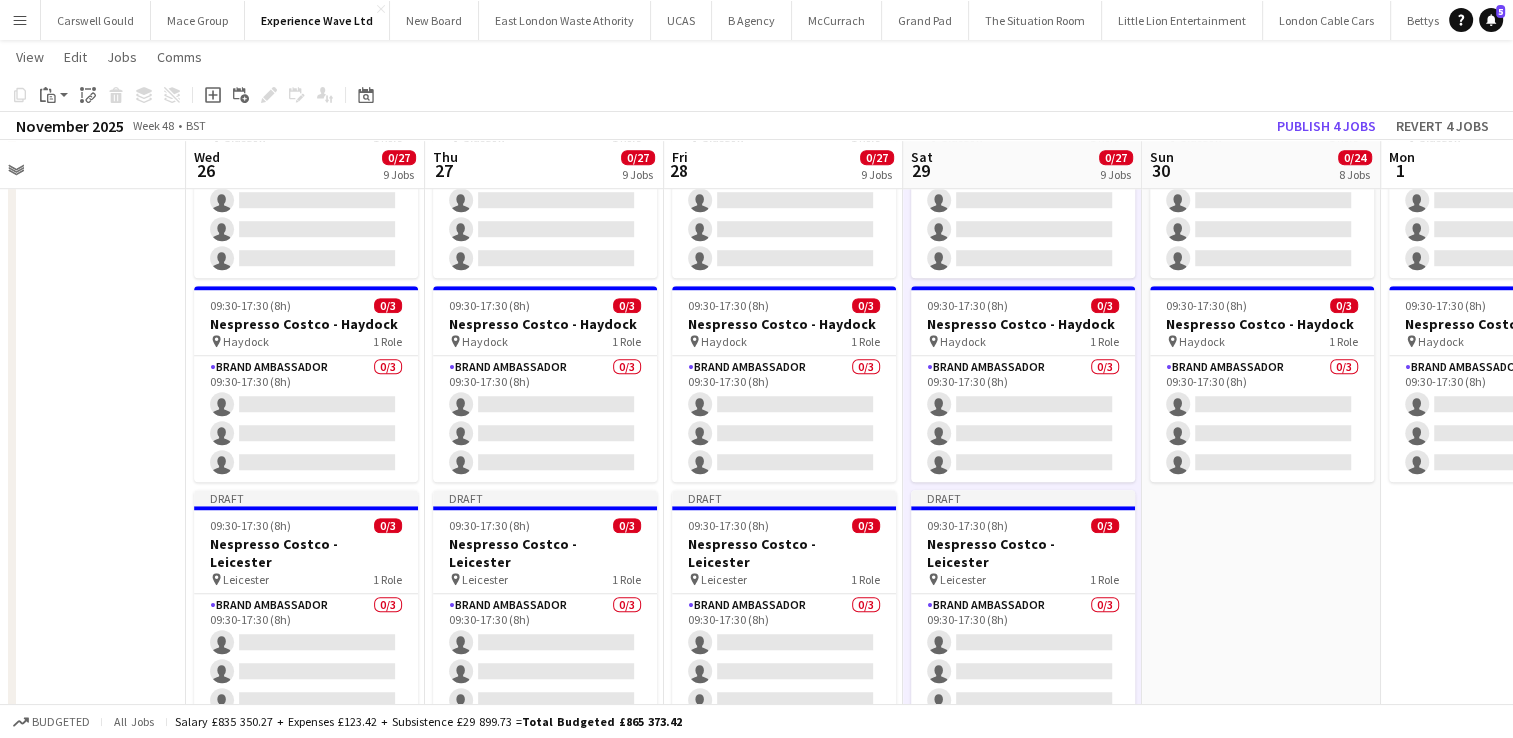 scroll, scrollTop: 0, scrollLeft: 724, axis: horizontal 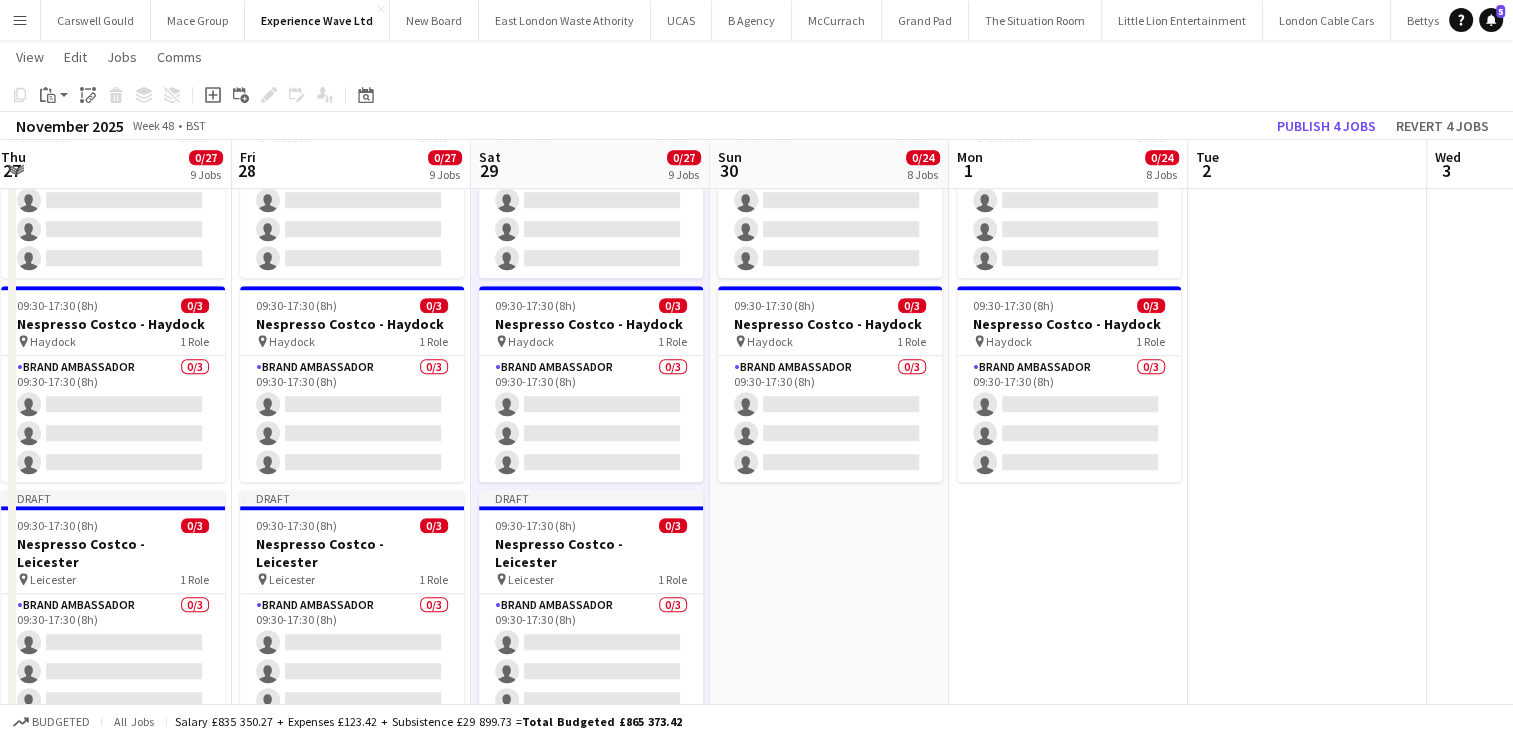 click on "09:30-17:30 (8h)    0/3   Nespresso Costco - Birmingham
pin
Birmingham   1 Role   Brand Ambassador   0/3   09:30-17:30 (8h)
single-neutral-actions
single-neutral-actions
single-neutral-actions
09:30-17:30 (8h)    0/3   Nespresso Costco - Chester
pin
Chester   1 Role   Brand Ambassador   0/3   09:30-17:30 (8h)
single-neutral-actions
single-neutral-actions
single-neutral-actions
09:30-17:30 (8h)    0/3   Nespresso Costco - Coventry
pin
Coventry   1 Role   Brand Ambassador   0/3   09:30-17:30 (8h)
single-neutral-actions
single-neutral-actions
single-neutral-actions" at bounding box center [829, 2201] 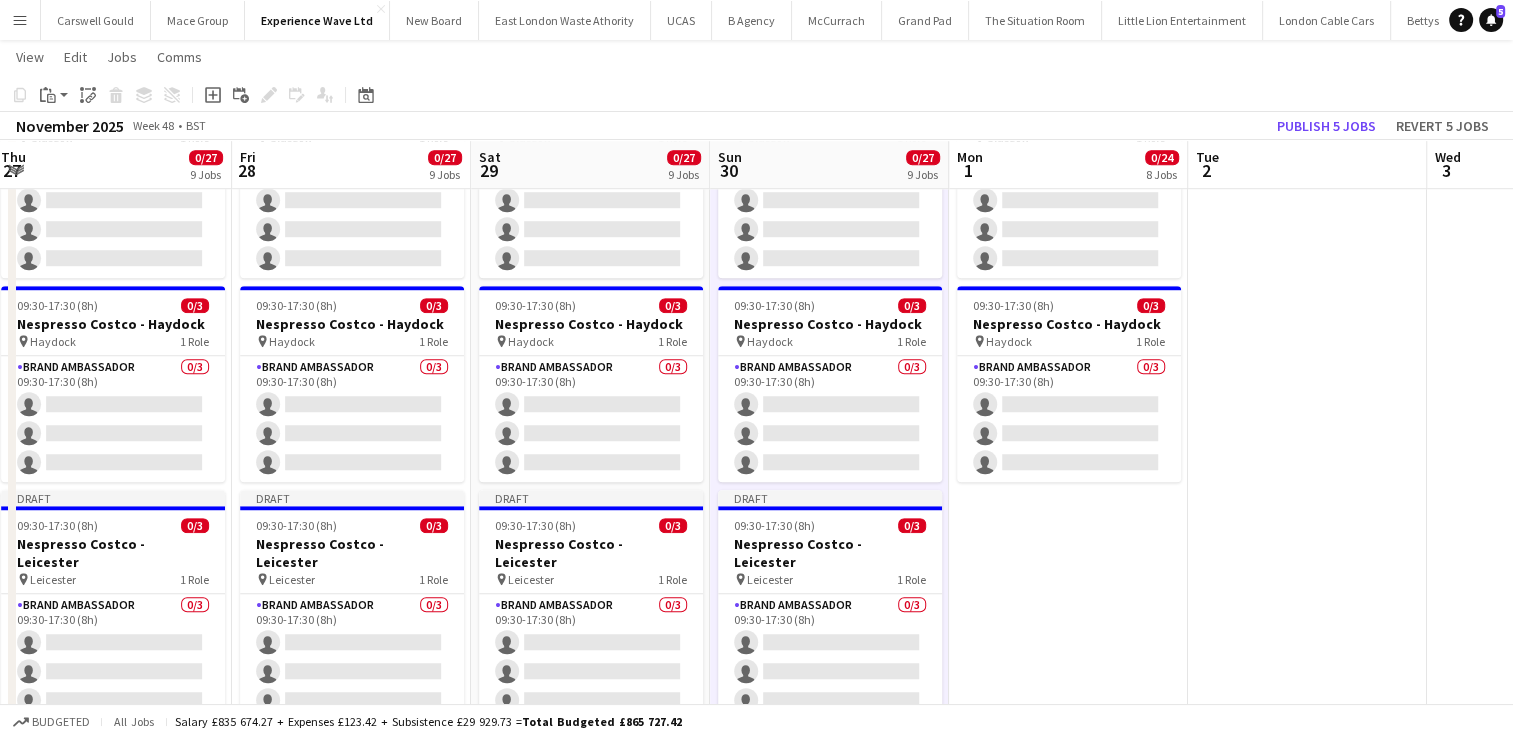 click on "09:30-17:30 (8h)    0/3   Nespresso Costco - Birmingham
pin
Birmingham   1 Role   Brand Ambassador   0/3   09:30-17:30 (8h)
single-neutral-actions
single-neutral-actions
single-neutral-actions
09:30-17:30 (8h)    0/3   Nespresso Costco - Chester
pin
Chester   1 Role   Brand Ambassador   0/3   09:30-17:30 (8h)
single-neutral-actions
single-neutral-actions
single-neutral-actions
09:30-17:30 (8h)    0/3   Nespresso Costco - Coventry
pin
Coventry   1 Role   Brand Ambassador   0/3   09:30-17:30 (8h)
single-neutral-actions
single-neutral-actions
single-neutral-actions" at bounding box center (1068, 2201) 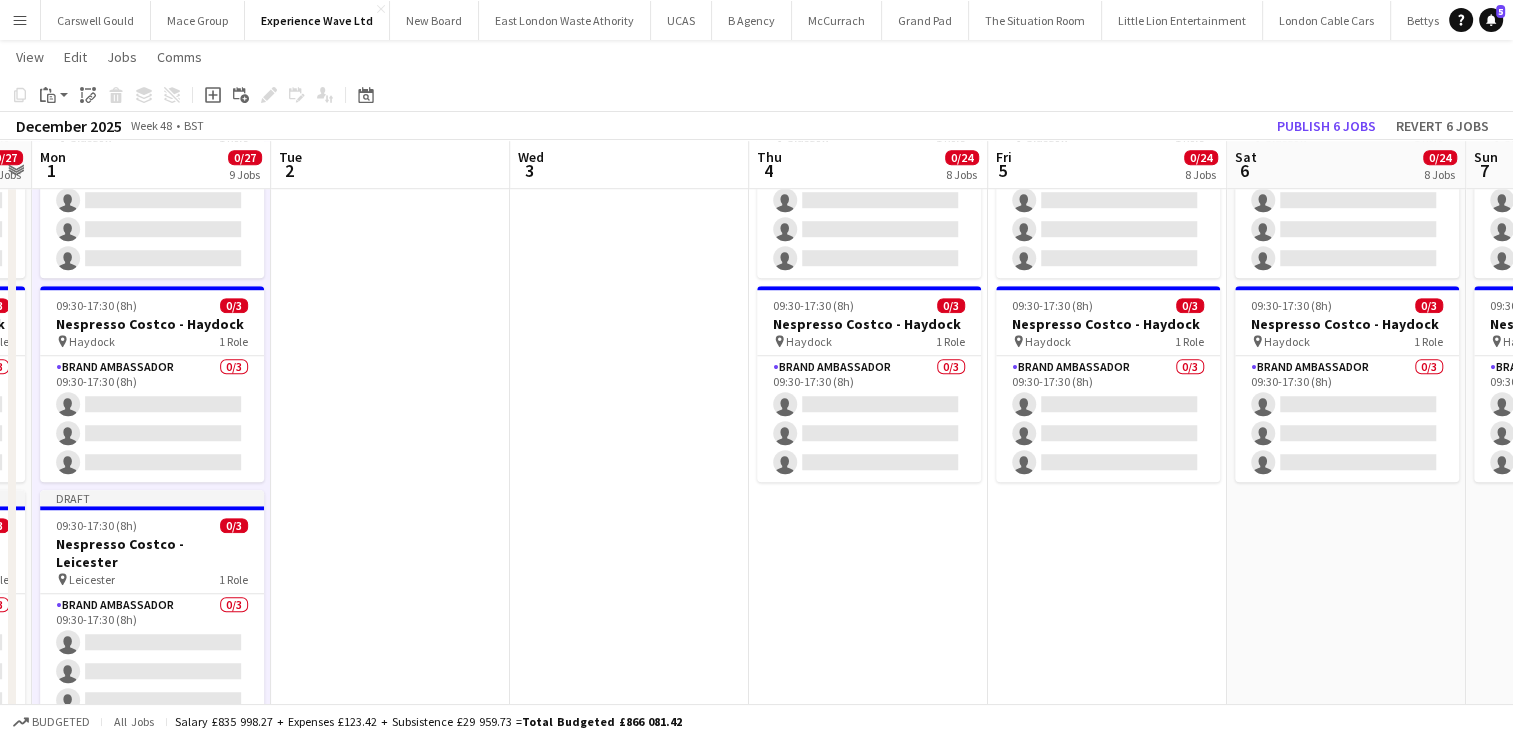 scroll, scrollTop: 0, scrollLeft: 932, axis: horizontal 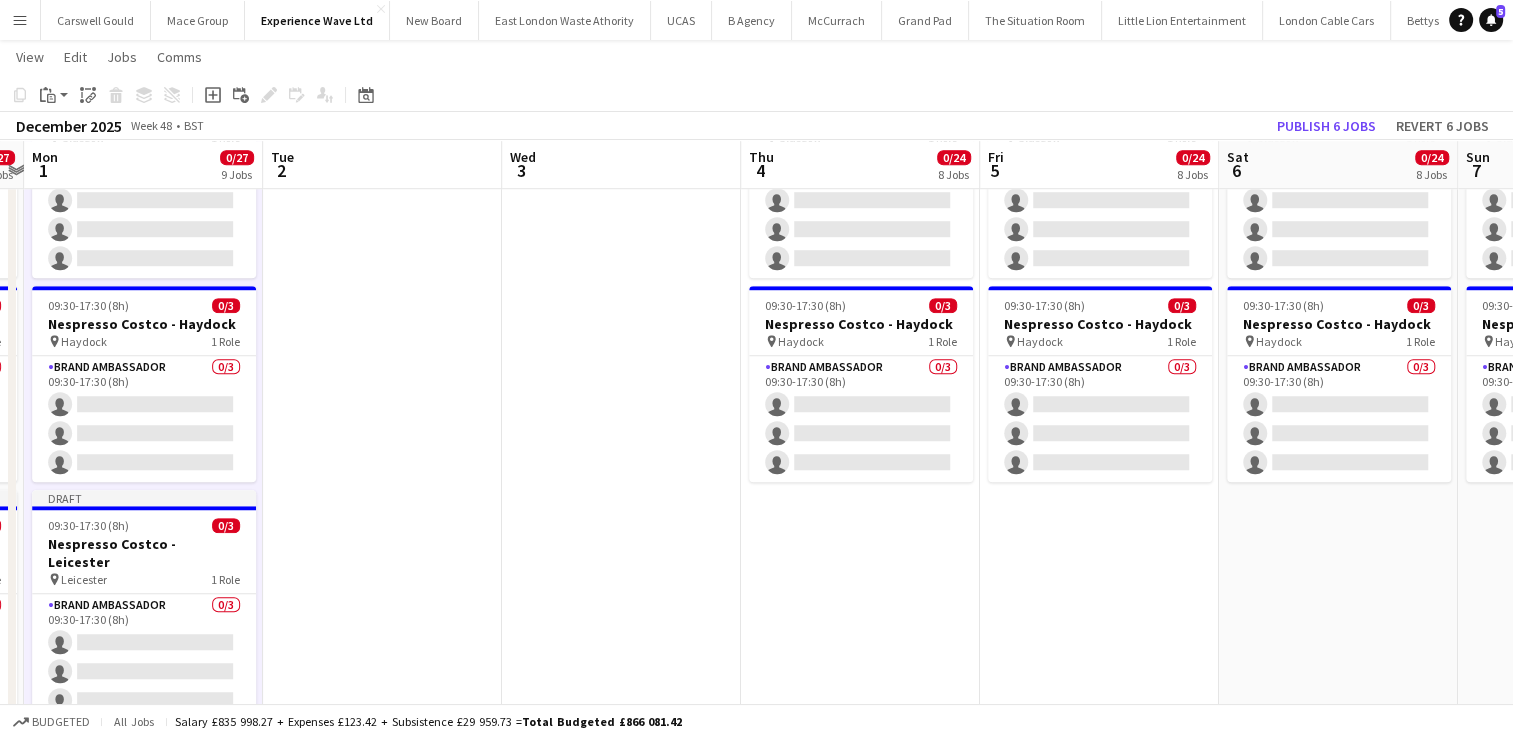 click on "09:30-17:30 (8h)    0/3   Nespresso Costco - Birmingham
pin
Birmingham   1 Role   Brand Ambassador   0/3   09:30-17:30 (8h)
single-neutral-actions
single-neutral-actions
single-neutral-actions
09:30-17:30 (8h)    0/3   Nespresso Costco - Chester
pin
Chester   1 Role   Brand Ambassador   0/3   09:30-17:30 (8h)
single-neutral-actions
single-neutral-actions
single-neutral-actions
09:30-17:30 (8h)    0/3   Nespresso Costco - Coventry
pin
Coventry   1 Role   Brand Ambassador   0/3   09:30-17:30 (8h)
single-neutral-actions
single-neutral-actions
single-neutral-actions" at bounding box center (860, 2201) 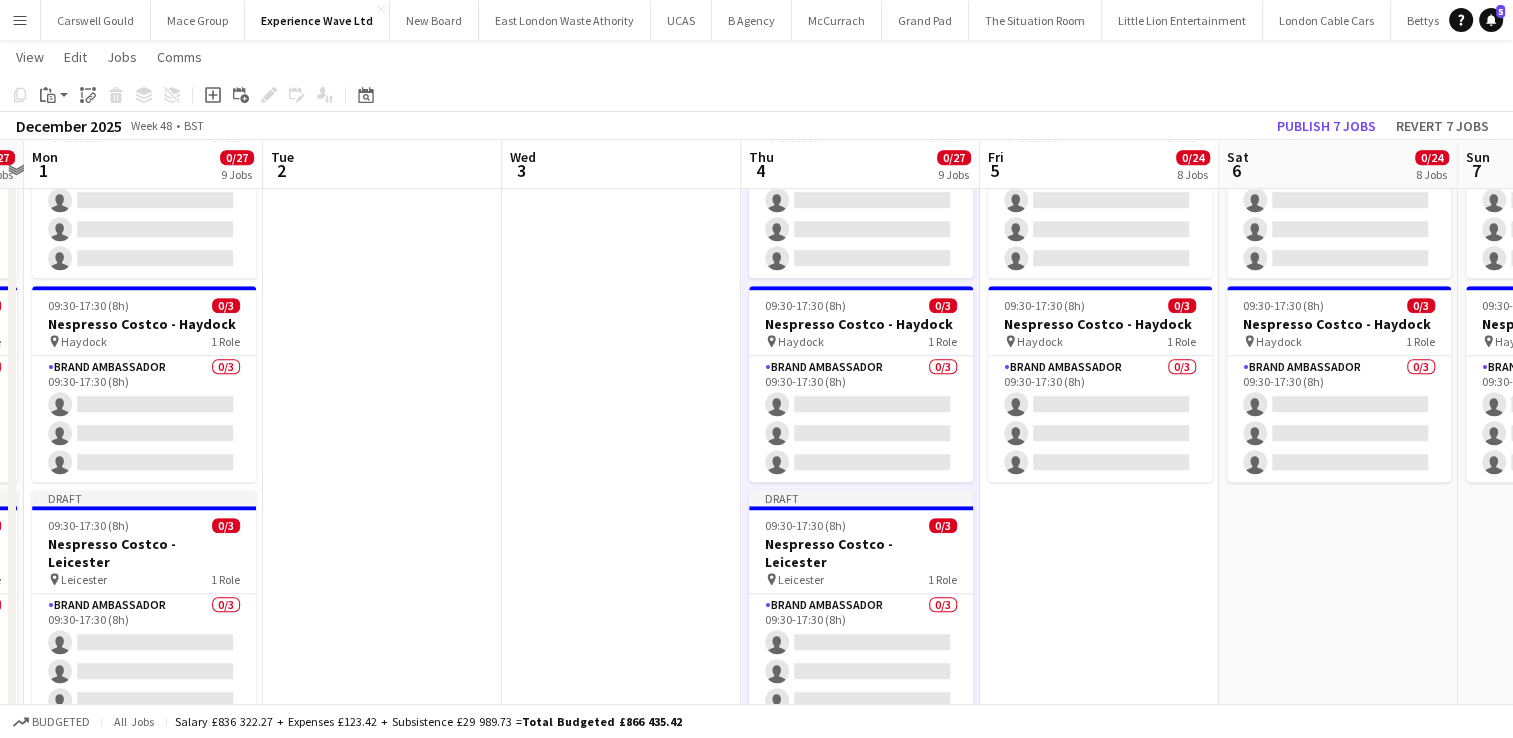 click on "09:30-17:30 (8h)    0/3   Nespresso Costco - Birmingham
pin
Birmingham   1 Role   Brand Ambassador   0/3   09:30-17:30 (8h)
single-neutral-actions
single-neutral-actions
single-neutral-actions
09:30-17:30 (8h)    0/3   Nespresso Costco - Chester
pin
Chester   1 Role   Brand Ambassador   0/3   09:30-17:30 (8h)
single-neutral-actions
single-neutral-actions
single-neutral-actions
09:30-17:30 (8h)    0/3   Nespresso Costco - Coventry
pin
Coventry   1 Role   Brand Ambassador   0/3   09:30-17:30 (8h)
single-neutral-actions
single-neutral-actions
single-neutral-actions" at bounding box center (1099, 2201) 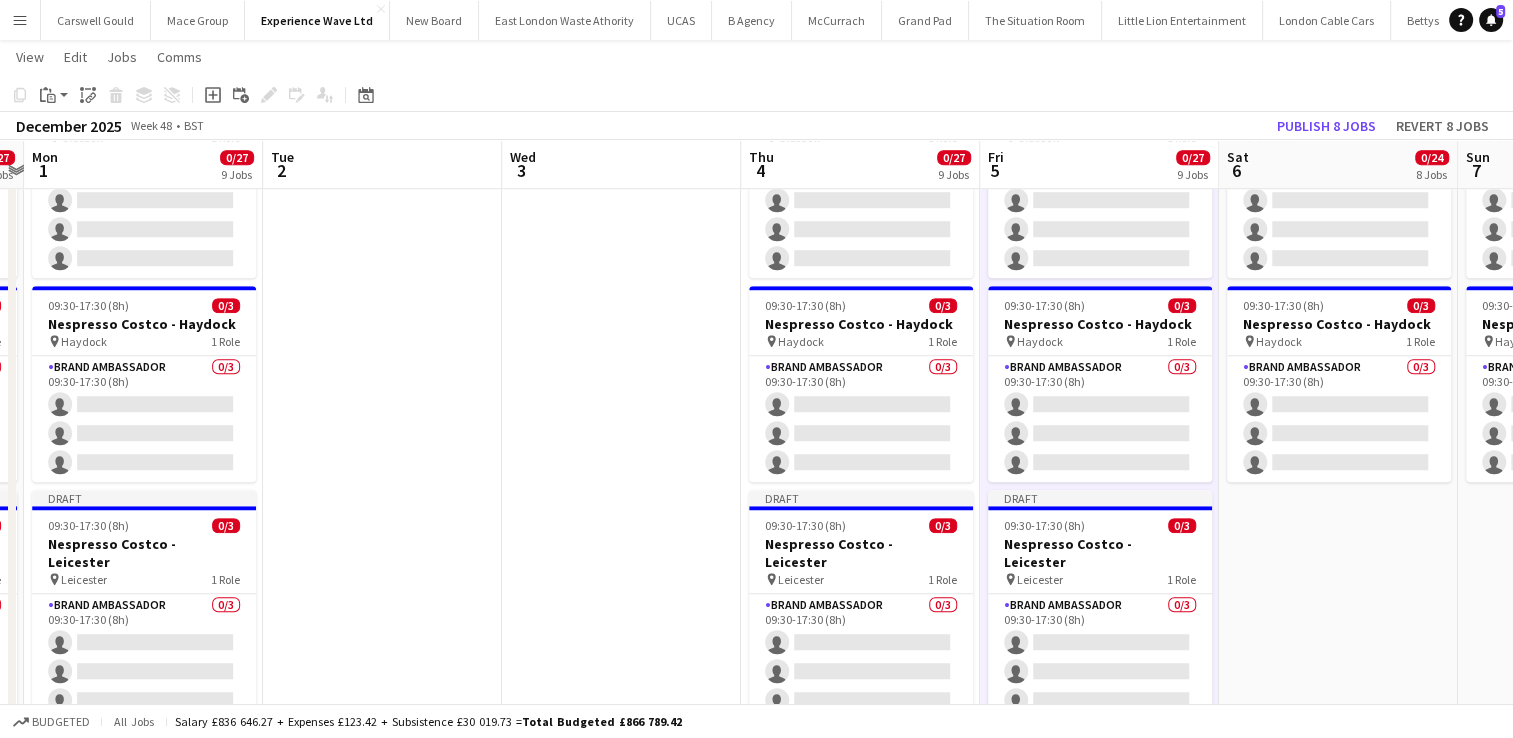 click on "09:30-17:30 (8h)    0/3   Nespresso Costco - Birmingham
pin
Birmingham   1 Role   Brand Ambassador   0/3   09:30-17:30 (8h)
single-neutral-actions
single-neutral-actions
single-neutral-actions
09:30-17:30 (8h)    0/3   Nespresso Costco - Chester
pin
Chester   1 Role   Brand Ambassador   0/3   09:30-17:30 (8h)
single-neutral-actions
single-neutral-actions
single-neutral-actions
09:30-17:30 (8h)    0/3   Nespresso Costco - Coventry
pin
Coventry   1 Role   Brand Ambassador   0/3   09:30-17:30 (8h)
single-neutral-actions
single-neutral-actions
single-neutral-actions" at bounding box center [1338, 2201] 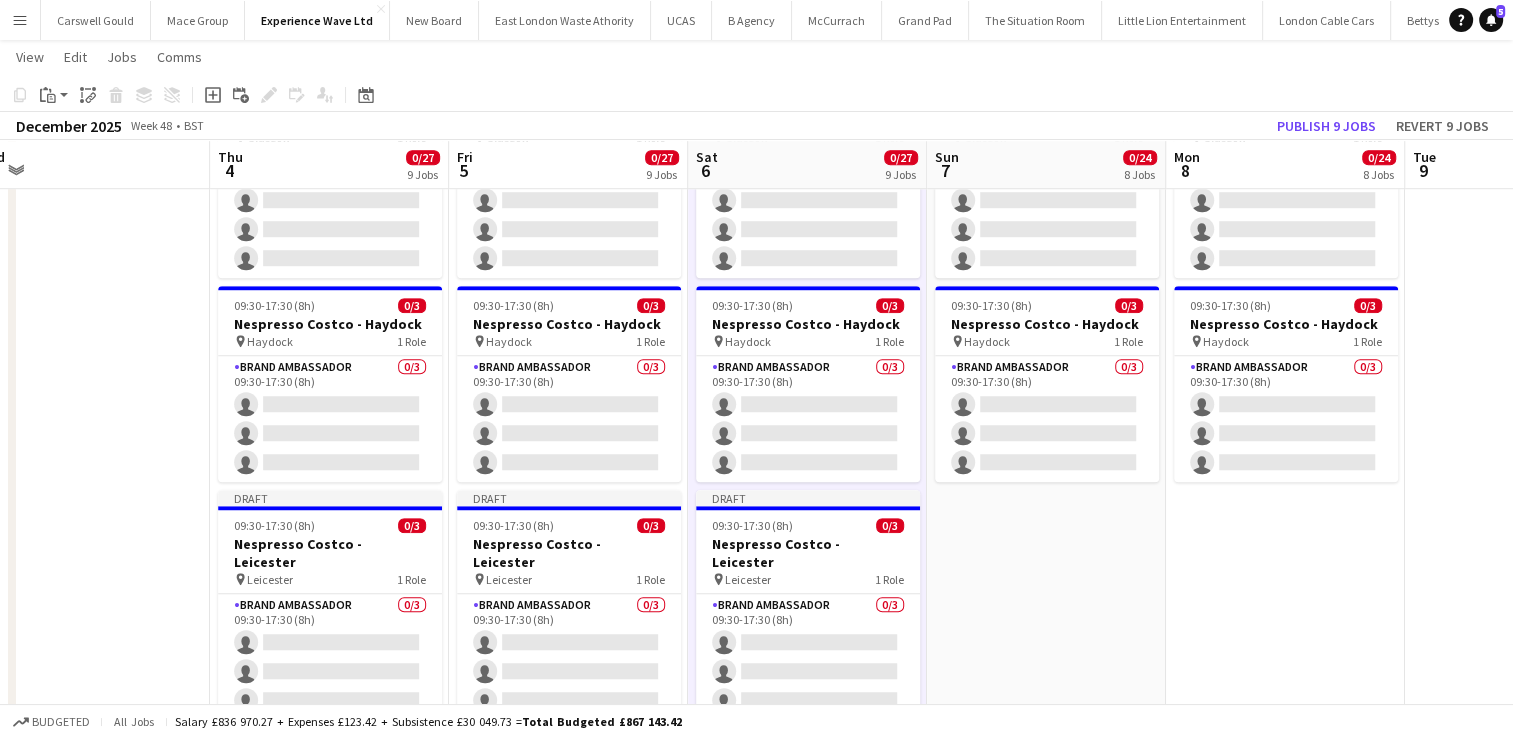 scroll, scrollTop: 0, scrollLeft: 753, axis: horizontal 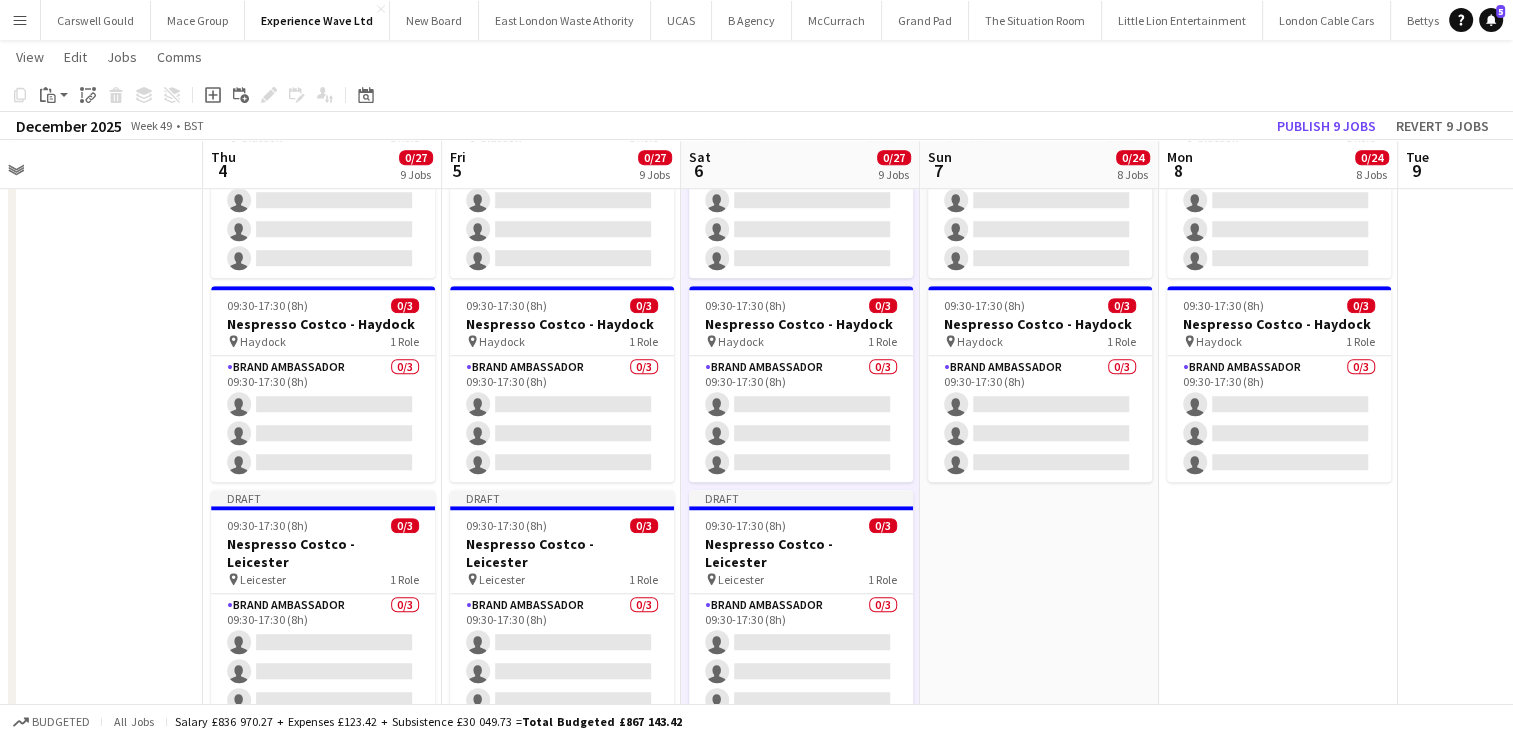 click on "09:30-17:30 (8h)    0/3   Nespresso Costco - Birmingham
pin
Birmingham   1 Role   Brand Ambassador   0/3   09:30-17:30 (8h)
single-neutral-actions
single-neutral-actions
single-neutral-actions
09:30-17:30 (8h)    0/3   Nespresso Costco - Chester
pin
Chester   1 Role   Brand Ambassador   0/3   09:30-17:30 (8h)
single-neutral-actions
single-neutral-actions
single-neutral-actions
09:30-17:30 (8h)    0/3   Nespresso Costco - Coventry
pin
Coventry   1 Role   Brand Ambassador   0/3   09:30-17:30 (8h)
single-neutral-actions
single-neutral-actions
single-neutral-actions" at bounding box center (1039, 2201) 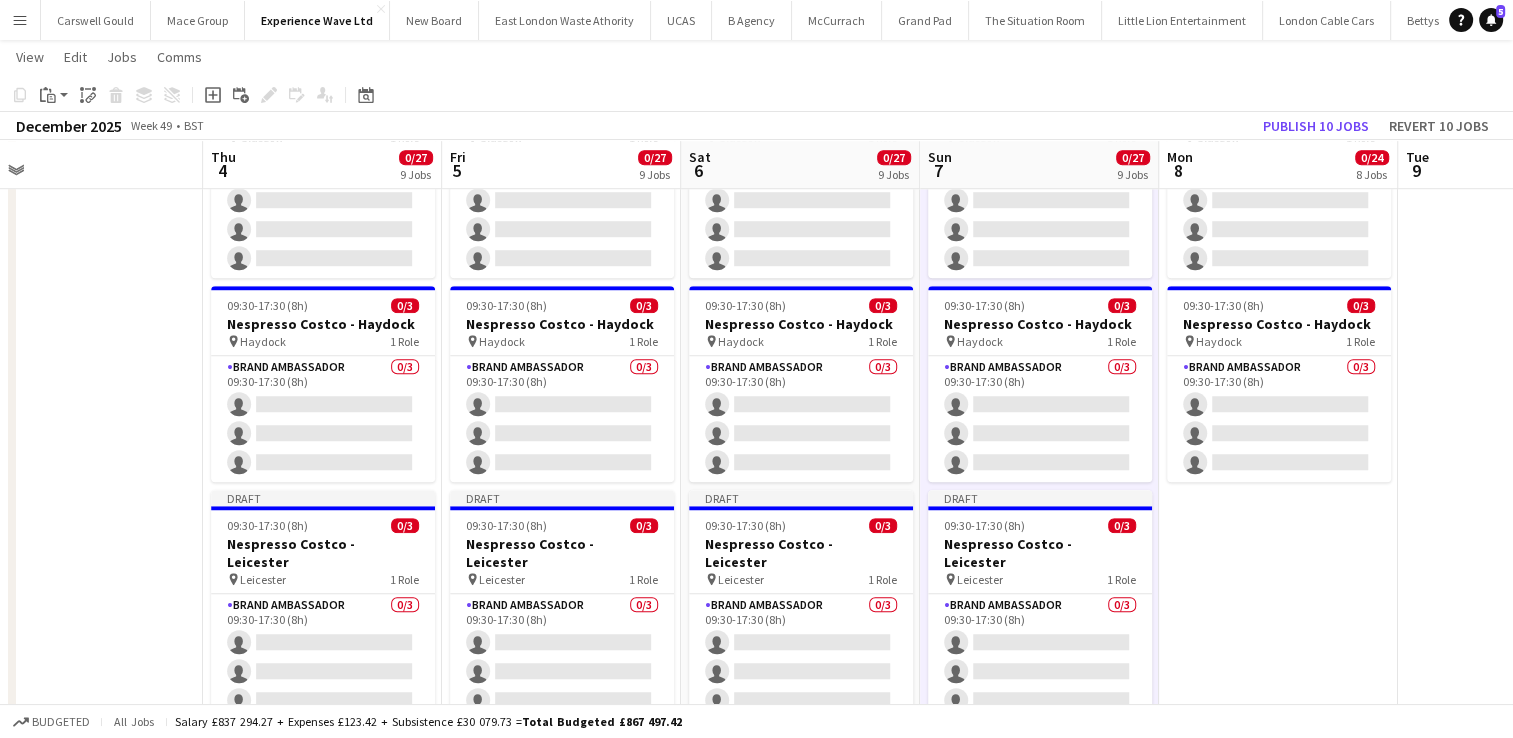 click on "09:30-17:30 (8h)    0/3   Nespresso Costco - Birmingham
pin
Birmingham   1 Role   Brand Ambassador   0/3   09:30-17:30 (8h)
single-neutral-actions
single-neutral-actions
single-neutral-actions
09:30-17:30 (8h)    0/3   Nespresso Costco - Chester
pin
Chester   1 Role   Brand Ambassador   0/3   09:30-17:30 (8h)
single-neutral-actions
single-neutral-actions
single-neutral-actions
09:30-17:30 (8h)    0/3   Nespresso Costco - Coventry
pin
Coventry   1 Role   Brand Ambassador   0/3   09:30-17:30 (8h)
single-neutral-actions
single-neutral-actions
single-neutral-actions" at bounding box center [1278, 2201] 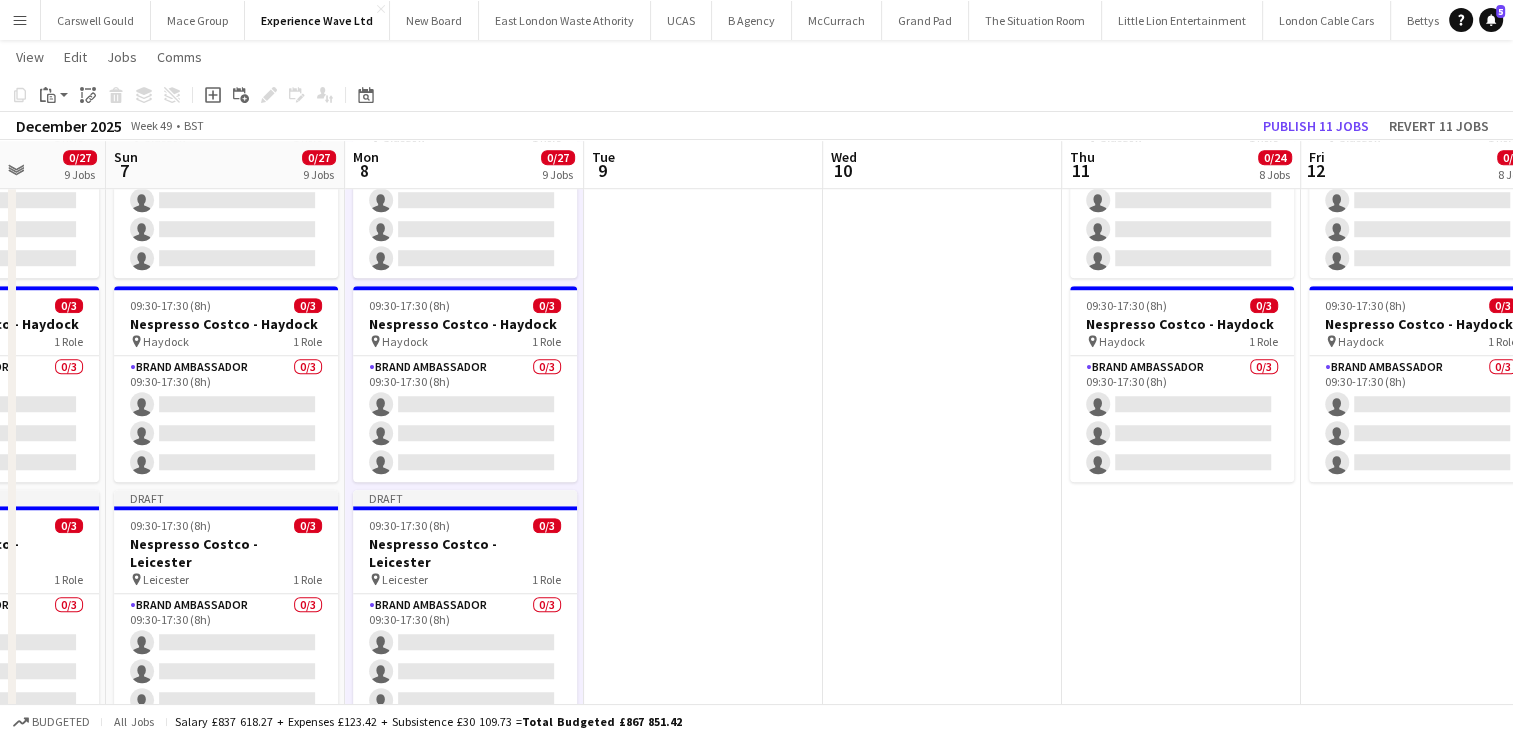 scroll, scrollTop: 0, scrollLeft: 616, axis: horizontal 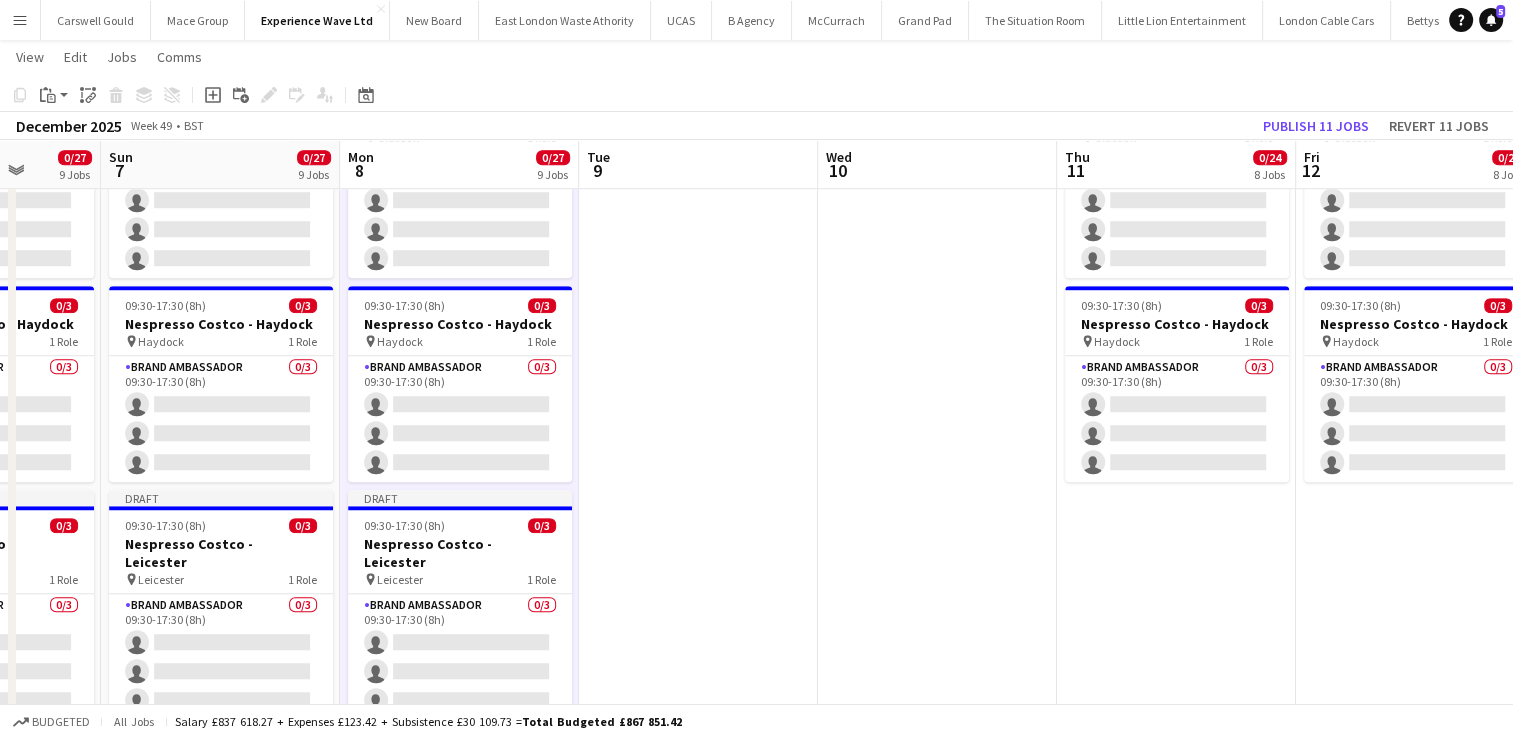 click on "09:30-17:30 (8h)    0/3   Nespresso Costco - Birmingham
pin
Birmingham   1 Role   Brand Ambassador   0/3   09:30-17:30 (8h)
single-neutral-actions
single-neutral-actions
single-neutral-actions
09:30-17:30 (8h)    0/3   Nespresso Costco - Chester
pin
Chester   1 Role   Brand Ambassador   0/3   09:30-17:30 (8h)
single-neutral-actions
single-neutral-actions
single-neutral-actions
09:30-17:30 (8h)    0/3   Nespresso Costco - Coventry
pin
Coventry   1 Role   Brand Ambassador   0/3   09:30-17:30 (8h)
single-neutral-actions
single-neutral-actions
single-neutral-actions" at bounding box center [1176, 2201] 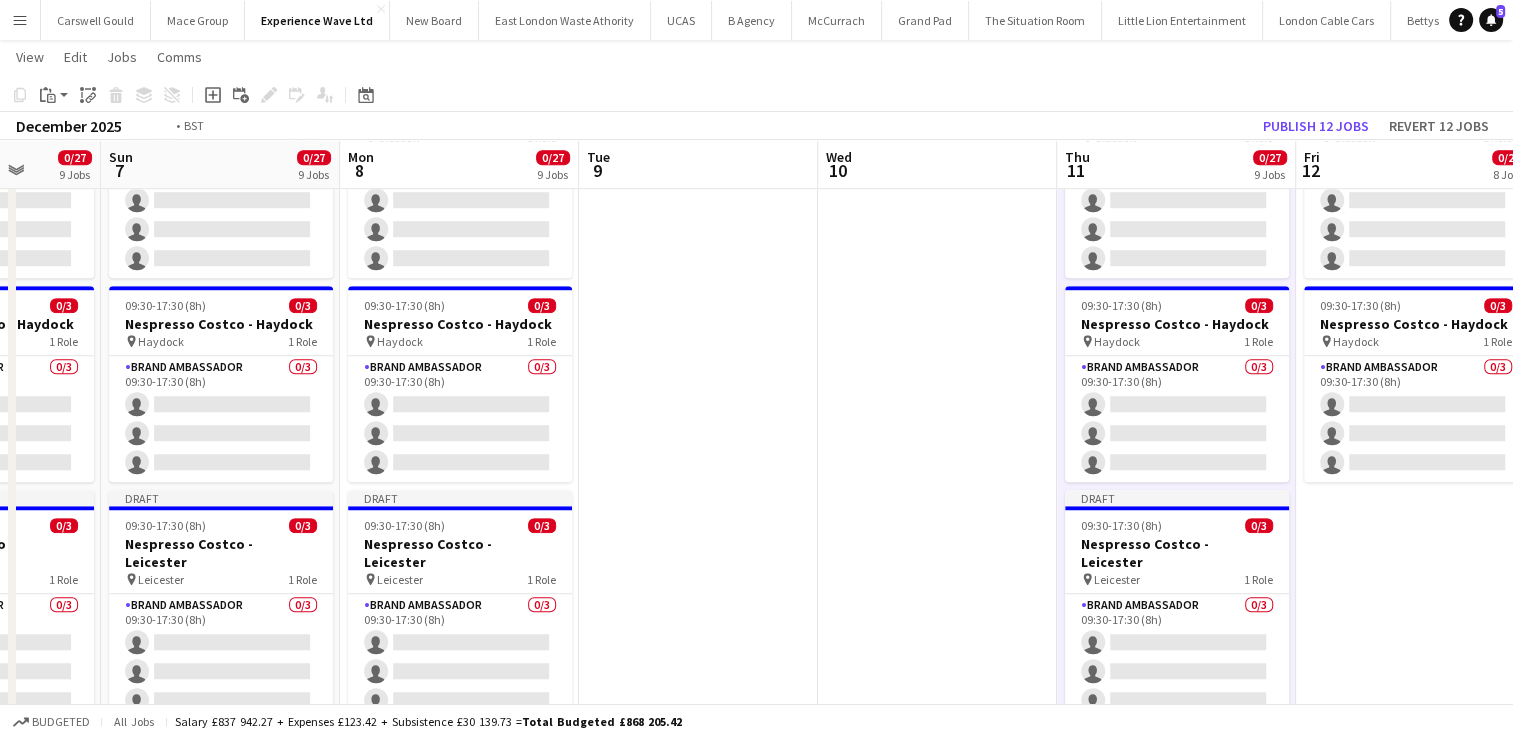 scroll, scrollTop: 0, scrollLeft: 585, axis: horizontal 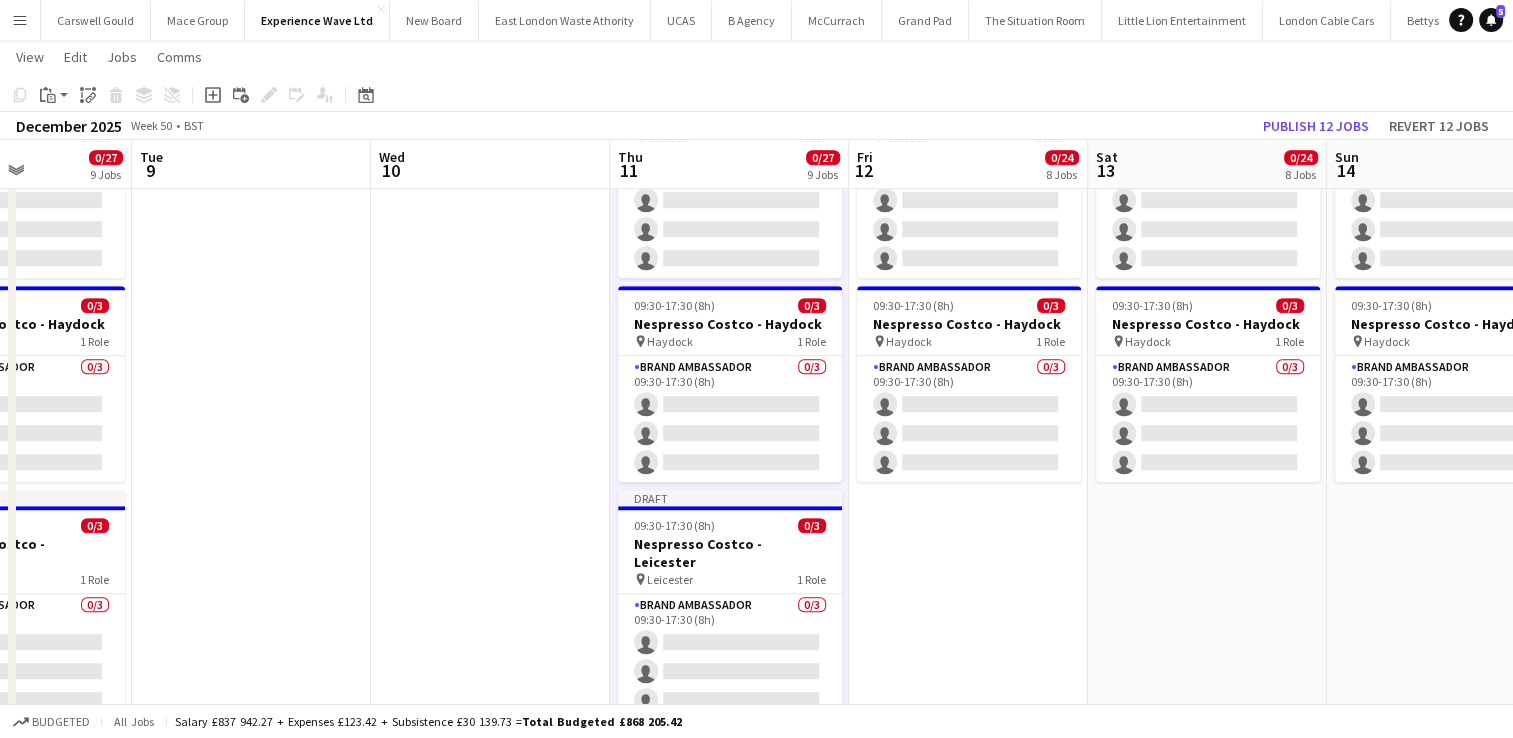 click on "09:30-17:30 (8h)    0/3   Nespresso Costco - Birmingham
pin
Birmingham   1 Role   Brand Ambassador   0/3   09:30-17:30 (8h)
single-neutral-actions
single-neutral-actions
single-neutral-actions
09:30-17:30 (8h)    0/3   Nespresso Costco - Chester
pin
Chester   1 Role   Brand Ambassador   0/3   09:30-17:30 (8h)
single-neutral-actions
single-neutral-actions
single-neutral-actions
09:30-17:30 (8h)    0/3   Nespresso Costco - Coventry
pin
Coventry   1 Role   Brand Ambassador   0/3   09:30-17:30 (8h)
single-neutral-actions
single-neutral-actions
single-neutral-actions" at bounding box center [968, 2201] 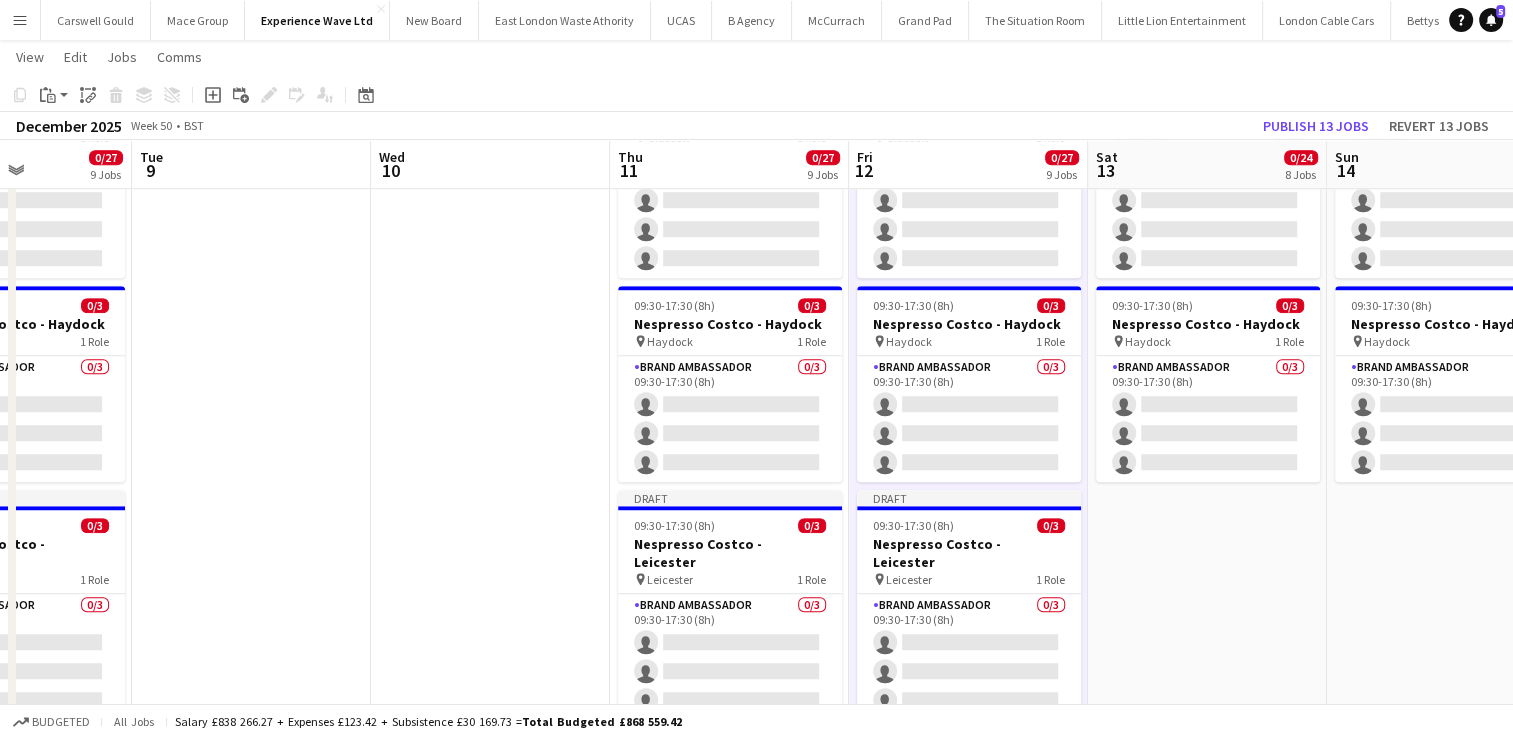 click on "09:30-17:30 (8h)    0/3   Nespresso Costco - Birmingham
pin
Birmingham   1 Role   Brand Ambassador   0/3   09:30-17:30 (8h)
single-neutral-actions
single-neutral-actions
single-neutral-actions
09:30-17:30 (8h)    0/3   Nespresso Costco - Chester
pin
Chester   1 Role   Brand Ambassador   0/3   09:30-17:30 (8h)
single-neutral-actions
single-neutral-actions
single-neutral-actions
09:30-17:30 (8h)    0/3   Nespresso Costco - Coventry
pin
Coventry   1 Role   Brand Ambassador   0/3   09:30-17:30 (8h)
single-neutral-actions
single-neutral-actions
single-neutral-actions" at bounding box center (1207, 2201) 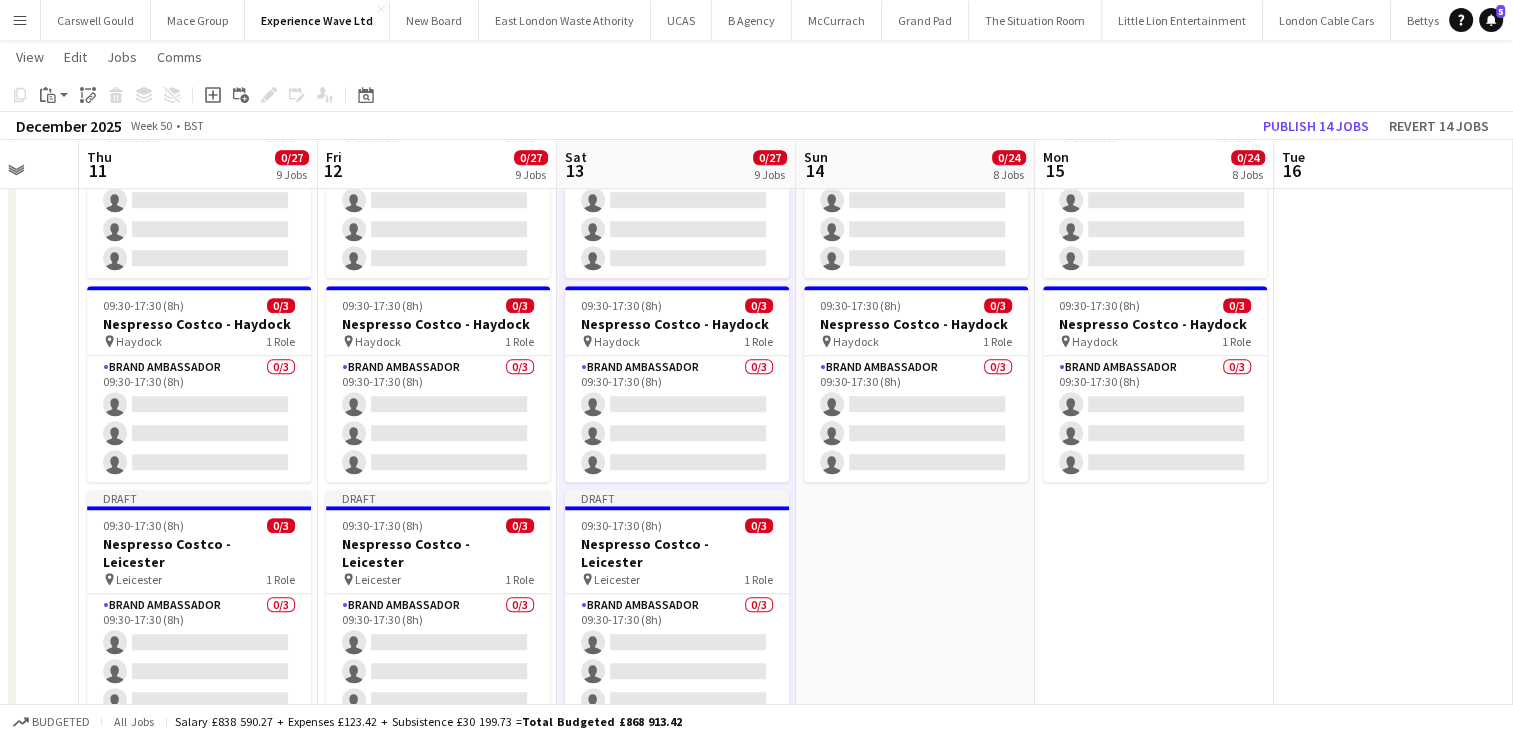 scroll, scrollTop: 0, scrollLeft: 644, axis: horizontal 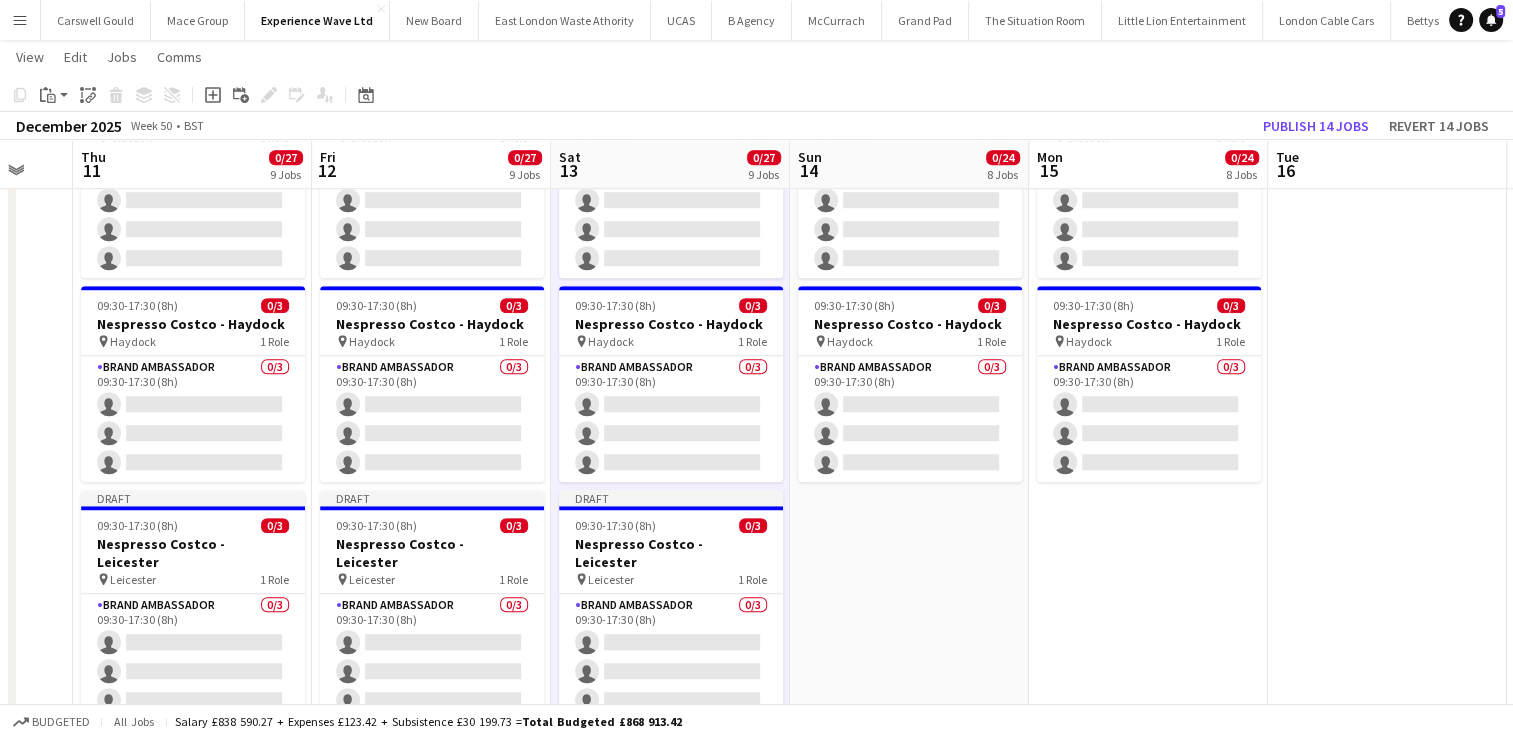 click on "09:30-17:30 (8h)    0/3   Nespresso Costco - Birmingham
pin
Birmingham   1 Role   Brand Ambassador   0/3   09:30-17:30 (8h)
single-neutral-actions
single-neutral-actions
single-neutral-actions
09:30-17:30 (8h)    0/3   Nespresso Costco - Chester
pin
Chester   1 Role   Brand Ambassador   0/3   09:30-17:30 (8h)
single-neutral-actions
single-neutral-actions
single-neutral-actions
09:30-17:30 (8h)    0/3   Nespresso Costco - Coventry
pin
Coventry   1 Role   Brand Ambassador   0/3   09:30-17:30 (8h)
single-neutral-actions
single-neutral-actions
single-neutral-actions" at bounding box center [909, 2201] 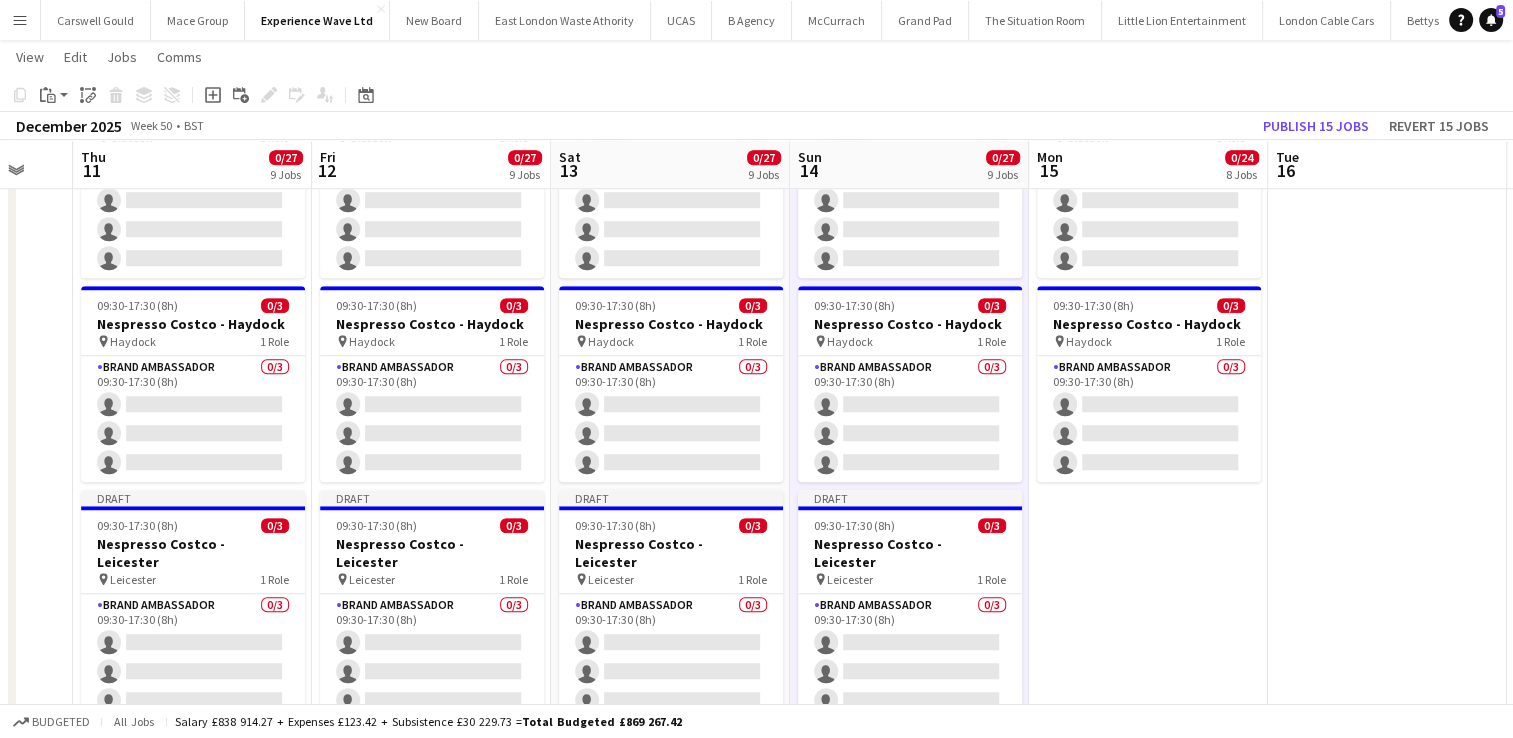 click on "09:30-17:30 (8h)    0/3   Nespresso Costco - Birmingham
pin
Birmingham   1 Role   Brand Ambassador   0/3   09:30-17:30 (8h)
single-neutral-actions
single-neutral-actions
single-neutral-actions
09:30-17:30 (8h)    0/3   Nespresso Costco - Chester
pin
Chester   1 Role   Brand Ambassador   0/3   09:30-17:30 (8h)
single-neutral-actions
single-neutral-actions
single-neutral-actions
09:30-17:30 (8h)    0/3   Nespresso Costco - Coventry
pin
Coventry   1 Role   Brand Ambassador   0/3   09:30-17:30 (8h)
single-neutral-actions
single-neutral-actions
single-neutral-actions" at bounding box center (1148, 2201) 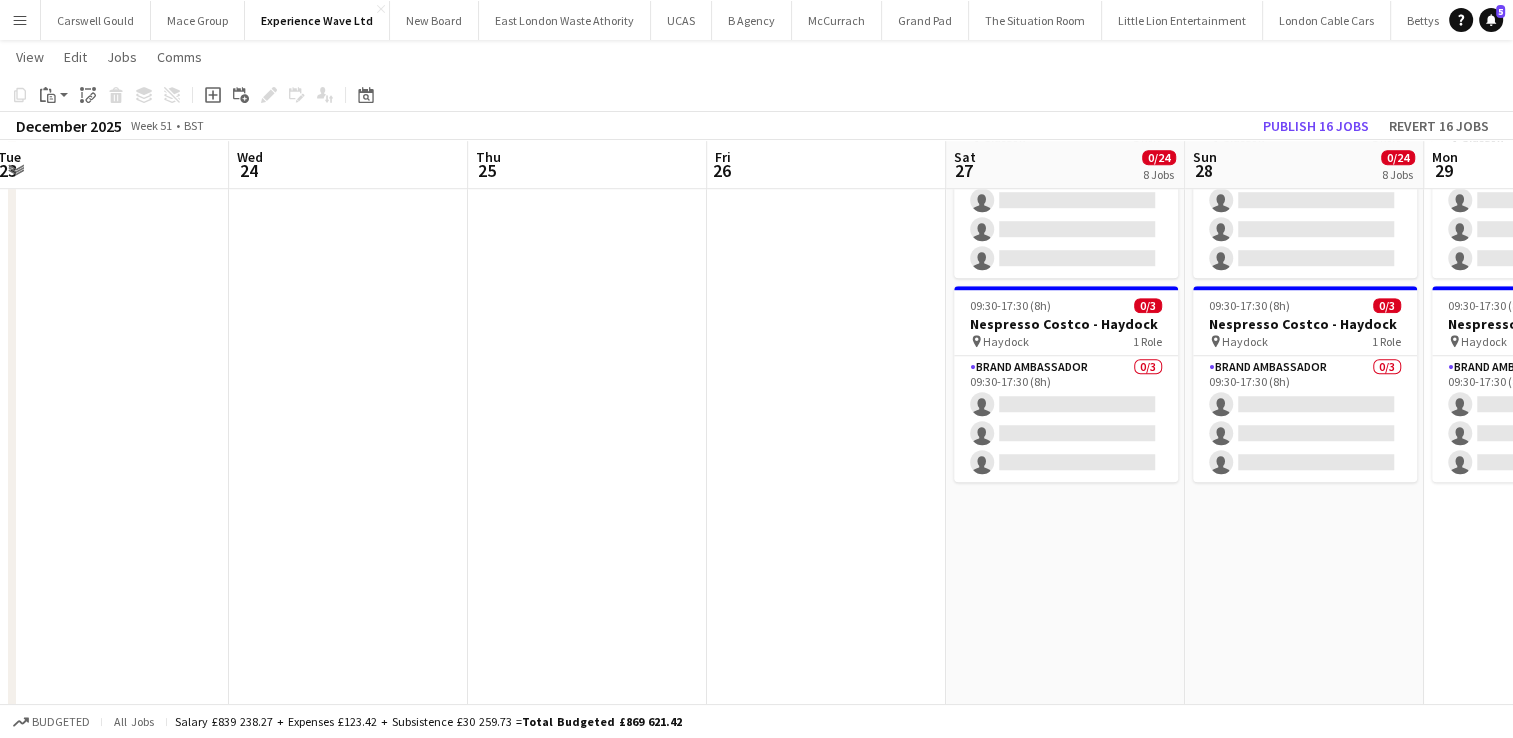 scroll, scrollTop: 0, scrollLeft: 795, axis: horizontal 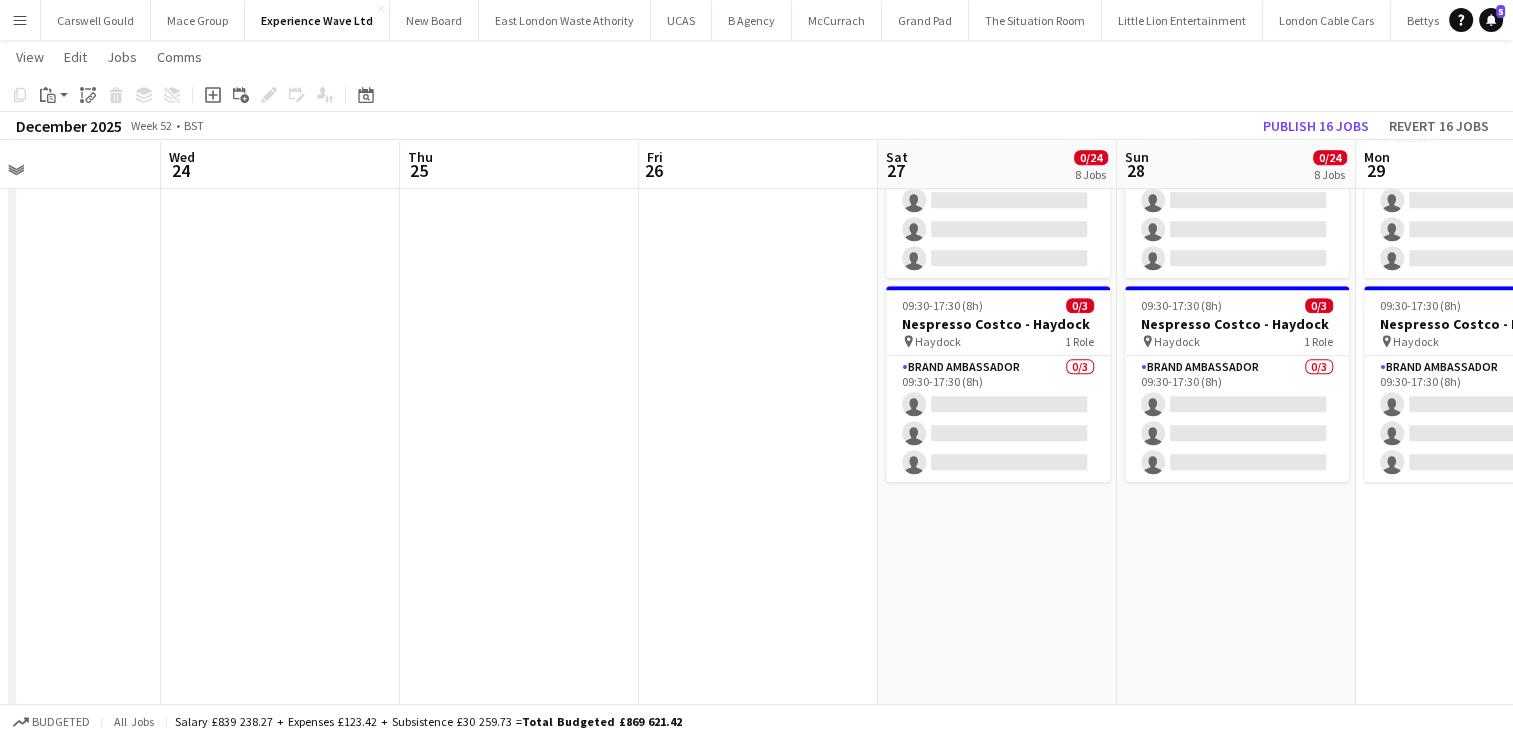 click on "09:30-17:30 (8h)    0/3   Nespresso Costco - Birmingham
pin
Birmingham   1 Role   Brand Ambassador   0/3   09:30-17:30 (8h)
single-neutral-actions
single-neutral-actions
single-neutral-actions
09:30-17:30 (8h)    0/3   Nespresso Costco - Chester
pin
Chester   1 Role   Brand Ambassador   0/3   09:30-17:30 (8h)
single-neutral-actions
single-neutral-actions
single-neutral-actions
09:30-17:30 (8h)    0/3   Nespresso Costco - Coventry
pin
Coventry   1 Role   Brand Ambassador   0/3   09:30-17:30 (8h)
single-neutral-actions
single-neutral-actions
single-neutral-actions" at bounding box center [997, 2201] 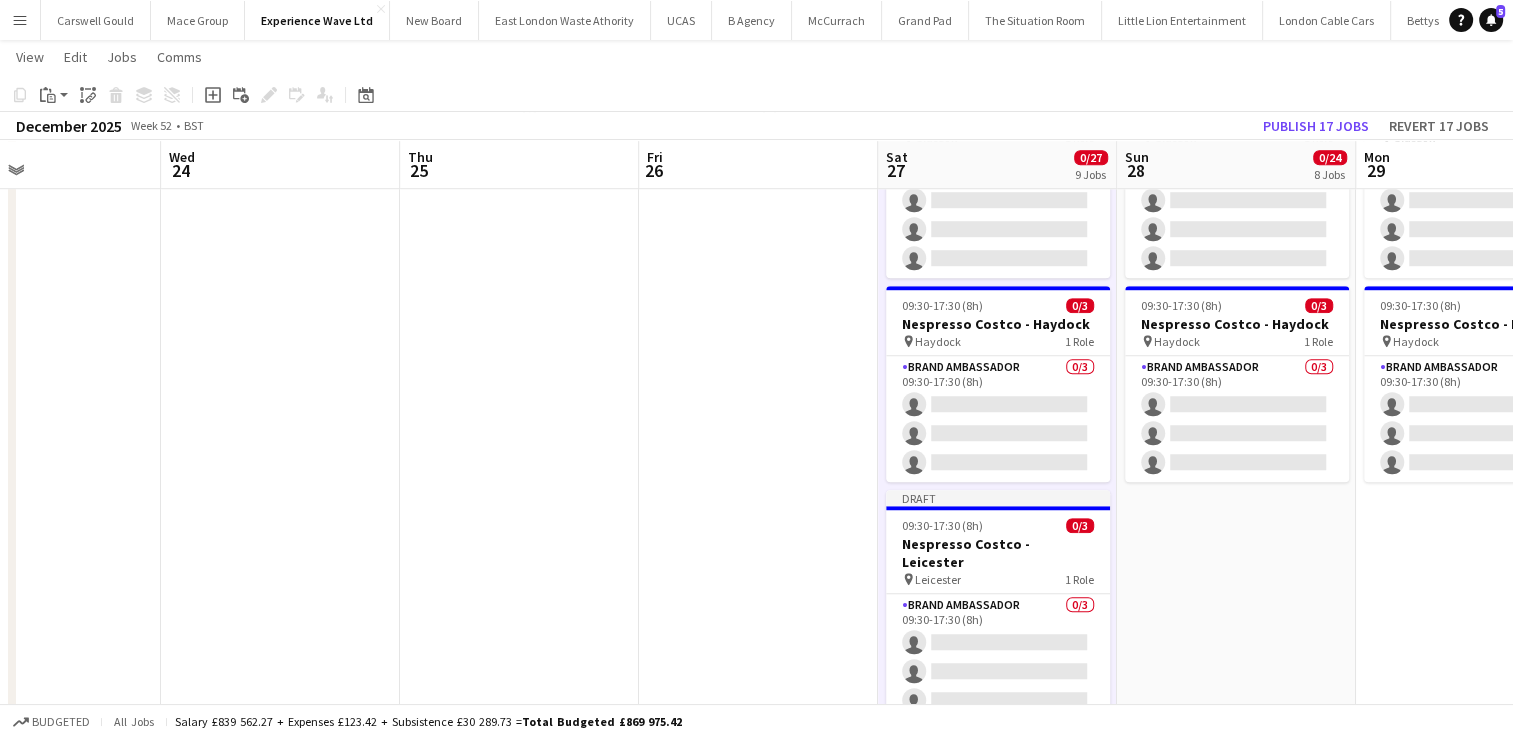 click on "09:30-17:30 (8h)    0/3   Nespresso Costco - Birmingham
pin
Birmingham   1 Role   Brand Ambassador   0/3   09:30-17:30 (8h)
single-neutral-actions
single-neutral-actions
single-neutral-actions
09:30-17:30 (8h)    0/3   Nespresso Costco - Chester
pin
Chester   1 Role   Brand Ambassador   0/3   09:30-17:30 (8h)
single-neutral-actions
single-neutral-actions
single-neutral-actions
09:30-17:30 (8h)    0/3   Nespresso Costco - Coventry
pin
Coventry   1 Role   Brand Ambassador   0/3   09:30-17:30 (8h)
single-neutral-actions
single-neutral-actions
single-neutral-actions" at bounding box center (1236, 2201) 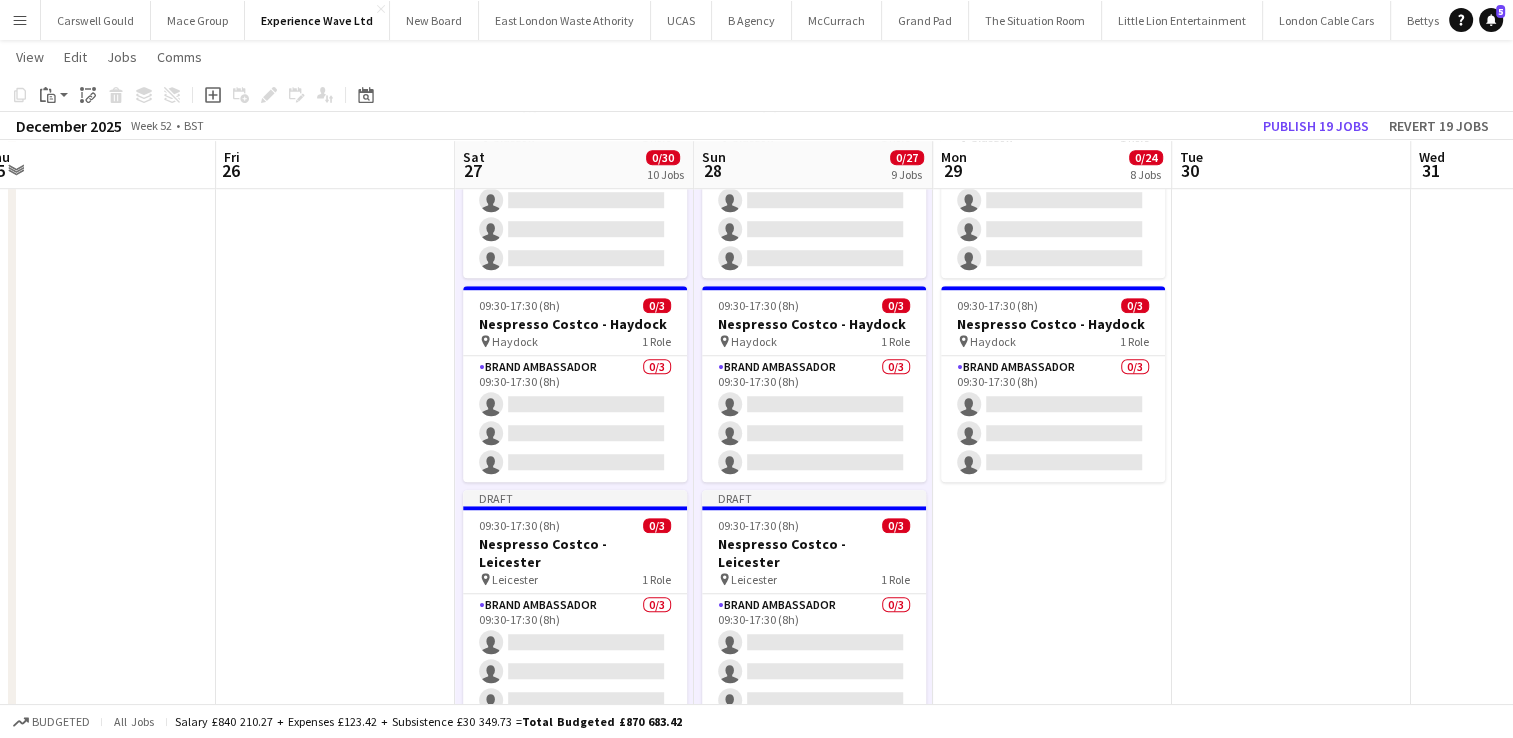 scroll, scrollTop: 0, scrollLeft: 749, axis: horizontal 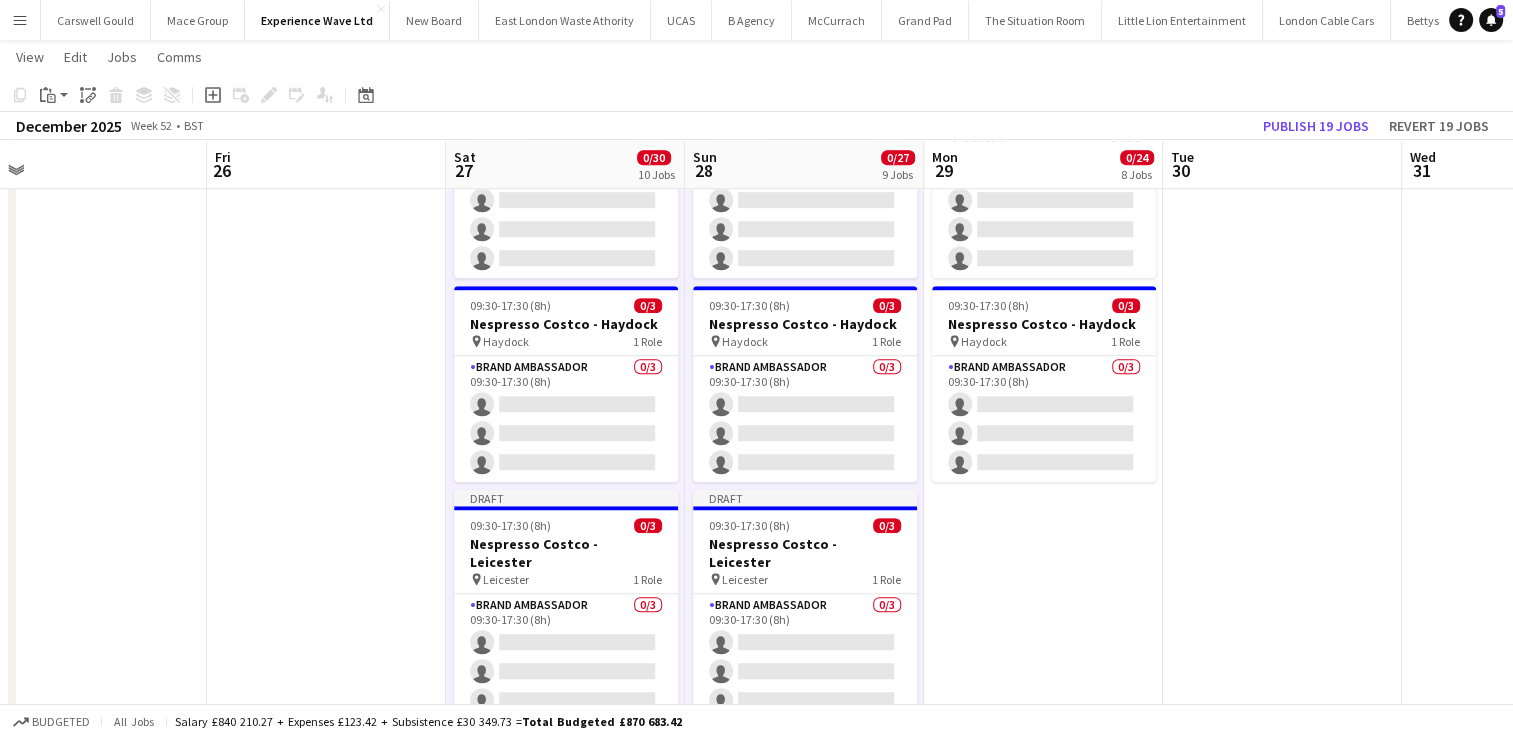 click on "09:30-17:30 (8h)    0/3   Nespresso Costco - Birmingham
pin
Birmingham   1 Role   Brand Ambassador   0/3   09:30-17:30 (8h)
single-neutral-actions
single-neutral-actions
single-neutral-actions
09:30-17:30 (8h)    0/3   Nespresso Costco - Chester
pin
Chester   1 Role   Brand Ambassador   0/3   09:30-17:30 (8h)
single-neutral-actions
single-neutral-actions
single-neutral-actions
09:30-17:30 (8h)    0/3   Nespresso Costco - Coventry
pin
Coventry   1 Role   Brand Ambassador   0/3   09:30-17:30 (8h)
single-neutral-actions
single-neutral-actions
single-neutral-actions" at bounding box center [1043, 2201] 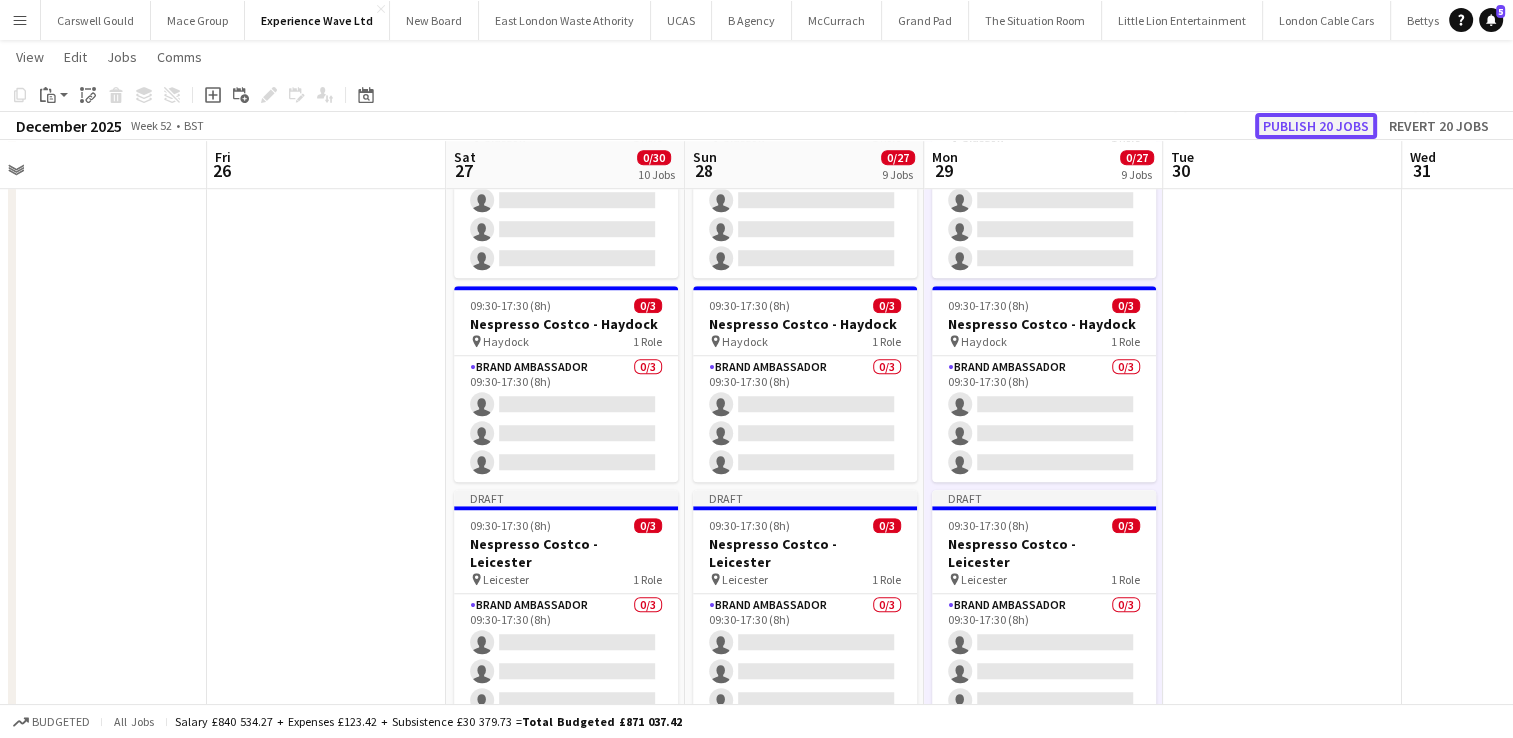 click on "Publish 20 jobs" 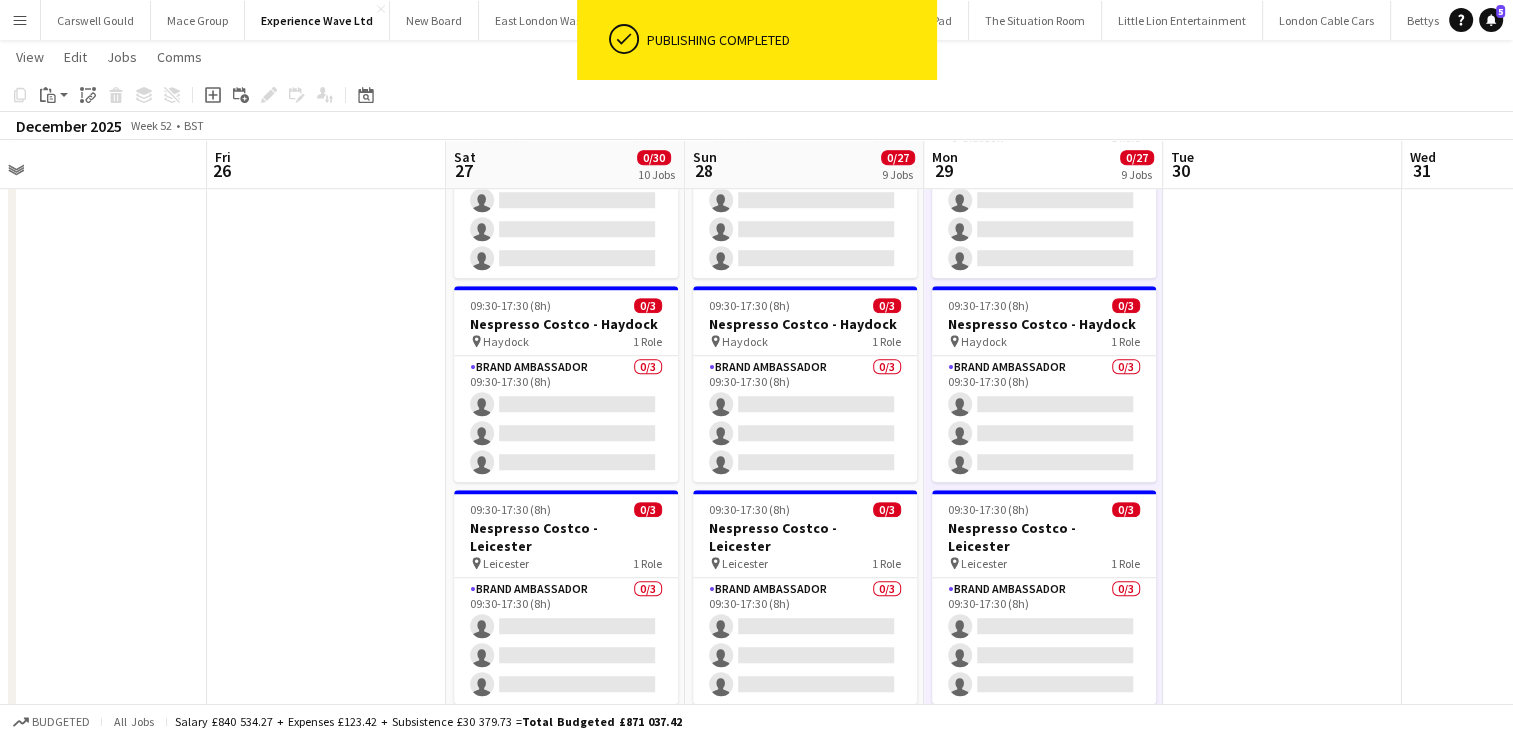 scroll, scrollTop: 1704, scrollLeft: 0, axis: vertical 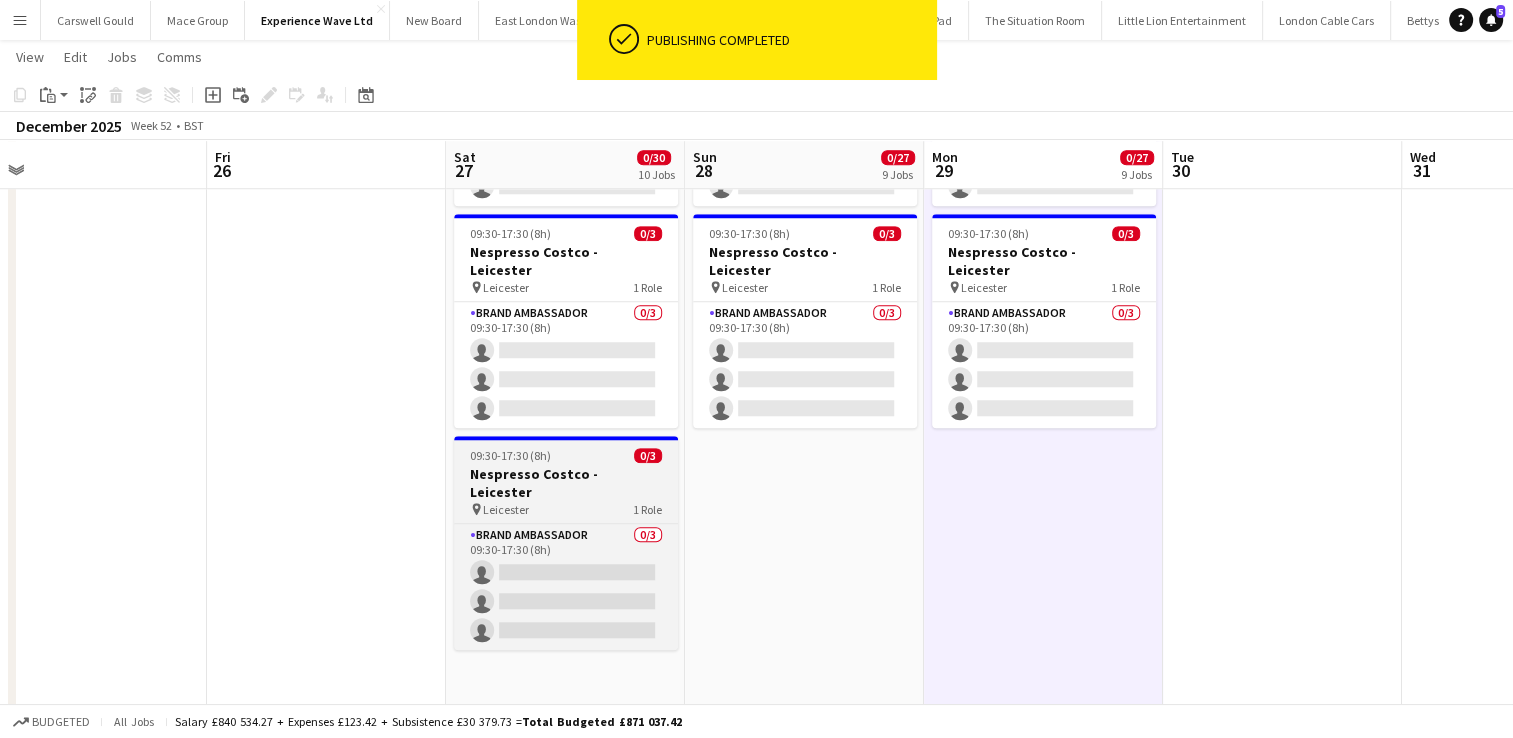 click on "pin
Leicester   1 Role" at bounding box center (566, 509) 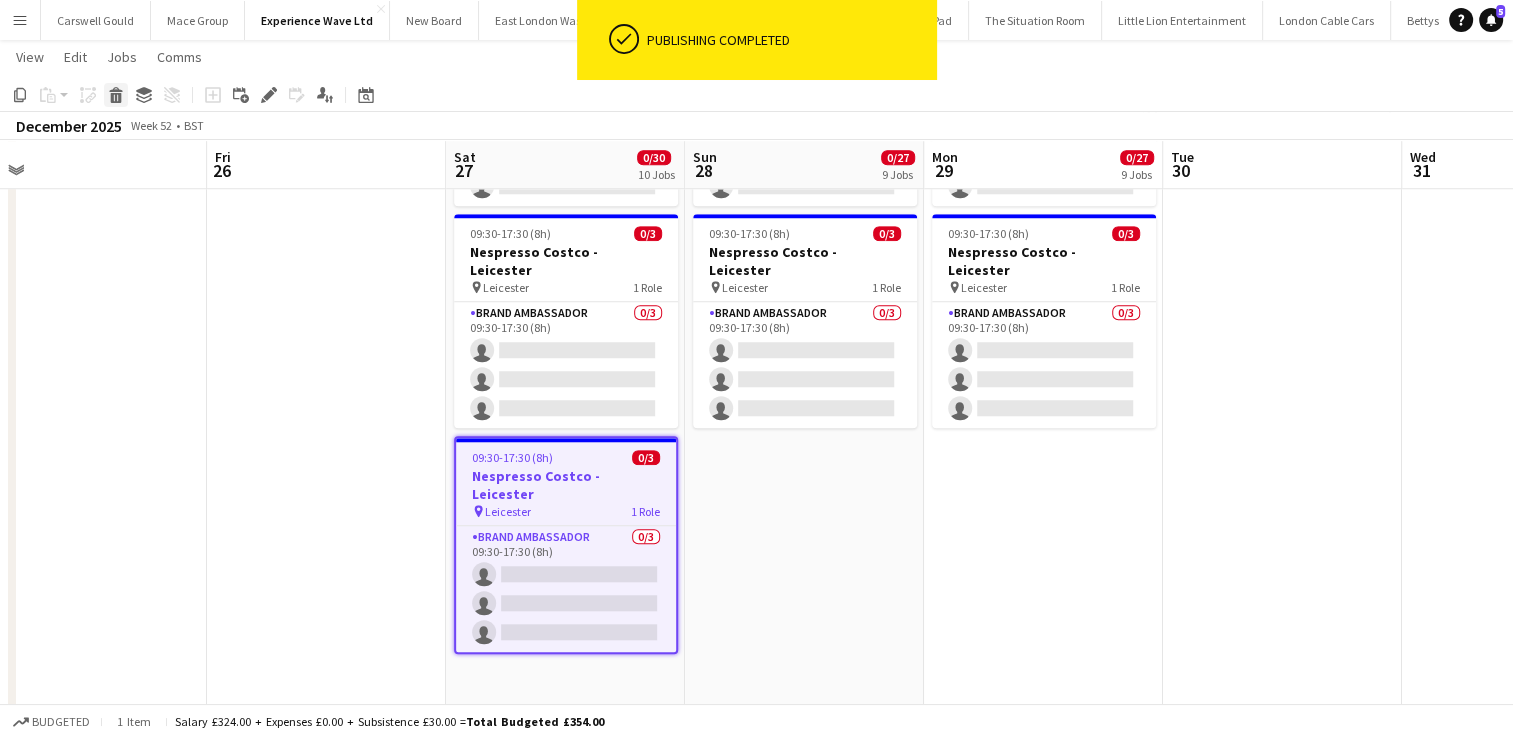 click 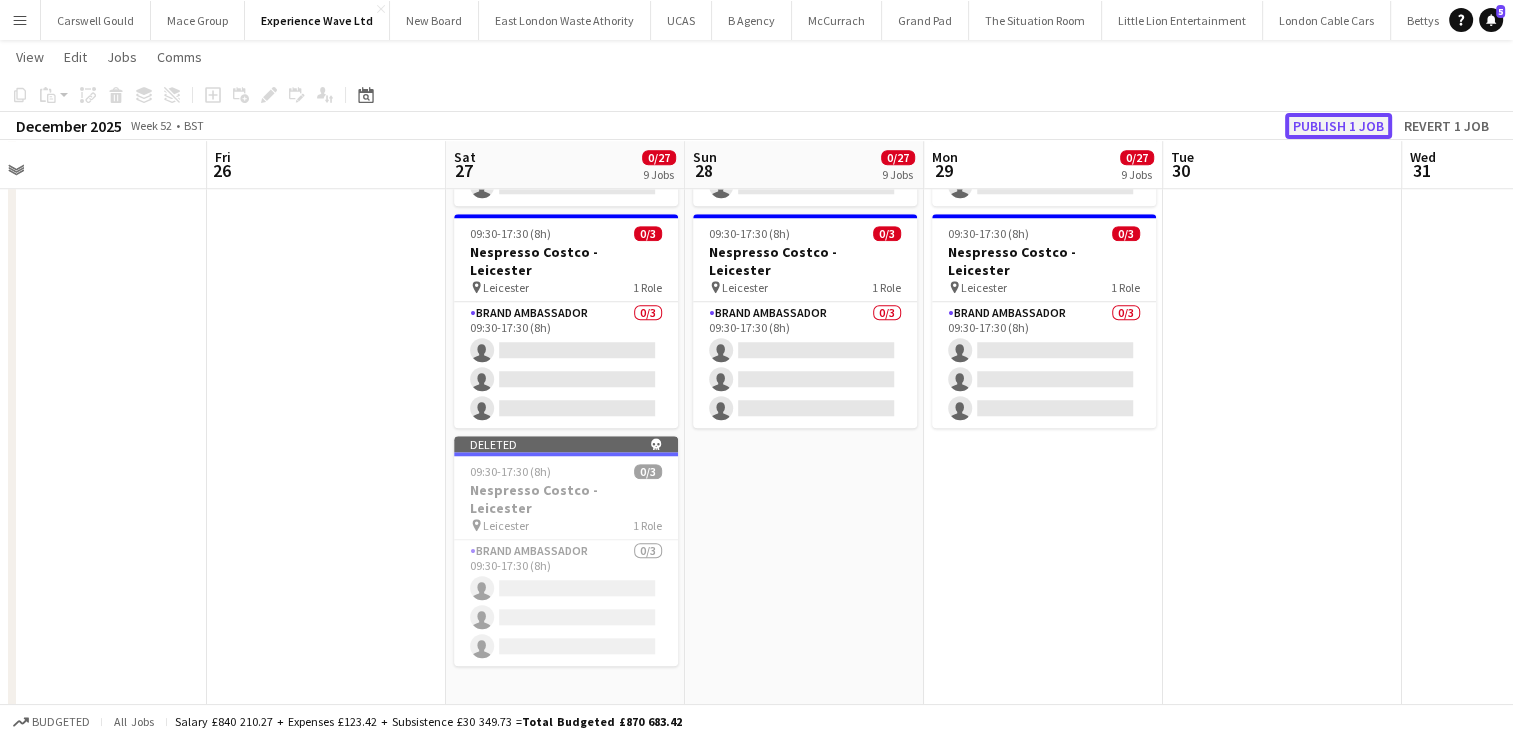click on "Publish 1 job" 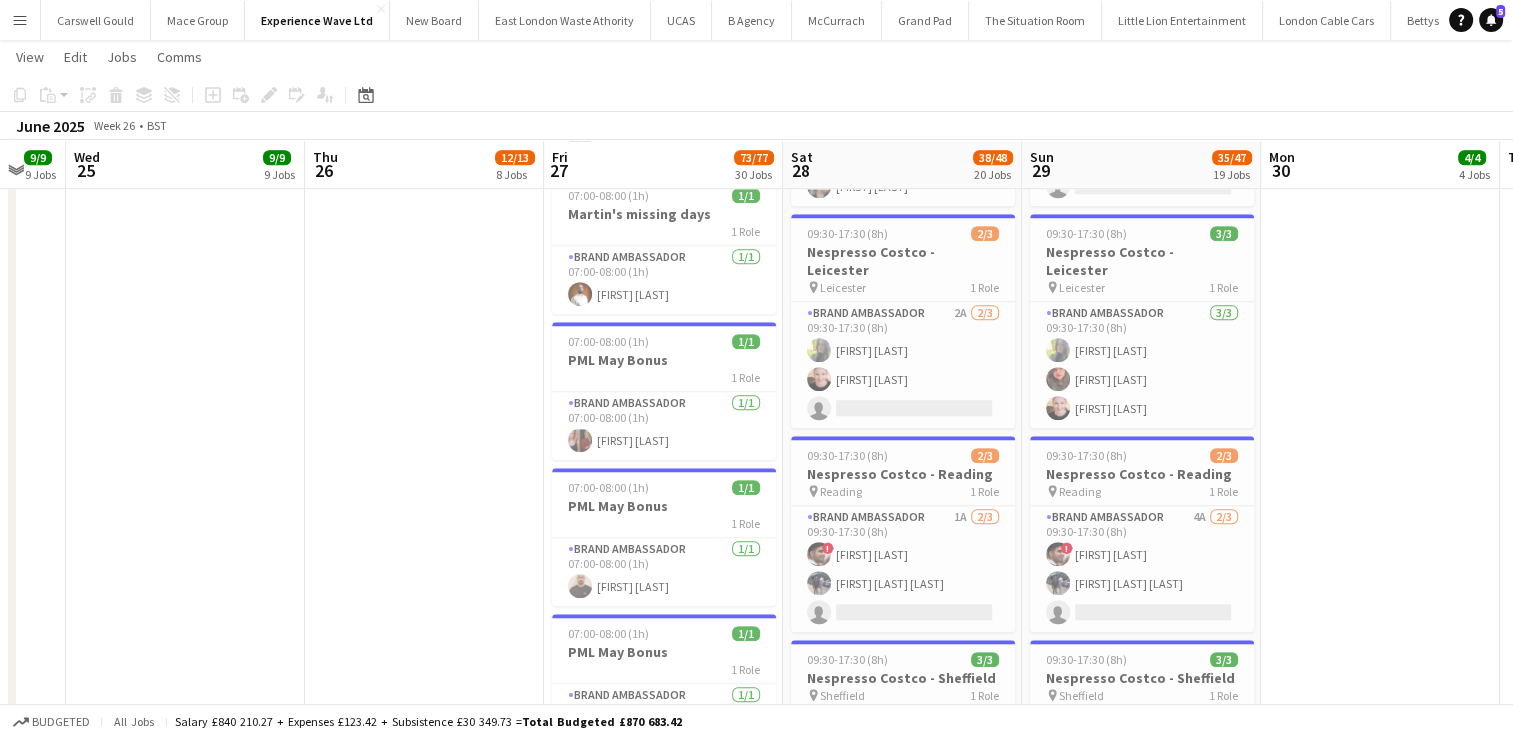 scroll, scrollTop: 0, scrollLeft: 411, axis: horizontal 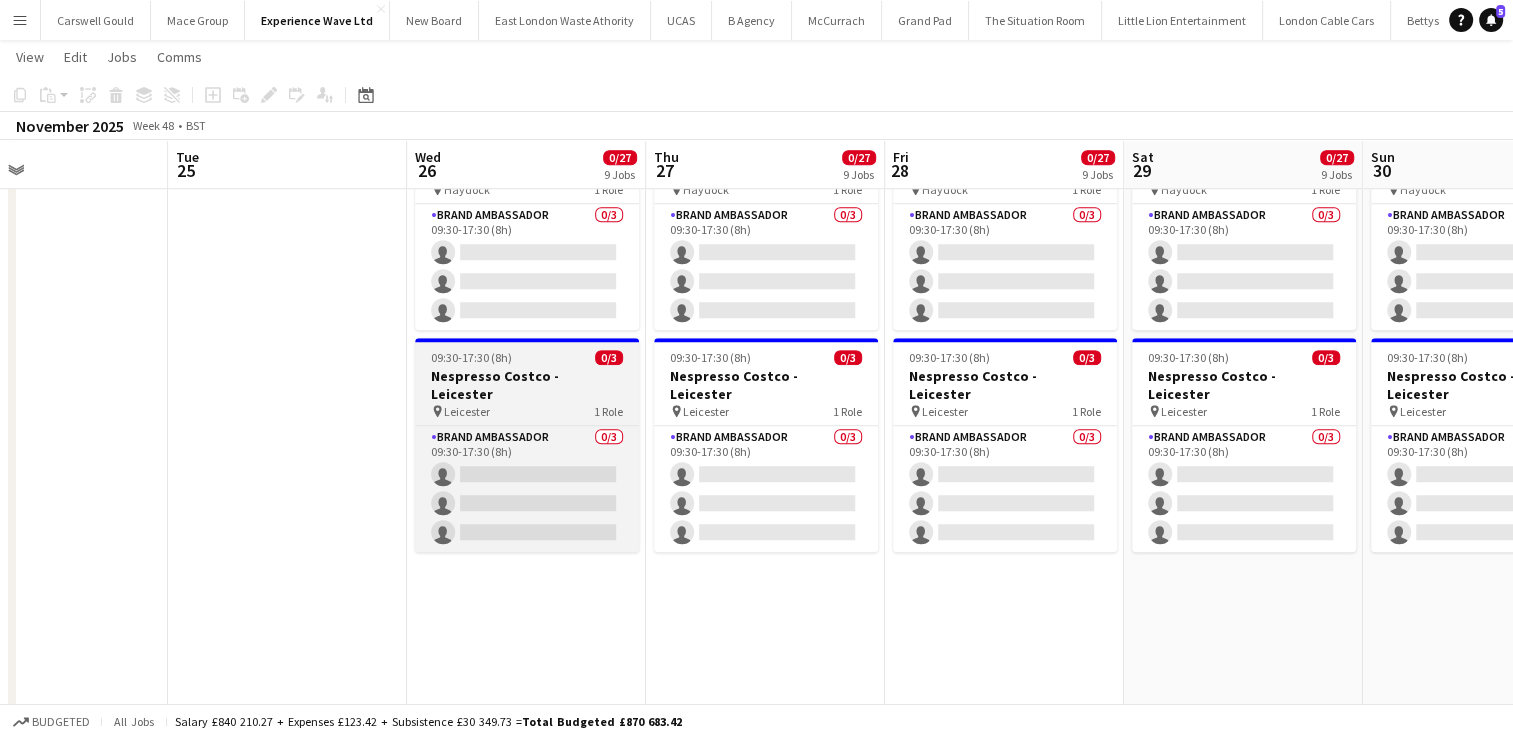 click on "pin
Leicester   1 Role" at bounding box center (527, 411) 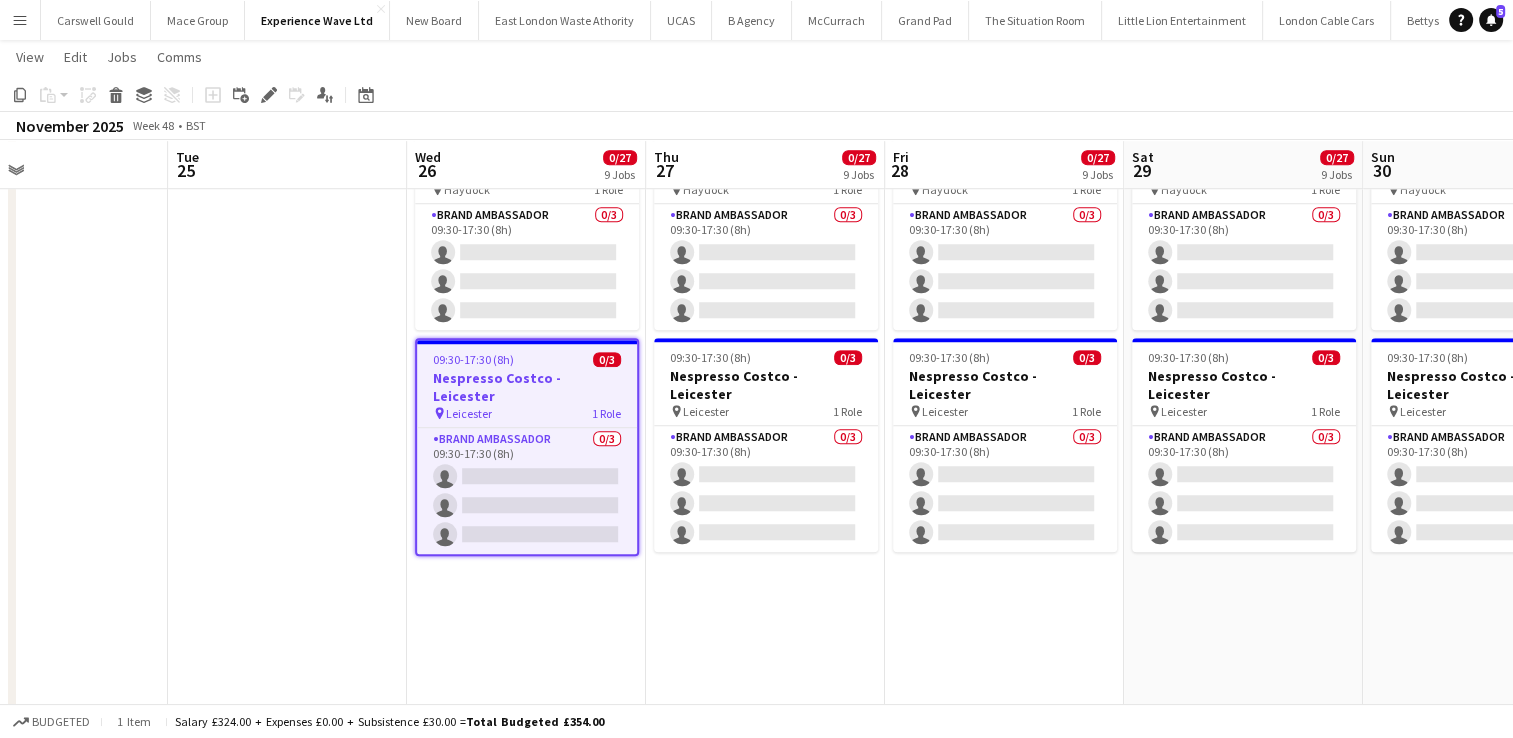 click on "09:30-17:30 (8h)    0/3   Nespresso Costco - Birmingham
pin
Birmingham   1 Role   Brand Ambassador   0/3   09:30-17:30 (8h)
single-neutral-actions
single-neutral-actions
single-neutral-actions
09:30-17:30 (8h)    0/3   Nespresso Costco - Chester
pin
Chester   1 Role   Brand Ambassador   0/3   09:30-17:30 (8h)
single-neutral-actions
single-neutral-actions
single-neutral-actions
09:30-17:30 (8h)    0/3   Nespresso Costco - Coventry
pin
Coventry   1 Role   Brand Ambassador   0/3   09:30-17:30 (8h)
single-neutral-actions
single-neutral-actions
single-neutral-actions" at bounding box center [526, 2049] 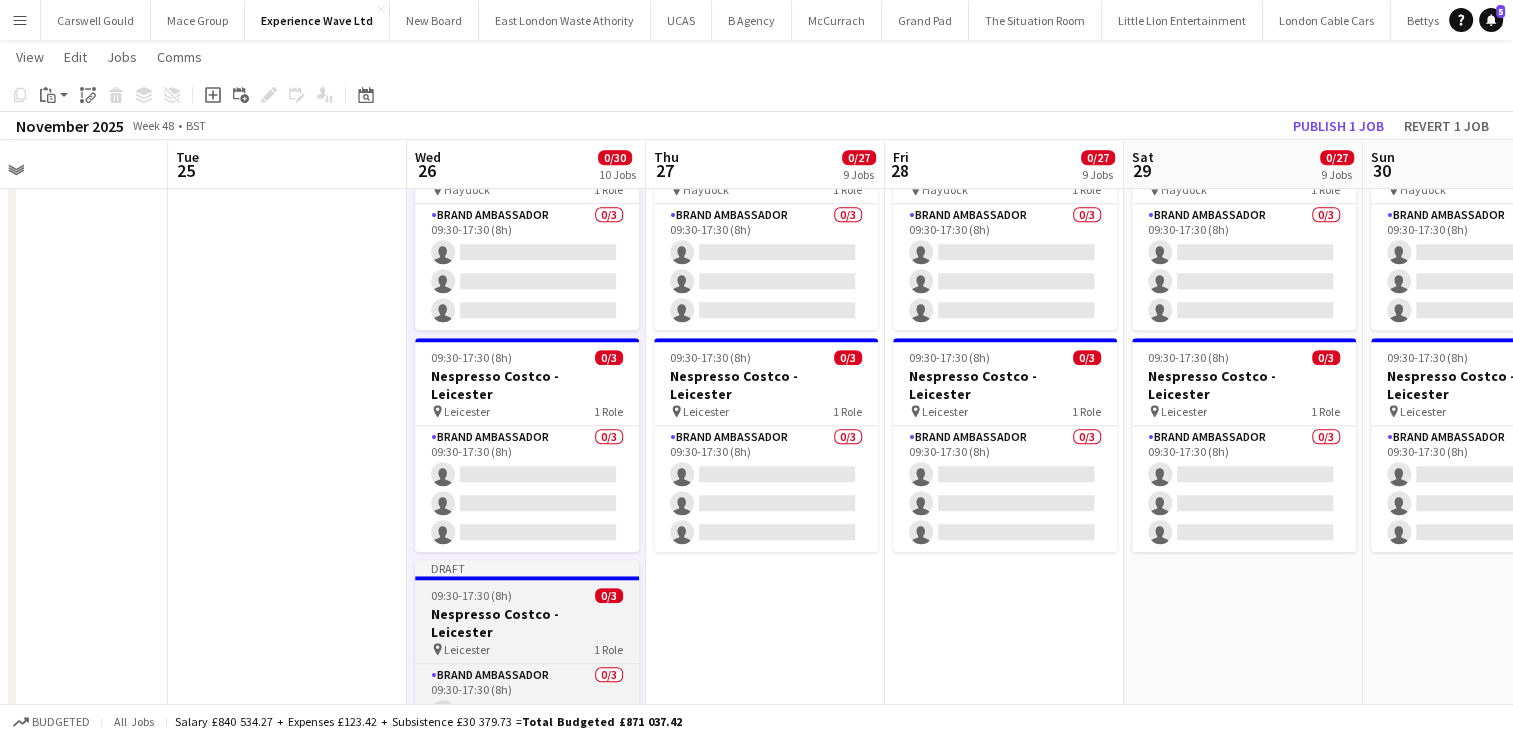 click on "Nespresso Costco - Leicester" at bounding box center [527, 623] 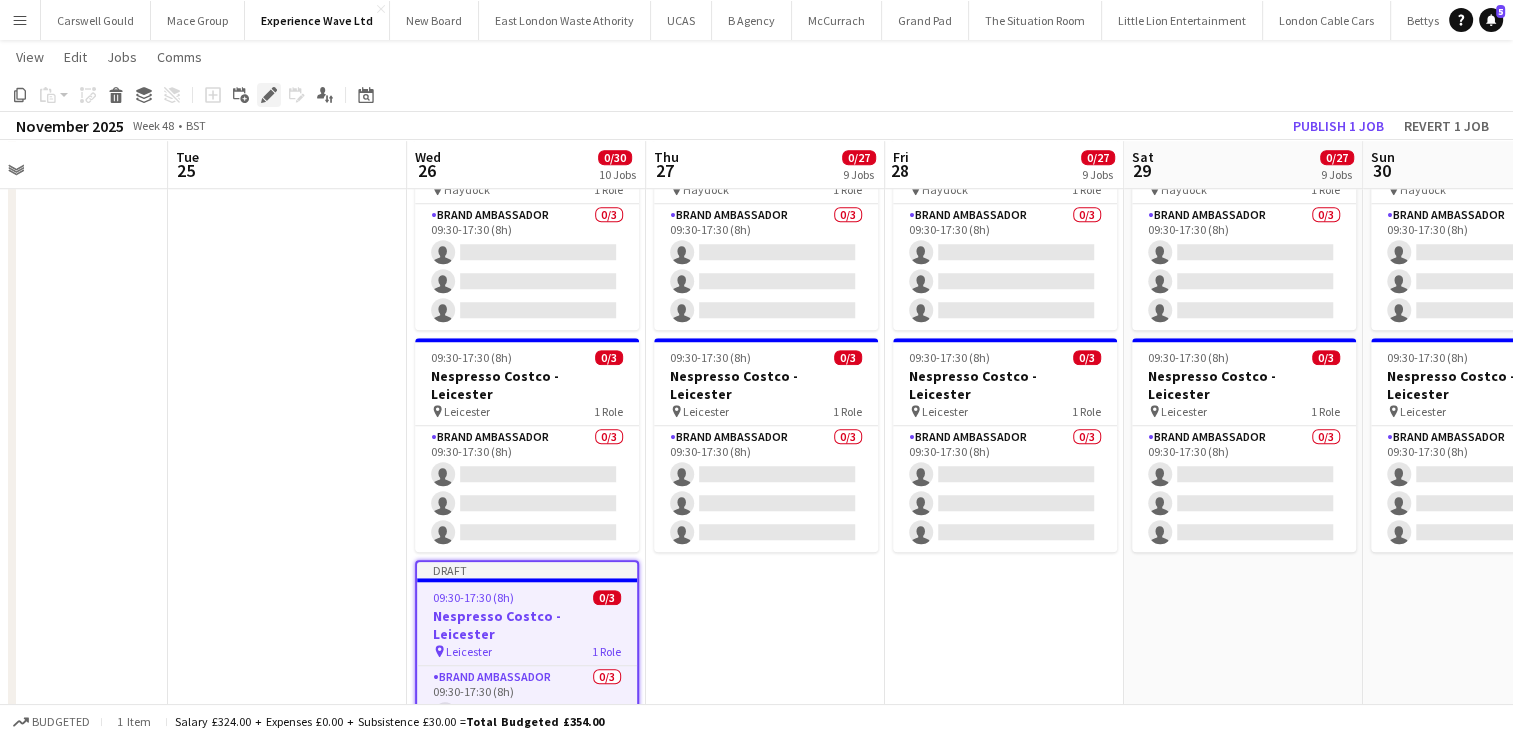 click 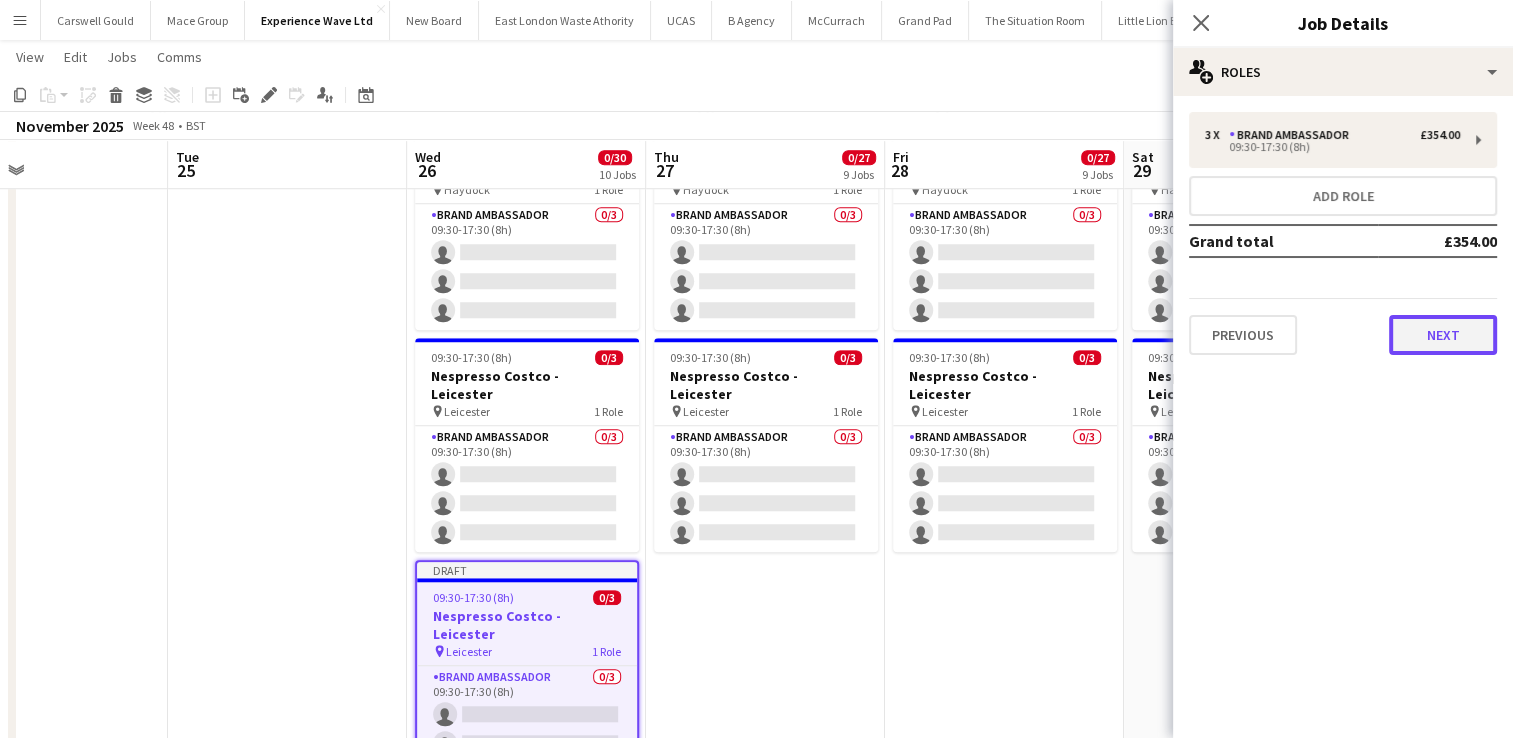 click on "Next" at bounding box center [1443, 335] 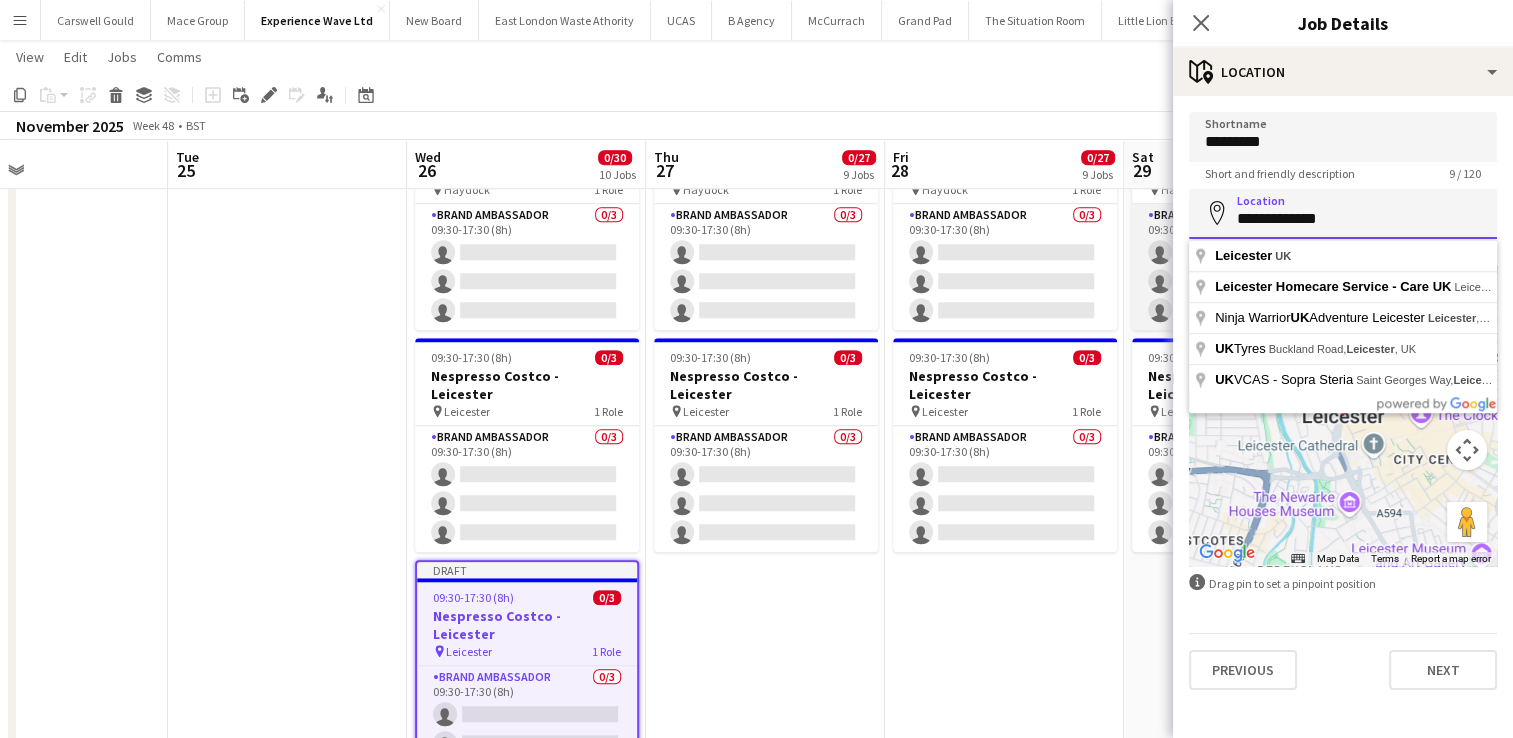 drag, startPoint x: 1340, startPoint y: 214, endPoint x: 1139, endPoint y: 213, distance: 201.00249 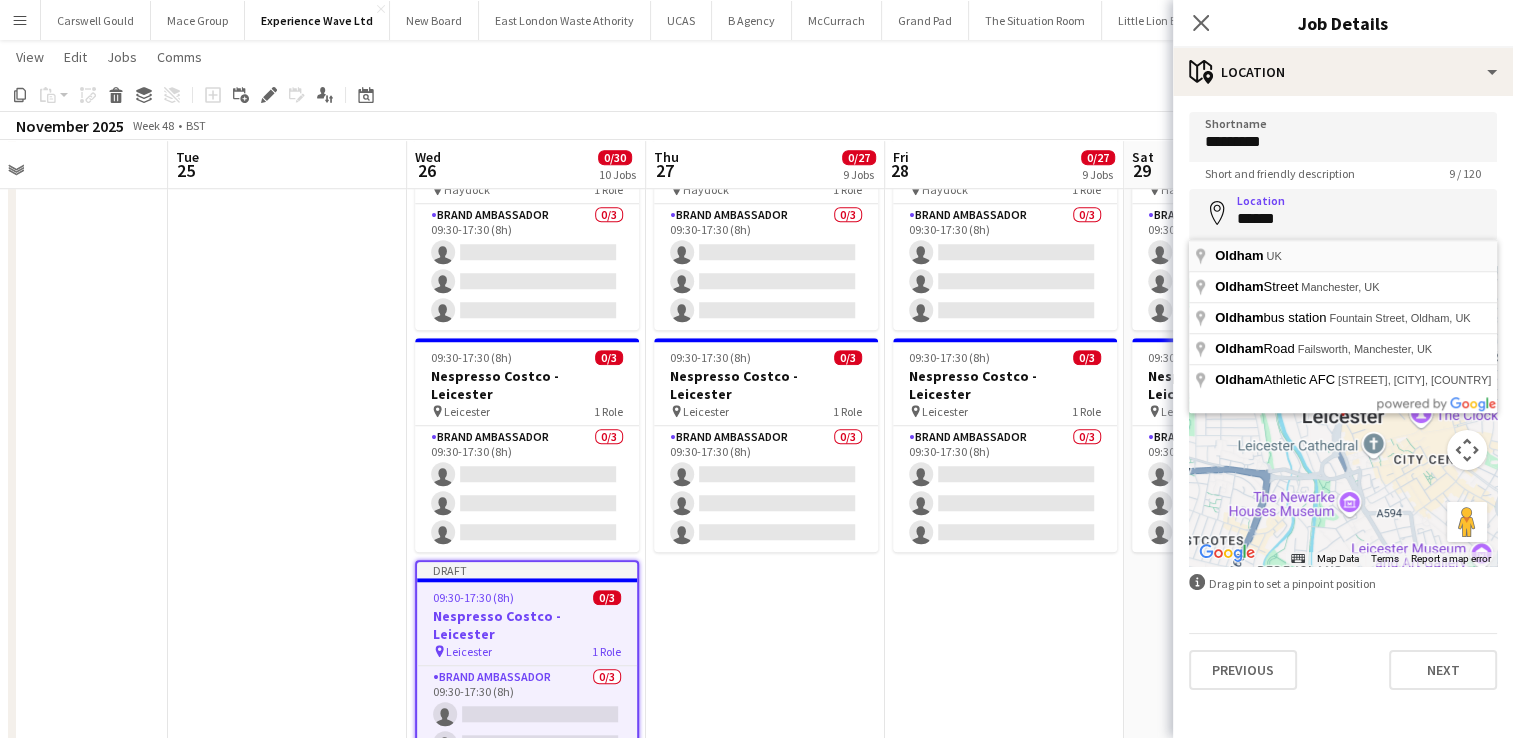 type on "**********" 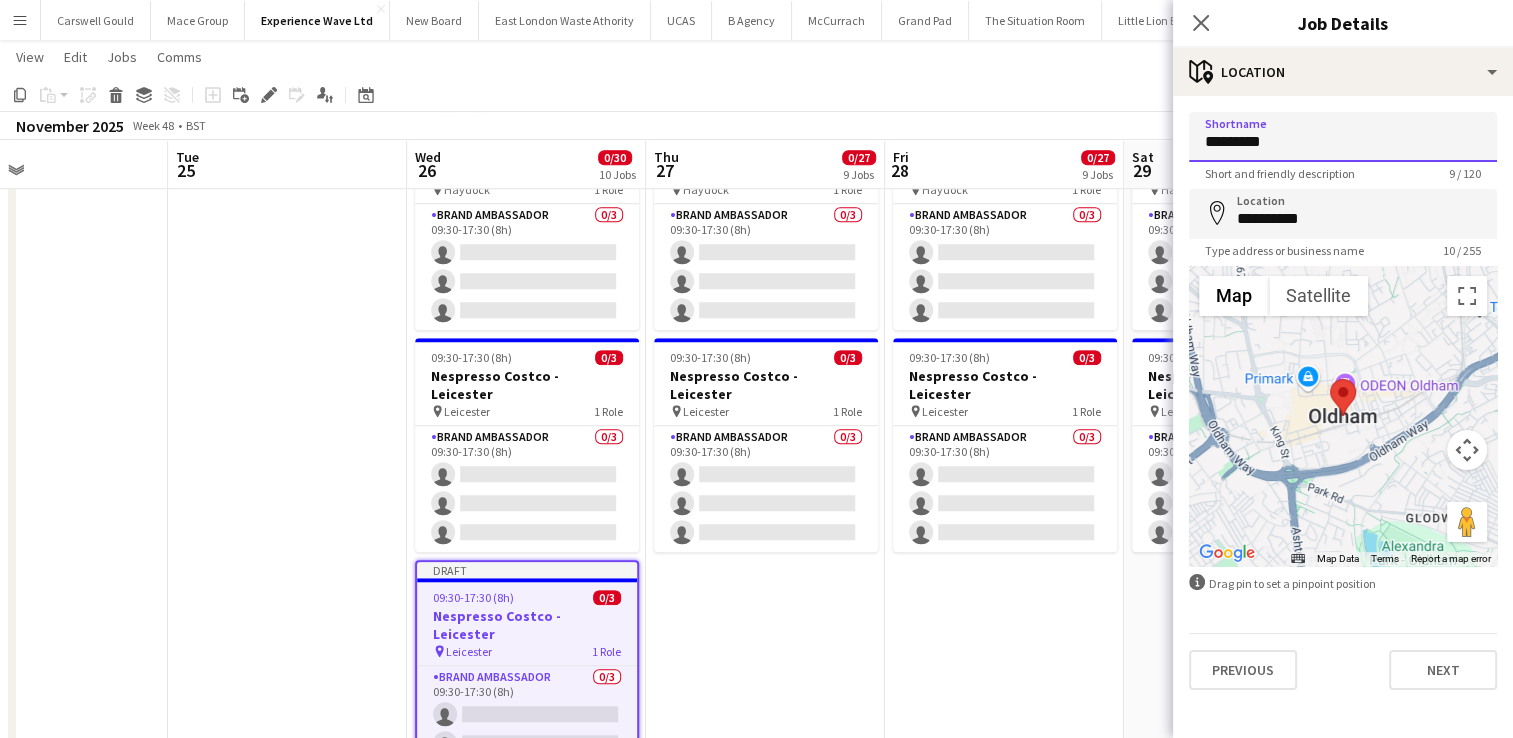 drag, startPoint x: 1274, startPoint y: 147, endPoint x: 1148, endPoint y: 141, distance: 126.14278 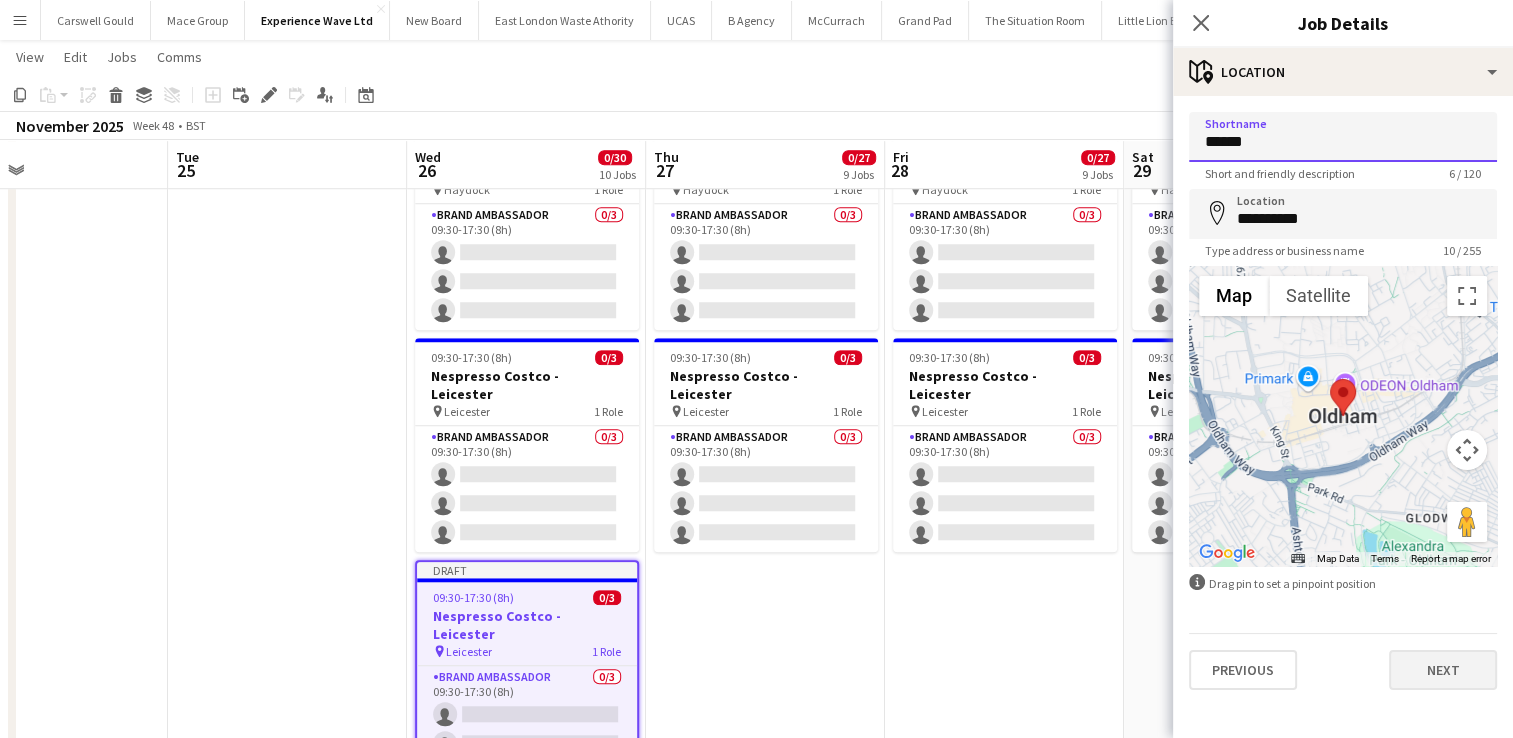 type on "******" 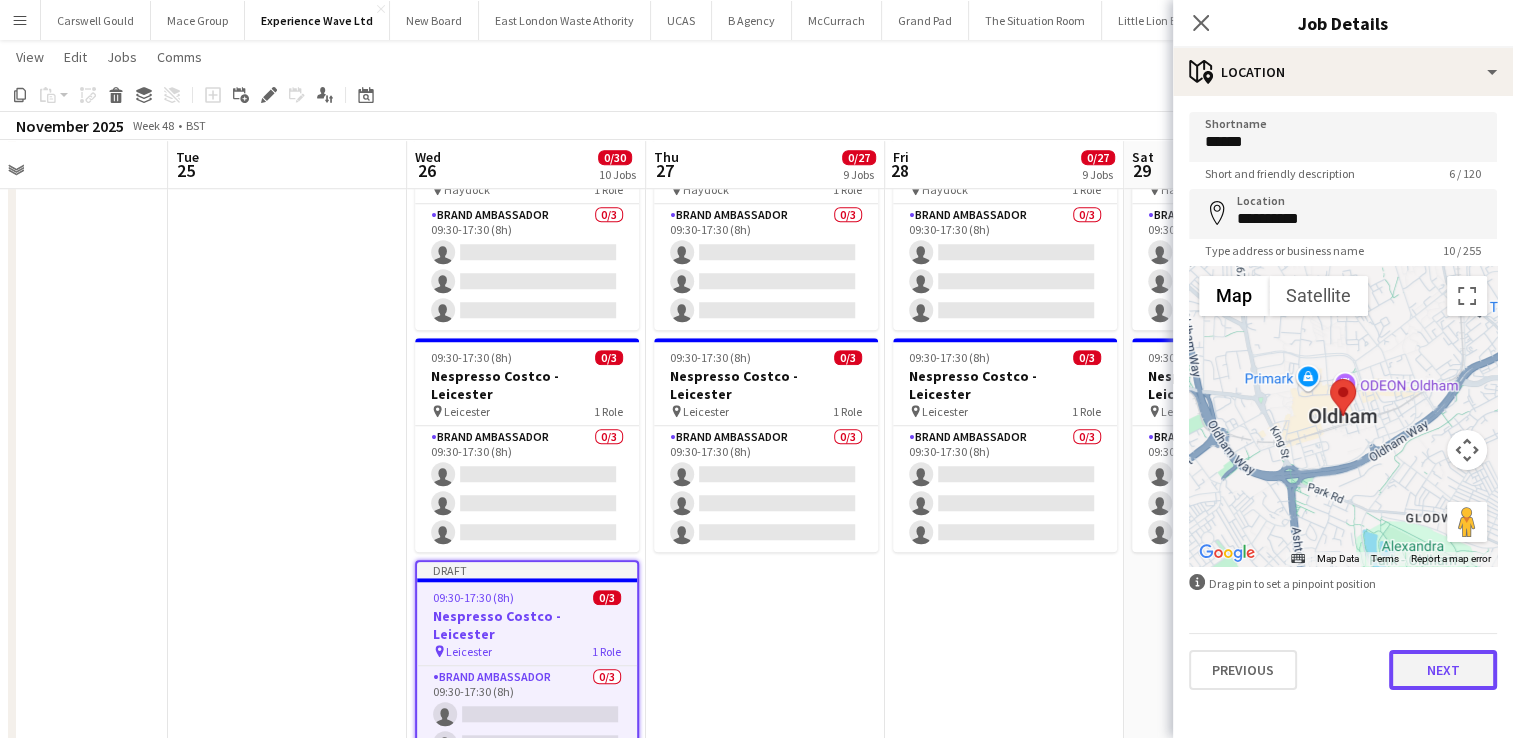 click on "Next" at bounding box center [1443, 670] 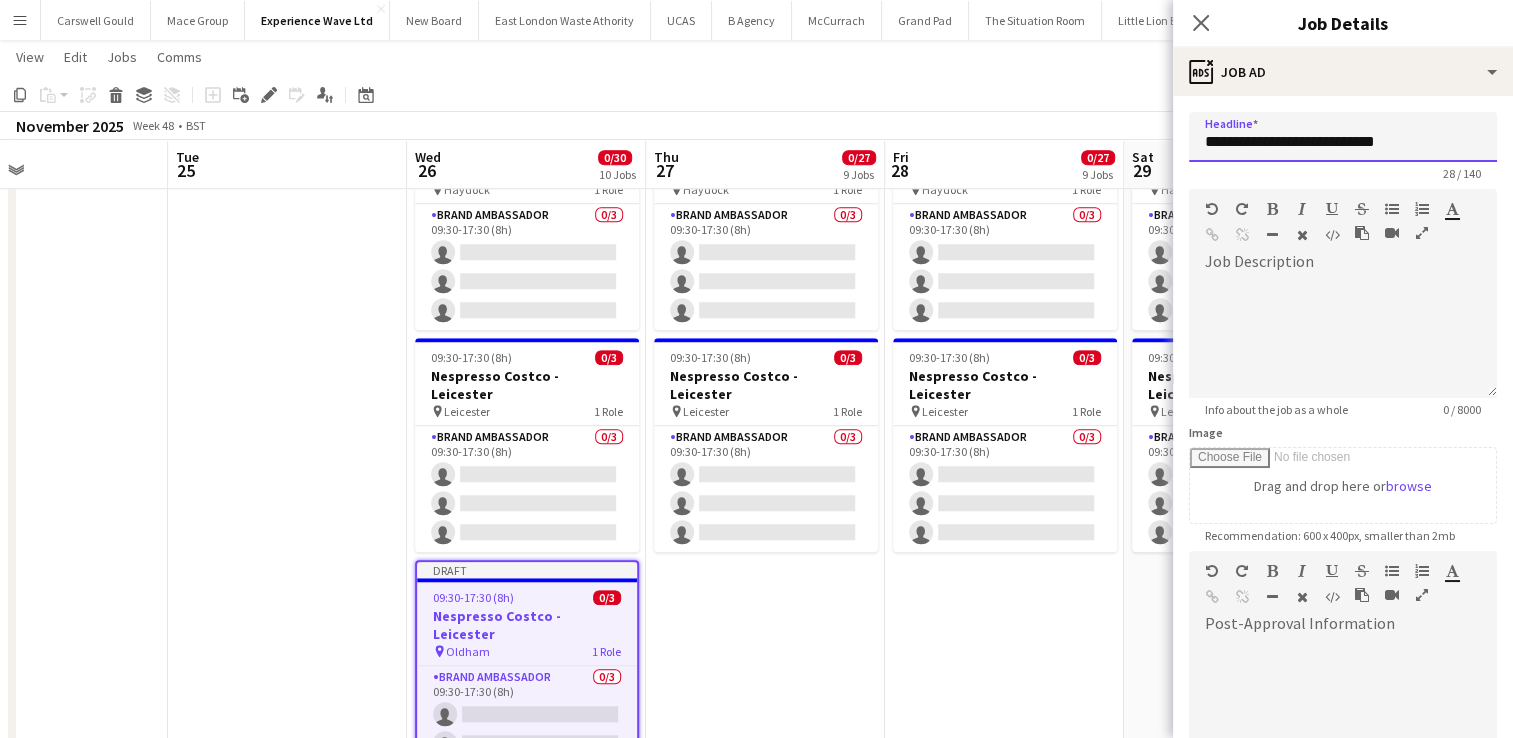 click on "**********" at bounding box center (1343, 137) 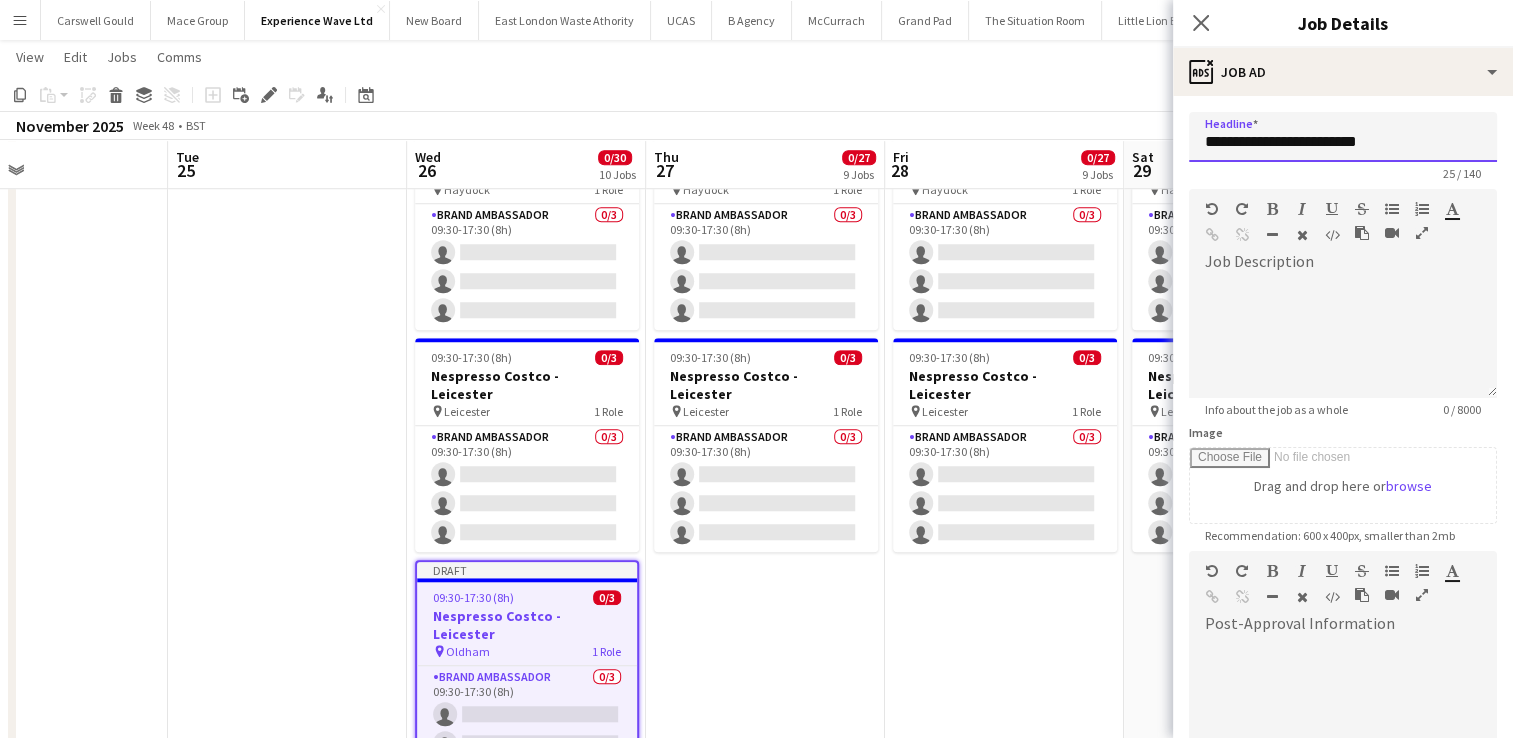 scroll, scrollTop: 248, scrollLeft: 0, axis: vertical 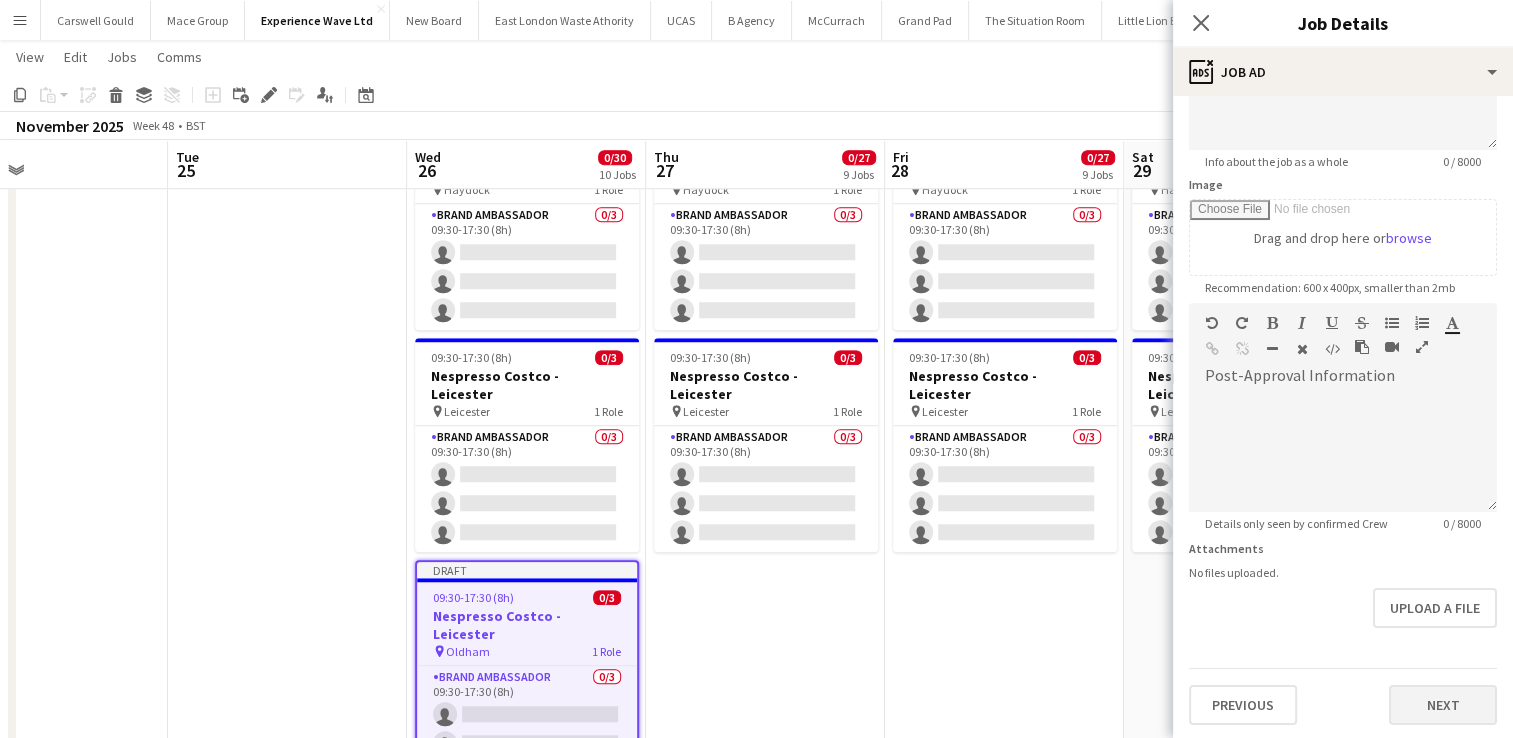 type on "**********" 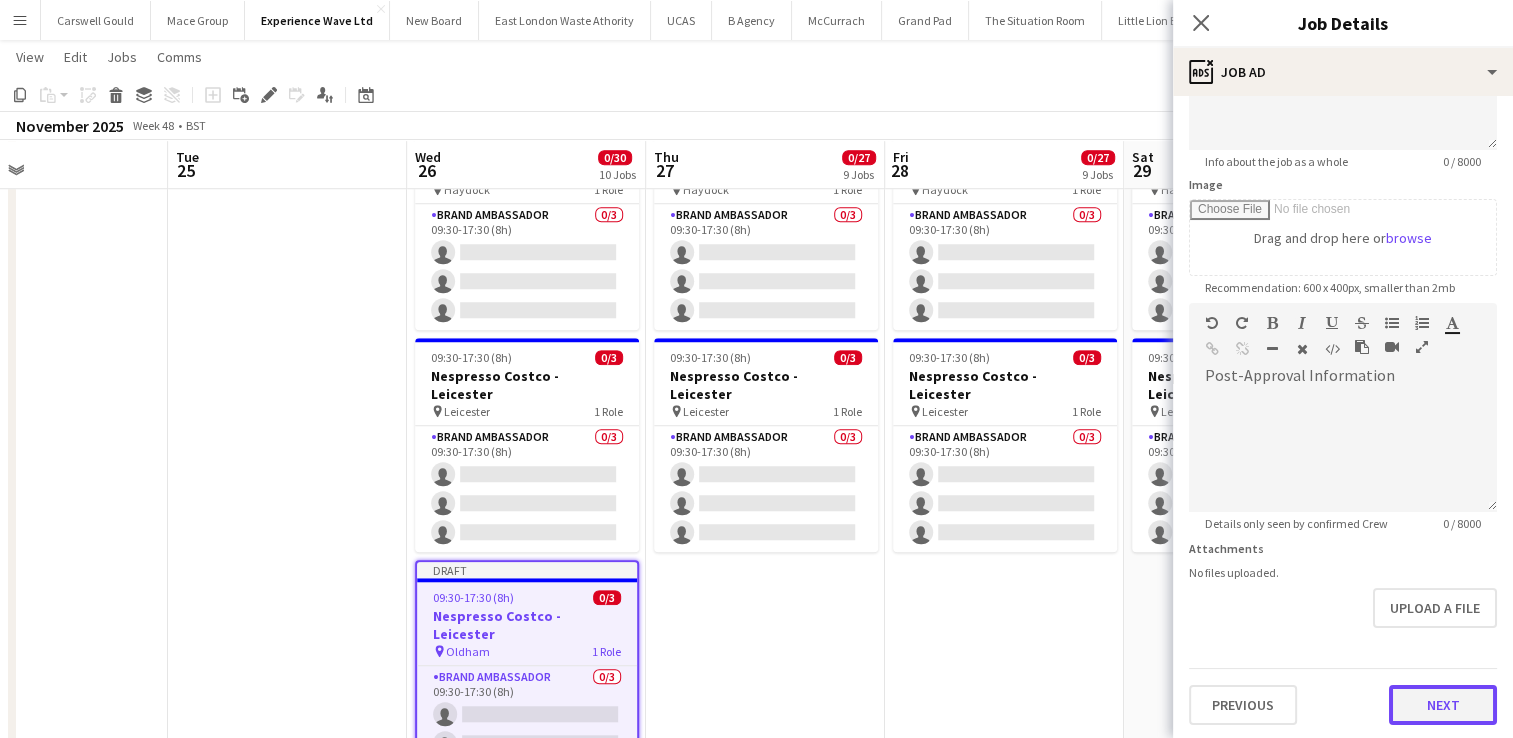 click on "Next" at bounding box center (1443, 705) 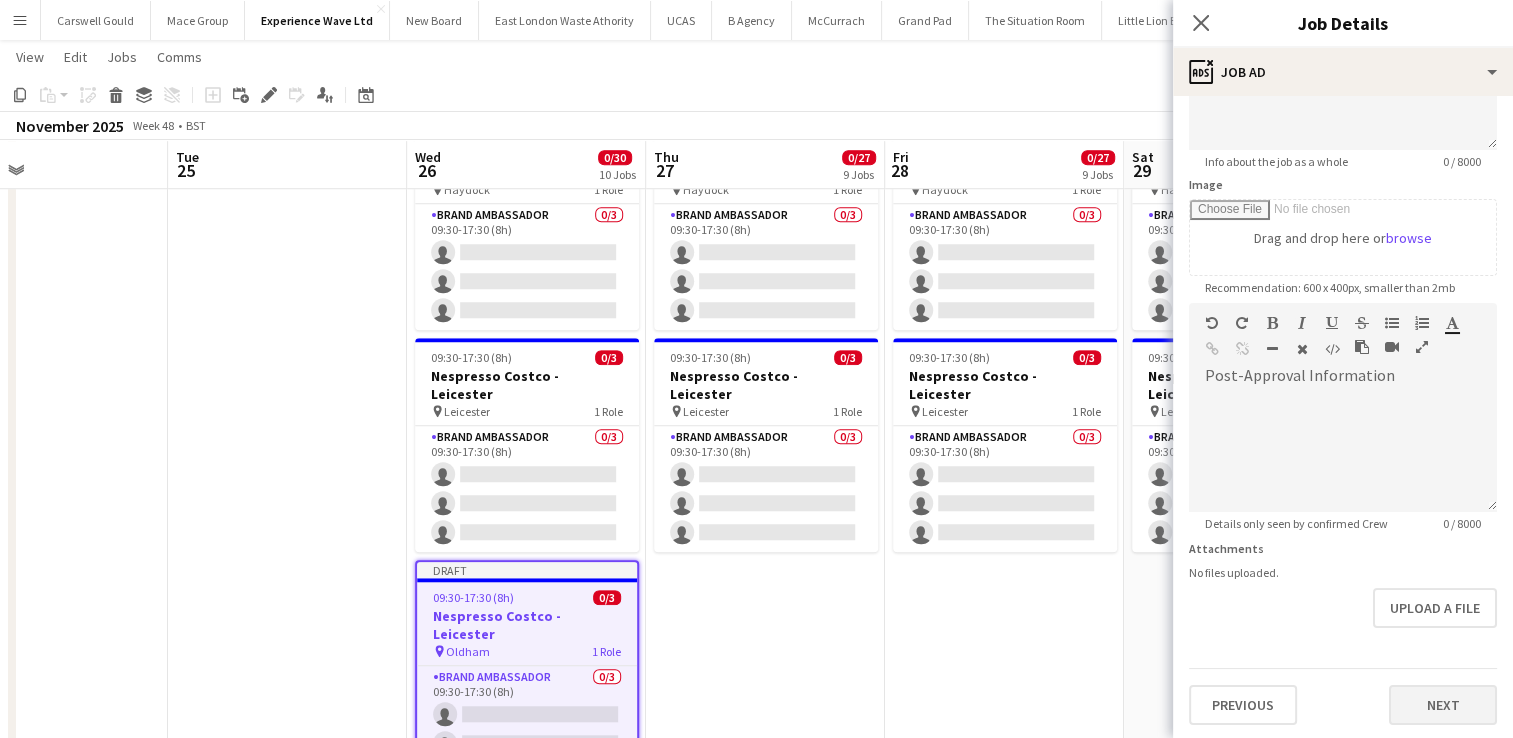type on "*******" 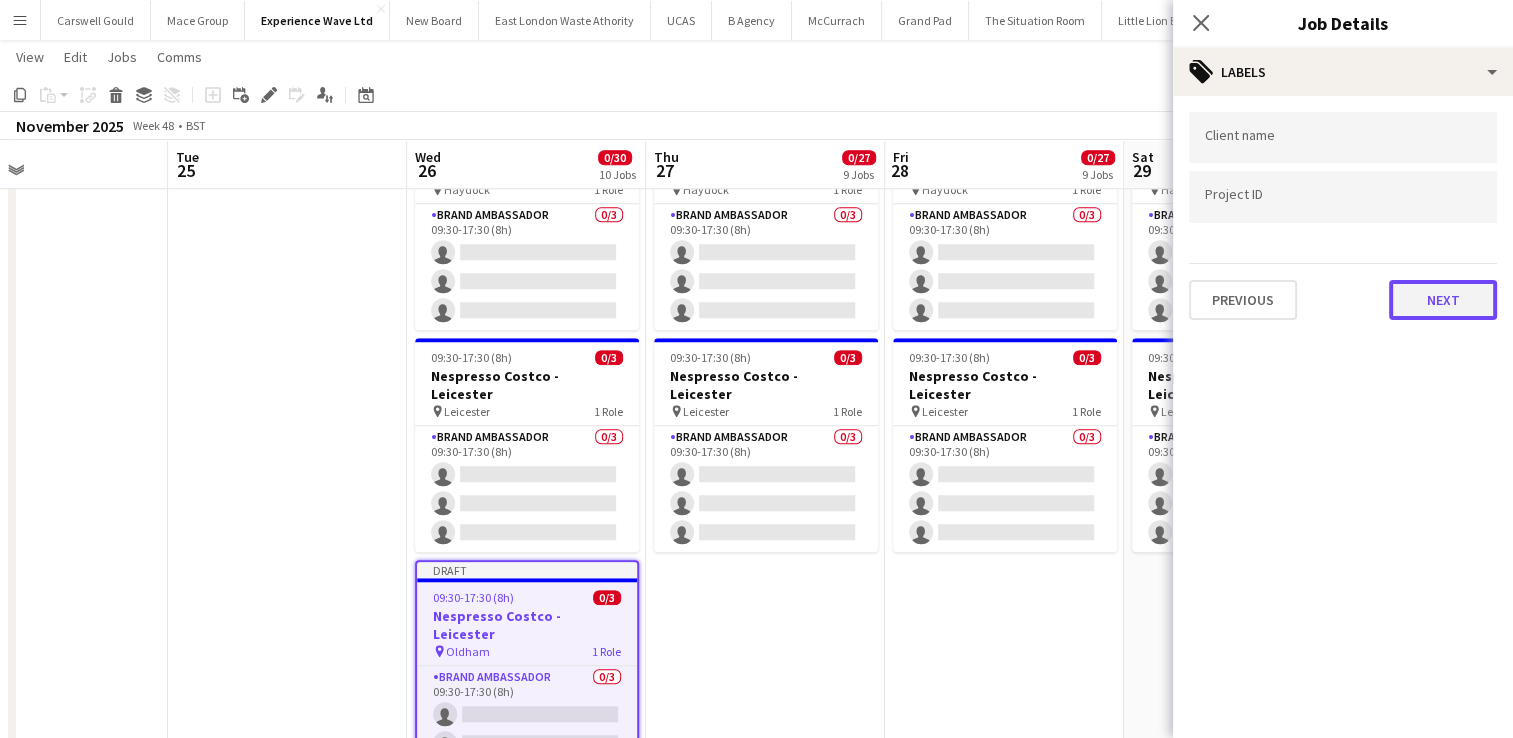 click on "Next" at bounding box center [1443, 300] 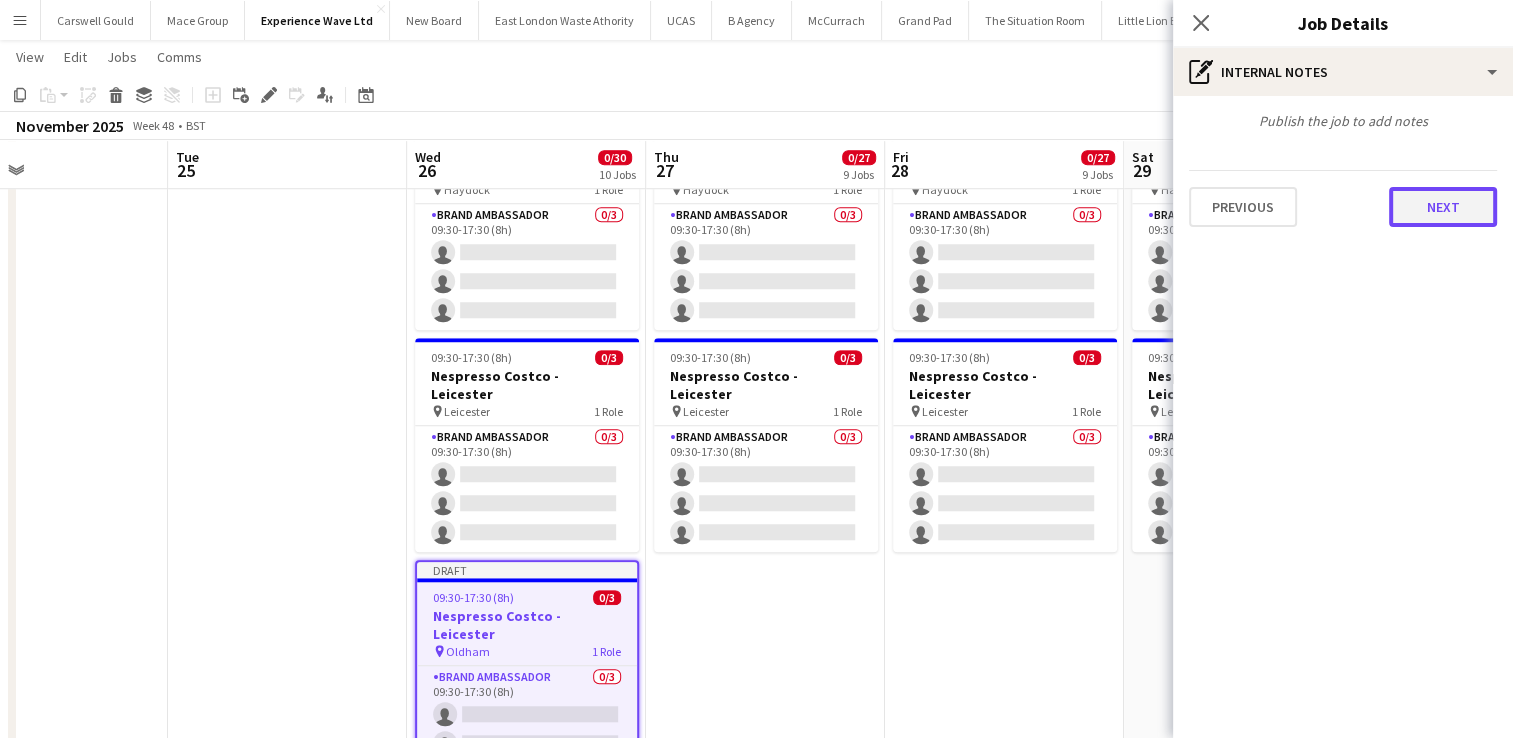 click on "Next" at bounding box center [1443, 207] 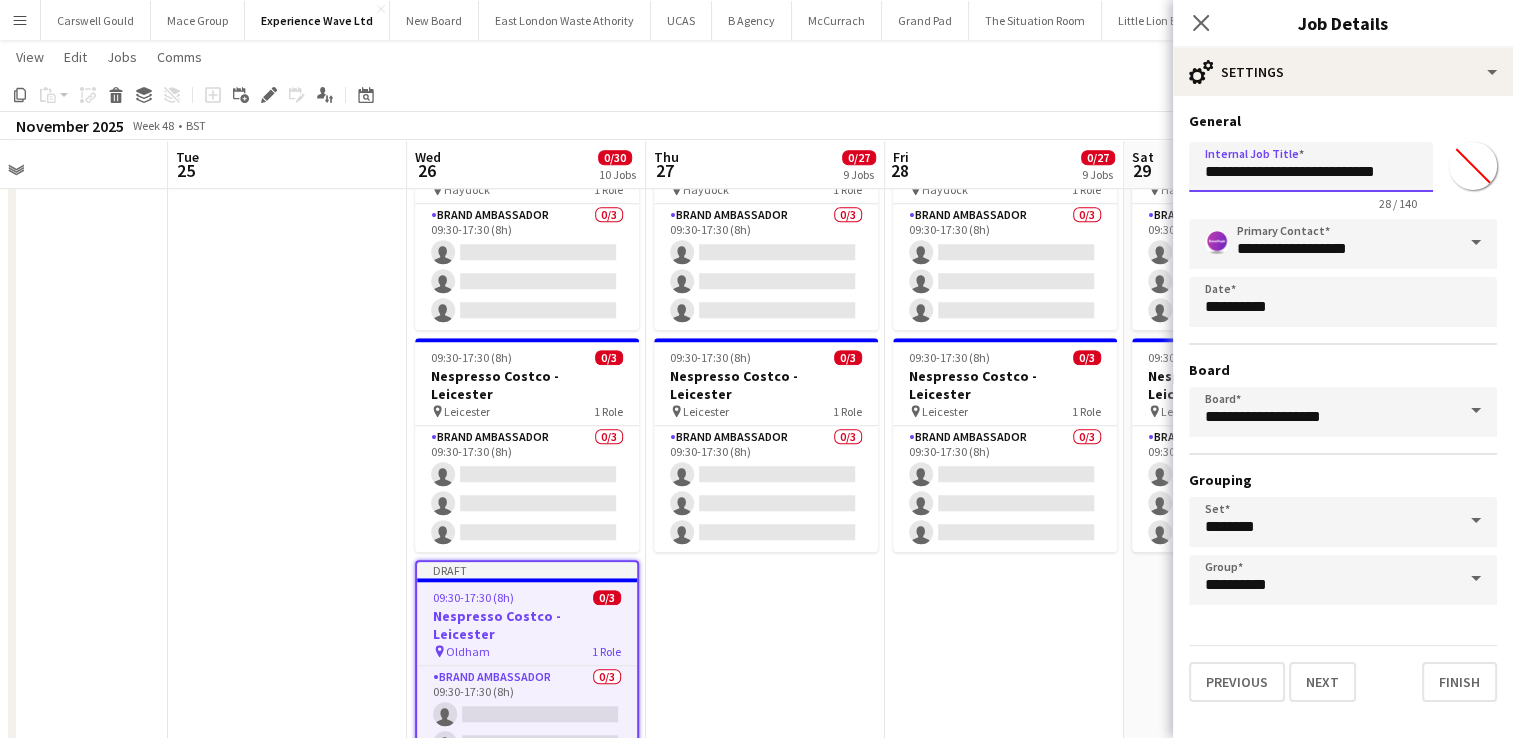 click on "**********" at bounding box center (1311, 167) 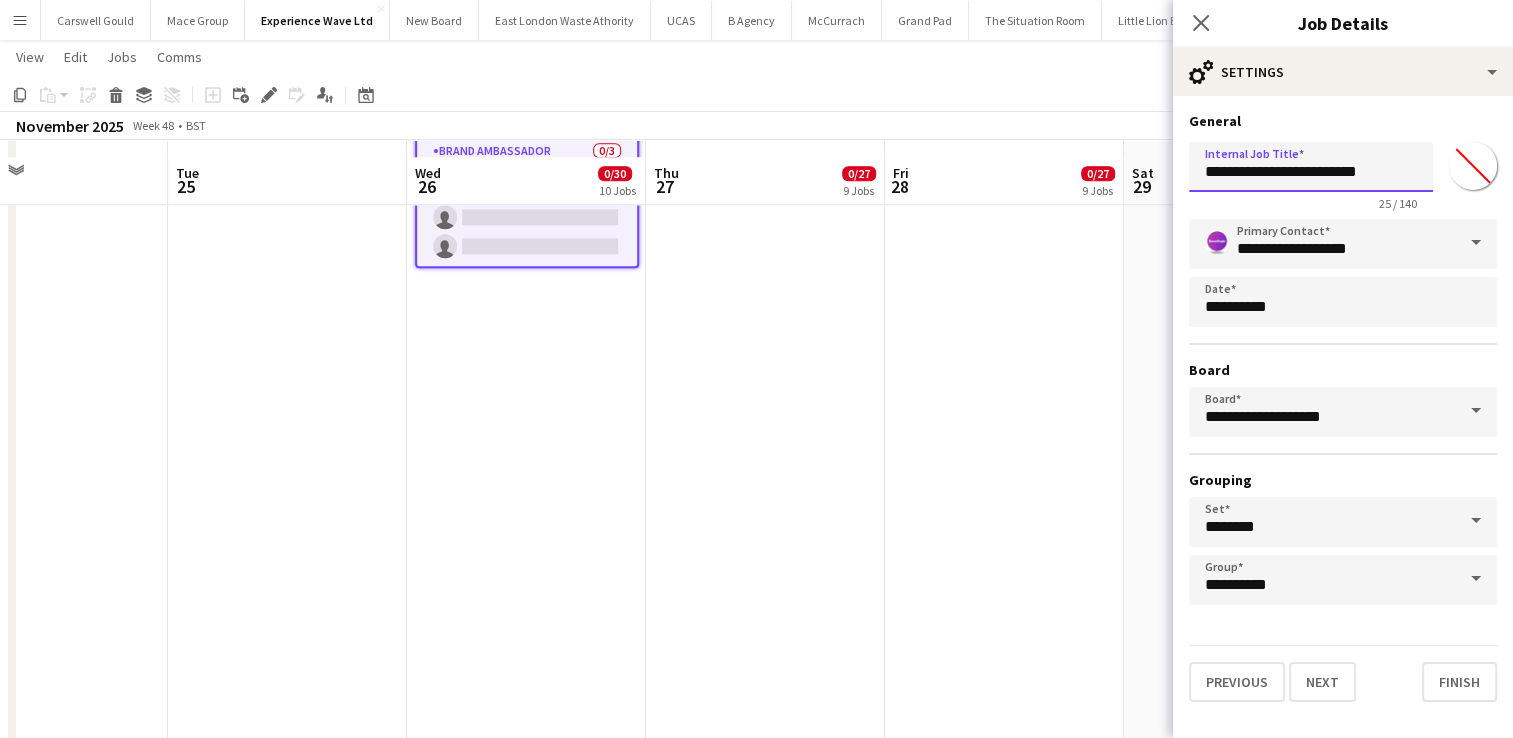 scroll, scrollTop: 2130, scrollLeft: 0, axis: vertical 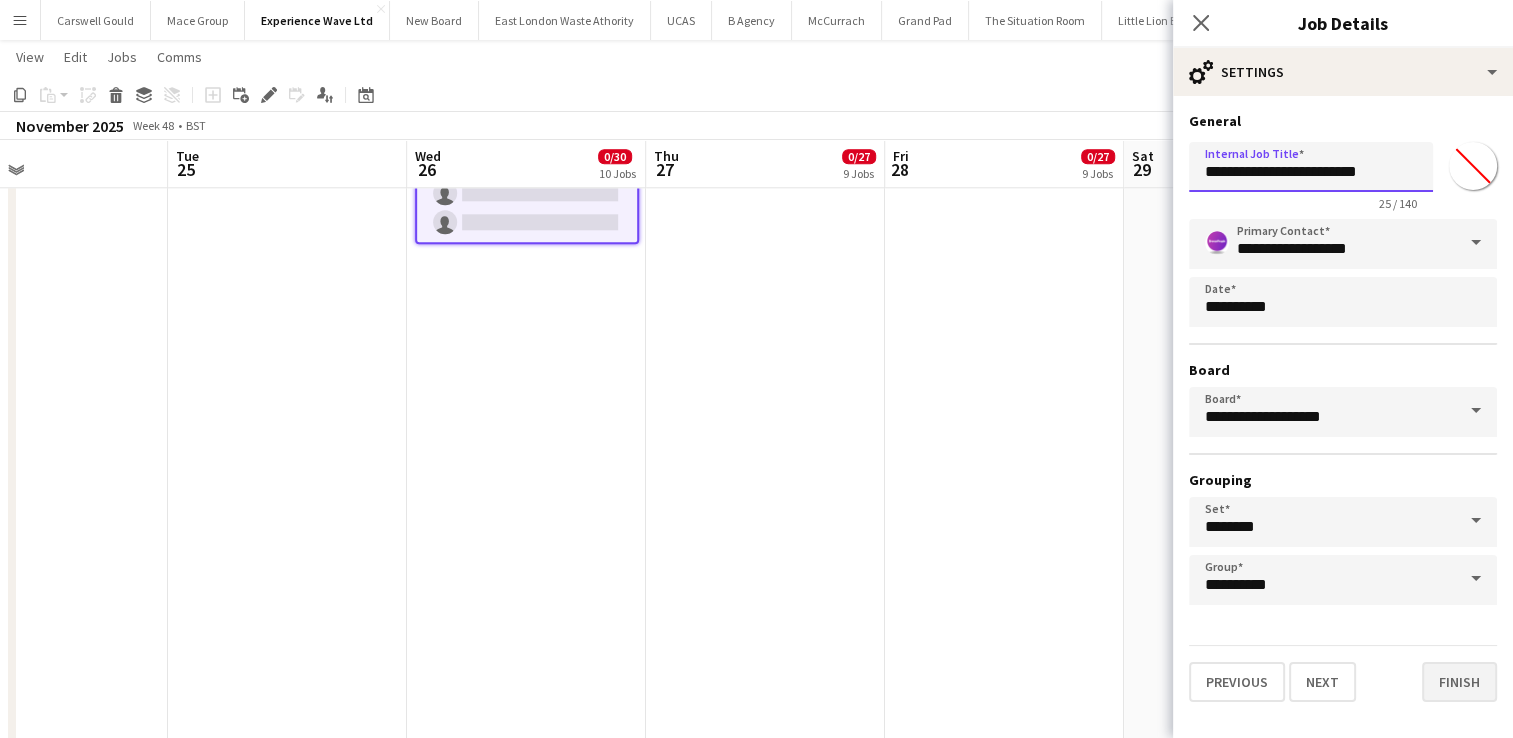 type on "**********" 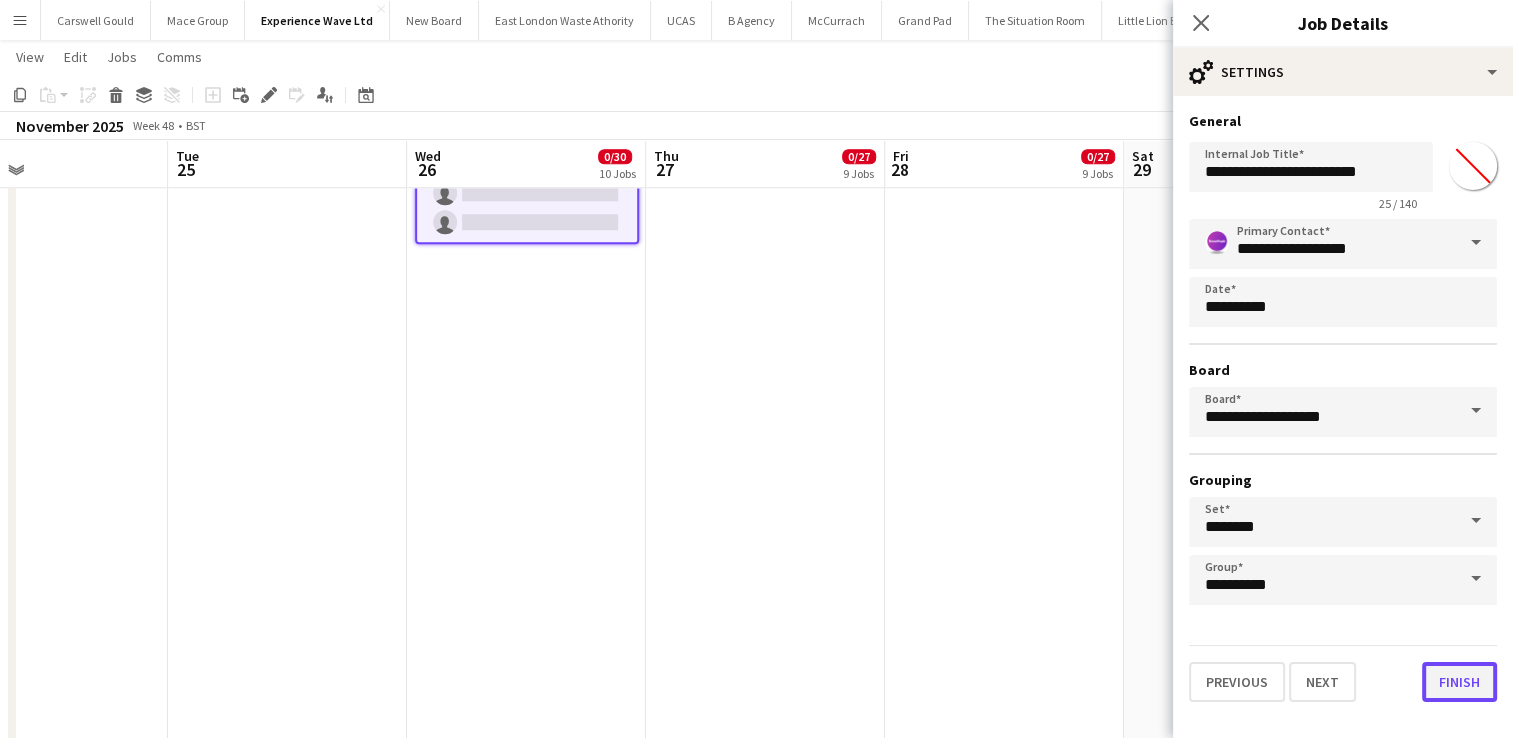 click on "Finish" at bounding box center (1459, 682) 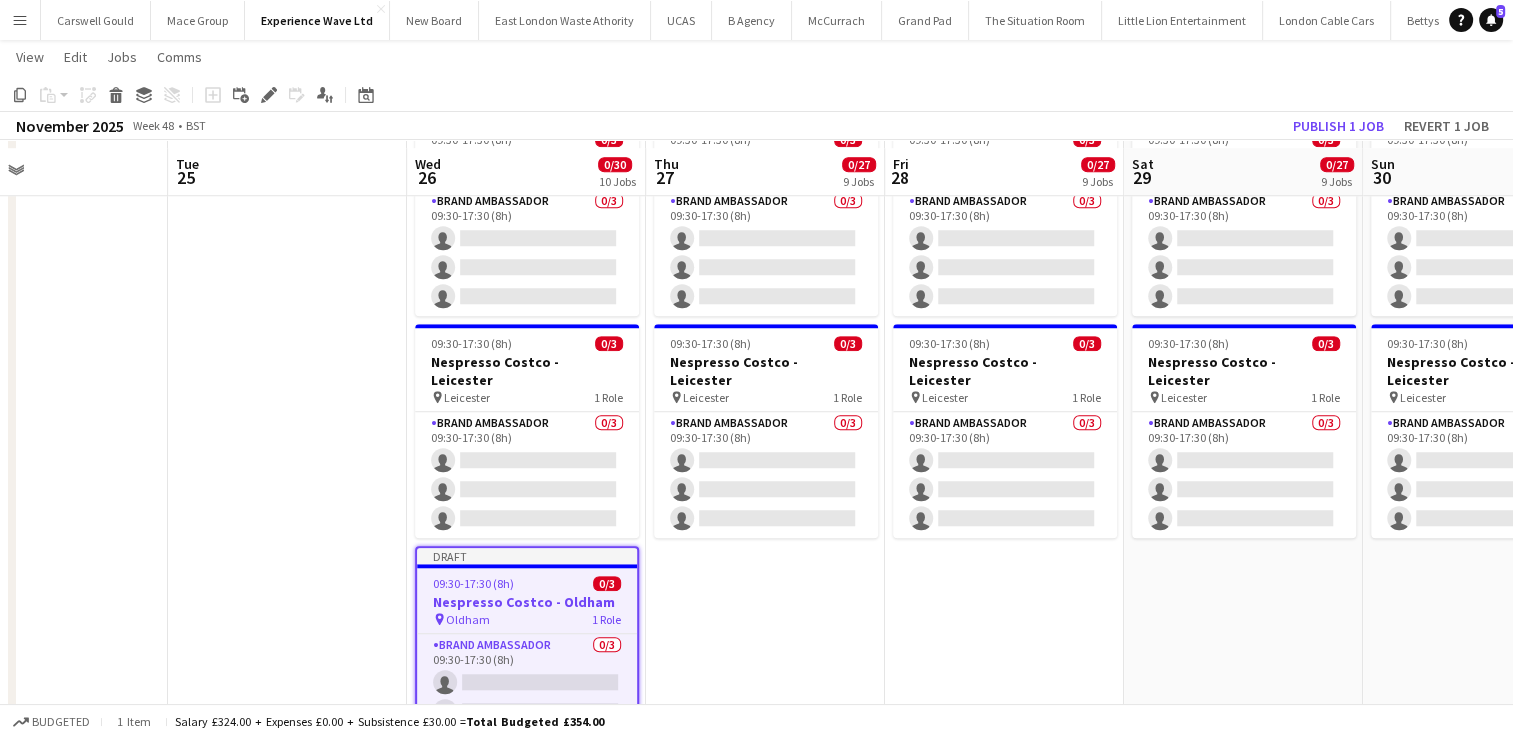 scroll, scrollTop: 1602, scrollLeft: 0, axis: vertical 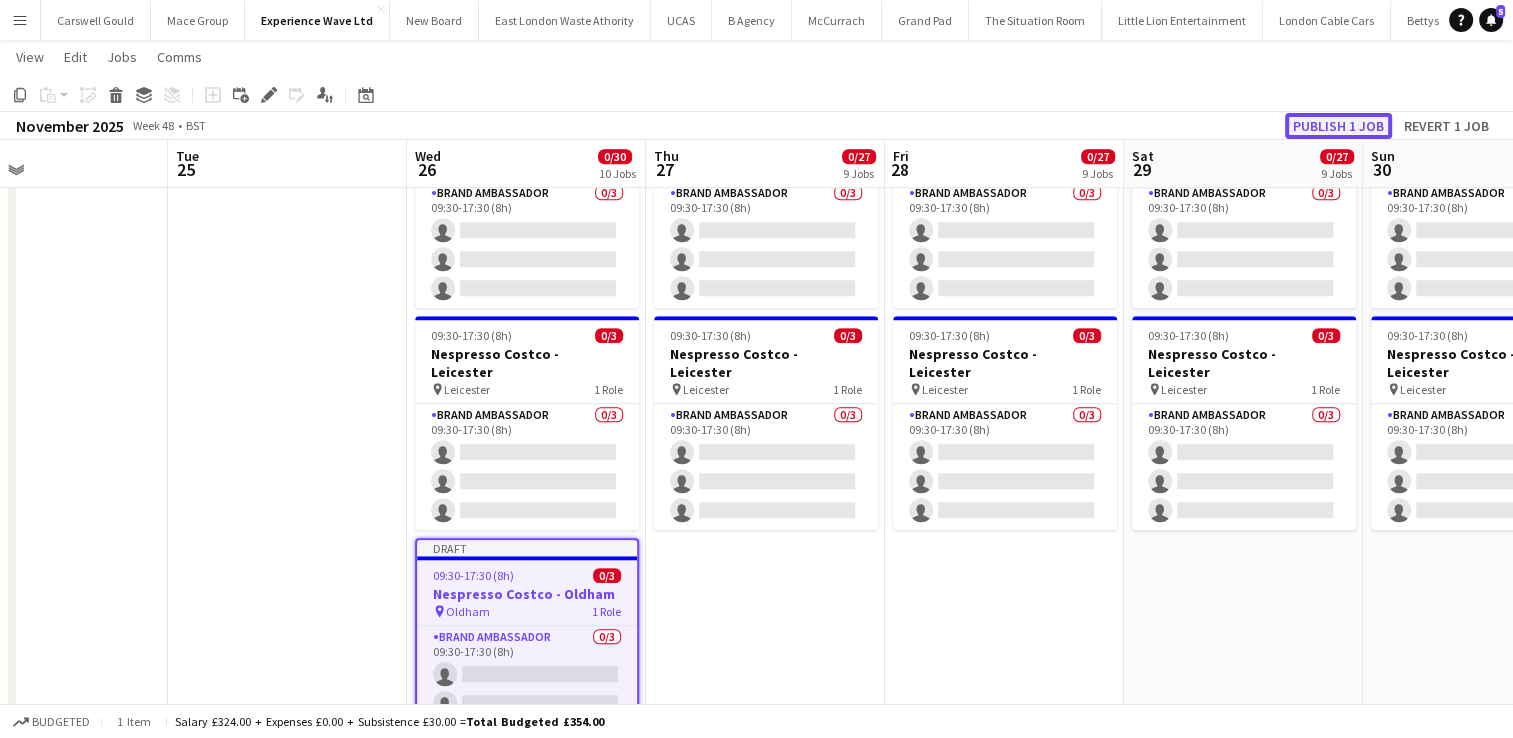 click on "Publish 1 job" 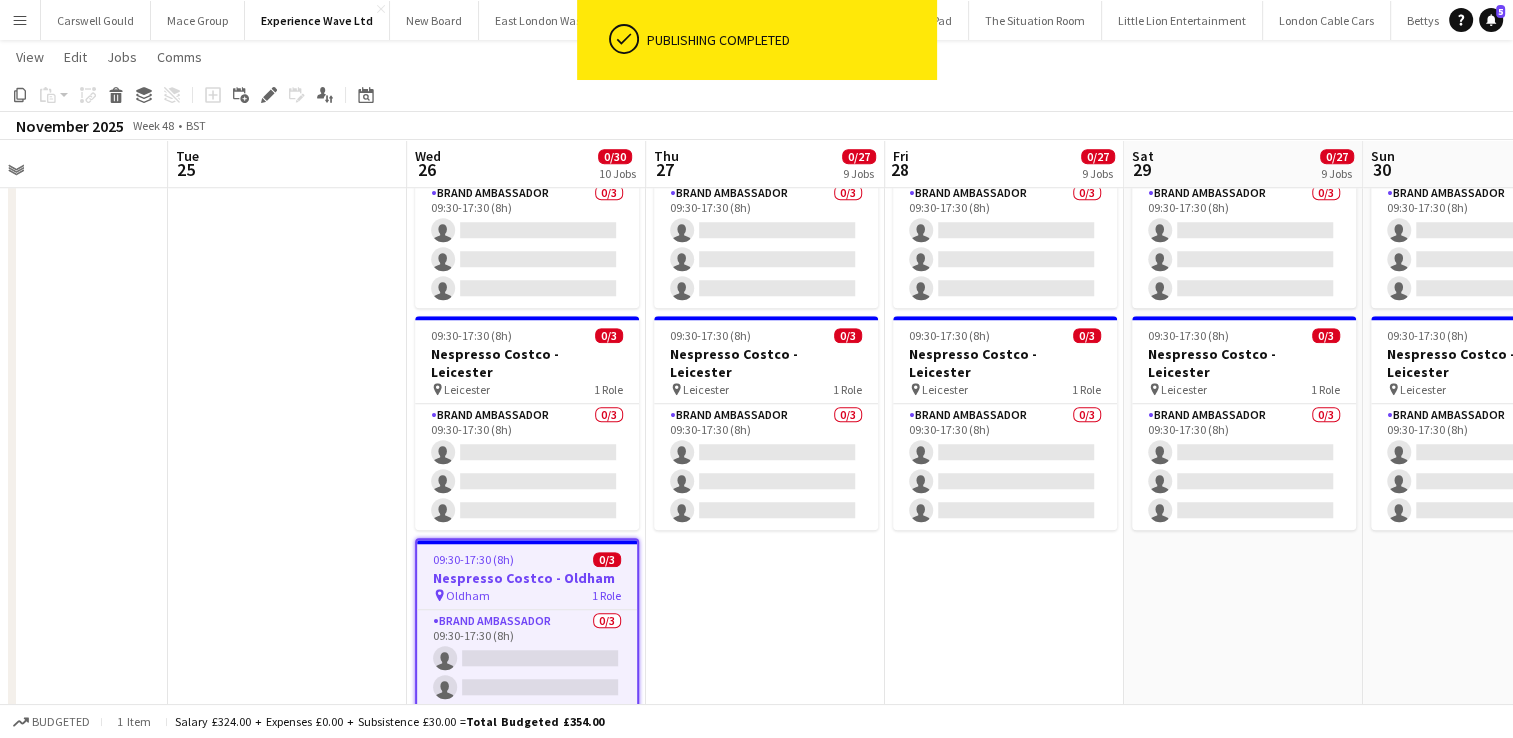 click on "Nespresso Costco - Oldham" at bounding box center (527, 578) 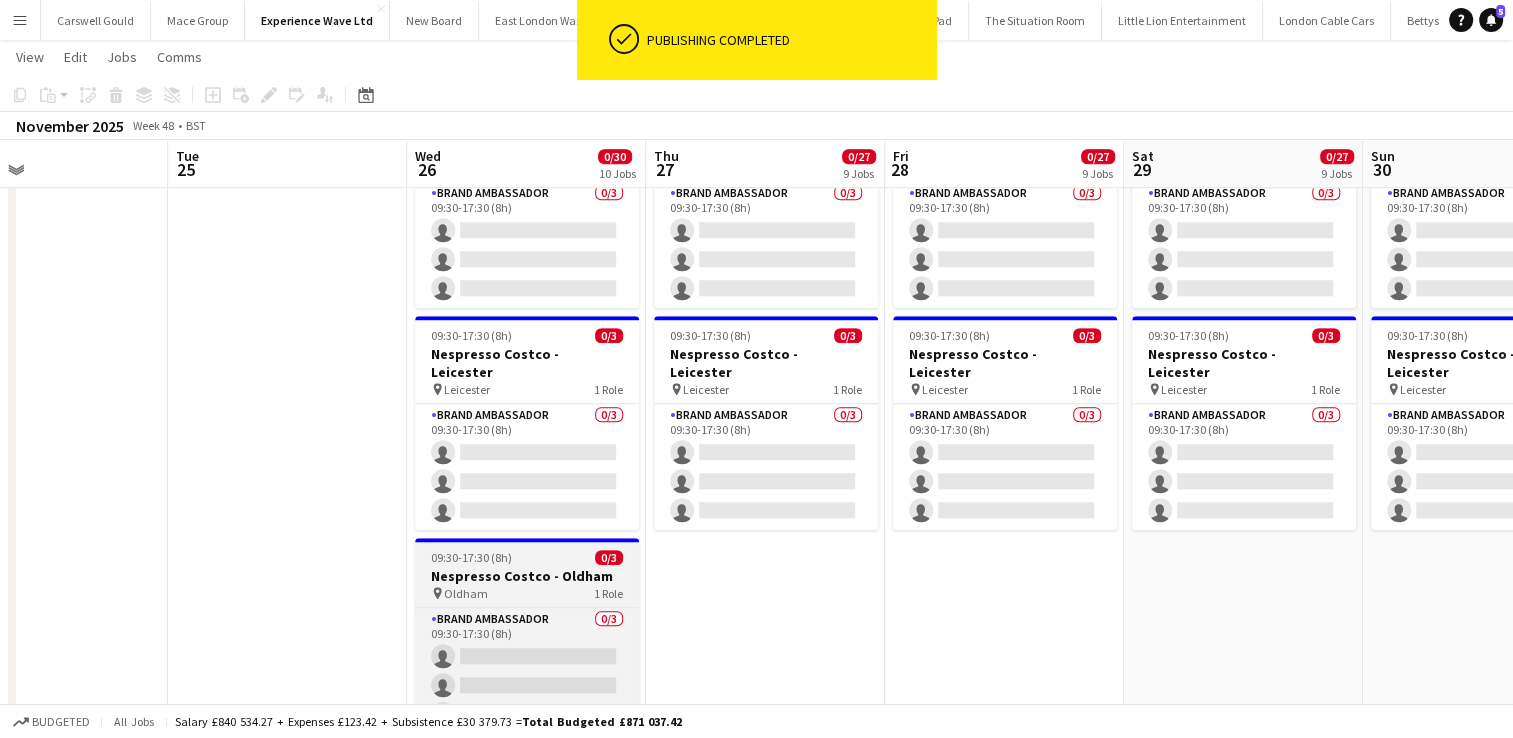 click on "Nespresso Costco - Oldham" at bounding box center [527, 576] 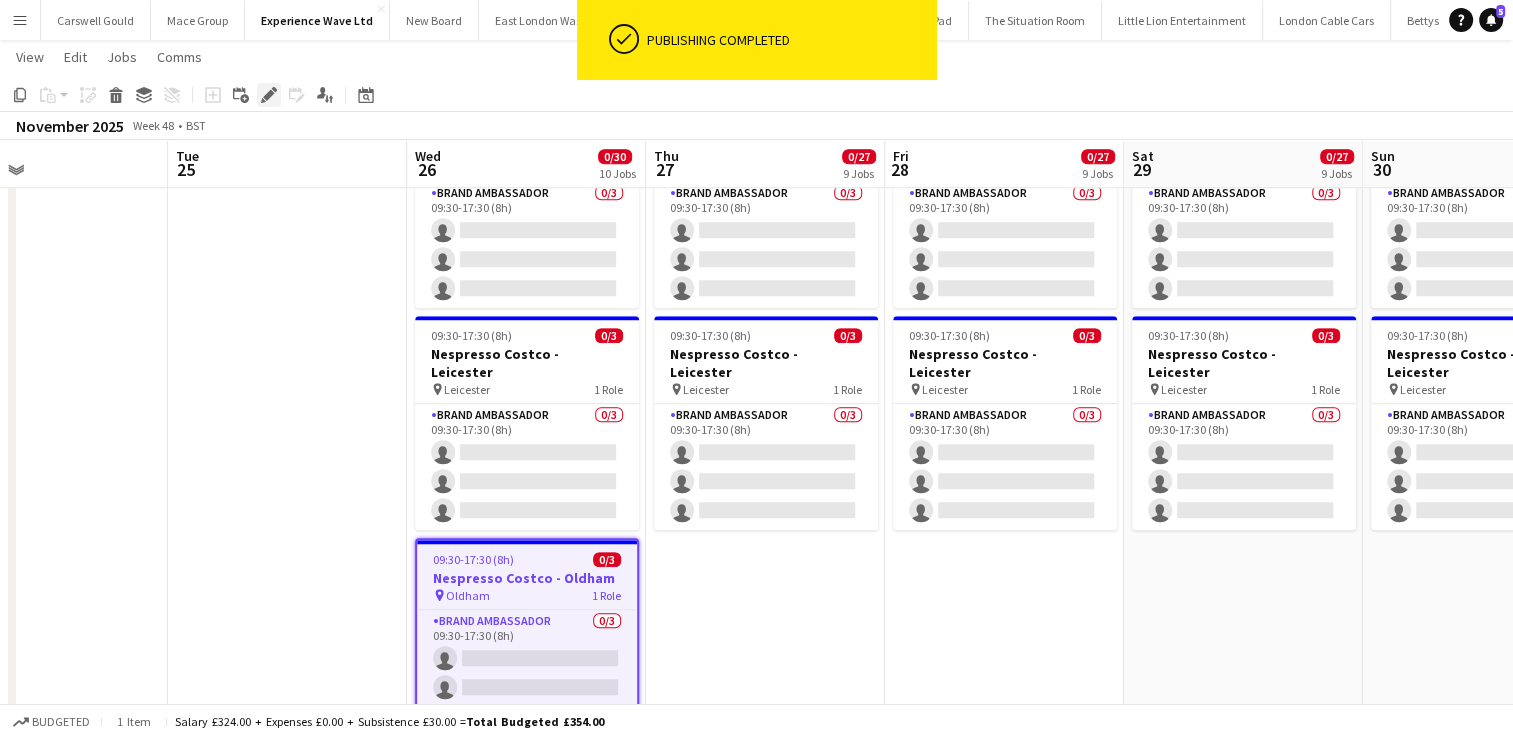click on "Edit" 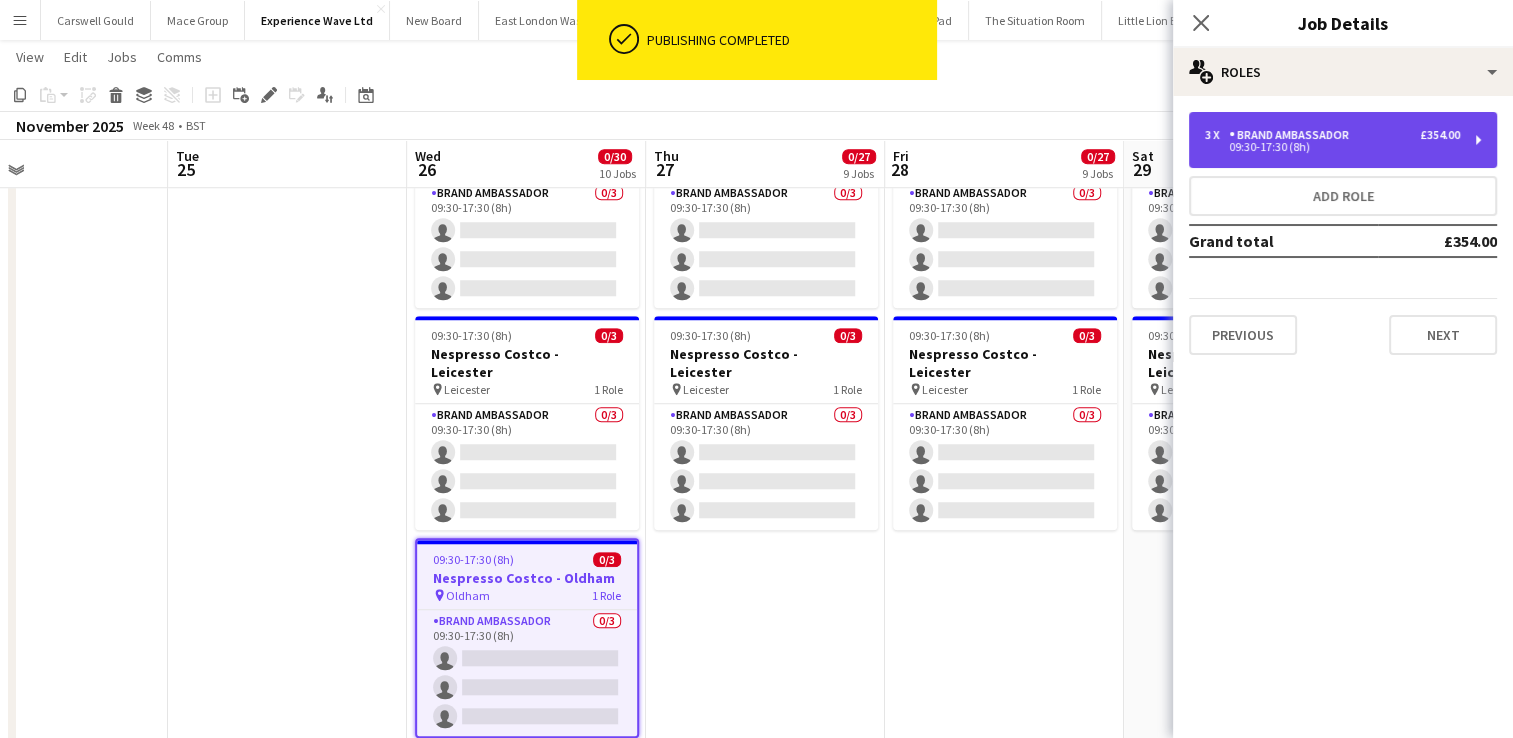 click on "3 x   Brand Ambassador   £354.00   09:30-17:30 (8h)" at bounding box center (1343, 140) 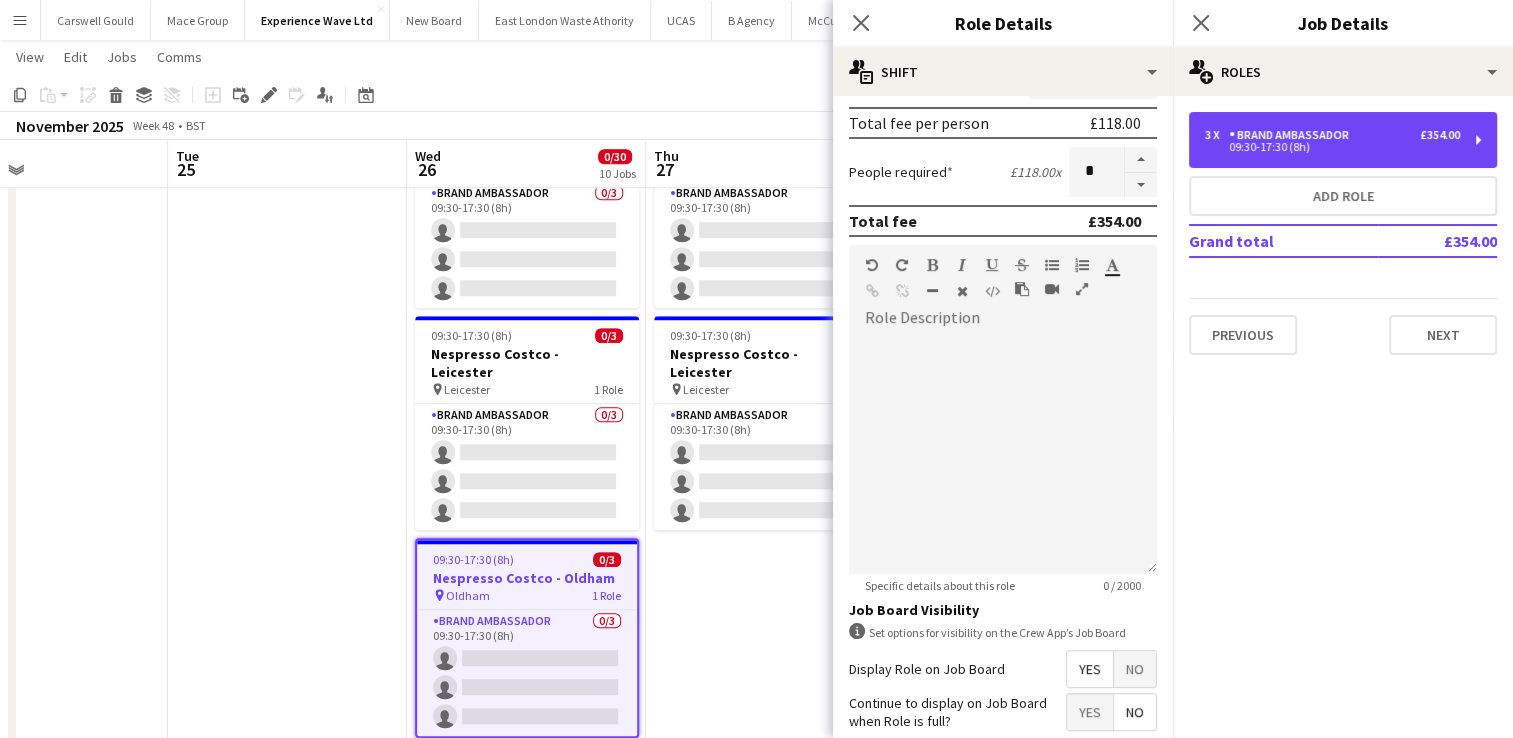 scroll, scrollTop: 452, scrollLeft: 0, axis: vertical 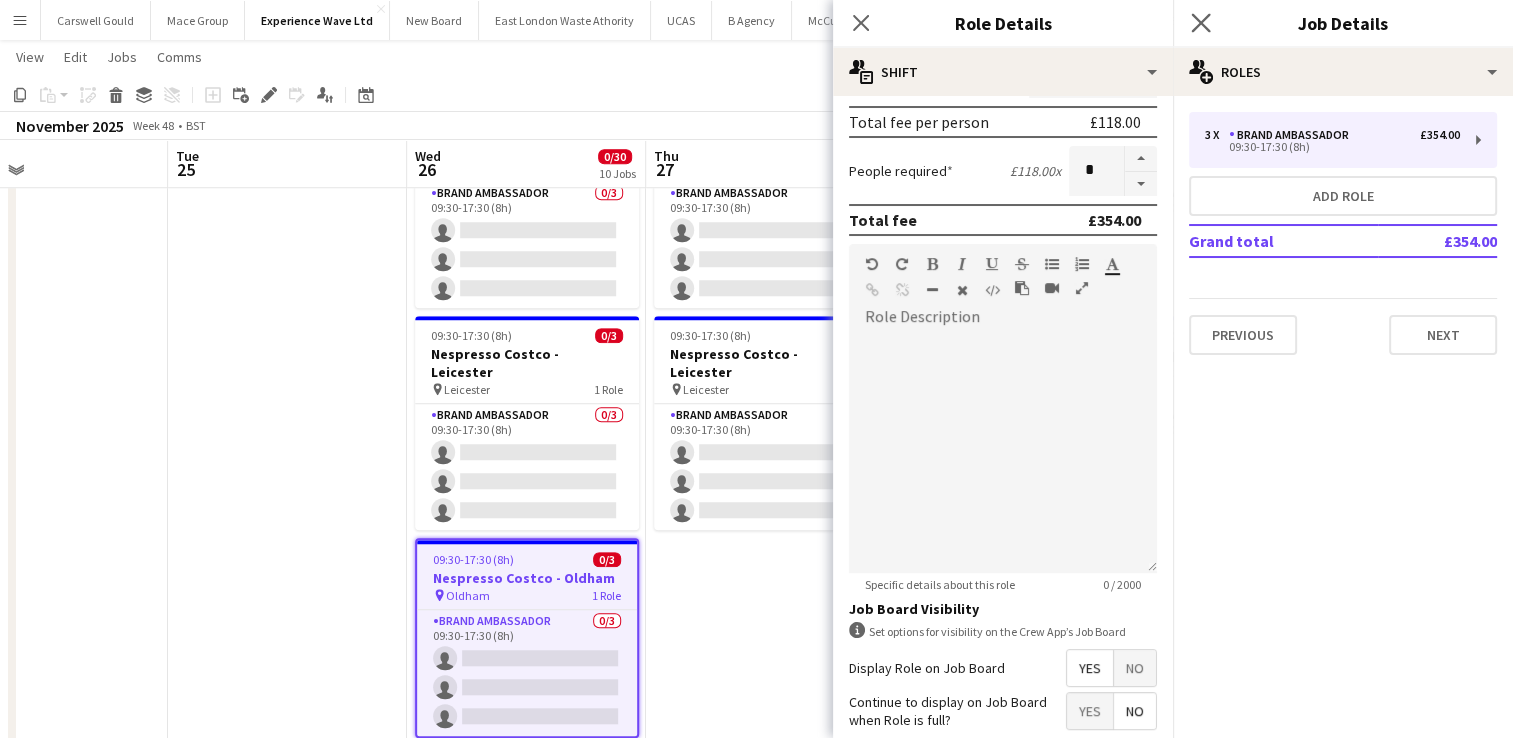 click on "Close pop-in" 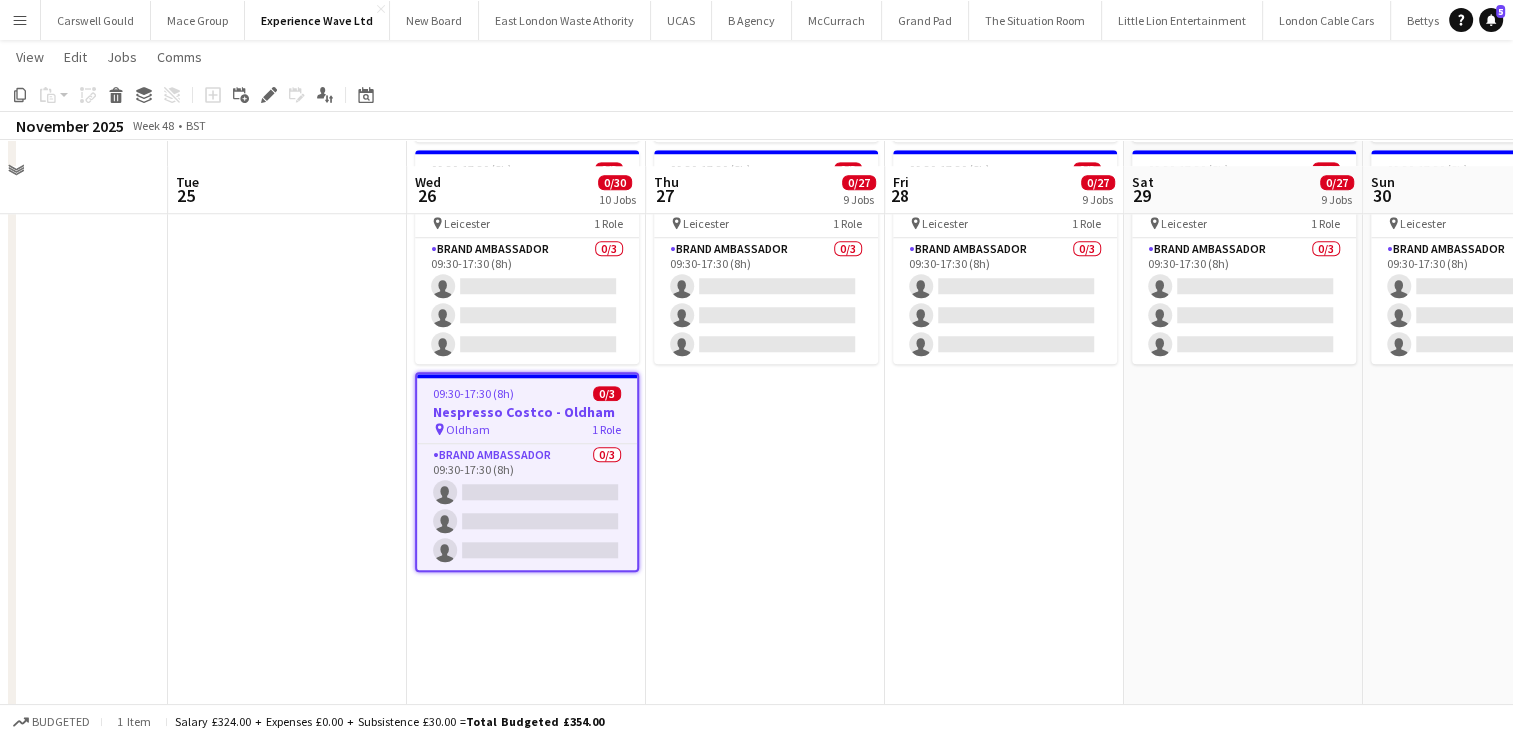 scroll, scrollTop: 1735, scrollLeft: 0, axis: vertical 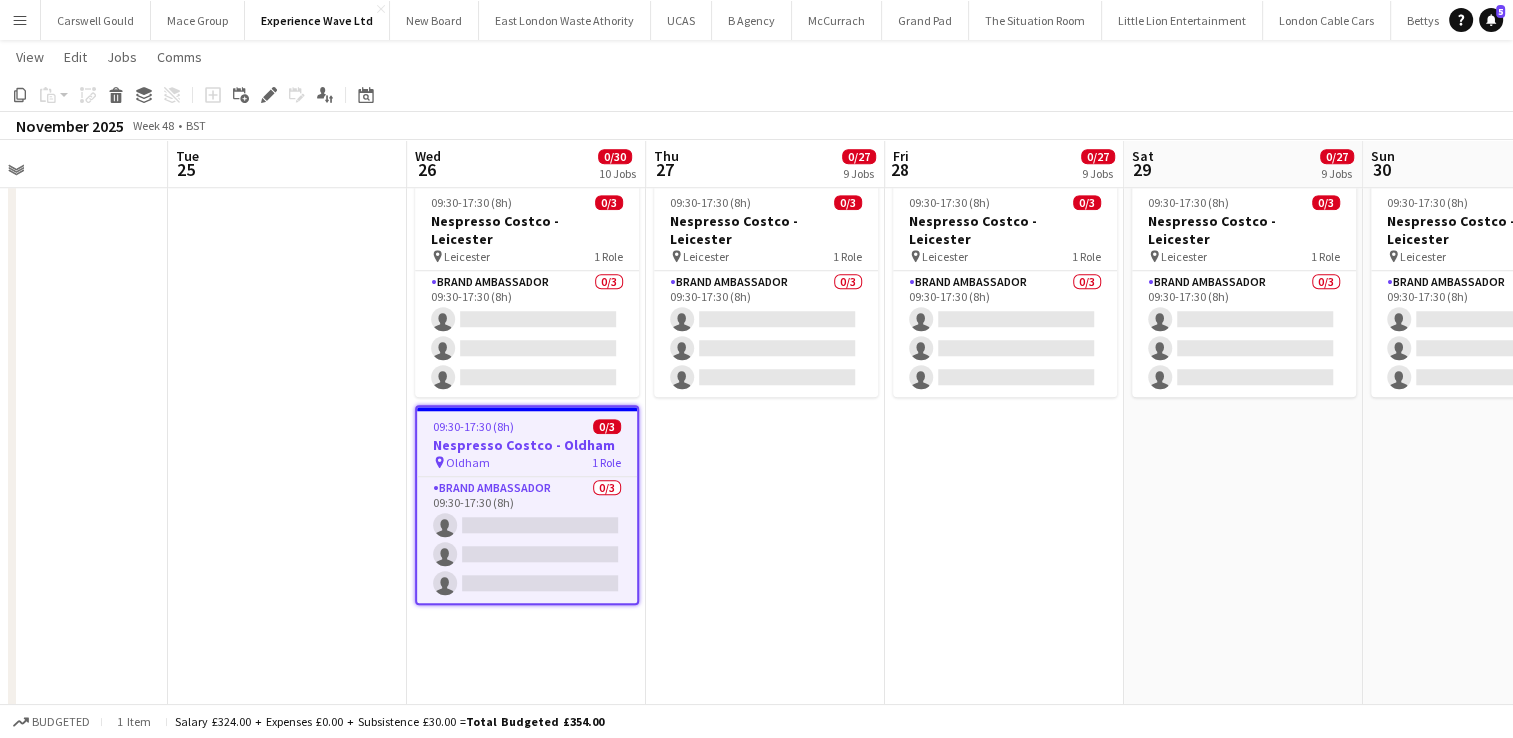 click on "09:30-17:30 (8h)    0/3" at bounding box center [527, 426] 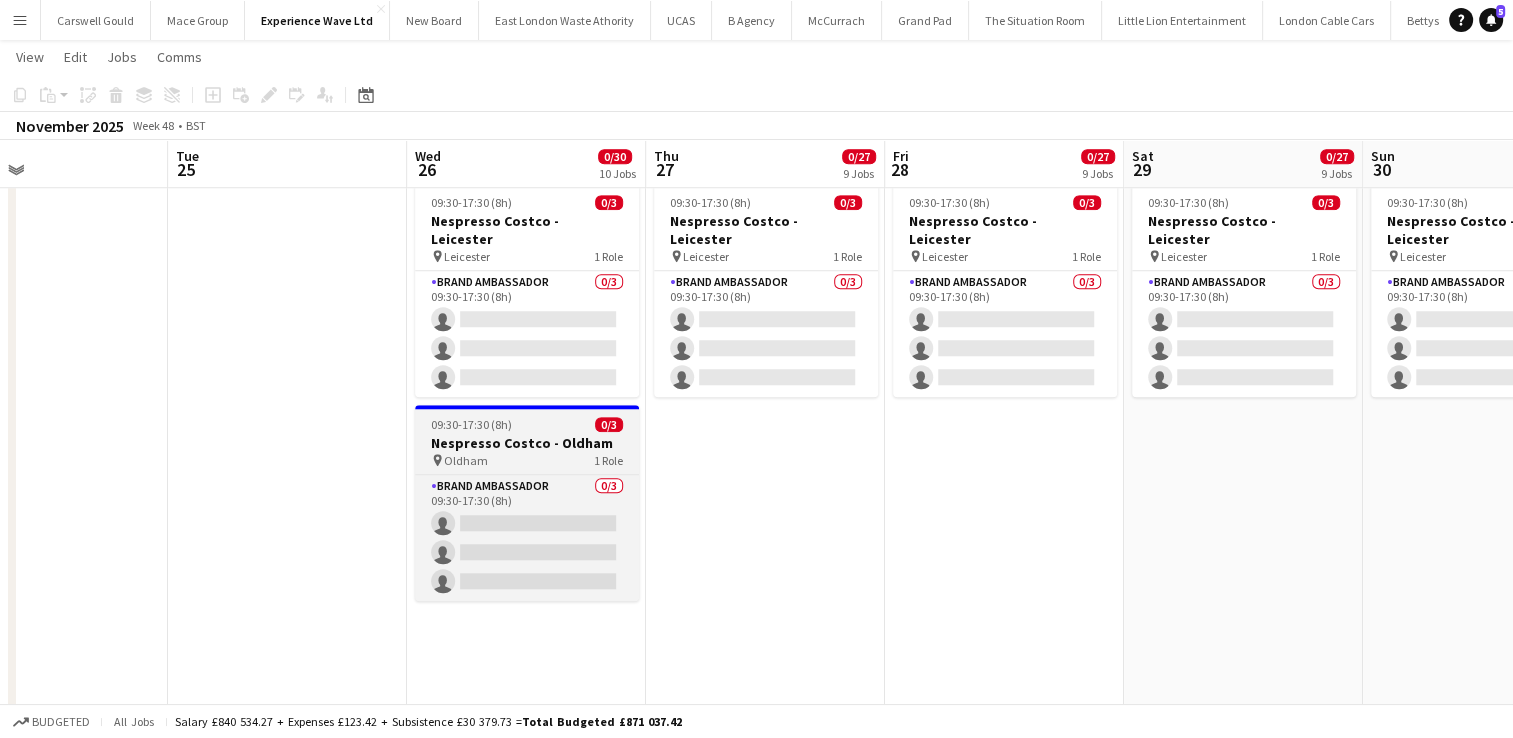 click on "09:30-17:30 (8h)    0/3" at bounding box center [527, 424] 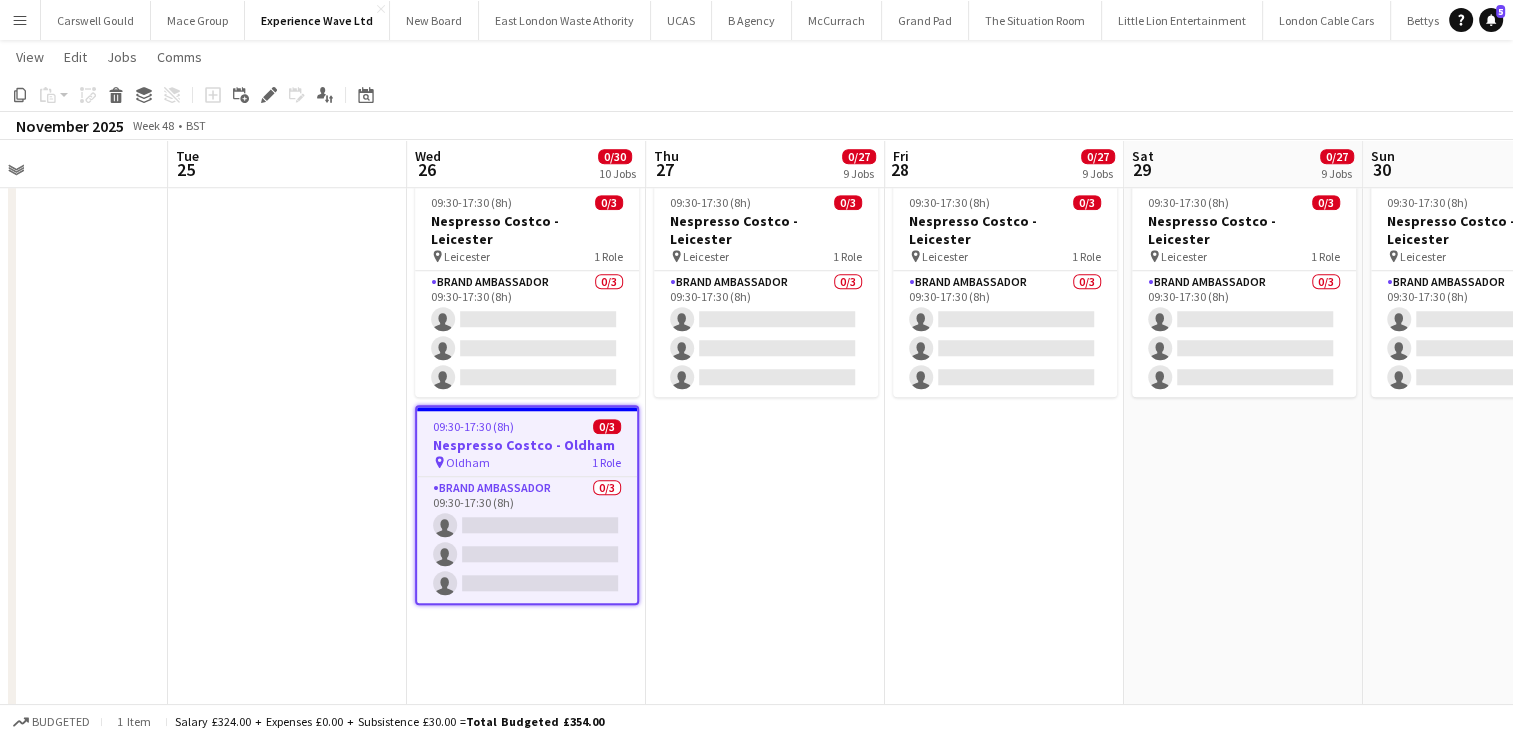 click on "09:30-17:30 (8h)    0/3   Nespresso Costco - Birmingham
pin
Birmingham   1 Role   Brand Ambassador   0/3   09:30-17:30 (8h)
single-neutral-actions
single-neutral-actions
single-neutral-actions
09:30-17:30 (8h)    0/3   Nespresso Costco - Chester
pin
Chester   1 Role   Brand Ambassador   0/3   09:30-17:30 (8h)
single-neutral-actions
single-neutral-actions
single-neutral-actions
09:30-17:30 (8h)    0/3   Nespresso Costco - Coventry
pin
Coventry   1 Role   Brand Ambassador   0/3   09:30-17:30 (8h)
single-neutral-actions
single-neutral-actions
single-neutral-actions" at bounding box center (765, 1894) 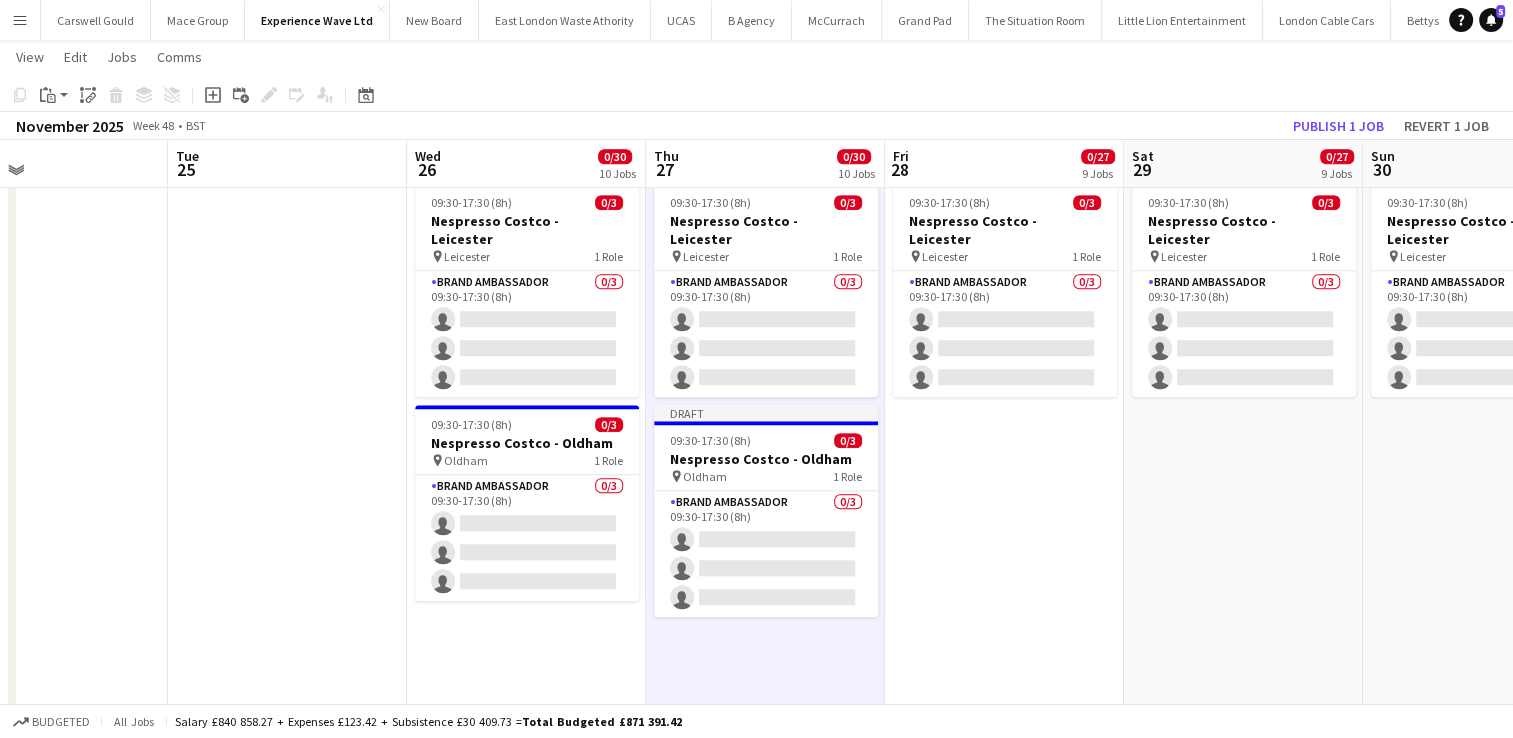 click on "09:30-17:30 (8h)    0/3   Nespresso Costco - Birmingham
pin
Birmingham   1 Role   Brand Ambassador   0/3   09:30-17:30 (8h)
single-neutral-actions
single-neutral-actions
single-neutral-actions
09:30-17:30 (8h)    0/3   Nespresso Costco - Chester
pin
Chester   1 Role   Brand Ambassador   0/3   09:30-17:30 (8h)
single-neutral-actions
single-neutral-actions
single-neutral-actions
09:30-17:30 (8h)    0/3   Nespresso Costco - Coventry
pin
Coventry   1 Role   Brand Ambassador   0/3   09:30-17:30 (8h)
single-neutral-actions
single-neutral-actions
single-neutral-actions" at bounding box center (1004, 1894) 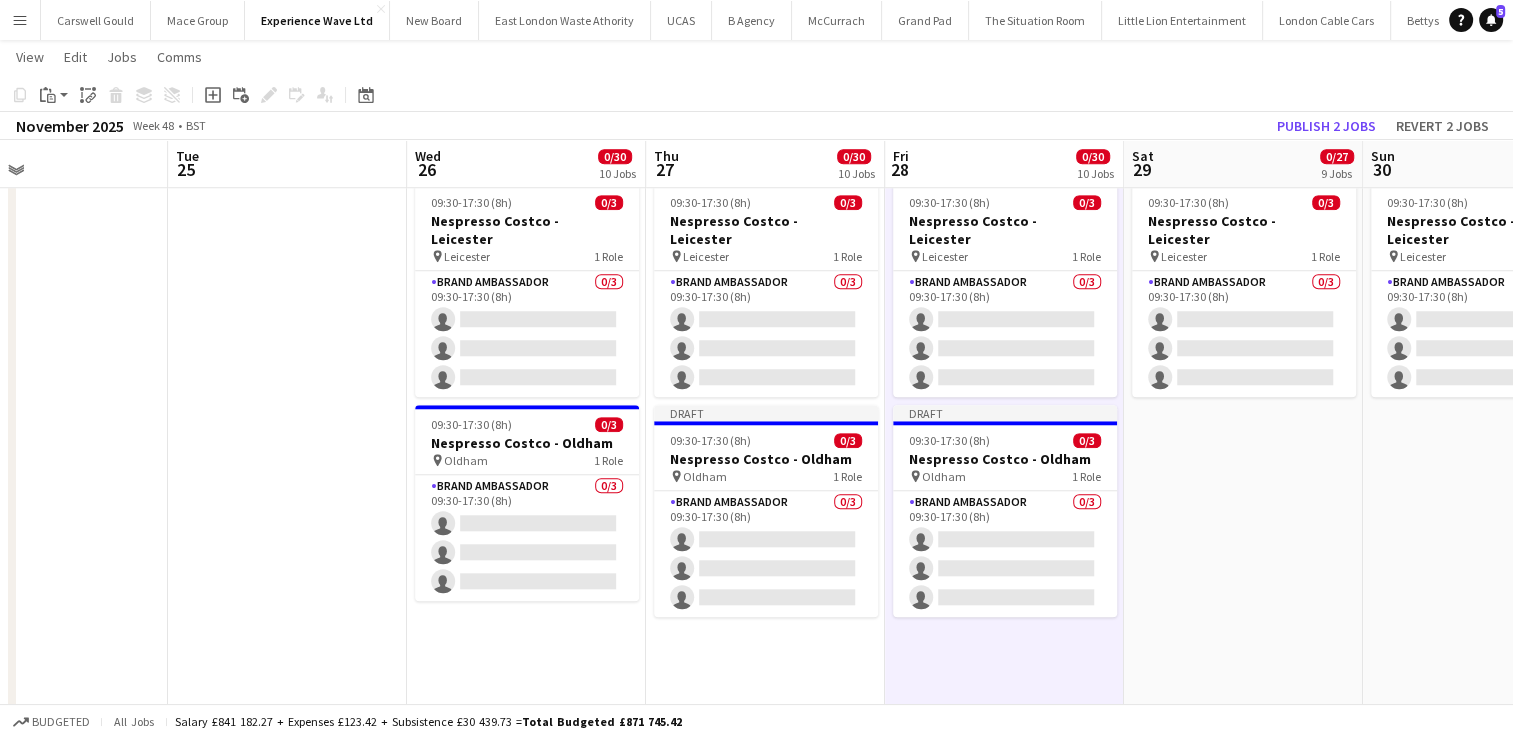 click on "09:30-17:30 (8h)    0/3   Nespresso Costco - Birmingham
pin
Birmingham   1 Role   Brand Ambassador   0/3   09:30-17:30 (8h)
single-neutral-actions
single-neutral-actions
single-neutral-actions
09:30-17:30 (8h)    0/3   Nespresso Costco - Chester
pin
Chester   1 Role   Brand Ambassador   0/3   09:30-17:30 (8h)
single-neutral-actions
single-neutral-actions
single-neutral-actions
09:30-17:30 (8h)    0/3   Nespresso Costco - Coventry
pin
Coventry   1 Role   Brand Ambassador   0/3   09:30-17:30 (8h)
single-neutral-actions
single-neutral-actions
single-neutral-actions" at bounding box center (1243, 1894) 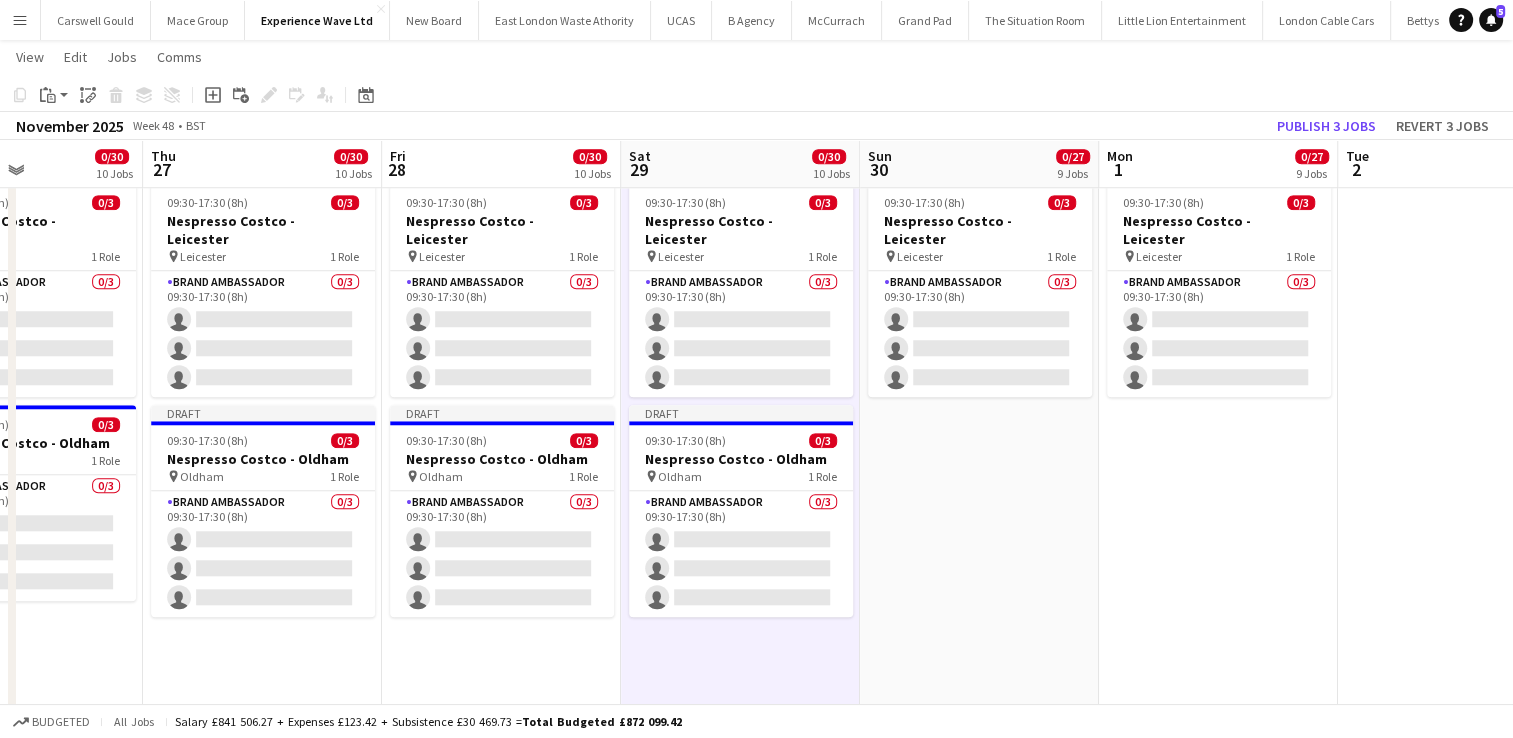 scroll, scrollTop: 0, scrollLeft: 814, axis: horizontal 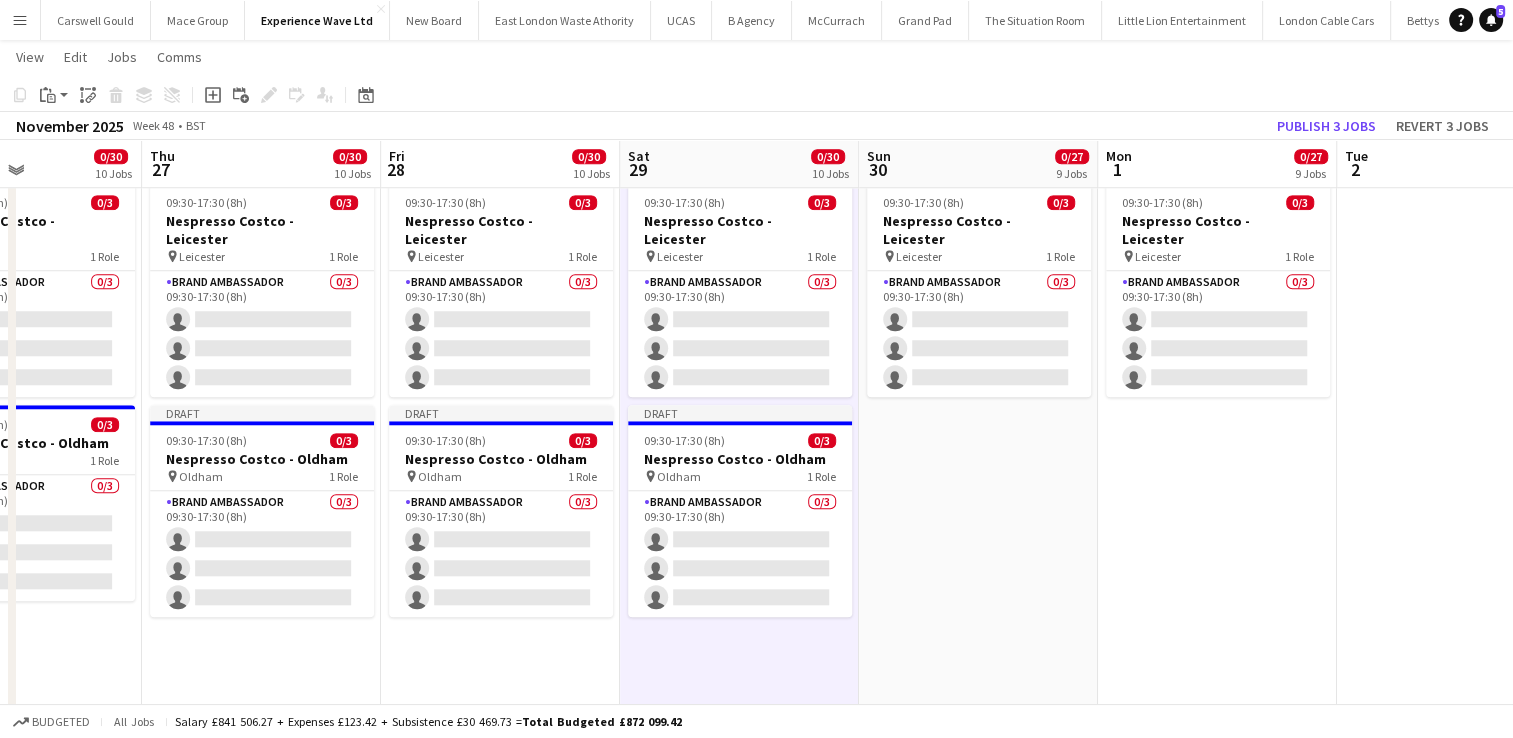 click on "09:30-17:30 (8h)    0/3   Nespresso Costco - Birmingham
pin
Birmingham   1 Role   Brand Ambassador   0/3   09:30-17:30 (8h)
single-neutral-actions
single-neutral-actions
single-neutral-actions
09:30-17:30 (8h)    0/3   Nespresso Costco - Chester
pin
Chester   1 Role   Brand Ambassador   0/3   09:30-17:30 (8h)
single-neutral-actions
single-neutral-actions
single-neutral-actions
09:30-17:30 (8h)    0/3   Nespresso Costco - Coventry
pin
Coventry   1 Role   Brand Ambassador   0/3   09:30-17:30 (8h)
single-neutral-actions
single-neutral-actions
single-neutral-actions" at bounding box center (978, 1894) 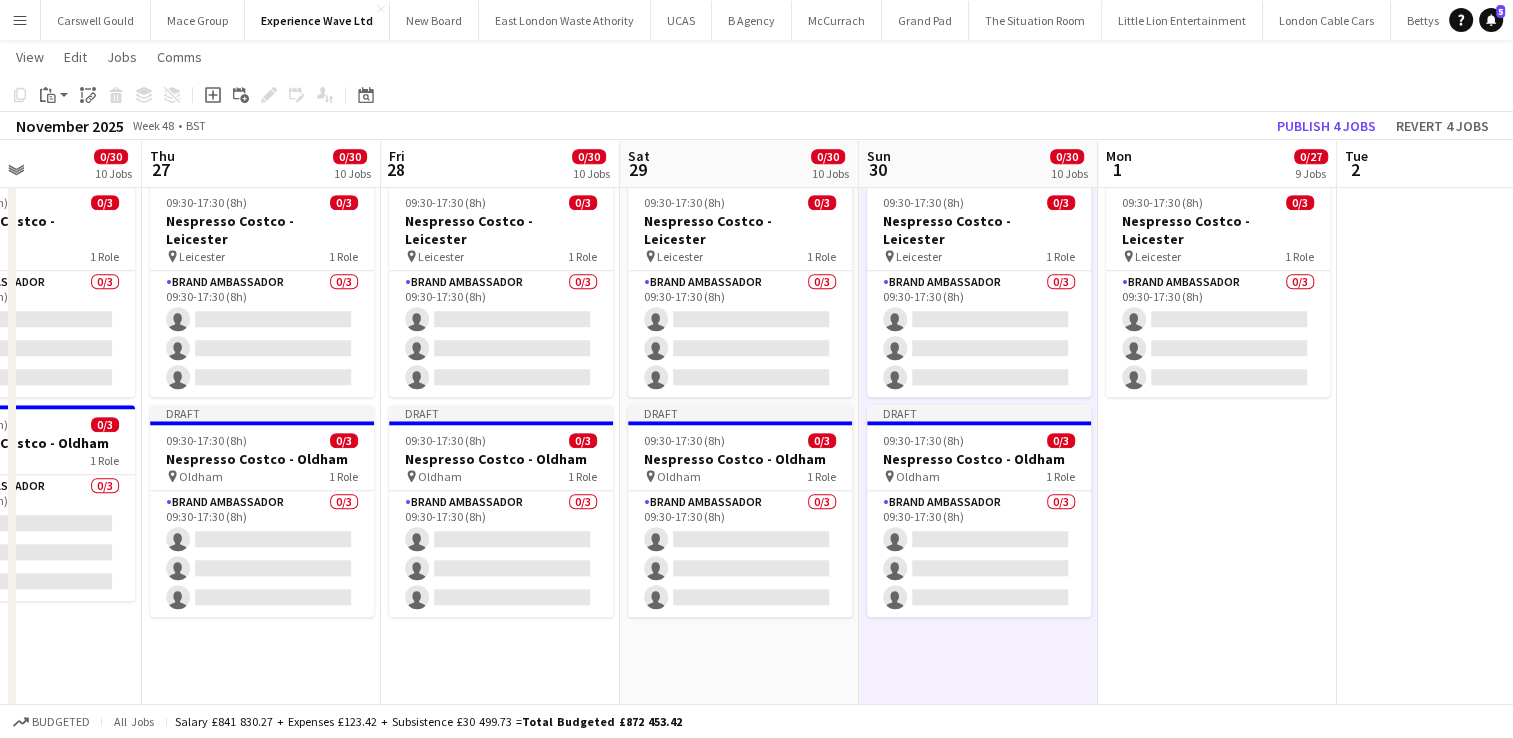 click on "09:30-17:30 (8h)    0/3   Nespresso Costco - Birmingham
pin
Birmingham   1 Role   Brand Ambassador   0/3   09:30-17:30 (8h)
single-neutral-actions
single-neutral-actions
single-neutral-actions
09:30-17:30 (8h)    0/3   Nespresso Costco - Chester
pin
Chester   1 Role   Brand Ambassador   0/3   09:30-17:30 (8h)
single-neutral-actions
single-neutral-actions
single-neutral-actions
09:30-17:30 (8h)    0/3   Nespresso Costco - Coventry
pin
Coventry   1 Role   Brand Ambassador   0/3   09:30-17:30 (8h)
single-neutral-actions
single-neutral-actions
single-neutral-actions" at bounding box center [1217, 1894] 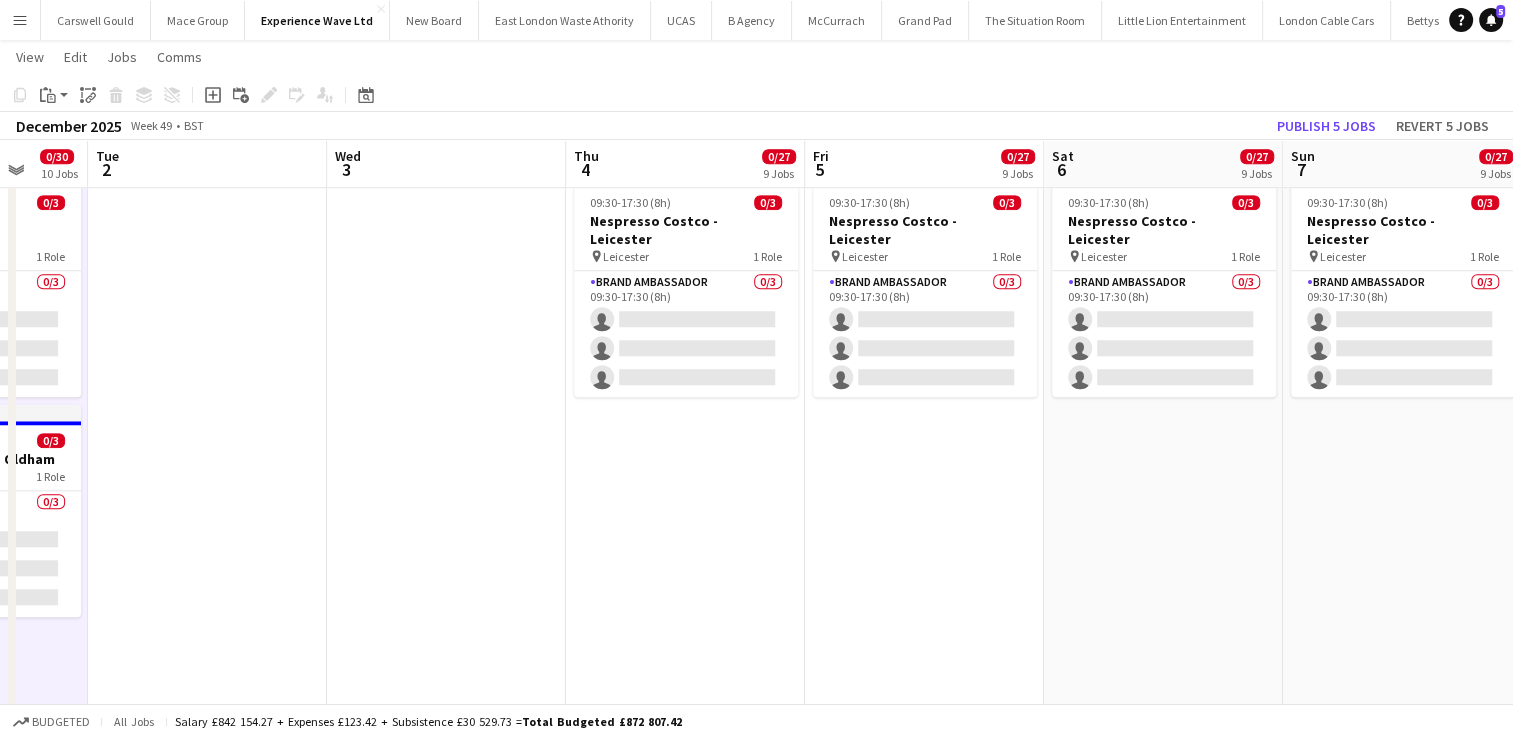 scroll, scrollTop: 0, scrollLeft: 739, axis: horizontal 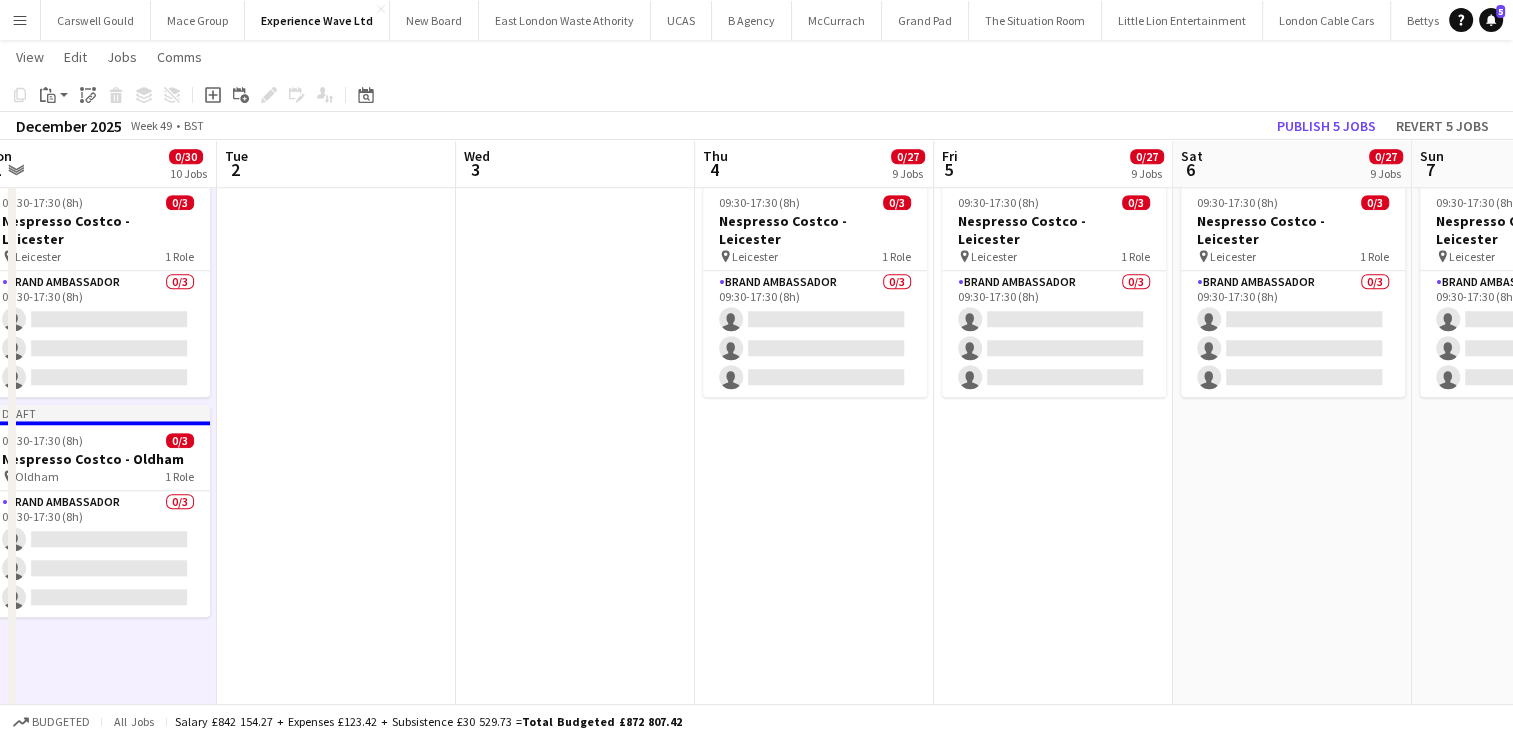 click on "09:30-17:30 (8h)    0/3   Nespresso Costco - Birmingham
pin
Birmingham   1 Role   Brand Ambassador   0/3   09:30-17:30 (8h)
single-neutral-actions
single-neutral-actions
single-neutral-actions
09:30-17:30 (8h)    0/3   Nespresso Costco - Chester
pin
Chester   1 Role   Brand Ambassador   0/3   09:30-17:30 (8h)
single-neutral-actions
single-neutral-actions
single-neutral-actions
09:30-17:30 (8h)    0/3   Nespresso Costco - Coventry
pin
Coventry   1 Role   Brand Ambassador   0/3   09:30-17:30 (8h)
single-neutral-actions
single-neutral-actions
single-neutral-actions" at bounding box center [814, 1894] 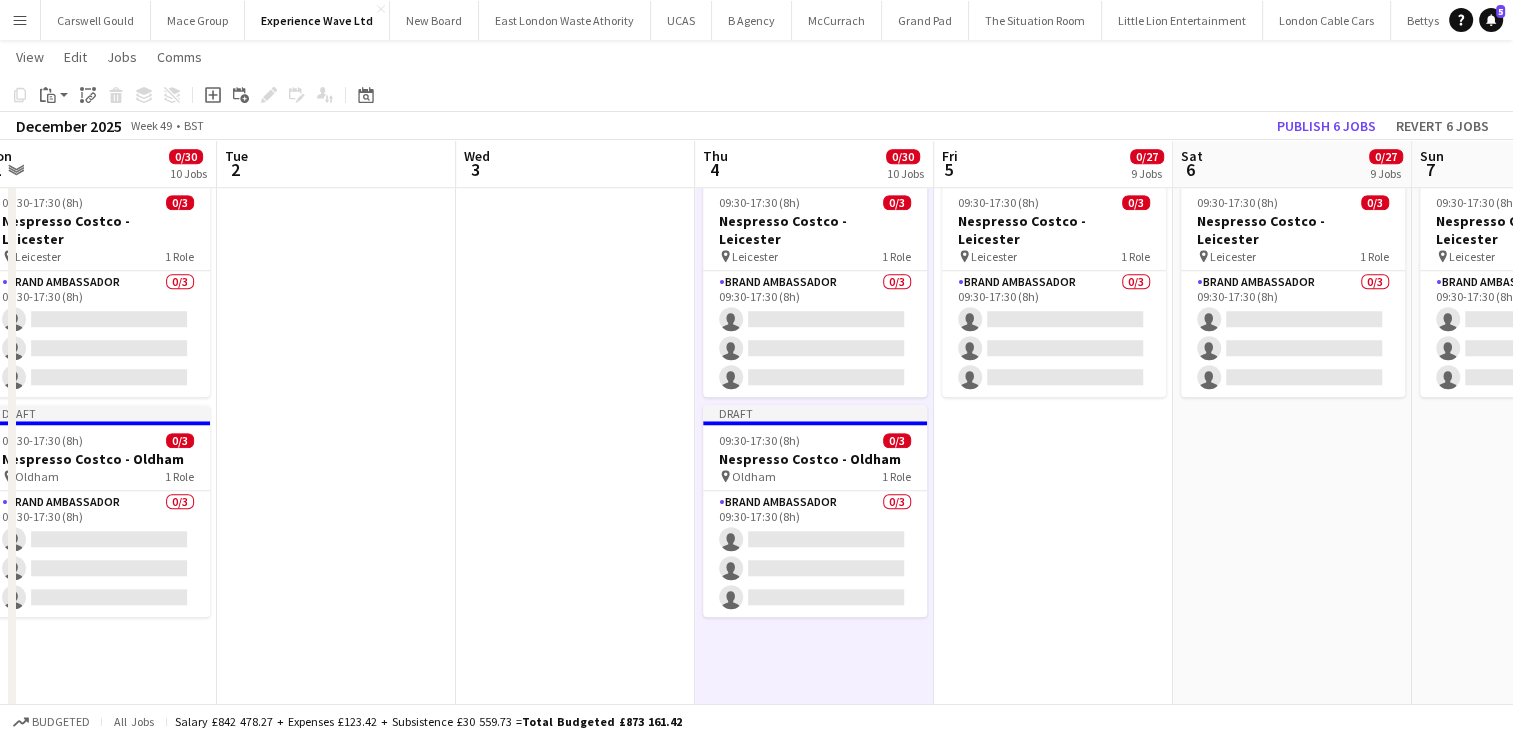 click on "09:30-17:30 (8h)    0/3   Nespresso Costco - Birmingham
pin
Birmingham   1 Role   Brand Ambassador   0/3   09:30-17:30 (8h)
single-neutral-actions
single-neutral-actions
single-neutral-actions
09:30-17:30 (8h)    0/3   Nespresso Costco - Chester
pin
Chester   1 Role   Brand Ambassador   0/3   09:30-17:30 (8h)
single-neutral-actions
single-neutral-actions
single-neutral-actions
09:30-17:30 (8h)    0/3   Nespresso Costco - Coventry
pin
Coventry   1 Role   Brand Ambassador   0/3   09:30-17:30 (8h)
single-neutral-actions
single-neutral-actions
single-neutral-actions" at bounding box center (1053, 1894) 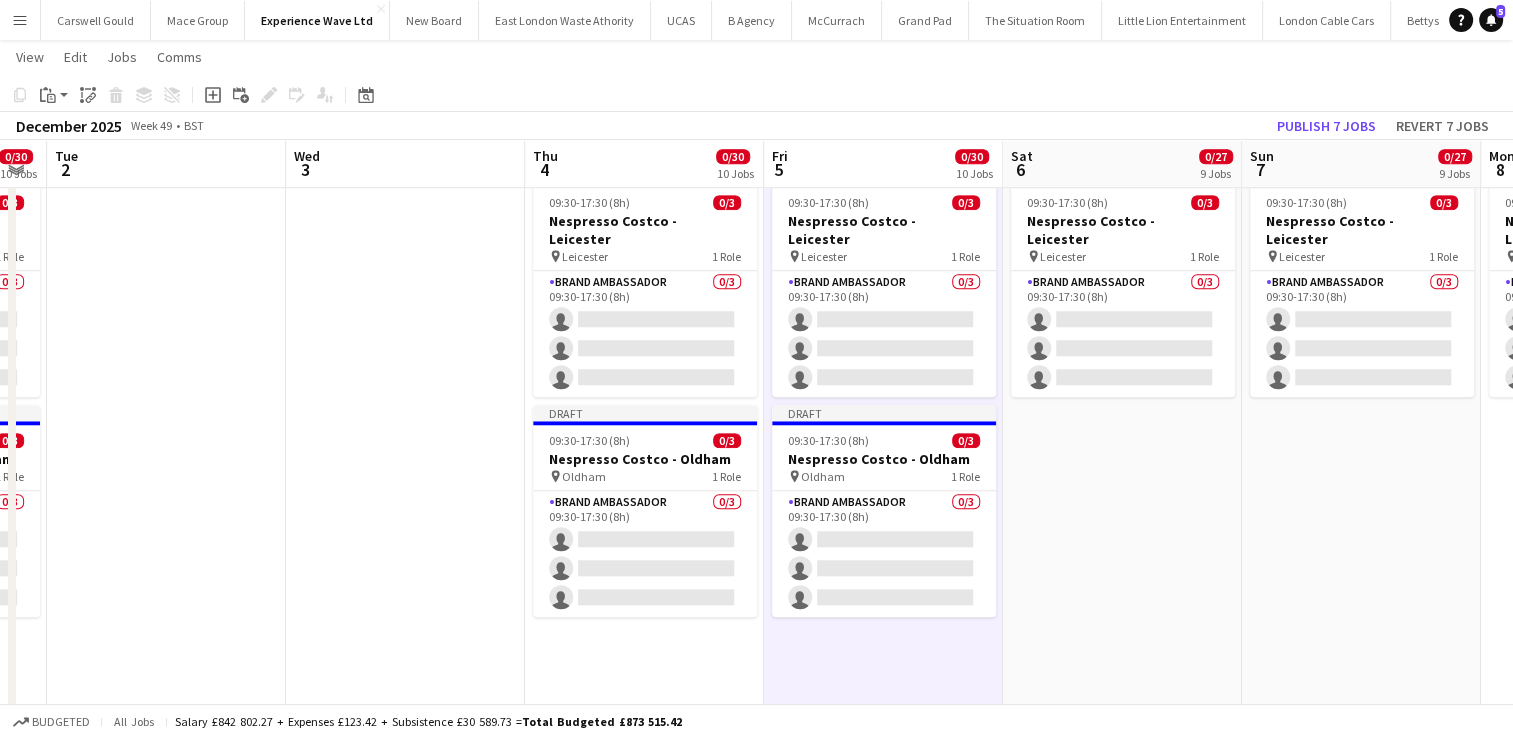 drag, startPoint x: 1432, startPoint y: 462, endPoint x: 1261, endPoint y: 427, distance: 174.54512 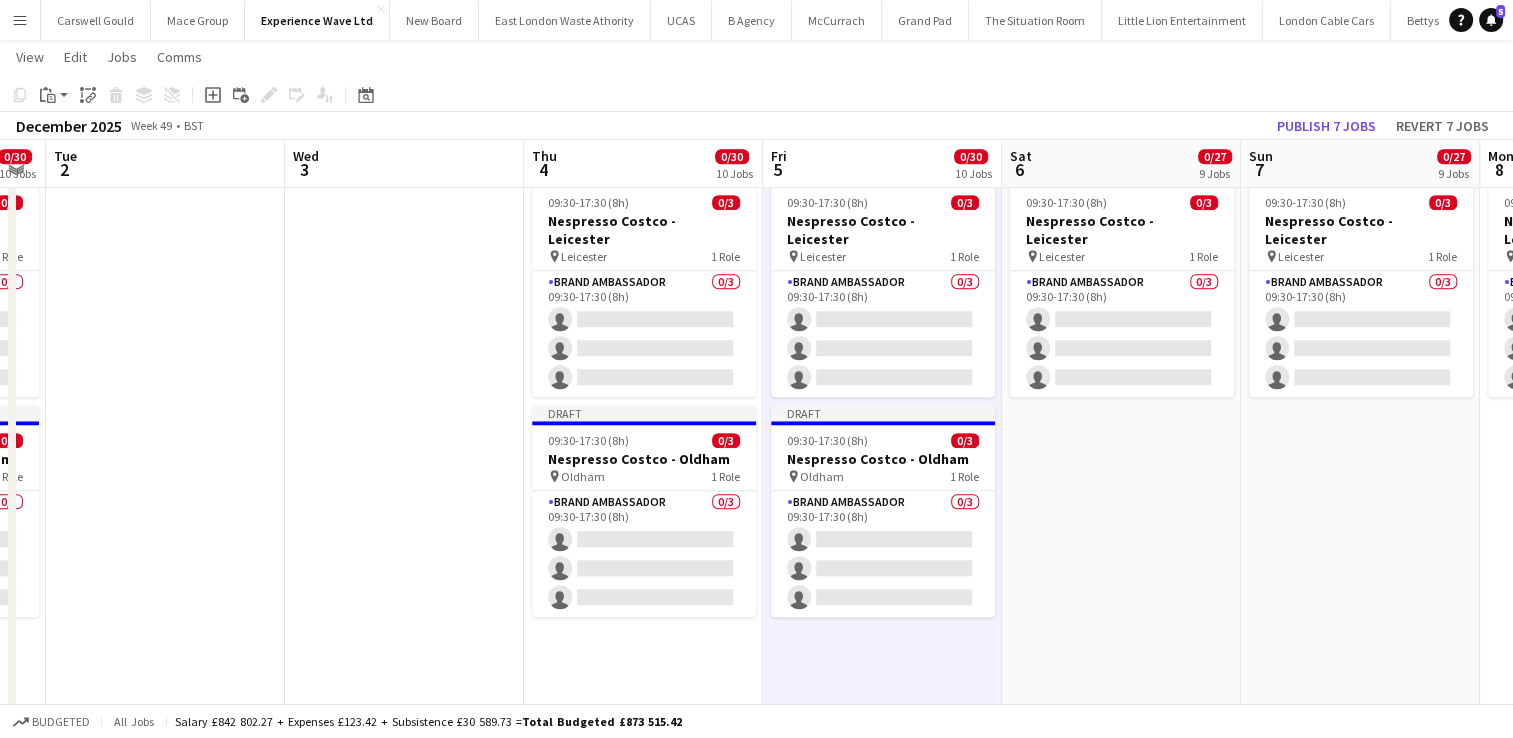 click on "09:30-17:30 (8h)    0/3   Nespresso Costco - Birmingham
pin
Birmingham   1 Role   Brand Ambassador   0/3   09:30-17:30 (8h)
single-neutral-actions
single-neutral-actions
single-neutral-actions
09:30-17:30 (8h)    0/3   Nespresso Costco - Chester
pin
Chester   1 Role   Brand Ambassador   0/3   09:30-17:30 (8h)
single-neutral-actions
single-neutral-actions
single-neutral-actions
09:30-17:30 (8h)    0/3   Nespresso Costco - Coventry
pin
Coventry   1 Role   Brand Ambassador   0/3   09:30-17:30 (8h)
single-neutral-actions
single-neutral-actions
single-neutral-actions" at bounding box center [1121, 1894] 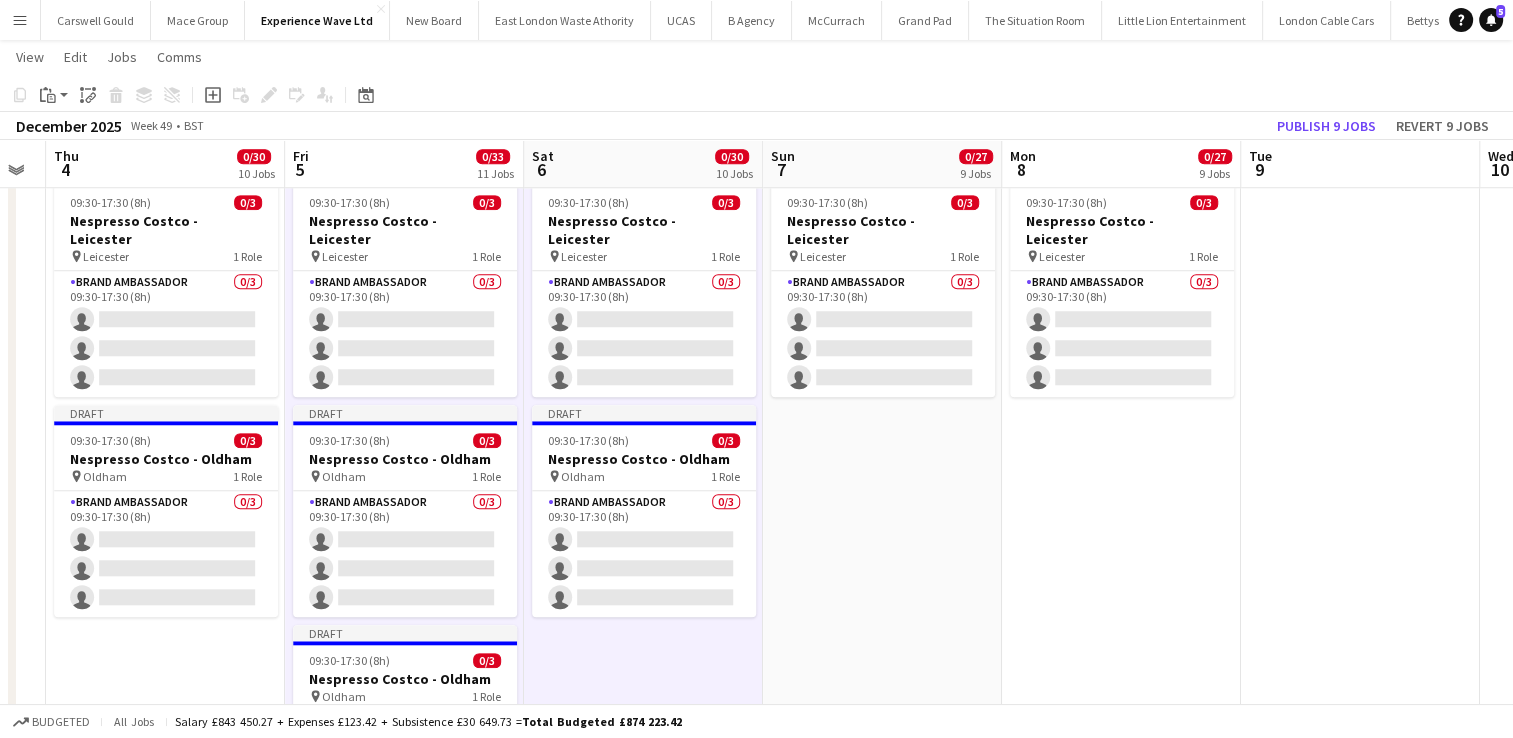 scroll, scrollTop: 0, scrollLeft: 728, axis: horizontal 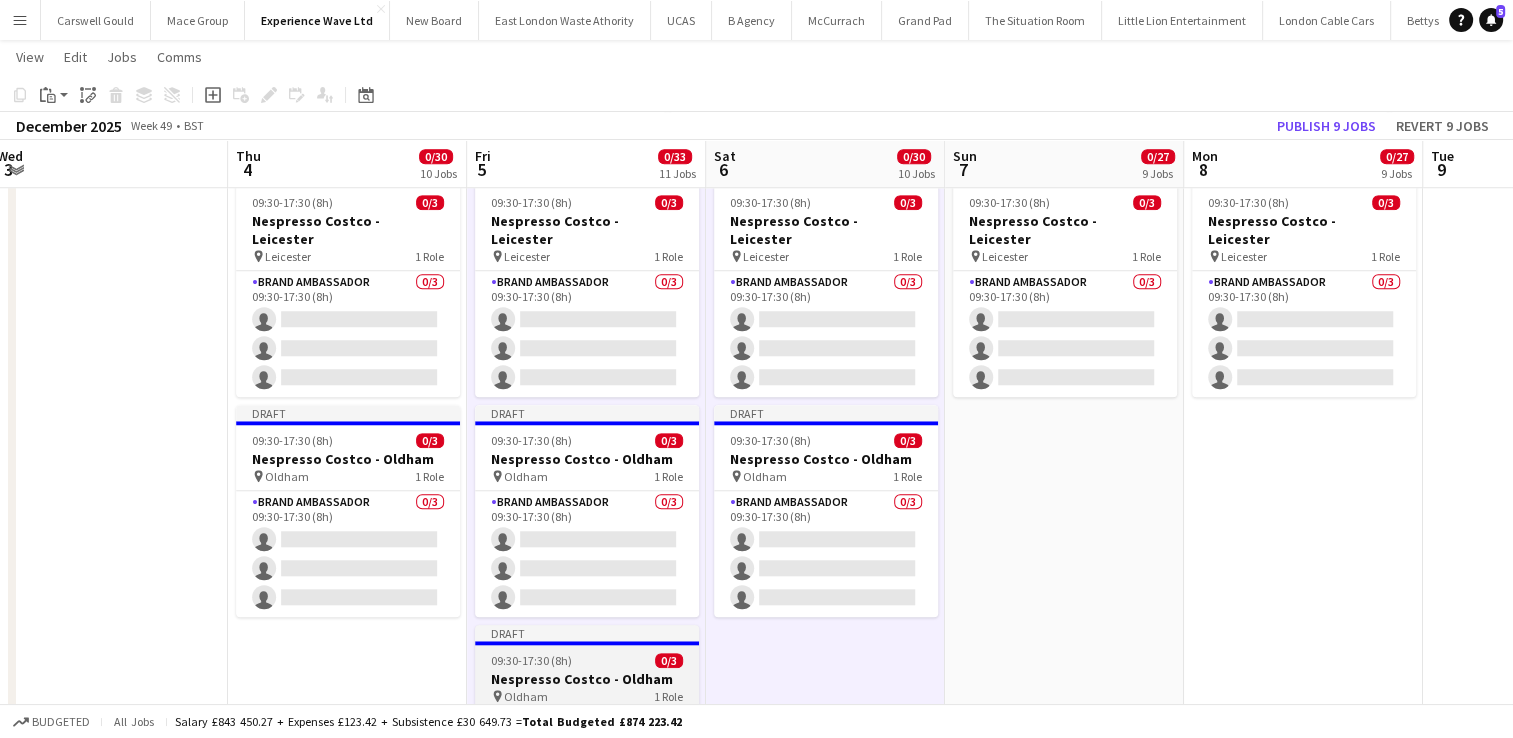 click on "pin
Oldham   1 Role" at bounding box center (587, 696) 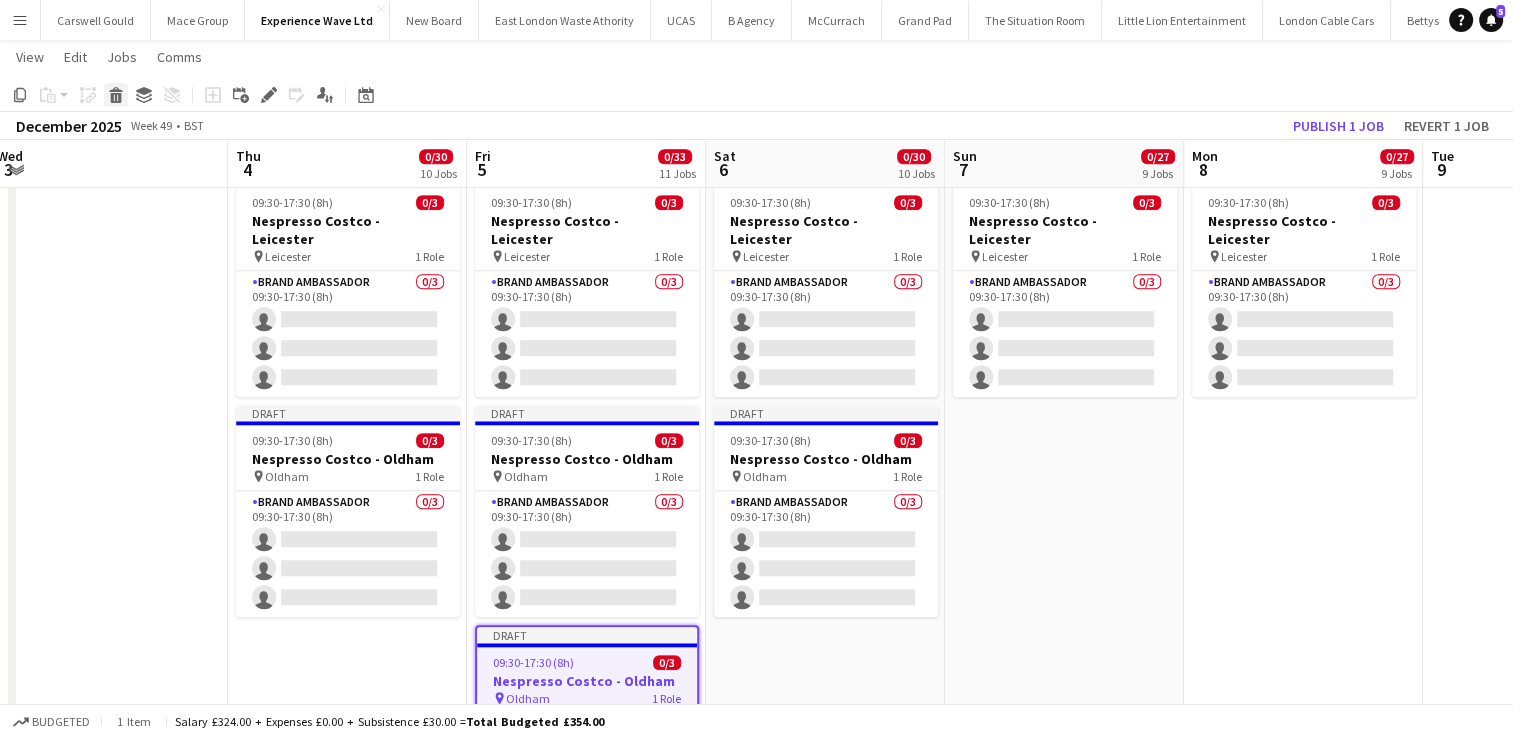 click on "Delete" 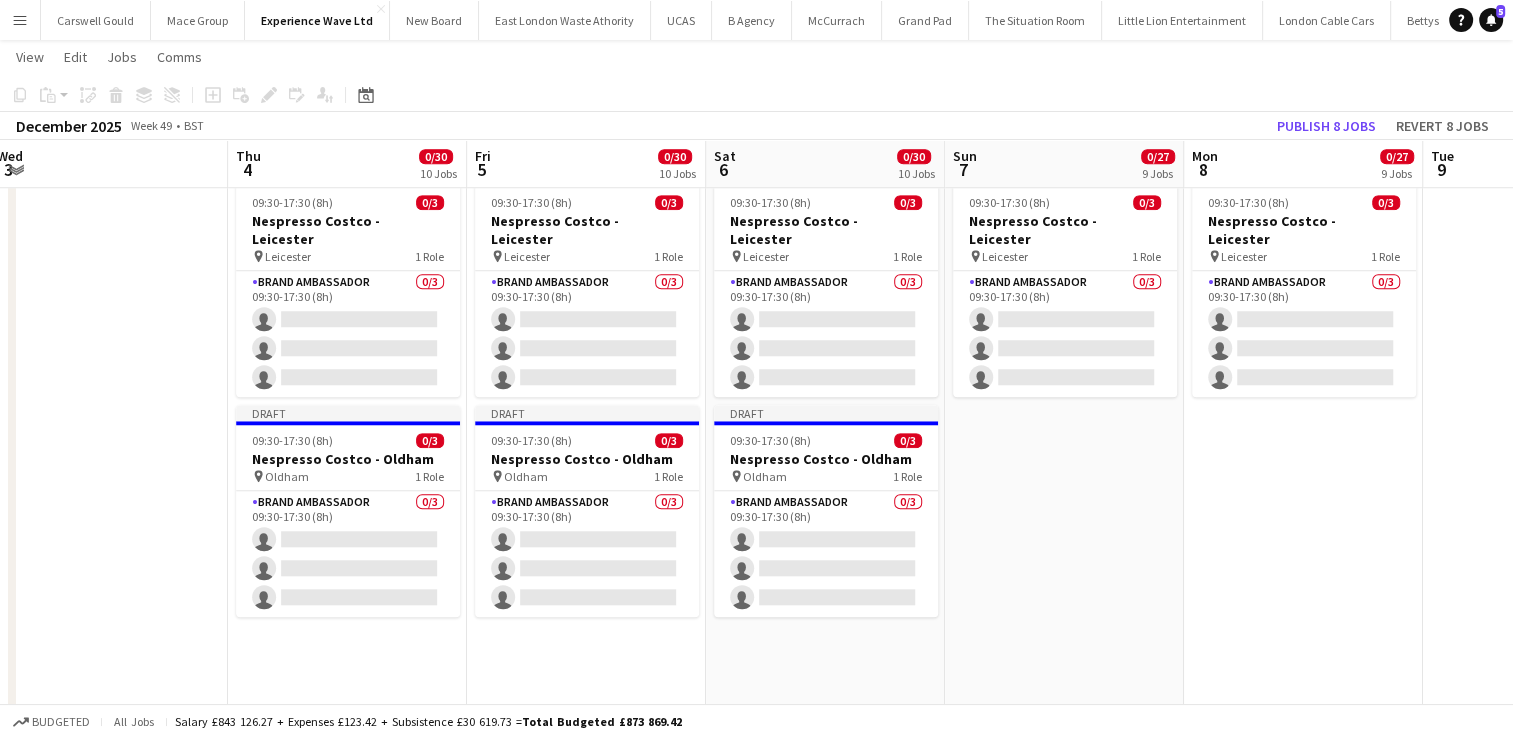 click on "09:30-17:30 (8h)    0/3   Nespresso Costco - Birmingham
pin
Birmingham   1 Role   Brand Ambassador   0/3   09:30-17:30 (8h)
single-neutral-actions
single-neutral-actions
single-neutral-actions
09:30-17:30 (8h)    0/3   Nespresso Costco - Chester
pin
Chester   1 Role   Brand Ambassador   0/3   09:30-17:30 (8h)
single-neutral-actions
single-neutral-actions
single-neutral-actions
09:30-17:30 (8h)    0/3   Nespresso Costco - Coventry
pin
Coventry   1 Role   Brand Ambassador   0/3   09:30-17:30 (8h)
single-neutral-actions
single-neutral-actions
single-neutral-actions" at bounding box center (1064, 1894) 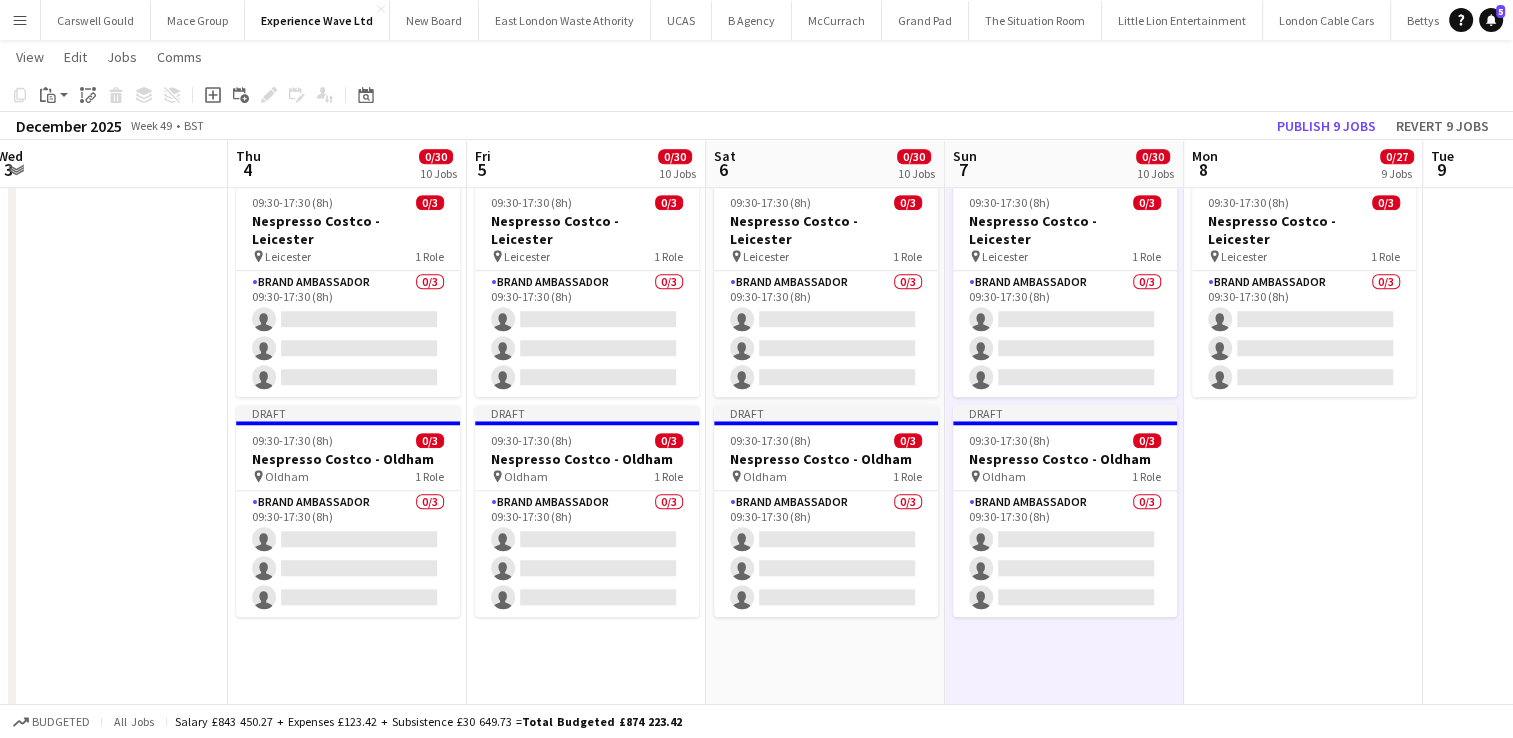 click on "09:30-17:30 (8h)    0/3   Nespresso Costco - Birmingham
pin
Birmingham   1 Role   Brand Ambassador   0/3   09:30-17:30 (8h)
single-neutral-actions
single-neutral-actions
single-neutral-actions
09:30-17:30 (8h)    0/3   Nespresso Costco - Chester
pin
Chester   1 Role   Brand Ambassador   0/3   09:30-17:30 (8h)
single-neutral-actions
single-neutral-actions
single-neutral-actions
09:30-17:30 (8h)    0/3   Nespresso Costco - Coventry
pin
Coventry   1 Role   Brand Ambassador   0/3   09:30-17:30 (8h)
single-neutral-actions
single-neutral-actions
single-neutral-actions" at bounding box center (1303, 1894) 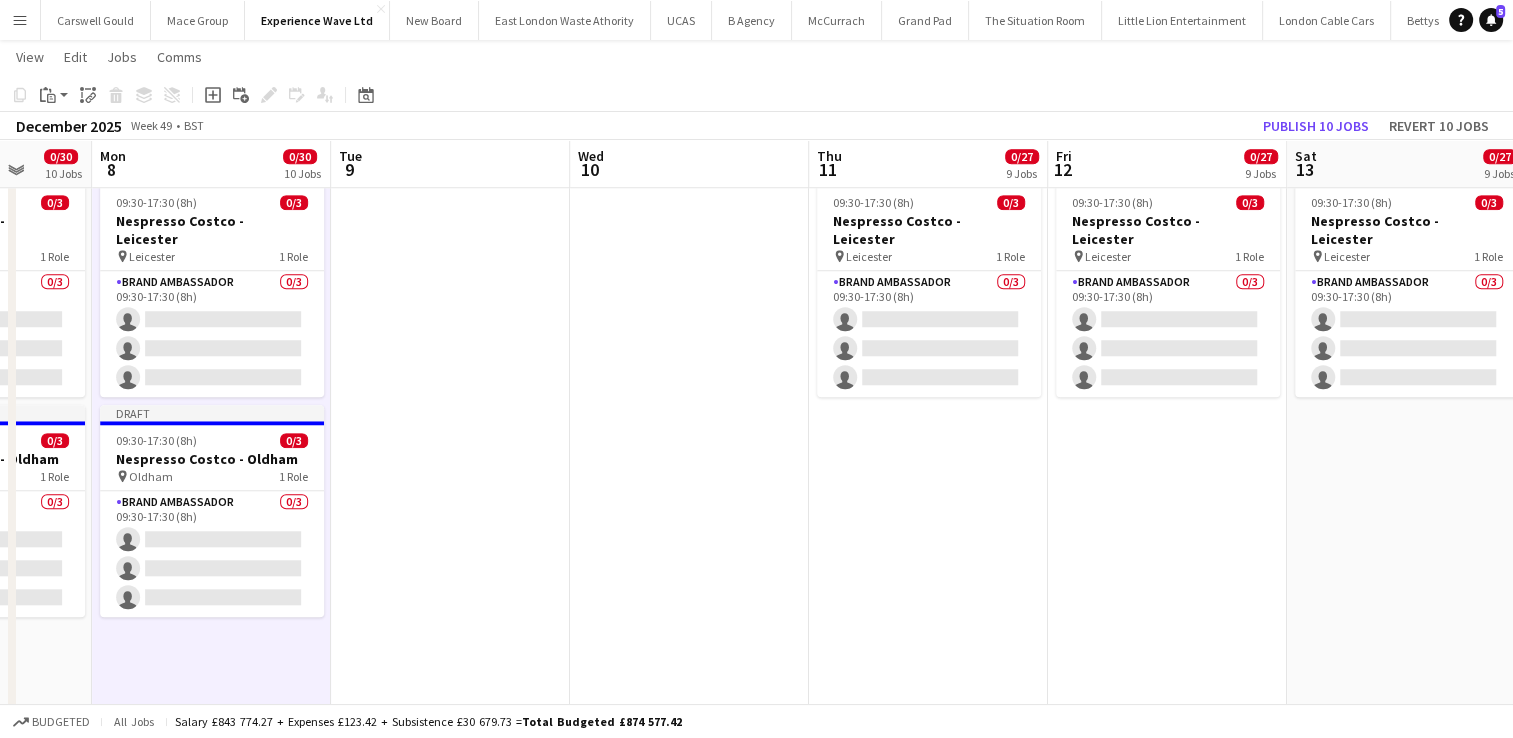 scroll, scrollTop: 0, scrollLeft: 934, axis: horizontal 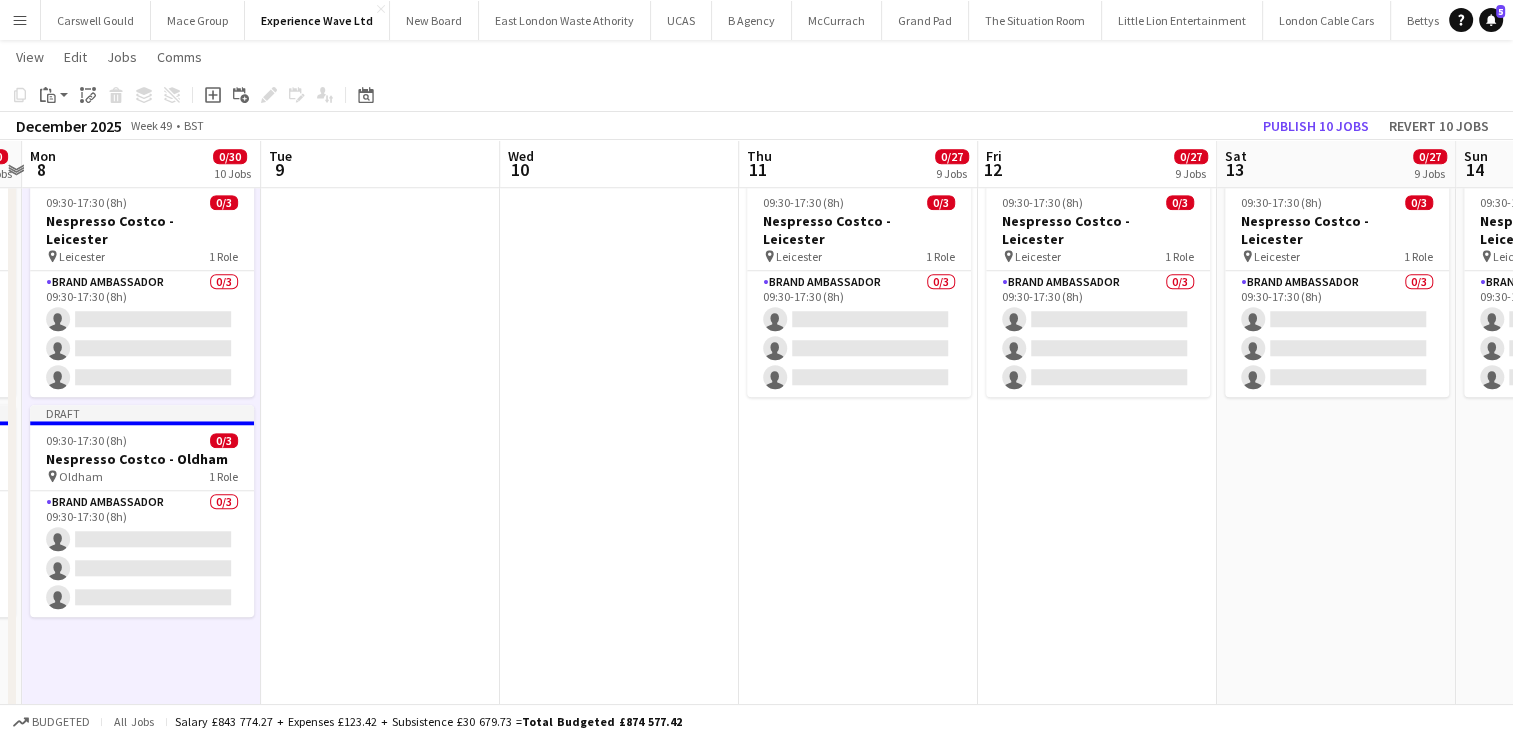 click on "09:30-17:30 (8h)    0/3   Nespresso Costco - Birmingham
pin
Birmingham   1 Role   Brand Ambassador   0/3   09:30-17:30 (8h)
single-neutral-actions
single-neutral-actions
single-neutral-actions
09:30-17:30 (8h)    0/3   Nespresso Costco - Chester
pin
Chester   1 Role   Brand Ambassador   0/3   09:30-17:30 (8h)
single-neutral-actions
single-neutral-actions
single-neutral-actions
09:30-17:30 (8h)    0/3   Nespresso Costco - Coventry
pin
Coventry   1 Role   Brand Ambassador   0/3   09:30-17:30 (8h)
single-neutral-actions
single-neutral-actions
single-neutral-actions" at bounding box center [858, 1894] 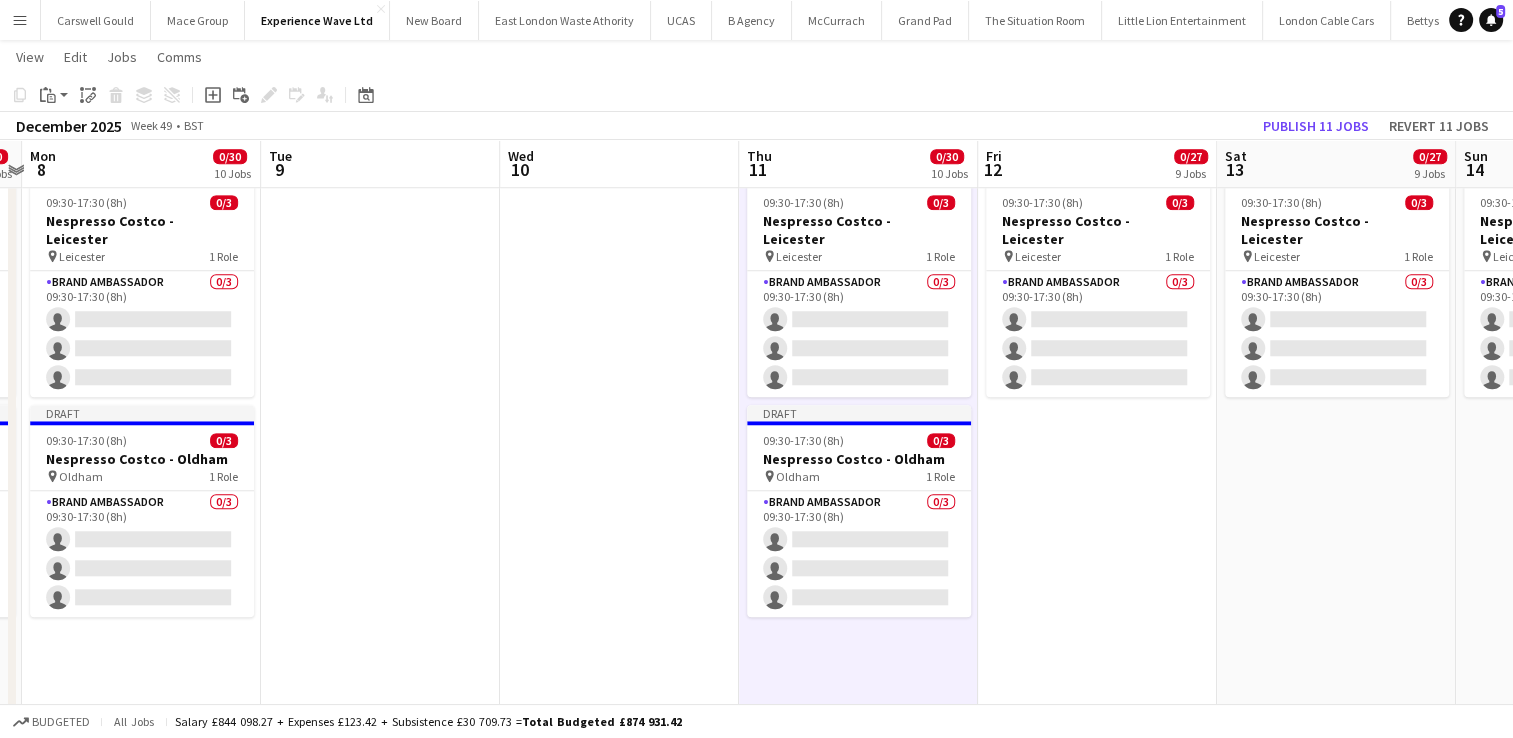 click on "09:30-17:30 (8h)    0/3   Nespresso Costco - Birmingham
pin
Birmingham   1 Role   Brand Ambassador   0/3   09:30-17:30 (8h)
single-neutral-actions
single-neutral-actions
single-neutral-actions
09:30-17:30 (8h)    0/3   Nespresso Costco - Chester
pin
Chester   1 Role   Brand Ambassador   0/3   09:30-17:30 (8h)
single-neutral-actions
single-neutral-actions
single-neutral-actions
09:30-17:30 (8h)    0/3   Nespresso Costco - Coventry
pin
Coventry   1 Role   Brand Ambassador   0/3   09:30-17:30 (8h)
single-neutral-actions
single-neutral-actions
single-neutral-actions" at bounding box center [1097, 1894] 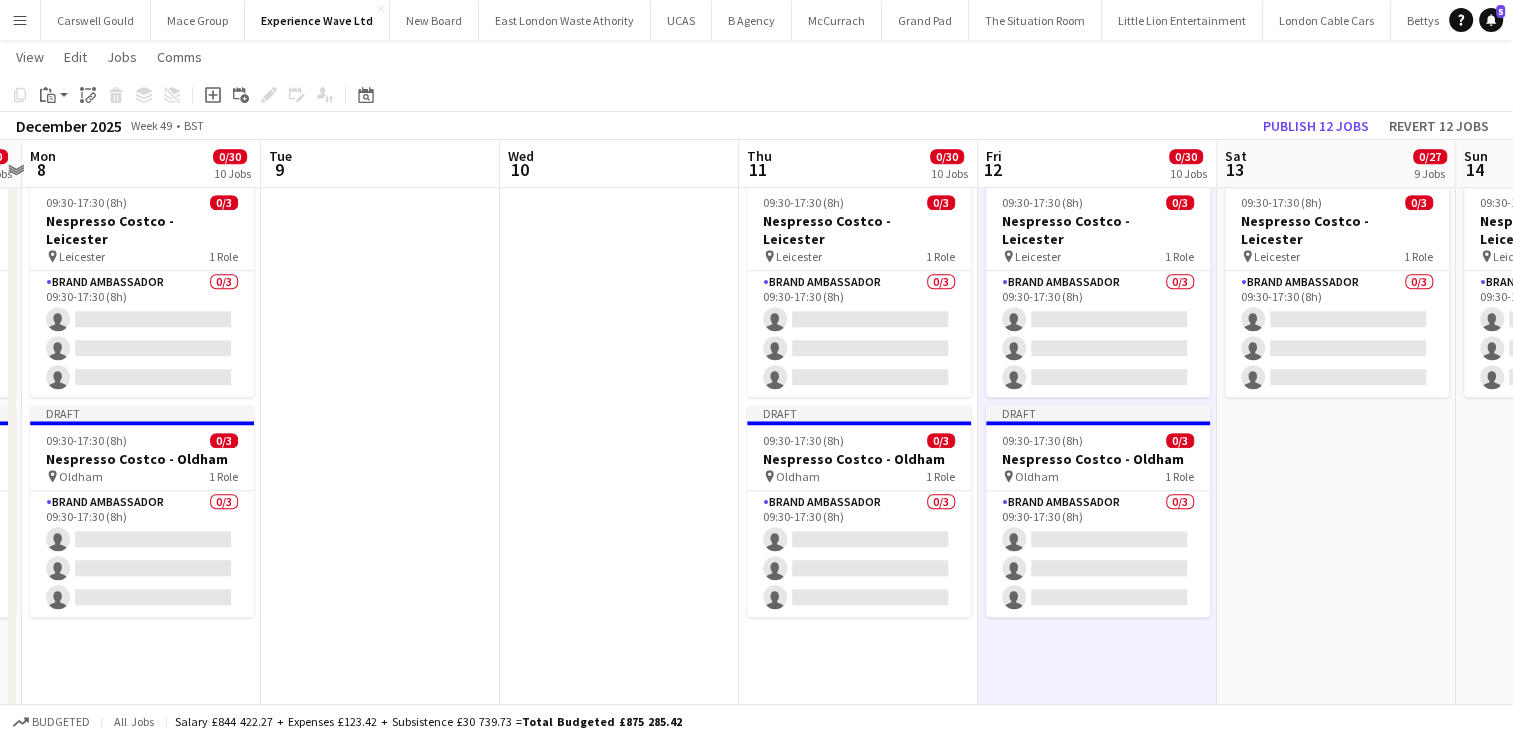 click on "09:30-17:30 (8h)    0/3   Nespresso Costco - Birmingham
pin
Birmingham   1 Role   Brand Ambassador   0/3   09:30-17:30 (8h)
single-neutral-actions
single-neutral-actions
single-neutral-actions
09:30-17:30 (8h)    0/3   Nespresso Costco - Chester
pin
Chester   1 Role   Brand Ambassador   0/3   09:30-17:30 (8h)
single-neutral-actions
single-neutral-actions
single-neutral-actions
09:30-17:30 (8h)    0/3   Nespresso Costco - Coventry
pin
Coventry   1 Role   Brand Ambassador   0/3   09:30-17:30 (8h)
single-neutral-actions
single-neutral-actions
single-neutral-actions" at bounding box center [1336, 1894] 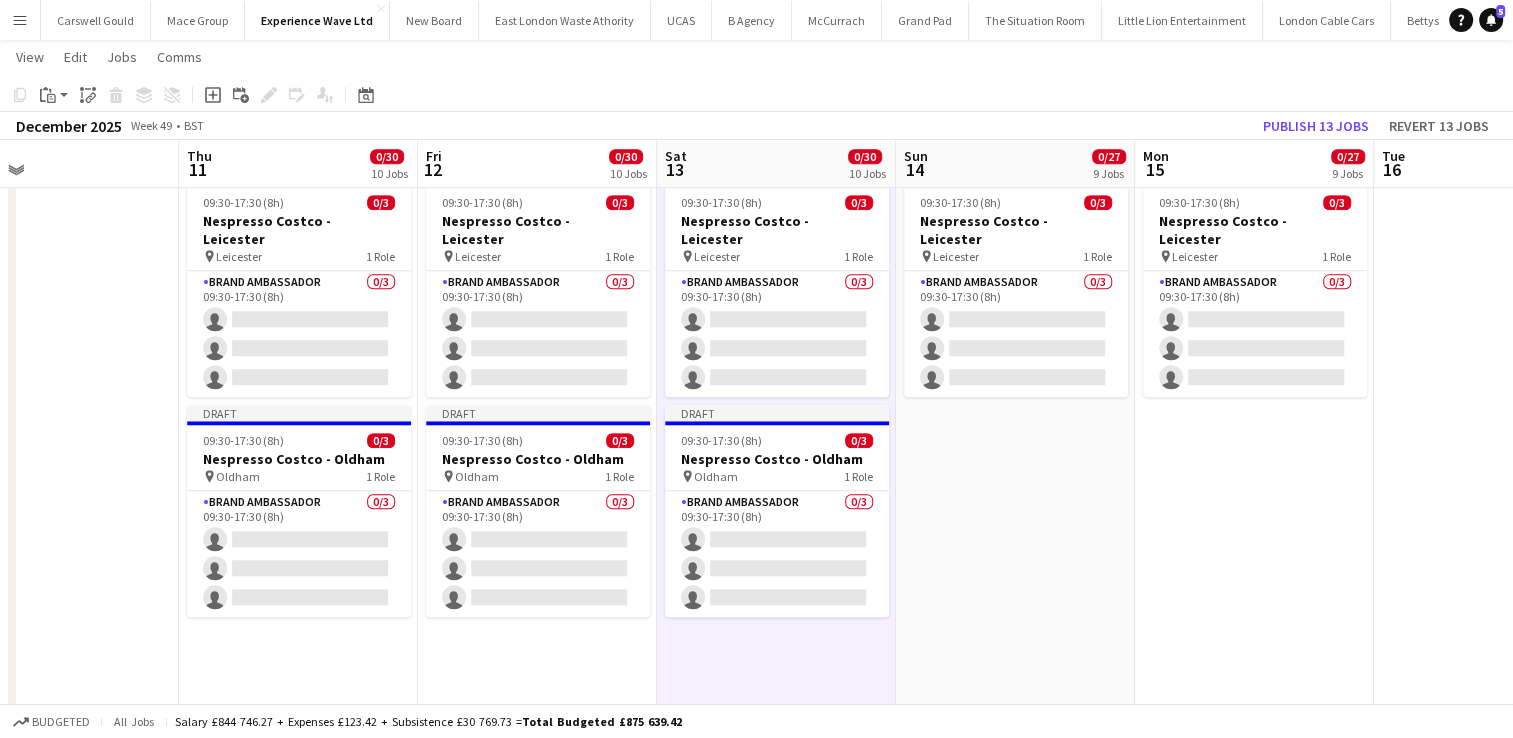 scroll, scrollTop: 0, scrollLeft: 780, axis: horizontal 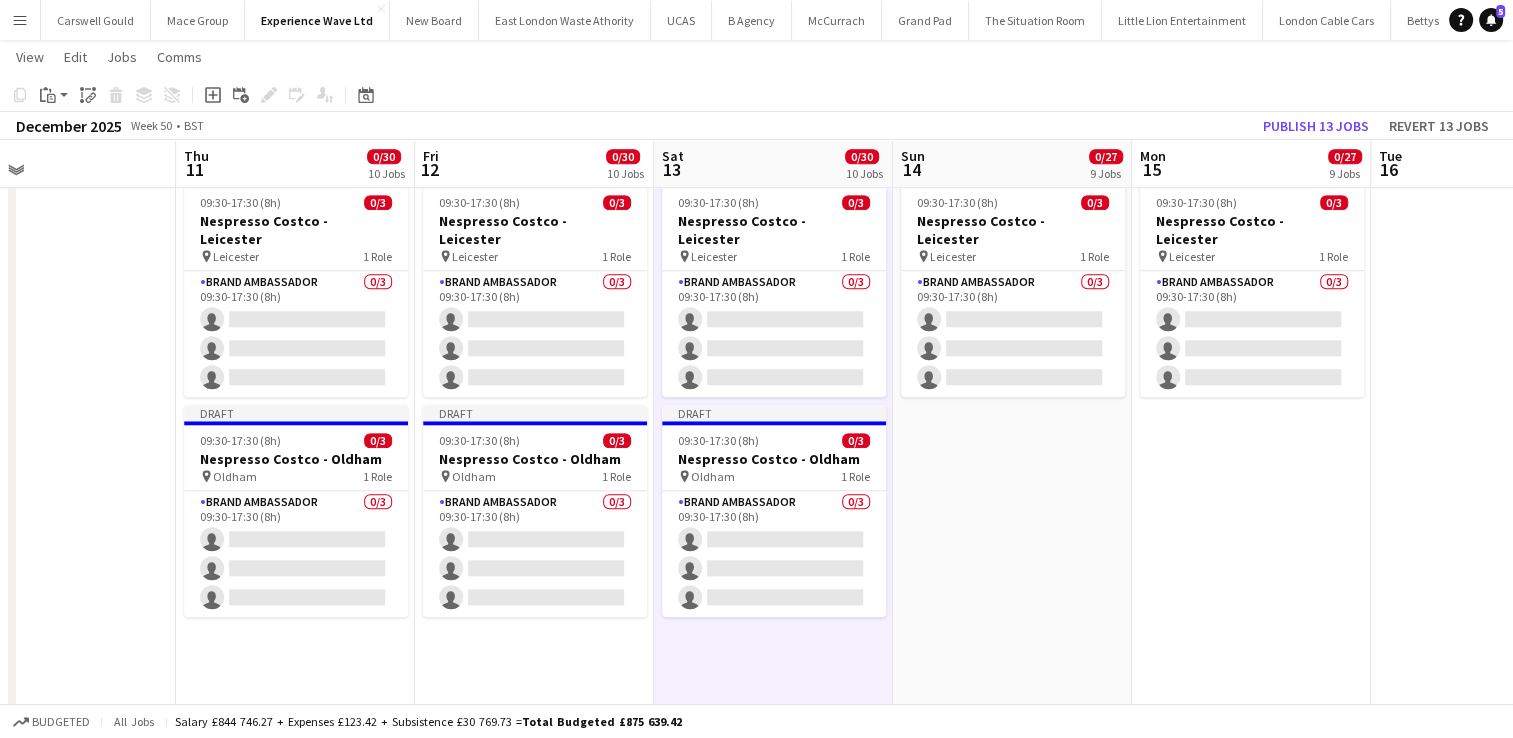 click on "09:30-17:30 (8h)    0/3   Nespresso Costco - Birmingham
pin
Birmingham   1 Role   Brand Ambassador   0/3   09:30-17:30 (8h)
single-neutral-actions
single-neutral-actions
single-neutral-actions
09:30-17:30 (8h)    0/3   Nespresso Costco - Chester
pin
Chester   1 Role   Brand Ambassador   0/3   09:30-17:30 (8h)
single-neutral-actions
single-neutral-actions
single-neutral-actions
09:30-17:30 (8h)    0/3   Nespresso Costco - Coventry
pin
Coventry   1 Role   Brand Ambassador   0/3   09:30-17:30 (8h)
single-neutral-actions
single-neutral-actions
single-neutral-actions" at bounding box center (1012, 1894) 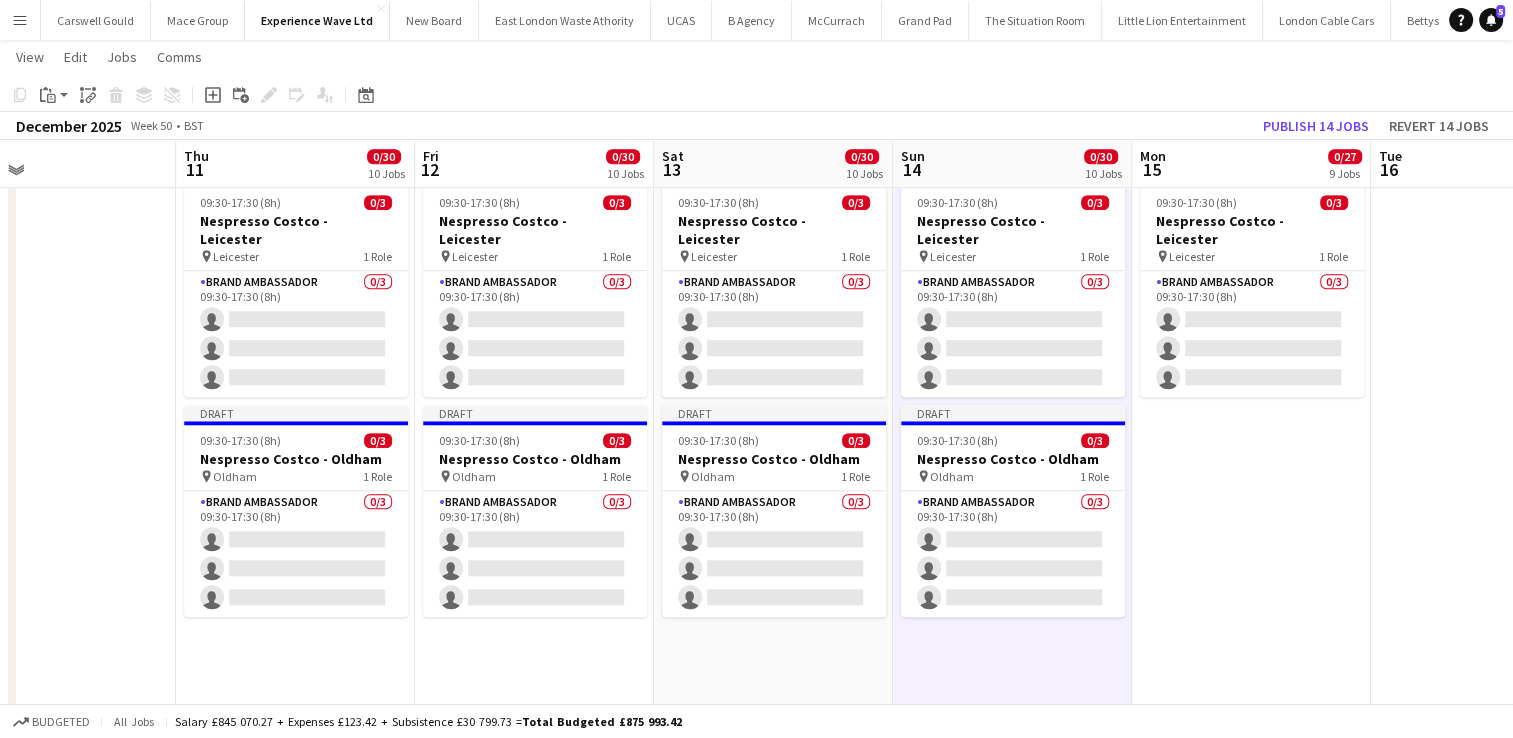 click on "09:30-17:30 (8h)    0/3   Nespresso Costco - Birmingham
pin
Birmingham   1 Role   Brand Ambassador   0/3   09:30-17:30 (8h)
single-neutral-actions
single-neutral-actions
single-neutral-actions
09:30-17:30 (8h)    0/3   Nespresso Costco - Chester
pin
Chester   1 Role   Brand Ambassador   0/3   09:30-17:30 (8h)
single-neutral-actions
single-neutral-actions
single-neutral-actions
09:30-17:30 (8h)    0/3   Nespresso Costco - Coventry
pin
Coventry   1 Role   Brand Ambassador   0/3   09:30-17:30 (8h)
single-neutral-actions
single-neutral-actions
single-neutral-actions" at bounding box center [1251, 1894] 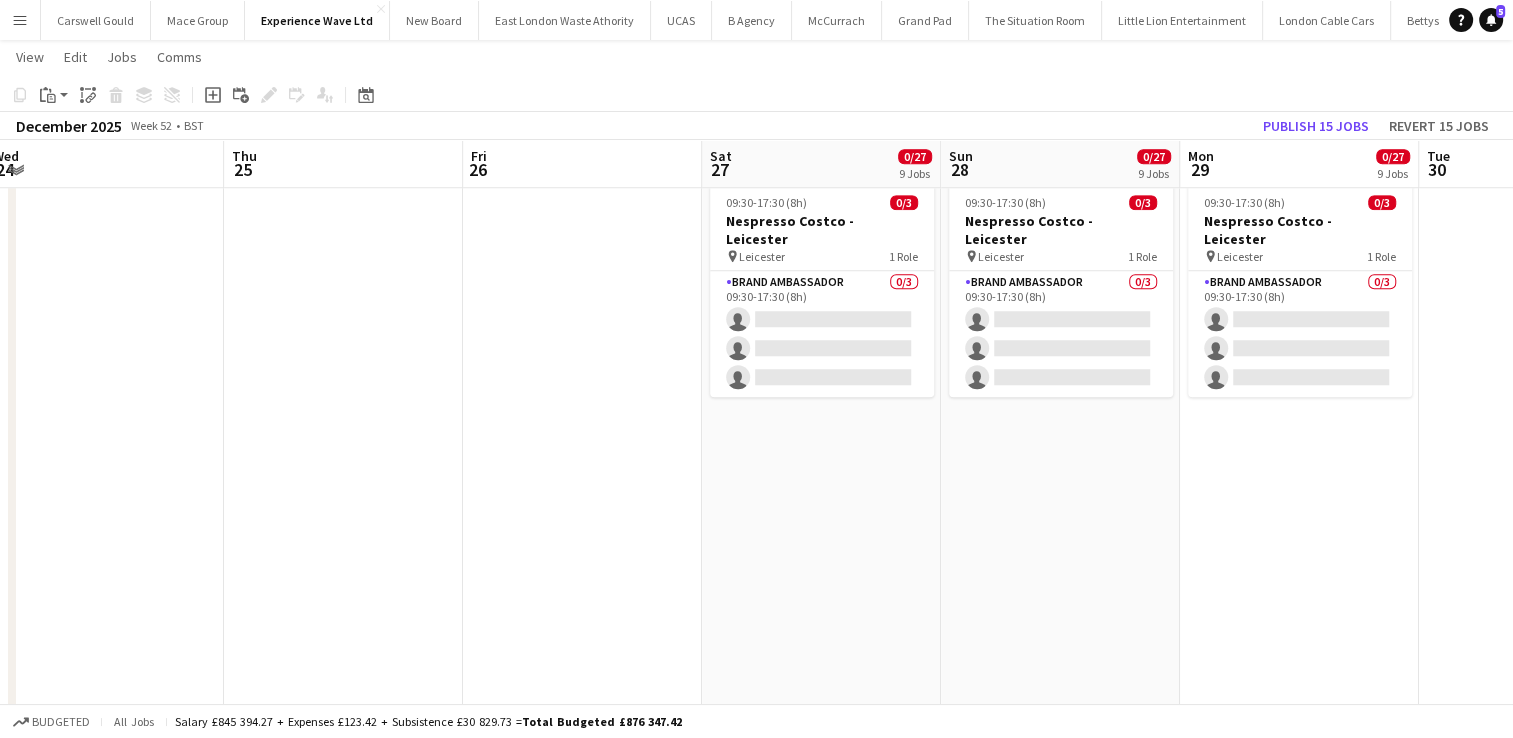scroll, scrollTop: 0, scrollLeft: 746, axis: horizontal 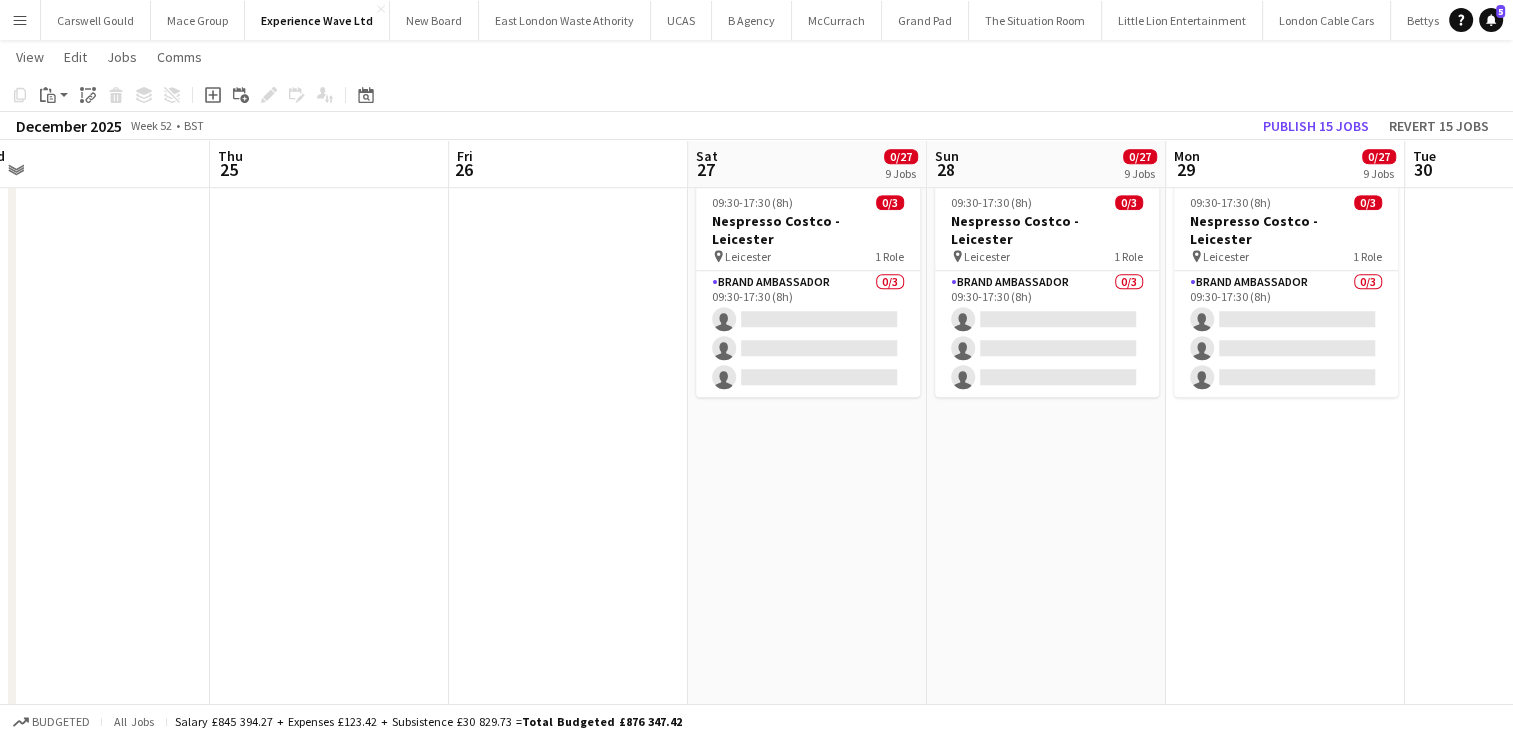 click on "09:30-17:30 (8h)    0/3   Nespresso Costco - Birmingham
pin
Birmingham   1 Role   Brand Ambassador   0/3   09:30-17:30 (8h)
single-neutral-actions
single-neutral-actions
single-neutral-actions
09:30-17:30 (8h)    0/3   Nespresso Costco - Chester
pin
Chester   1 Role   Brand Ambassador   0/3   09:30-17:30 (8h)
single-neutral-actions
single-neutral-actions
single-neutral-actions
09:30-17:30 (8h)    0/3   Nespresso Costco - Coventry
pin
Coventry   1 Role   Brand Ambassador   0/3   09:30-17:30 (8h)
single-neutral-actions
single-neutral-actions
single-neutral-actions" at bounding box center [807, 1894] 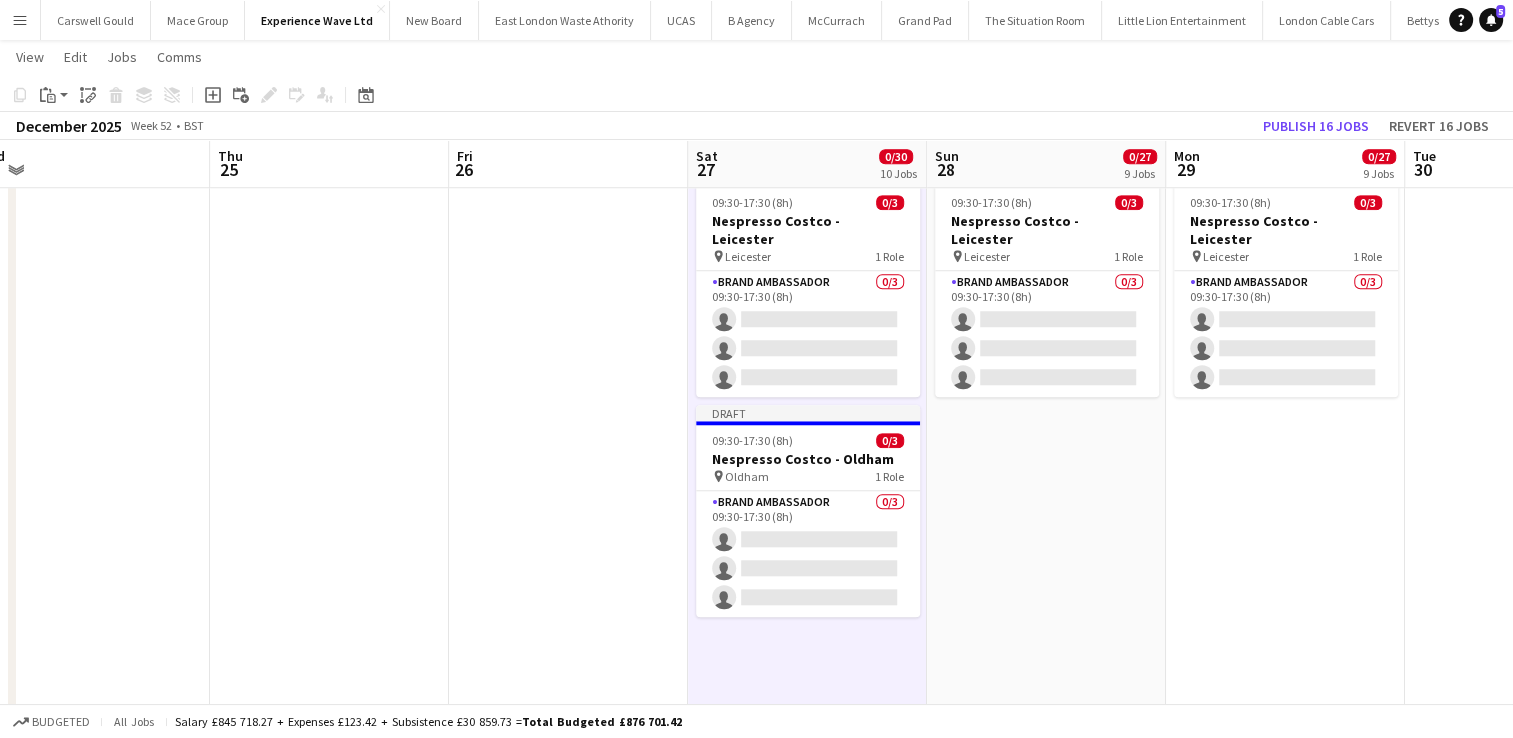 click on "09:30-17:30 (8h)    0/3   Nespresso Costco - Birmingham
pin
Birmingham   1 Role   Brand Ambassador   0/3   09:30-17:30 (8h)
single-neutral-actions
single-neutral-actions
single-neutral-actions
09:30-17:30 (8h)    0/3   Nespresso Costco - Chester
pin
Chester   1 Role   Brand Ambassador   0/3   09:30-17:30 (8h)
single-neutral-actions
single-neutral-actions
single-neutral-actions
09:30-17:30 (8h)    0/3   Nespresso Costco - Coventry
pin
Coventry   1 Role   Brand Ambassador   0/3   09:30-17:30 (8h)
single-neutral-actions
single-neutral-actions
single-neutral-actions" at bounding box center (1046, 1894) 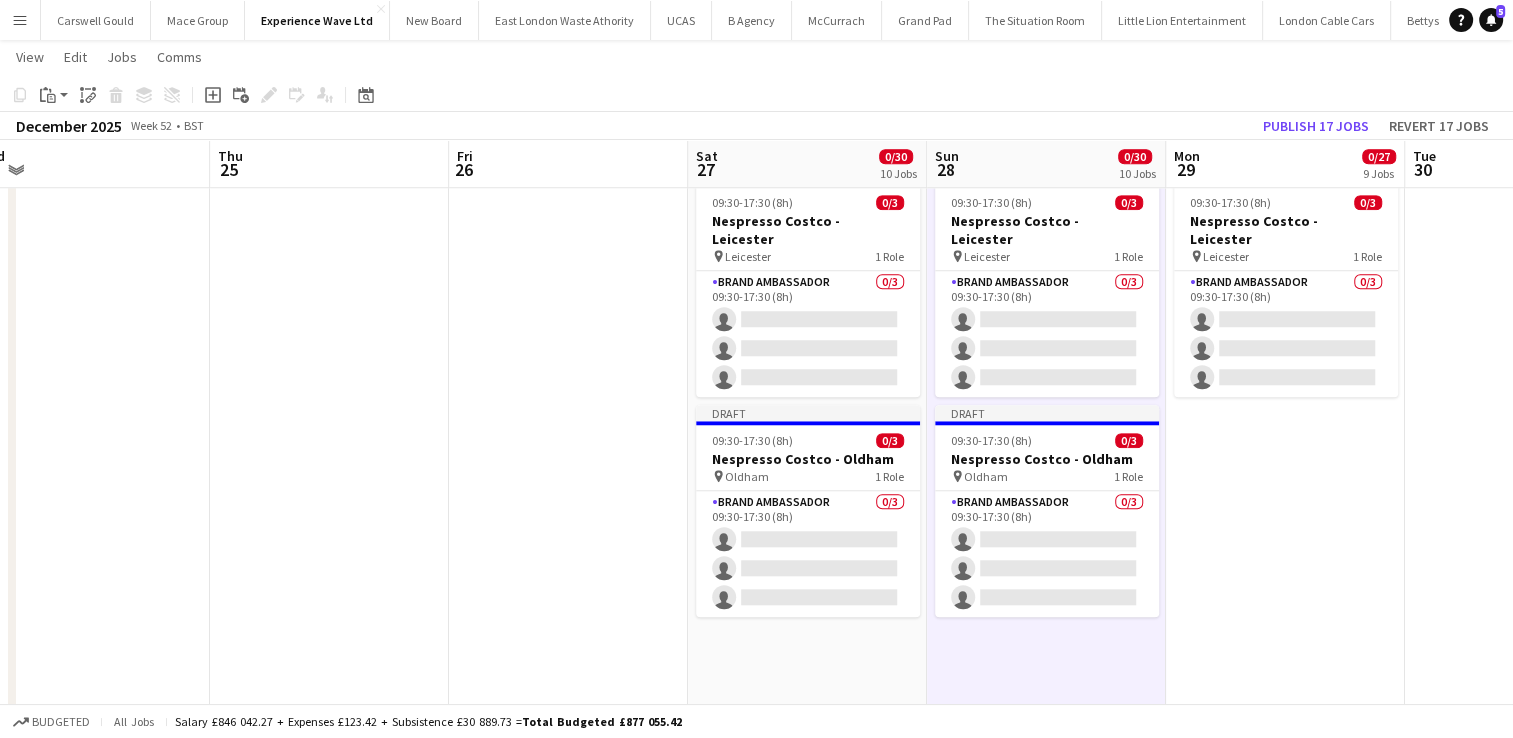 click on "09:30-17:30 (8h)    0/3   Nespresso Costco - Birmingham
pin
Birmingham   1 Role   Brand Ambassador   0/3   09:30-17:30 (8h)
single-neutral-actions
single-neutral-actions
single-neutral-actions
09:30-17:30 (8h)    0/3   Nespresso Costco - Chester
pin
Chester   1 Role   Brand Ambassador   0/3   09:30-17:30 (8h)
single-neutral-actions
single-neutral-actions
single-neutral-actions
09:30-17:30 (8h)    0/3   Nespresso Costco - Coventry
pin
Coventry   1 Role   Brand Ambassador   0/3   09:30-17:30 (8h)
single-neutral-actions
single-neutral-actions
single-neutral-actions" at bounding box center (1285, 1894) 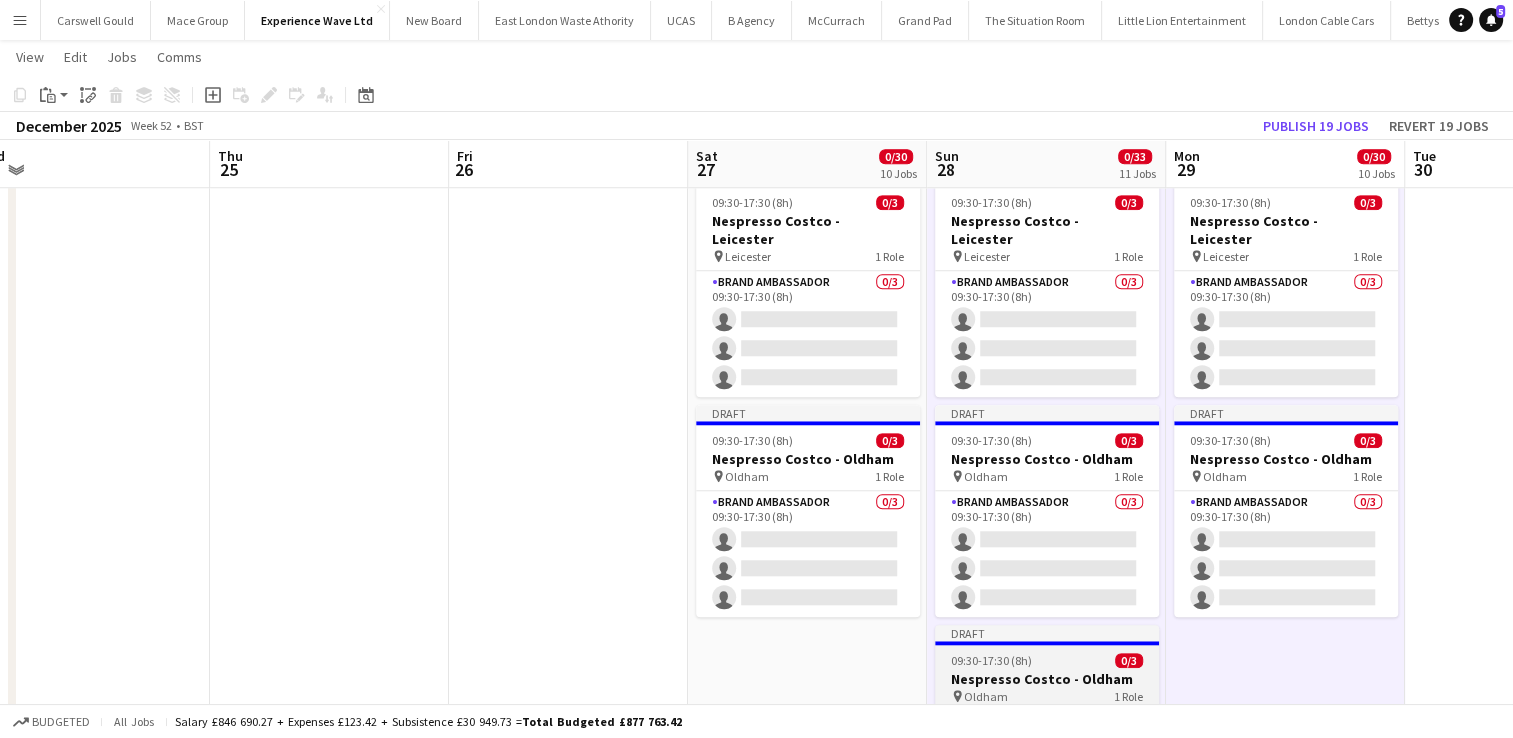 click on "pin
Oldham   1 Role" at bounding box center [1047, 696] 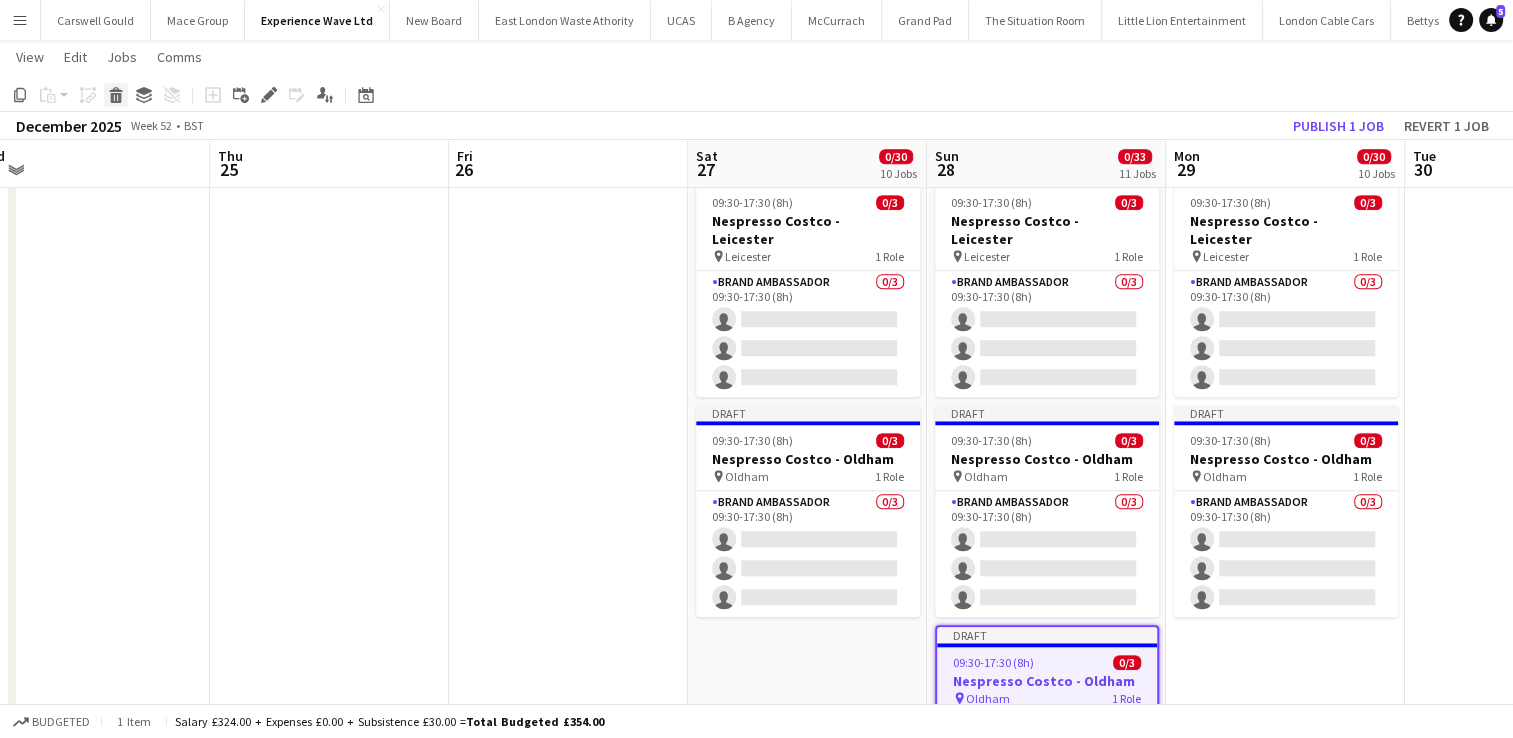 click 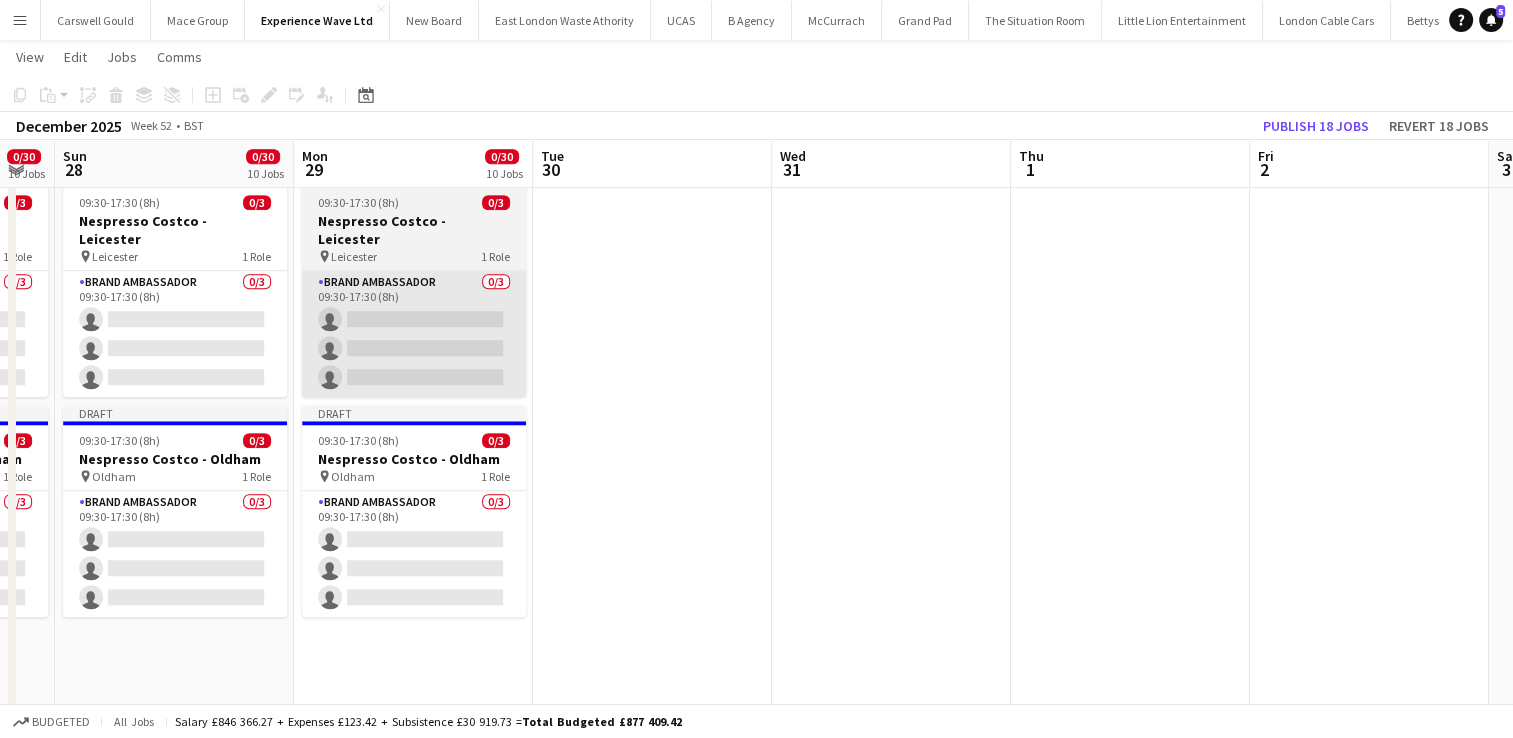 scroll, scrollTop: 0, scrollLeft: 725, axis: horizontal 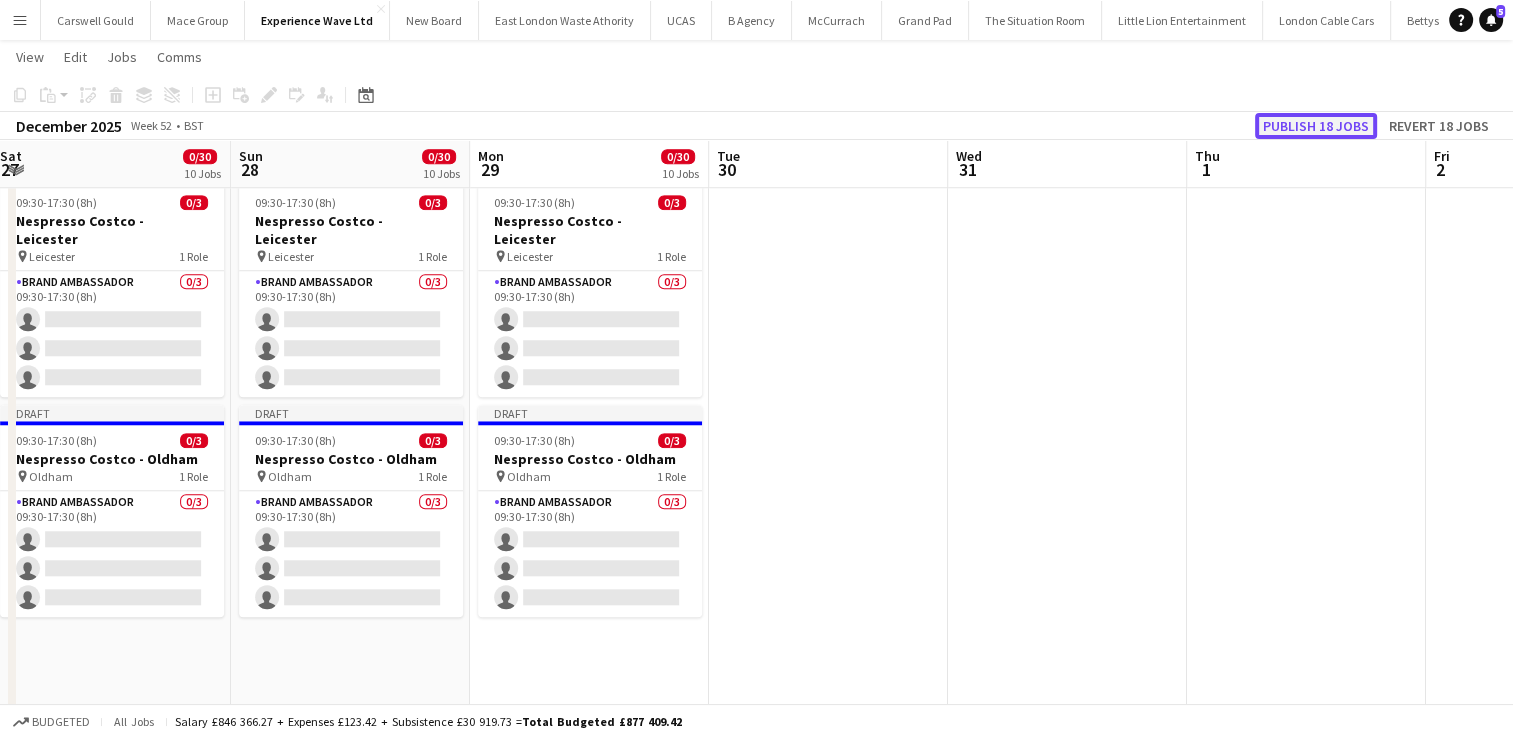 click on "Publish 18 jobs" 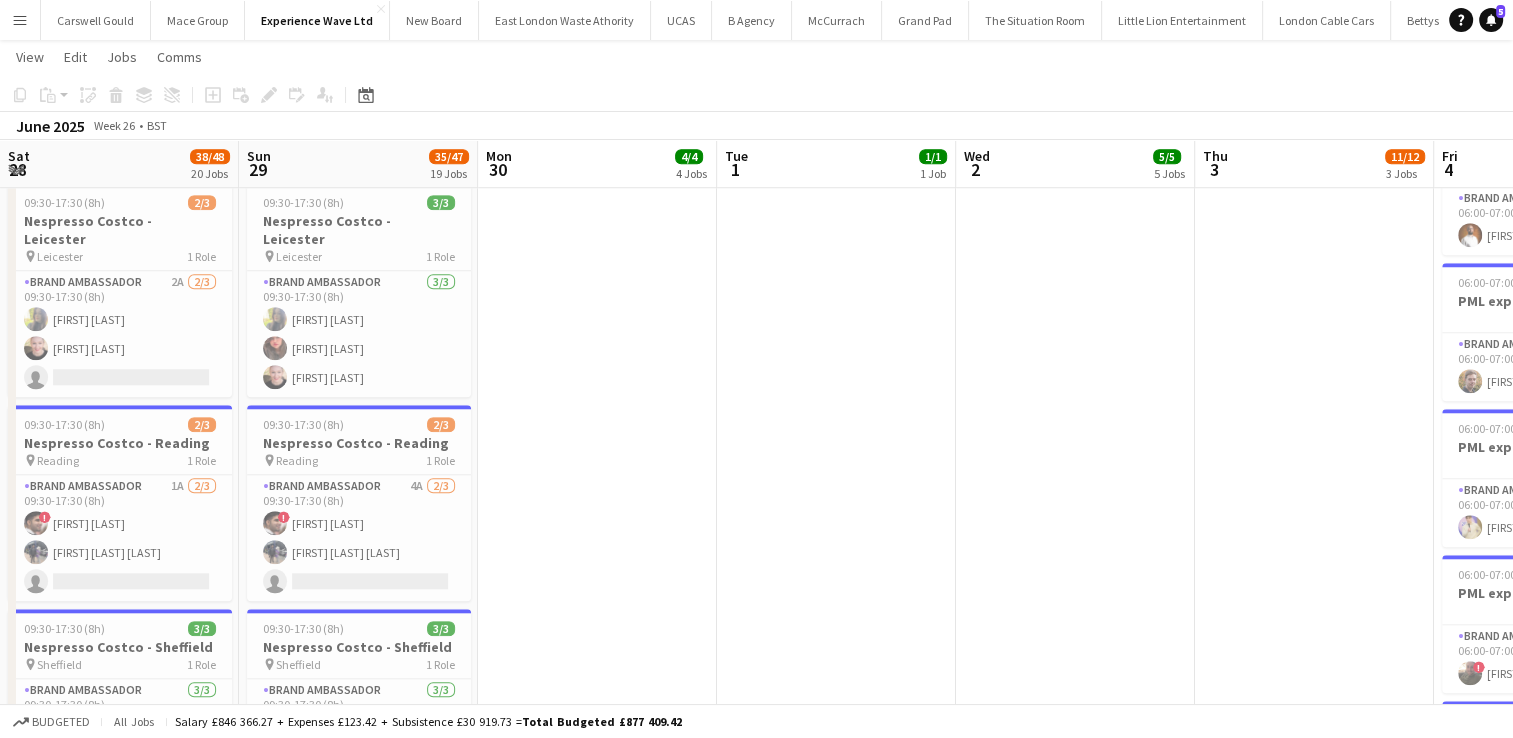 scroll, scrollTop: 0, scrollLeft: 478, axis: horizontal 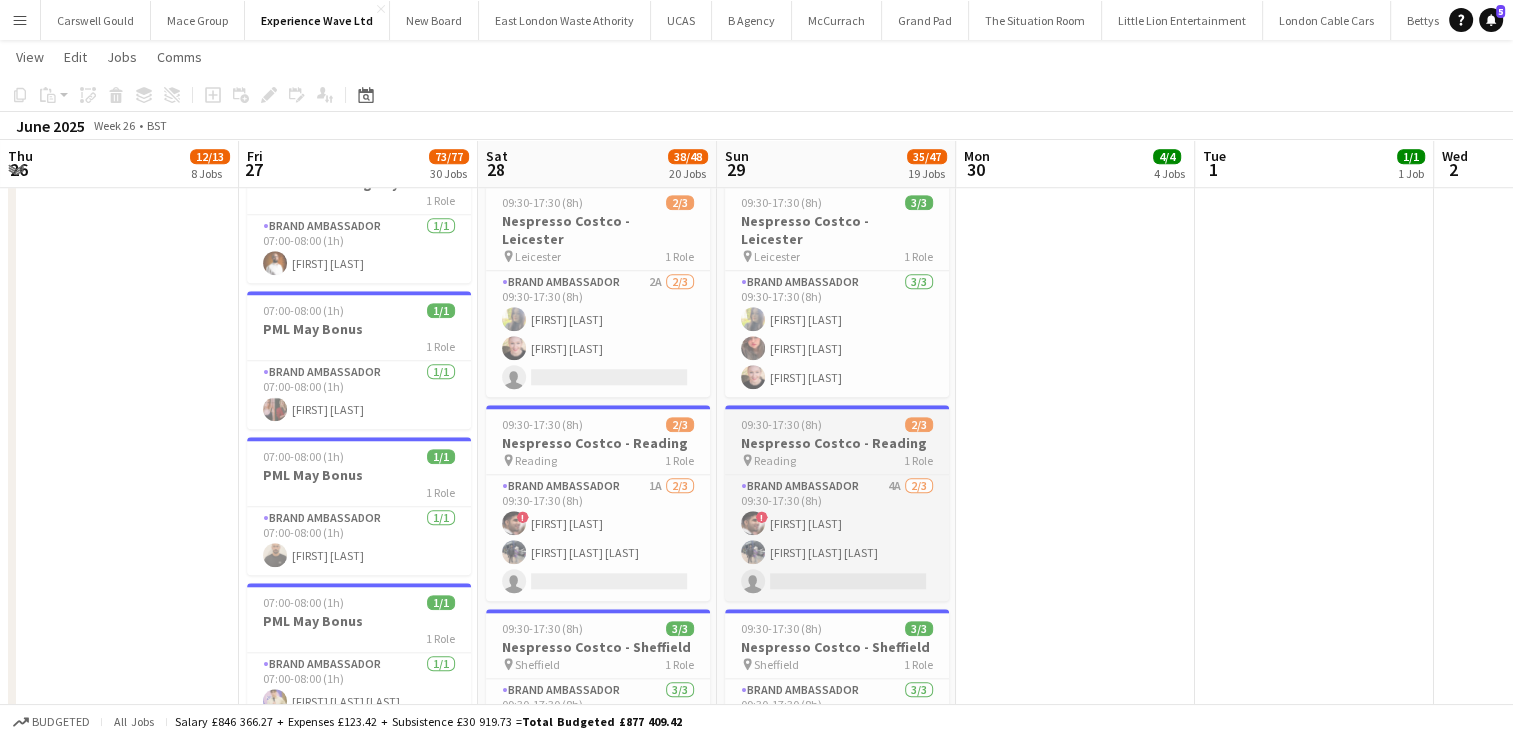 click on "Reading" at bounding box center [775, 460] 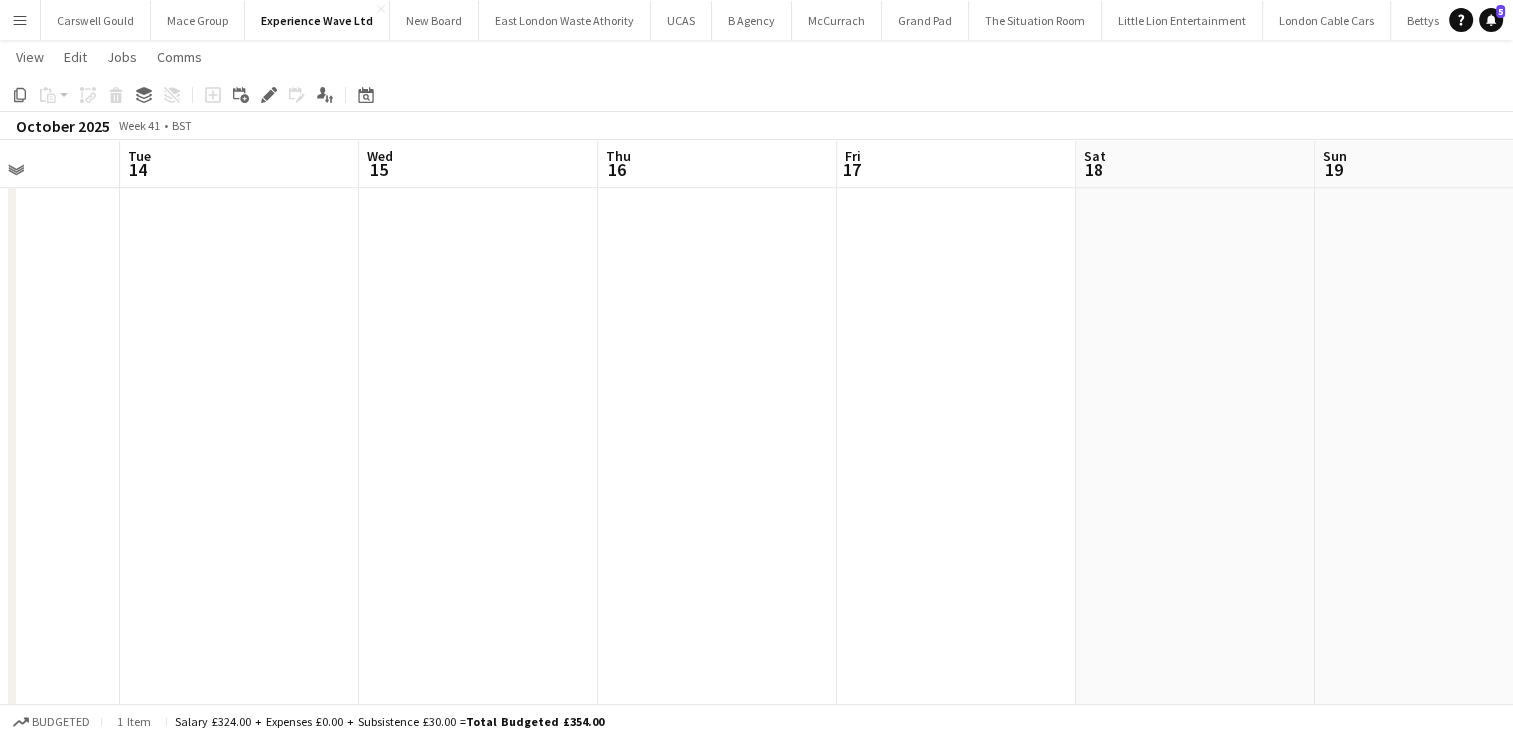 scroll, scrollTop: 0, scrollLeft: 710, axis: horizontal 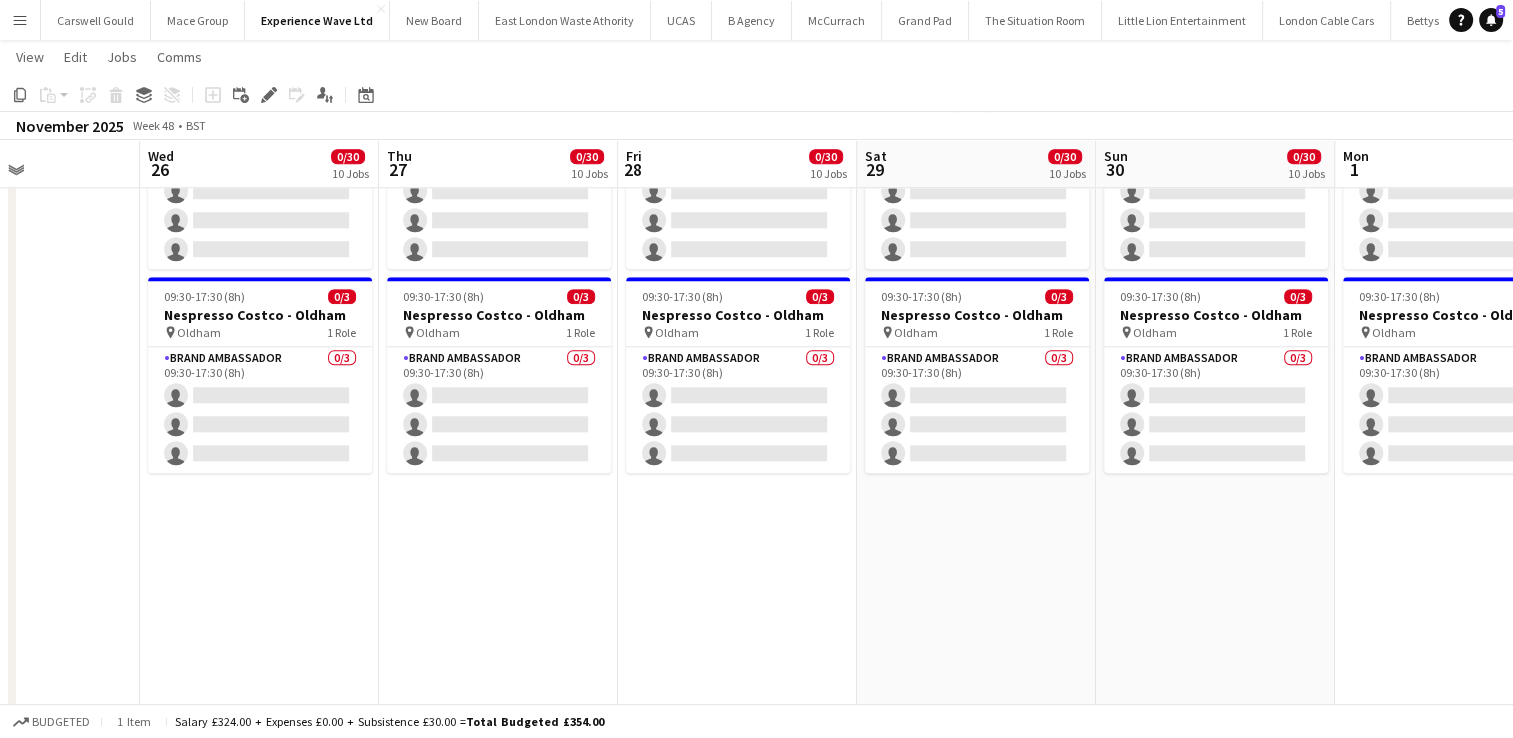 click on "09:30-17:30 (8h)    0/3   Nespresso Costco - Birmingham
pin
Birmingham   1 Role   Brand Ambassador   0/3   09:30-17:30 (8h)
single-neutral-actions
single-neutral-actions
single-neutral-actions
09:30-17:30 (8h)    0/3   Nespresso Costco - Chester
pin
Chester   1 Role   Brand Ambassador   0/3   09:30-17:30 (8h)
single-neutral-actions
single-neutral-actions
single-neutral-actions
09:30-17:30 (8h)    0/3   Nespresso Costco - Coventry
pin
Coventry   1 Role   Brand Ambassador   0/3   09:30-17:30 (8h)
single-neutral-actions
single-neutral-actions
single-neutral-actions" at bounding box center [259, 1766] 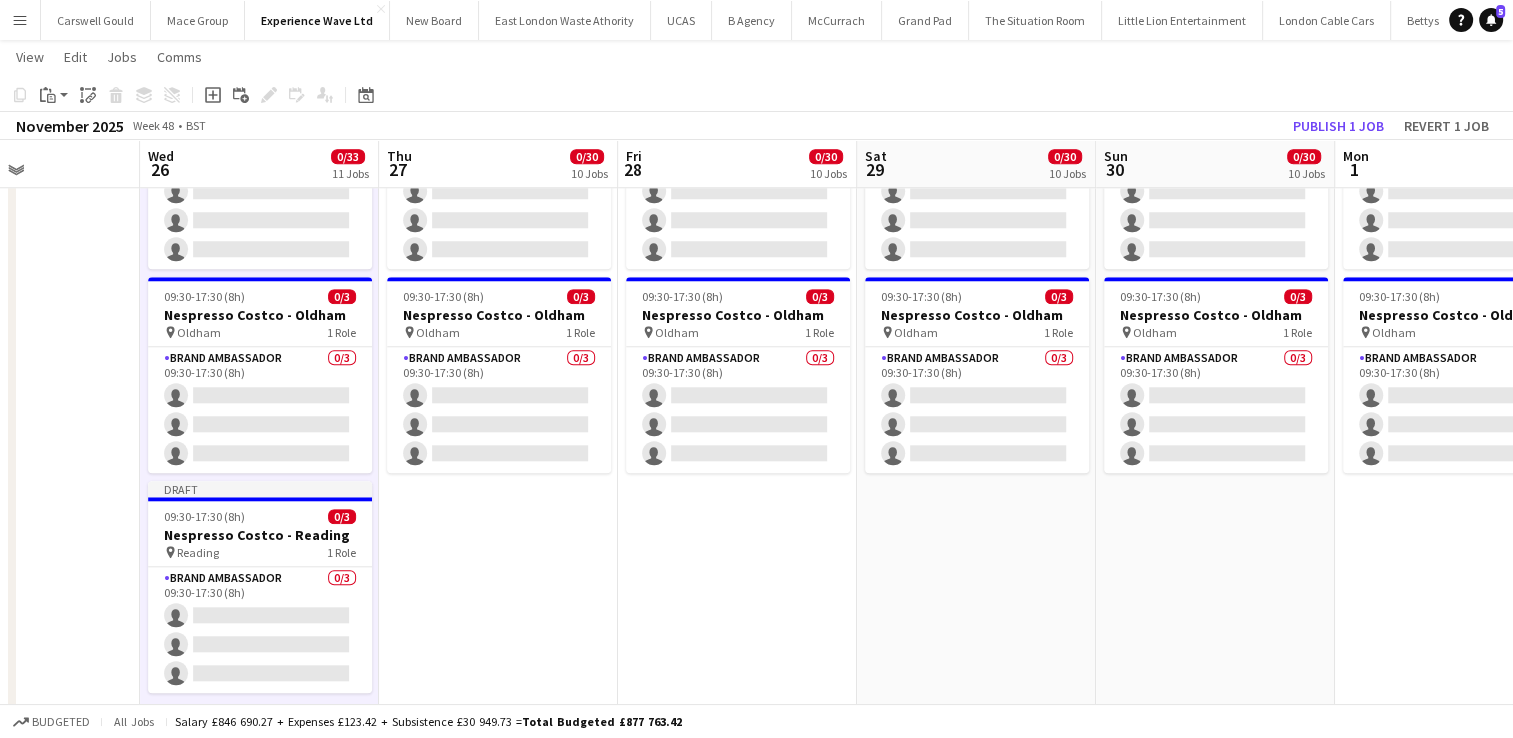click on "09:30-17:30 (8h)    0/3   Nespresso Costco - Birmingham
pin
Birmingham   1 Role   Brand Ambassador   0/3   09:30-17:30 (8h)
single-neutral-actions
single-neutral-actions
single-neutral-actions
09:30-17:30 (8h)    0/3   Nespresso Costco - Chester
pin
Chester   1 Role   Brand Ambassador   0/3   09:30-17:30 (8h)
single-neutral-actions
single-neutral-actions
single-neutral-actions
09:30-17:30 (8h)    0/3   Nespresso Costco - Coventry
pin
Coventry   1 Role   Brand Ambassador   0/3   09:30-17:30 (8h)
single-neutral-actions
single-neutral-actions
single-neutral-actions" at bounding box center [498, 1766] 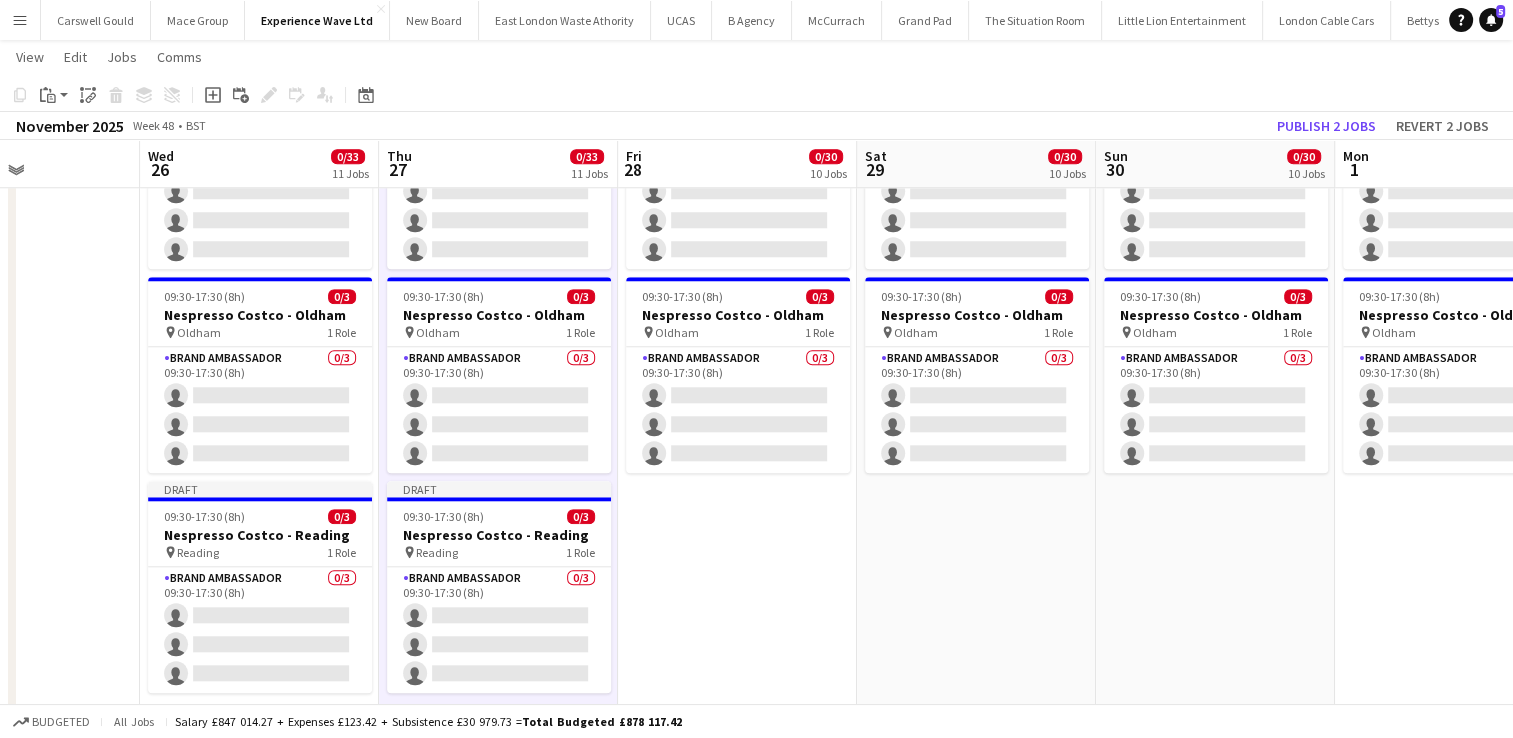 click on "09:30-17:30 (8h)    0/3   Nespresso Costco - Birmingham
pin
Birmingham   1 Role   Brand Ambassador   0/3   09:30-17:30 (8h)
single-neutral-actions
single-neutral-actions
single-neutral-actions
09:30-17:30 (8h)    0/3   Nespresso Costco - Chester
pin
Chester   1 Role   Brand Ambassador   0/3   09:30-17:30 (8h)
single-neutral-actions
single-neutral-actions
single-neutral-actions
09:30-17:30 (8h)    0/3   Nespresso Costco - Coventry
pin
Coventry   1 Role   Brand Ambassador   0/3   09:30-17:30 (8h)
single-neutral-actions
single-neutral-actions
single-neutral-actions" at bounding box center (737, 1766) 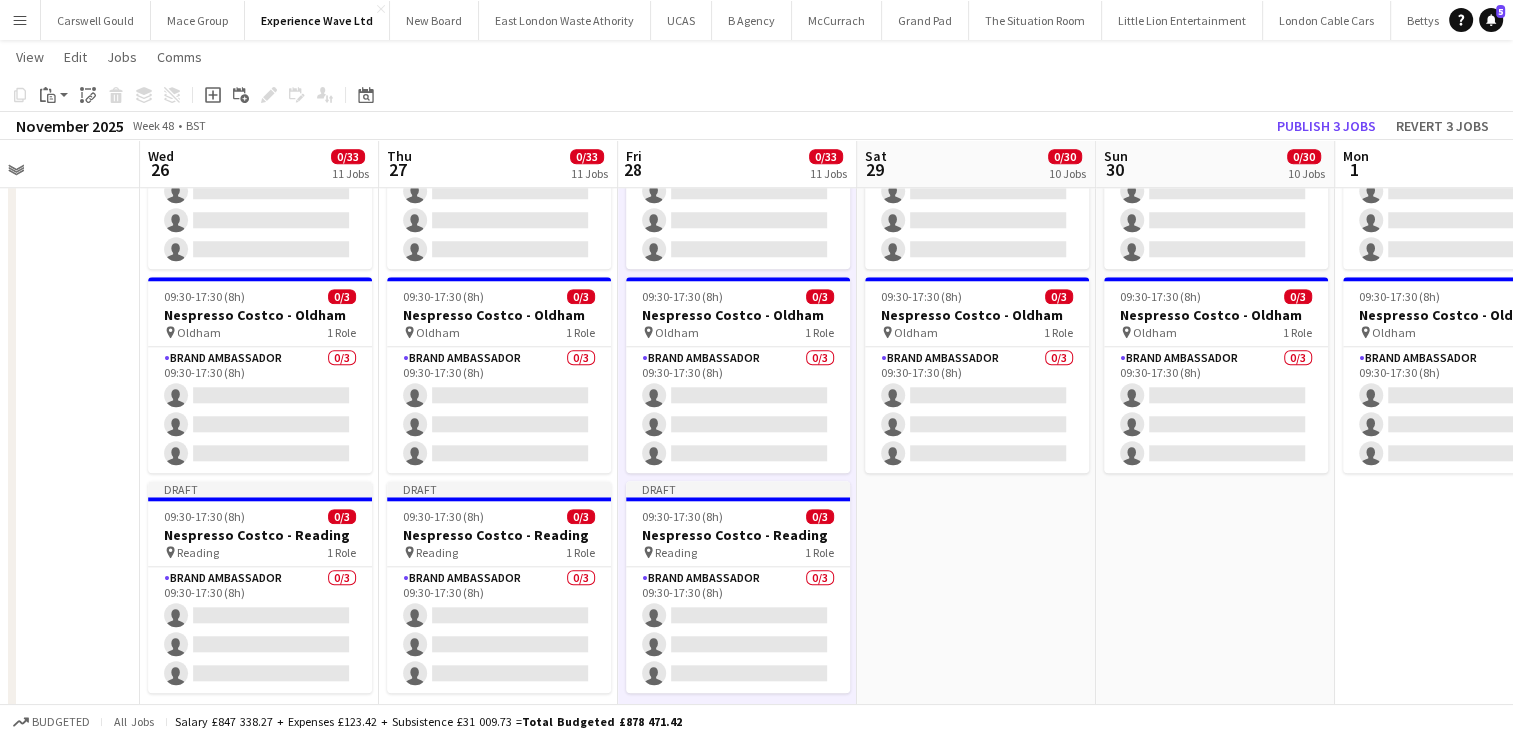 click on "09:30-17:30 (8h)    0/3   Nespresso Costco - Birmingham
pin
Birmingham   1 Role   Brand Ambassador   0/3   09:30-17:30 (8h)
single-neutral-actions
single-neutral-actions
single-neutral-actions
09:30-17:30 (8h)    0/3   Nespresso Costco - Chester
pin
Chester   1 Role   Brand Ambassador   0/3   09:30-17:30 (8h)
single-neutral-actions
single-neutral-actions
single-neutral-actions
09:30-17:30 (8h)    0/3   Nespresso Costco - Coventry
pin
Coventry   1 Role   Brand Ambassador   0/3   09:30-17:30 (8h)
single-neutral-actions
single-neutral-actions
single-neutral-actions" at bounding box center (976, 1766) 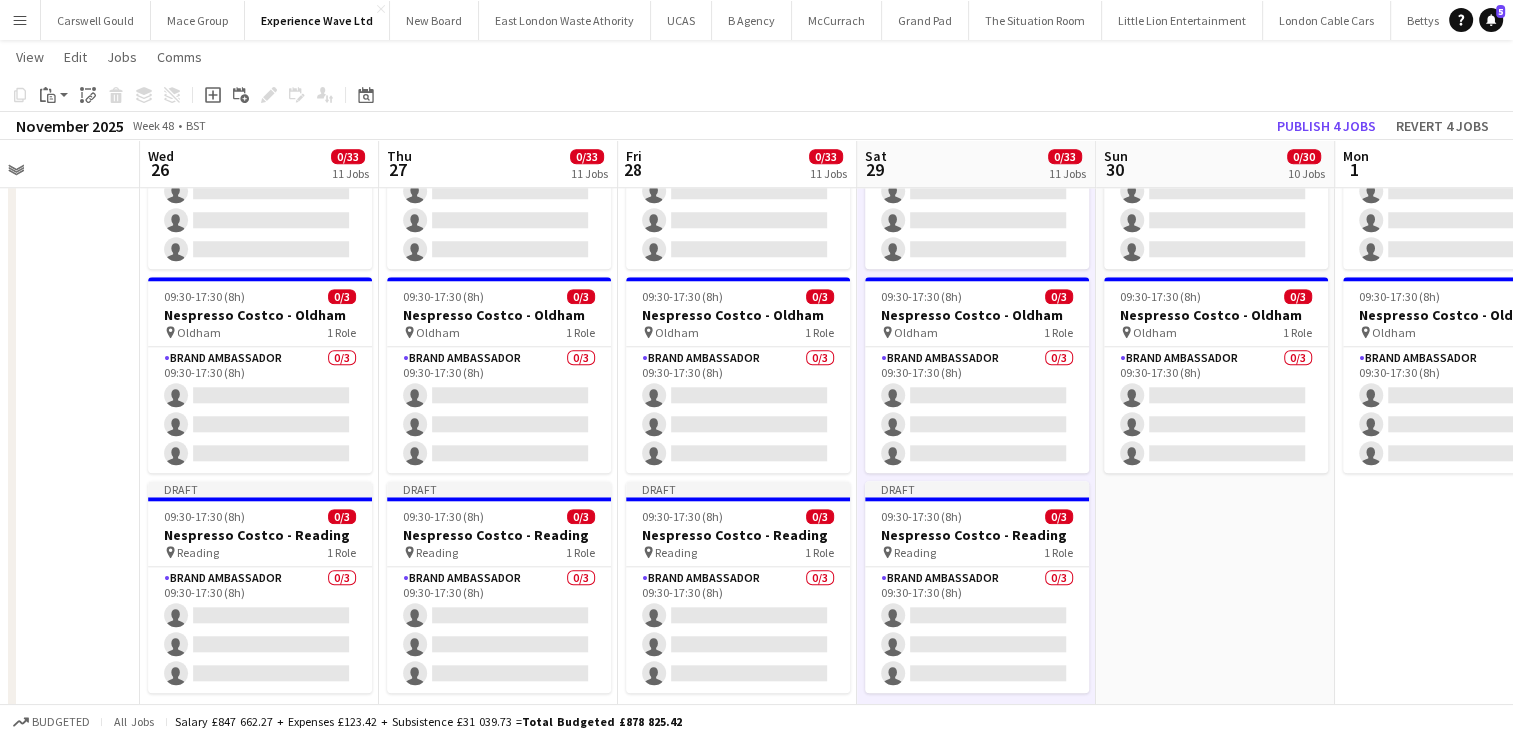 click on "09:30-17:30 (8h)    0/3   Nespresso Costco - Birmingham
pin
Birmingham   1 Role   Brand Ambassador   0/3   09:30-17:30 (8h)
single-neutral-actions
single-neutral-actions
single-neutral-actions
09:30-17:30 (8h)    0/3   Nespresso Costco - Chester
pin
Chester   1 Role   Brand Ambassador   0/3   09:30-17:30 (8h)
single-neutral-actions
single-neutral-actions
single-neutral-actions
09:30-17:30 (8h)    0/3   Nespresso Costco - Coventry
pin
Coventry   1 Role   Brand Ambassador   0/3   09:30-17:30 (8h)
single-neutral-actions
single-neutral-actions
single-neutral-actions" at bounding box center [1215, 1766] 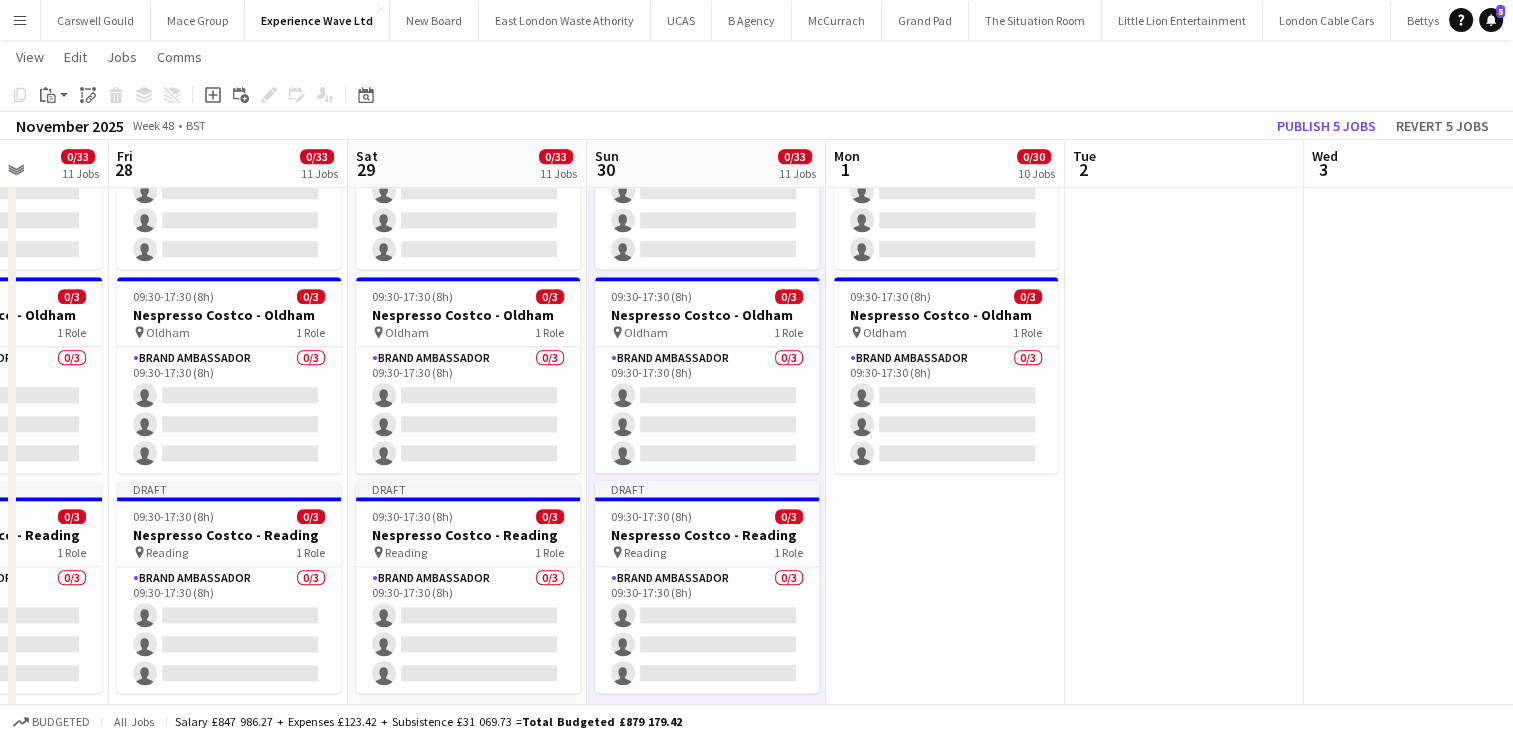 scroll, scrollTop: 0, scrollLeft: 612, axis: horizontal 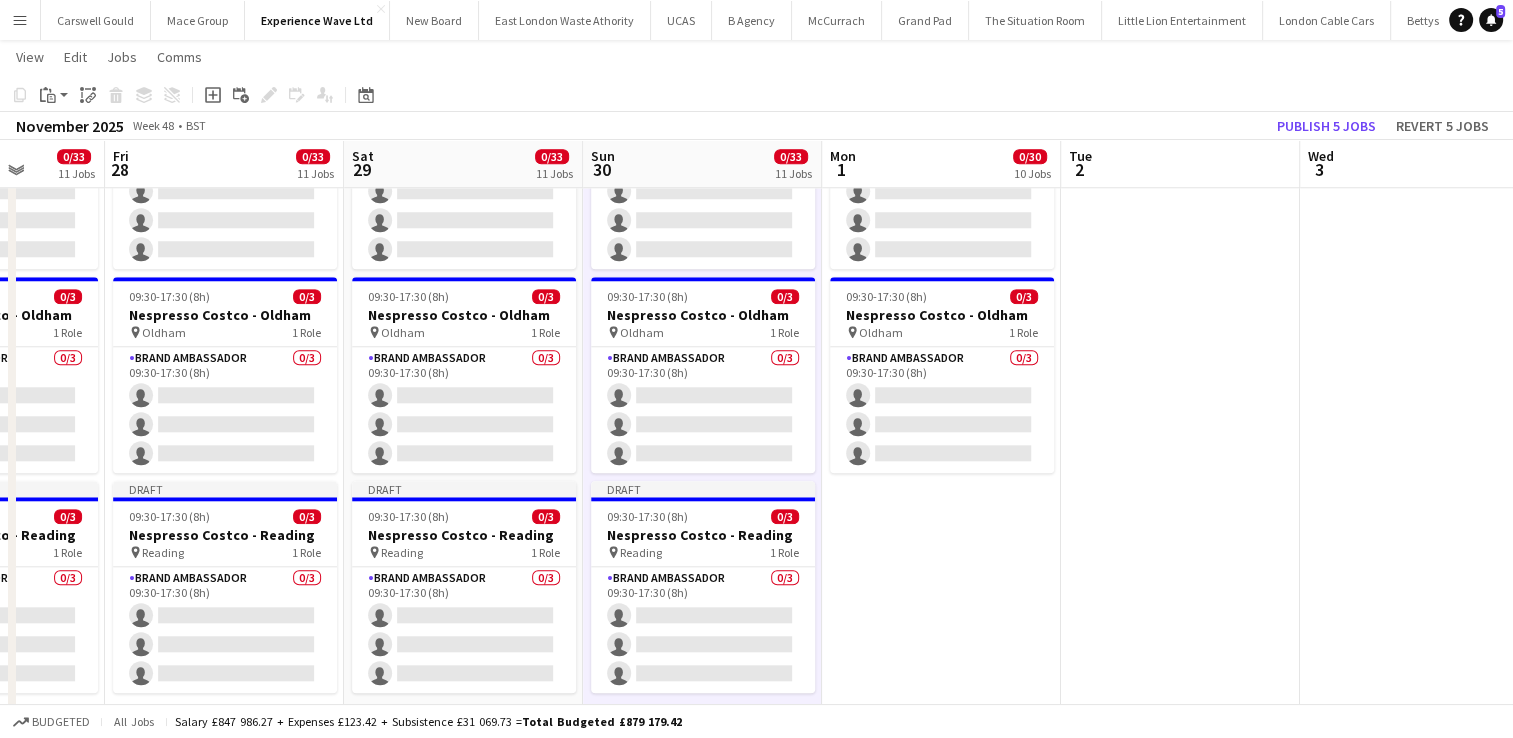 click on "09:30-17:30 (8h)    0/3   Nespresso Costco - Birmingham
pin
Birmingham   1 Role   Brand Ambassador   0/3   09:30-17:30 (8h)
single-neutral-actions
single-neutral-actions
single-neutral-actions
09:30-17:30 (8h)    0/3   Nespresso Costco - Chester
pin
Chester   1 Role   Brand Ambassador   0/3   09:30-17:30 (8h)
single-neutral-actions
single-neutral-actions
single-neutral-actions
09:30-17:30 (8h)    0/3   Nespresso Costco - Coventry
pin
Coventry   1 Role   Brand Ambassador   0/3   09:30-17:30 (8h)
single-neutral-actions
single-neutral-actions
single-neutral-actions" at bounding box center (941, 1766) 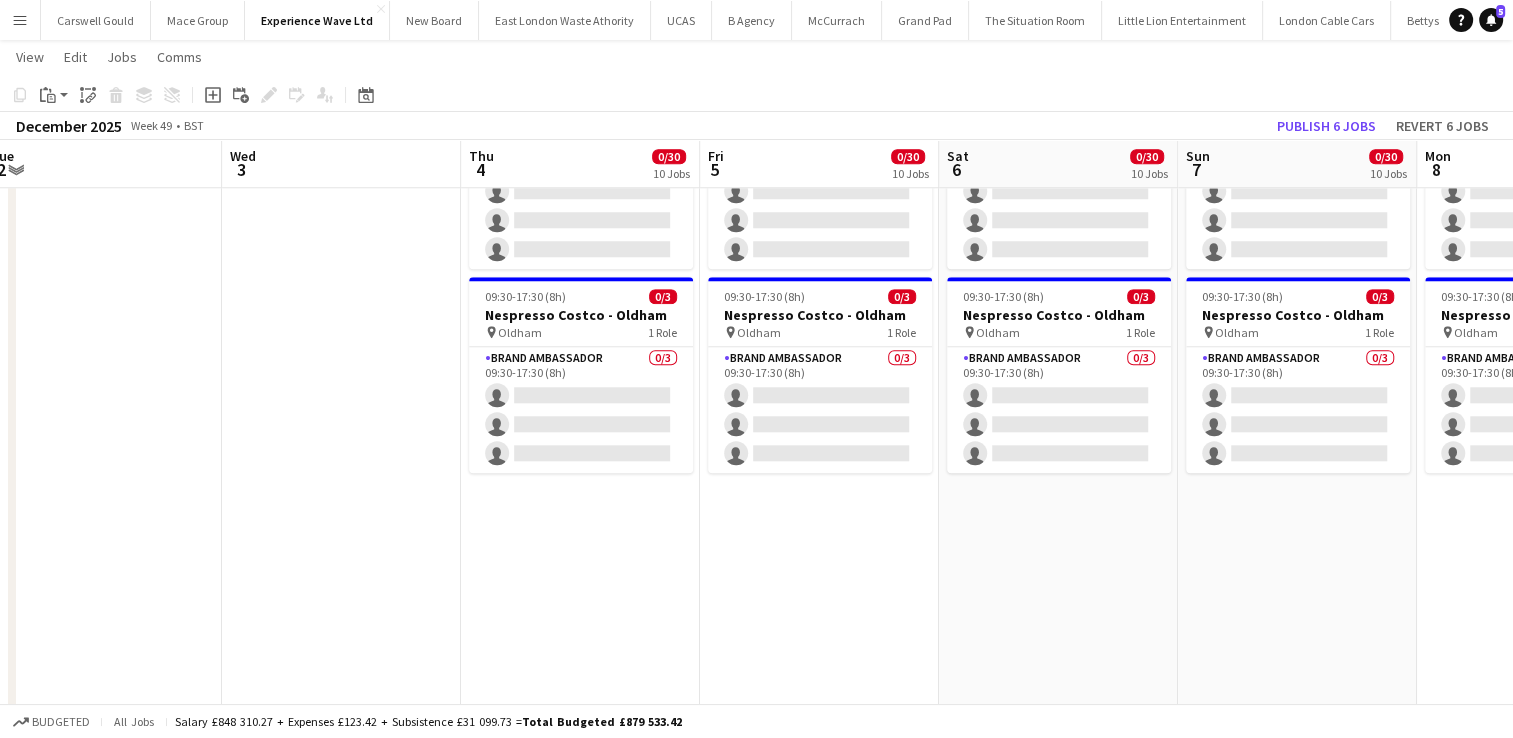 scroll, scrollTop: 0, scrollLeft: 809, axis: horizontal 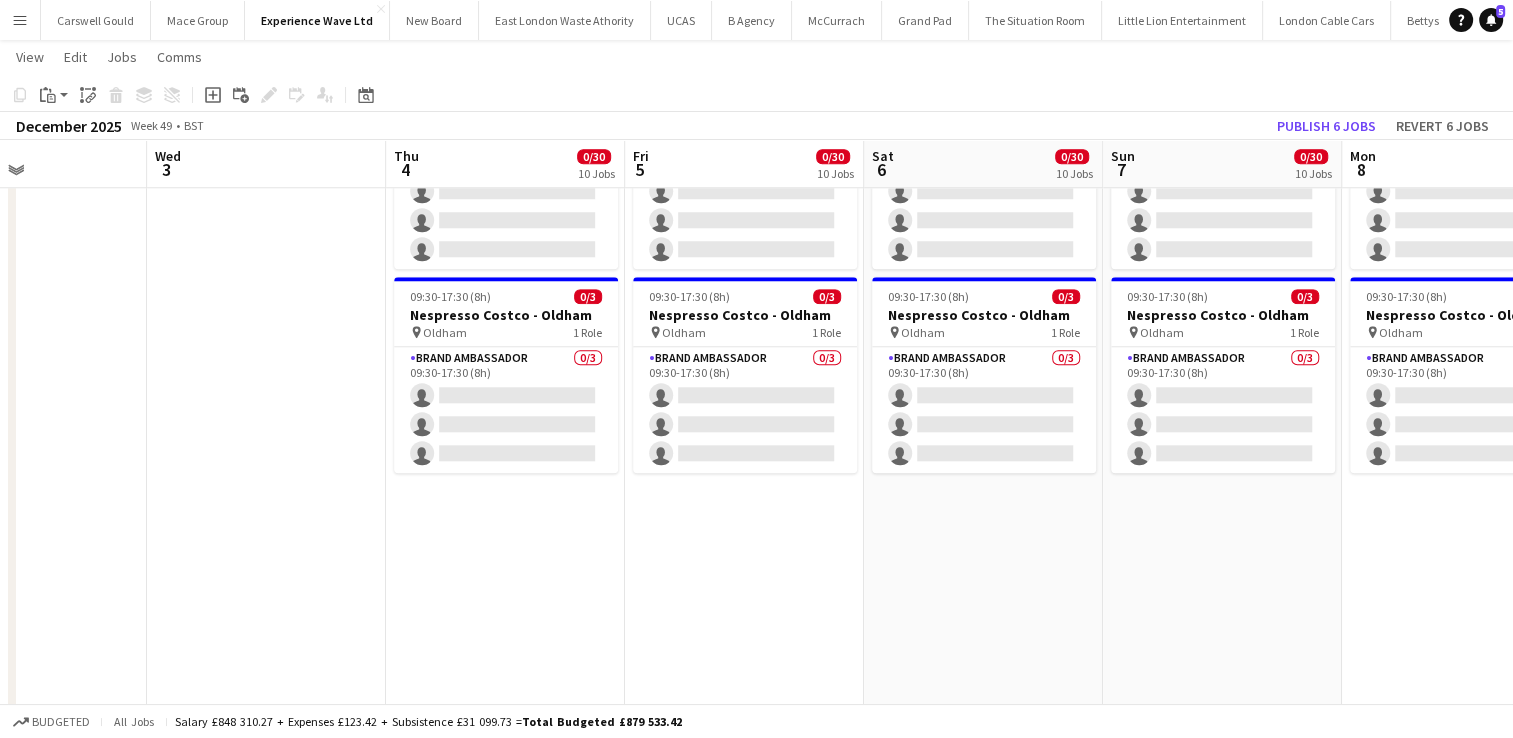 click on "09:30-17:30 (8h)    0/3   Nespresso Costco - Birmingham
pin
Birmingham   1 Role   Brand Ambassador   0/3   09:30-17:30 (8h)
single-neutral-actions
single-neutral-actions
single-neutral-actions
09:30-17:30 (8h)    0/3   Nespresso Costco - Chester
pin
Chester   1 Role   Brand Ambassador   0/3   09:30-17:30 (8h)
single-neutral-actions
single-neutral-actions
single-neutral-actions
09:30-17:30 (8h)    0/3   Nespresso Costco - Coventry
pin
Coventry   1 Role   Brand Ambassador   0/3   09:30-17:30 (8h)
single-neutral-actions
single-neutral-actions
single-neutral-actions" at bounding box center (505, 1766) 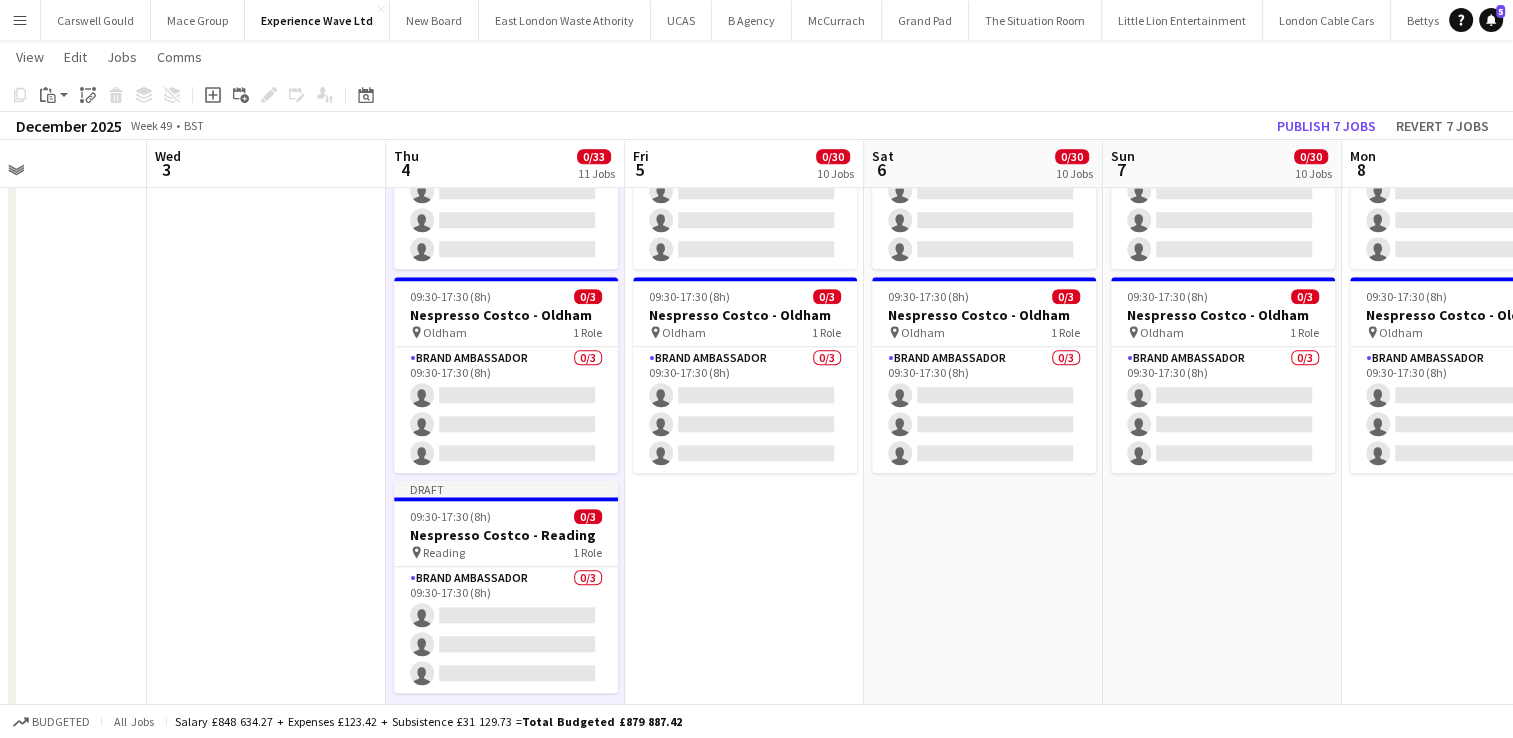 click on "09:30-17:30 (8h)    0/3   Nespresso Costco - Birmingham
pin
Birmingham   1 Role   Brand Ambassador   0/3   09:30-17:30 (8h)
single-neutral-actions
single-neutral-actions
single-neutral-actions
09:30-17:30 (8h)    0/3   Nespresso Costco - Chester
pin
Chester   1 Role   Brand Ambassador   0/3   09:30-17:30 (8h)
single-neutral-actions
single-neutral-actions
single-neutral-actions
09:30-17:30 (8h)    0/3   Nespresso Costco - Coventry
pin
Coventry   1 Role   Brand Ambassador   0/3   09:30-17:30 (8h)
single-neutral-actions
single-neutral-actions
single-neutral-actions" at bounding box center (744, 1766) 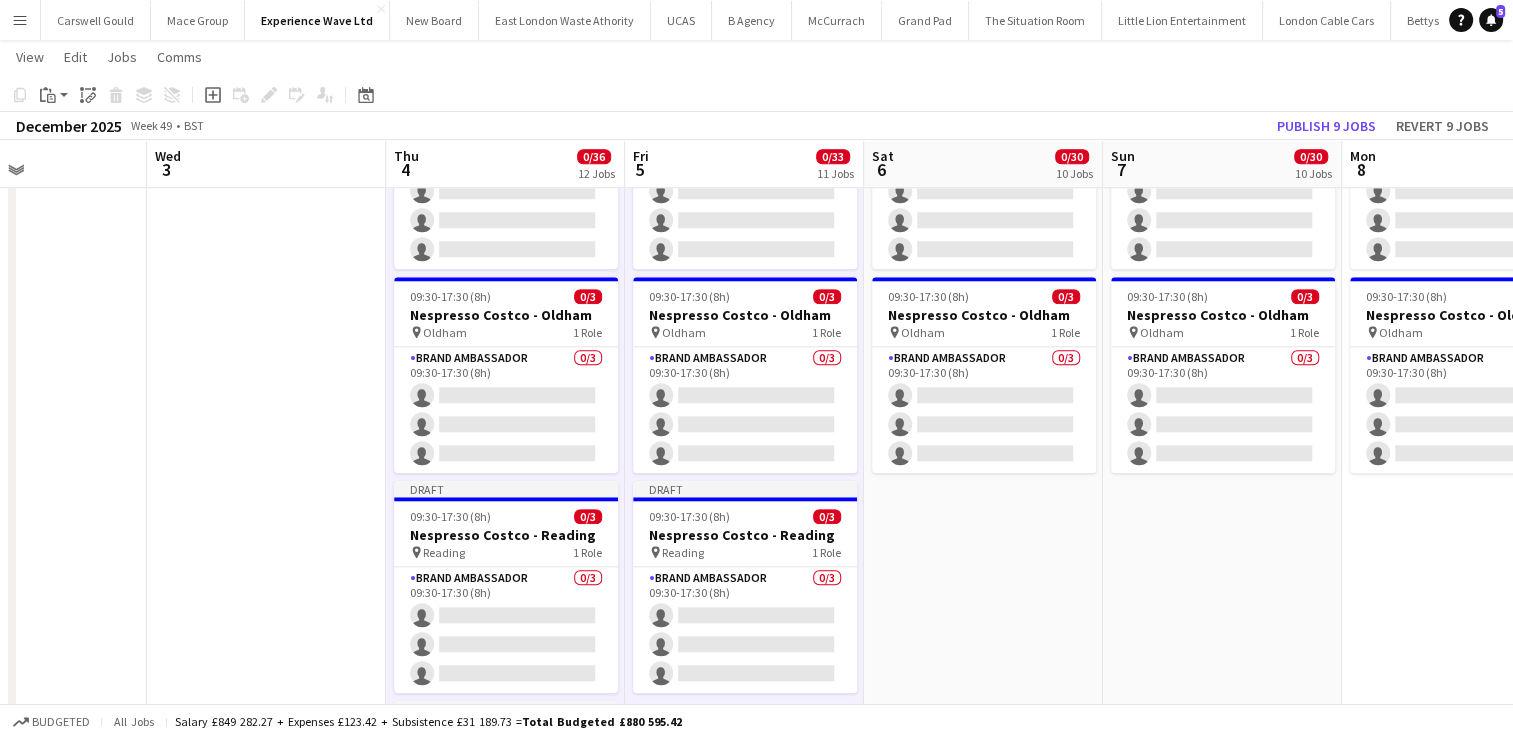 click on "09:30-17:30 (8h)    0/3   Nespresso Costco - Birmingham
pin
Birmingham   1 Role   Brand Ambassador   0/3   09:30-17:30 (8h)
single-neutral-actions
single-neutral-actions
single-neutral-actions
09:30-17:30 (8h)    0/3   Nespresso Costco - Chester
pin
Chester   1 Role   Brand Ambassador   0/3   09:30-17:30 (8h)
single-neutral-actions
single-neutral-actions
single-neutral-actions
09:30-17:30 (8h)    0/3   Nespresso Costco - Coventry
pin
Coventry   1 Role   Brand Ambassador   0/3   09:30-17:30 (8h)
single-neutral-actions
single-neutral-actions
single-neutral-actions" at bounding box center [983, 1766] 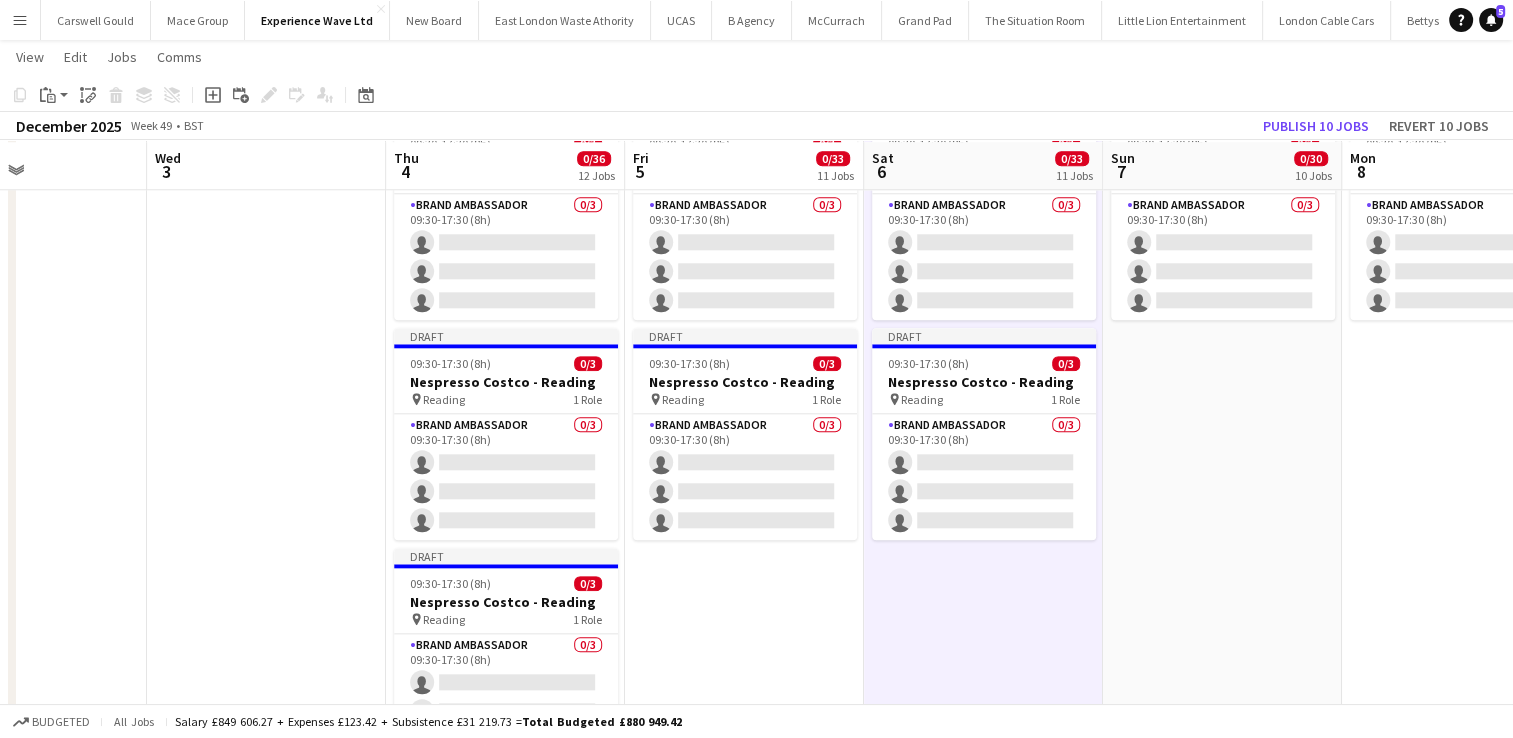 scroll, scrollTop: 2019, scrollLeft: 0, axis: vertical 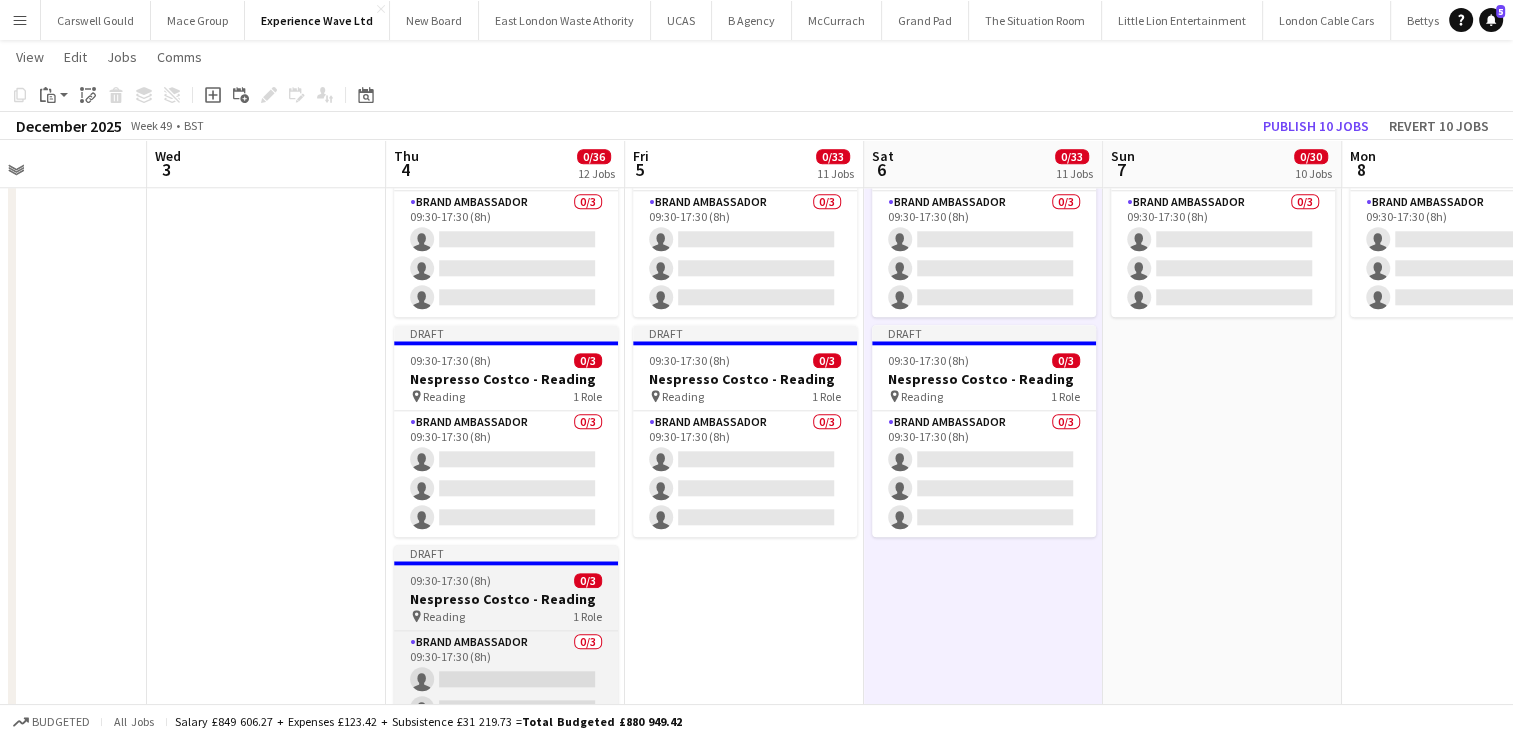 click on "Nespresso Costco - Reading" at bounding box center [506, 599] 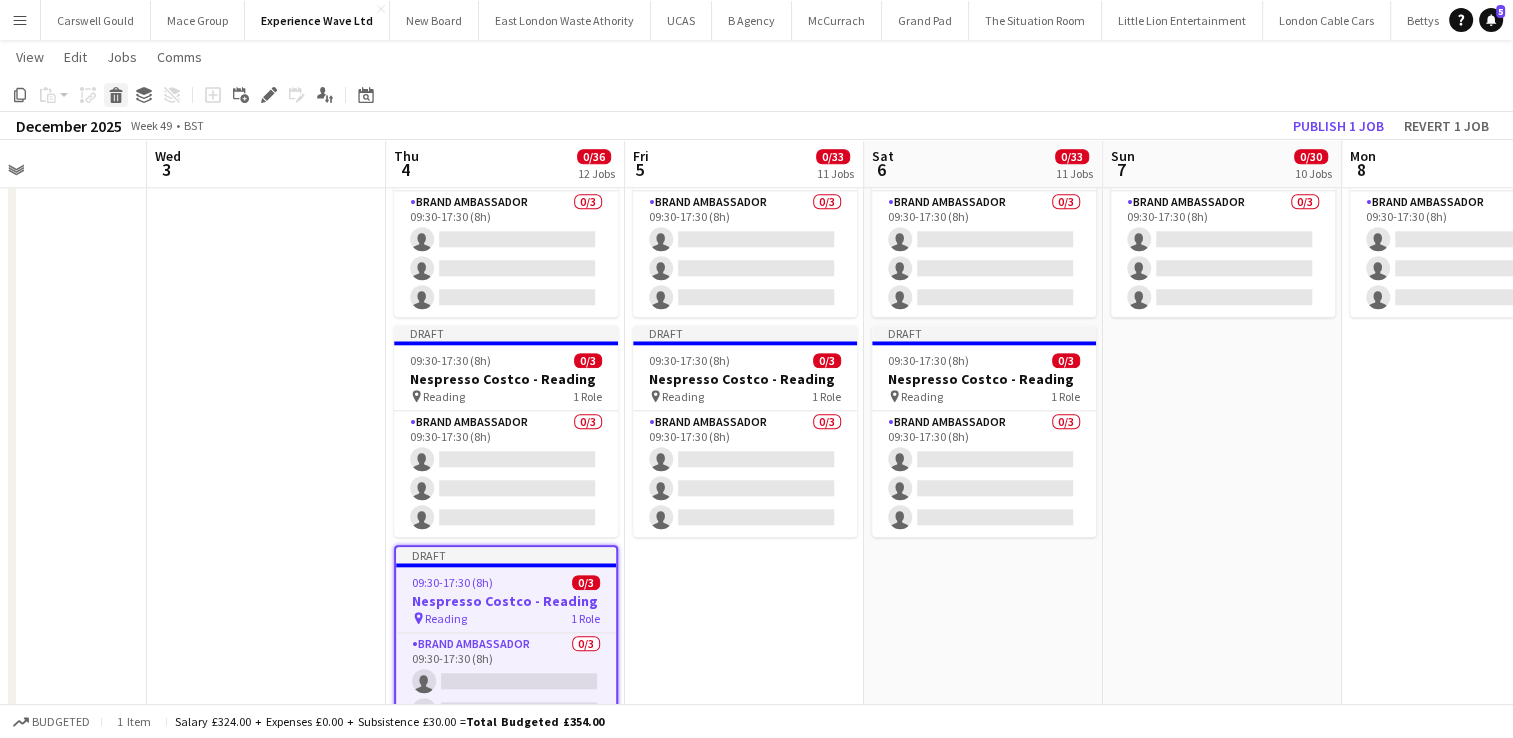 click 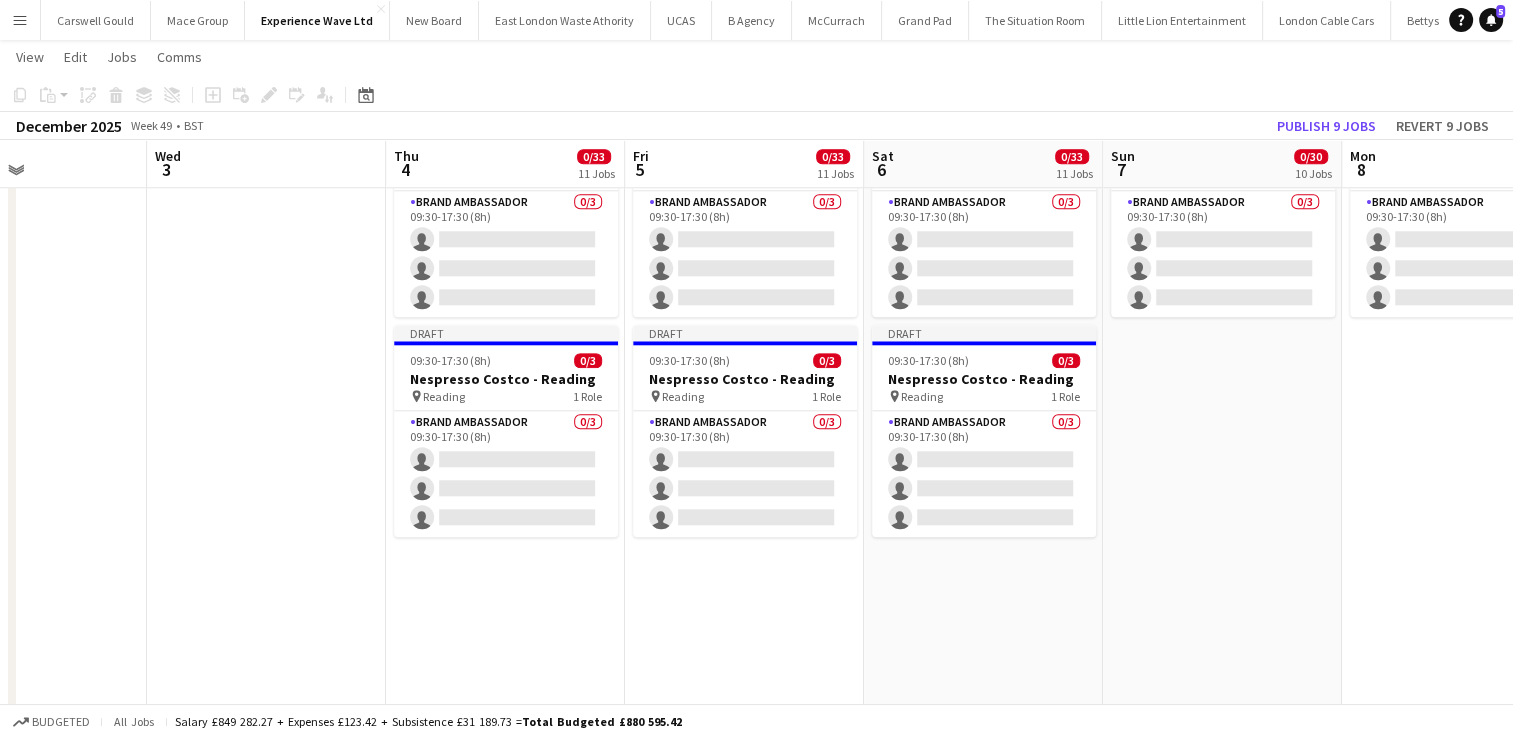 click on "09:30-17:30 (8h)    0/3   Nespresso Costco - Birmingham
pin
Birmingham   1 Role   Brand Ambassador   0/3   09:30-17:30 (8h)
single-neutral-actions
single-neutral-actions
single-neutral-actions
09:30-17:30 (8h)    0/3   Nespresso Costco - Chester
pin
Chester   1 Role   Brand Ambassador   0/3   09:30-17:30 (8h)
single-neutral-actions
single-neutral-actions
single-neutral-actions
09:30-17:30 (8h)    0/3   Nespresso Costco - Coventry
pin
Coventry   1 Role   Brand Ambassador   0/3   09:30-17:30 (8h)
single-neutral-actions
single-neutral-actions
single-neutral-actions" at bounding box center [1222, 1610] 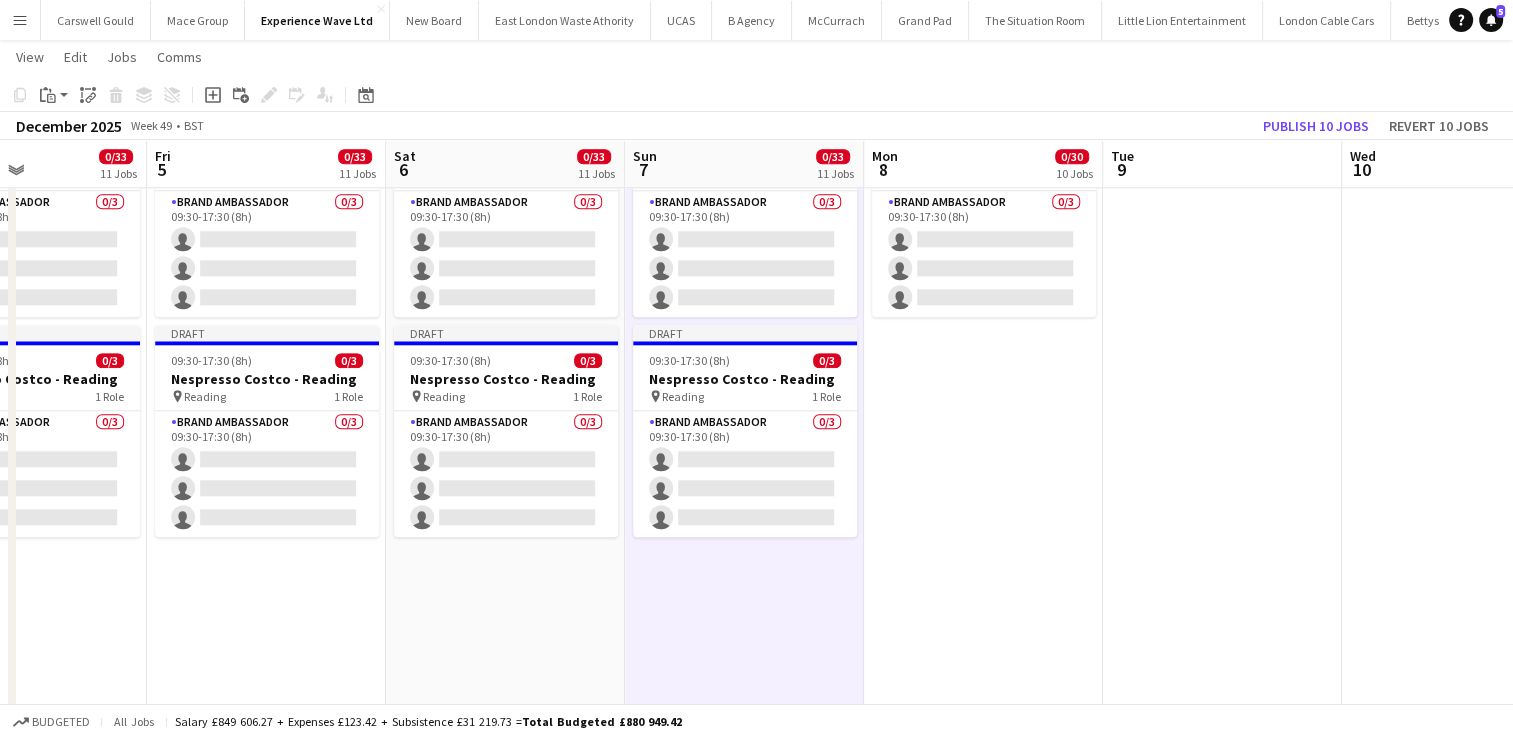 scroll, scrollTop: 0, scrollLeft: 888, axis: horizontal 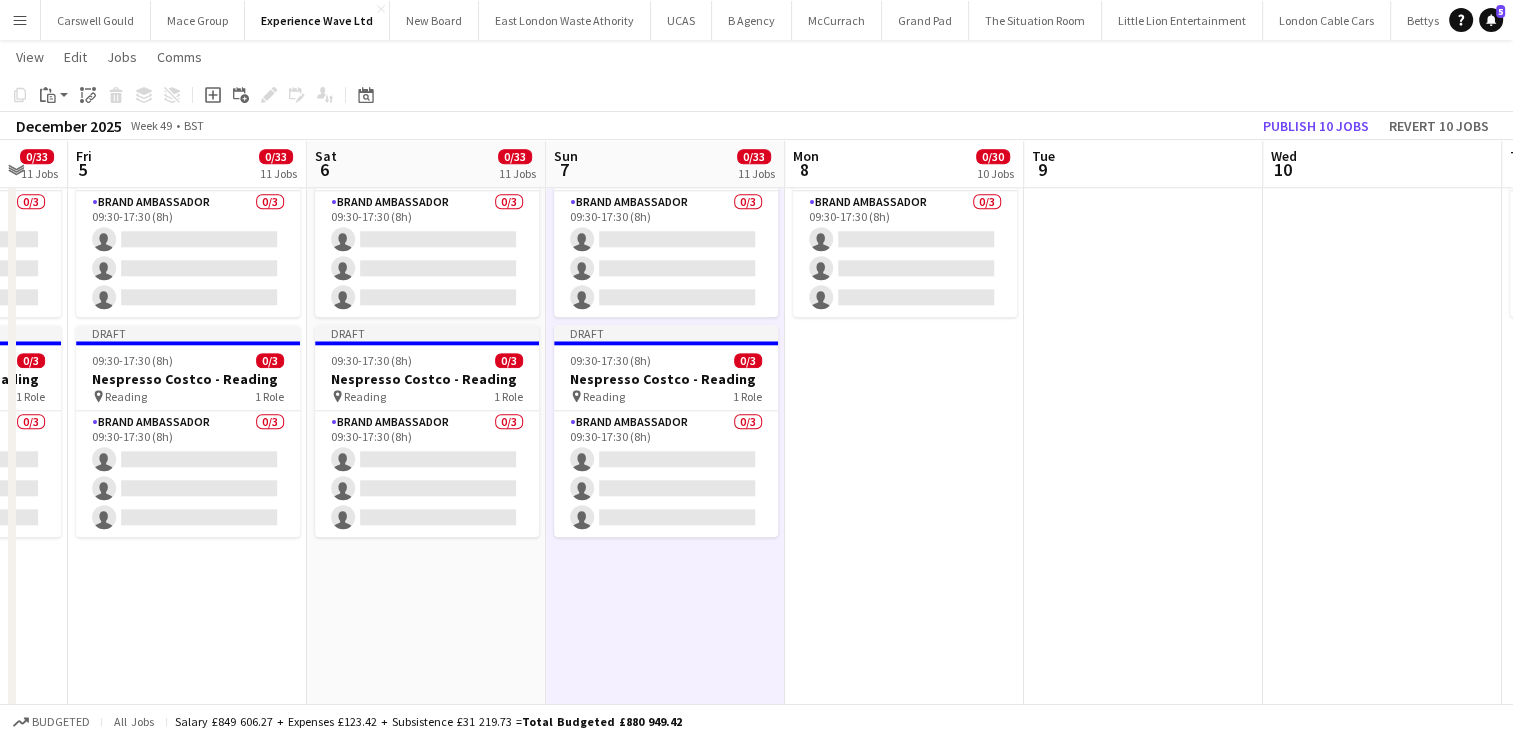 click on "09:30-17:30 (8h)    0/3   Nespresso Costco - Birmingham
pin
Birmingham   1 Role   Brand Ambassador   0/3   09:30-17:30 (8h)
single-neutral-actions
single-neutral-actions
single-neutral-actions
09:30-17:30 (8h)    0/3   Nespresso Costco - Chester
pin
Chester   1 Role   Brand Ambassador   0/3   09:30-17:30 (8h)
single-neutral-actions
single-neutral-actions
single-neutral-actions
09:30-17:30 (8h)    0/3   Nespresso Costco - Coventry
pin
Coventry   1 Role   Brand Ambassador   0/3   09:30-17:30 (8h)
single-neutral-actions
single-neutral-actions
single-neutral-actions" at bounding box center (904, 1610) 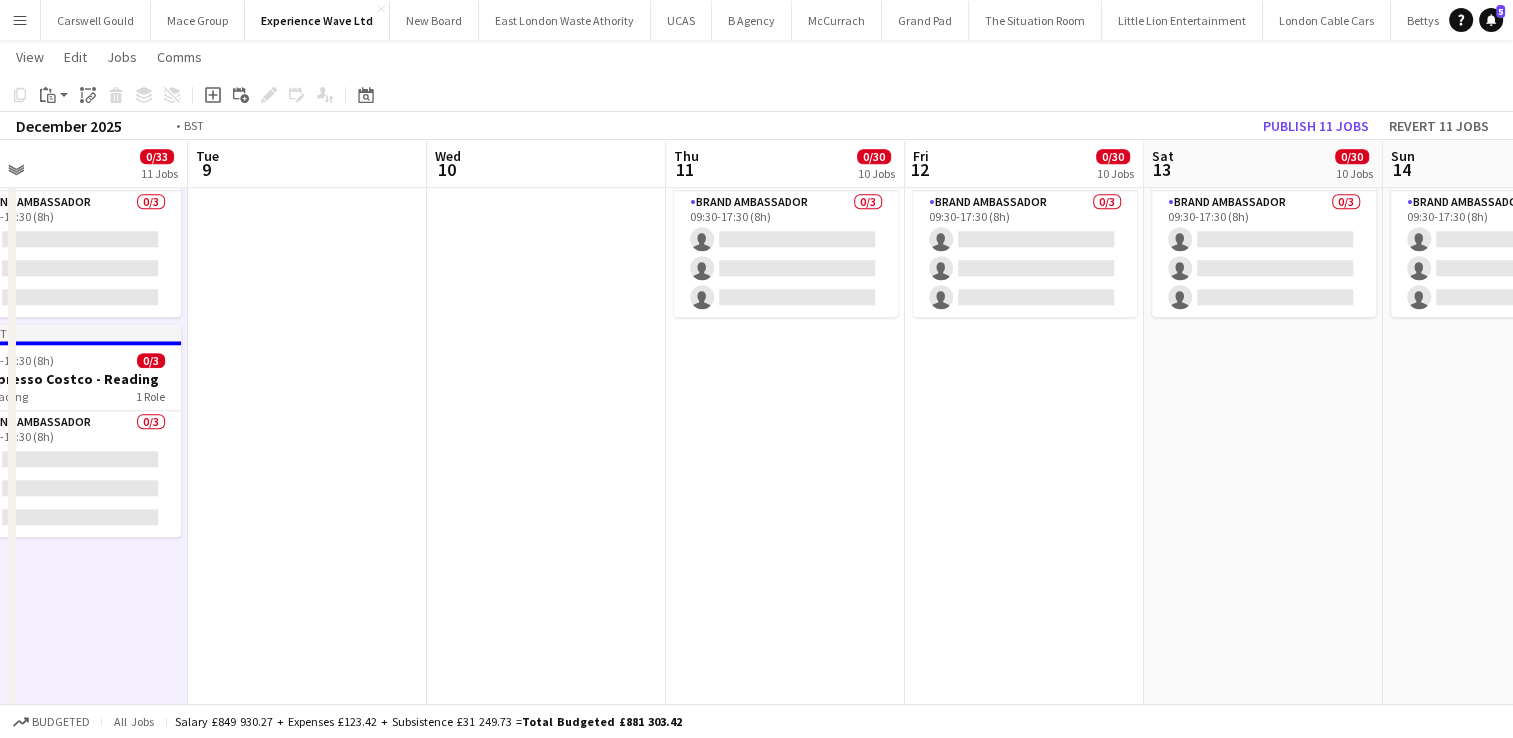 scroll, scrollTop: 0, scrollLeft: 836, axis: horizontal 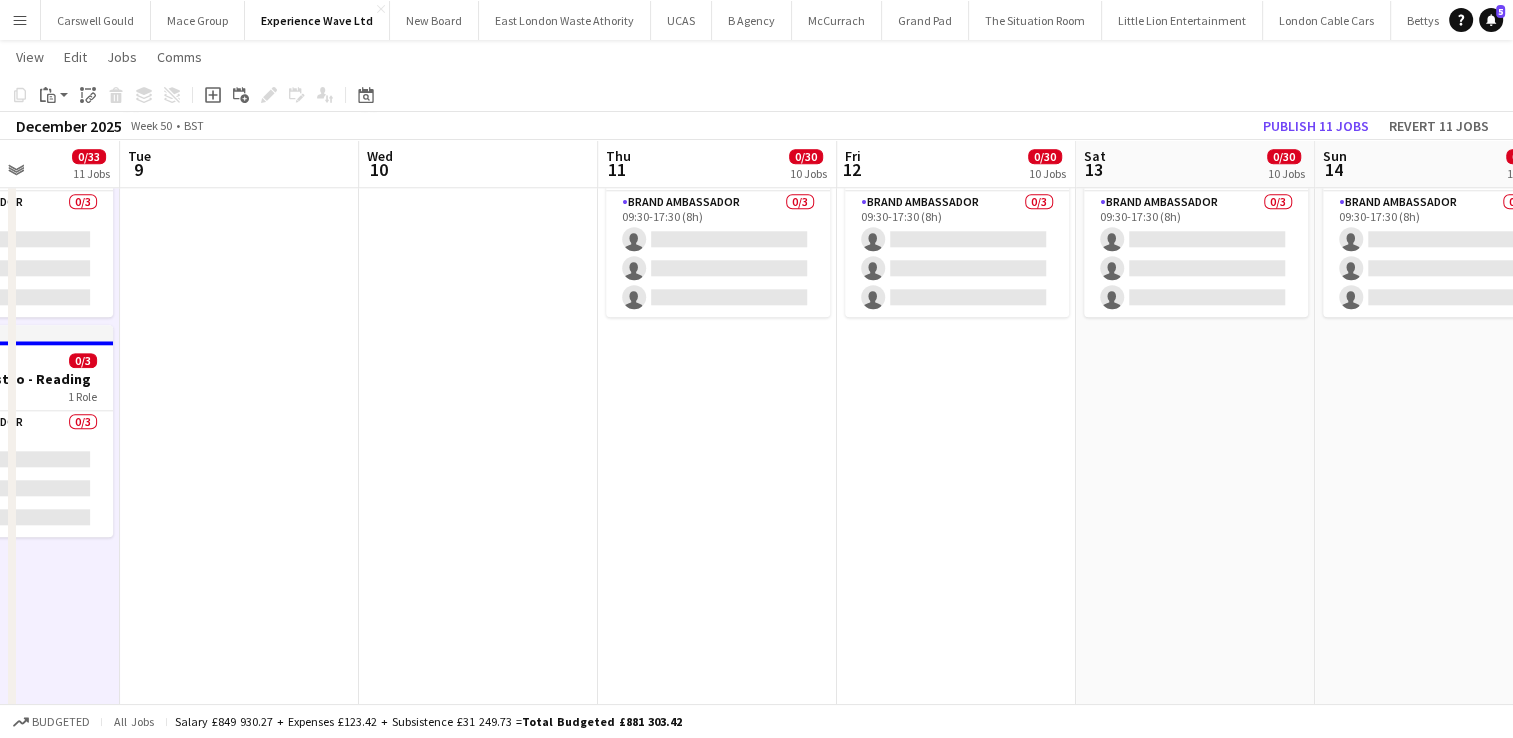 click on "09:30-17:30 (8h)    0/3   Nespresso Costco - Birmingham
pin
Birmingham   1 Role   Brand Ambassador   0/3   09:30-17:30 (8h)
single-neutral-actions
single-neutral-actions
single-neutral-actions
09:30-17:30 (8h)    0/3   Nespresso Costco - Chester
pin
Chester   1 Role   Brand Ambassador   0/3   09:30-17:30 (8h)
single-neutral-actions
single-neutral-actions
single-neutral-actions
09:30-17:30 (8h)    0/3   Nespresso Costco - Coventry
pin
Coventry   1 Role   Brand Ambassador   0/3   09:30-17:30 (8h)
single-neutral-actions
single-neutral-actions
single-neutral-actions" at bounding box center (717, 1610) 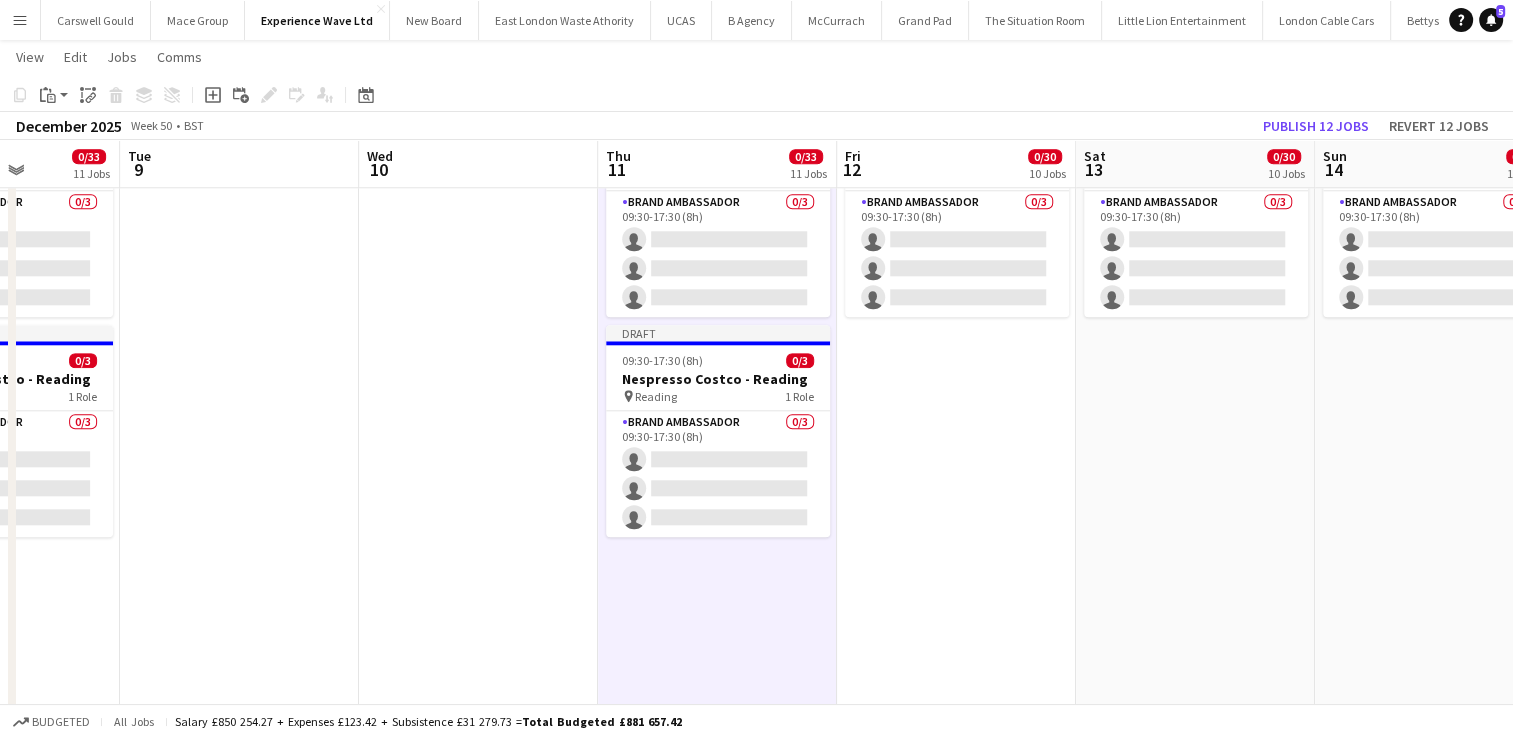 click on "09:30-17:30 (8h)    0/3   Nespresso Costco - Birmingham
pin
Birmingham   1 Role   Brand Ambassador   0/3   09:30-17:30 (8h)
single-neutral-actions
single-neutral-actions
single-neutral-actions
09:30-17:30 (8h)    0/3   Nespresso Costco - Chester
pin
Chester   1 Role   Brand Ambassador   0/3   09:30-17:30 (8h)
single-neutral-actions
single-neutral-actions
single-neutral-actions
09:30-17:30 (8h)    0/3   Nespresso Costco - Coventry
pin
Coventry   1 Role   Brand Ambassador   0/3   09:30-17:30 (8h)
single-neutral-actions
single-neutral-actions
single-neutral-actions" at bounding box center [956, 1610] 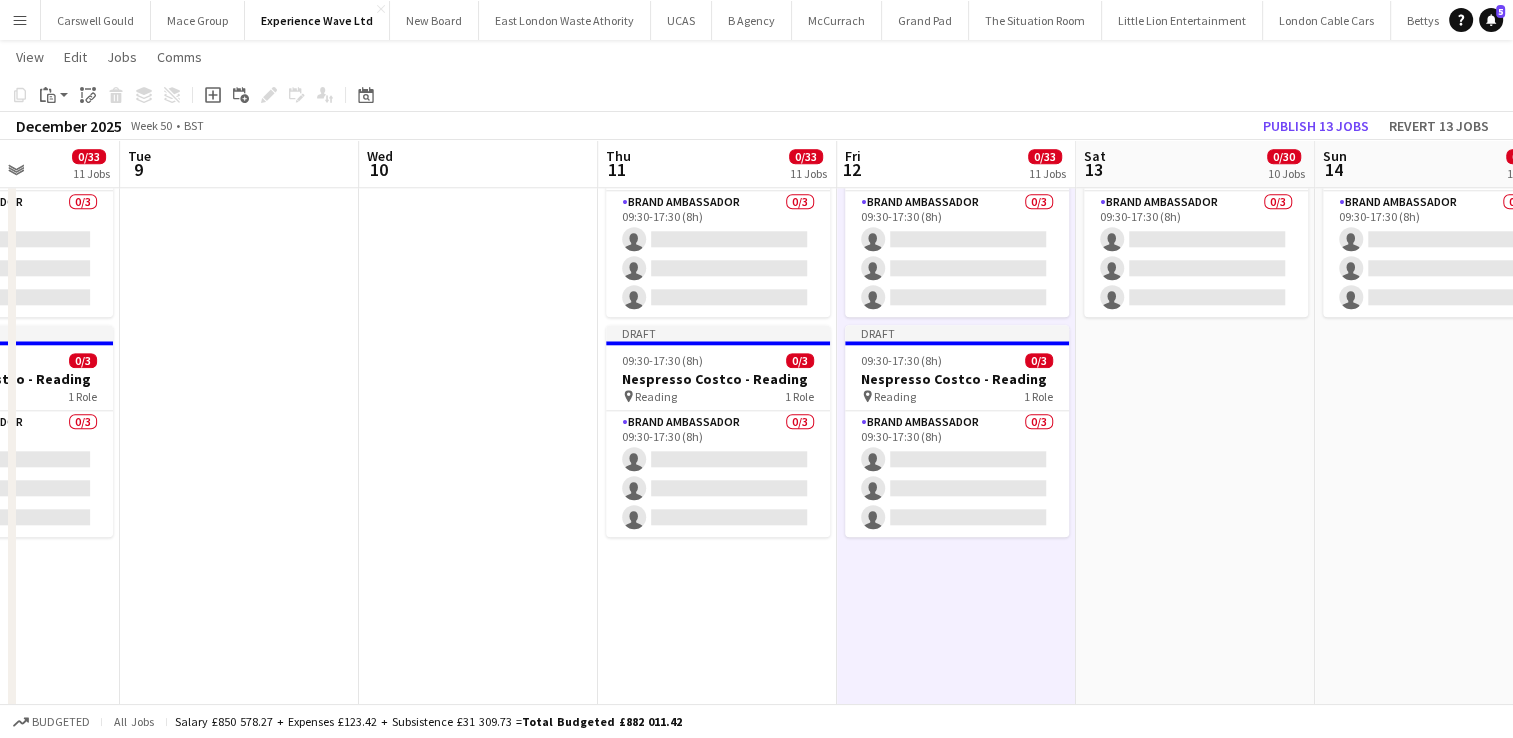 click on "09:30-17:30 (8h)    0/3   Nespresso Costco - Birmingham
pin
Birmingham   1 Role   Brand Ambassador   0/3   09:30-17:30 (8h)
single-neutral-actions
single-neutral-actions
single-neutral-actions
09:30-17:30 (8h)    0/3   Nespresso Costco - Chester
pin
Chester   1 Role   Brand Ambassador   0/3   09:30-17:30 (8h)
single-neutral-actions
single-neutral-actions
single-neutral-actions
09:30-17:30 (8h)    0/3   Nespresso Costco - Coventry
pin
Coventry   1 Role   Brand Ambassador   0/3   09:30-17:30 (8h)
single-neutral-actions
single-neutral-actions
single-neutral-actions" at bounding box center (1195, 1610) 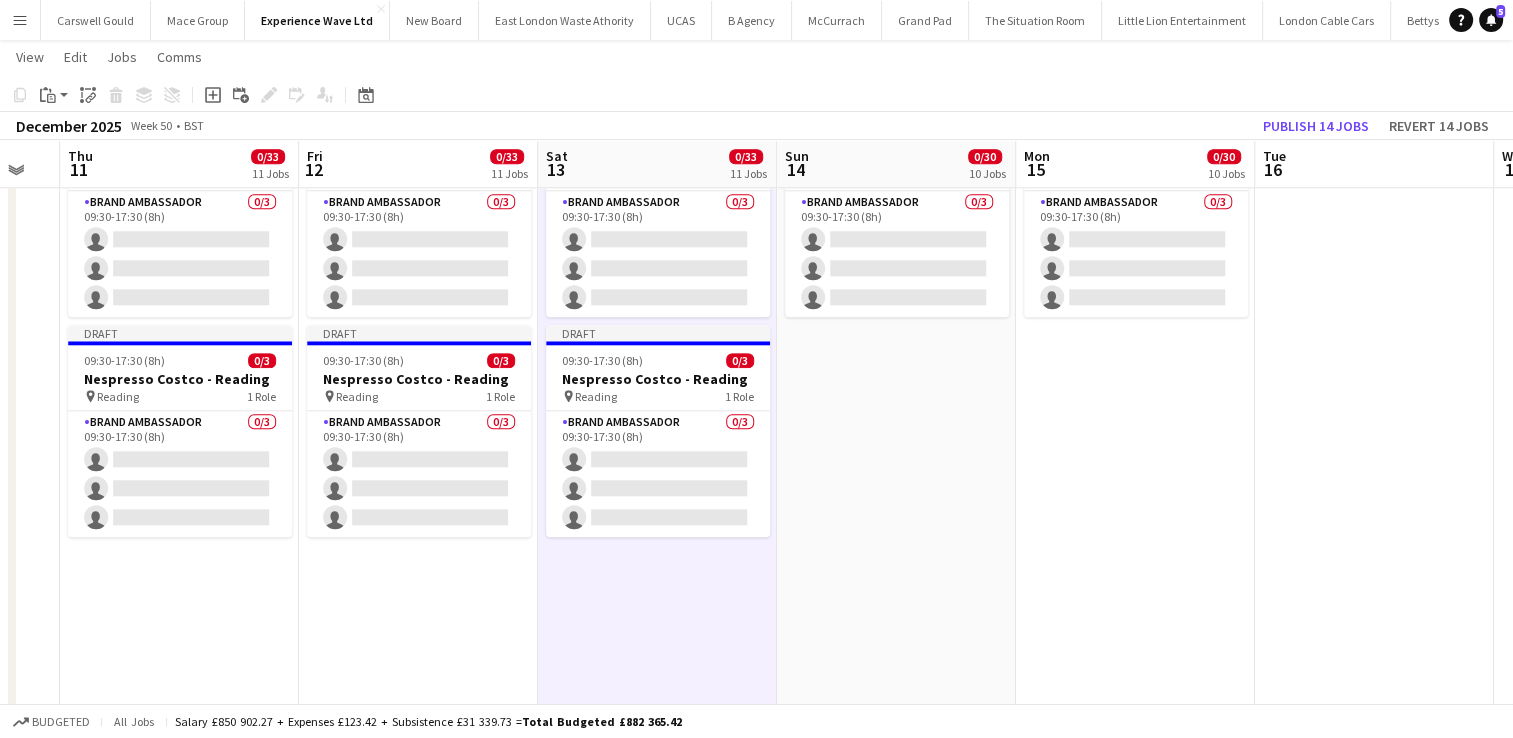 scroll, scrollTop: 0, scrollLeft: 911, axis: horizontal 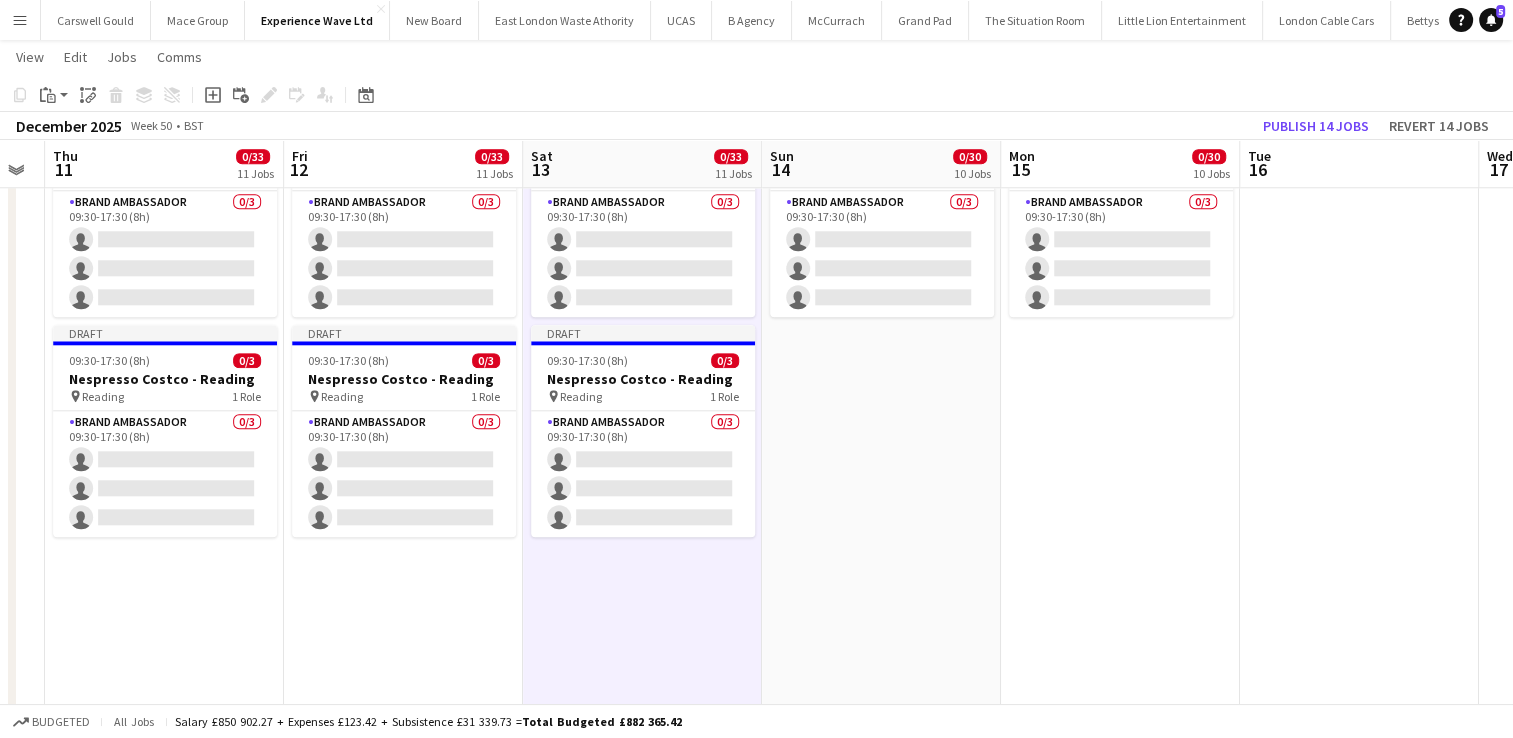 click on "09:30-17:30 (8h)    0/3   Nespresso Costco - Birmingham
pin
Birmingham   1 Role   Brand Ambassador   0/3   09:30-17:30 (8h)
single-neutral-actions
single-neutral-actions
single-neutral-actions
09:30-17:30 (8h)    0/3   Nespresso Costco - Chester
pin
Chester   1 Role   Brand Ambassador   0/3   09:30-17:30 (8h)
single-neutral-actions
single-neutral-actions
single-neutral-actions
09:30-17:30 (8h)    0/3   Nespresso Costco - Coventry
pin
Coventry   1 Role   Brand Ambassador   0/3   09:30-17:30 (8h)
single-neutral-actions
single-neutral-actions
single-neutral-actions" at bounding box center [881, 1610] 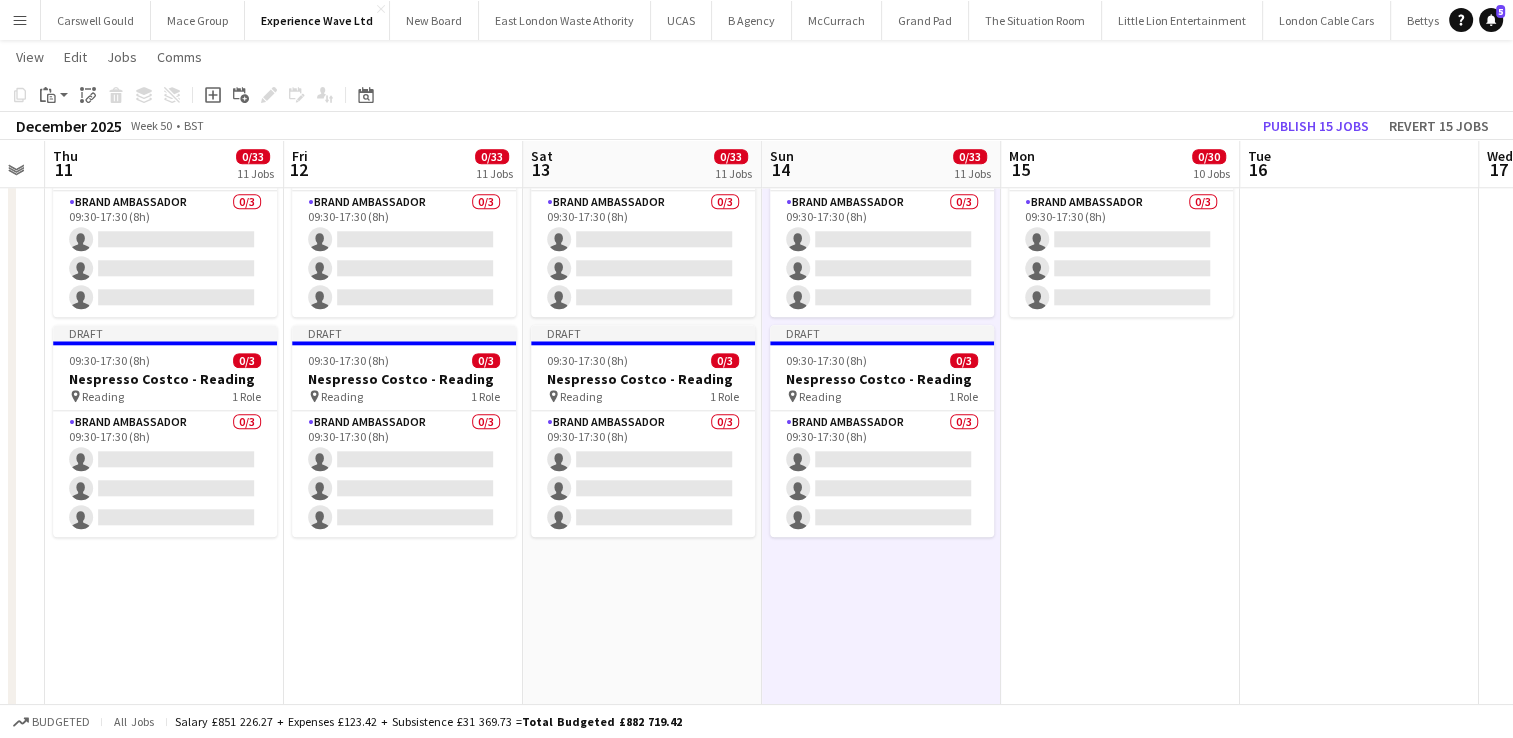 click on "09:30-17:30 (8h)    0/3   Nespresso Costco - Birmingham
pin
Birmingham   1 Role   Brand Ambassador   0/3   09:30-17:30 (8h)
single-neutral-actions
single-neutral-actions
single-neutral-actions
09:30-17:30 (8h)    0/3   Nespresso Costco - Chester
pin
Chester   1 Role   Brand Ambassador   0/3   09:30-17:30 (8h)
single-neutral-actions
single-neutral-actions
single-neutral-actions
09:30-17:30 (8h)    0/3   Nespresso Costco - Coventry
pin
Coventry   1 Role   Brand Ambassador   0/3   09:30-17:30 (8h)
single-neutral-actions
single-neutral-actions
single-neutral-actions" at bounding box center [1120, 1610] 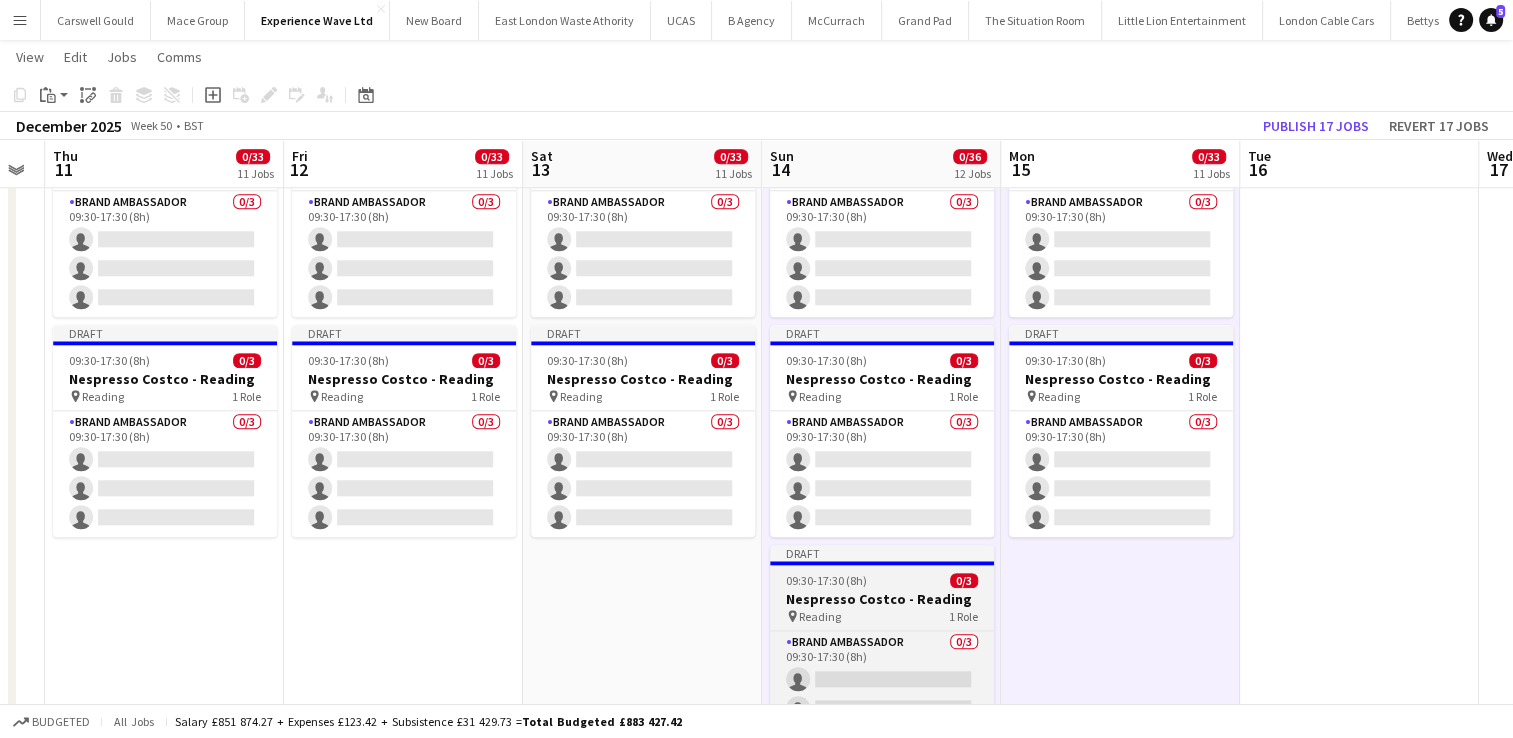 click on "Nespresso Costco - Reading" at bounding box center (882, 599) 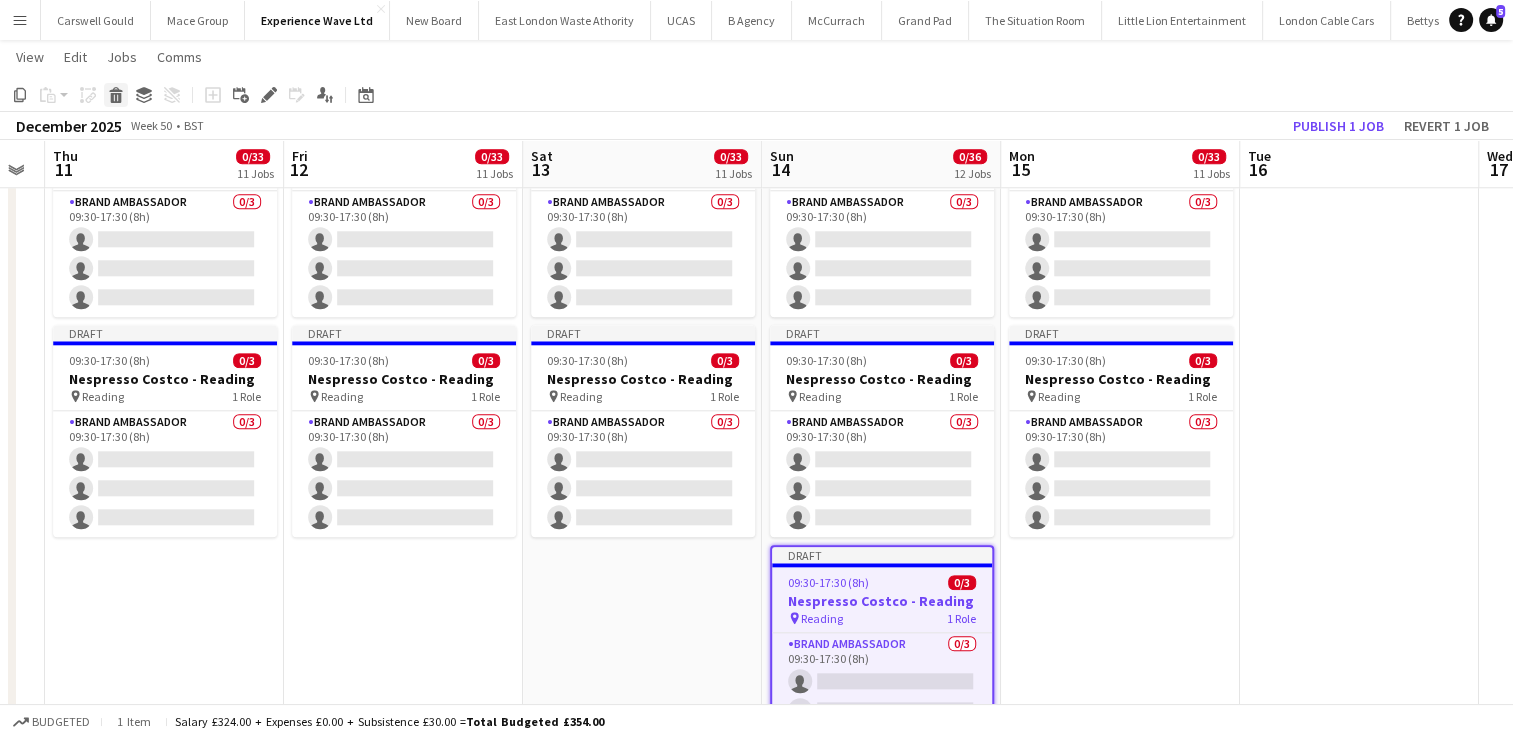 click 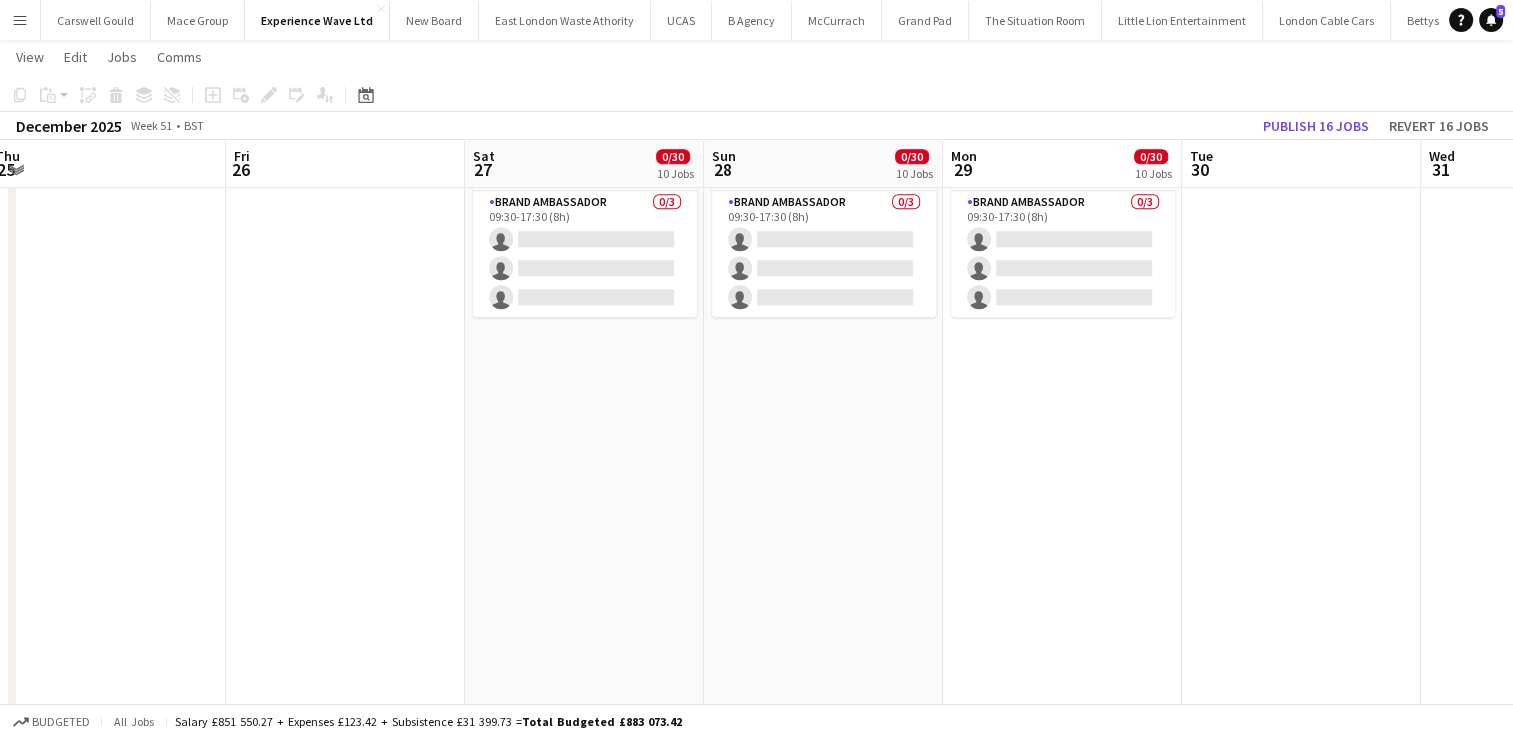scroll, scrollTop: 0, scrollLeft: 621, axis: horizontal 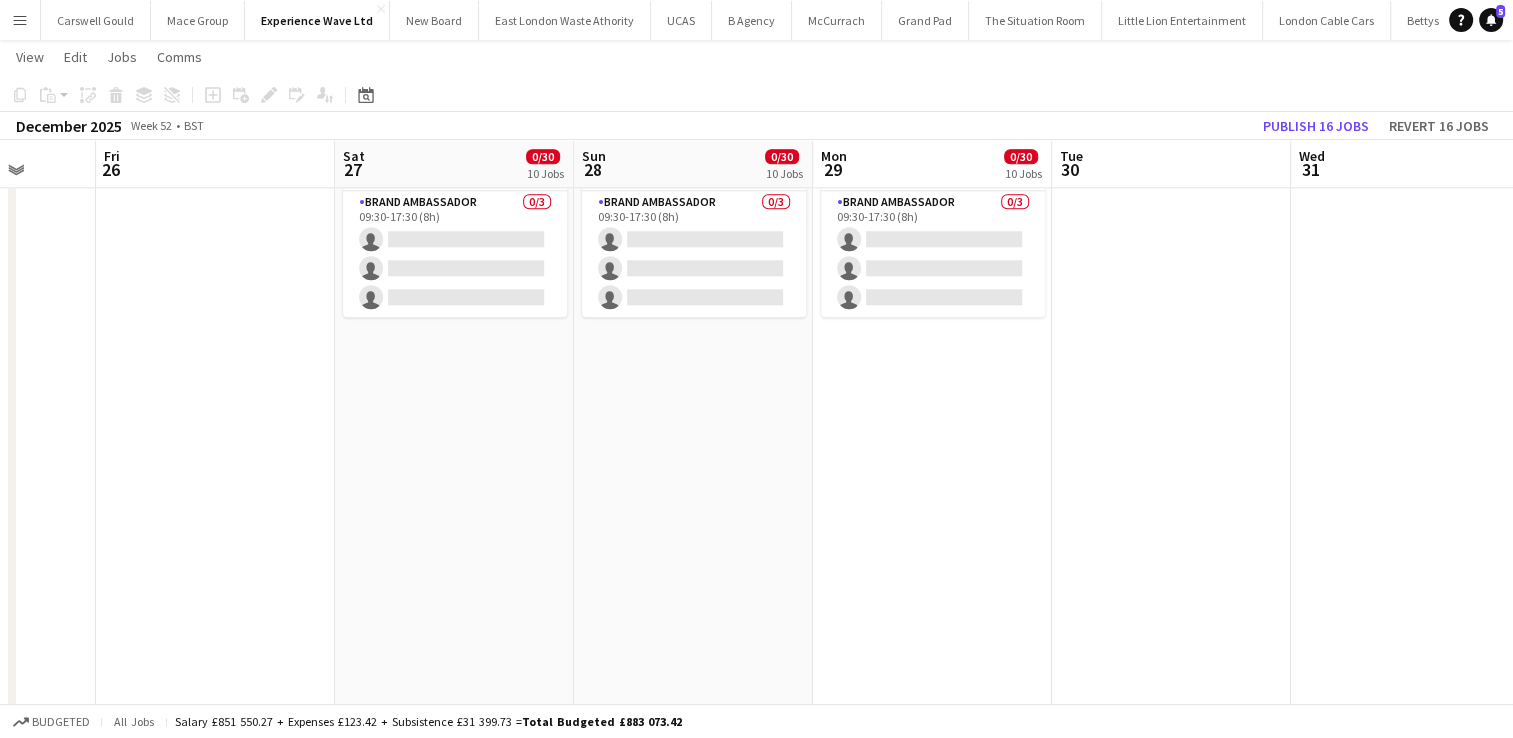 click on "09:30-17:30 (8h)    0/3   Nespresso Costco - Birmingham
pin
Birmingham   1 Role   Brand Ambassador   0/3   09:30-17:30 (8h)
single-neutral-actions
single-neutral-actions
single-neutral-actions
09:30-17:30 (8h)    0/3   Nespresso Costco - Chester
pin
Chester   1 Role   Brand Ambassador   0/3   09:30-17:30 (8h)
single-neutral-actions
single-neutral-actions
single-neutral-actions
09:30-17:30 (8h)    0/3   Nespresso Costco - Coventry
pin
Coventry   1 Role   Brand Ambassador   0/3   09:30-17:30 (8h)
single-neutral-actions
single-neutral-actions
single-neutral-actions" at bounding box center (454, 1610) 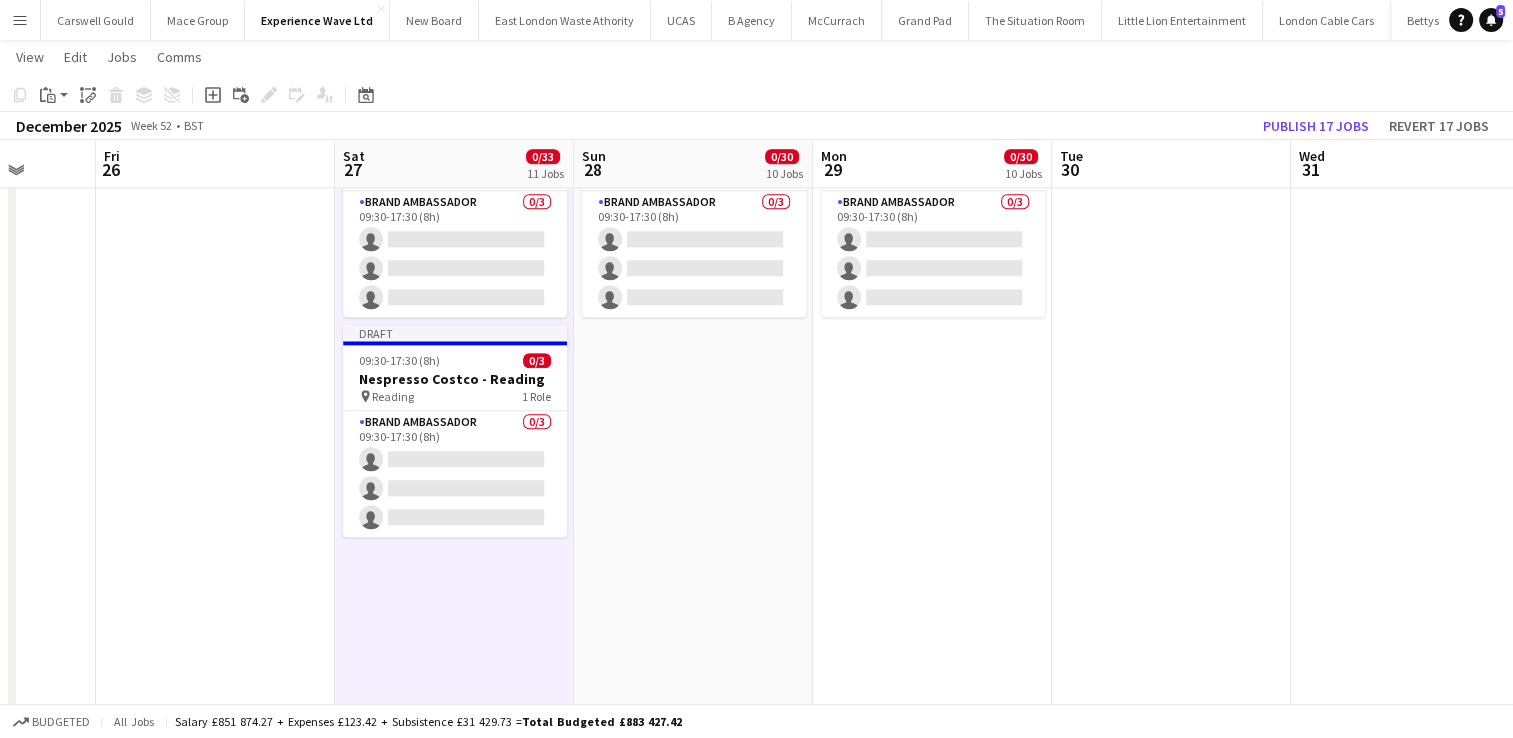 click on "09:30-17:30 (8h)    0/3   Nespresso Costco - Birmingham
pin
Birmingham   1 Role   Brand Ambassador   0/3   09:30-17:30 (8h)
single-neutral-actions
single-neutral-actions
single-neutral-actions
09:30-17:30 (8h)    0/3   Nespresso Costco - Chester
pin
Chester   1 Role   Brand Ambassador   0/3   09:30-17:30 (8h)
single-neutral-actions
single-neutral-actions
single-neutral-actions
09:30-17:30 (8h)    0/3   Nespresso Costco - Coventry
pin
Coventry   1 Role   Brand Ambassador   0/3   09:30-17:30 (8h)
single-neutral-actions
single-neutral-actions
single-neutral-actions" at bounding box center [693, 1610] 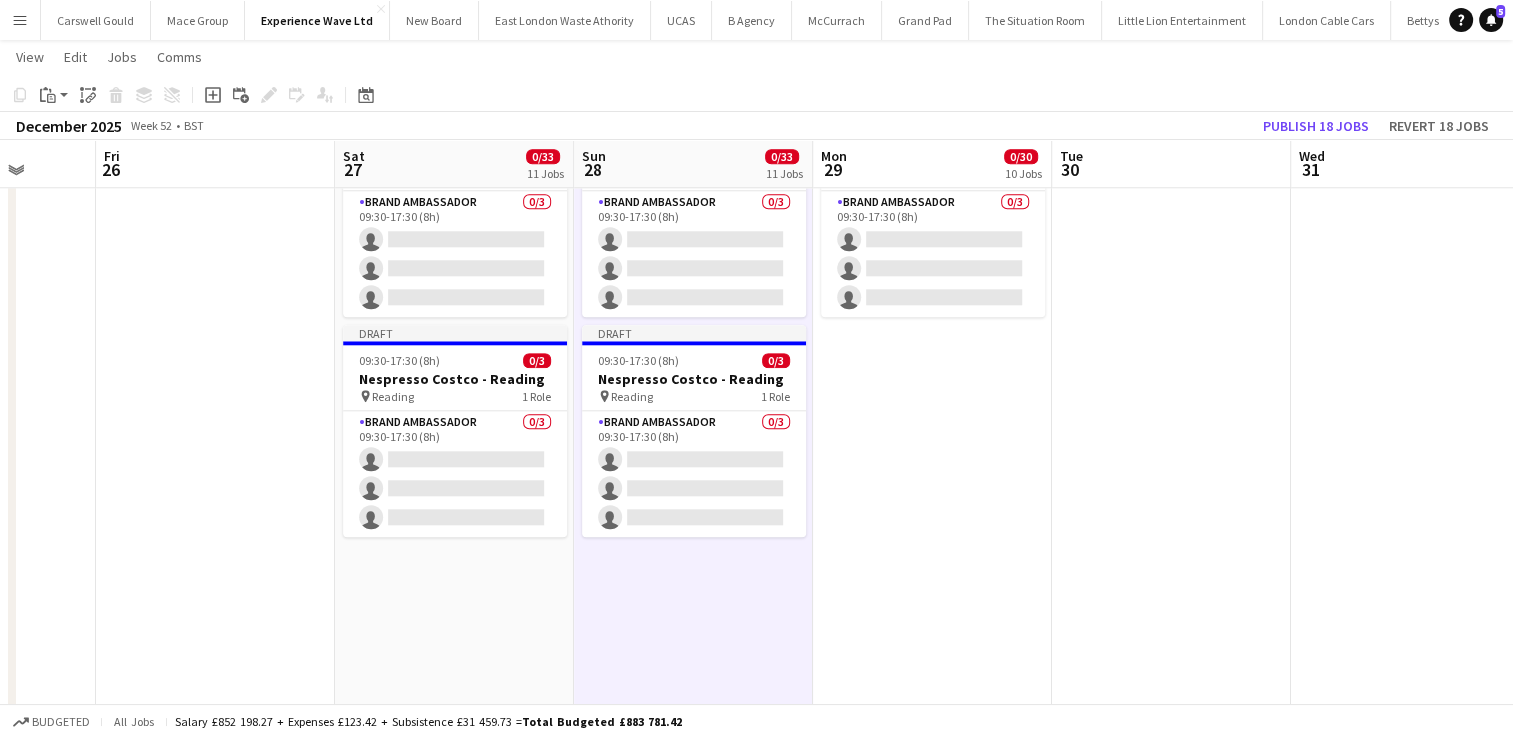 click on "09:30-17:30 (8h)    0/3   Nespresso Costco - Birmingham
pin
Birmingham   1 Role   Brand Ambassador   0/3   09:30-17:30 (8h)
single-neutral-actions
single-neutral-actions
single-neutral-actions
09:30-17:30 (8h)    0/3   Nespresso Costco - Chester
pin
Chester   1 Role   Brand Ambassador   0/3   09:30-17:30 (8h)
single-neutral-actions
single-neutral-actions
single-neutral-actions
09:30-17:30 (8h)    0/3   Nespresso Costco - Coventry
pin
Coventry   1 Role   Brand Ambassador   0/3   09:30-17:30 (8h)
single-neutral-actions
single-neutral-actions
single-neutral-actions" at bounding box center (932, 1610) 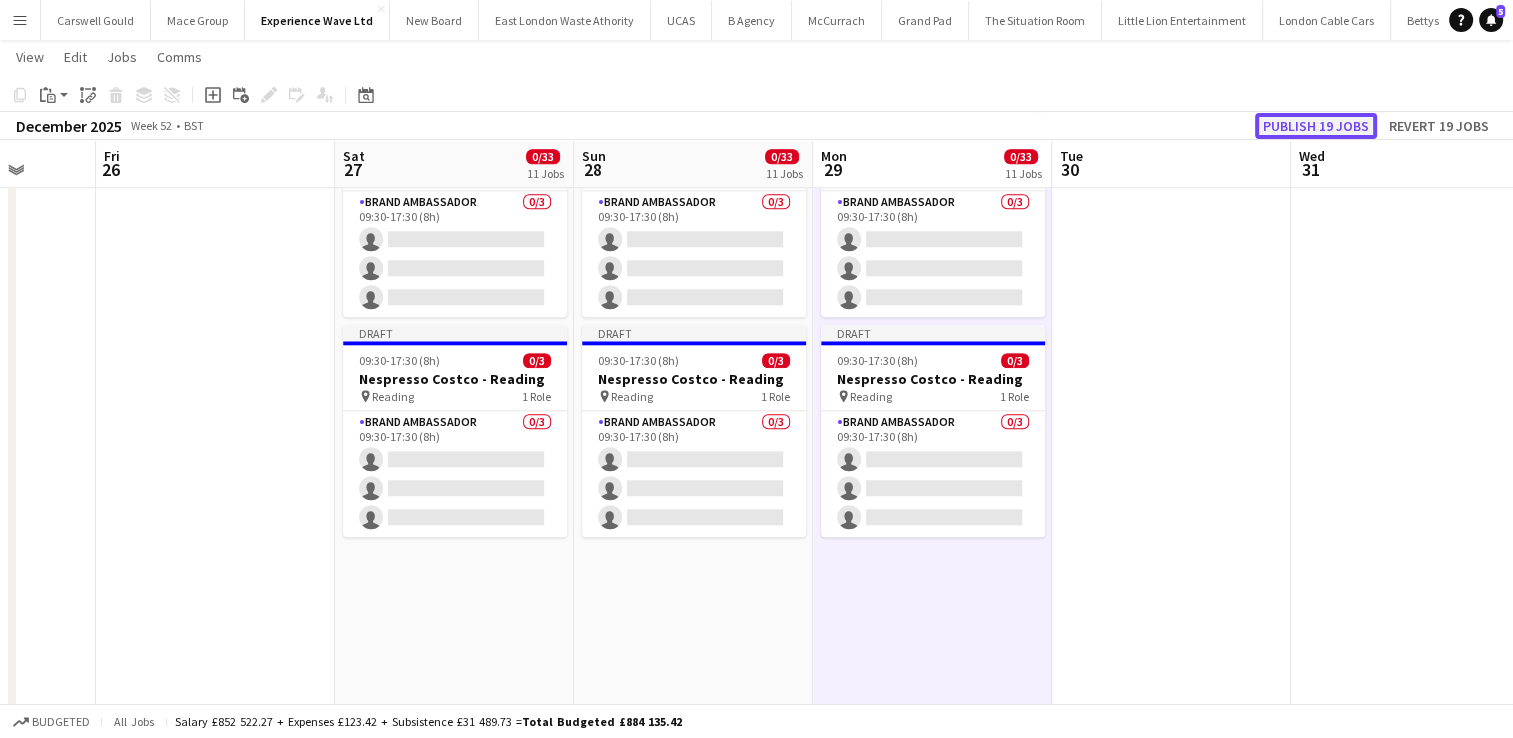 click on "Publish 19 jobs" 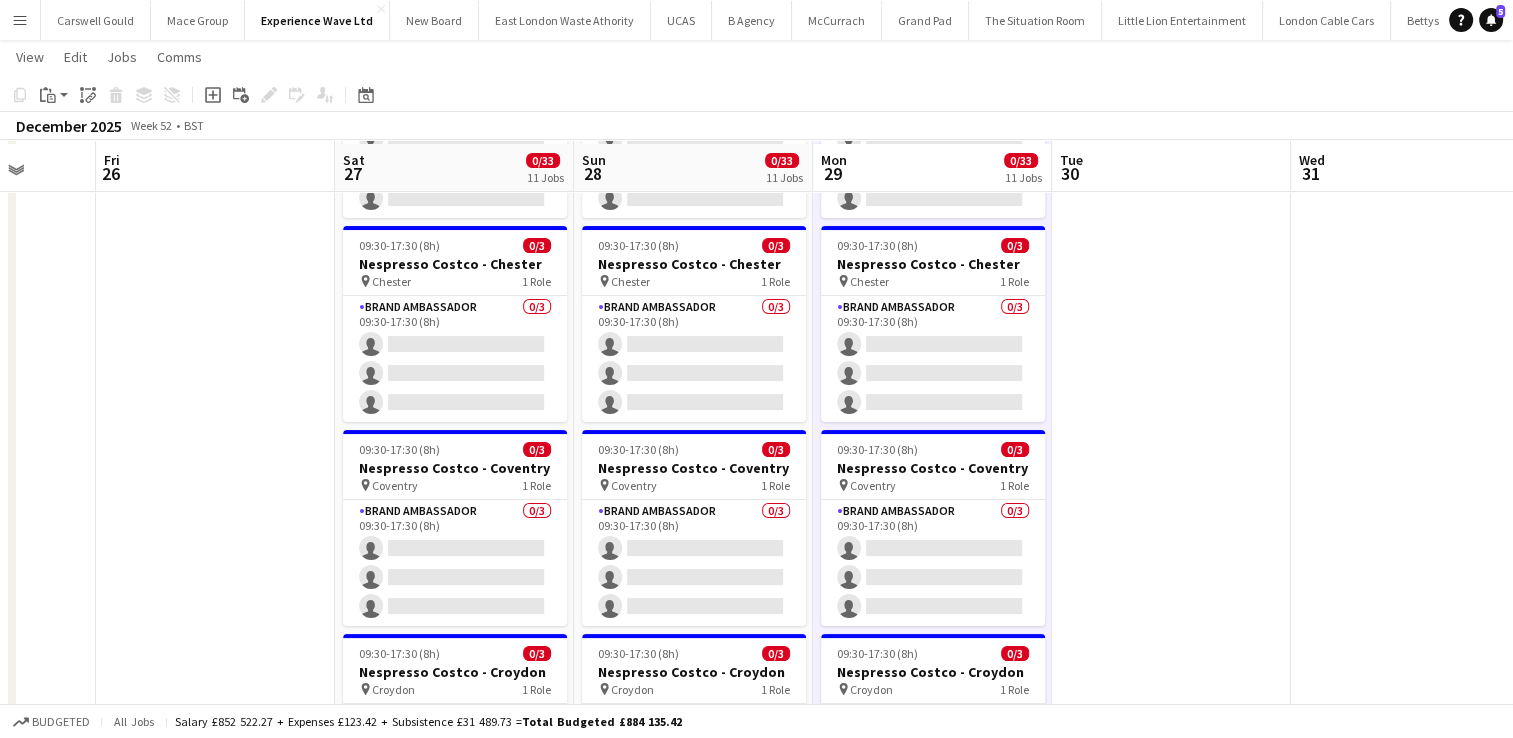 scroll, scrollTop: 219, scrollLeft: 0, axis: vertical 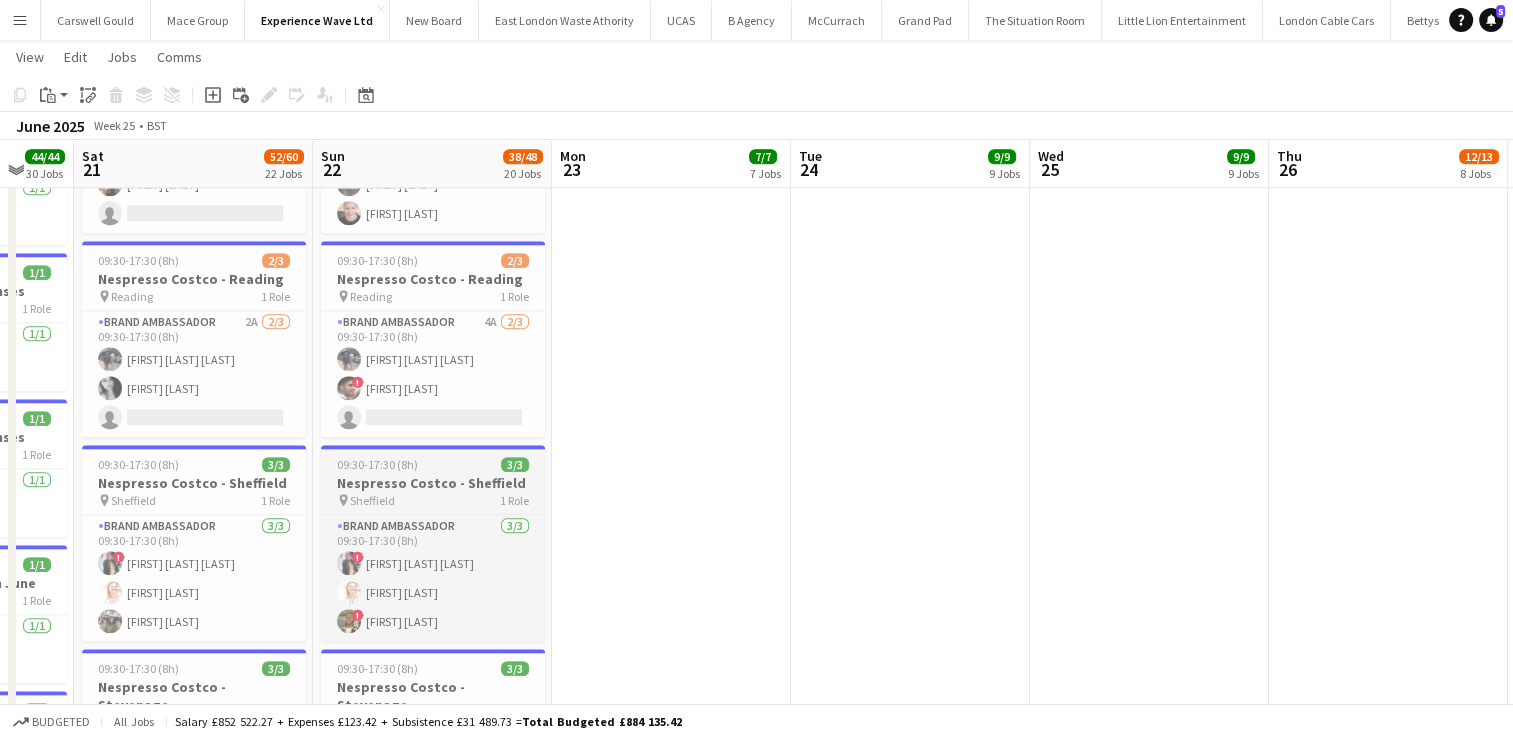 click on "pin
Sheffield   1 Role" at bounding box center [433, 500] 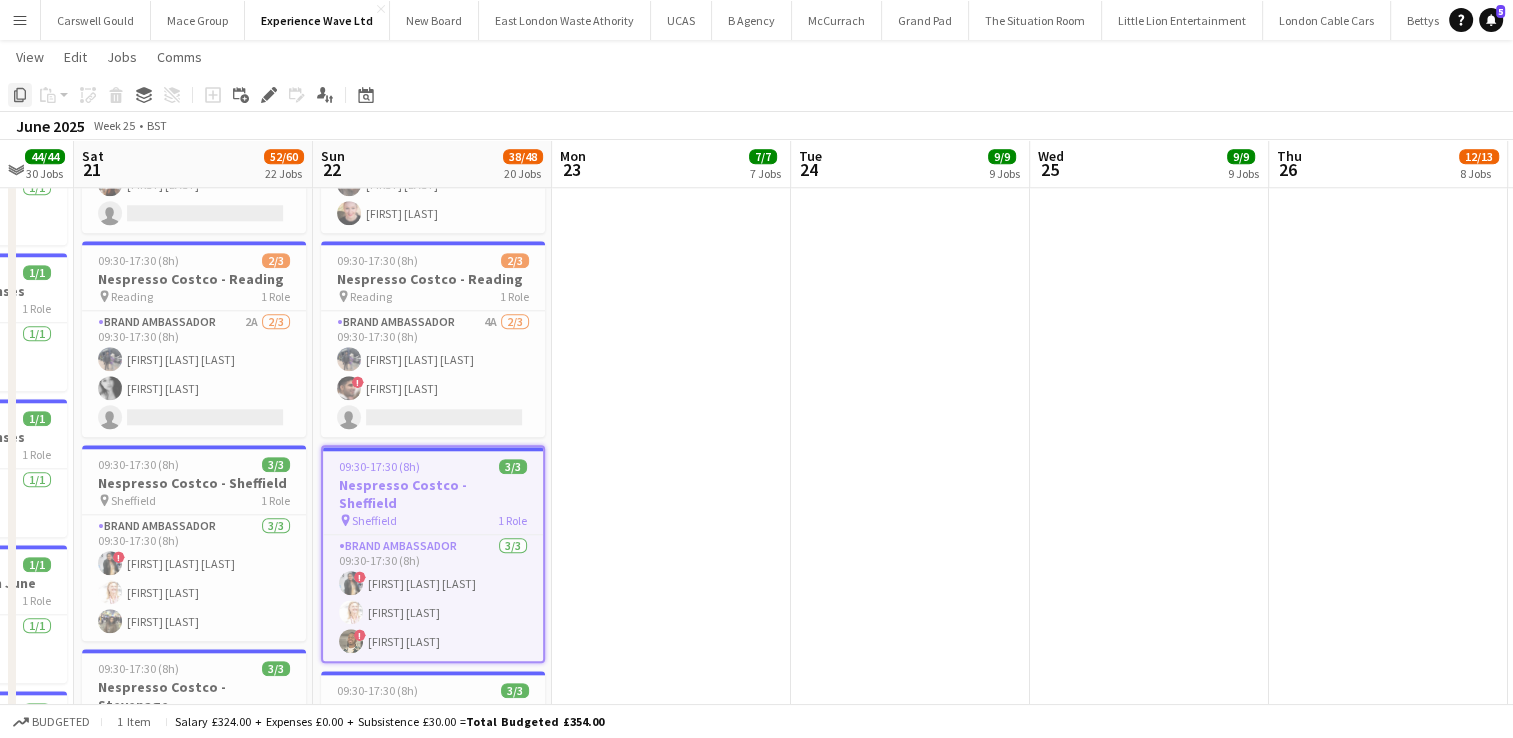 click 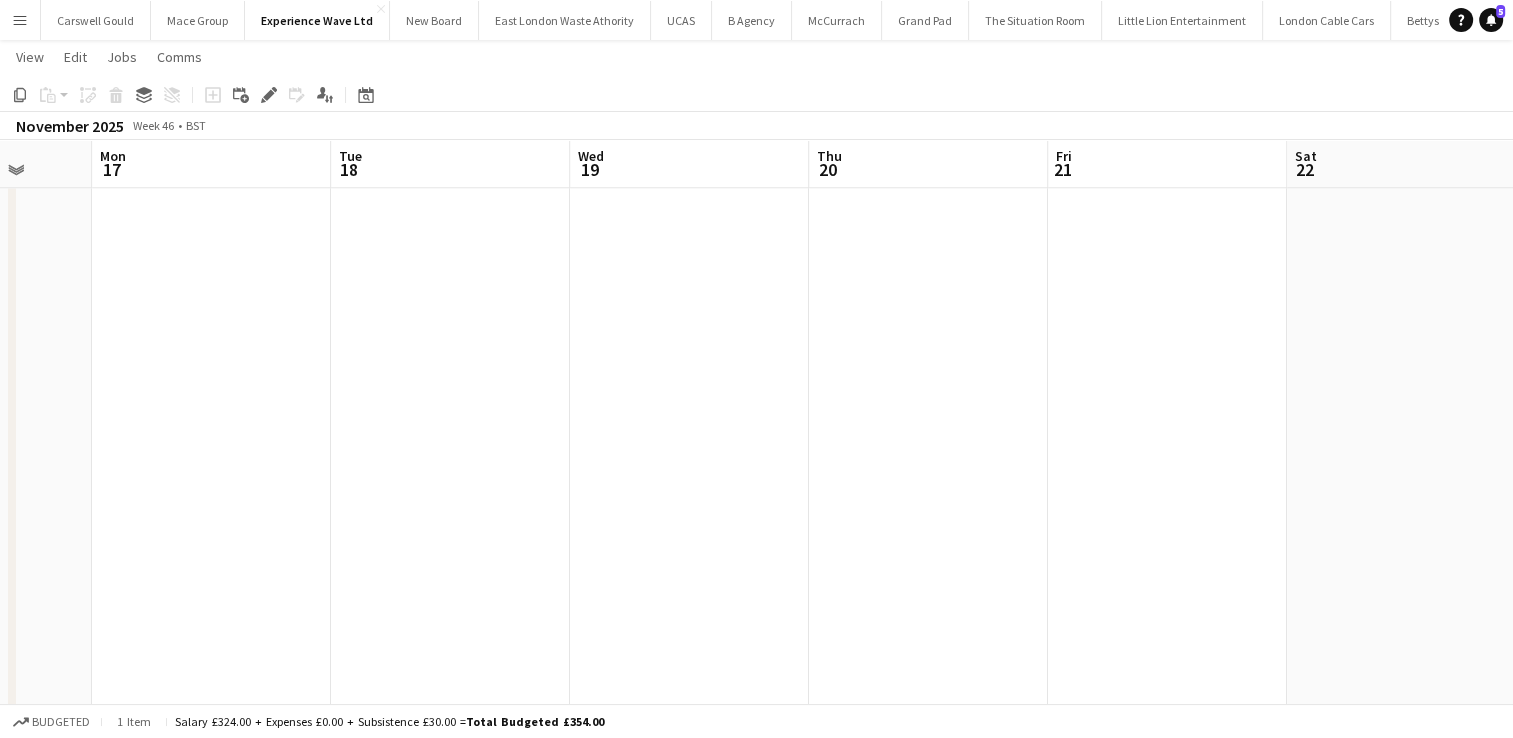 scroll, scrollTop: 0, scrollLeft: 881, axis: horizontal 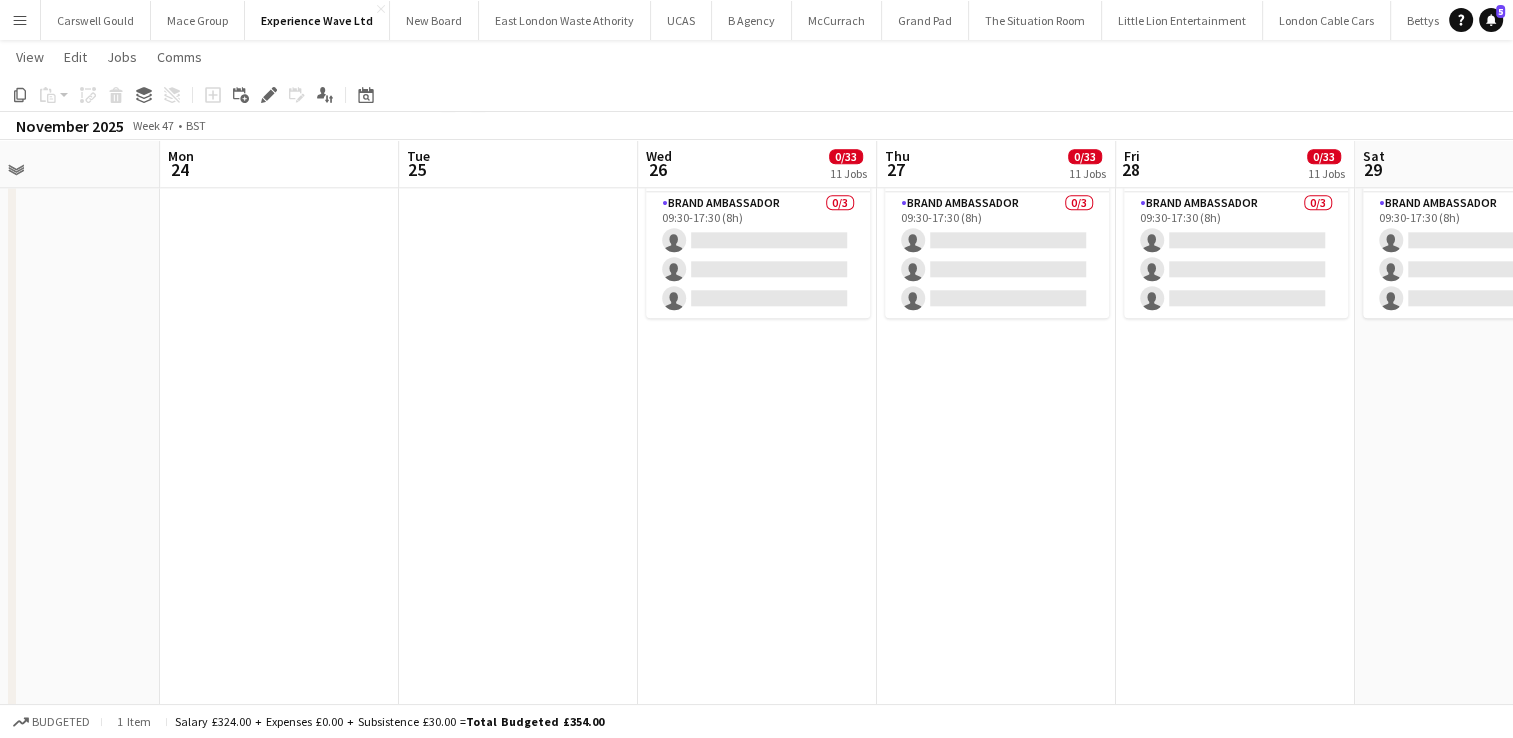click on "09:30-17:30 (8h)    0/3   Nespresso Costco - Birmingham
pin
Birmingham   1 Role   Brand Ambassador   0/3   09:30-17:30 (8h)
single-neutral-actions
single-neutral-actions
single-neutral-actions
09:30-17:30 (8h)    0/3   Nespresso Costco - Chester
pin
Chester   1 Role   Brand Ambassador   0/3   09:30-17:30 (8h)
single-neutral-actions
single-neutral-actions
single-neutral-actions
09:30-17:30 (8h)    0/3   Nespresso Costco - Coventry
pin
Coventry   1 Role   Brand Ambassador   0/3   09:30-17:30 (8h)
single-neutral-actions
single-neutral-actions
single-neutral-actions" at bounding box center [757, 1407] 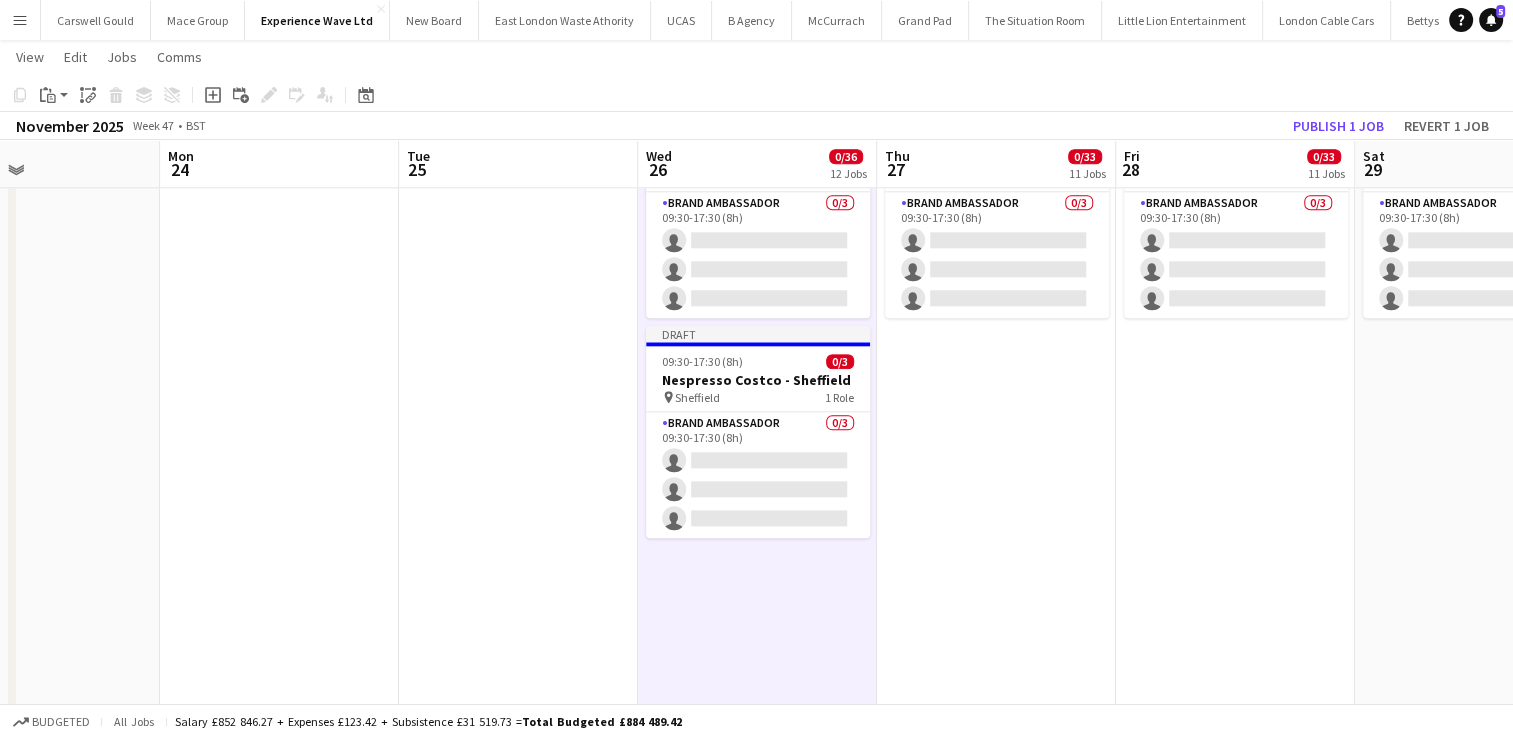click on "09:30-17:30 (8h)    0/3   Nespresso Costco - Birmingham
pin
Birmingham   1 Role   Brand Ambassador   0/3   09:30-17:30 (8h)
single-neutral-actions
single-neutral-actions
single-neutral-actions
09:30-17:30 (8h)    0/3   Nespresso Costco - Chester
pin
Chester   1 Role   Brand Ambassador   0/3   09:30-17:30 (8h)
single-neutral-actions
single-neutral-actions
single-neutral-actions
09:30-17:30 (8h)    0/3   Nespresso Costco - Coventry
pin
Coventry   1 Role   Brand Ambassador   0/3   09:30-17:30 (8h)
single-neutral-actions
single-neutral-actions
single-neutral-actions" at bounding box center (996, 1407) 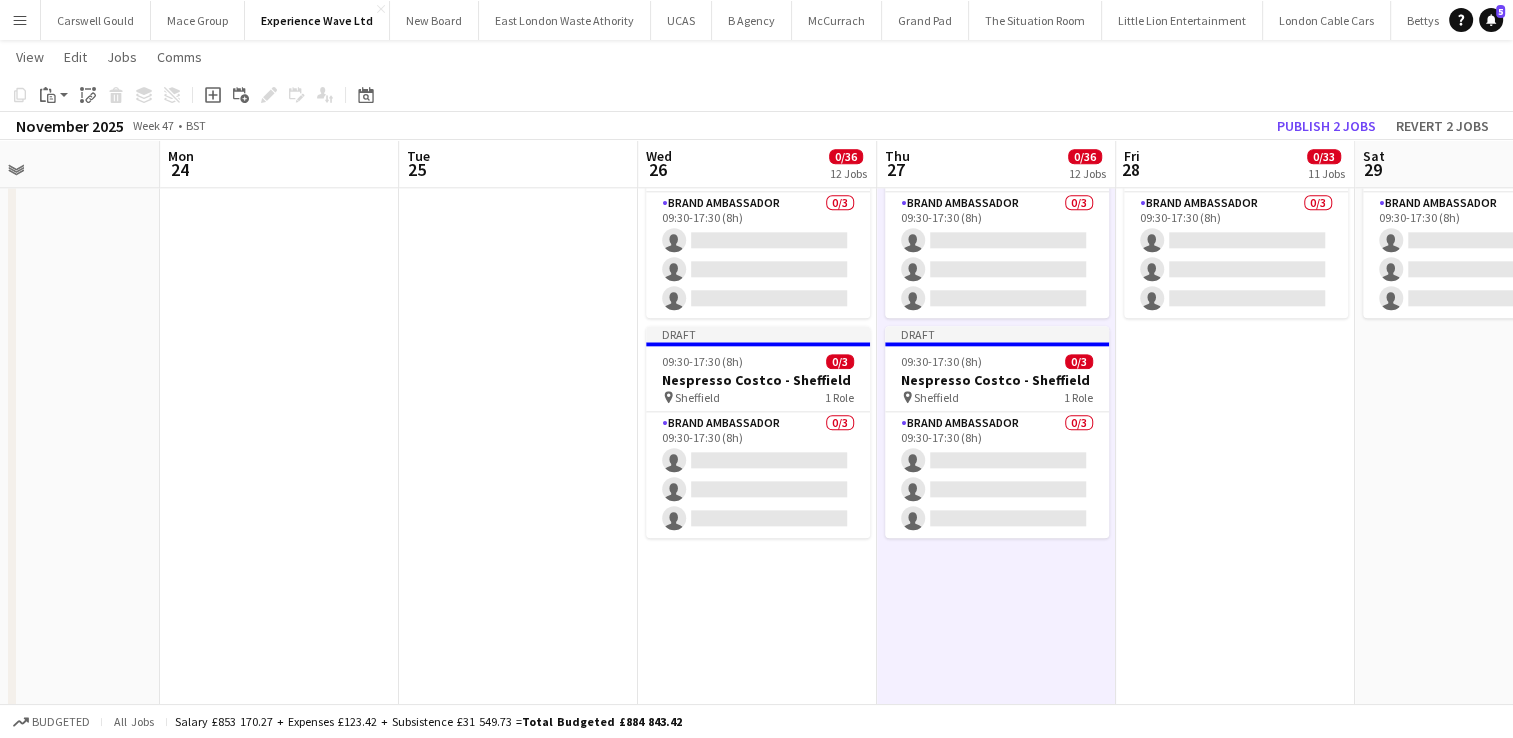 click on "09:30-17:30 (8h)    0/3   Nespresso Costco - Birmingham
pin
Birmingham   1 Role   Brand Ambassador   0/3   09:30-17:30 (8h)
single-neutral-actions
single-neutral-actions
single-neutral-actions
09:30-17:30 (8h)    0/3   Nespresso Costco - Chester
pin
Chester   1 Role   Brand Ambassador   0/3   09:30-17:30 (8h)
single-neutral-actions
single-neutral-actions
single-neutral-actions
09:30-17:30 (8h)    0/3   Nespresso Costco - Coventry
pin
Coventry   1 Role   Brand Ambassador   0/3   09:30-17:30 (8h)
single-neutral-actions
single-neutral-actions
single-neutral-actions" at bounding box center [1235, 1407] 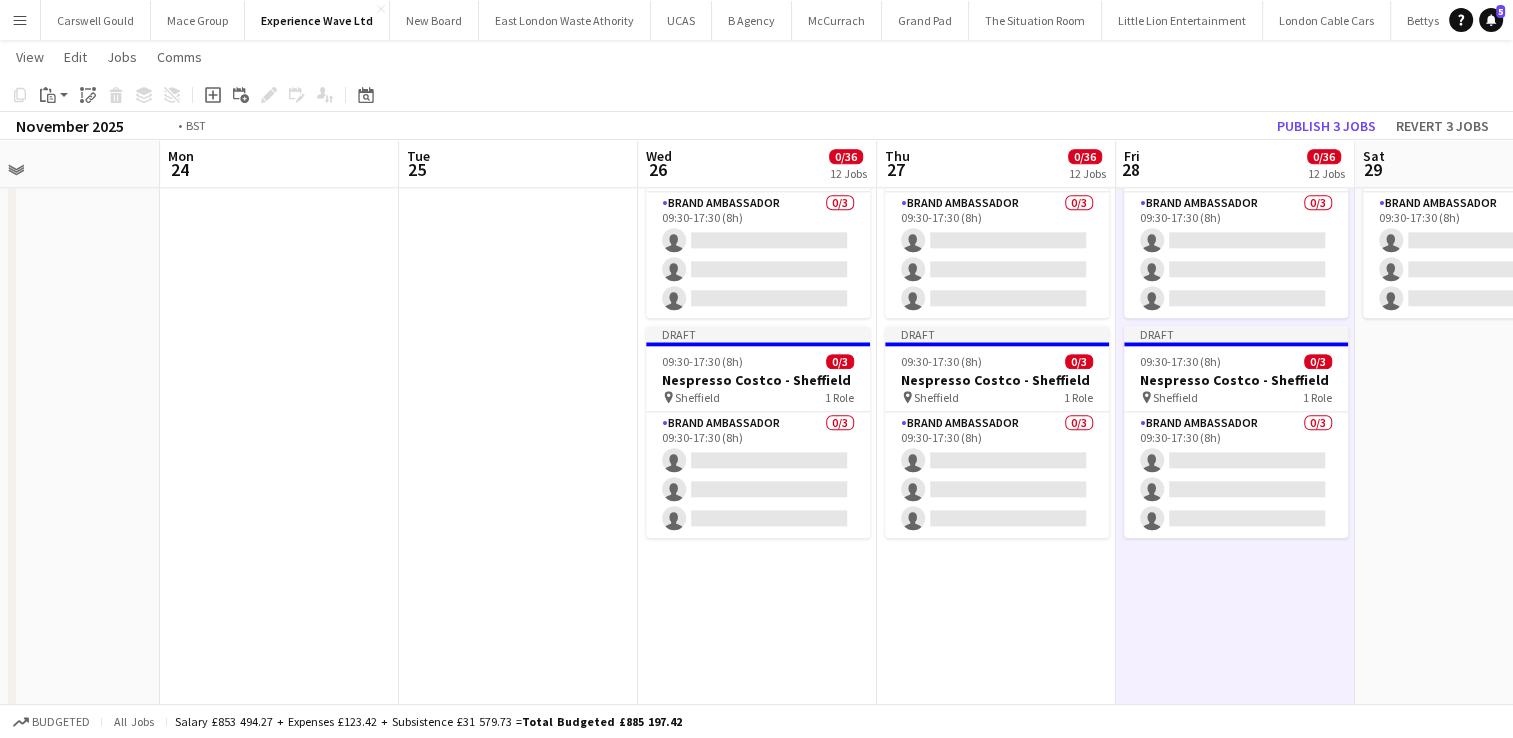 scroll, scrollTop: 0, scrollLeft: 725, axis: horizontal 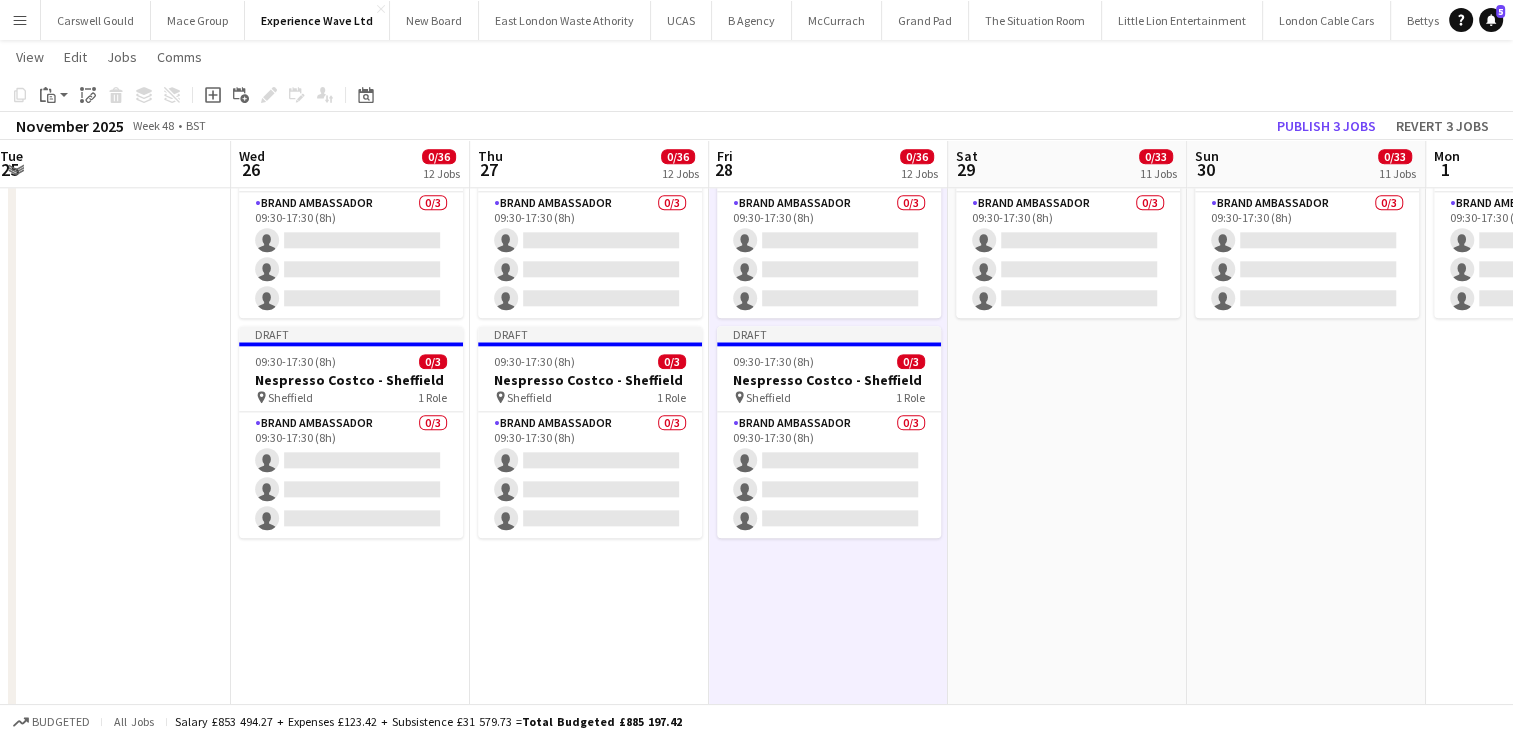click on "09:30-17:30 (8h)    0/3   Nespresso Costco - Birmingham
pin
Birmingham   1 Role   Brand Ambassador   0/3   09:30-17:30 (8h)
single-neutral-actions
single-neutral-actions
single-neutral-actions
09:30-17:30 (8h)    0/3   Nespresso Costco - Chester
pin
Chester   1 Role   Brand Ambassador   0/3   09:30-17:30 (8h)
single-neutral-actions
single-neutral-actions
single-neutral-actions
09:30-17:30 (8h)    0/3   Nespresso Costco - Coventry
pin
Coventry   1 Role   Brand Ambassador   0/3   09:30-17:30 (8h)
single-neutral-actions
single-neutral-actions
single-neutral-actions" at bounding box center [1067, 1407] 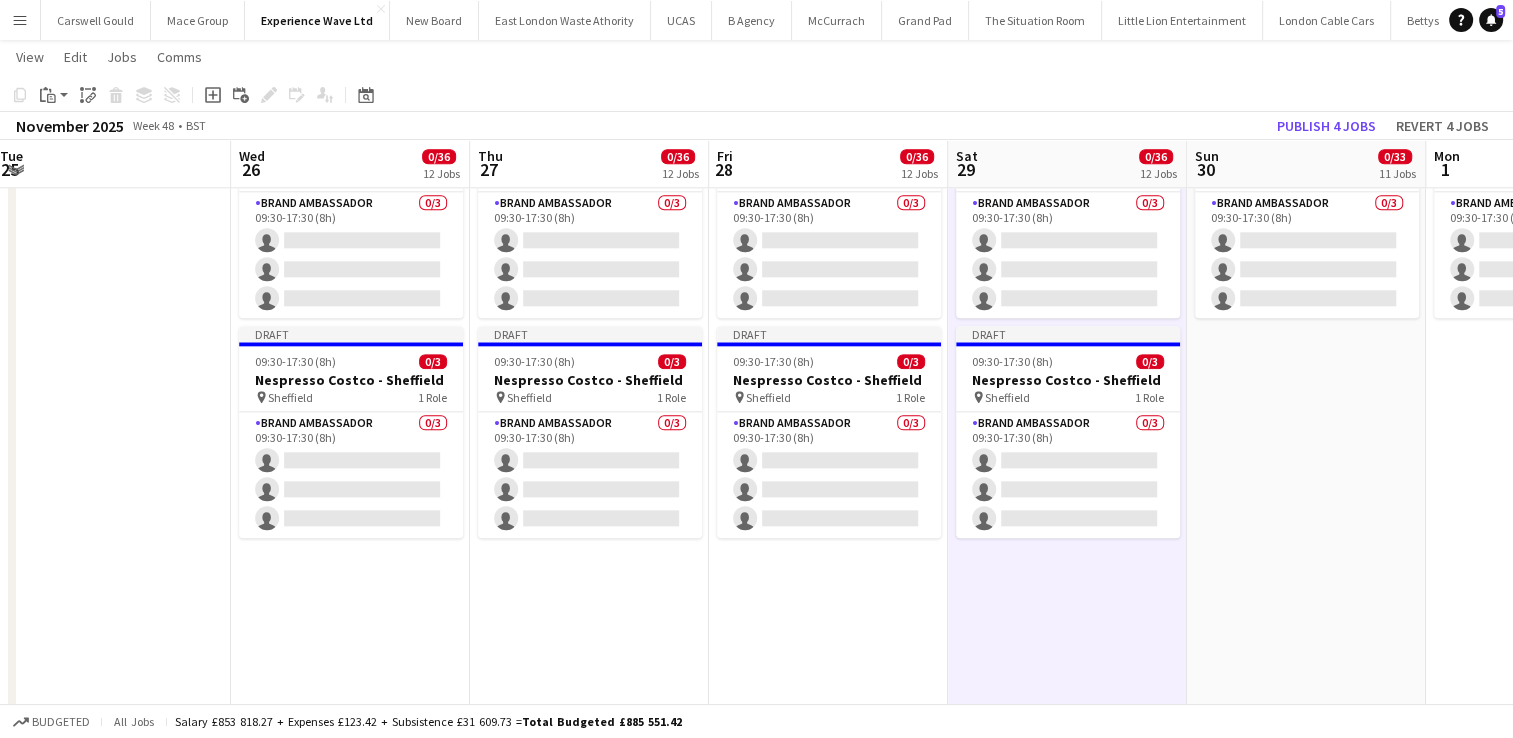 click on "09:30-17:30 (8h)    0/3   Nespresso Costco - Birmingham
pin
Birmingham   1 Role   Brand Ambassador   0/3   09:30-17:30 (8h)
single-neutral-actions
single-neutral-actions
single-neutral-actions
09:30-17:30 (8h)    0/3   Nespresso Costco - Chester
pin
Chester   1 Role   Brand Ambassador   0/3   09:30-17:30 (8h)
single-neutral-actions
single-neutral-actions
single-neutral-actions
09:30-17:30 (8h)    0/3   Nespresso Costco - Coventry
pin
Coventry   1 Role   Brand Ambassador   0/3   09:30-17:30 (8h)
single-neutral-actions
single-neutral-actions
single-neutral-actions" at bounding box center [1306, 1407] 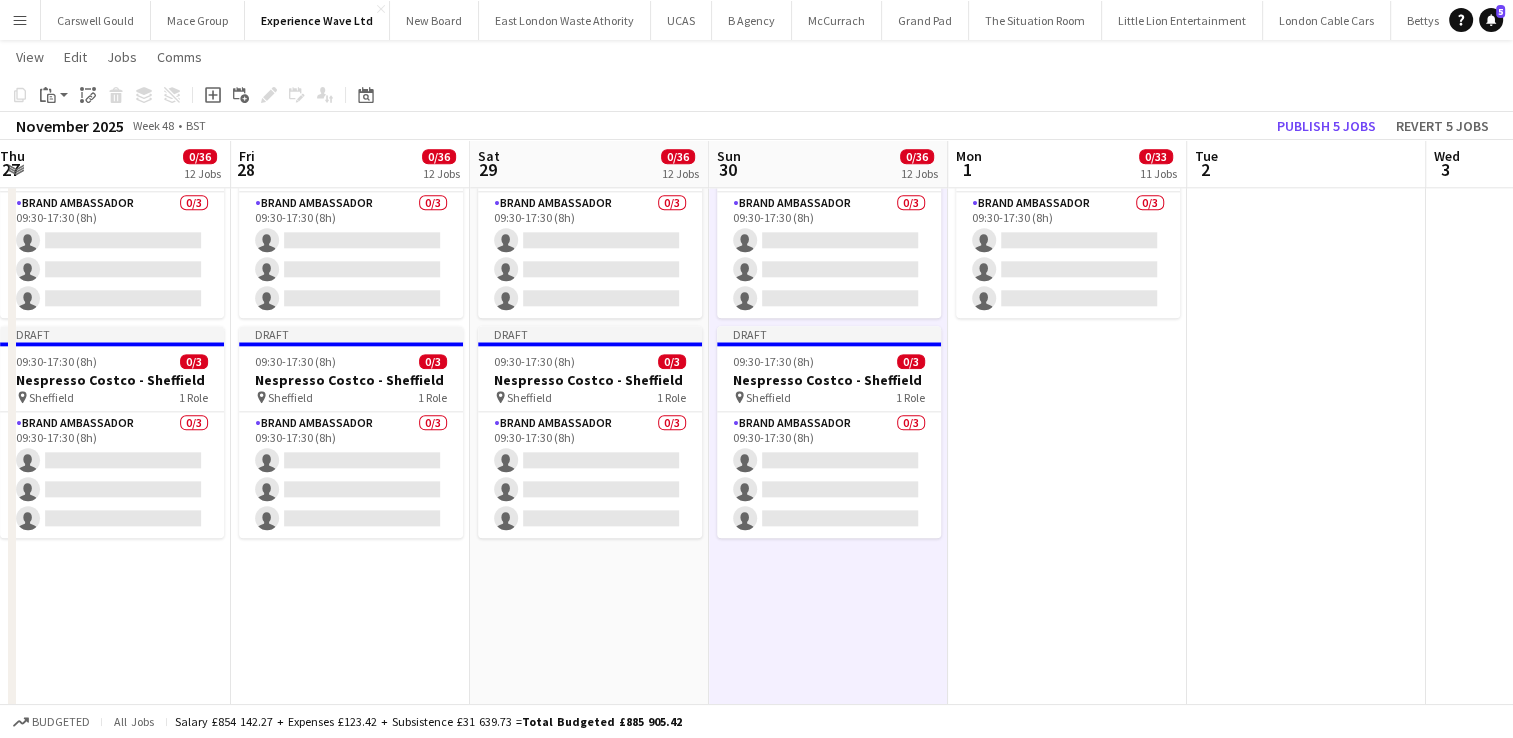 scroll, scrollTop: 0, scrollLeft: 680, axis: horizontal 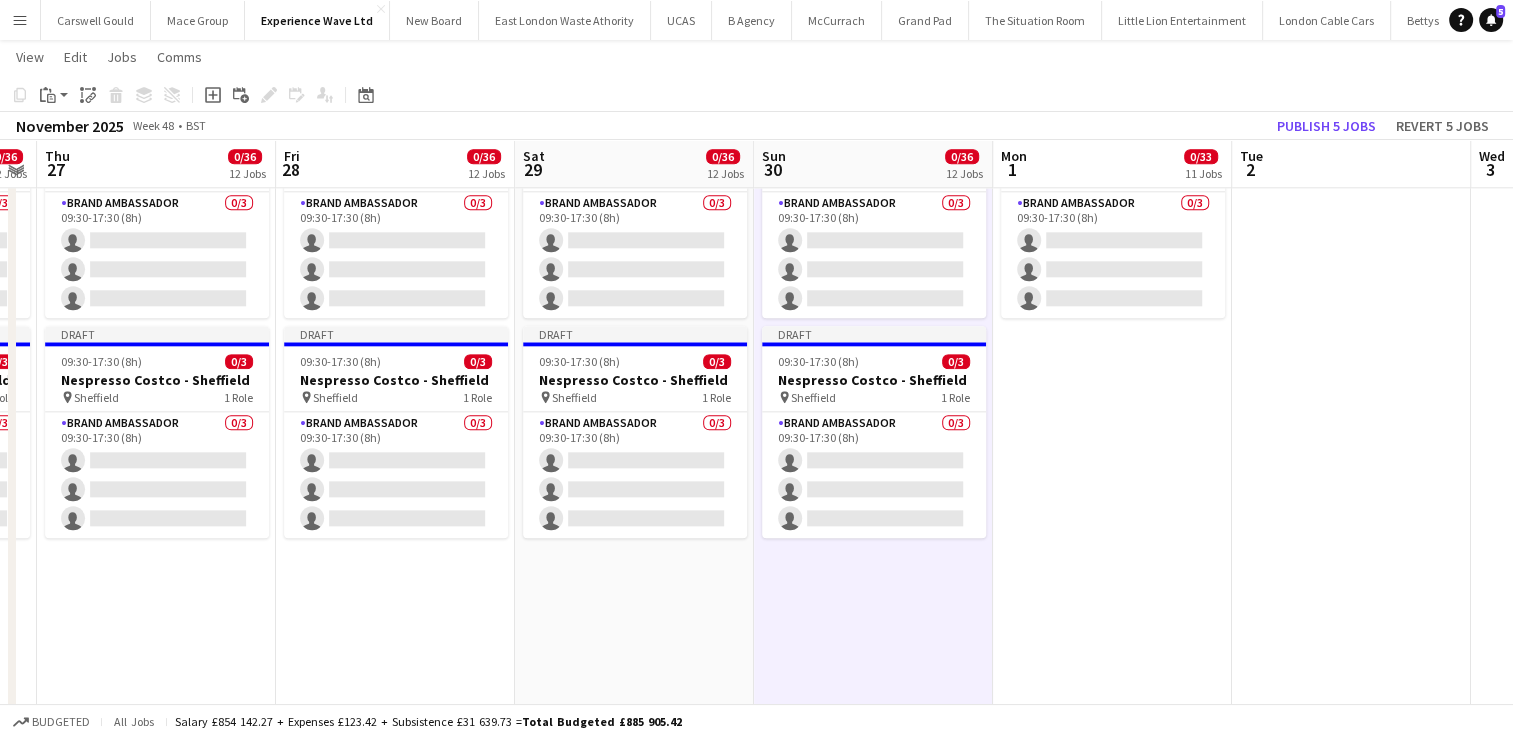 click on "09:30-17:30 (8h)    0/3   Nespresso Costco - Birmingham
pin
Birmingham   1 Role   Brand Ambassador   0/3   09:30-17:30 (8h)
single-neutral-actions
single-neutral-actions
single-neutral-actions
09:30-17:30 (8h)    0/3   Nespresso Costco - Chester
pin
Chester   1 Role   Brand Ambassador   0/3   09:30-17:30 (8h)
single-neutral-actions
single-neutral-actions
single-neutral-actions
09:30-17:30 (8h)    0/3   Nespresso Costco - Coventry
pin
Coventry   1 Role   Brand Ambassador   0/3   09:30-17:30 (8h)
single-neutral-actions
single-neutral-actions
single-neutral-actions" at bounding box center (1112, 1407) 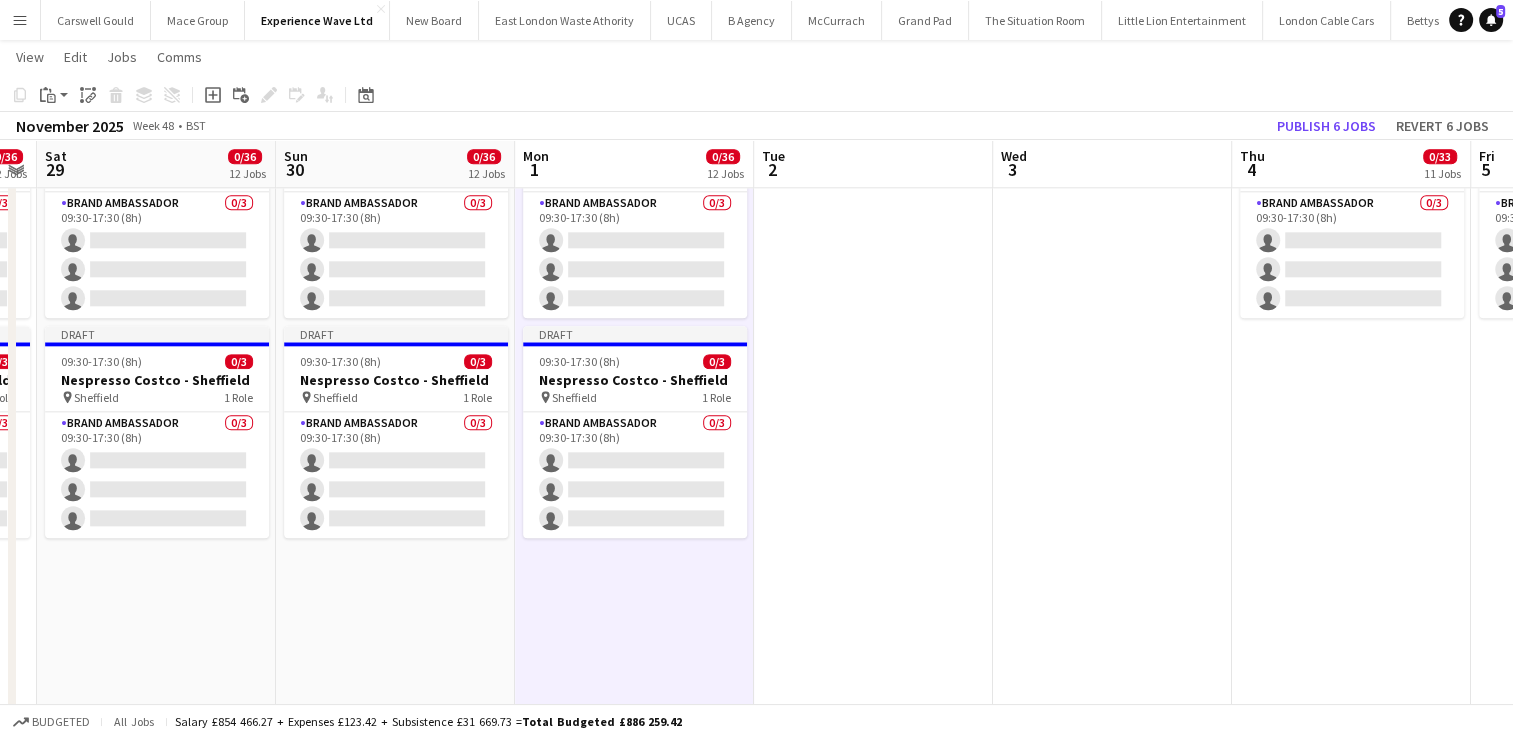 scroll, scrollTop: 0, scrollLeft: 714, axis: horizontal 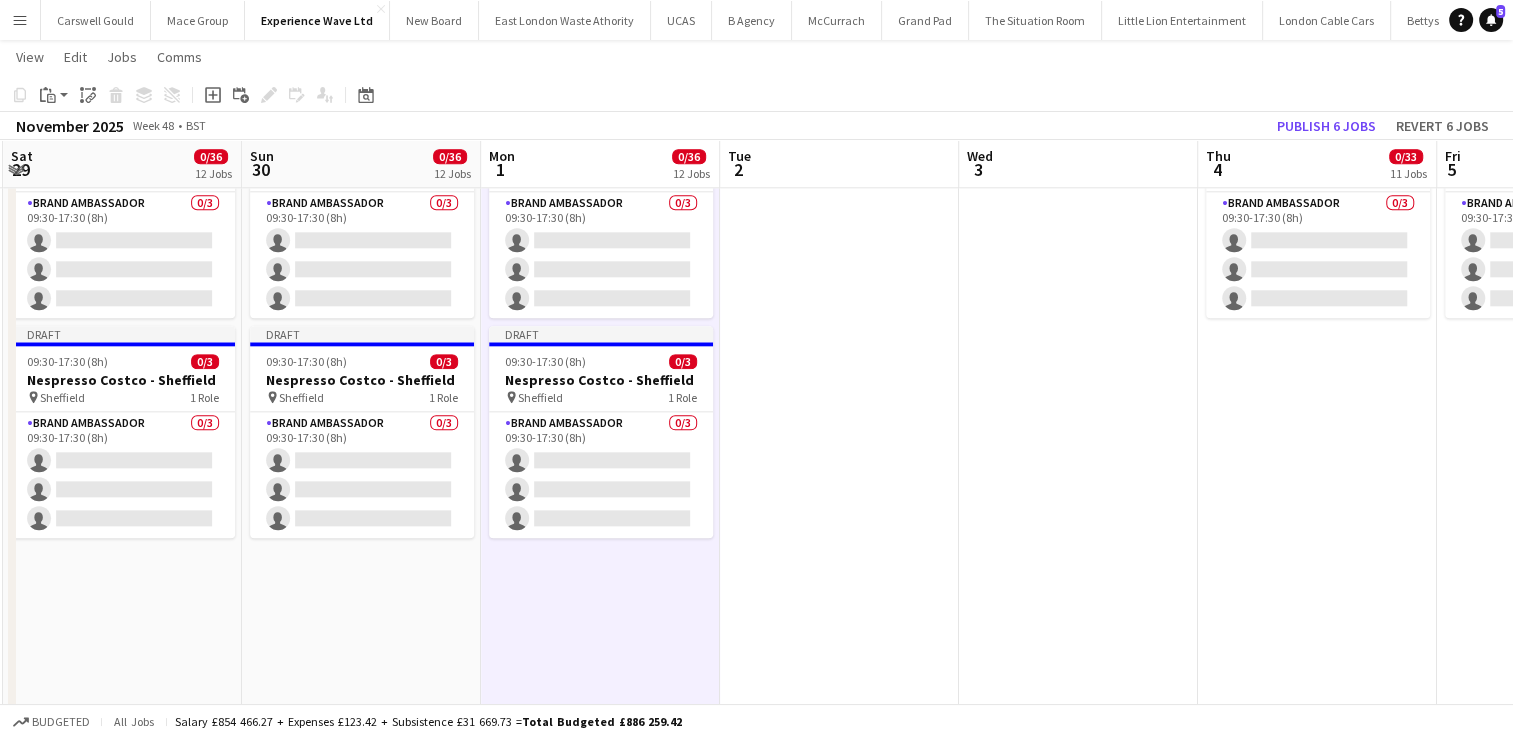 click on "09:30-17:30 (8h)    0/3   Nespresso Costco - Birmingham
pin
Birmingham   1 Role   Brand Ambassador   0/3   09:30-17:30 (8h)
single-neutral-actions
single-neutral-actions
single-neutral-actions
09:30-17:30 (8h)    0/3   Nespresso Costco - Chester
pin
Chester   1 Role   Brand Ambassador   0/3   09:30-17:30 (8h)
single-neutral-actions
single-neutral-actions
single-neutral-actions
09:30-17:30 (8h)    0/3   Nespresso Costco - Coventry
pin
Coventry   1 Role   Brand Ambassador   0/3   09:30-17:30 (8h)
single-neutral-actions
single-neutral-actions
single-neutral-actions" at bounding box center (1317, 1407) 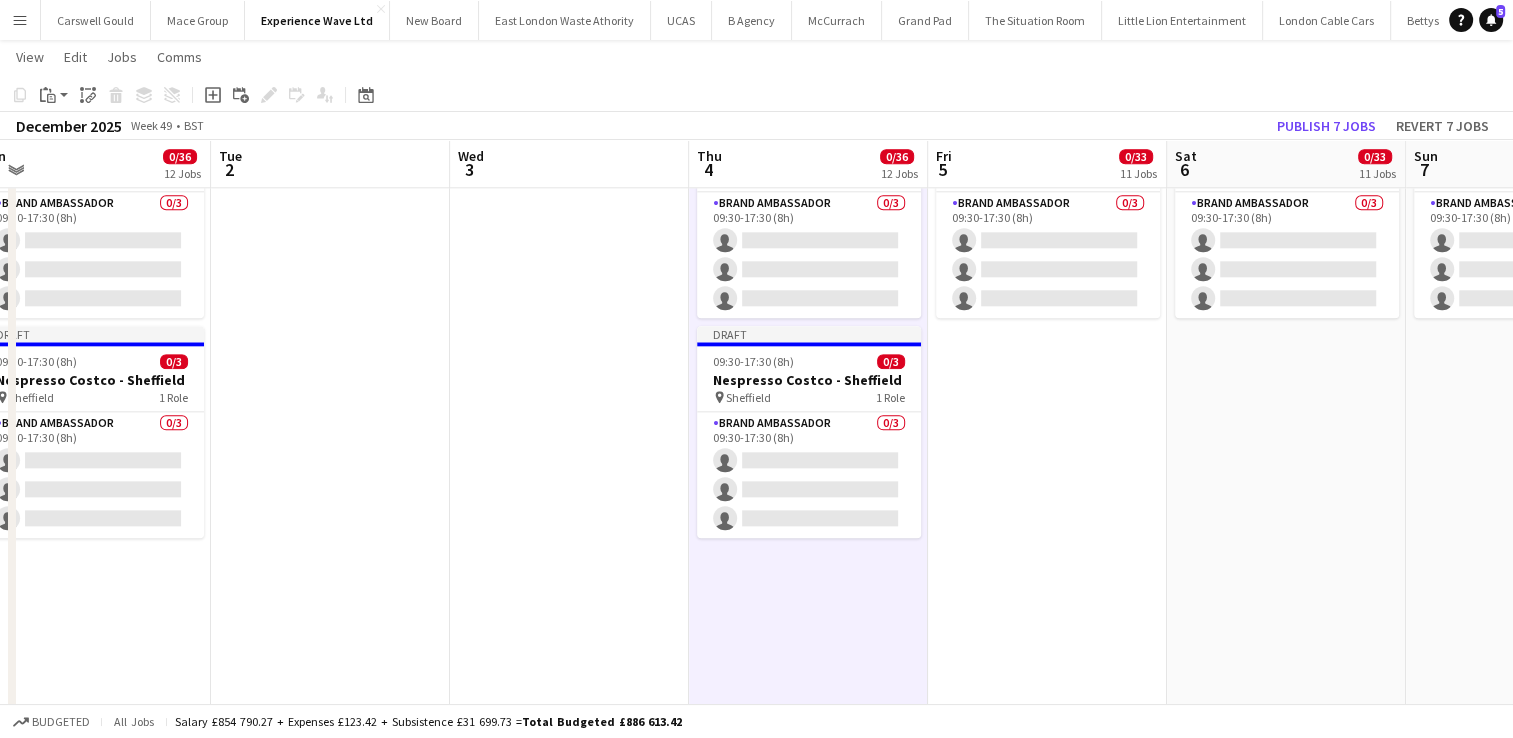 scroll, scrollTop: 0, scrollLeft: 507, axis: horizontal 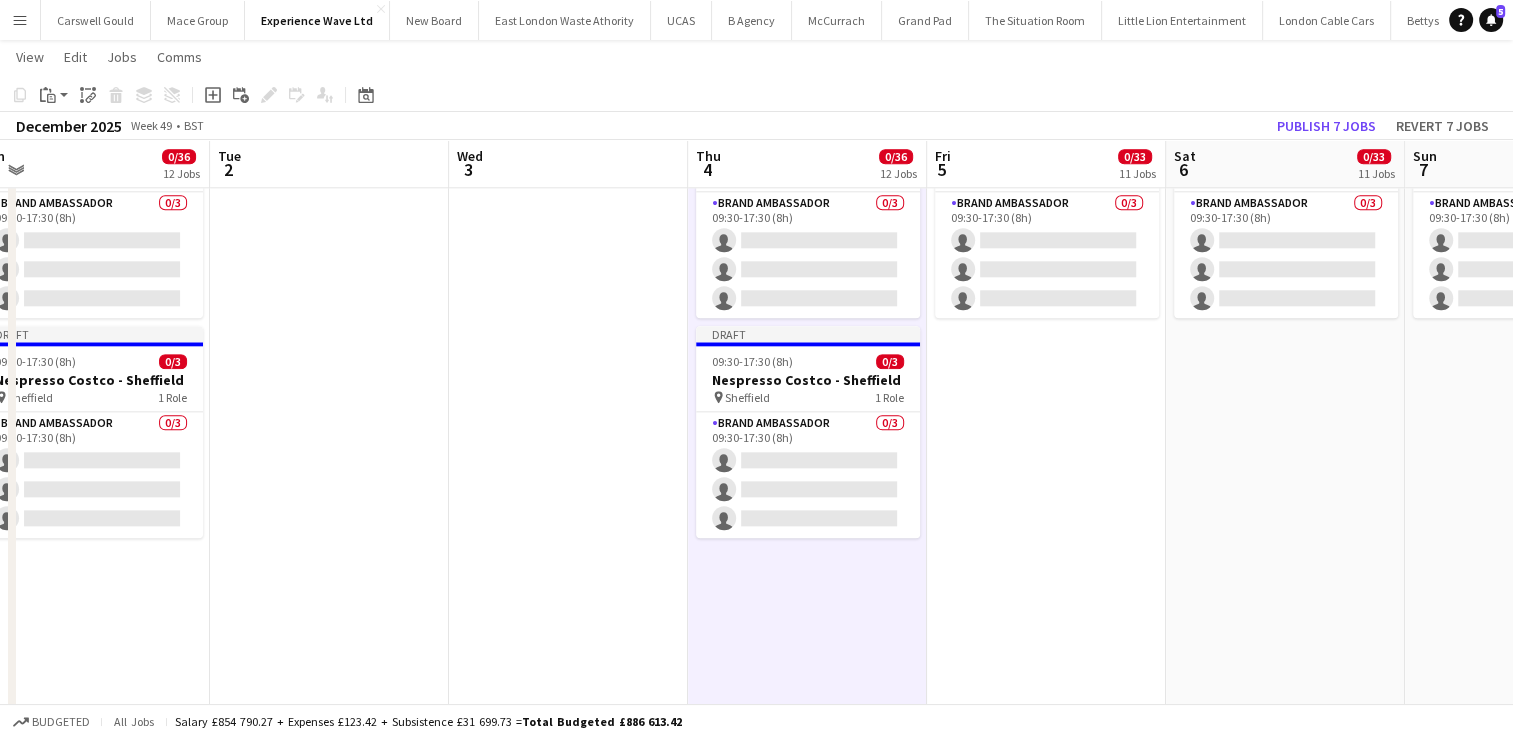 click on "09:30-17:30 (8h)    0/3   Nespresso Costco - Birmingham
pin
Birmingham   1 Role   Brand Ambassador   0/3   09:30-17:30 (8h)
single-neutral-actions
single-neutral-actions
single-neutral-actions
09:30-17:30 (8h)    0/3   Nespresso Costco - Chester
pin
Chester   1 Role   Brand Ambassador   0/3   09:30-17:30 (8h)
single-neutral-actions
single-neutral-actions
single-neutral-actions
09:30-17:30 (8h)    0/3   Nespresso Costco - Coventry
pin
Coventry   1 Role   Brand Ambassador   0/3   09:30-17:30 (8h)
single-neutral-actions
single-neutral-actions
single-neutral-actions" at bounding box center (1046, 1407) 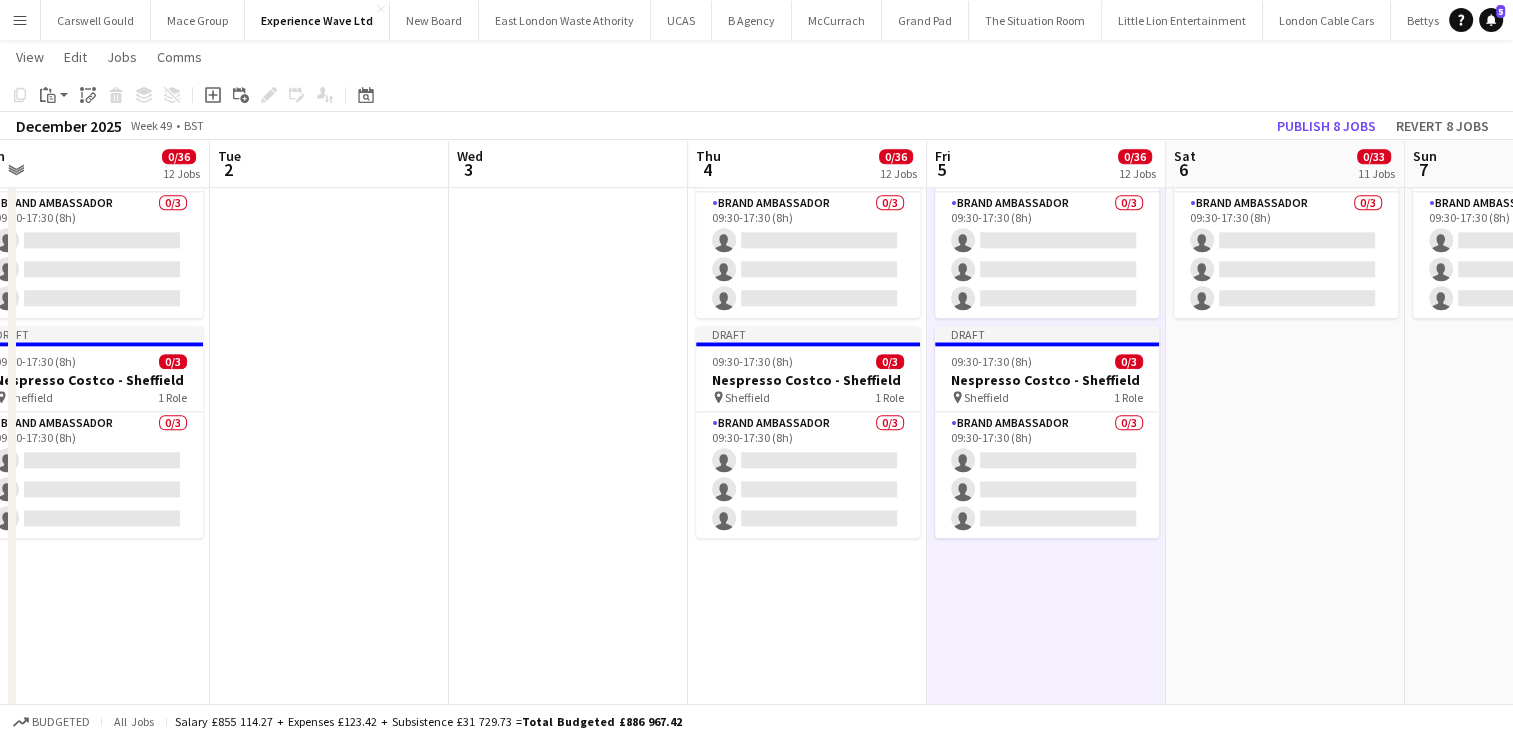click on "09:30-17:30 (8h)    0/3   Nespresso Costco - Birmingham
pin
Birmingham   1 Role   Brand Ambassador   0/3   09:30-17:30 (8h)
single-neutral-actions
single-neutral-actions
single-neutral-actions
09:30-17:30 (8h)    0/3   Nespresso Costco - Chester
pin
Chester   1 Role   Brand Ambassador   0/3   09:30-17:30 (8h)
single-neutral-actions
single-neutral-actions
single-neutral-actions
09:30-17:30 (8h)    0/3   Nespresso Costco - Coventry
pin
Coventry   1 Role   Brand Ambassador   0/3   09:30-17:30 (8h)
single-neutral-actions
single-neutral-actions
single-neutral-actions" at bounding box center (1285, 1407) 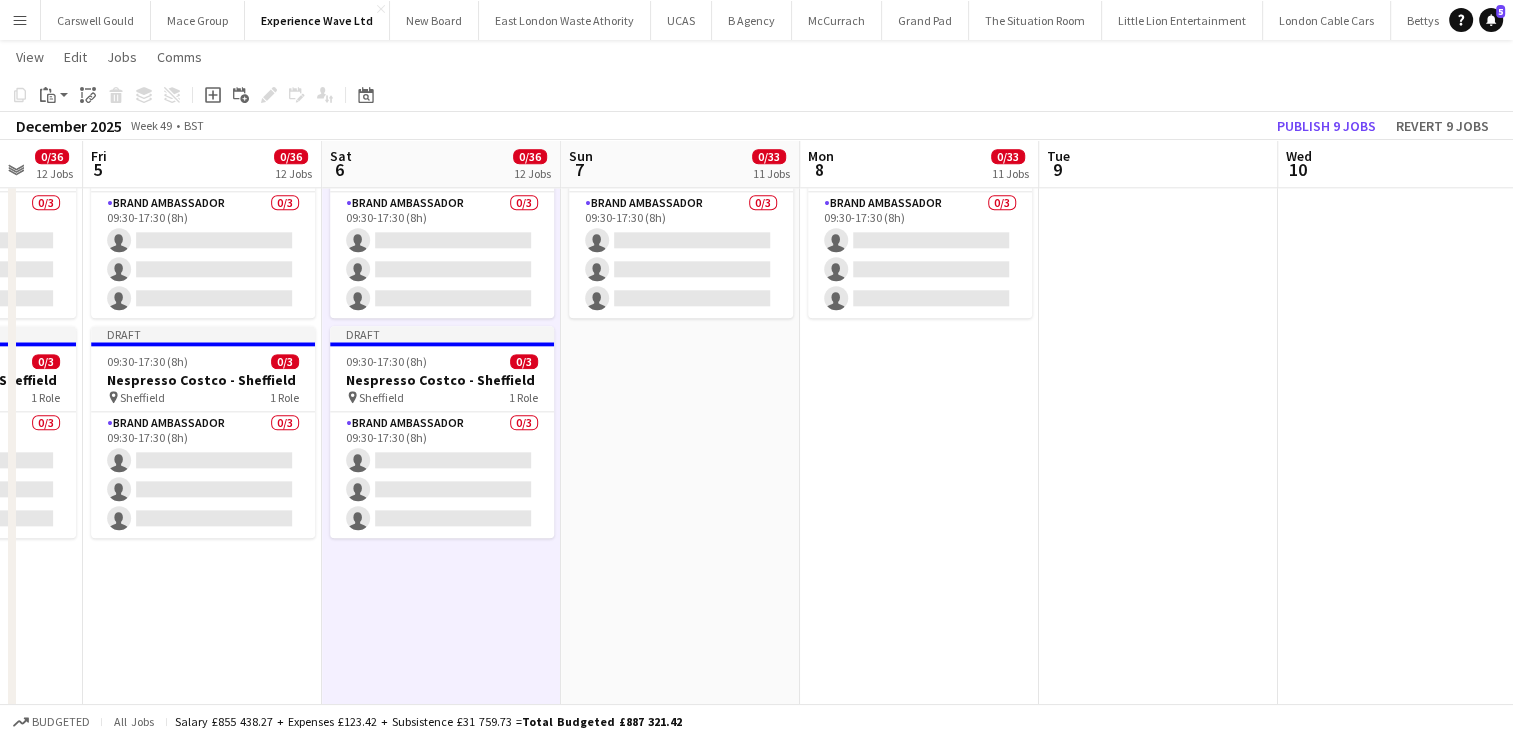 scroll, scrollTop: 0, scrollLeft: 508, axis: horizontal 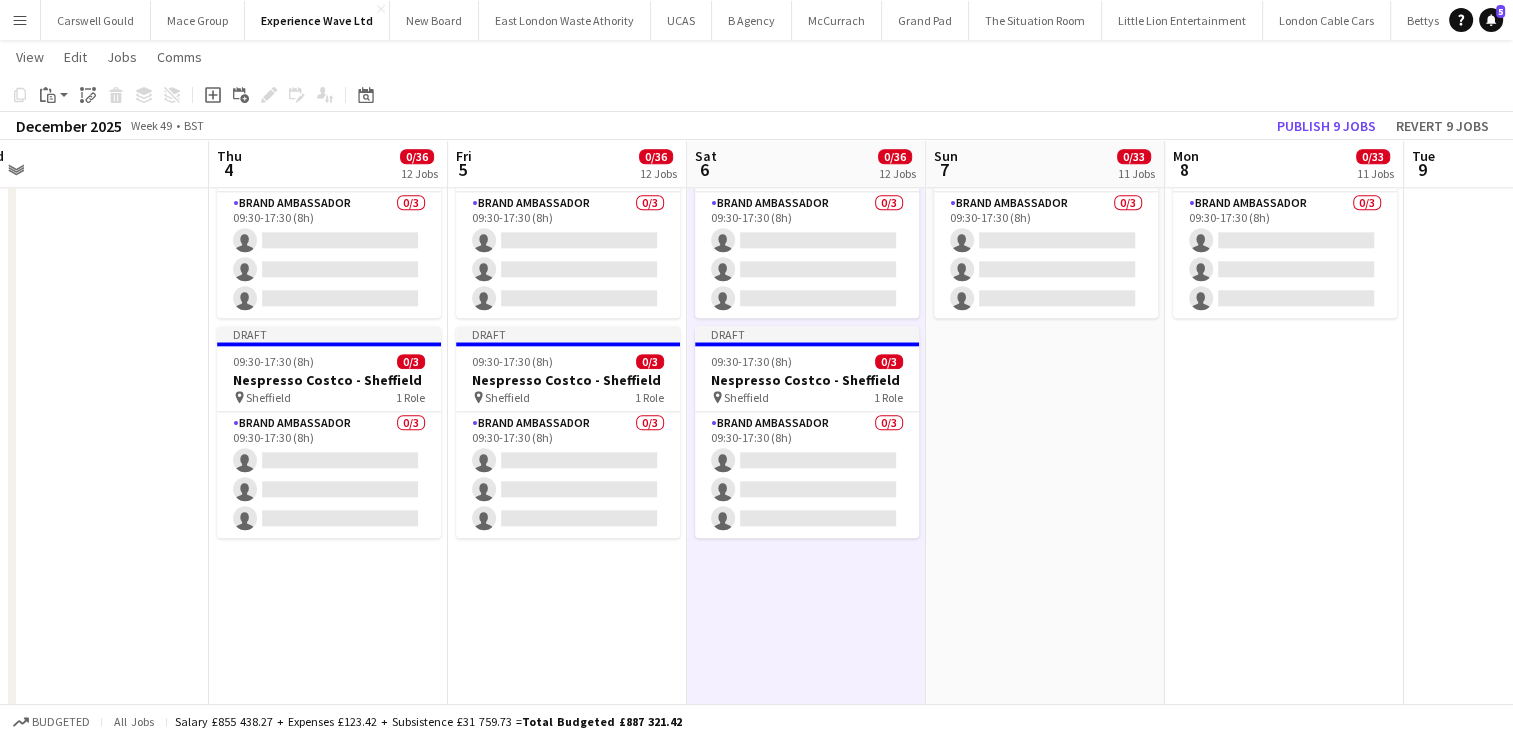 click on "09:30-17:30 (8h)    0/3   Nespresso Costco - Birmingham
pin
Birmingham   1 Role   Brand Ambassador   0/3   09:30-17:30 (8h)
single-neutral-actions
single-neutral-actions
single-neutral-actions
09:30-17:30 (8h)    0/3   Nespresso Costco - Chester
pin
Chester   1 Role   Brand Ambassador   0/3   09:30-17:30 (8h)
single-neutral-actions
single-neutral-actions
single-neutral-actions
09:30-17:30 (8h)    0/3   Nespresso Costco - Coventry
pin
Coventry   1 Role   Brand Ambassador   0/3   09:30-17:30 (8h)
single-neutral-actions
single-neutral-actions
single-neutral-actions" at bounding box center [1045, 1407] 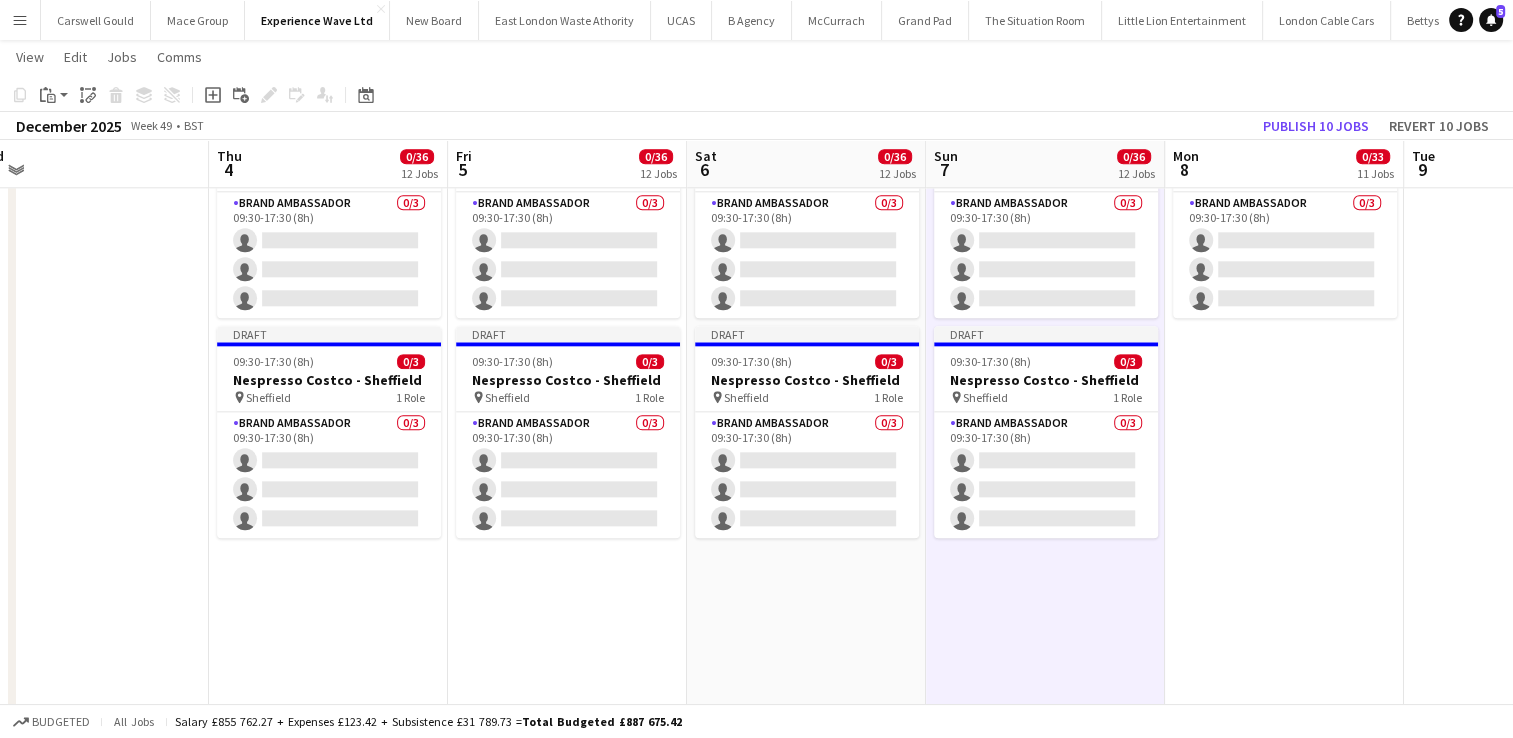 click on "09:30-17:30 (8h)    0/3   Nespresso Costco - Birmingham
pin
Birmingham   1 Role   Brand Ambassador   0/3   09:30-17:30 (8h)
single-neutral-actions
single-neutral-actions
single-neutral-actions
09:30-17:30 (8h)    0/3   Nespresso Costco - Chester
pin
Chester   1 Role   Brand Ambassador   0/3   09:30-17:30 (8h)
single-neutral-actions
single-neutral-actions
single-neutral-actions
09:30-17:30 (8h)    0/3   Nespresso Costco - Coventry
pin
Coventry   1 Role   Brand Ambassador   0/3   09:30-17:30 (8h)
single-neutral-actions
single-neutral-actions
single-neutral-actions" at bounding box center [1284, 1407] 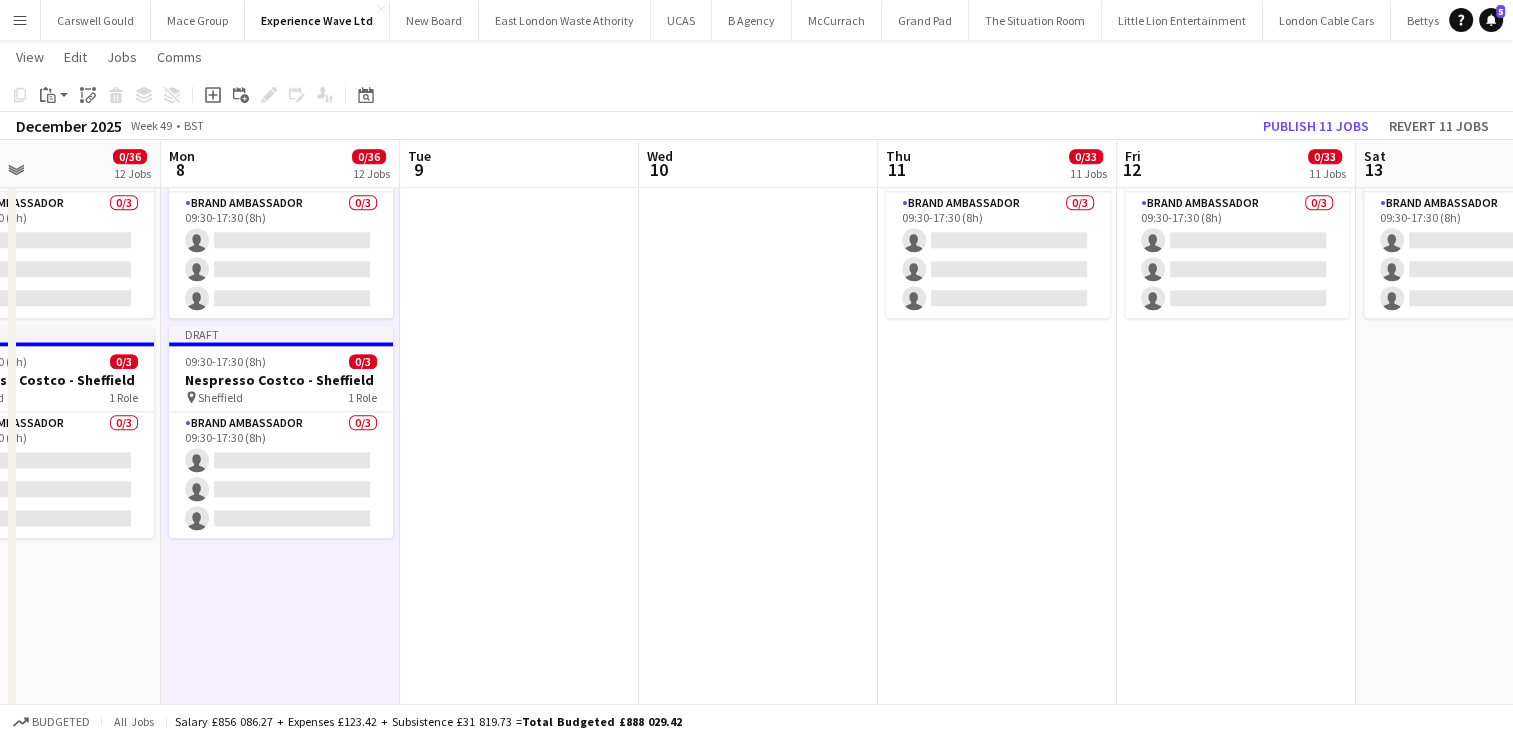 scroll, scrollTop: 0, scrollLeft: 649, axis: horizontal 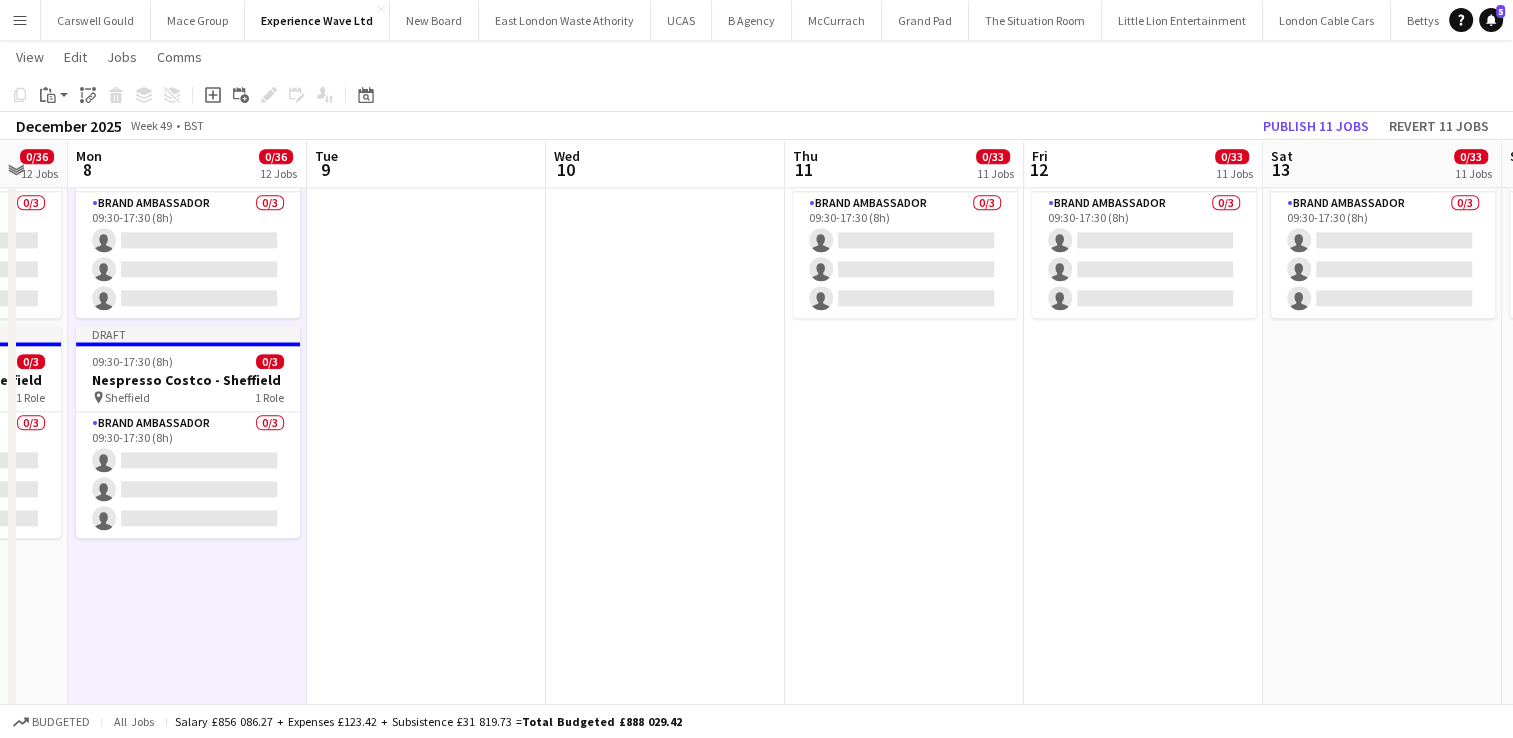 click on "09:30-17:30 (8h)    0/3   Nespresso Costco - Birmingham
pin
Birmingham   1 Role   Brand Ambassador   0/3   09:30-17:30 (8h)
single-neutral-actions
single-neutral-actions
single-neutral-actions
09:30-17:30 (8h)    0/3   Nespresso Costco - Chester
pin
Chester   1 Role   Brand Ambassador   0/3   09:30-17:30 (8h)
single-neutral-actions
single-neutral-actions
single-neutral-actions
09:30-17:30 (8h)    0/3   Nespresso Costco - Coventry
pin
Coventry   1 Role   Brand Ambassador   0/3   09:30-17:30 (8h)
single-neutral-actions
single-neutral-actions
single-neutral-actions" at bounding box center (904, 1407) 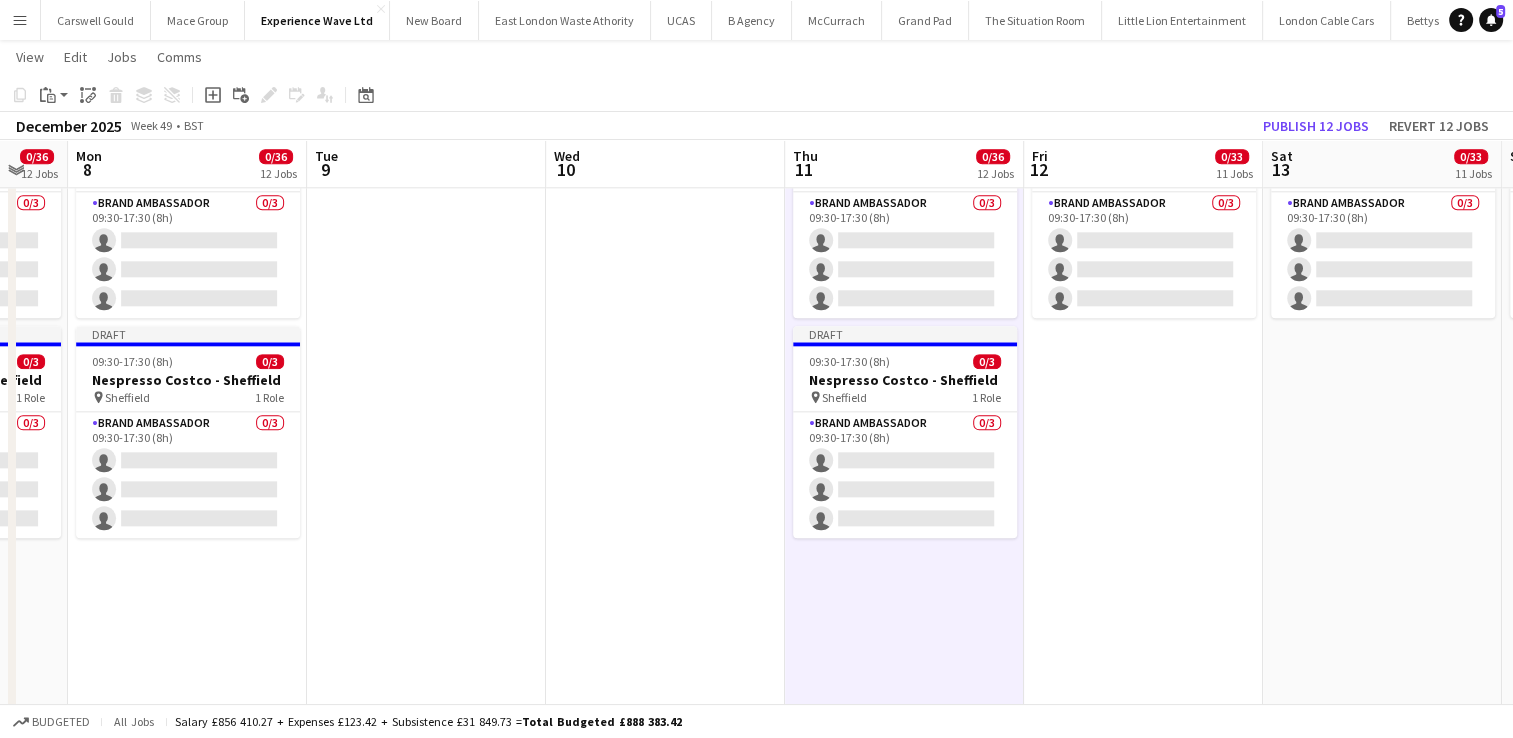 click on "09:30-17:30 (8h)    0/3   Nespresso Costco - Birmingham
pin
Birmingham   1 Role   Brand Ambassador   0/3   09:30-17:30 (8h)
single-neutral-actions
single-neutral-actions
single-neutral-actions
09:30-17:30 (8h)    0/3   Nespresso Costco - Chester
pin
Chester   1 Role   Brand Ambassador   0/3   09:30-17:30 (8h)
single-neutral-actions
single-neutral-actions
single-neutral-actions
09:30-17:30 (8h)    0/3   Nespresso Costco - Coventry
pin
Coventry   1 Role   Brand Ambassador   0/3   09:30-17:30 (8h)
single-neutral-actions
single-neutral-actions
single-neutral-actions" at bounding box center (1143, 1407) 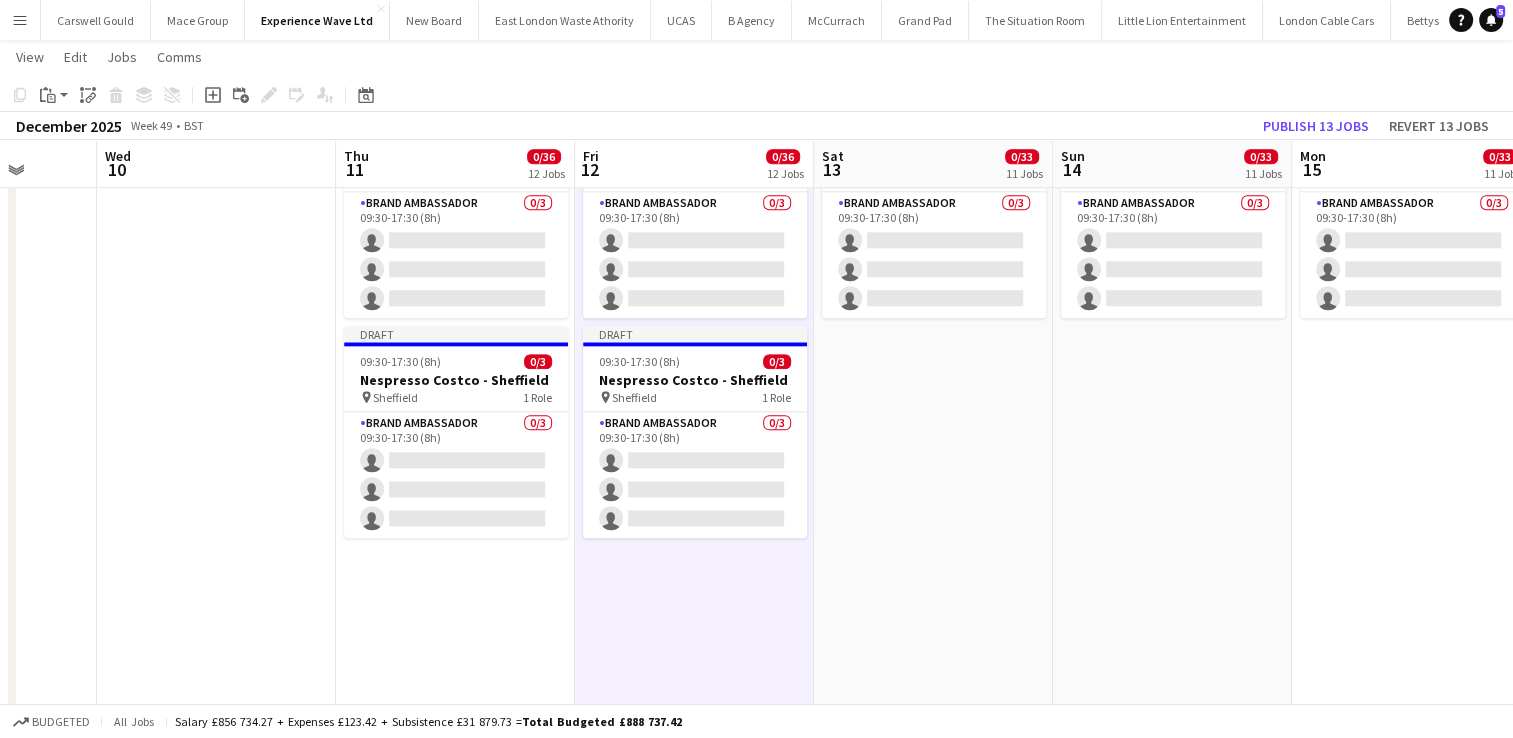 scroll, scrollTop: 0, scrollLeft: 623, axis: horizontal 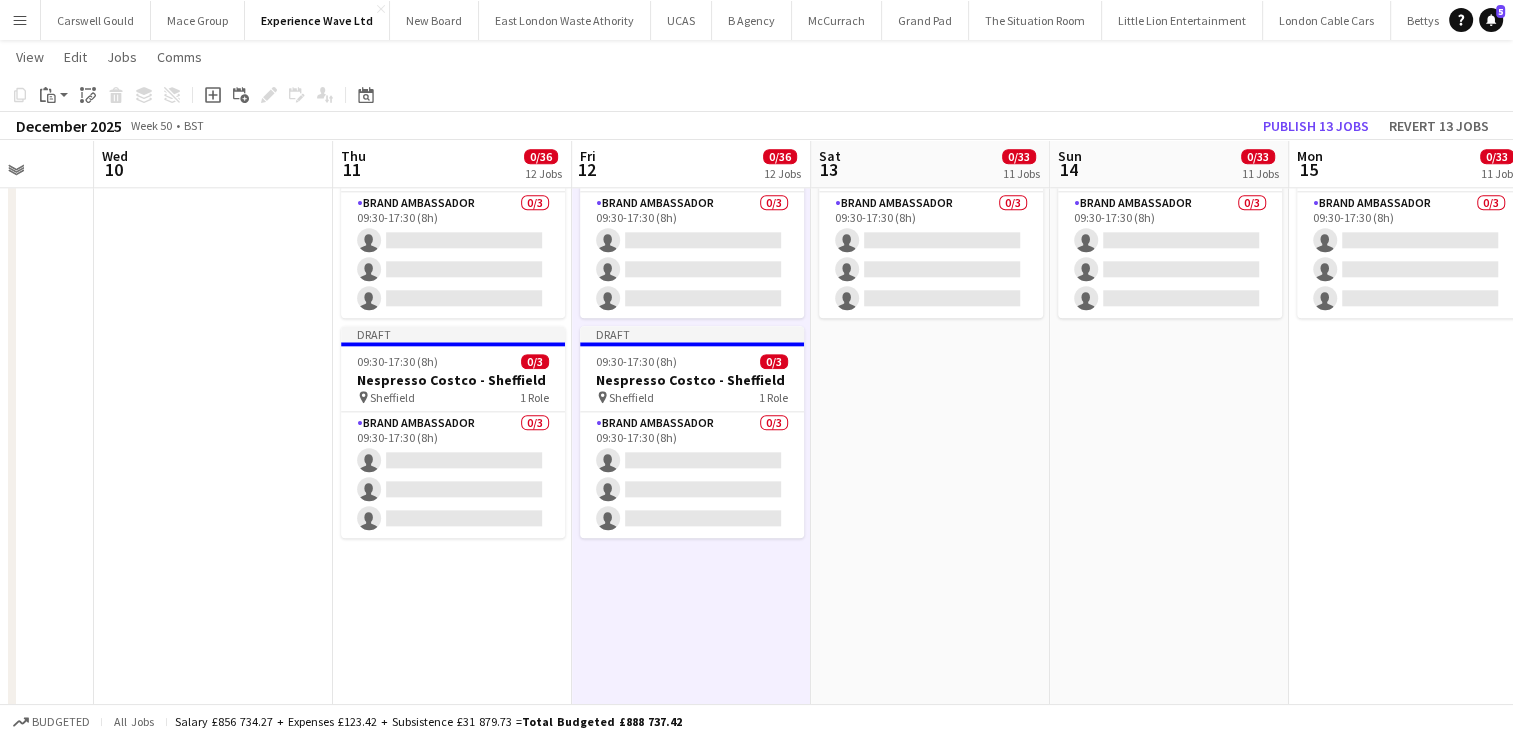 click on "09:30-17:30 (8h)    0/3   Nespresso Costco - Birmingham
pin
Birmingham   1 Role   Brand Ambassador   0/3   09:30-17:30 (8h)
single-neutral-actions
single-neutral-actions
single-neutral-actions
09:30-17:30 (8h)    0/3   Nespresso Costco - Chester
pin
Chester   1 Role   Brand Ambassador   0/3   09:30-17:30 (8h)
single-neutral-actions
single-neutral-actions
single-neutral-actions
09:30-17:30 (8h)    0/3   Nespresso Costco - Coventry
pin
Coventry   1 Role   Brand Ambassador   0/3   09:30-17:30 (8h)
single-neutral-actions
single-neutral-actions
single-neutral-actions" at bounding box center (930, 1407) 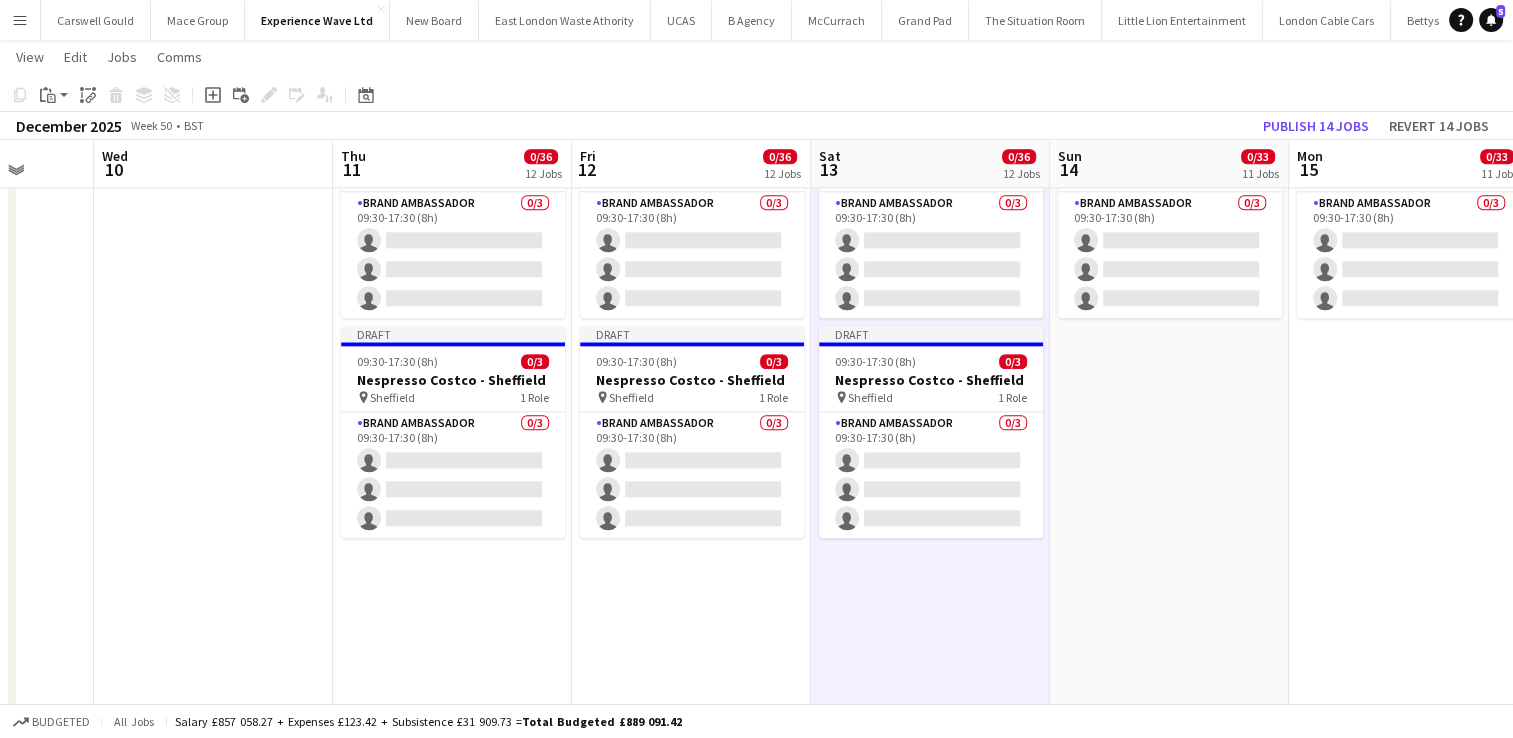 click on "09:30-17:30 (8h)    0/3   Nespresso Costco - Birmingham
pin
Birmingham   1 Role   Brand Ambassador   0/3   09:30-17:30 (8h)
single-neutral-actions
single-neutral-actions
single-neutral-actions
09:30-17:30 (8h)    0/3   Nespresso Costco - Chester
pin
Chester   1 Role   Brand Ambassador   0/3   09:30-17:30 (8h)
single-neutral-actions
single-neutral-actions
single-neutral-actions
09:30-17:30 (8h)    0/3   Nespresso Costco - Coventry
pin
Coventry   1 Role   Brand Ambassador   0/3   09:30-17:30 (8h)
single-neutral-actions
single-neutral-actions
single-neutral-actions" at bounding box center (1169, 1407) 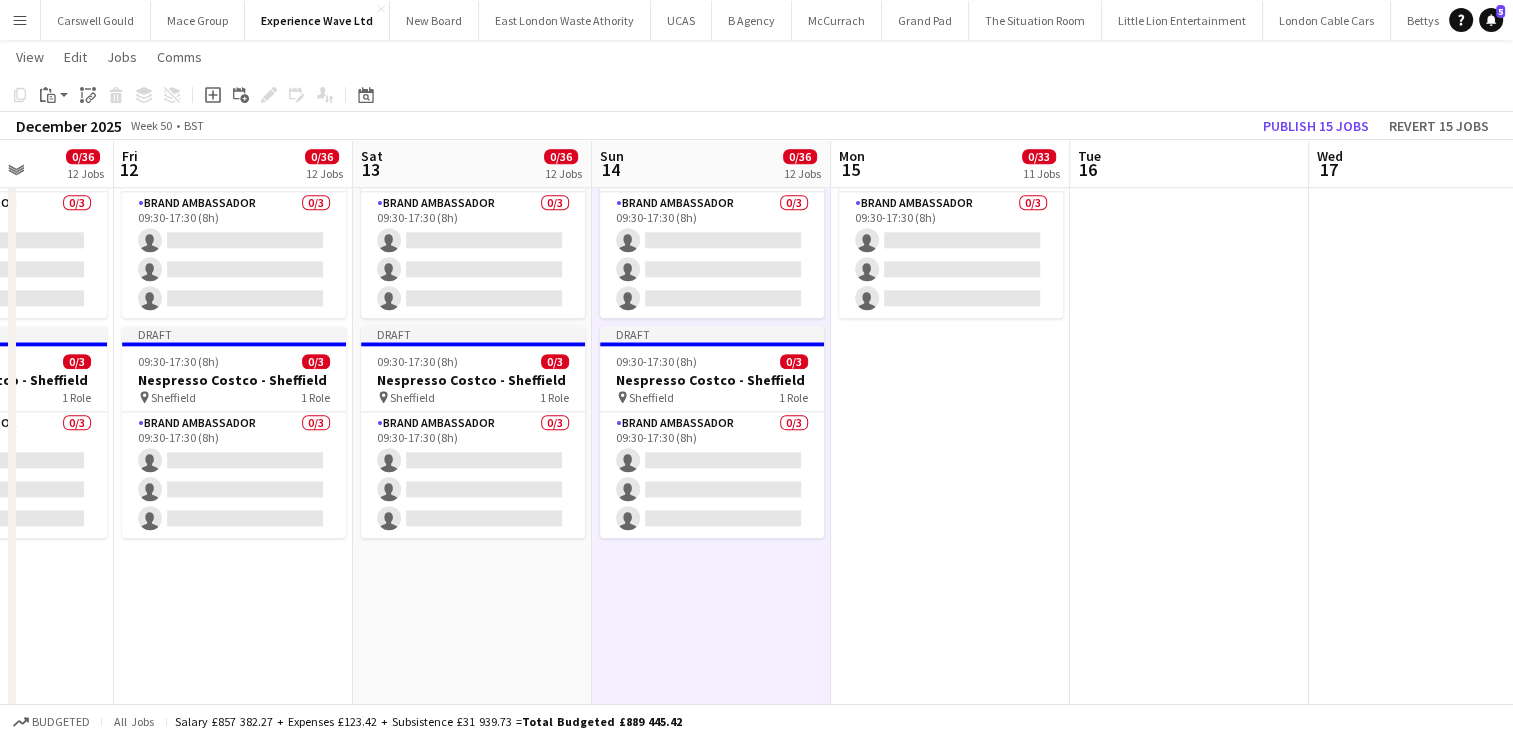 scroll, scrollTop: 0, scrollLeft: 604, axis: horizontal 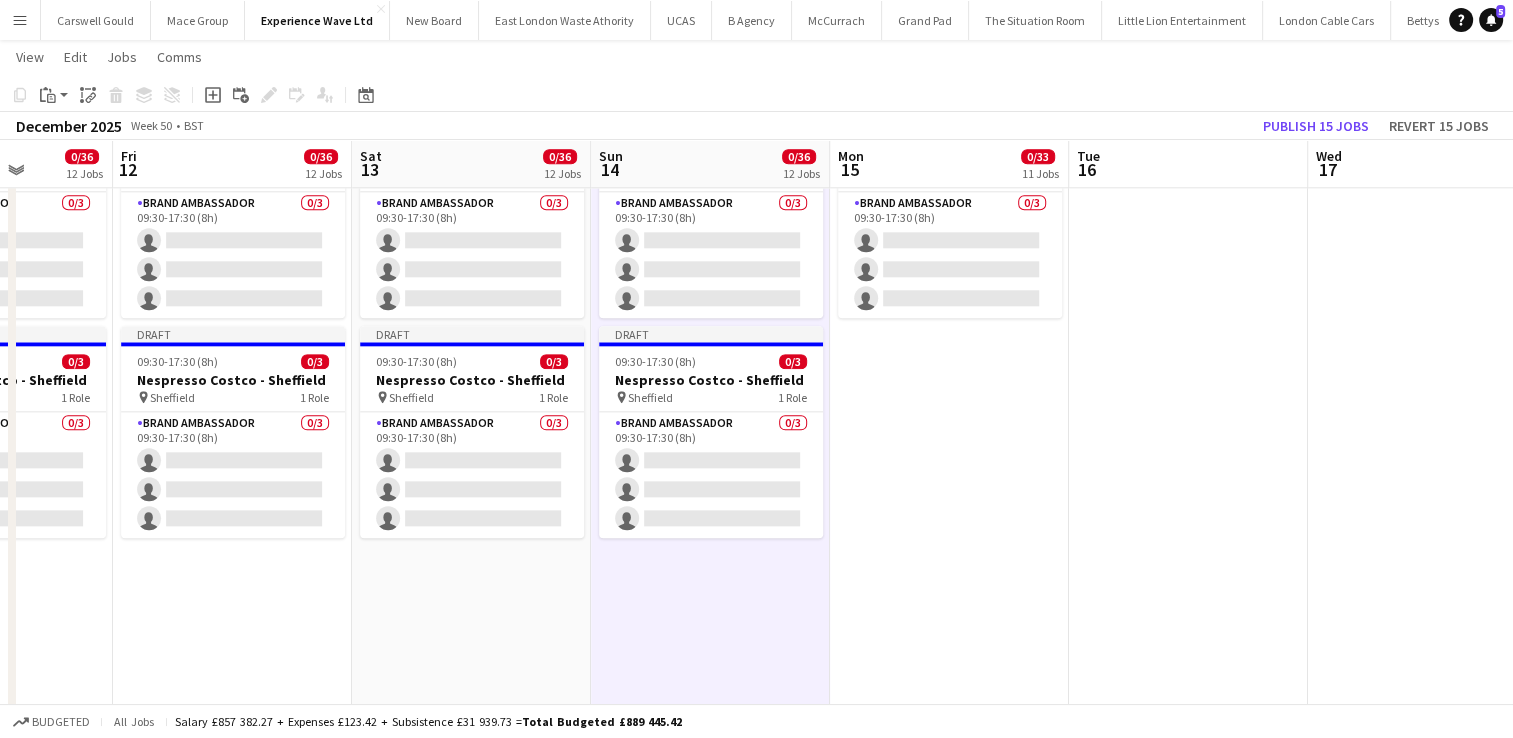 click on "09:30-17:30 (8h)    0/3   Nespresso Costco - Birmingham
pin
Birmingham   1 Role   Brand Ambassador   0/3   09:30-17:30 (8h)
single-neutral-actions
single-neutral-actions
single-neutral-actions
09:30-17:30 (8h)    0/3   Nespresso Costco - Chester
pin
Chester   1 Role   Brand Ambassador   0/3   09:30-17:30 (8h)
single-neutral-actions
single-neutral-actions
single-neutral-actions
09:30-17:30 (8h)    0/3   Nespresso Costco - Coventry
pin
Coventry   1 Role   Brand Ambassador   0/3   09:30-17:30 (8h)
single-neutral-actions
single-neutral-actions
single-neutral-actions" at bounding box center [949, 1407] 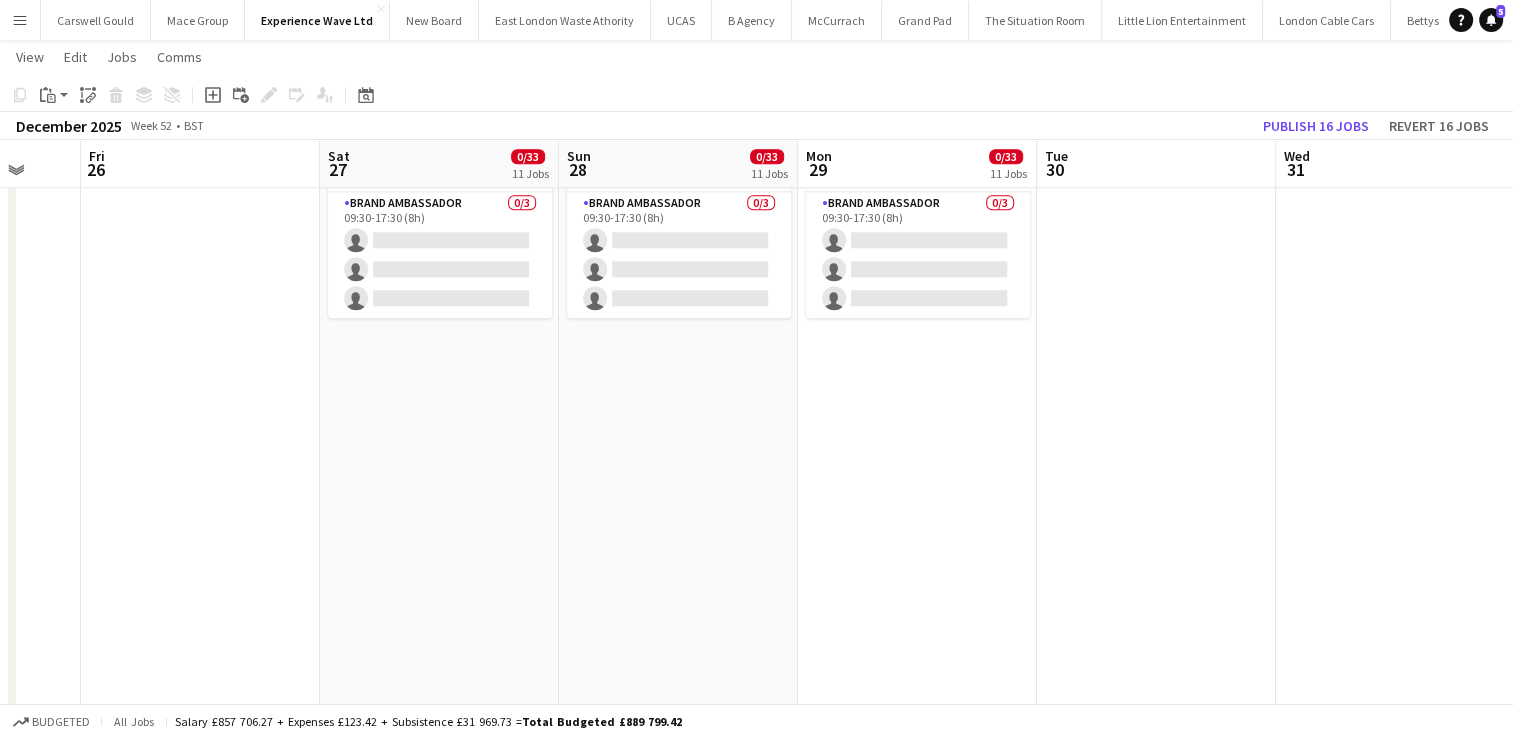 scroll, scrollTop: 0, scrollLeft: 704, axis: horizontal 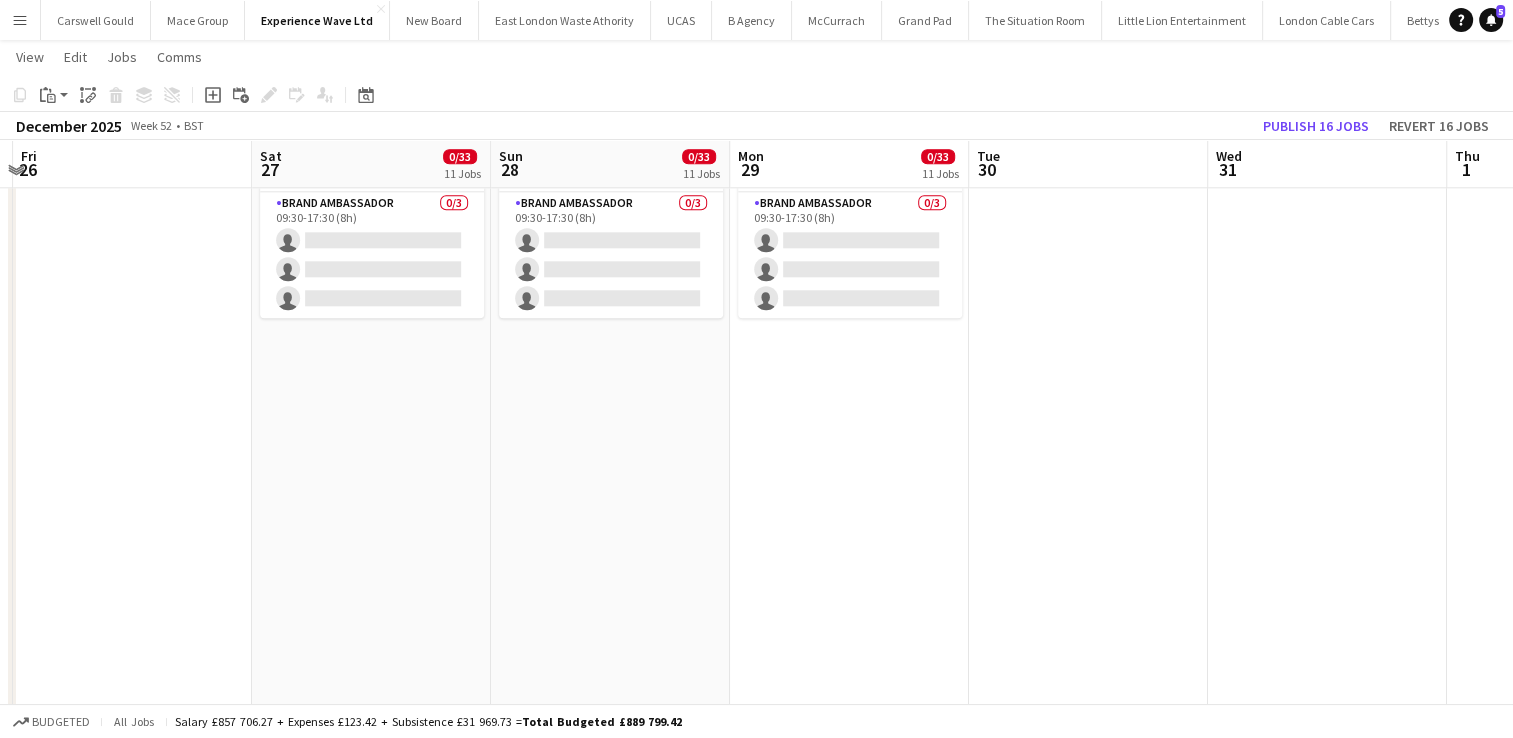 click on "09:30-17:30 (8h)    0/3   Nespresso Costco - Birmingham
pin
Birmingham   1 Role   Brand Ambassador   0/3   09:30-17:30 (8h)
single-neutral-actions
single-neutral-actions
single-neutral-actions
09:30-17:30 (8h)    0/3   Nespresso Costco - Chester
pin
Chester   1 Role   Brand Ambassador   0/3   09:30-17:30 (8h)
single-neutral-actions
single-neutral-actions
single-neutral-actions
09:30-17:30 (8h)    0/3   Nespresso Costco - Coventry
pin
Coventry   1 Role   Brand Ambassador   0/3   09:30-17:30 (8h)
single-neutral-actions
single-neutral-actions
single-neutral-actions" at bounding box center [371, 1407] 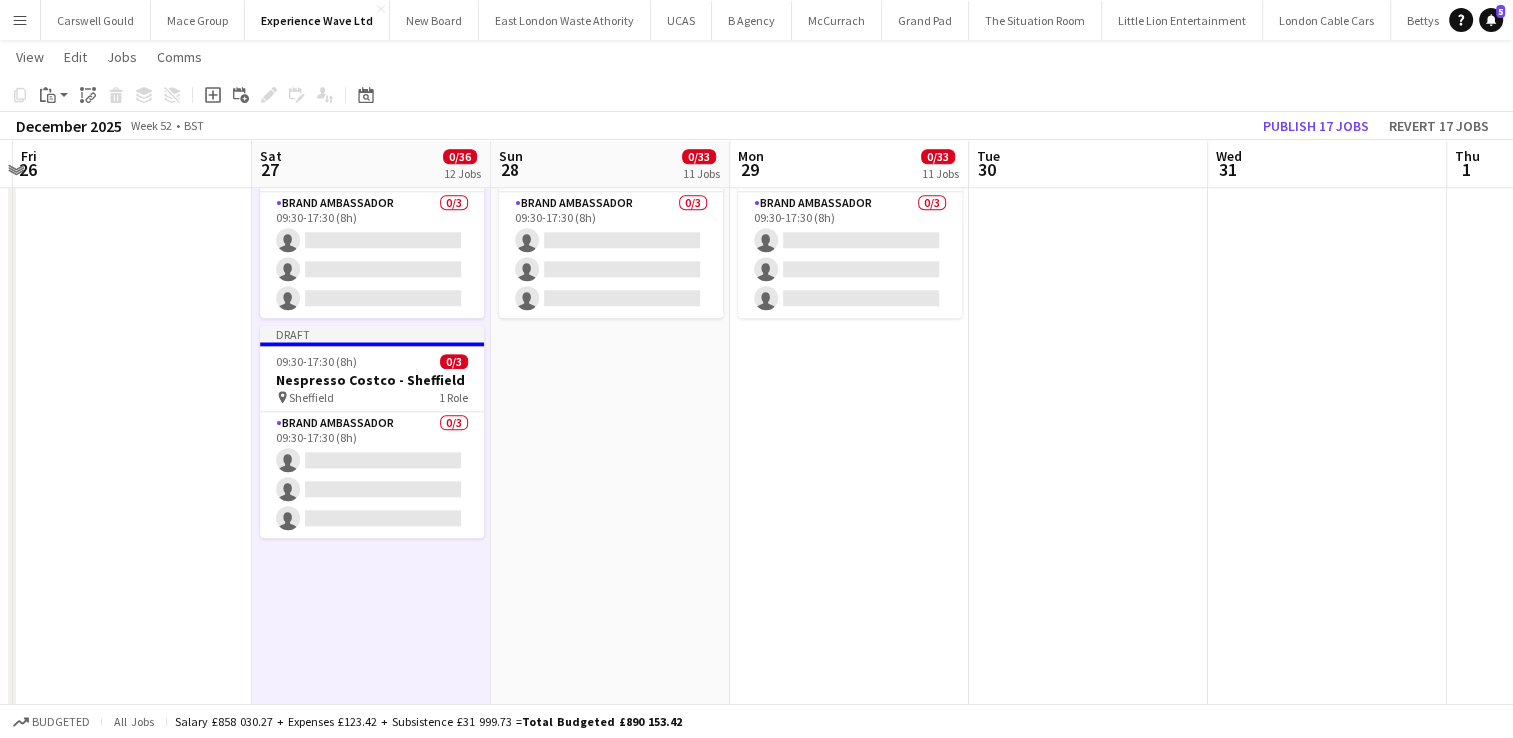 click on "09:30-17:30 (8h)    0/3   Nespresso Costco - Birmingham
pin
Birmingham   1 Role   Brand Ambassador   0/3   09:30-17:30 (8h)
single-neutral-actions
single-neutral-actions
single-neutral-actions
09:30-17:30 (8h)    0/3   Nespresso Costco - Chester
pin
Chester   1 Role   Brand Ambassador   0/3   09:30-17:30 (8h)
single-neutral-actions
single-neutral-actions
single-neutral-actions
09:30-17:30 (8h)    0/3   Nespresso Costco - Coventry
pin
Coventry   1 Role   Brand Ambassador   0/3   09:30-17:30 (8h)
single-neutral-actions
single-neutral-actions
single-neutral-actions" at bounding box center (610, 1407) 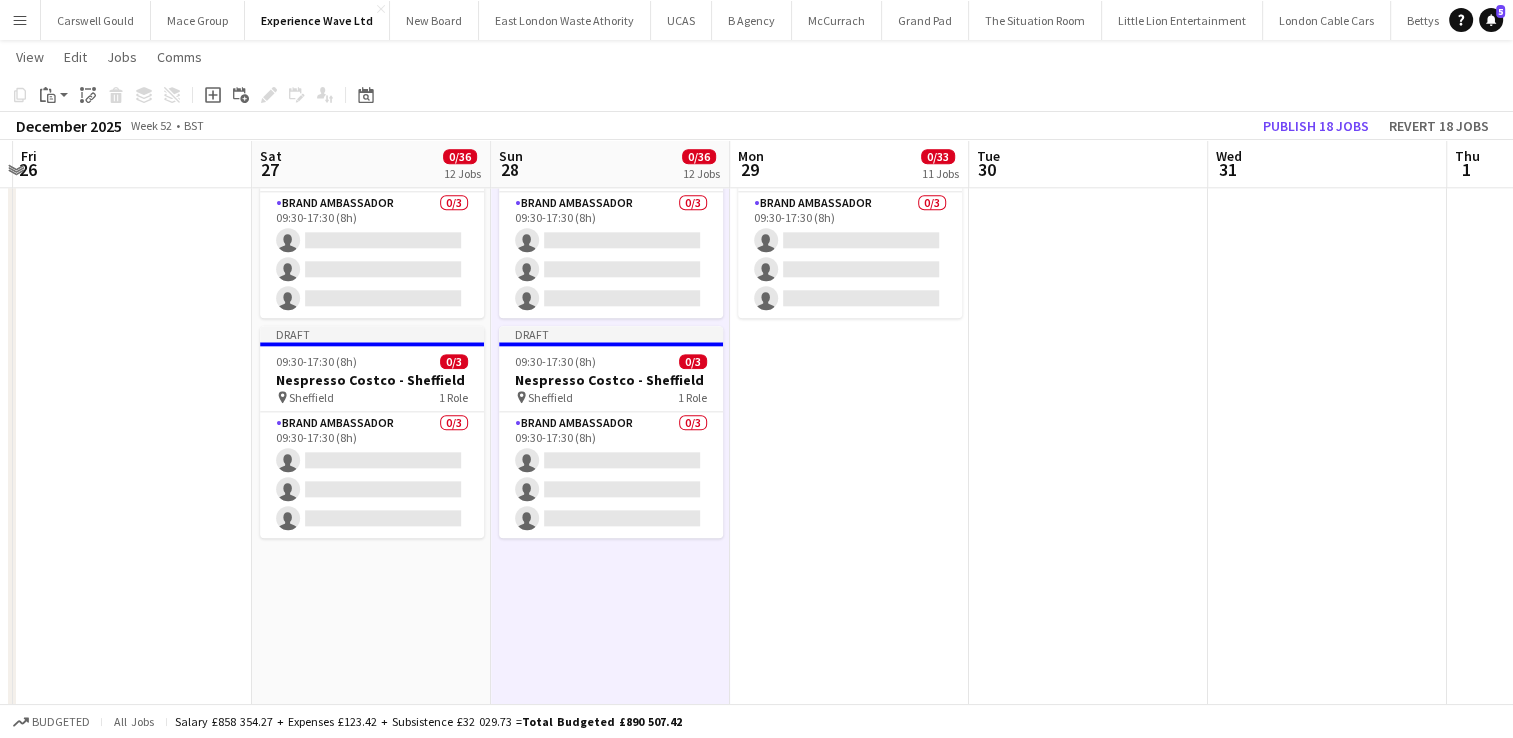 click on "09:30-17:30 (8h)    0/3   Nespresso Costco - Birmingham
pin
Birmingham   1 Role   Brand Ambassador   0/3   09:30-17:30 (8h)
single-neutral-actions
single-neutral-actions
single-neutral-actions
09:30-17:30 (8h)    0/3   Nespresso Costco - Chester
pin
Chester   1 Role   Brand Ambassador   0/3   09:30-17:30 (8h)
single-neutral-actions
single-neutral-actions
single-neutral-actions
09:30-17:30 (8h)    0/3   Nespresso Costco - Coventry
pin
Coventry   1 Role   Brand Ambassador   0/3   09:30-17:30 (8h)
single-neutral-actions
single-neutral-actions
single-neutral-actions" at bounding box center (849, 1407) 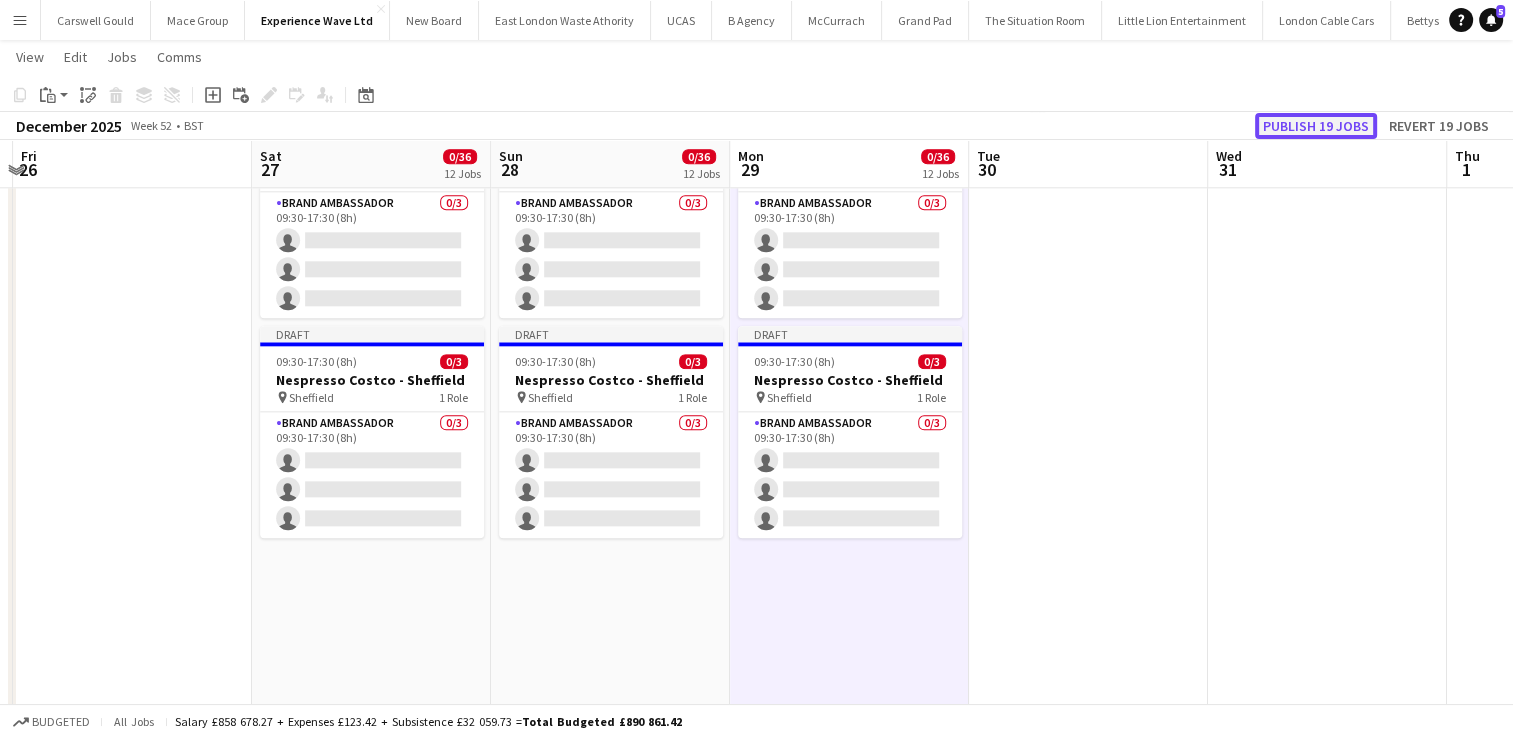 click on "Publish 19 jobs" 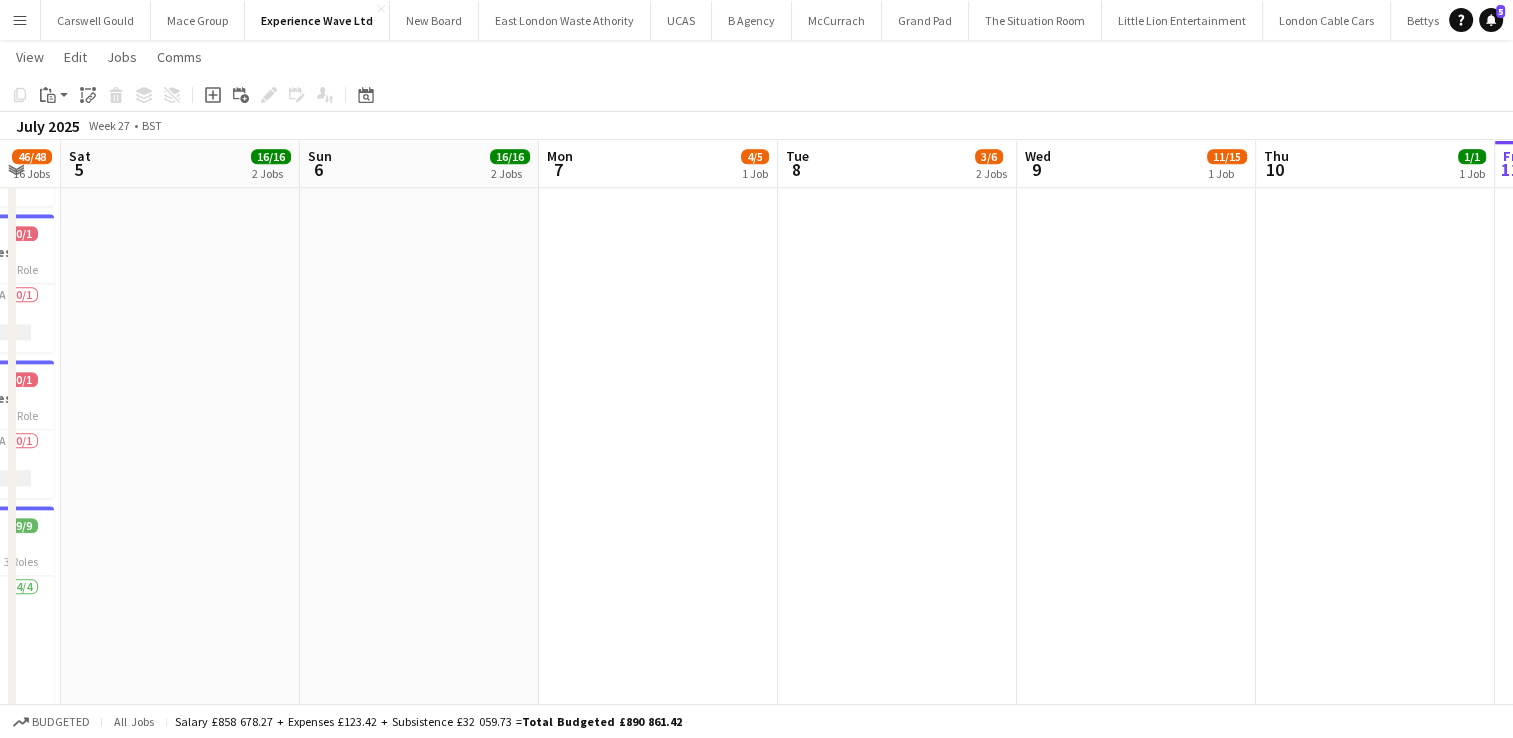 scroll, scrollTop: 0, scrollLeft: 478, axis: horizontal 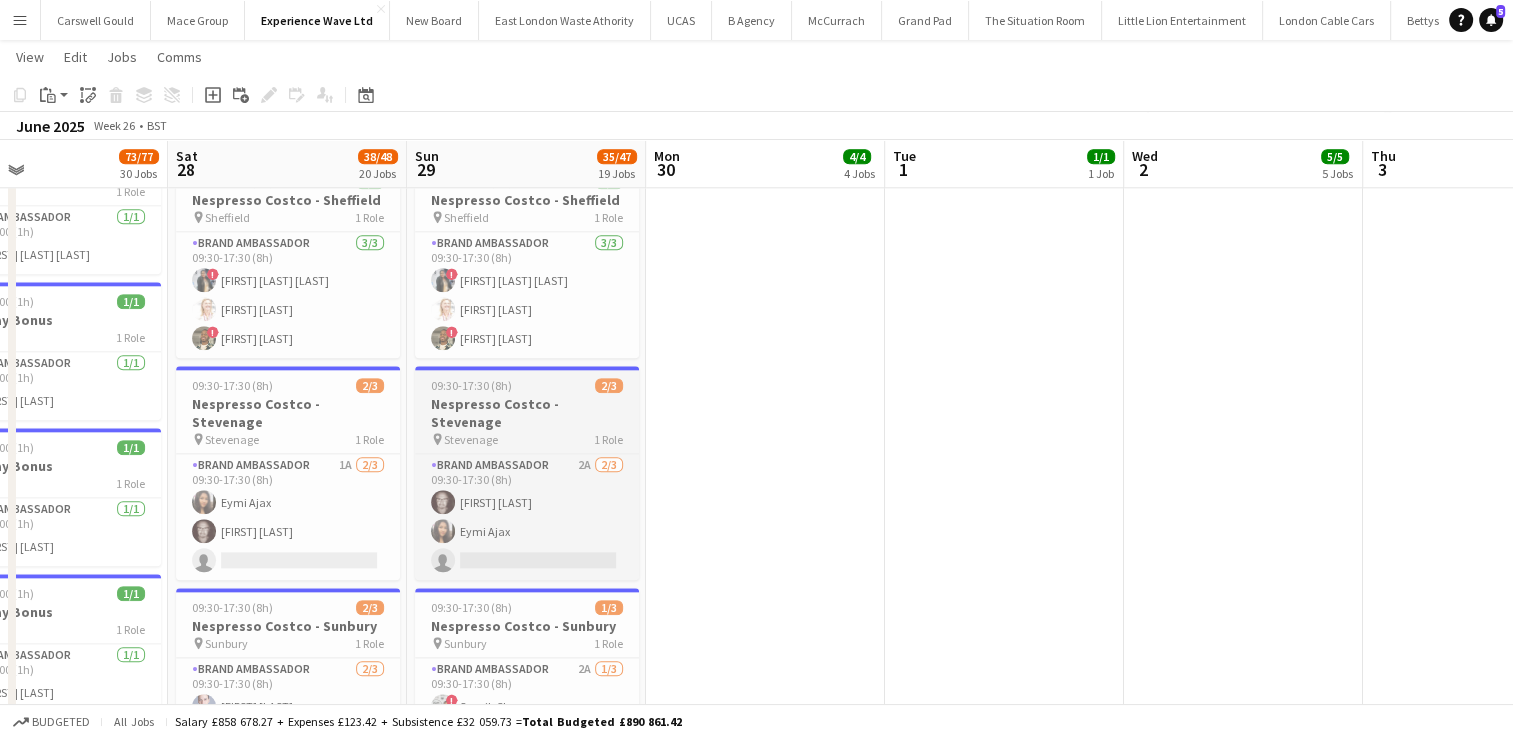 click on "Nespresso Costco - Stevenage" at bounding box center [527, 413] 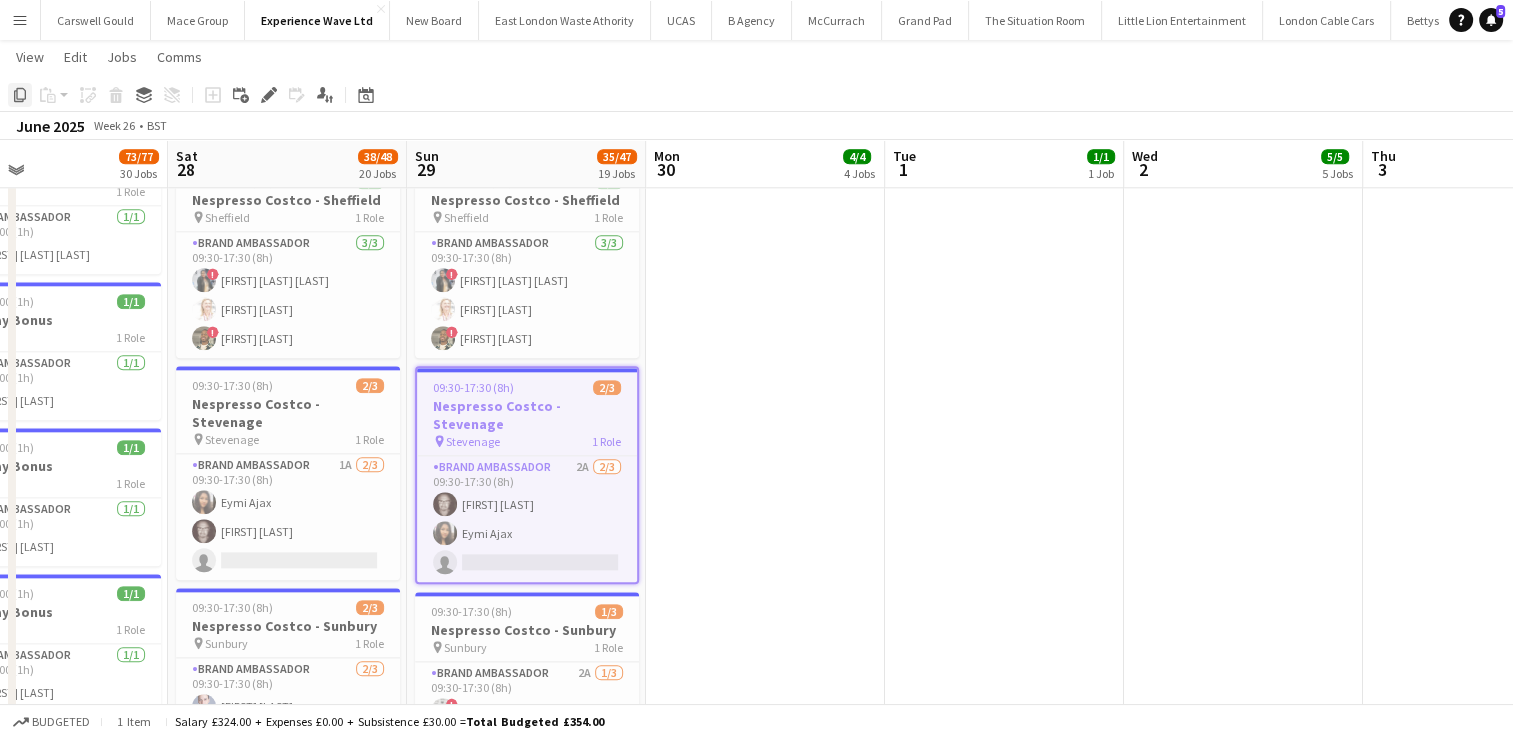 click on "Copy" 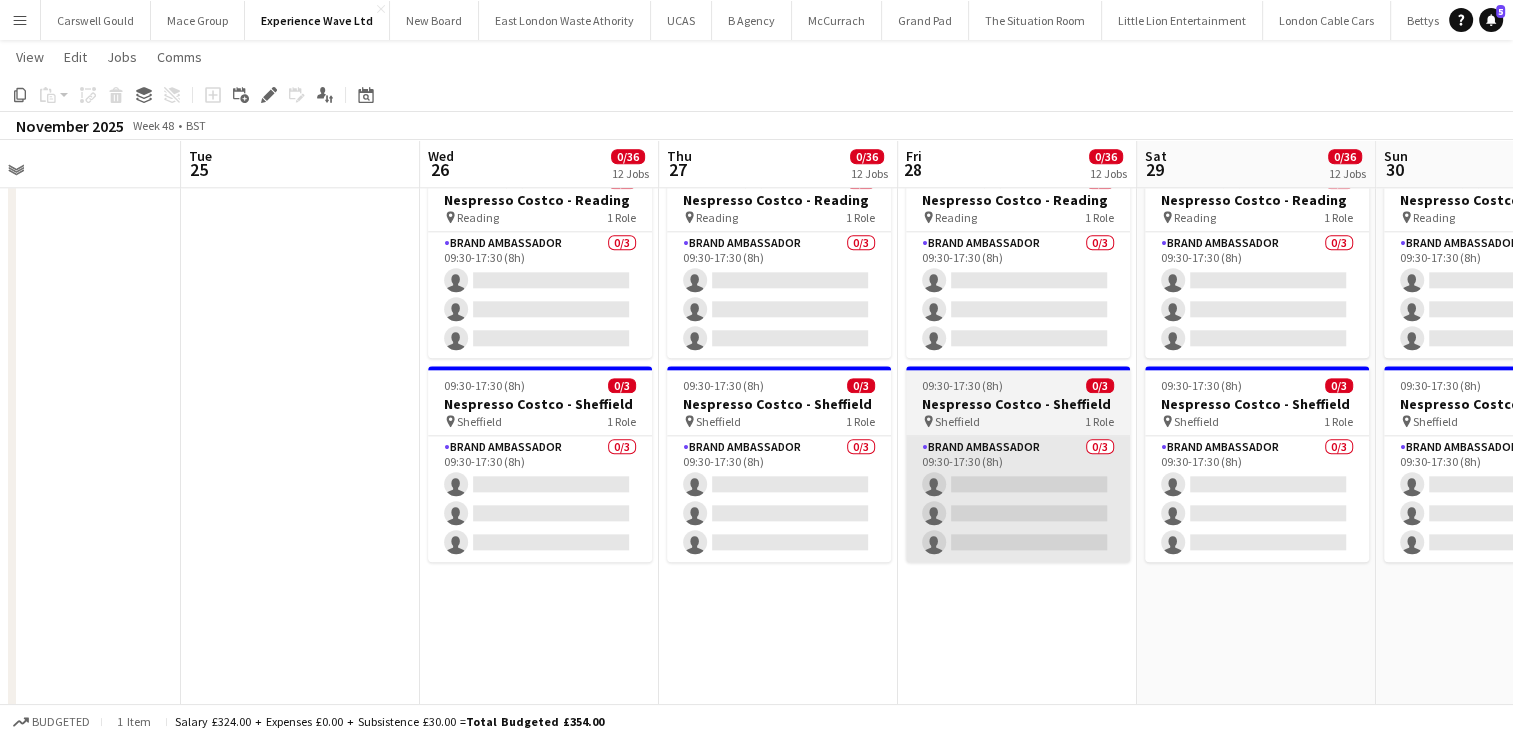 scroll, scrollTop: 0, scrollLeft: 506, axis: horizontal 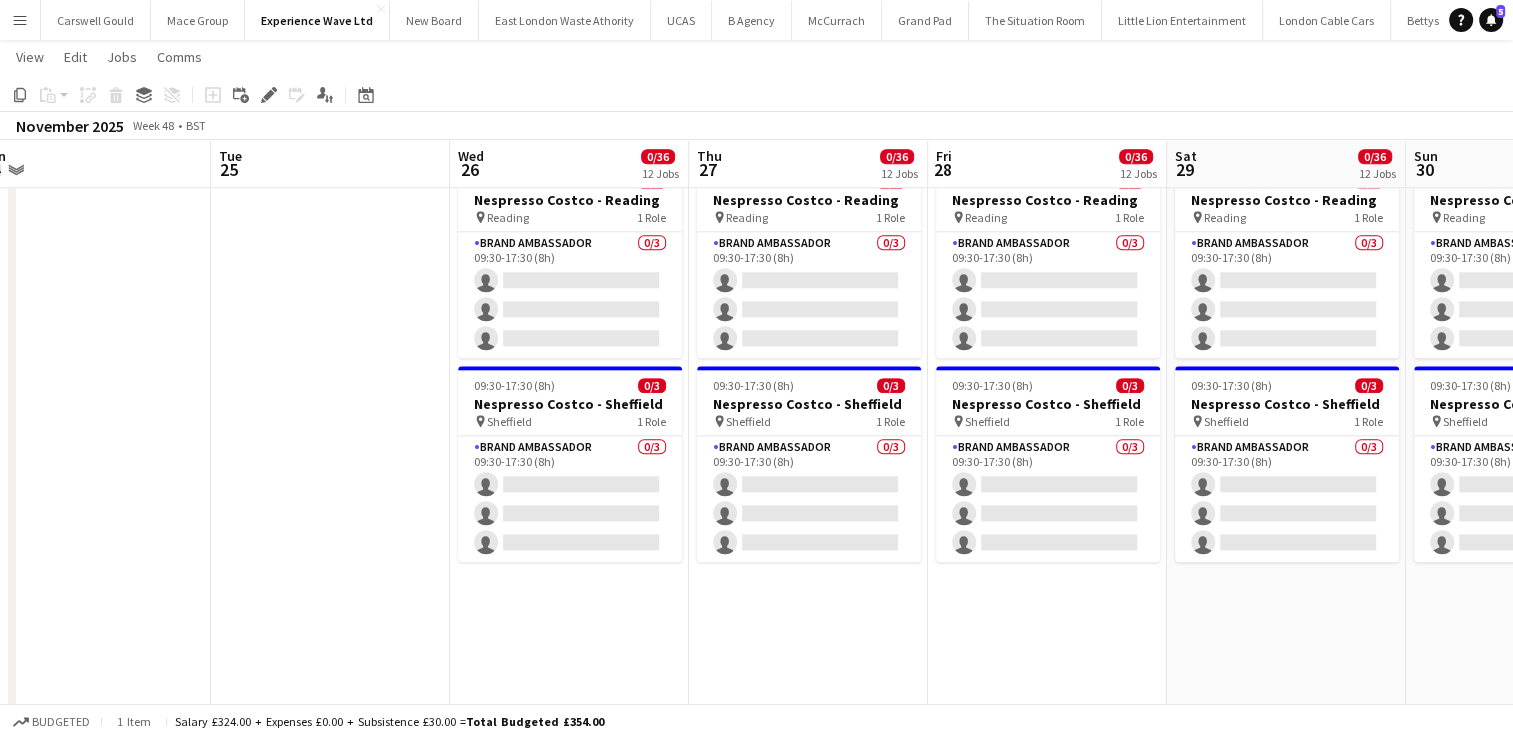 click on "09:30-17:30 (8h)    0/3   Nespresso Costco - Birmingham
pin
Birmingham   1 Role   Brand Ambassador   0/3   09:30-17:30 (8h)
single-neutral-actions
single-neutral-actions
single-neutral-actions
09:30-17:30 (8h)    0/3   Nespresso Costco - Chester
pin
Chester   1 Role   Brand Ambassador   0/3   09:30-17:30 (8h)
single-neutral-actions
single-neutral-actions
single-neutral-actions
09:30-17:30 (8h)    0/3   Nespresso Costco - Coventry
pin
Coventry   1 Role   Brand Ambassador   0/3   09:30-17:30 (8h)
single-neutral-actions
single-neutral-actions
single-neutral-actions" at bounding box center (569, 1447) 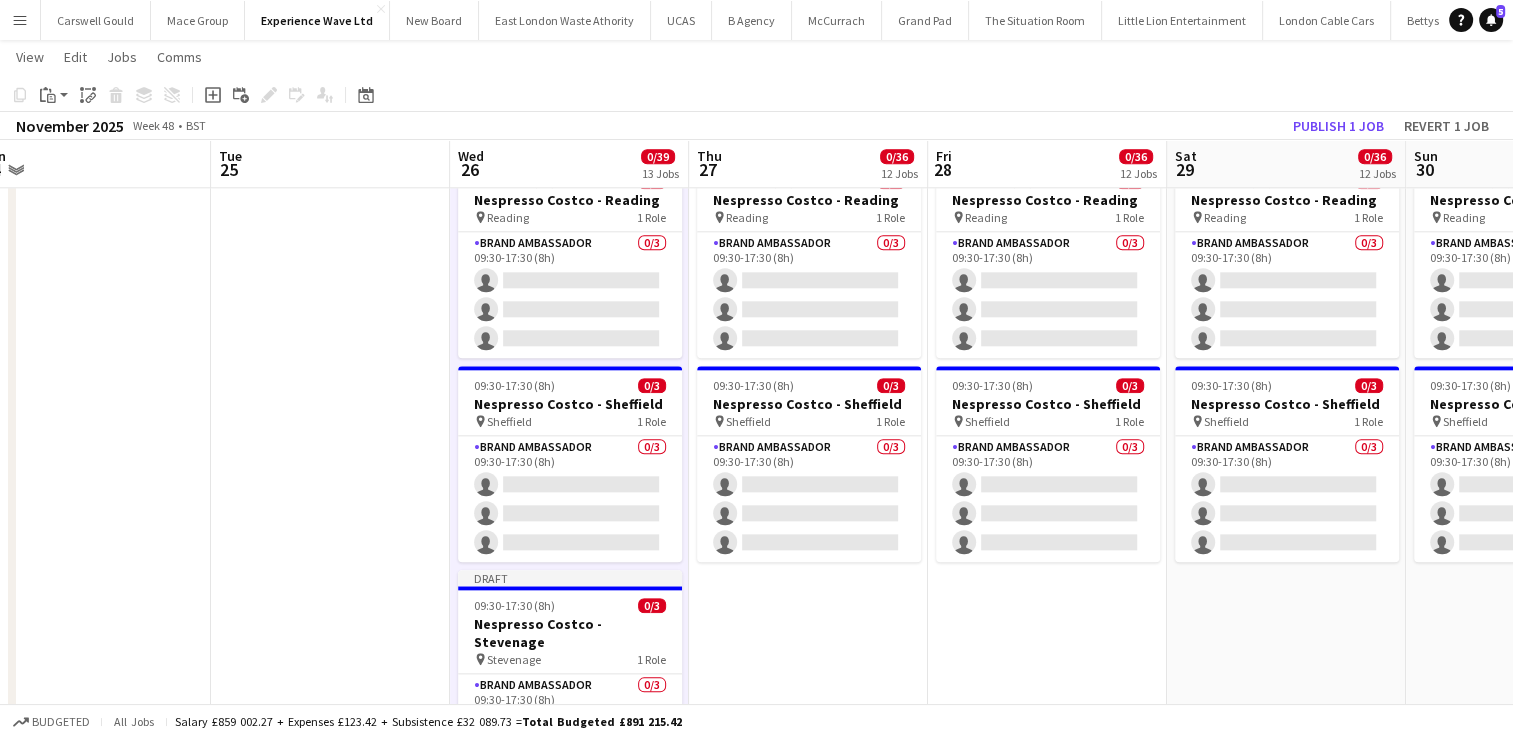 click on "09:30-17:30 (8h)    0/3   Nespresso Costco - Birmingham
pin
Birmingham   1 Role   Brand Ambassador   0/3   09:30-17:30 (8h)
single-neutral-actions
single-neutral-actions
single-neutral-actions
09:30-17:30 (8h)    0/3   Nespresso Costco - Chester
pin
Chester   1 Role   Brand Ambassador   0/3   09:30-17:30 (8h)
single-neutral-actions
single-neutral-actions
single-neutral-actions
09:30-17:30 (8h)    0/3   Nespresso Costco - Coventry
pin
Coventry   1 Role   Brand Ambassador   0/3   09:30-17:30 (8h)
single-neutral-actions
single-neutral-actions
single-neutral-actions" at bounding box center (808, 1447) 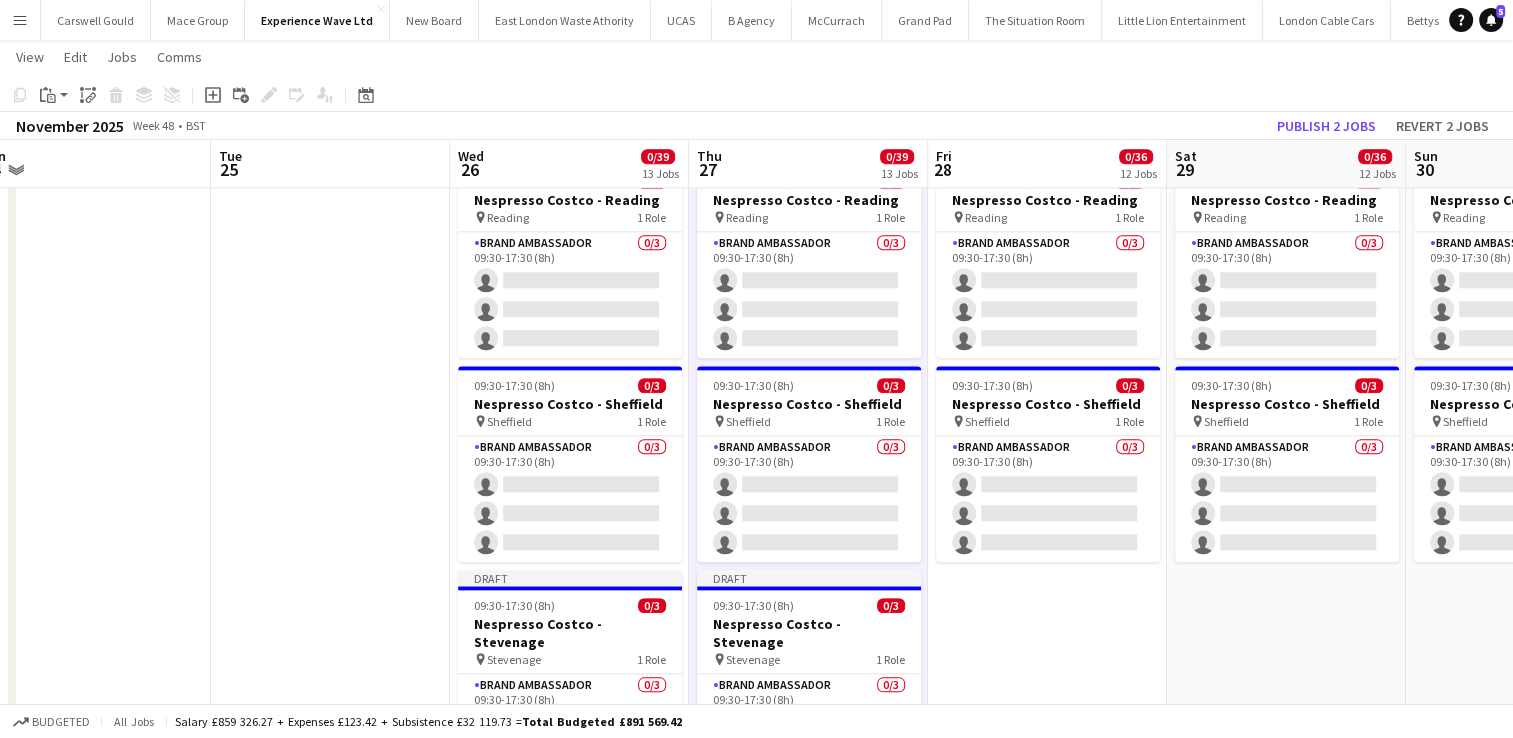 click on "09:30-17:30 (8h)    0/3   Nespresso Costco - Birmingham
pin
Birmingham   1 Role   Brand Ambassador   0/3   09:30-17:30 (8h)
single-neutral-actions
single-neutral-actions
single-neutral-actions
09:30-17:30 (8h)    0/3   Nespresso Costco - Chester
pin
Chester   1 Role   Brand Ambassador   0/3   09:30-17:30 (8h)
single-neutral-actions
single-neutral-actions
single-neutral-actions
09:30-17:30 (8h)    0/3   Nespresso Costco - Coventry
pin
Coventry   1 Role   Brand Ambassador   0/3   09:30-17:30 (8h)
single-neutral-actions
single-neutral-actions
single-neutral-actions" at bounding box center [1047, 1447] 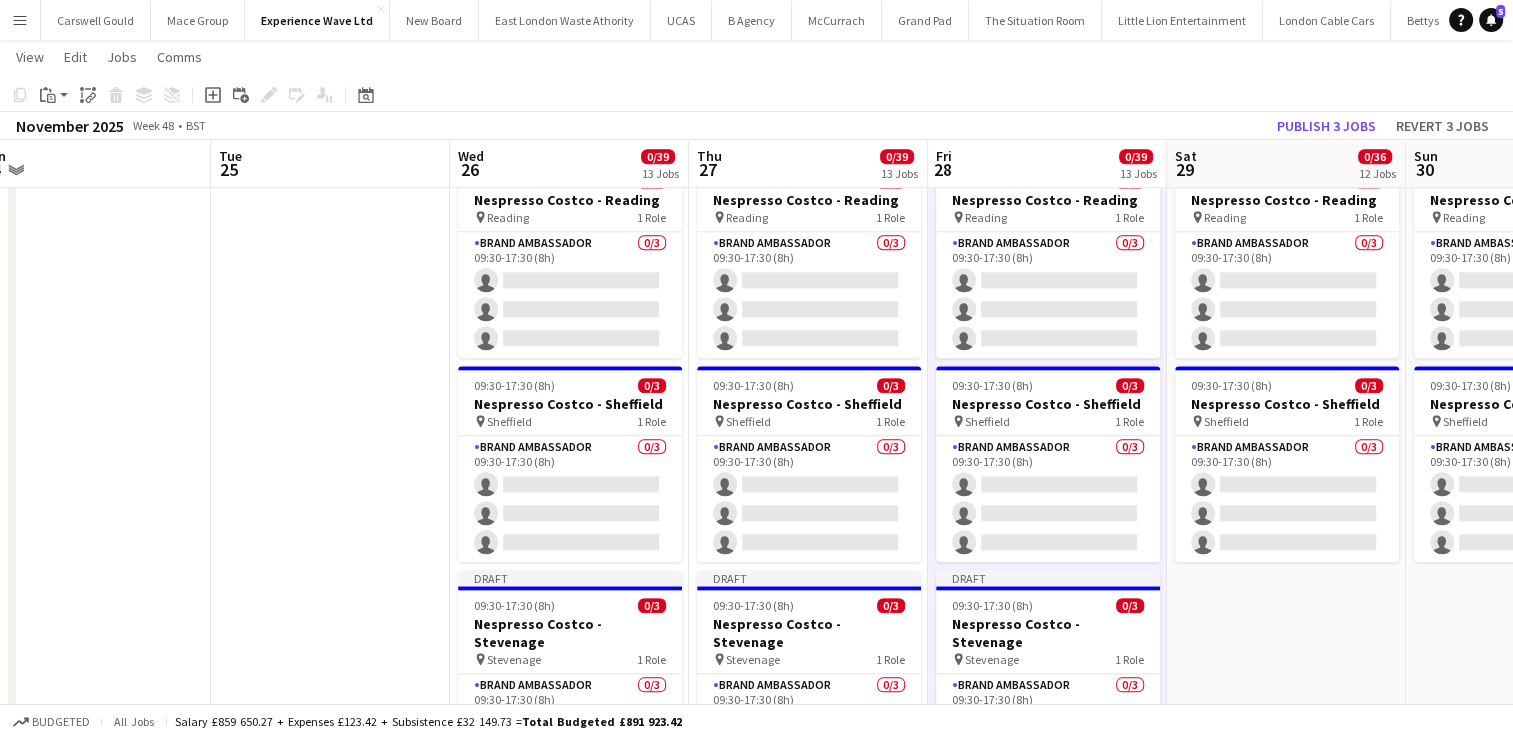 click on "09:30-17:30 (8h)    0/3   Nespresso Costco - Birmingham
pin
Birmingham   1 Role   Brand Ambassador   0/3   09:30-17:30 (8h)
single-neutral-actions
single-neutral-actions
single-neutral-actions
09:30-17:30 (8h)    0/3   Nespresso Costco - Chester
pin
Chester   1 Role   Brand Ambassador   0/3   09:30-17:30 (8h)
single-neutral-actions
single-neutral-actions
single-neutral-actions
09:30-17:30 (8h)    0/3   Nespresso Costco - Coventry
pin
Coventry   1 Role   Brand Ambassador   0/3   09:30-17:30 (8h)
single-neutral-actions
single-neutral-actions
single-neutral-actions" at bounding box center [1286, 1447] 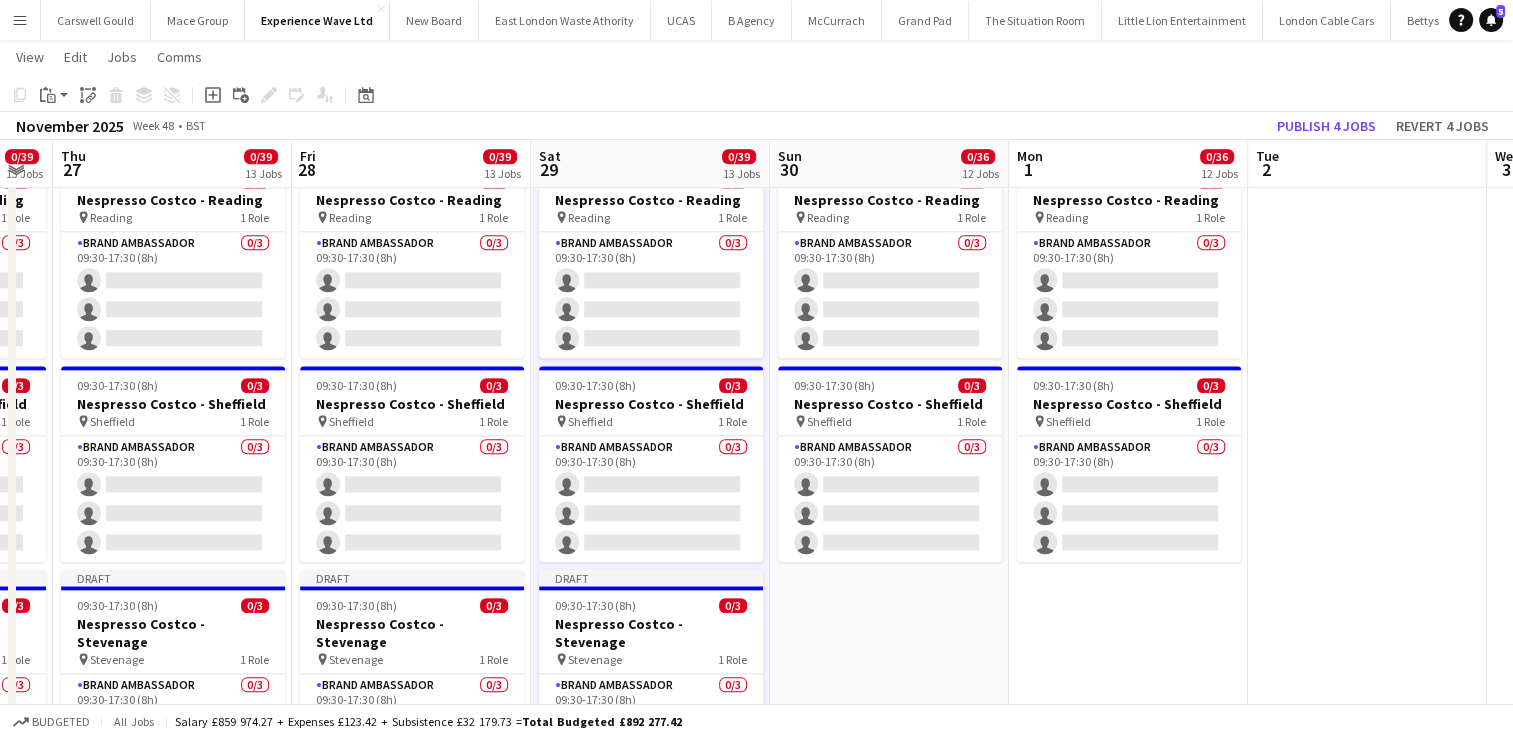 scroll, scrollTop: 0, scrollLeft: 672, axis: horizontal 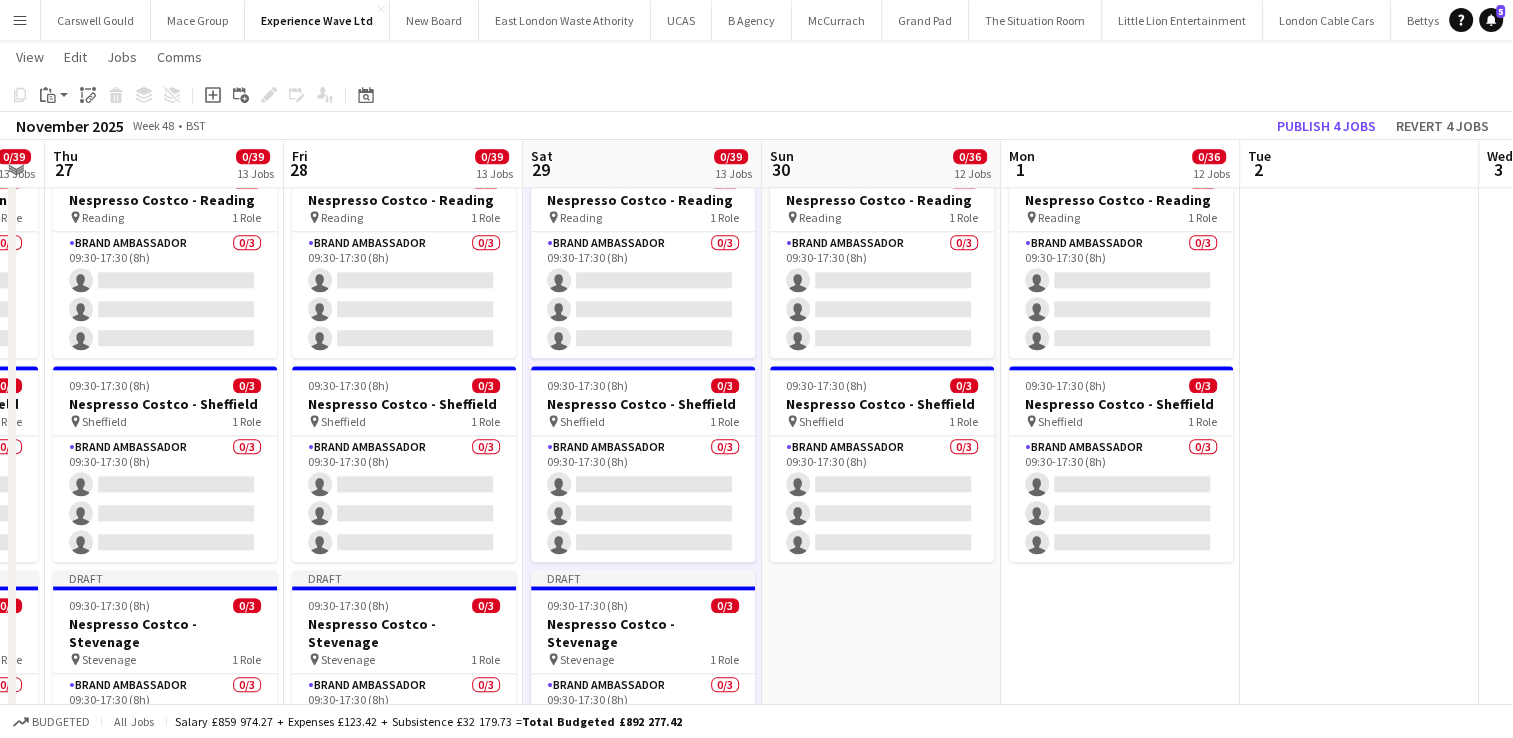 click on "09:30-17:30 (8h)    0/3   Nespresso Costco - Birmingham
pin
Birmingham   1 Role   Brand Ambassador   0/3   09:30-17:30 (8h)
single-neutral-actions
single-neutral-actions
single-neutral-actions
09:30-17:30 (8h)    0/3   Nespresso Costco - Chester
pin
Chester   1 Role   Brand Ambassador   0/3   09:30-17:30 (8h)
single-neutral-actions
single-neutral-actions
single-neutral-actions
09:30-17:30 (8h)    0/3   Nespresso Costco - Coventry
pin
Coventry   1 Role   Brand Ambassador   0/3   09:30-17:30 (8h)
single-neutral-actions
single-neutral-actions
single-neutral-actions" at bounding box center [881, 1447] 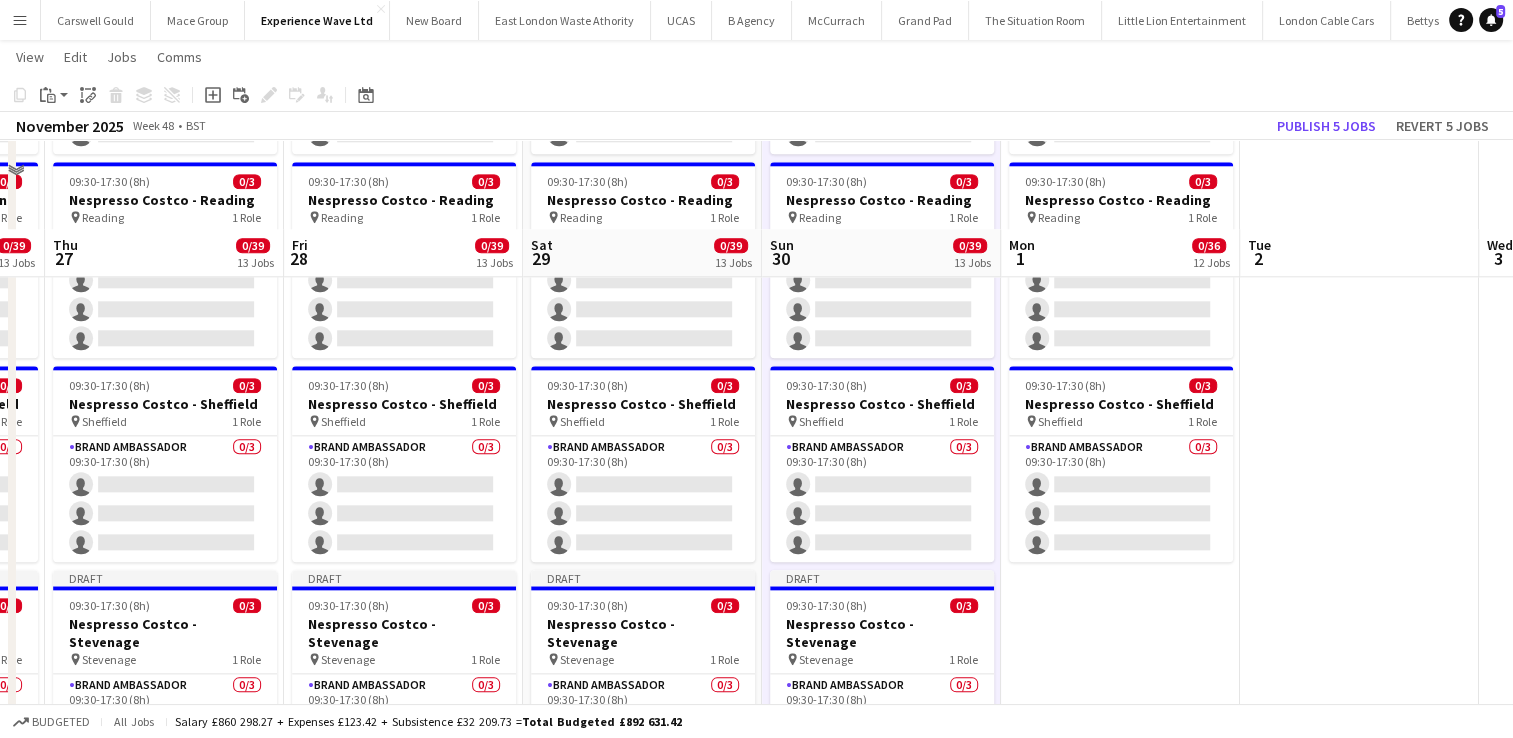 scroll, scrollTop: 2318, scrollLeft: 0, axis: vertical 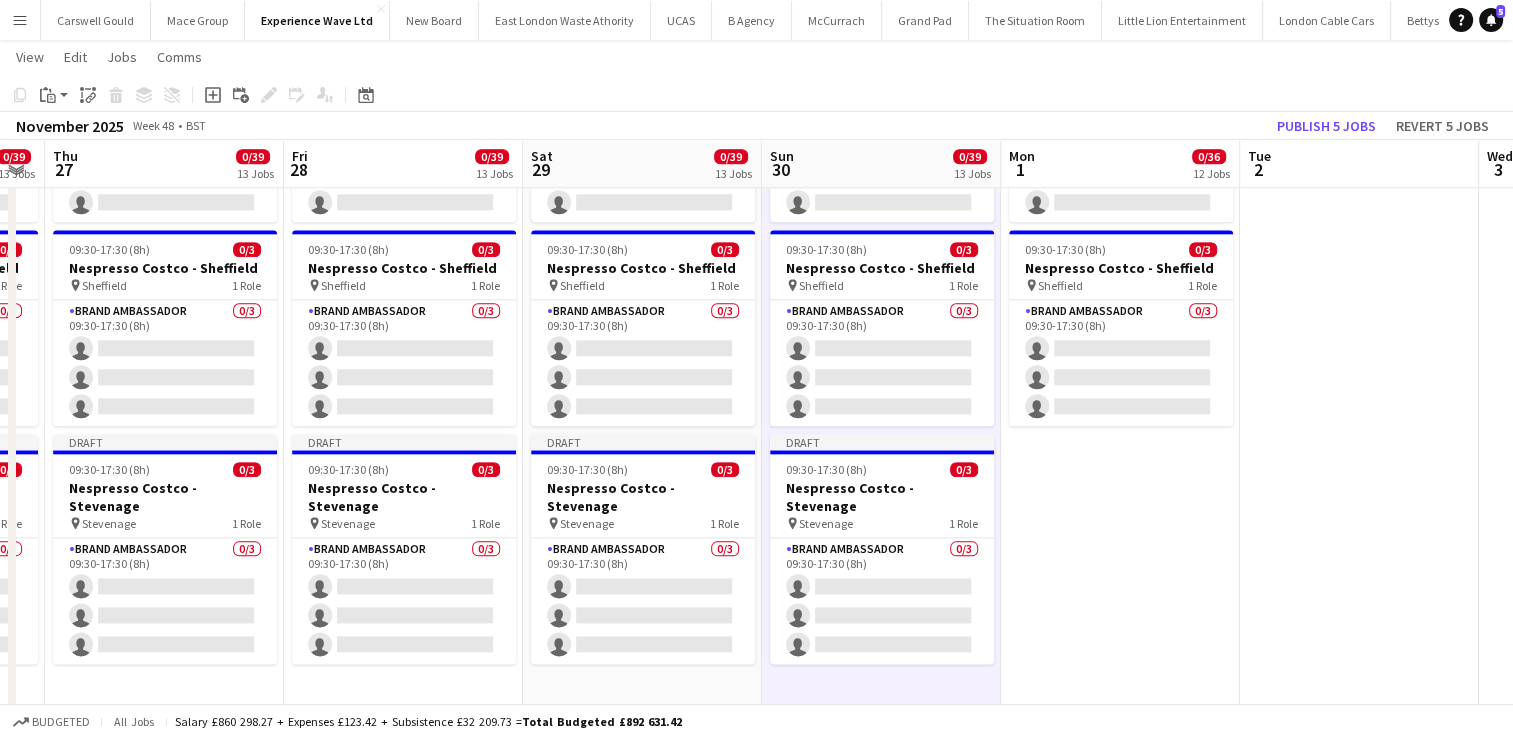 click on "09:30-17:30 (8h)    0/3   Nespresso Costco - Birmingham
pin
Birmingham   1 Role   Brand Ambassador   0/3   09:30-17:30 (8h)
single-neutral-actions
single-neutral-actions
single-neutral-actions
09:30-17:30 (8h)    0/3   Nespresso Costco - Chester
pin
Chester   1 Role   Brand Ambassador   0/3   09:30-17:30 (8h)
single-neutral-actions
single-neutral-actions
single-neutral-actions
09:30-17:30 (8h)    0/3   Nespresso Costco - Coventry
pin
Coventry   1 Role   Brand Ambassador   0/3   09:30-17:30 (8h)
single-neutral-actions
single-neutral-actions
single-neutral-actions" at bounding box center (1120, 1311) 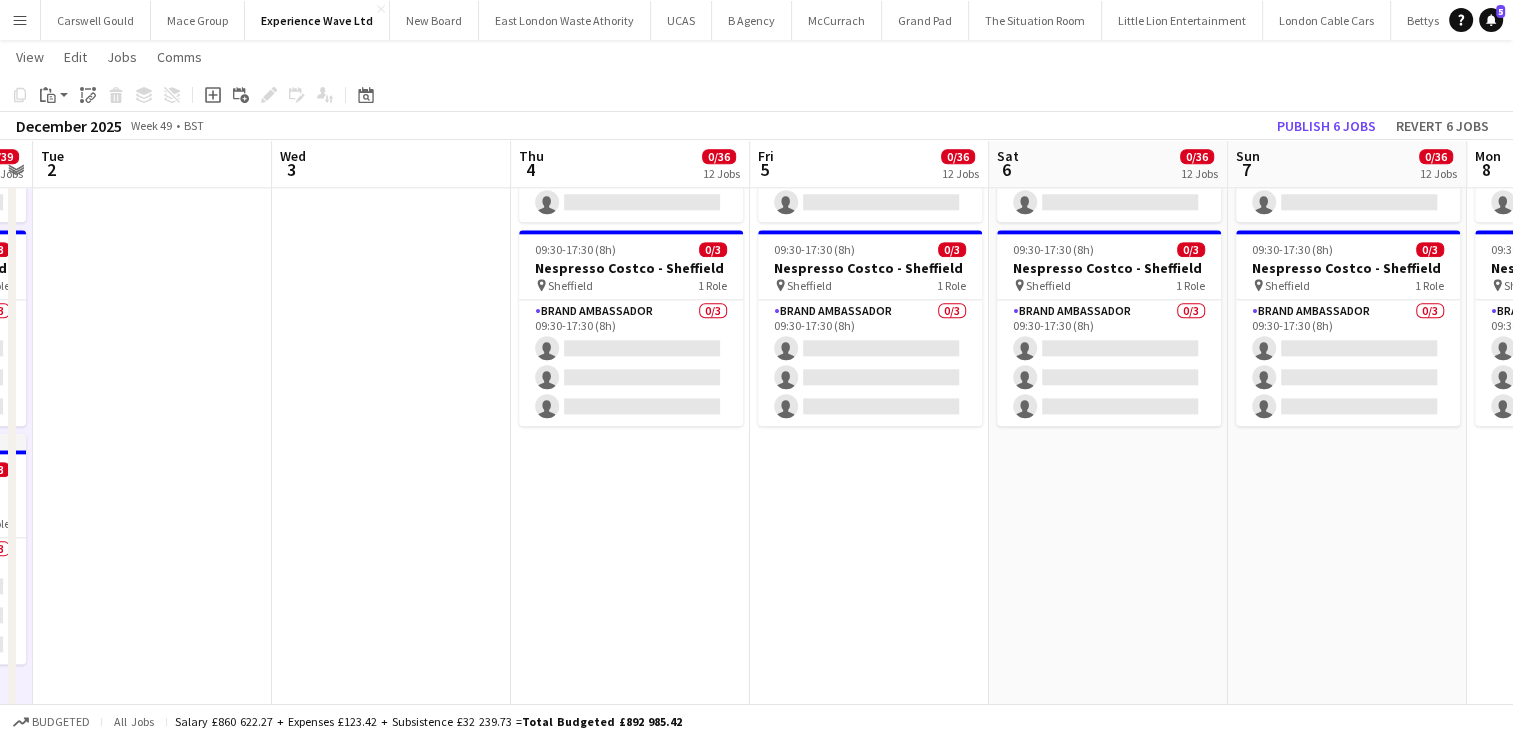 scroll, scrollTop: 0, scrollLeft: 738, axis: horizontal 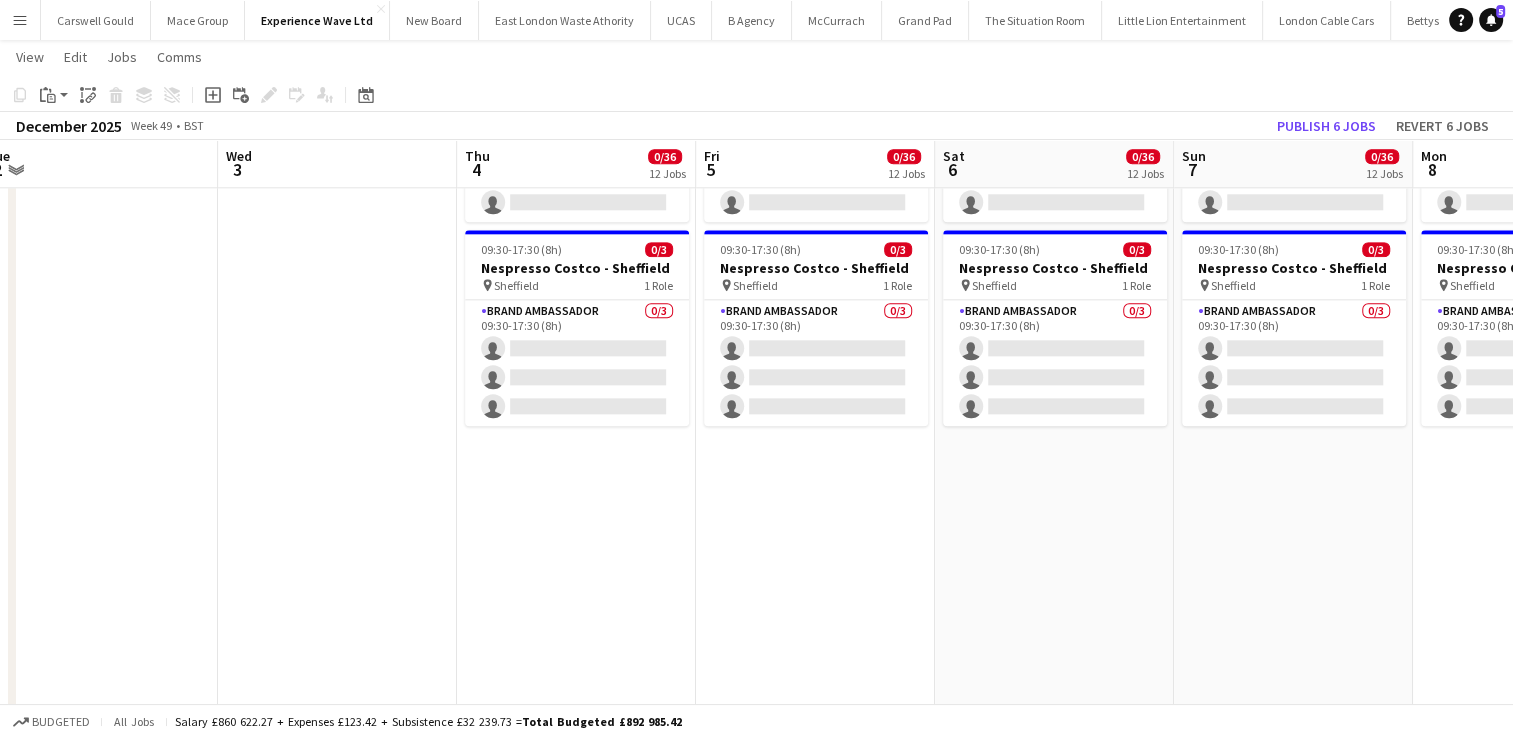 click on "09:30-17:30 (8h)    0/3   Nespresso Costco - Birmingham
pin
Birmingham   1 Role   Brand Ambassador   0/3   09:30-17:30 (8h)
single-neutral-actions
single-neutral-actions
single-neutral-actions
09:30-17:30 (8h)    0/3   Nespresso Costco - Chester
pin
Chester   1 Role   Brand Ambassador   0/3   09:30-17:30 (8h)
single-neutral-actions
single-neutral-actions
single-neutral-actions
09:30-17:30 (8h)    0/3   Nespresso Costco - Coventry
pin
Coventry   1 Role   Brand Ambassador   0/3   09:30-17:30 (8h)
single-neutral-actions
single-neutral-actions
single-neutral-actions" at bounding box center (576, 1311) 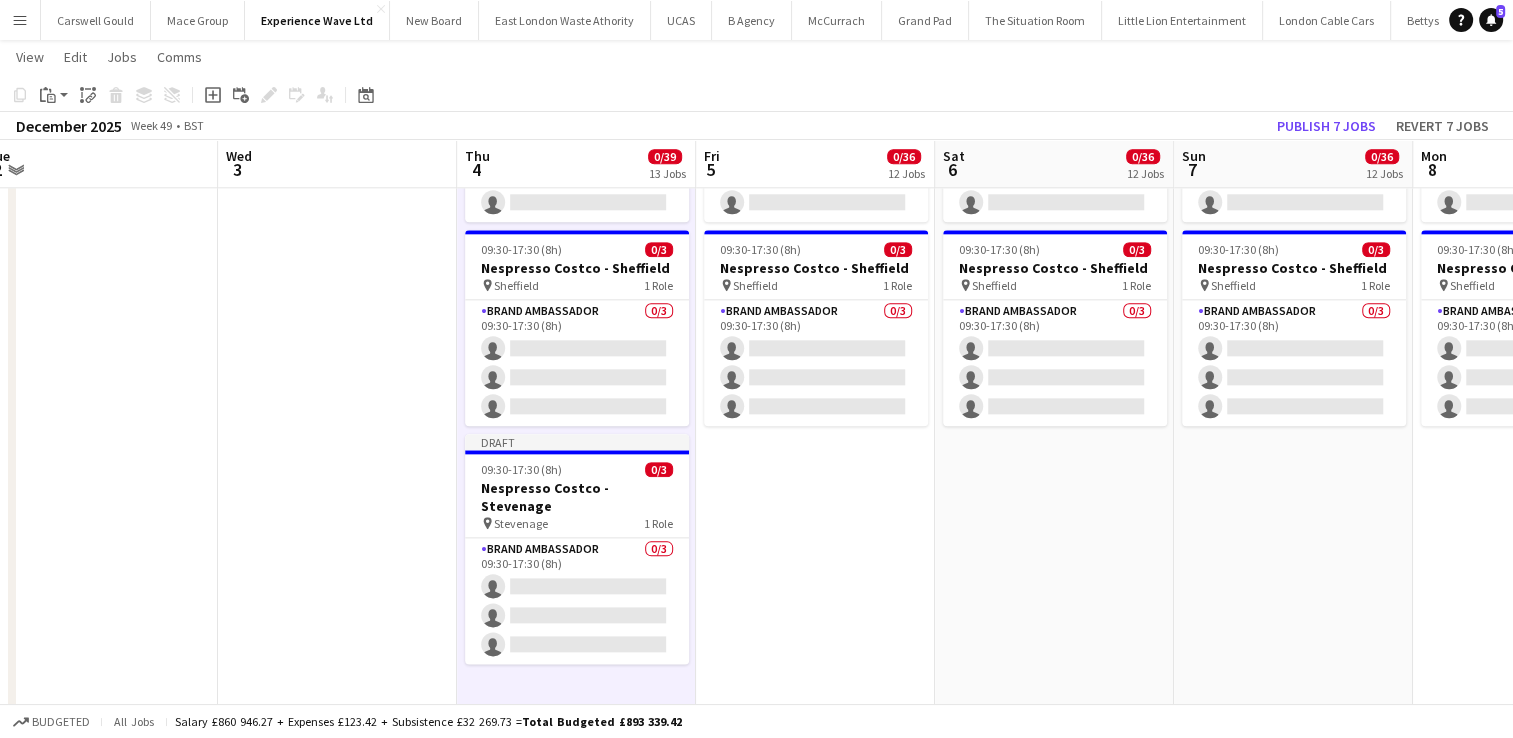 click on "09:30-17:30 (8h)    0/3   Nespresso Costco - Birmingham
pin
Birmingham   1 Role   Brand Ambassador   0/3   09:30-17:30 (8h)
single-neutral-actions
single-neutral-actions
single-neutral-actions
09:30-17:30 (8h)    0/3   Nespresso Costco - Chester
pin
Chester   1 Role   Brand Ambassador   0/3   09:30-17:30 (8h)
single-neutral-actions
single-neutral-actions
single-neutral-actions
09:30-17:30 (8h)    0/3   Nespresso Costco - Coventry
pin
Coventry   1 Role   Brand Ambassador   0/3   09:30-17:30 (8h)
single-neutral-actions
single-neutral-actions
single-neutral-actions" at bounding box center [815, 1311] 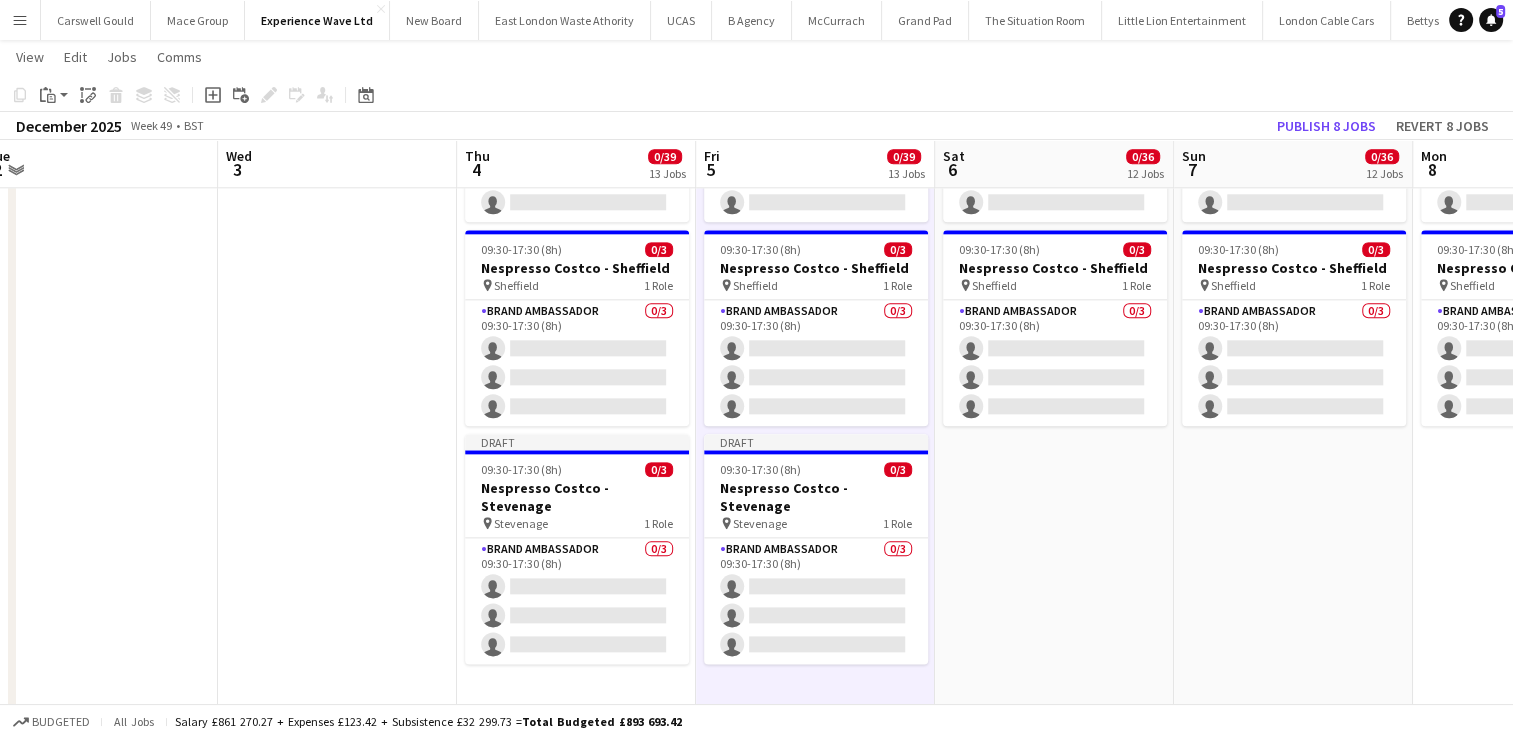 click on "09:30-17:30 (8h)    0/3   Nespresso Costco - Birmingham
pin
Birmingham   1 Role   Brand Ambassador   0/3   09:30-17:30 (8h)
single-neutral-actions
single-neutral-actions
single-neutral-actions
09:30-17:30 (8h)    0/3   Nespresso Costco - Chester
pin
Chester   1 Role   Brand Ambassador   0/3   09:30-17:30 (8h)
single-neutral-actions
single-neutral-actions
single-neutral-actions
09:30-17:30 (8h)    0/3   Nespresso Costco - Coventry
pin
Coventry   1 Role   Brand Ambassador   0/3   09:30-17:30 (8h)
single-neutral-actions
single-neutral-actions
single-neutral-actions" at bounding box center [1054, 1311] 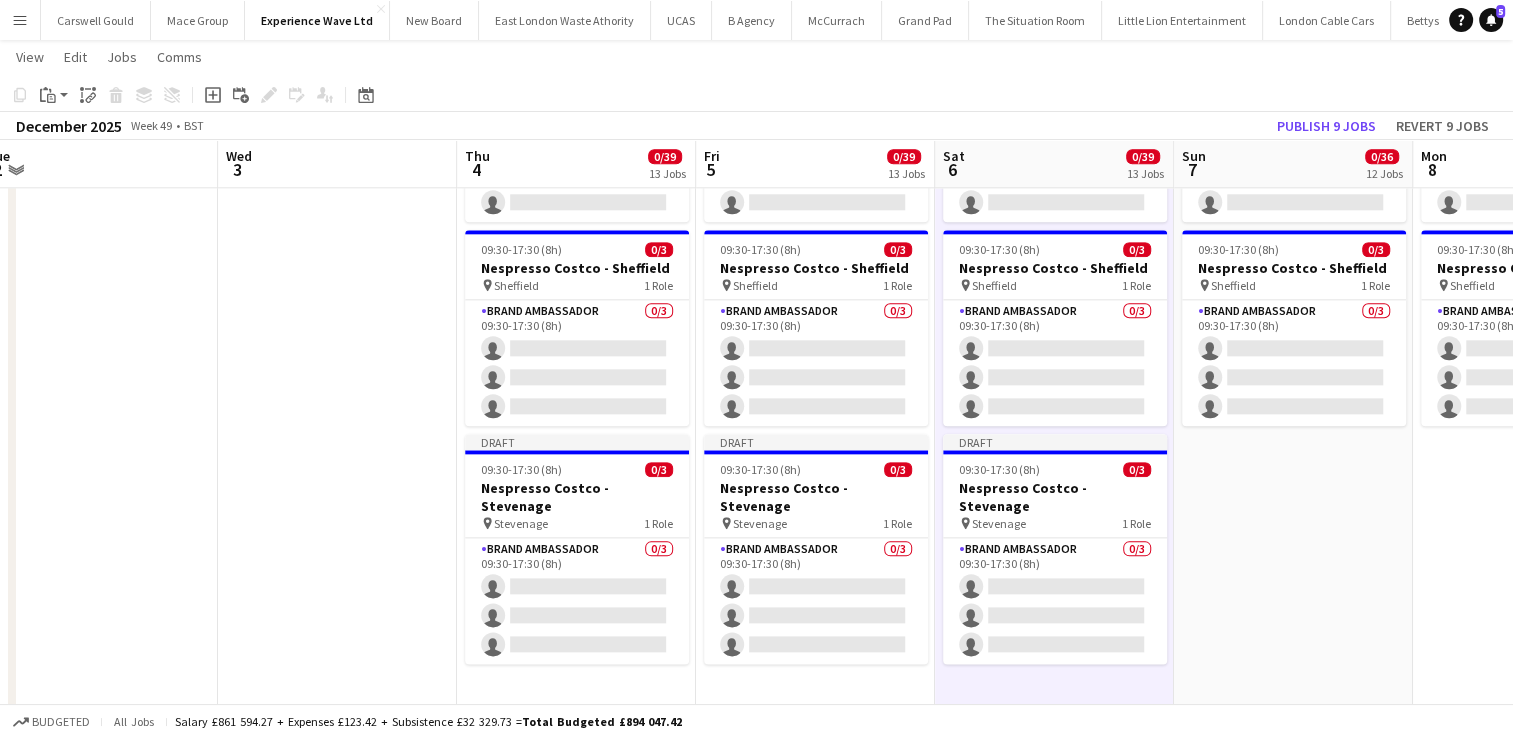 click on "09:30-17:30 (8h)    0/3   Nespresso Costco - Birmingham
pin
Birmingham   1 Role   Brand Ambassador   0/3   09:30-17:30 (8h)
single-neutral-actions
single-neutral-actions
single-neutral-actions
09:30-17:30 (8h)    0/3   Nespresso Costco - Chester
pin
Chester   1 Role   Brand Ambassador   0/3   09:30-17:30 (8h)
single-neutral-actions
single-neutral-actions
single-neutral-actions
09:30-17:30 (8h)    0/3   Nespresso Costco - Coventry
pin
Coventry   1 Role   Brand Ambassador   0/3   09:30-17:30 (8h)
single-neutral-actions
single-neutral-actions
single-neutral-actions" at bounding box center [1293, 1311] 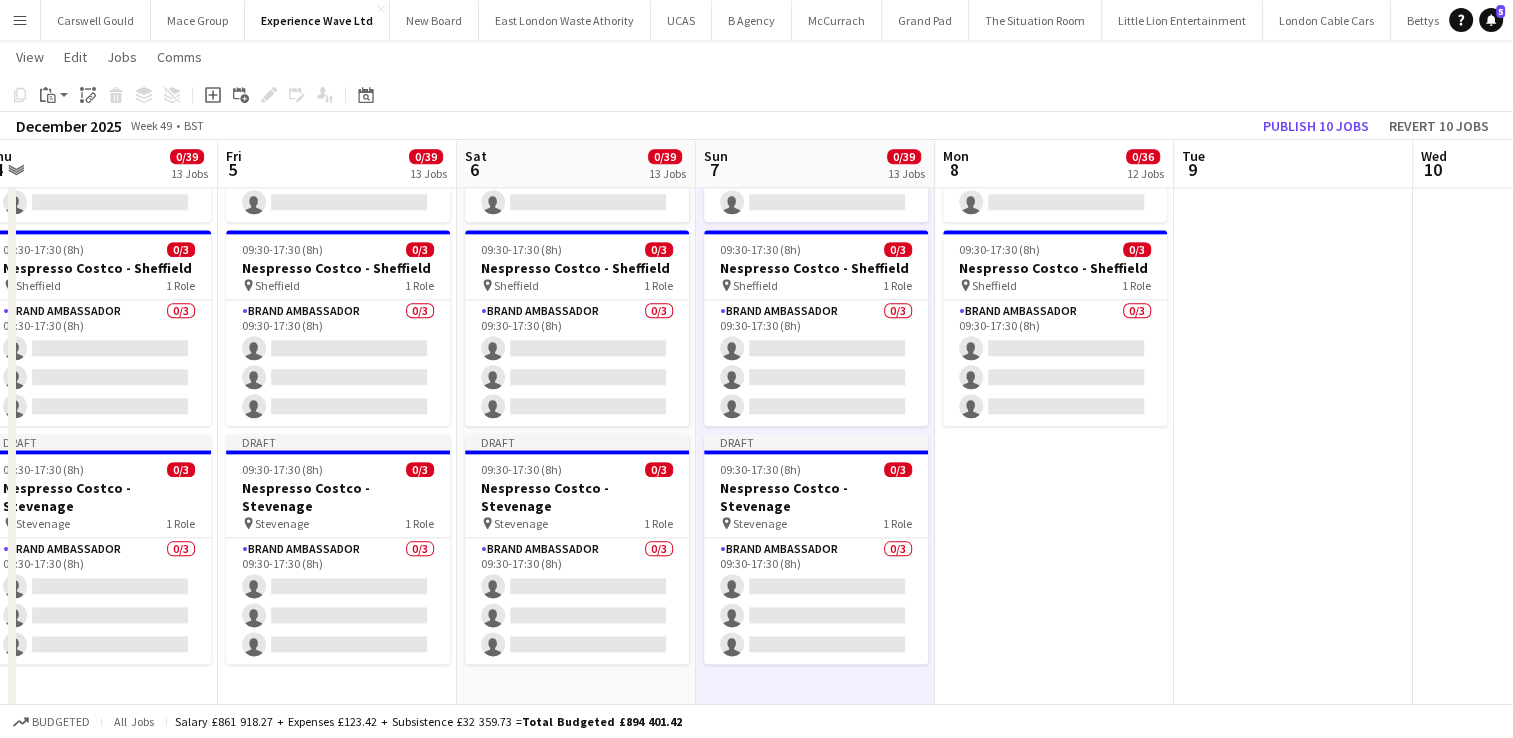 scroll, scrollTop: 0, scrollLeft: 808, axis: horizontal 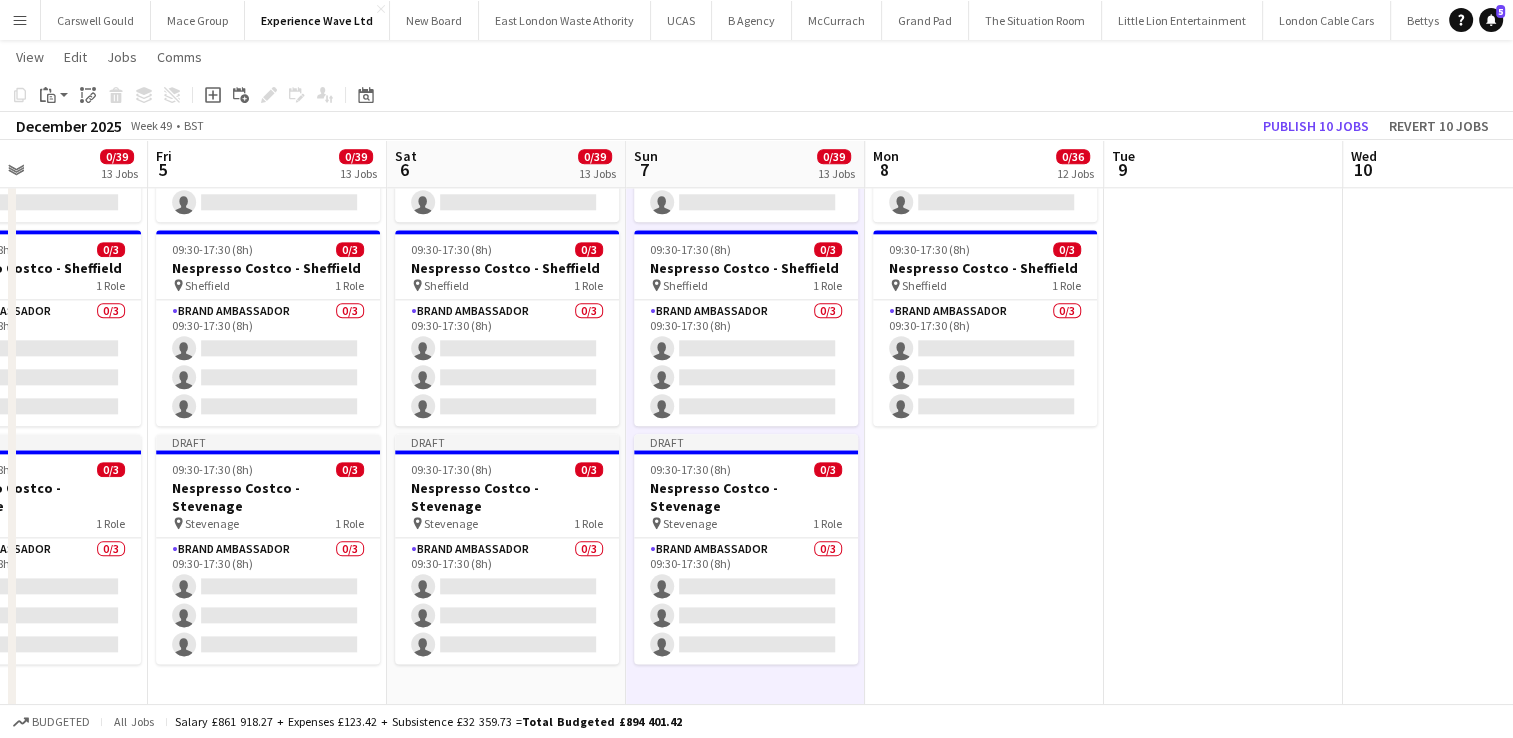 click on "09:30-17:30 (8h)    0/3   Nespresso Costco - Birmingham
pin
Birmingham   1 Role   Brand Ambassador   0/3   09:30-17:30 (8h)
single-neutral-actions
single-neutral-actions
single-neutral-actions
09:30-17:30 (8h)    0/3   Nespresso Costco - Chester
pin
Chester   1 Role   Brand Ambassador   0/3   09:30-17:30 (8h)
single-neutral-actions
single-neutral-actions
single-neutral-actions
09:30-17:30 (8h)    0/3   Nespresso Costco - Coventry
pin
Coventry   1 Role   Brand Ambassador   0/3   09:30-17:30 (8h)
single-neutral-actions
single-neutral-actions
single-neutral-actions" at bounding box center [984, 1311] 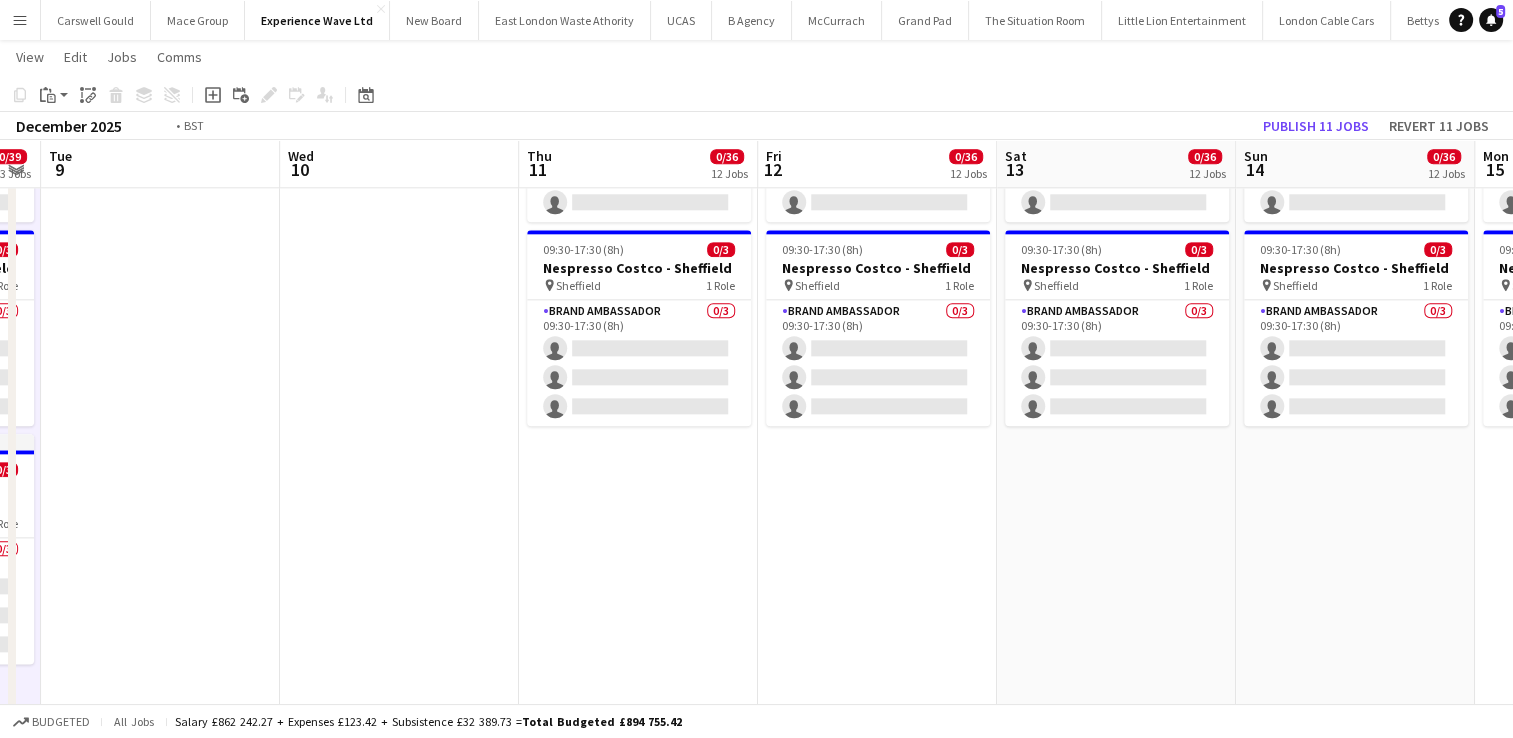 scroll, scrollTop: 0, scrollLeft: 771, axis: horizontal 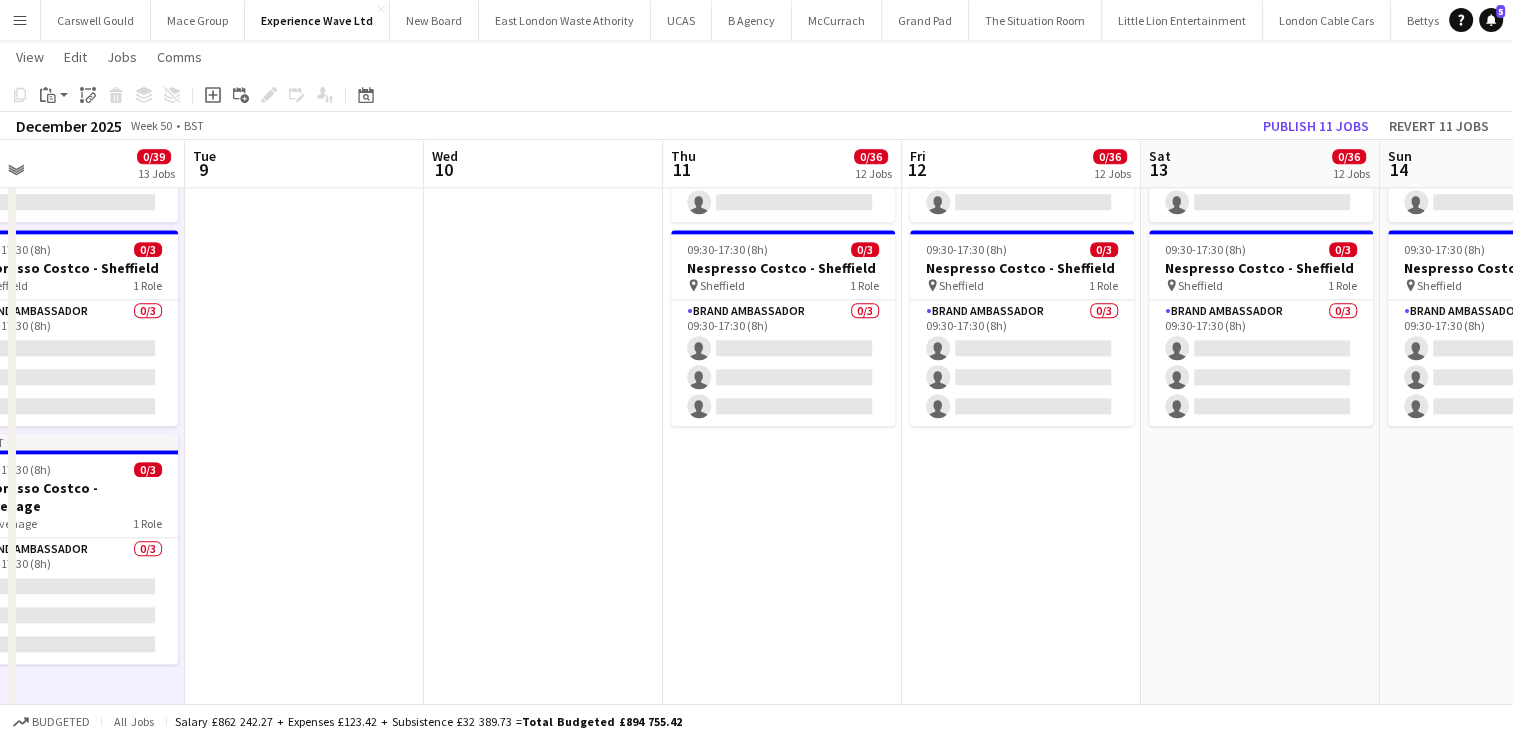 click on "09:30-17:30 (8h)    0/3   Nespresso Costco - Birmingham
pin
Birmingham   1 Role   Brand Ambassador   0/3   09:30-17:30 (8h)
single-neutral-actions
single-neutral-actions
single-neutral-actions
09:30-17:30 (8h)    0/3   Nespresso Costco - Chester
pin
Chester   1 Role   Brand Ambassador   0/3   09:30-17:30 (8h)
single-neutral-actions
single-neutral-actions
single-neutral-actions
09:30-17:30 (8h)    0/3   Nespresso Costco - Coventry
pin
Coventry   1 Role   Brand Ambassador   0/3   09:30-17:30 (8h)
single-neutral-actions
single-neutral-actions
single-neutral-actions" at bounding box center (782, 1311) 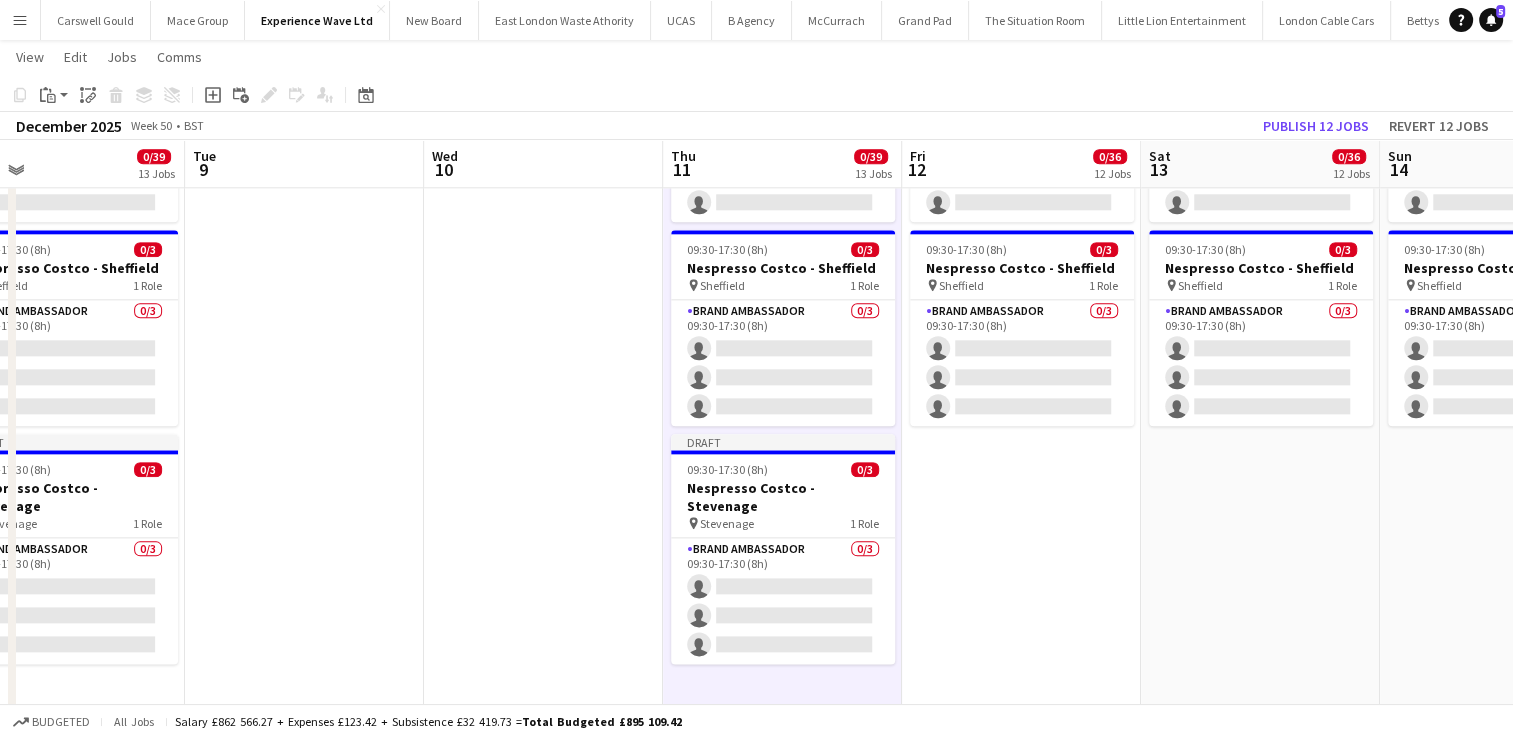 click on "09:30-17:30 (8h)    0/3   Nespresso Costco - Birmingham
pin
Birmingham   1 Role   Brand Ambassador   0/3   09:30-17:30 (8h)
single-neutral-actions
single-neutral-actions
single-neutral-actions
09:30-17:30 (8h)    0/3   Nespresso Costco - Chester
pin
Chester   1 Role   Brand Ambassador   0/3   09:30-17:30 (8h)
single-neutral-actions
single-neutral-actions
single-neutral-actions
09:30-17:30 (8h)    0/3   Nespresso Costco - Coventry
pin
Coventry   1 Role   Brand Ambassador   0/3   09:30-17:30 (8h)
single-neutral-actions
single-neutral-actions
single-neutral-actions" at bounding box center [1021, 1311] 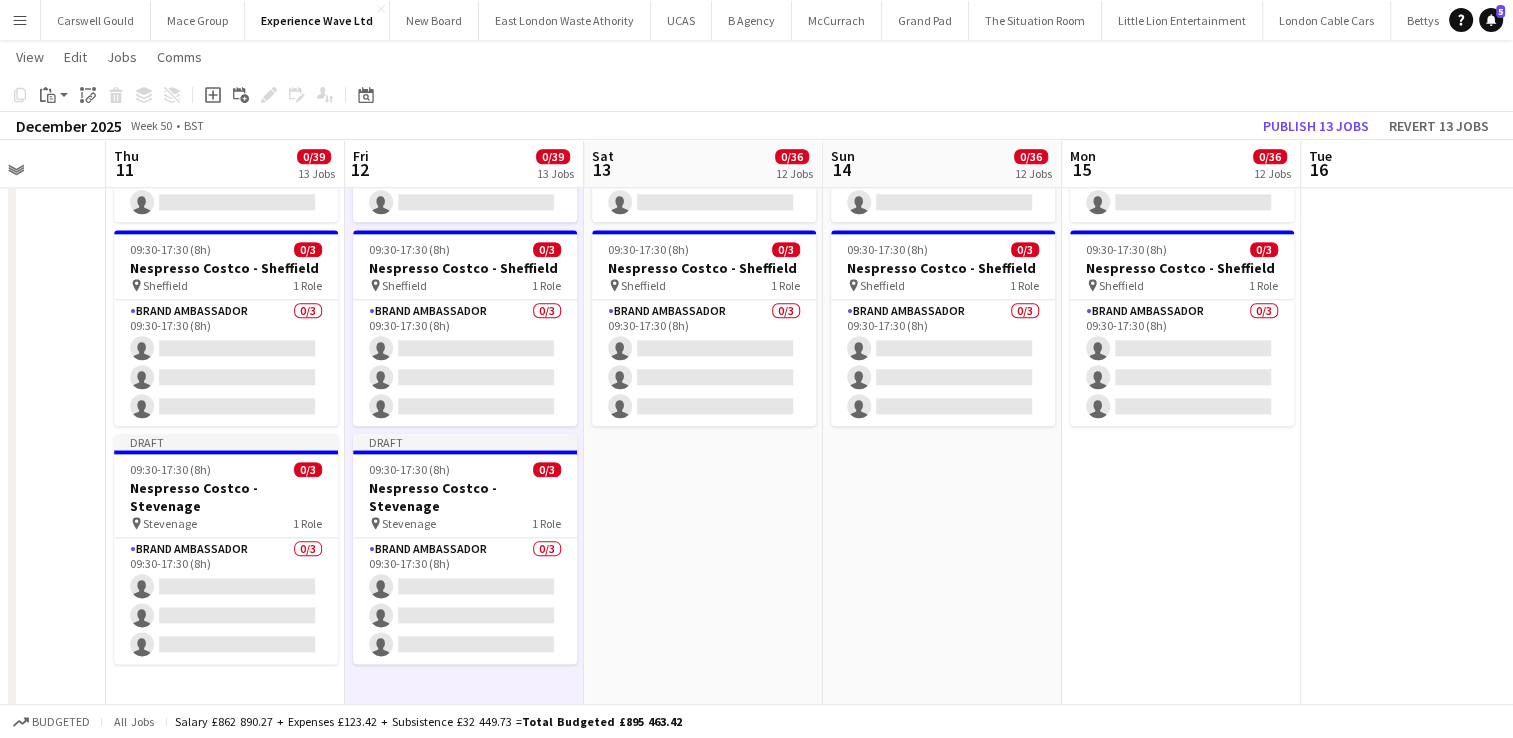 scroll, scrollTop: 0, scrollLeft: 852, axis: horizontal 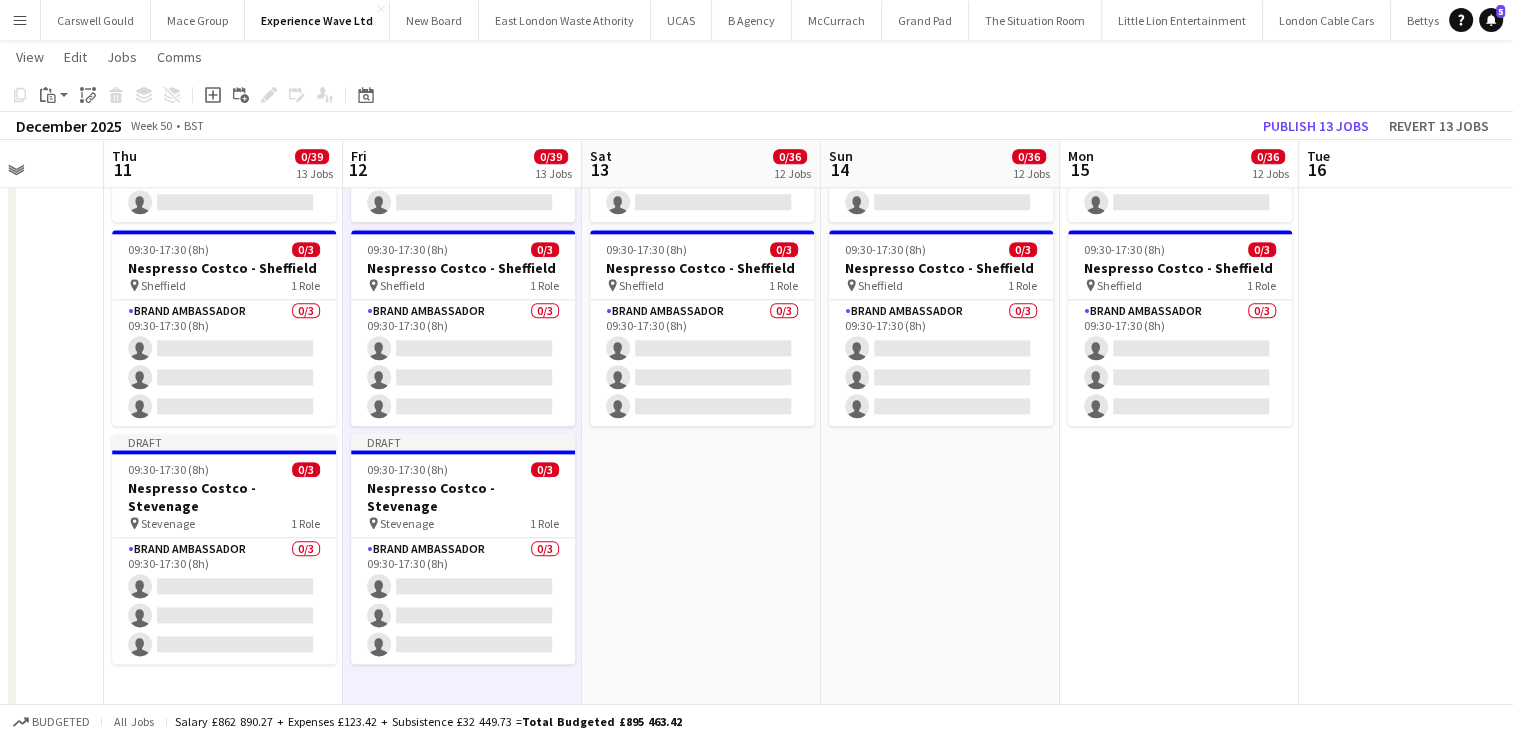 click on "09:30-17:30 (8h)    0/3   Nespresso Costco - Birmingham
pin
Birmingham   1 Role   Brand Ambassador   0/3   09:30-17:30 (8h)
single-neutral-actions
single-neutral-actions
single-neutral-actions
09:30-17:30 (8h)    0/3   Nespresso Costco - Chester
pin
Chester   1 Role   Brand Ambassador   0/3   09:30-17:30 (8h)
single-neutral-actions
single-neutral-actions
single-neutral-actions
09:30-17:30 (8h)    0/3   Nespresso Costco - Coventry
pin
Coventry   1 Role   Brand Ambassador   0/3   09:30-17:30 (8h)
single-neutral-actions
single-neutral-actions
single-neutral-actions" at bounding box center (701, 1311) 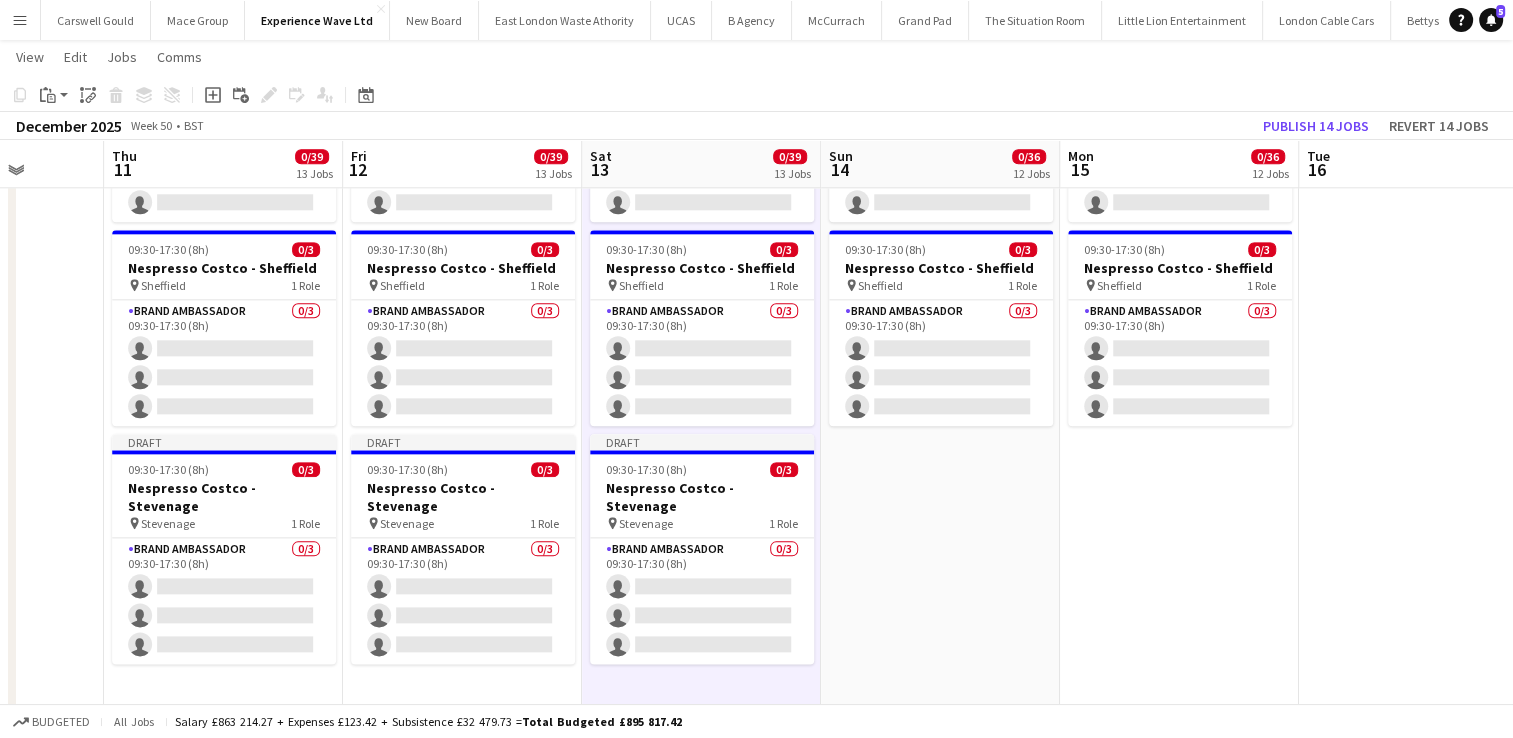 click on "09:30-17:30 (8h)    0/3   Nespresso Costco - Birmingham
pin
Birmingham   1 Role   Brand Ambassador   0/3   09:30-17:30 (8h)
single-neutral-actions
single-neutral-actions
single-neutral-actions
09:30-17:30 (8h)    0/3   Nespresso Costco - Chester
pin
Chester   1 Role   Brand Ambassador   0/3   09:30-17:30 (8h)
single-neutral-actions
single-neutral-actions
single-neutral-actions
09:30-17:30 (8h)    0/3   Nespresso Costco - Coventry
pin
Coventry   1 Role   Brand Ambassador   0/3   09:30-17:30 (8h)
single-neutral-actions
single-neutral-actions
single-neutral-actions" at bounding box center (940, 1311) 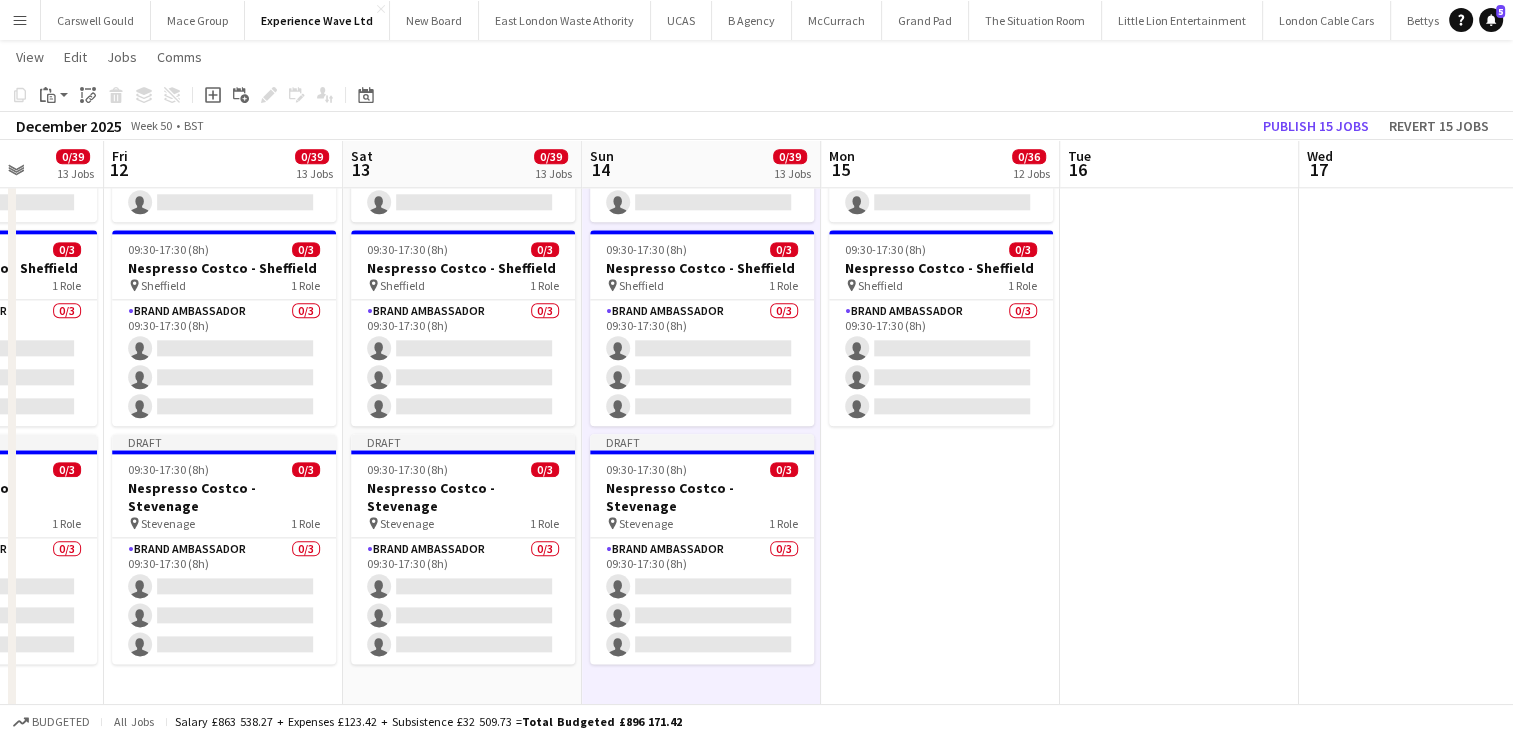 scroll, scrollTop: 0, scrollLeft: 567, axis: horizontal 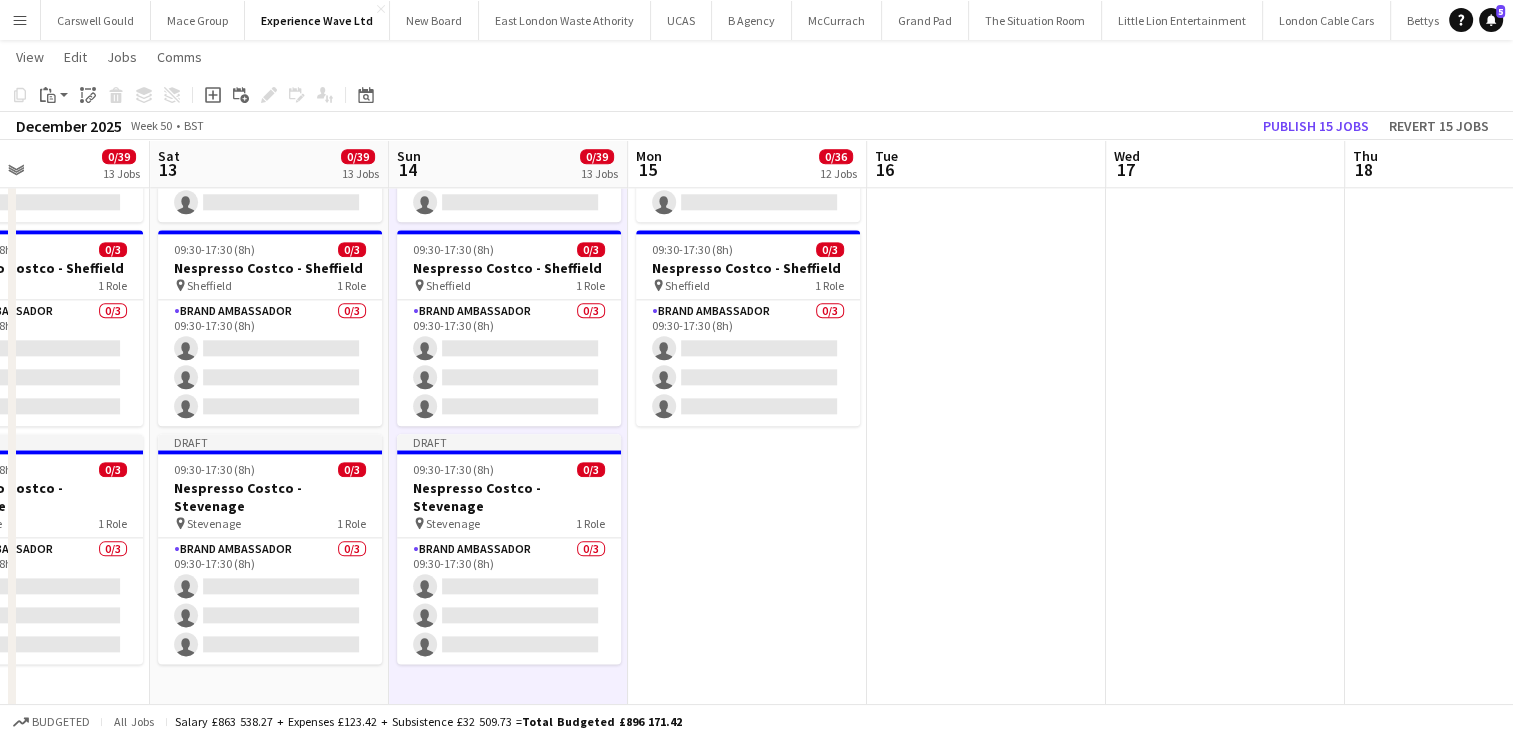 click on "09:30-17:30 (8h)    0/3   Nespresso Costco - Birmingham
pin
Birmingham   1 Role   Brand Ambassador   0/3   09:30-17:30 (8h)
single-neutral-actions
single-neutral-actions
single-neutral-actions
09:30-17:30 (8h)    0/3   Nespresso Costco - Chester
pin
Chester   1 Role   Brand Ambassador   0/3   09:30-17:30 (8h)
single-neutral-actions
single-neutral-actions
single-neutral-actions
09:30-17:30 (8h)    0/3   Nespresso Costco - Coventry
pin
Coventry   1 Role   Brand Ambassador   0/3   09:30-17:30 (8h)
single-neutral-actions
single-neutral-actions
single-neutral-actions" at bounding box center [747, 1311] 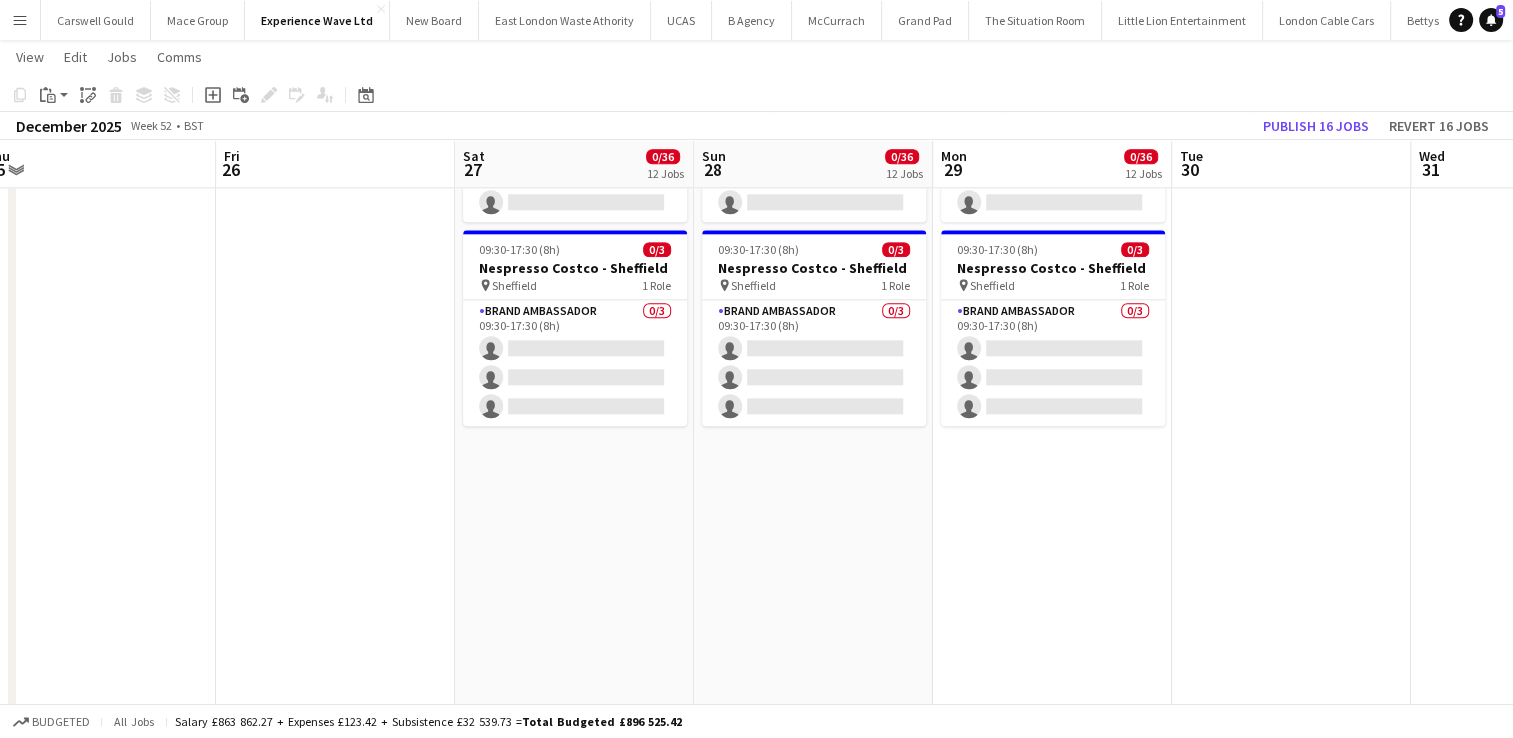 scroll, scrollTop: 0, scrollLeft: 787, axis: horizontal 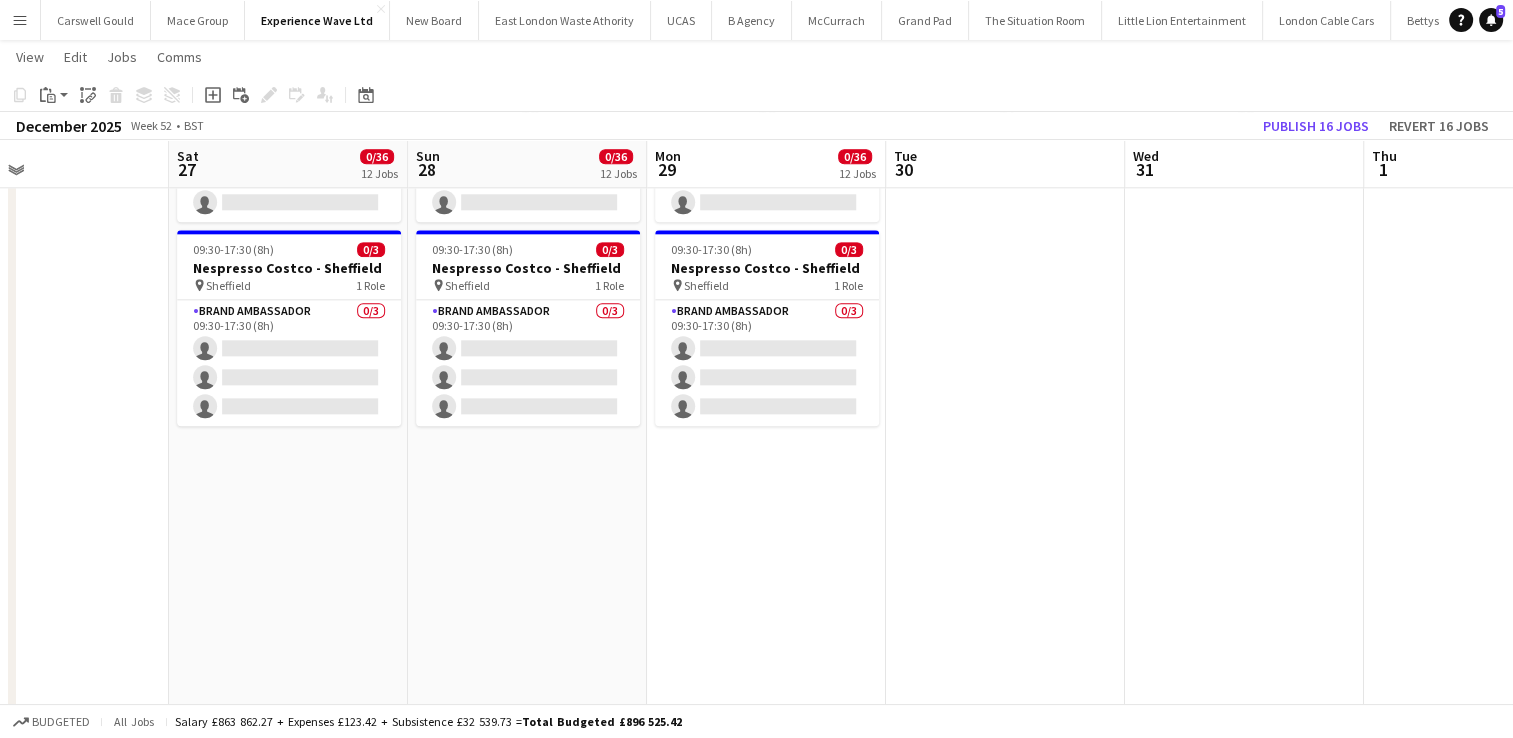 click on "09:30-17:30 (8h)    0/3   Nespresso Costco - Birmingham
pin
Birmingham   1 Role   Brand Ambassador   0/3   09:30-17:30 (8h)
single-neutral-actions
single-neutral-actions
single-neutral-actions
09:30-17:30 (8h)    0/3   Nespresso Costco - Chester
pin
Chester   1 Role   Brand Ambassador   0/3   09:30-17:30 (8h)
single-neutral-actions
single-neutral-actions
single-neutral-actions
09:30-17:30 (8h)    0/3   Nespresso Costco - Coventry
pin
Coventry   1 Role   Brand Ambassador   0/3   09:30-17:30 (8h)
single-neutral-actions
single-neutral-actions
single-neutral-actions" at bounding box center [288, 1311] 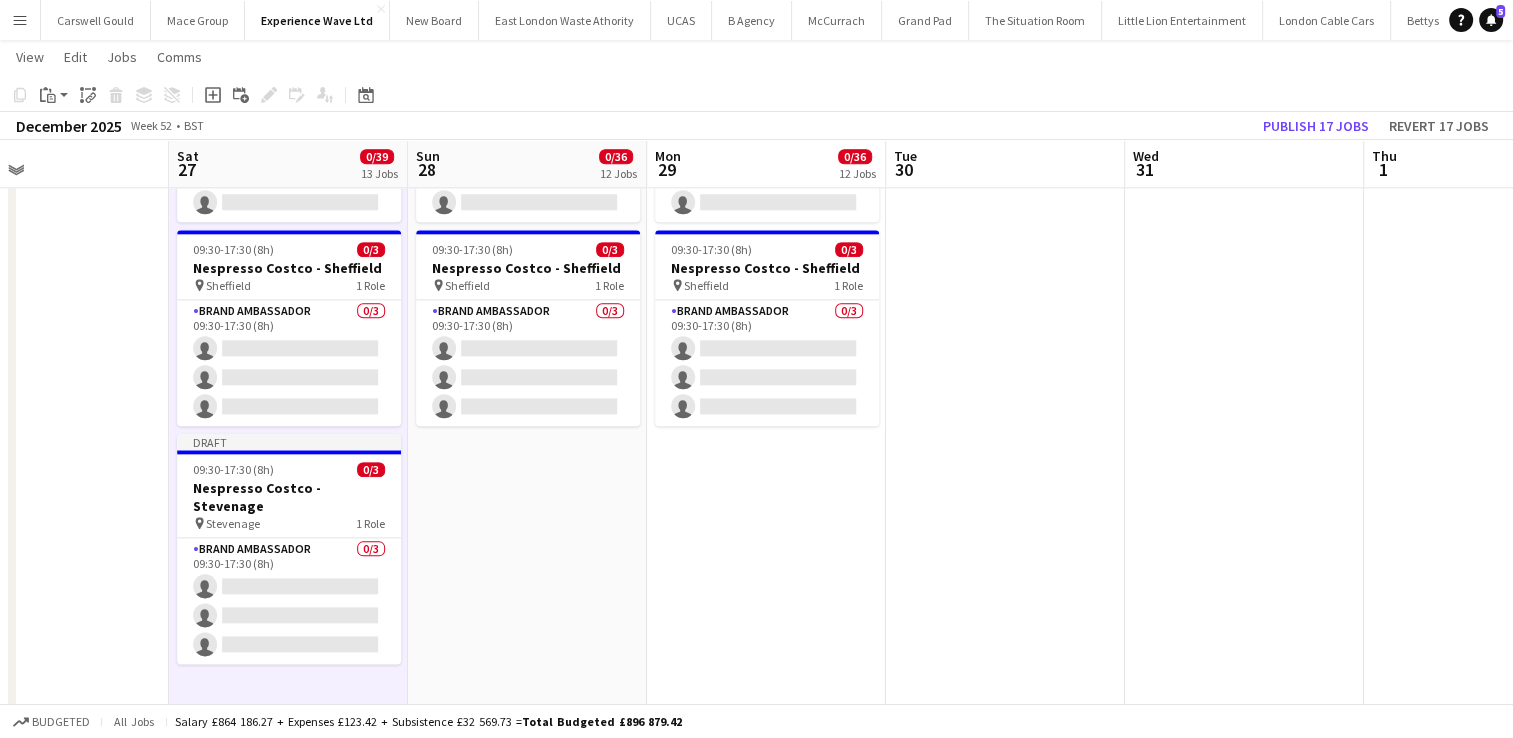 click on "09:30-17:30 (8h)    0/3   Nespresso Costco - Birmingham
pin
Birmingham   1 Role   Brand Ambassador   0/3   09:30-17:30 (8h)
single-neutral-actions
single-neutral-actions
single-neutral-actions
09:30-17:30 (8h)    0/3   Nespresso Costco - Chester
pin
Chester   1 Role   Brand Ambassador   0/3   09:30-17:30 (8h)
single-neutral-actions
single-neutral-actions
single-neutral-actions
09:30-17:30 (8h)    0/3   Nespresso Costco - Coventry
pin
Coventry   1 Role   Brand Ambassador   0/3   09:30-17:30 (8h)
single-neutral-actions
single-neutral-actions
single-neutral-actions" at bounding box center (527, 1311) 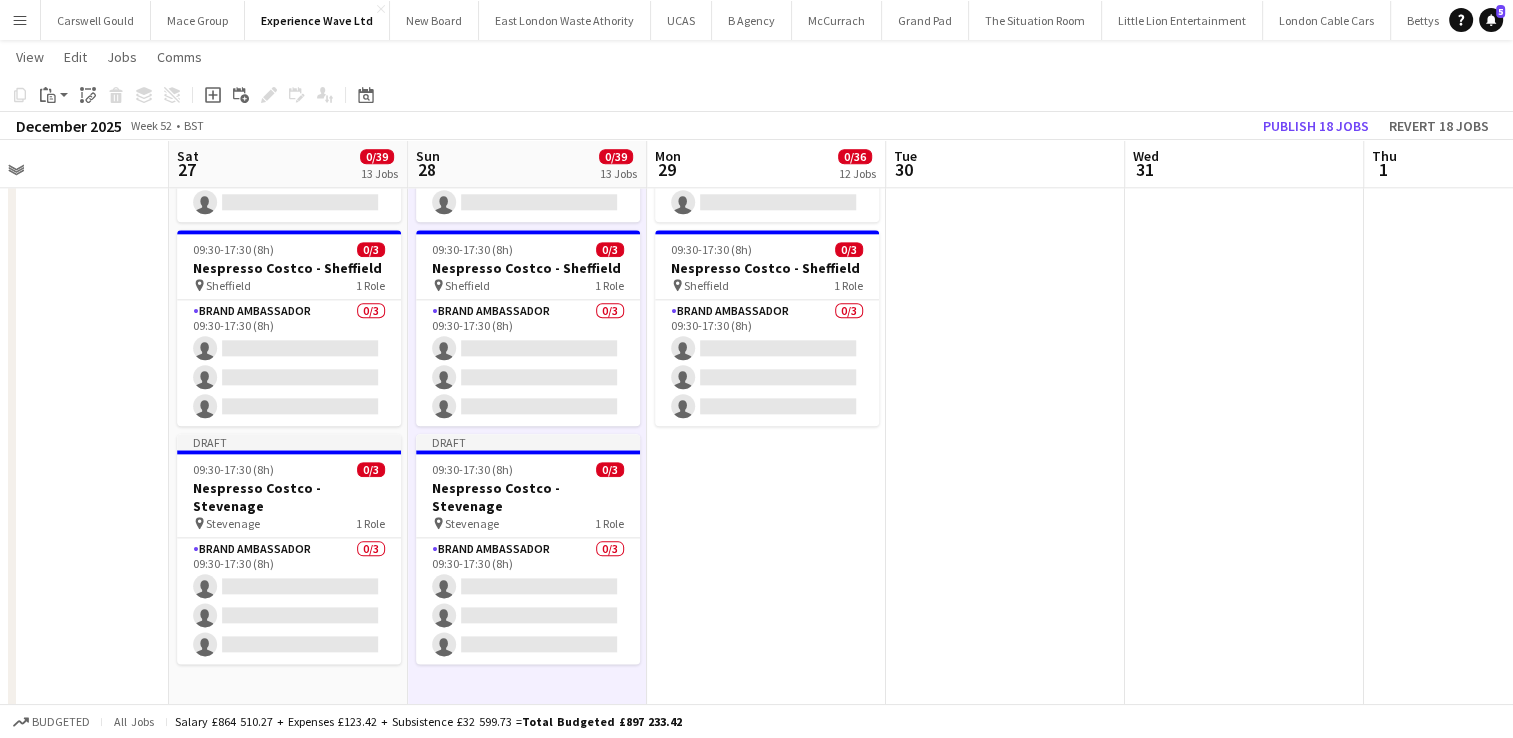 click on "09:30-17:30 (8h)    0/3   Nespresso Costco - Birmingham
pin
Birmingham   1 Role   Brand Ambassador   0/3   09:30-17:30 (8h)
single-neutral-actions
single-neutral-actions
single-neutral-actions
09:30-17:30 (8h)    0/3   Nespresso Costco - Chester
pin
Chester   1 Role   Brand Ambassador   0/3   09:30-17:30 (8h)
single-neutral-actions
single-neutral-actions
single-neutral-actions
09:30-17:30 (8h)    0/3   Nespresso Costco - Coventry
pin
Coventry   1 Role   Brand Ambassador   0/3   09:30-17:30 (8h)
single-neutral-actions
single-neutral-actions
single-neutral-actions" at bounding box center (766, 1311) 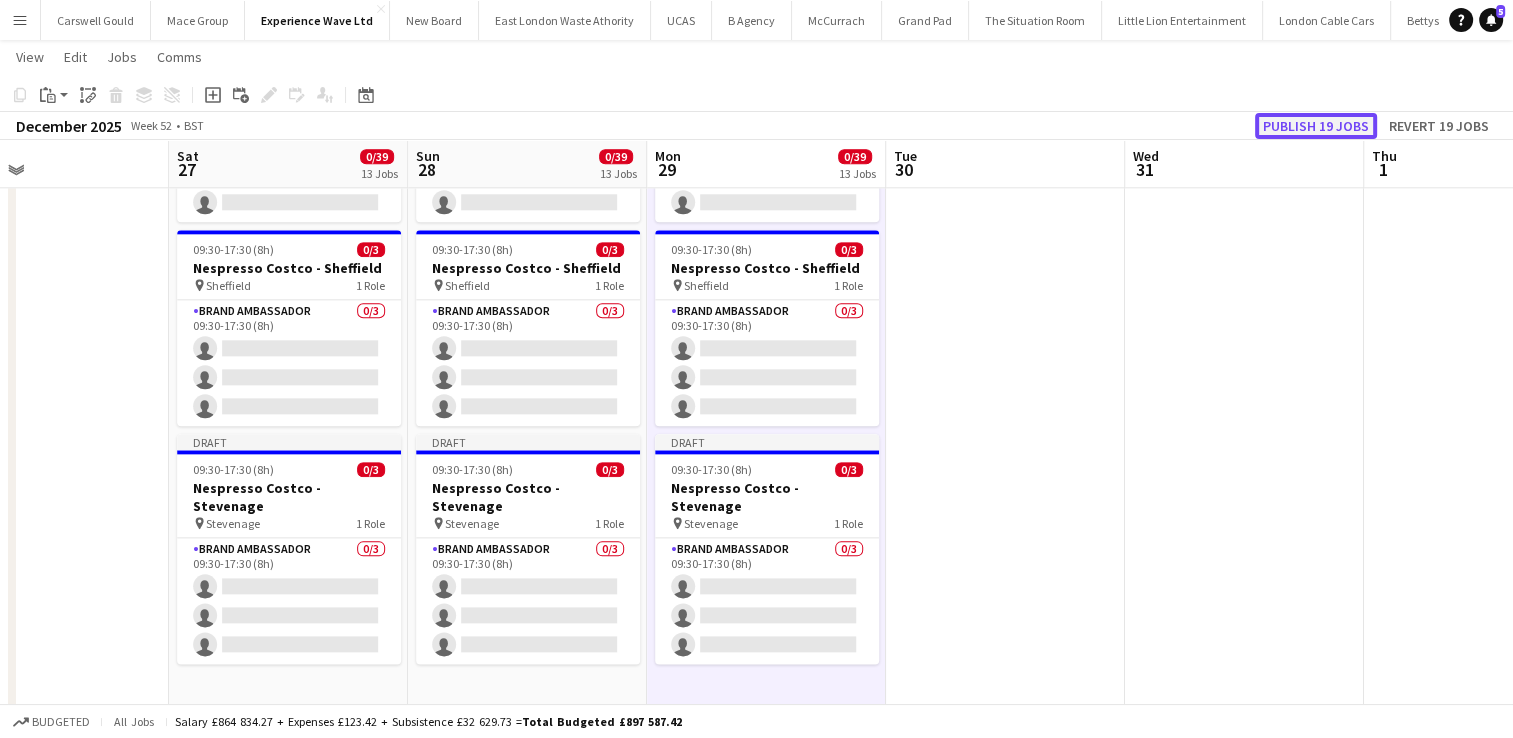 click on "Publish 19 jobs" 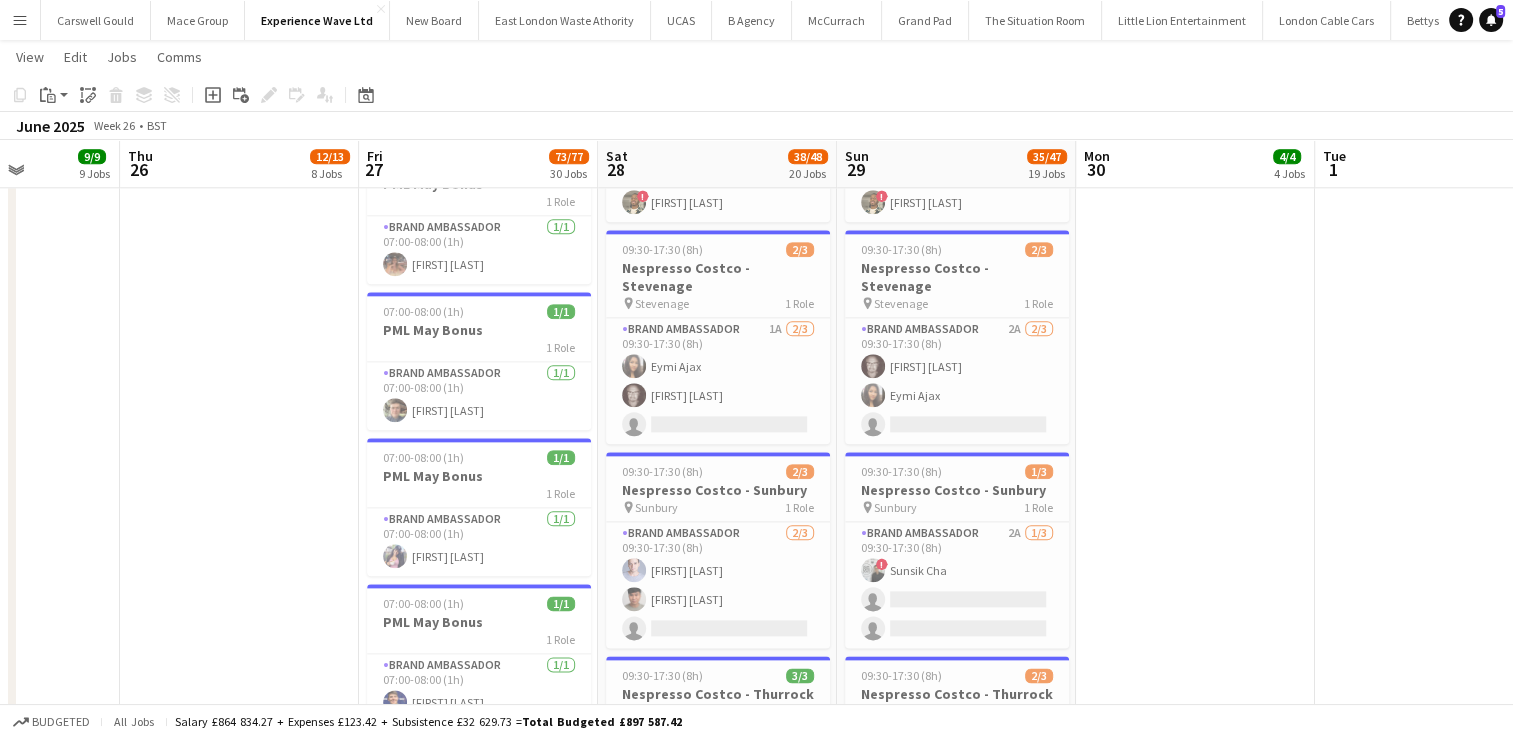 scroll, scrollTop: 0, scrollLeft: 522, axis: horizontal 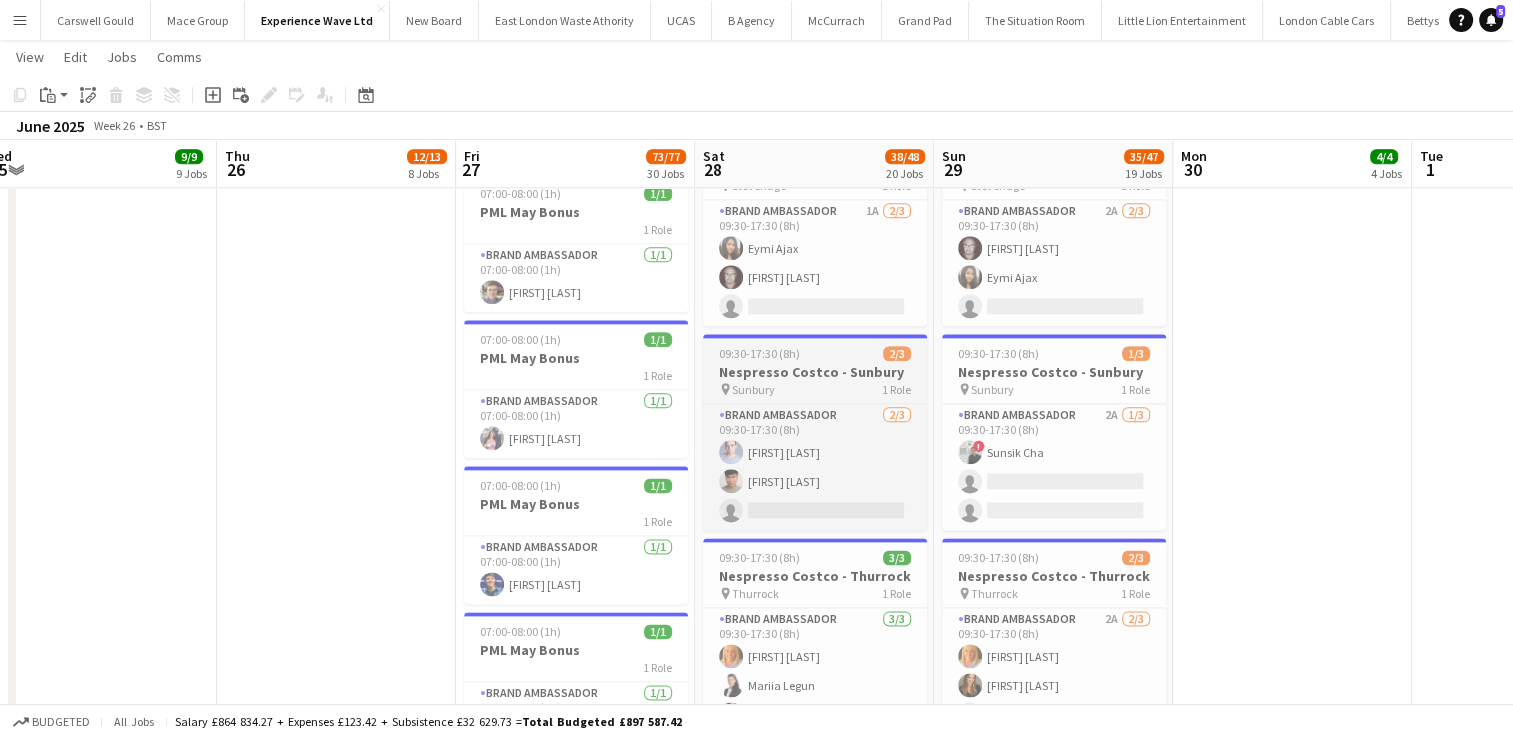 click on "pin
Sunbury   1 Role" at bounding box center (815, 389) 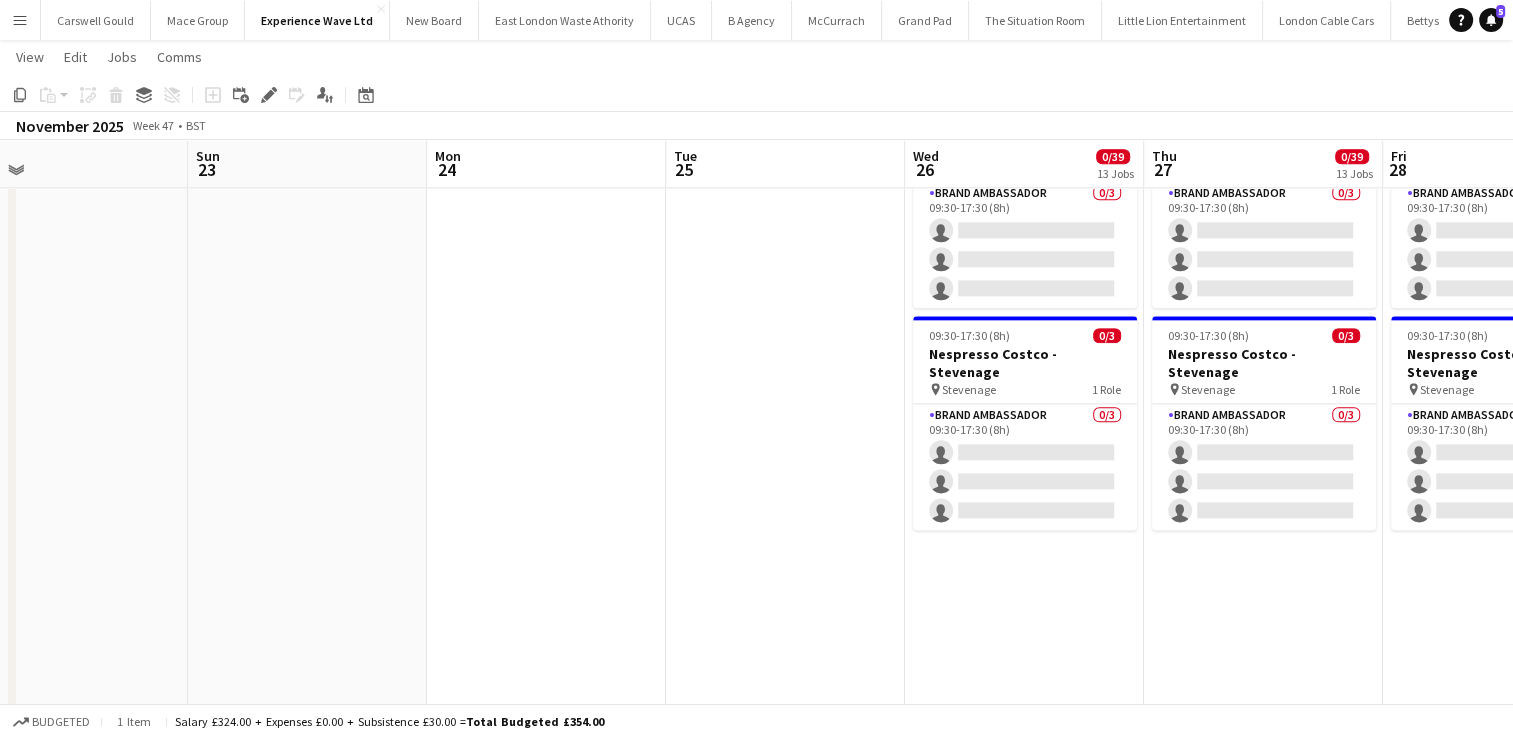 scroll, scrollTop: 0, scrollLeft: 932, axis: horizontal 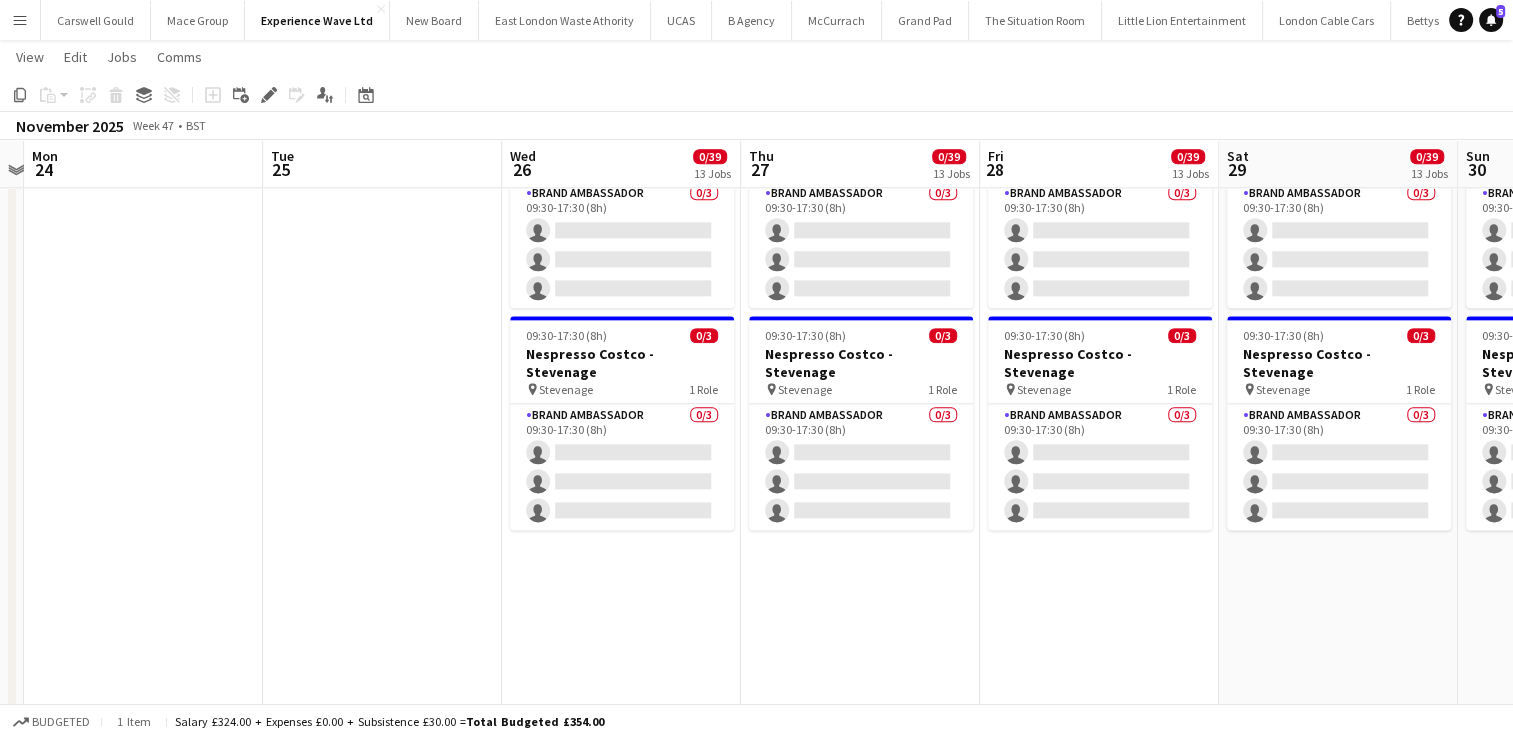 click on "09:30-17:30 (8h)    0/3   Nespresso Costco - Birmingham
pin
Birmingham   1 Role   Brand Ambassador   0/3   09:30-17:30 (8h)
single-neutral-actions
single-neutral-actions
single-neutral-actions
09:30-17:30 (8h)    0/3   Nespresso Costco - Chester
pin
Chester   1 Role   Brand Ambassador   0/3   09:30-17:30 (8h)
single-neutral-actions
single-neutral-actions
single-neutral-actions
09:30-17:30 (8h)    0/3   Nespresso Costco - Coventry
pin
Coventry   1 Role   Brand Ambassador   0/3   09:30-17:30 (8h)
single-neutral-actions
single-neutral-actions
single-neutral-actions" at bounding box center (621, 1193) 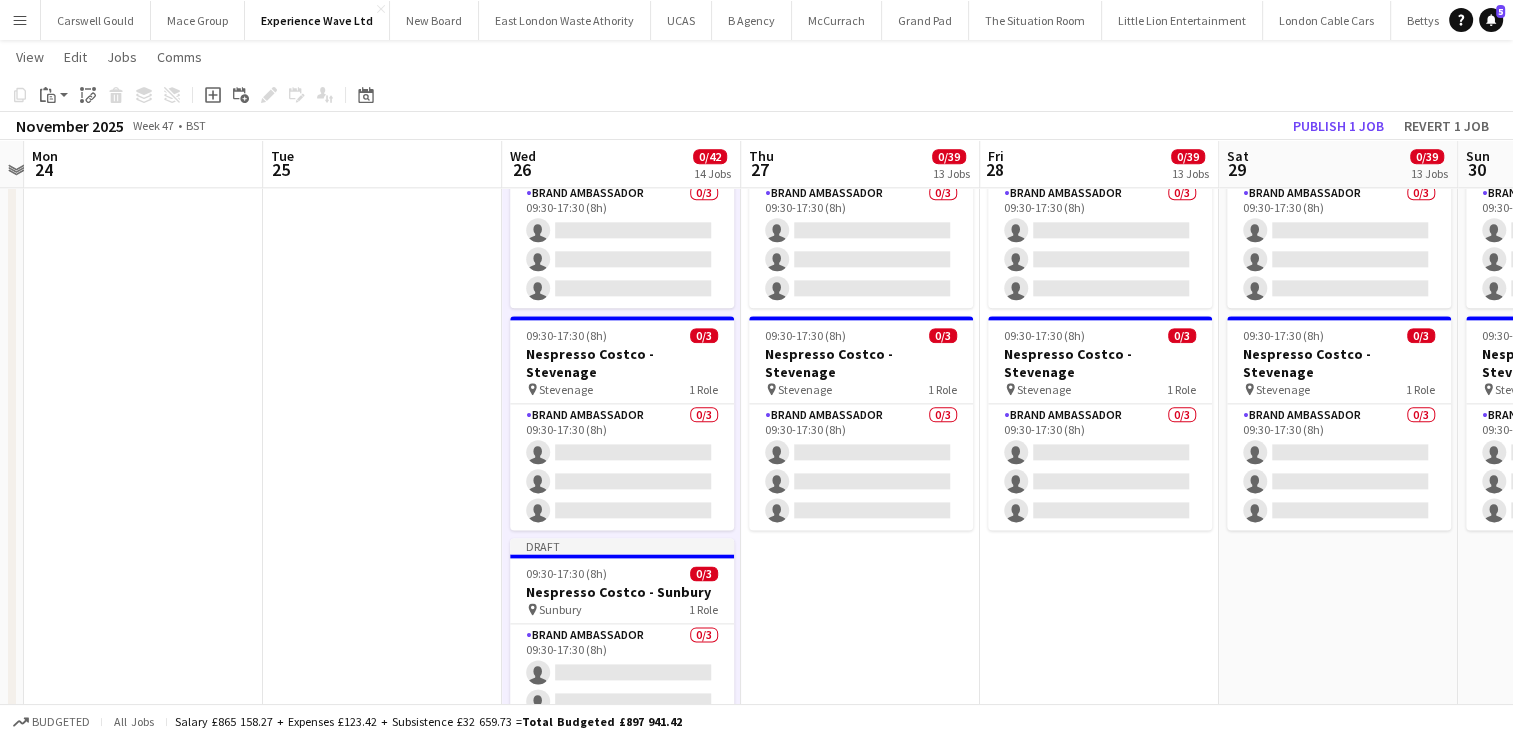 click on "09:30-17:30 (8h)    0/3   Nespresso Costco - Birmingham
pin
Birmingham   1 Role   Brand Ambassador   0/3   09:30-17:30 (8h)
single-neutral-actions
single-neutral-actions
single-neutral-actions
09:30-17:30 (8h)    0/3   Nespresso Costco - Chester
pin
Chester   1 Role   Brand Ambassador   0/3   09:30-17:30 (8h)
single-neutral-actions
single-neutral-actions
single-neutral-actions
09:30-17:30 (8h)    0/3   Nespresso Costco - Coventry
pin
Coventry   1 Role   Brand Ambassador   0/3   09:30-17:30 (8h)
single-neutral-actions
single-neutral-actions
single-neutral-actions" at bounding box center [860, 1193] 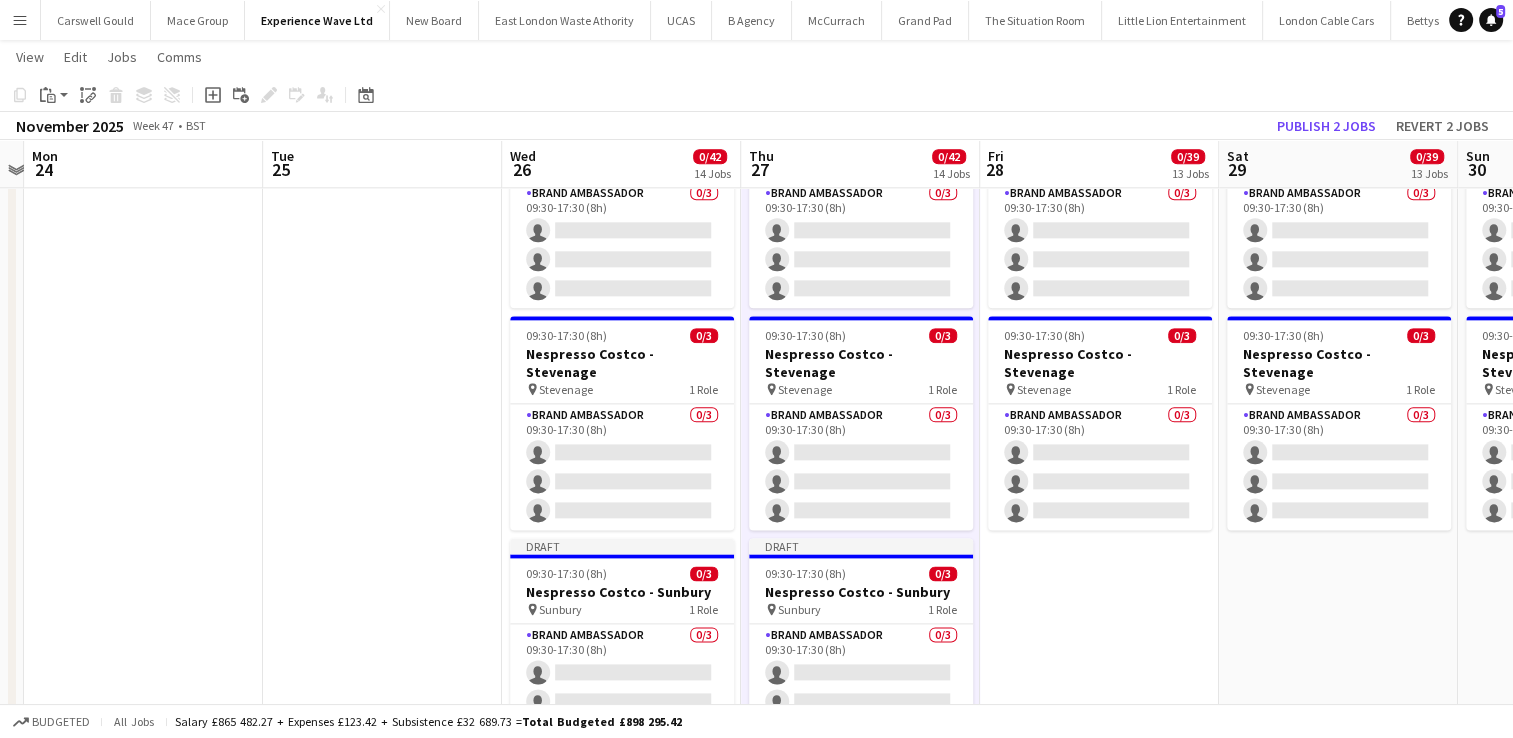 click on "09:30-17:30 (8h)    0/3   Nespresso Costco - Birmingham
pin
Birmingham   1 Role   Brand Ambassador   0/3   09:30-17:30 (8h)
single-neutral-actions
single-neutral-actions
single-neutral-actions
09:30-17:30 (8h)    0/3   Nespresso Costco - Chester
pin
Chester   1 Role   Brand Ambassador   0/3   09:30-17:30 (8h)
single-neutral-actions
single-neutral-actions
single-neutral-actions
09:30-17:30 (8h)    0/3   Nespresso Costco - Coventry
pin
Coventry   1 Role   Brand Ambassador   0/3   09:30-17:30 (8h)
single-neutral-actions
single-neutral-actions
single-neutral-actions" at bounding box center (1099, 1193) 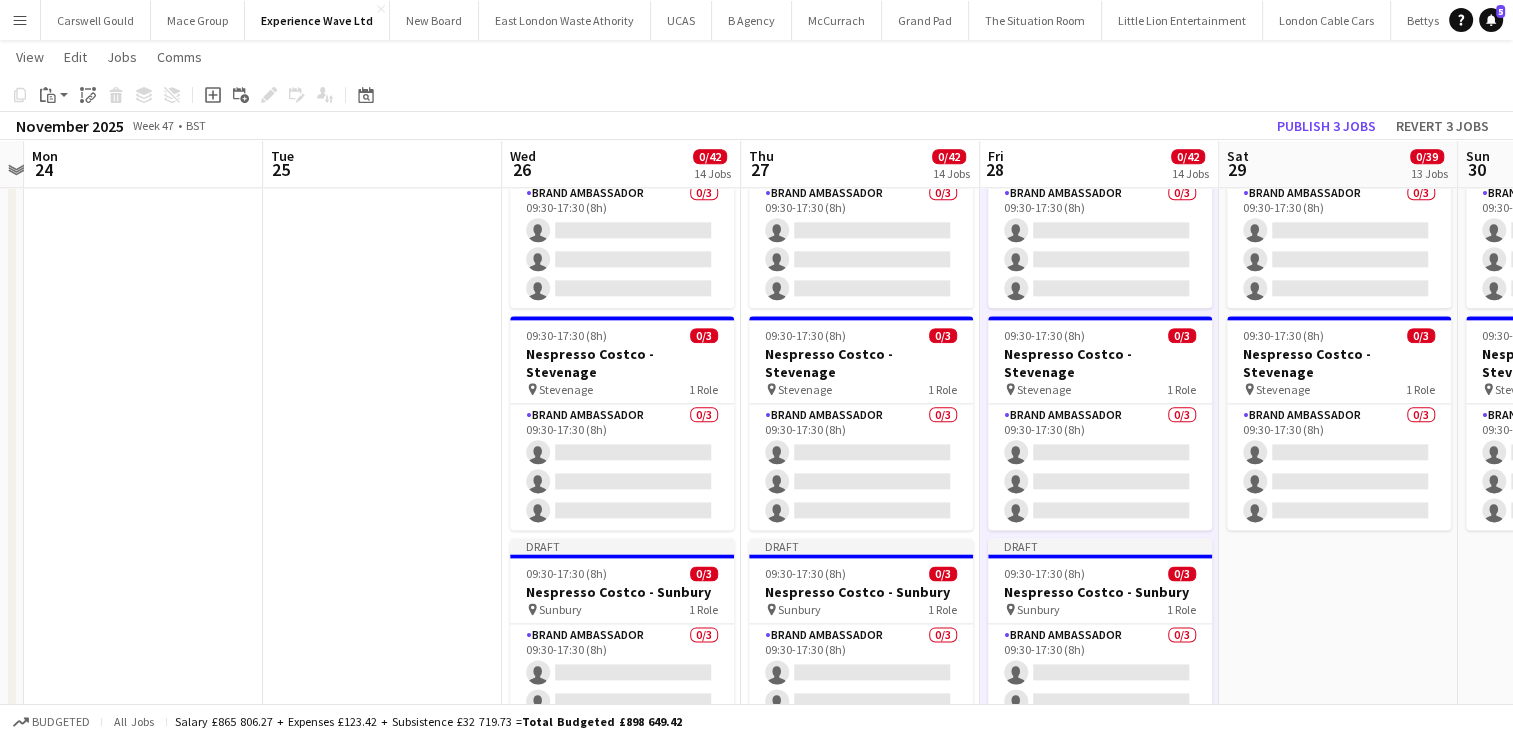 click on "09:30-17:30 (8h)    0/3   Nespresso Costco - Birmingham
pin
Birmingham   1 Role   Brand Ambassador   0/3   09:30-17:30 (8h)
single-neutral-actions
single-neutral-actions
single-neutral-actions
09:30-17:30 (8h)    0/3   Nespresso Costco - Chester
pin
Chester   1 Role   Brand Ambassador   0/3   09:30-17:30 (8h)
single-neutral-actions
single-neutral-actions
single-neutral-actions
09:30-17:30 (8h)    0/3   Nespresso Costco - Coventry
pin
Coventry   1 Role   Brand Ambassador   0/3   09:30-17:30 (8h)
single-neutral-actions
single-neutral-actions
single-neutral-actions" at bounding box center [1338, 1193] 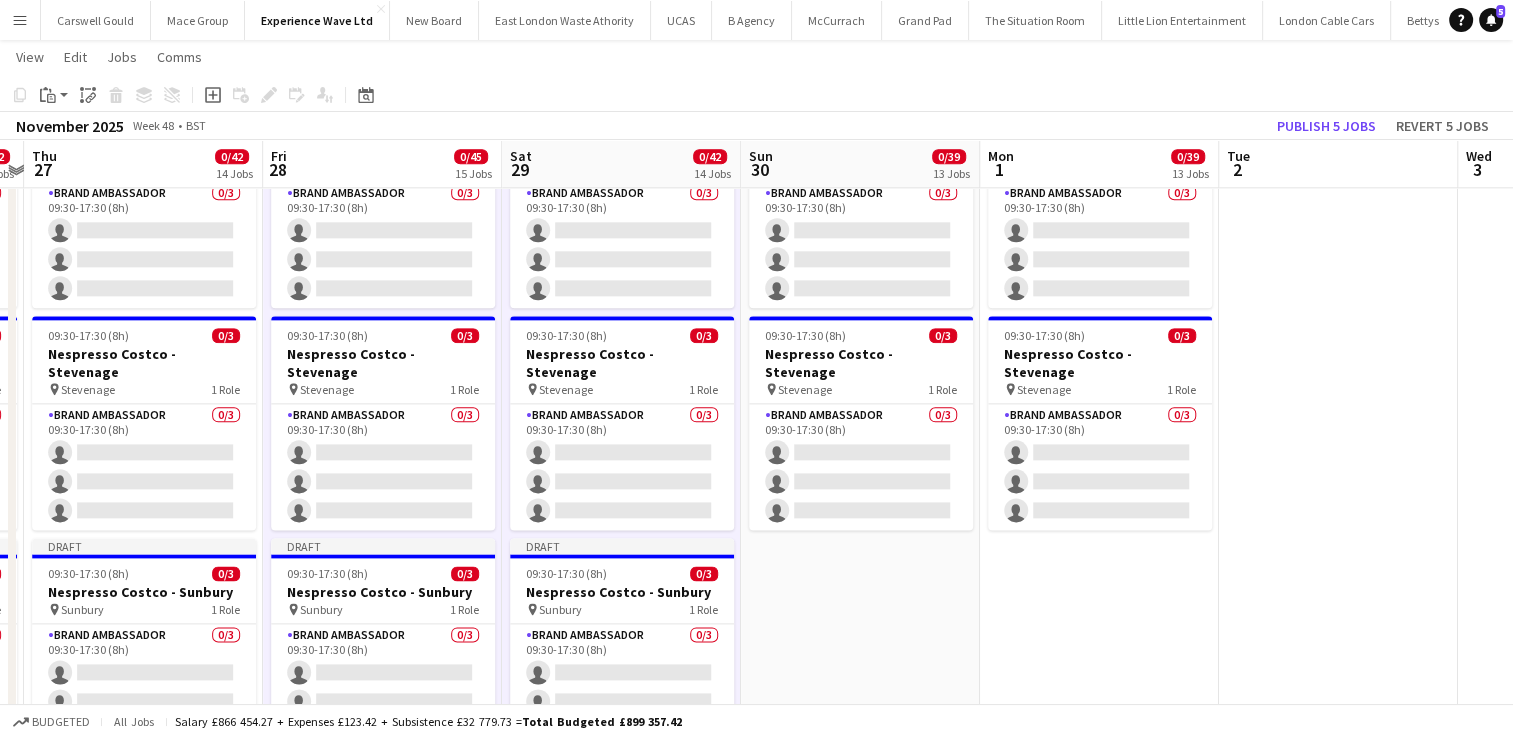 scroll, scrollTop: 0, scrollLeft: 702, axis: horizontal 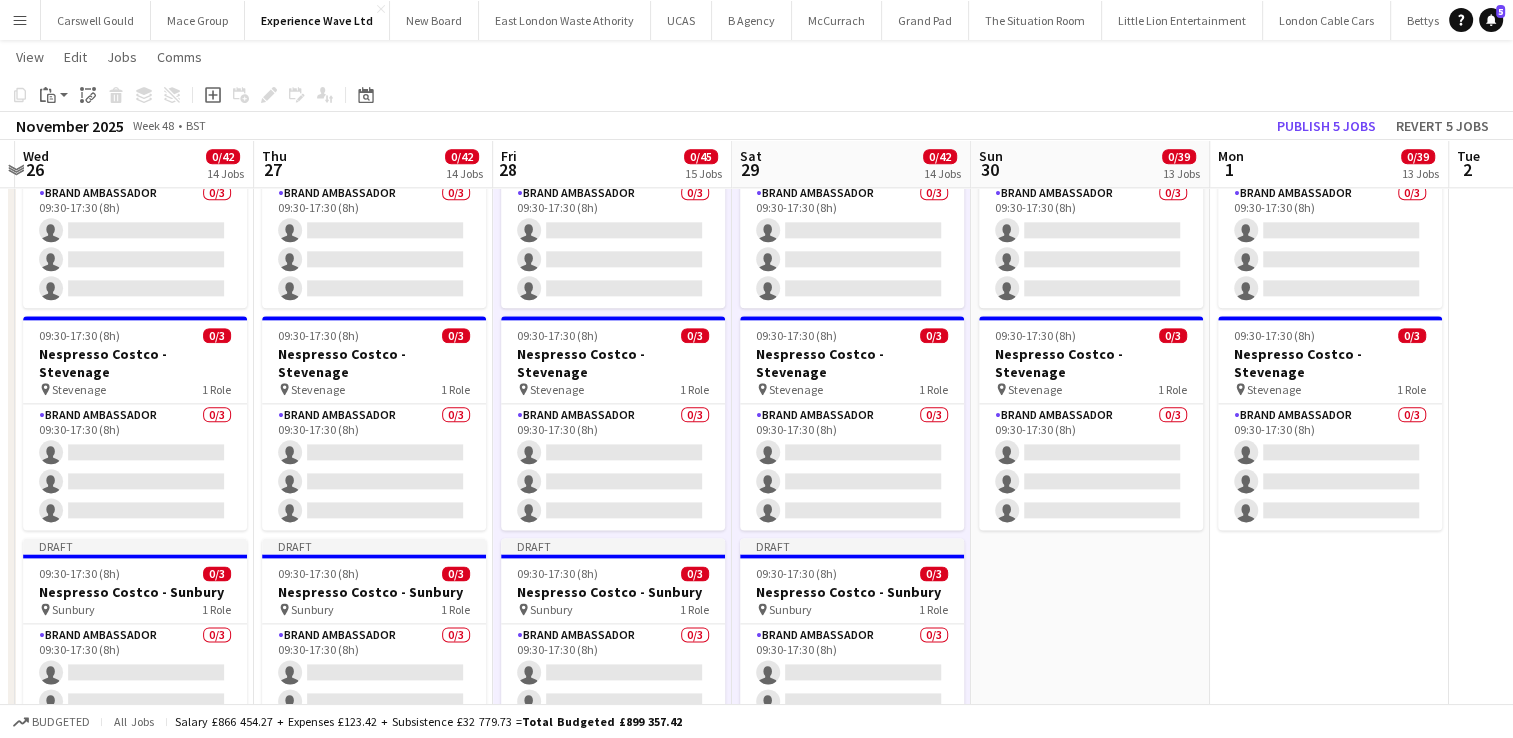 click on "09:30-17:30 (8h)    0/3   Nespresso Costco - Birmingham
pin
Birmingham   1 Role   Brand Ambassador   0/3   09:30-17:30 (8h)
single-neutral-actions
single-neutral-actions
single-neutral-actions
09:30-17:30 (8h)    0/3   Nespresso Costco - Chester
pin
Chester   1 Role   Brand Ambassador   0/3   09:30-17:30 (8h)
single-neutral-actions
single-neutral-actions
single-neutral-actions
09:30-17:30 (8h)    0/3   Nespresso Costco - Coventry
pin
Coventry   1 Role   Brand Ambassador   0/3   09:30-17:30 (8h)
single-neutral-actions
single-neutral-actions
single-neutral-actions" at bounding box center [1090, 1193] 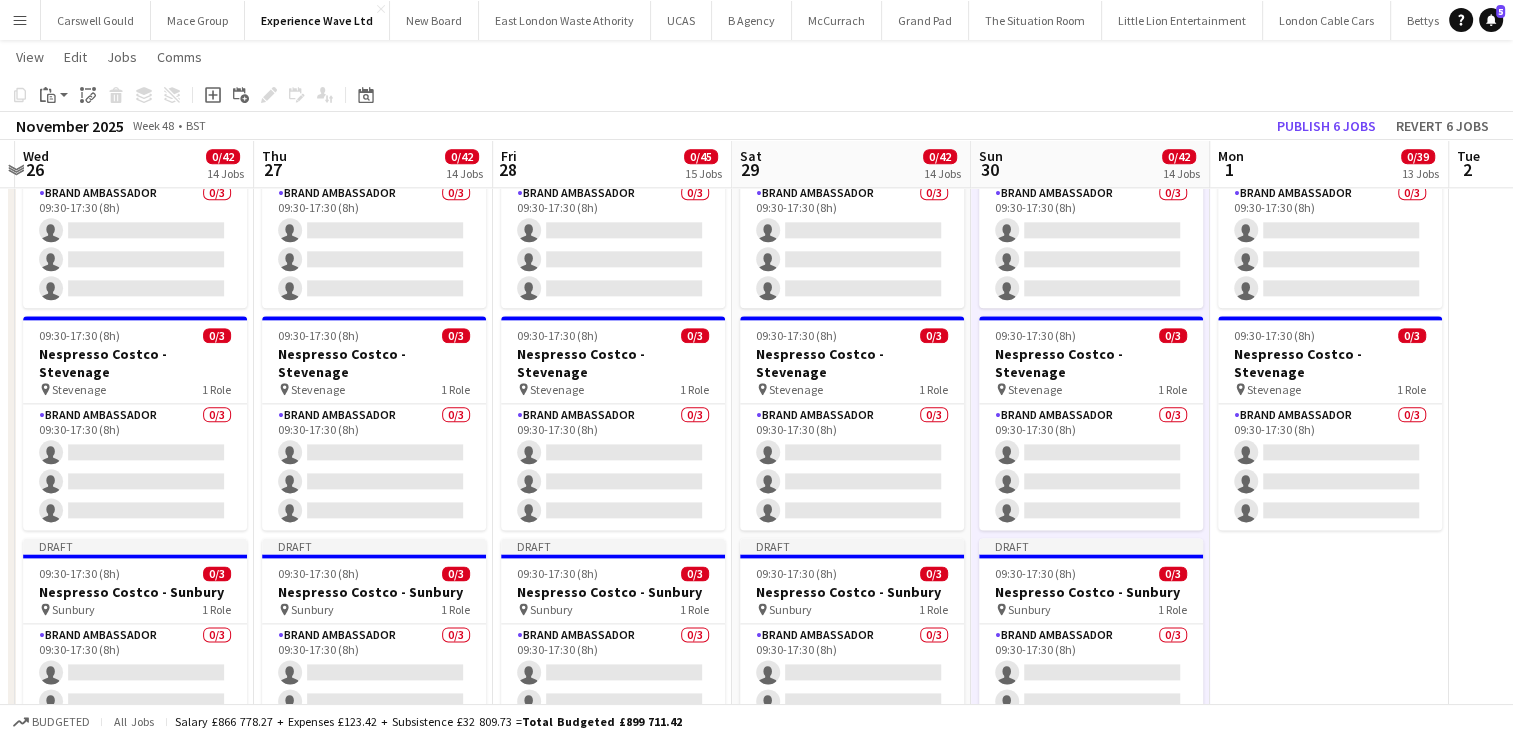 click on "09:30-17:30 (8h)    0/3   Nespresso Costco - Birmingham
pin
Birmingham   1 Role   Brand Ambassador   0/3   09:30-17:30 (8h)
single-neutral-actions
single-neutral-actions
single-neutral-actions
09:30-17:30 (8h)    0/3   Nespresso Costco - Chester
pin
Chester   1 Role   Brand Ambassador   0/3   09:30-17:30 (8h)
single-neutral-actions
single-neutral-actions
single-neutral-actions
09:30-17:30 (8h)    0/3   Nespresso Costco - Coventry
pin
Coventry   1 Role   Brand Ambassador   0/3   09:30-17:30 (8h)
single-neutral-actions
single-neutral-actions
single-neutral-actions" at bounding box center (1329, 1193) 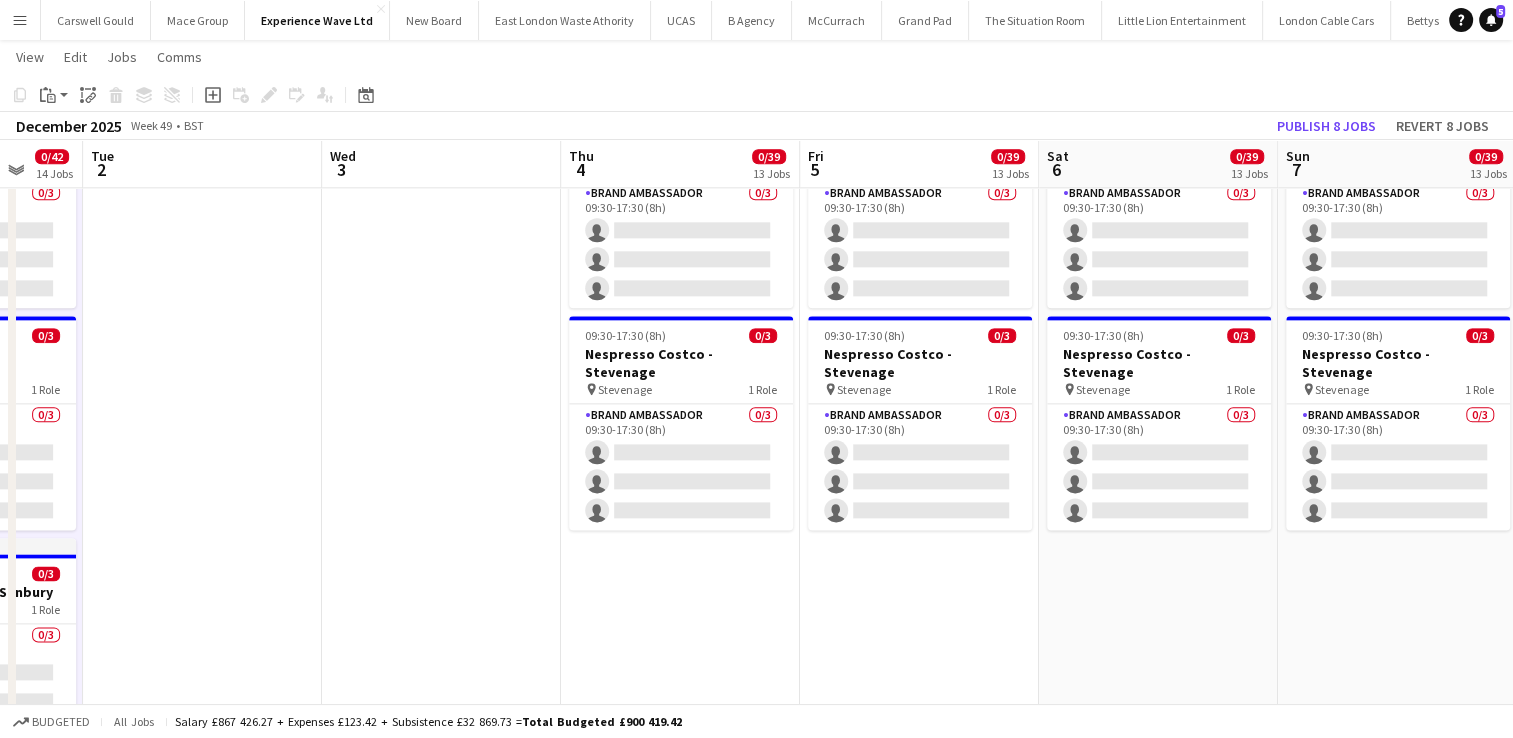 scroll, scrollTop: 0, scrollLeft: 904, axis: horizontal 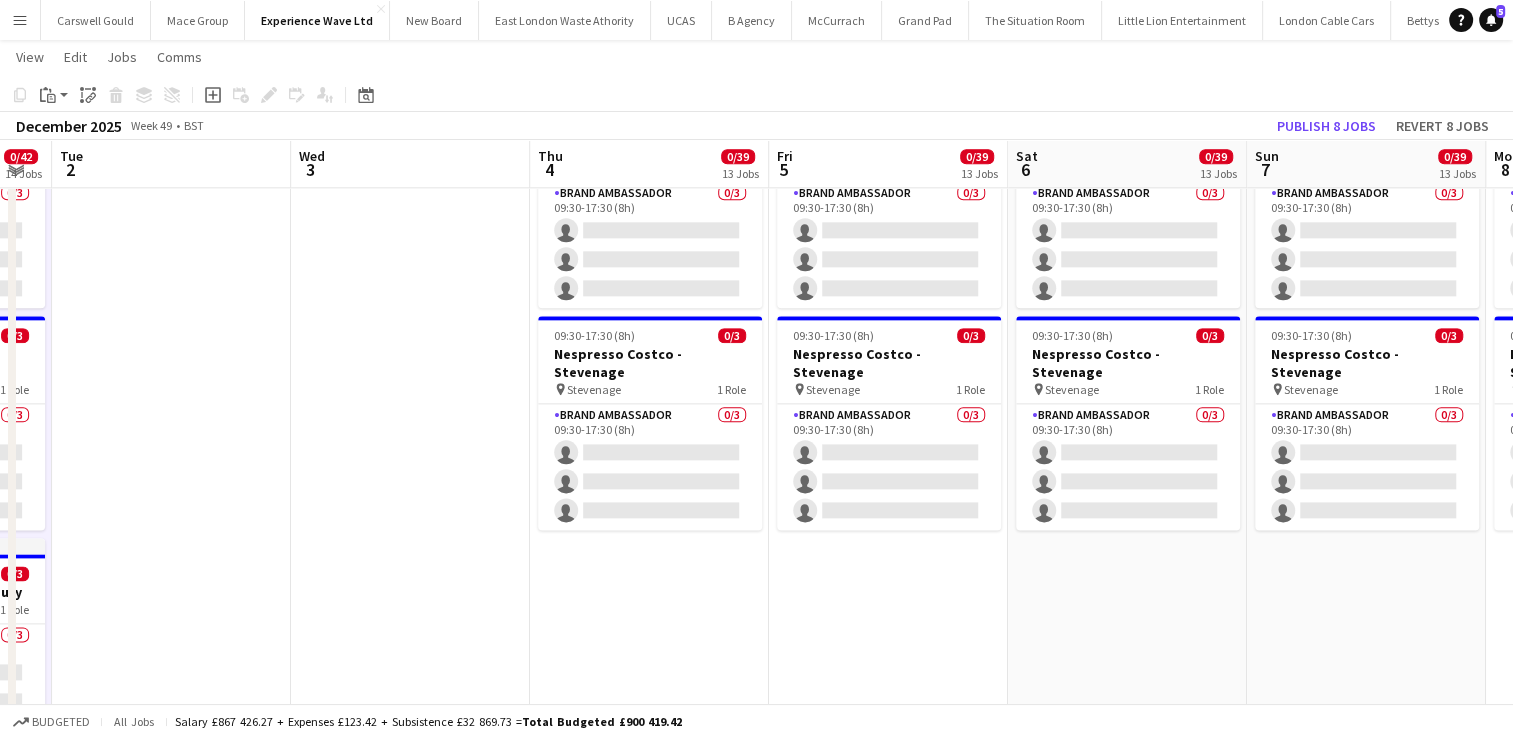 click on "09:30-17:30 (8h)    0/3   Nespresso Costco - Birmingham
pin
Birmingham   1 Role   Brand Ambassador   0/3   09:30-17:30 (8h)
single-neutral-actions
single-neutral-actions
single-neutral-actions
09:30-17:30 (8h)    0/3   Nespresso Costco - Chester
pin
Chester   1 Role   Brand Ambassador   0/3   09:30-17:30 (8h)
single-neutral-actions
single-neutral-actions
single-neutral-actions
09:30-17:30 (8h)    0/3   Nespresso Costco - Coventry
pin
Coventry   1 Role   Brand Ambassador   0/3   09:30-17:30 (8h)
single-neutral-actions
single-neutral-actions
single-neutral-actions" at bounding box center [649, 1193] 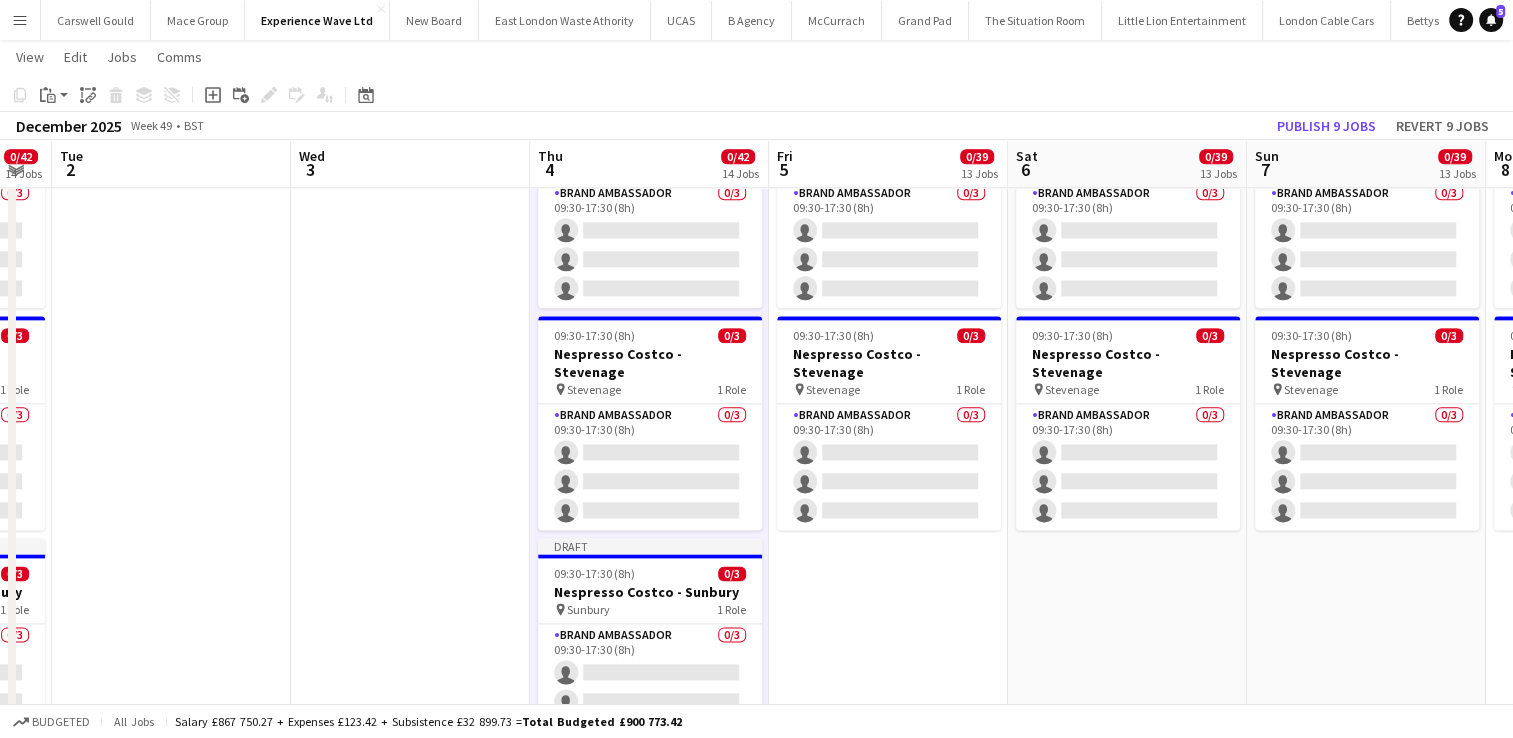 click on "09:30-17:30 (8h)    0/3   Nespresso Costco - Birmingham
pin
Birmingham   1 Role   Brand Ambassador   0/3   09:30-17:30 (8h)
single-neutral-actions
single-neutral-actions
single-neutral-actions
09:30-17:30 (8h)    0/3   Nespresso Costco - Chester
pin
Chester   1 Role   Brand Ambassador   0/3   09:30-17:30 (8h)
single-neutral-actions
single-neutral-actions
single-neutral-actions
09:30-17:30 (8h)    0/3   Nespresso Costco - Coventry
pin
Coventry   1 Role   Brand Ambassador   0/3   09:30-17:30 (8h)
single-neutral-actions
single-neutral-actions
single-neutral-actions" at bounding box center [888, 1193] 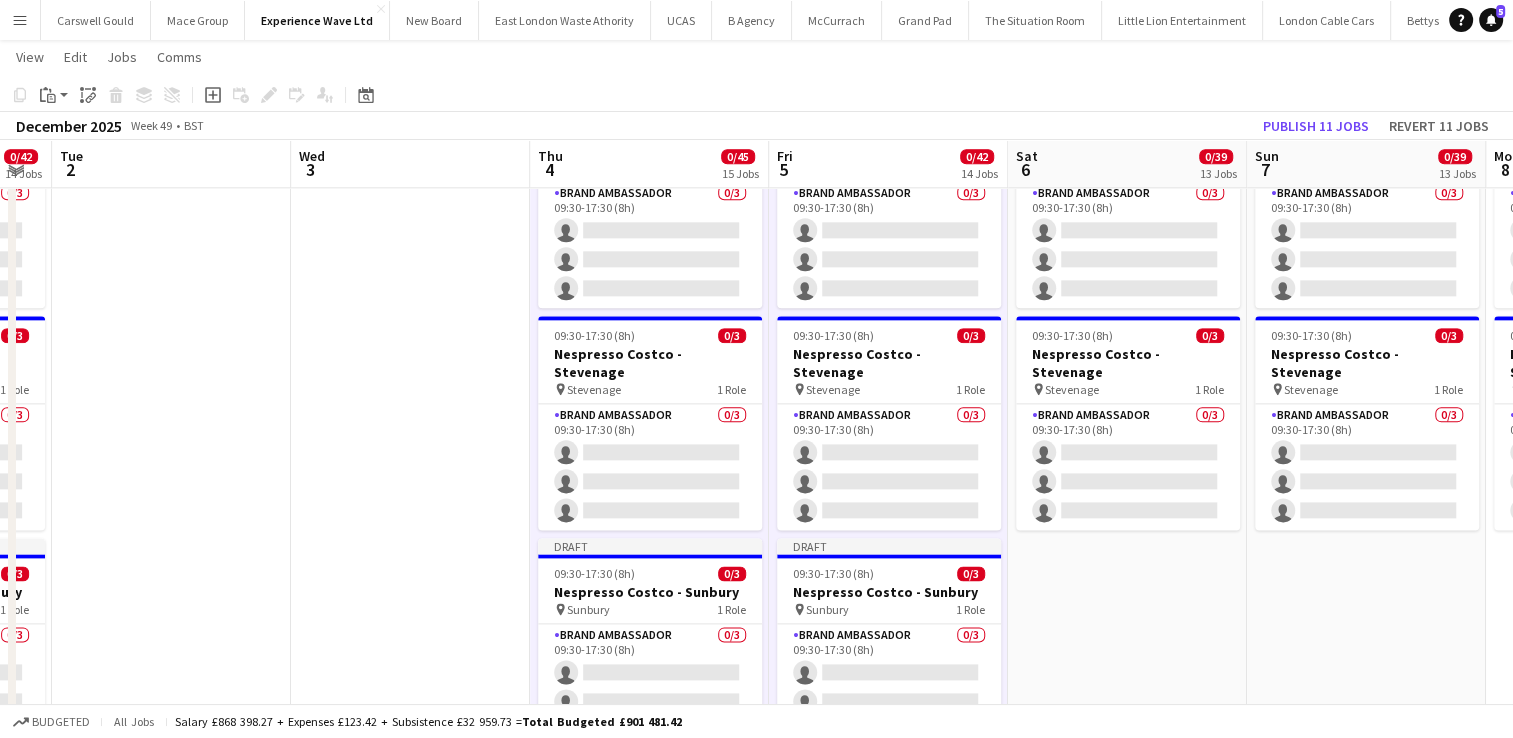 click on "09:30-17:30 (8h)    0/3   Nespresso Costco - Birmingham
pin
Birmingham   1 Role   Brand Ambassador   0/3   09:30-17:30 (8h)
single-neutral-actions
single-neutral-actions
single-neutral-actions
09:30-17:30 (8h)    0/3   Nespresso Costco - Chester
pin
Chester   1 Role   Brand Ambassador   0/3   09:30-17:30 (8h)
single-neutral-actions
single-neutral-actions
single-neutral-actions
09:30-17:30 (8h)    0/3   Nespresso Costco - Coventry
pin
Coventry   1 Role   Brand Ambassador   0/3   09:30-17:30 (8h)
single-neutral-actions
single-neutral-actions
single-neutral-actions" at bounding box center [1127, 1193] 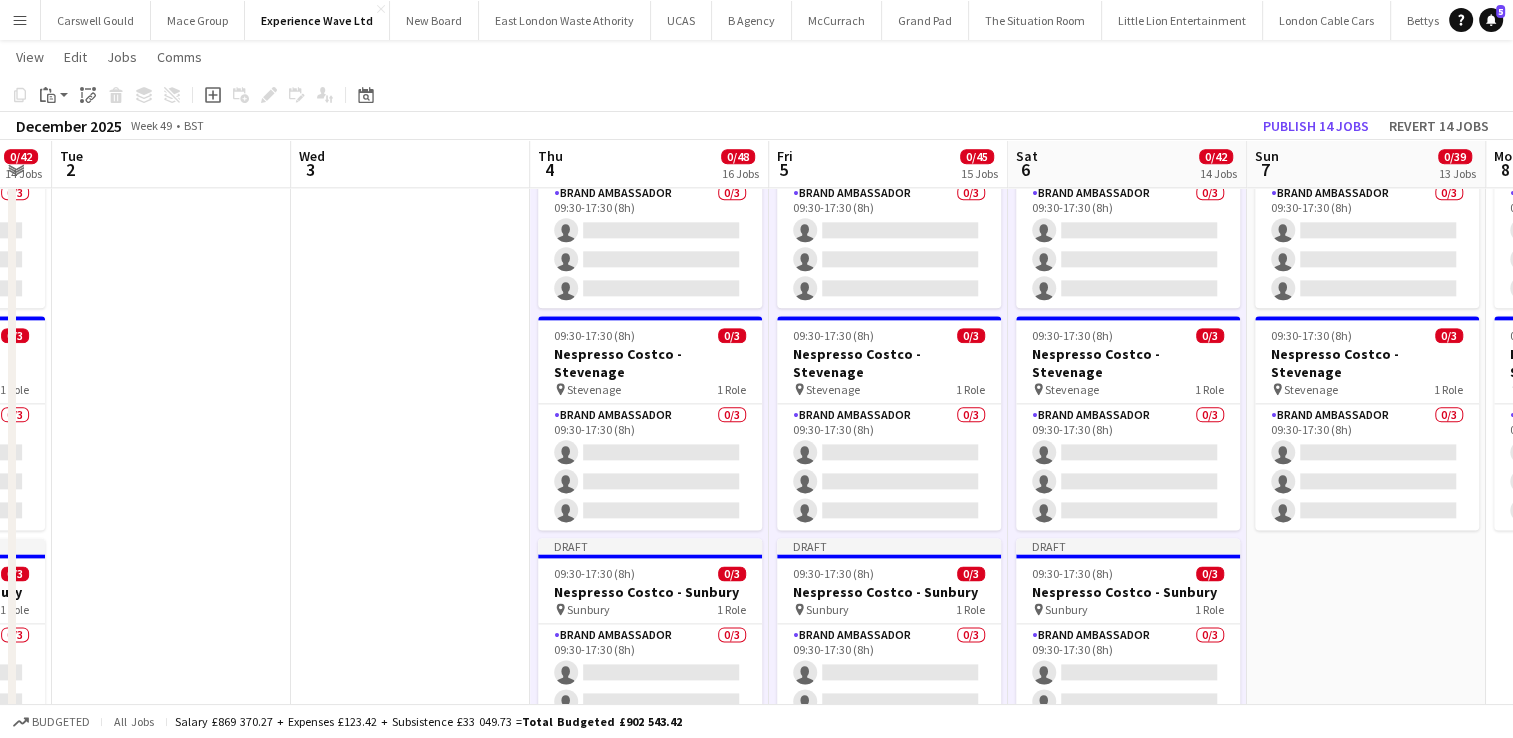 click on "09:30-17:30 (8h)    0/3   Nespresso Costco - Birmingham
pin
Birmingham   1 Role   Brand Ambassador   0/3   09:30-17:30 (8h)
single-neutral-actions
single-neutral-actions
single-neutral-actions
09:30-17:30 (8h)    0/3   Nespresso Costco - Chester
pin
Chester   1 Role   Brand Ambassador   0/3   09:30-17:30 (8h)
single-neutral-actions
single-neutral-actions
single-neutral-actions
09:30-17:30 (8h)    0/3   Nespresso Costco - Coventry
pin
Coventry   1 Role   Brand Ambassador   0/3   09:30-17:30 (8h)
single-neutral-actions
single-neutral-actions
single-neutral-actions" at bounding box center [1366, 1193] 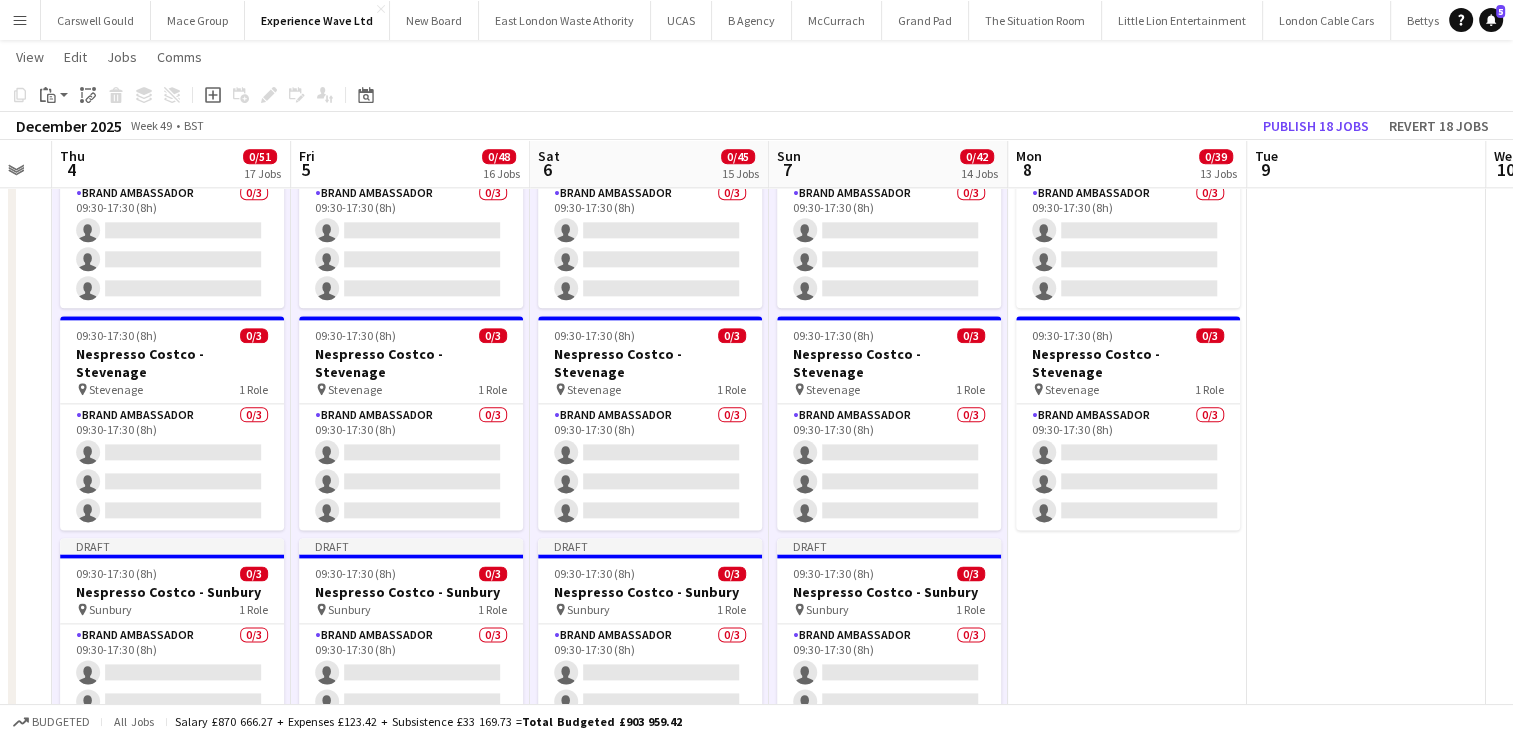 scroll, scrollTop: 0, scrollLeft: 876, axis: horizontal 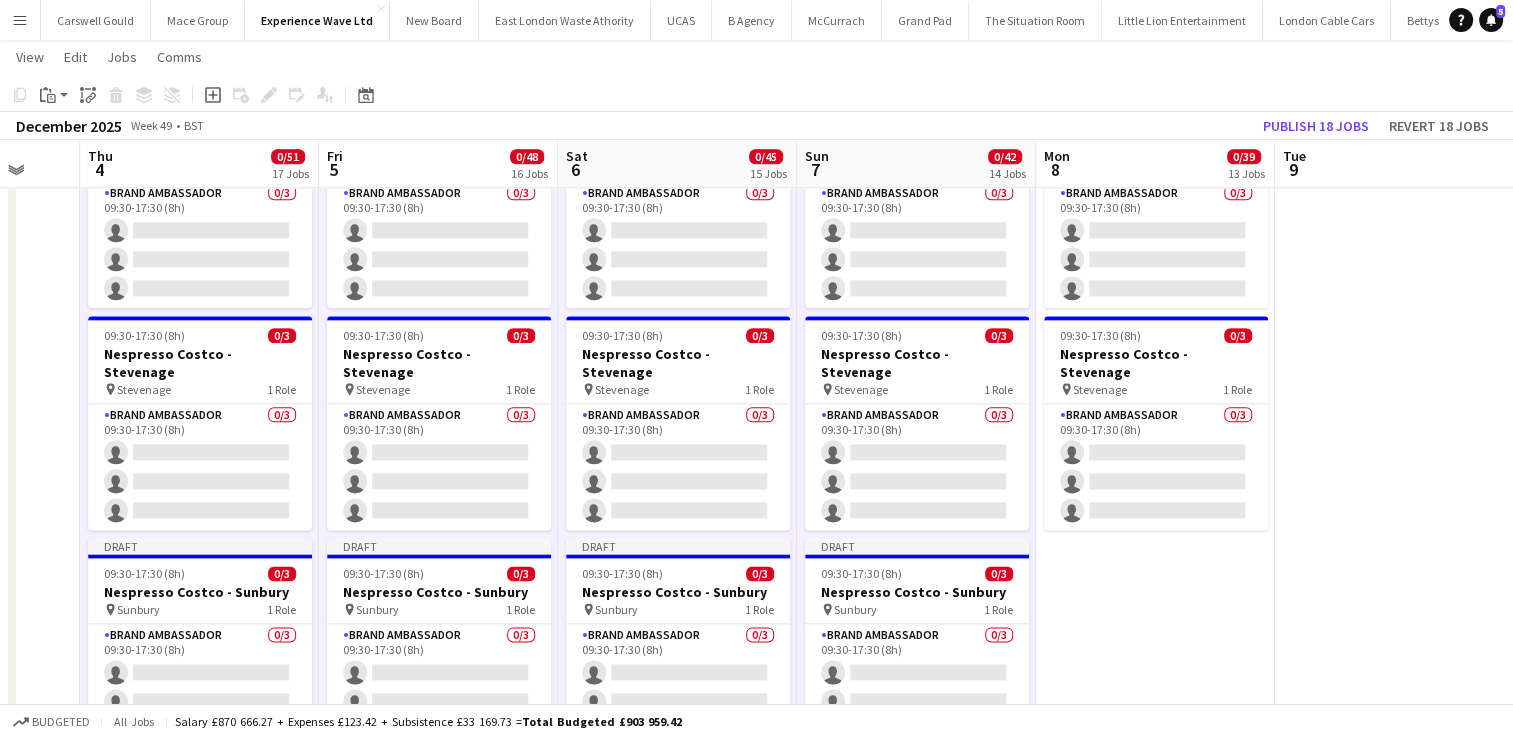 click on "09:30-17:30 (8h)    0/3   Nespresso Costco - Birmingham
pin
Birmingham   1 Role   Brand Ambassador   0/3   09:30-17:30 (8h)
single-neutral-actions
single-neutral-actions
single-neutral-actions
09:30-17:30 (8h)    0/3   Nespresso Costco - Chester
pin
Chester   1 Role   Brand Ambassador   0/3   09:30-17:30 (8h)
single-neutral-actions
single-neutral-actions
single-neutral-actions
09:30-17:30 (8h)    0/3   Nespresso Costco - Coventry
pin
Coventry   1 Role   Brand Ambassador   0/3   09:30-17:30 (8h)
single-neutral-actions
single-neutral-actions
single-neutral-actions" at bounding box center (1155, 1193) 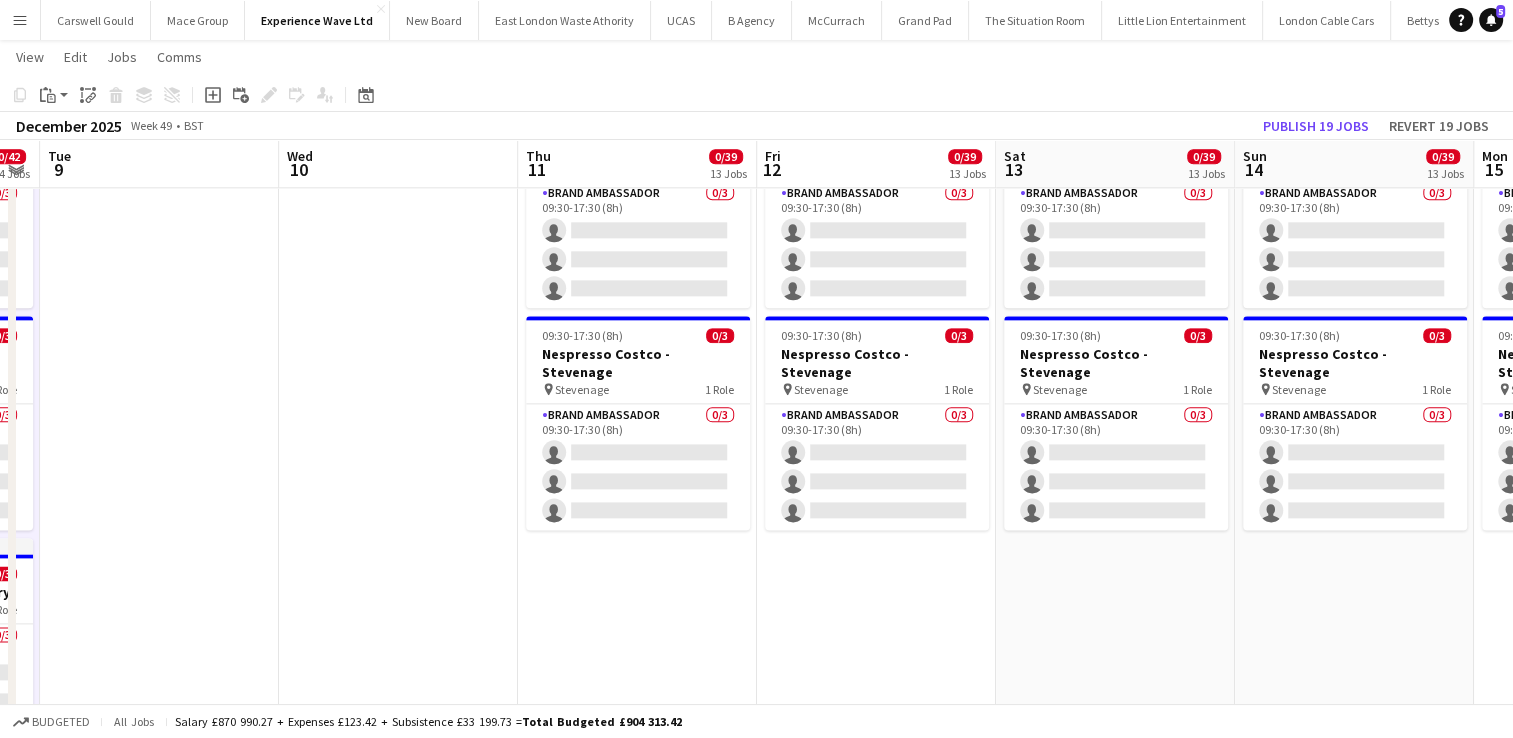 scroll, scrollTop: 0, scrollLeft: 715, axis: horizontal 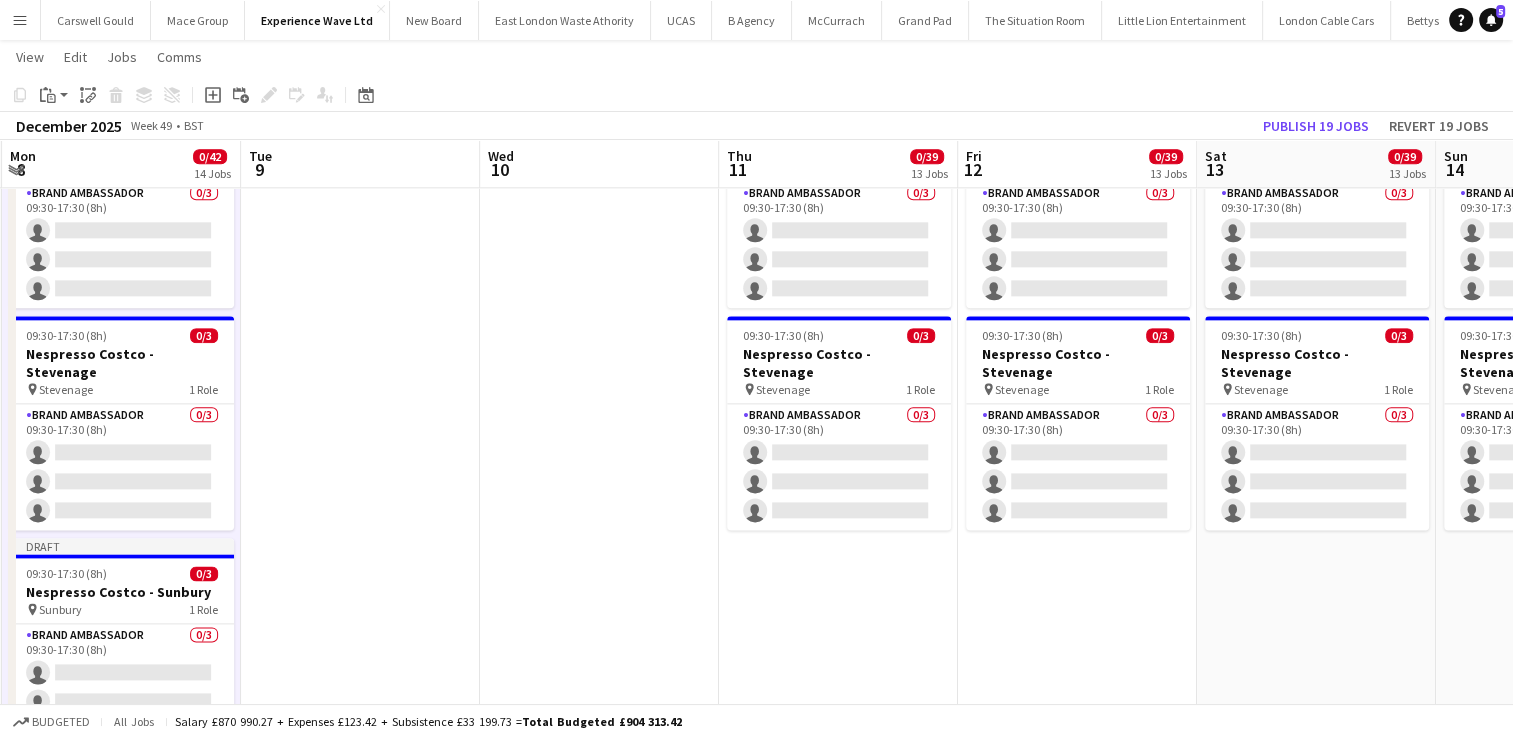 click on "09:30-17:30 (8h)    0/3   Nespresso Costco - Birmingham
pin
Birmingham   1 Role   Brand Ambassador   0/3   09:30-17:30 (8h)
single-neutral-actions
single-neutral-actions
single-neutral-actions
09:30-17:30 (8h)    0/3   Nespresso Costco - Chester
pin
Chester   1 Role   Brand Ambassador   0/3   09:30-17:30 (8h)
single-neutral-actions
single-neutral-actions
single-neutral-actions
09:30-17:30 (8h)    0/3   Nespresso Costco - Coventry
pin
Coventry   1 Role   Brand Ambassador   0/3   09:30-17:30 (8h)
single-neutral-actions
single-neutral-actions
single-neutral-actions" at bounding box center [838, 1193] 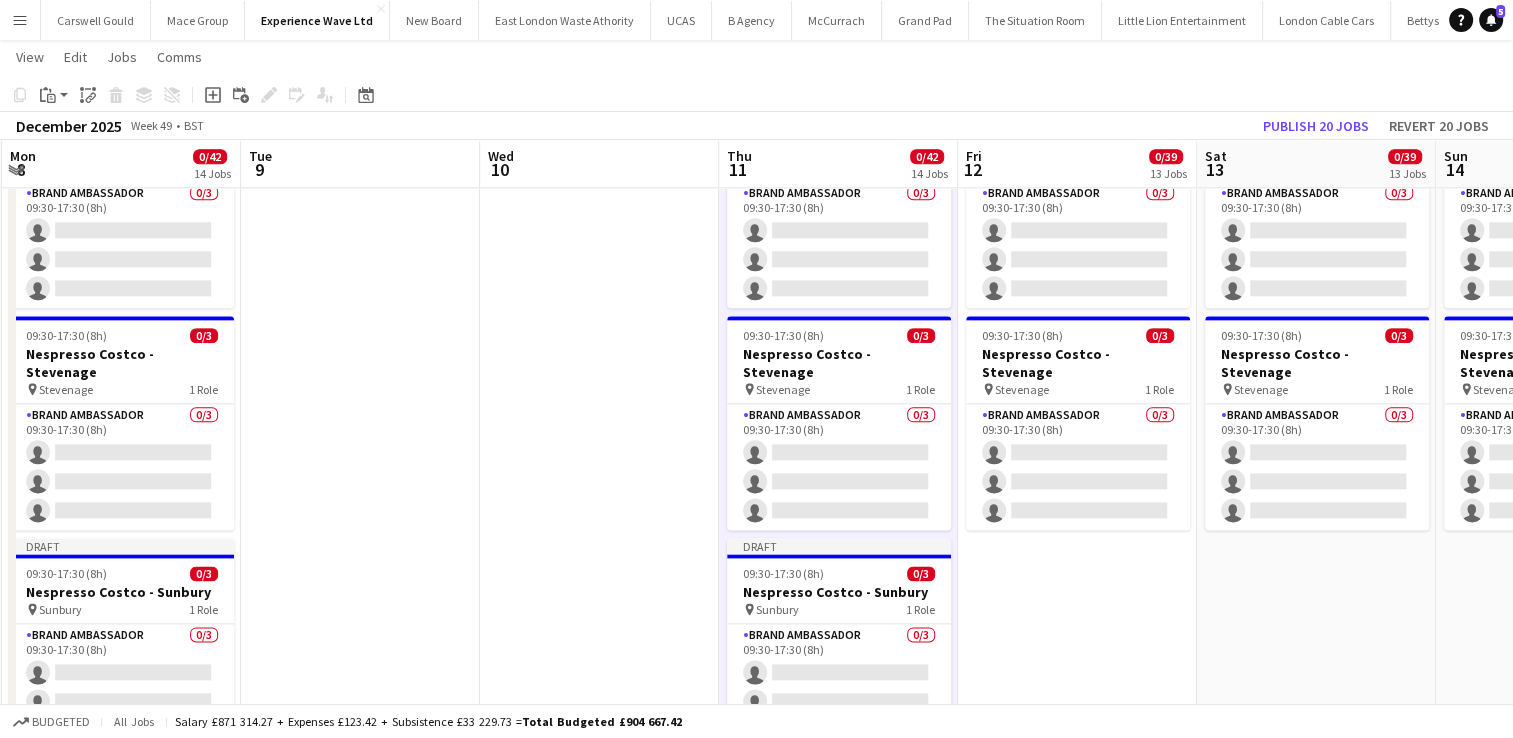 click on "09:30-17:30 (8h)    0/3   Nespresso Costco - Birmingham
pin
Birmingham   1 Role   Brand Ambassador   0/3   09:30-17:30 (8h)
single-neutral-actions
single-neutral-actions
single-neutral-actions
09:30-17:30 (8h)    0/3   Nespresso Costco - Chester
pin
Chester   1 Role   Brand Ambassador   0/3   09:30-17:30 (8h)
single-neutral-actions
single-neutral-actions
single-neutral-actions
09:30-17:30 (8h)    0/3   Nespresso Costco - Coventry
pin
Coventry   1 Role   Brand Ambassador   0/3   09:30-17:30 (8h)
single-neutral-actions
single-neutral-actions
single-neutral-actions" at bounding box center (1077, 1193) 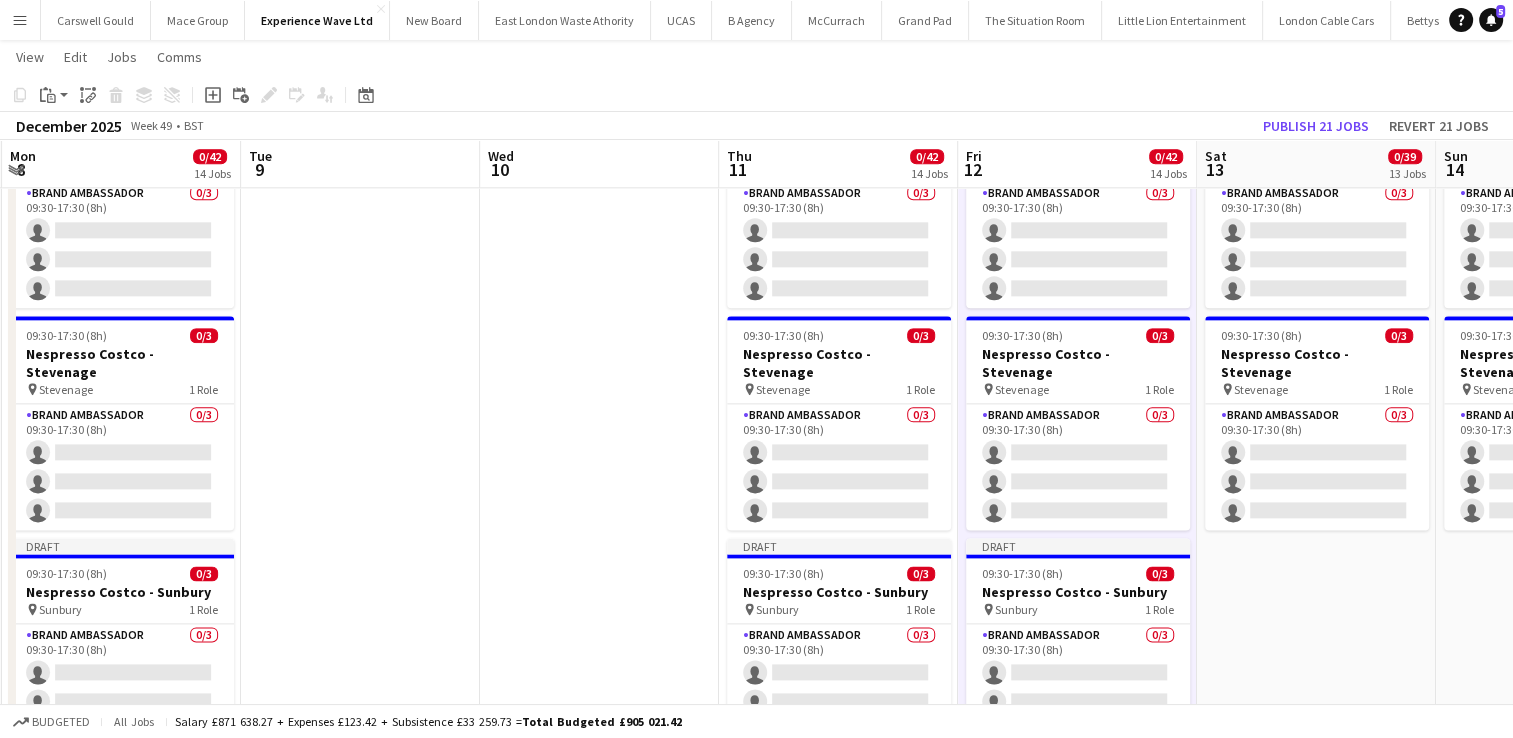 click on "09:30-17:30 (8h)    0/3   Nespresso Costco - Birmingham
pin
Birmingham   1 Role   Brand Ambassador   0/3   09:30-17:30 (8h)
single-neutral-actions
single-neutral-actions
single-neutral-actions
09:30-17:30 (8h)    0/3   Nespresso Costco - Chester
pin
Chester   1 Role   Brand Ambassador   0/3   09:30-17:30 (8h)
single-neutral-actions
single-neutral-actions
single-neutral-actions
09:30-17:30 (8h)    0/3   Nespresso Costco - Coventry
pin
Coventry   1 Role   Brand Ambassador   0/3   09:30-17:30 (8h)
single-neutral-actions
single-neutral-actions
single-neutral-actions" at bounding box center (1316, 1193) 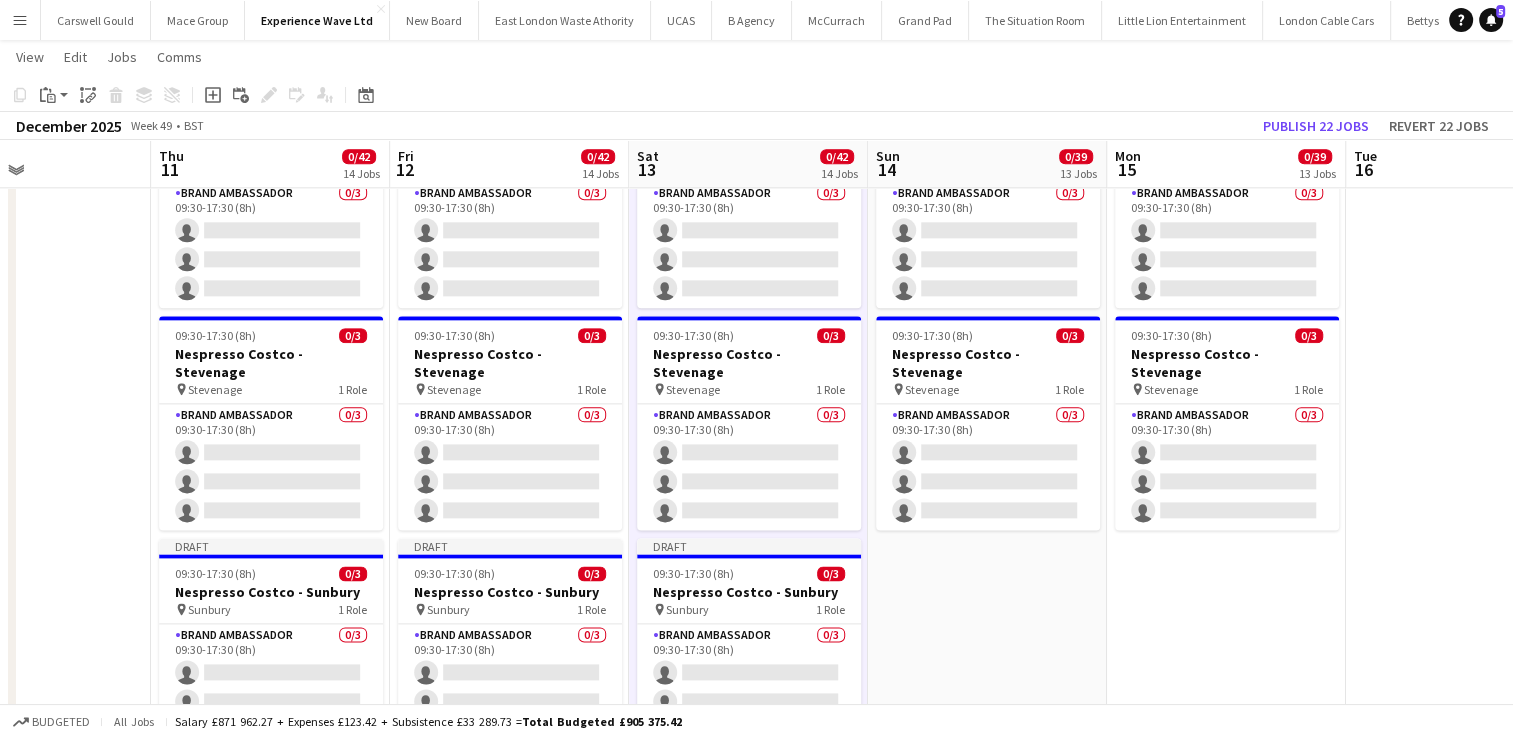 scroll, scrollTop: 0, scrollLeft: 812, axis: horizontal 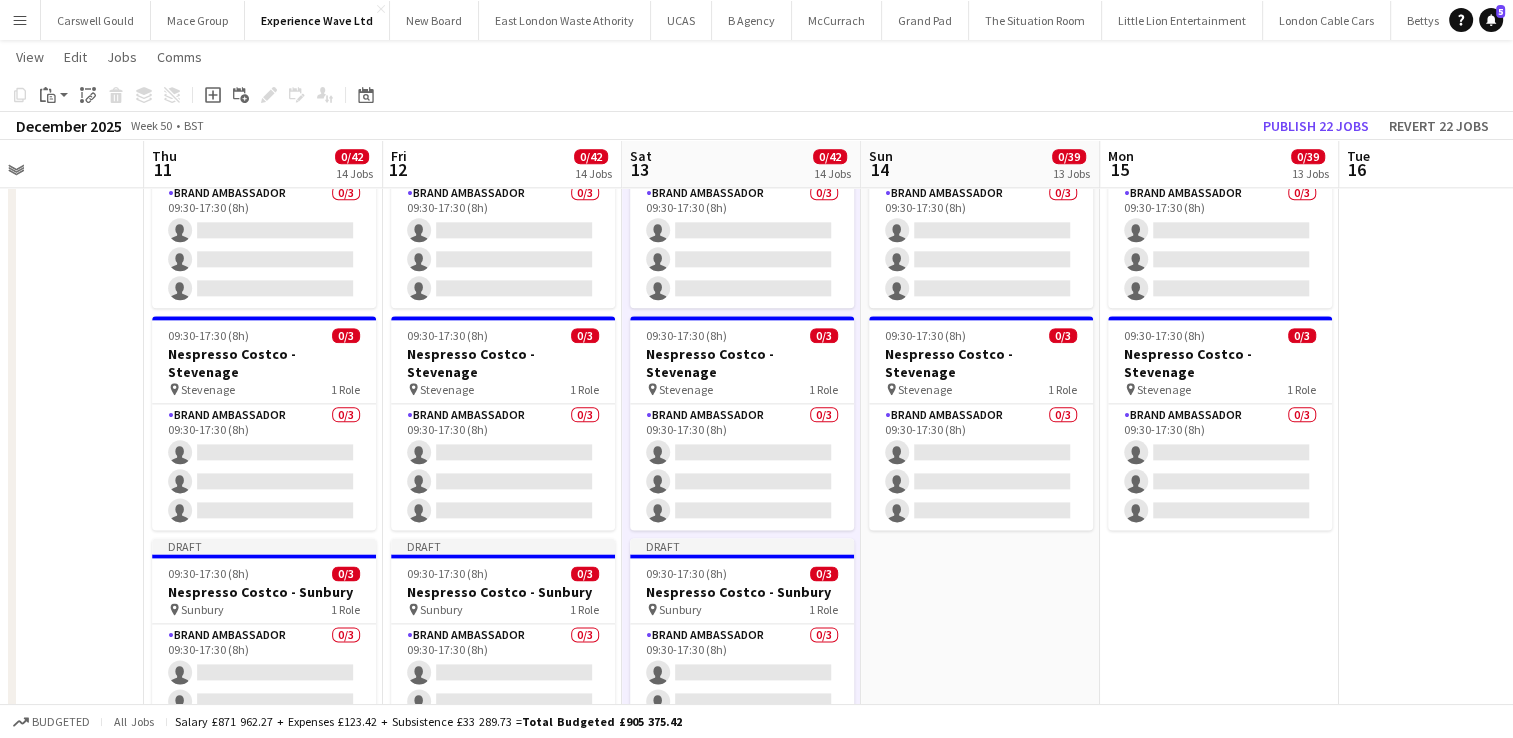click on "09:30-17:30 (8h)    0/3   Nespresso Costco - Birmingham
pin
Birmingham   1 Role   Brand Ambassador   0/3   09:30-17:30 (8h)
single-neutral-actions
single-neutral-actions
single-neutral-actions
09:30-17:30 (8h)    0/3   Nespresso Costco - Chester
pin
Chester   1 Role   Brand Ambassador   0/3   09:30-17:30 (8h)
single-neutral-actions
single-neutral-actions
single-neutral-actions
09:30-17:30 (8h)    0/3   Nespresso Costco - Coventry
pin
Coventry   1 Role   Brand Ambassador   0/3   09:30-17:30 (8h)
single-neutral-actions
single-neutral-actions
single-neutral-actions" at bounding box center (980, 1193) 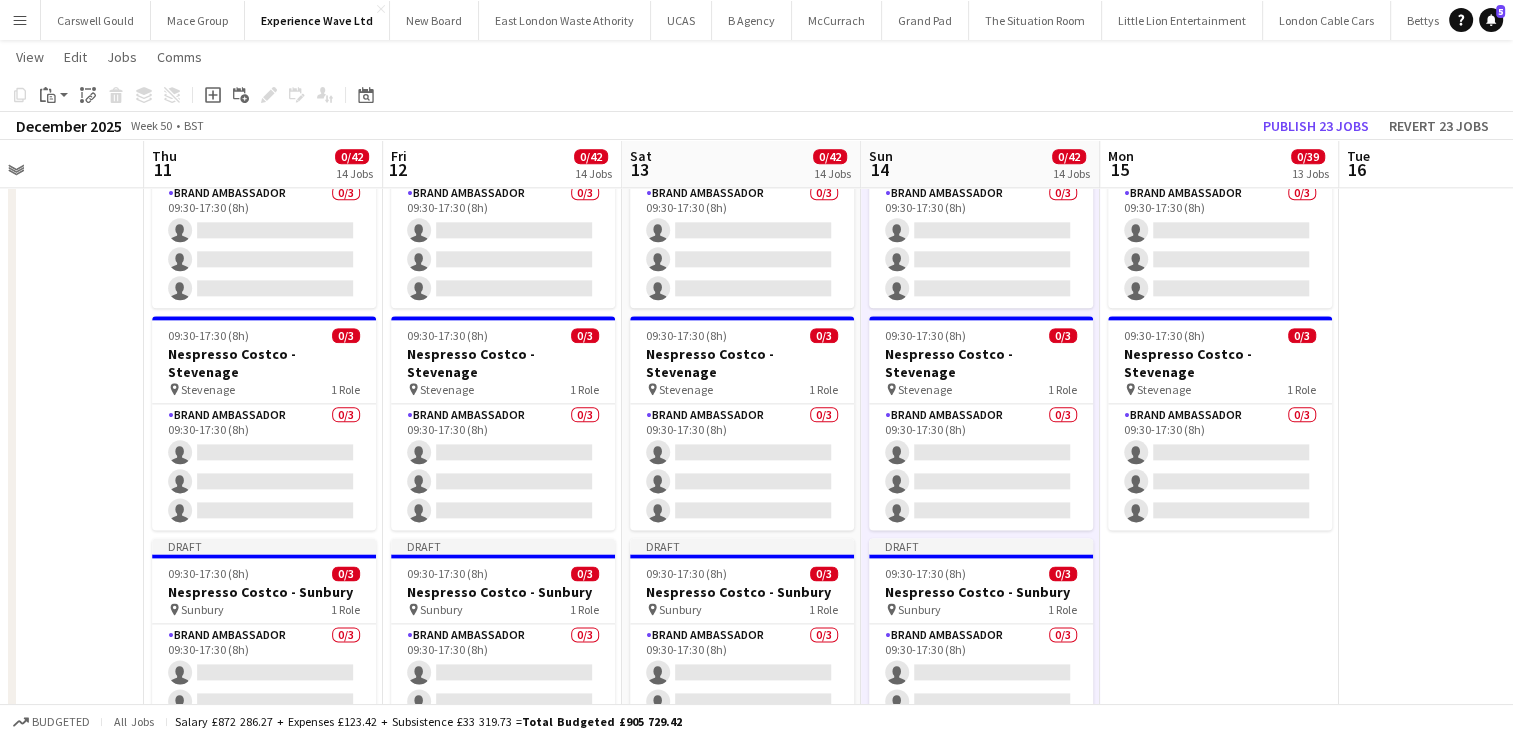 click on "09:30-17:30 (8h)    0/3   Nespresso Costco - Birmingham
pin
Birmingham   1 Role   Brand Ambassador   0/3   09:30-17:30 (8h)
single-neutral-actions
single-neutral-actions
single-neutral-actions
09:30-17:30 (8h)    0/3   Nespresso Costco - Chester
pin
Chester   1 Role   Brand Ambassador   0/3   09:30-17:30 (8h)
single-neutral-actions
single-neutral-actions
single-neutral-actions
09:30-17:30 (8h)    0/3   Nespresso Costco - Coventry
pin
Coventry   1 Role   Brand Ambassador   0/3   09:30-17:30 (8h)
single-neutral-actions
single-neutral-actions
single-neutral-actions" at bounding box center [1219, 1193] 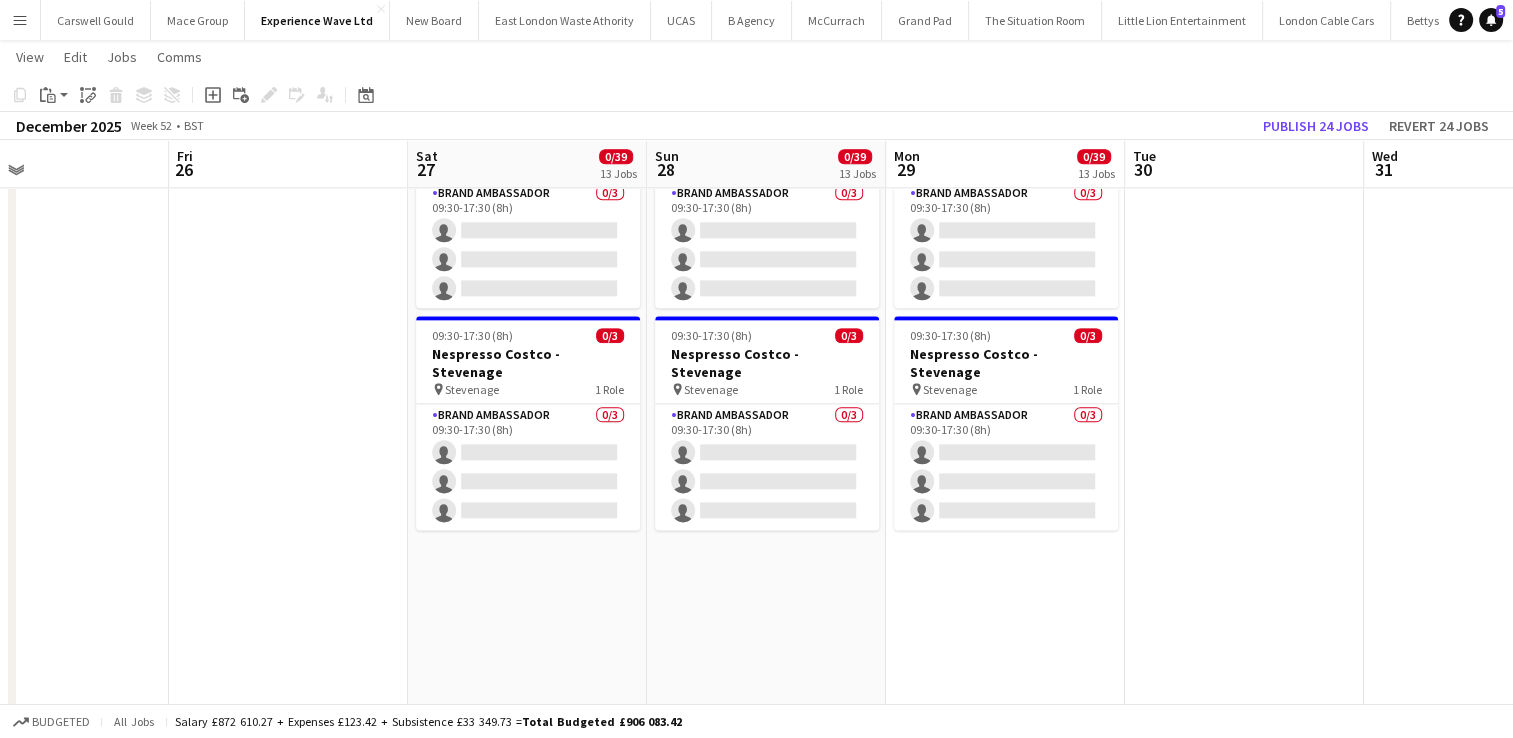 scroll, scrollTop: 0, scrollLeft: 821, axis: horizontal 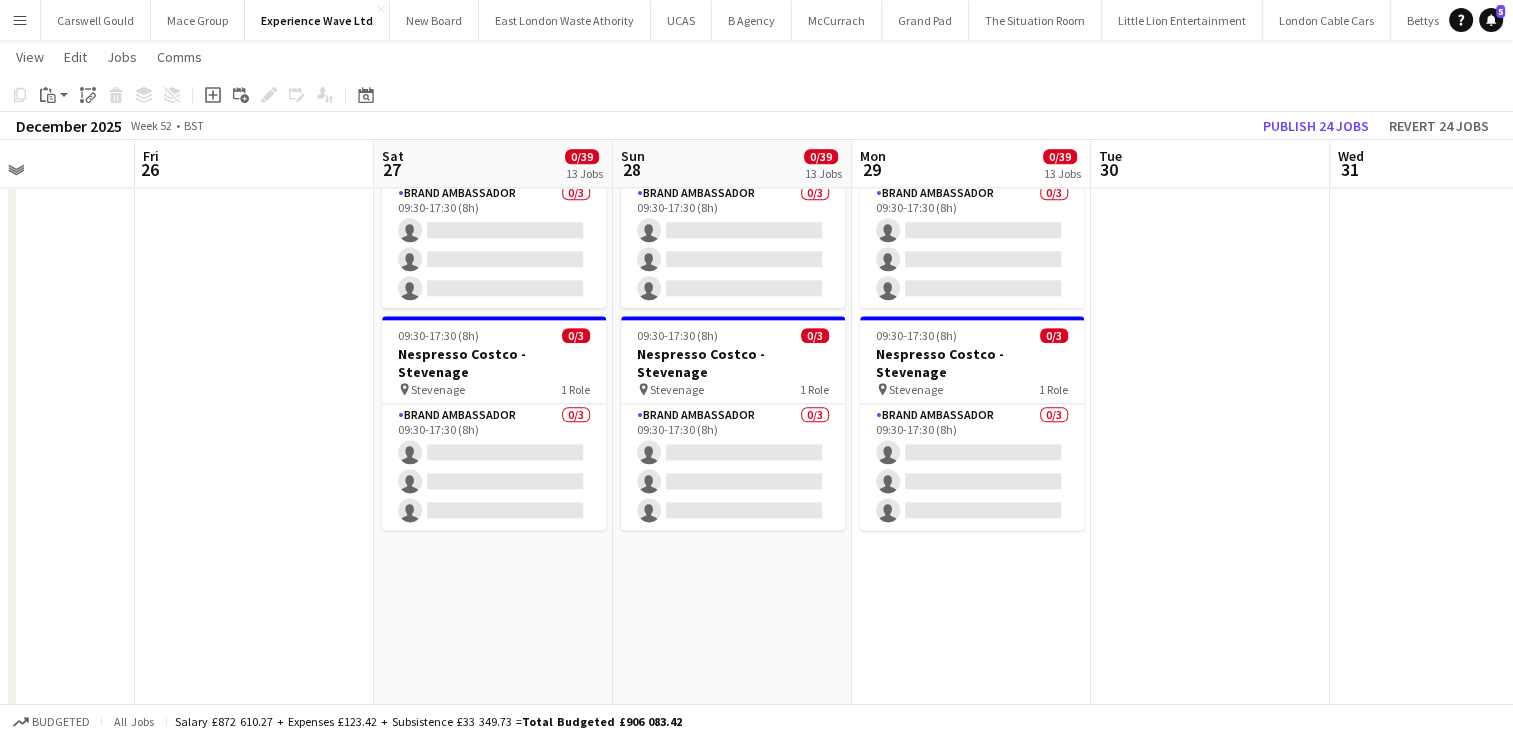 click on "09:30-17:30 (8h)    0/3   Nespresso Costco - Birmingham
pin
Birmingham   1 Role   Brand Ambassador   0/3   09:30-17:30 (8h)
single-neutral-actions
single-neutral-actions
single-neutral-actions
09:30-17:30 (8h)    0/3   Nespresso Costco - Chester
pin
Chester   1 Role   Brand Ambassador   0/3   09:30-17:30 (8h)
single-neutral-actions
single-neutral-actions
single-neutral-actions
09:30-17:30 (8h)    0/3   Nespresso Costco - Coventry
pin
Coventry   1 Role   Brand Ambassador   0/3   09:30-17:30 (8h)
single-neutral-actions
single-neutral-actions
single-neutral-actions" at bounding box center (493, 1193) 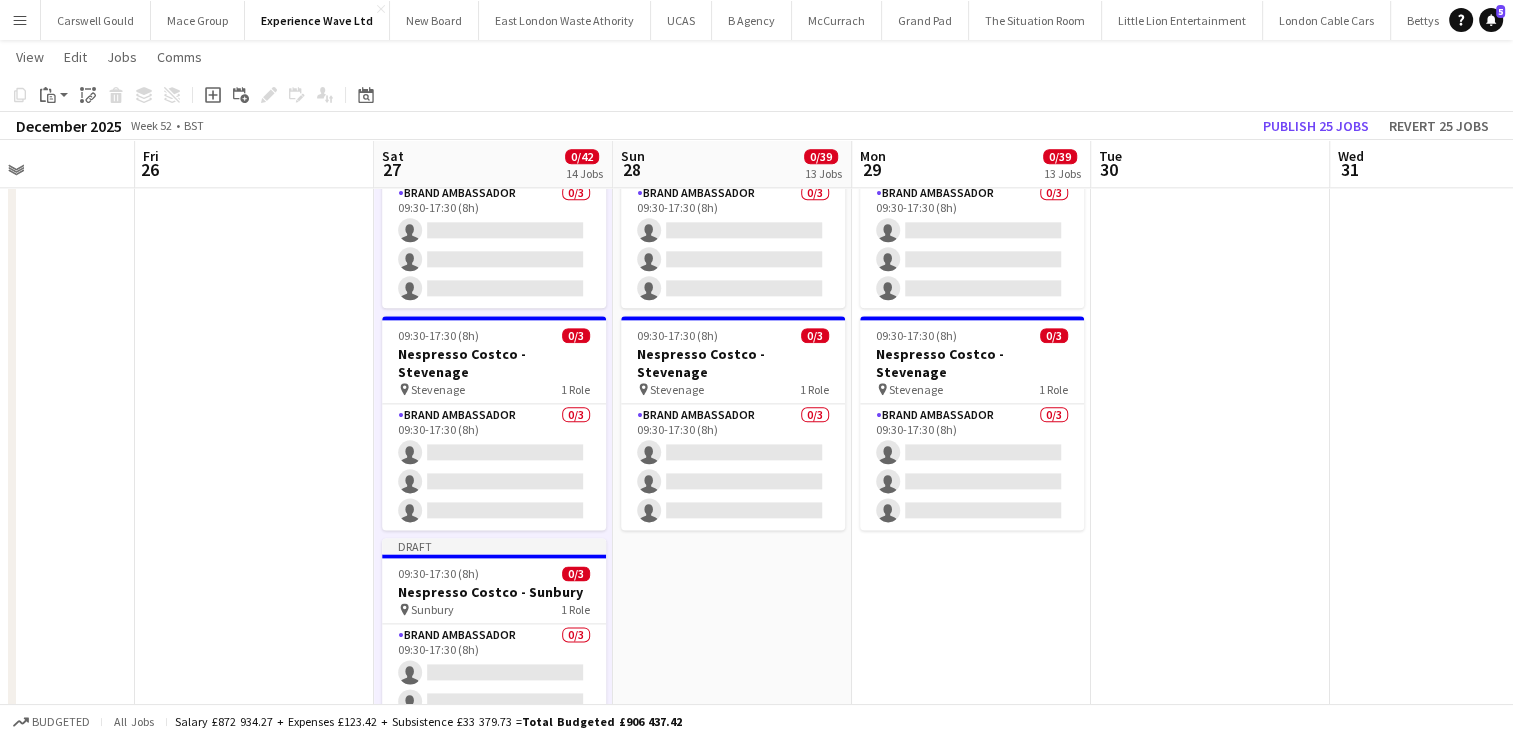 click on "09:30-17:30 (8h)    0/3   Nespresso Costco - Birmingham
pin
Birmingham   1 Role   Brand Ambassador   0/3   09:30-17:30 (8h)
single-neutral-actions
single-neutral-actions
single-neutral-actions
09:30-17:30 (8h)    0/3   Nespresso Costco - Chester
pin
Chester   1 Role   Brand Ambassador   0/3   09:30-17:30 (8h)
single-neutral-actions
single-neutral-actions
single-neutral-actions
09:30-17:30 (8h)    0/3   Nespresso Costco - Coventry
pin
Coventry   1 Role   Brand Ambassador   0/3   09:30-17:30 (8h)
single-neutral-actions
single-neutral-actions
single-neutral-actions" at bounding box center [732, 1193] 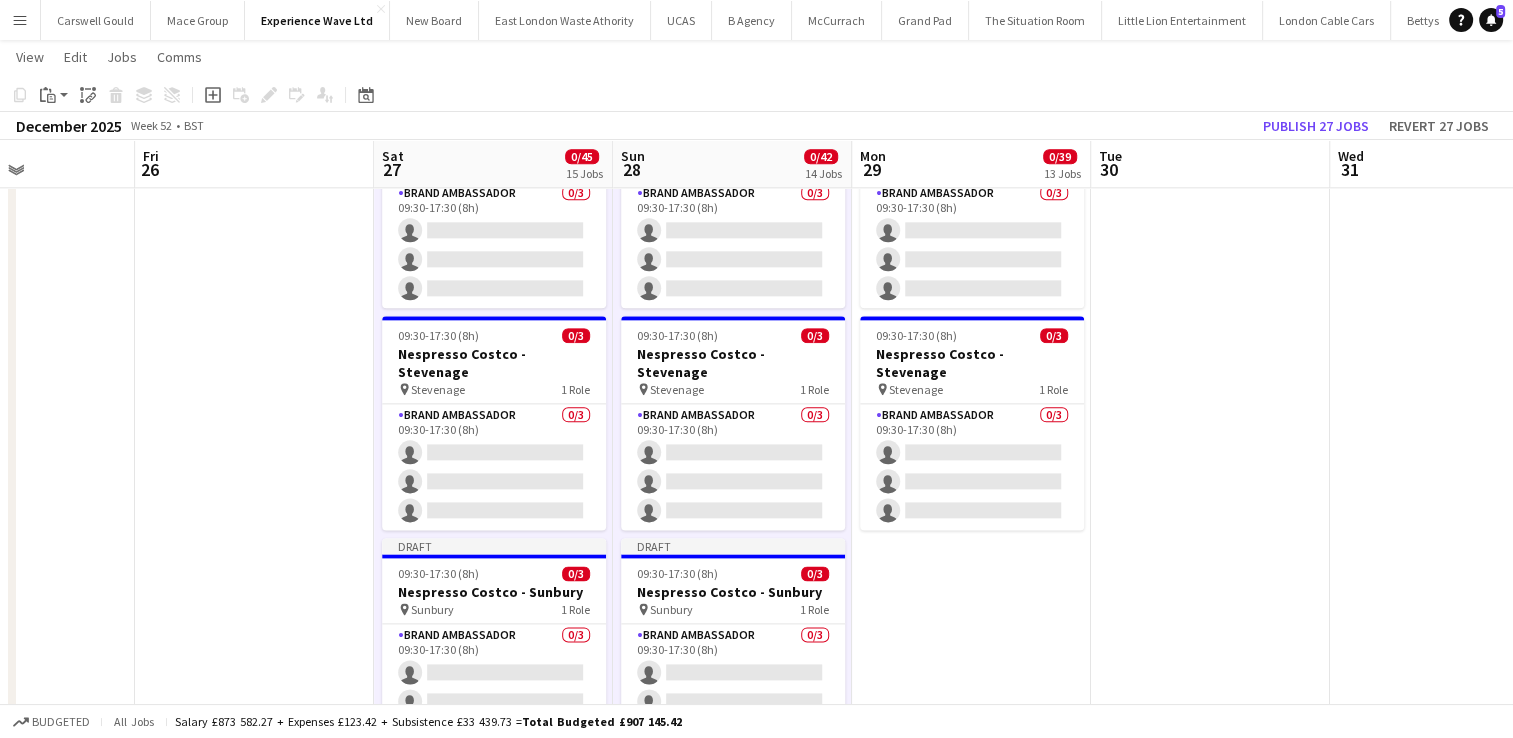 click on "09:30-17:30 (8h)    0/3   Nespresso Costco - Birmingham
pin
Birmingham   1 Role   Brand Ambassador   0/3   09:30-17:30 (8h)
single-neutral-actions
single-neutral-actions
single-neutral-actions
09:30-17:30 (8h)    0/3   Nespresso Costco - Chester
pin
Chester   1 Role   Brand Ambassador   0/3   09:30-17:30 (8h)
single-neutral-actions
single-neutral-actions
single-neutral-actions
09:30-17:30 (8h)    0/3   Nespresso Costco - Coventry
pin
Coventry   1 Role   Brand Ambassador   0/3   09:30-17:30 (8h)
single-neutral-actions
single-neutral-actions
single-neutral-actions" at bounding box center [971, 1193] 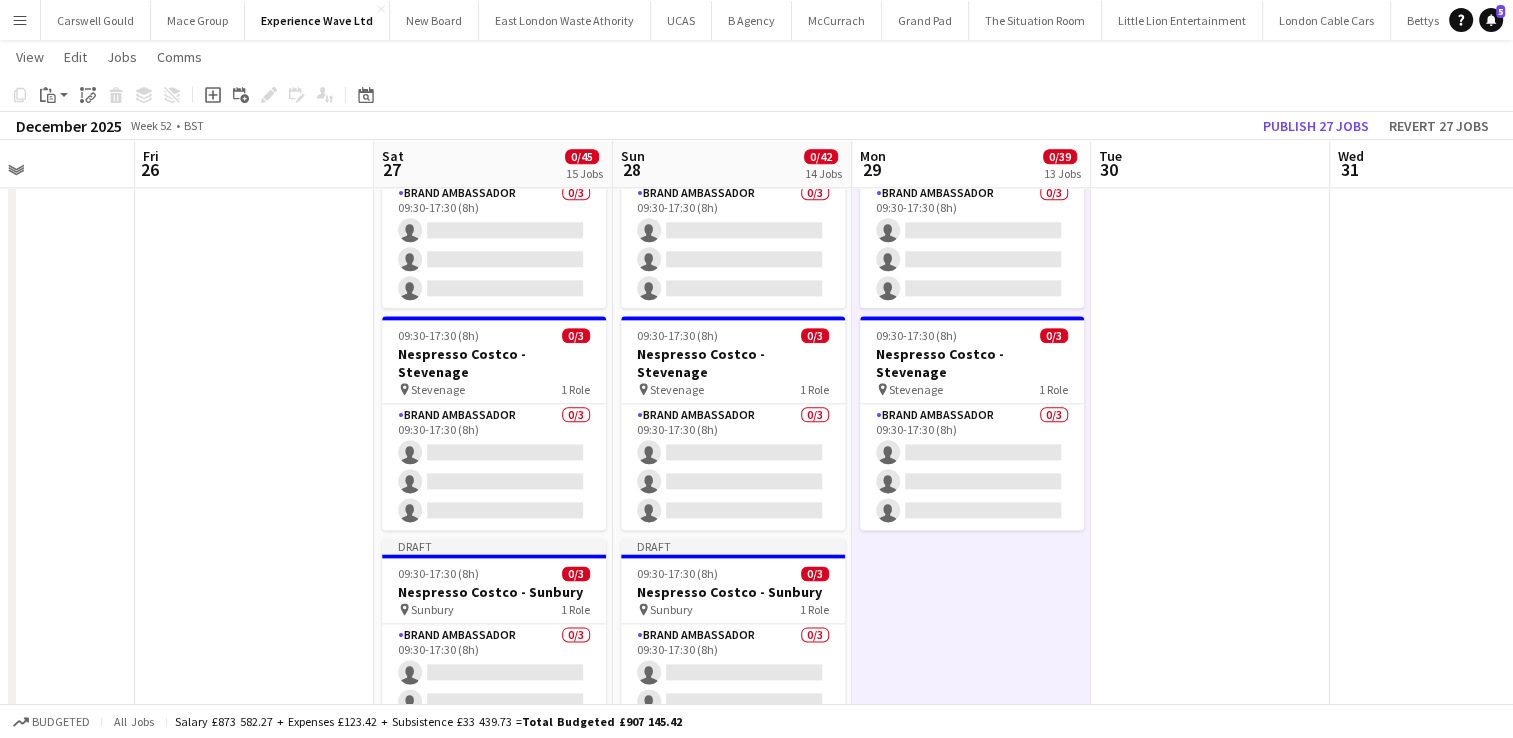 click on "09:30-17:30 (8h)    0/3   Nespresso Costco - Birmingham
pin
Birmingham   1 Role   Brand Ambassador   0/3   09:30-17:30 (8h)
single-neutral-actions
single-neutral-actions
single-neutral-actions
09:30-17:30 (8h)    0/3   Nespresso Costco - Chester
pin
Chester   1 Role   Brand Ambassador   0/3   09:30-17:30 (8h)
single-neutral-actions
single-neutral-actions
single-neutral-actions
09:30-17:30 (8h)    0/3   Nespresso Costco - Coventry
pin
Coventry   1 Role   Brand Ambassador   0/3   09:30-17:30 (8h)
single-neutral-actions
single-neutral-actions
single-neutral-actions" at bounding box center [971, 1193] 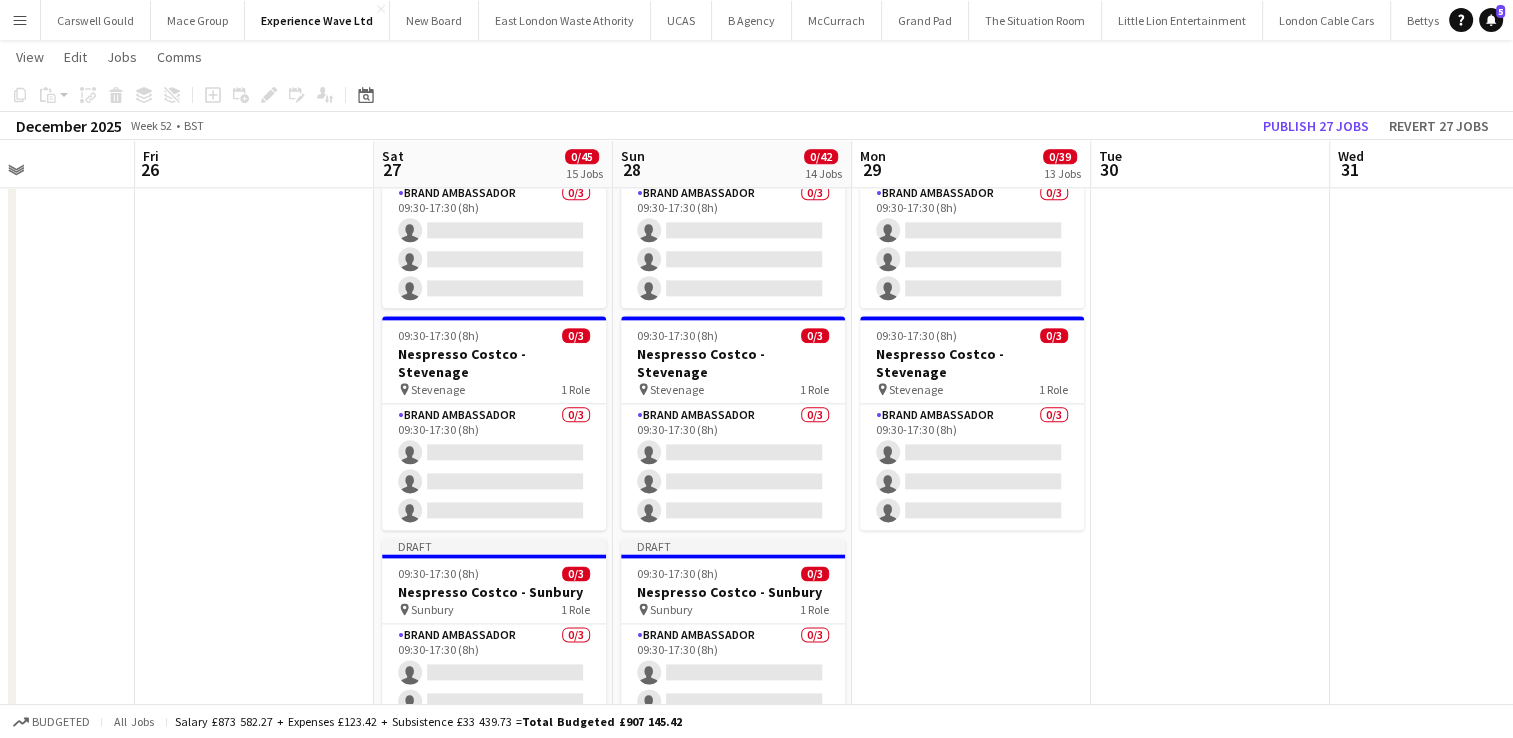 click on "09:30-17:30 (8h)    0/3   Nespresso Costco - Birmingham
pin
Birmingham   1 Role   Brand Ambassador   0/3   09:30-17:30 (8h)
single-neutral-actions
single-neutral-actions
single-neutral-actions
09:30-17:30 (8h)    0/3   Nespresso Costco - Chester
pin
Chester   1 Role   Brand Ambassador   0/3   09:30-17:30 (8h)
single-neutral-actions
single-neutral-actions
single-neutral-actions
09:30-17:30 (8h)    0/3   Nespresso Costco - Coventry
pin
Coventry   1 Role   Brand Ambassador   0/3   09:30-17:30 (8h)
single-neutral-actions
single-neutral-actions
single-neutral-actions" at bounding box center (971, 1193) 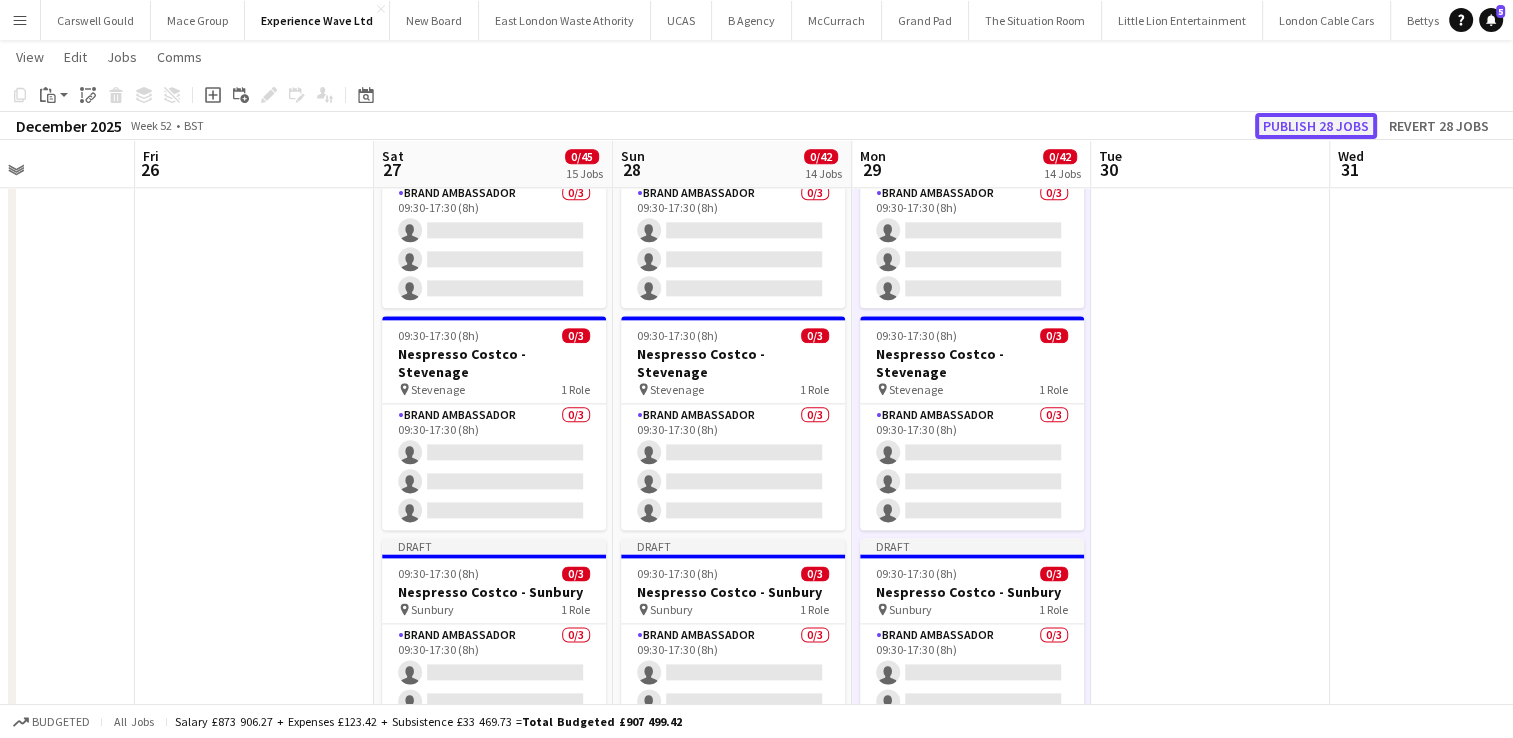 click on "Publish 28 jobs" 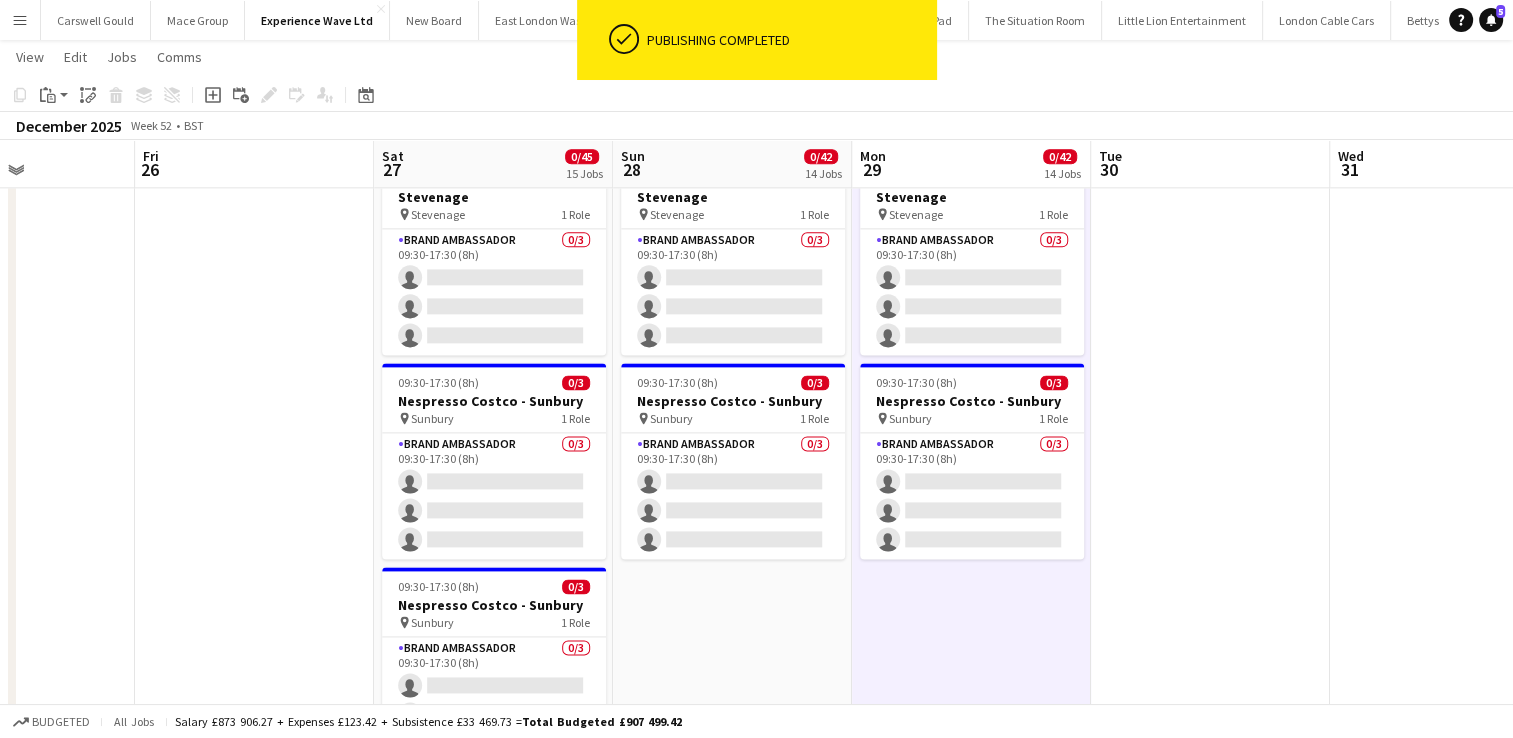 scroll, scrollTop: 2843, scrollLeft: 0, axis: vertical 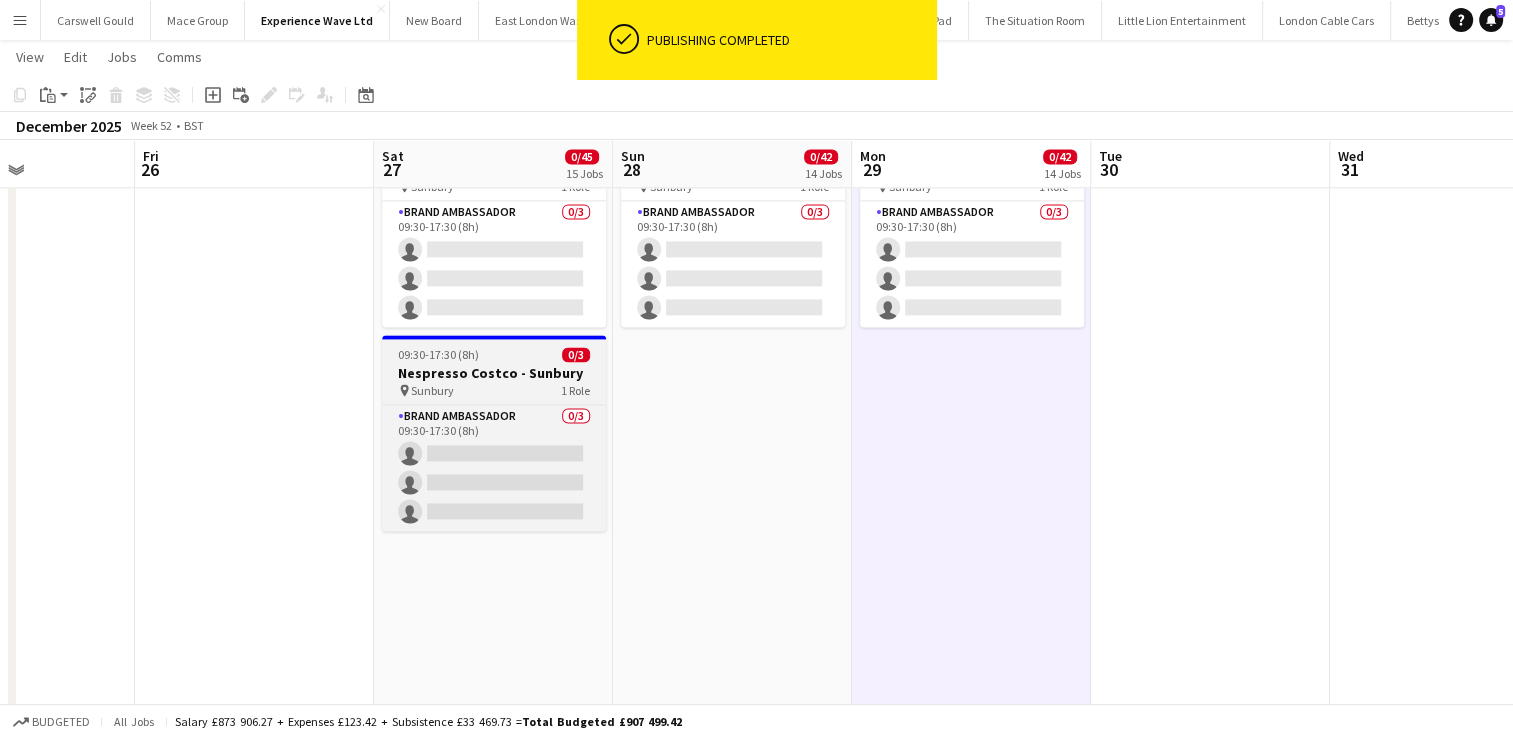 click on "1 Role" at bounding box center (575, 390) 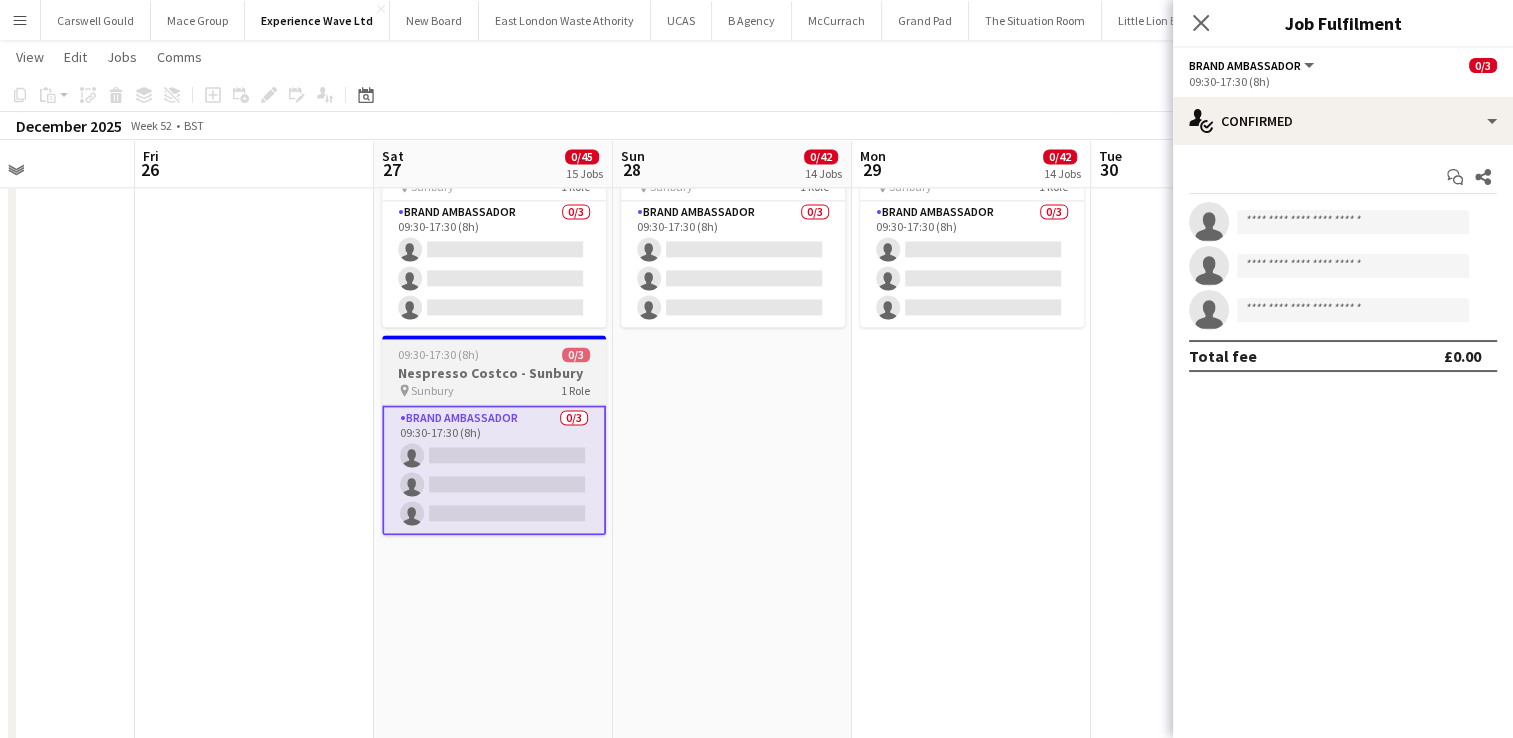 click on "Nespresso Costco - Sunbury" at bounding box center [494, 373] 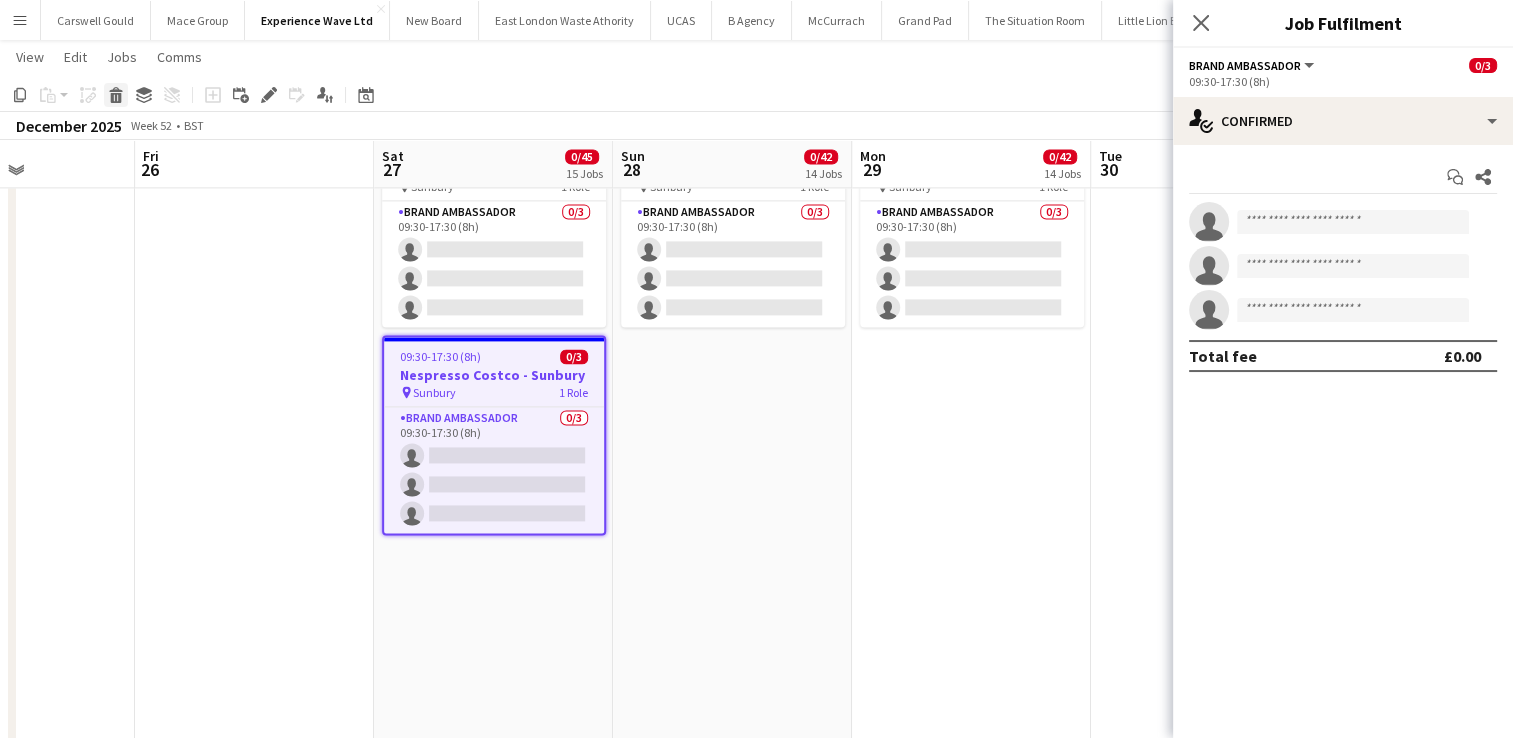click 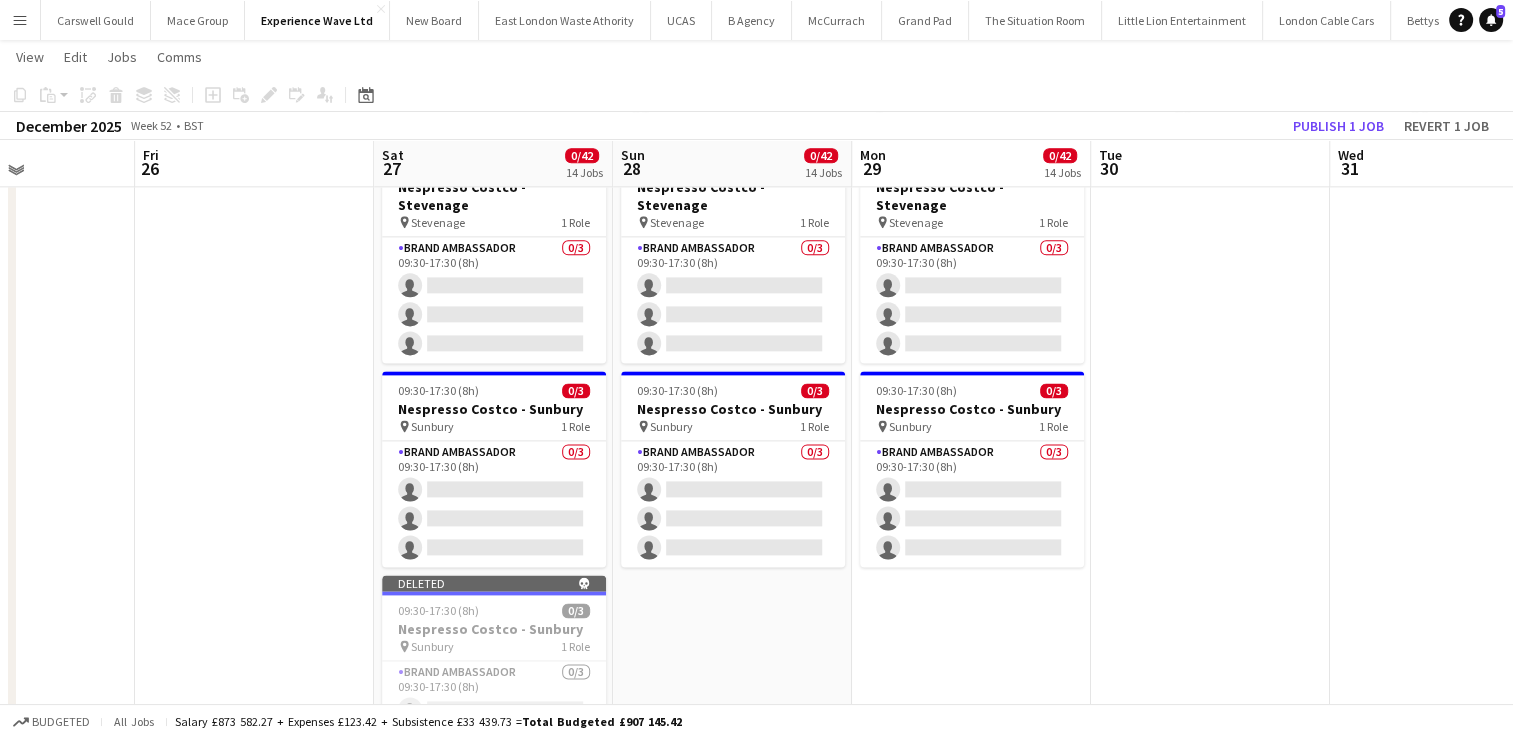scroll, scrollTop: 2600, scrollLeft: 0, axis: vertical 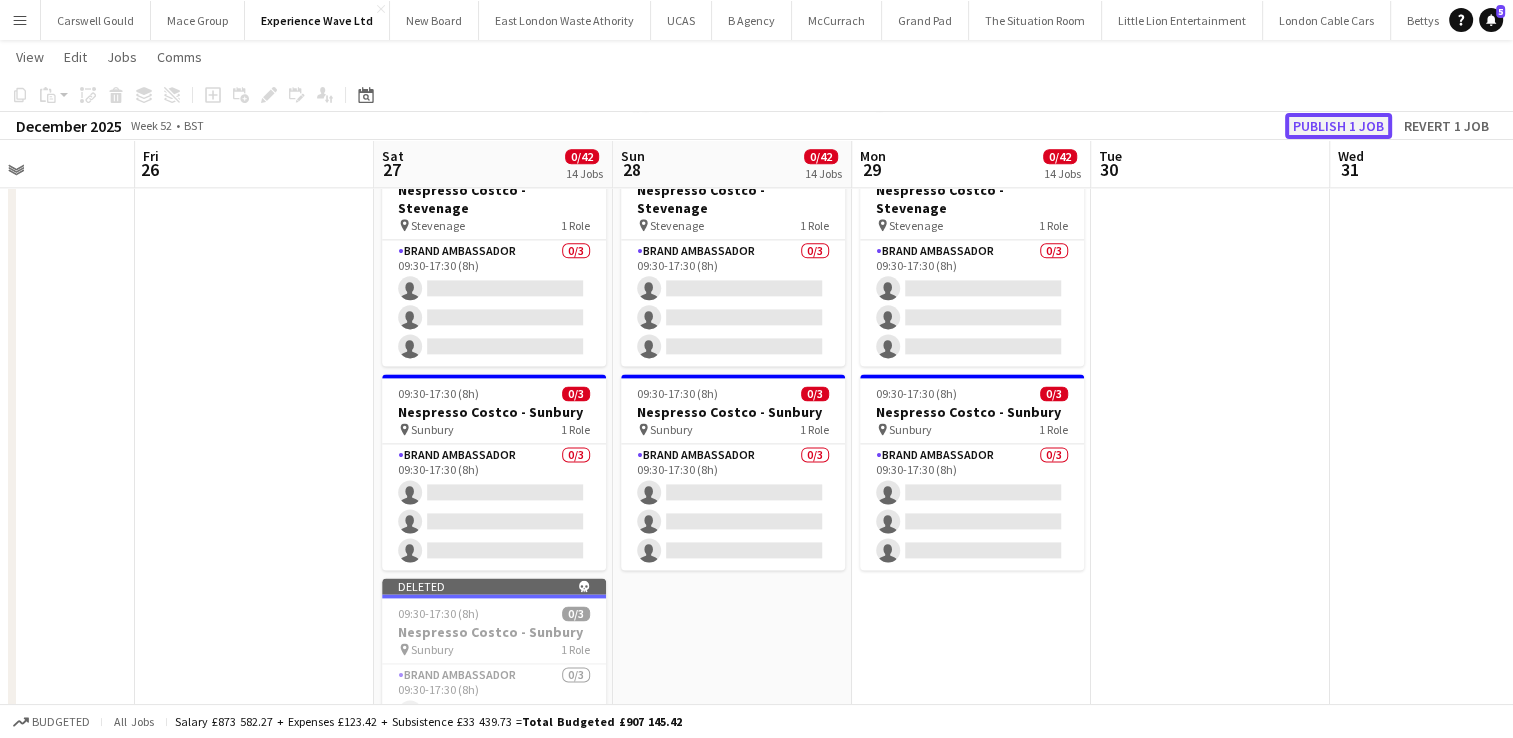 click on "Publish 1 job" 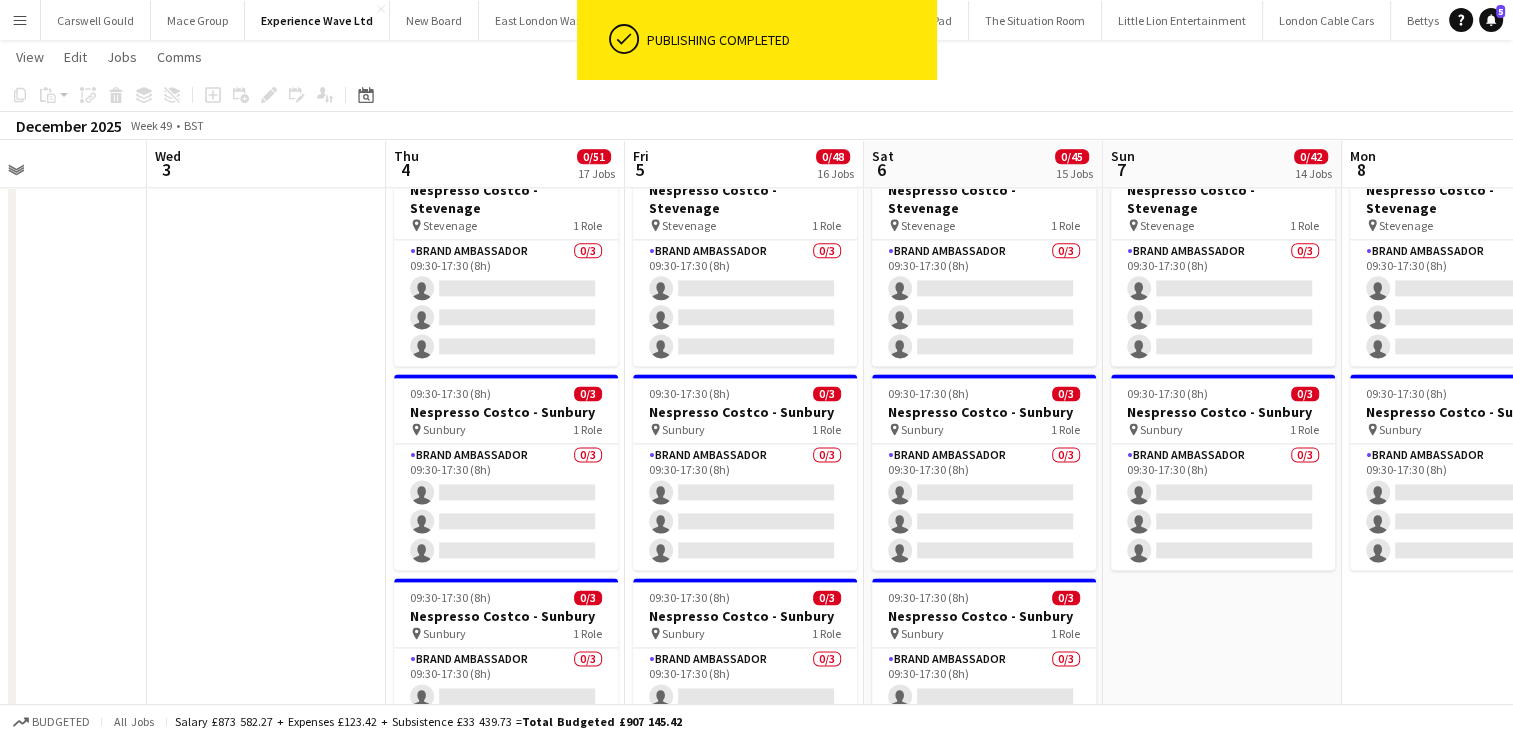 scroll, scrollTop: 0, scrollLeft: 559, axis: horizontal 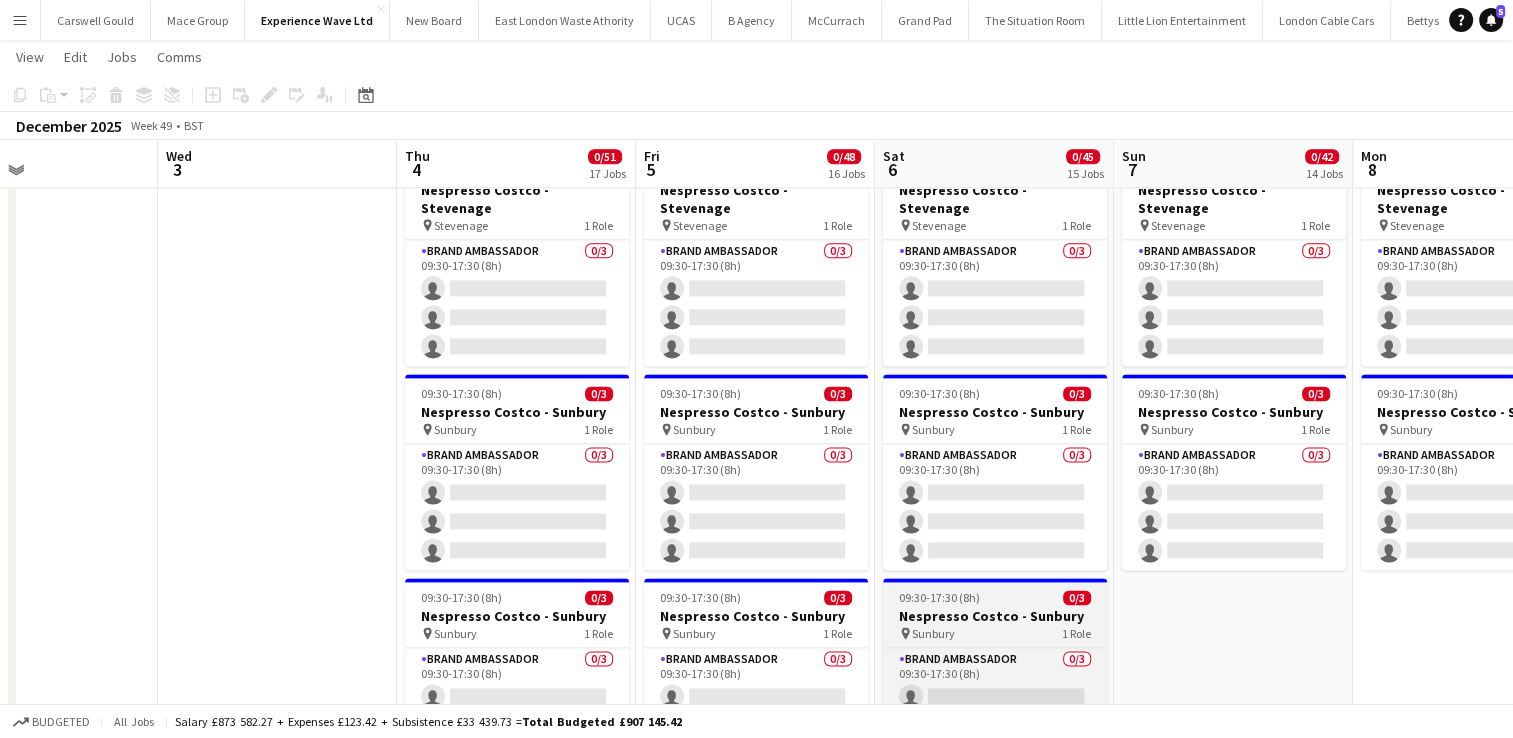 click on "Nespresso Costco - Sunbury" at bounding box center (995, 616) 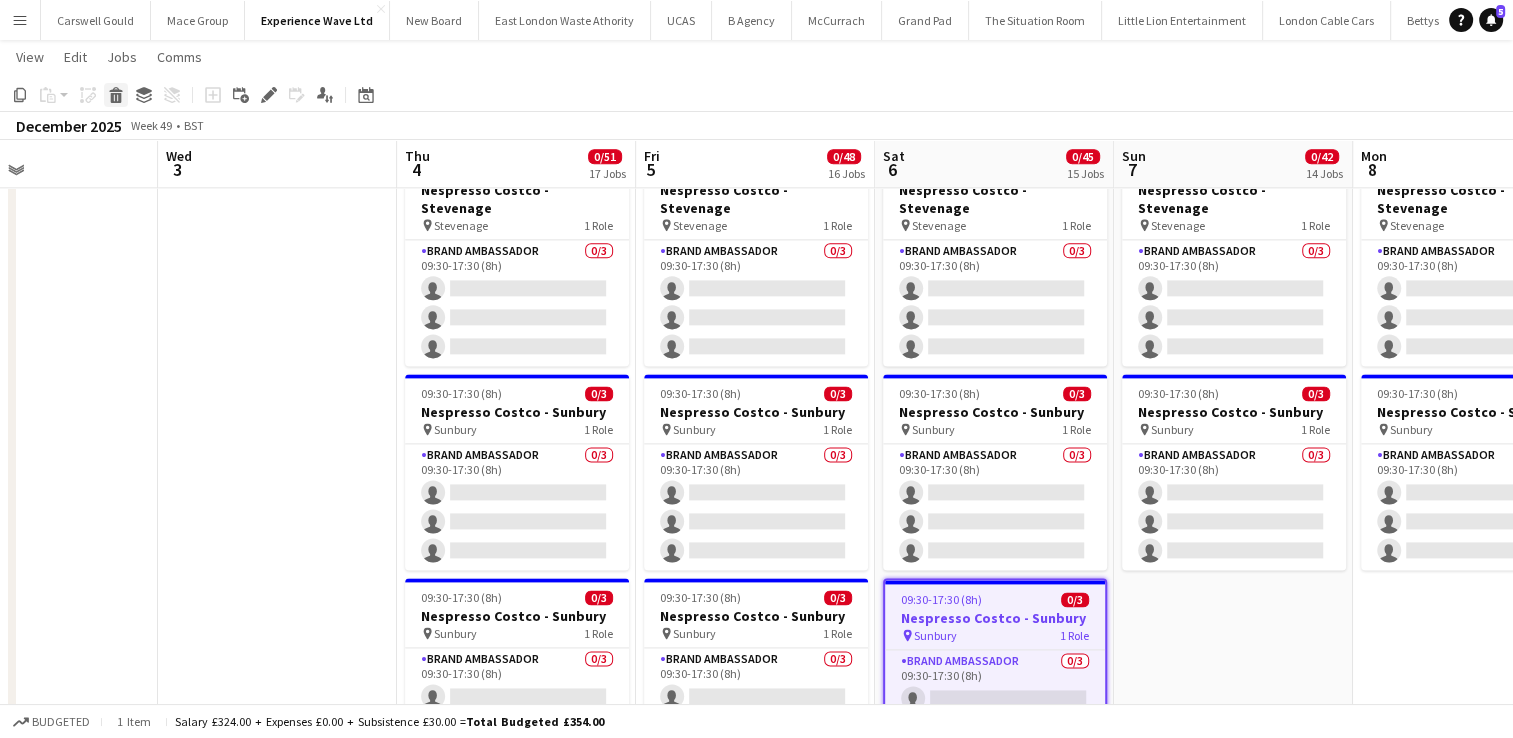 click on "Delete" 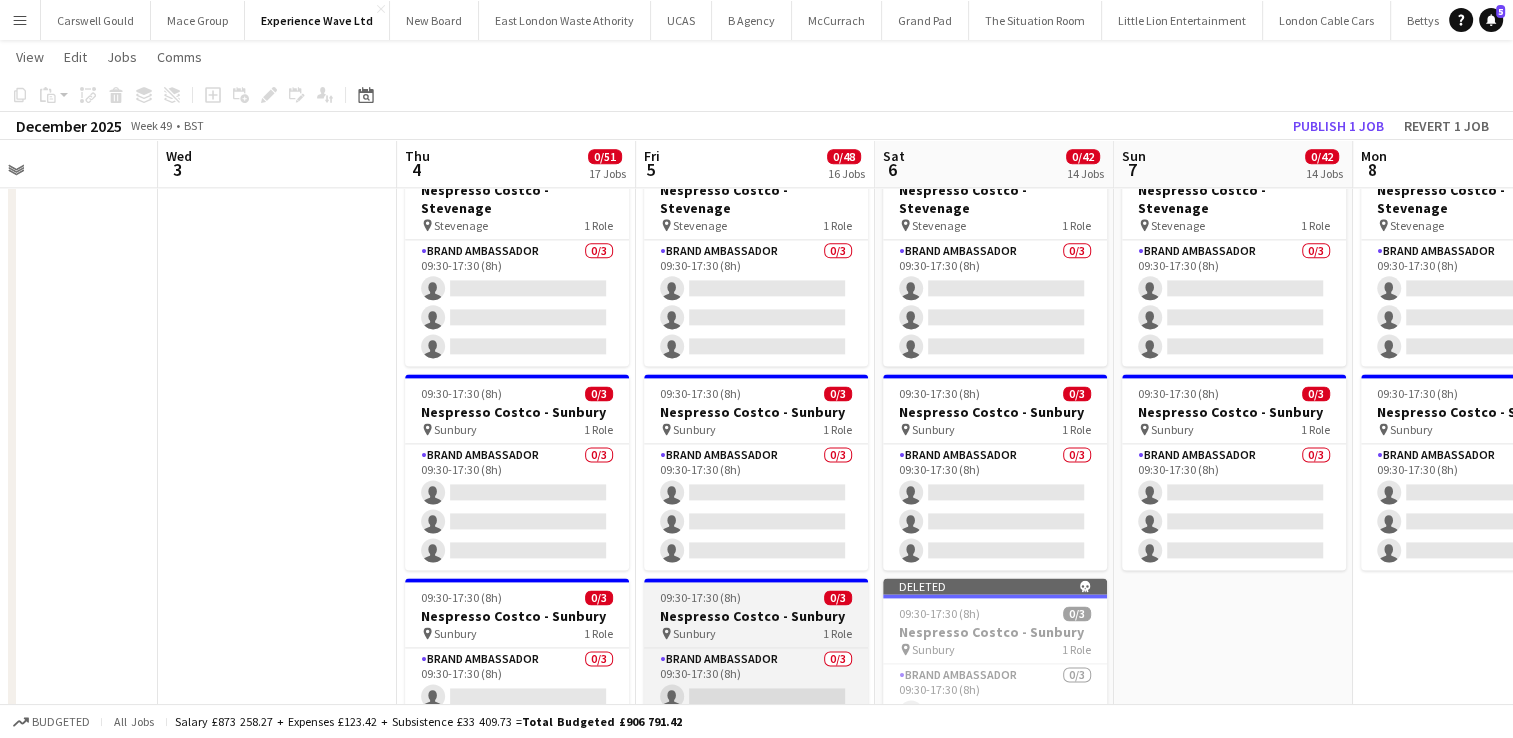 click on "Nespresso Costco - Sunbury" at bounding box center (756, 616) 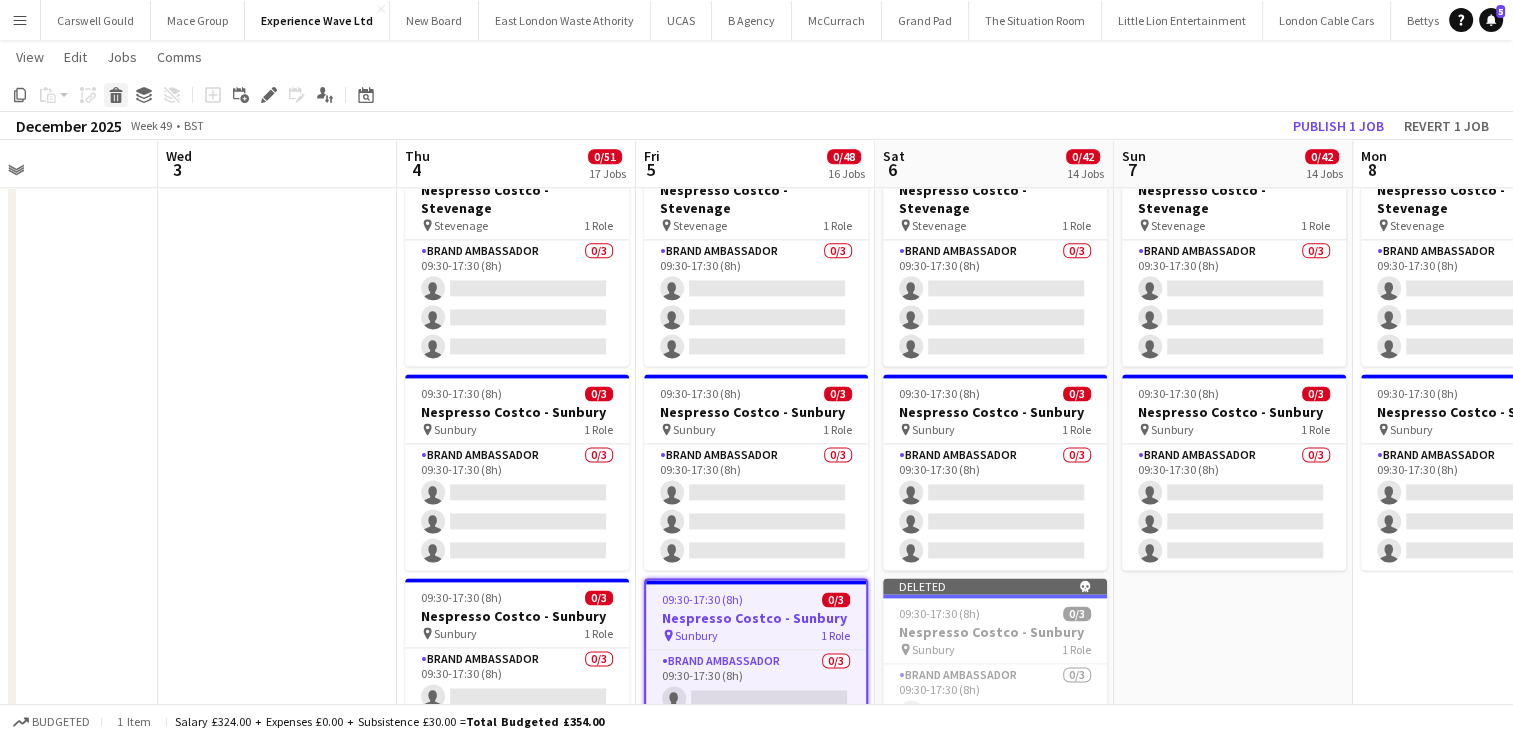 click on "Delete" 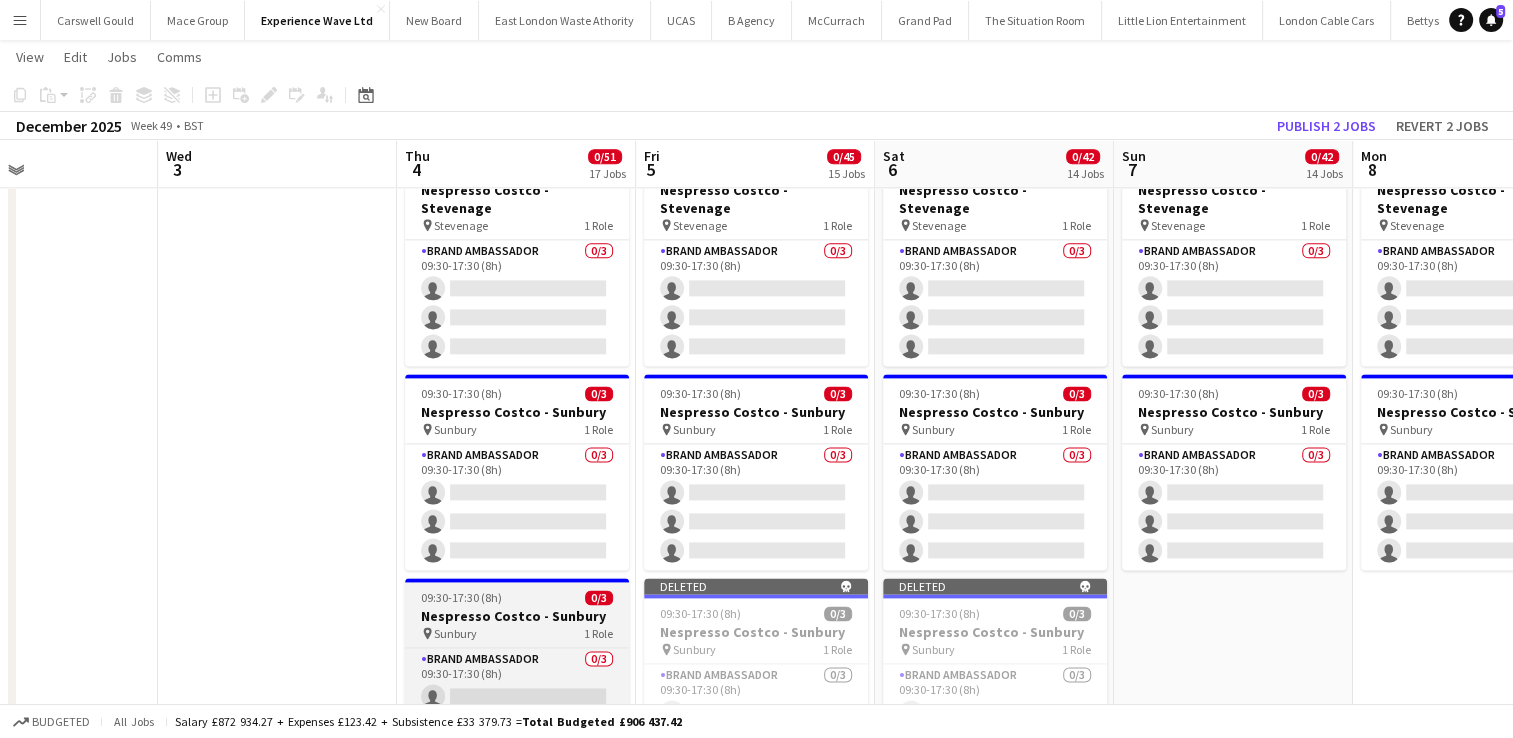 click on "Nespresso Costco - Sunbury" at bounding box center [517, 616] 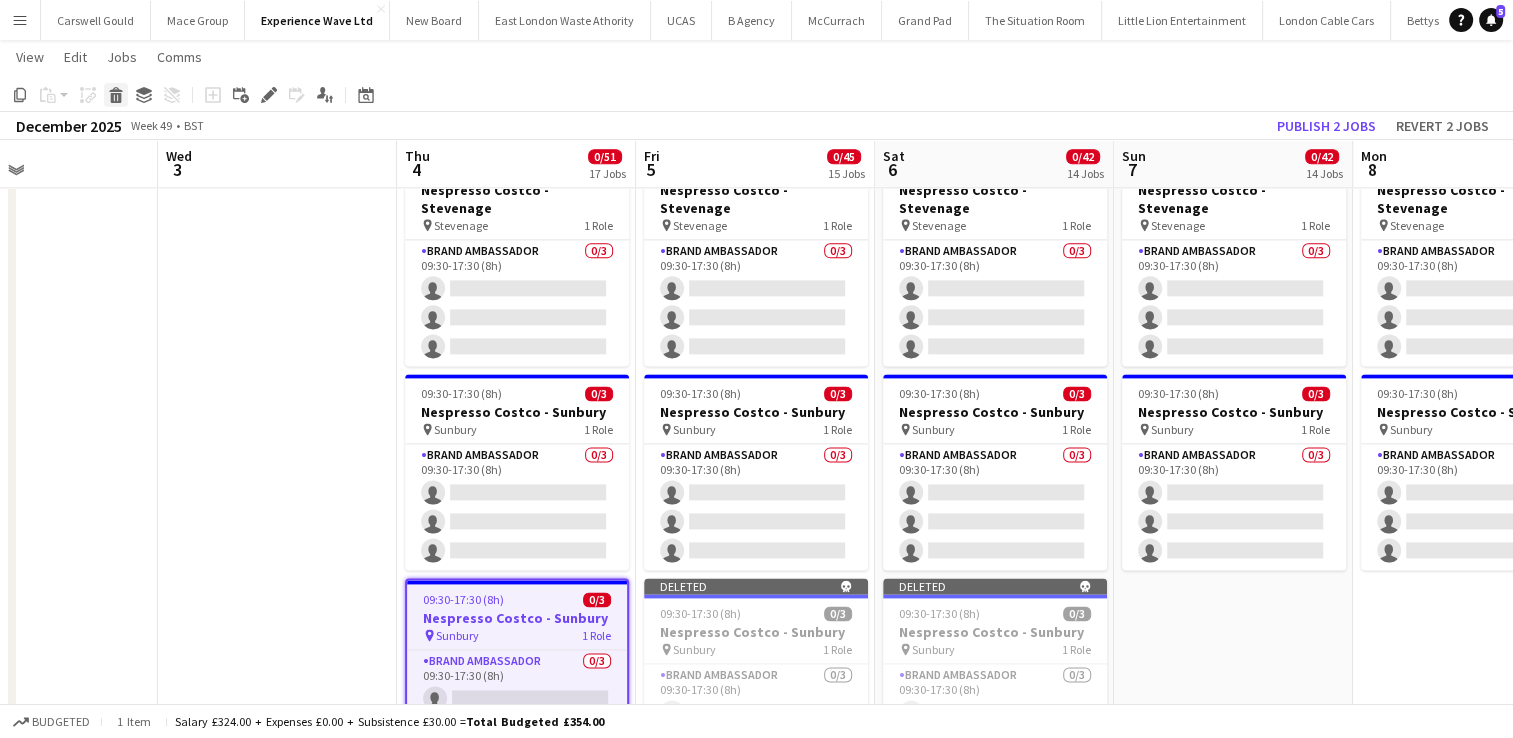click on "Delete" 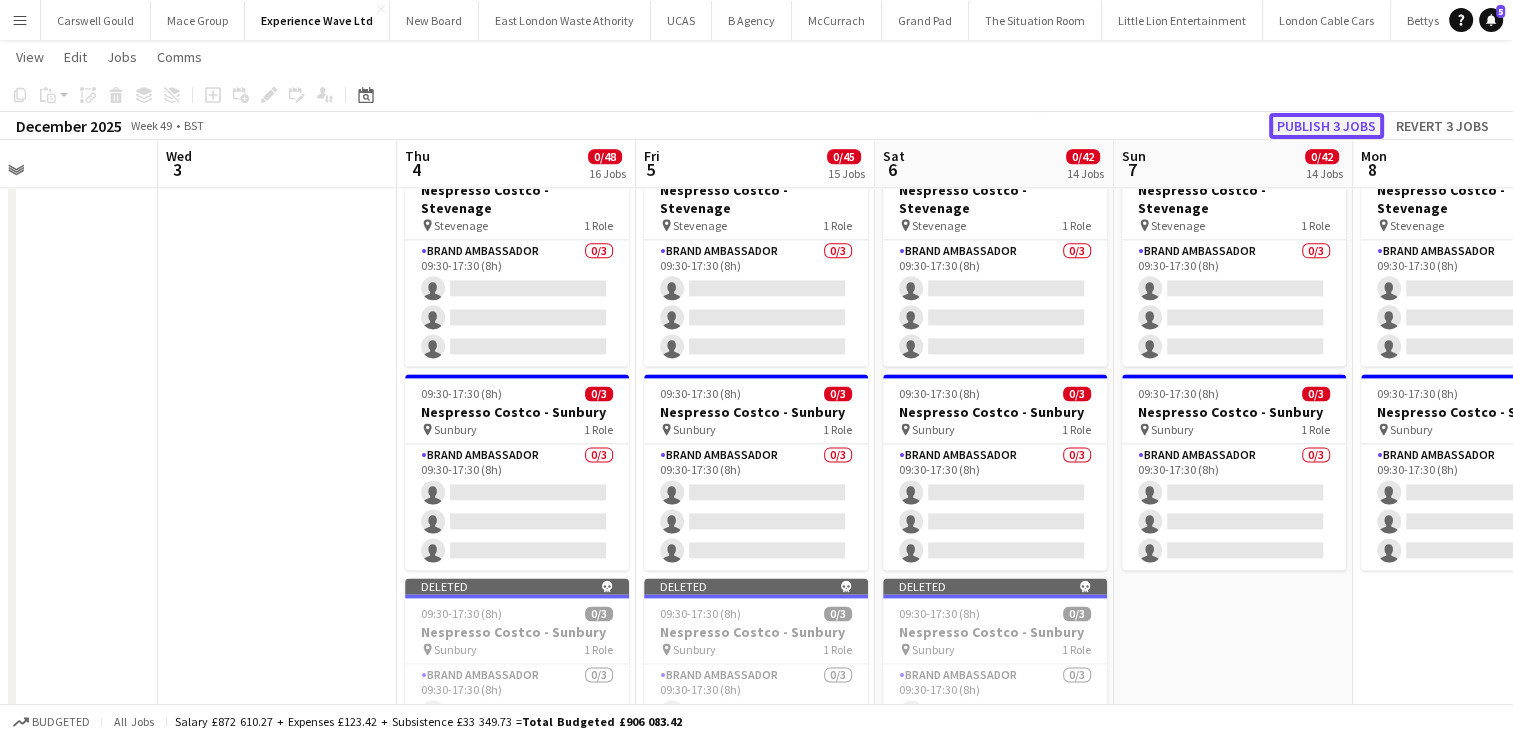 click on "Publish 3 jobs" 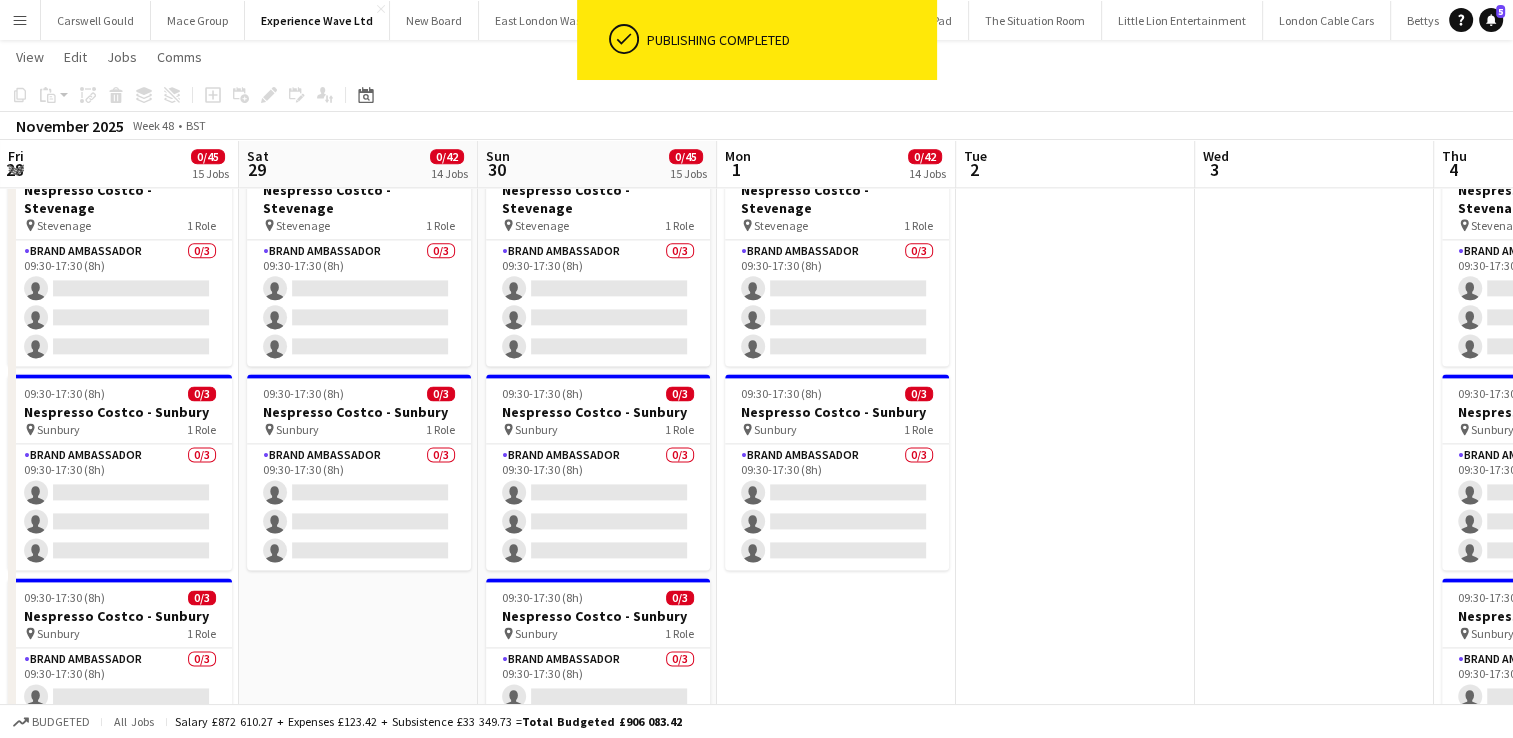 scroll, scrollTop: 0, scrollLeft: 548, axis: horizontal 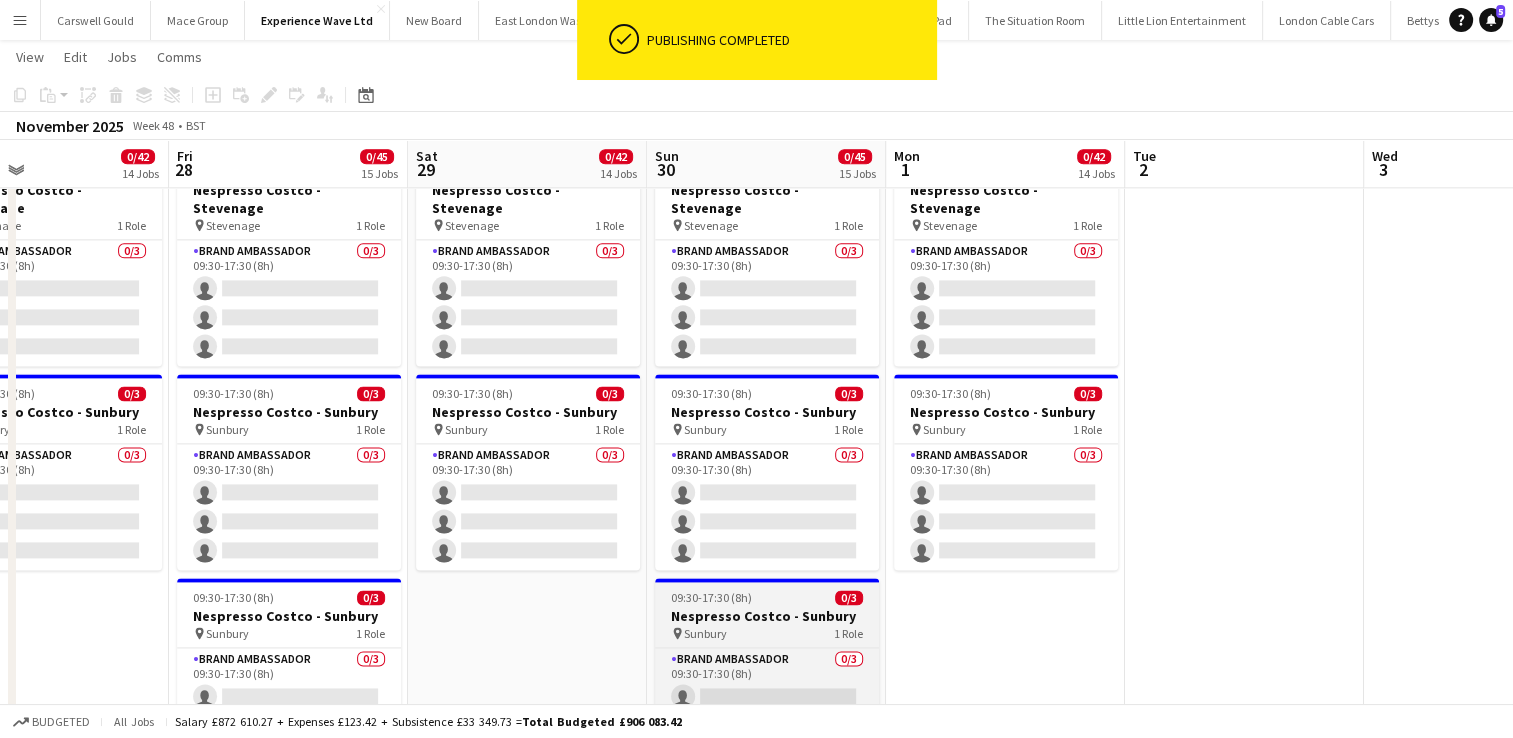 click on "09:30-17:30 (8h)    0/3" at bounding box center [767, 597] 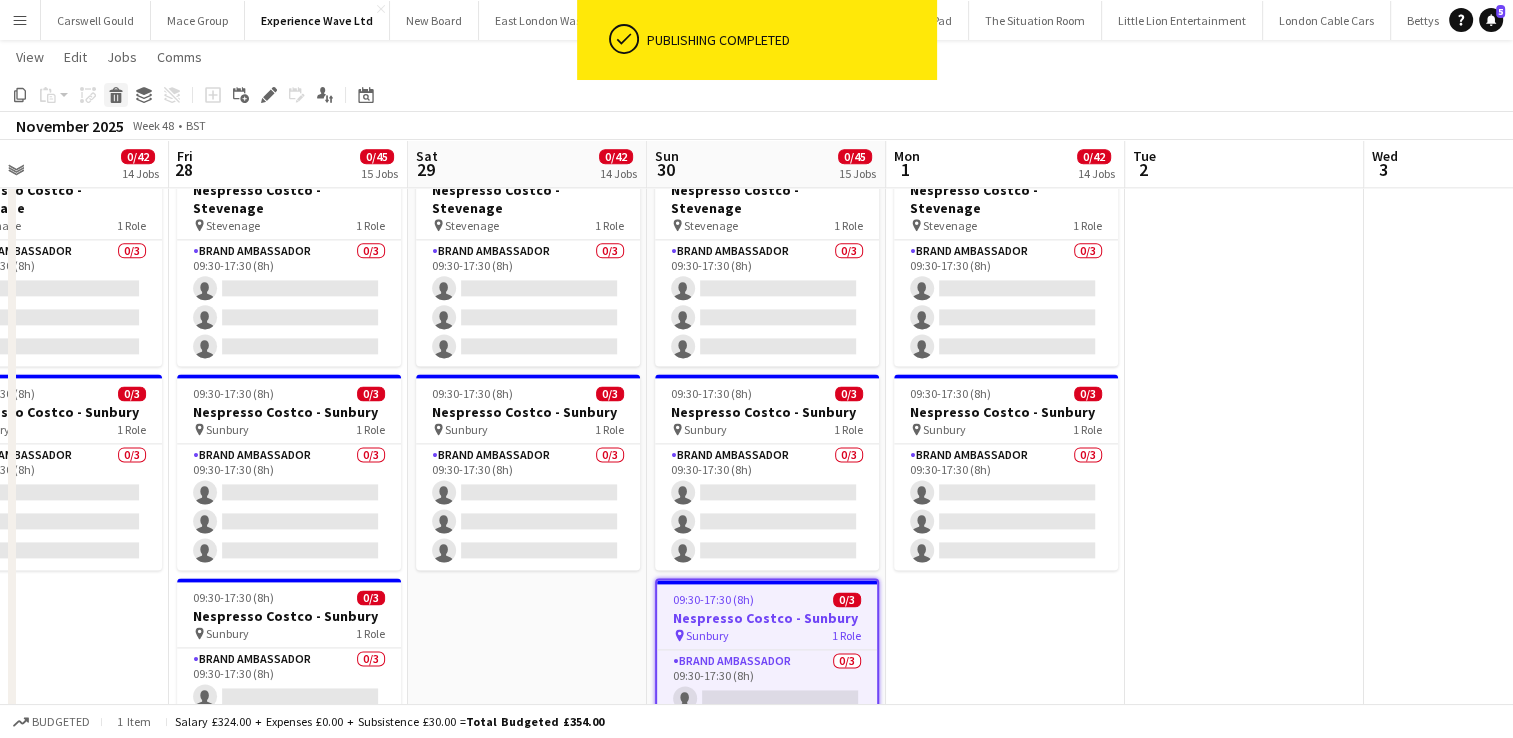 click on "Delete" 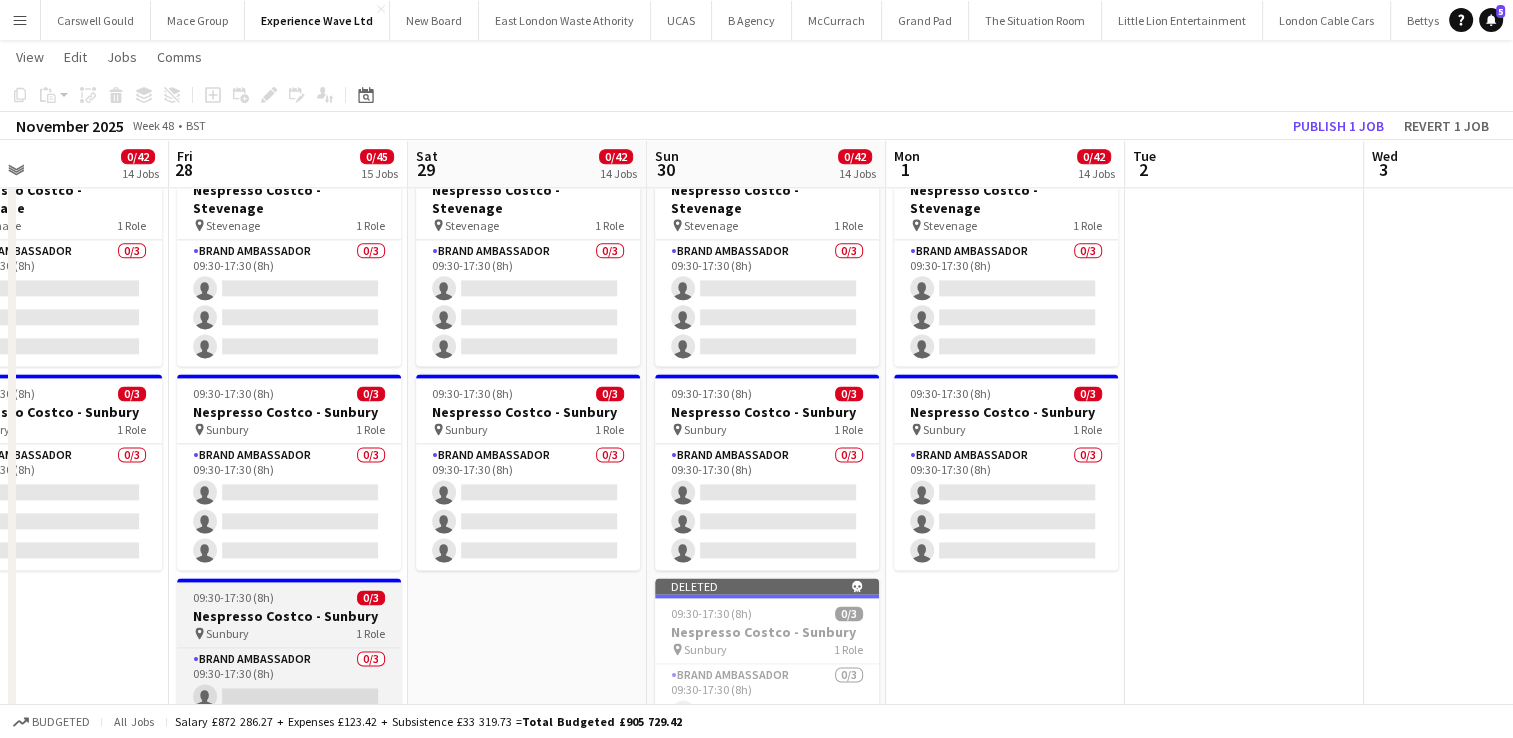 click on "Nespresso Costco - Sunbury" at bounding box center (289, 616) 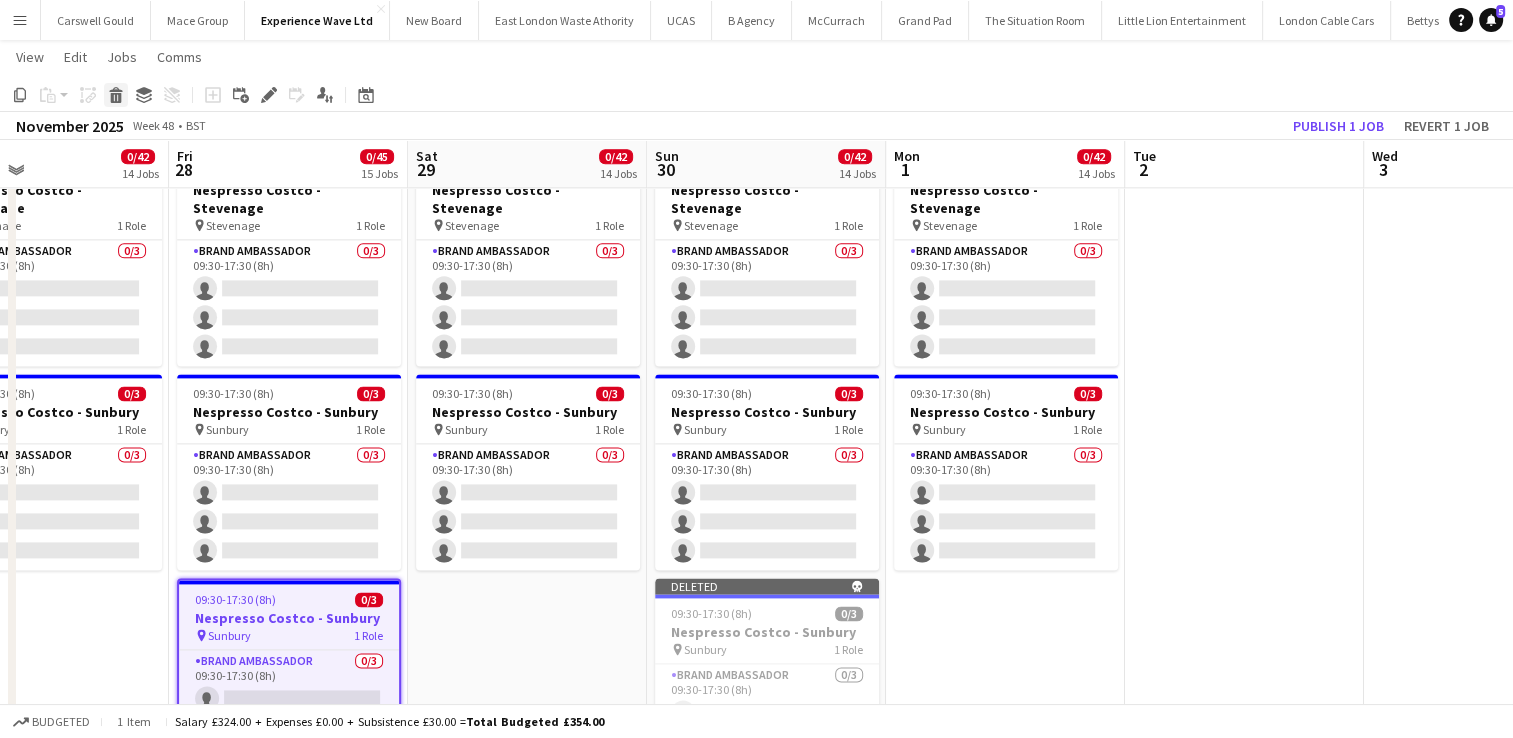 click on "Delete" 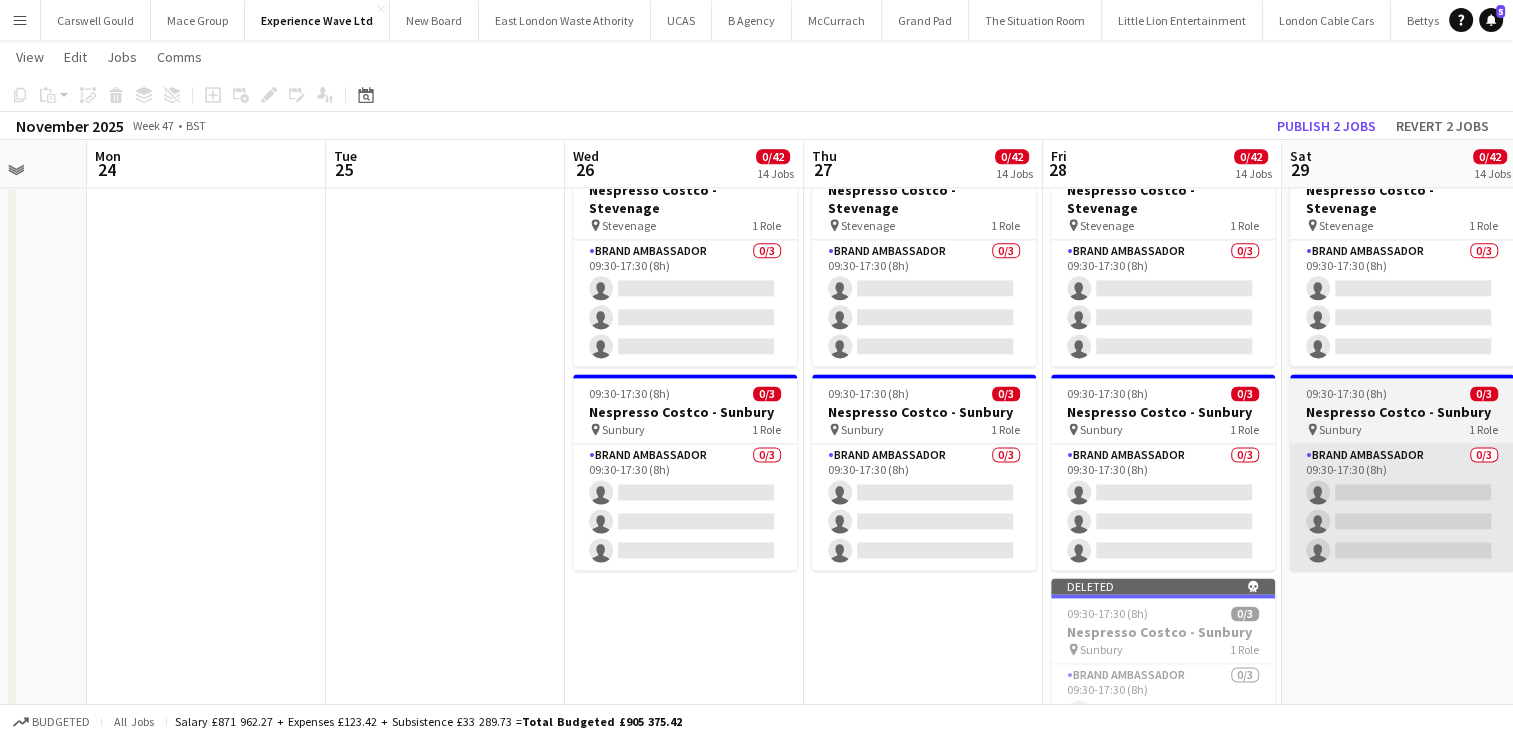 scroll, scrollTop: 0, scrollLeft: 449, axis: horizontal 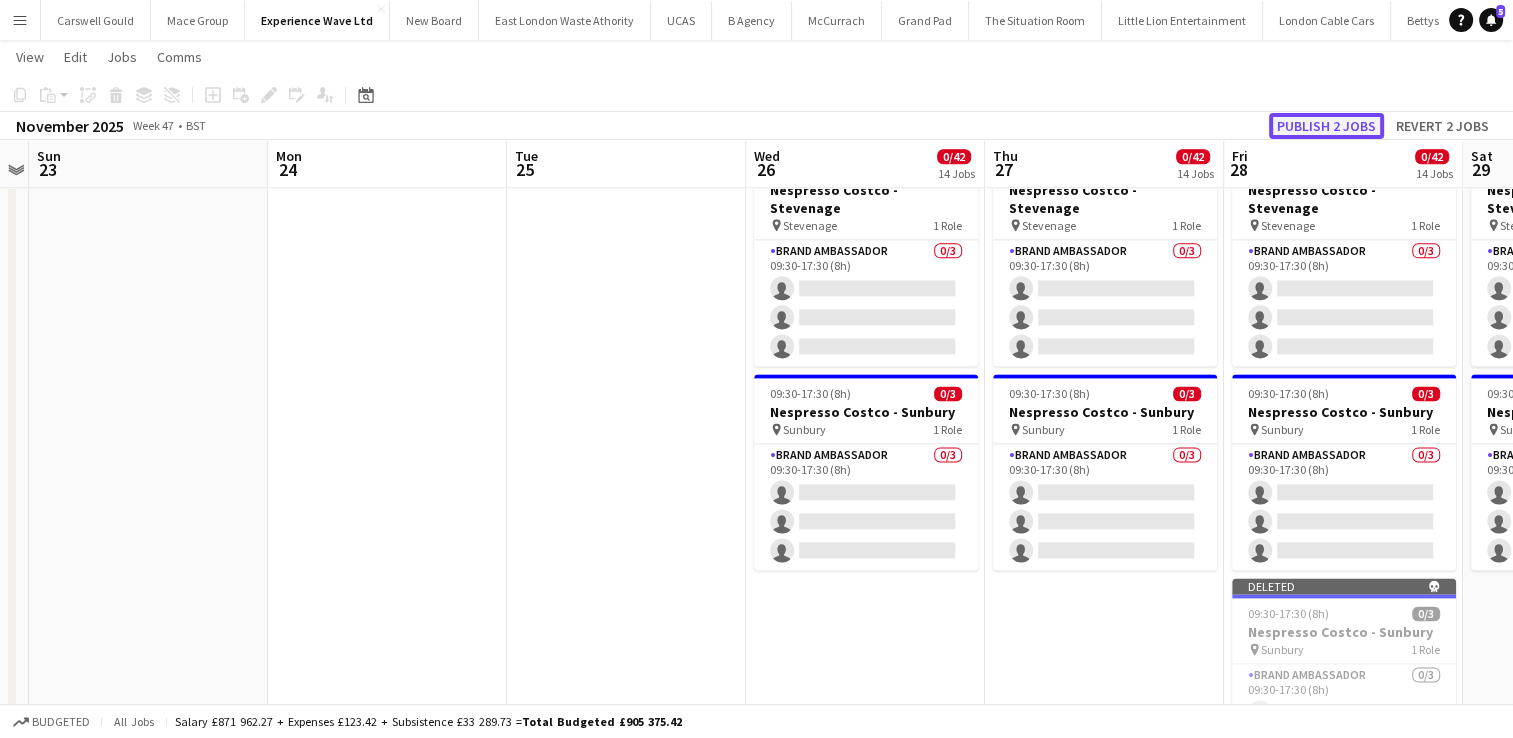 click on "Publish 2 jobs" 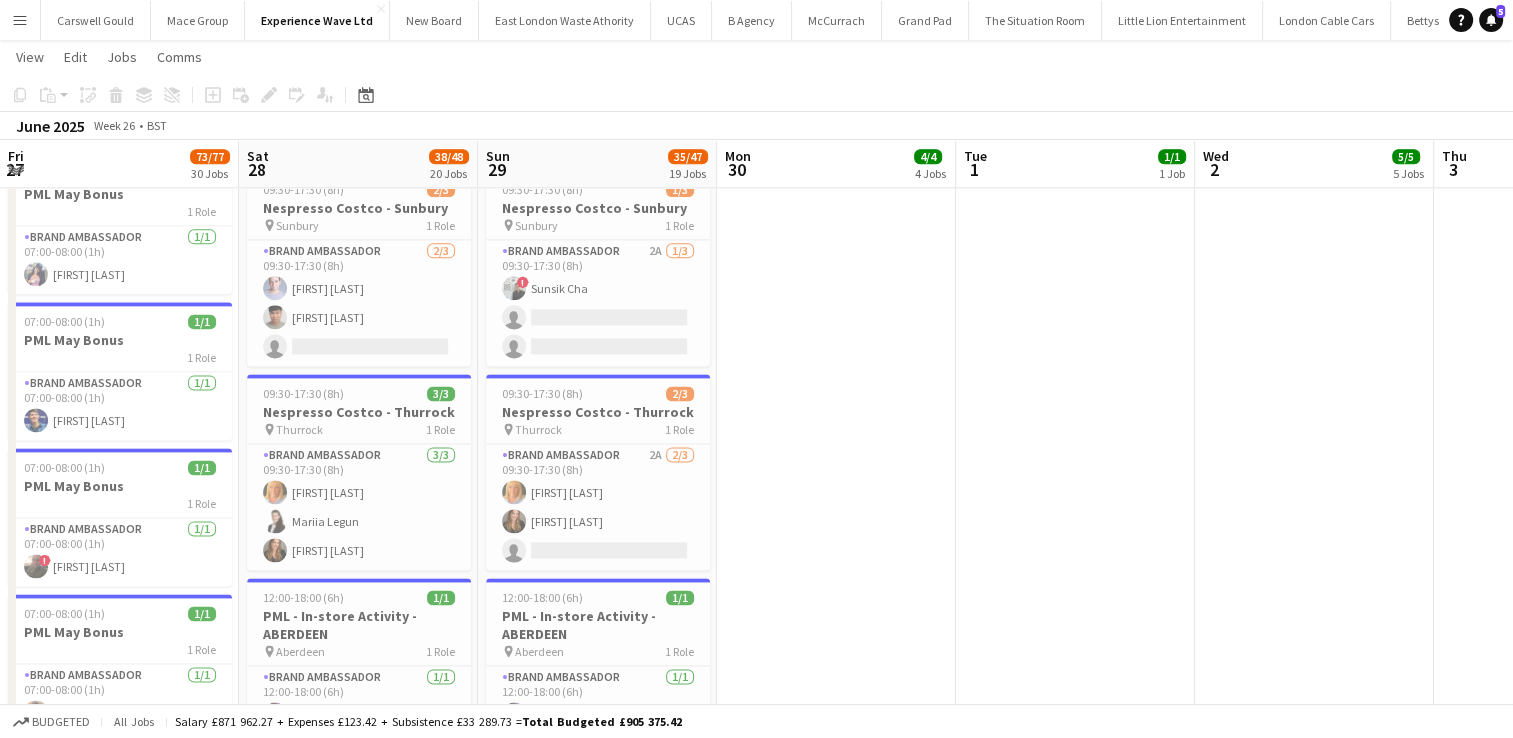 scroll, scrollTop: 0, scrollLeft: 525, axis: horizontal 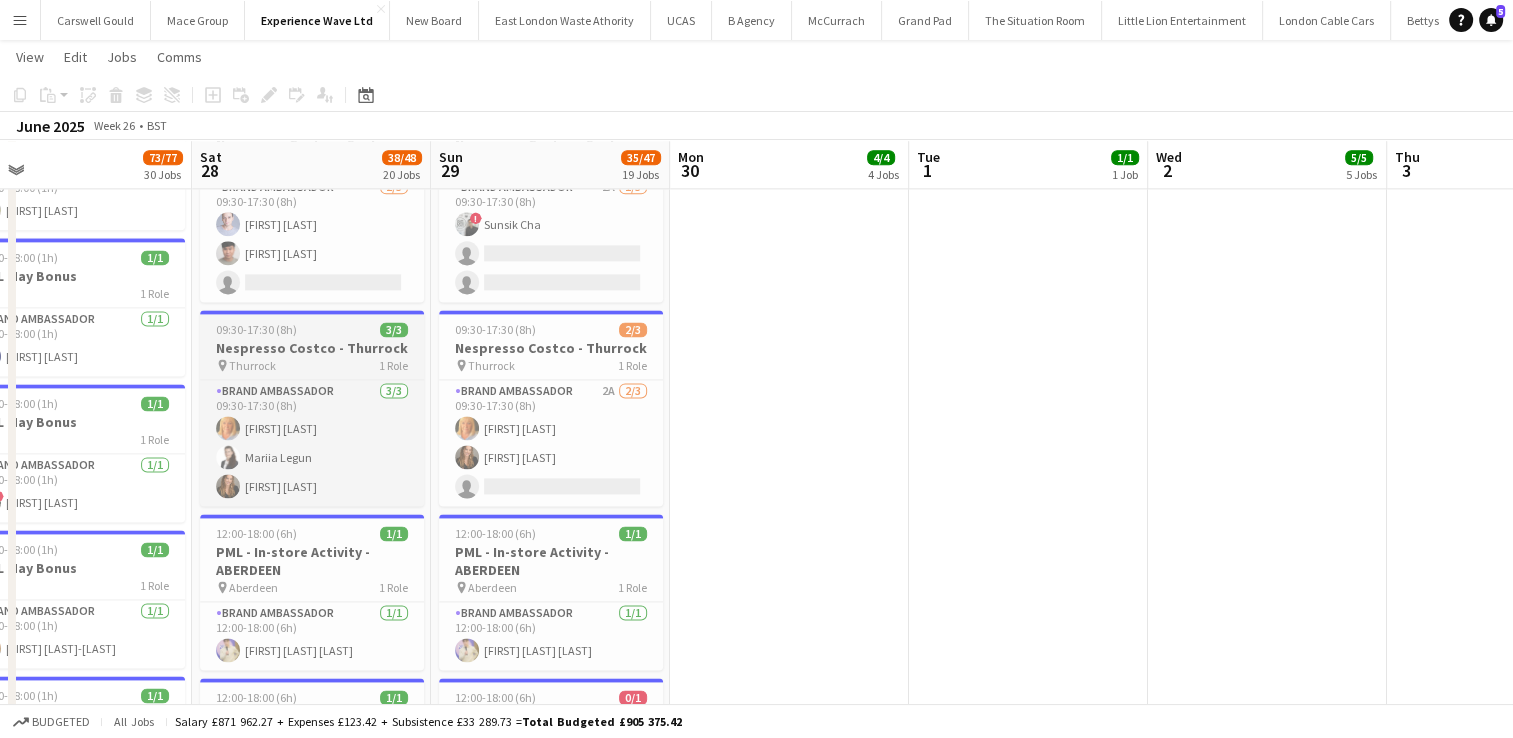 click on "Nespresso Costco - Thurrock" at bounding box center [312, 348] 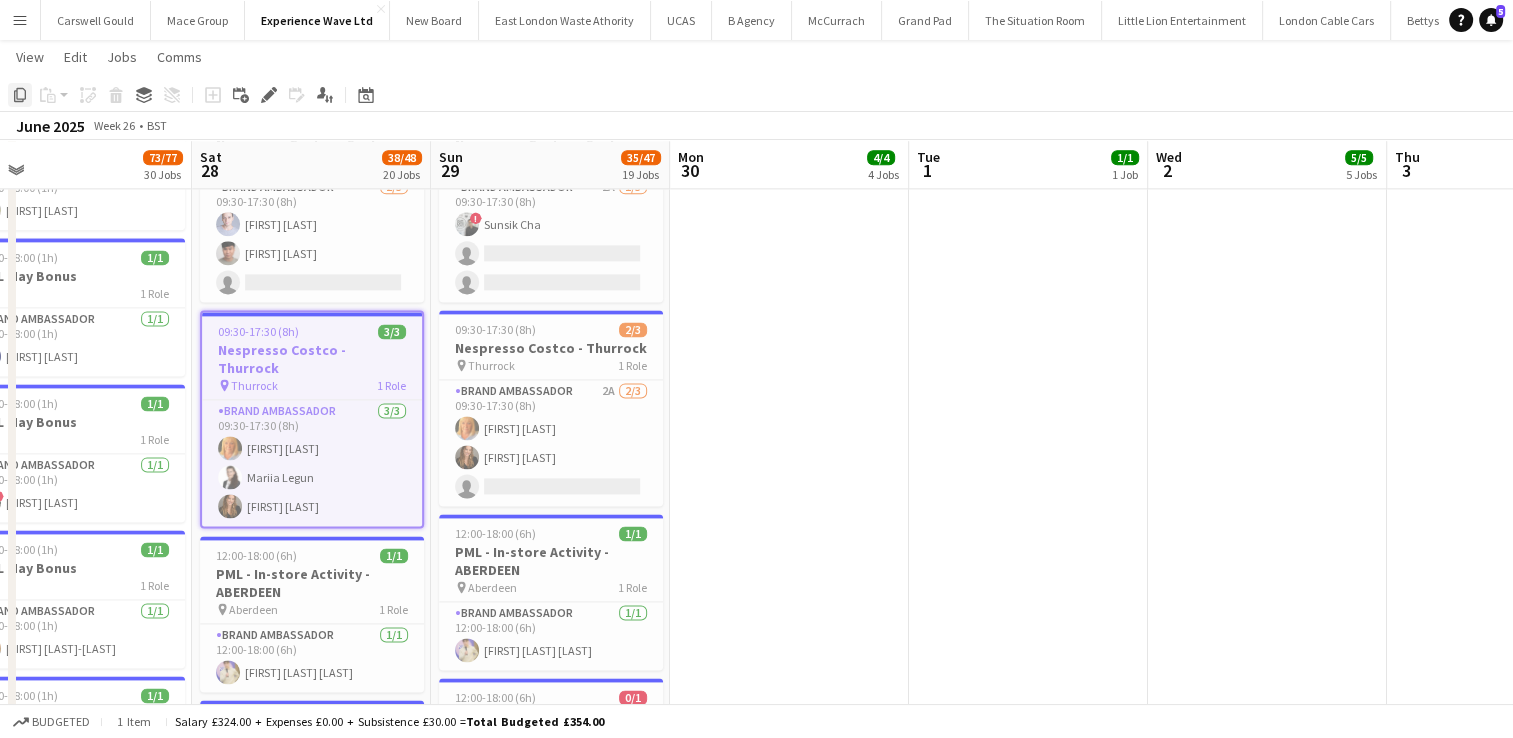 click 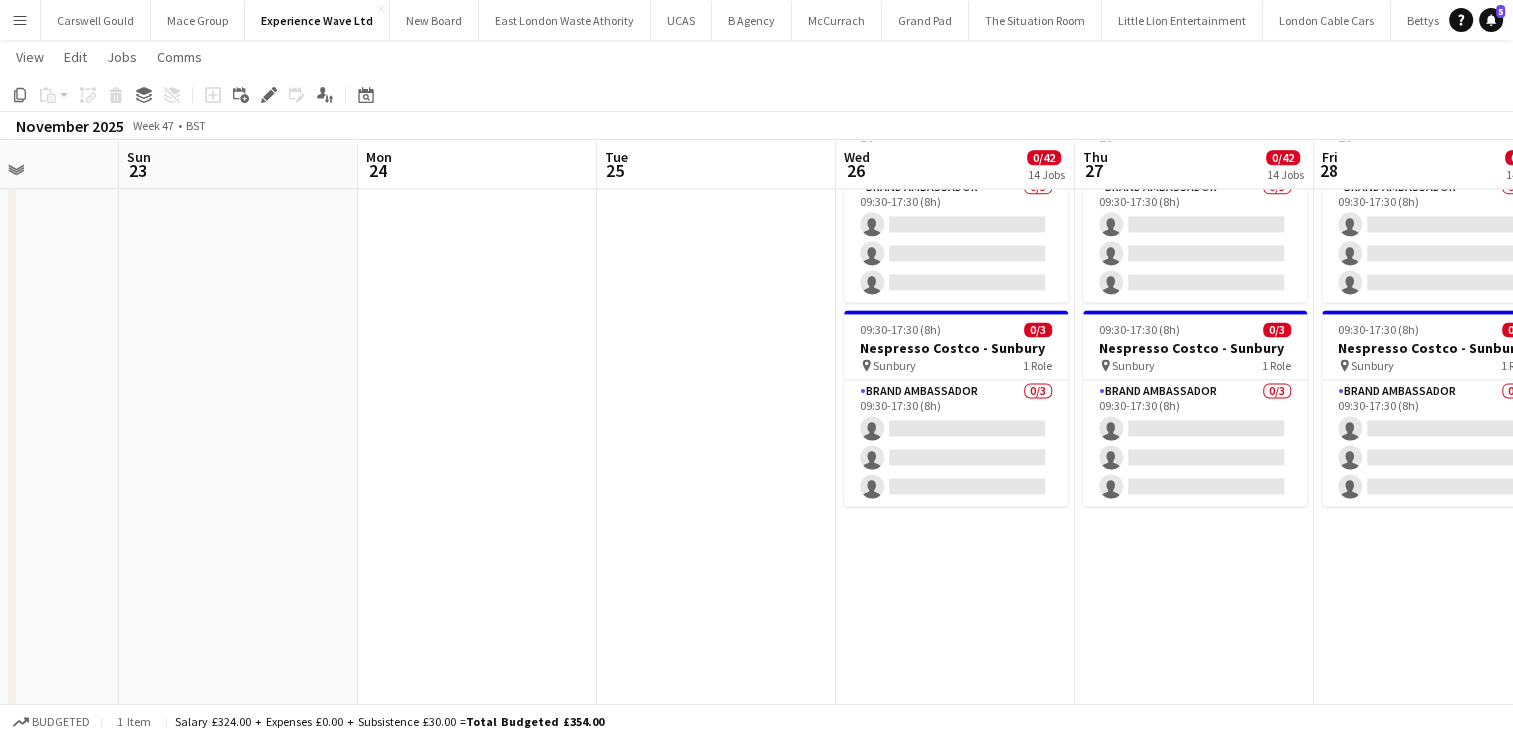 scroll, scrollTop: 0, scrollLeft: 879, axis: horizontal 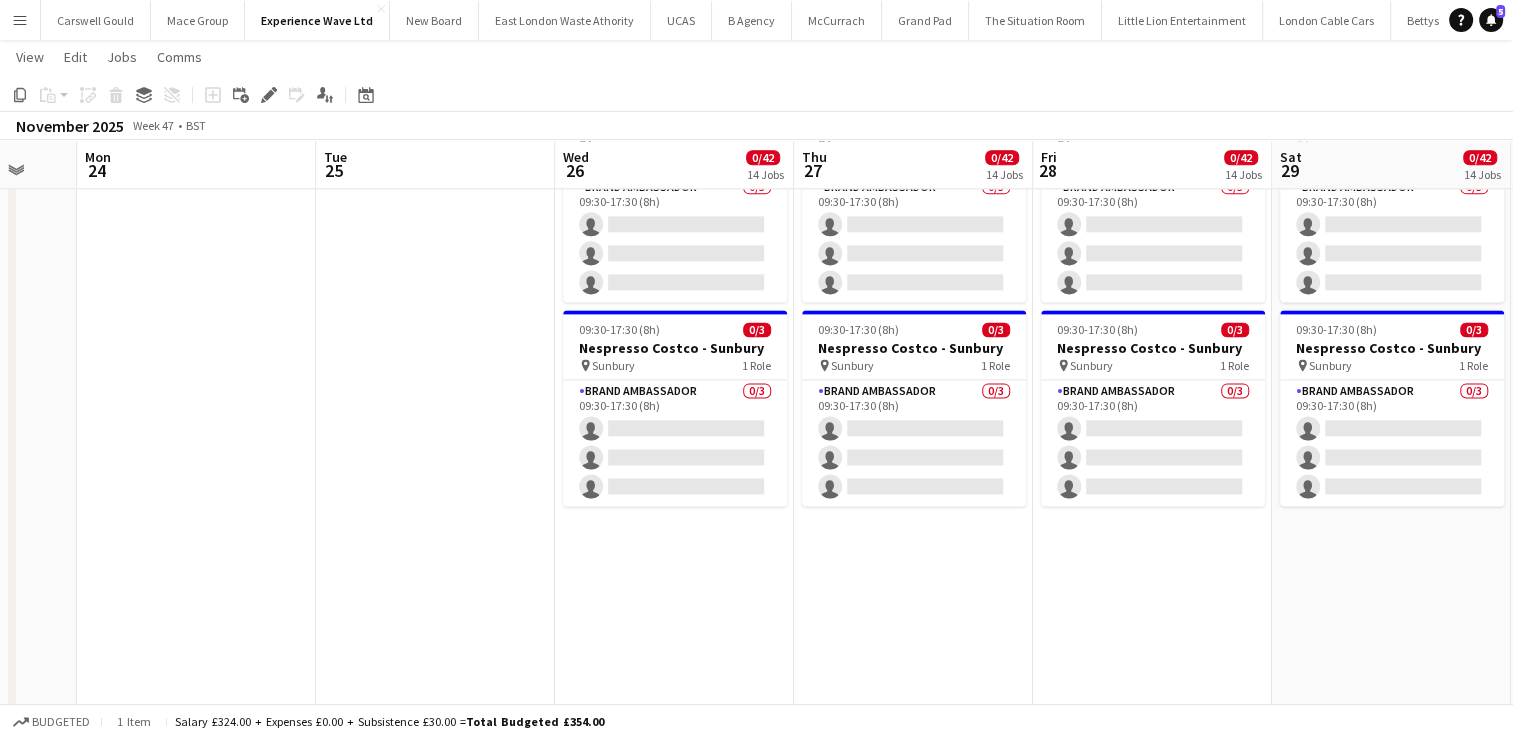 click on "09:30-17:30 (8h)    0/3   Nespresso Costco - Birmingham
pin
Birmingham   1 Role   Brand Ambassador   0/3   09:30-17:30 (8h)
single-neutral-actions
single-neutral-actions
single-neutral-actions
09:30-17:30 (8h)    0/3   Nespresso Costco - Chester
pin
Chester   1 Role   Brand Ambassador   0/3   09:30-17:30 (8h)
single-neutral-actions
single-neutral-actions
single-neutral-actions
09:30-17:30 (8h)    0/3   Nespresso Costco - Coventry
pin
Coventry   1 Role   Brand Ambassador   0/3   09:30-17:30 (8h)
single-neutral-actions
single-neutral-actions
single-neutral-actions" at bounding box center [674, 965] 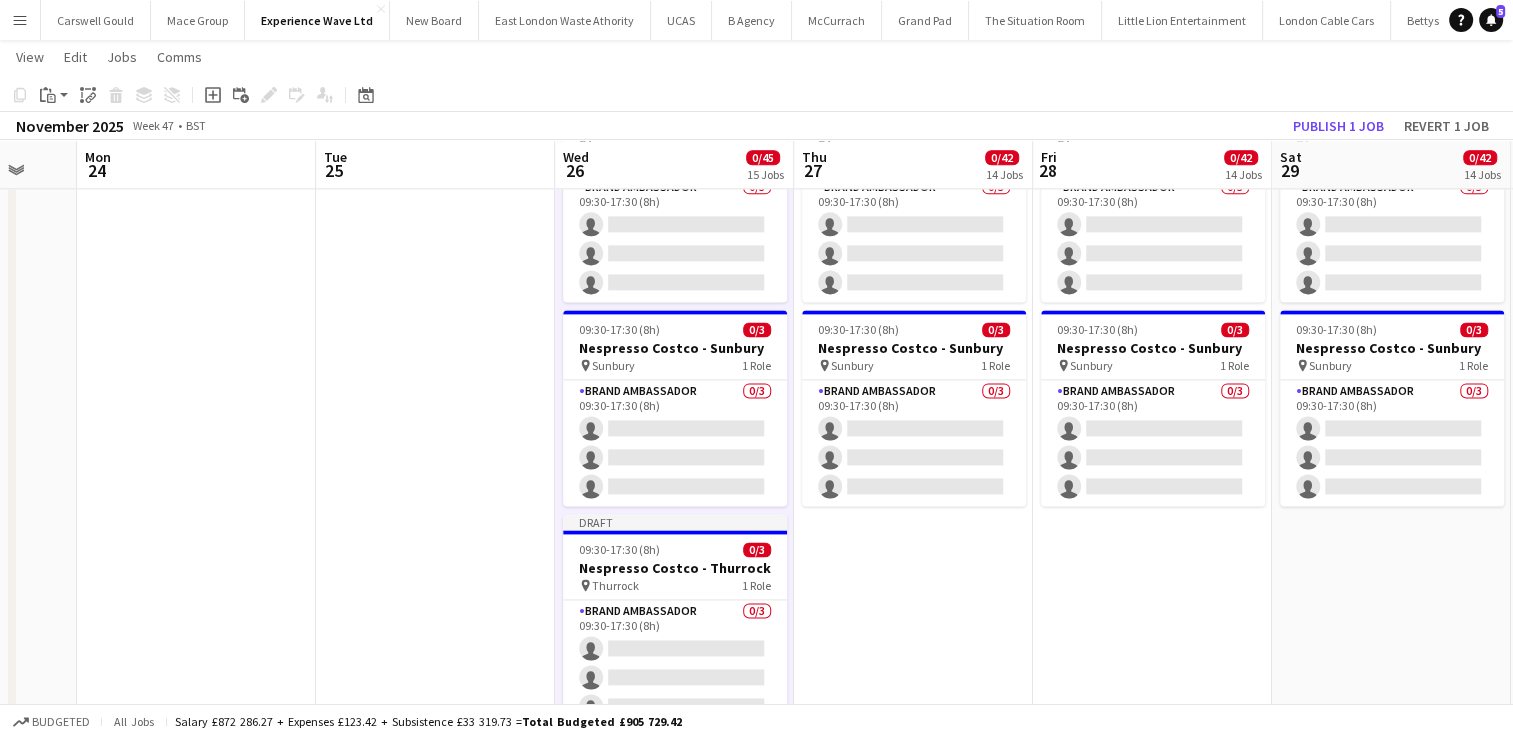 click on "09:30-17:30 (8h)    0/3   Nespresso Costco - Birmingham
pin
Birmingham   1 Role   Brand Ambassador   0/3   09:30-17:30 (8h)
single-neutral-actions
single-neutral-actions
single-neutral-actions
09:30-17:30 (8h)    0/3   Nespresso Costco - Chester
pin
Chester   1 Role   Brand Ambassador   0/3   09:30-17:30 (8h)
single-neutral-actions
single-neutral-actions
single-neutral-actions
09:30-17:30 (8h)    0/3   Nespresso Costco - Coventry
pin
Coventry   1 Role   Brand Ambassador   0/3   09:30-17:30 (8h)
single-neutral-actions
single-neutral-actions
single-neutral-actions" at bounding box center [913, 965] 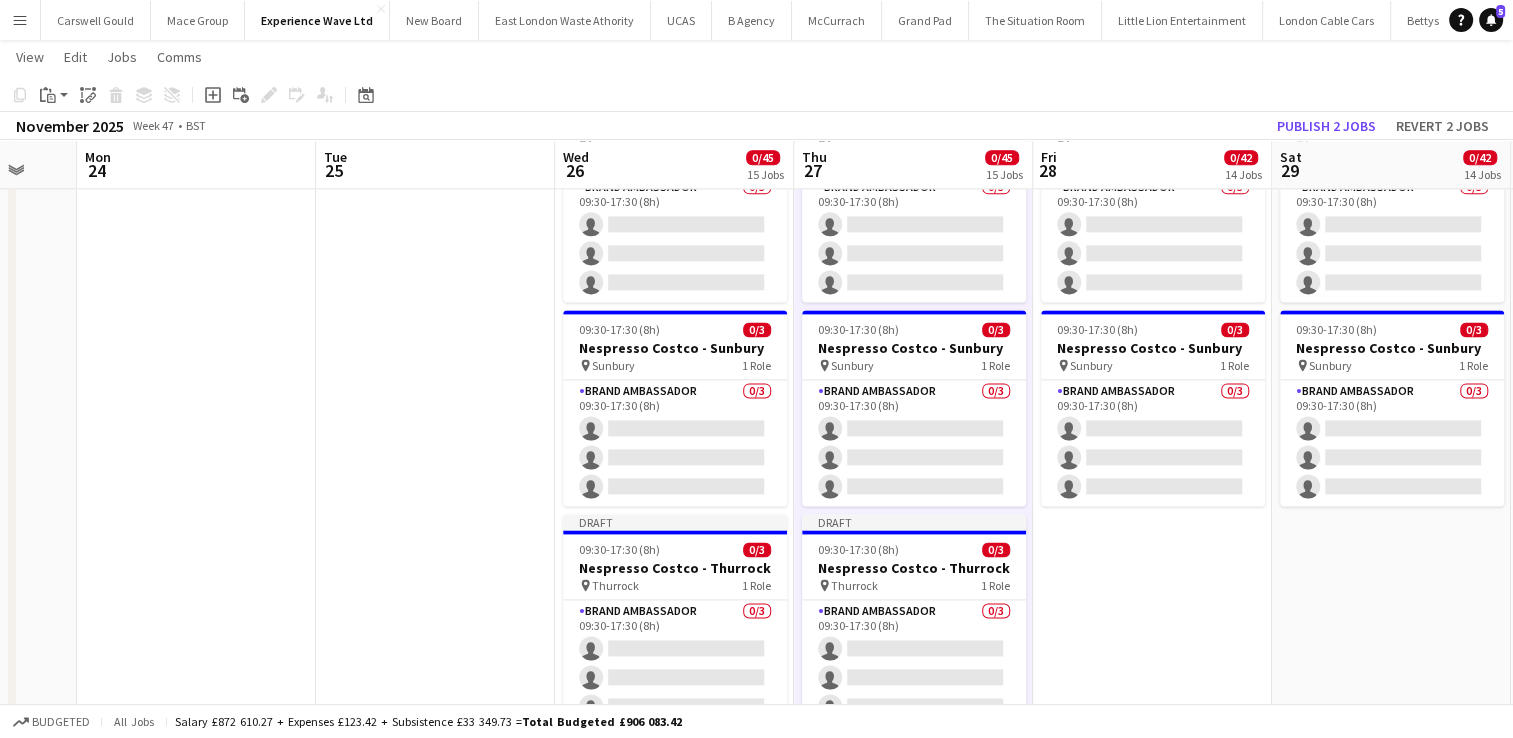 click on "09:30-17:30 (8h)    0/3   Nespresso Costco - Birmingham
pin
Birmingham   1 Role   Brand Ambassador   0/3   09:30-17:30 (8h)
single-neutral-actions
single-neutral-actions
single-neutral-actions
09:30-17:30 (8h)    0/3   Nespresso Costco - Chester
pin
Chester   1 Role   Brand Ambassador   0/3   09:30-17:30 (8h)
single-neutral-actions
single-neutral-actions
single-neutral-actions
09:30-17:30 (8h)    0/3   Nespresso Costco - Coventry
pin
Coventry   1 Role   Brand Ambassador   0/3   09:30-17:30 (8h)
single-neutral-actions
single-neutral-actions
single-neutral-actions" at bounding box center (1152, 965) 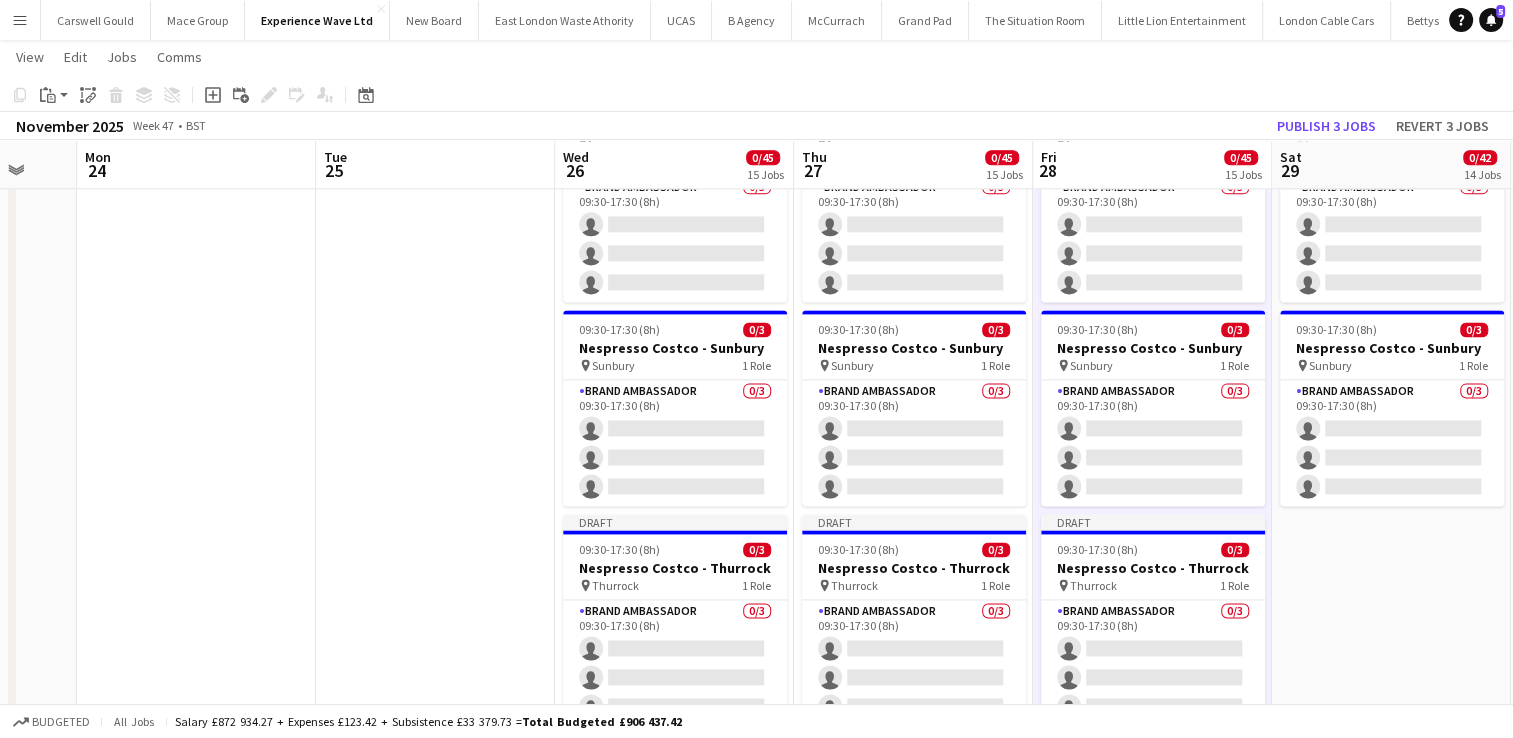 click on "09:30-17:30 (8h)    0/3   Nespresso Costco - Birmingham
pin
Birmingham   1 Role   Brand Ambassador   0/3   09:30-17:30 (8h)
single-neutral-actions
single-neutral-actions
single-neutral-actions
09:30-17:30 (8h)    0/3   Nespresso Costco - Chester
pin
Chester   1 Role   Brand Ambassador   0/3   09:30-17:30 (8h)
single-neutral-actions
single-neutral-actions
single-neutral-actions
09:30-17:30 (8h)    0/3   Nespresso Costco - Coventry
pin
Coventry   1 Role   Brand Ambassador   0/3   09:30-17:30 (8h)
single-neutral-actions
single-neutral-actions
single-neutral-actions" at bounding box center [1391, 965] 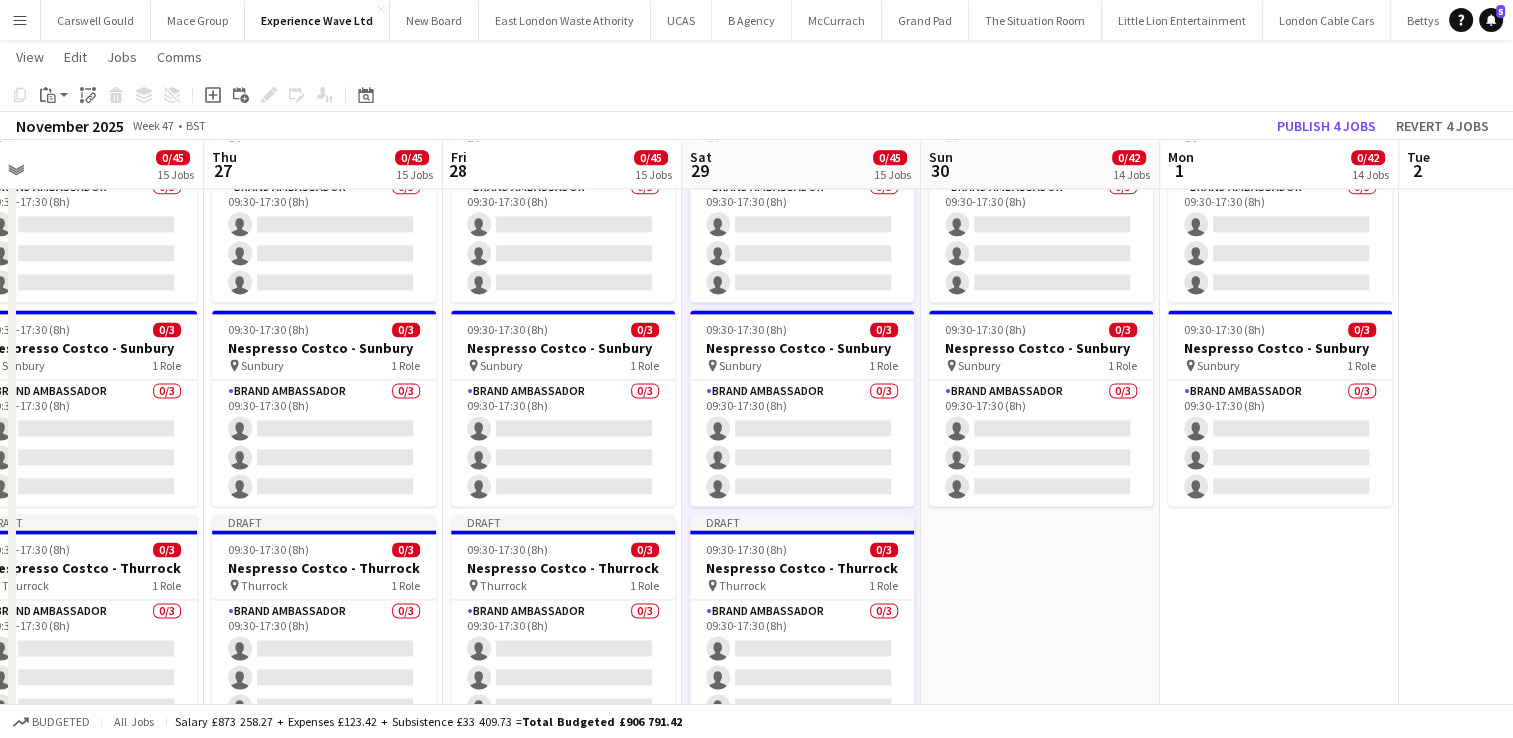 scroll, scrollTop: 0, scrollLeft: 758, axis: horizontal 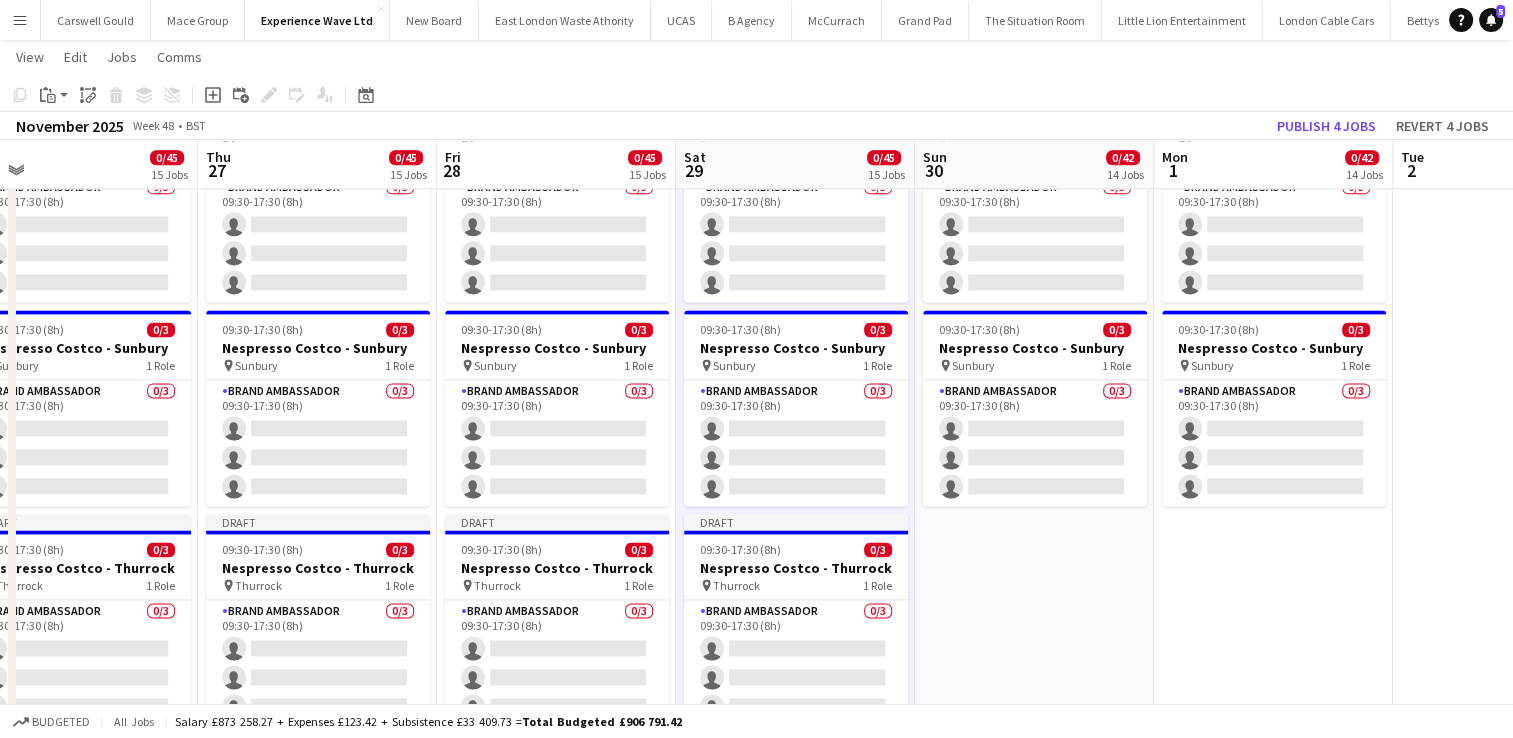 click on "09:30-17:30 (8h)    0/3   Nespresso Costco - Birmingham
pin
Birmingham   1 Role   Brand Ambassador   0/3   09:30-17:30 (8h)
single-neutral-actions
single-neutral-actions
single-neutral-actions
09:30-17:30 (8h)    0/3   Nespresso Costco - Chester
pin
Chester   1 Role   Brand Ambassador   0/3   09:30-17:30 (8h)
single-neutral-actions
single-neutral-actions
single-neutral-actions
09:30-17:30 (8h)    0/3   Nespresso Costco - Coventry
pin
Coventry   1 Role   Brand Ambassador   0/3   09:30-17:30 (8h)
single-neutral-actions
single-neutral-actions
single-neutral-actions" at bounding box center [1034, 965] 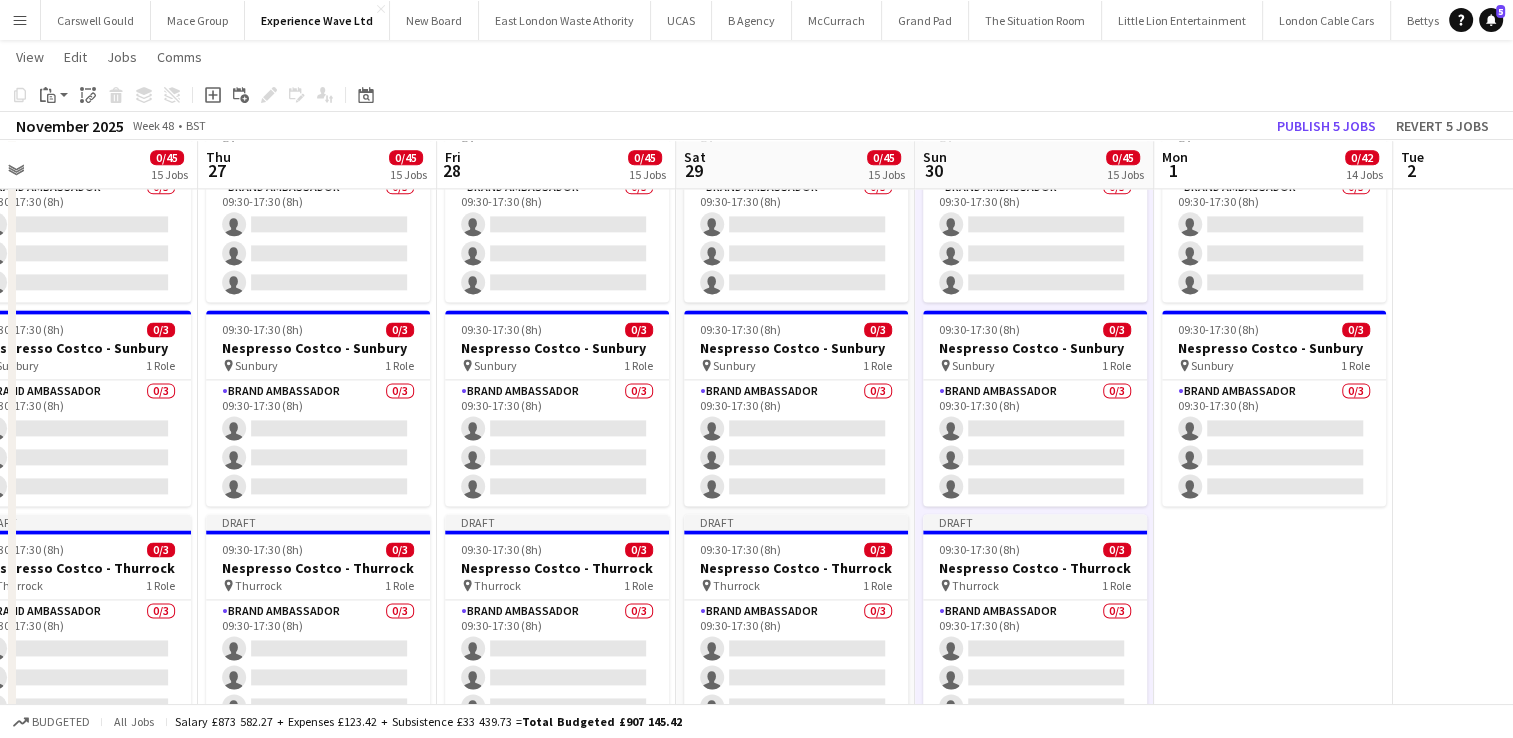 click on "09:30-17:30 (8h)    0/3   Nespresso Costco - Birmingham
pin
Birmingham   1 Role   Brand Ambassador   0/3   09:30-17:30 (8h)
single-neutral-actions
single-neutral-actions
single-neutral-actions
09:30-17:30 (8h)    0/3   Nespresso Costco - Chester
pin
Chester   1 Role   Brand Ambassador   0/3   09:30-17:30 (8h)
single-neutral-actions
single-neutral-actions
single-neutral-actions
09:30-17:30 (8h)    0/3   Nespresso Costco - Coventry
pin
Coventry   1 Role   Brand Ambassador   0/3   09:30-17:30 (8h)
single-neutral-actions
single-neutral-actions
single-neutral-actions" at bounding box center [1273, 965] 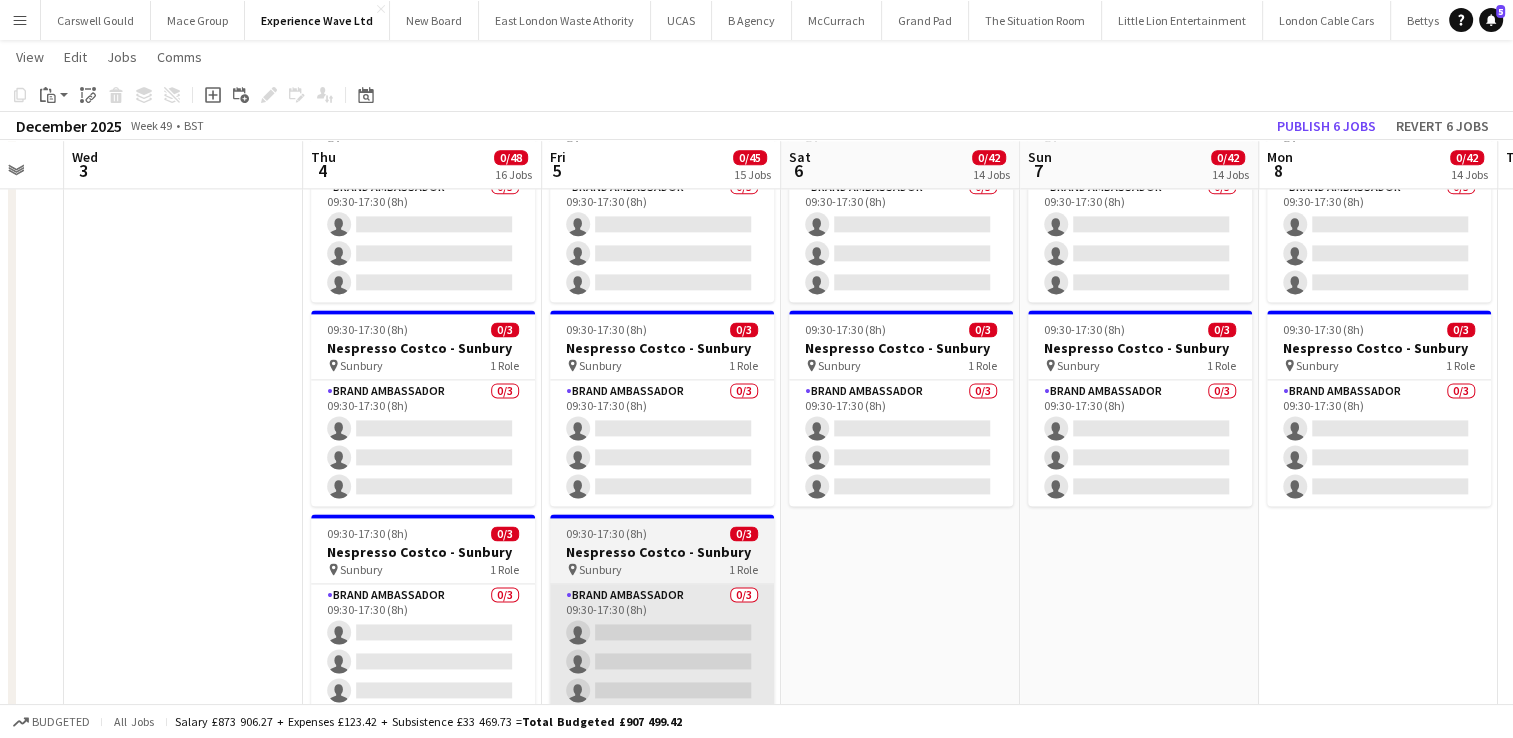 scroll, scrollTop: 0, scrollLeft: 540, axis: horizontal 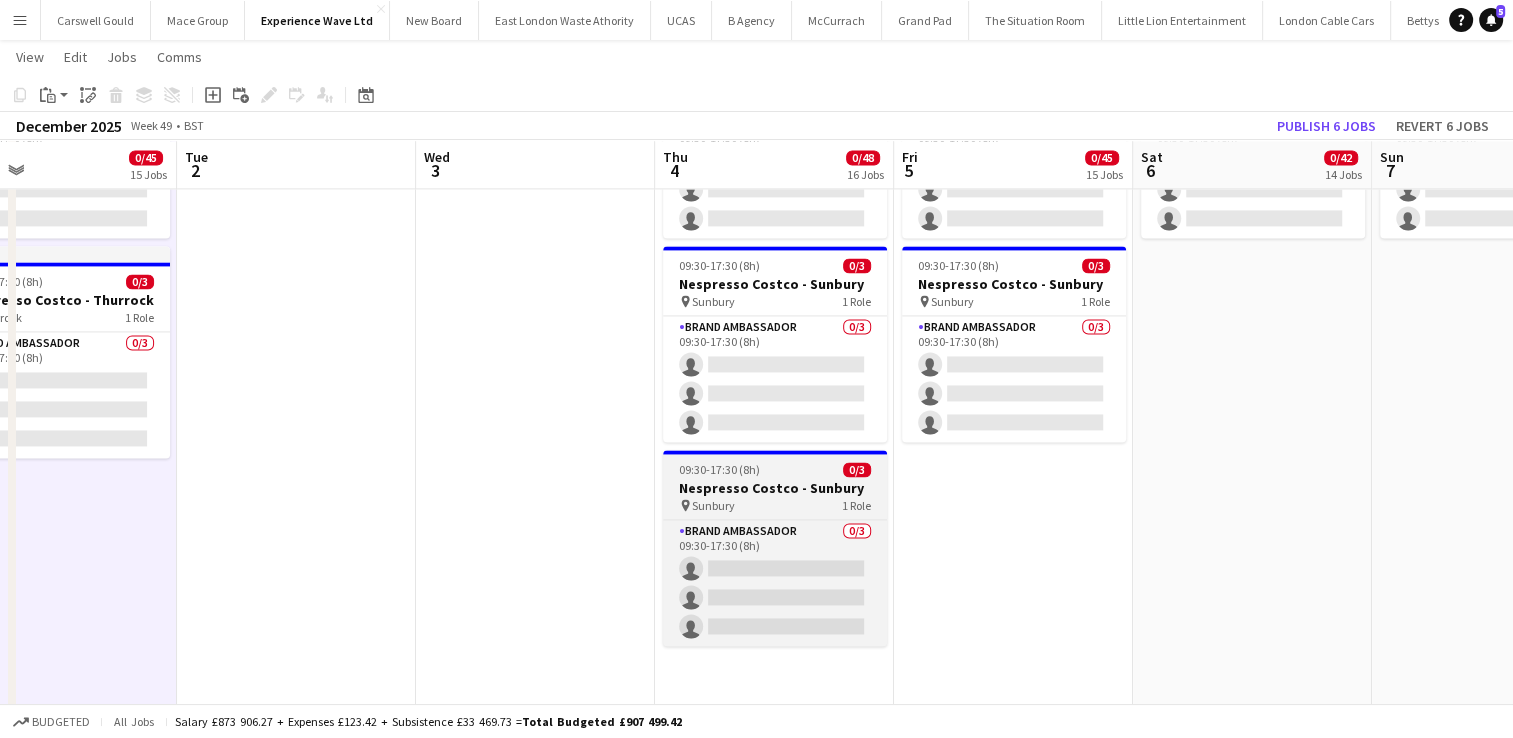 click on "Nespresso Costco - Sunbury" at bounding box center [775, 488] 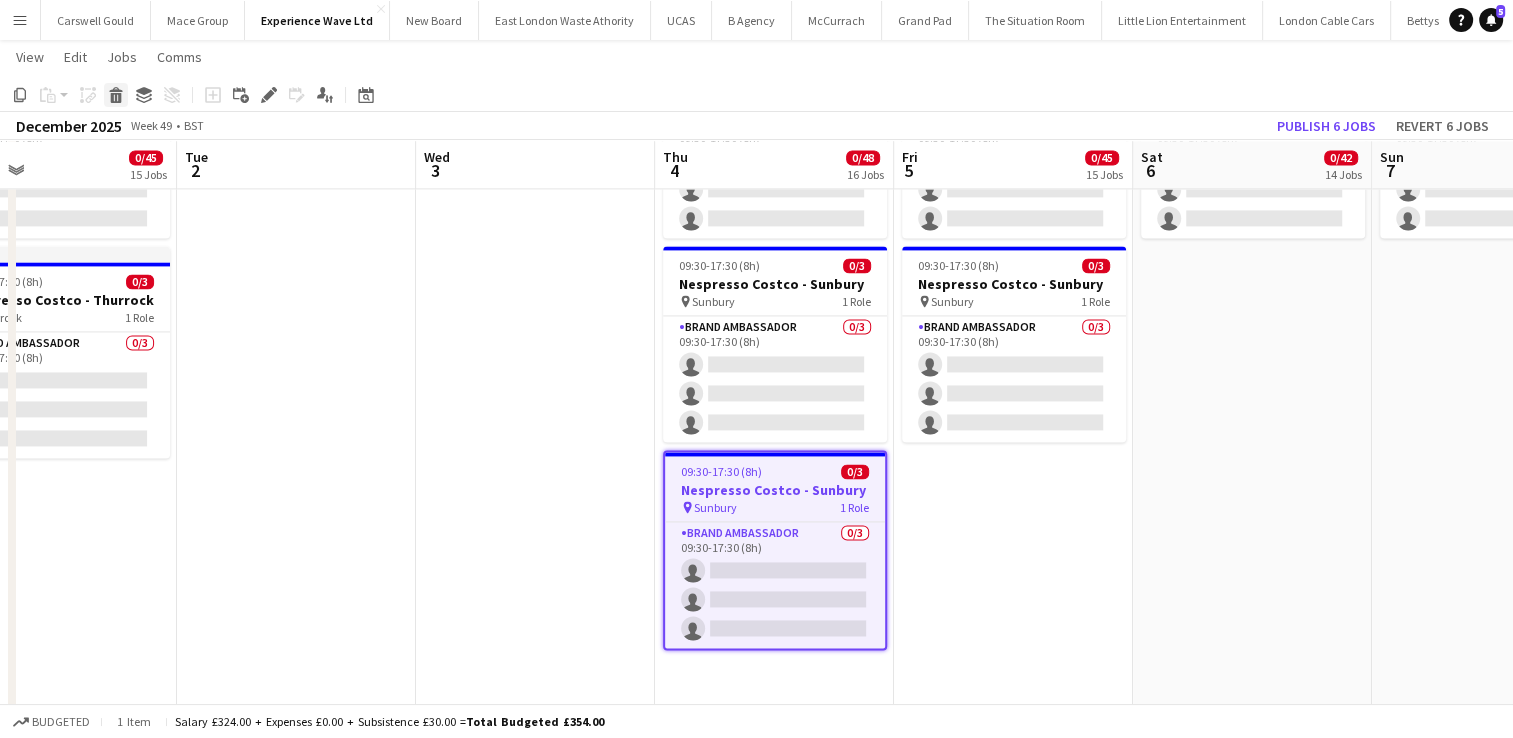 click 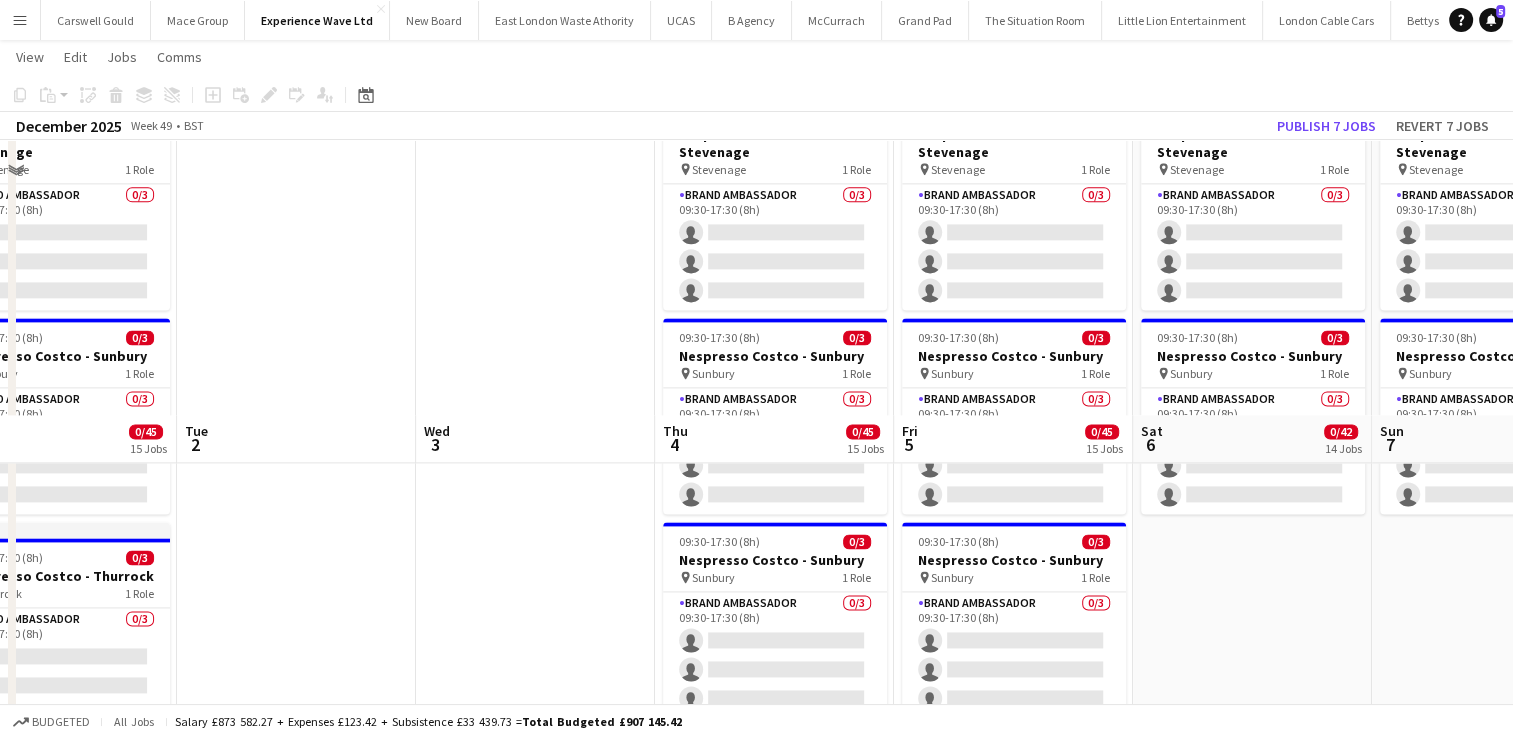 scroll, scrollTop: 2638, scrollLeft: 0, axis: vertical 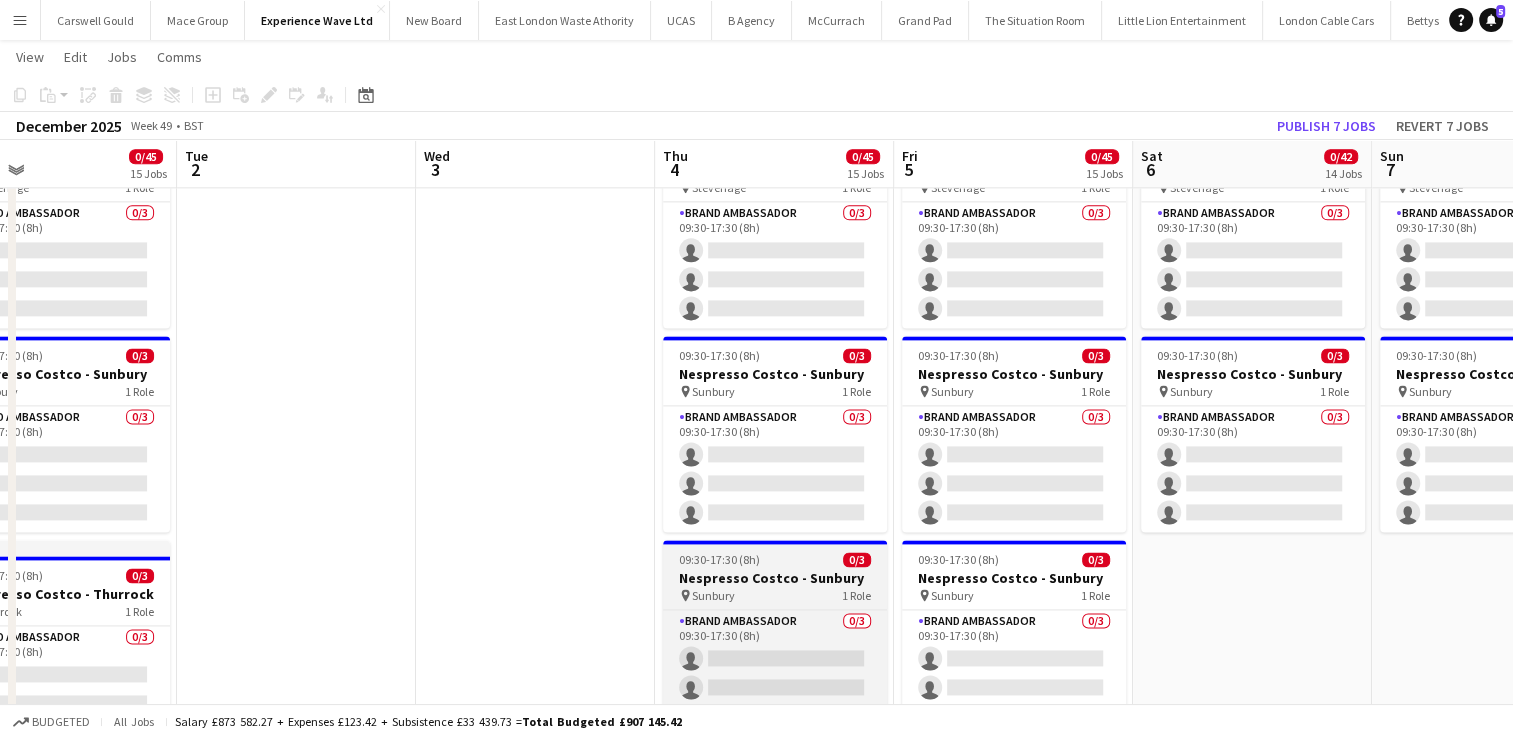 click on "Nespresso Costco - Sunbury" at bounding box center [775, 578] 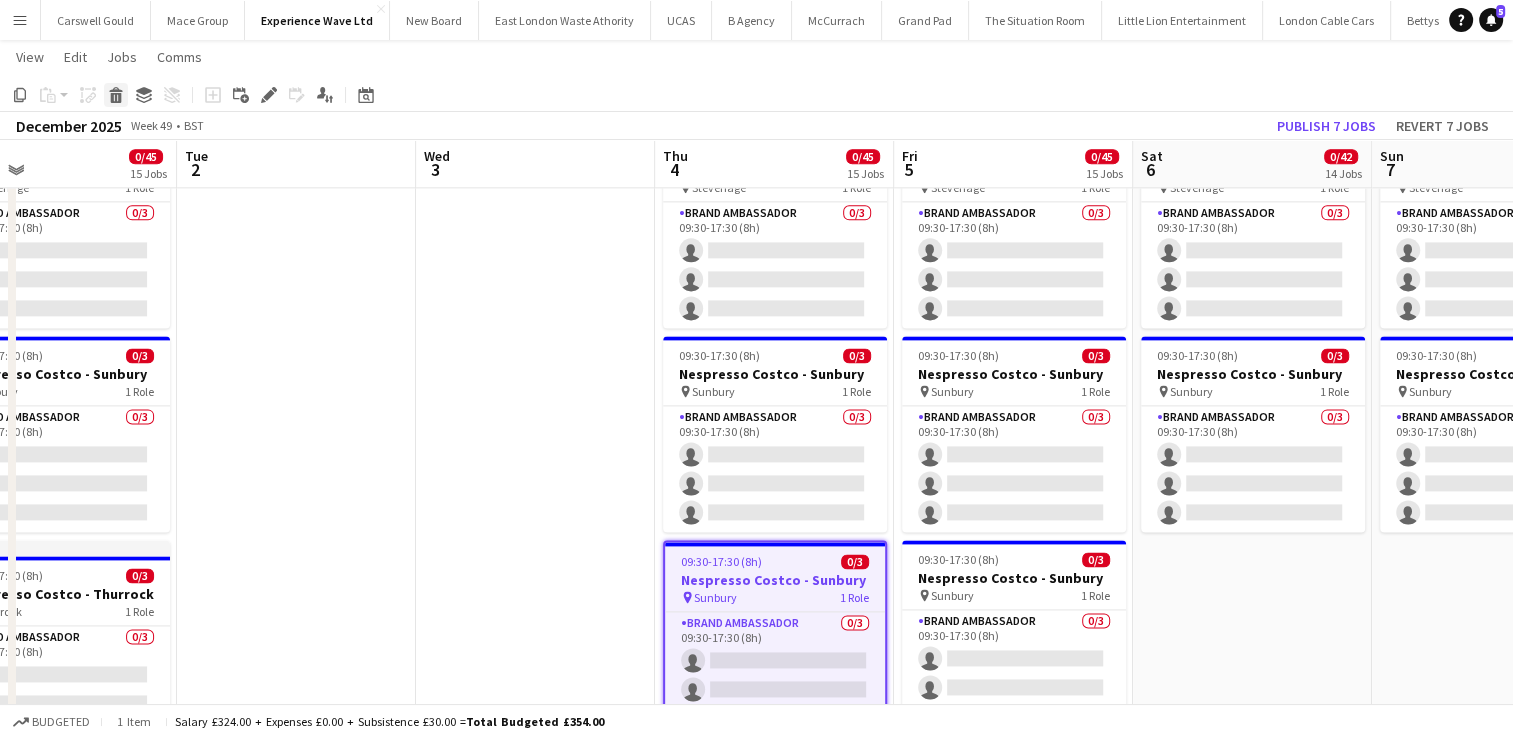 click on "Delete" 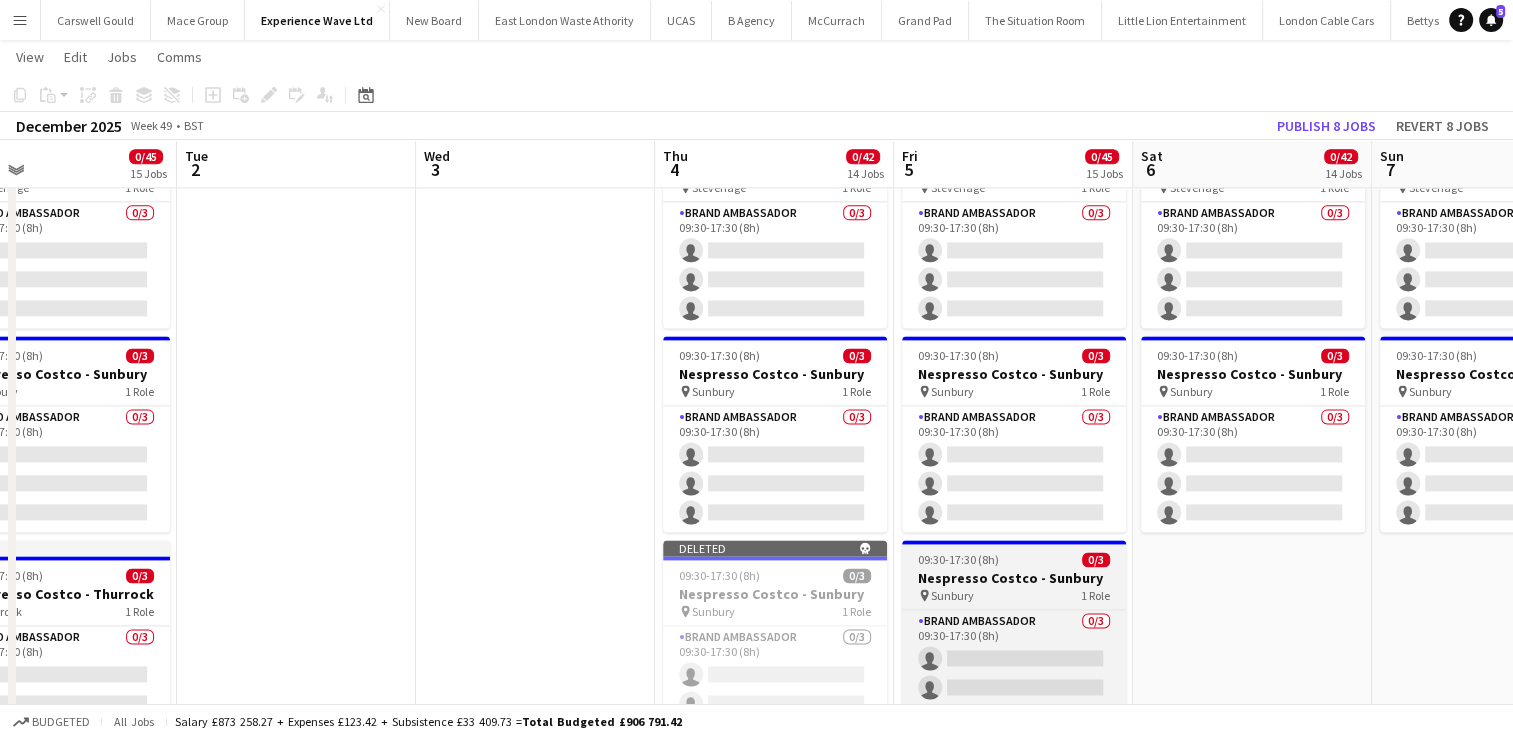 click on "Nespresso Costco - Sunbury" at bounding box center [1014, 578] 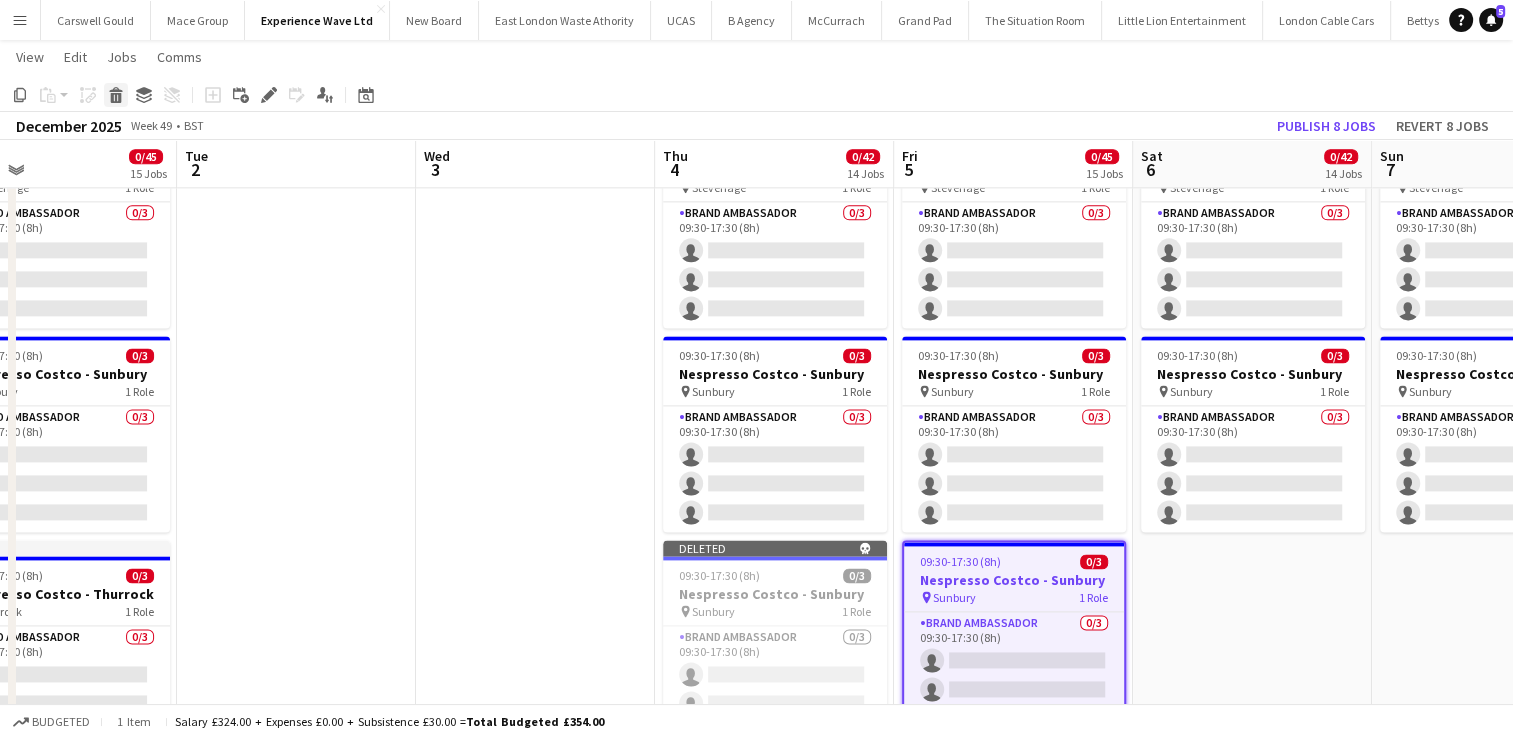 click 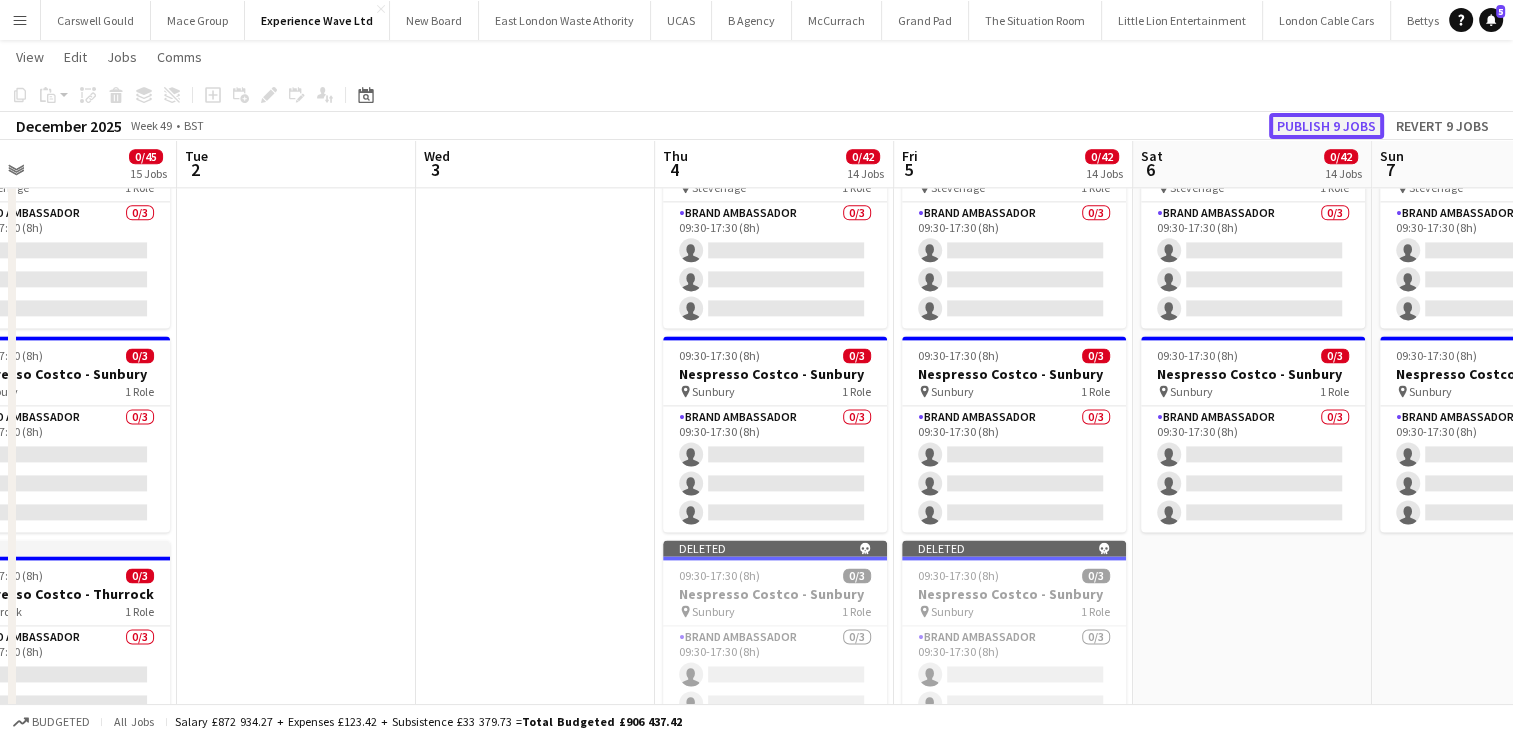 click on "Publish 9 jobs" 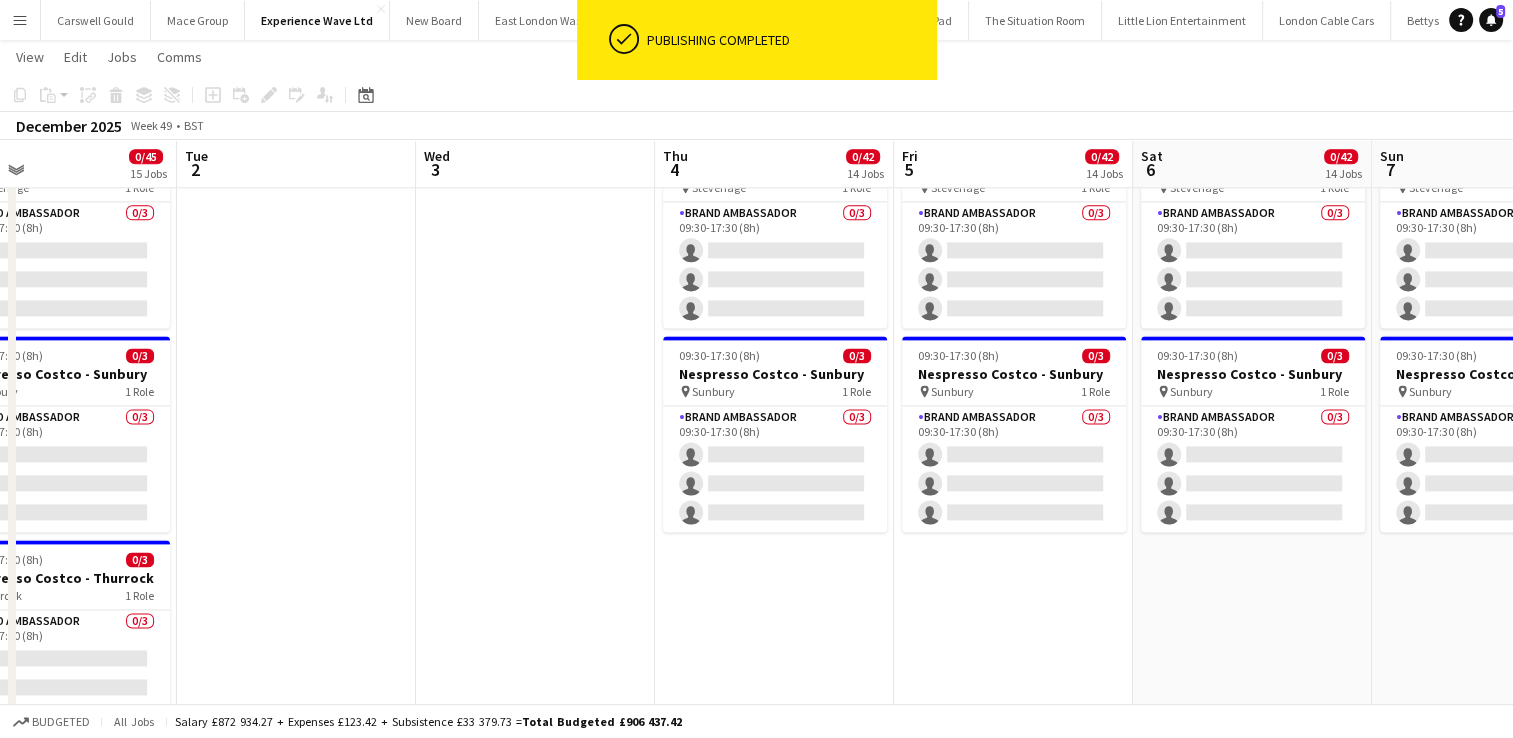 click on "09:30-17:30 (8h)    0/3   Nespresso Costco - Birmingham
pin
Birmingham   1 Role   Brand Ambassador   0/3   09:30-17:30 (8h)
single-neutral-actions
single-neutral-actions
single-neutral-actions
09:30-17:30 (8h)    0/3   Nespresso Costco - Chester
pin
Chester   1 Role   Brand Ambassador   0/3   09:30-17:30 (8h)
single-neutral-actions
single-neutral-actions
single-neutral-actions
09:30-17:30 (8h)    0/3   Nespresso Costco - Coventry
pin
Coventry   1 Role   Brand Ambassador   0/3   09:30-17:30 (8h)
single-neutral-actions
single-neutral-actions
single-neutral-actions" at bounding box center [774, 991] 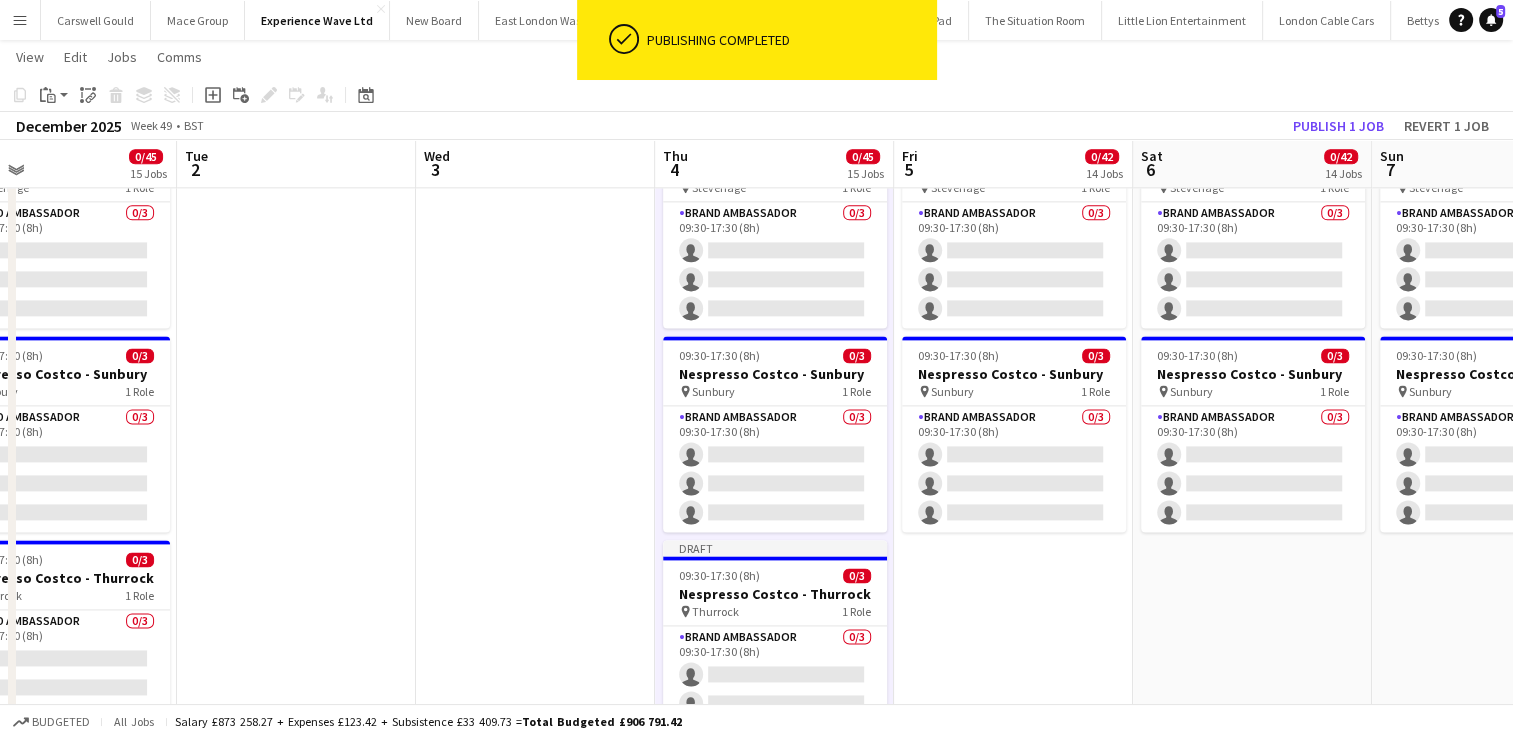 click on "09:30-17:30 (8h)    0/3   Nespresso Costco - Birmingham
pin
Birmingham   1 Role   Brand Ambassador   0/3   09:30-17:30 (8h)
single-neutral-actions
single-neutral-actions
single-neutral-actions
09:30-17:30 (8h)    0/3   Nespresso Costco - Chester
pin
Chester   1 Role   Brand Ambassador   0/3   09:30-17:30 (8h)
single-neutral-actions
single-neutral-actions
single-neutral-actions
09:30-17:30 (8h)    0/3   Nespresso Costco - Coventry
pin
Coventry   1 Role   Brand Ambassador   0/3   09:30-17:30 (8h)
single-neutral-actions
single-neutral-actions
single-neutral-actions" at bounding box center [1013, 991] 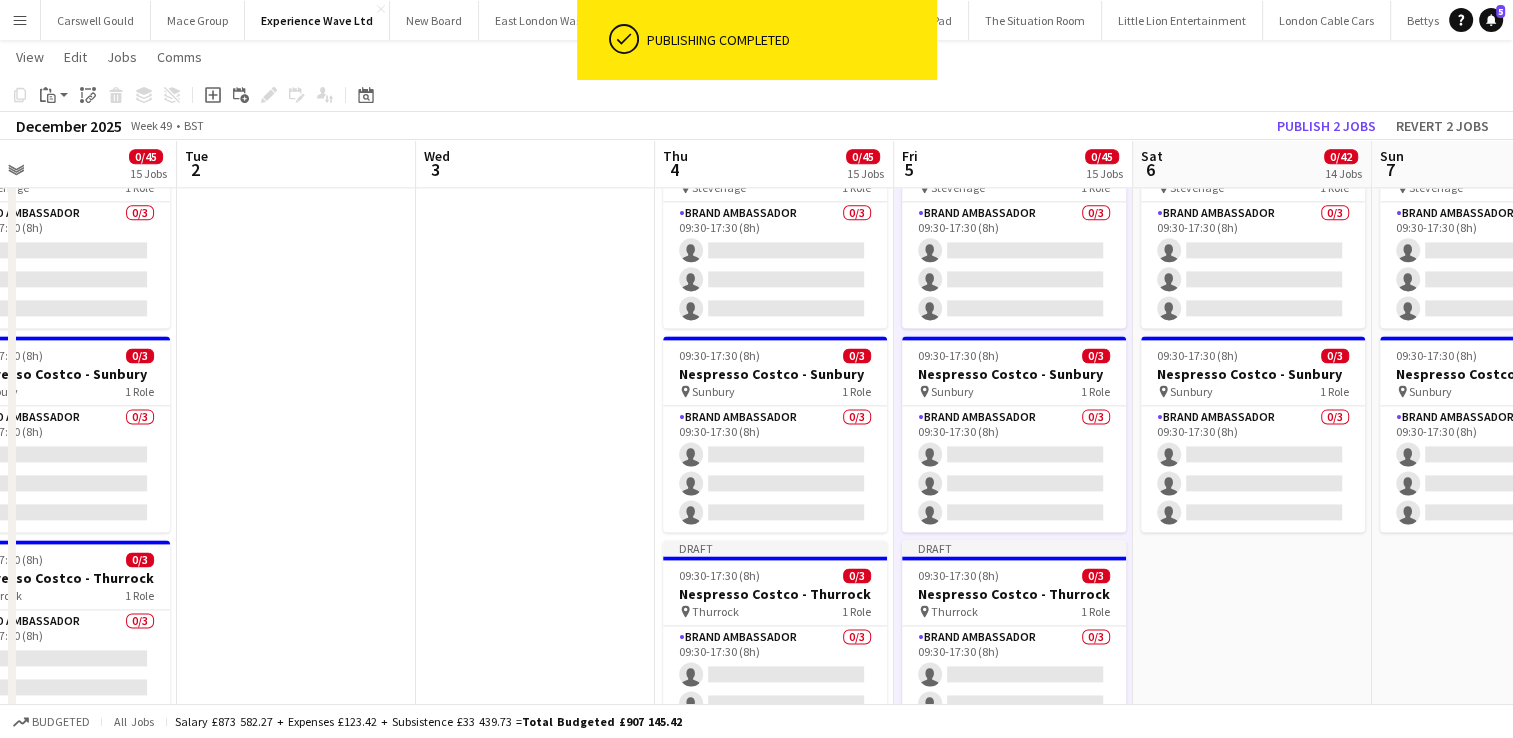 click on "09:30-17:30 (8h)    0/3   Nespresso Costco - Birmingham
pin
Birmingham   1 Role   Brand Ambassador   0/3   09:30-17:30 (8h)
single-neutral-actions
single-neutral-actions
single-neutral-actions
09:30-17:30 (8h)    0/3   Nespresso Costco - Chester
pin
Chester   1 Role   Brand Ambassador   0/3   09:30-17:30 (8h)
single-neutral-actions
single-neutral-actions
single-neutral-actions
09:30-17:30 (8h)    0/3   Nespresso Costco - Coventry
pin
Coventry   1 Role   Brand Ambassador   0/3   09:30-17:30 (8h)
single-neutral-actions
single-neutral-actions
single-neutral-actions" at bounding box center (1252, 991) 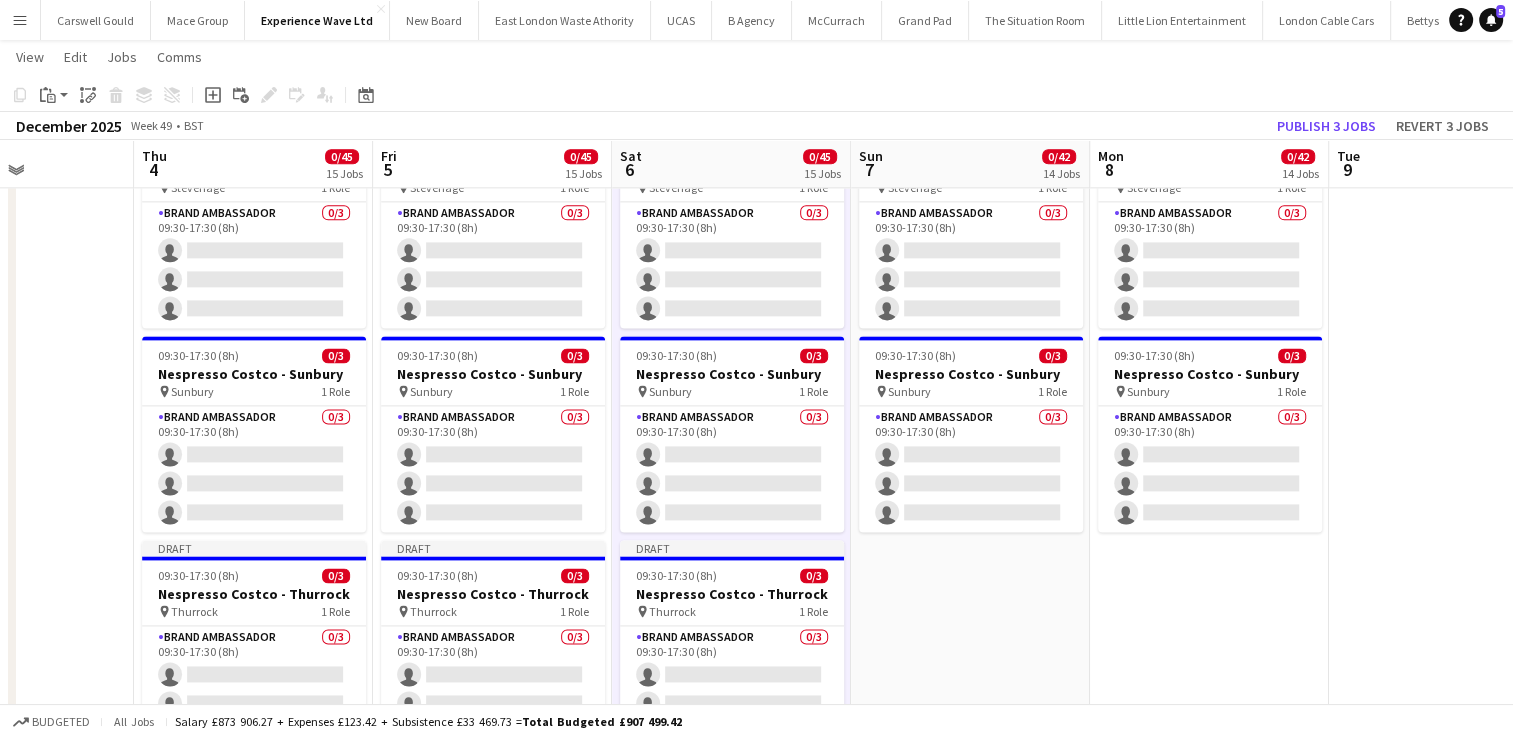 scroll, scrollTop: 0, scrollLeft: 587, axis: horizontal 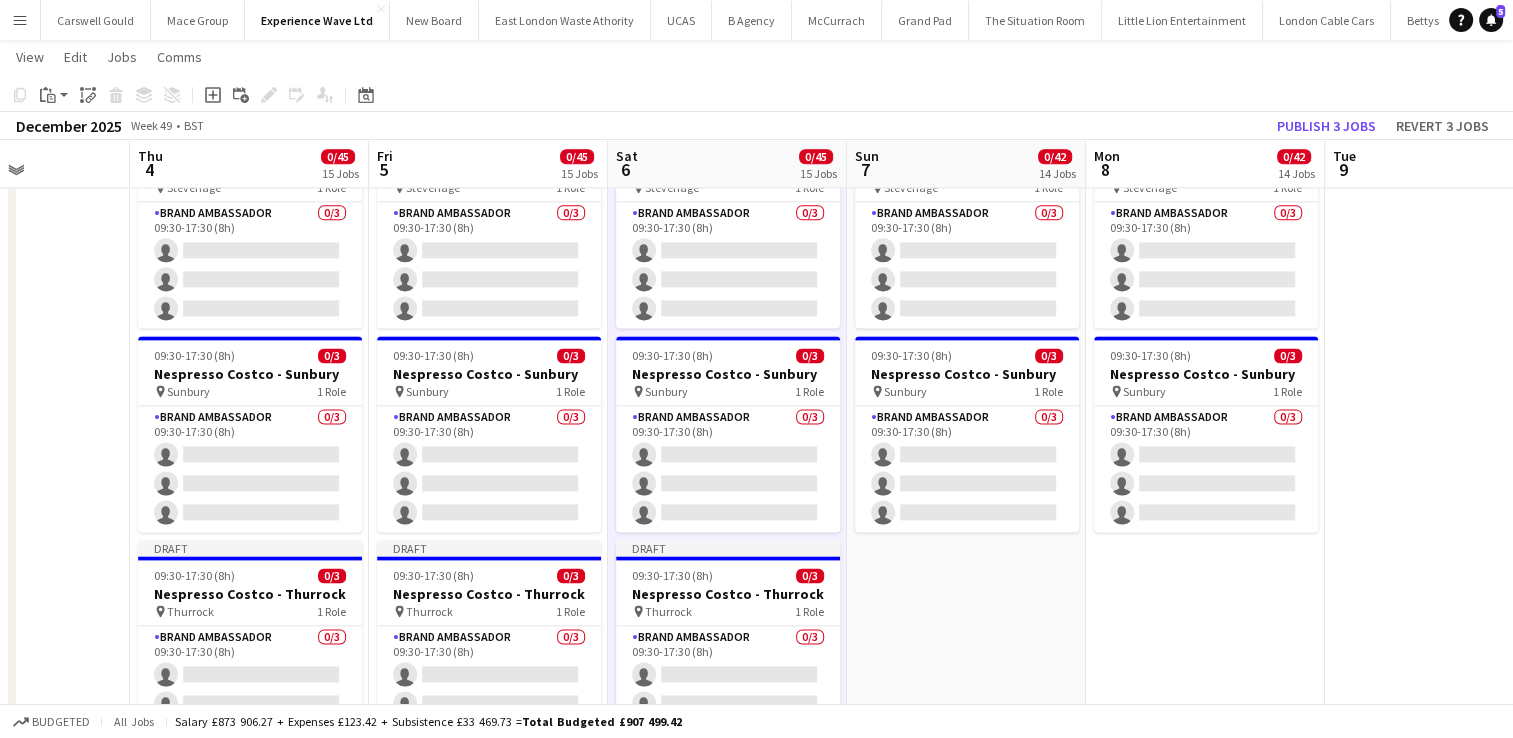 click on "09:30-17:30 (8h)    0/3   Nespresso Costco - Birmingham
pin
Birmingham   1 Role   Brand Ambassador   0/3   09:30-17:30 (8h)
single-neutral-actions
single-neutral-actions
single-neutral-actions
09:30-17:30 (8h)    0/3   Nespresso Costco - Chester
pin
Chester   1 Role   Brand Ambassador   0/3   09:30-17:30 (8h)
single-neutral-actions
single-neutral-actions
single-neutral-actions
09:30-17:30 (8h)    0/3   Nespresso Costco - Coventry
pin
Coventry   1 Role   Brand Ambassador   0/3   09:30-17:30 (8h)
single-neutral-actions
single-neutral-actions
single-neutral-actions" at bounding box center [966, 991] 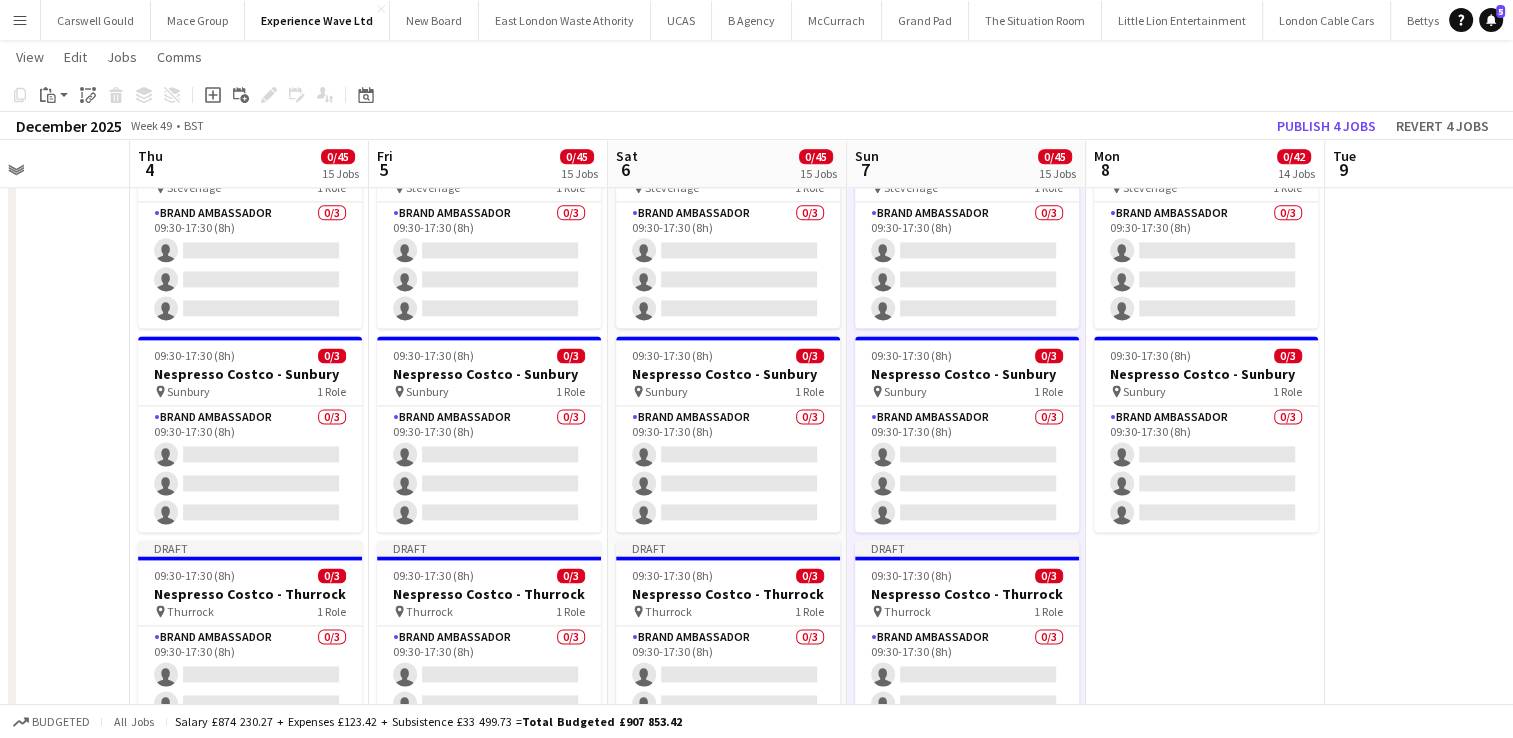 click on "09:30-17:30 (8h)    0/3   Nespresso Costco - Birmingham
pin
Birmingham   1 Role   Brand Ambassador   0/3   09:30-17:30 (8h)
single-neutral-actions
single-neutral-actions
single-neutral-actions
09:30-17:30 (8h)    0/3   Nespresso Costco - Chester
pin
Chester   1 Role   Brand Ambassador   0/3   09:30-17:30 (8h)
single-neutral-actions
single-neutral-actions
single-neutral-actions
09:30-17:30 (8h)    0/3   Nespresso Costco - Coventry
pin
Coventry   1 Role   Brand Ambassador   0/3   09:30-17:30 (8h)
single-neutral-actions
single-neutral-actions
single-neutral-actions" at bounding box center (1205, 991) 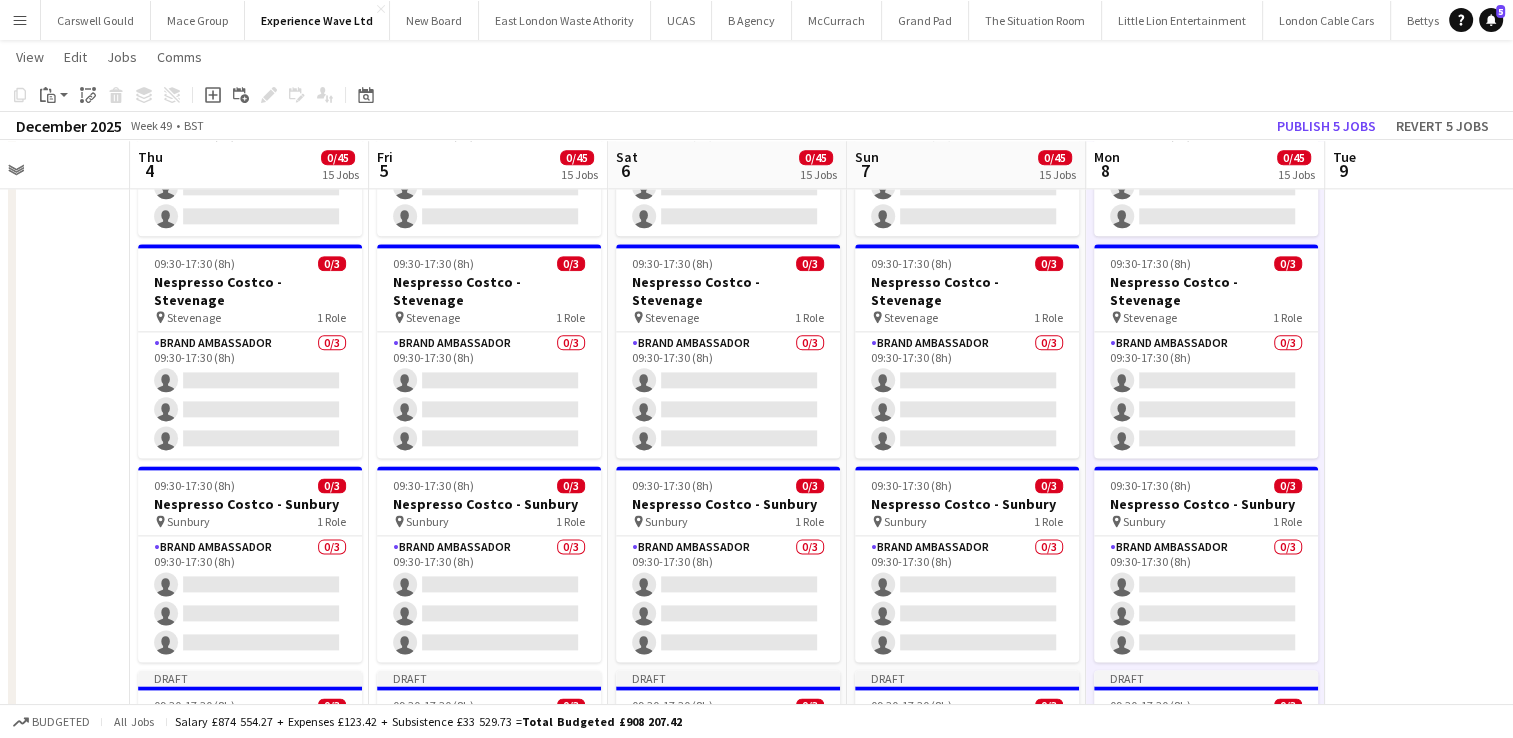 scroll, scrollTop: 2507, scrollLeft: 0, axis: vertical 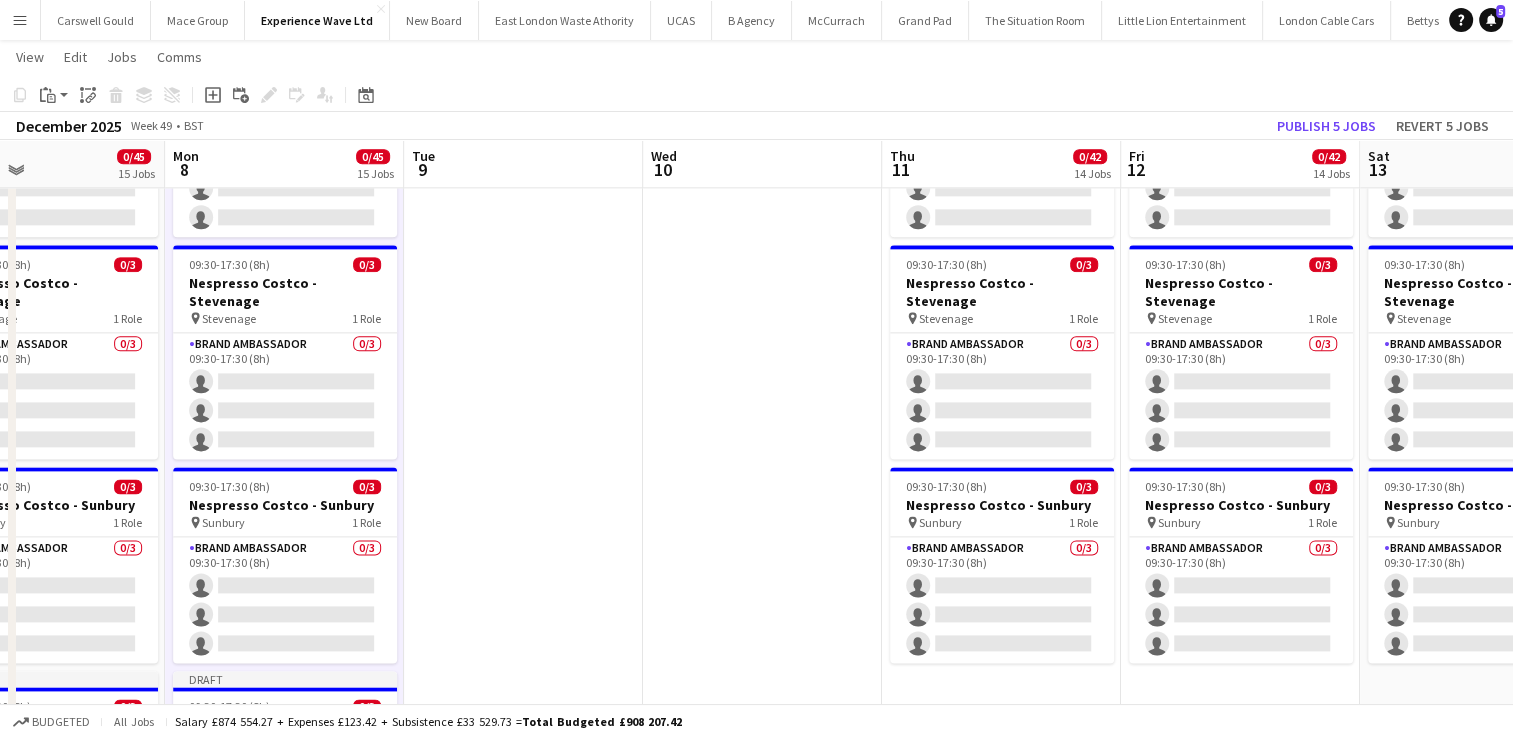 click on "09:30-17:30 (8h)    0/3   Nespresso Costco - Birmingham
pin
Birmingham   1 Role   Brand Ambassador   0/3   09:30-17:30 (8h)
single-neutral-actions
single-neutral-actions
single-neutral-actions
09:30-17:30 (8h)    0/3   Nespresso Costco - Chester
pin
Chester   1 Role   Brand Ambassador   0/3   09:30-17:30 (8h)
single-neutral-actions
single-neutral-actions
single-neutral-actions
09:30-17:30 (8h)    0/3   Nespresso Costco - Coventry
pin
Coventry   1 Role   Brand Ambassador   0/3   09:30-17:30 (8h)
single-neutral-actions
single-neutral-actions
single-neutral-actions" at bounding box center [1001, 1122] 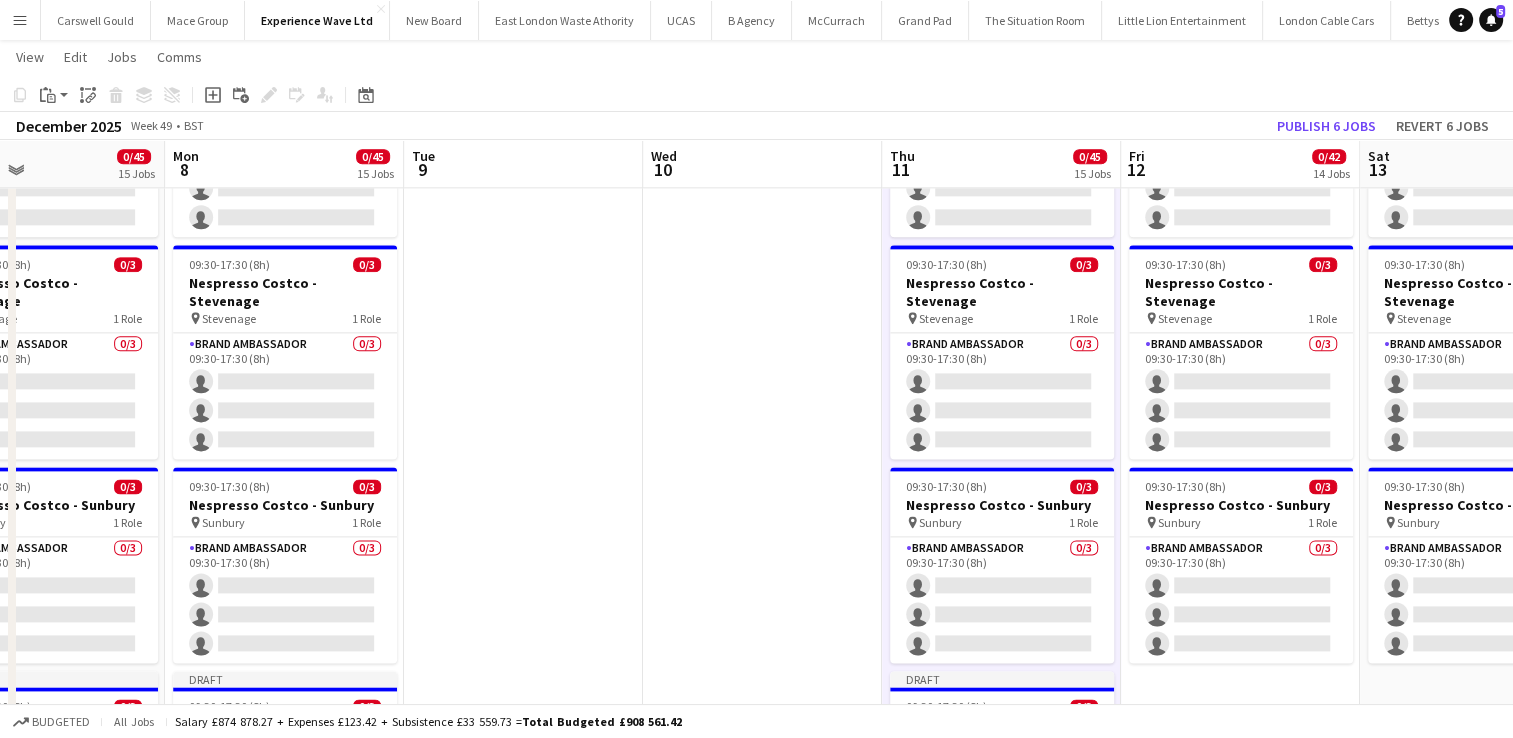 click on "09:30-17:30 (8h)    0/3   Nespresso Costco - Birmingham
pin
Birmingham   1 Role   Brand Ambassador   0/3   09:30-17:30 (8h)
single-neutral-actions
single-neutral-actions
single-neutral-actions
09:30-17:30 (8h)    0/3   Nespresso Costco - Chester
pin
Chester   1 Role   Brand Ambassador   0/3   09:30-17:30 (8h)
single-neutral-actions
single-neutral-actions
single-neutral-actions
09:30-17:30 (8h)    0/3   Nespresso Costco - Coventry
pin
Coventry   1 Role   Brand Ambassador   0/3   09:30-17:30 (8h)
single-neutral-actions
single-neutral-actions
single-neutral-actions" at bounding box center (1240, 1122) 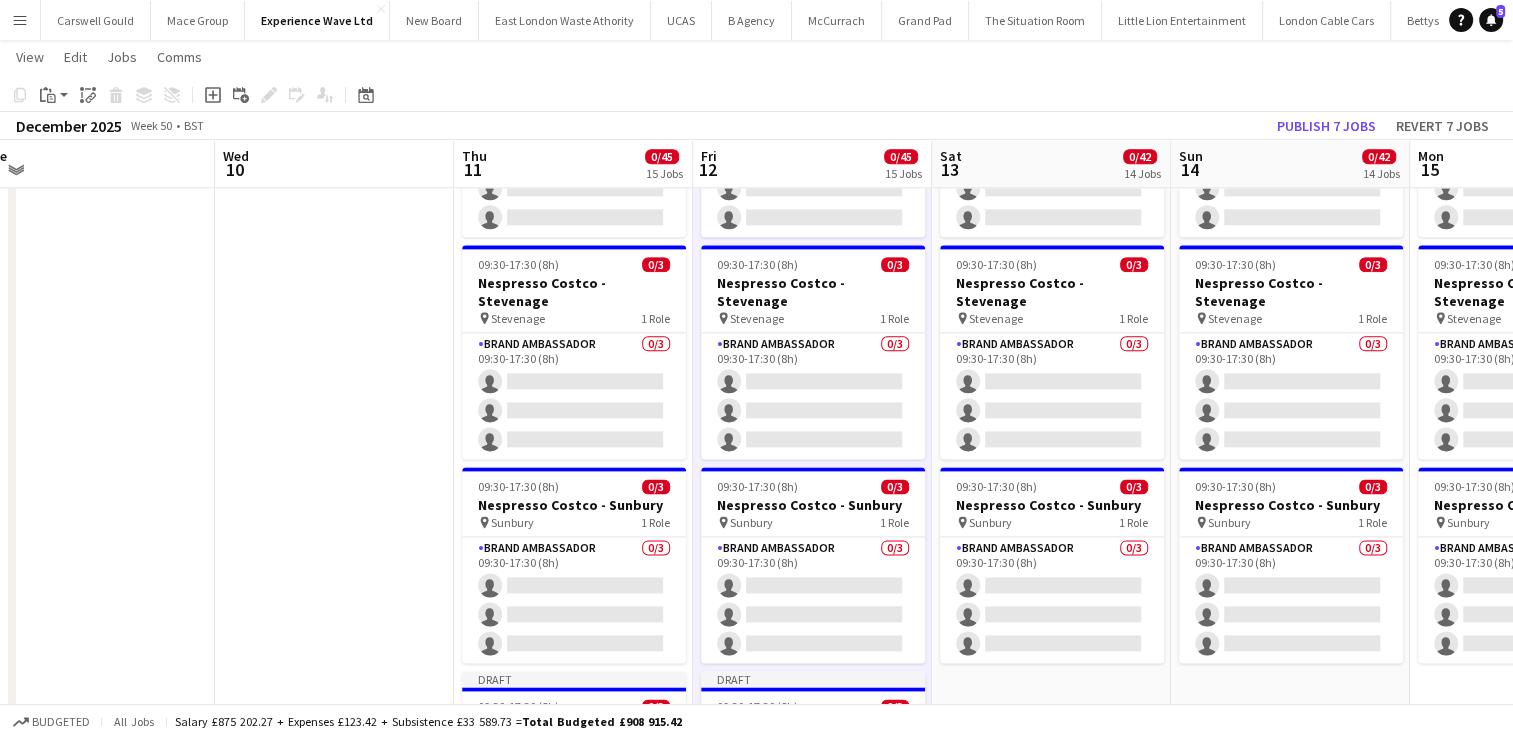 scroll, scrollTop: 0, scrollLeft: 746, axis: horizontal 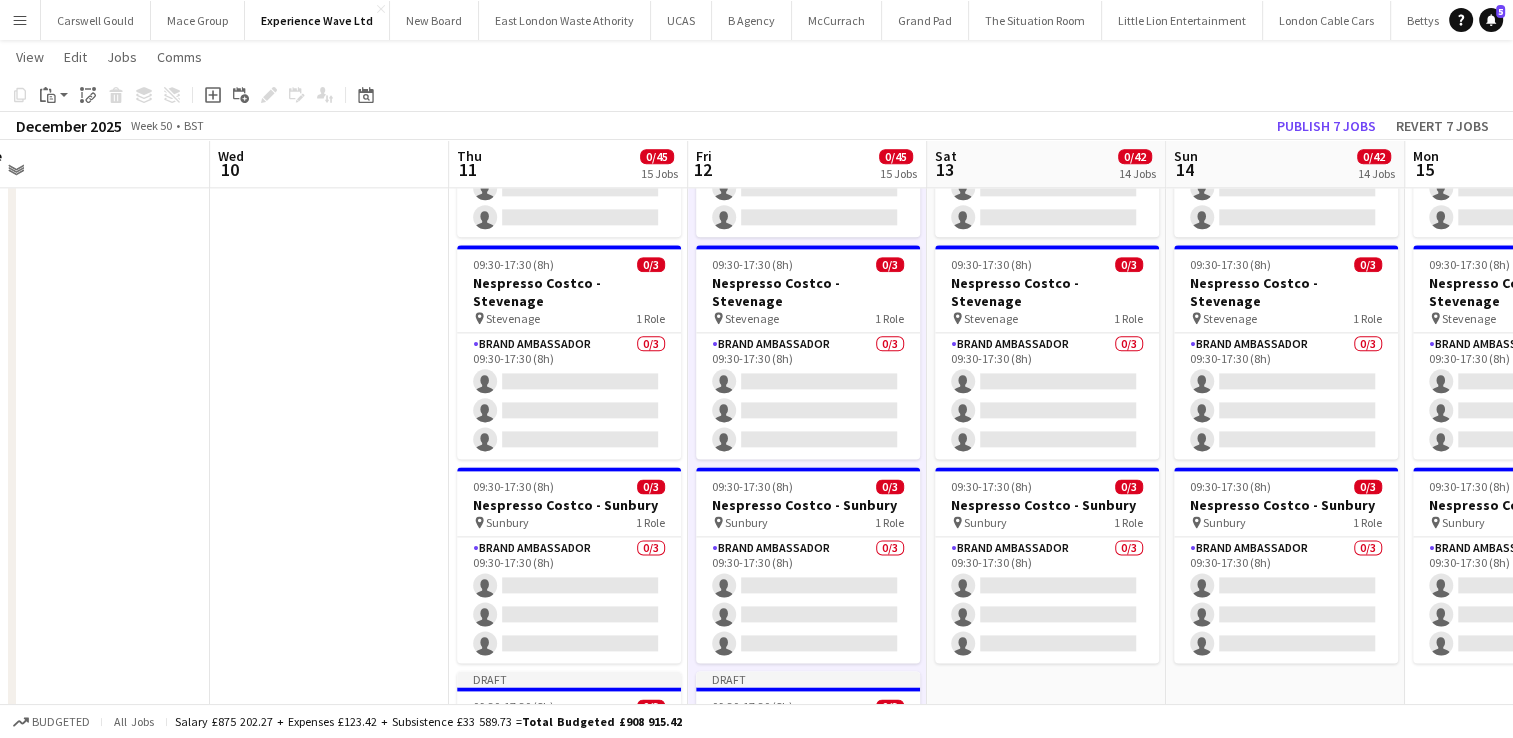click on "09:30-17:30 (8h)    0/3   Nespresso Costco - Birmingham
pin
Birmingham   1 Role   Brand Ambassador   0/3   09:30-17:30 (8h)
single-neutral-actions
single-neutral-actions
single-neutral-actions
09:30-17:30 (8h)    0/3   Nespresso Costco - Chester
pin
Chester   1 Role   Brand Ambassador   0/3   09:30-17:30 (8h)
single-neutral-actions
single-neutral-actions
single-neutral-actions
09:30-17:30 (8h)    0/3   Nespresso Costco - Coventry
pin
Coventry   1 Role   Brand Ambassador   0/3   09:30-17:30 (8h)
single-neutral-actions
single-neutral-actions
single-neutral-actions" at bounding box center [1046, 1122] 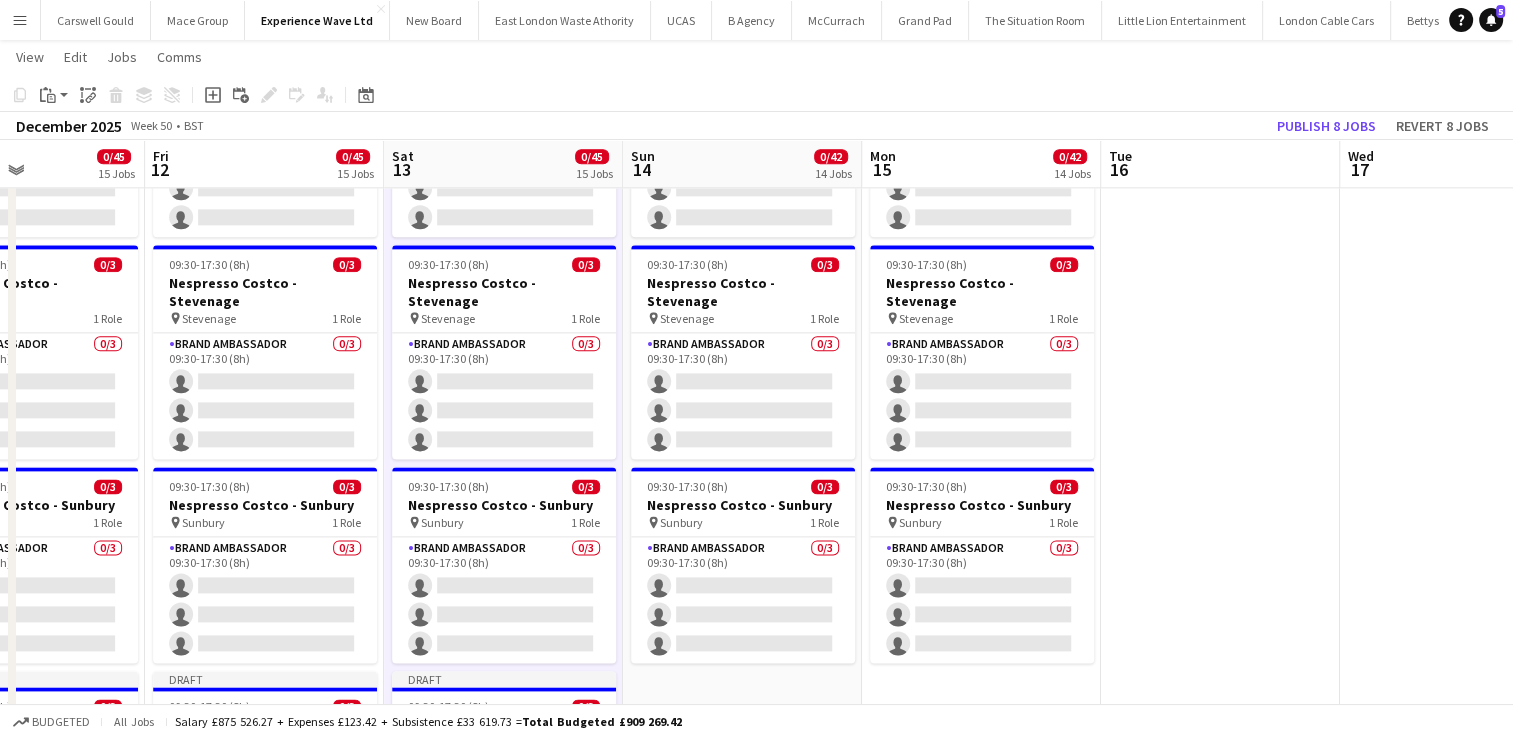 scroll, scrollTop: 0, scrollLeft: 812, axis: horizontal 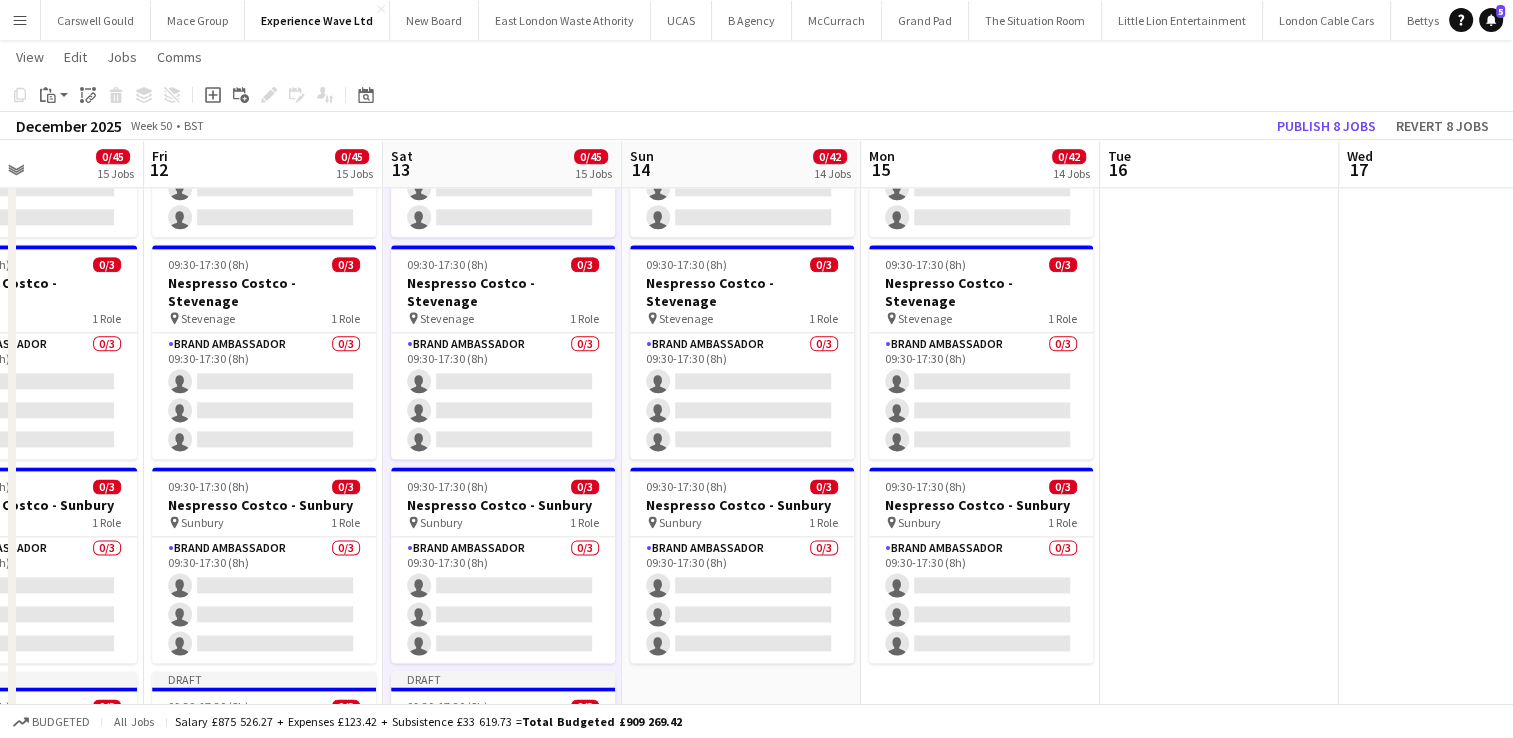 click on "09:30-17:30 (8h)    0/3   Nespresso Costco - Birmingham
pin
Birmingham   1 Role   Brand Ambassador   0/3   09:30-17:30 (8h)
single-neutral-actions
single-neutral-actions
single-neutral-actions
09:30-17:30 (8h)    0/3   Nespresso Costco - Chester
pin
Chester   1 Role   Brand Ambassador   0/3   09:30-17:30 (8h)
single-neutral-actions
single-neutral-actions
single-neutral-actions
09:30-17:30 (8h)    0/3   Nespresso Costco - Coventry
pin
Coventry   1 Role   Brand Ambassador   0/3   09:30-17:30 (8h)
single-neutral-actions
single-neutral-actions
single-neutral-actions" at bounding box center [741, 1122] 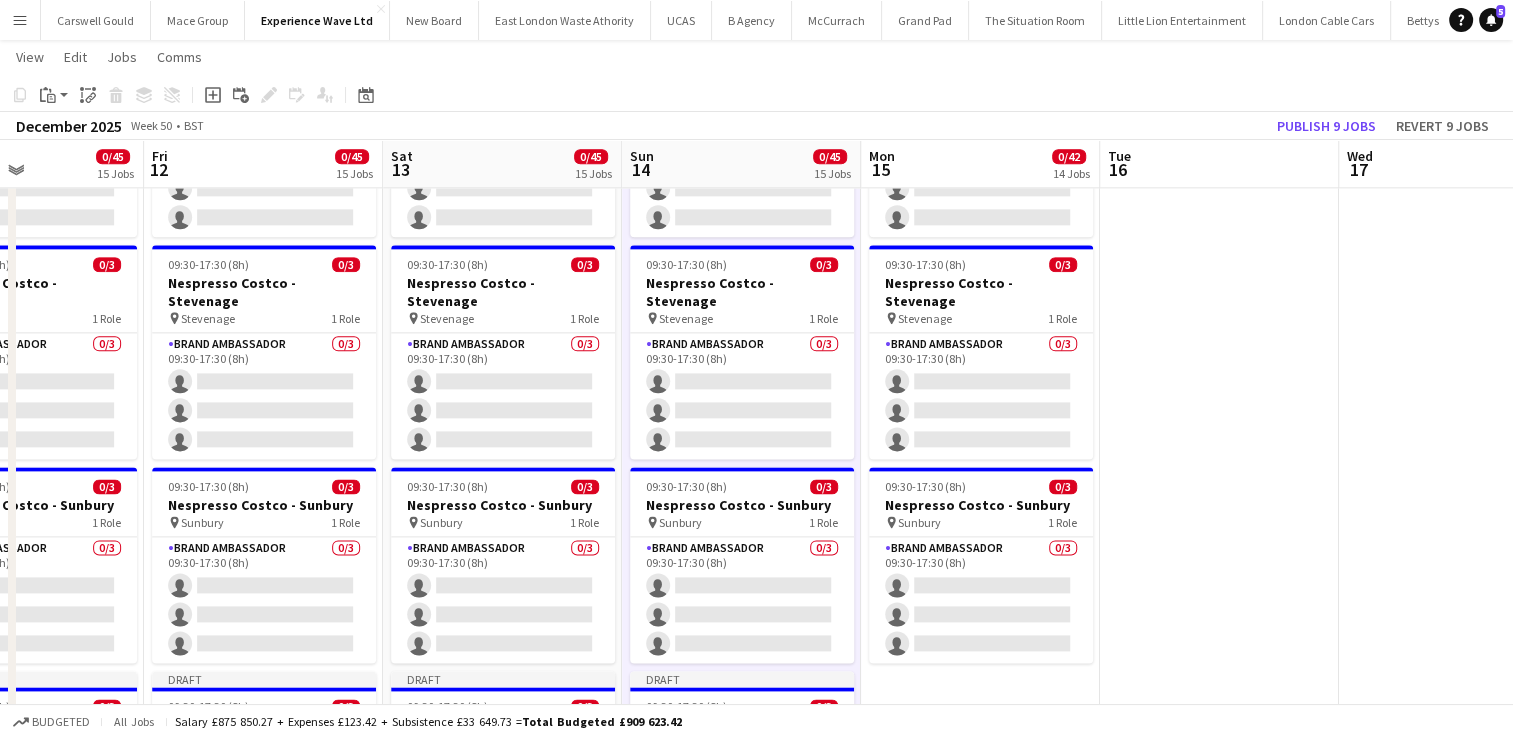 click on "09:30-17:30 (8h)    0/3   Nespresso Costco - Birmingham
pin
Birmingham   1 Role   Brand Ambassador   0/3   09:30-17:30 (8h)
single-neutral-actions
single-neutral-actions
single-neutral-actions
09:30-17:30 (8h)    0/3   Nespresso Costco - Chester
pin
Chester   1 Role   Brand Ambassador   0/3   09:30-17:30 (8h)
single-neutral-actions
single-neutral-actions
single-neutral-actions
09:30-17:30 (8h)    0/3   Nespresso Costco - Coventry
pin
Coventry   1 Role   Brand Ambassador   0/3   09:30-17:30 (8h)
single-neutral-actions
single-neutral-actions
single-neutral-actions" at bounding box center (980, 1122) 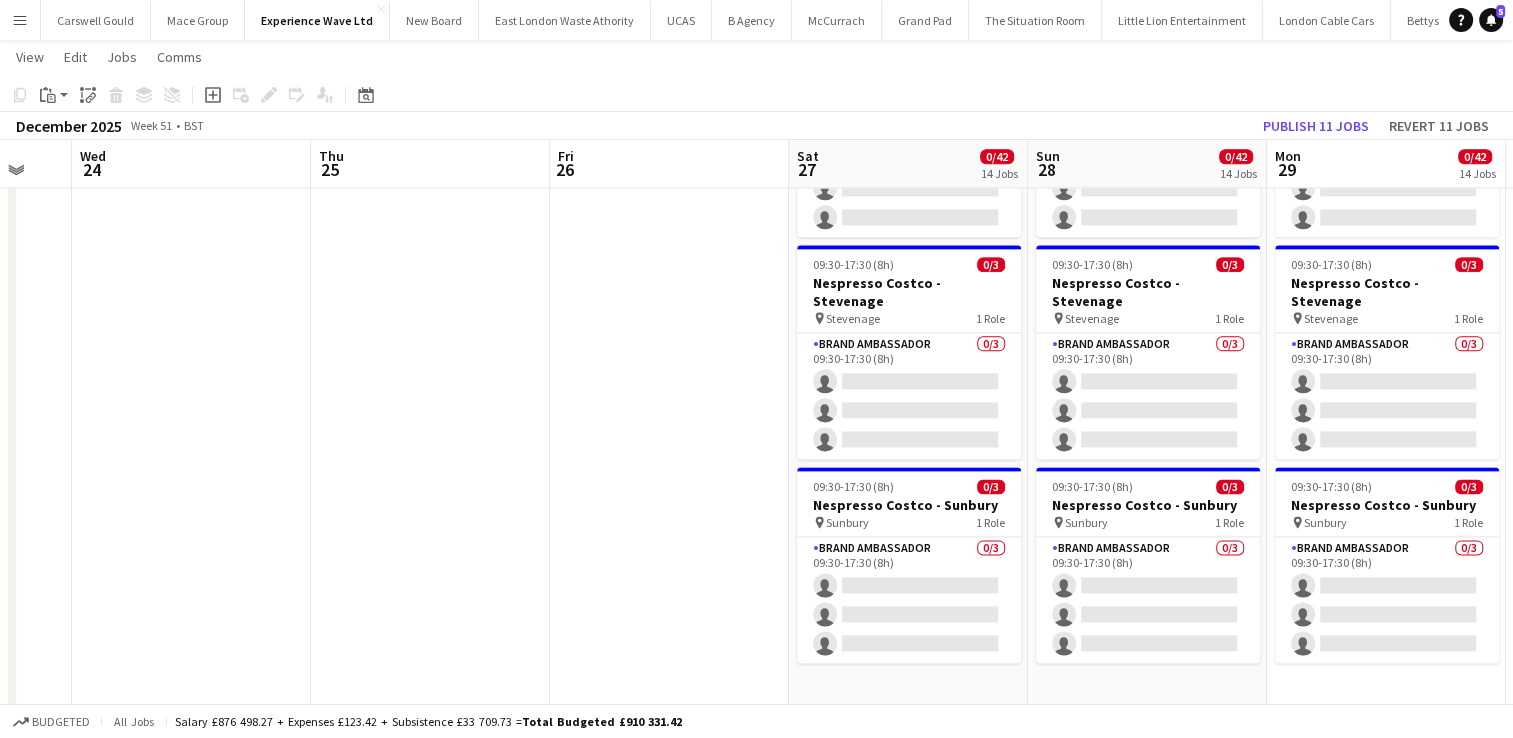scroll, scrollTop: 0, scrollLeft: 704, axis: horizontal 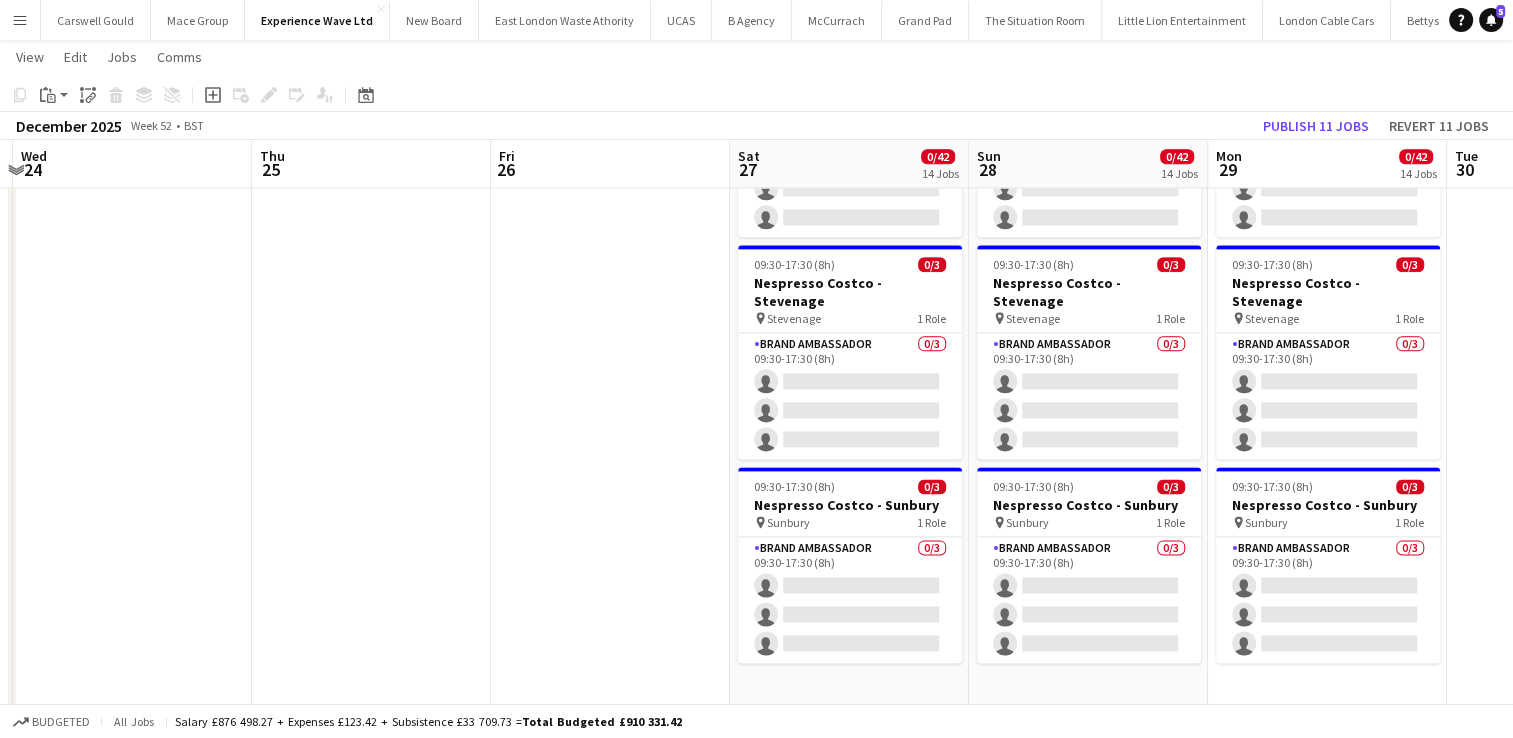 click on "09:30-17:30 (8h)    0/3   Nespresso Costco - Birmingham
pin
Birmingham   1 Role   Brand Ambassador   0/3   09:30-17:30 (8h)
single-neutral-actions
single-neutral-actions
single-neutral-actions
09:30-17:30 (8h)    0/3   Nespresso Costco - Chester
pin
Chester   1 Role   Brand Ambassador   0/3   09:30-17:30 (8h)
single-neutral-actions
single-neutral-actions
single-neutral-actions
09:30-17:30 (8h)    0/3   Nespresso Costco - Coventry
pin
Coventry   1 Role   Brand Ambassador   0/3   09:30-17:30 (8h)
single-neutral-actions
single-neutral-actions
single-neutral-actions" at bounding box center (849, 1122) 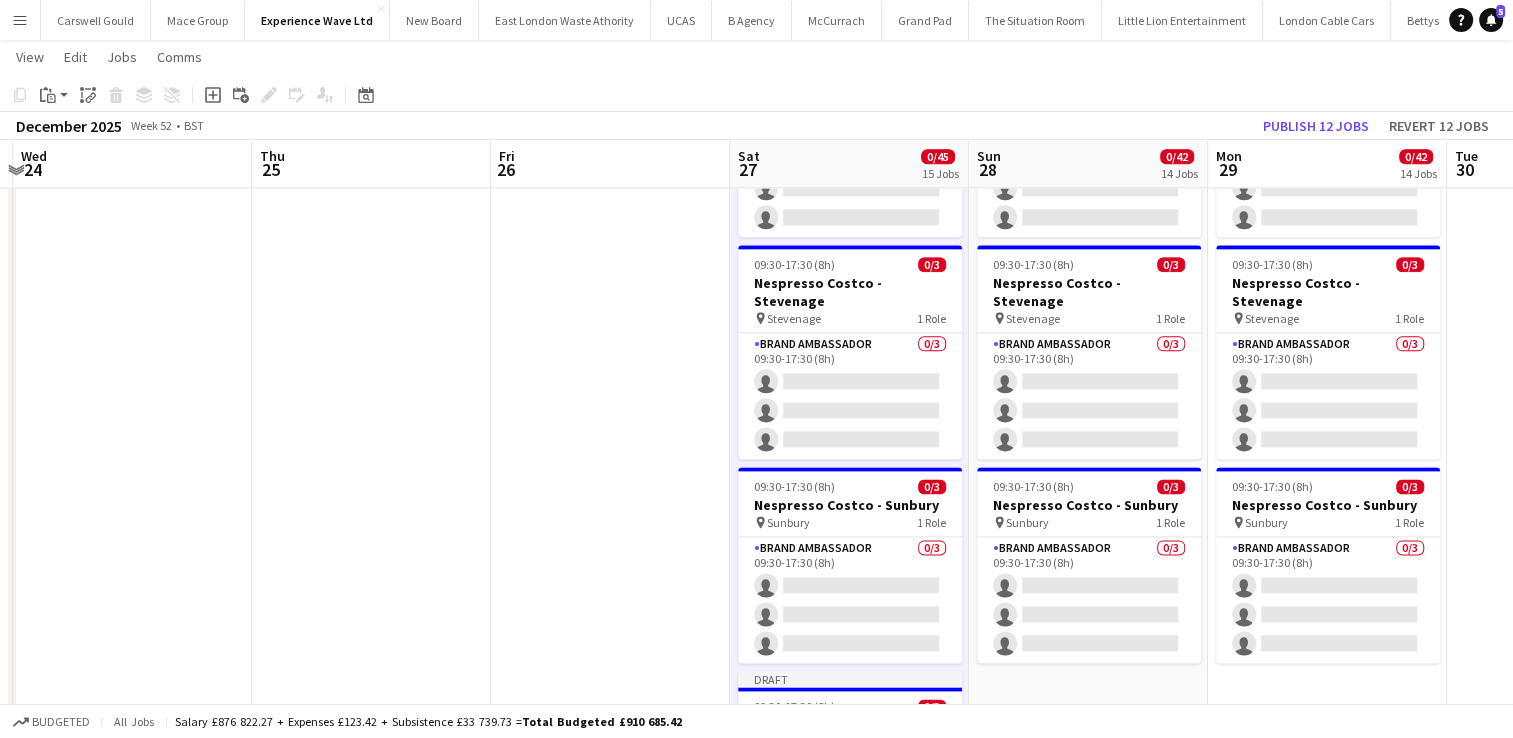 click on "09:30-17:30 (8h)    0/3   Nespresso Costco - Birmingham
pin
Birmingham   1 Role   Brand Ambassador   0/3   09:30-17:30 (8h)
single-neutral-actions
single-neutral-actions
single-neutral-actions
09:30-17:30 (8h)    0/3   Nespresso Costco - Chester
pin
Chester   1 Role   Brand Ambassador   0/3   09:30-17:30 (8h)
single-neutral-actions
single-neutral-actions
single-neutral-actions
09:30-17:30 (8h)    0/3   Nespresso Costco - Coventry
pin
Coventry   1 Role   Brand Ambassador   0/3   09:30-17:30 (8h)
single-neutral-actions
single-neutral-actions
single-neutral-actions" at bounding box center [1088, 1122] 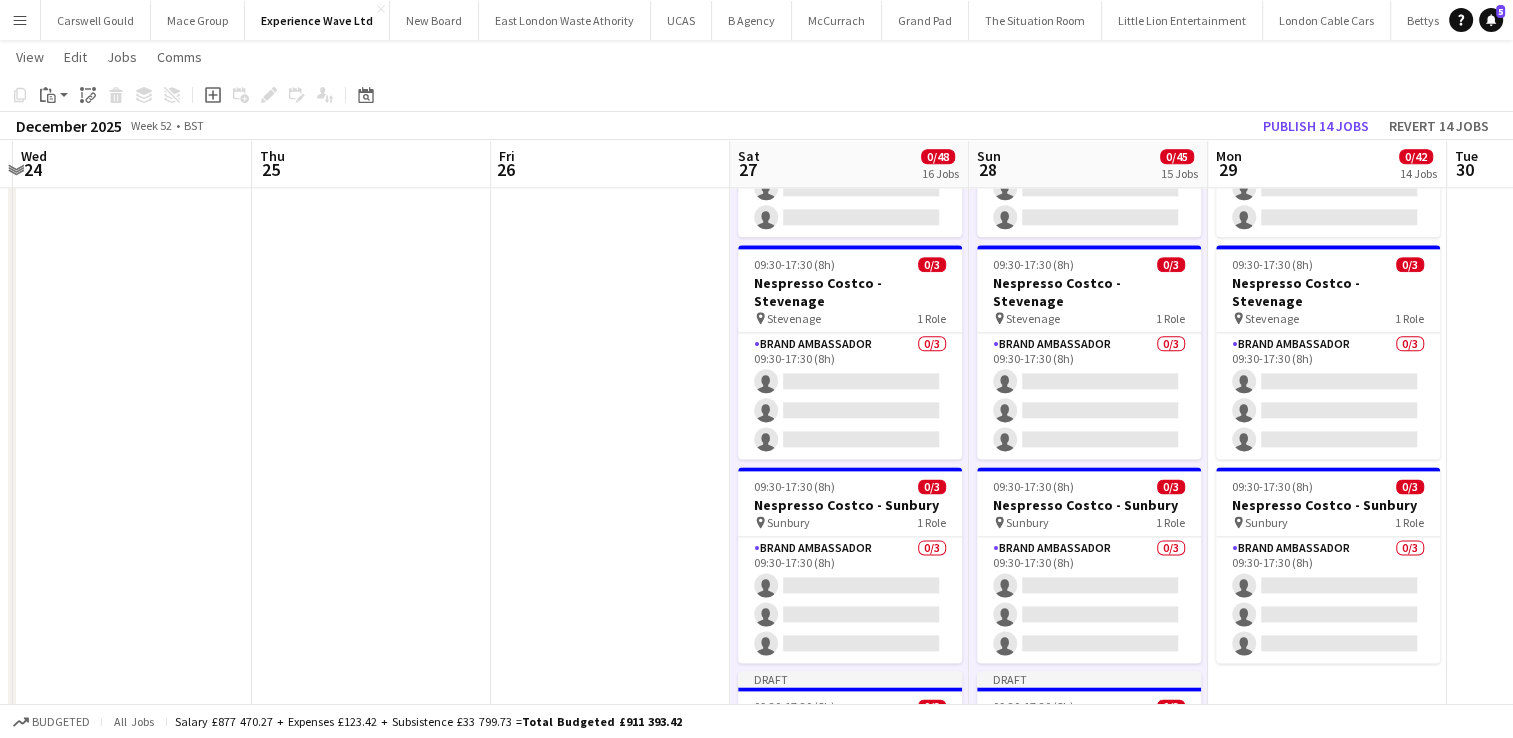 click on "09:30-17:30 (8h)    0/3   Nespresso Costco - Birmingham
pin
Birmingham   1 Role   Brand Ambassador   0/3   09:30-17:30 (8h)
single-neutral-actions
single-neutral-actions
single-neutral-actions
09:30-17:30 (8h)    0/3   Nespresso Costco - Chester
pin
Chester   1 Role   Brand Ambassador   0/3   09:30-17:30 (8h)
single-neutral-actions
single-neutral-actions
single-neutral-actions
09:30-17:30 (8h)    0/3   Nespresso Costco - Coventry
pin
Coventry   1 Role   Brand Ambassador   0/3   09:30-17:30 (8h)
single-neutral-actions
single-neutral-actions
single-neutral-actions" at bounding box center [1327, 1122] 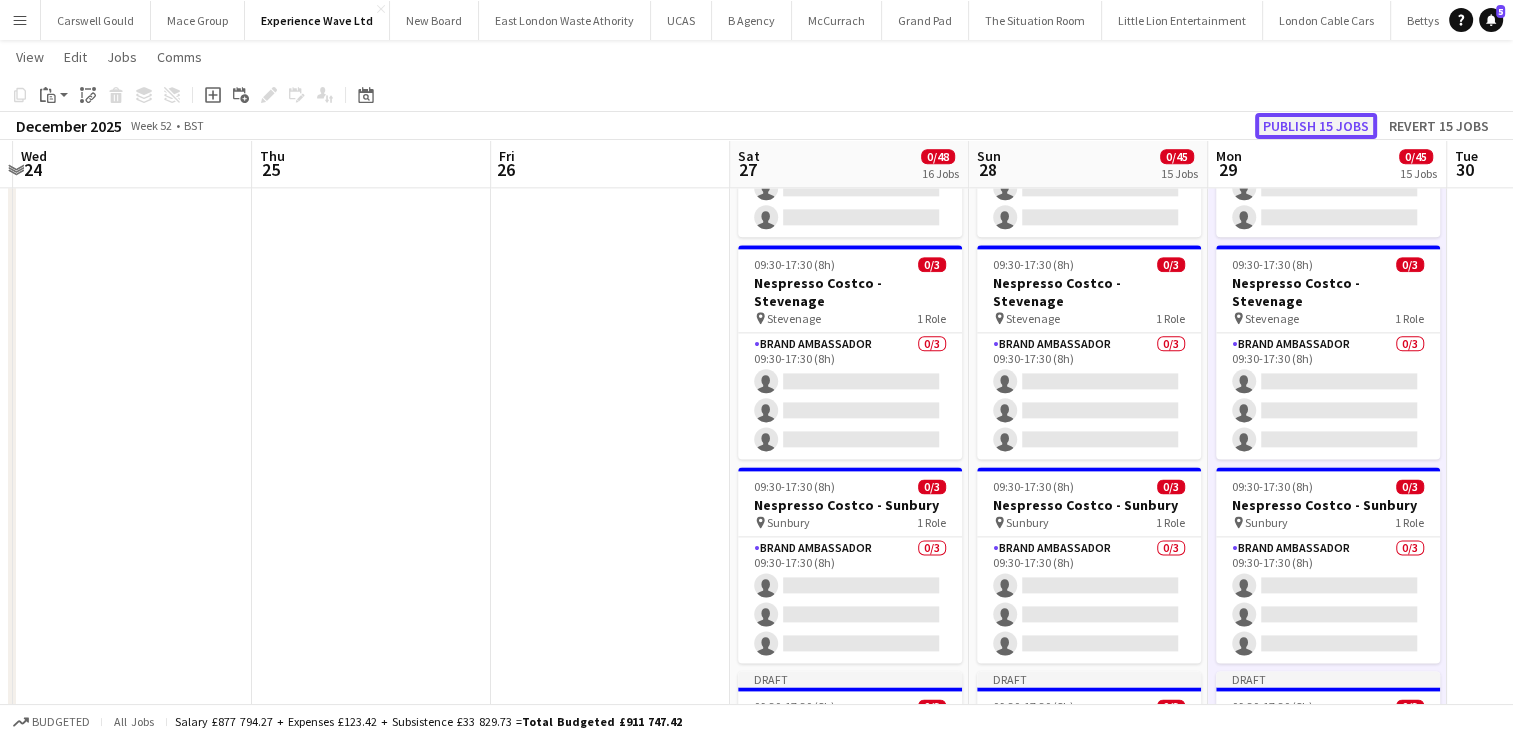 click on "Publish 15 jobs" 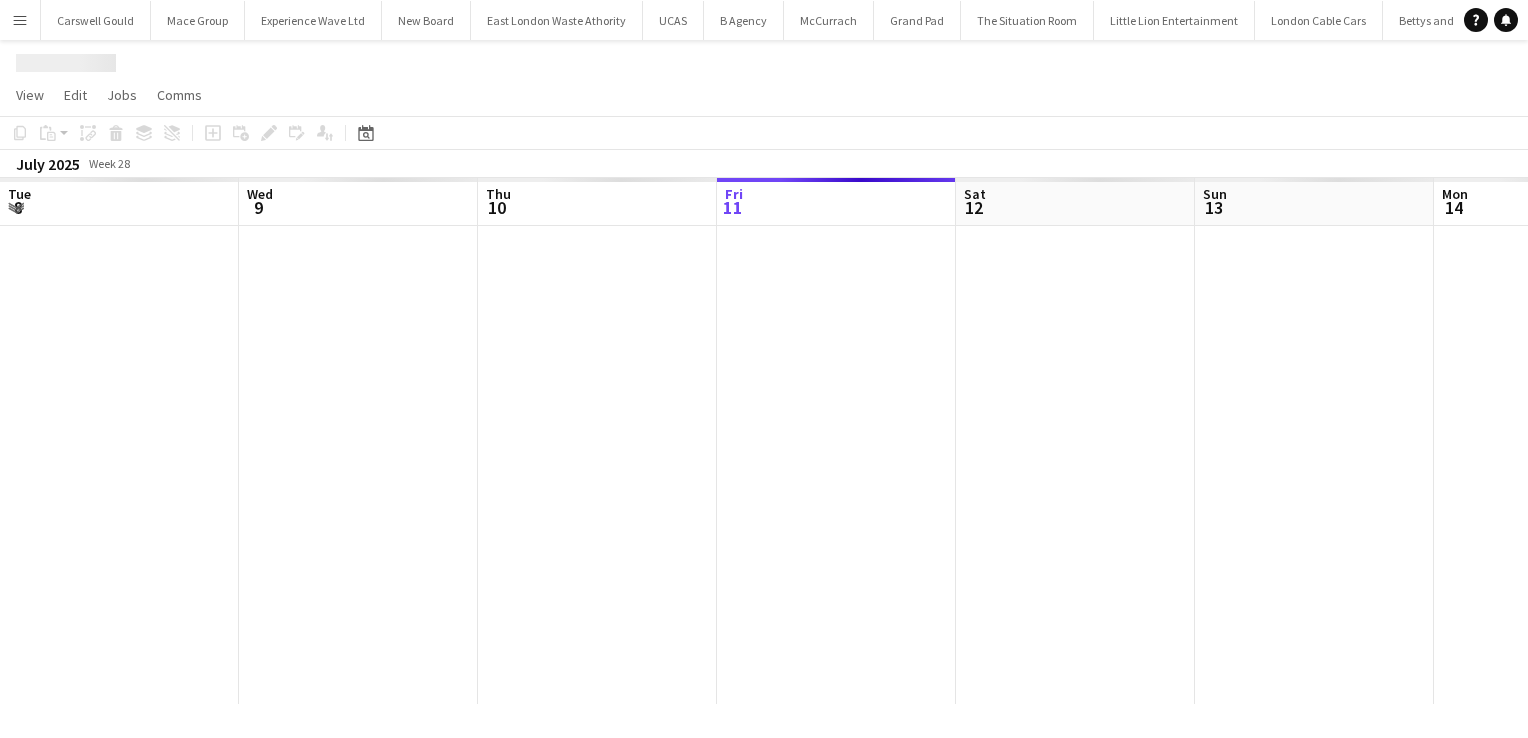 scroll, scrollTop: 0, scrollLeft: 0, axis: both 